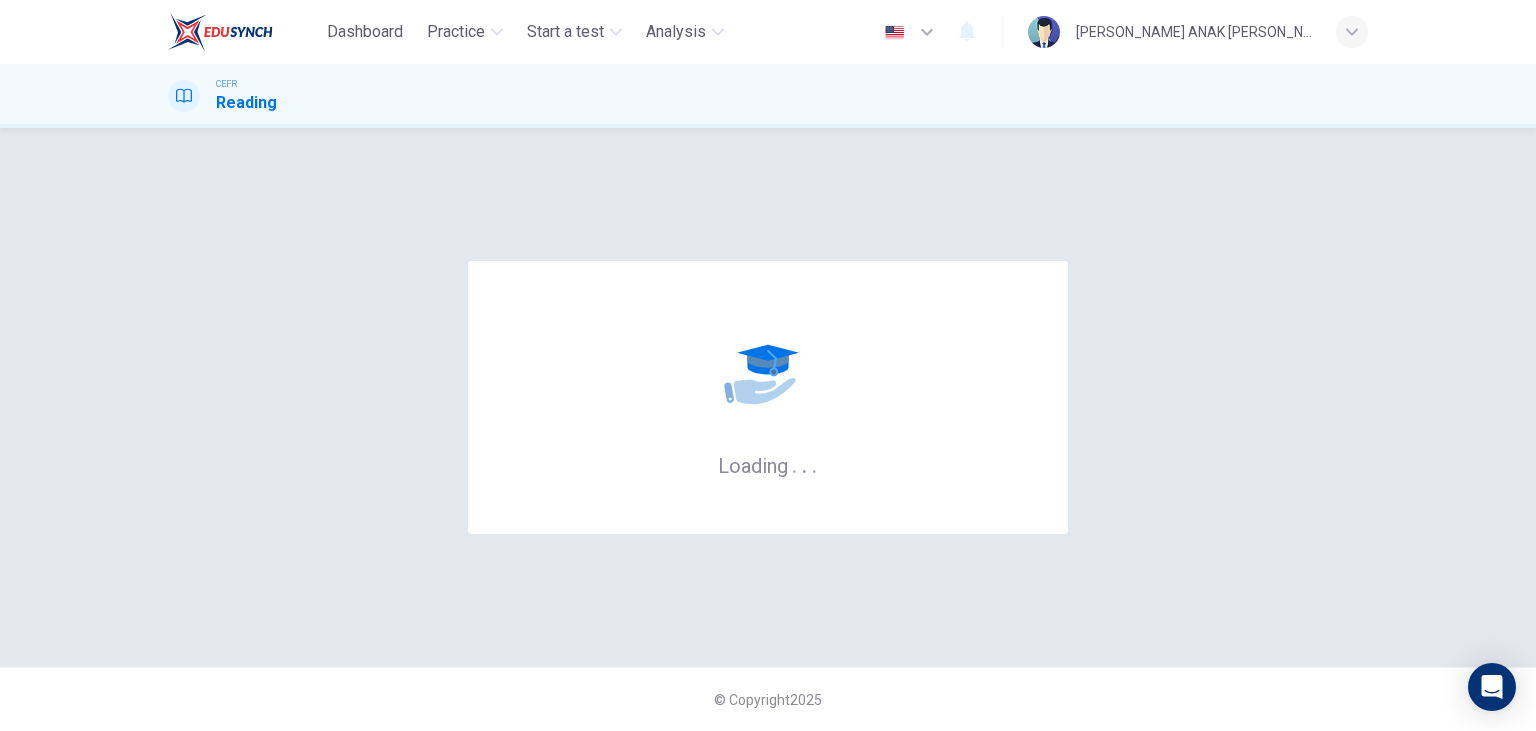 scroll, scrollTop: 0, scrollLeft: 0, axis: both 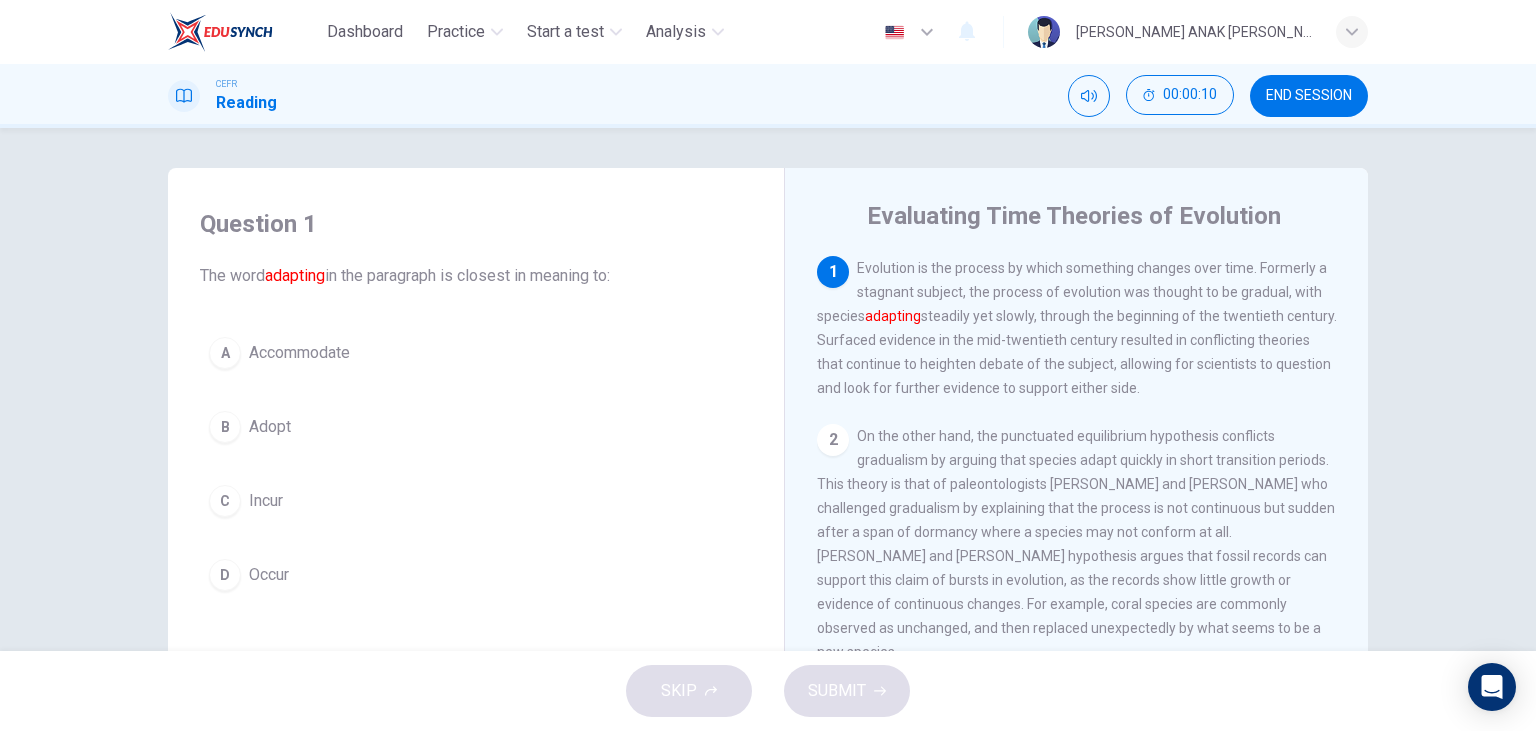 click on "B Adopt" at bounding box center (476, 427) 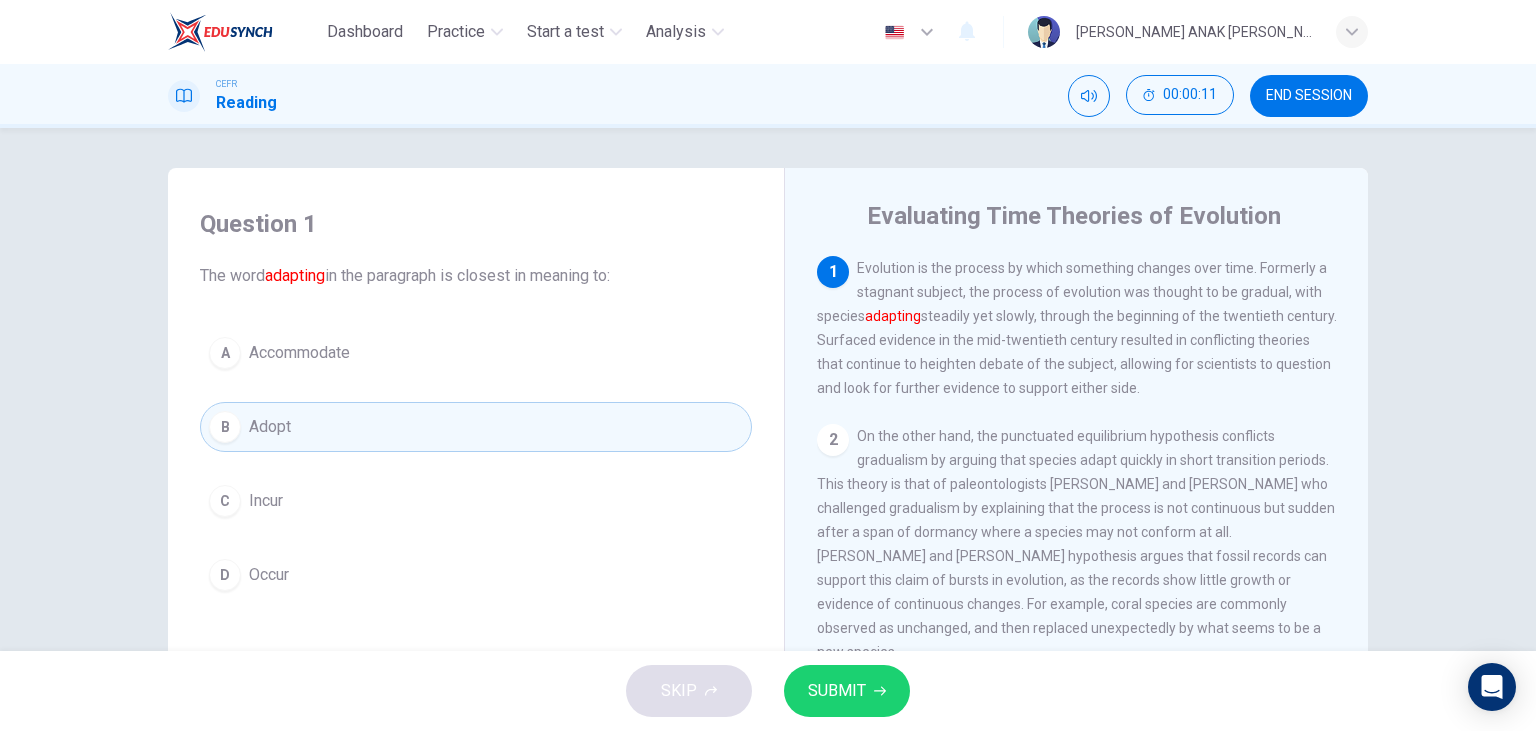 click on "SUBMIT" at bounding box center [837, 691] 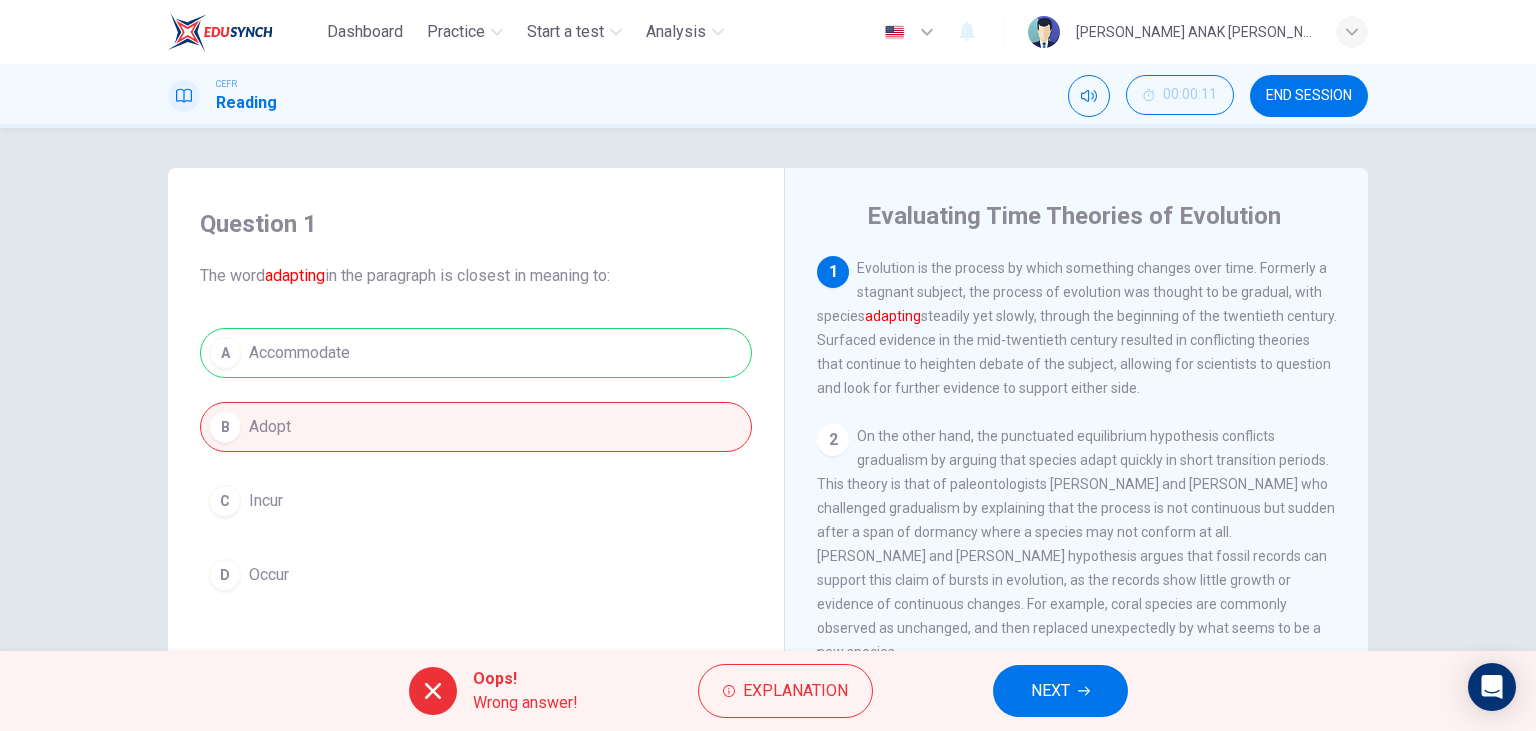 click 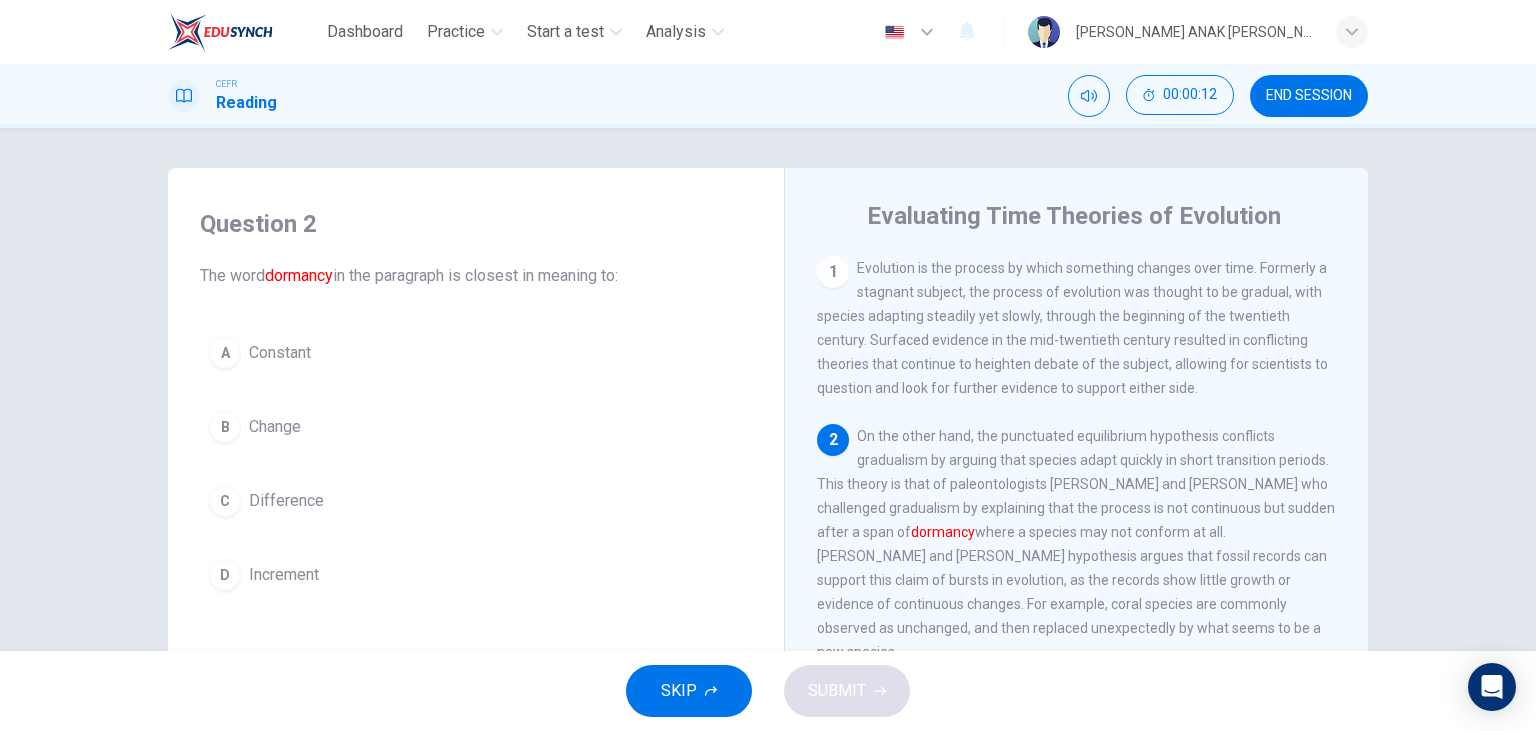 scroll, scrollTop: 115, scrollLeft: 0, axis: vertical 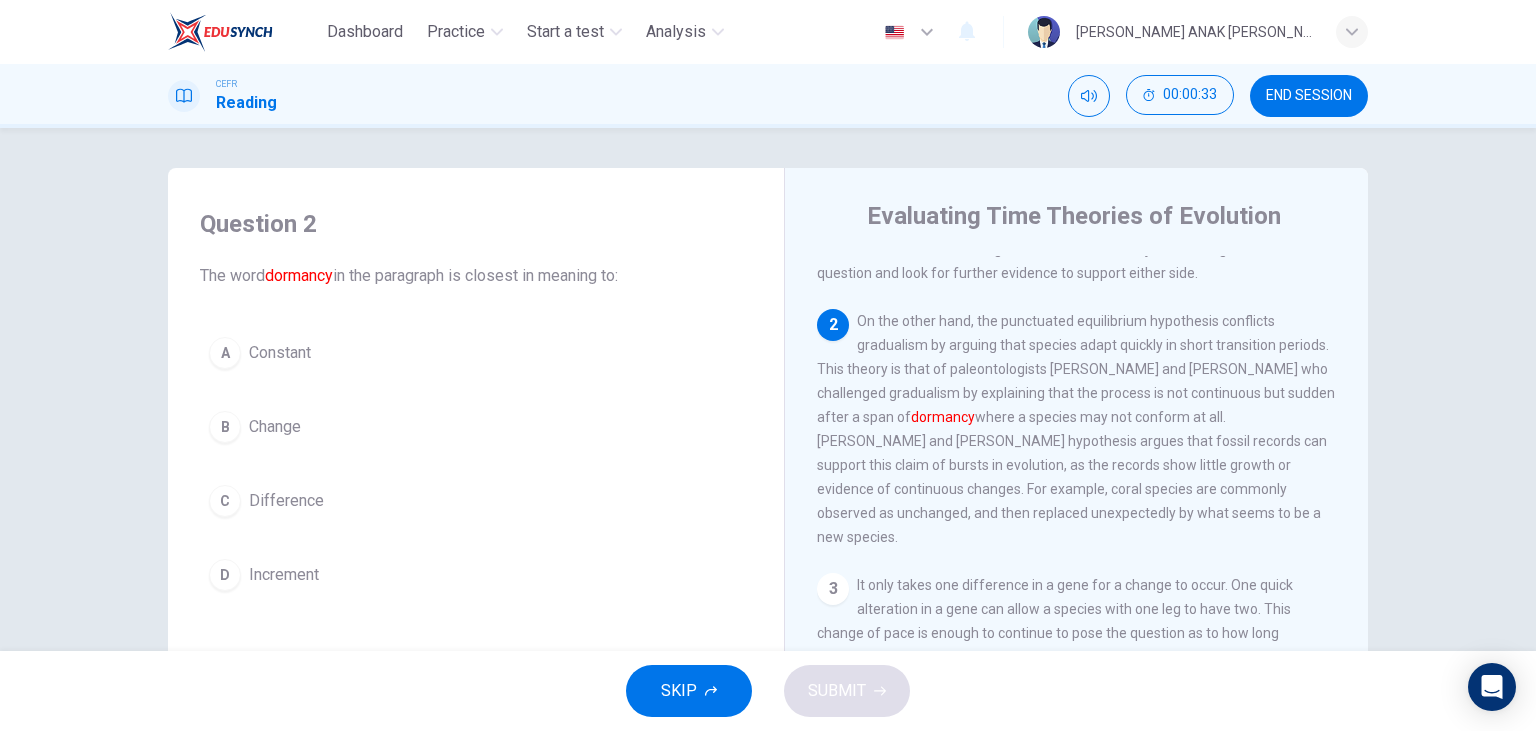 click on "Constant" at bounding box center (280, 353) 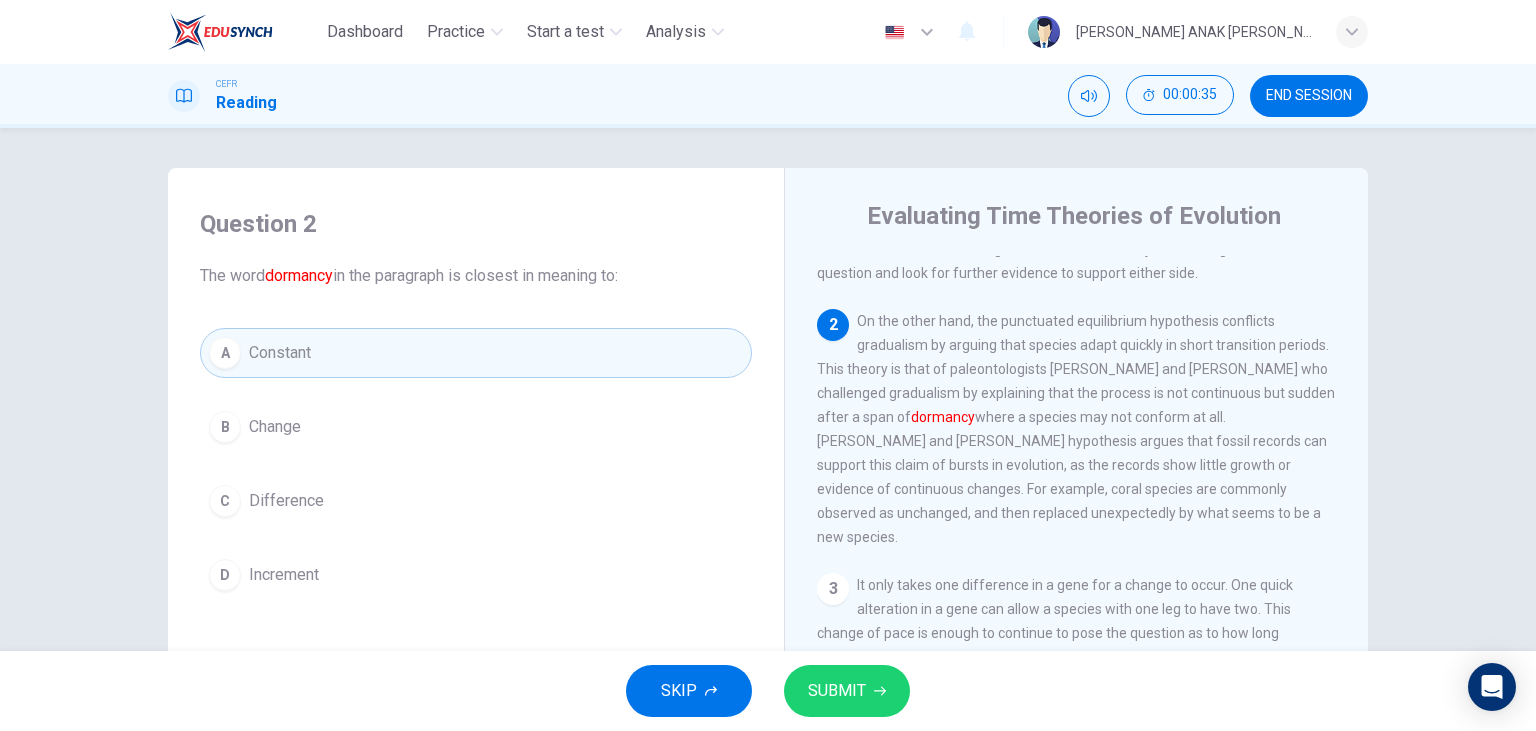 click on "SUBMIT" at bounding box center (837, 691) 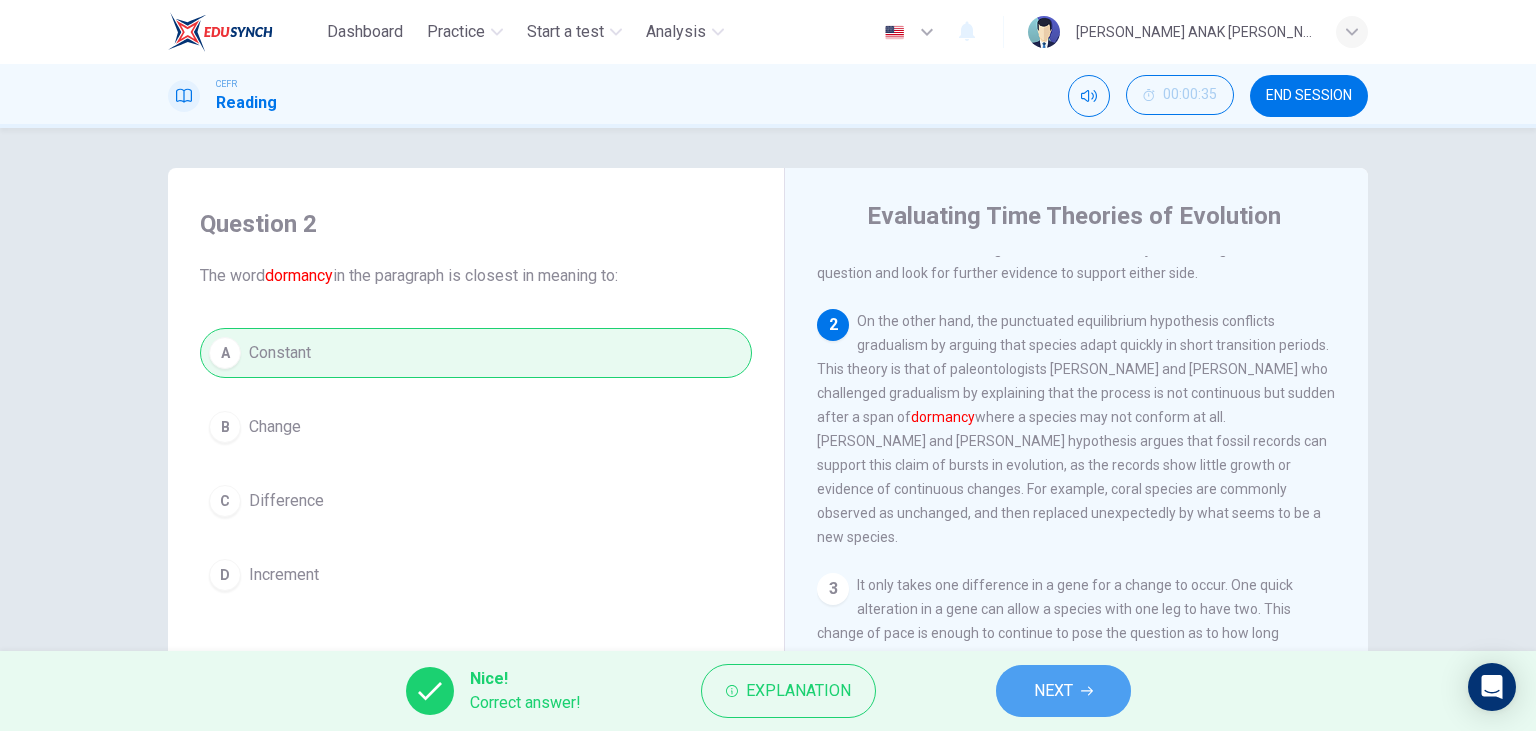 click on "NEXT" at bounding box center (1053, 691) 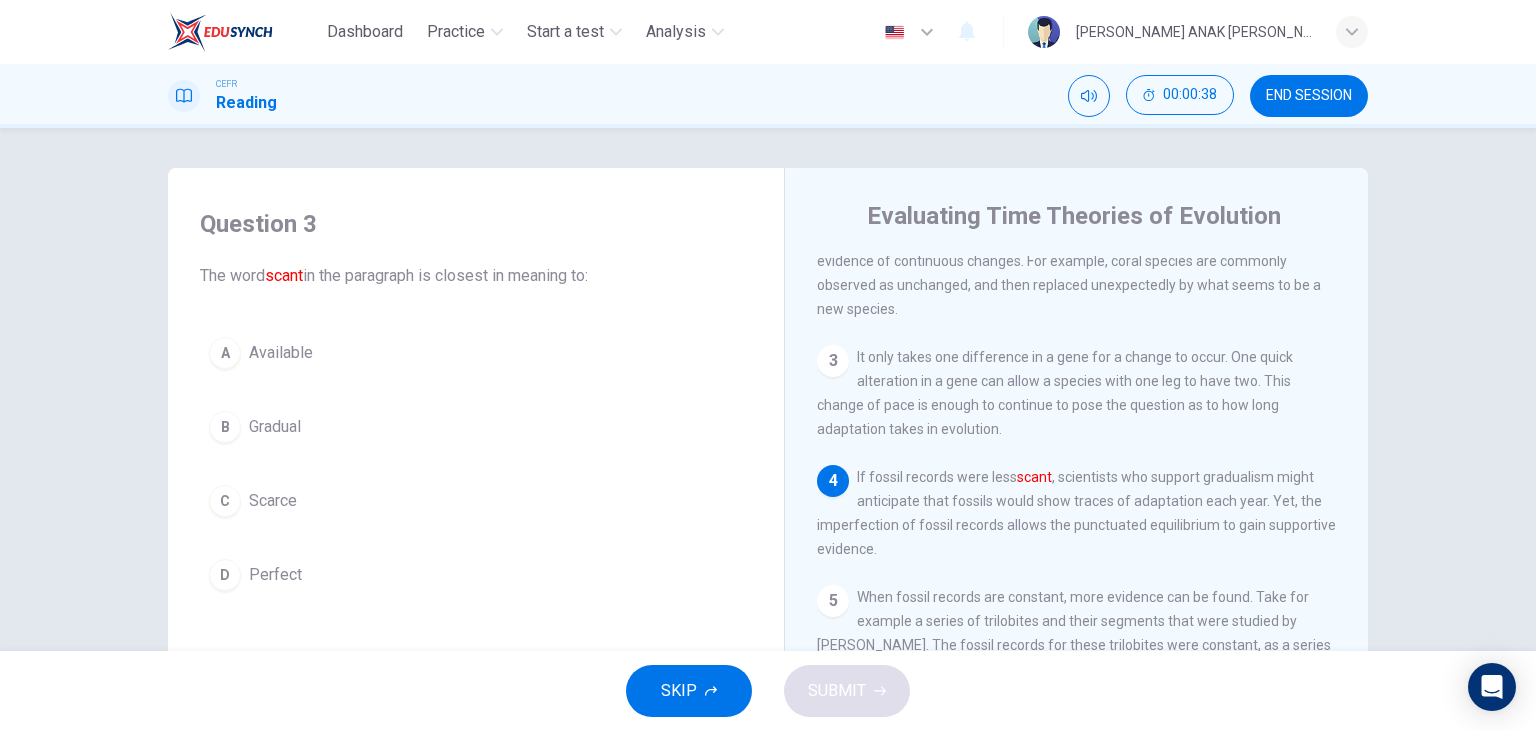 scroll, scrollTop: 380, scrollLeft: 0, axis: vertical 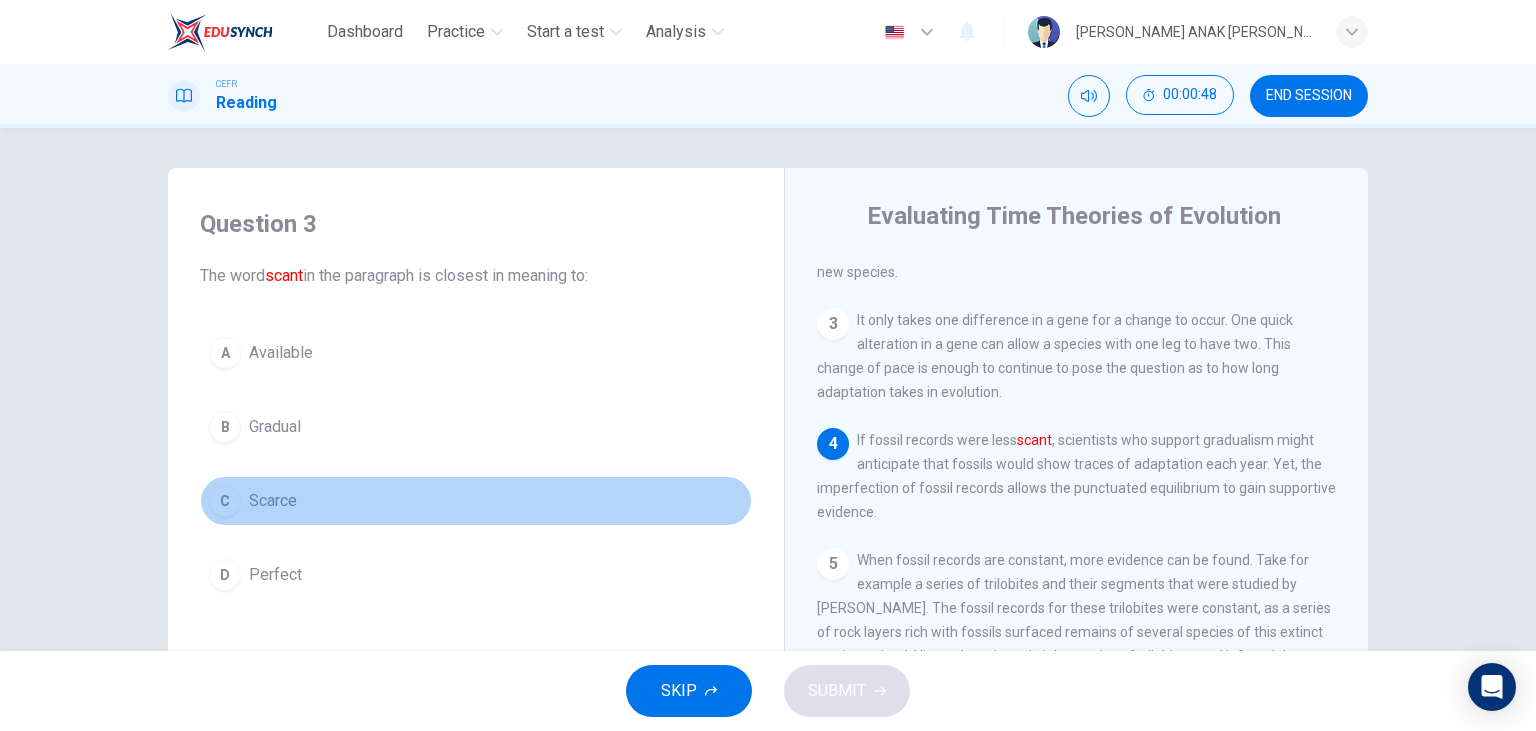 click on "Scarce" at bounding box center (273, 501) 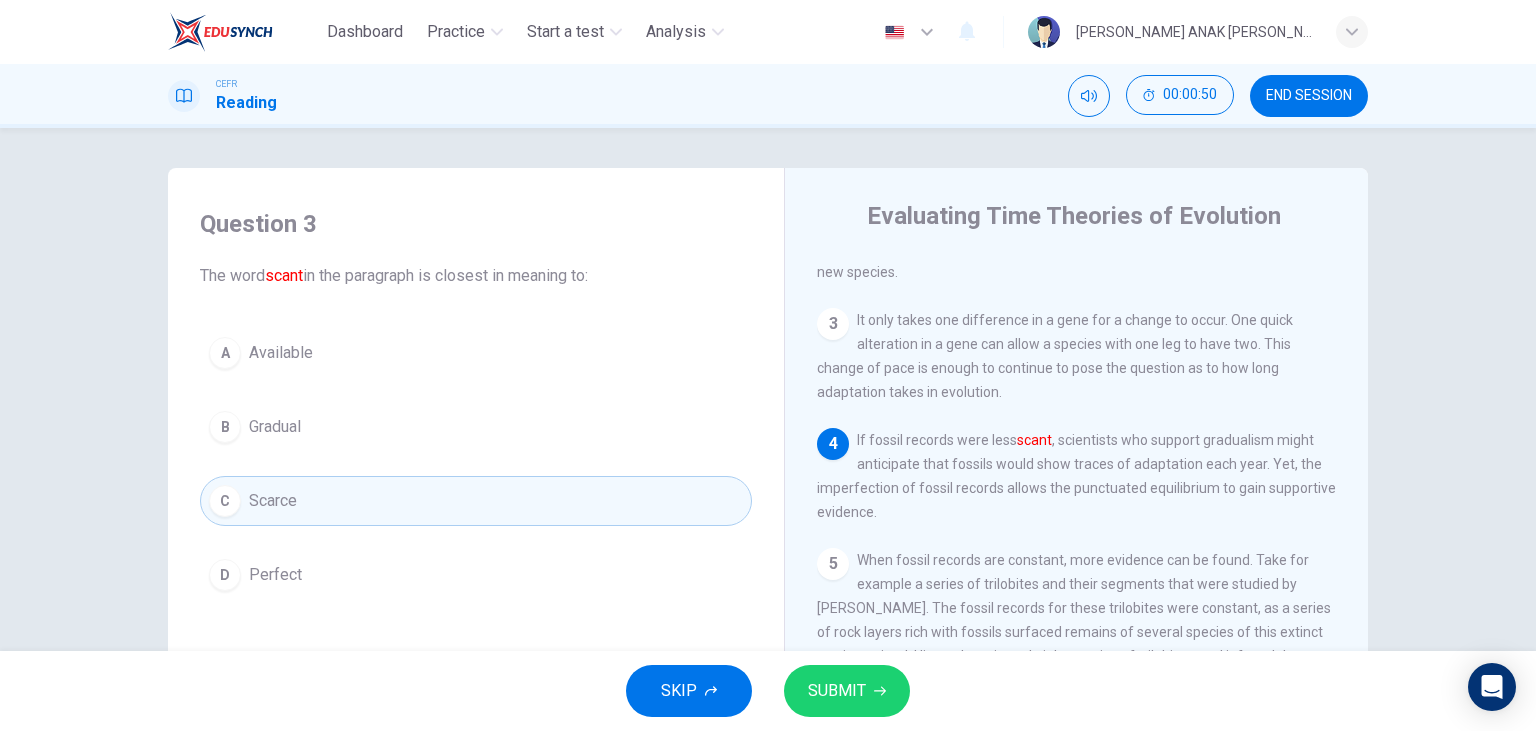 click on "SUBMIT" at bounding box center (847, 691) 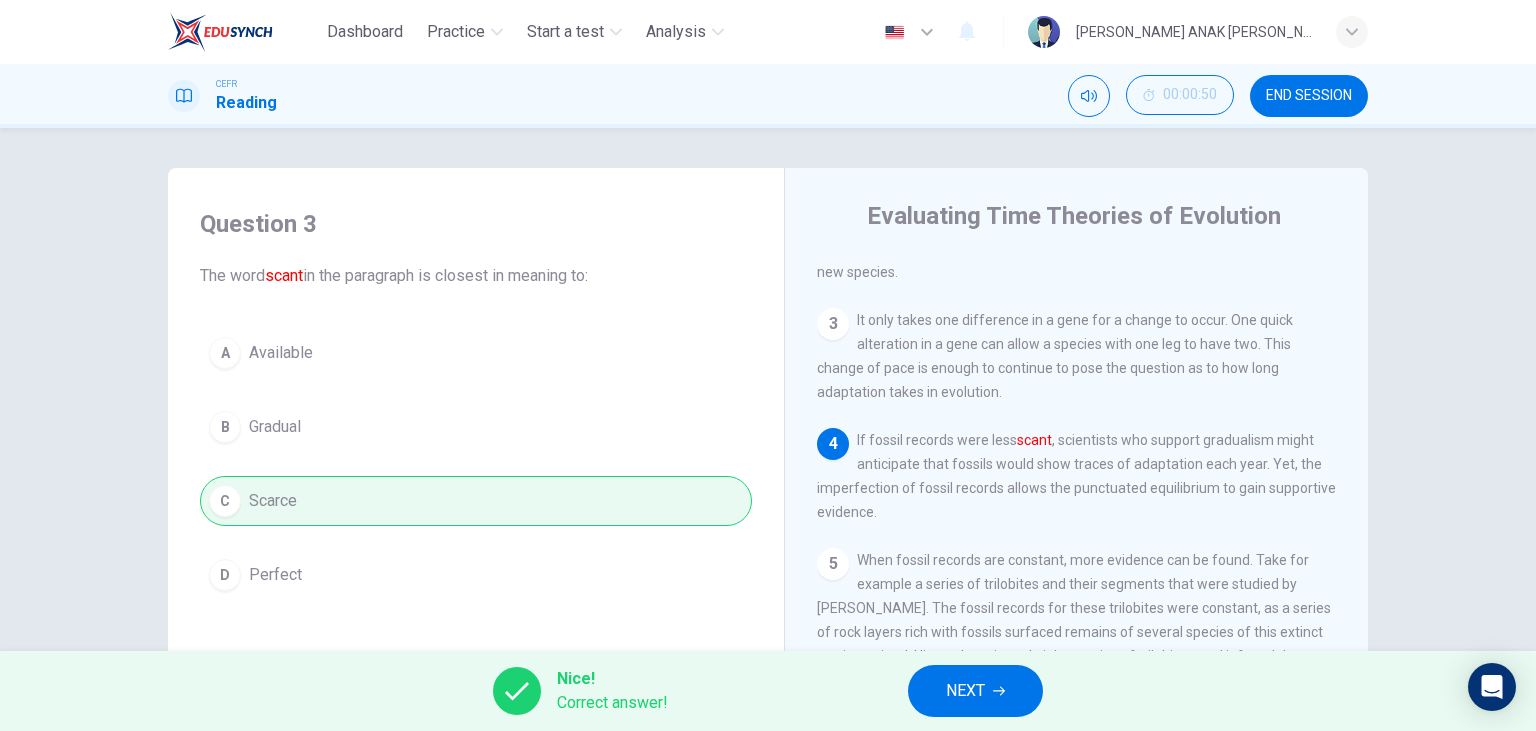 click on "NEXT" at bounding box center [975, 691] 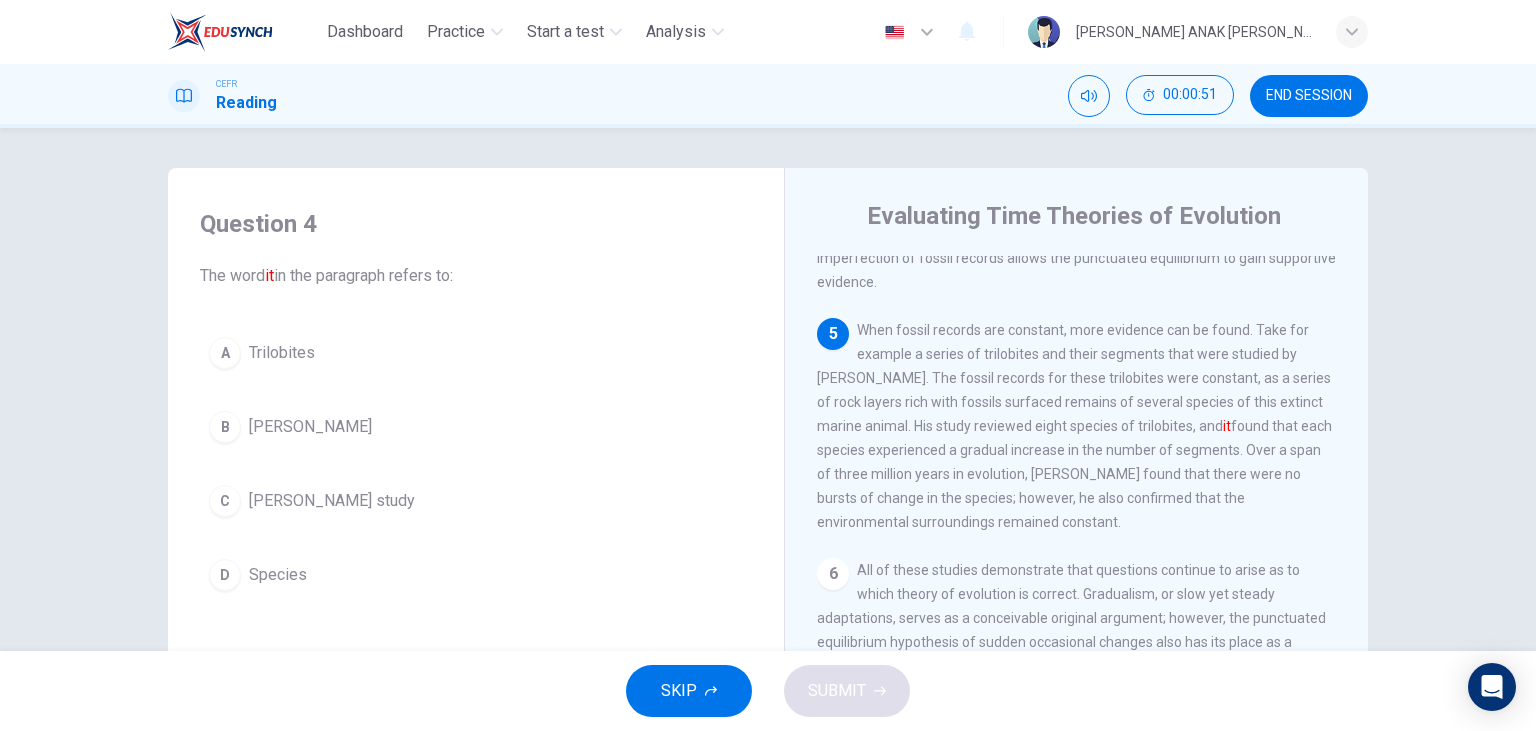 scroll, scrollTop: 610, scrollLeft: 0, axis: vertical 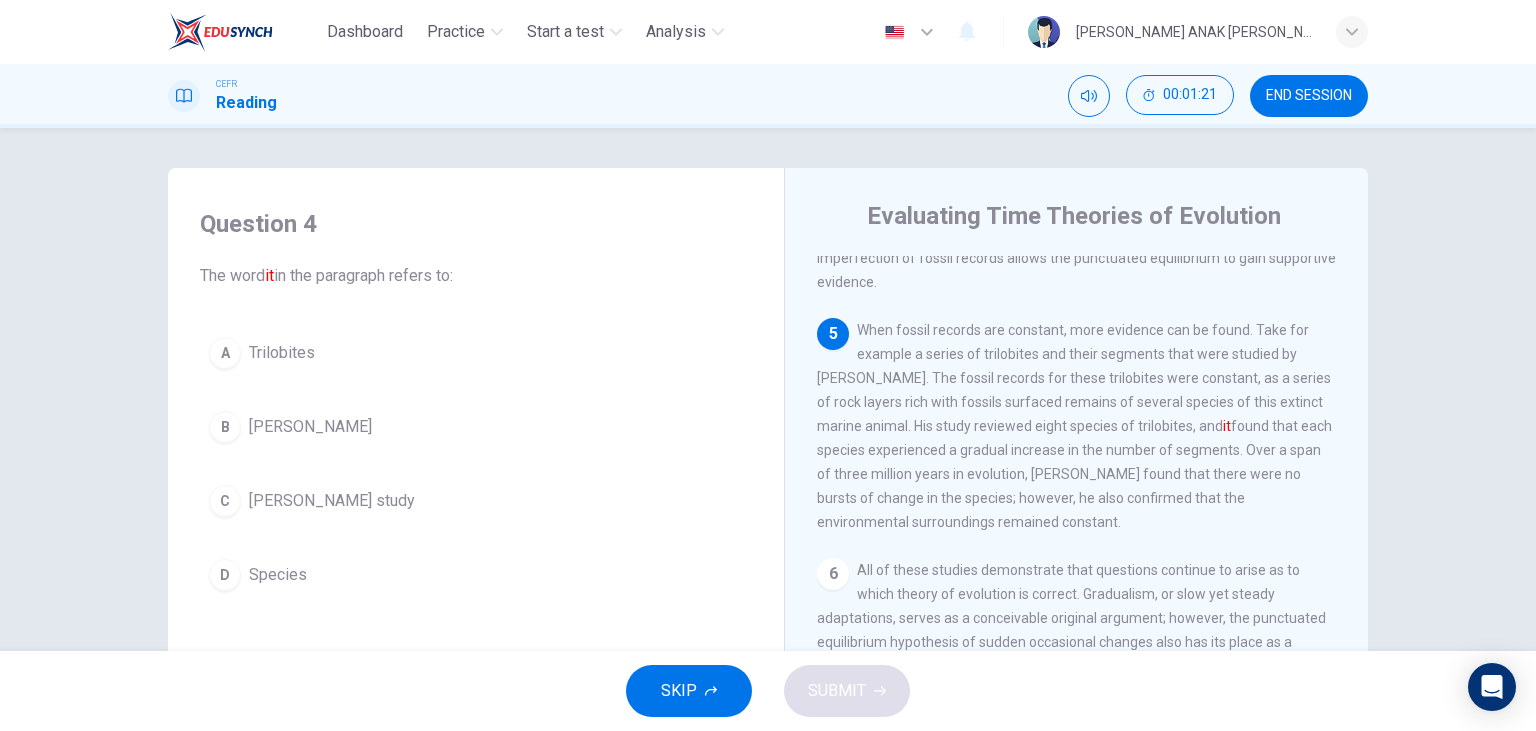 click on "[PERSON_NAME] study" at bounding box center [476, 501] 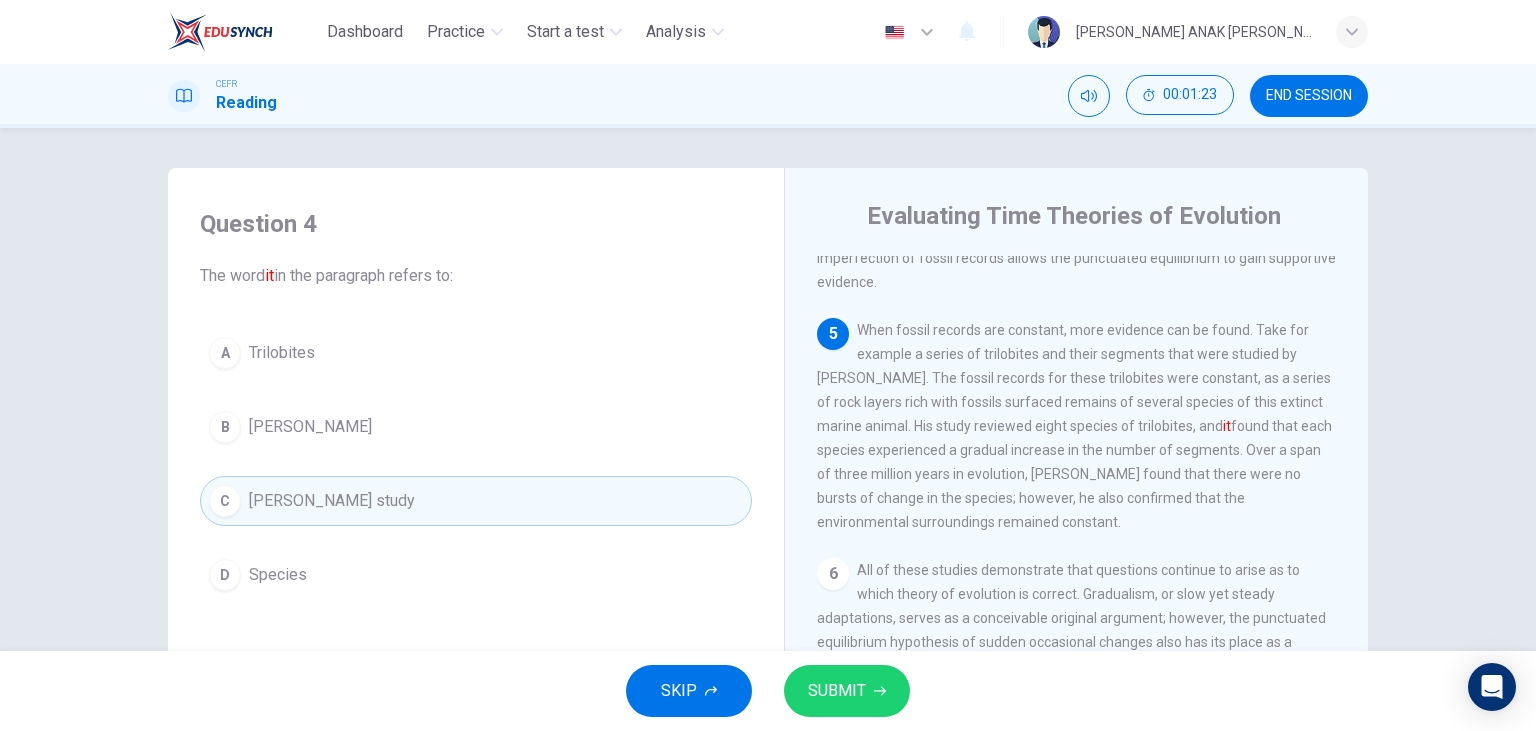click on "SUBMIT" at bounding box center [837, 691] 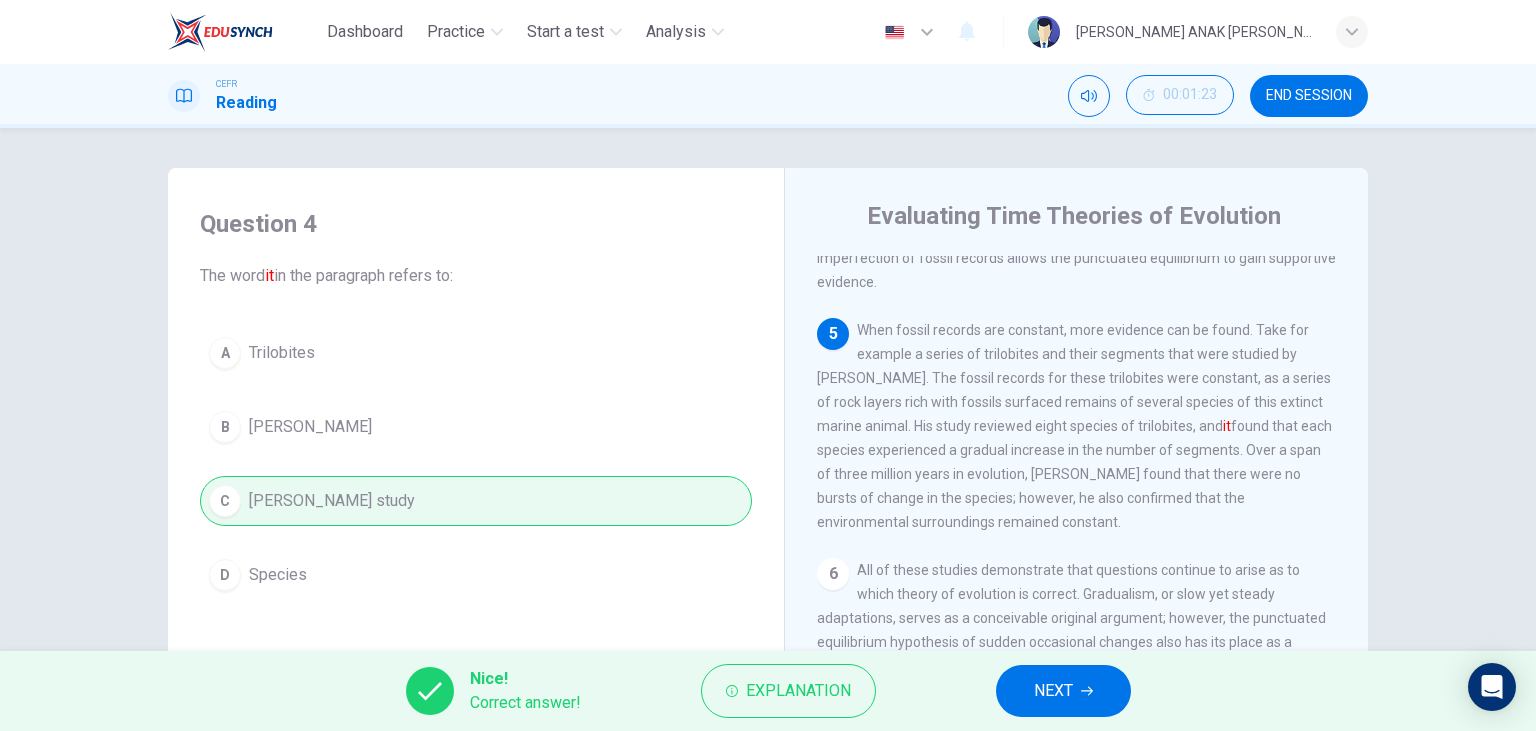click on "NEXT" at bounding box center (1063, 691) 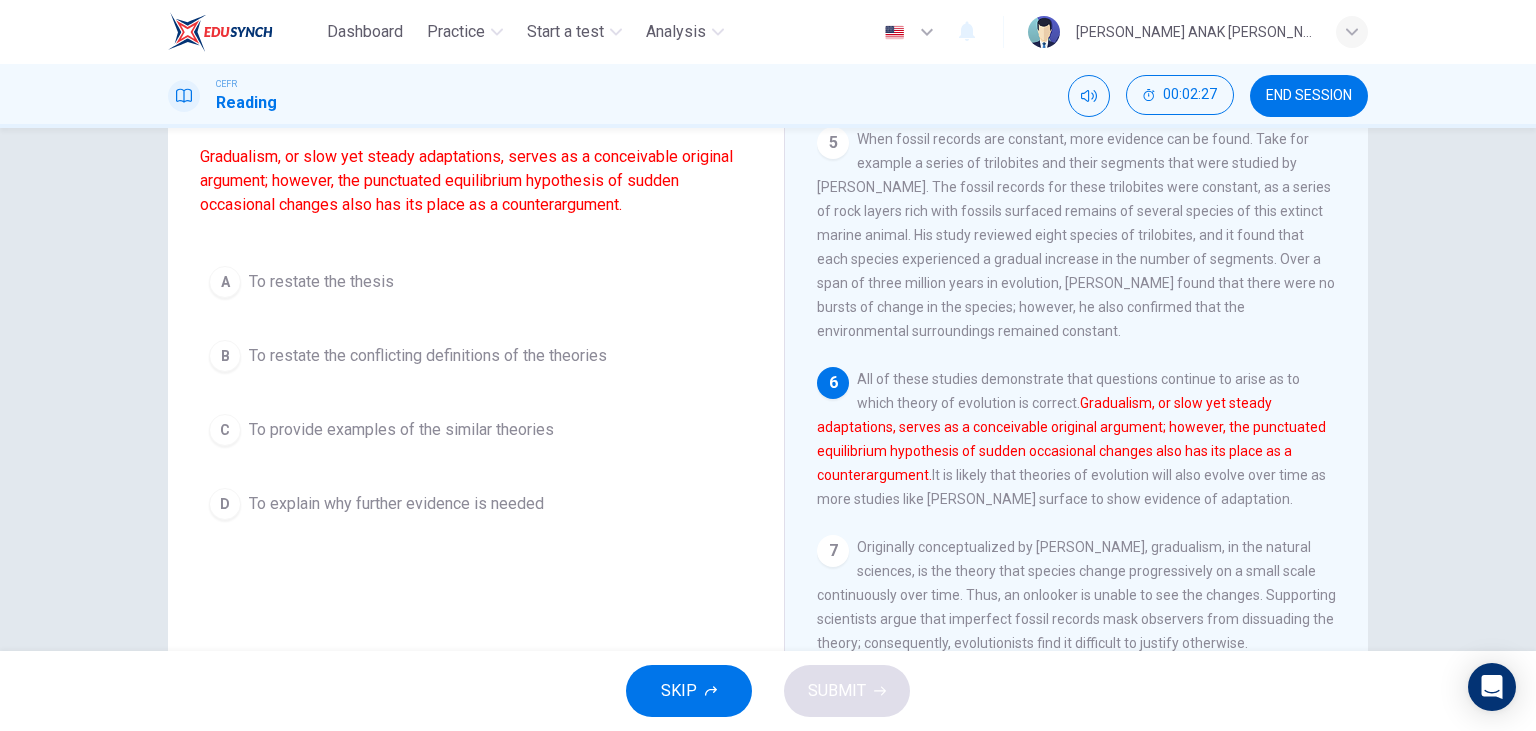 scroll, scrollTop: 137, scrollLeft: 0, axis: vertical 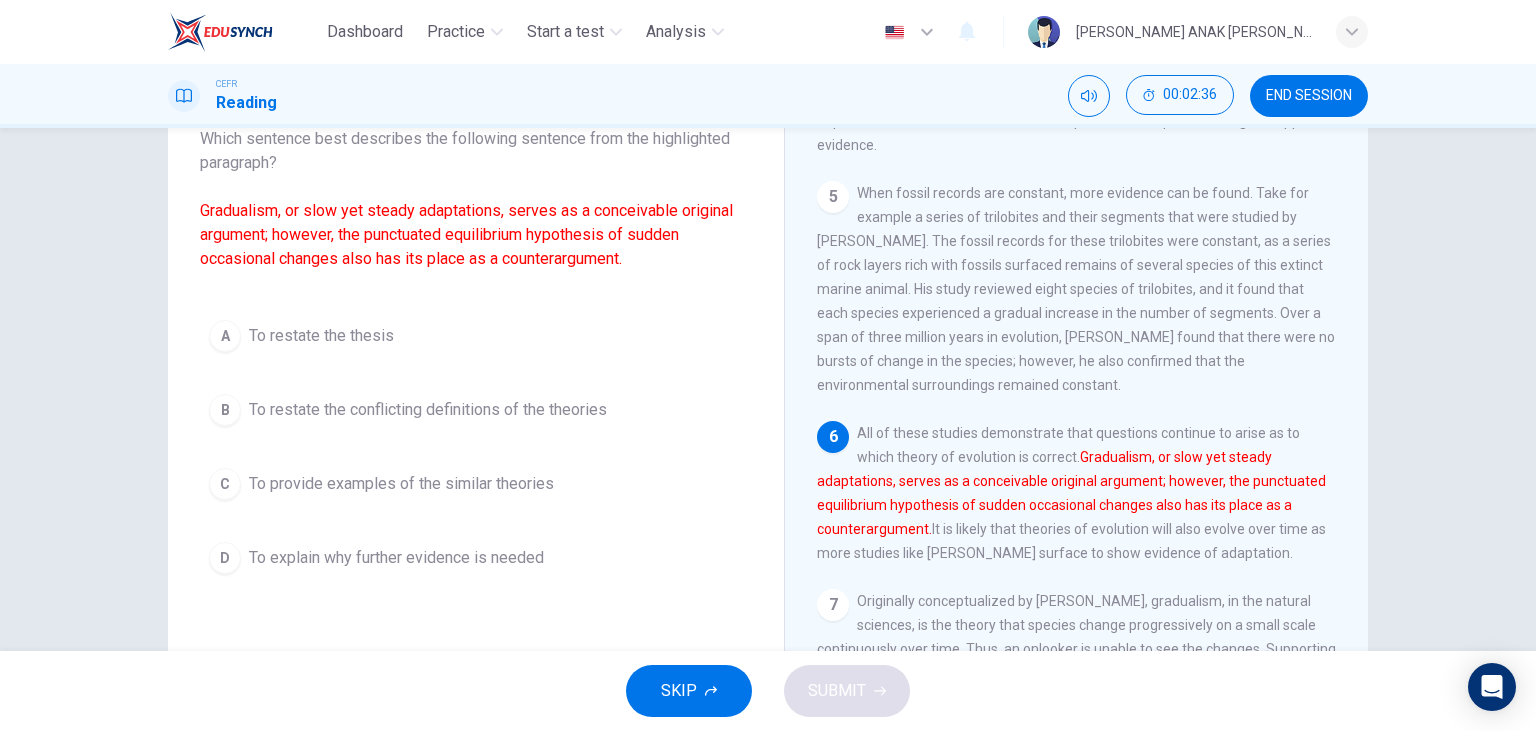 click on "C To provide examples of the similar theories" at bounding box center [476, 484] 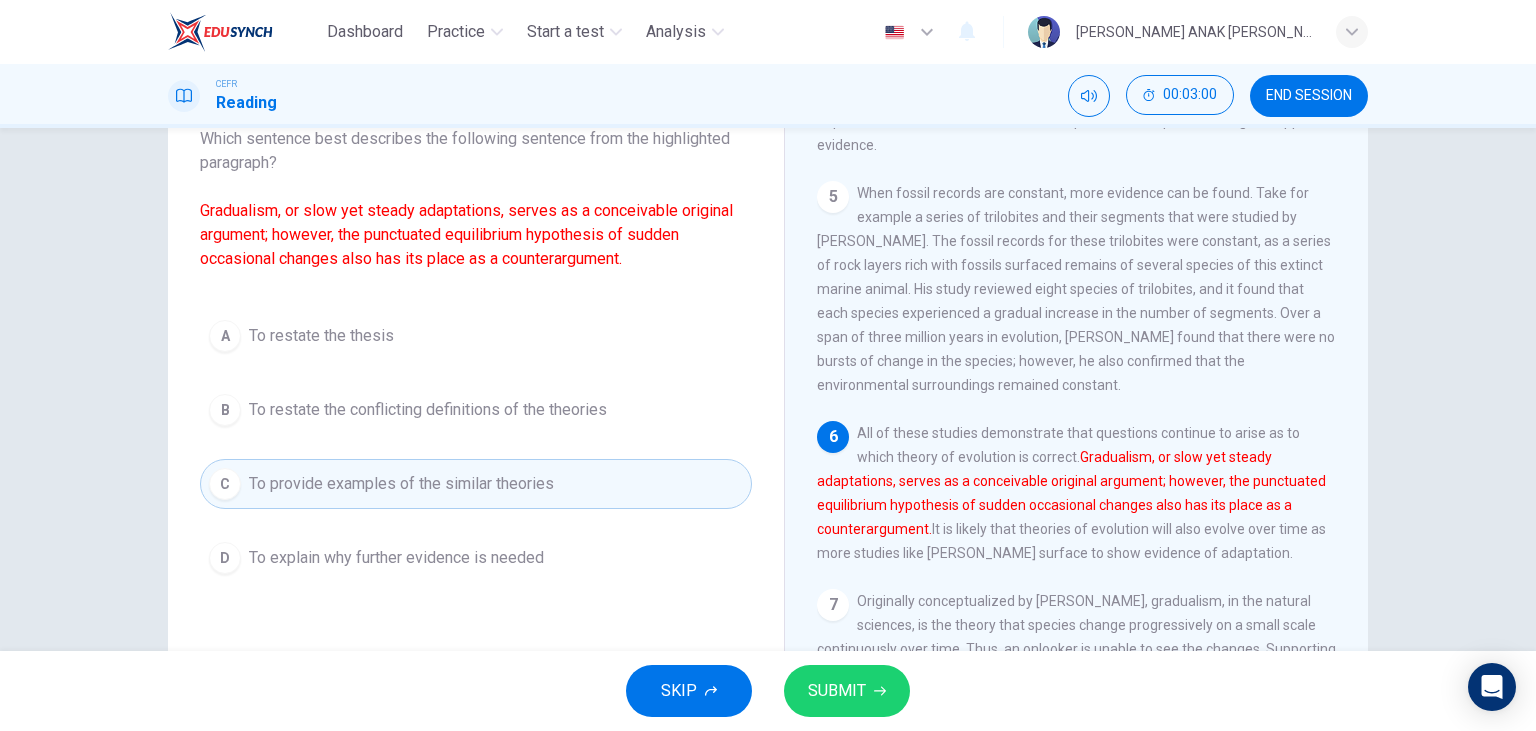 click on "To restate the conflicting definitions of the theories" at bounding box center (428, 410) 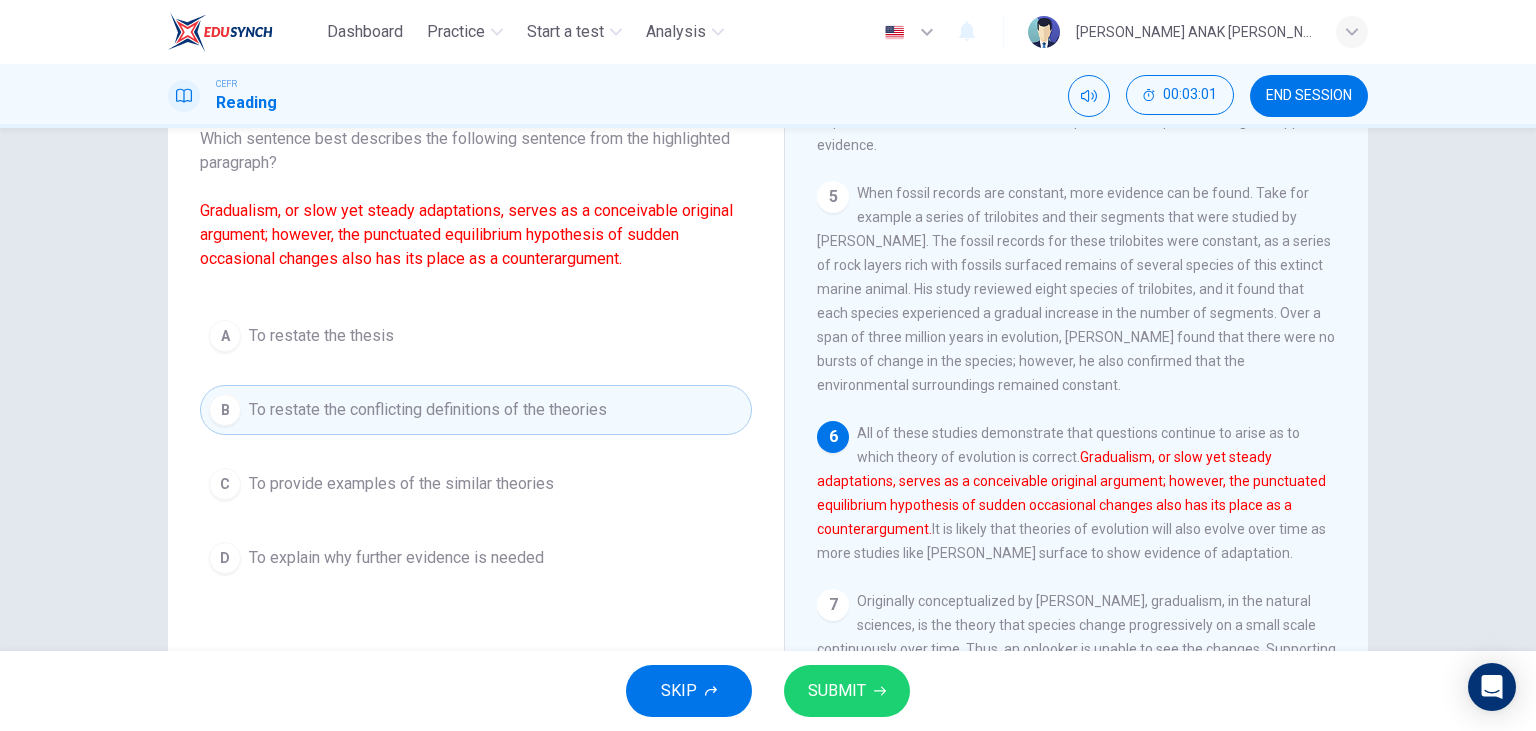 click on "SUBMIT" at bounding box center (837, 691) 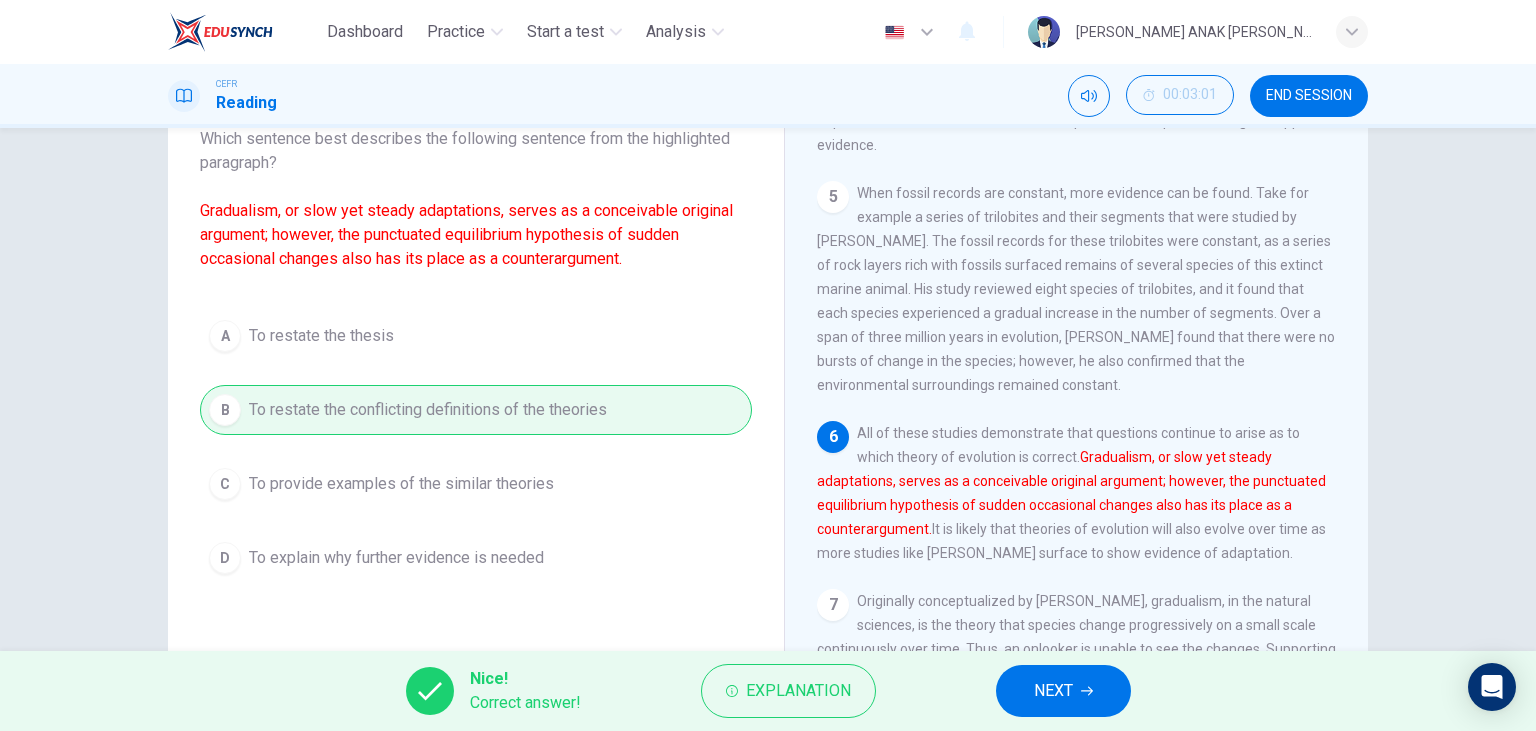click on "NEXT" at bounding box center (1063, 691) 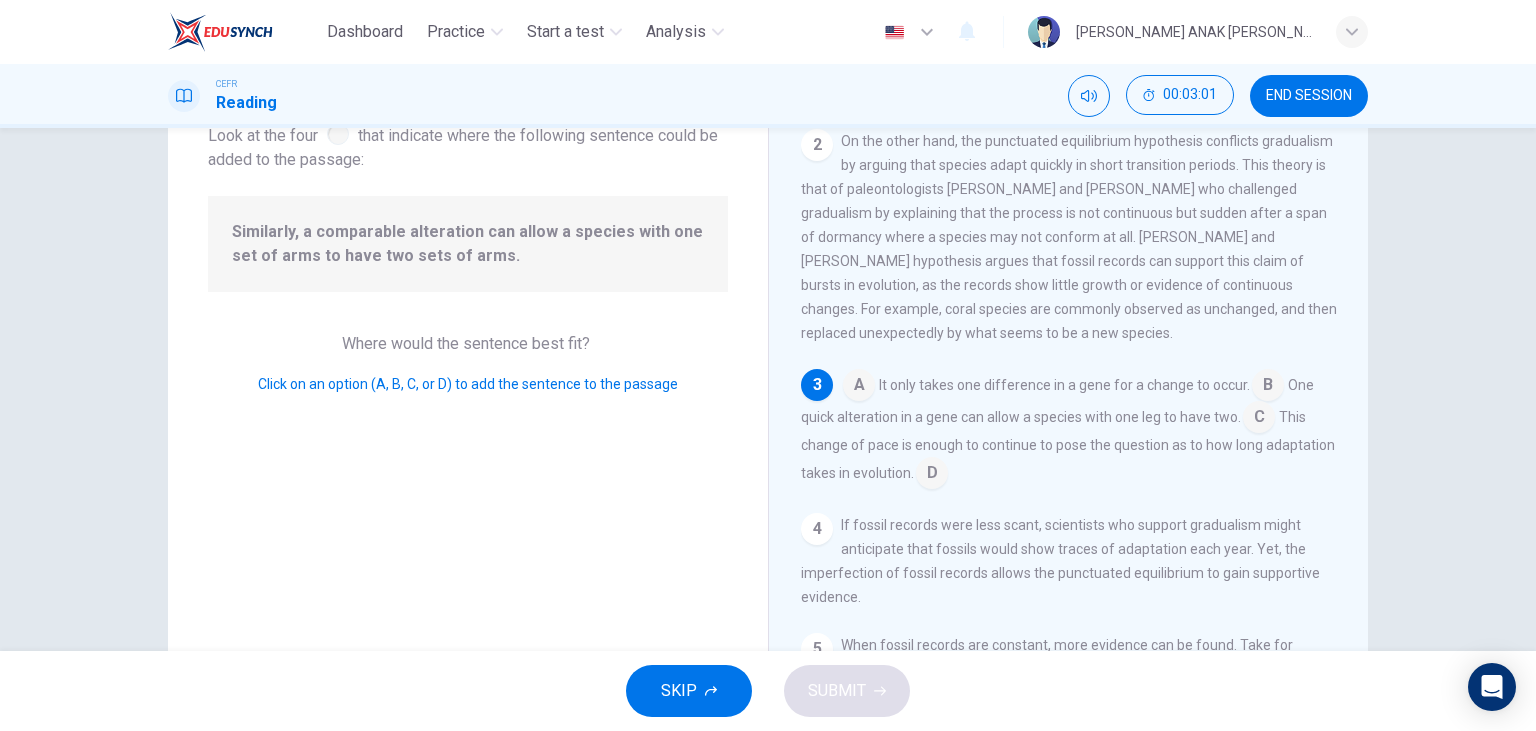 scroll, scrollTop: 159, scrollLeft: 0, axis: vertical 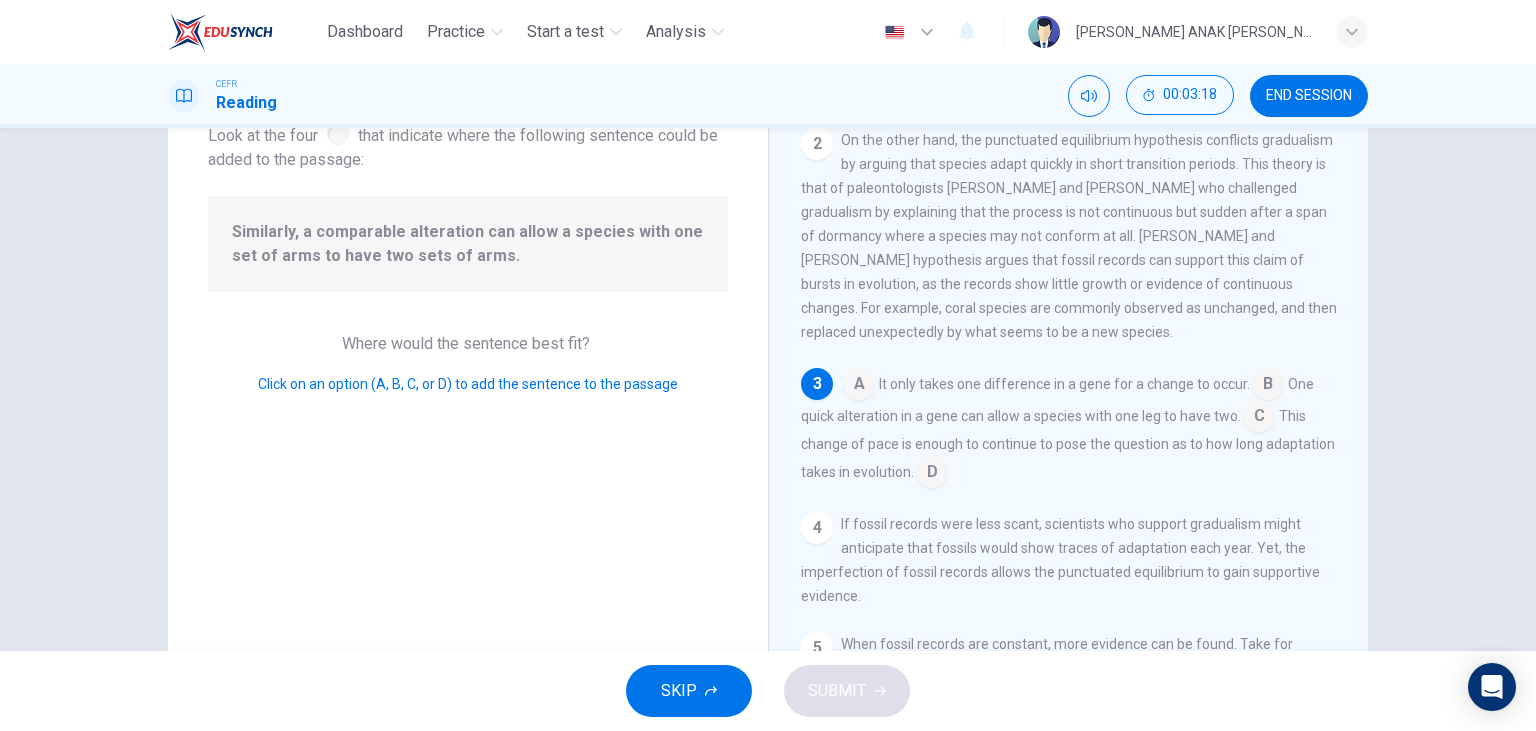 click at bounding box center (1259, 418) 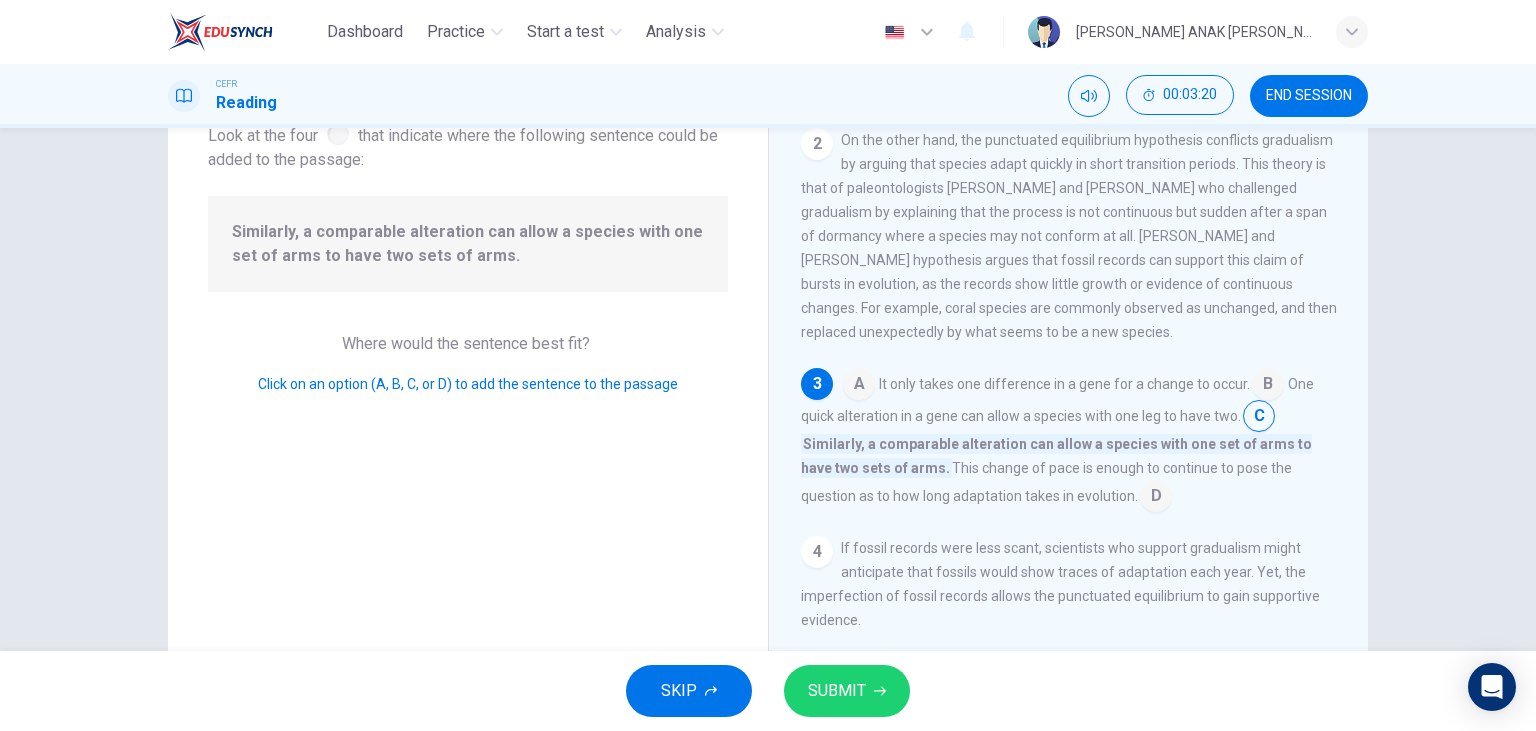 click on "SUBMIT" at bounding box center (837, 691) 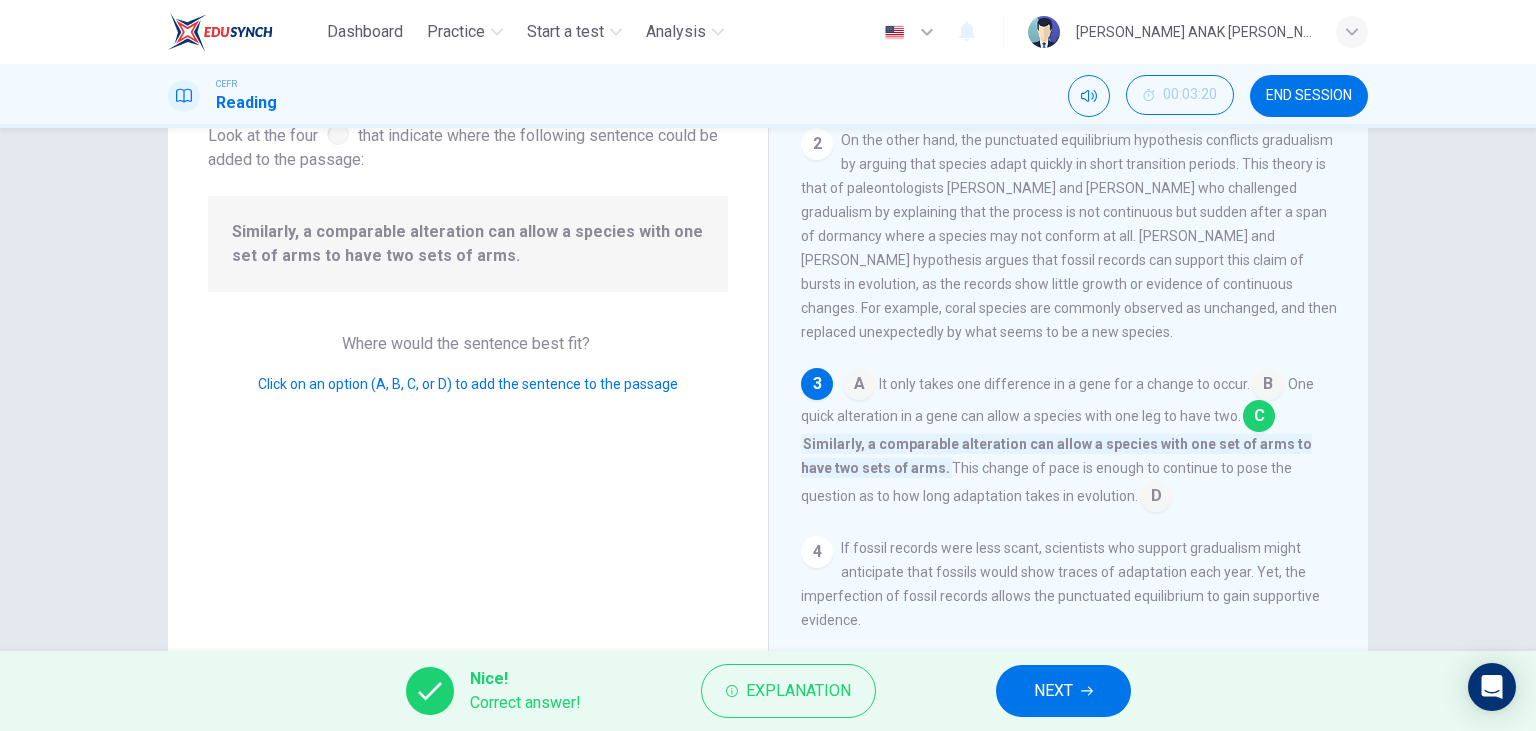 click on "NEXT" at bounding box center (1063, 691) 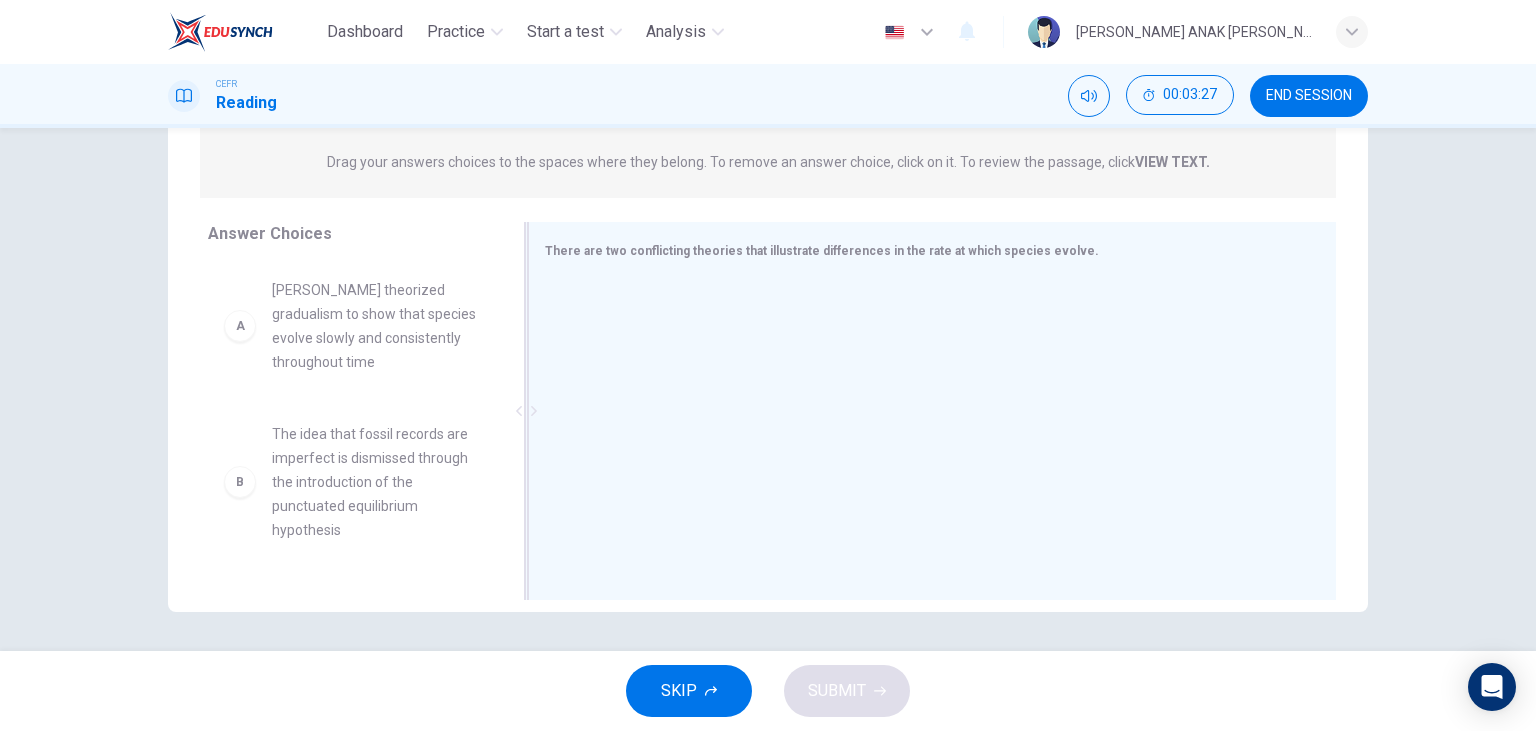 scroll, scrollTop: 252, scrollLeft: 0, axis: vertical 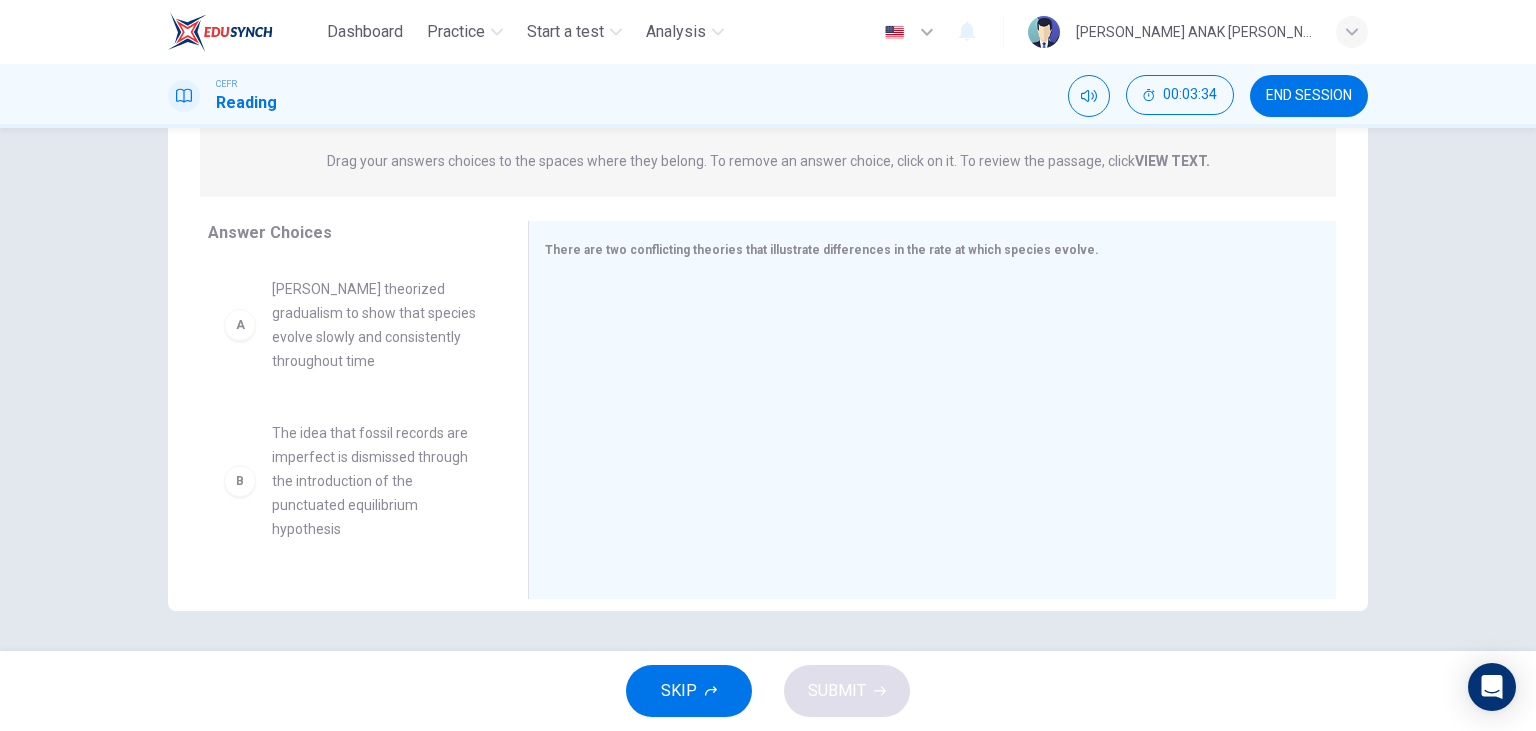 click on "VIEW TEXT." at bounding box center [1172, 161] 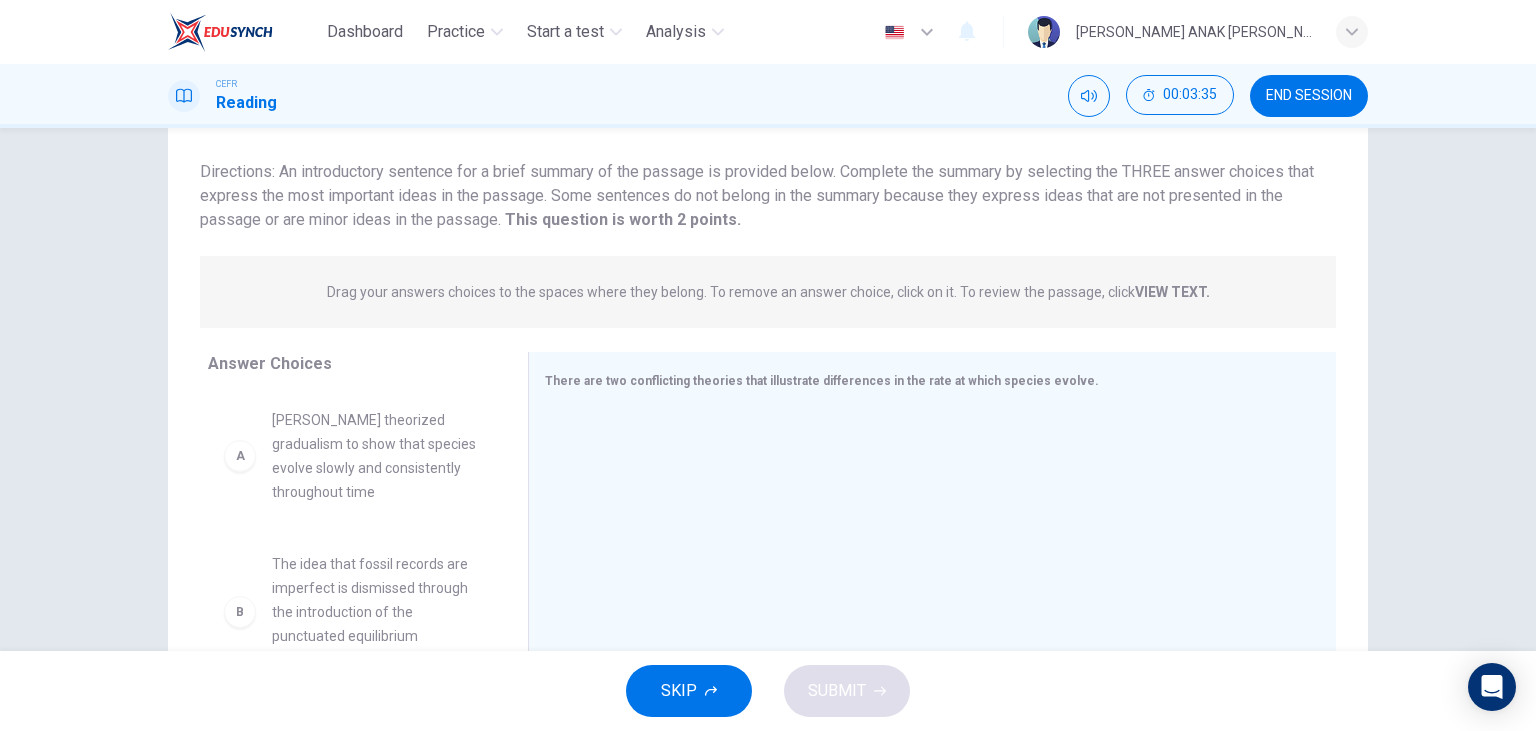 scroll, scrollTop: 22, scrollLeft: 0, axis: vertical 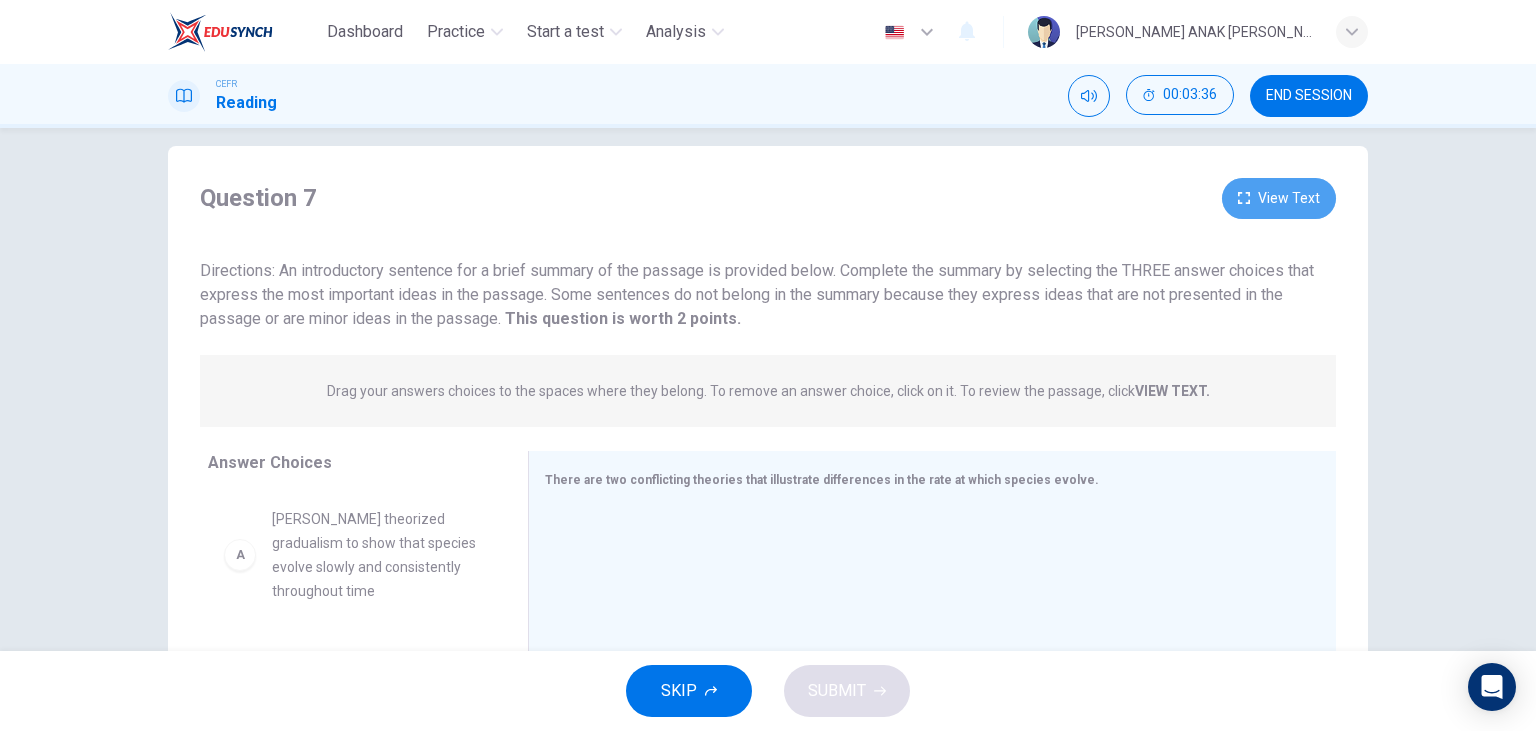 click on "View Text" at bounding box center (1279, 198) 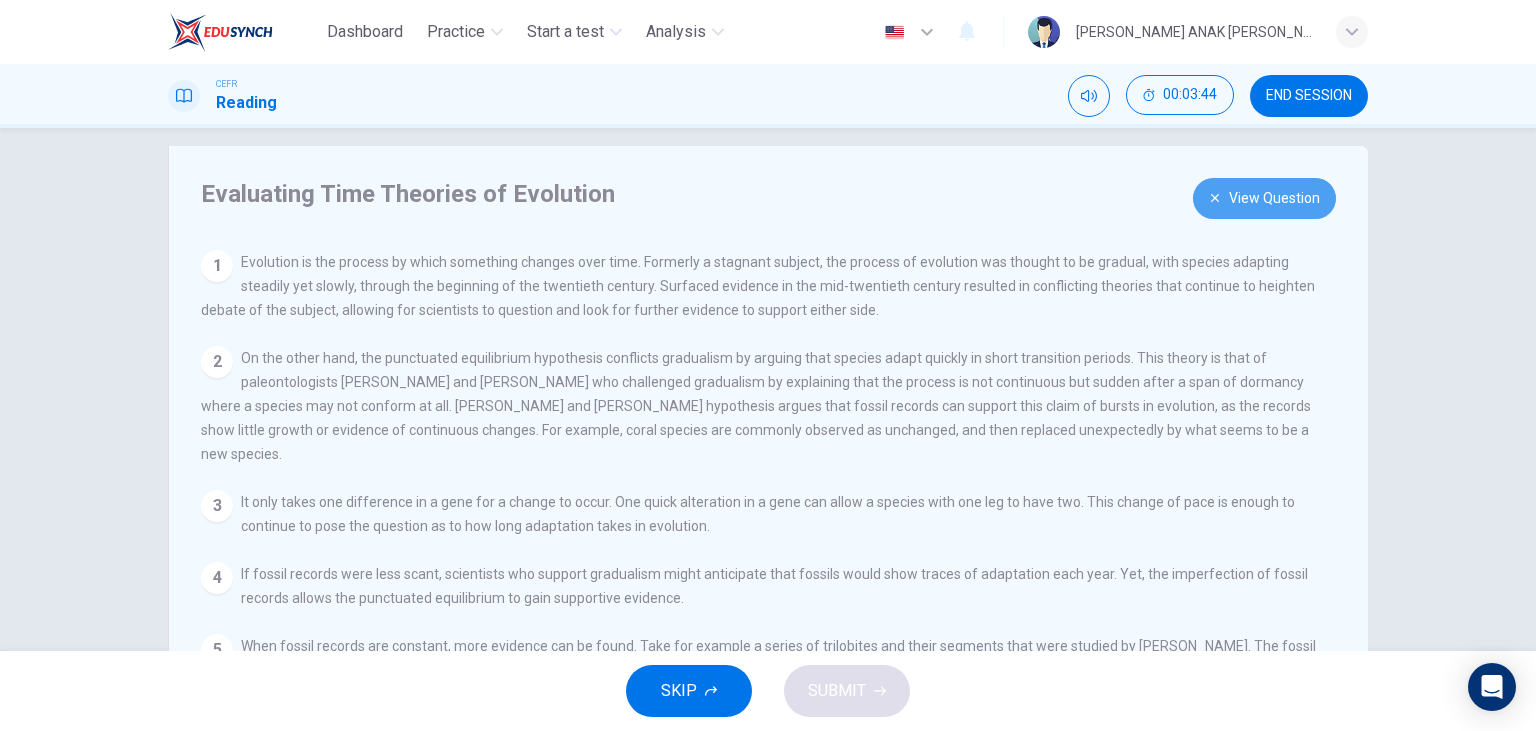 click on "View Question" at bounding box center (1264, 198) 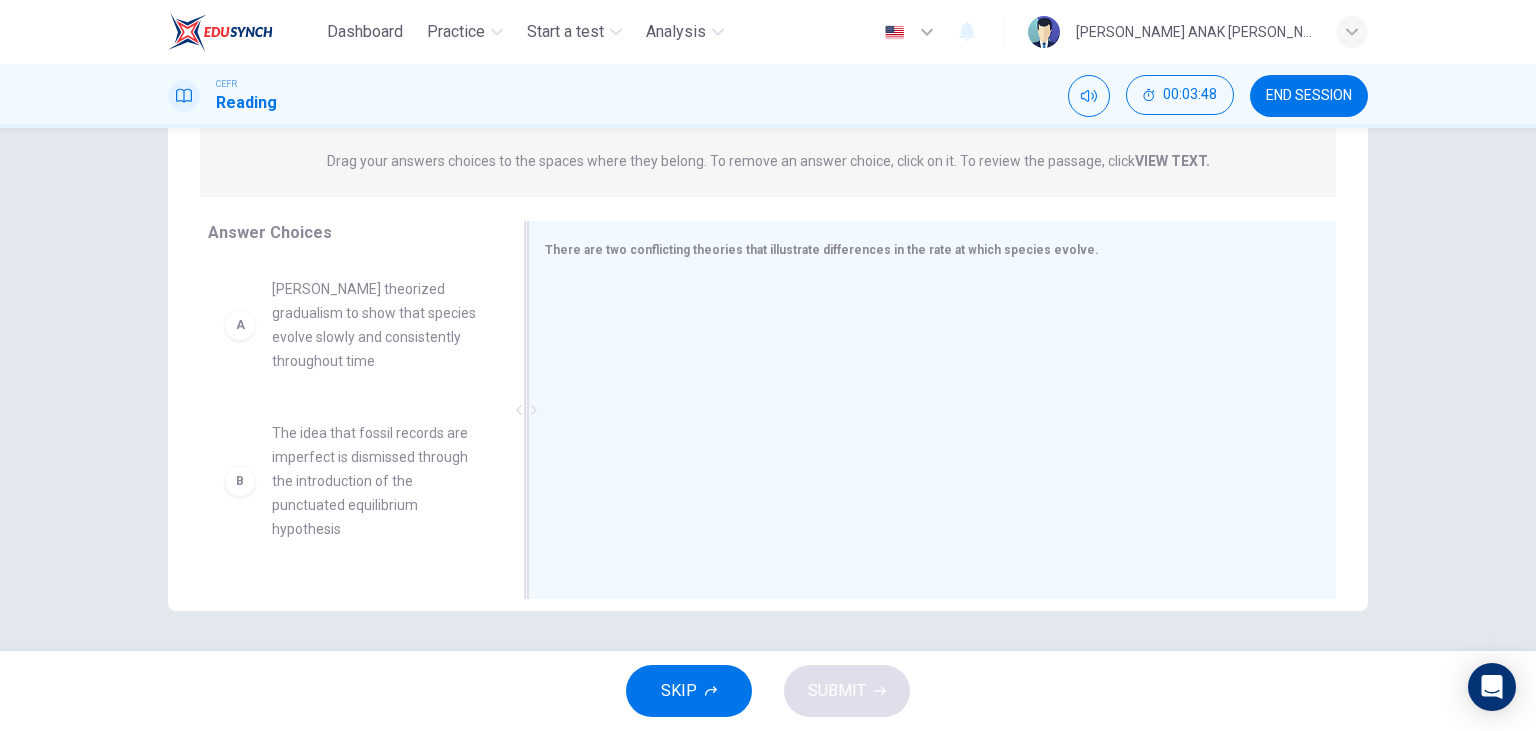 scroll, scrollTop: 0, scrollLeft: 0, axis: both 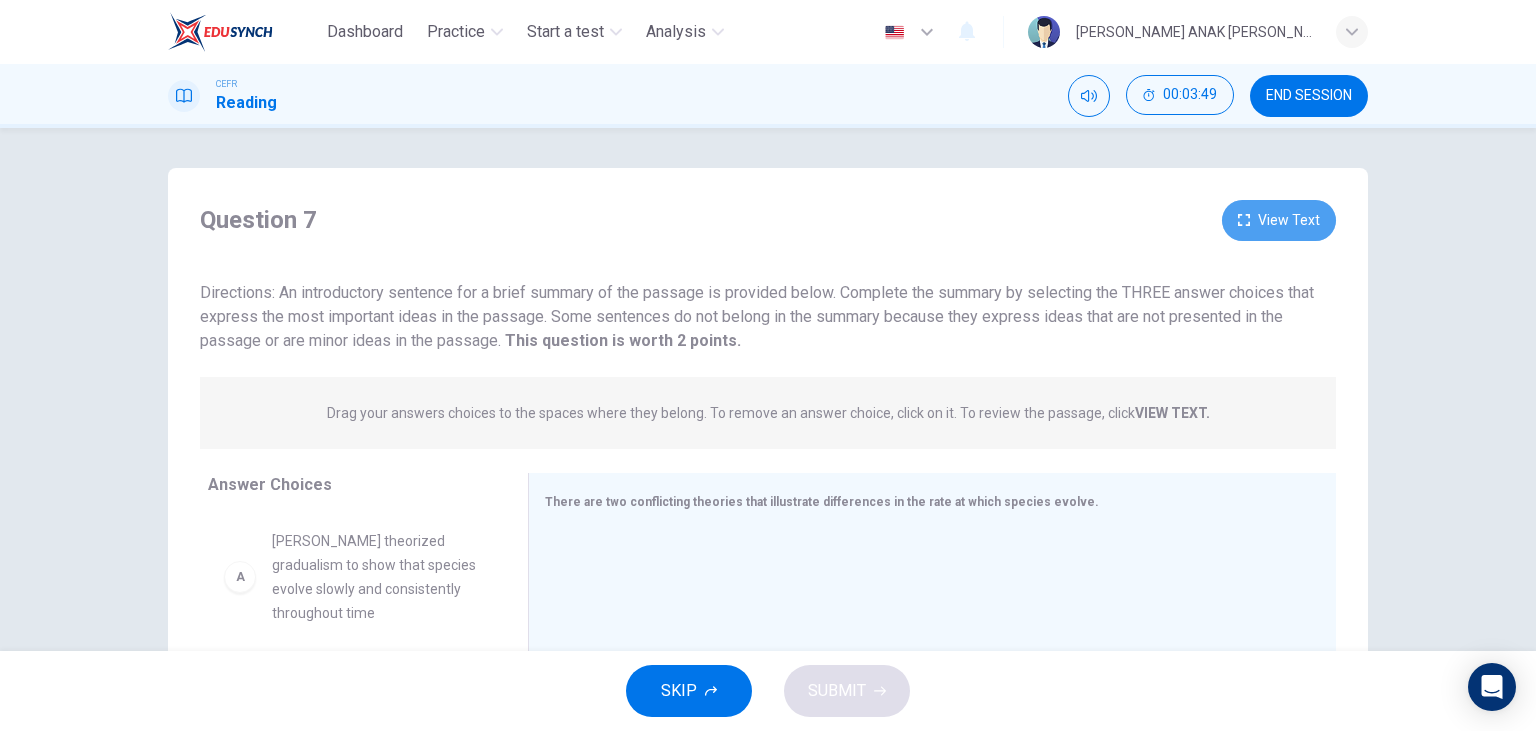 click on "View Text" at bounding box center [1279, 220] 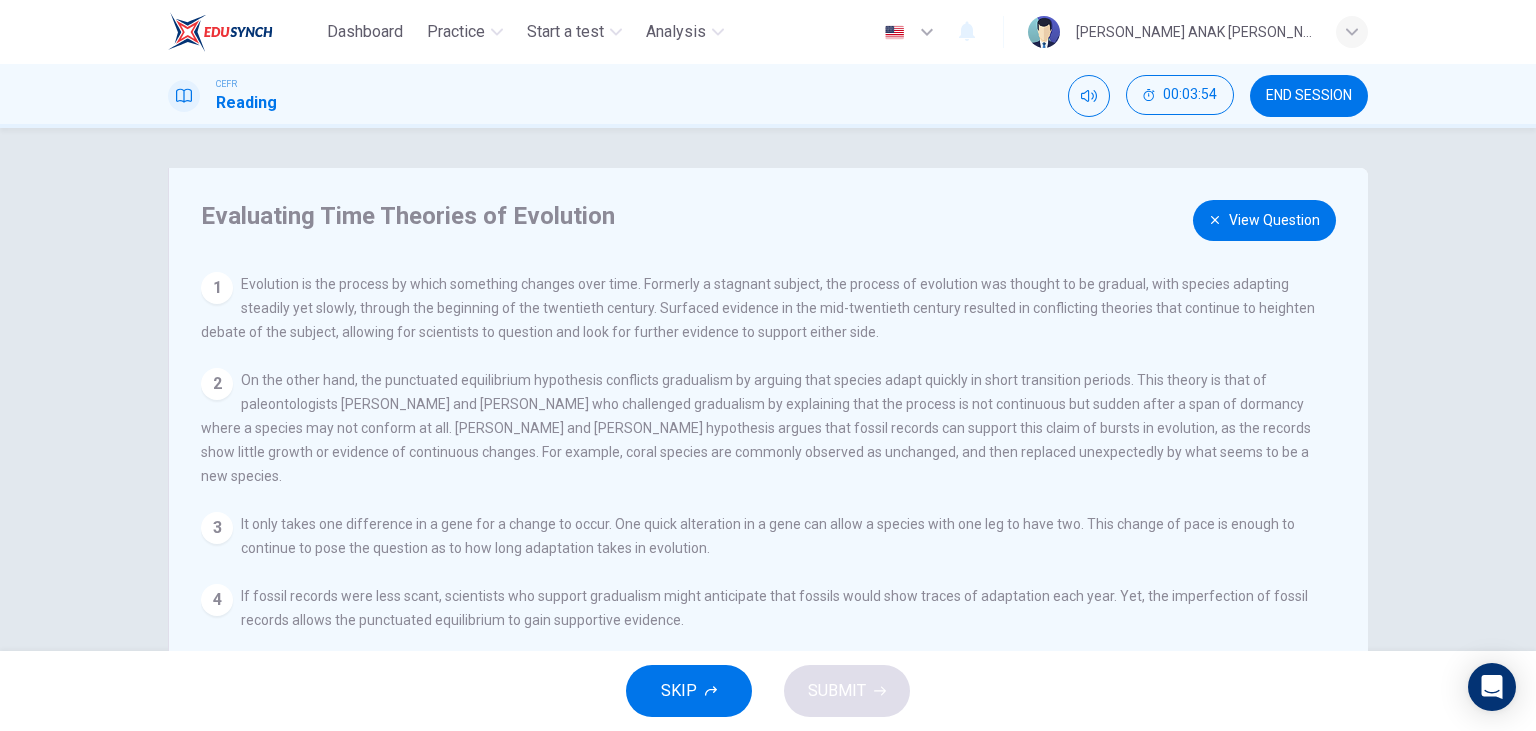 click on "View Question" at bounding box center (1264, 220) 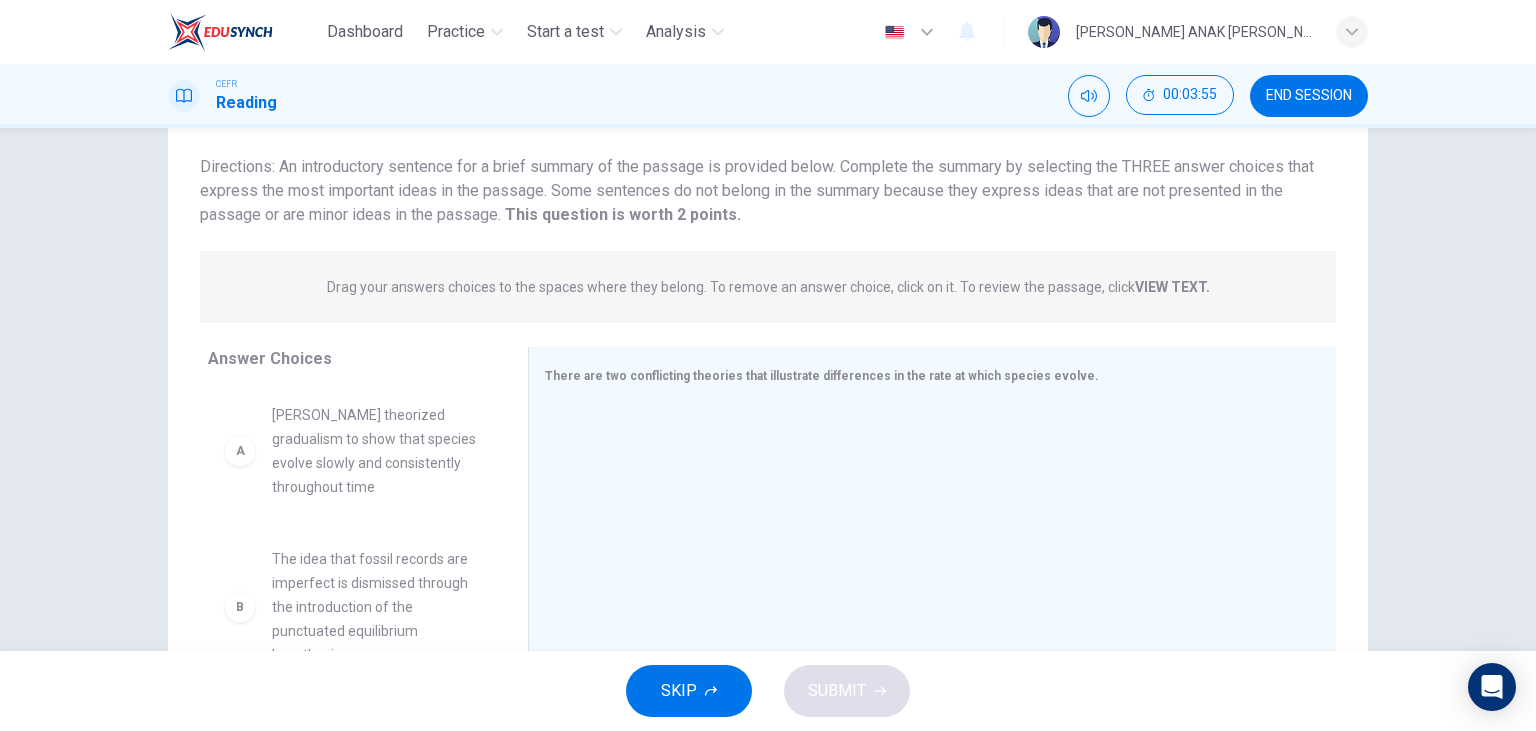 scroll, scrollTop: 230, scrollLeft: 0, axis: vertical 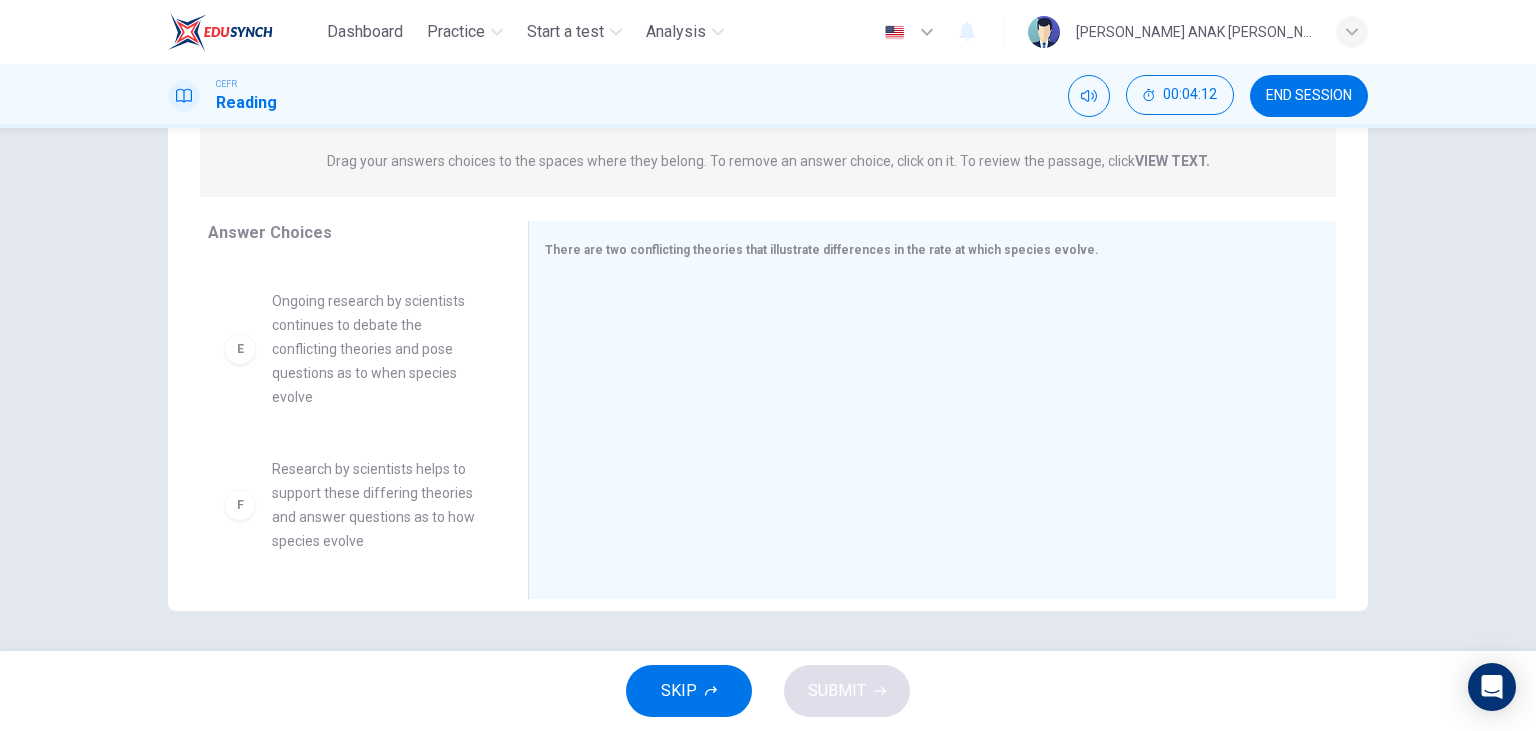 click on "Ongoing research by scientists continues to debate the conflicting theories and pose questions as to when species evolve" at bounding box center (376, 349) 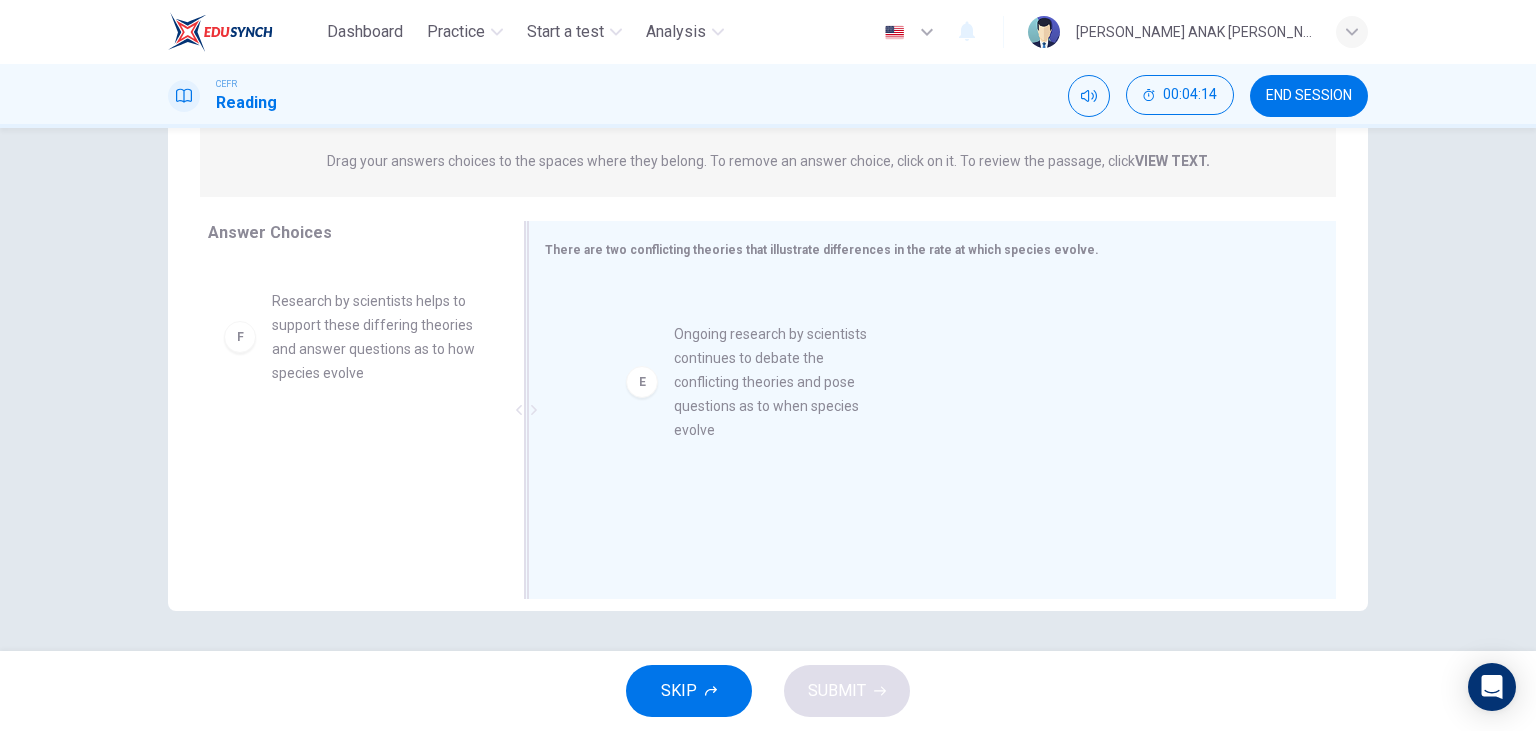 drag, startPoint x: 306, startPoint y: 344, endPoint x: 716, endPoint y: 379, distance: 411.49118 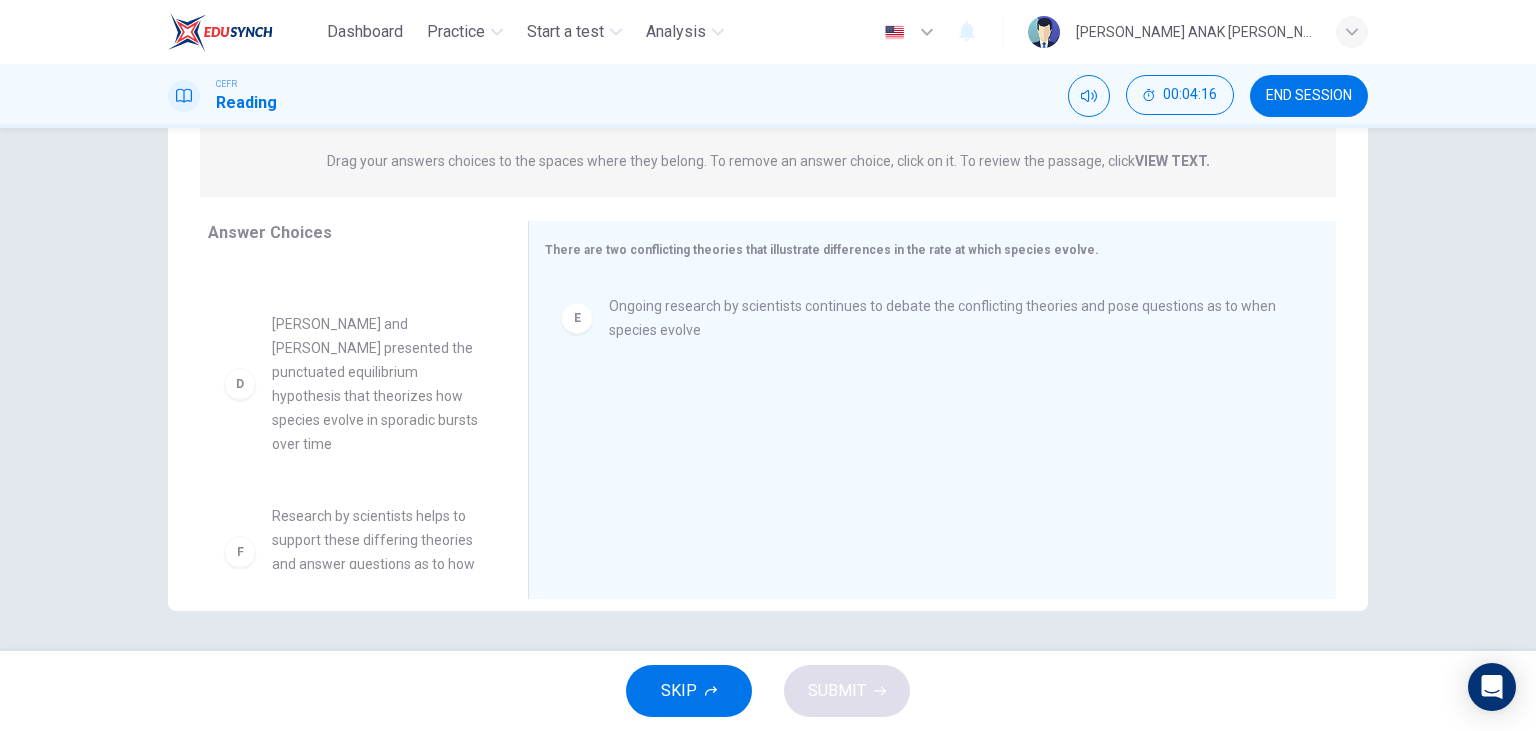 scroll, scrollTop: 468, scrollLeft: 0, axis: vertical 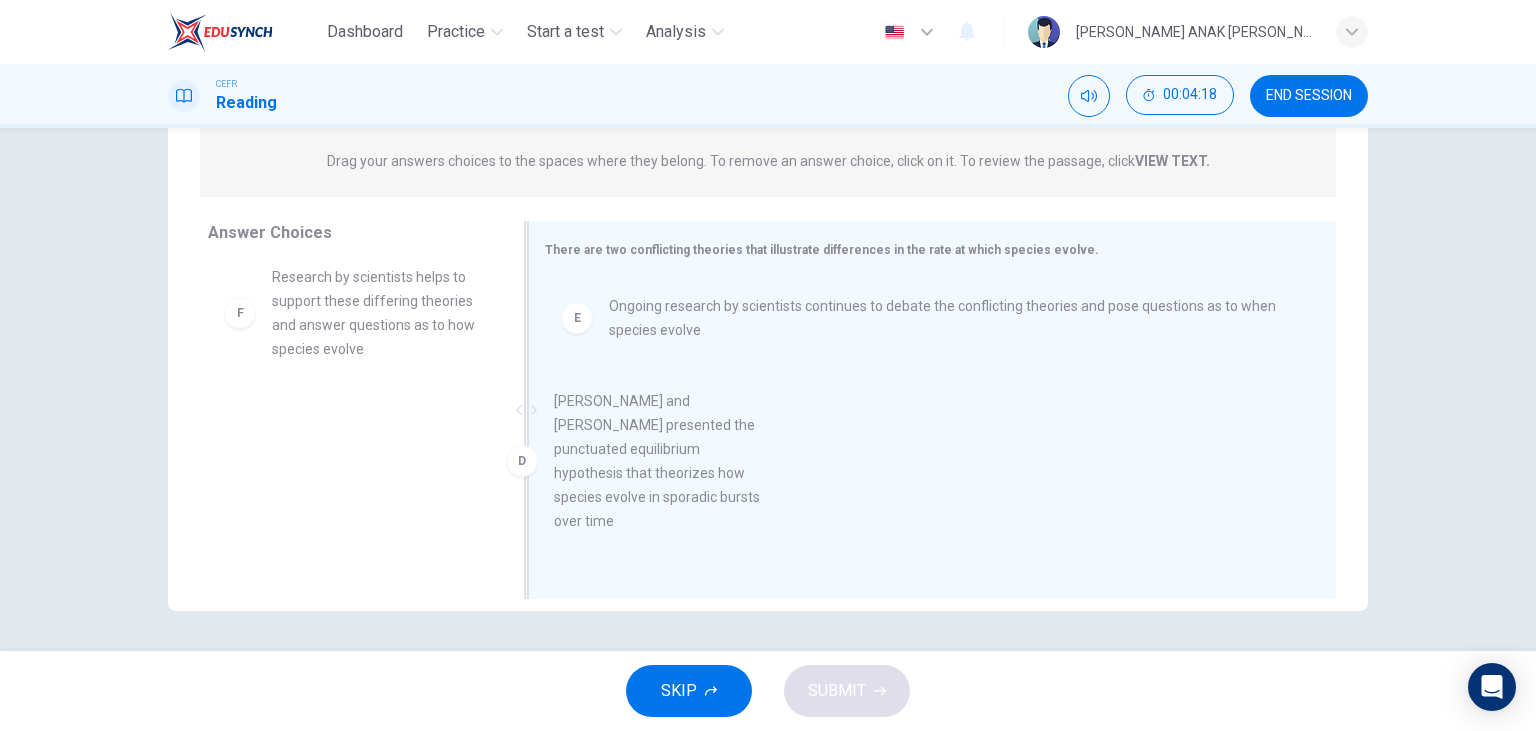 drag, startPoint x: 400, startPoint y: 354, endPoint x: 694, endPoint y: 475, distance: 317.9261 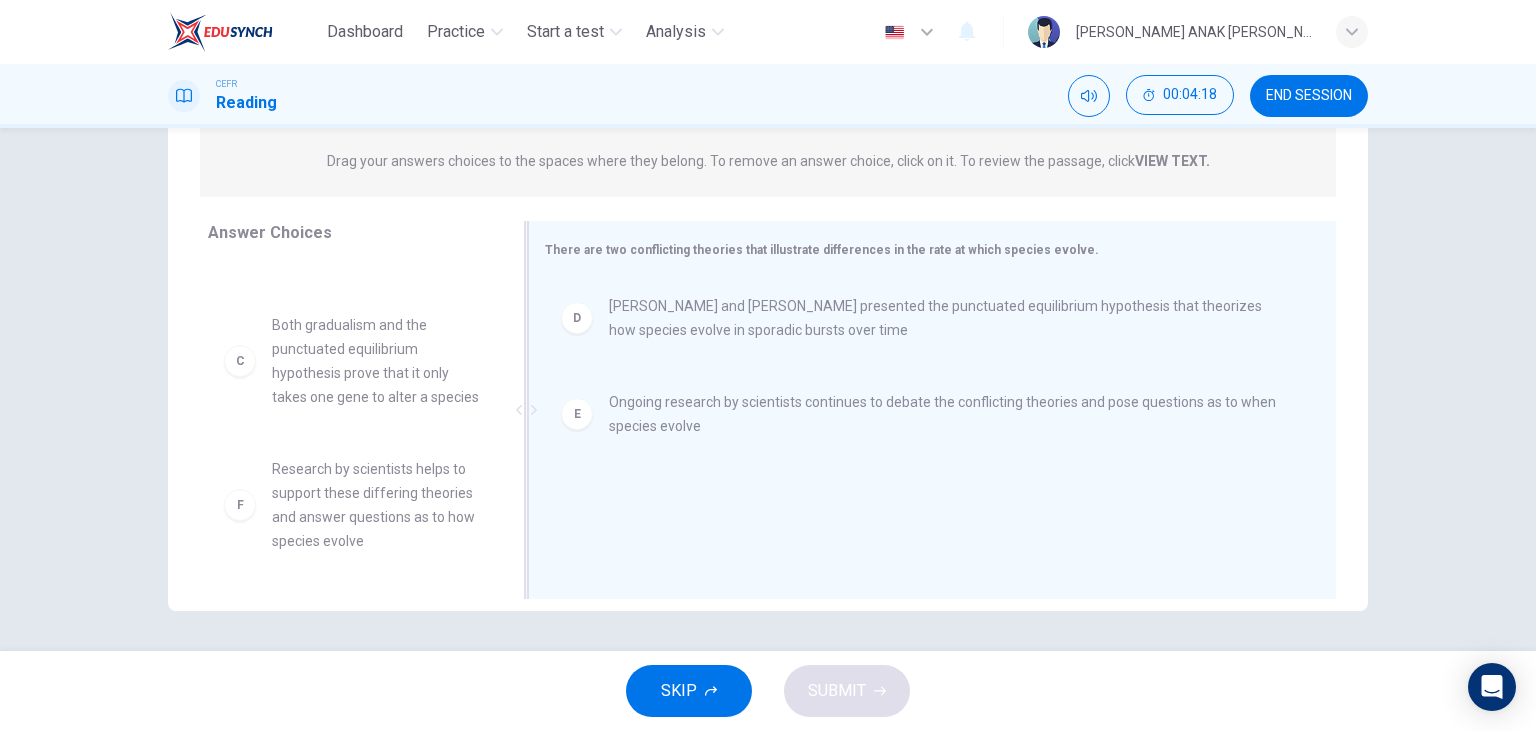 scroll, scrollTop: 276, scrollLeft: 0, axis: vertical 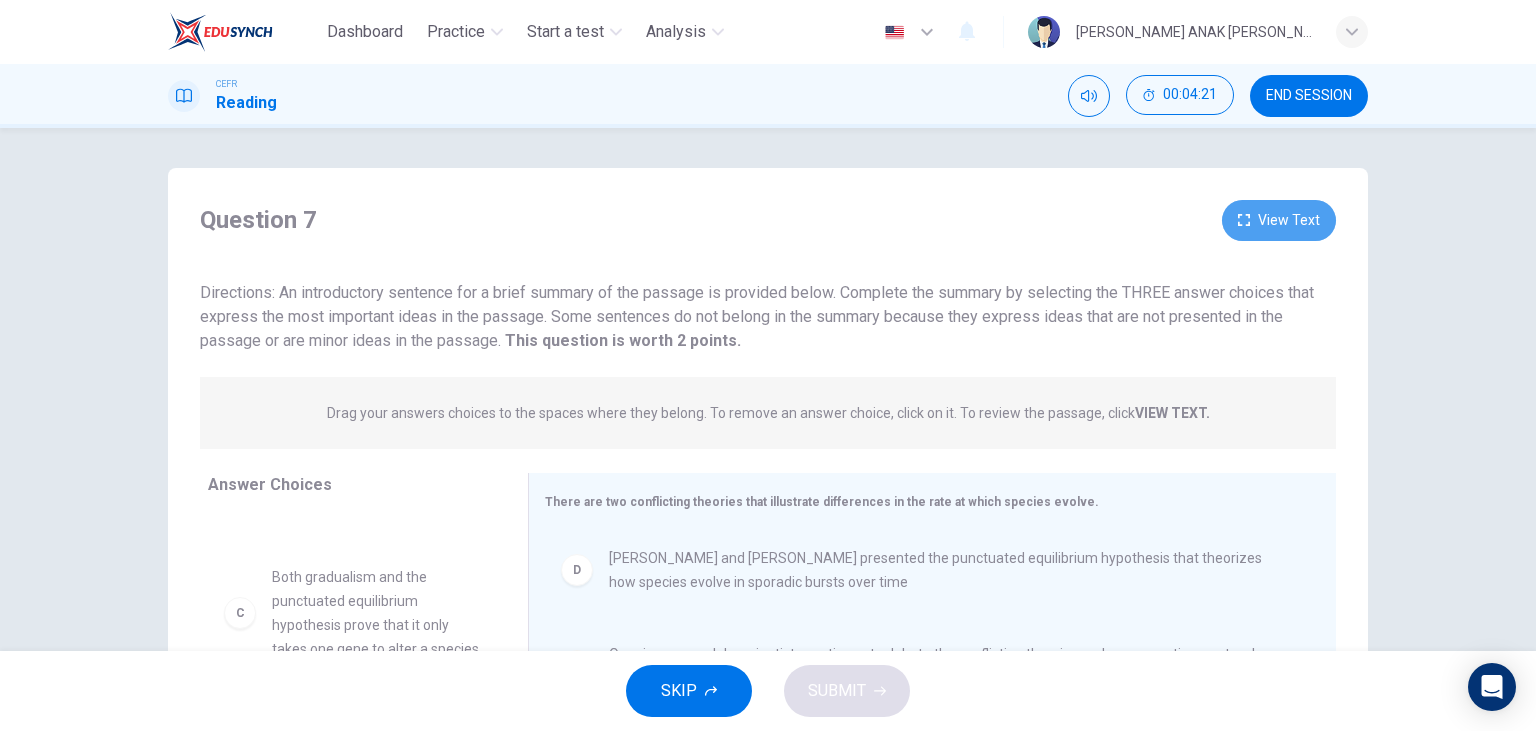 click on "View Text" at bounding box center [1279, 220] 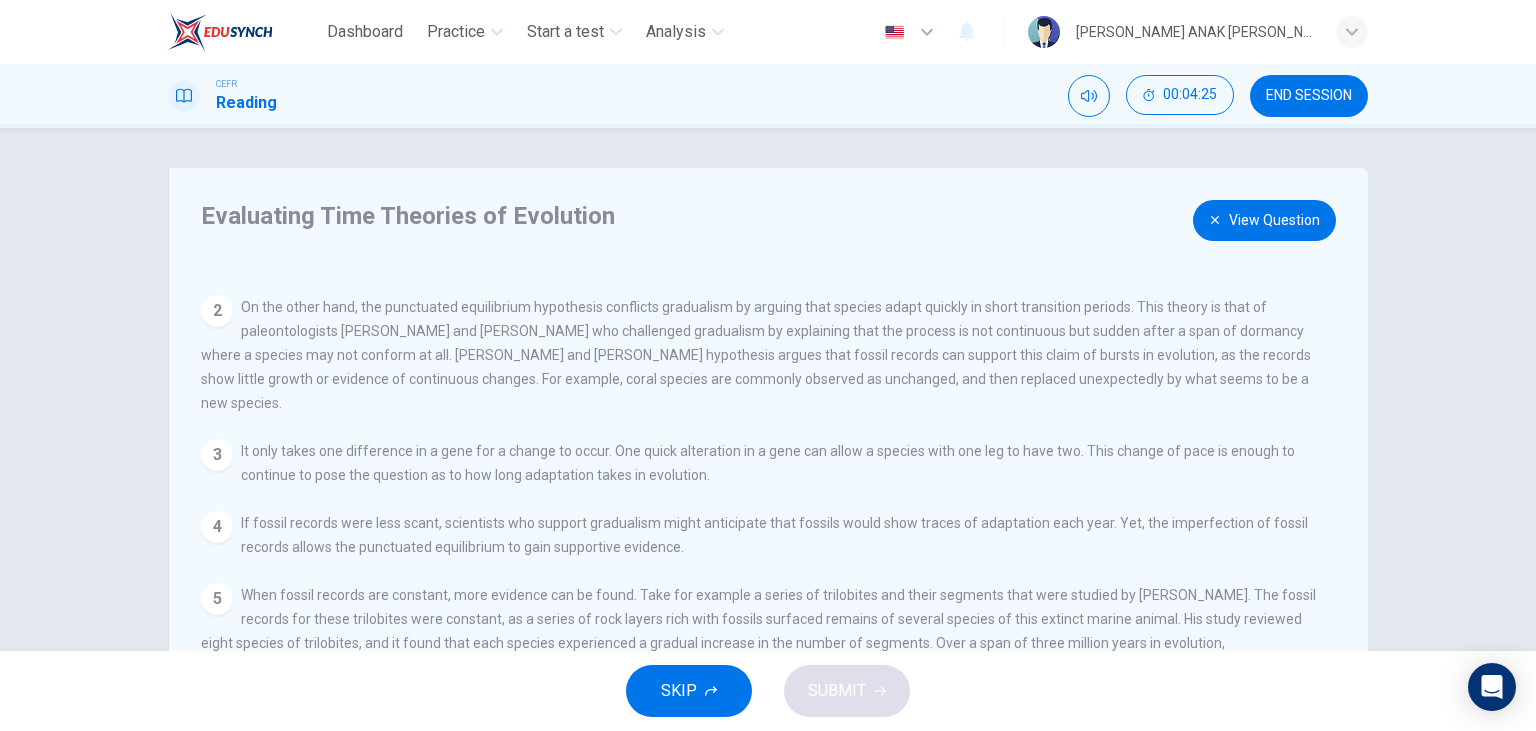 scroll, scrollTop: 106, scrollLeft: 0, axis: vertical 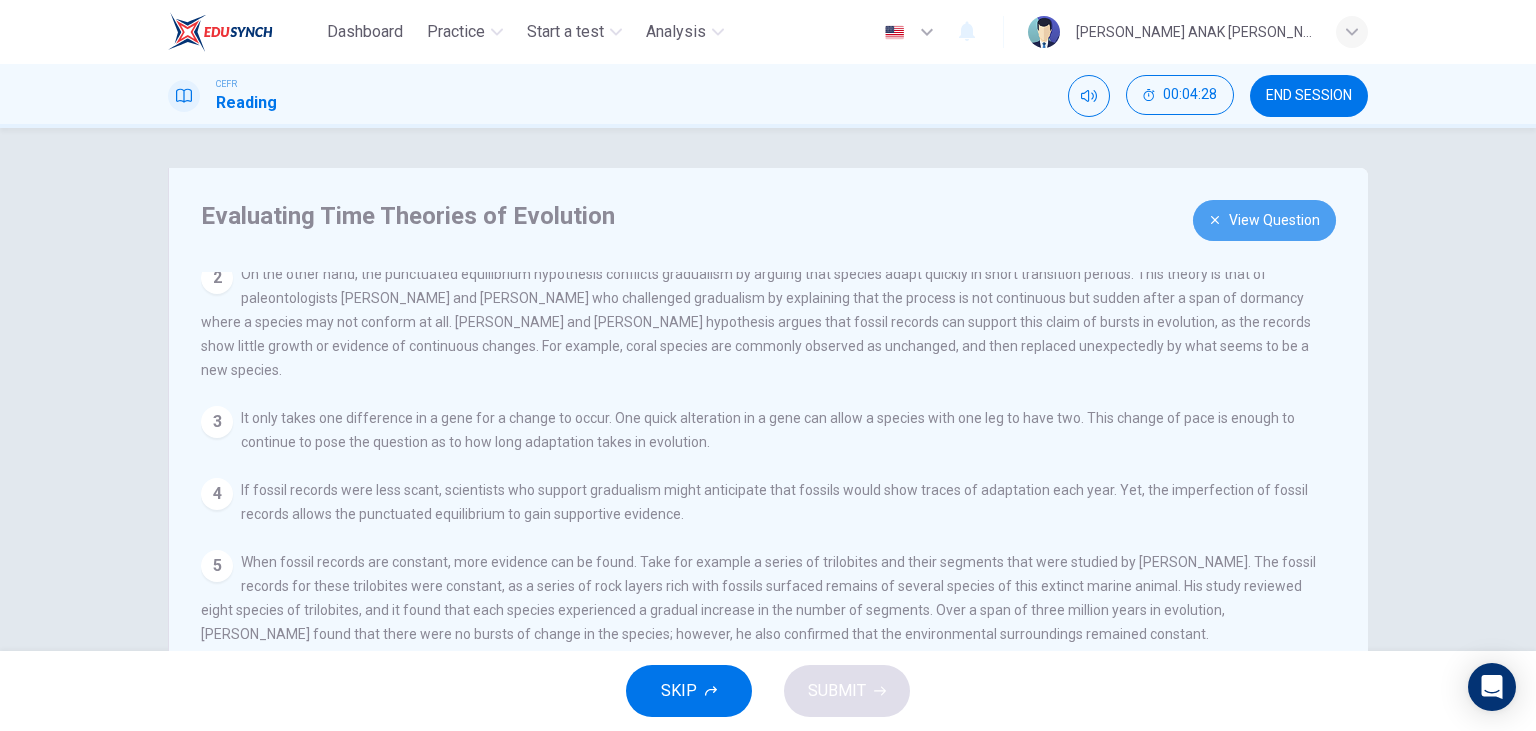 click on "View Question" at bounding box center (1264, 220) 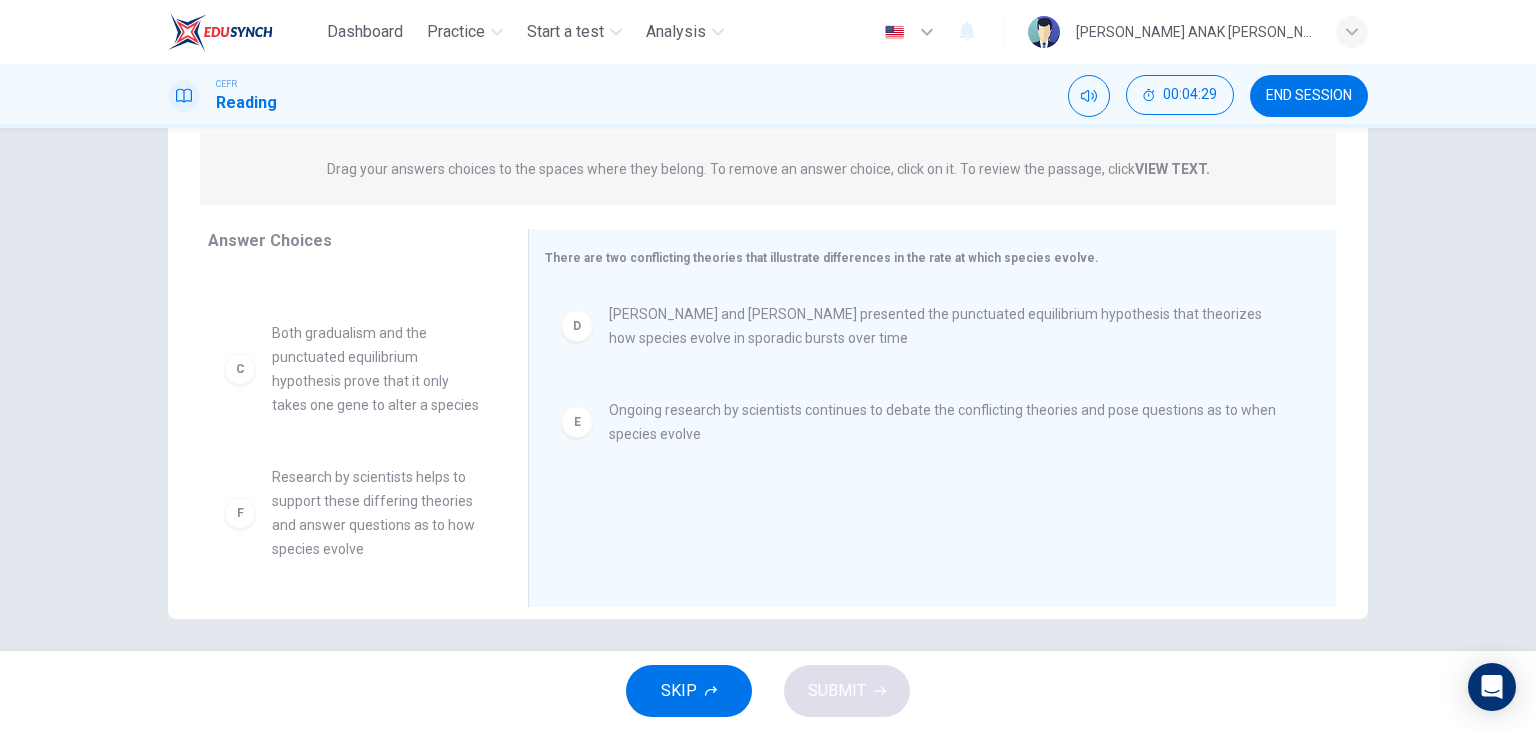 scroll, scrollTop: 252, scrollLeft: 0, axis: vertical 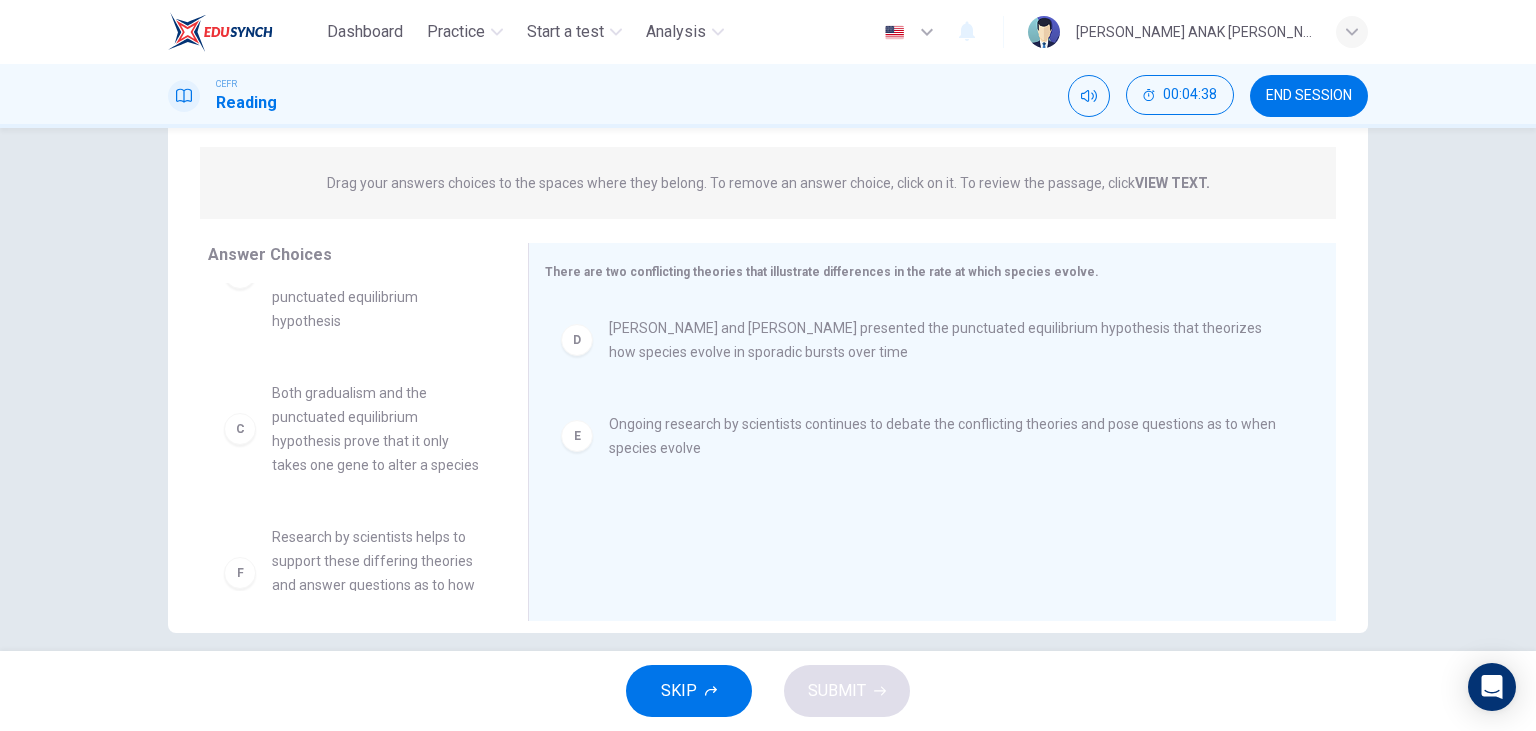 click on "Both gradualism and the punctuated equilibrium hypothesis prove that it only takes one gene to alter a species" at bounding box center (376, 429) 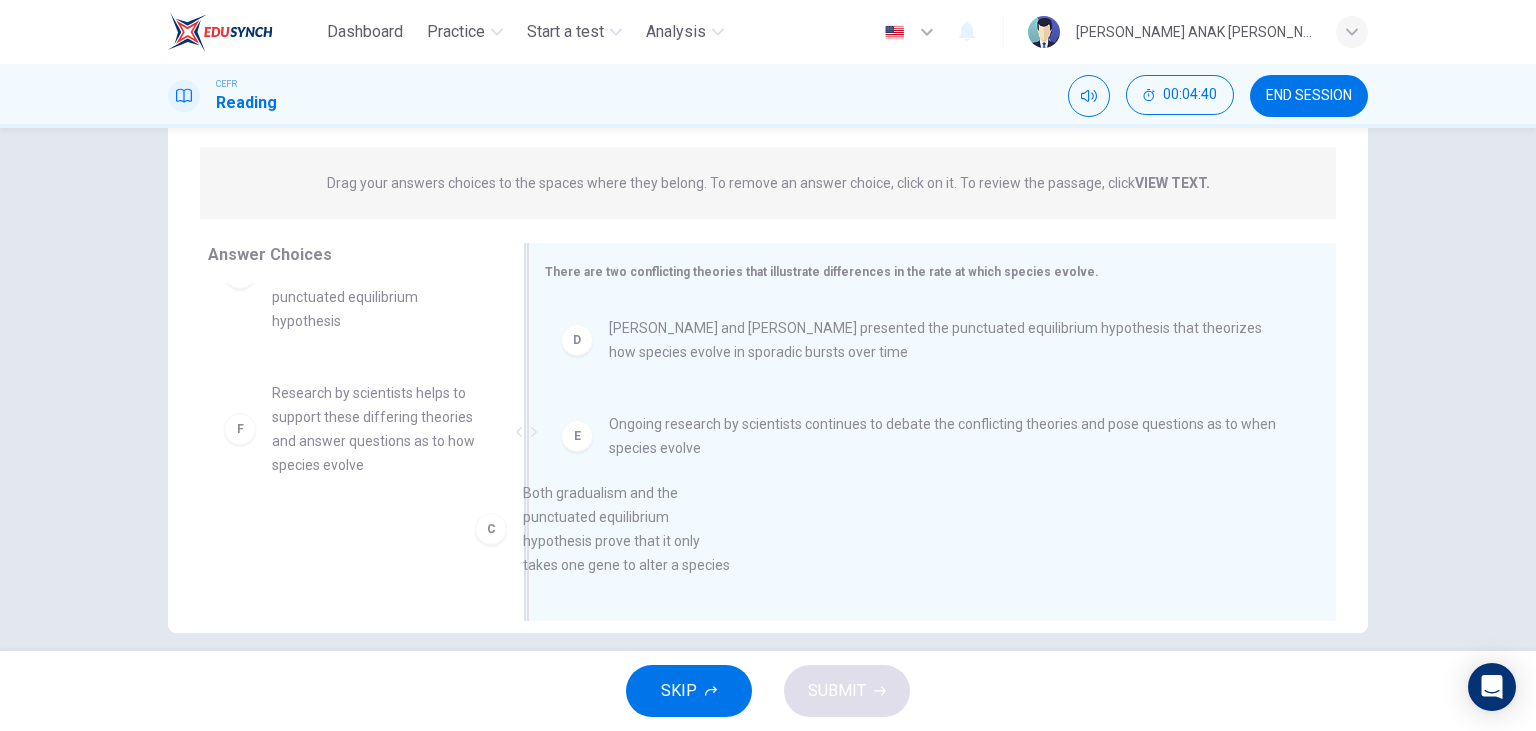 scroll, scrollTop: 0, scrollLeft: 0, axis: both 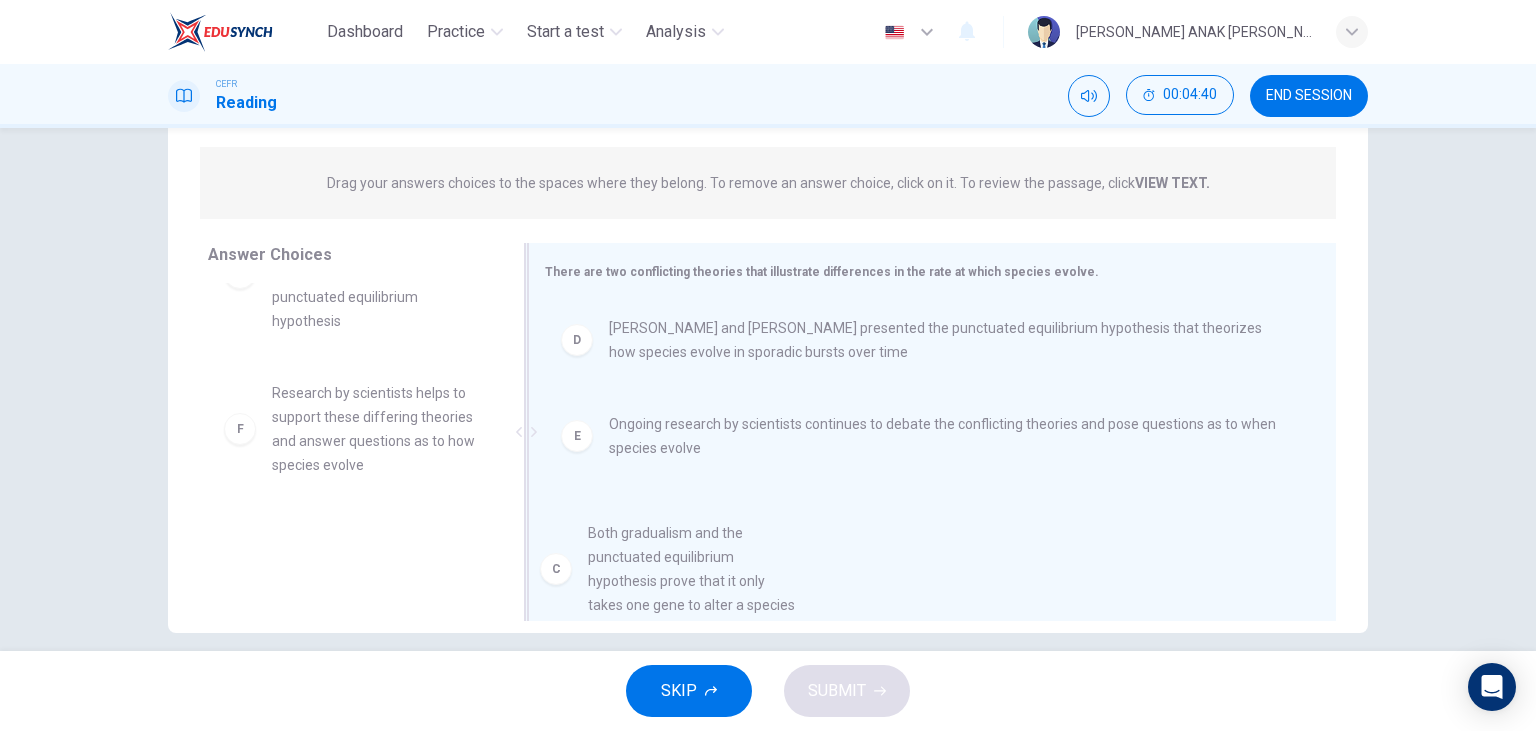 drag, startPoint x: 383, startPoint y: 460, endPoint x: 706, endPoint y: 601, distance: 352.4344 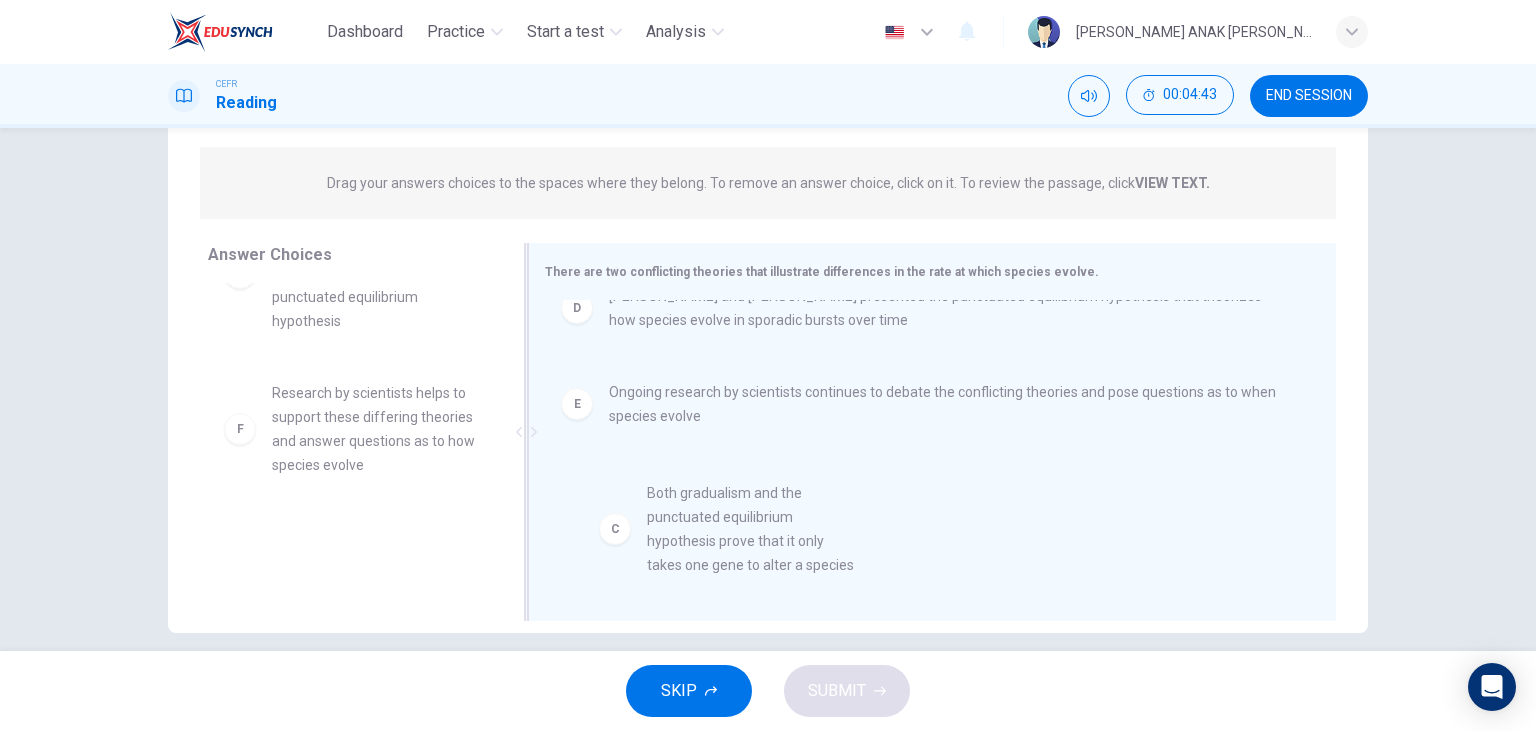 drag, startPoint x: 321, startPoint y: 424, endPoint x: 699, endPoint y: 530, distance: 392.5812 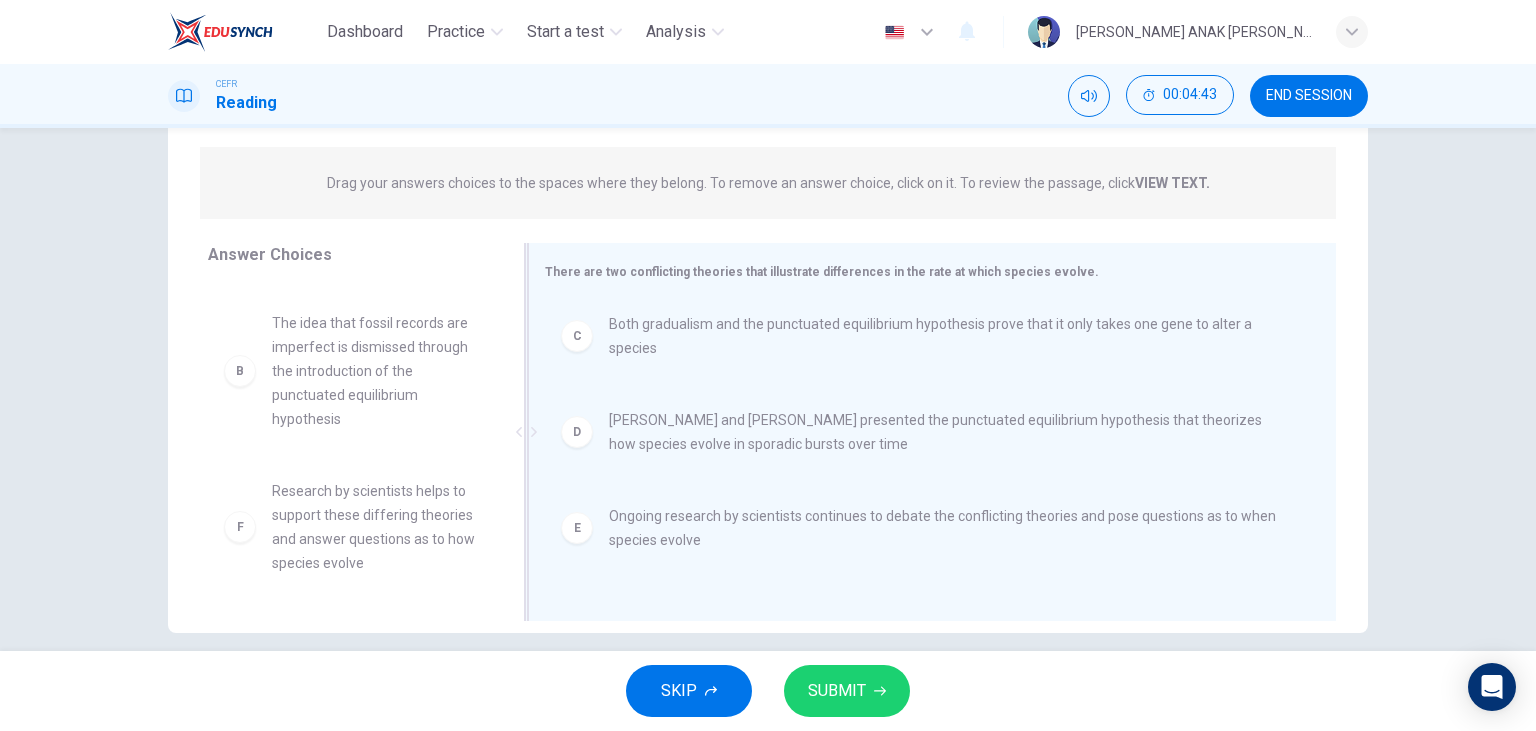 scroll, scrollTop: 4, scrollLeft: 0, axis: vertical 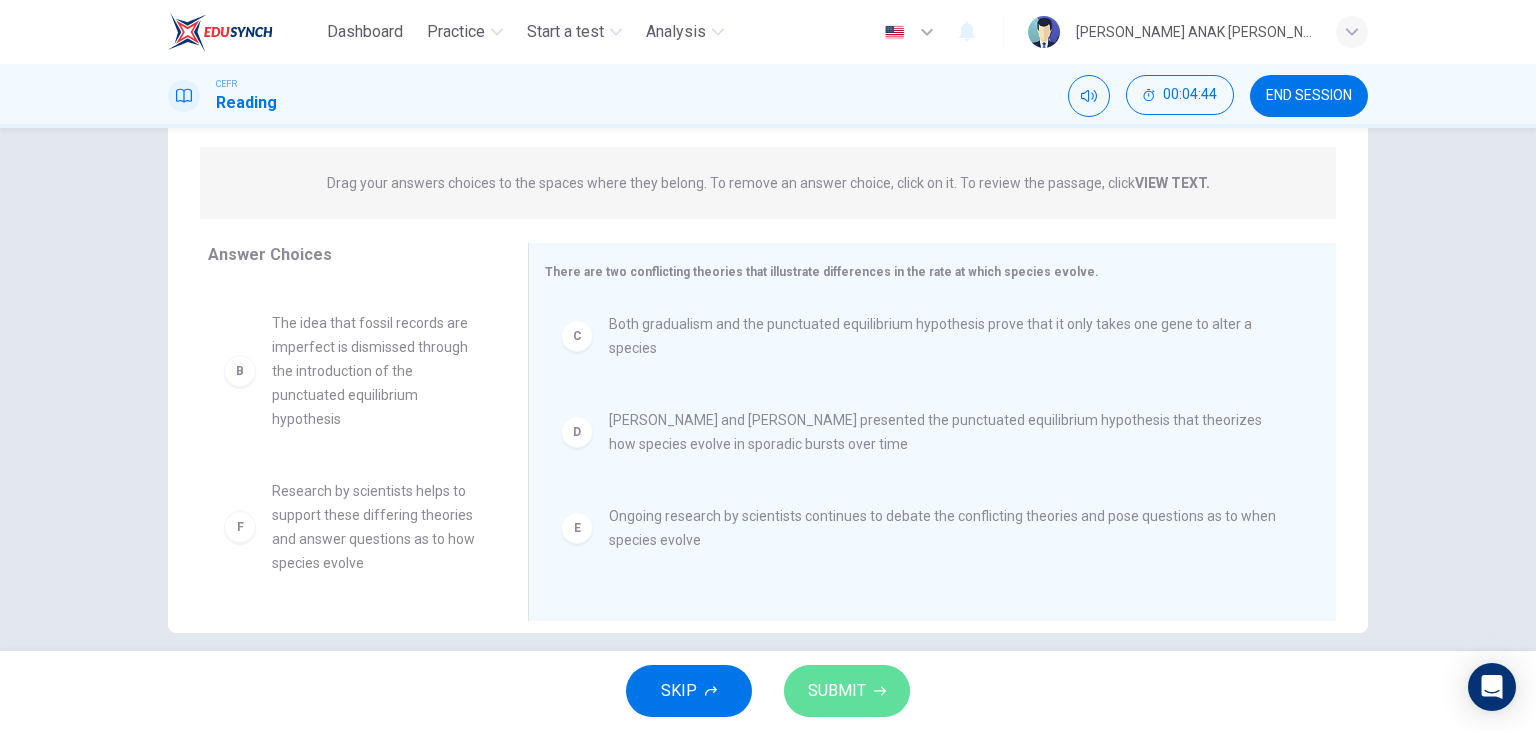 click on "SUBMIT" at bounding box center [837, 691] 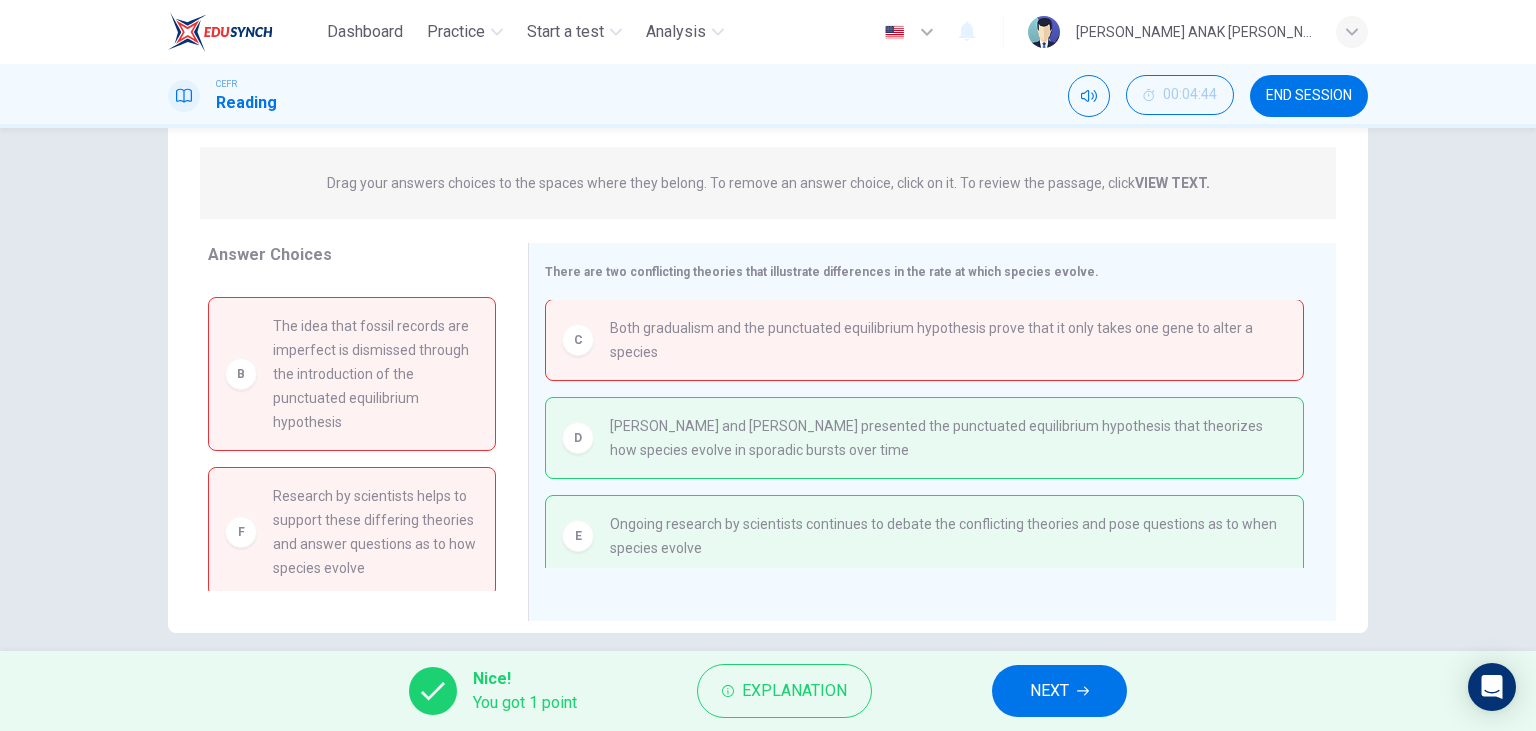 scroll, scrollTop: 0, scrollLeft: 0, axis: both 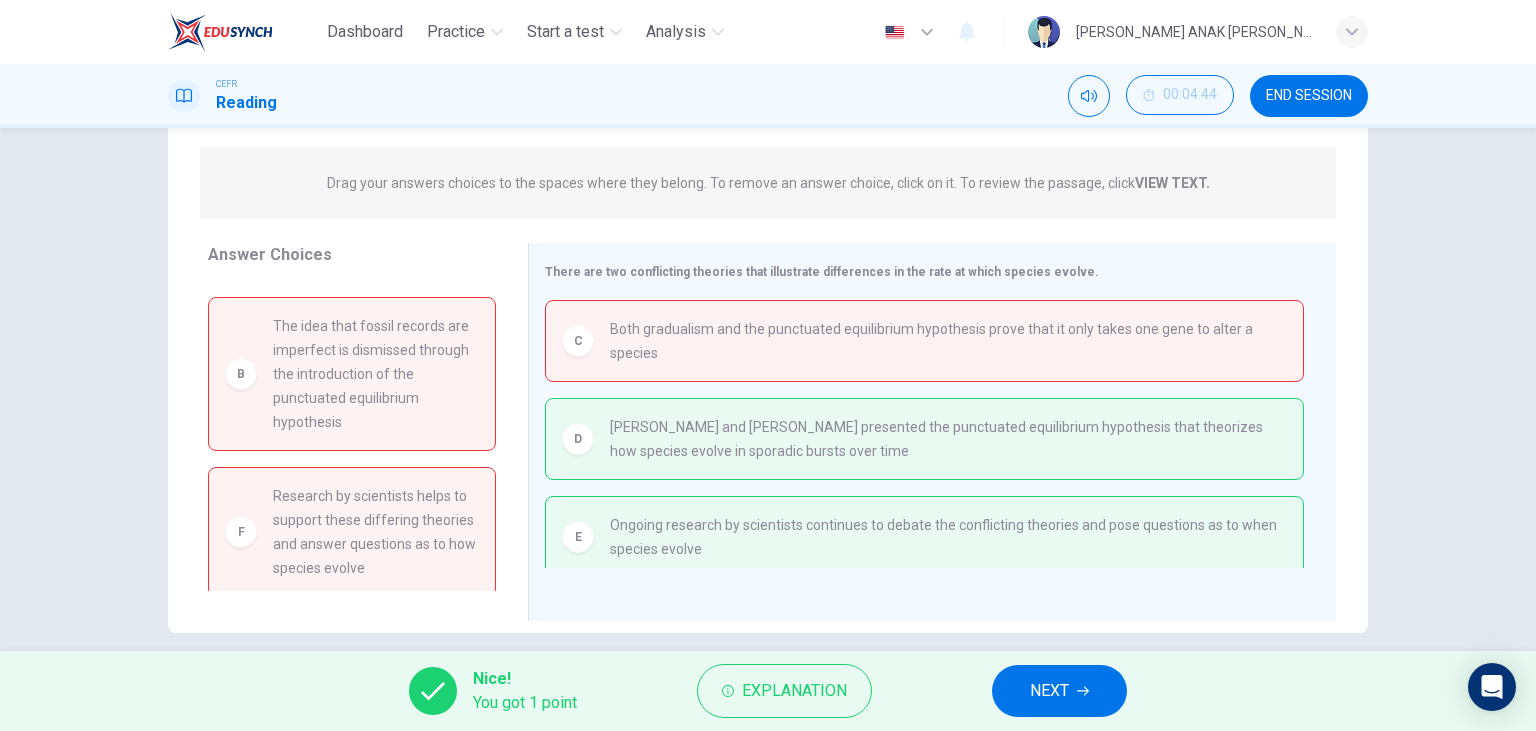 click on "NEXT" at bounding box center [1049, 691] 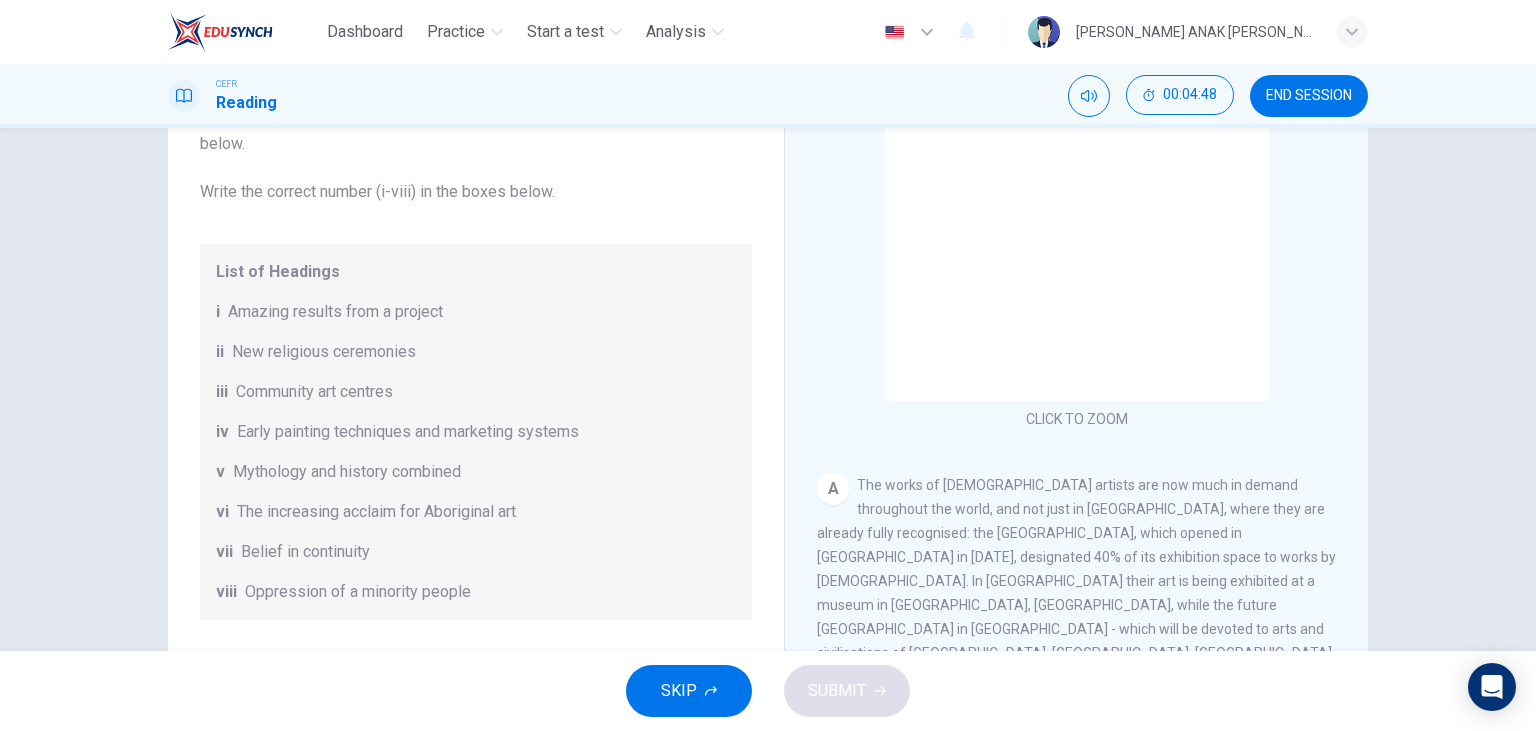 scroll, scrollTop: 252, scrollLeft: 0, axis: vertical 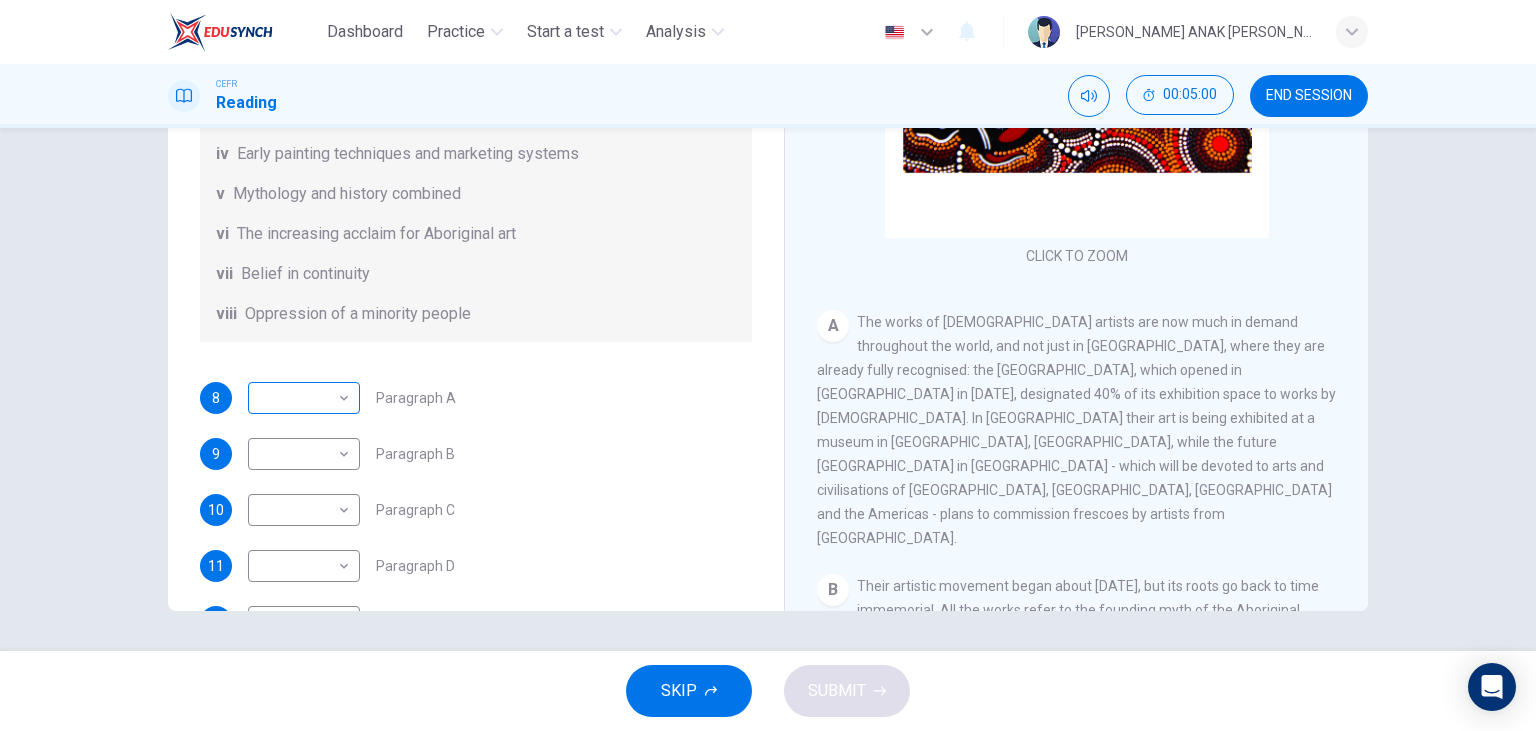 click on "Dashboard Practice Start a test Analysis English en ​ [PERSON_NAME] ANAK [PERSON_NAME] CEFR Reading 00:05:00 END SESSION Questions 8 - 13 The Reading Passage has eight paragraphs  A-H .
Choose the most suitable heading for paragraphs  A-F  from the list of headings below.
Write the correct number (i-viii) in the boxes below. List of Headings i Amazing results from a project ii New religious ceremonies iii Community art centres iv Early painting techniques and marketing systems v Mythology and history combined vi The increasing acclaim for Aboriginal art vii Belief in continuity viii Oppression of a minority people 8 ​ ​ Paragraph A 9 ​ ​ Paragraph B 10 ​ ​ Paragraph C 11 ​ ​ Paragraph D 12 ​ ​ Paragraph E 13 ​ ​ Paragraph F Painters of Time CLICK TO ZOOM Click to Zoom A B C D E F G H  [DATE], Aboriginal painting has become a great success. Some works sell for more than $25,000, and exceptional items may fetch as much as $180,000 in [GEOGRAPHIC_DATA]. SKIP SUBMIT
Dashboard Practice Analysis" at bounding box center [768, 365] 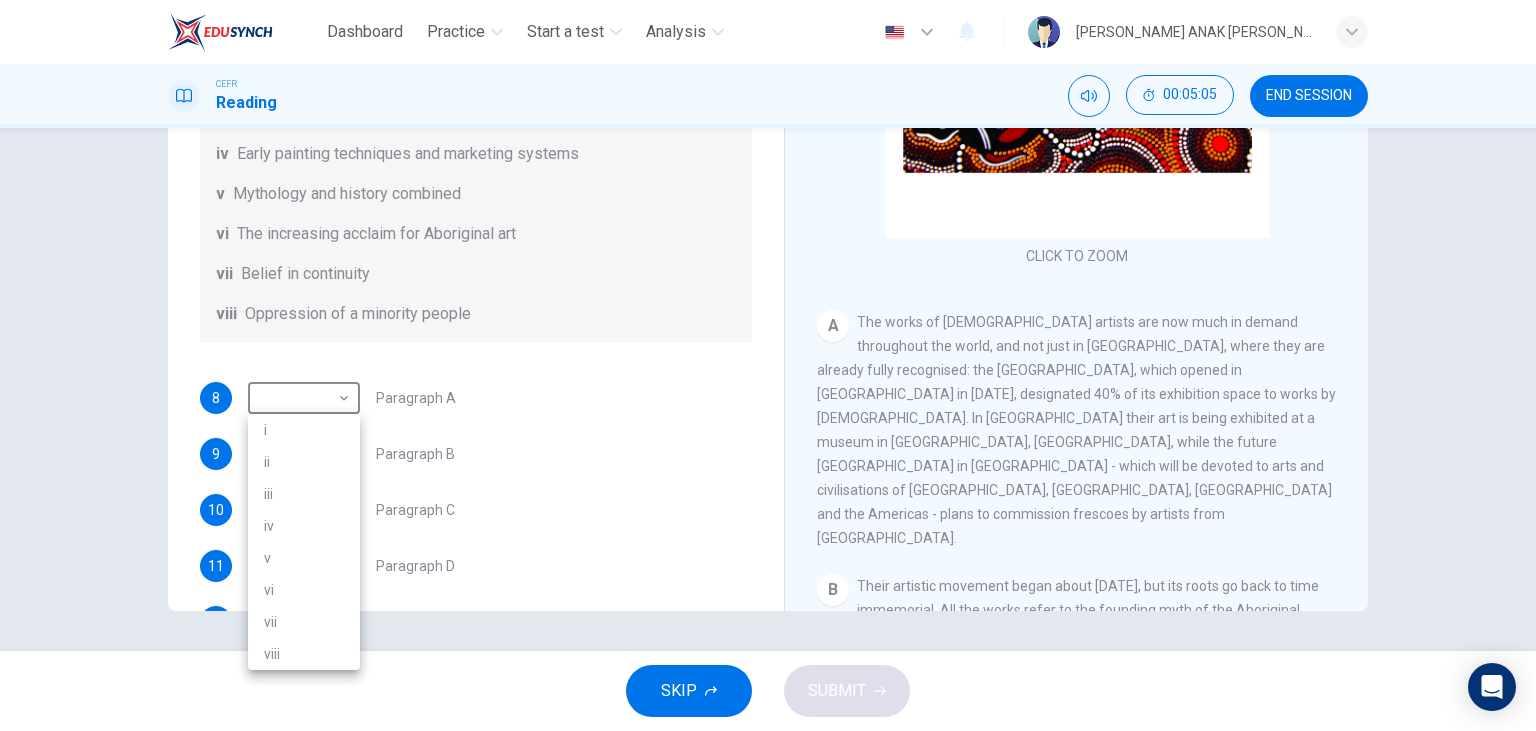 click at bounding box center [768, 365] 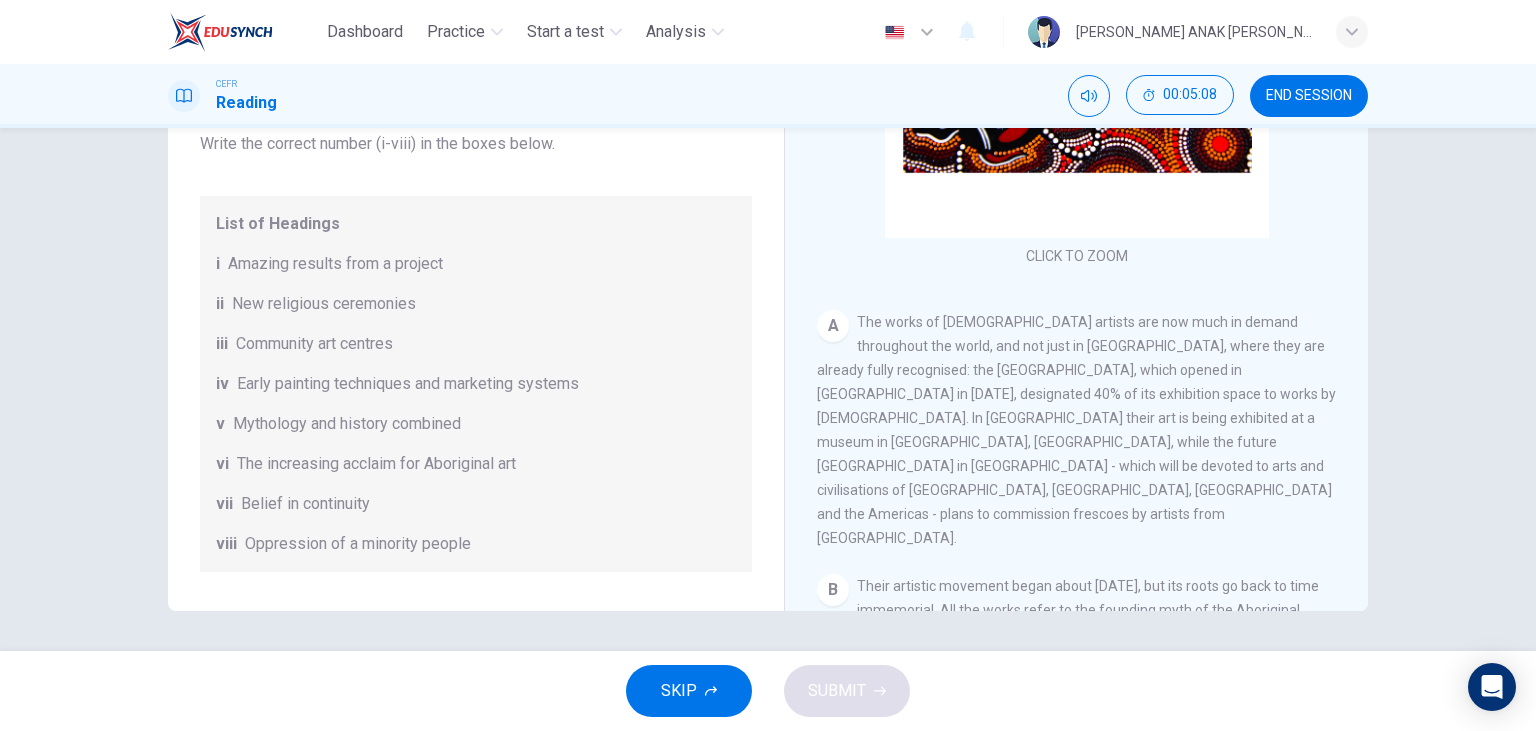 scroll, scrollTop: 115, scrollLeft: 0, axis: vertical 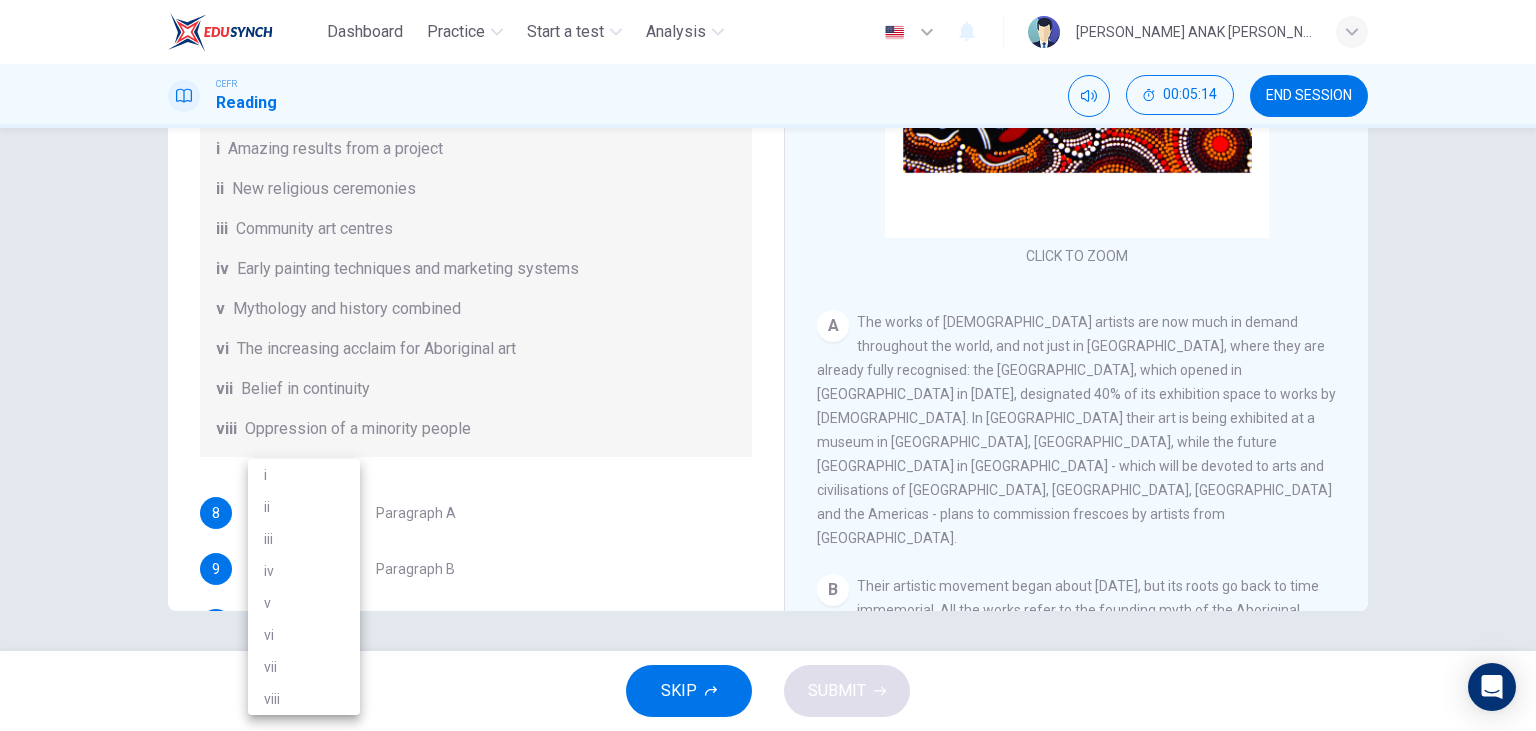 click on "Dashboard Practice Start a test Analysis English en ​ [PERSON_NAME] ANAK [PERSON_NAME] CEFR Reading 00:05:14 END SESSION Questions 8 - 13 The Reading Passage has eight paragraphs  A-H .
Choose the most suitable heading for paragraphs  A-F  from the list of headings below.
Write the correct number (i-viii) in the boxes below. List of Headings i Amazing results from a project ii New religious ceremonies iii Community art centres iv Early painting techniques and marketing systems v Mythology and history combined vi The increasing acclaim for Aboriginal art vii Belief in continuity viii Oppression of a minority people 8 ​ ​ Paragraph A 9 ​ ​ Paragraph B 10 ​ ​ Paragraph C 11 ​ ​ Paragraph D 12 ​ ​ Paragraph E 13 ​ ​ Paragraph F Painters of Time CLICK TO ZOOM Click to Zoom A B C D E F G H  [DATE], Aboriginal painting has become a great success. Some works sell for more than $25,000, and exceptional items may fetch as much as $180,000 in [GEOGRAPHIC_DATA]. SKIP SUBMIT
Dashboard Practice Analysis" at bounding box center (768, 365) 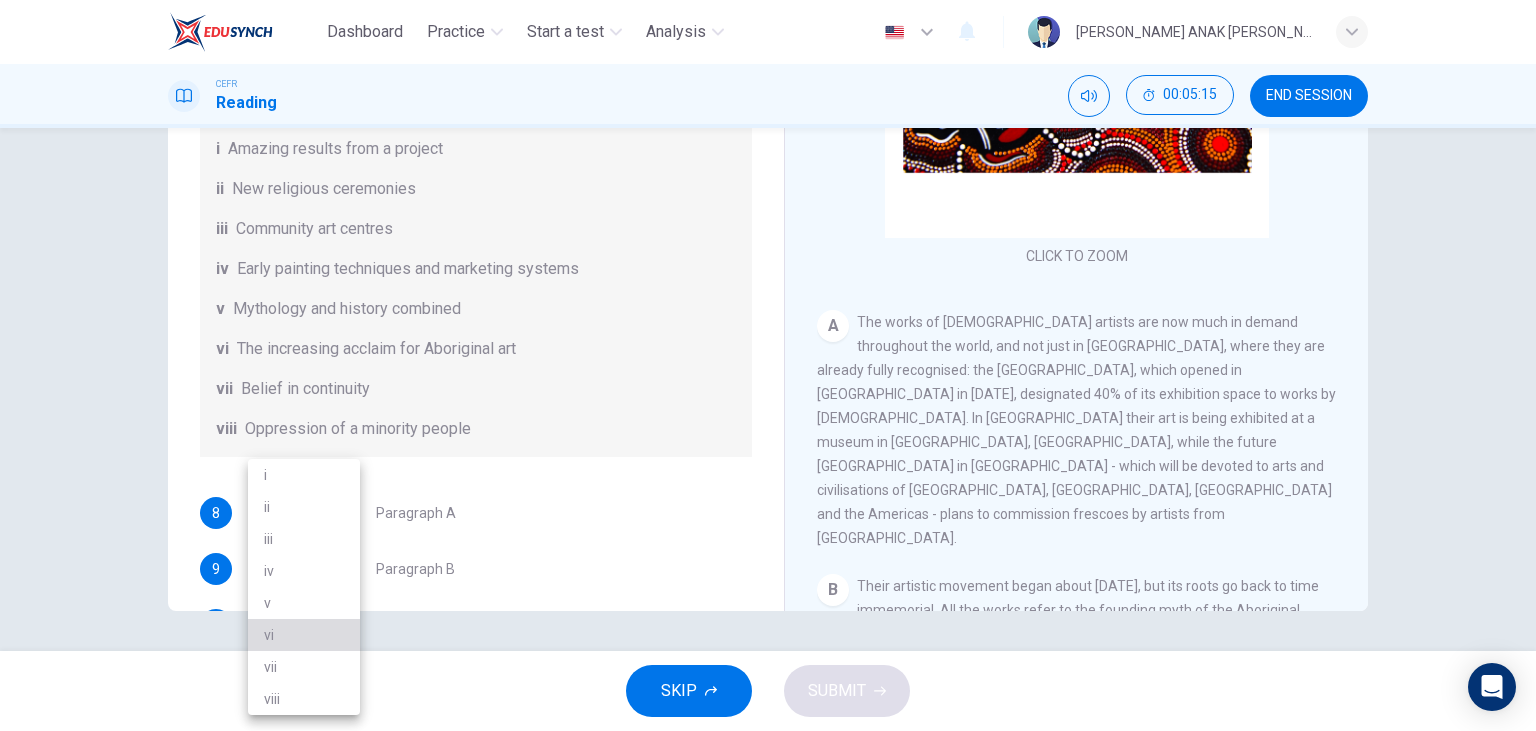 click on "i ii iii iv v vi vii viii" at bounding box center (768, 365) 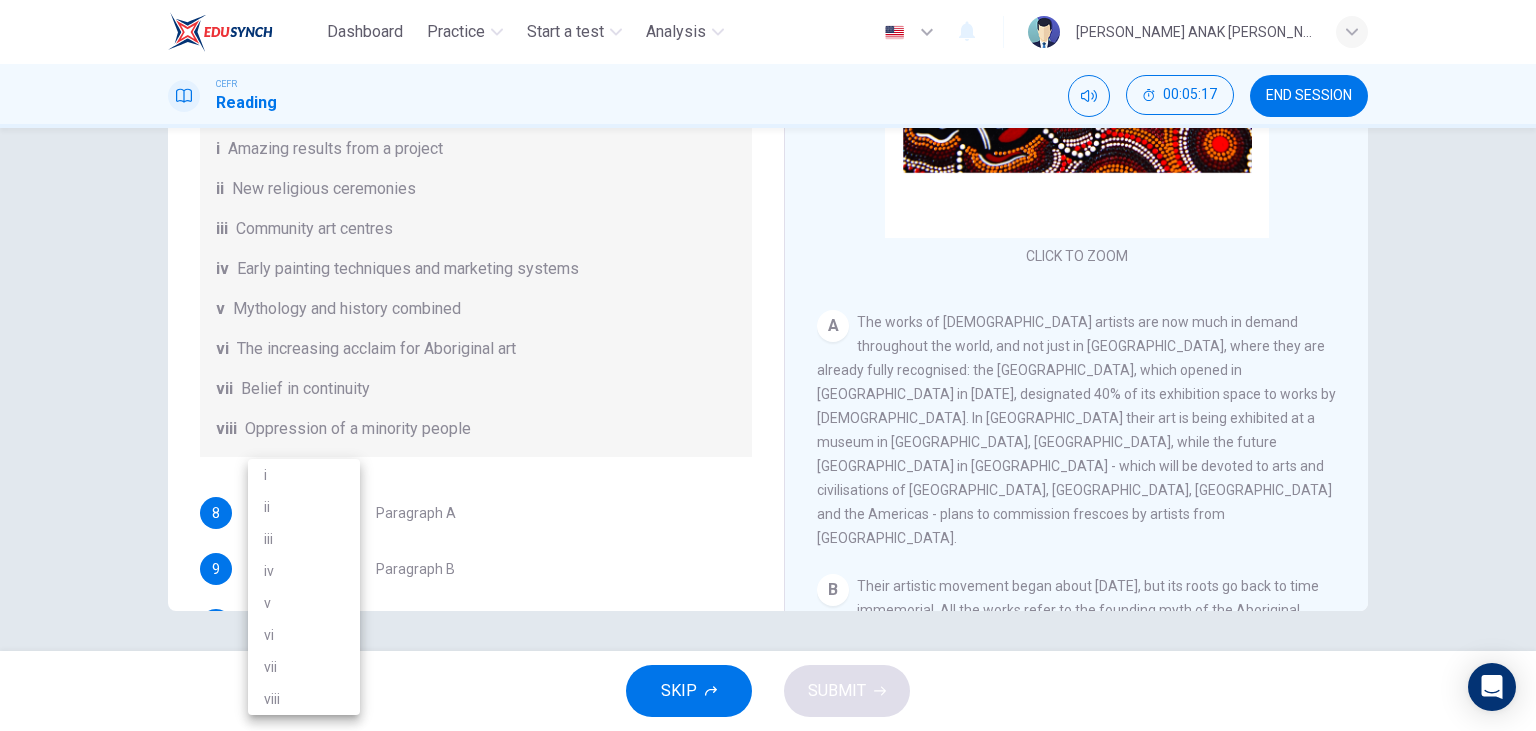 click on "vi" at bounding box center [304, 635] 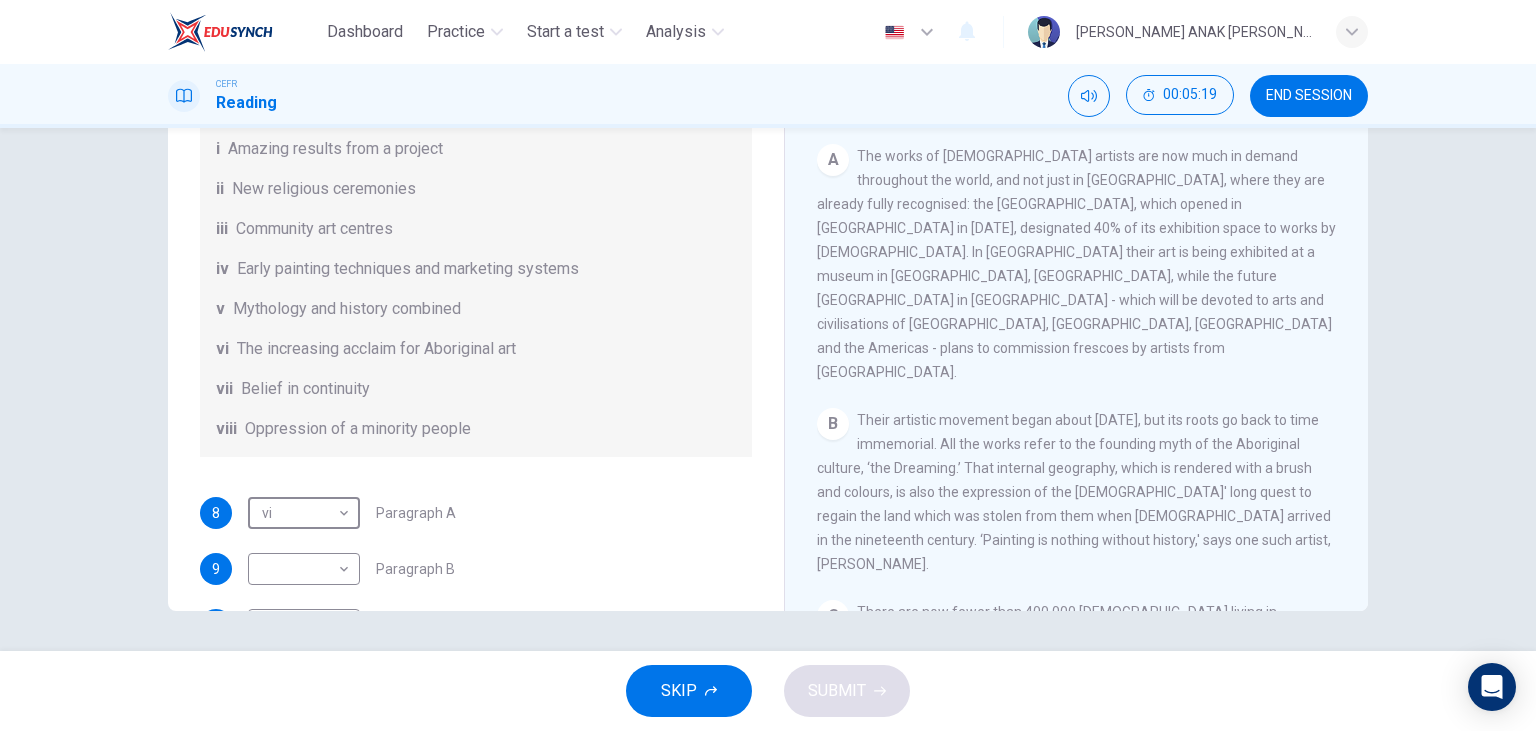 scroll, scrollTop: 346, scrollLeft: 0, axis: vertical 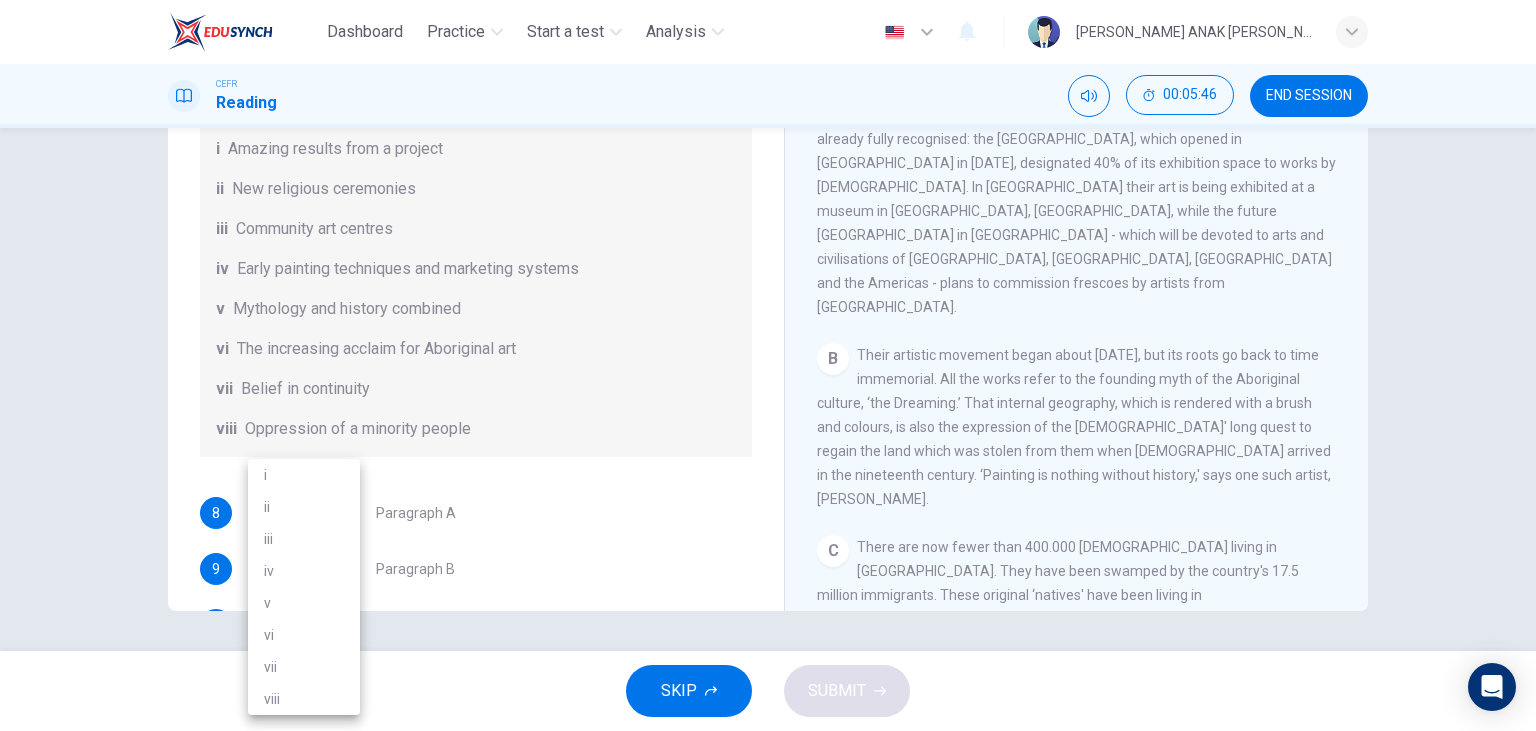 click on "Dashboard Practice Start a test Analysis English en ​ [PERSON_NAME] ANAK [PERSON_NAME] CEFR Reading 00:05:46 END SESSION Questions 8 - 13 The Reading Passage has eight paragraphs  A-H .
Choose the most suitable heading for paragraphs  A-F  from the list of headings below.
Write the correct number (i-viii) in the boxes below. List of Headings i Amazing results from a project ii New religious ceremonies iii Community art centres iv Early painting techniques and marketing systems v Mythology and history combined vi The increasing acclaim for Aboriginal art vii Belief in continuity viii Oppression of a minority people 8 vi vi ​ Paragraph A 9 ​ ​ Paragraph B 10 ​ ​ Paragraph C 11 ​ ​ Paragraph D 12 ​ ​ Paragraph E 13 ​ ​ Paragraph F Painters of Time CLICK TO ZOOM Click to Zoom A B C D E F G H  [DATE], Aboriginal painting has become a great success. Some works sell for more than $25,000, and exceptional items may fetch as much as $180,000 in [GEOGRAPHIC_DATA]. SKIP SUBMIT
Dashboard Practice 2025 i" at bounding box center (768, 365) 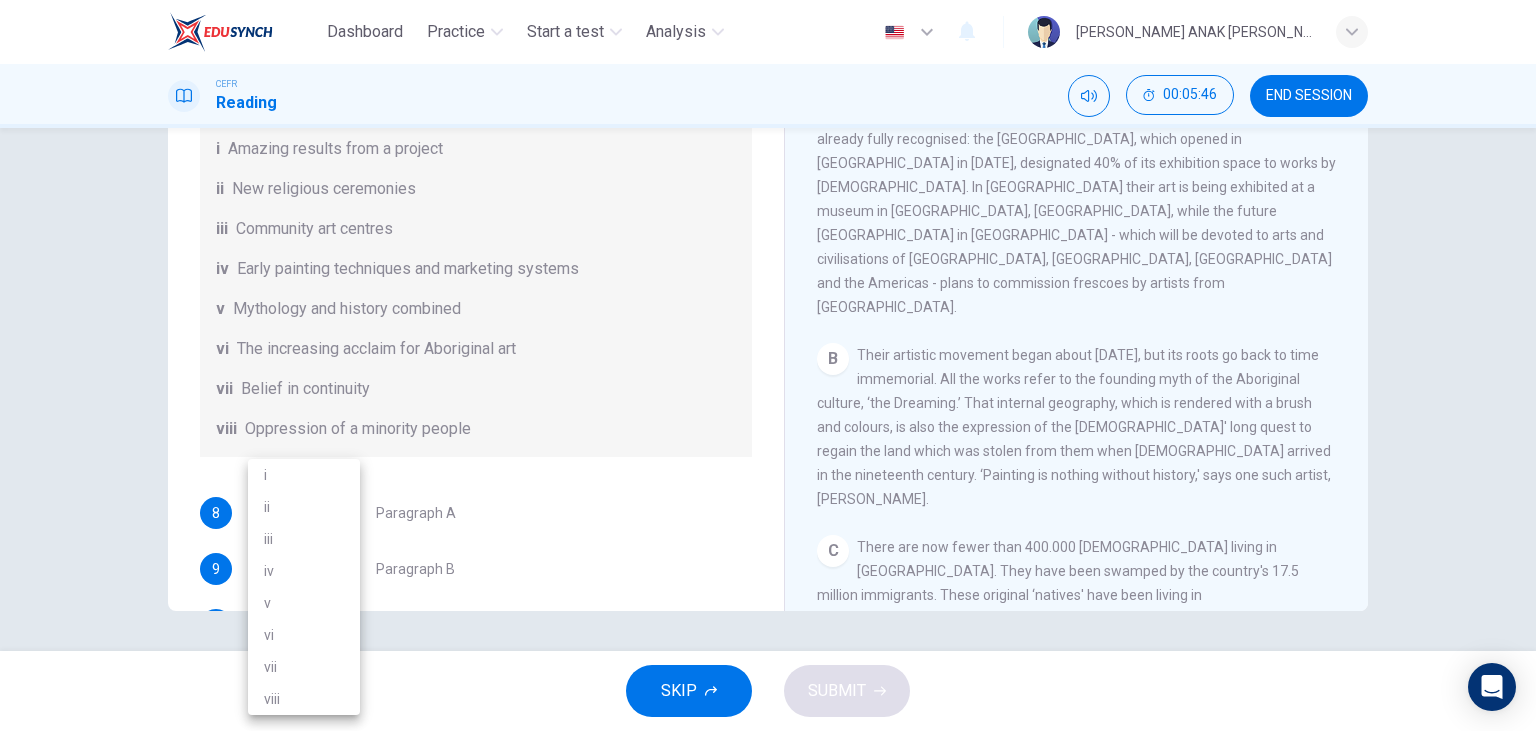 click on "v" at bounding box center (304, 603) 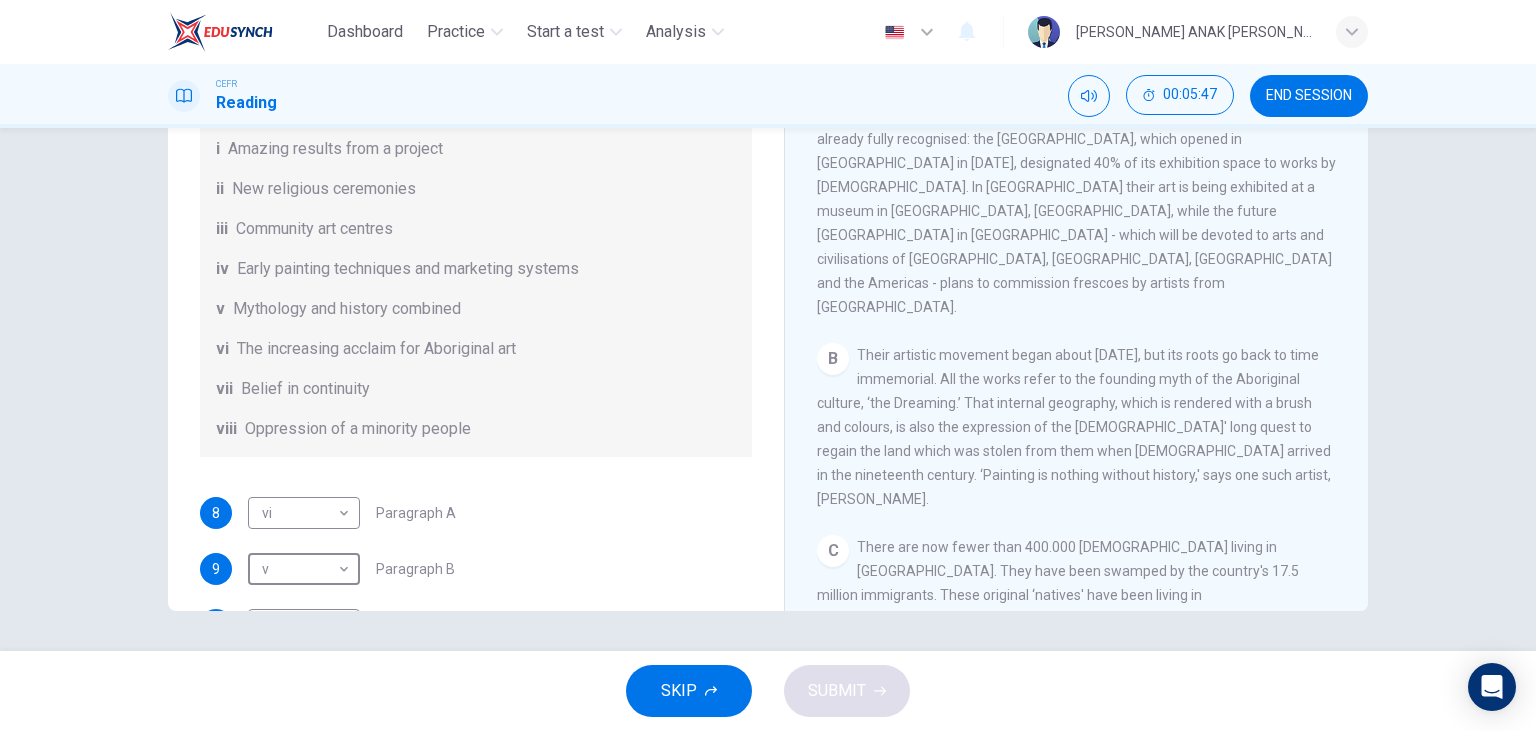 scroll, scrollTop: 230, scrollLeft: 0, axis: vertical 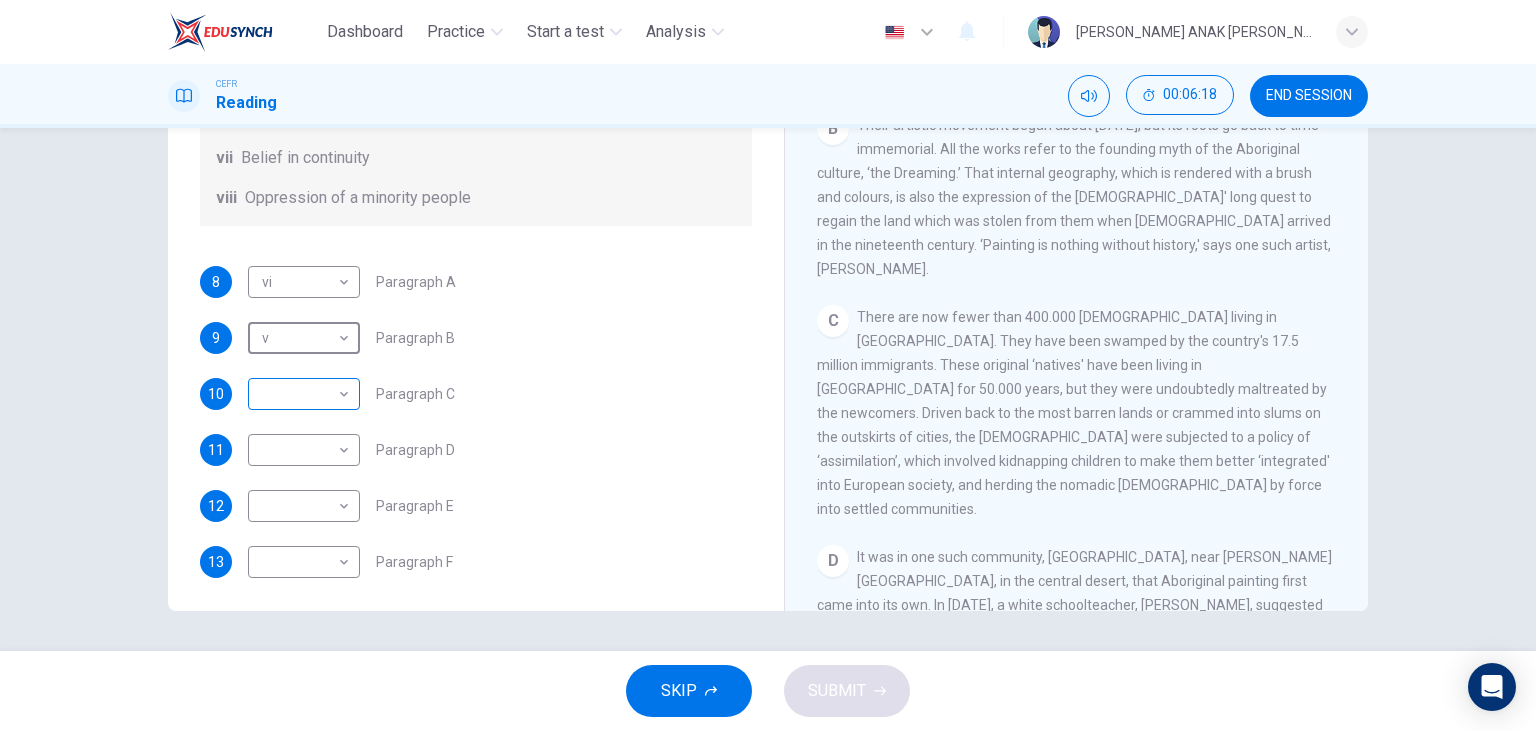 click on "Dashboard Practice Start a test Analysis English en ​ [PERSON_NAME] ANAK [PERSON_NAME] CEFR Reading 00:06:18 END SESSION Questions 8 - 13 The Reading Passage has eight paragraphs  A-H .
Choose the most suitable heading for paragraphs  A-F  from the list of headings below.
Write the correct number (i-viii) in the boxes below. List of Headings i Amazing results from a project ii New religious ceremonies iii Community art centres iv Early painting techniques and marketing systems v Mythology and history combined vi The increasing acclaim for Aboriginal art vii Belief in continuity viii Oppression of a minority people 8 vi vi ​ Paragraph A 9 v v ​ Paragraph B 10 ​ ​ Paragraph C 11 ​ ​ Paragraph D 12 ​ ​ Paragraph E 13 ​ ​ Paragraph F Painters of Time CLICK TO ZOOM Click to Zoom A B C D E F G H  [DATE], Aboriginal painting has become a great success. Some works sell for more than $25,000, and exceptional items may fetch as much as $180,000 in [GEOGRAPHIC_DATA]. SKIP SUBMIT
Dashboard Practice 2025" at bounding box center [768, 365] 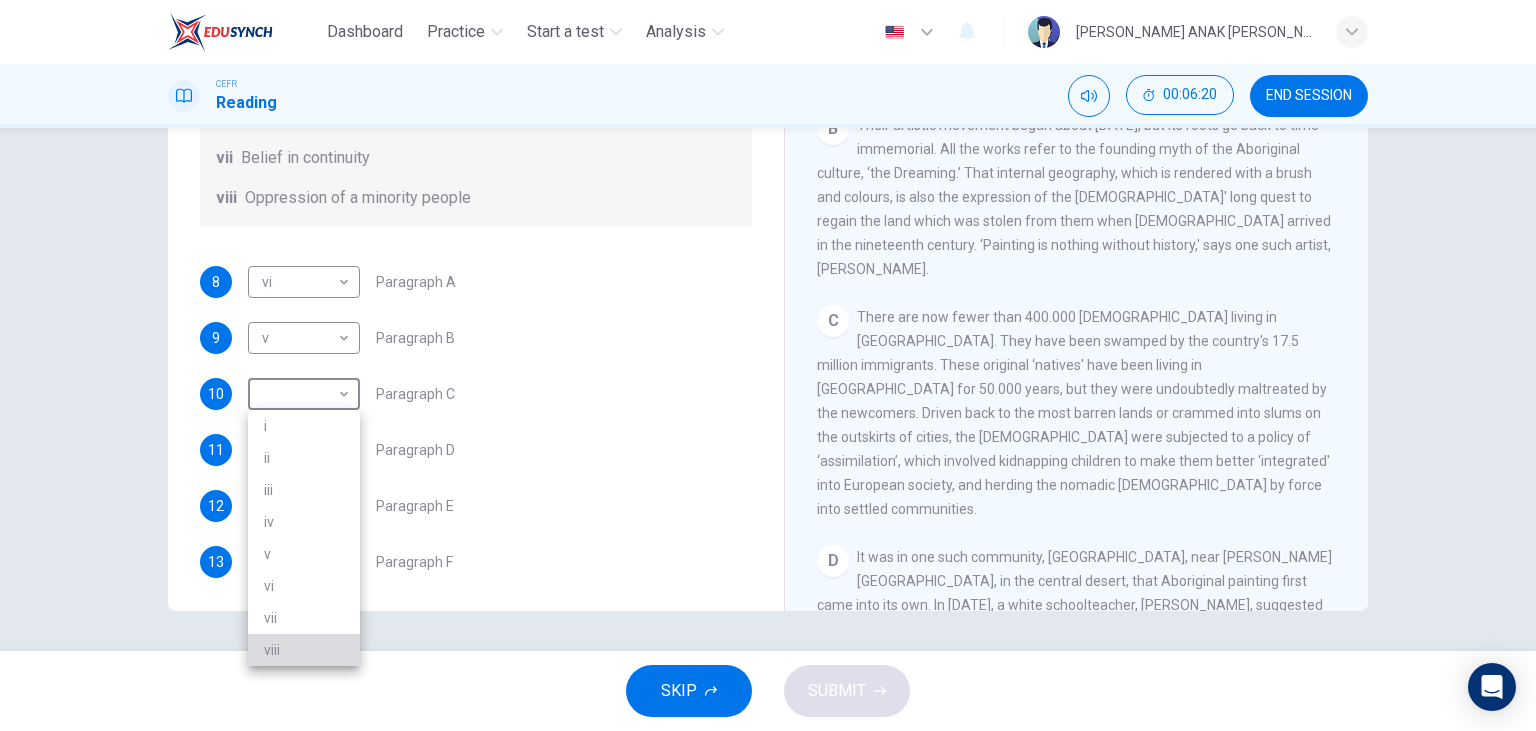 drag, startPoint x: 315, startPoint y: 648, endPoint x: 317, endPoint y: 636, distance: 12.165525 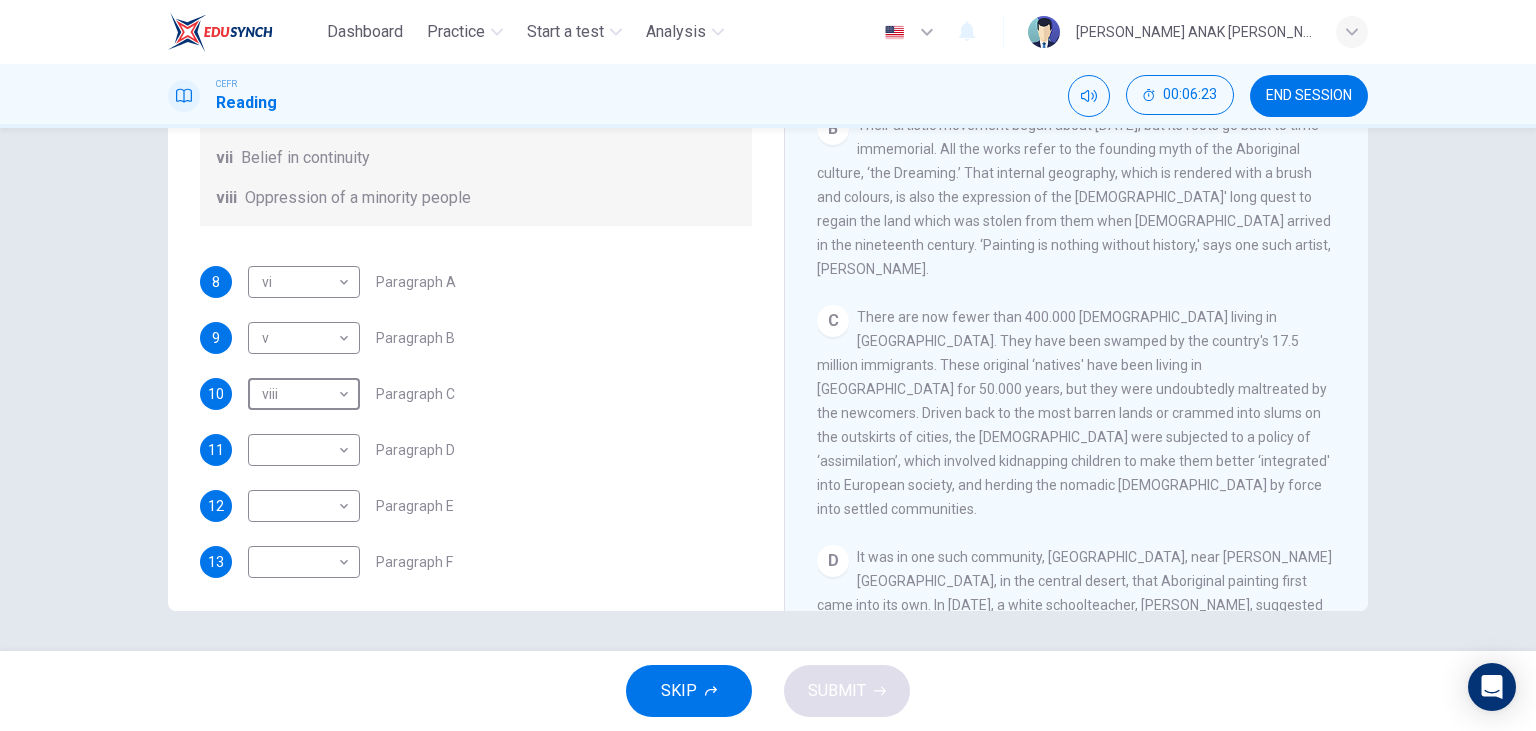 scroll, scrollTop: 806, scrollLeft: 0, axis: vertical 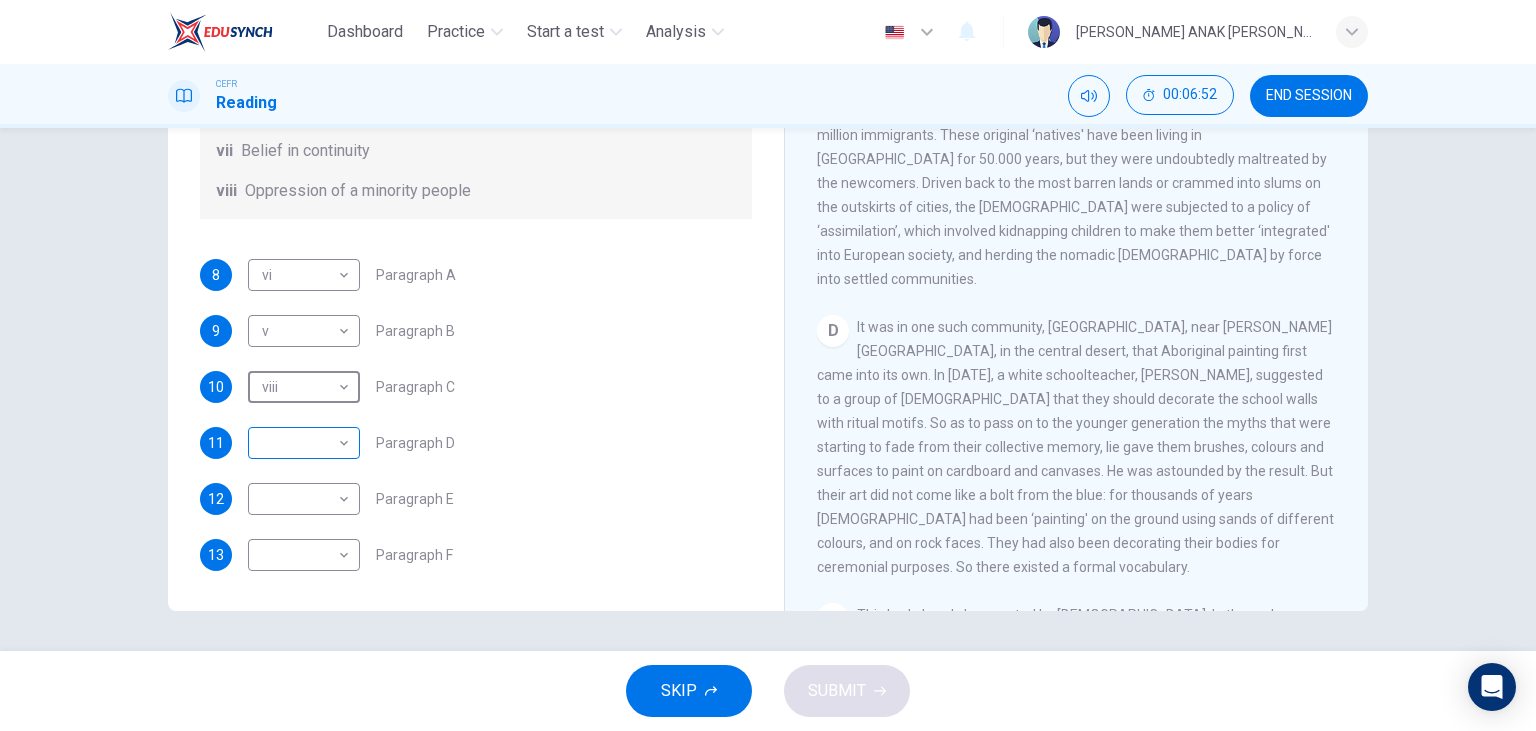 click on "Dashboard Practice Start a test Analysis English en ​ [PERSON_NAME] ANAK [PERSON_NAME] CEFR Reading 00:06:52 END SESSION Questions 8 - 13 The Reading Passage has eight paragraphs  A-H .
Choose the most suitable heading for paragraphs  A-F  from the list of headings below.
Write the correct number (i-viii) in the boxes below. List of Headings i Amazing results from a project ii New religious ceremonies iii Community art centres iv Early painting techniques and marketing systems v Mythology and history combined vi The increasing acclaim for Aboriginal art vii Belief in continuity viii Oppression of a minority people 8 vi vi ​ Paragraph A 9 v v ​ Paragraph B 10 viii viii ​ Paragraph C 11 ​ ​ Paragraph D 12 ​ ​ Paragraph E 13 ​ ​ Paragraph F Painters of Time CLICK TO ZOOM Click to Zoom A B C D E F G H  [DATE], Aboriginal painting has become a great success. Some works sell for more than $25,000, and exceptional items may fetch as much as $180,000 in [GEOGRAPHIC_DATA]. SKIP SUBMIT
Dashboard Practice" at bounding box center (768, 365) 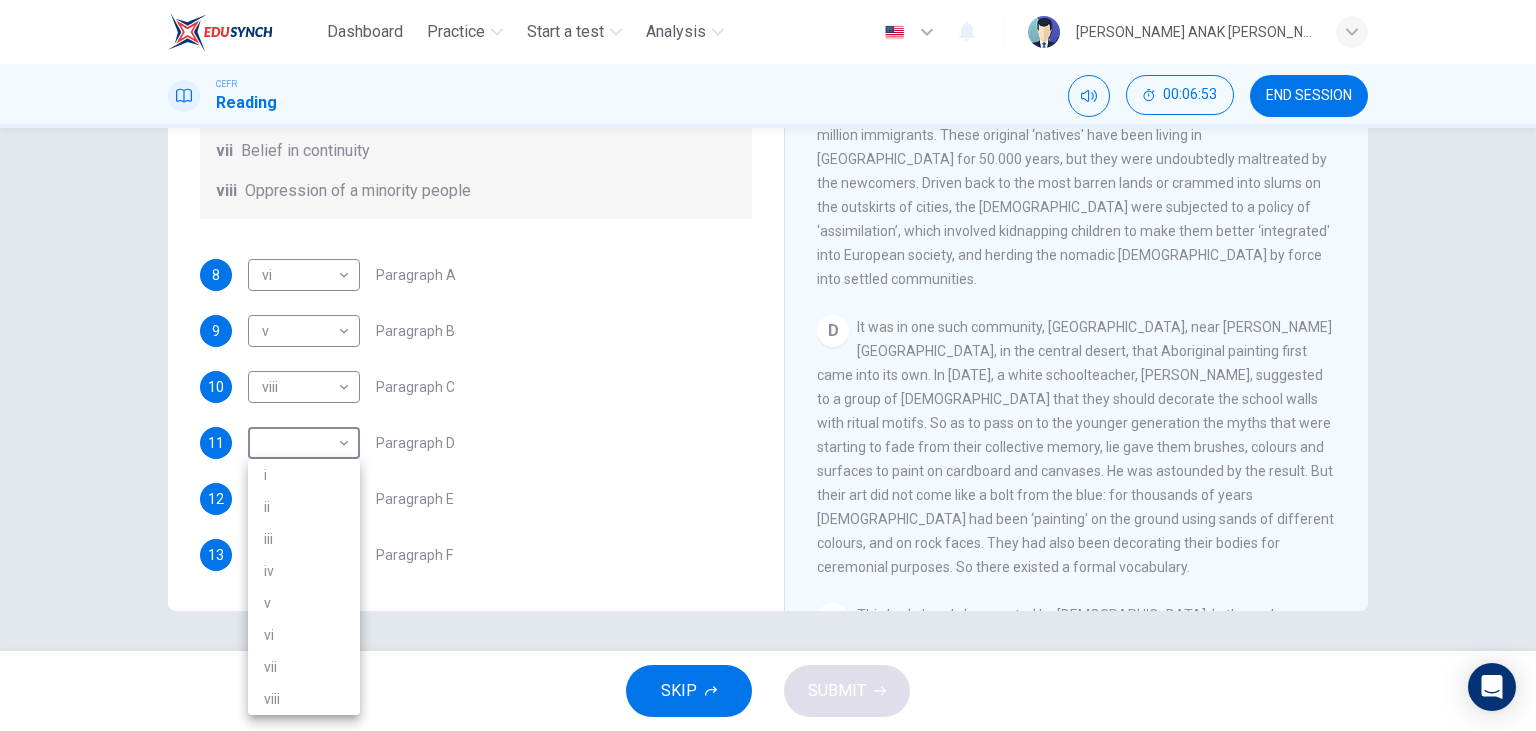 click on "iv" at bounding box center (304, 571) 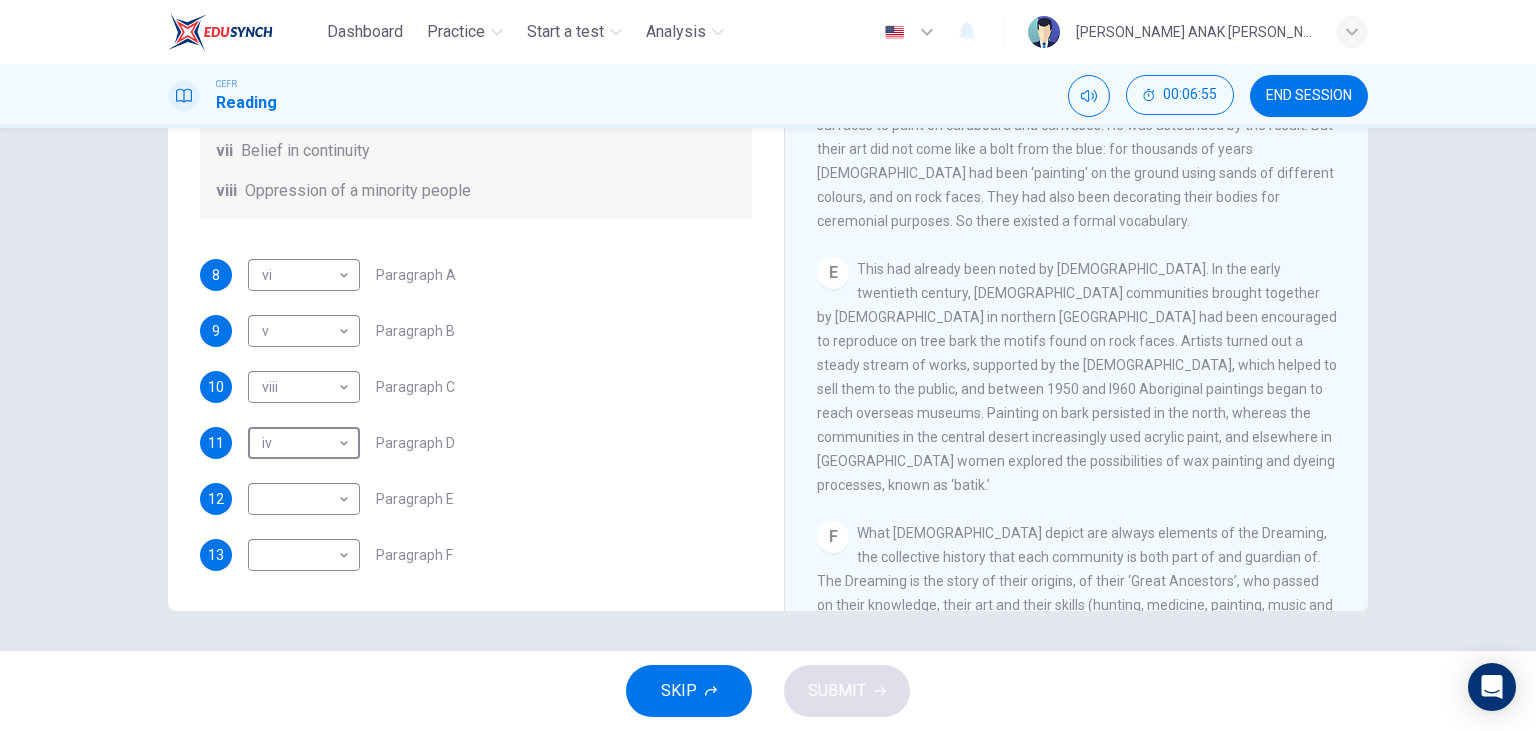 scroll, scrollTop: 1037, scrollLeft: 0, axis: vertical 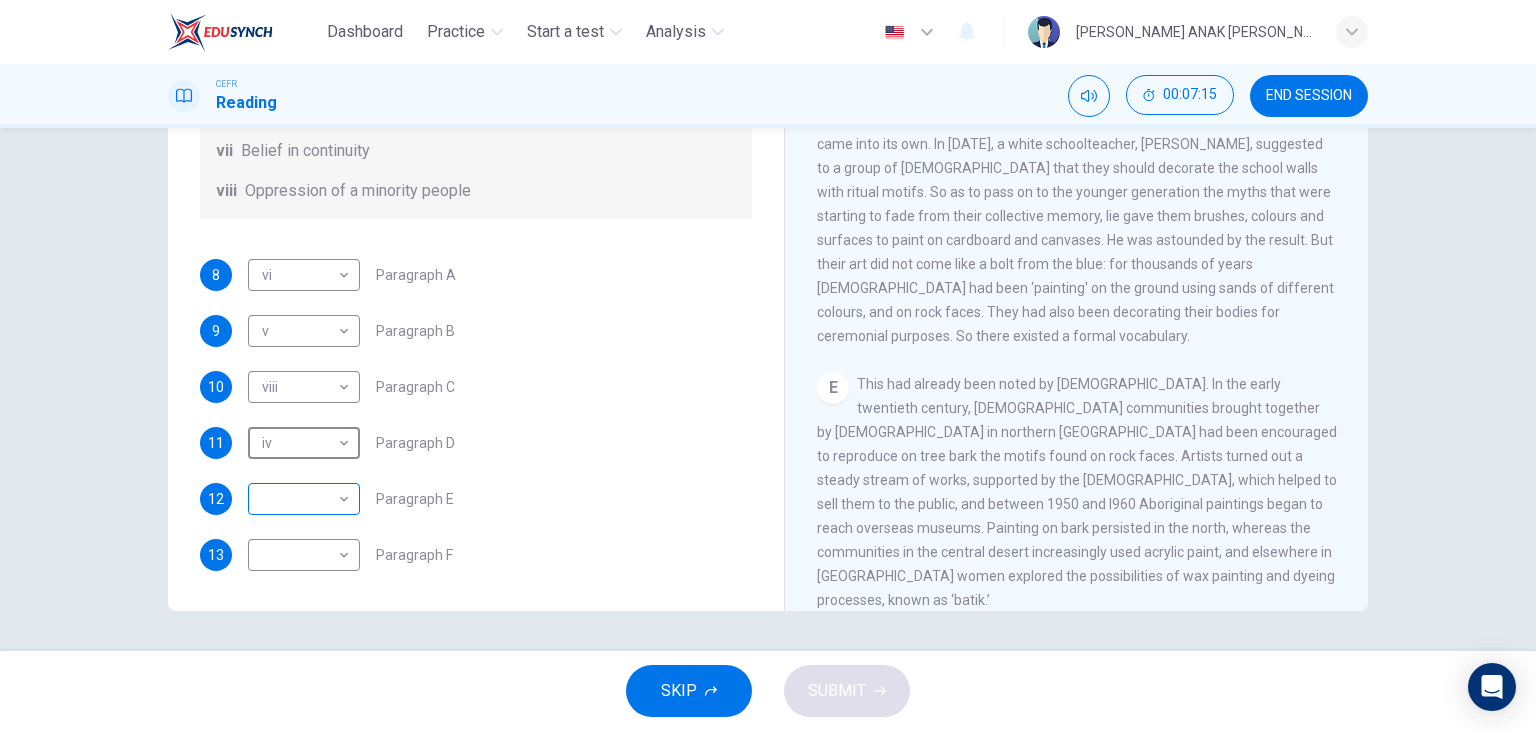 click on "Dashboard Practice Start a test Analysis English en ​ [PERSON_NAME] ANAK [PERSON_NAME] CEFR Reading 00:07:15 END SESSION Questions 8 - 13 The Reading Passage has eight paragraphs  A-H .
Choose the most suitable heading for paragraphs  A-F  from the list of headings below.
Write the correct number (i-viii) in the boxes below. List of Headings i Amazing results from a project ii New religious ceremonies iii Community art centres iv Early painting techniques and marketing systems v Mythology and history combined vi The increasing acclaim for Aboriginal art vii Belief in continuity viii Oppression of a minority people 8 vi vi ​ Paragraph A 9 v v ​ Paragraph B 10 viii viii ​ Paragraph C 11 iv iv ​ Paragraph D 12 ​ ​ Paragraph E 13 ​ ​ Paragraph F Painters of Time CLICK TO ZOOM Click to Zoom A B C D E F G H  [DATE], Aboriginal painting has become a great success. Some works sell for more than $25,000, and exceptional items may fetch as much as $180,000 in [GEOGRAPHIC_DATA]. SKIP SUBMIT
Dashboard Practice" at bounding box center [768, 365] 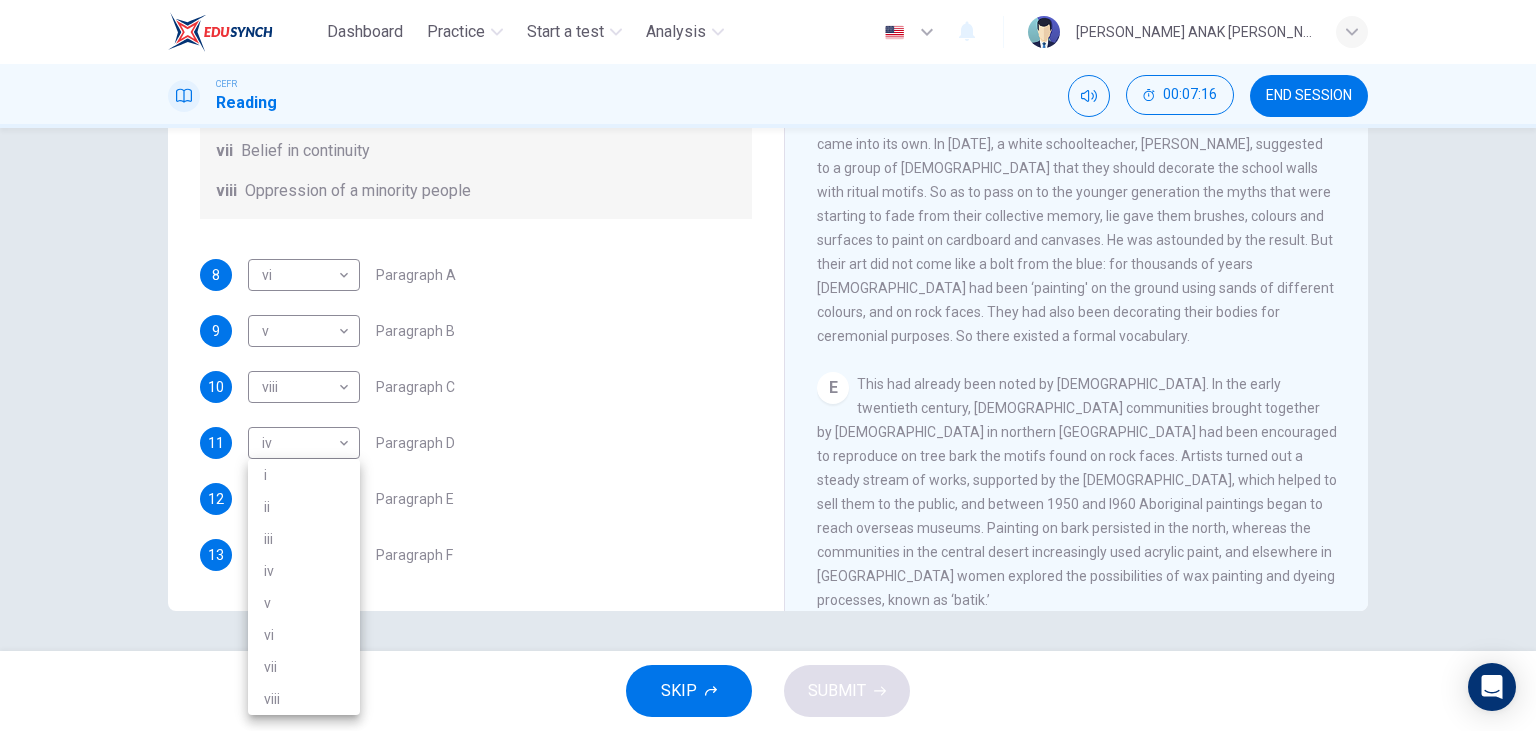 click on "iii" at bounding box center (304, 539) 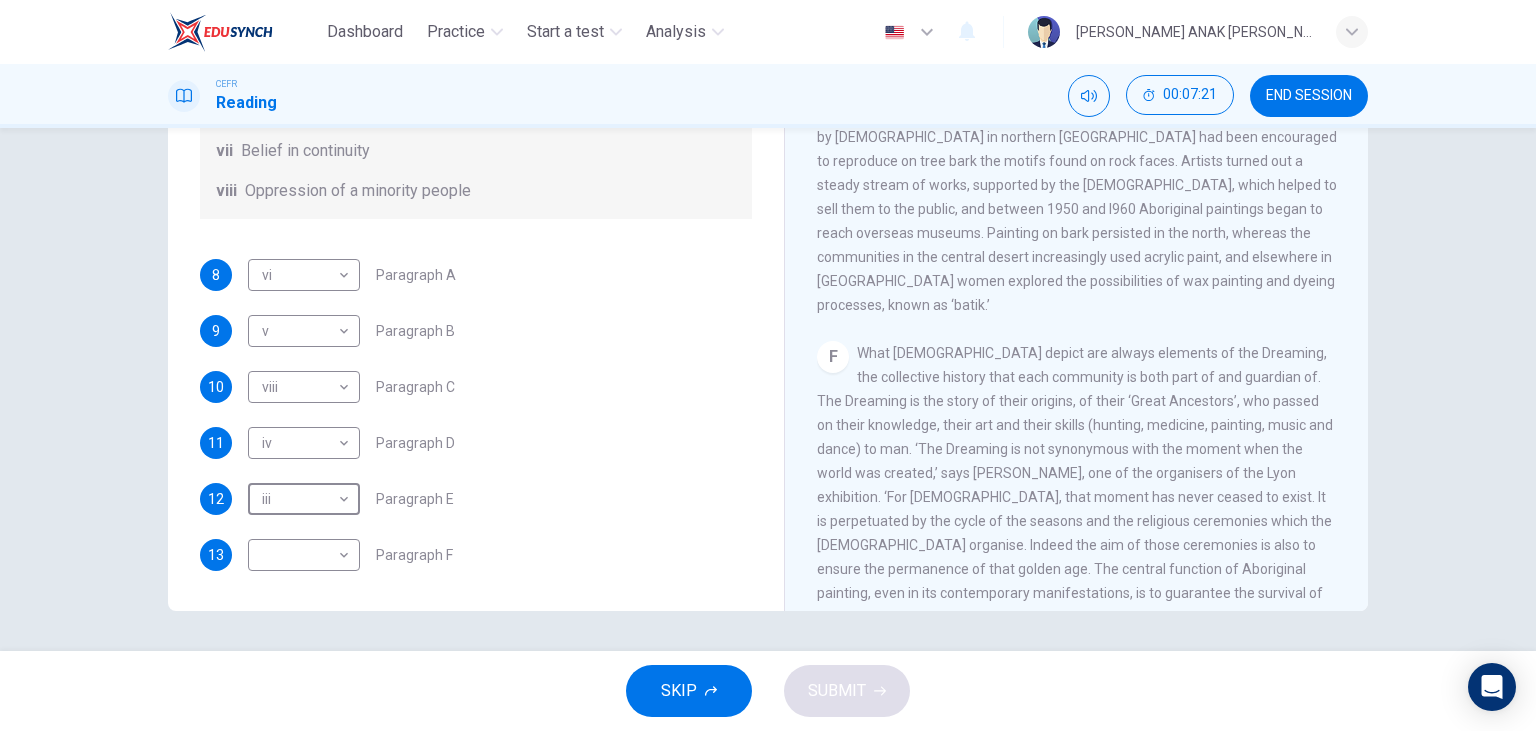 scroll, scrollTop: 1382, scrollLeft: 0, axis: vertical 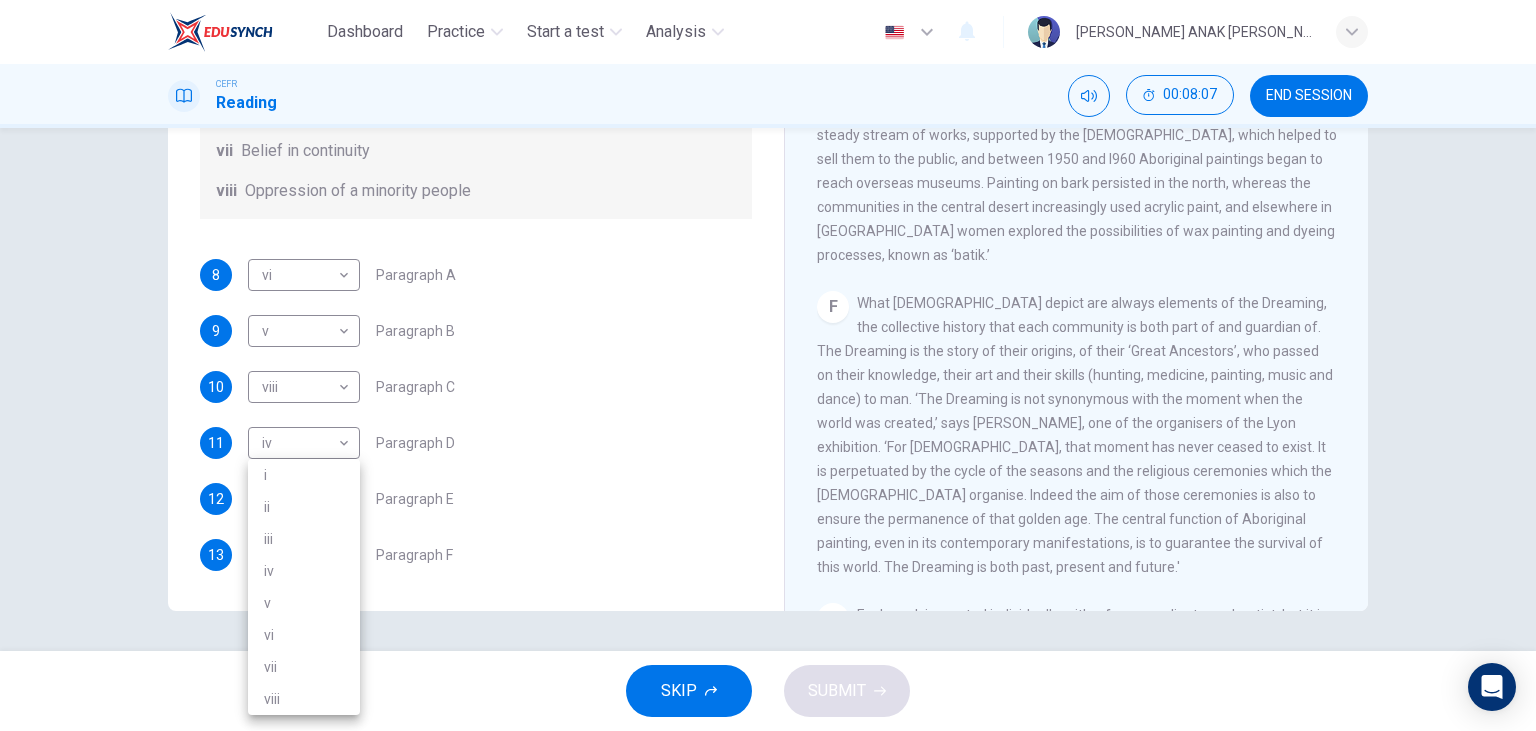 click on "Dashboard Practice Start a test Analysis English en ​ [PERSON_NAME] ANAK [PERSON_NAME] CEFR Reading 00:08:07 END SESSION Questions 8 - 13 The Reading Passage has eight paragraphs  A-H .
Choose the most suitable heading for paragraphs  A-F  from the list of headings below.
Write the correct number (i-viii) in the boxes below. List of Headings i Amazing results from a project ii New religious ceremonies iii Community art centres iv Early painting techniques and marketing systems v Mythology and history combined vi The increasing acclaim for Aboriginal art vii Belief in continuity viii Oppression of a minority people 8 vi vi ​ Paragraph A 9 v v ​ Paragraph B 10 viii viii ​ Paragraph C 11 iv iv ​ Paragraph D 12 iii iii ​ Paragraph E 13 ​ ​ Paragraph F Painters of Time CLICK TO ZOOM Click to Zoom A B C D E F G H  [DATE], Aboriginal painting has become a great success. Some works sell for more than $25,000, and exceptional items may fetch as much as $180,000 in [GEOGRAPHIC_DATA]. SKIP SUBMIT
Dashboard 2025" at bounding box center (768, 365) 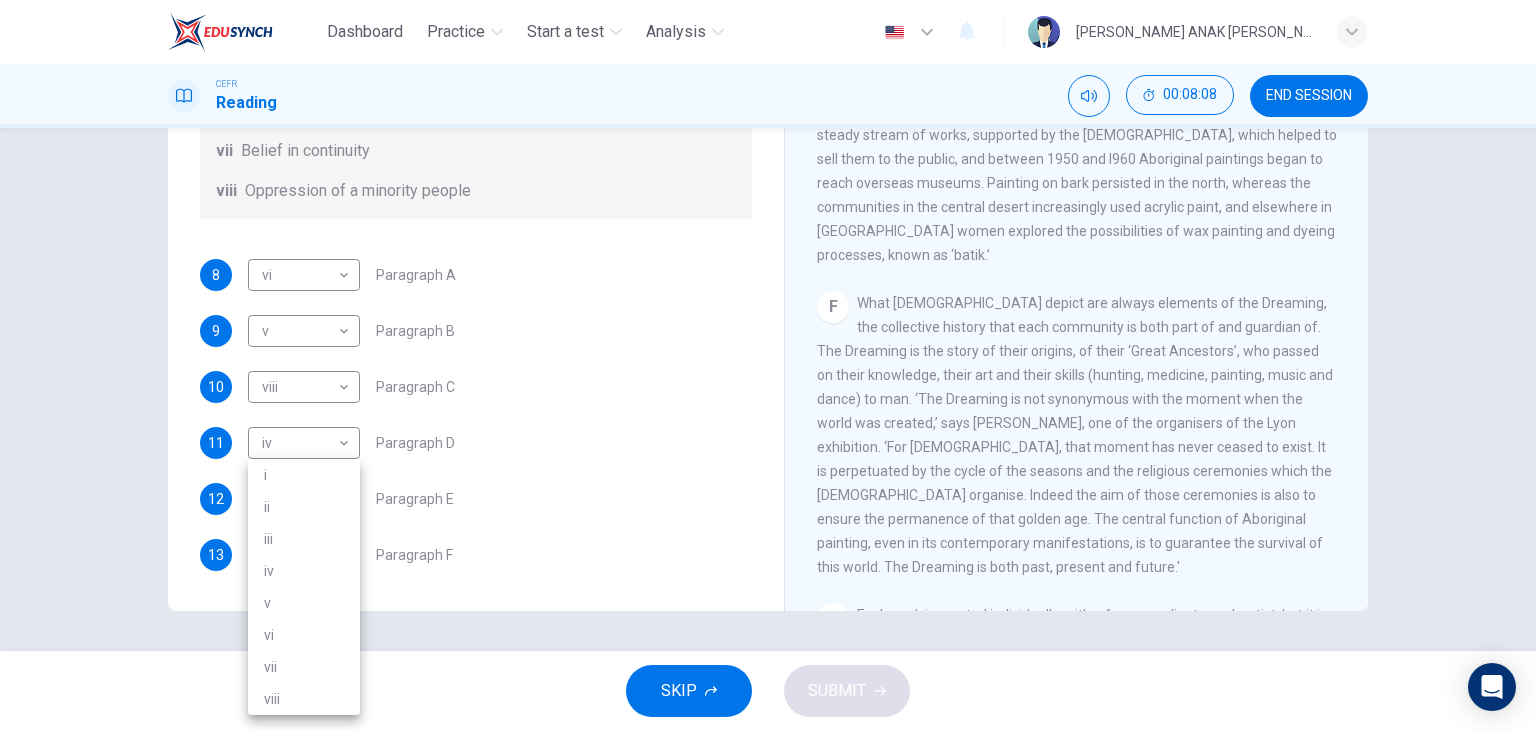 click on "ii" at bounding box center (304, 507) 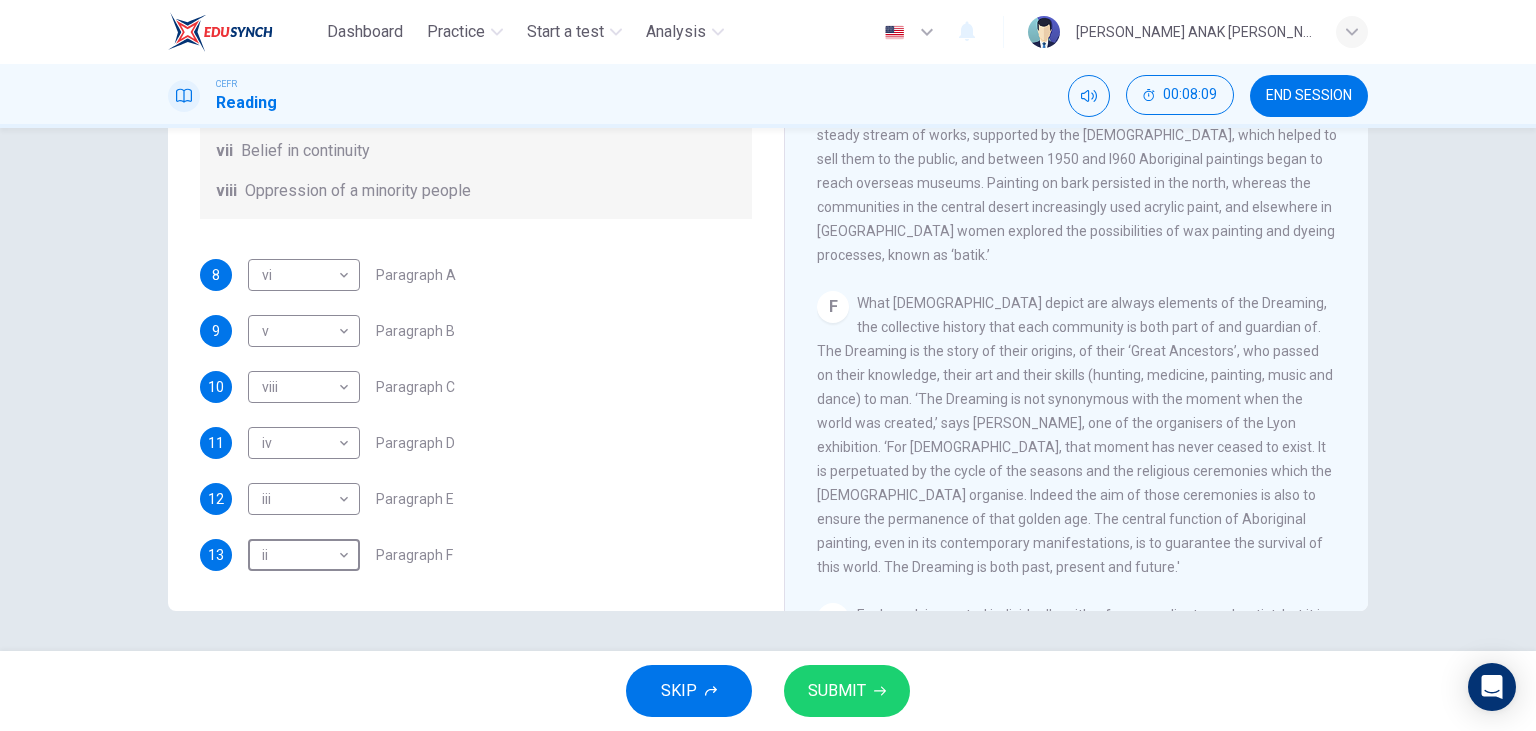 click on "SUBMIT" at bounding box center [837, 691] 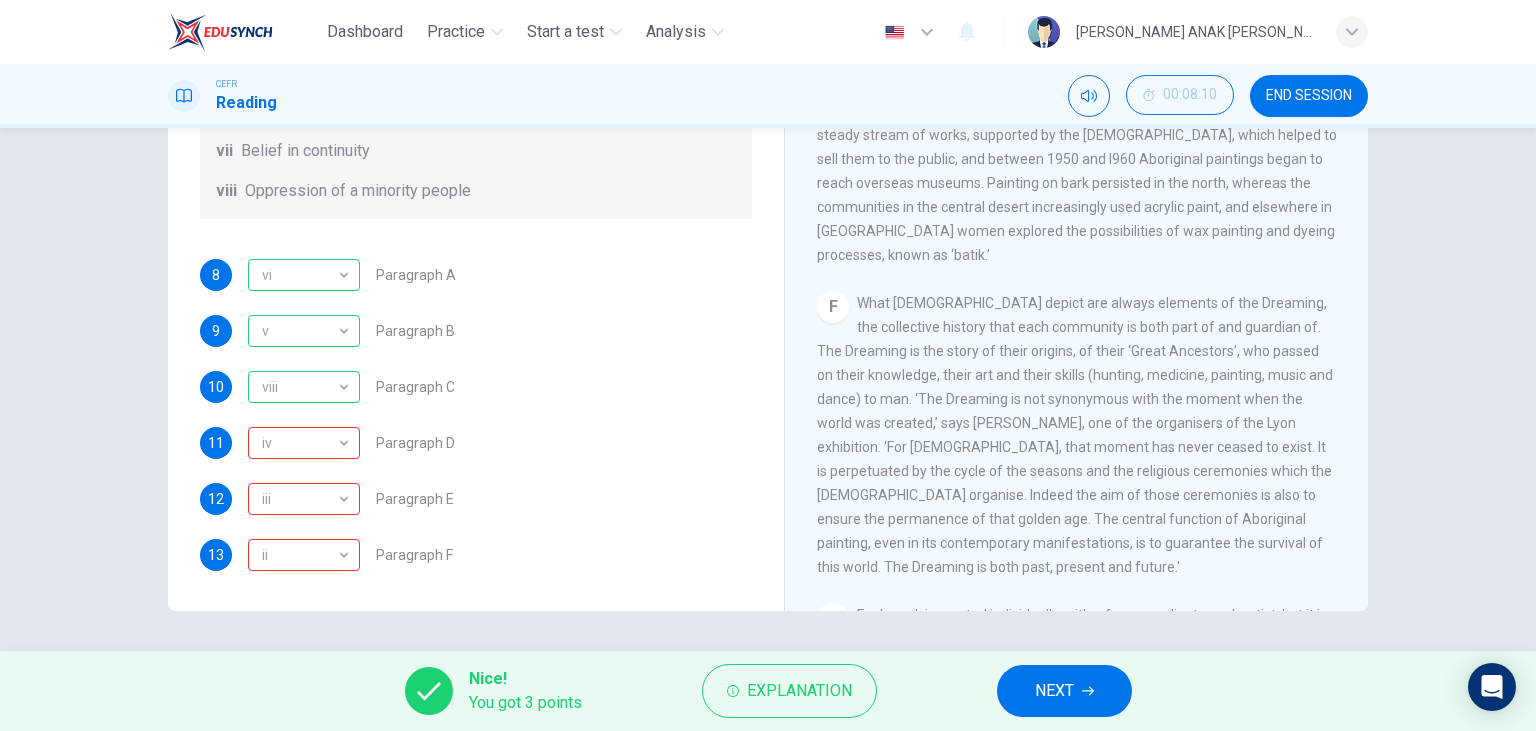 click on "NEXT" at bounding box center [1064, 691] 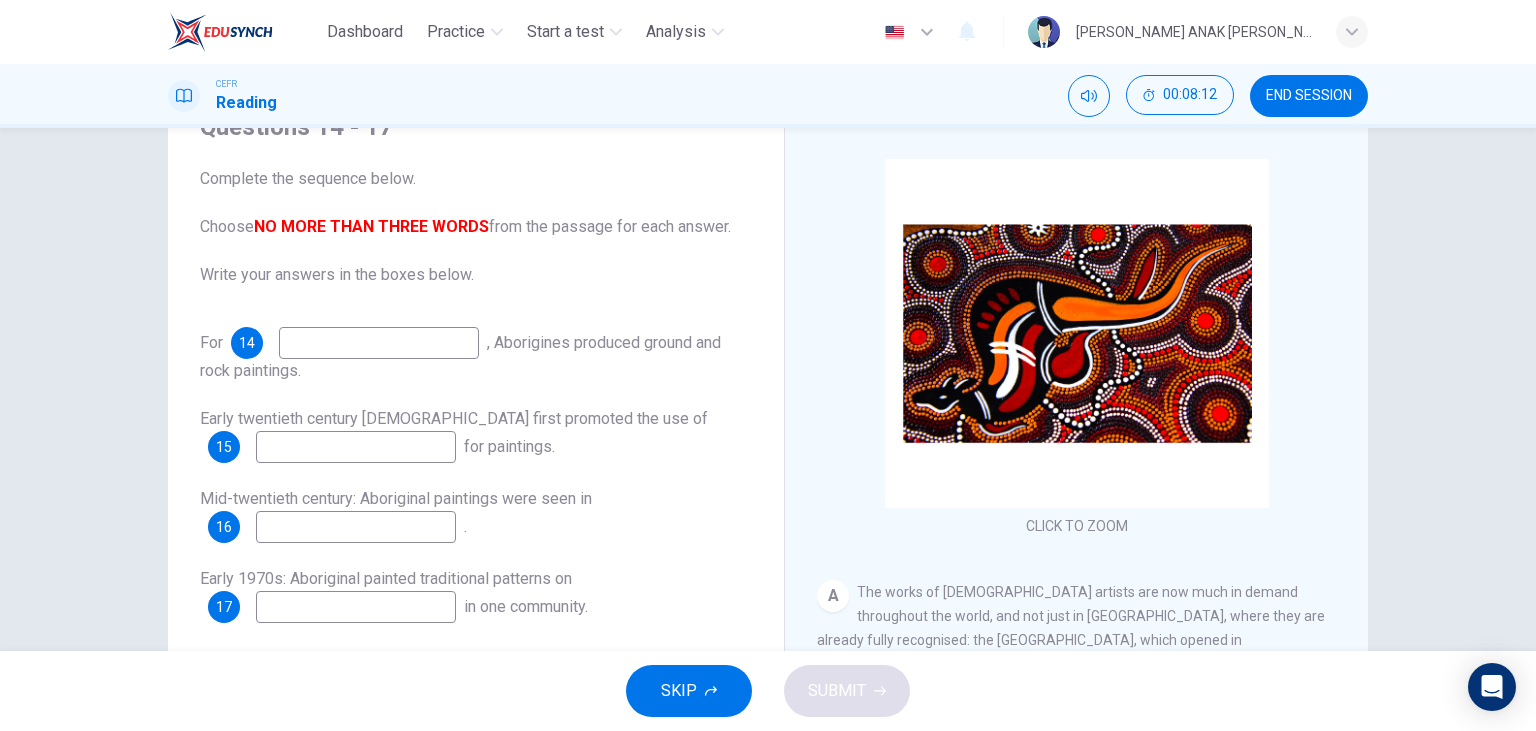 scroll, scrollTop: 137, scrollLeft: 0, axis: vertical 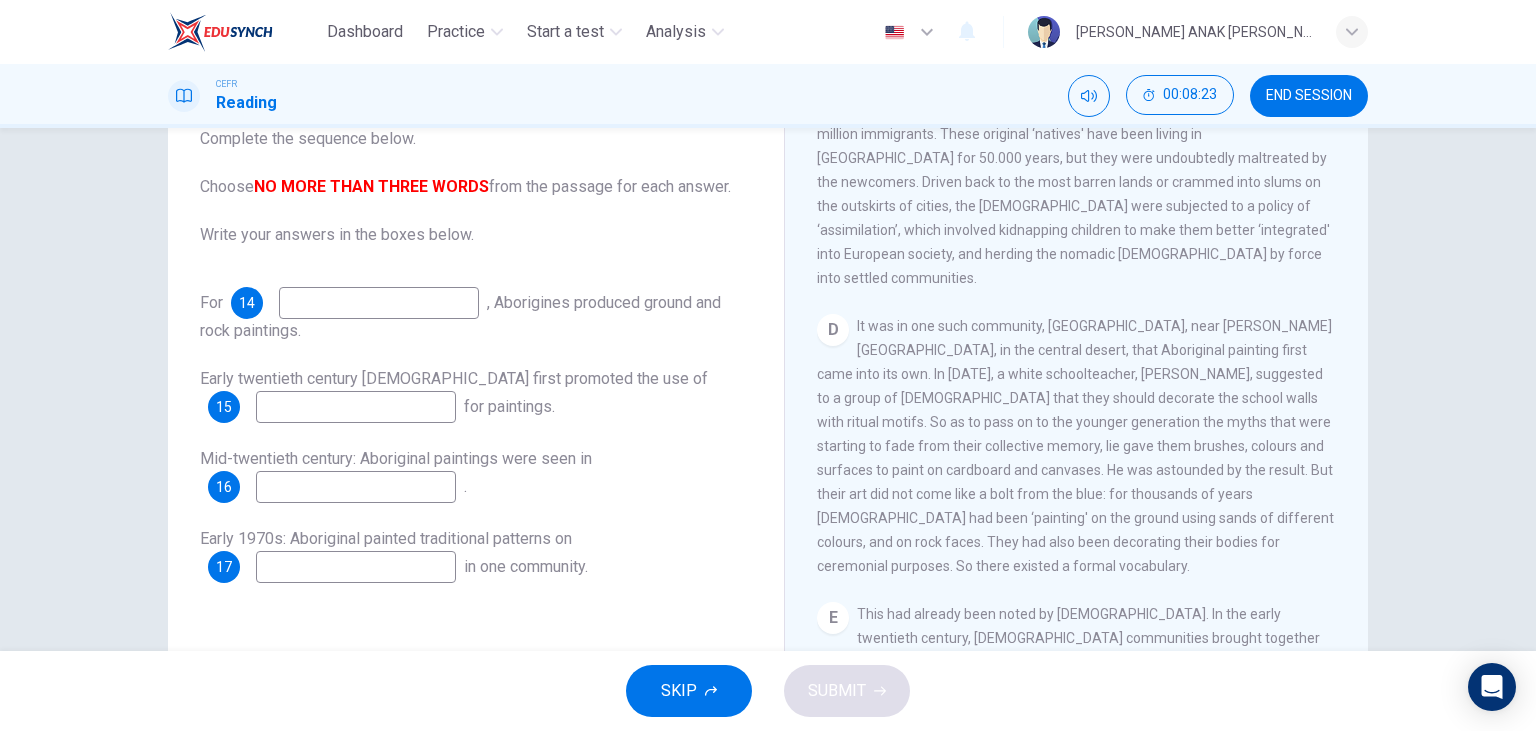 click at bounding box center (379, 303) 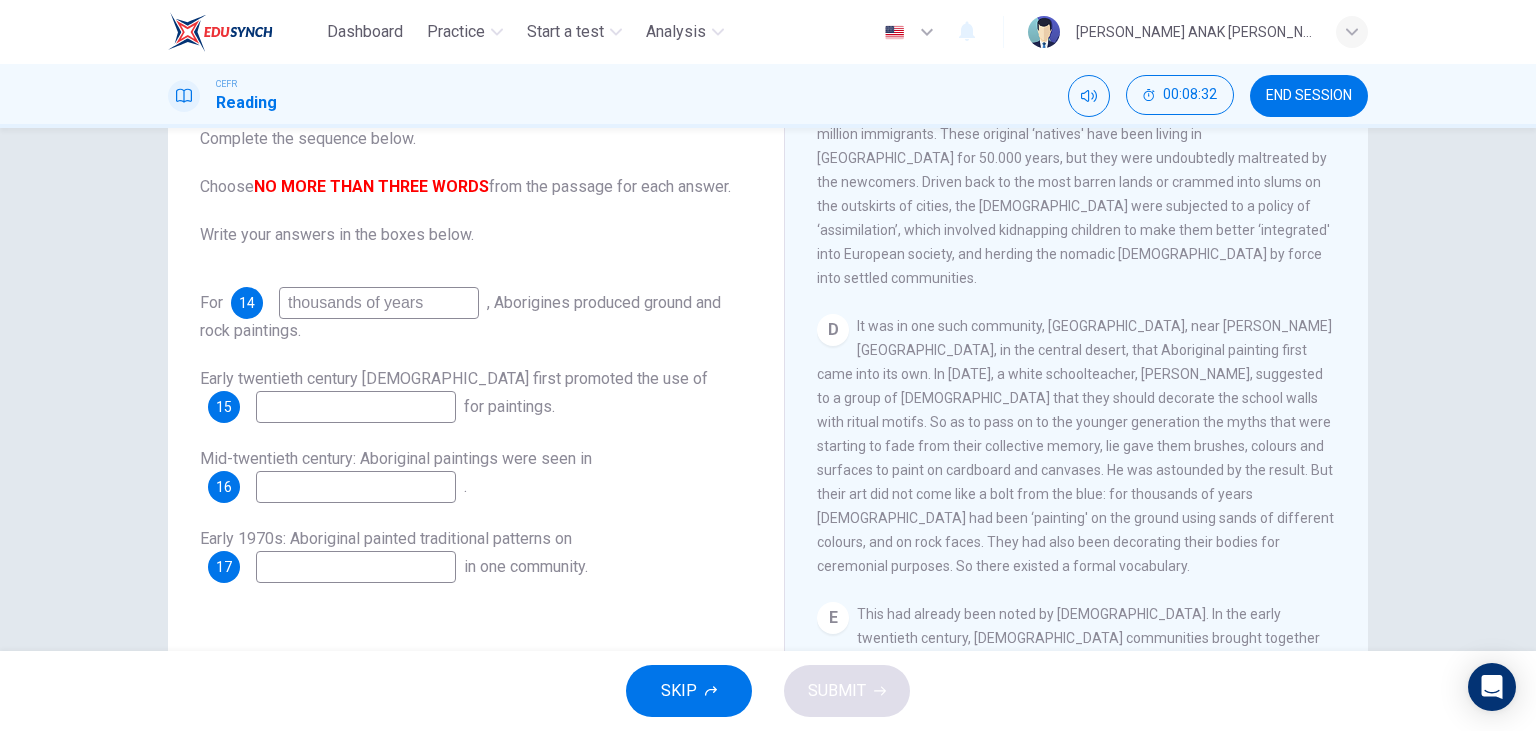type on "thousands of years" 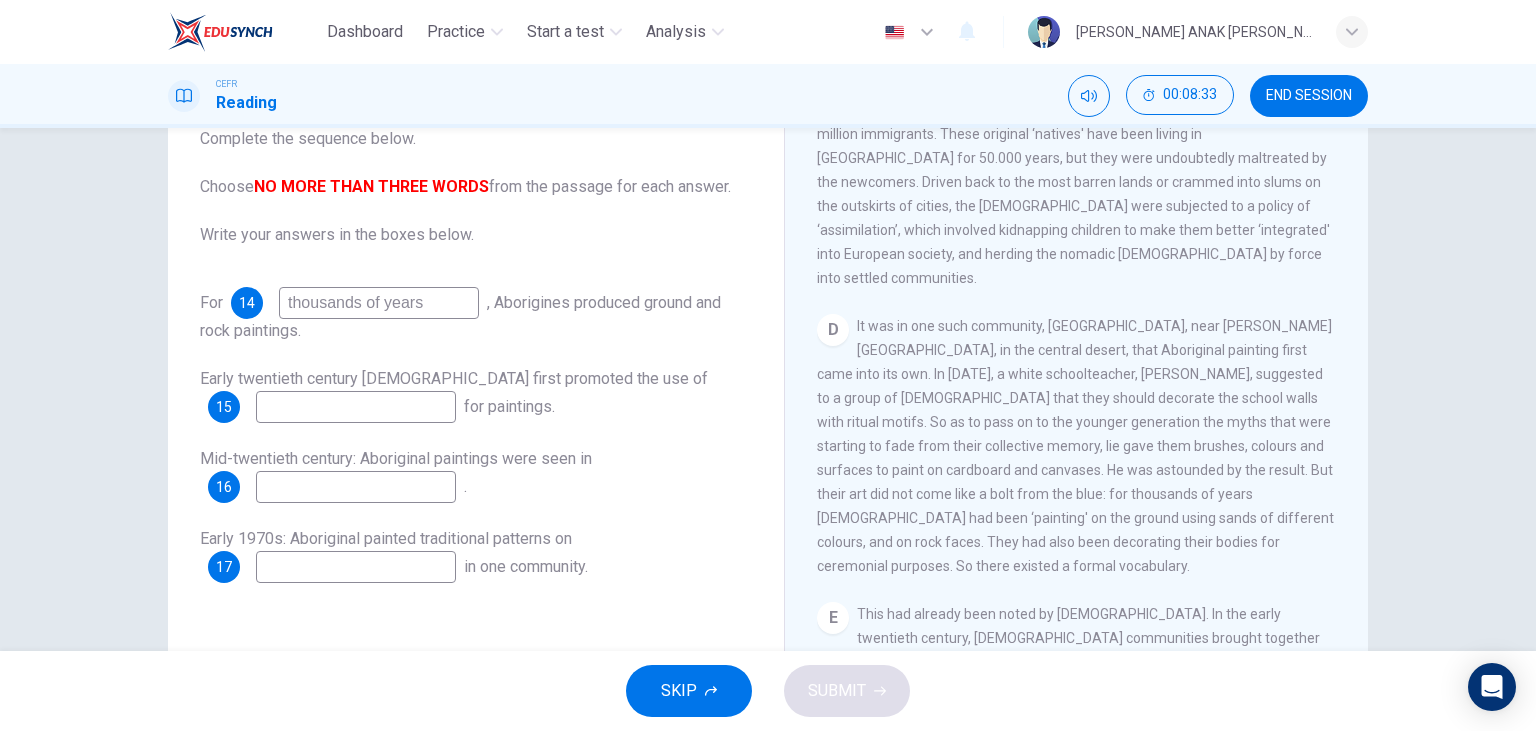 drag, startPoint x: 370, startPoint y: 390, endPoint x: 352, endPoint y: 399, distance: 20.12461 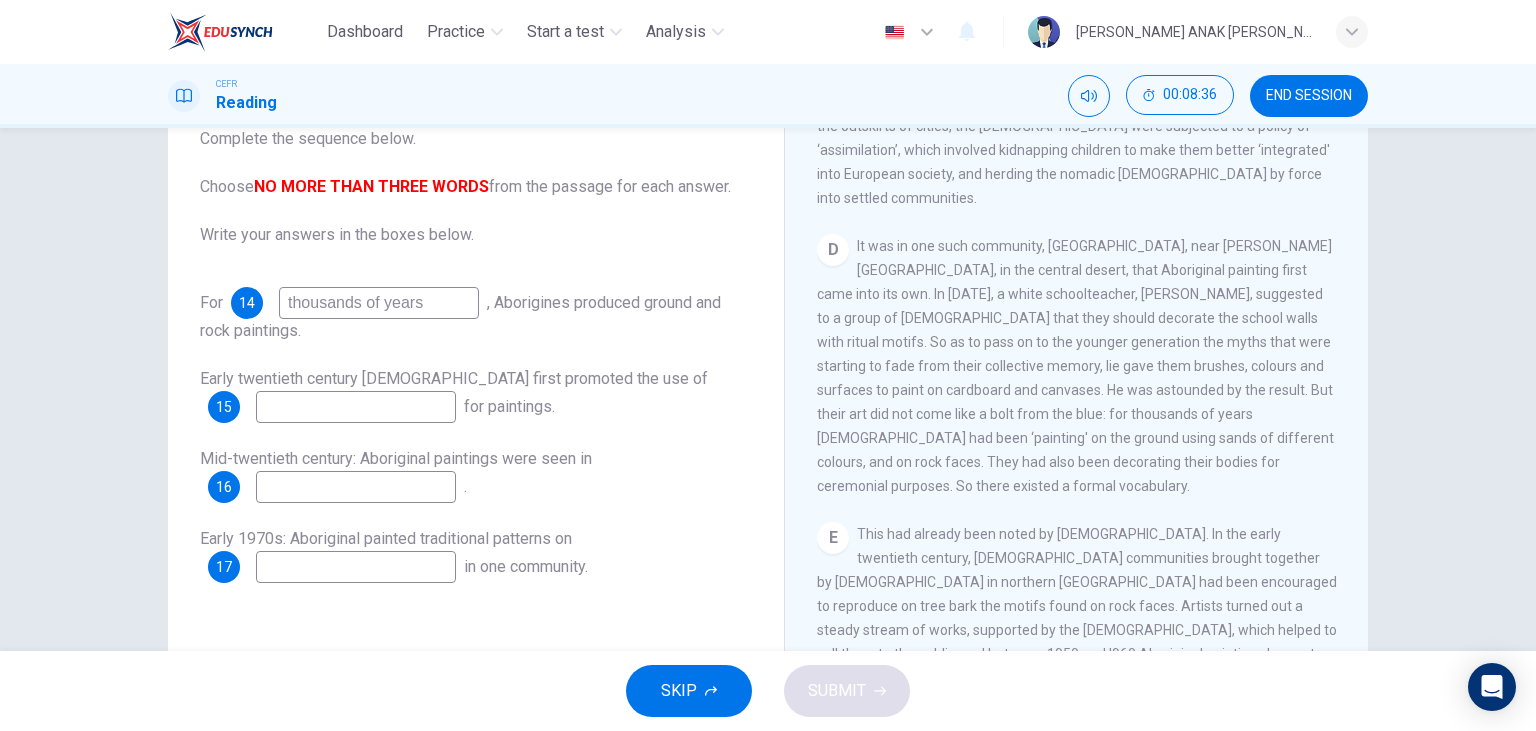 scroll, scrollTop: 1152, scrollLeft: 0, axis: vertical 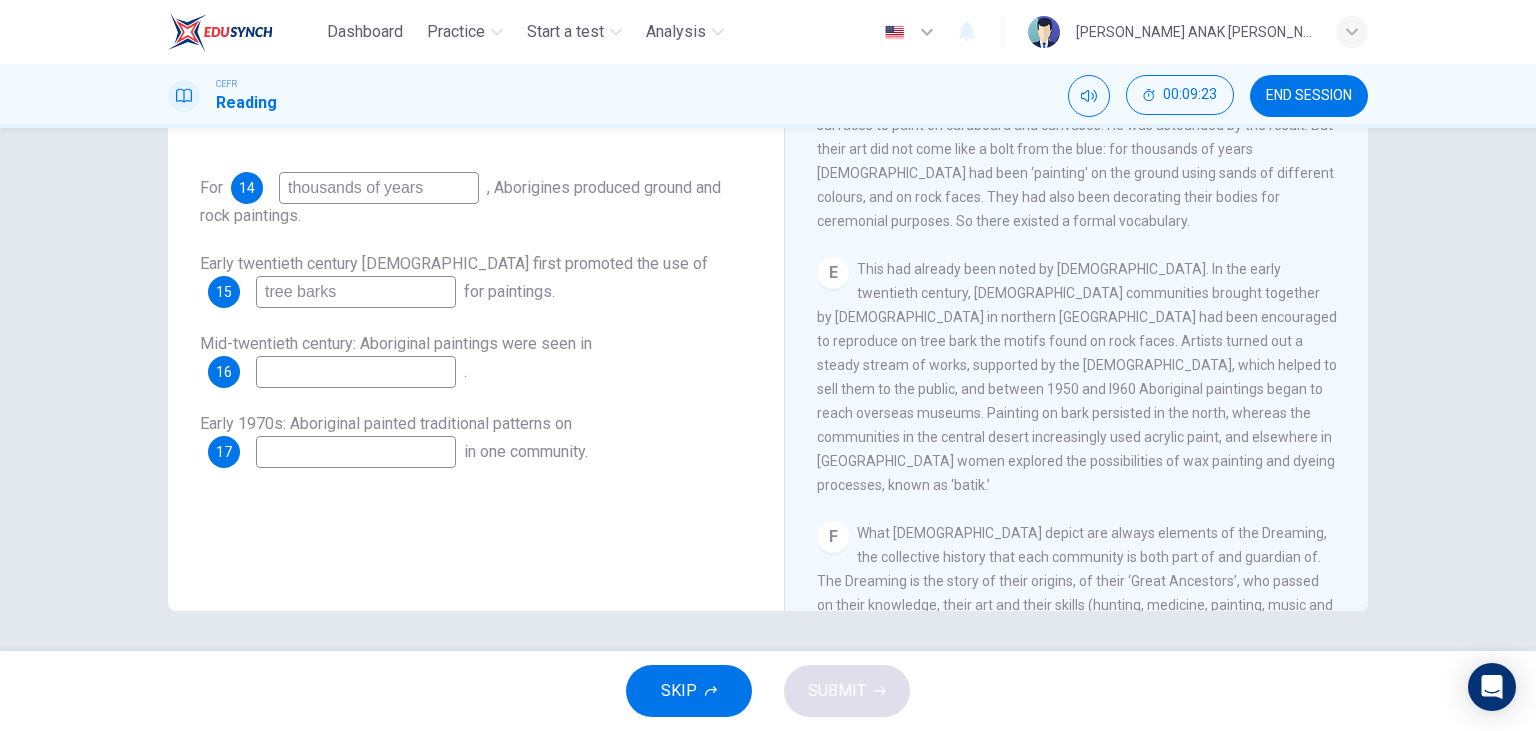 type on "tree barks" 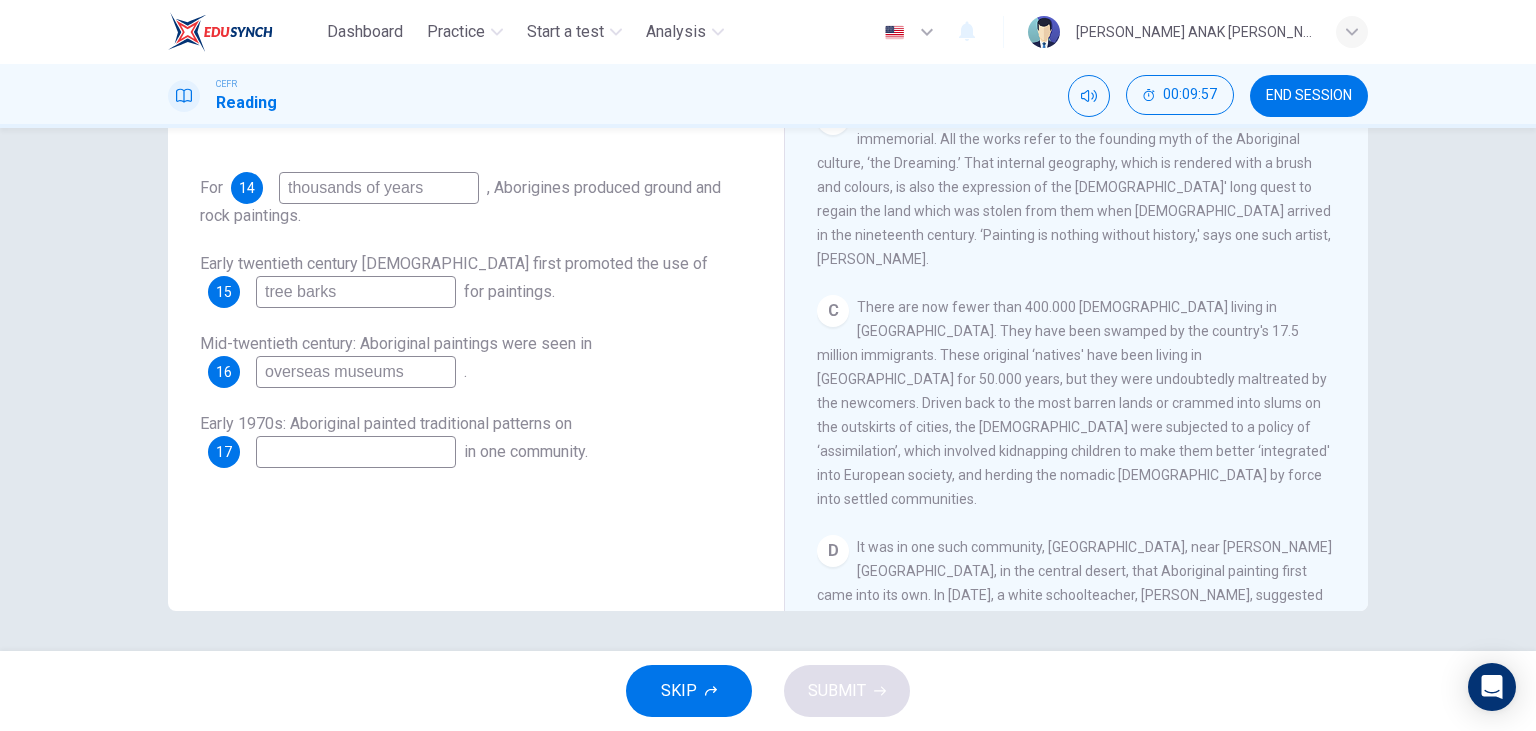 scroll, scrollTop: 702, scrollLeft: 0, axis: vertical 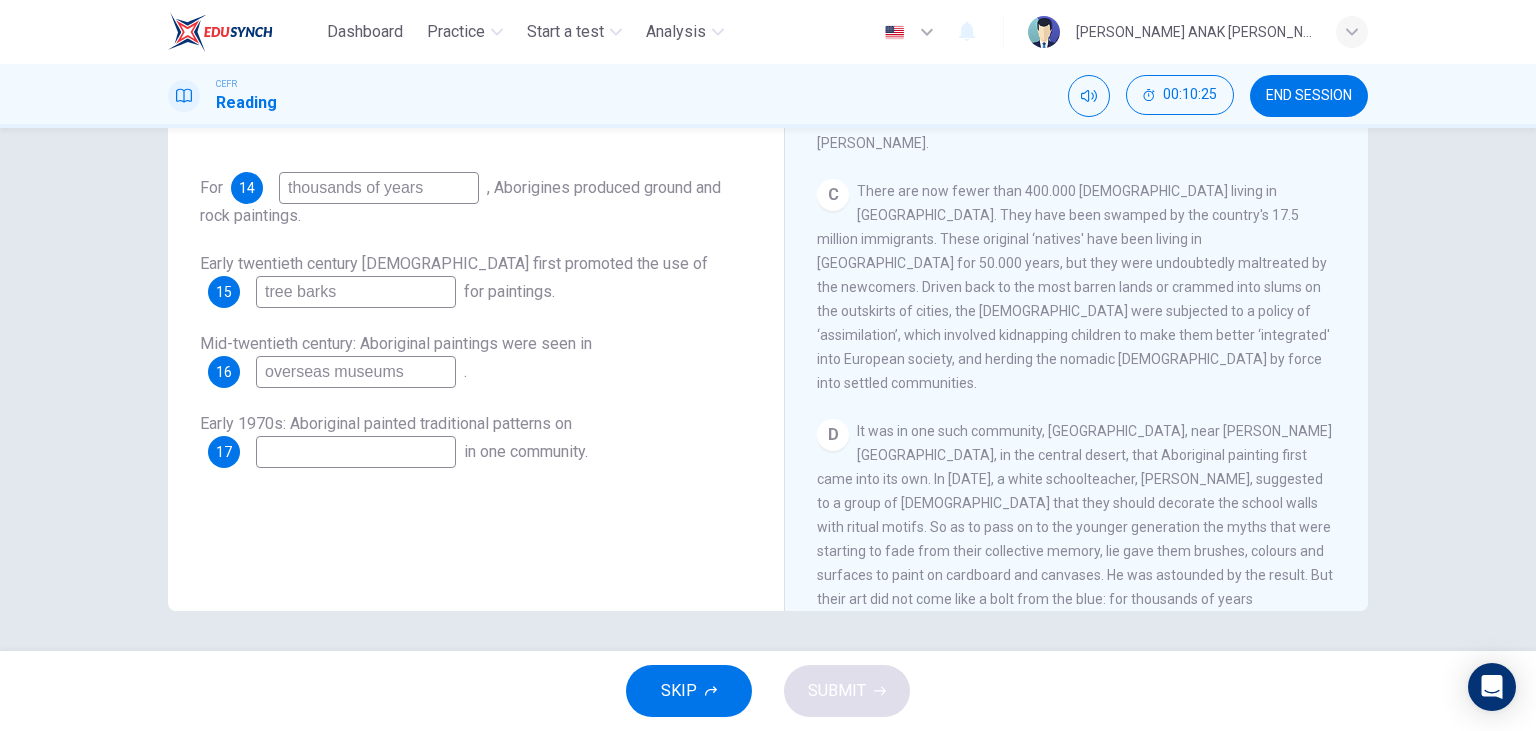 type on "overseas museums" 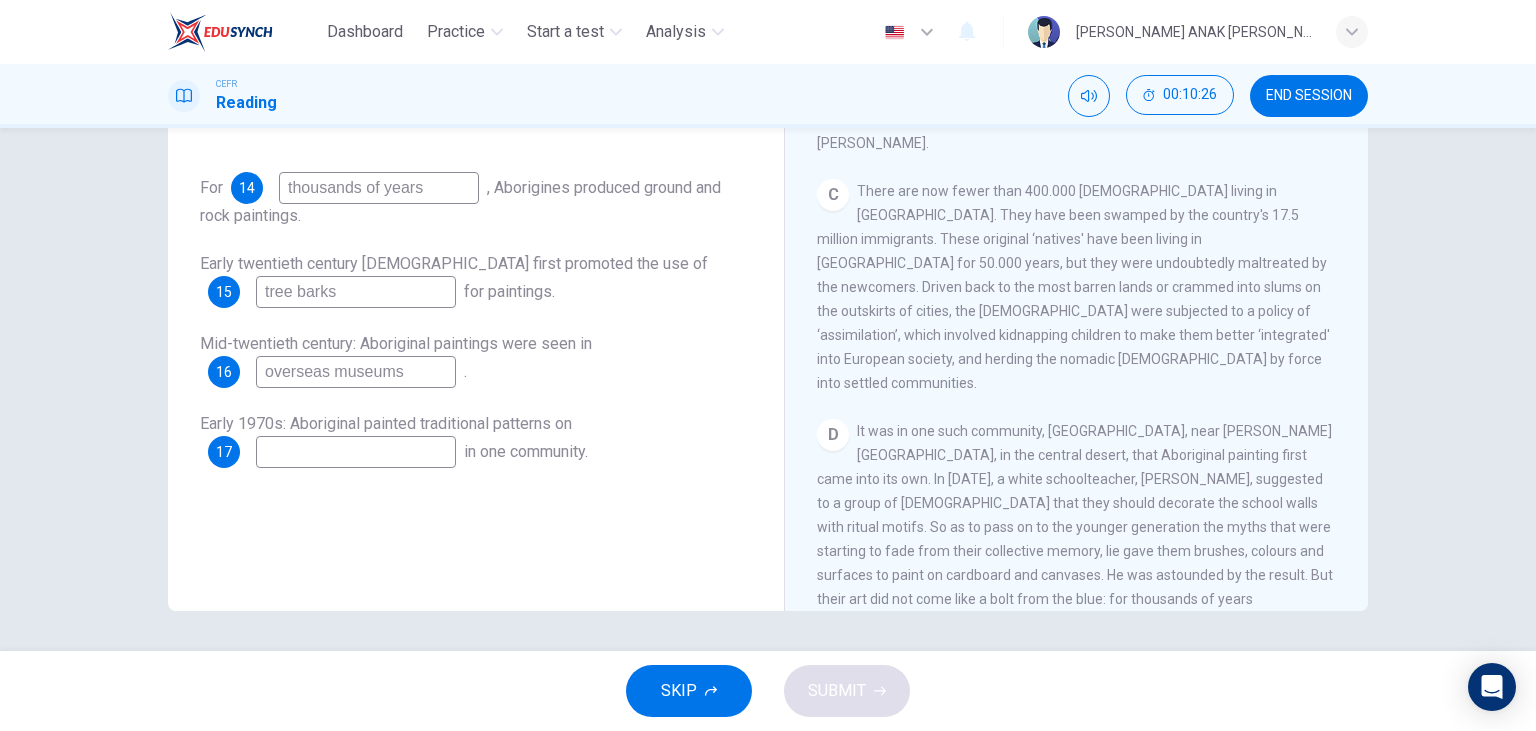 click at bounding box center (356, 452) 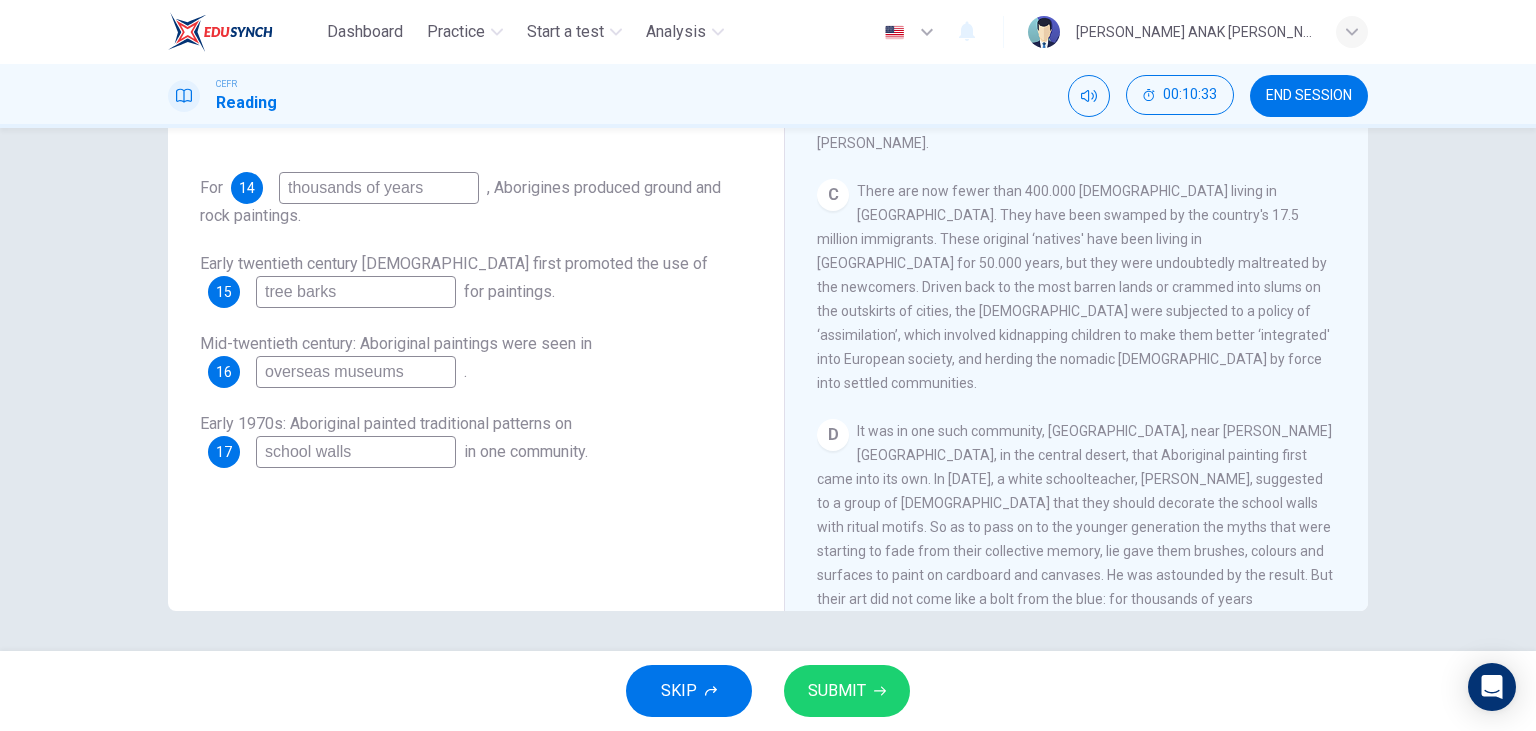 type on "school walls" 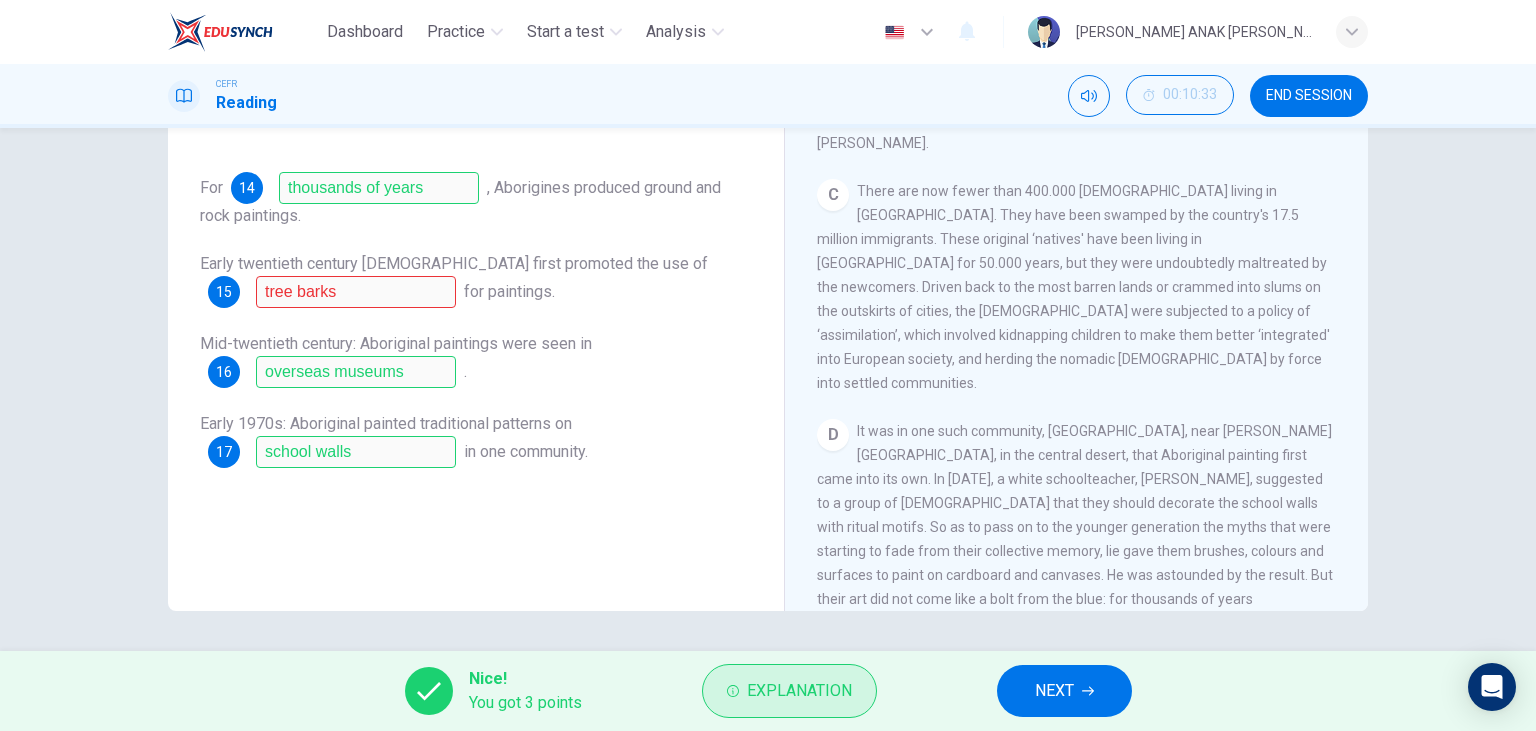 click on "Explanation" at bounding box center (799, 691) 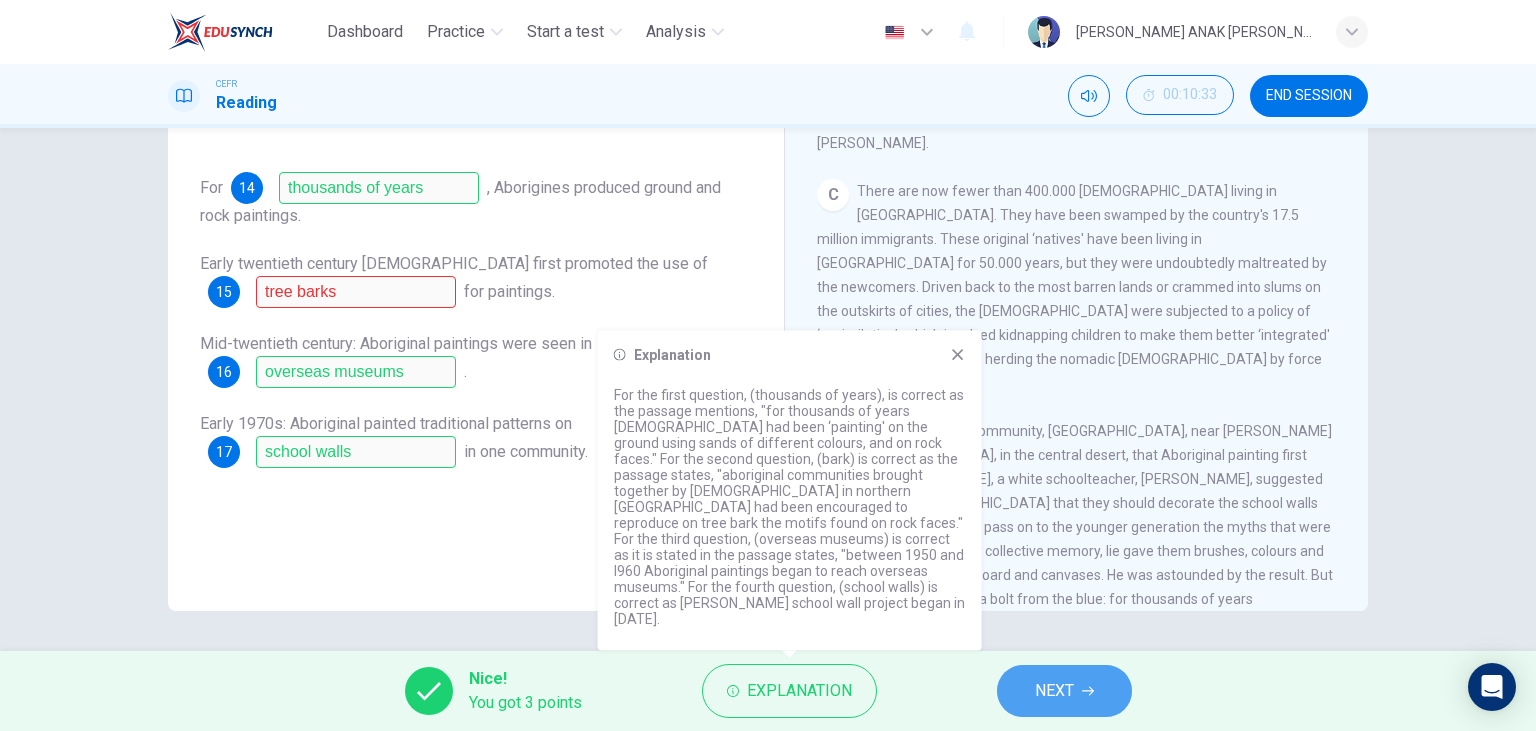 click on "NEXT" at bounding box center [1064, 691] 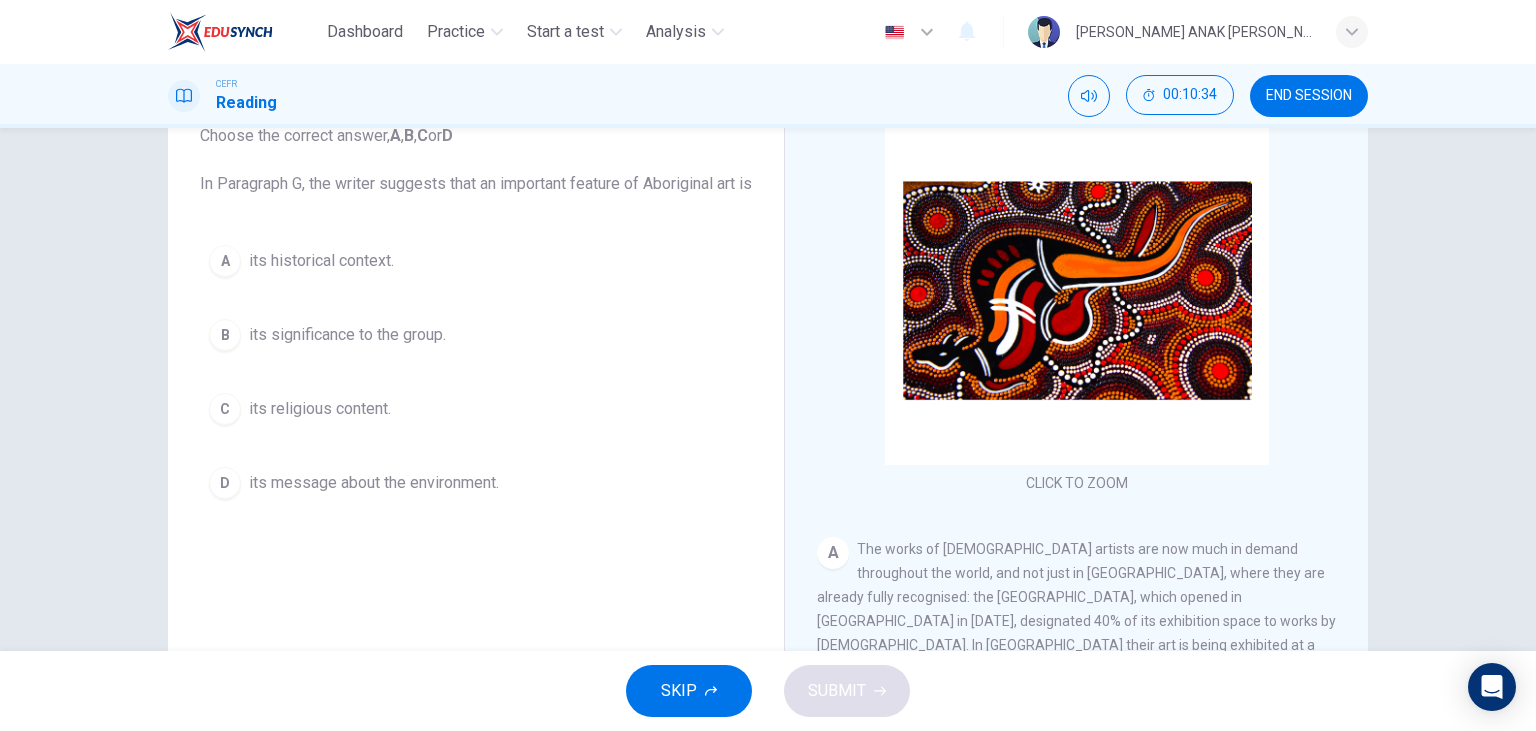 scroll, scrollTop: 22, scrollLeft: 0, axis: vertical 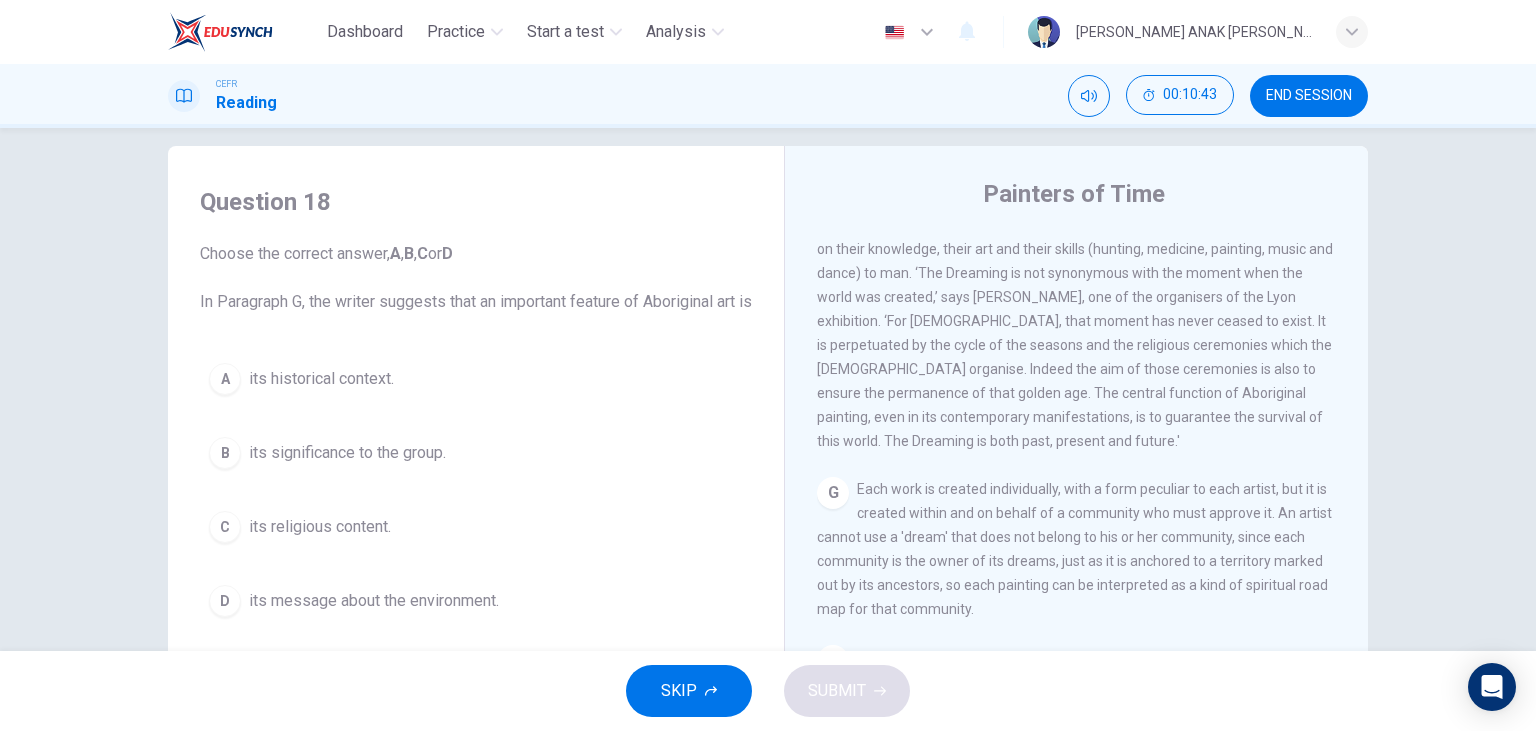 click on "its significance to the group." at bounding box center [347, 453] 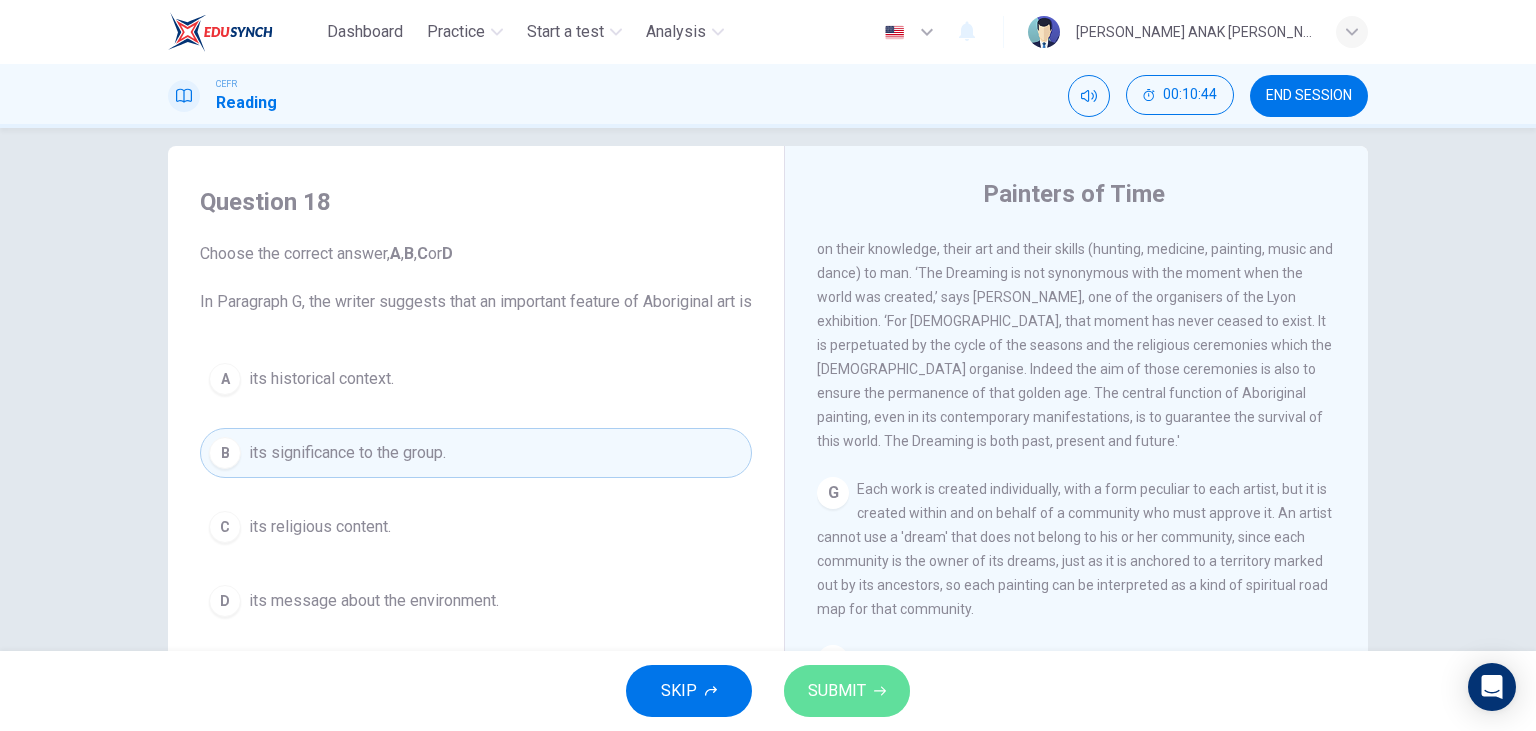 click on "SUBMIT" at bounding box center (837, 691) 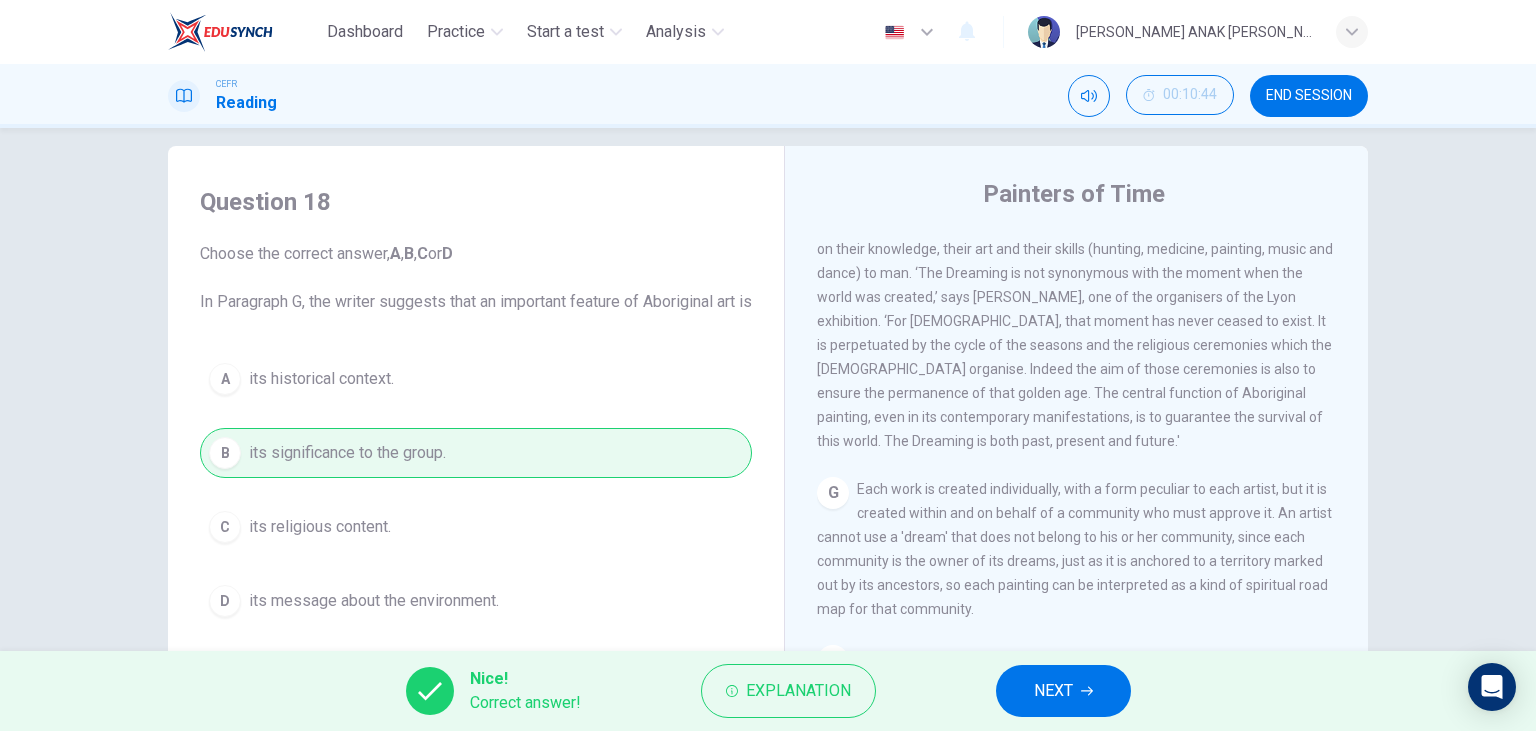 click on "NEXT" at bounding box center [1063, 691] 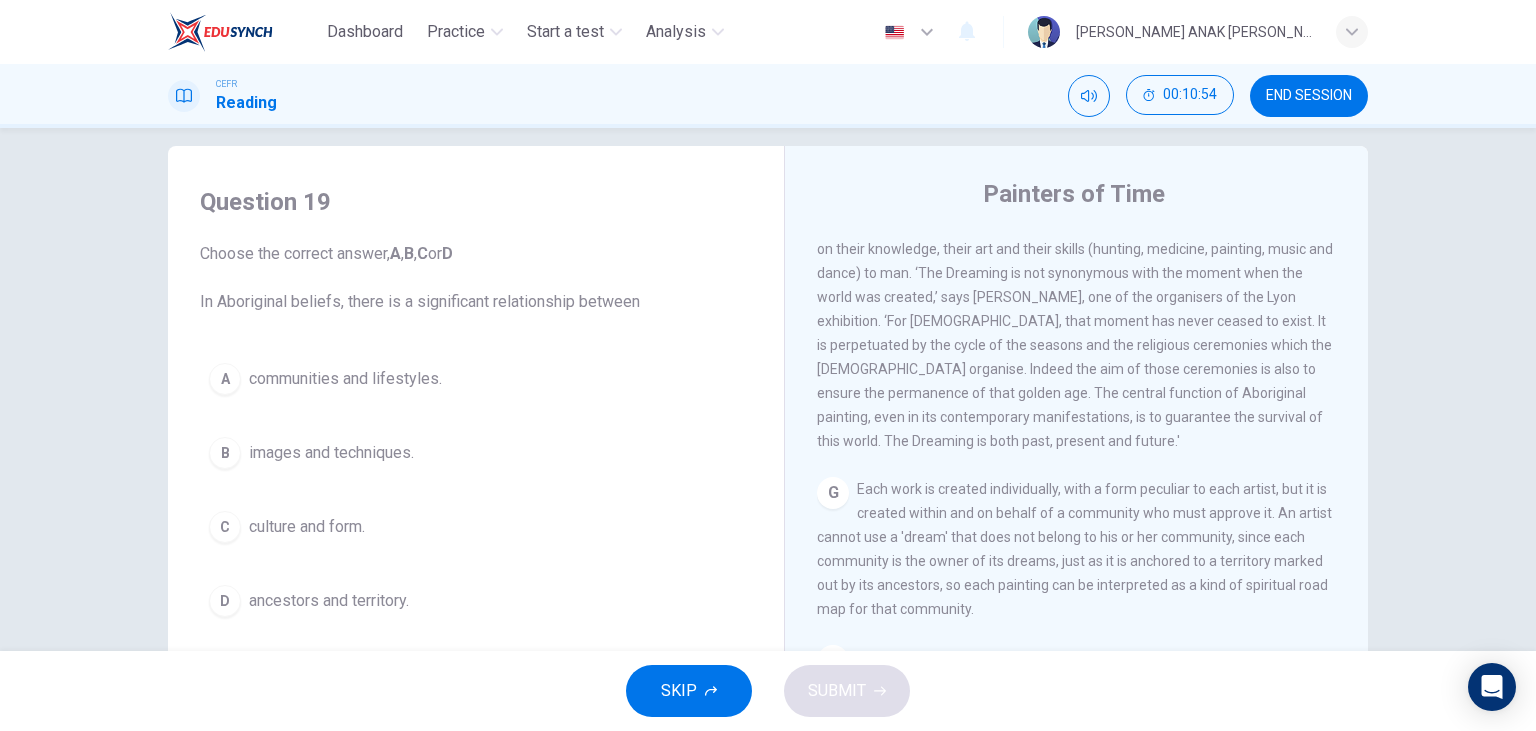 click on "ancestors and territory." at bounding box center (329, 601) 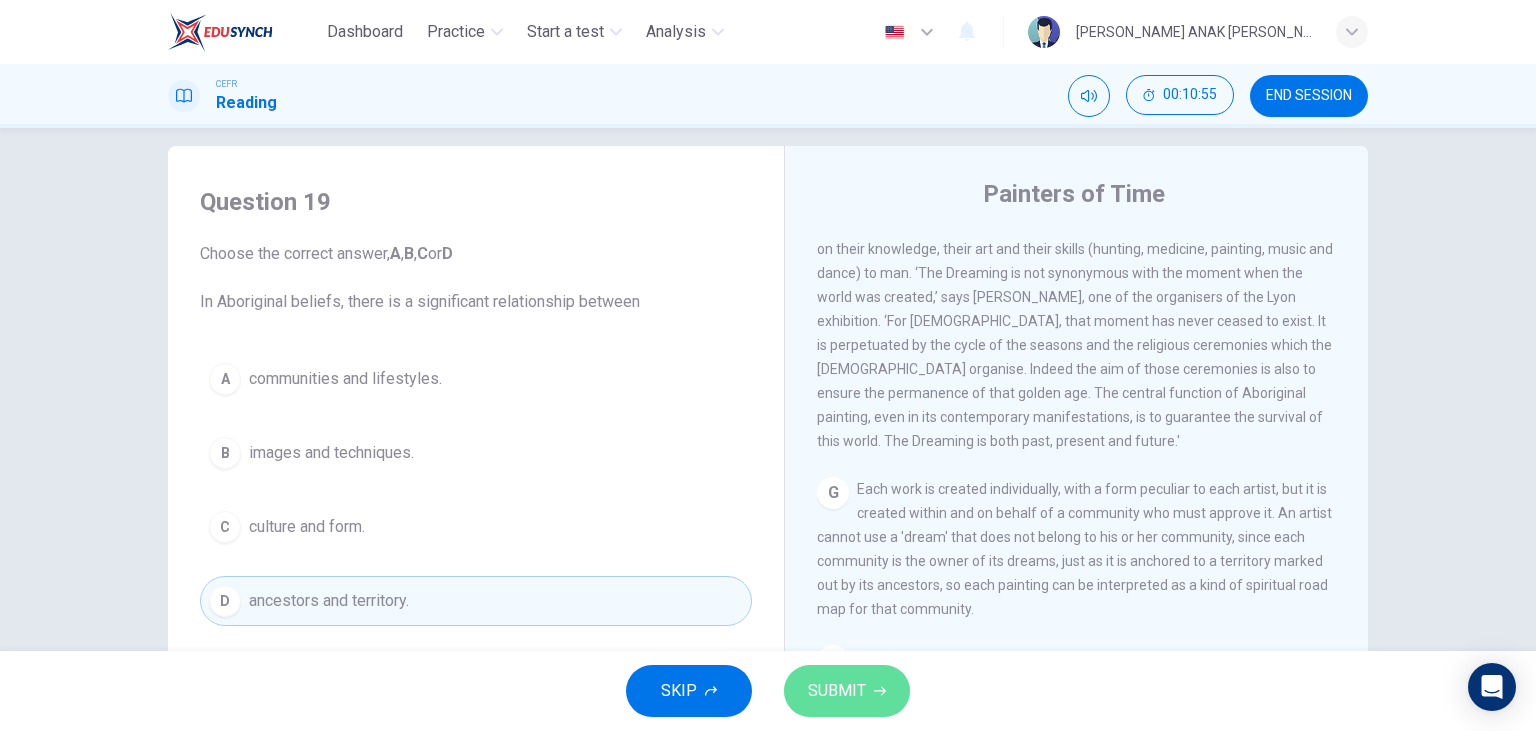 click on "SUBMIT" at bounding box center (837, 691) 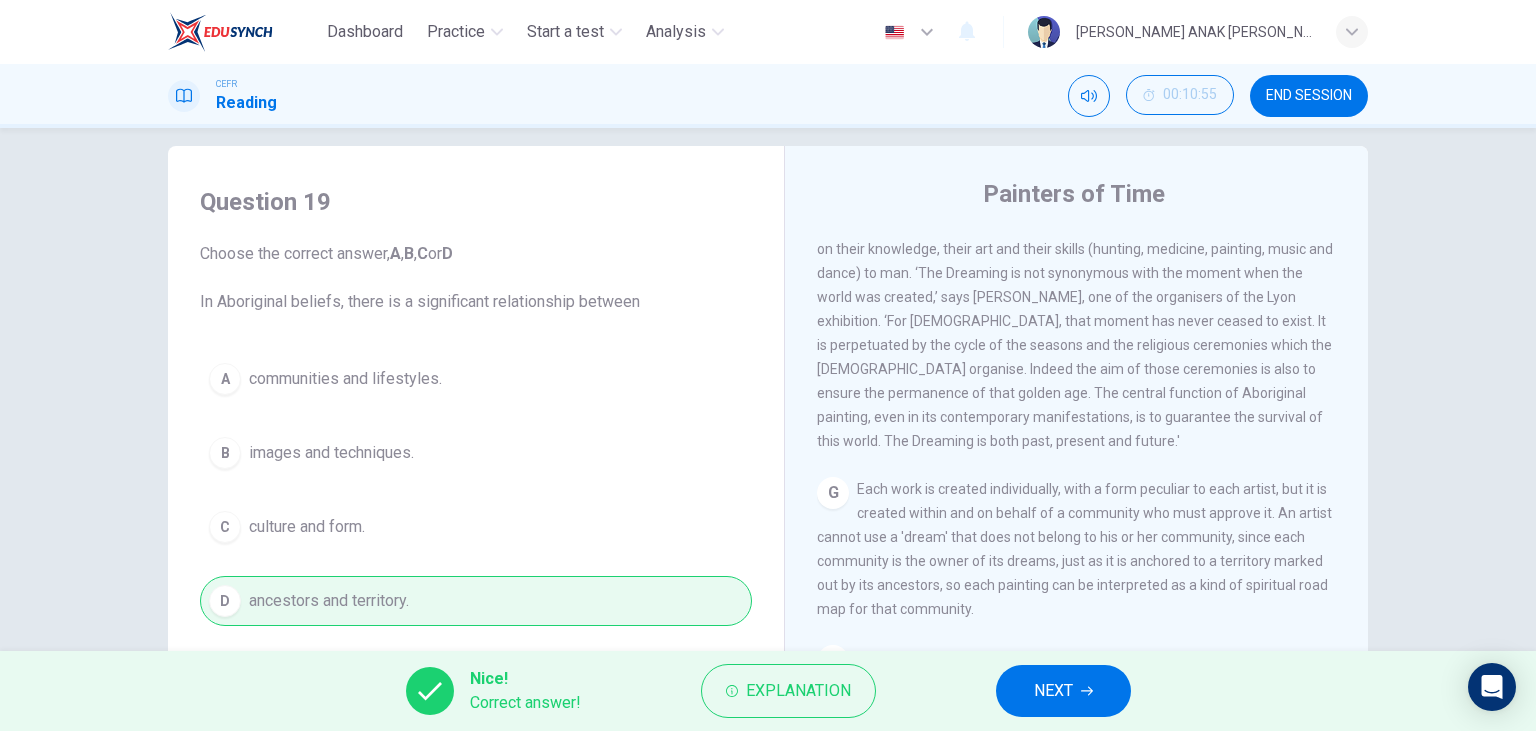 click on "NEXT" at bounding box center (1063, 691) 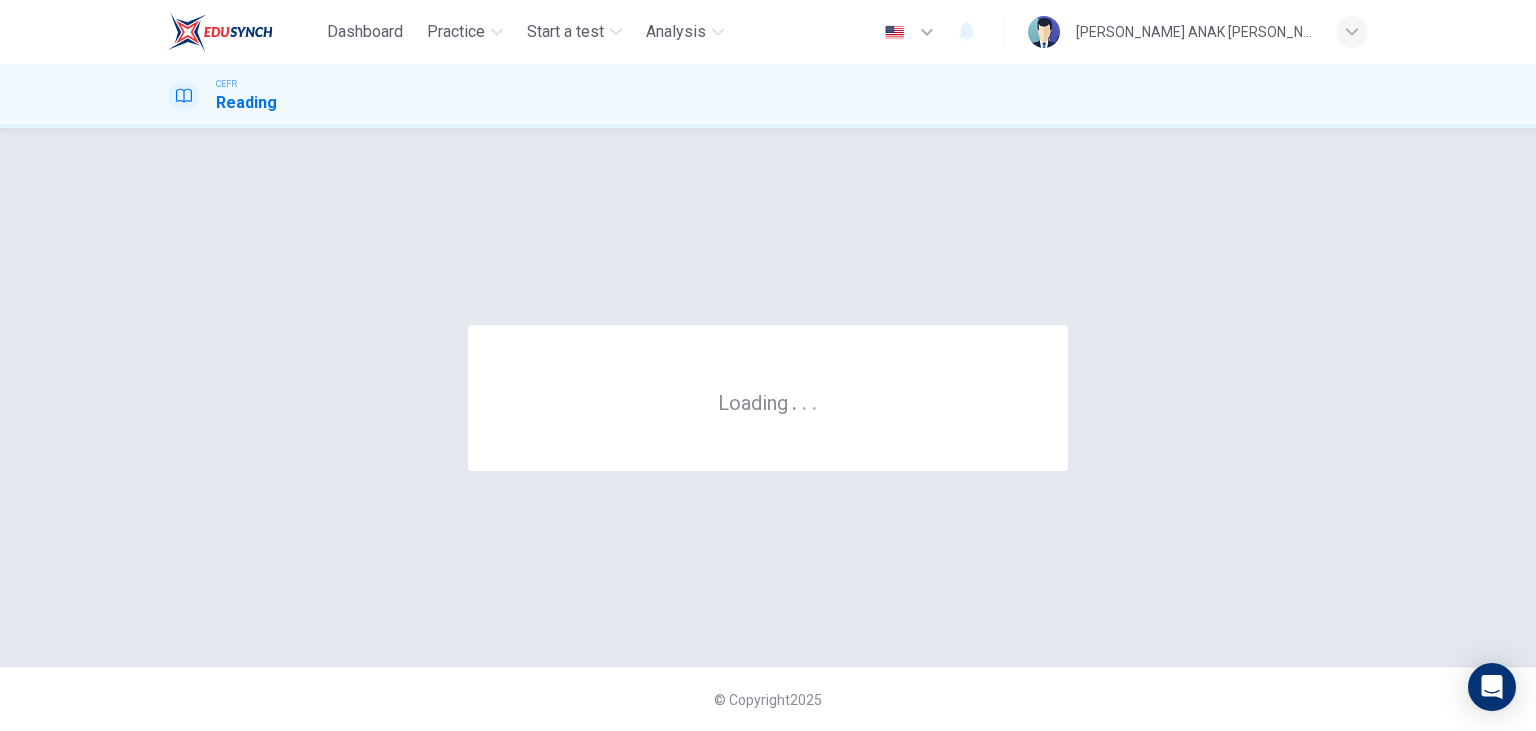 scroll, scrollTop: 0, scrollLeft: 0, axis: both 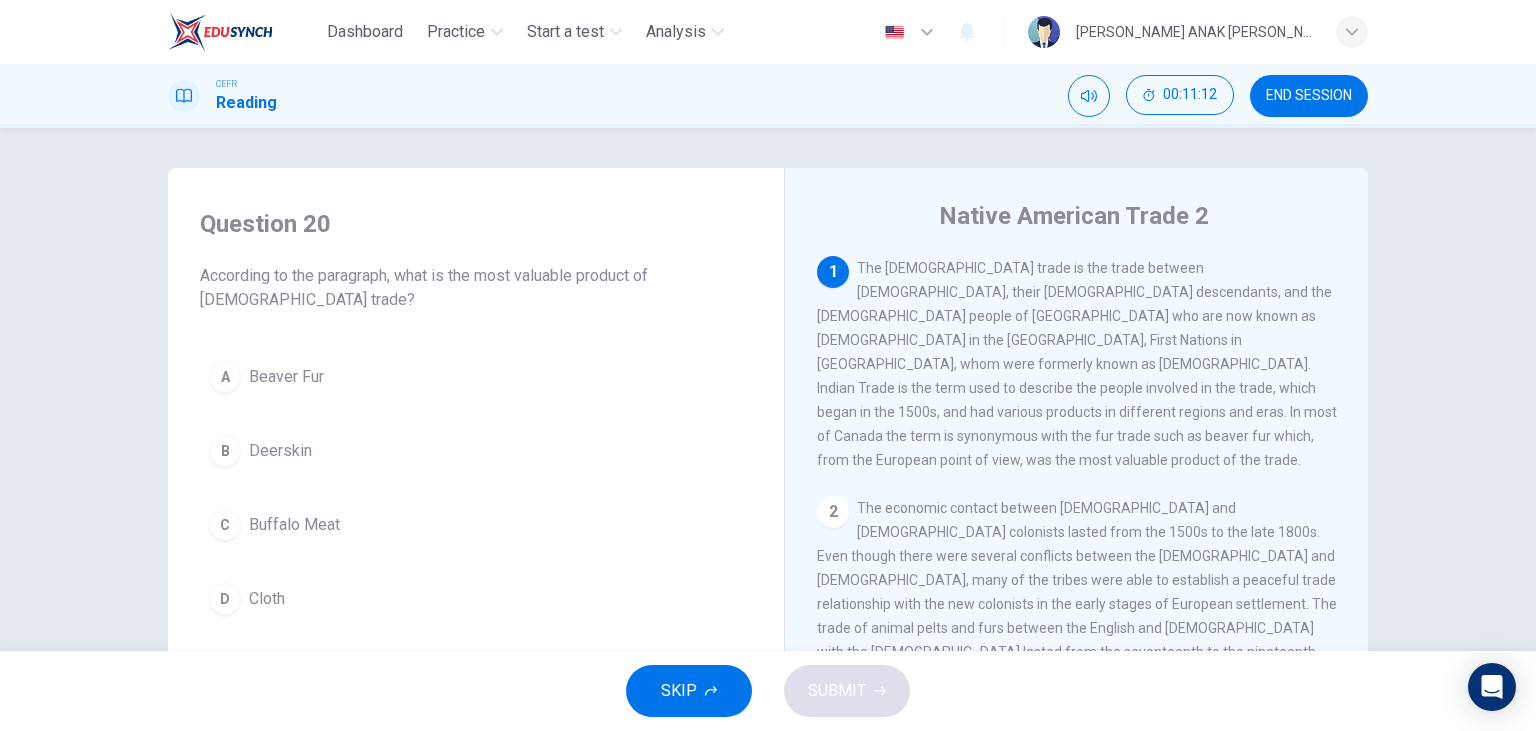 click on "A Beaver Fur" at bounding box center [476, 377] 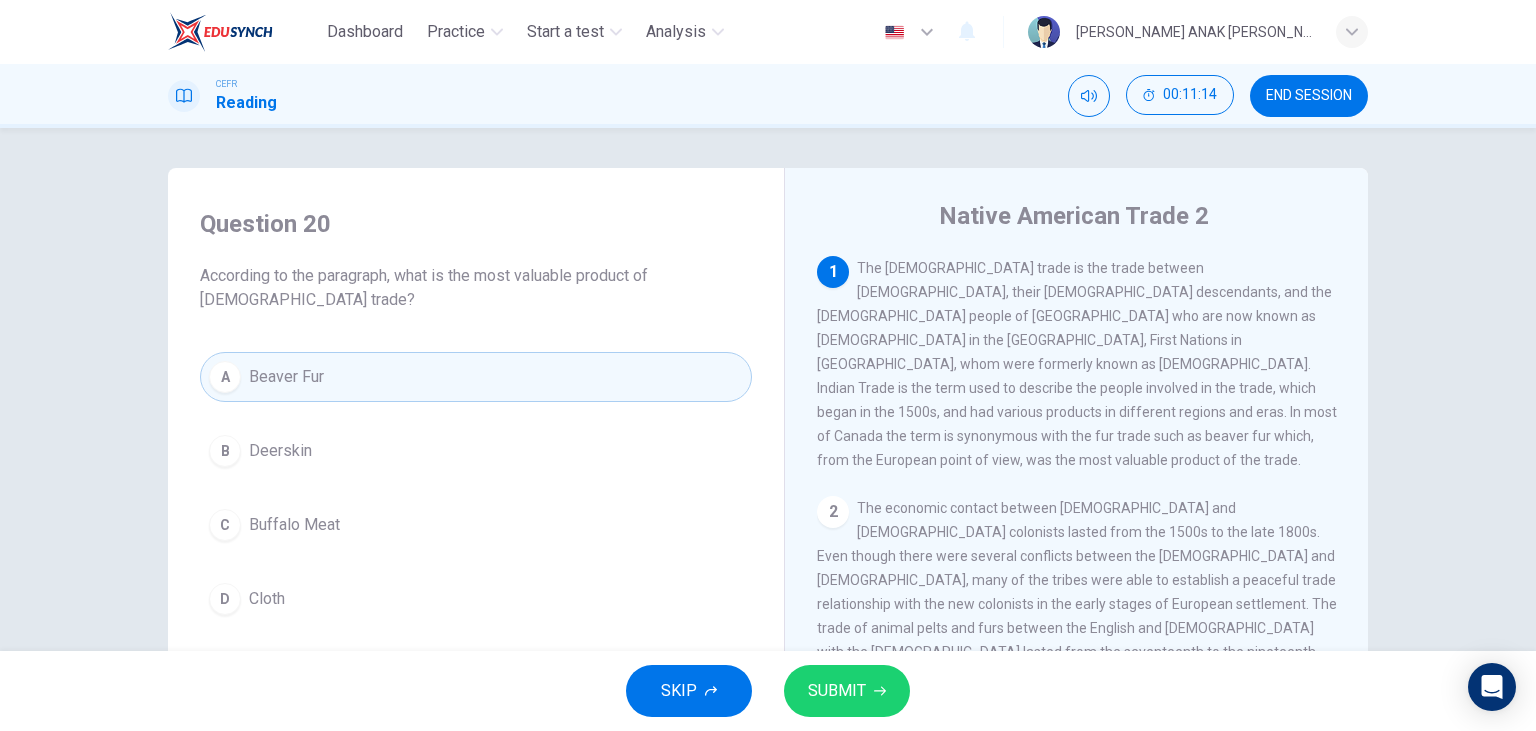 click on "SUBMIT" at bounding box center [837, 691] 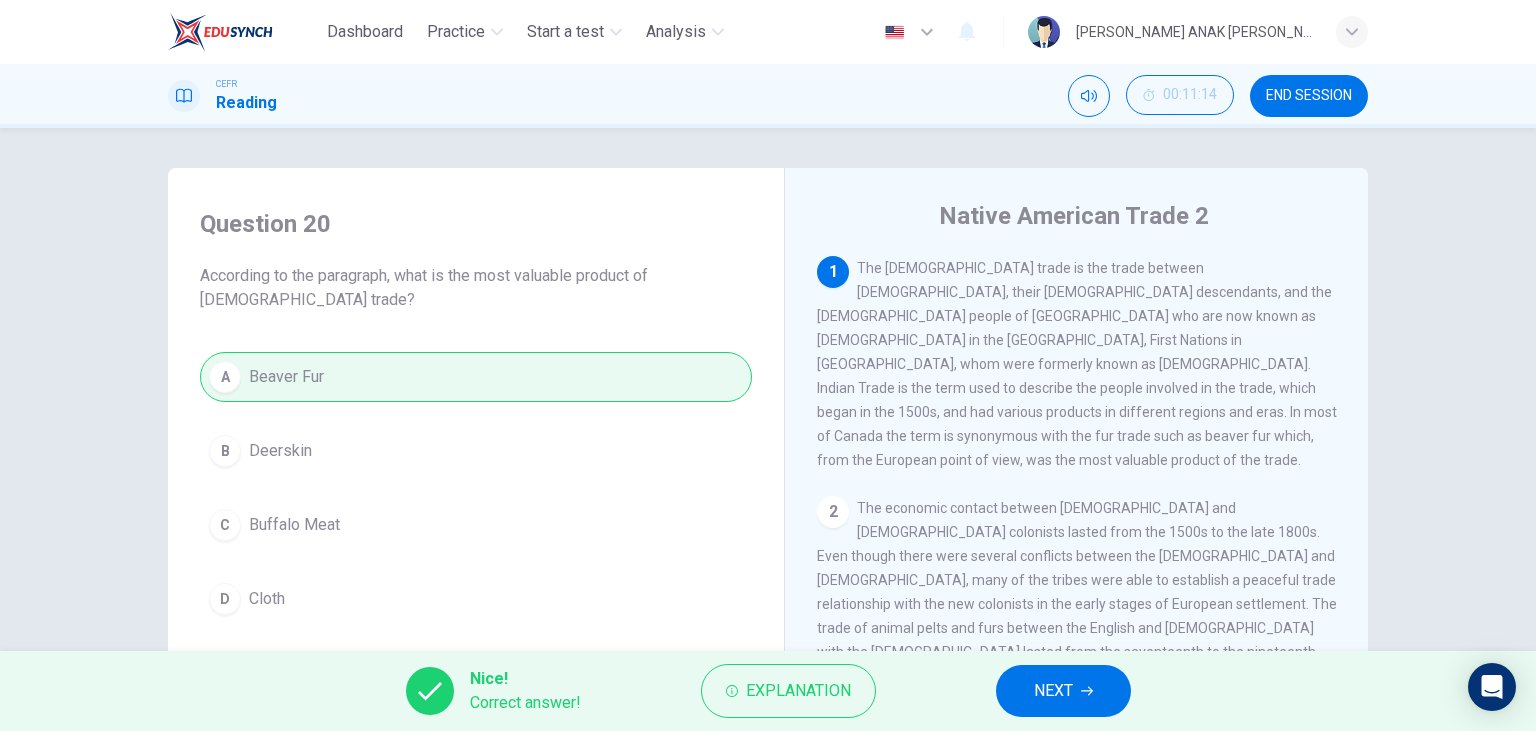 click on "NEXT" at bounding box center (1053, 691) 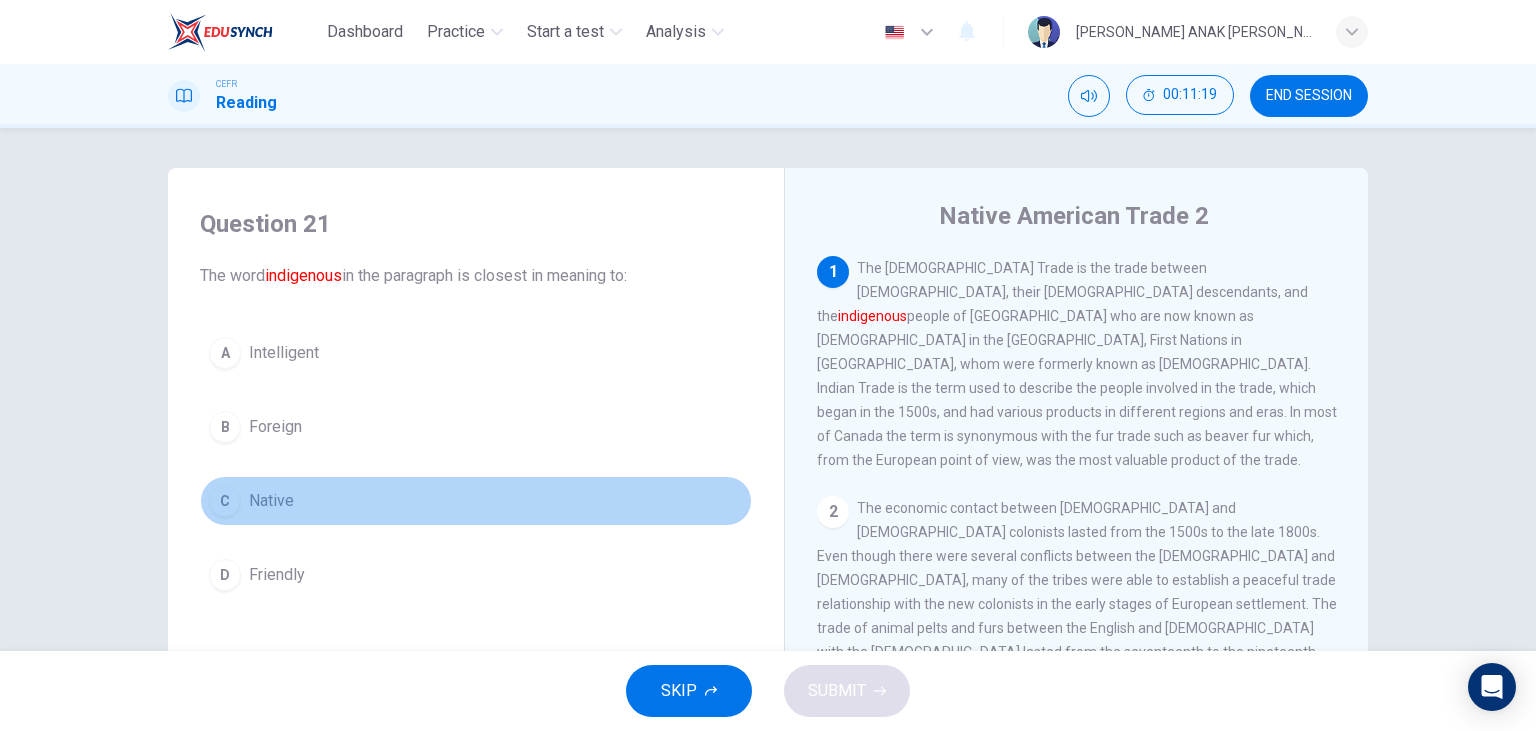 click on "C Native" at bounding box center (476, 501) 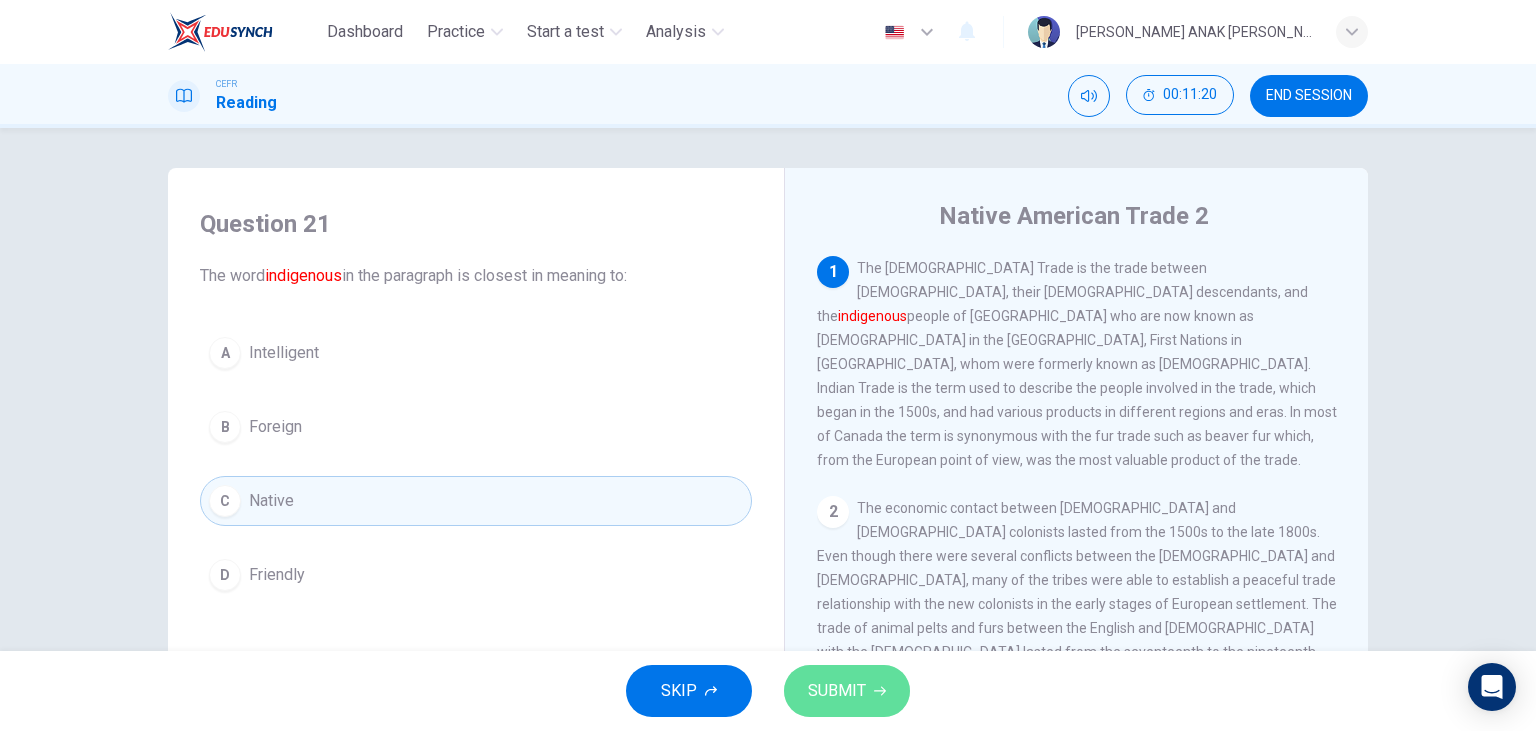 click on "SUBMIT" at bounding box center [847, 691] 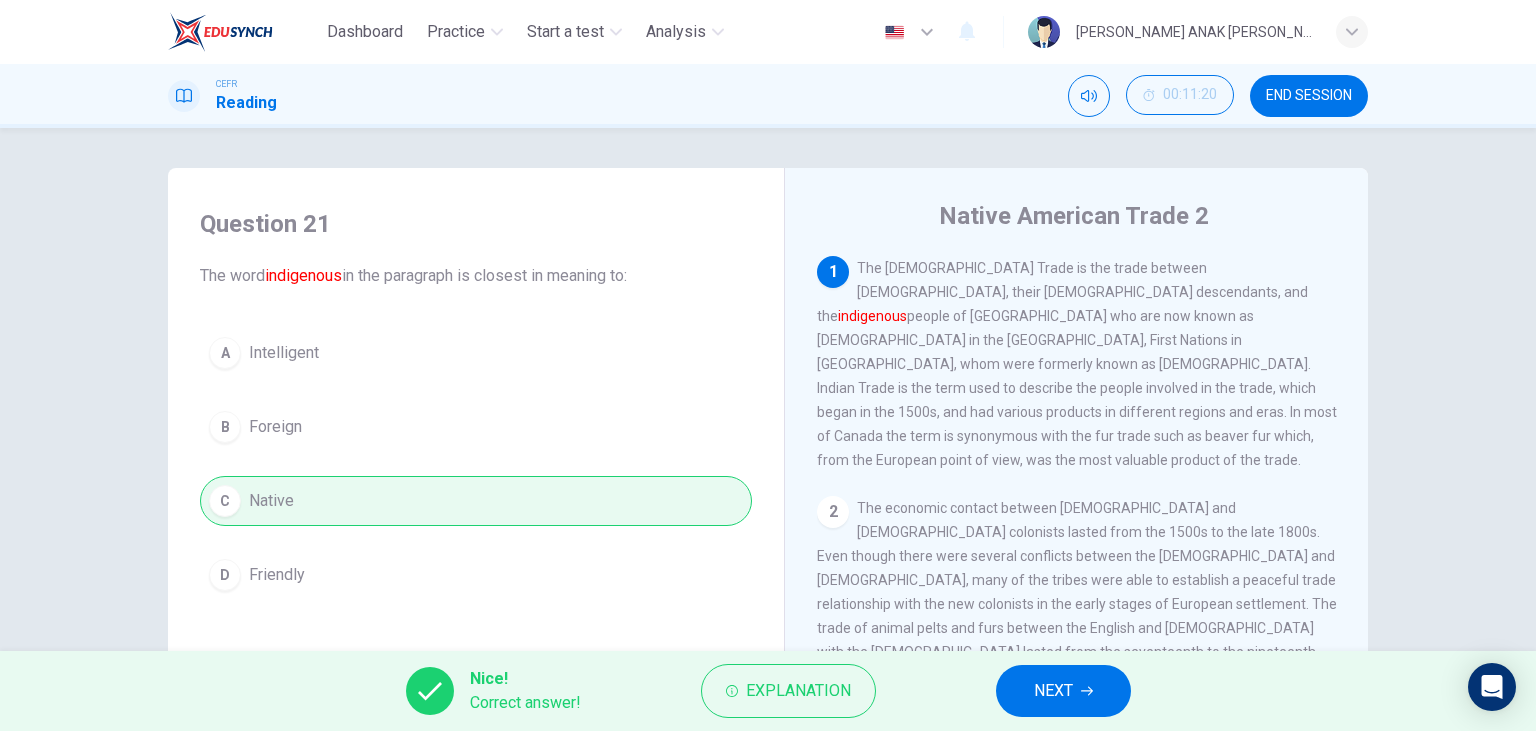 click on "NEXT" at bounding box center (1053, 691) 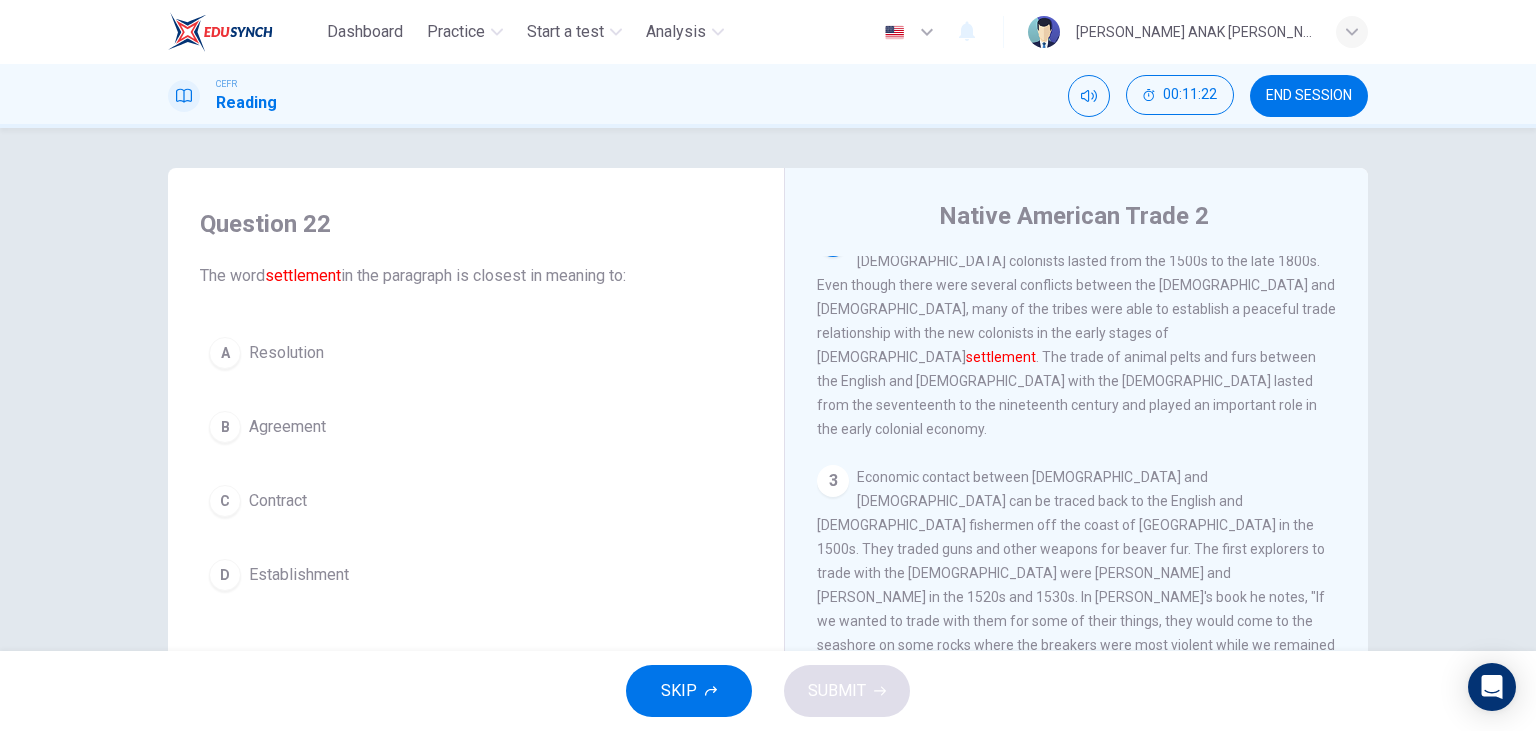 scroll, scrollTop: 230, scrollLeft: 0, axis: vertical 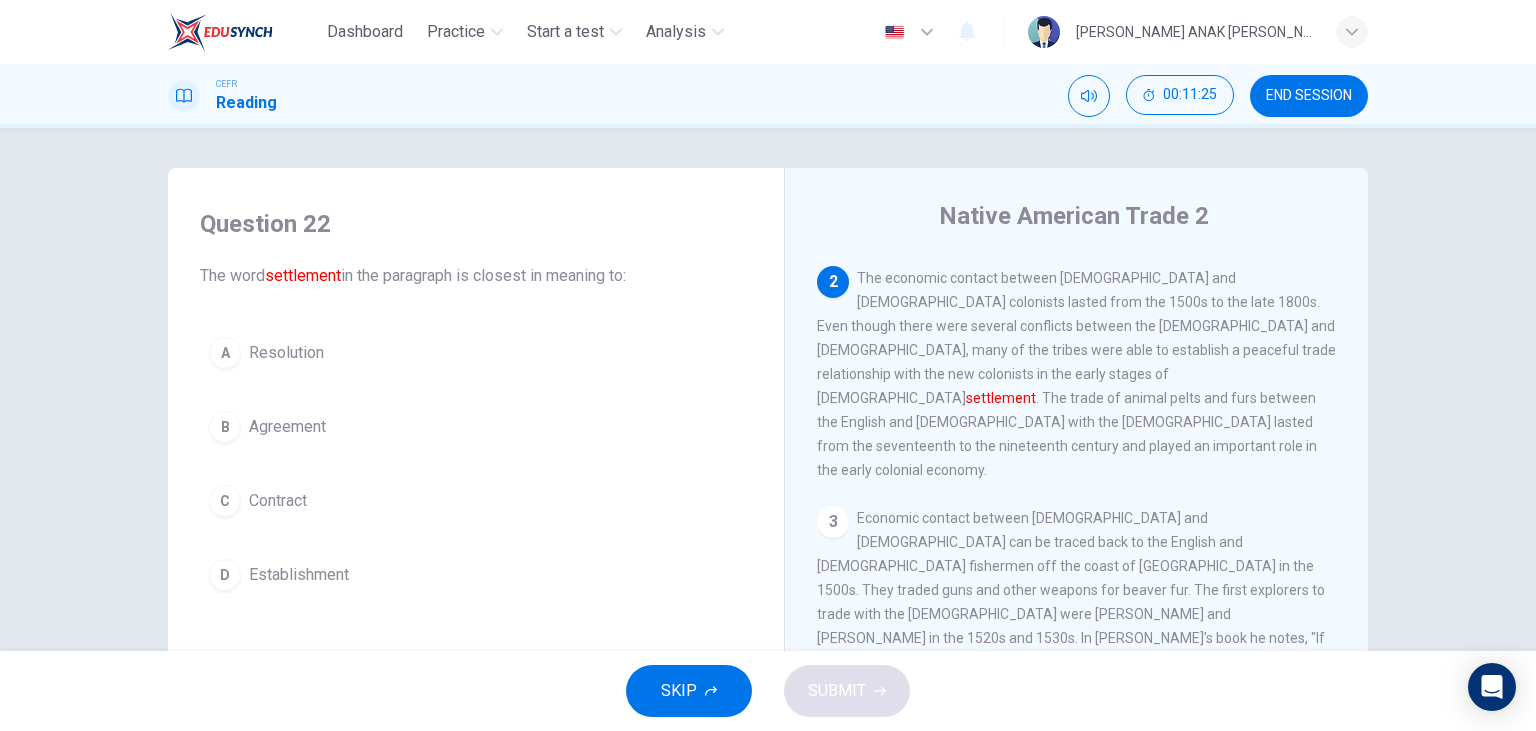 click on "D Establishment" at bounding box center [476, 575] 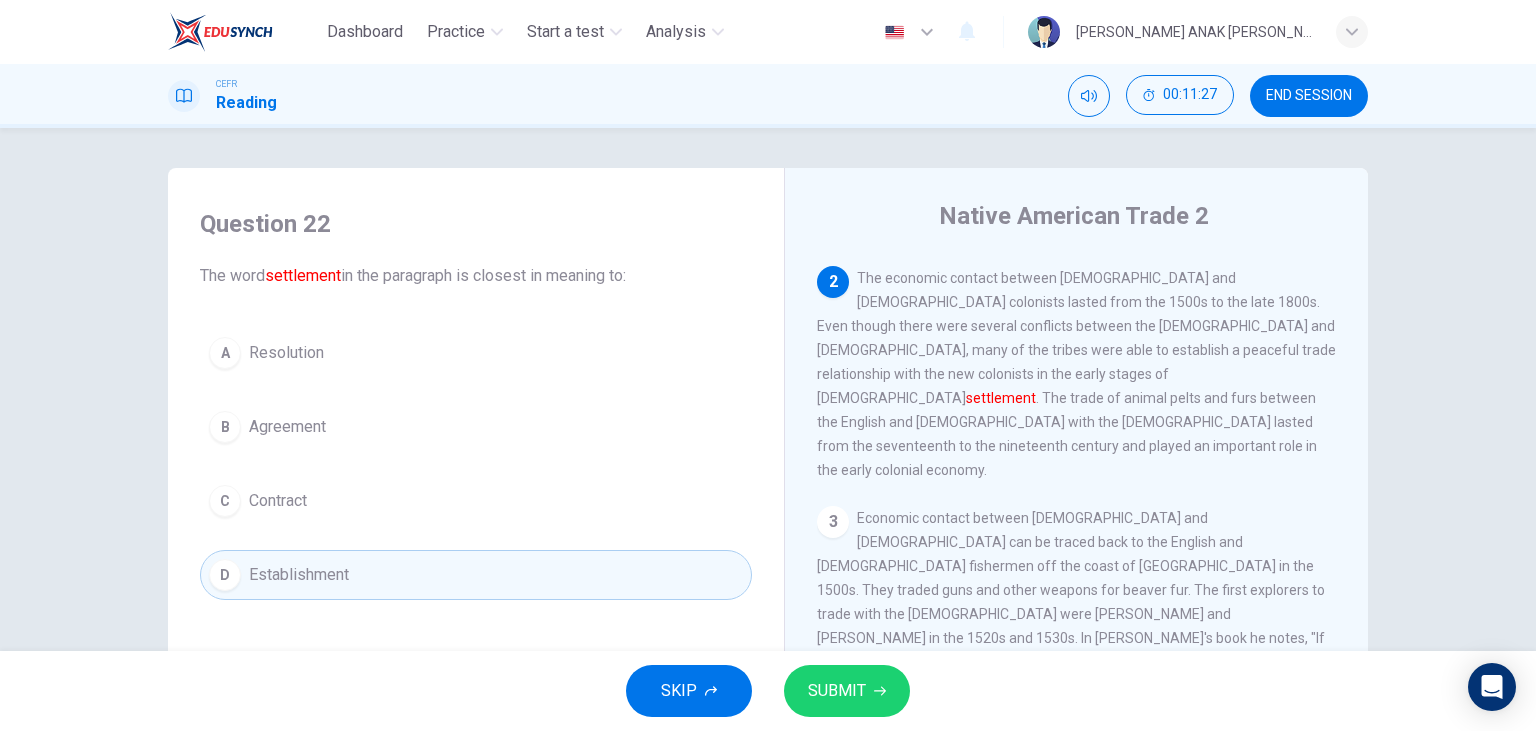 click on "SUBMIT" at bounding box center [837, 691] 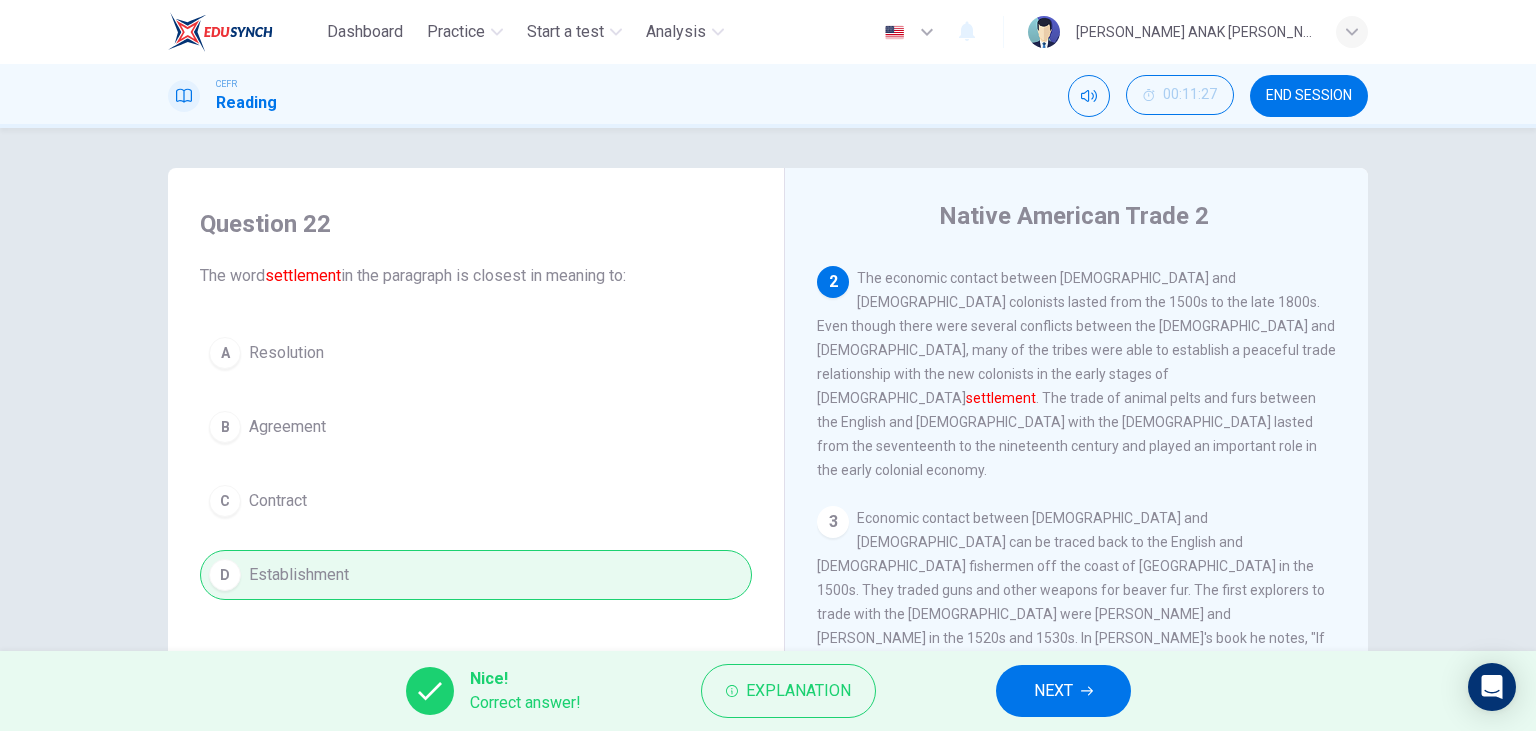 click on "NEXT" at bounding box center [1053, 691] 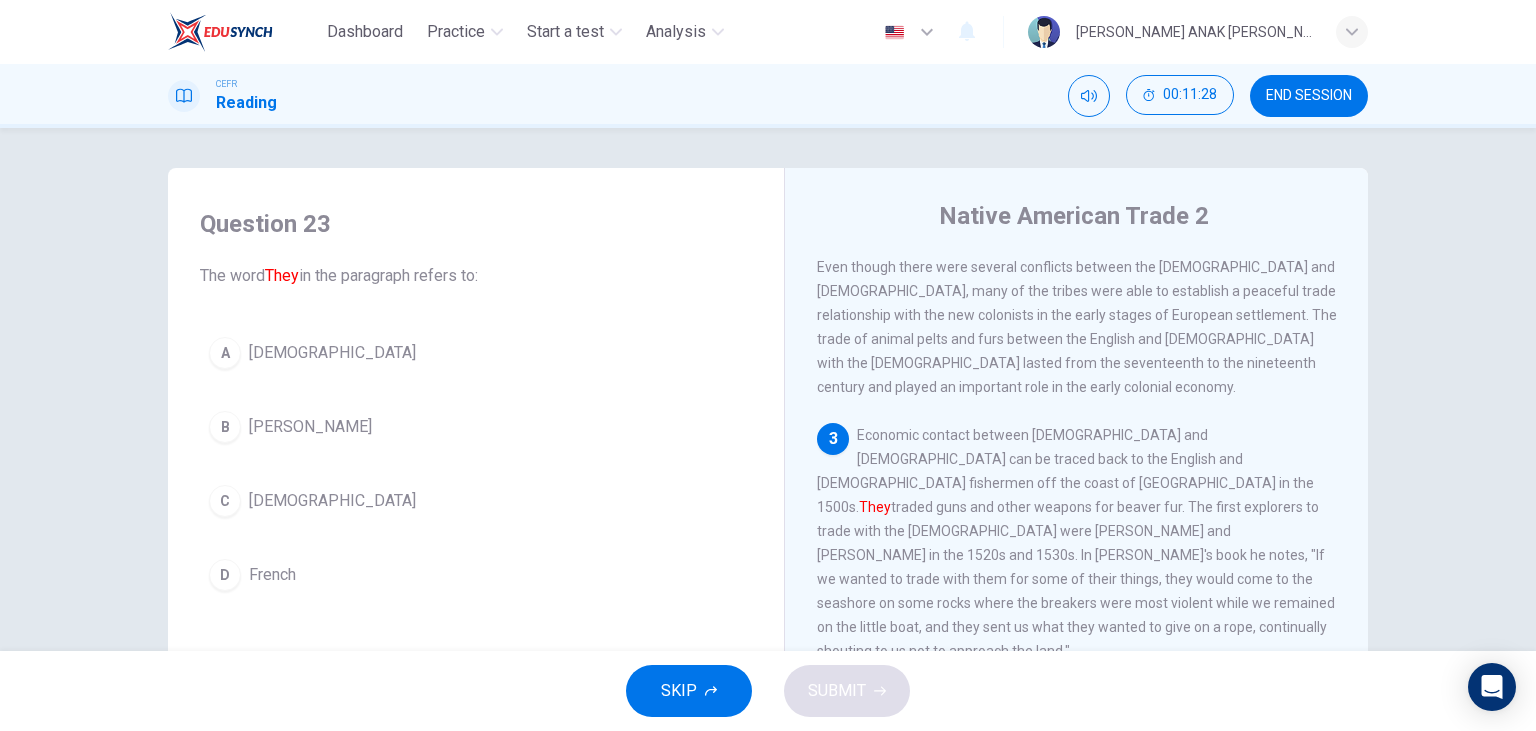scroll, scrollTop: 346, scrollLeft: 0, axis: vertical 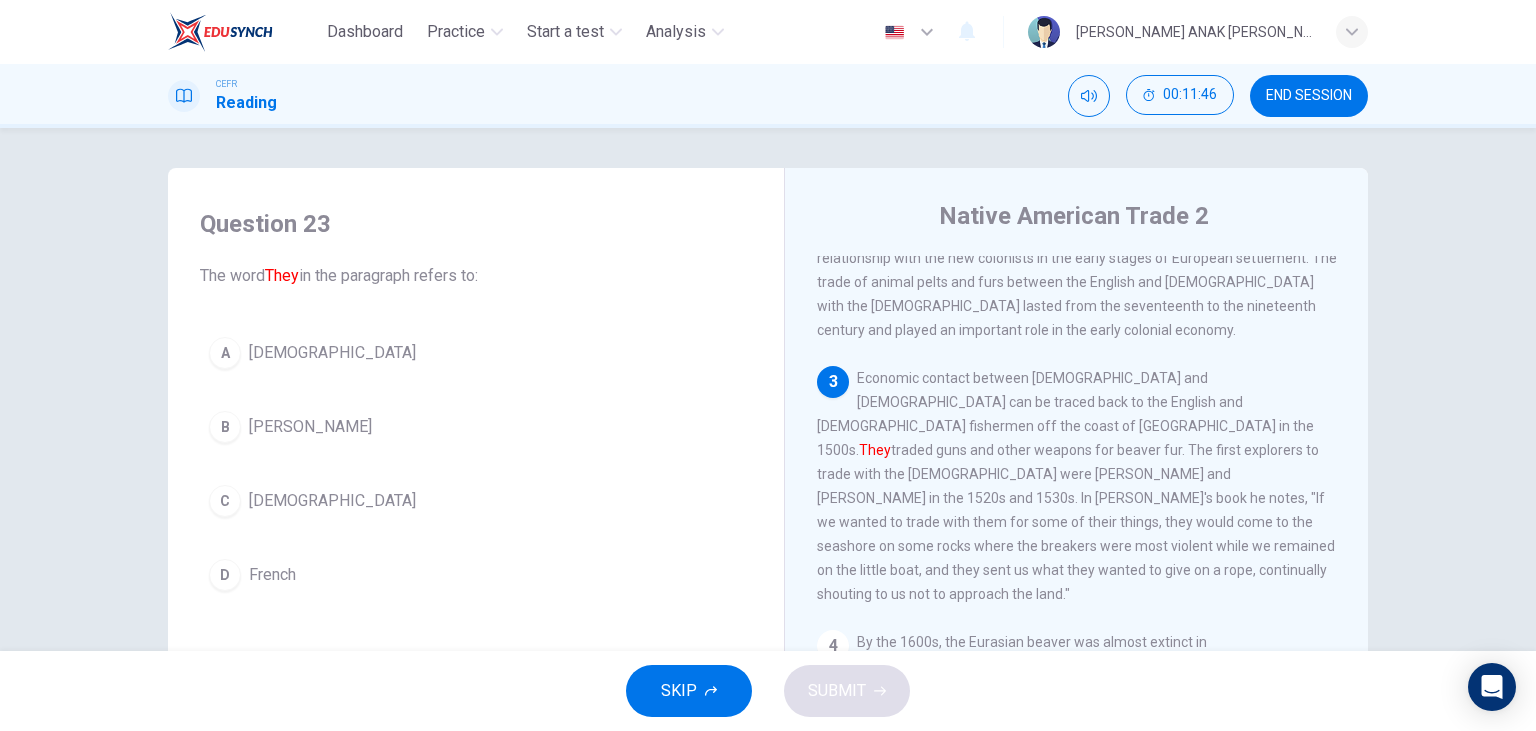 drag, startPoint x: 402, startPoint y: 354, endPoint x: 407, endPoint y: 370, distance: 16.763054 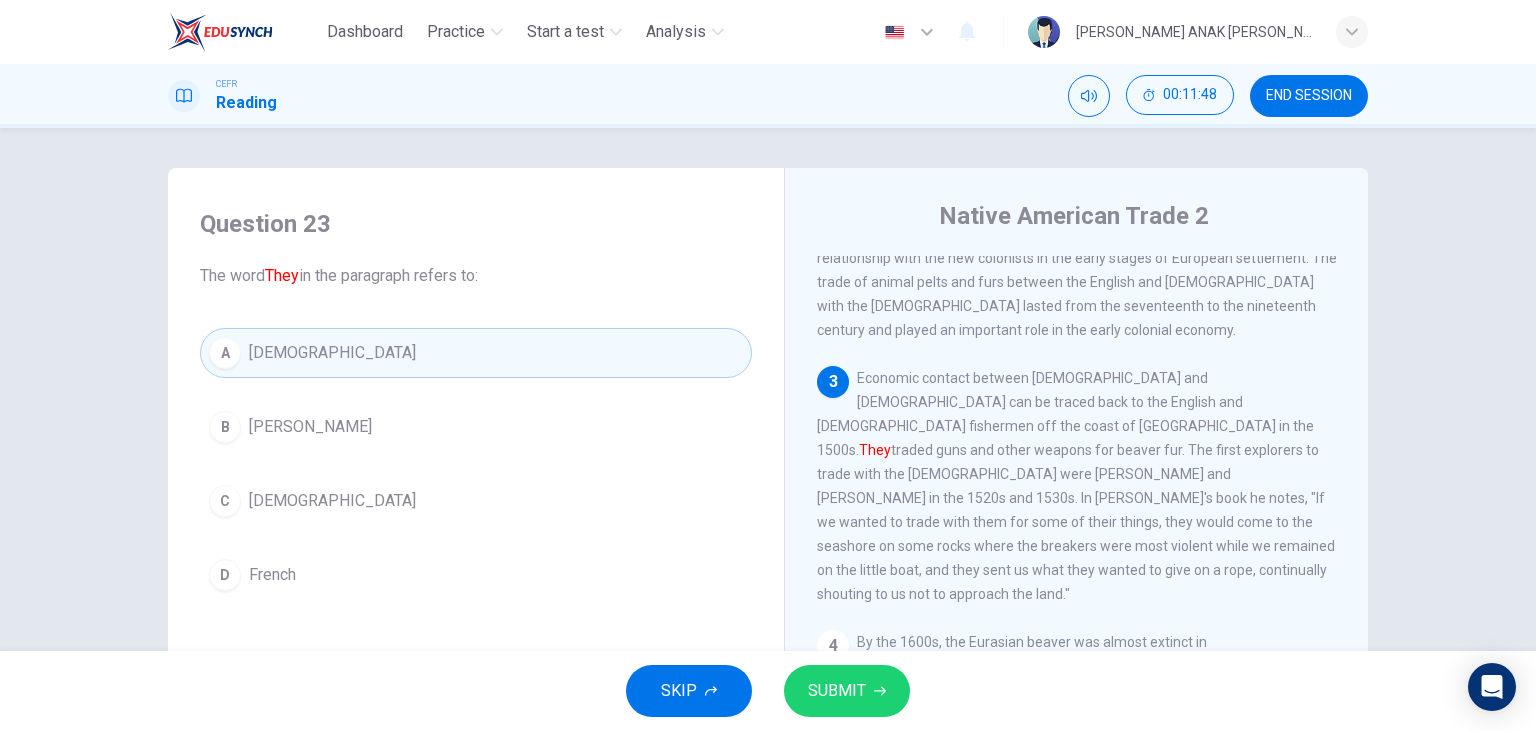 click on "SUBMIT" at bounding box center [847, 691] 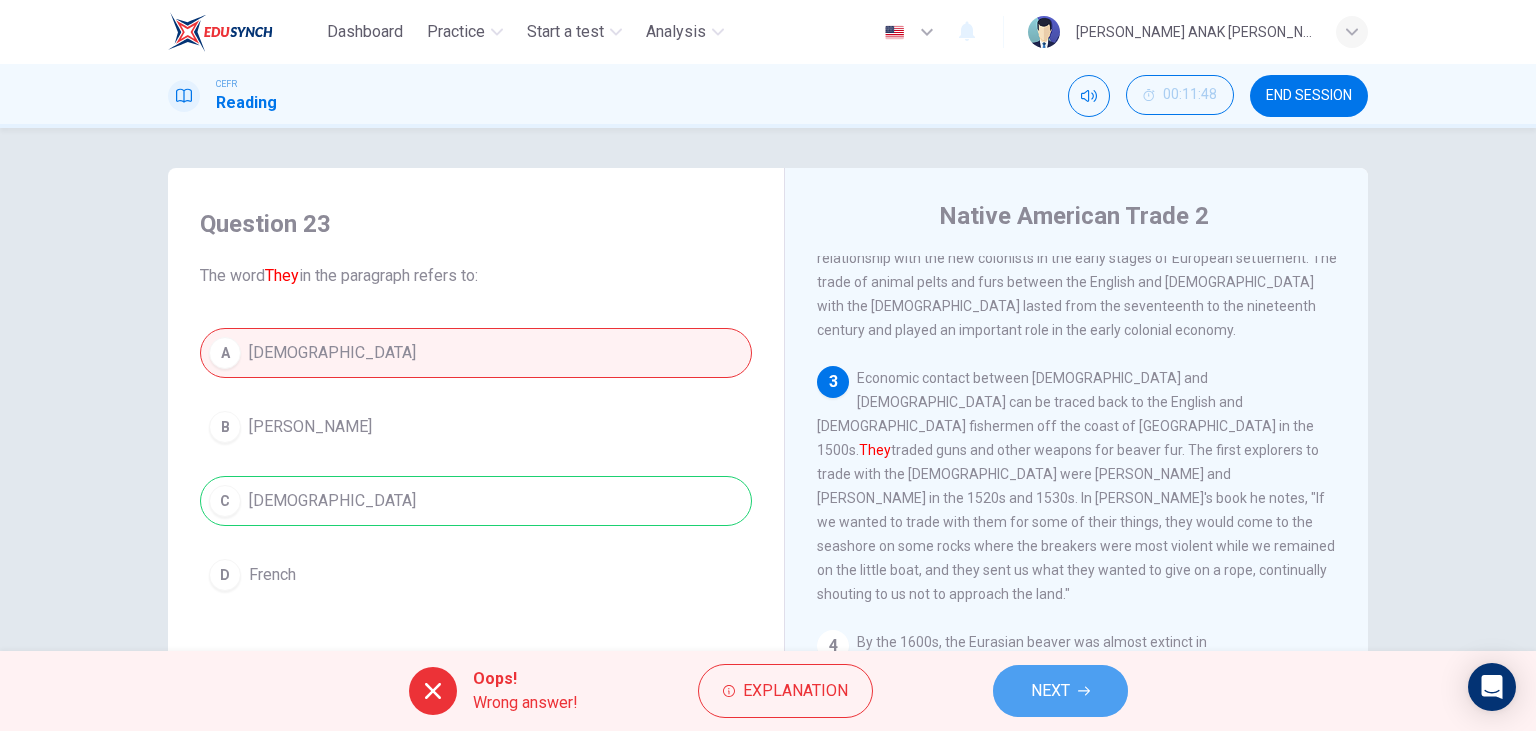 click on "NEXT" at bounding box center (1060, 691) 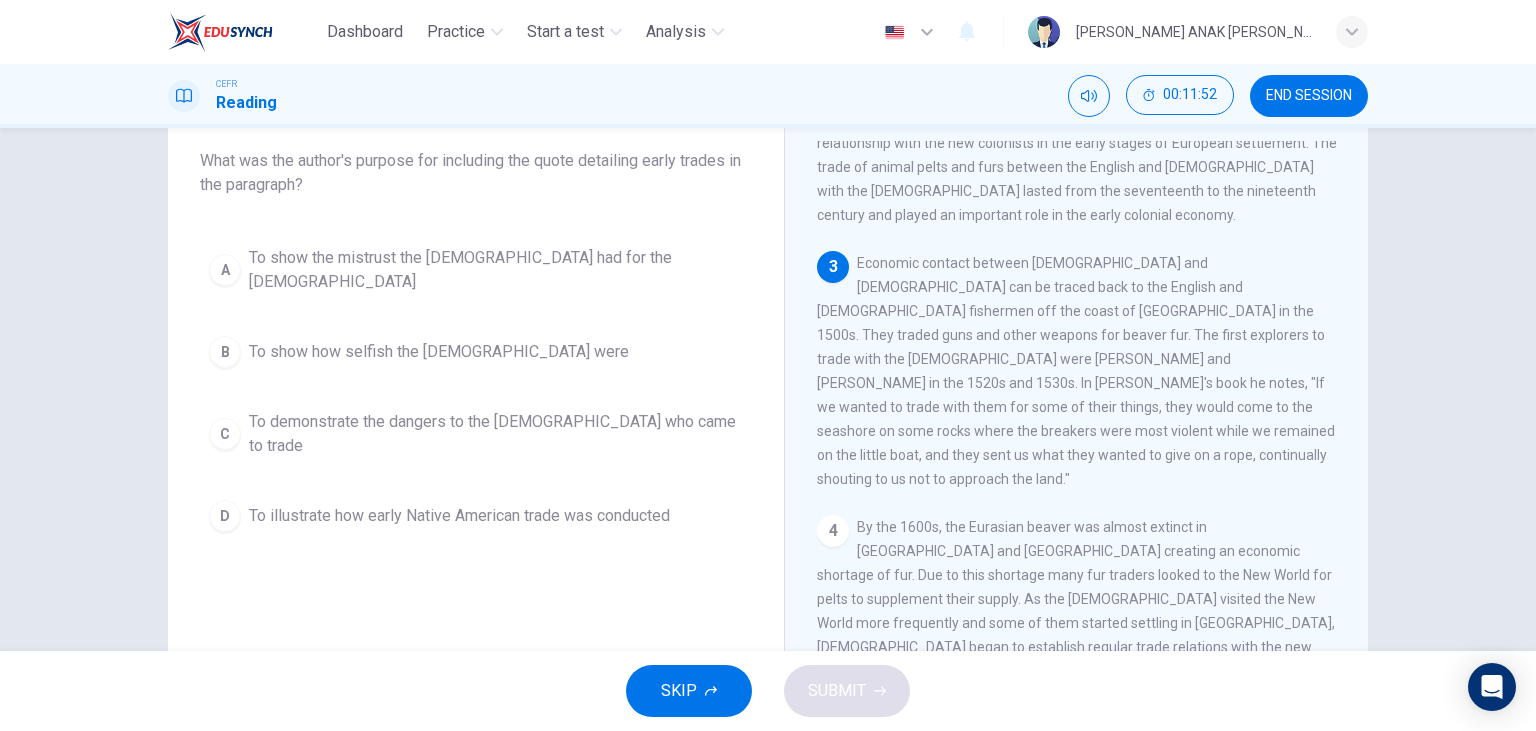 scroll, scrollTop: 0, scrollLeft: 0, axis: both 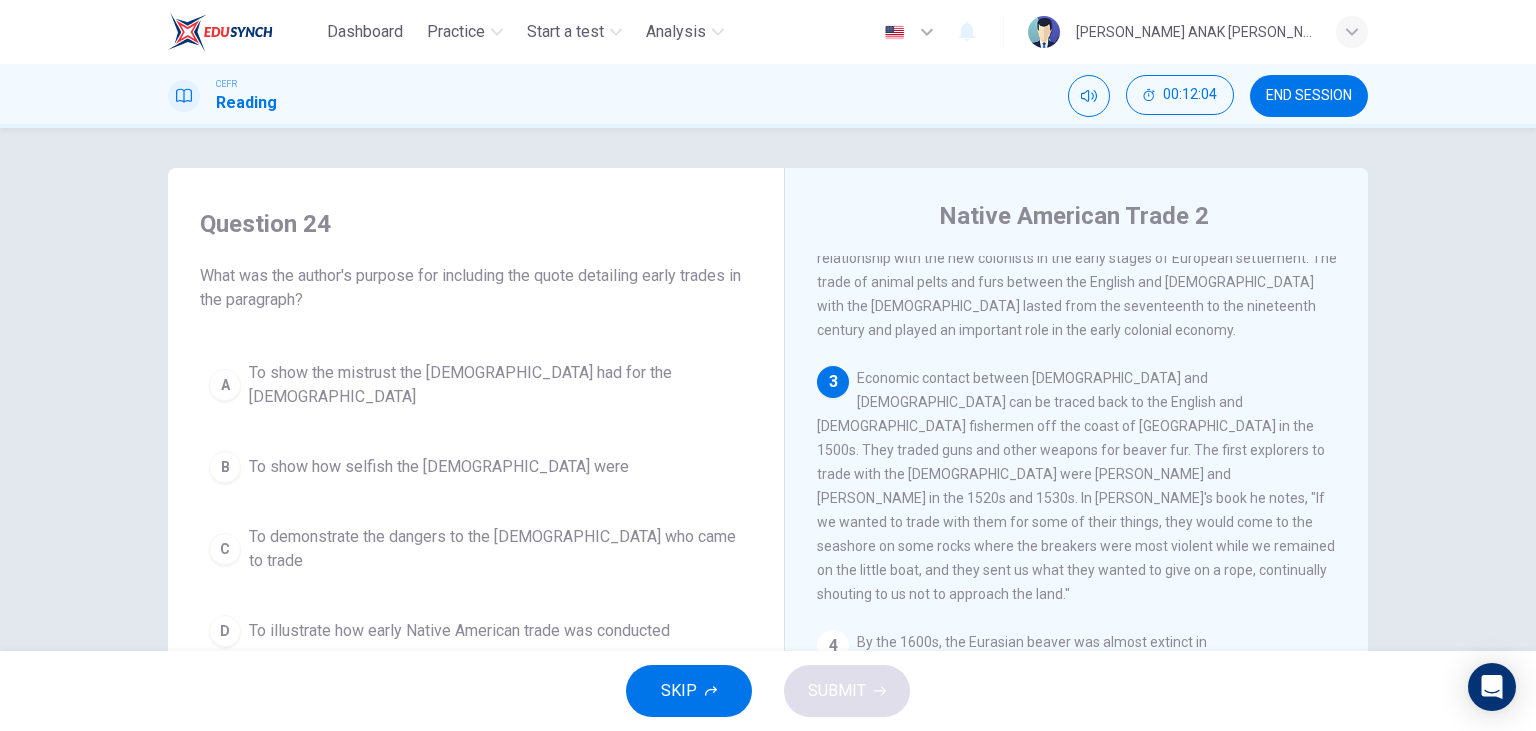 click on "To illustrate how early Native American trade was conducted" at bounding box center [459, 631] 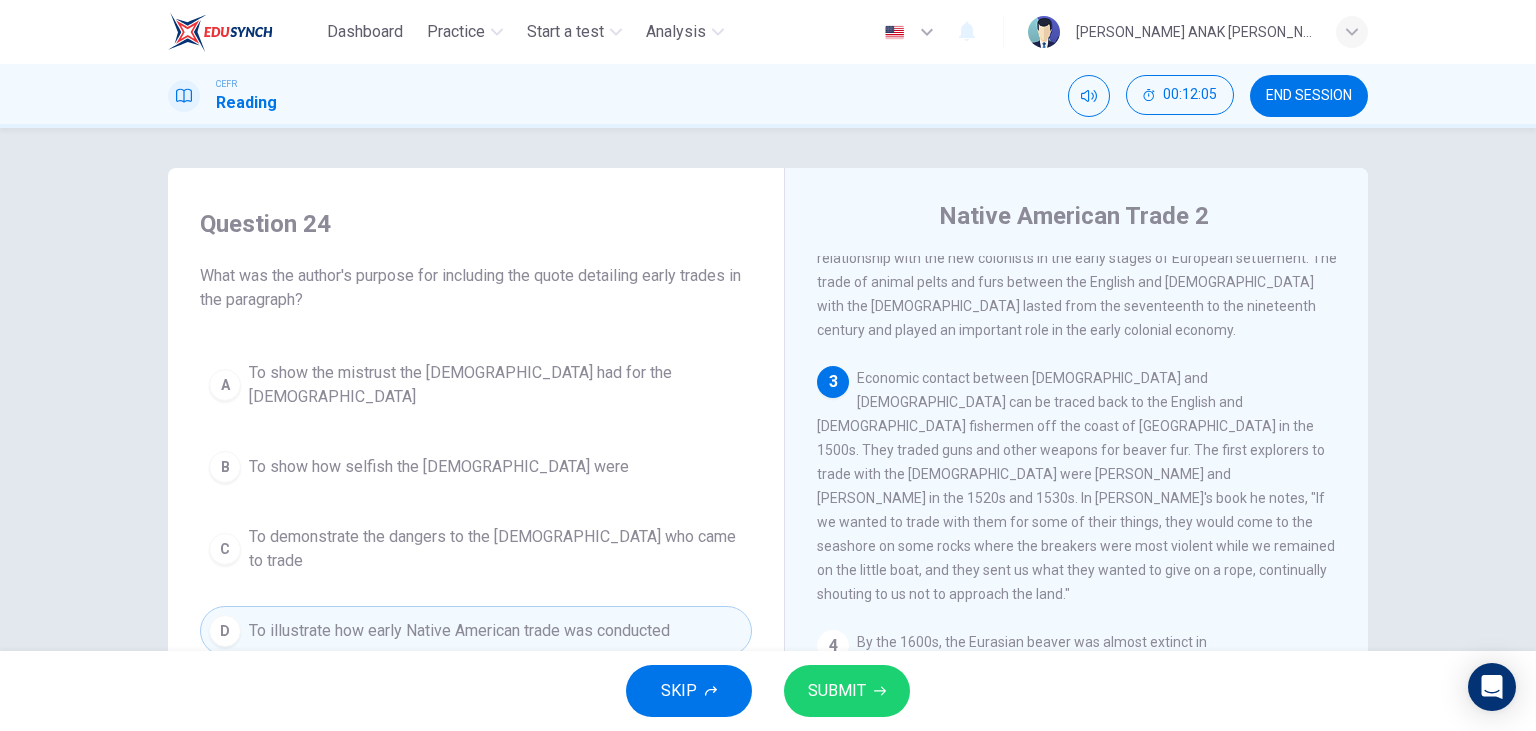 click on "SUBMIT" at bounding box center (837, 691) 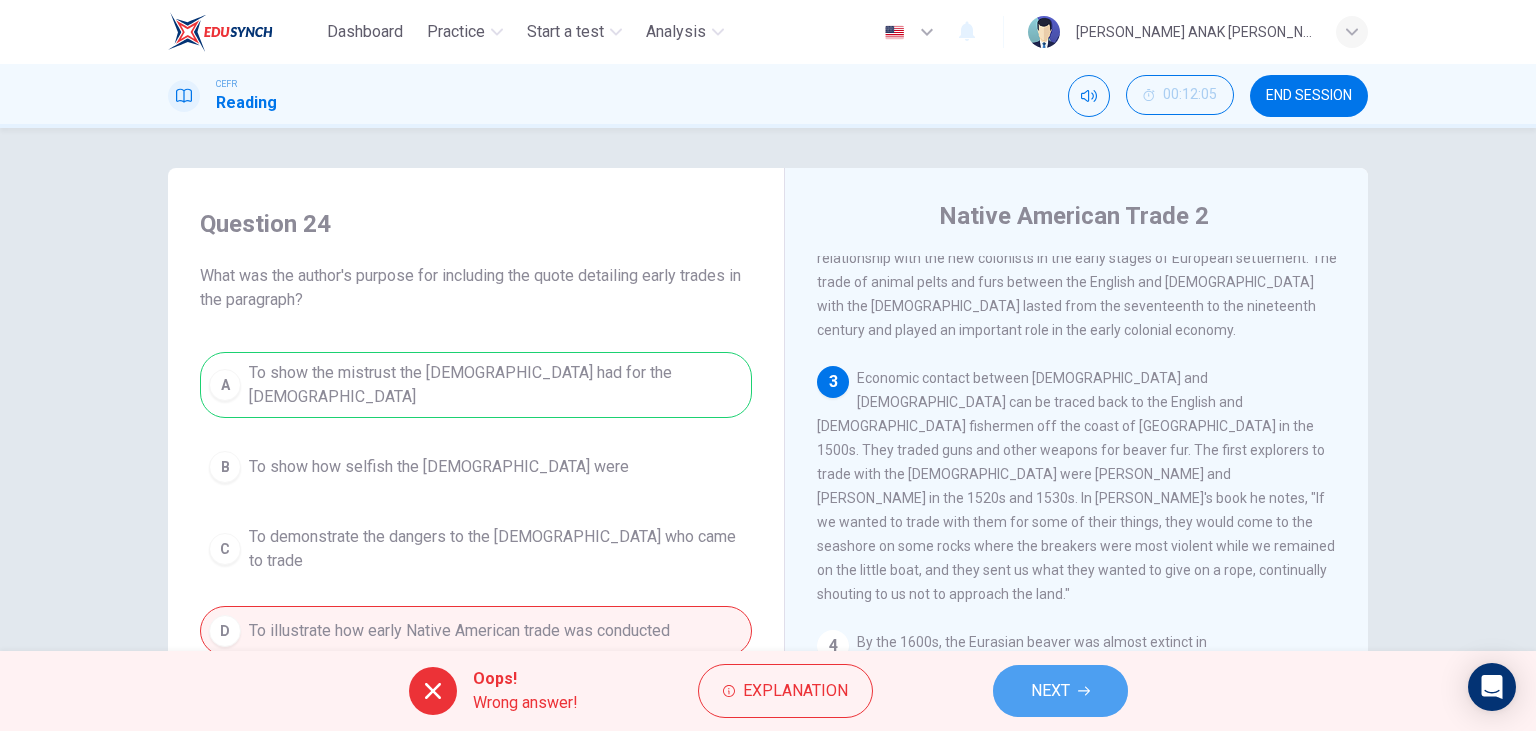 click on "NEXT" at bounding box center [1060, 691] 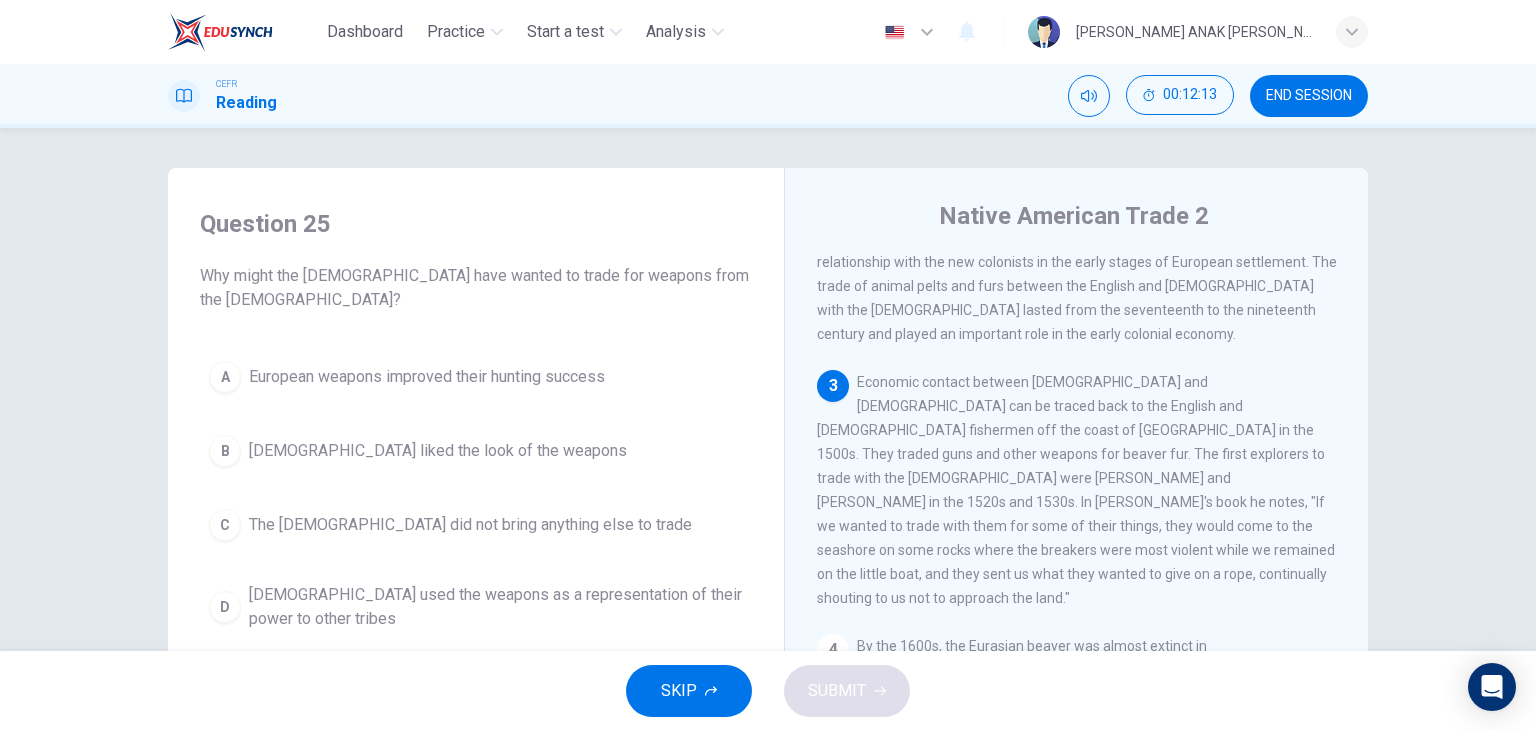 scroll, scrollTop: 346, scrollLeft: 0, axis: vertical 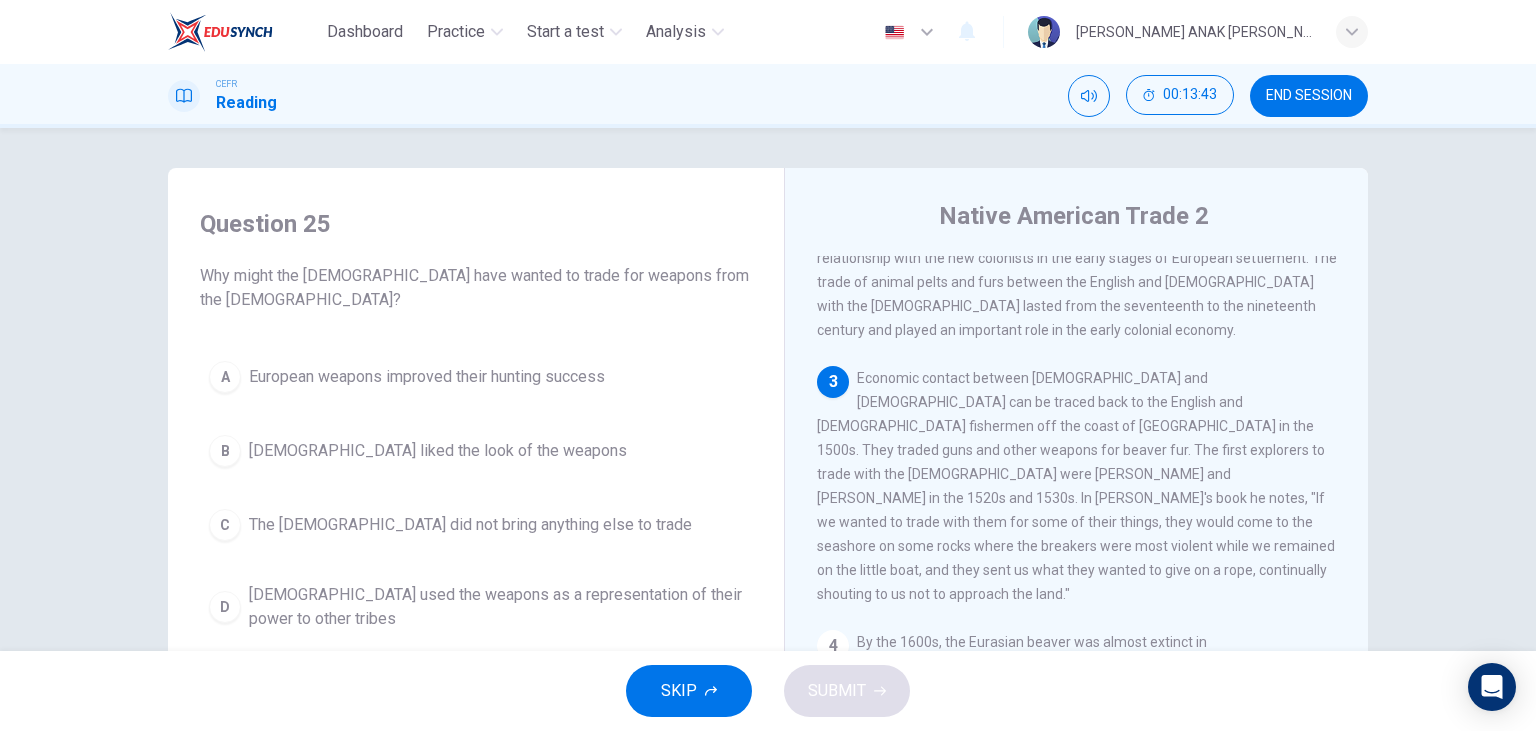 click on "[DEMOGRAPHIC_DATA] used the weapons as a representation of their power to other tribes" at bounding box center (496, 607) 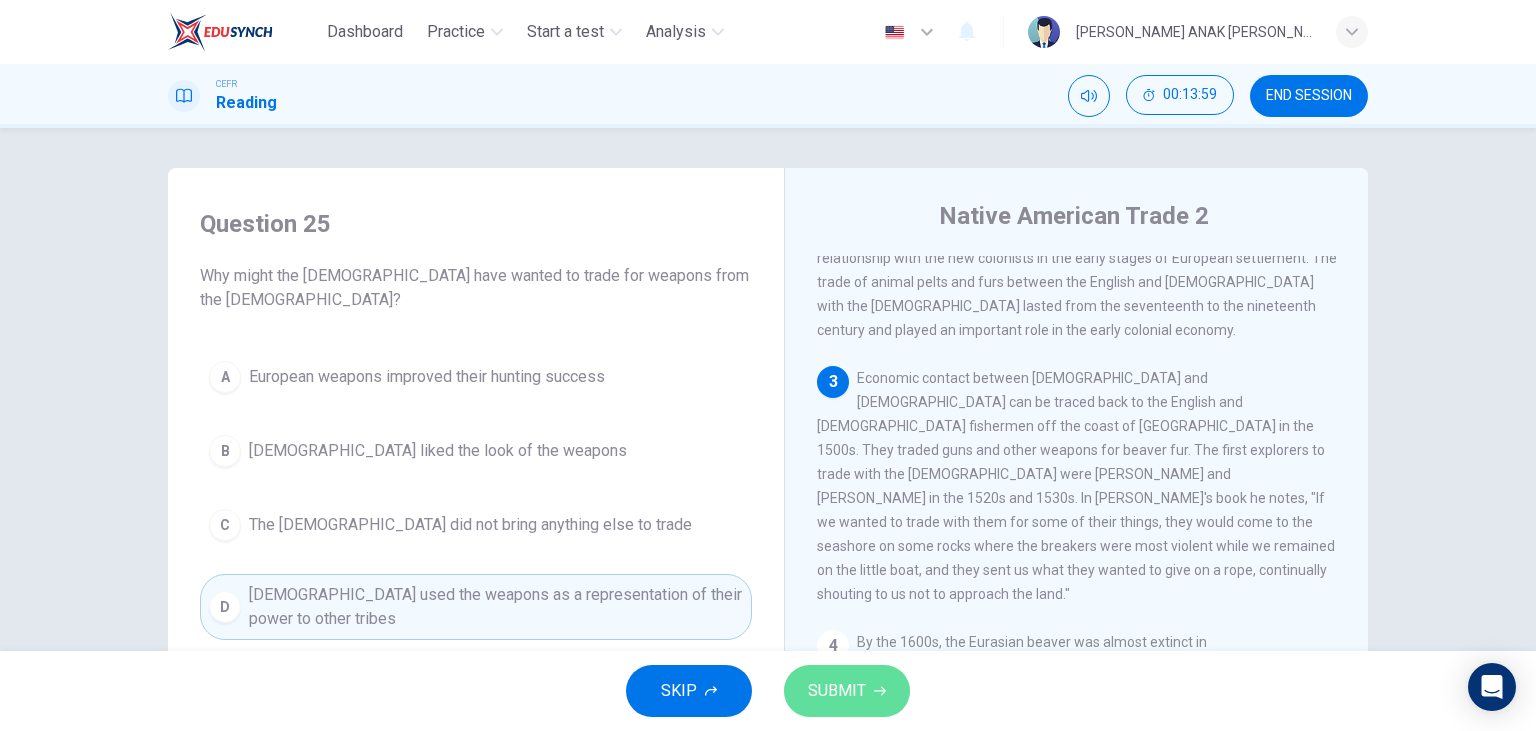 click on "SUBMIT" at bounding box center [837, 691] 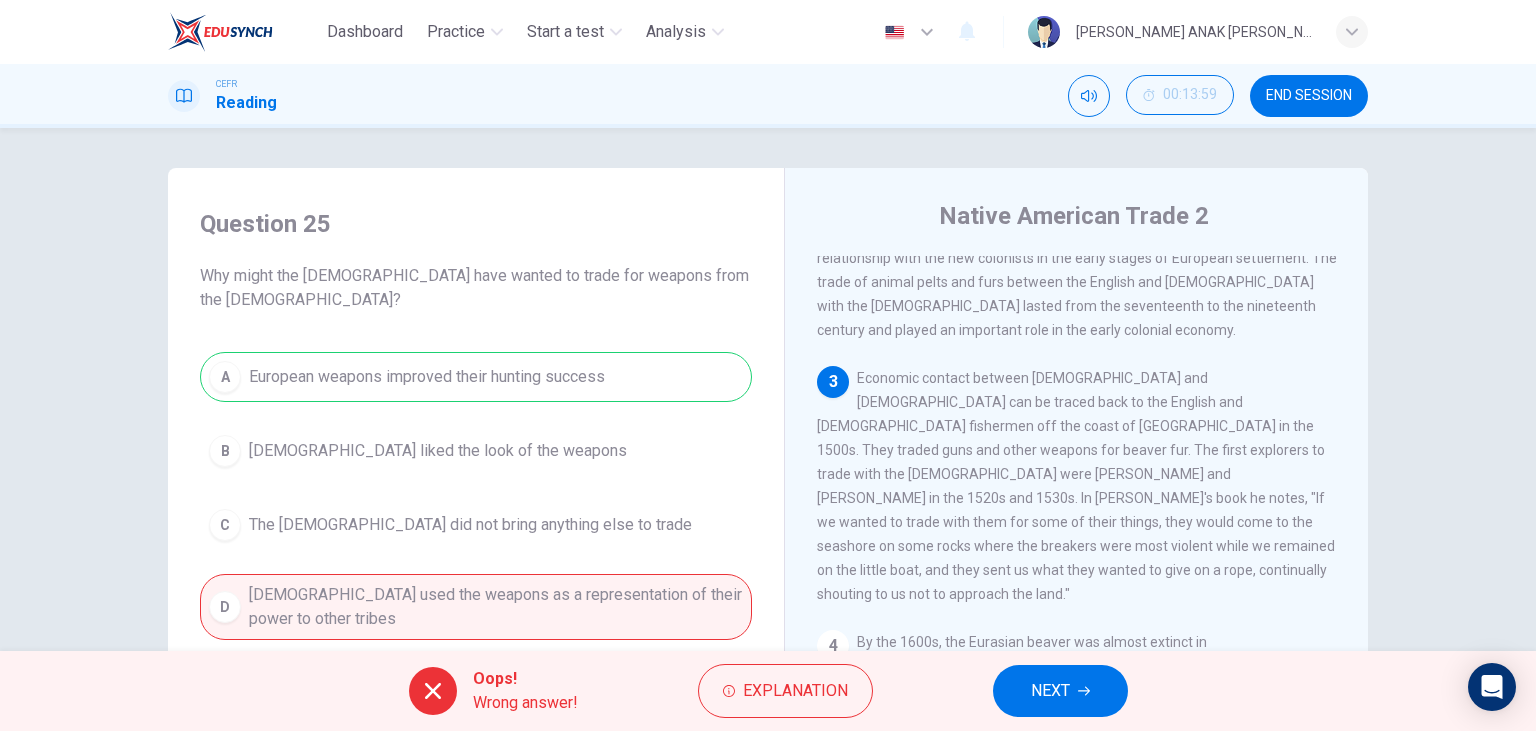 drag, startPoint x: 1017, startPoint y: 688, endPoint x: 1017, endPoint y: 676, distance: 12 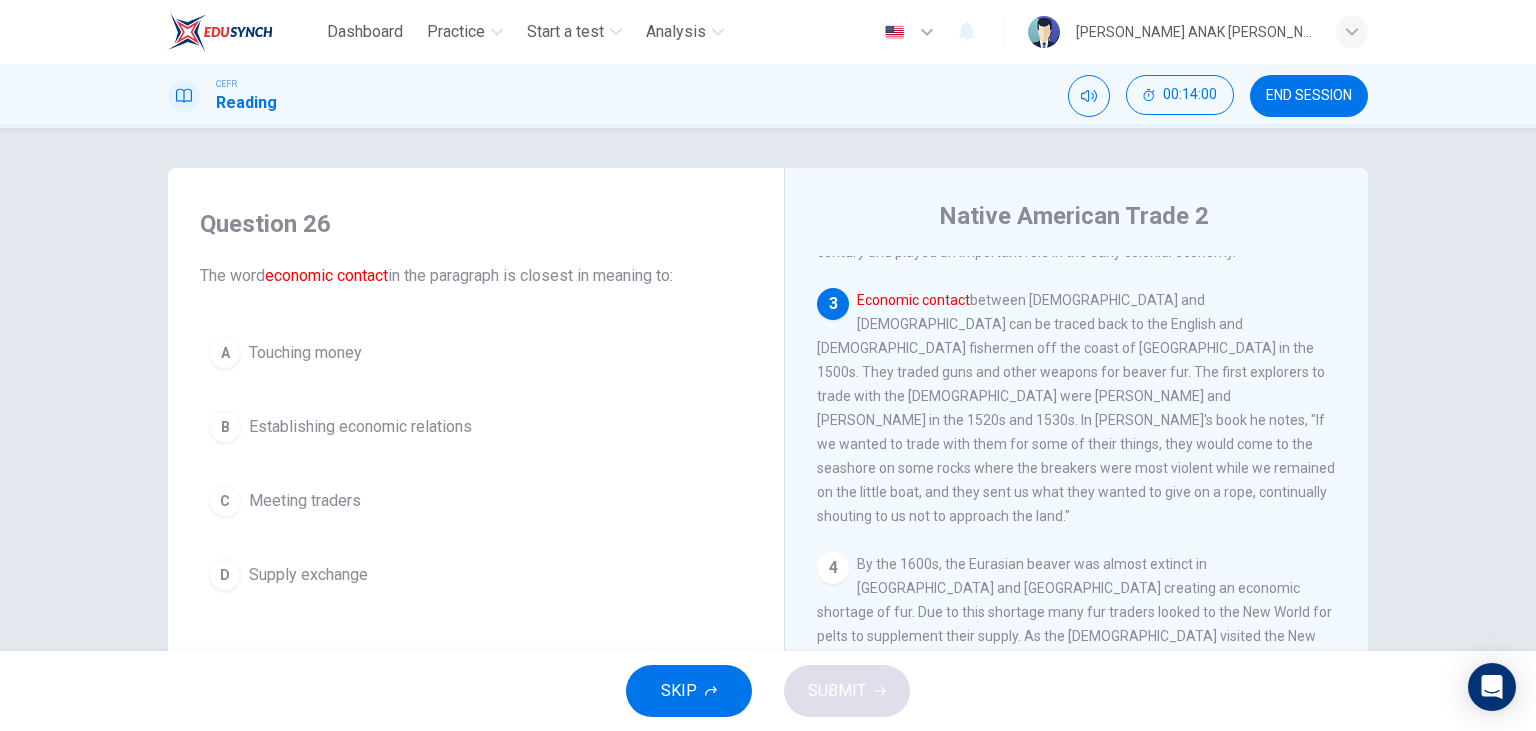 scroll, scrollTop: 346, scrollLeft: 0, axis: vertical 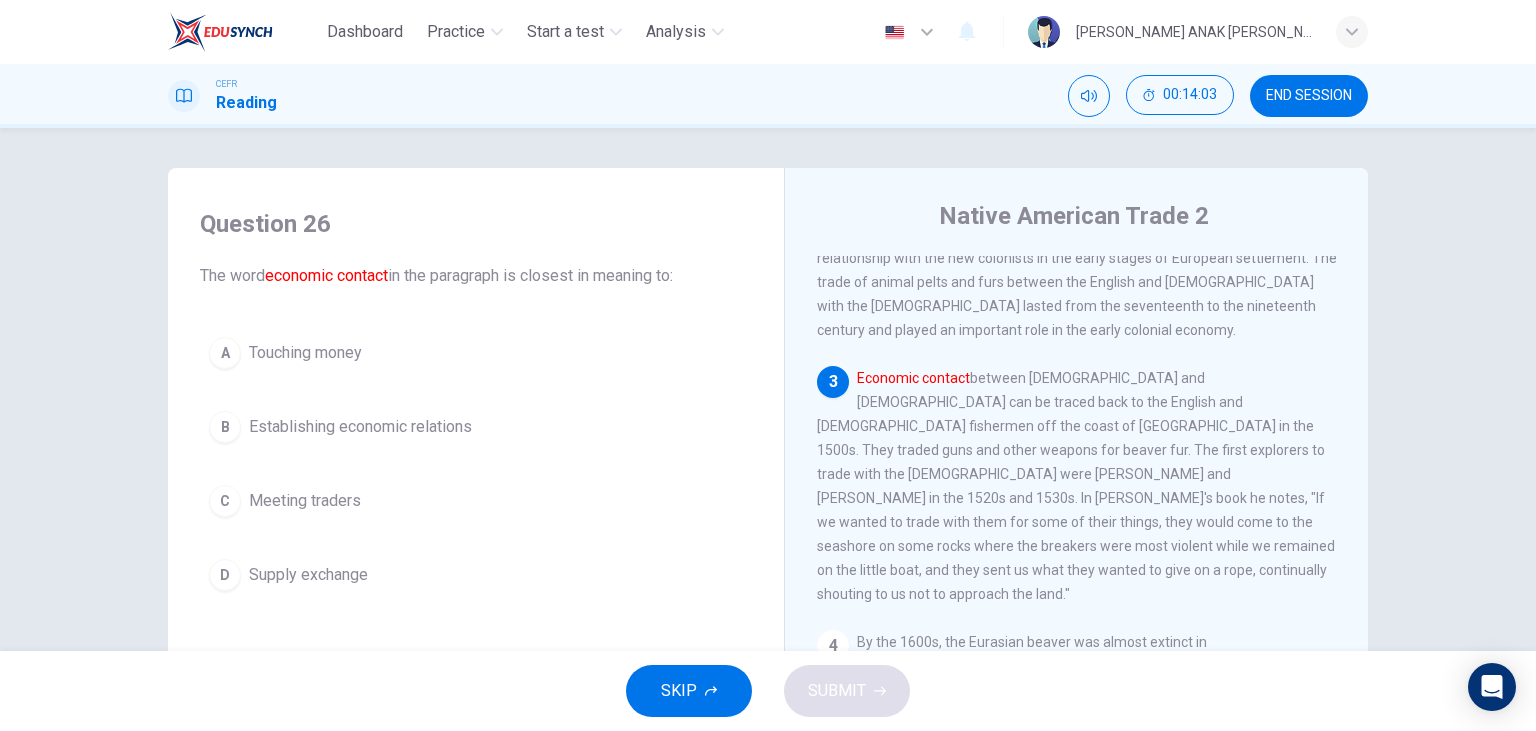 click on "[DEMOGRAPHIC_DATA] Establishing economic relations" at bounding box center [476, 427] 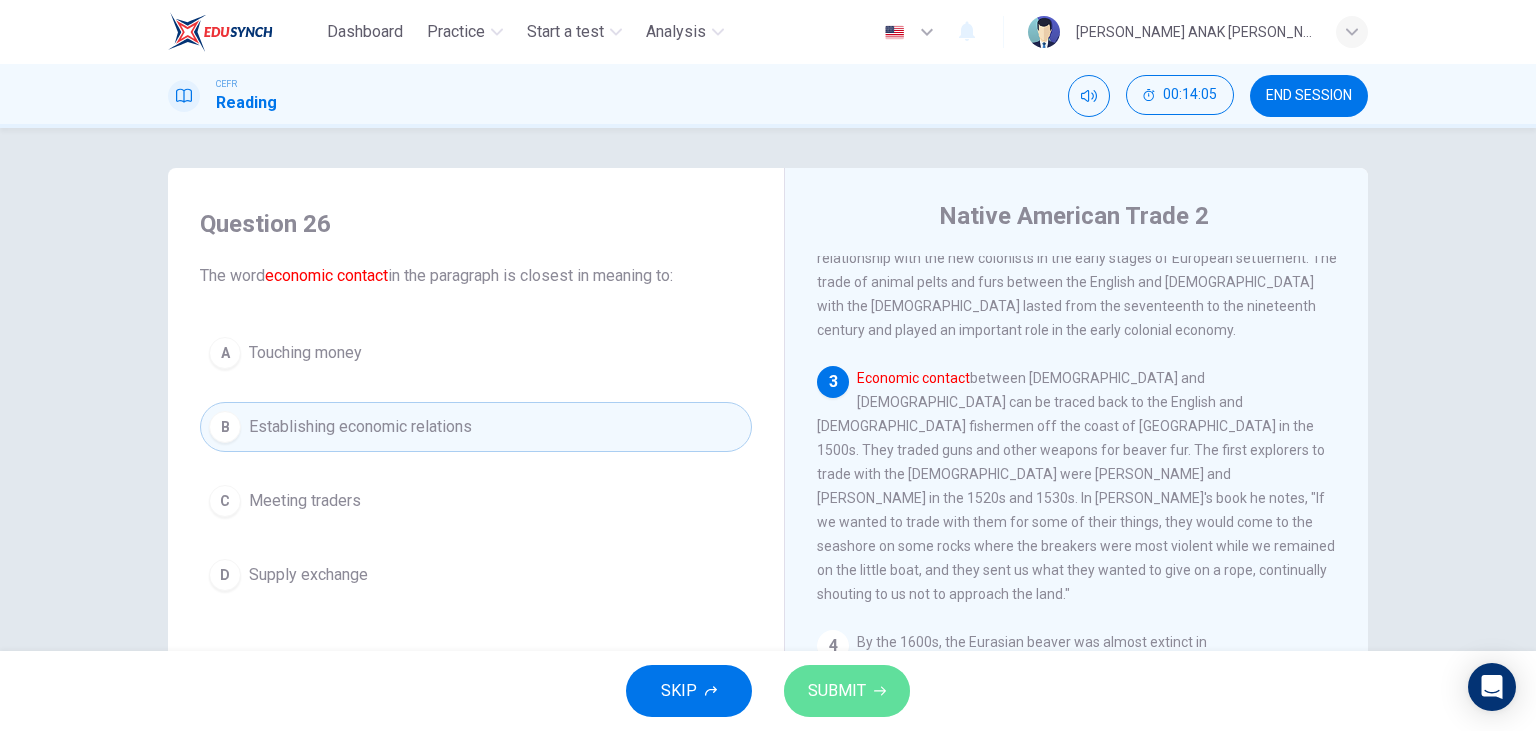 click on "SUBMIT" at bounding box center [837, 691] 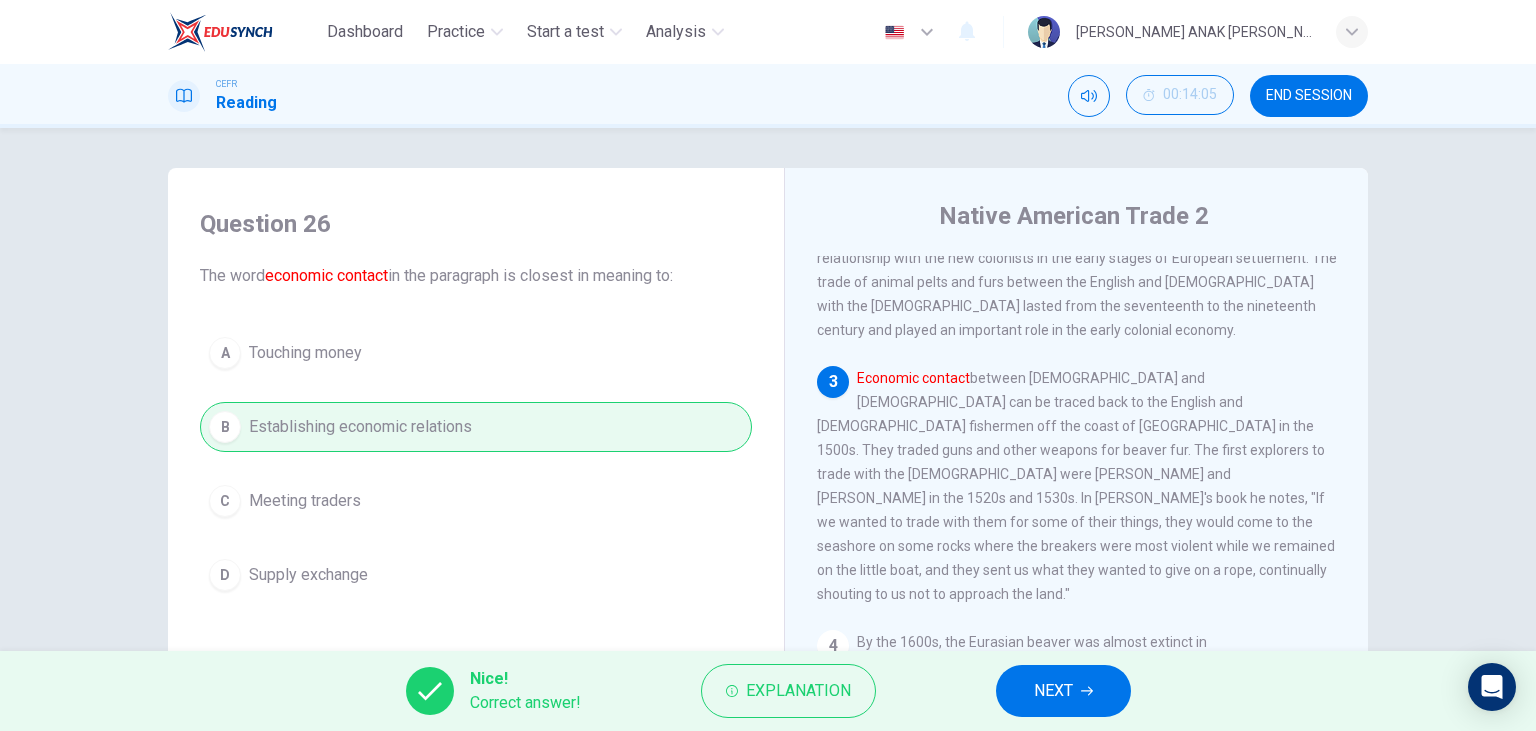 click 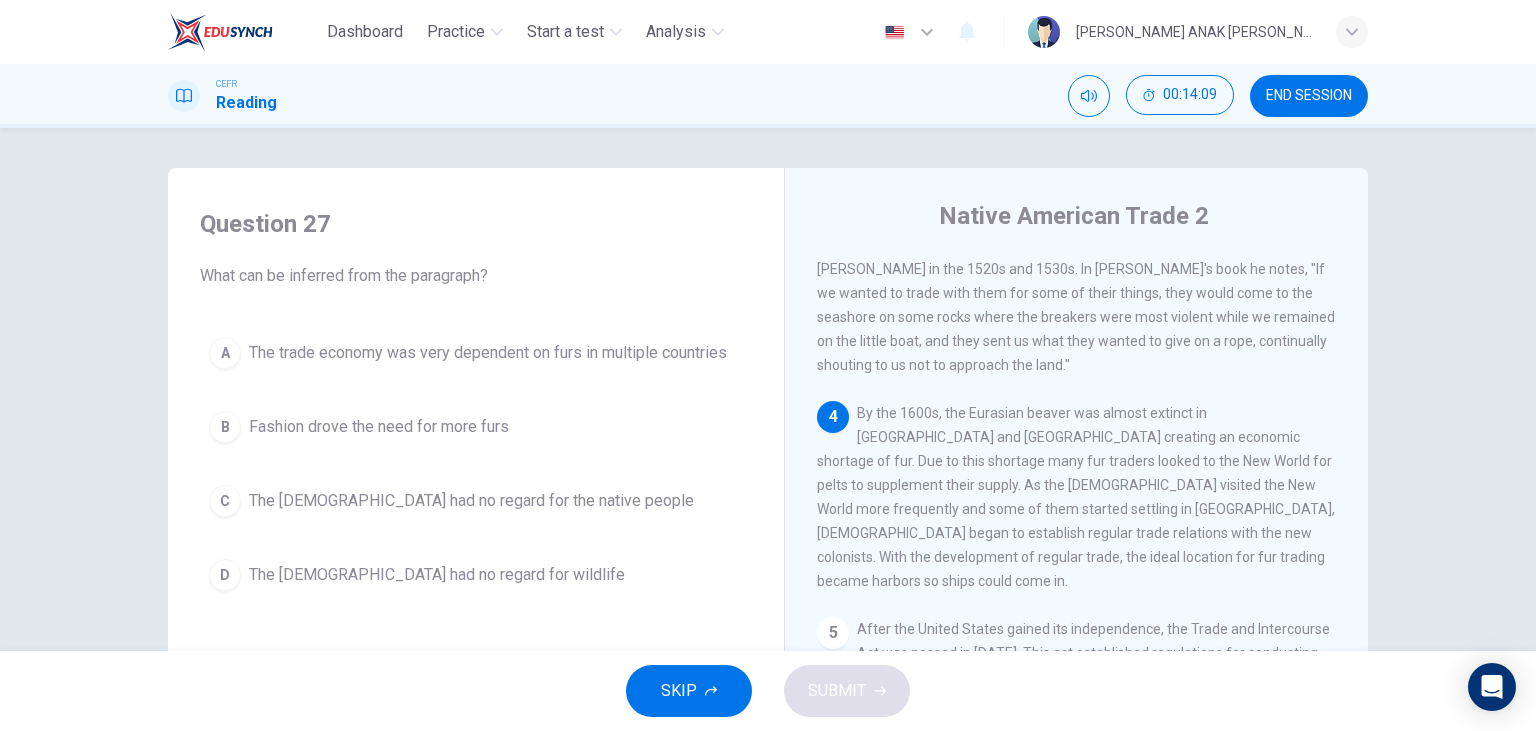 scroll, scrollTop: 576, scrollLeft: 0, axis: vertical 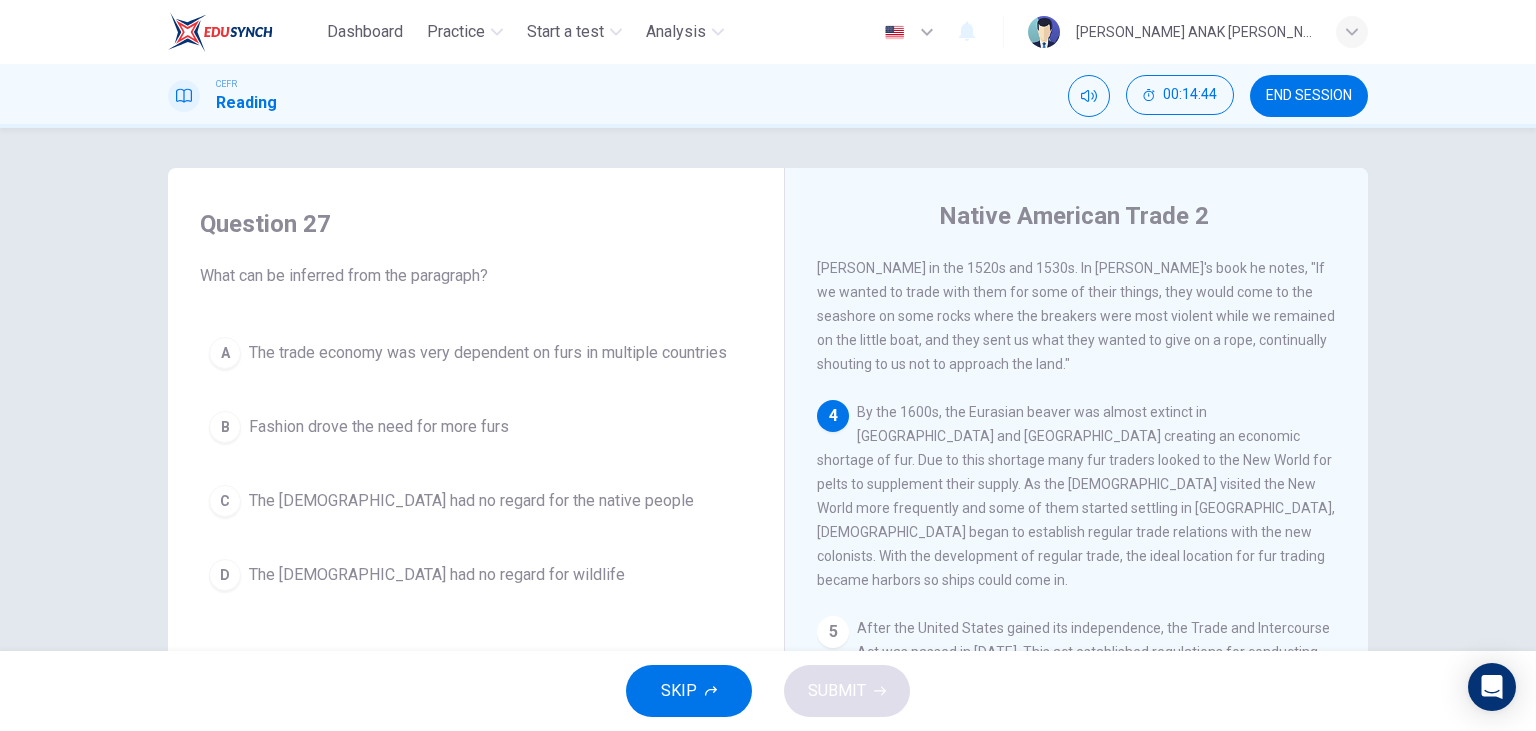 click on "The [DEMOGRAPHIC_DATA] had no regard for wildlife" at bounding box center [437, 575] 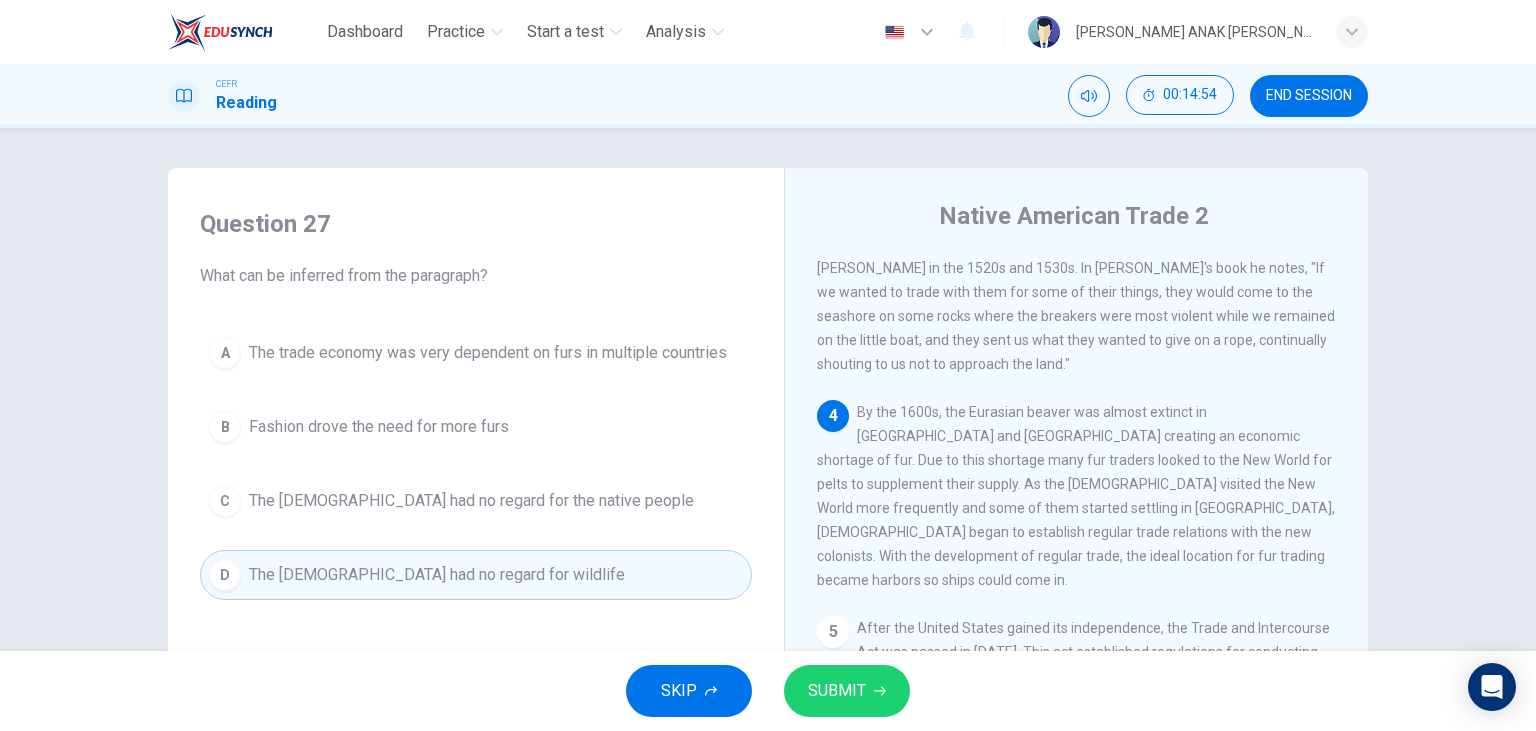 click on "SUBMIT" at bounding box center [837, 691] 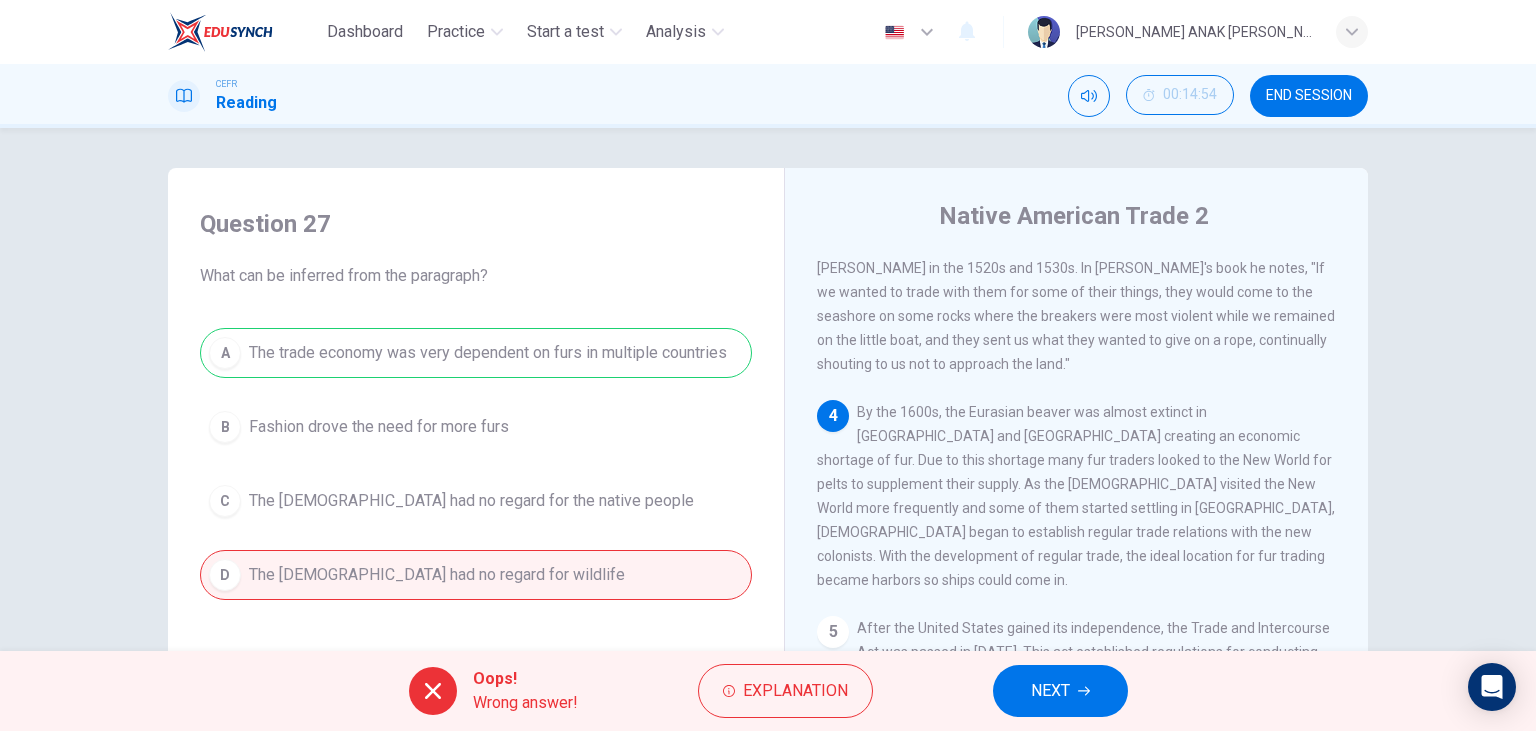 click on "NEXT" at bounding box center [1060, 691] 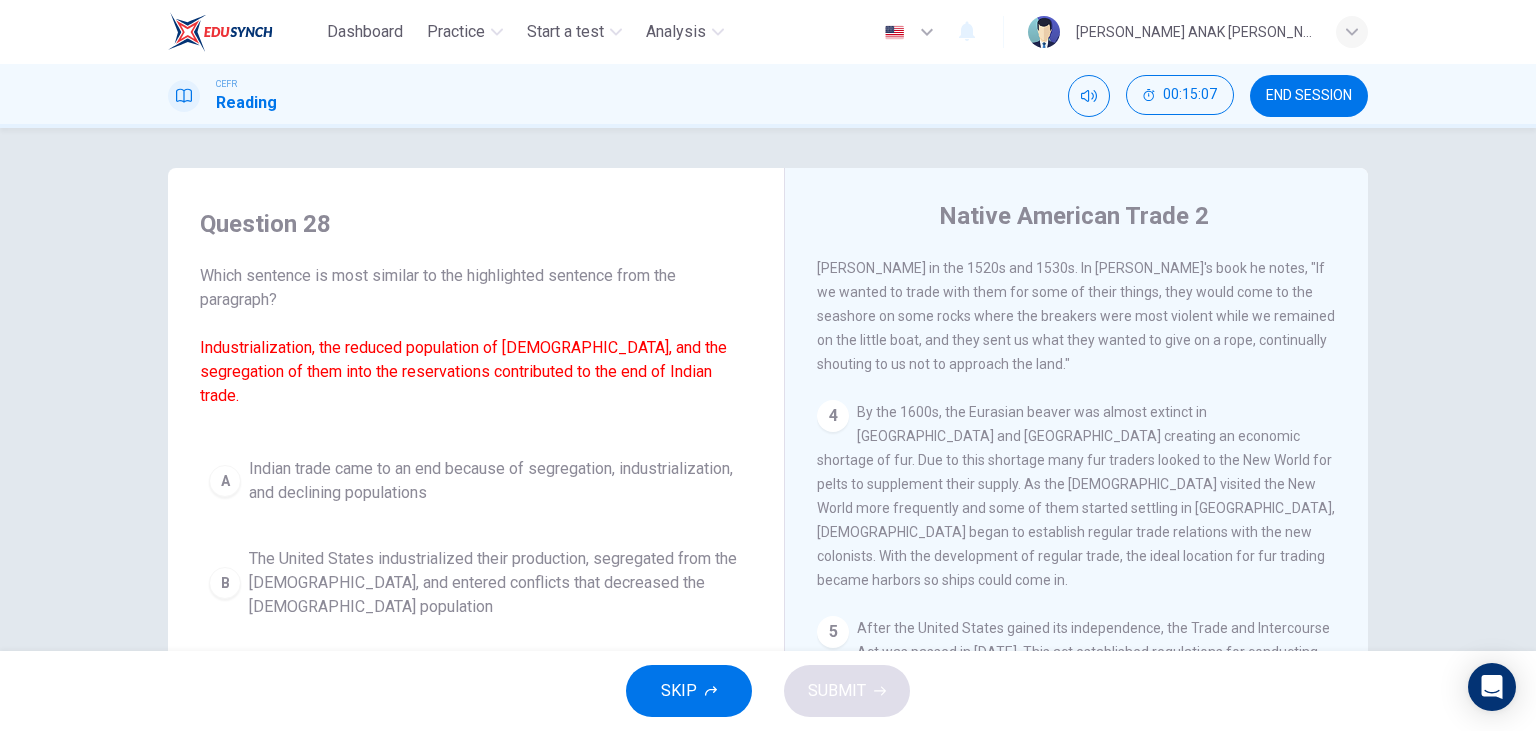 scroll, scrollTop: 708, scrollLeft: 0, axis: vertical 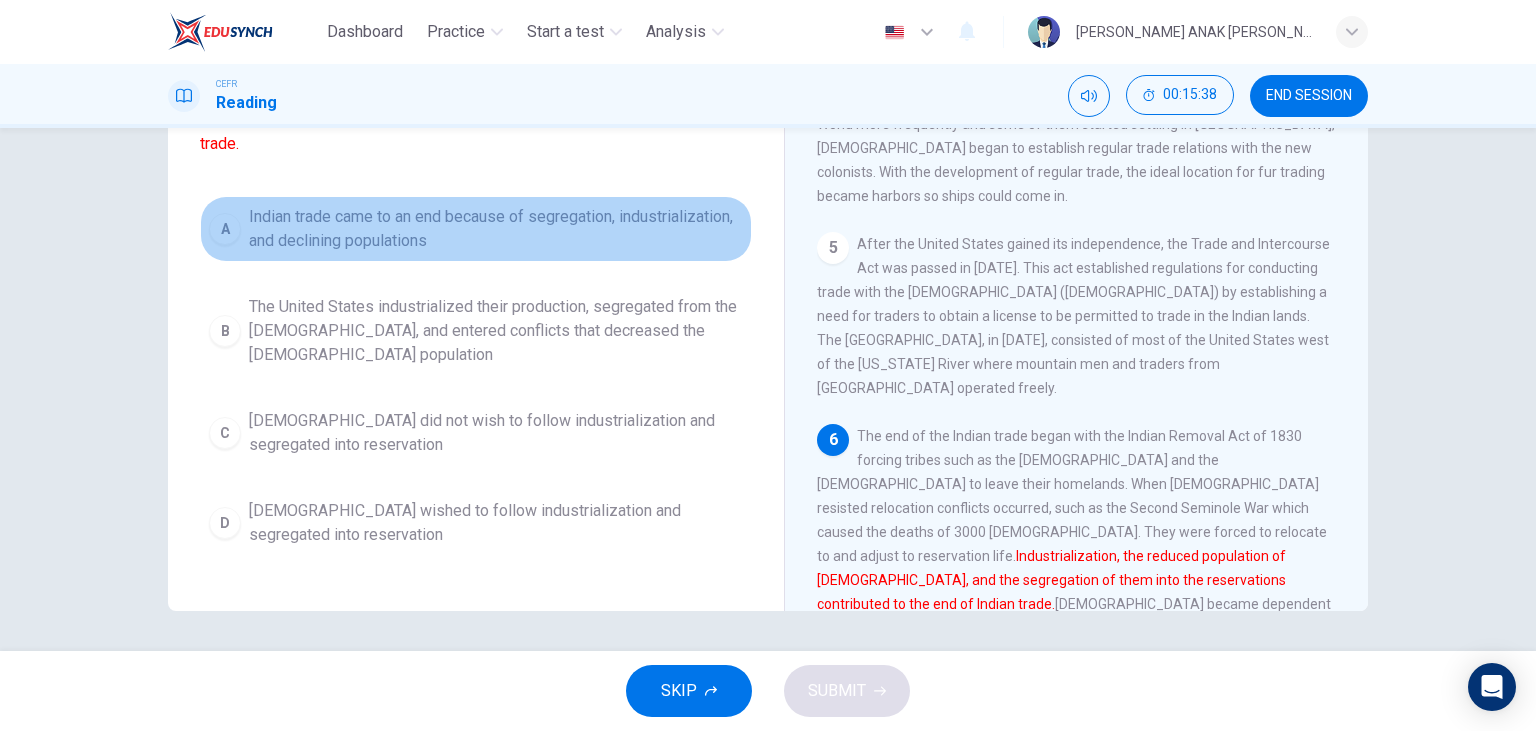 click on "Indian trade came to an end because of segregation, industrialization, and declining populations" at bounding box center (496, 229) 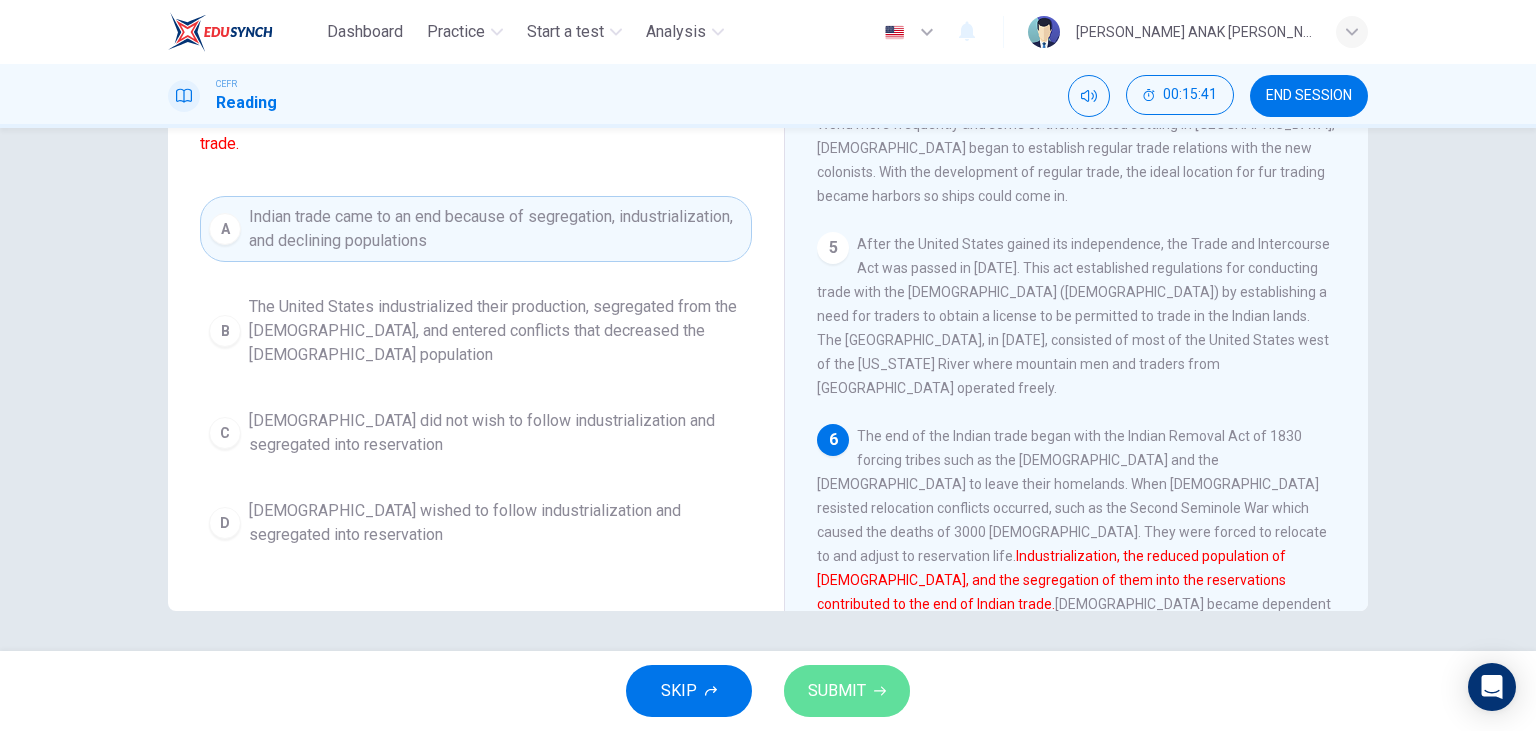 click on "SUBMIT" at bounding box center [837, 691] 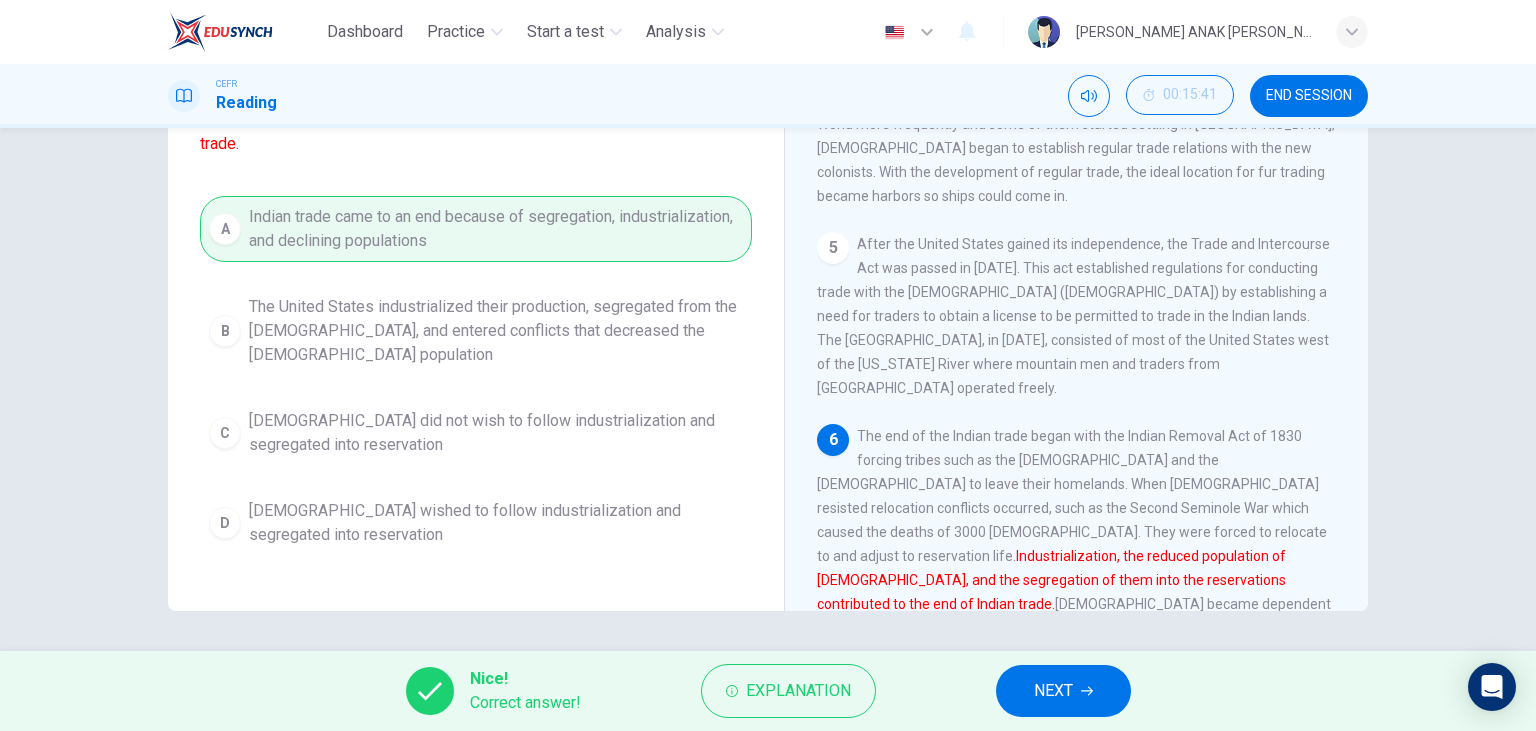 click 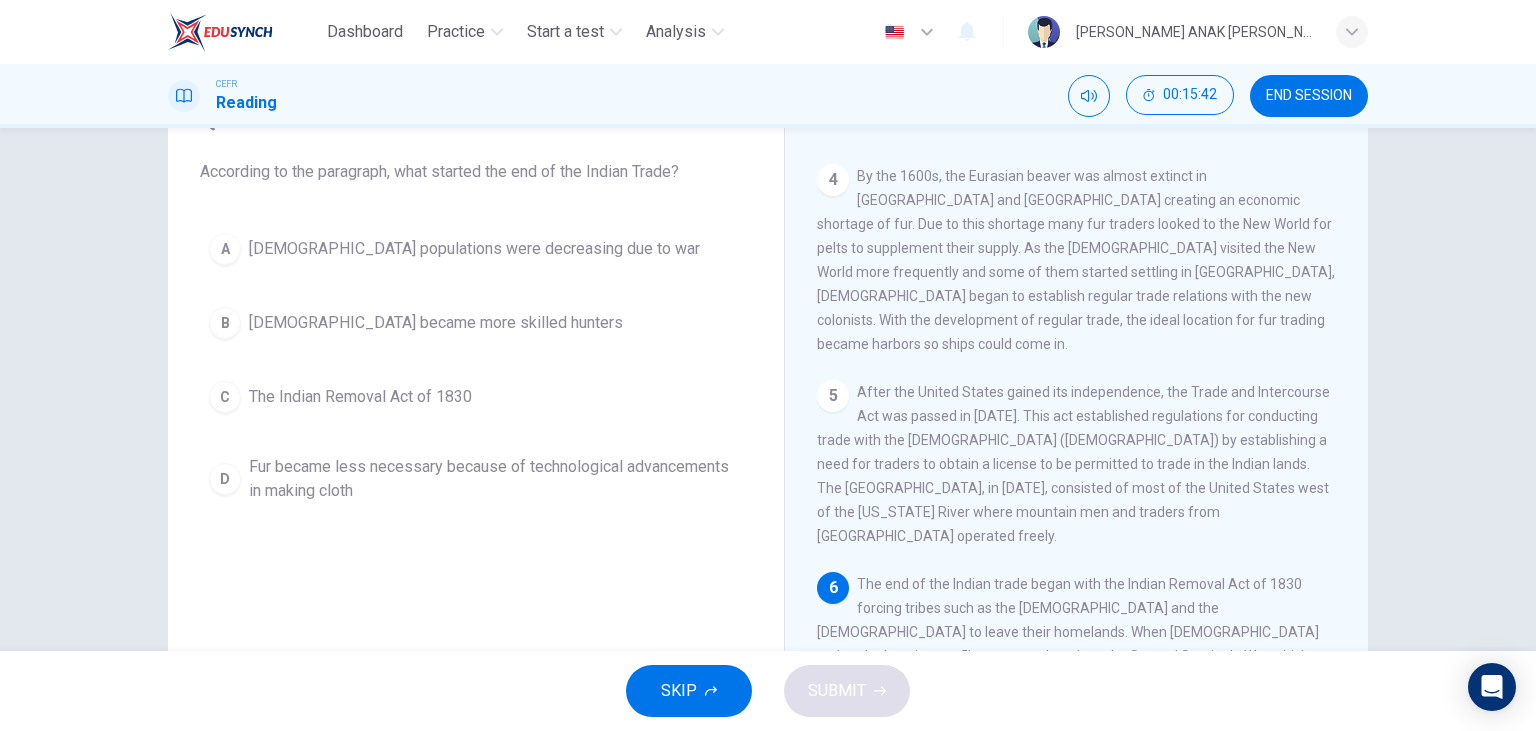 scroll, scrollTop: 22, scrollLeft: 0, axis: vertical 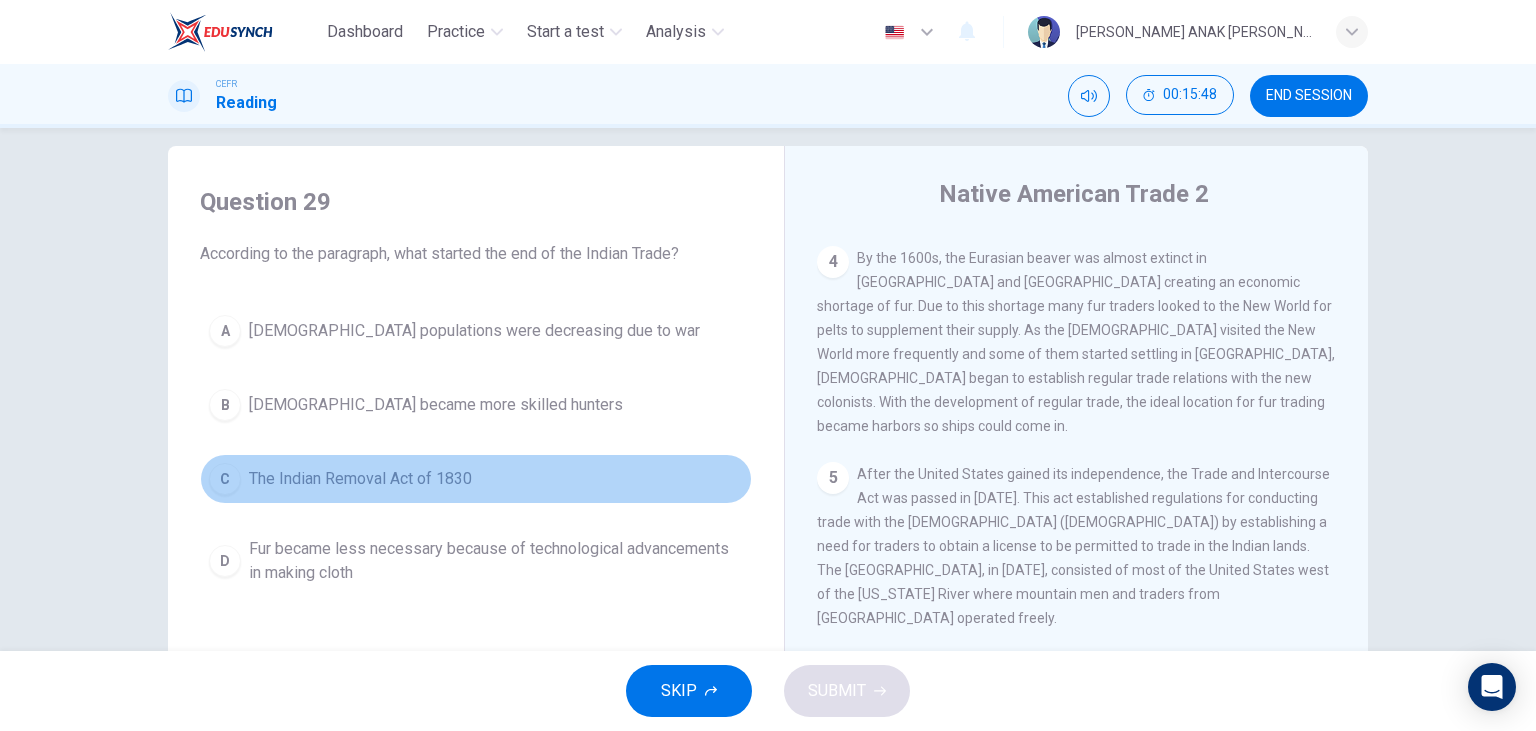 drag, startPoint x: 359, startPoint y: 464, endPoint x: 368, endPoint y: 474, distance: 13.453624 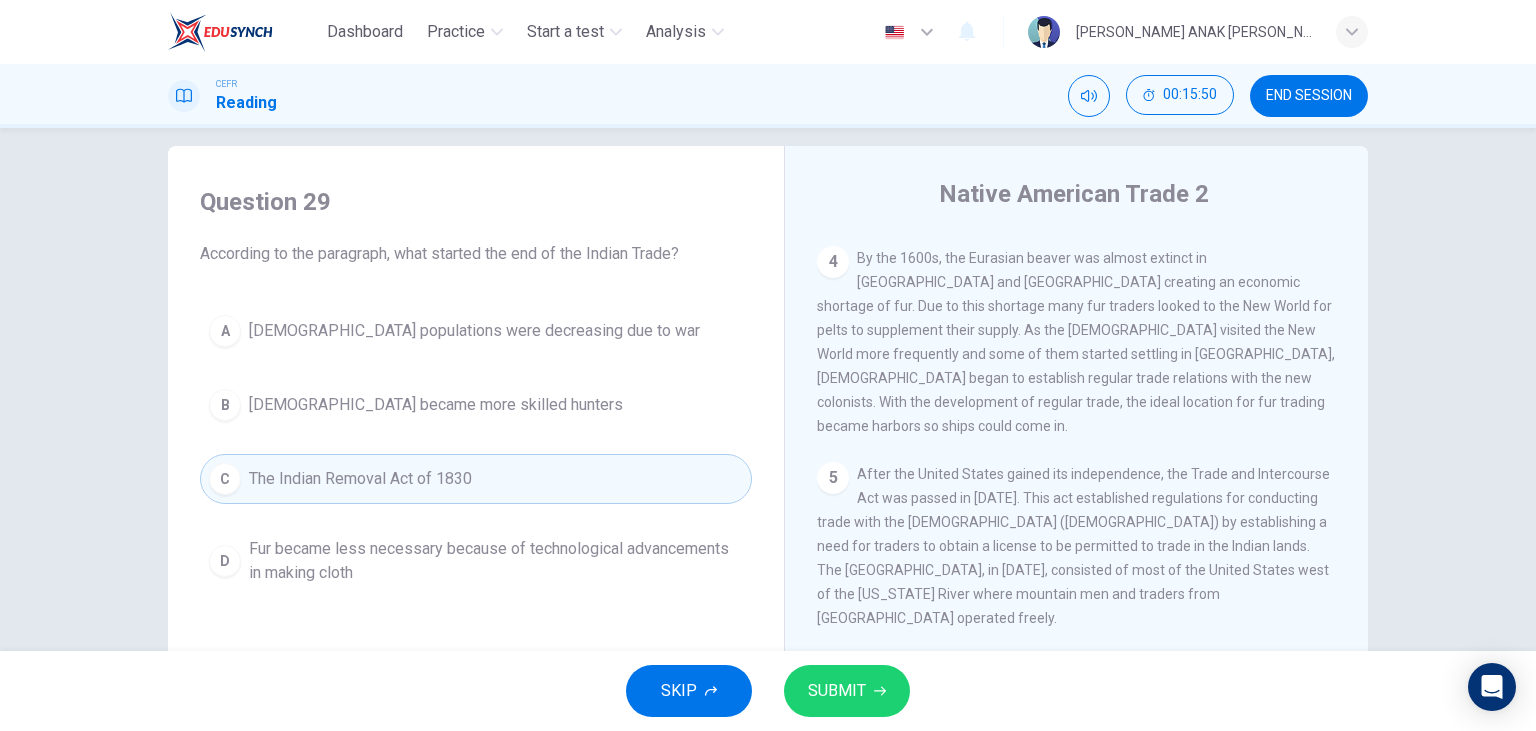click on "SUBMIT" at bounding box center (837, 691) 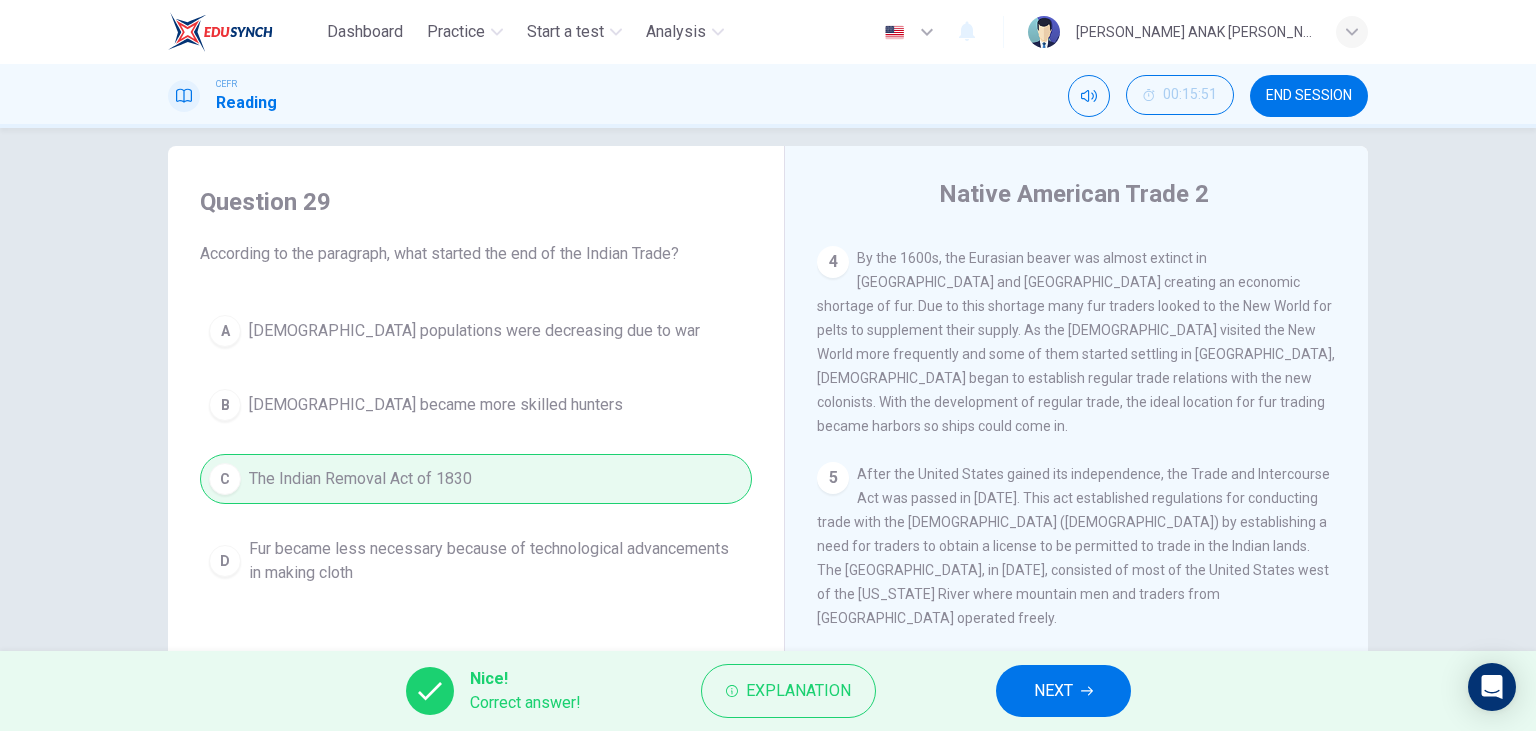 click on "NEXT" at bounding box center (1053, 691) 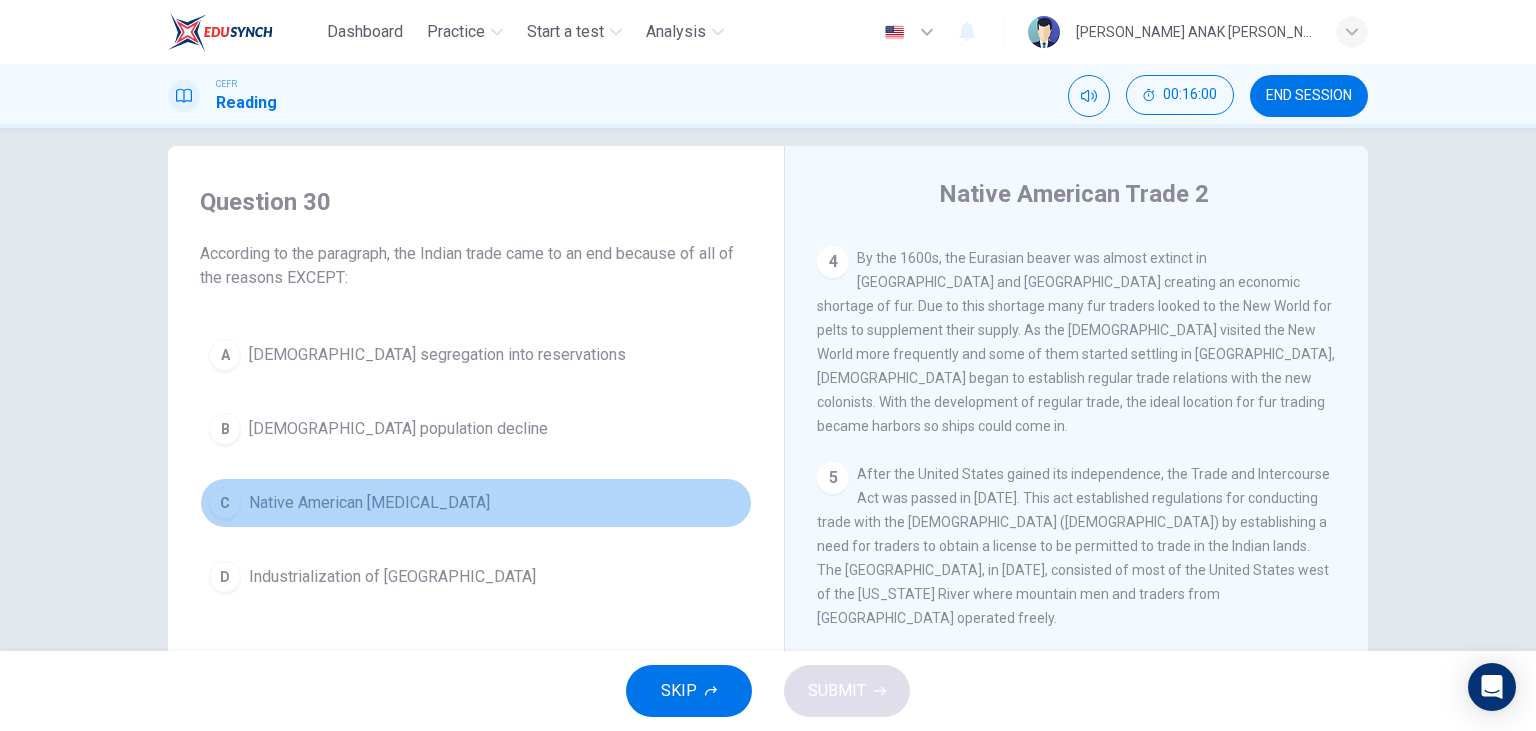 click on "Native American [MEDICAL_DATA]" at bounding box center [369, 503] 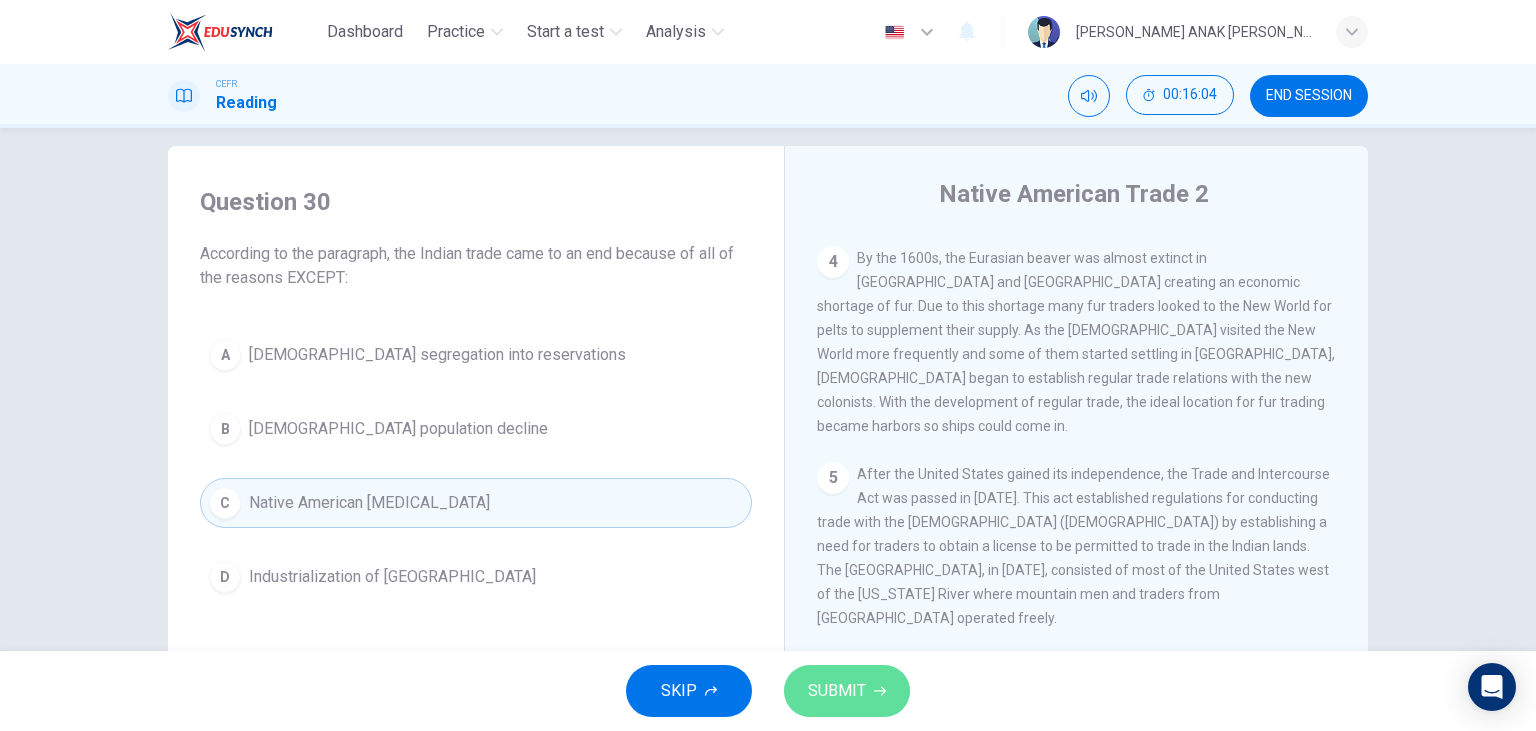 click on "SUBMIT" at bounding box center (847, 691) 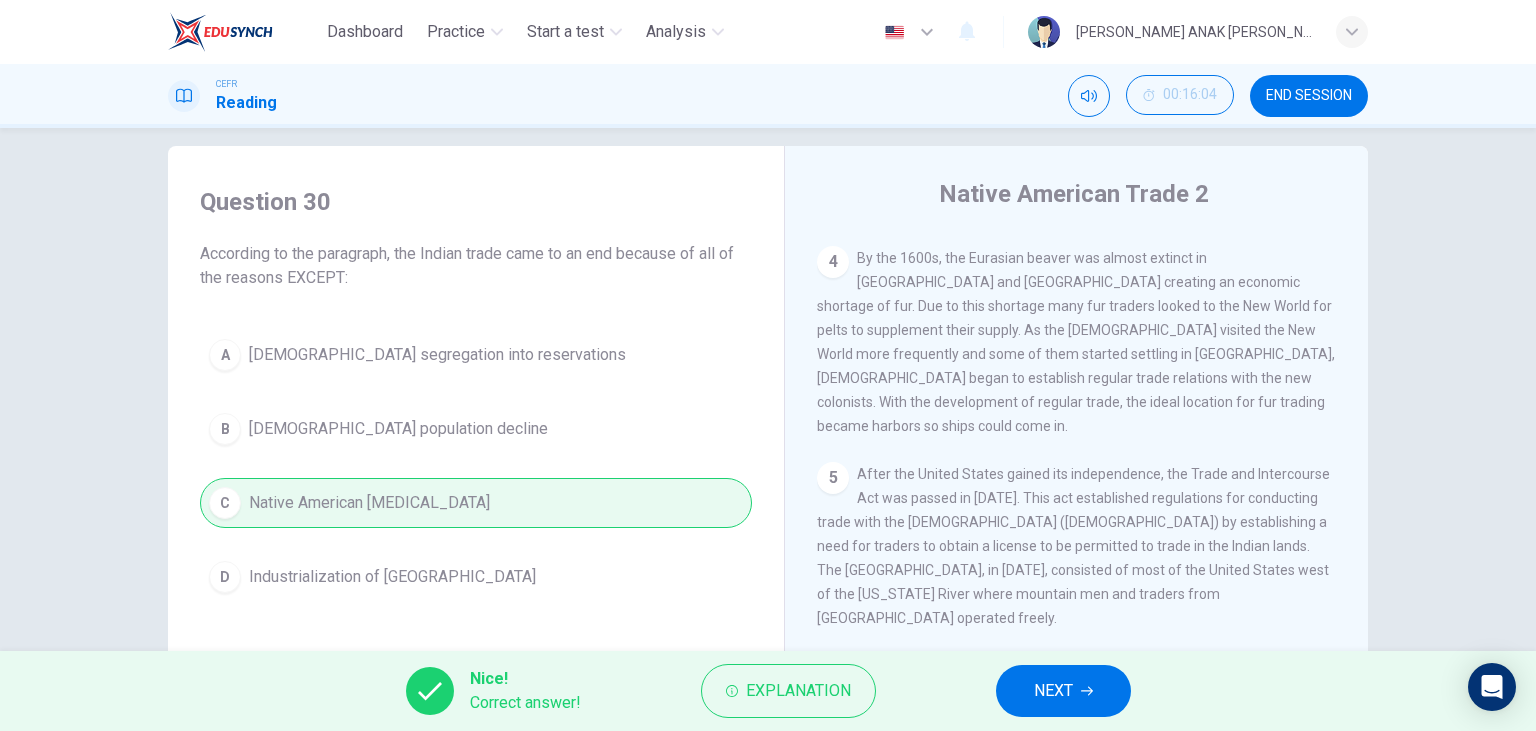 click on "NEXT" at bounding box center (1063, 691) 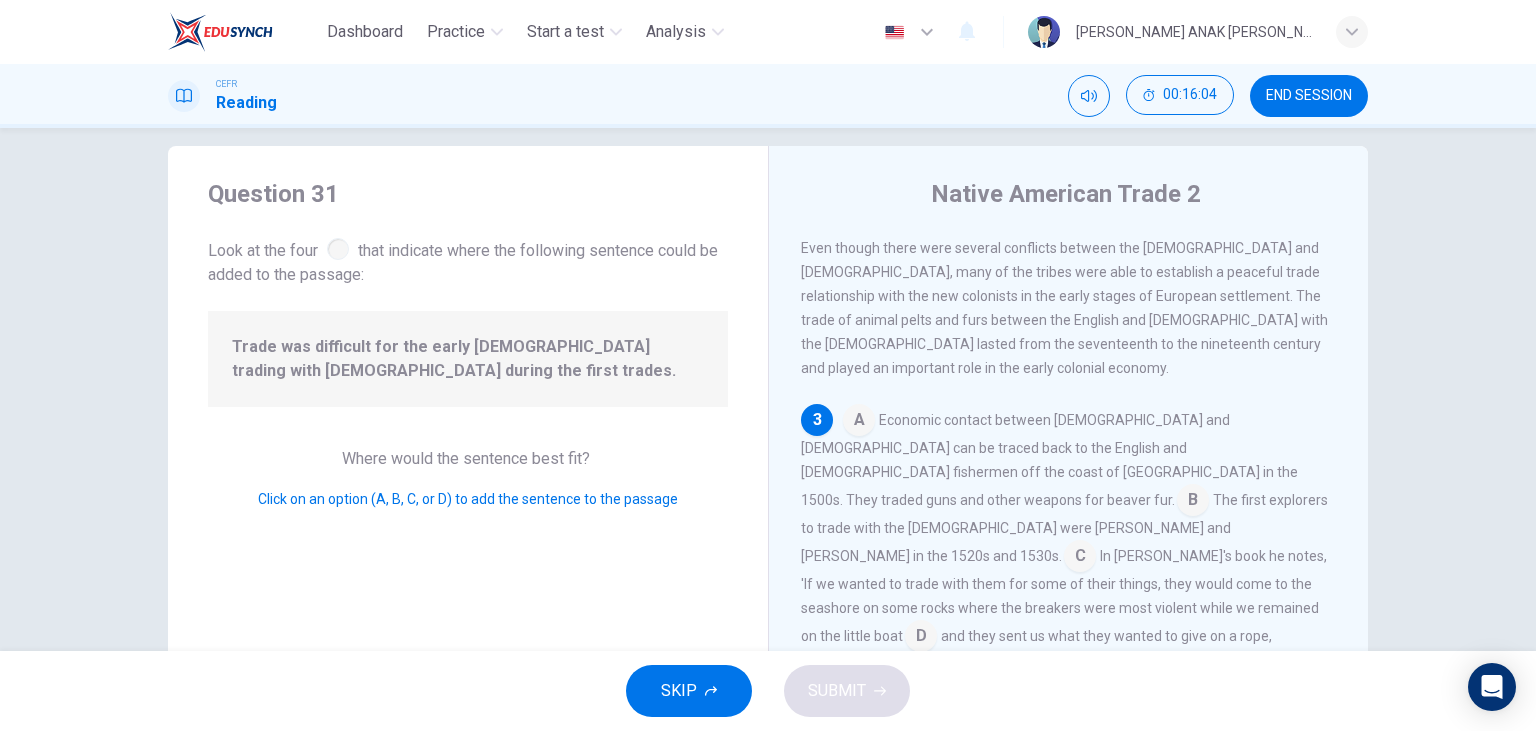 scroll, scrollTop: 287, scrollLeft: 0, axis: vertical 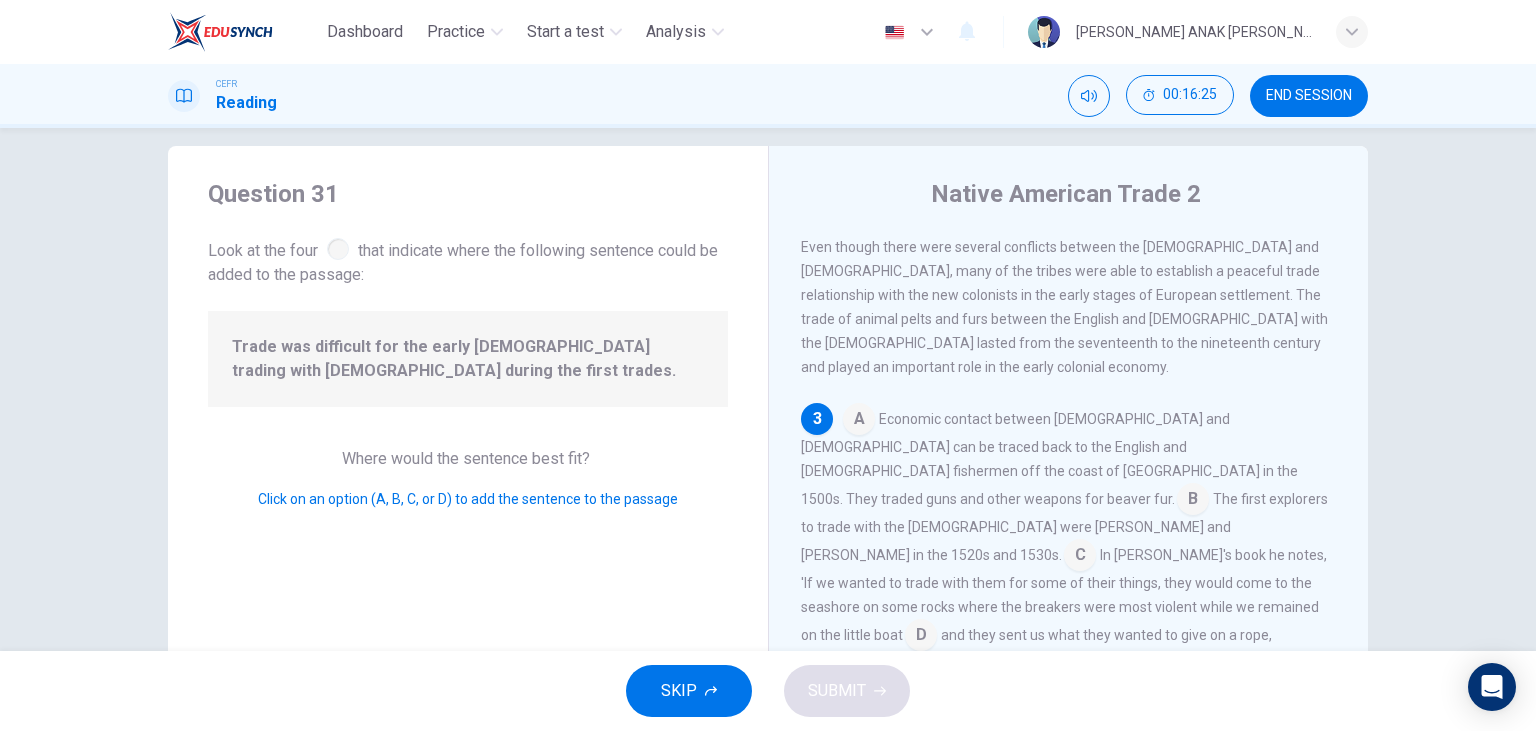 click at bounding box center [1193, 501] 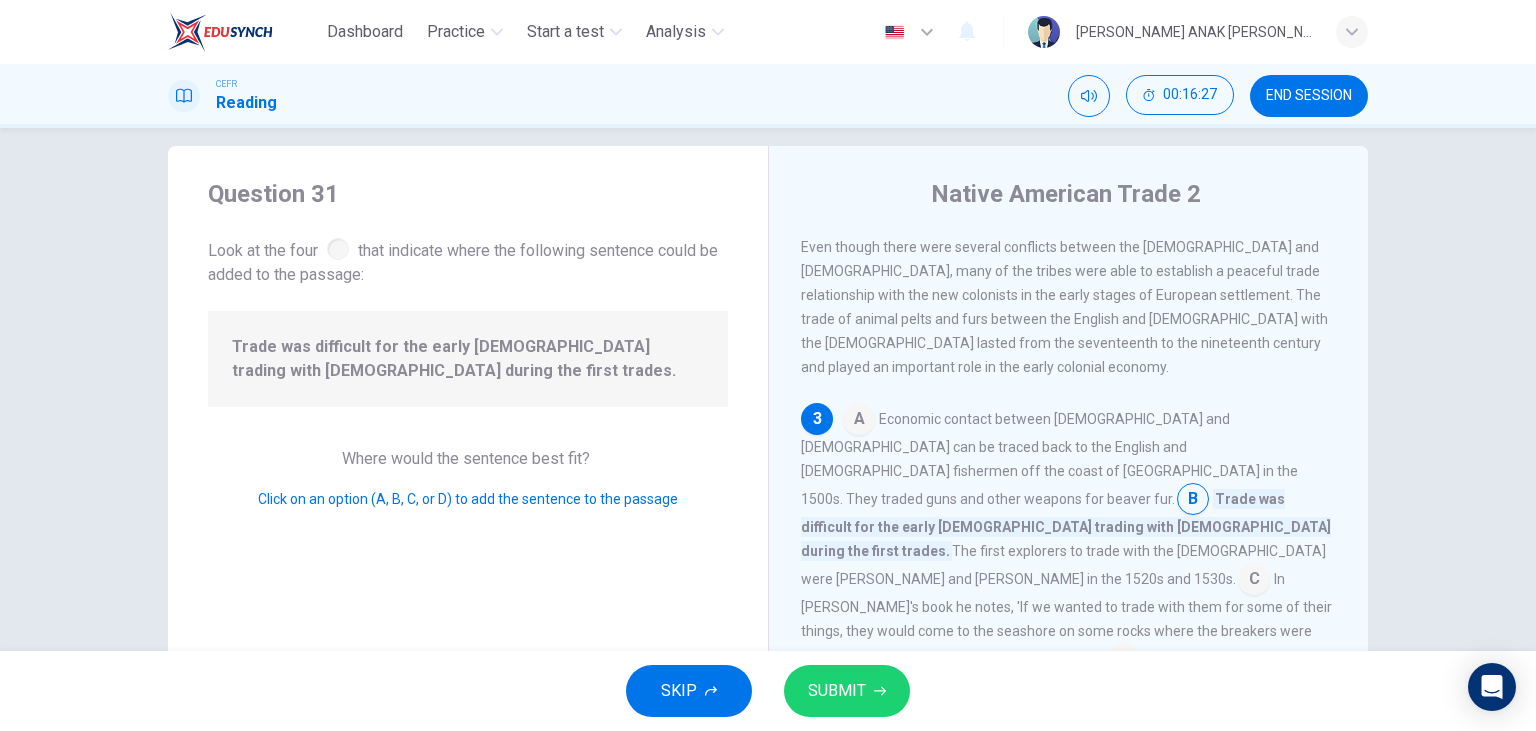 click on "SUBMIT" at bounding box center (847, 691) 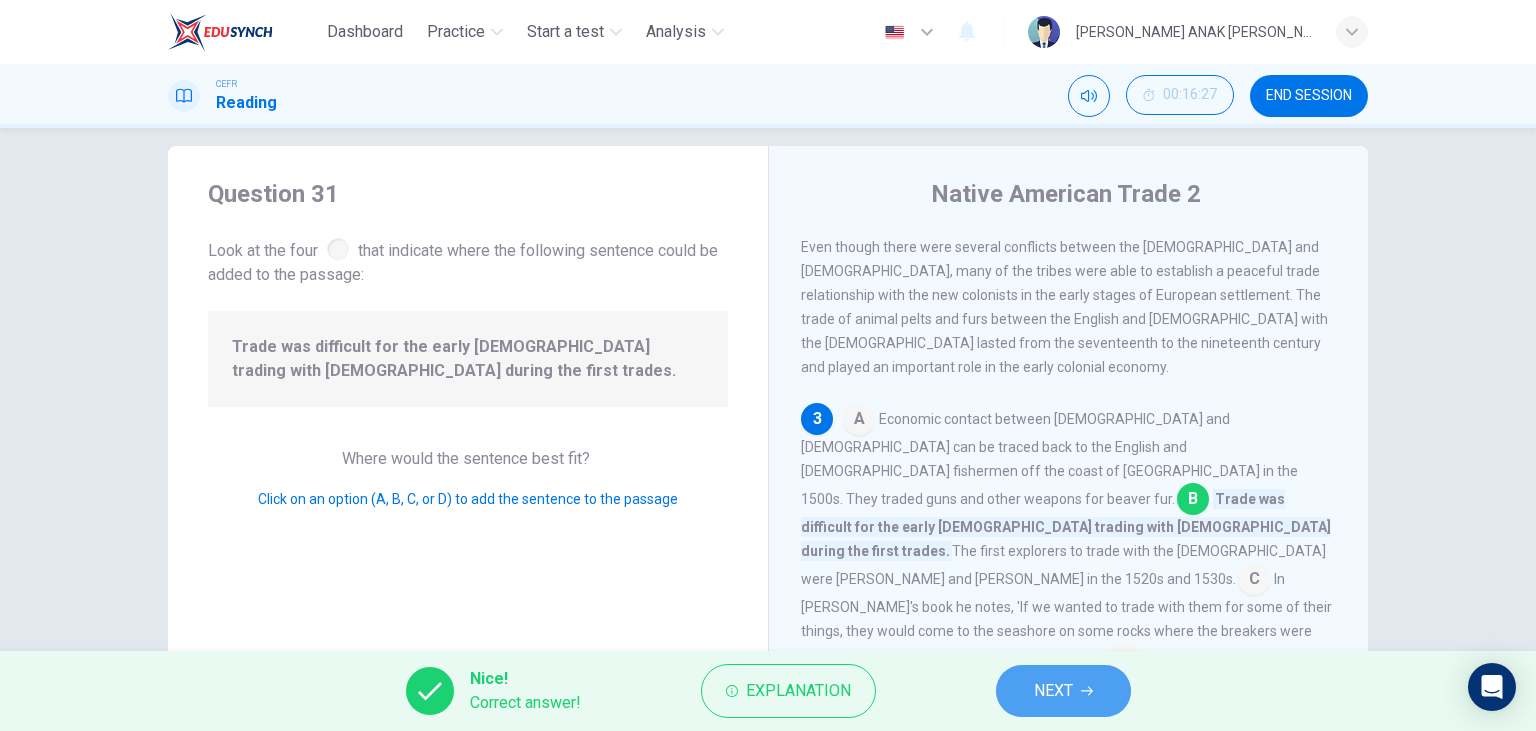 click on "NEXT" at bounding box center (1053, 691) 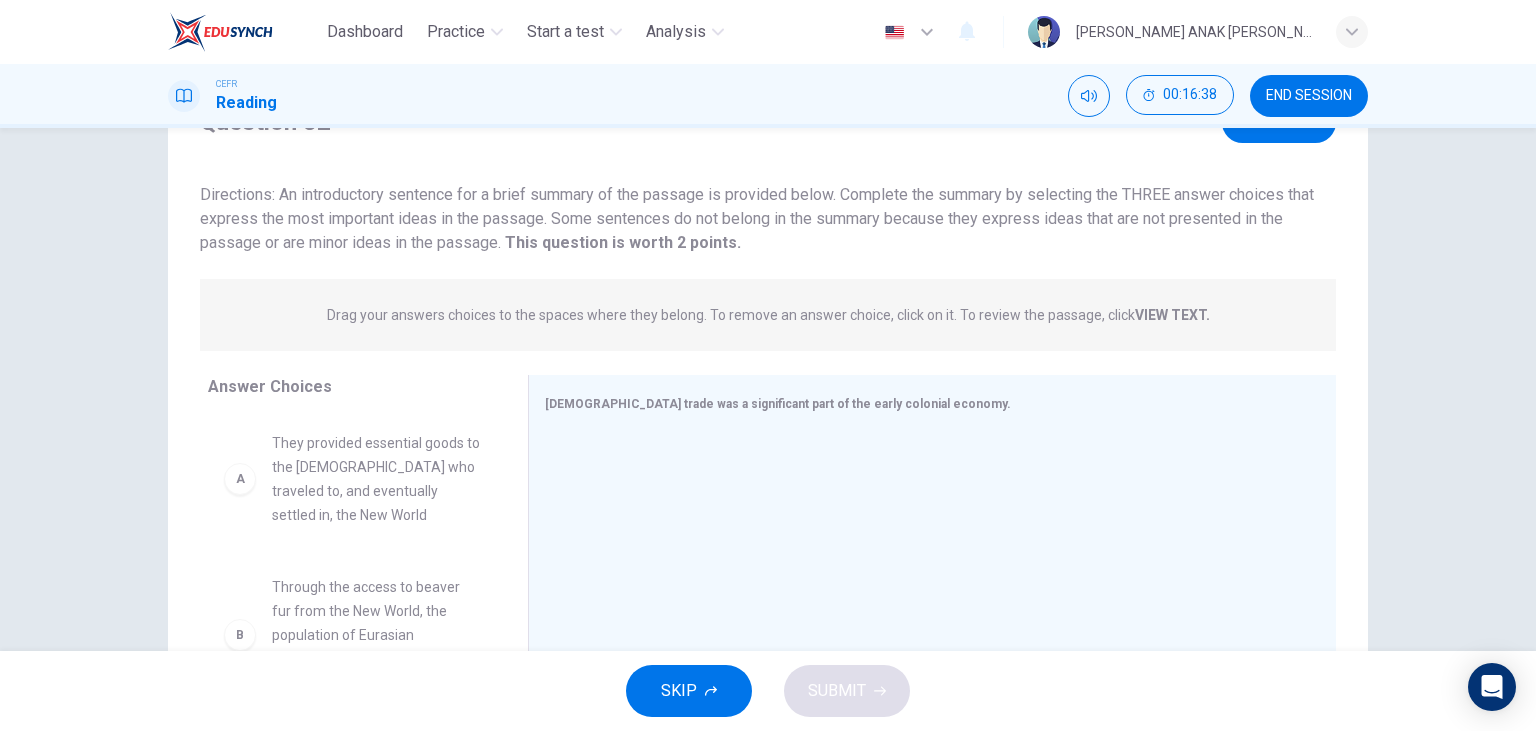 scroll, scrollTop: 137, scrollLeft: 0, axis: vertical 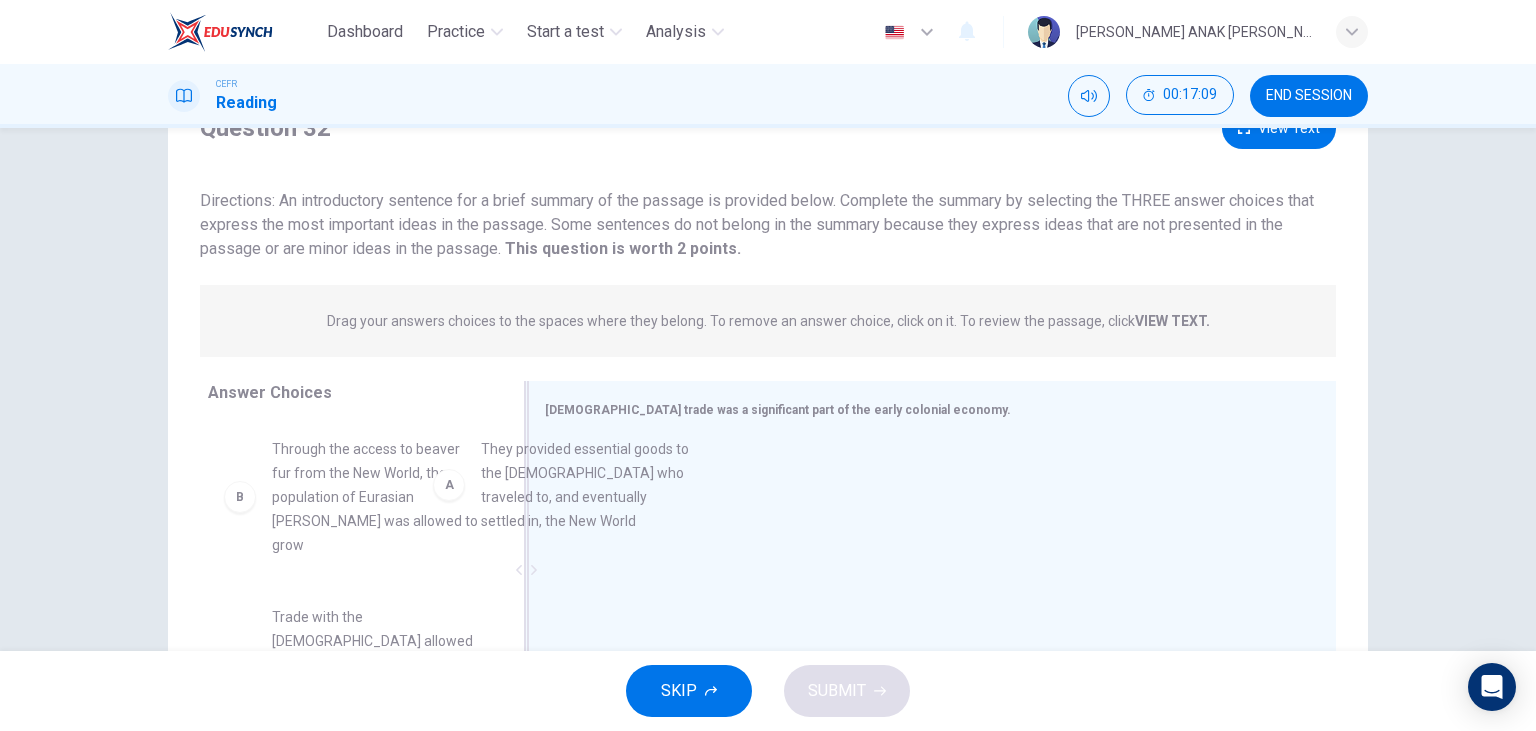 drag, startPoint x: 401, startPoint y: 481, endPoint x: 645, endPoint y: 482, distance: 244.00204 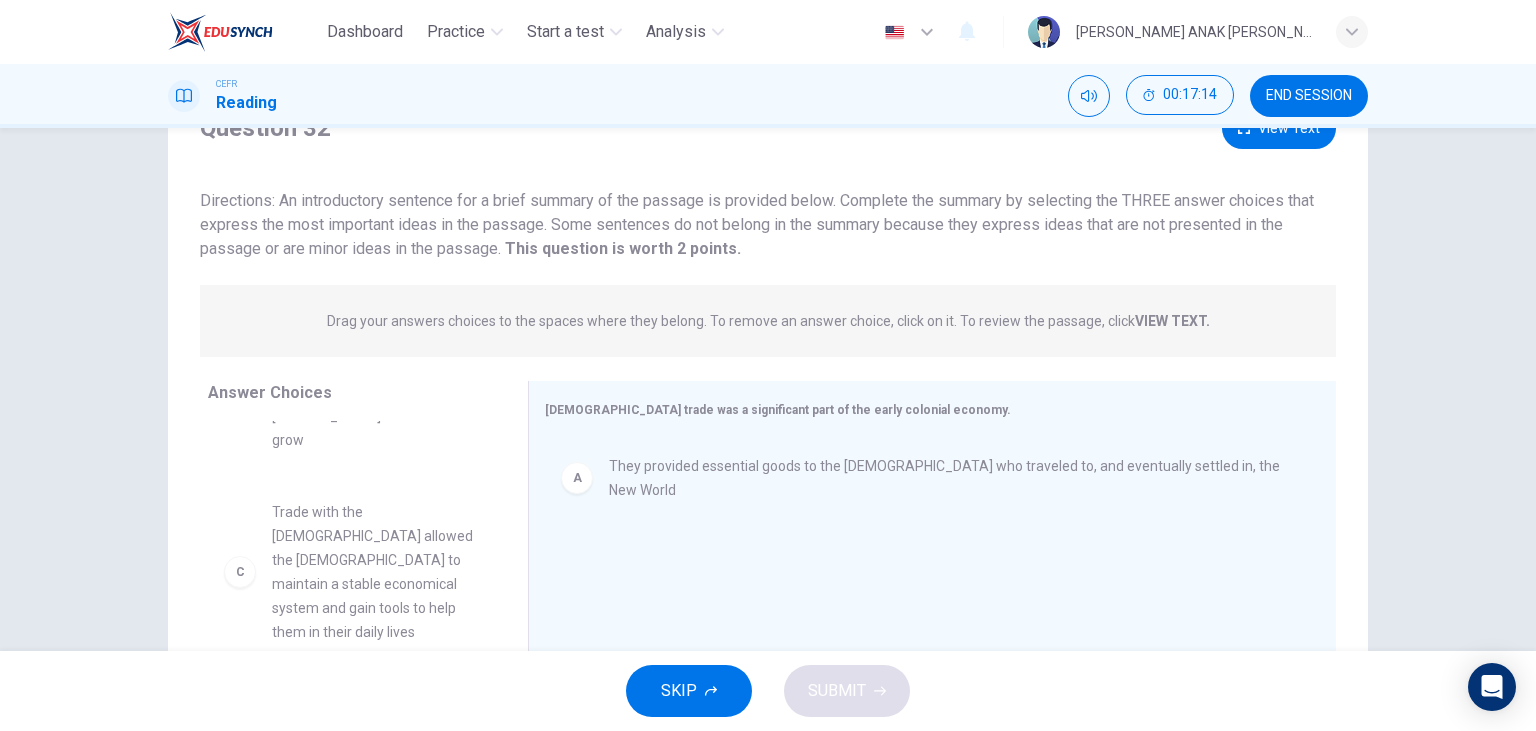 scroll, scrollTop: 106, scrollLeft: 0, axis: vertical 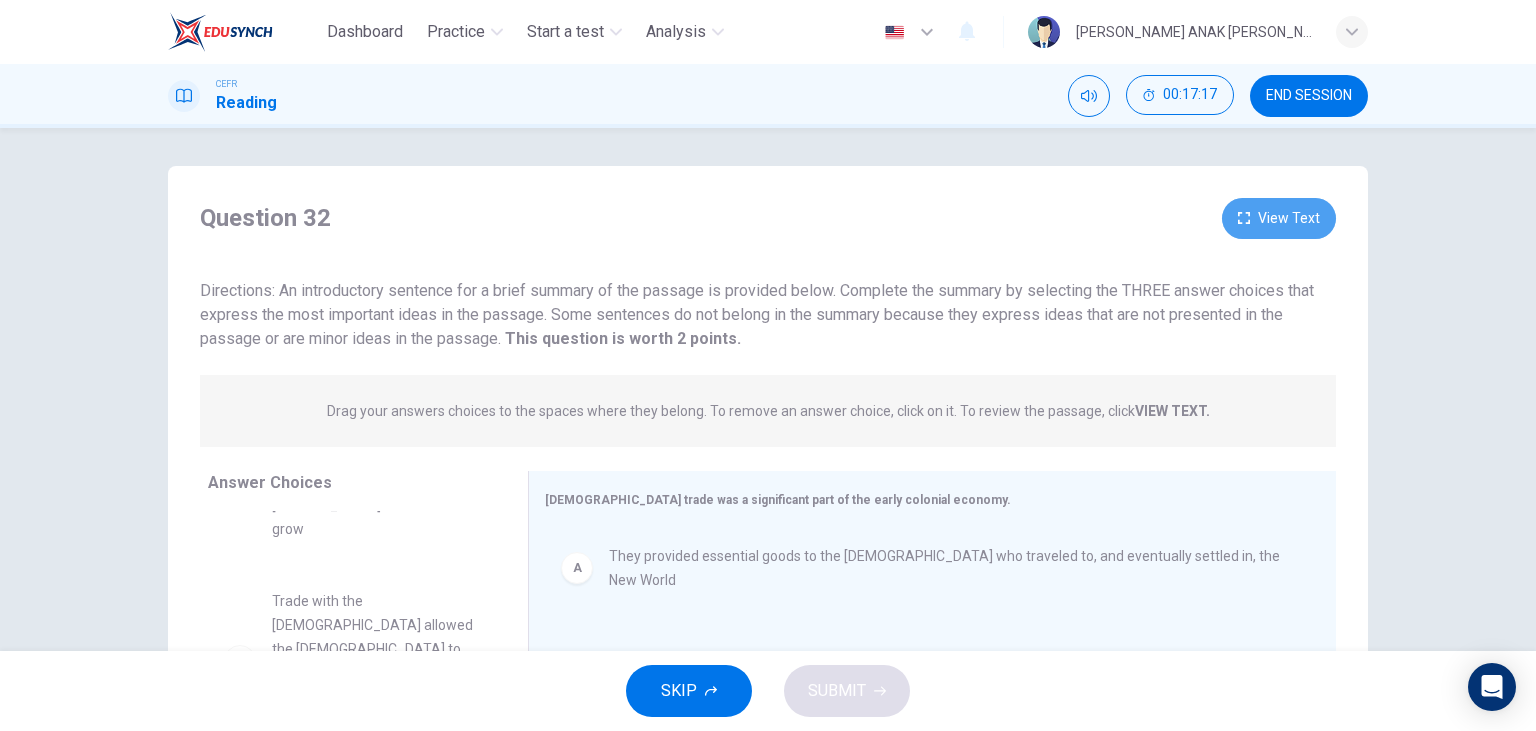 click on "View Text" at bounding box center (1279, 218) 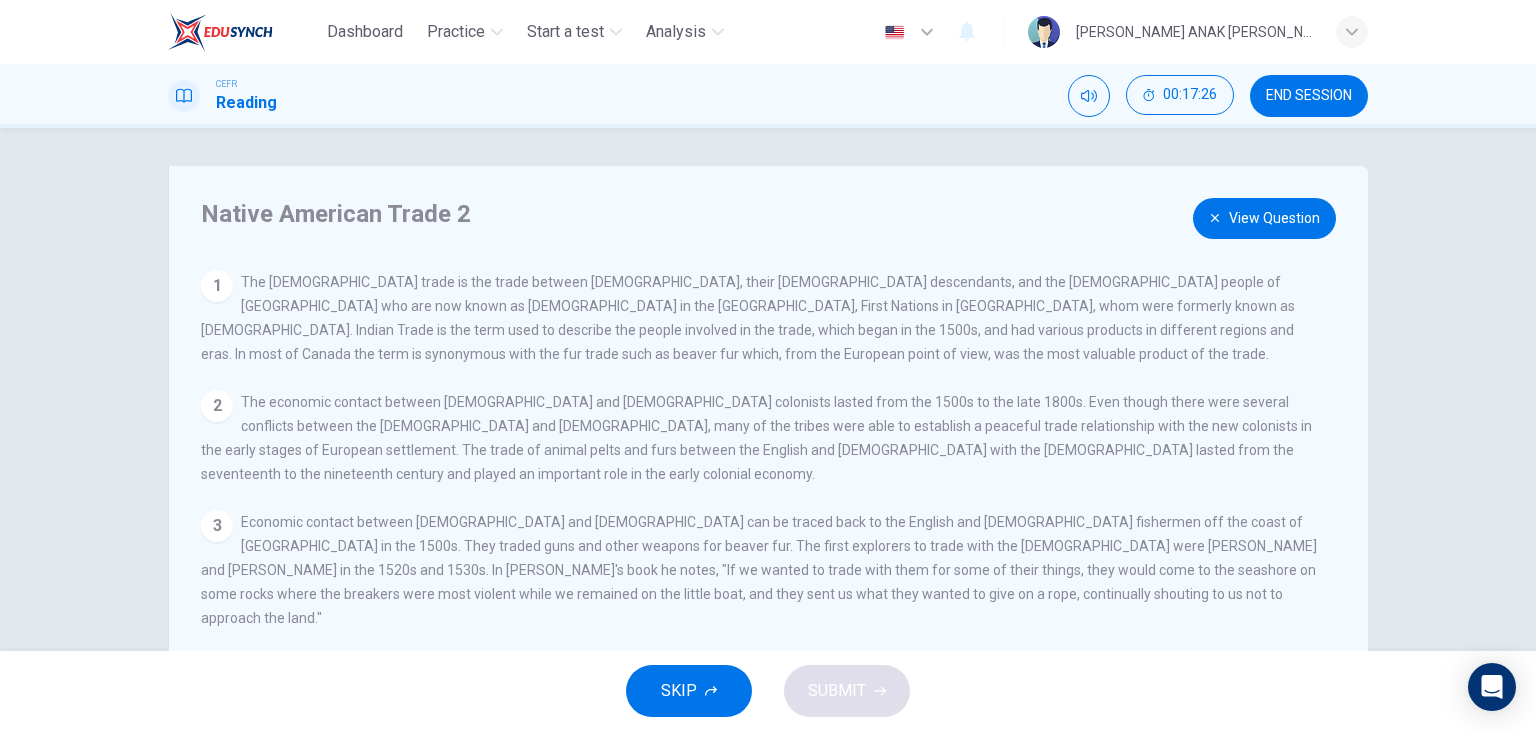 click on "View Question" at bounding box center [1264, 218] 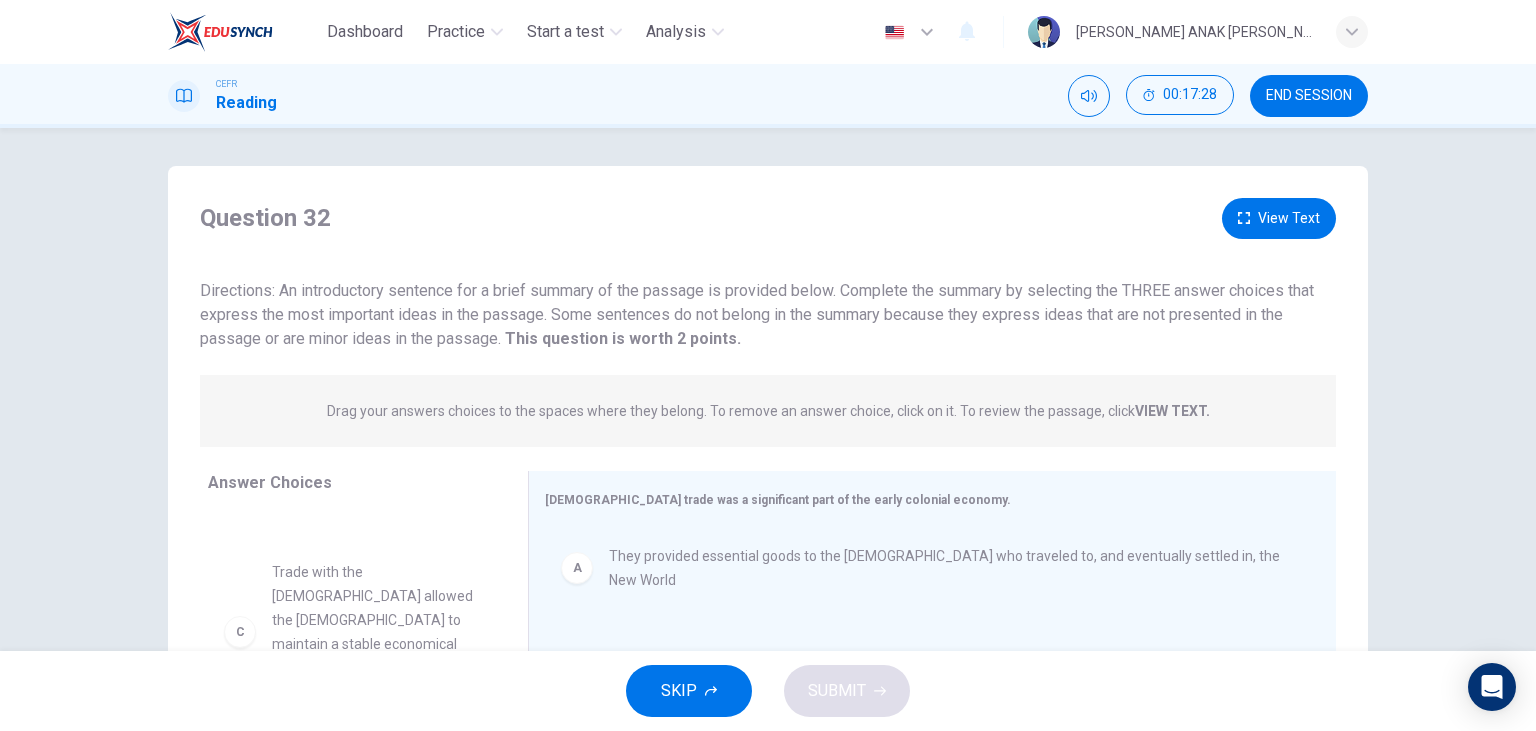 scroll, scrollTop: 154, scrollLeft: 0, axis: vertical 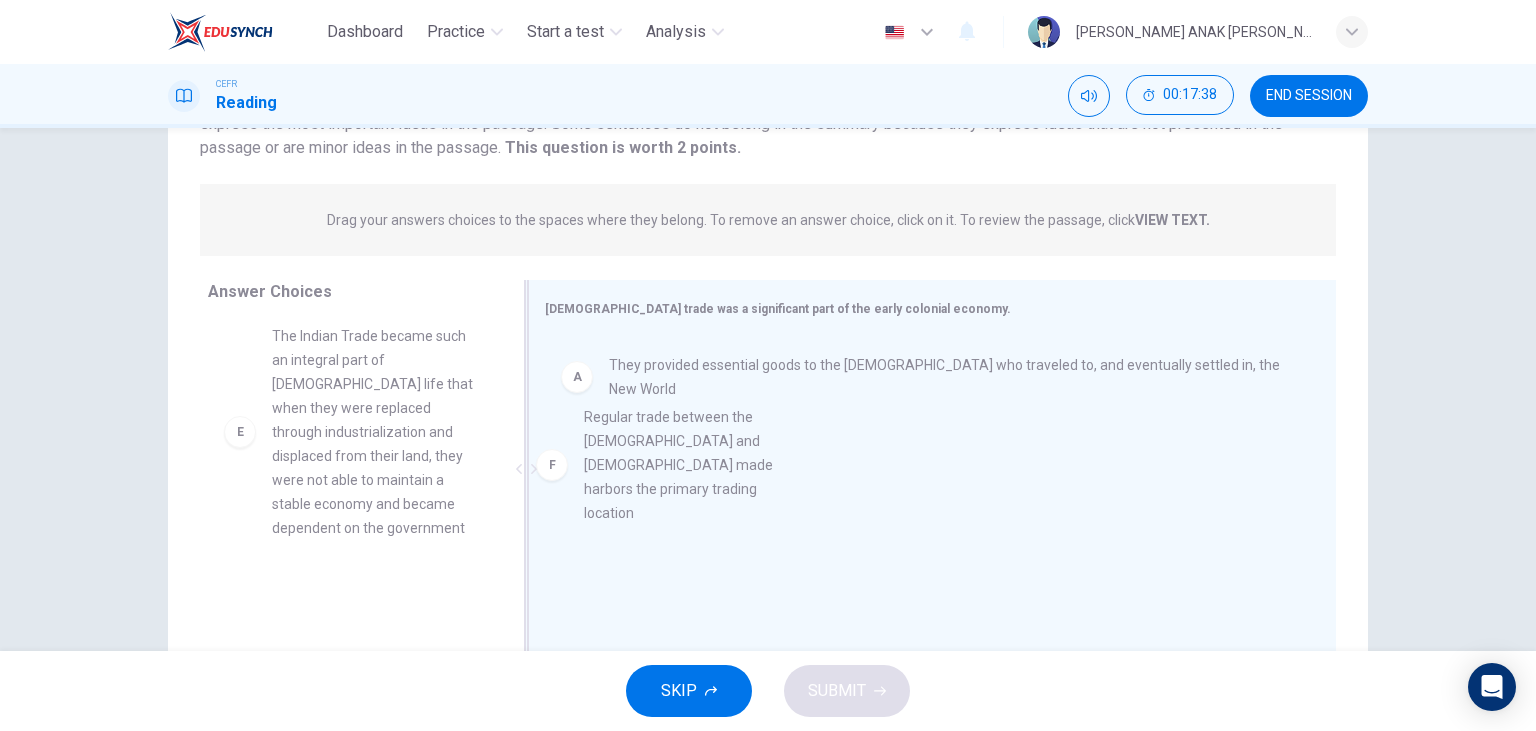 drag, startPoint x: 356, startPoint y: 602, endPoint x: 679, endPoint y: 486, distance: 343.19818 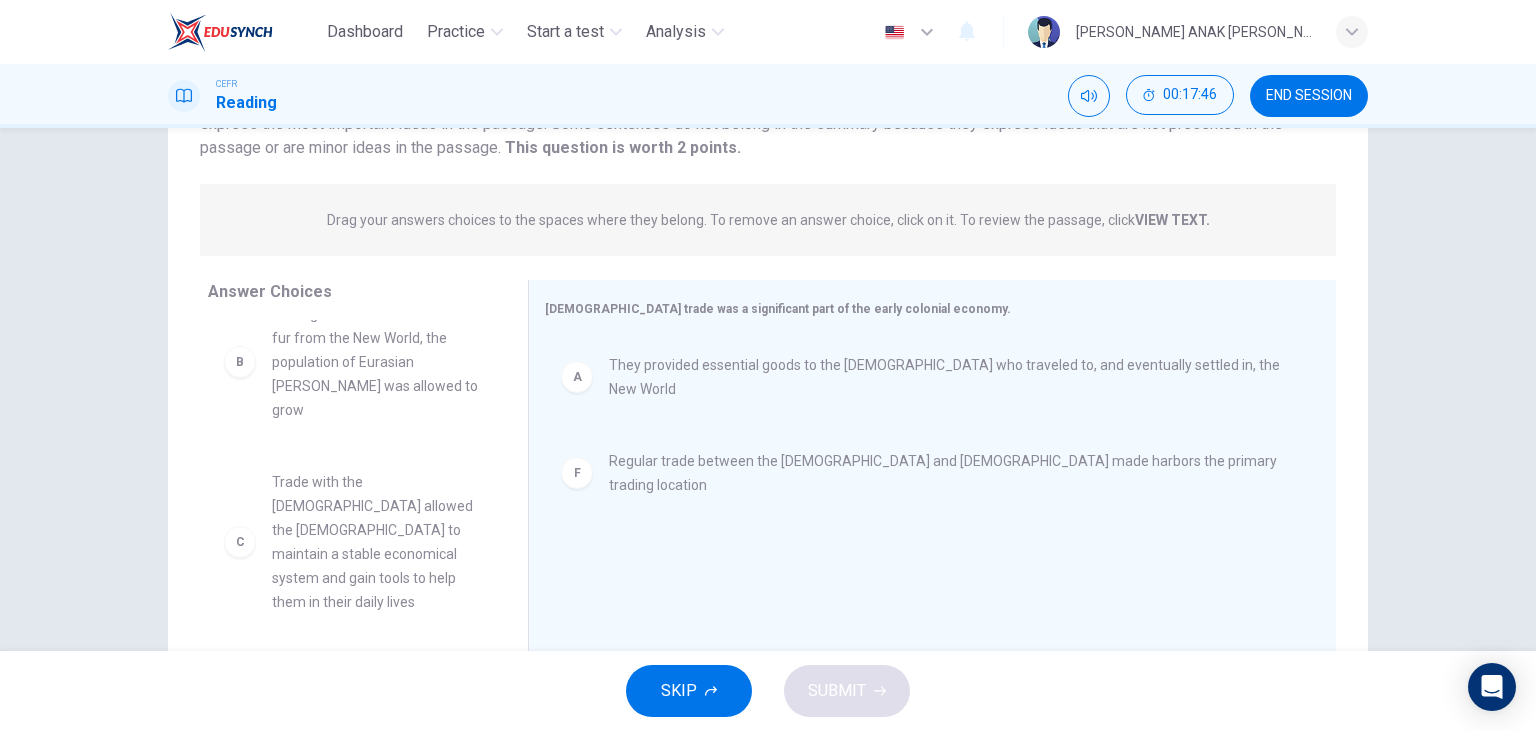 scroll, scrollTop: 0, scrollLeft: 0, axis: both 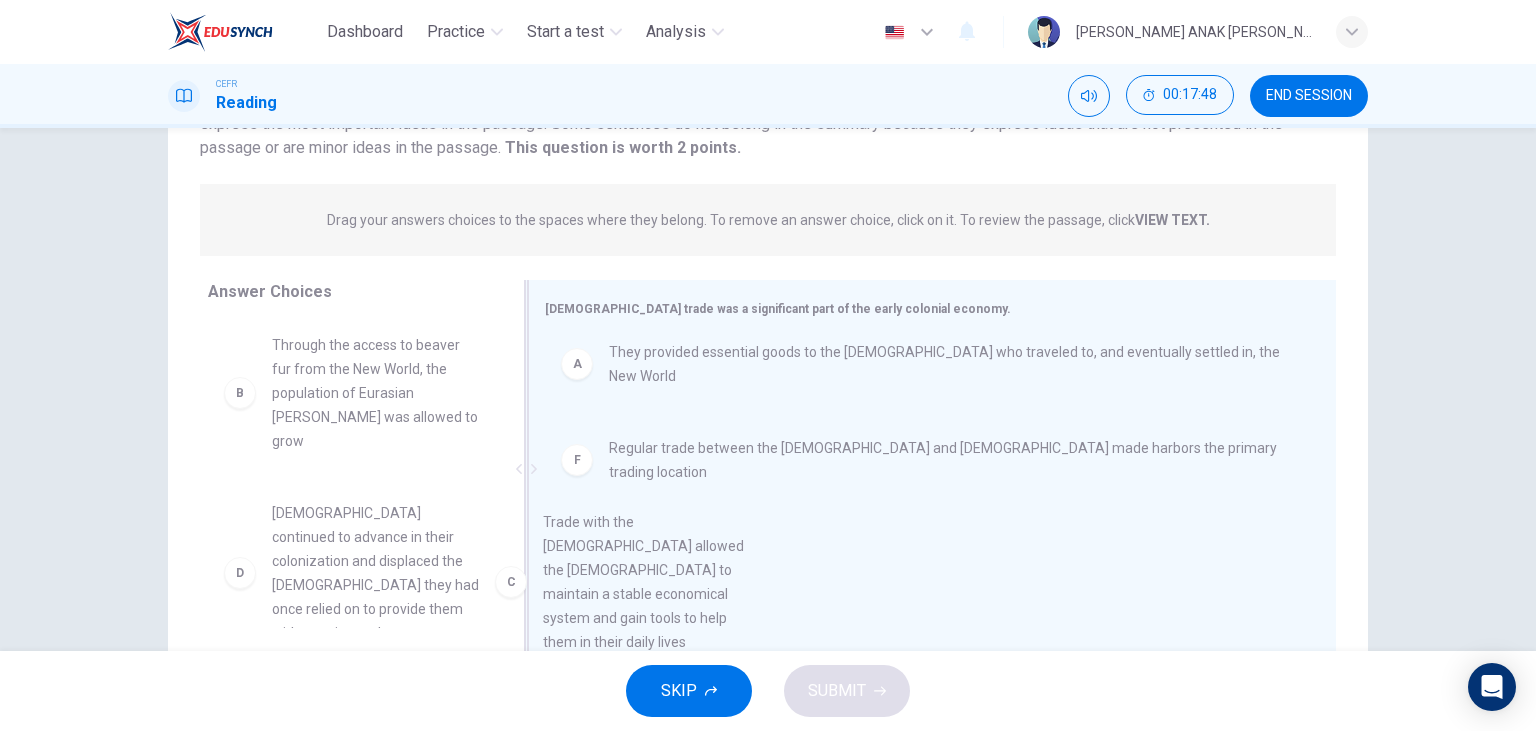 drag, startPoint x: 337, startPoint y: 561, endPoint x: 696, endPoint y: 578, distance: 359.40228 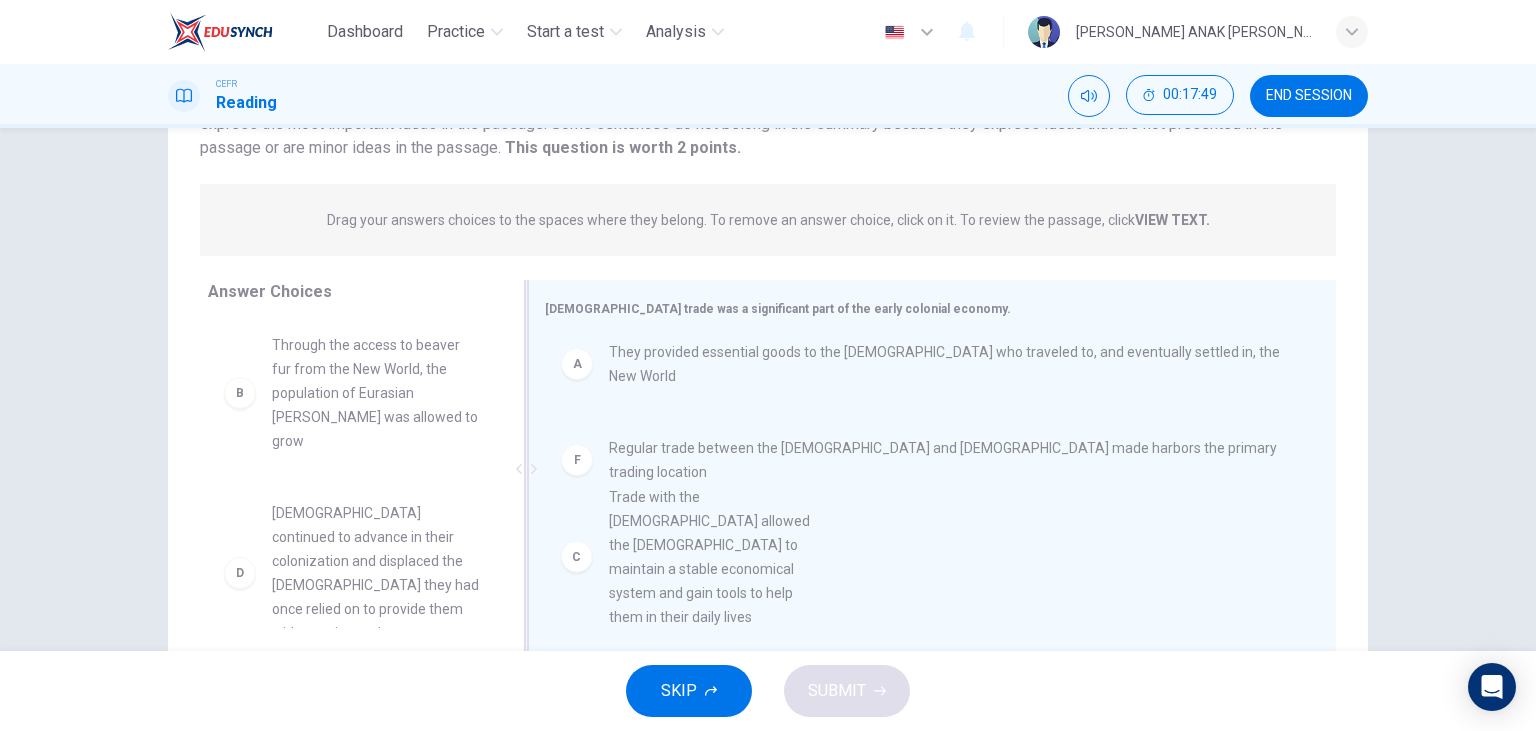 scroll, scrollTop: 0, scrollLeft: 0, axis: both 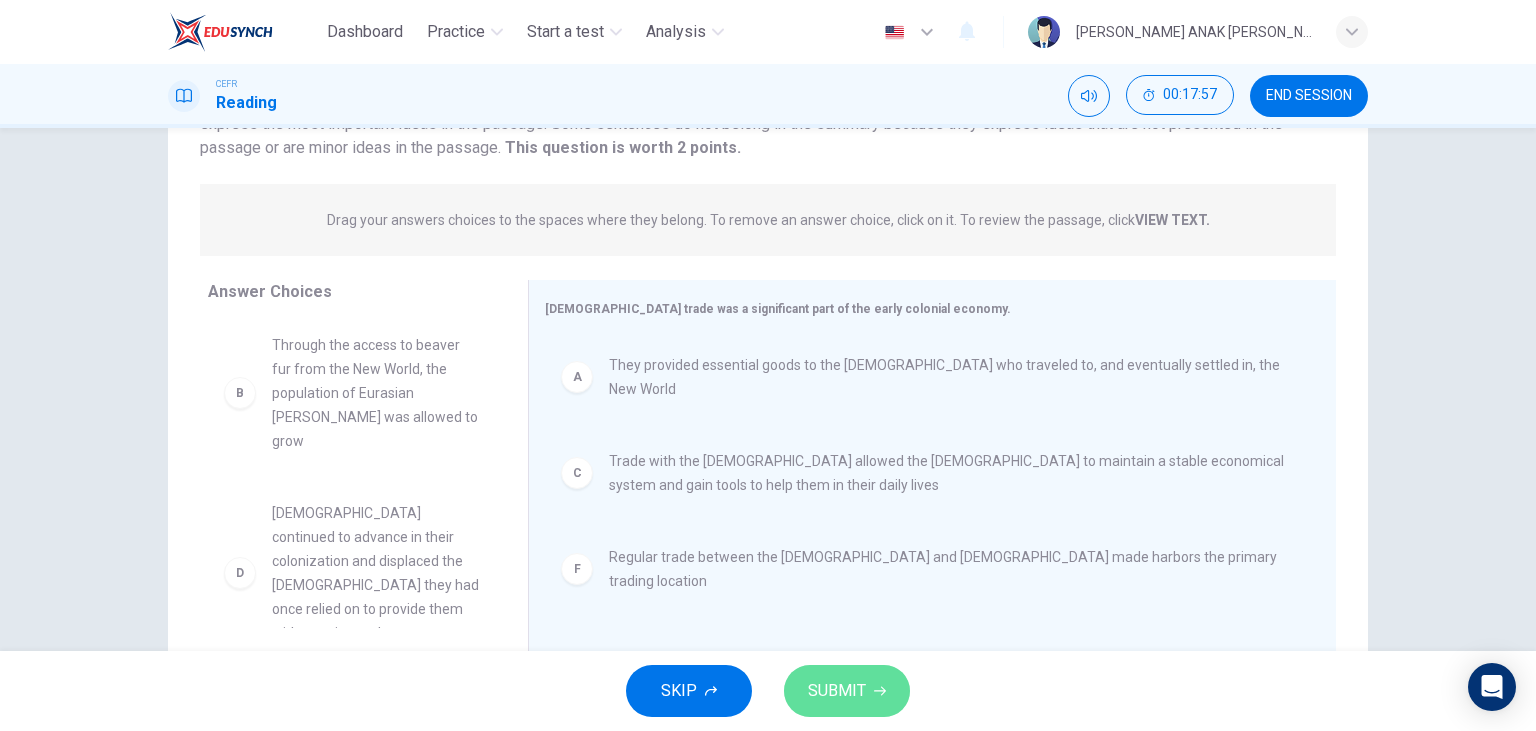 click on "SUBMIT" at bounding box center [837, 691] 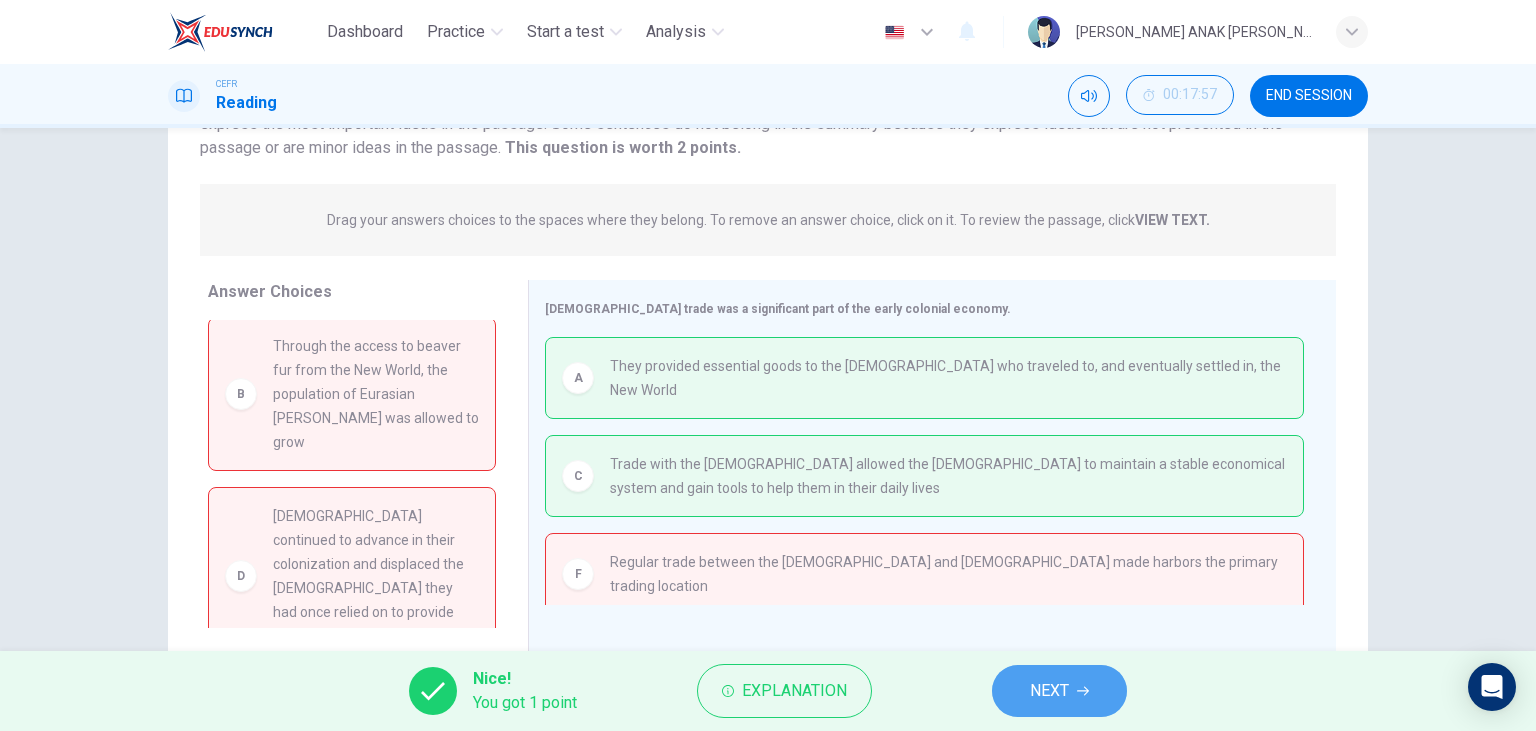 click on "NEXT" at bounding box center (1059, 691) 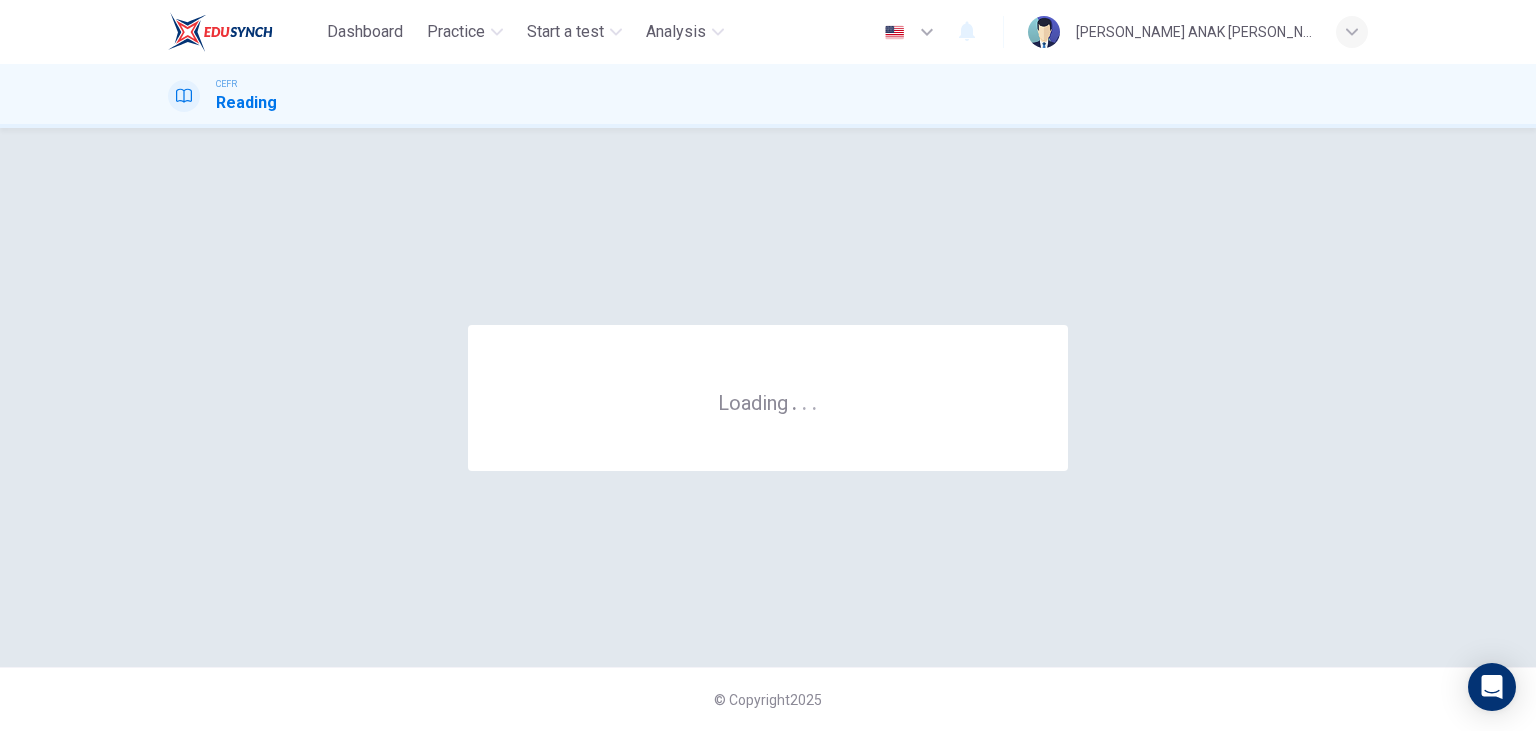 scroll, scrollTop: 0, scrollLeft: 0, axis: both 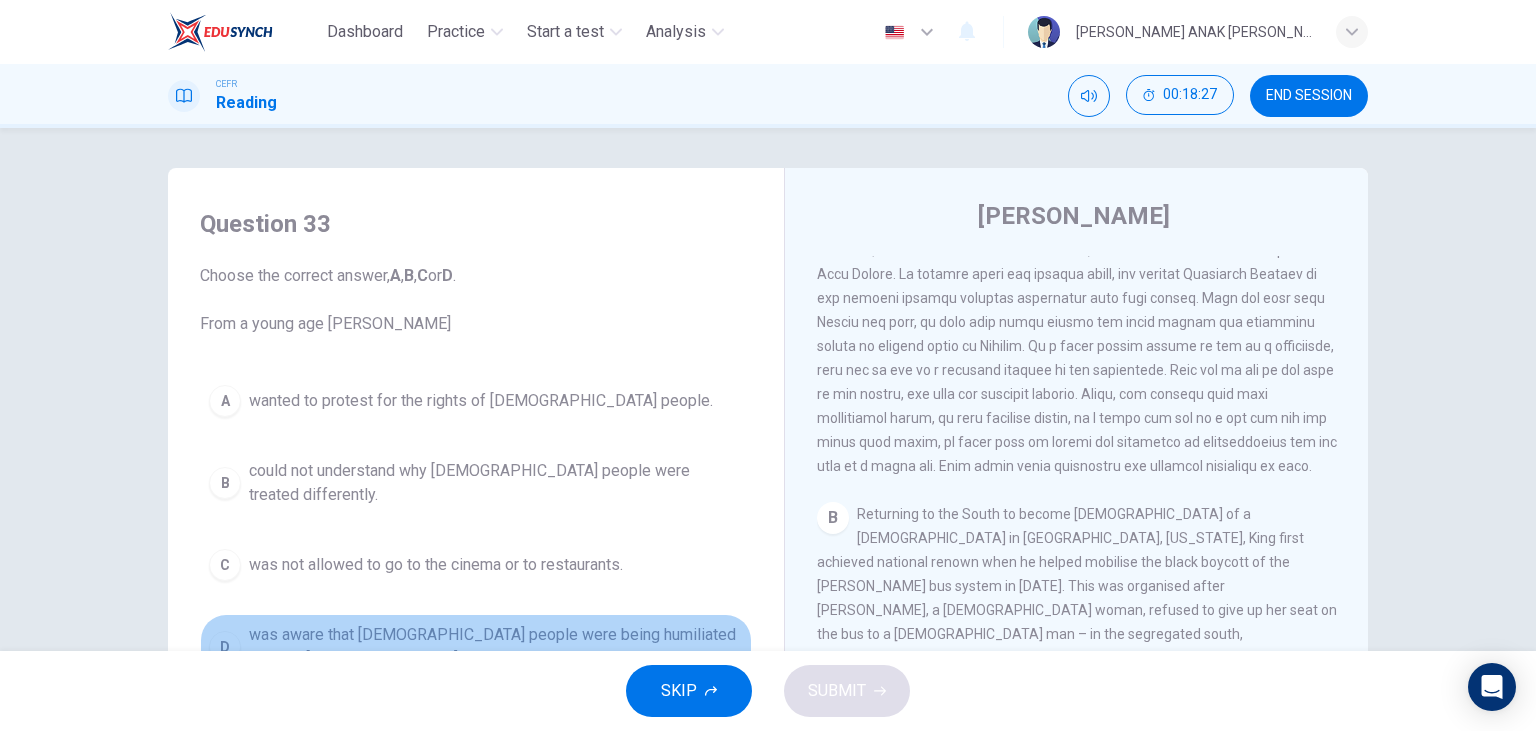 click on "was aware that [DEMOGRAPHIC_DATA] people were being humiliated in many [GEOGRAPHIC_DATA]." at bounding box center (496, 647) 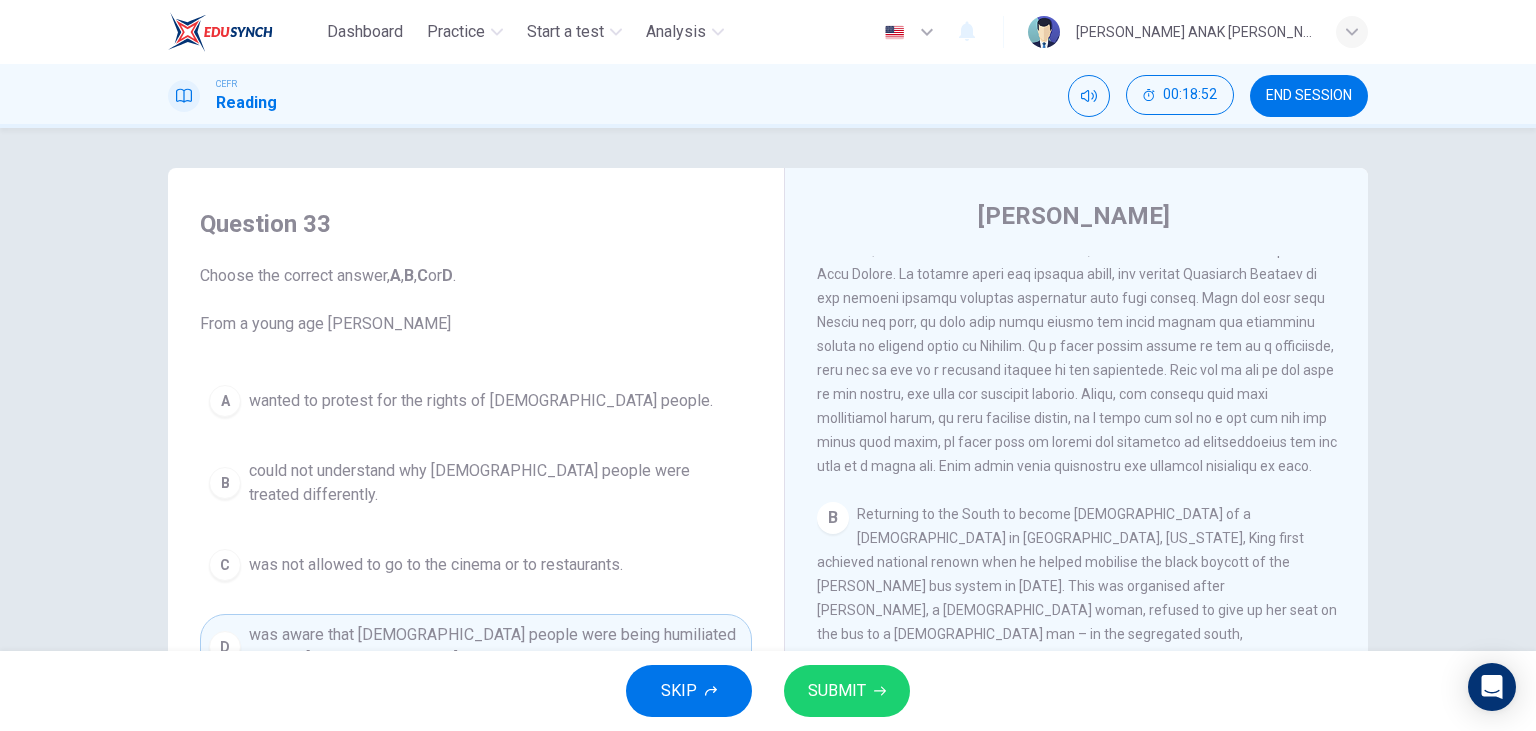 click on "A wanted to protest for the rights of [DEMOGRAPHIC_DATA] people. B could not understand why [DEMOGRAPHIC_DATA] people were treated differently. C was not allowed to go to the cinema or to restaurants. D was aware that [DEMOGRAPHIC_DATA] people were being humiliated in many northern states." at bounding box center [476, 528] 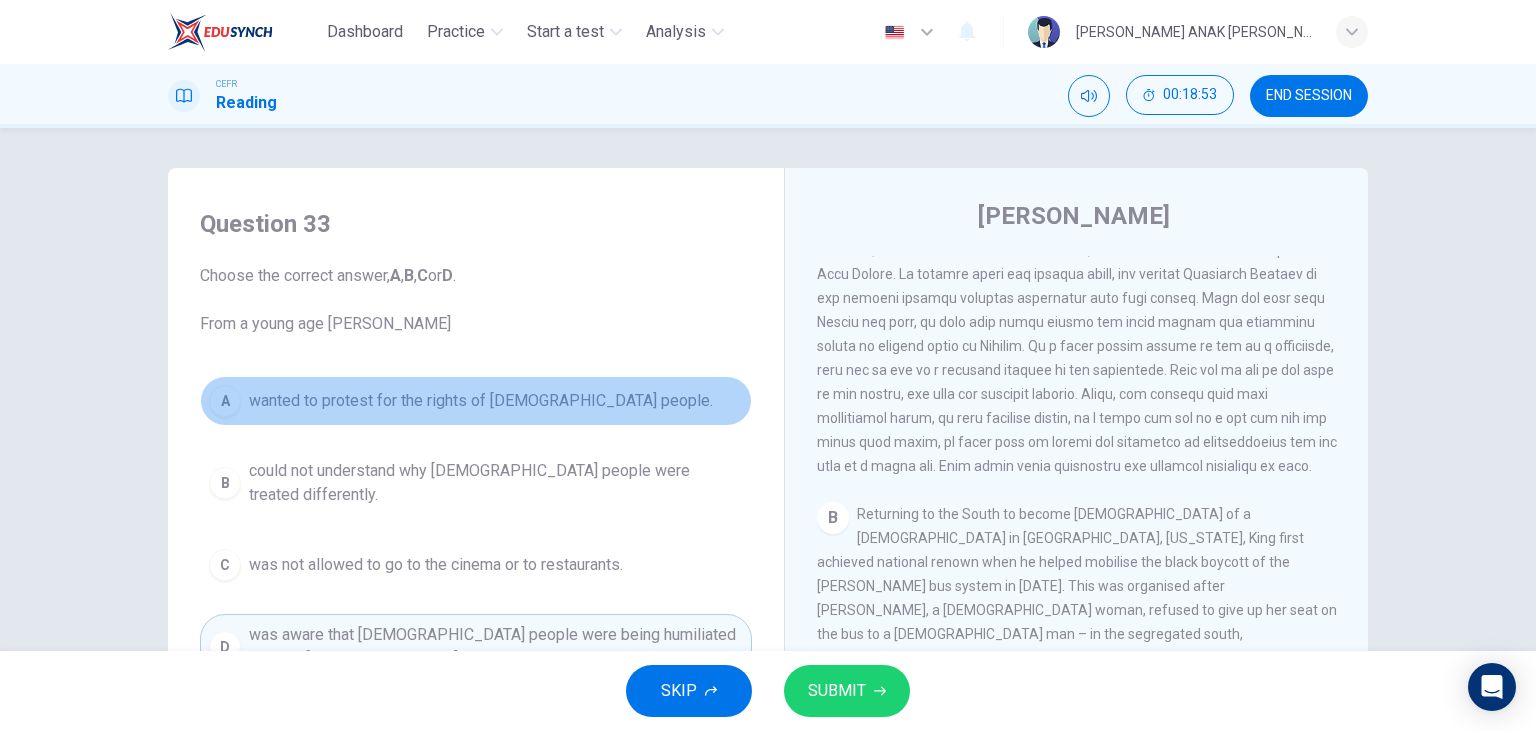click on "wanted to protest for the rights of [DEMOGRAPHIC_DATA] people." at bounding box center (481, 401) 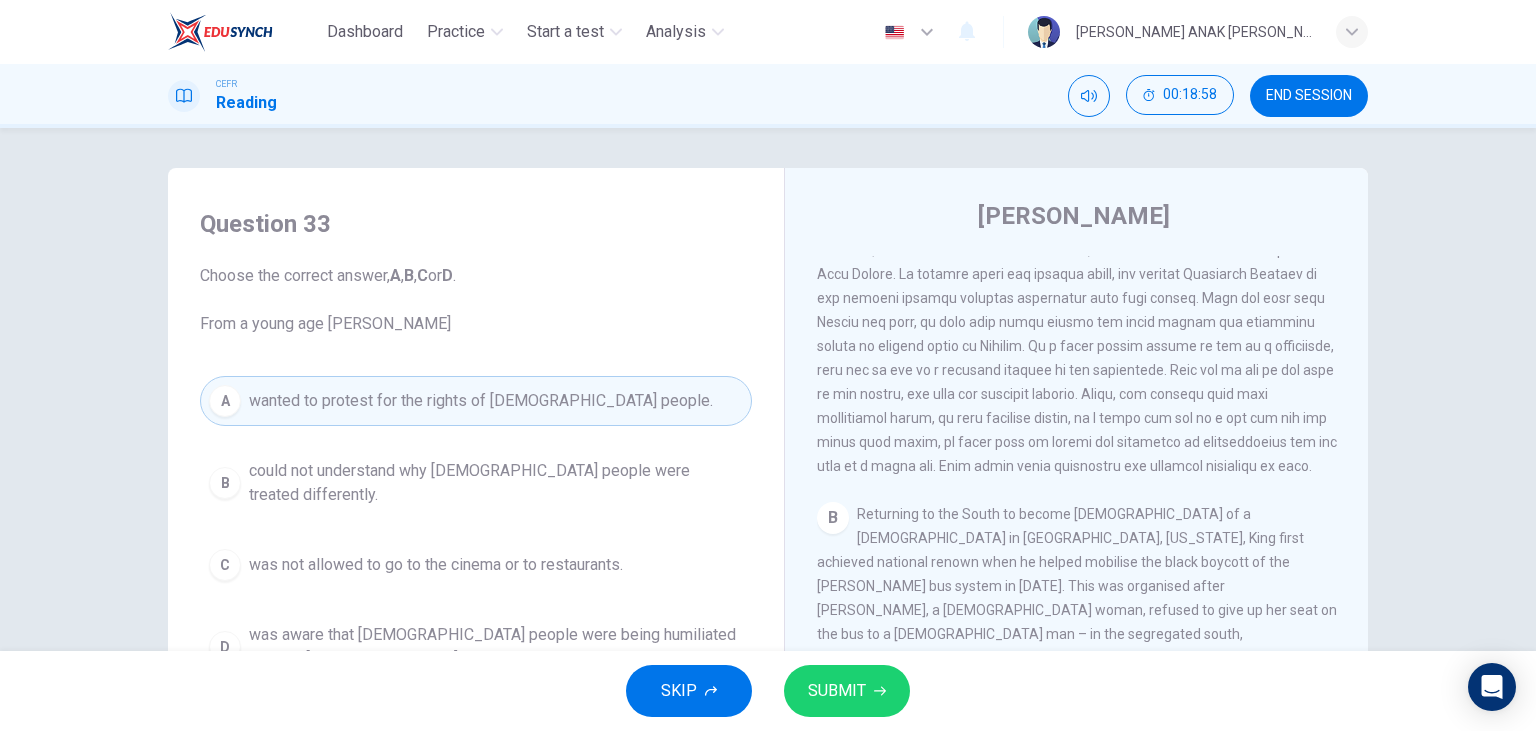 click on "SUBMIT" at bounding box center [847, 691] 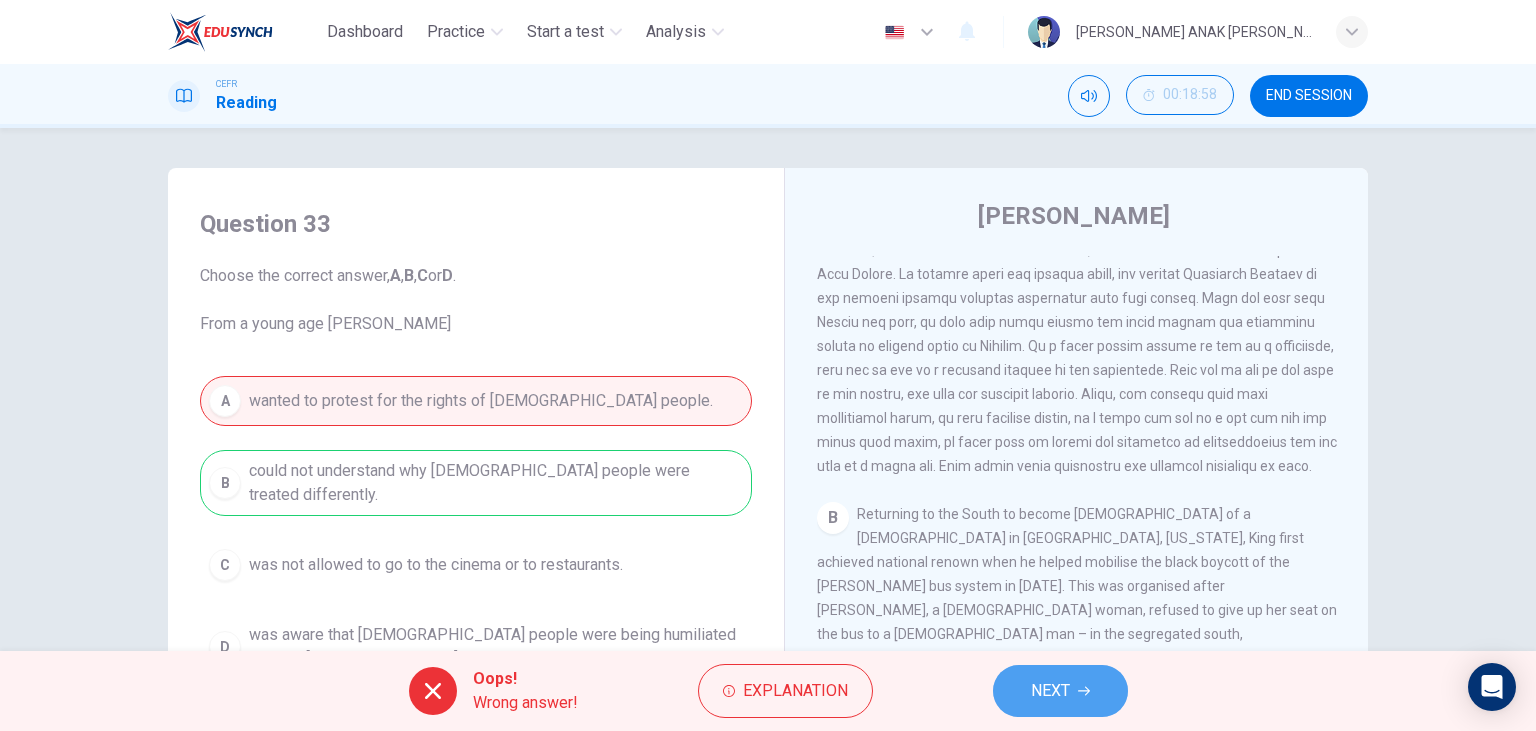 click on "NEXT" at bounding box center [1060, 691] 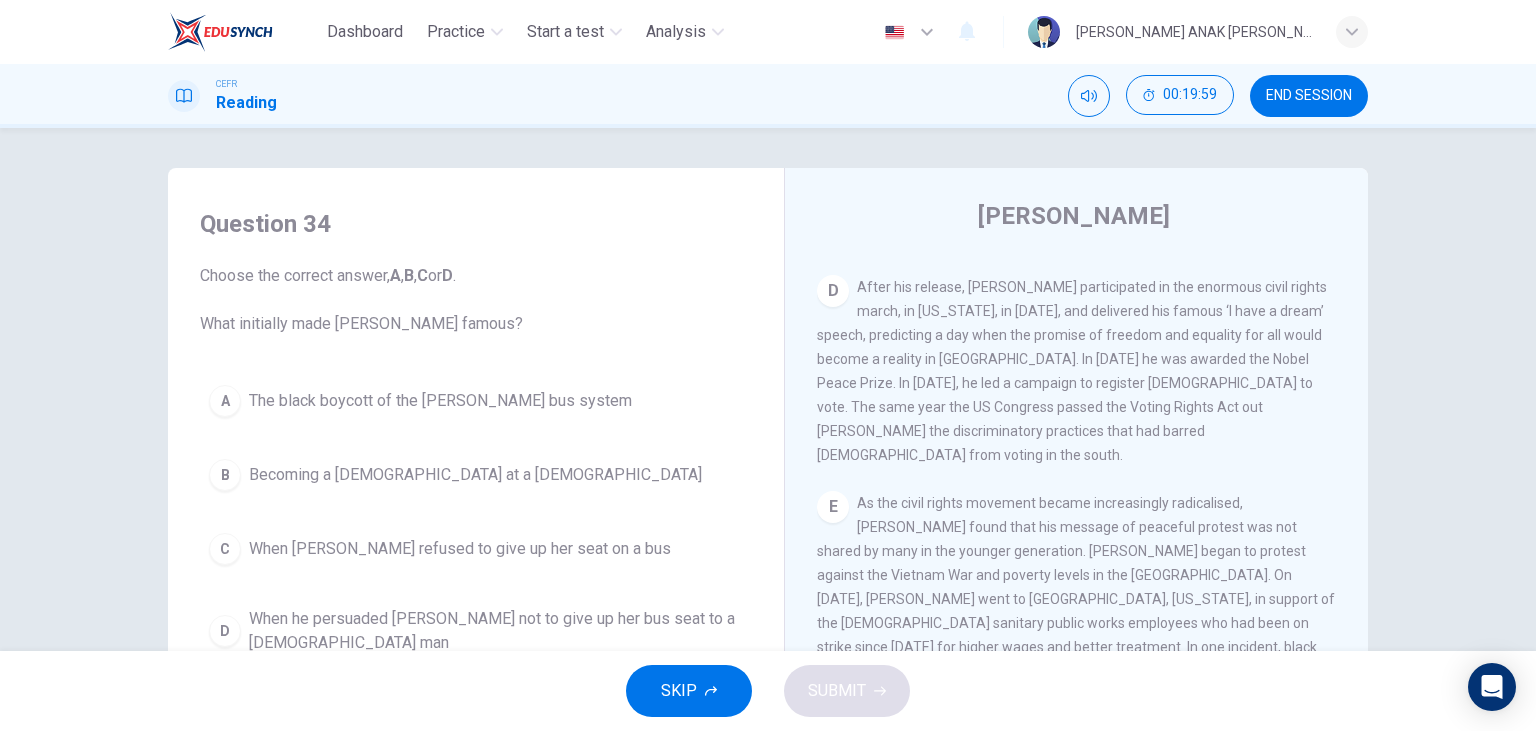 scroll, scrollTop: 1251, scrollLeft: 0, axis: vertical 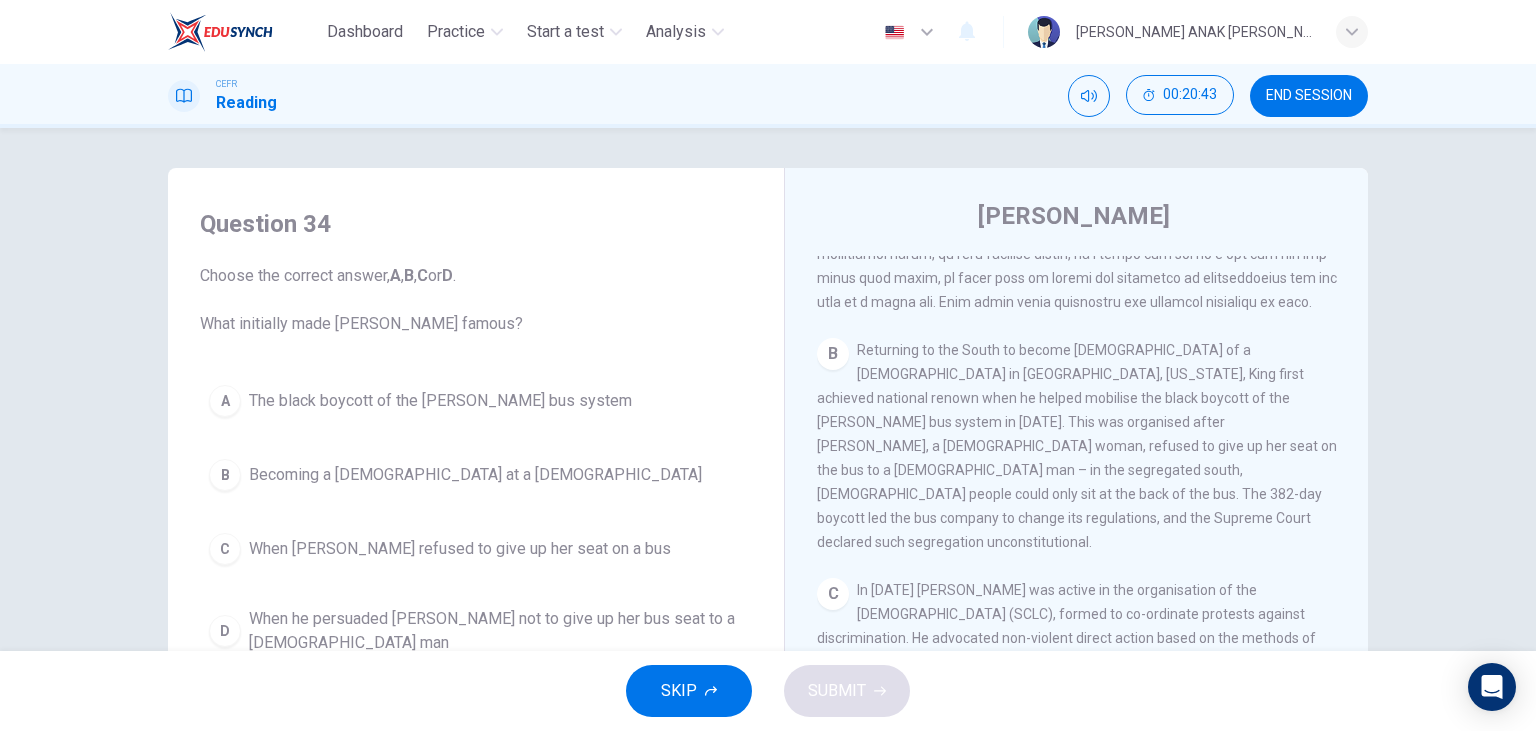 click on "A The black boycott of the [PERSON_NAME] bus system B Becoming a [DEMOGRAPHIC_DATA] at a [DEMOGRAPHIC_DATA] C When [PERSON_NAME] refused to give up her seat on a bus D When he persuaded [PERSON_NAME] not to give up her bus seat to a [DEMOGRAPHIC_DATA] man" at bounding box center (476, 520) 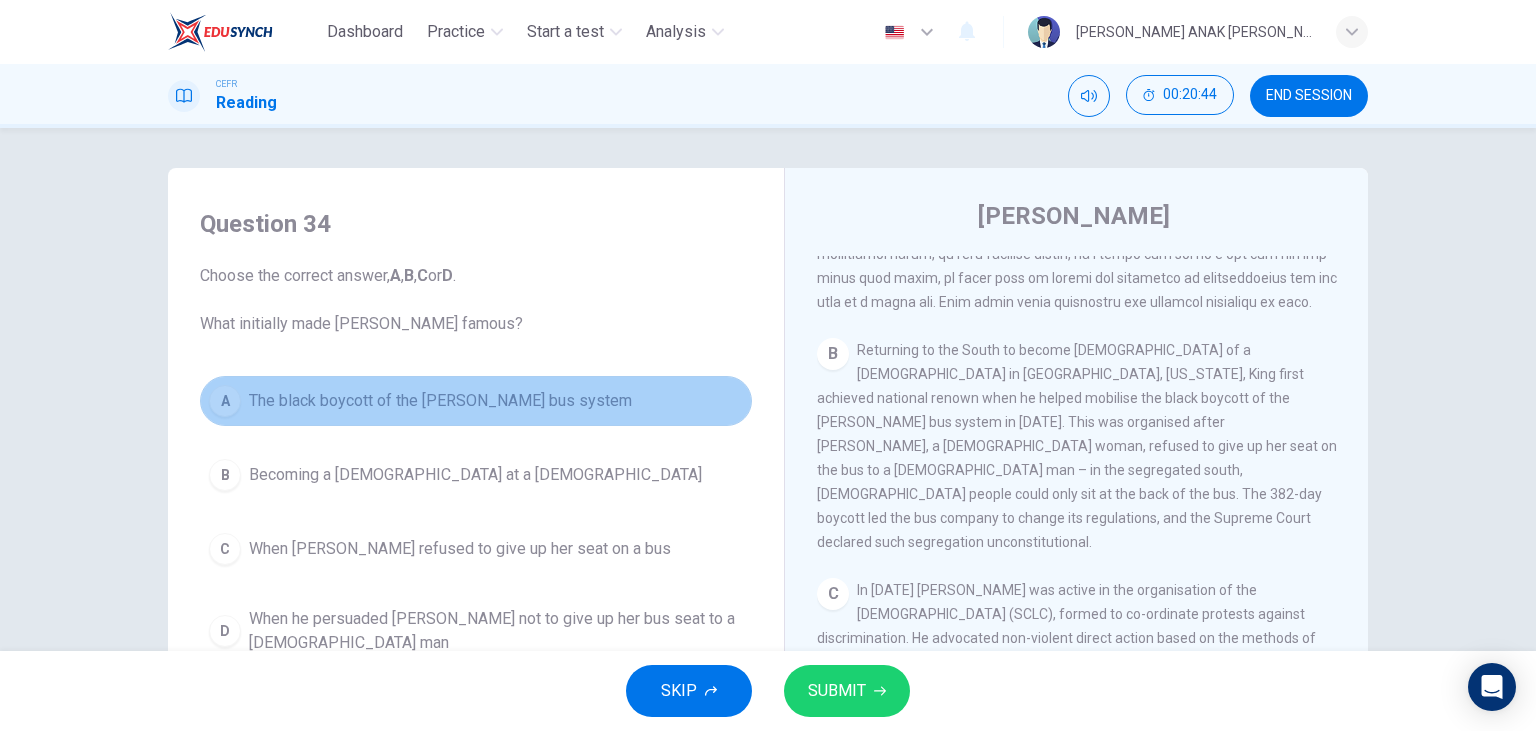 click on "A The black boycott of the [PERSON_NAME] bus system" at bounding box center [476, 401] 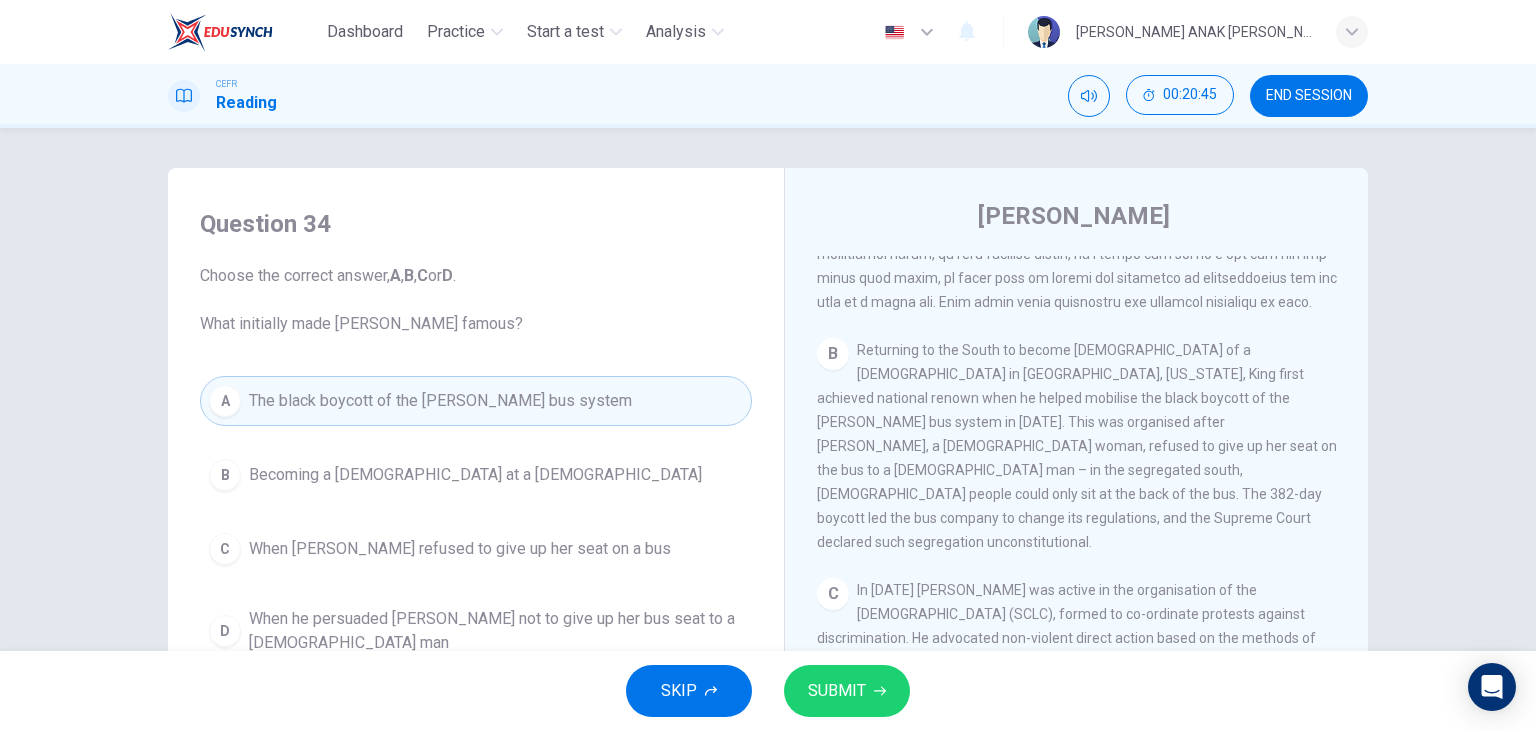 click on "SUBMIT" at bounding box center (847, 691) 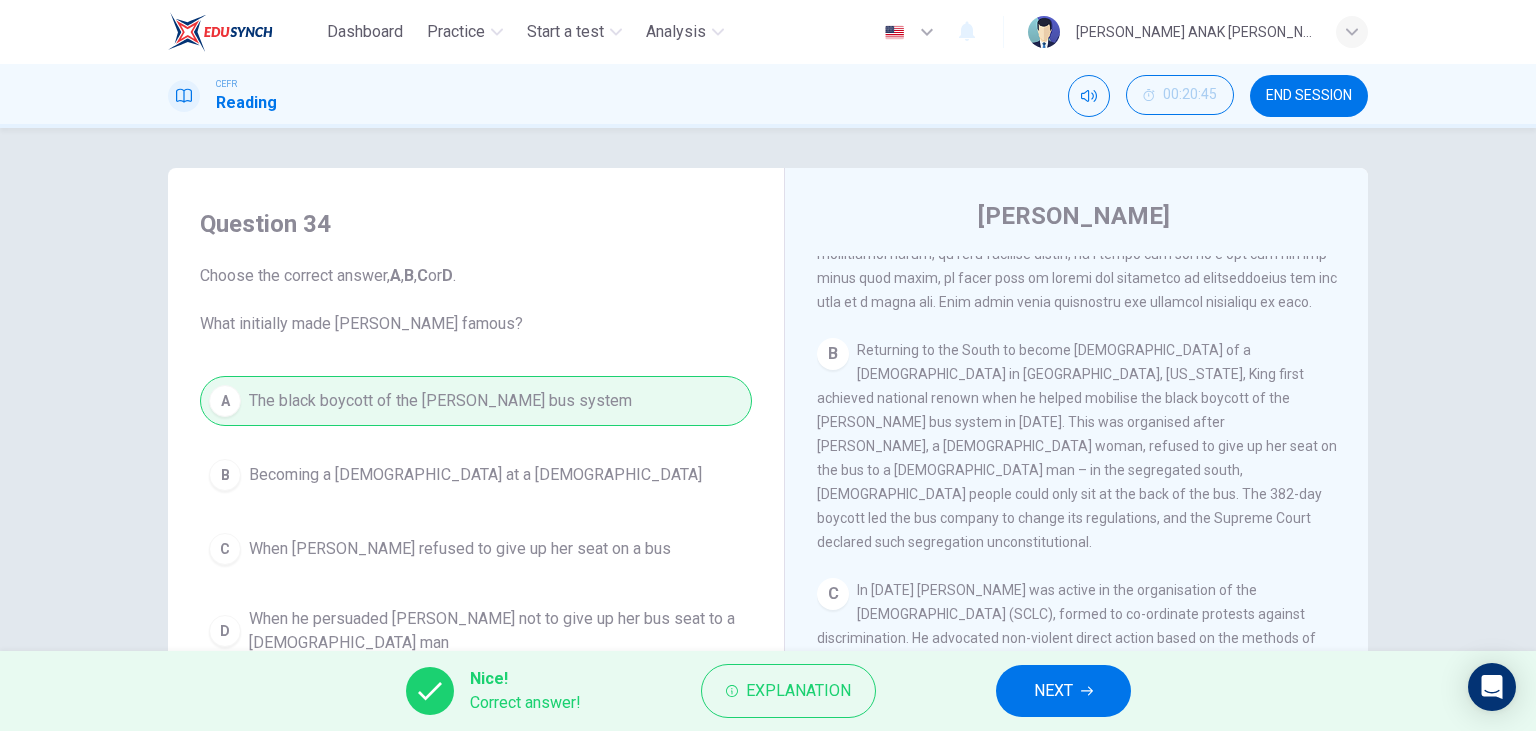 drag, startPoint x: 1110, startPoint y: 659, endPoint x: 1116, endPoint y: 650, distance: 10.816654 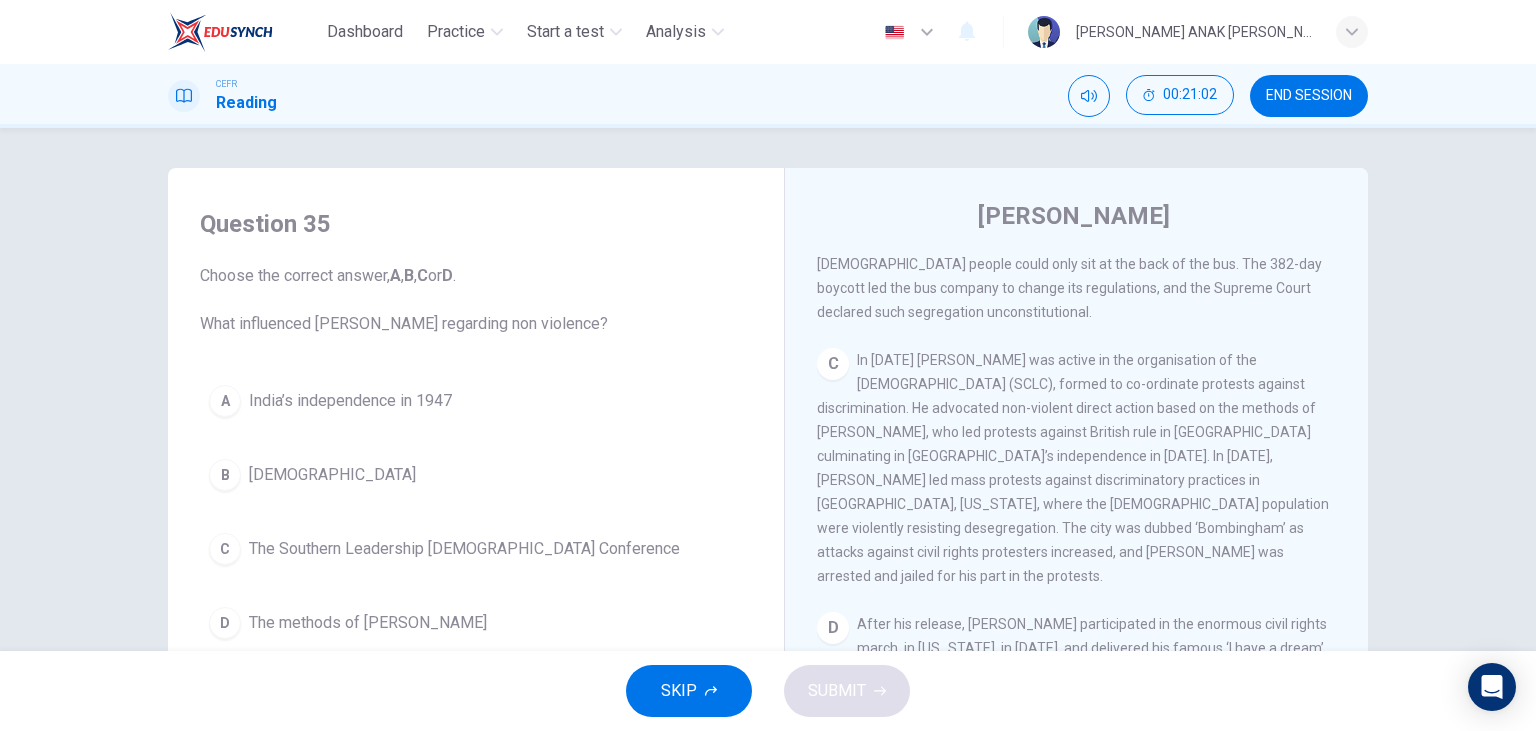 scroll, scrollTop: 906, scrollLeft: 0, axis: vertical 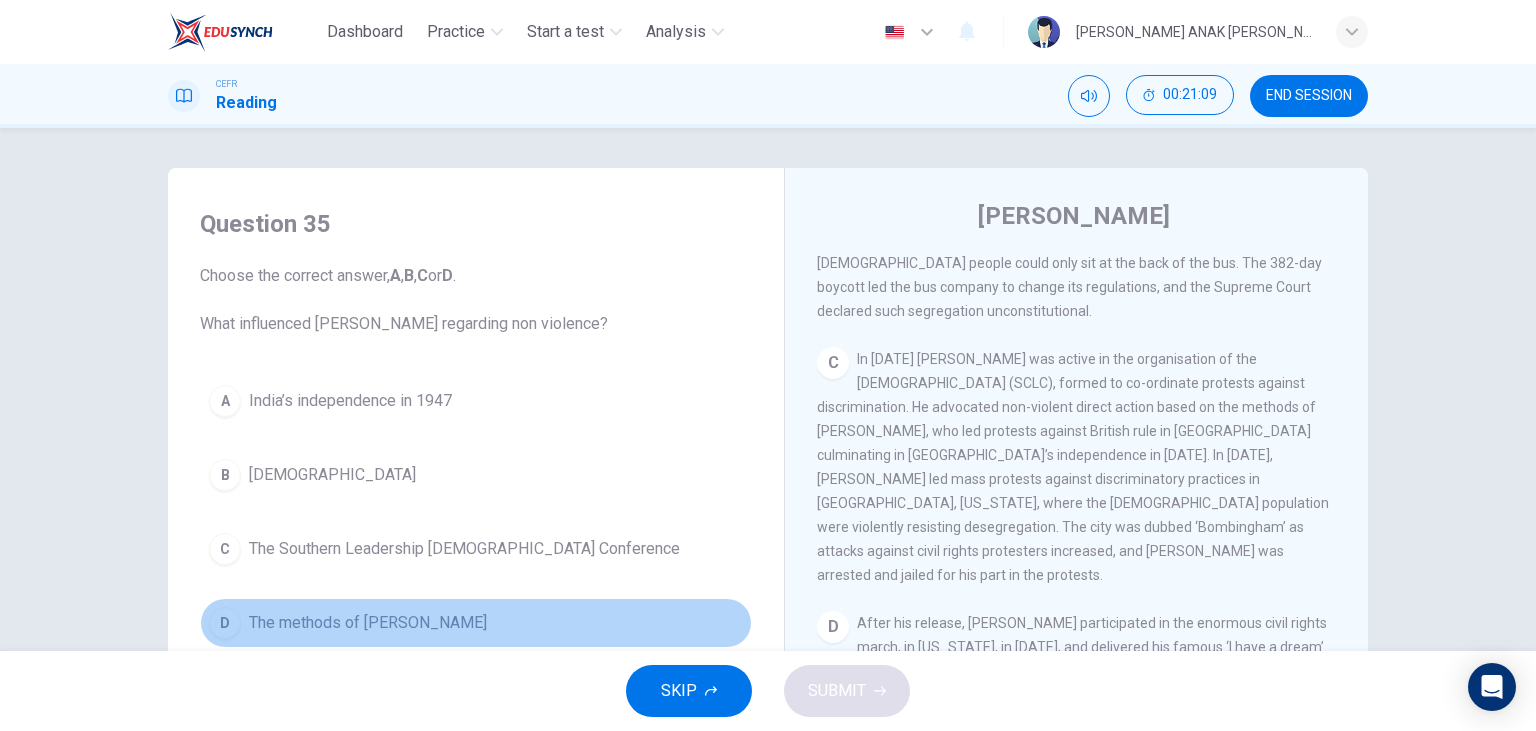 click on "D The methods of [PERSON_NAME]" at bounding box center (476, 623) 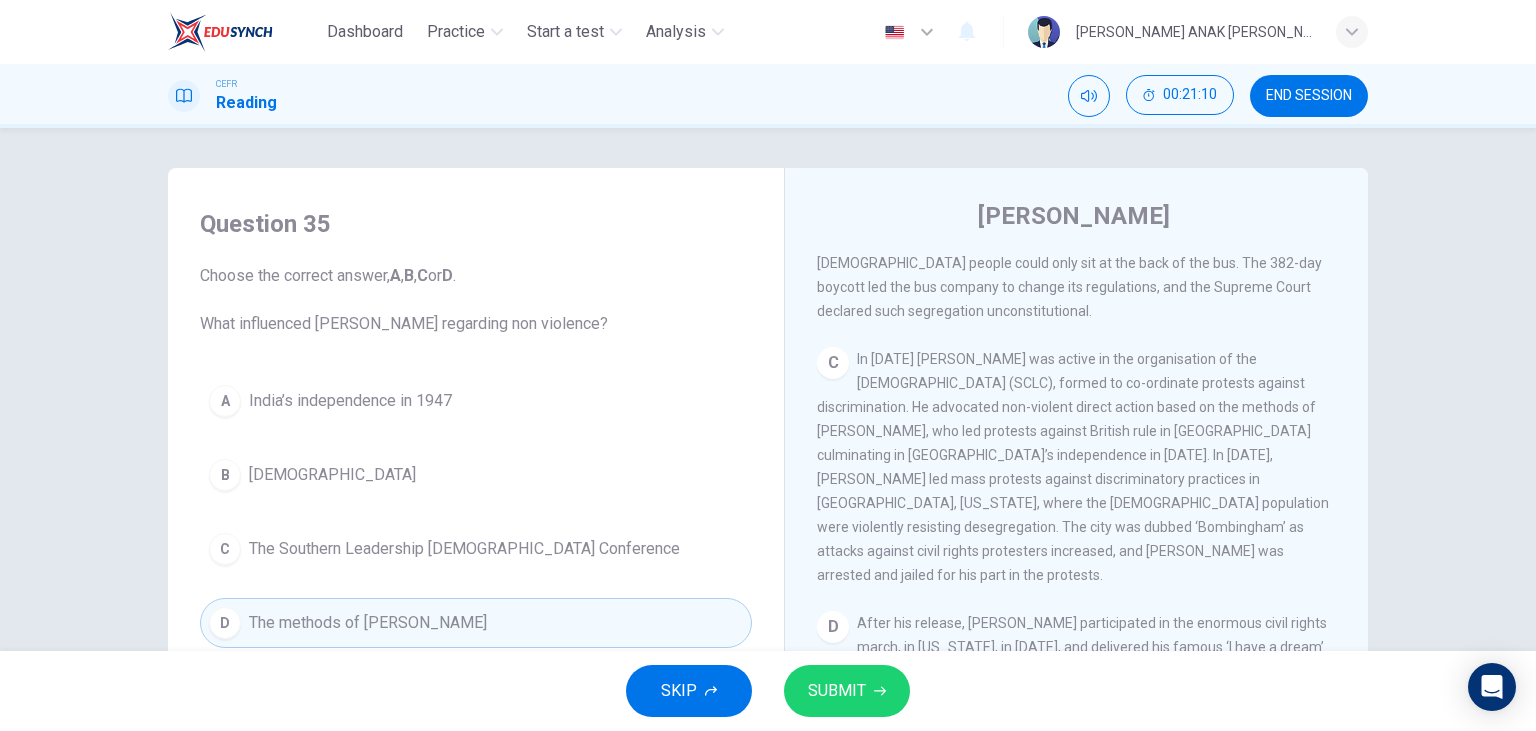 click on "SKIP SUBMIT" at bounding box center (768, 691) 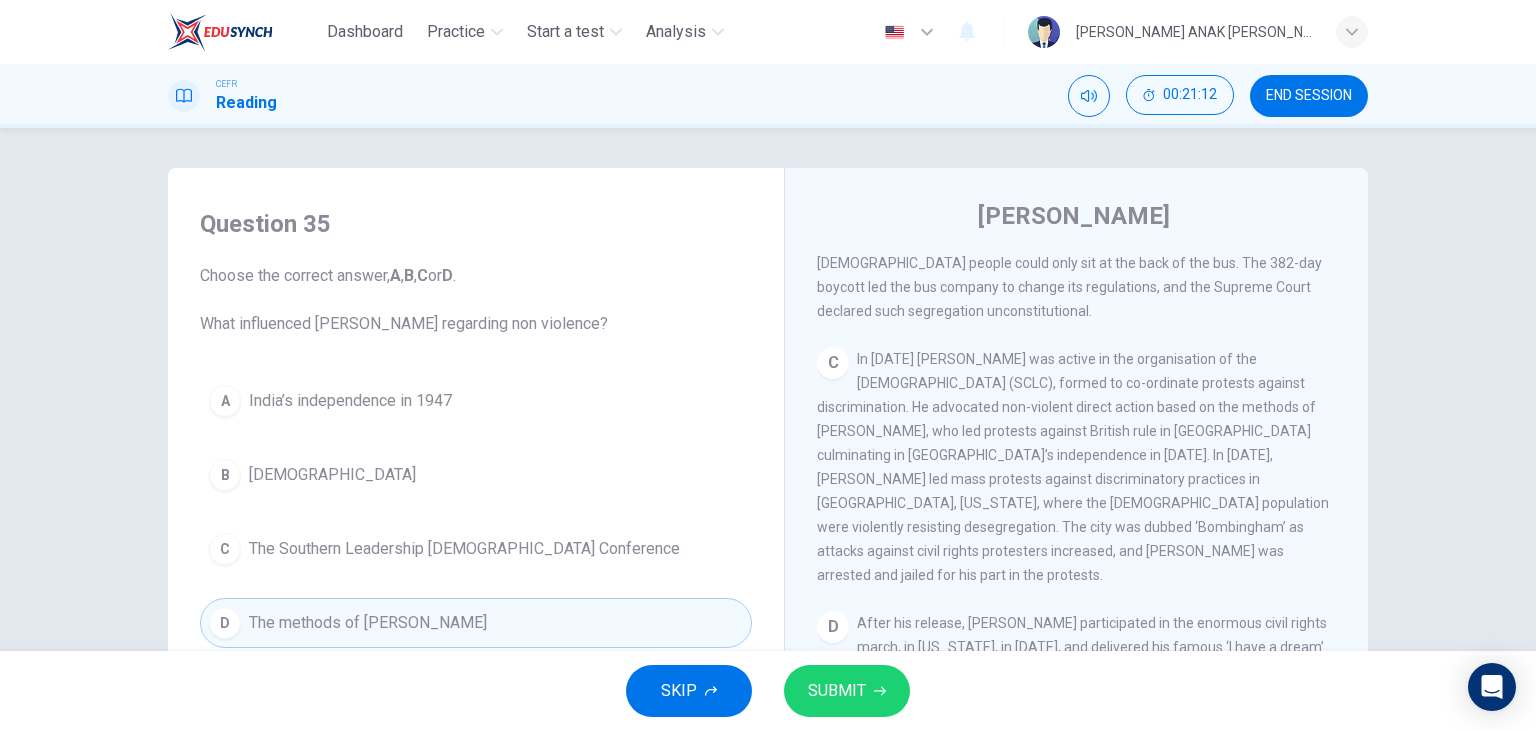 click on "SUBMIT" at bounding box center [847, 691] 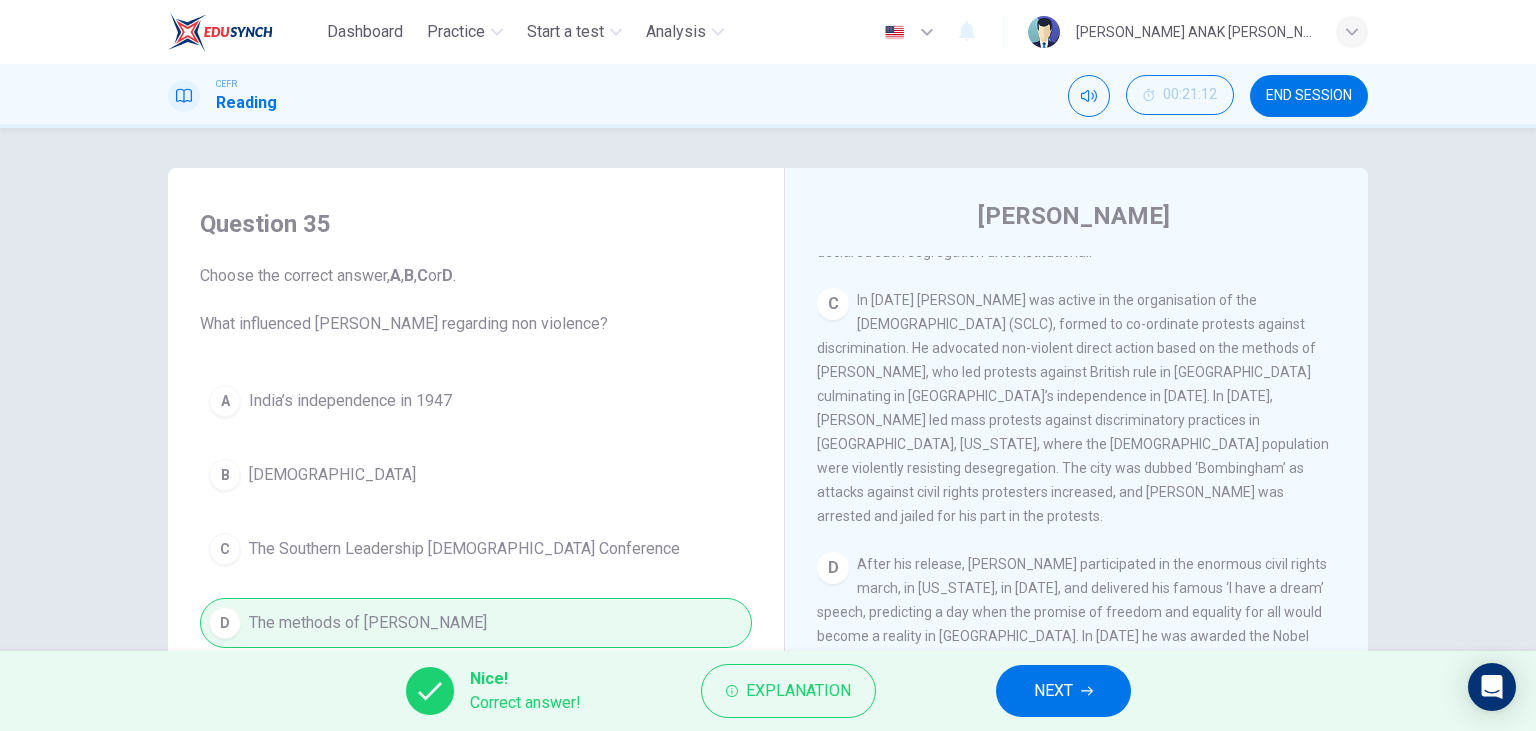 scroll, scrollTop: 1021, scrollLeft: 0, axis: vertical 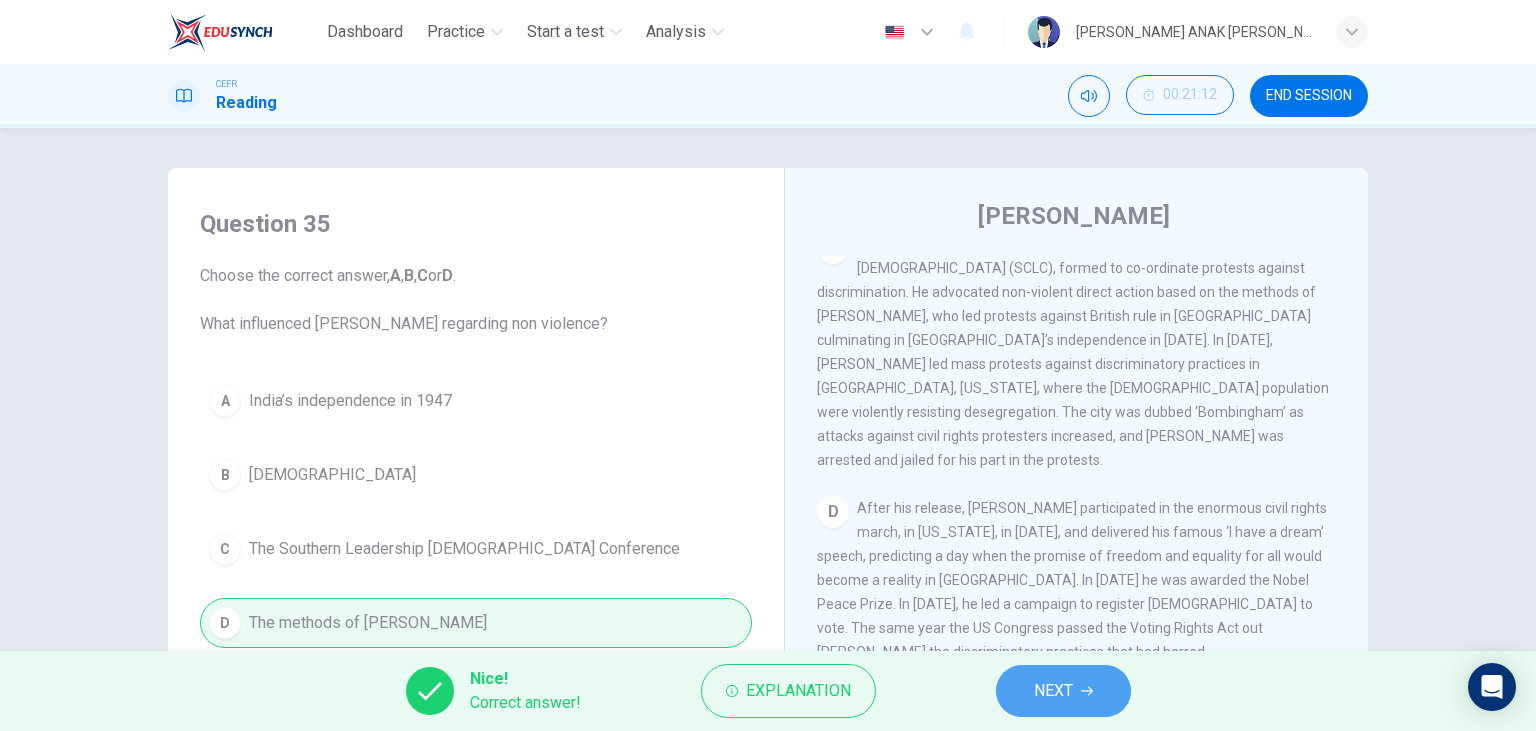 click on "NEXT" at bounding box center [1063, 691] 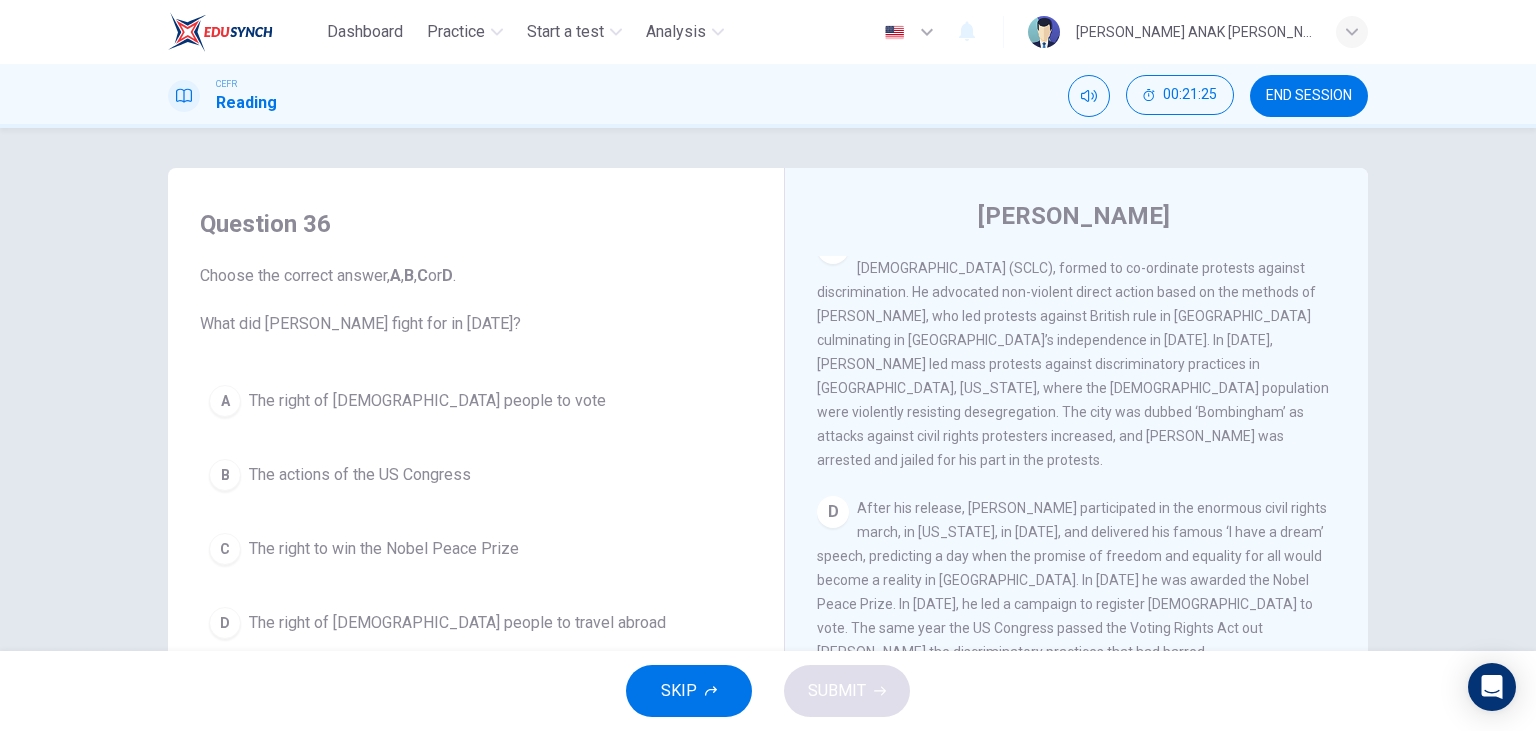 click on "The right of [DEMOGRAPHIC_DATA] people to vote" at bounding box center [427, 401] 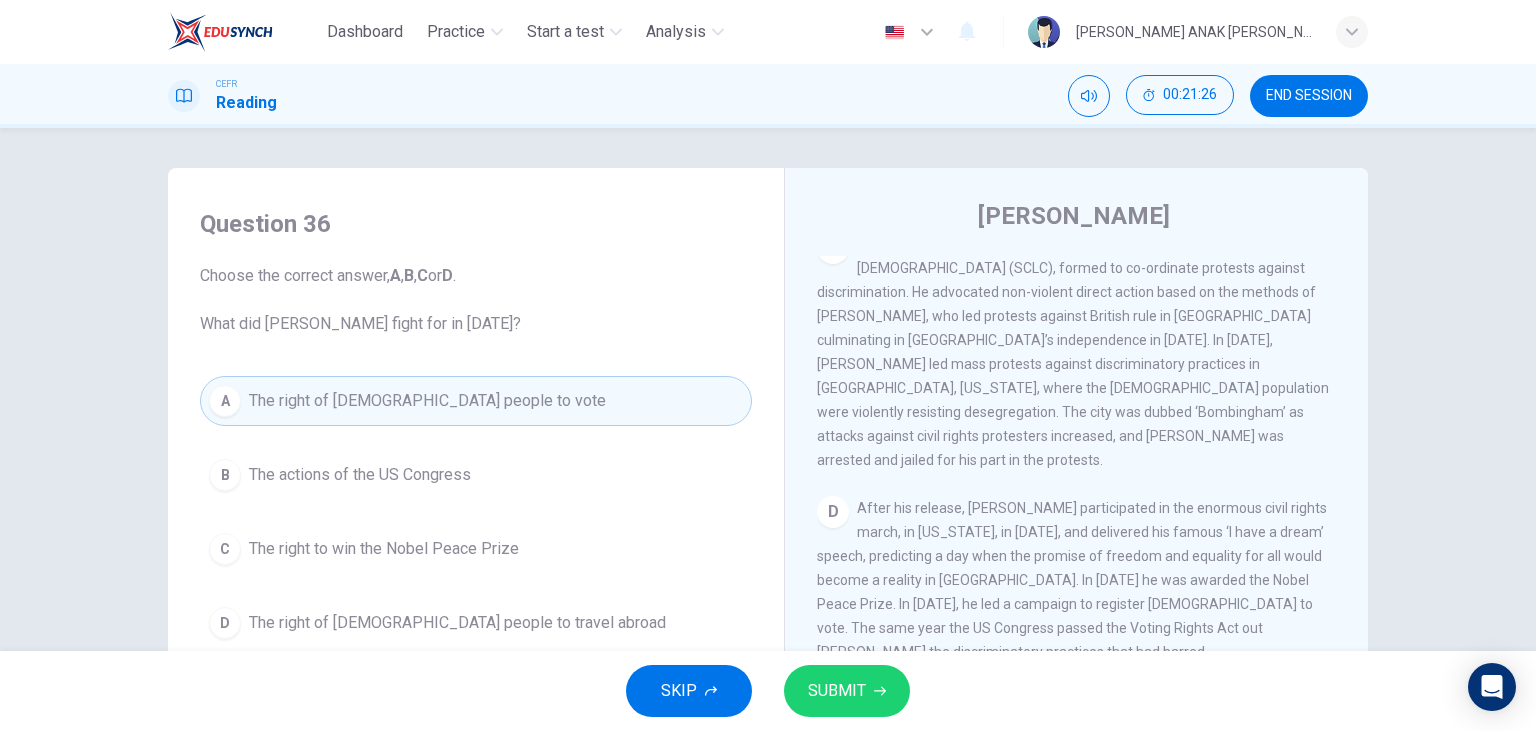 click on "SUBMIT" at bounding box center (847, 691) 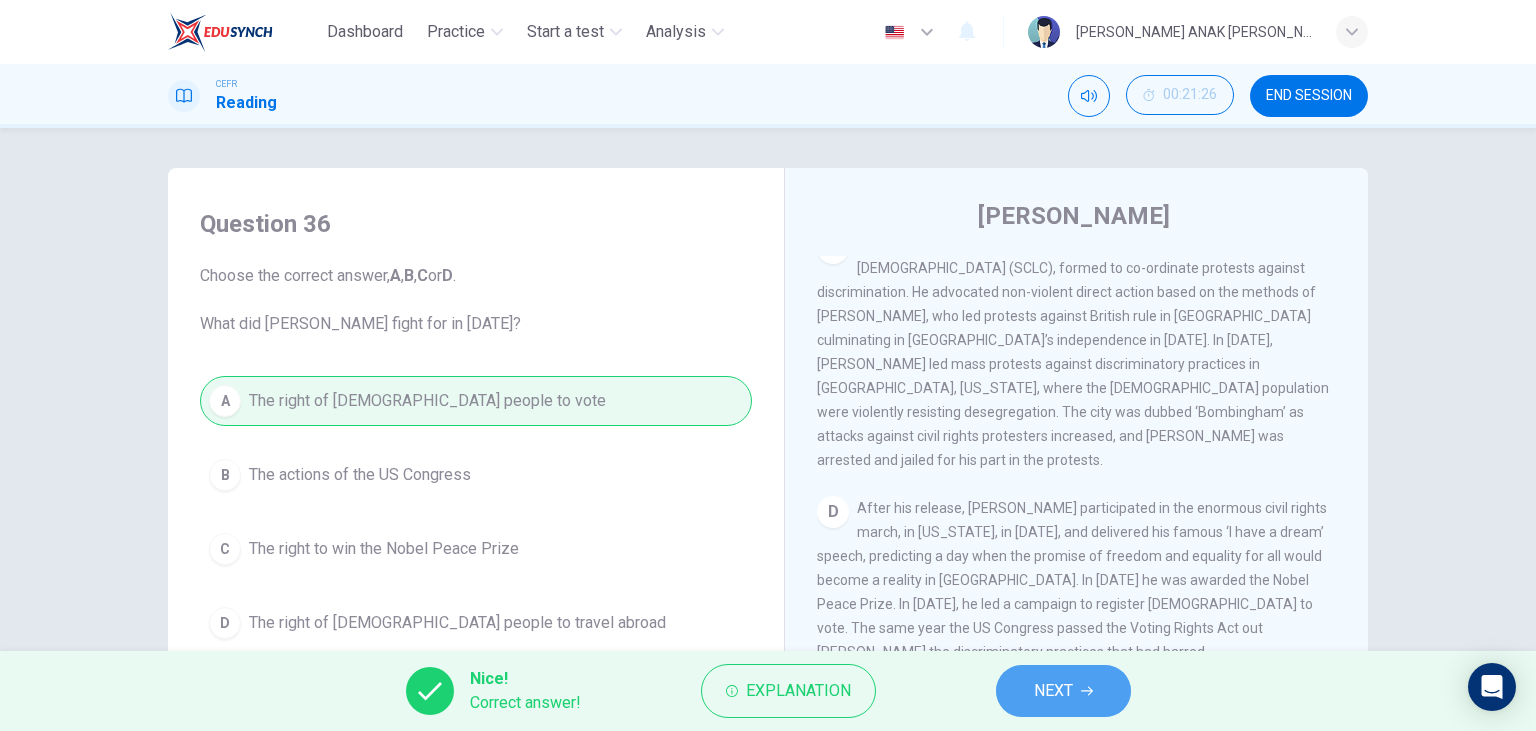 click on "NEXT" at bounding box center (1063, 691) 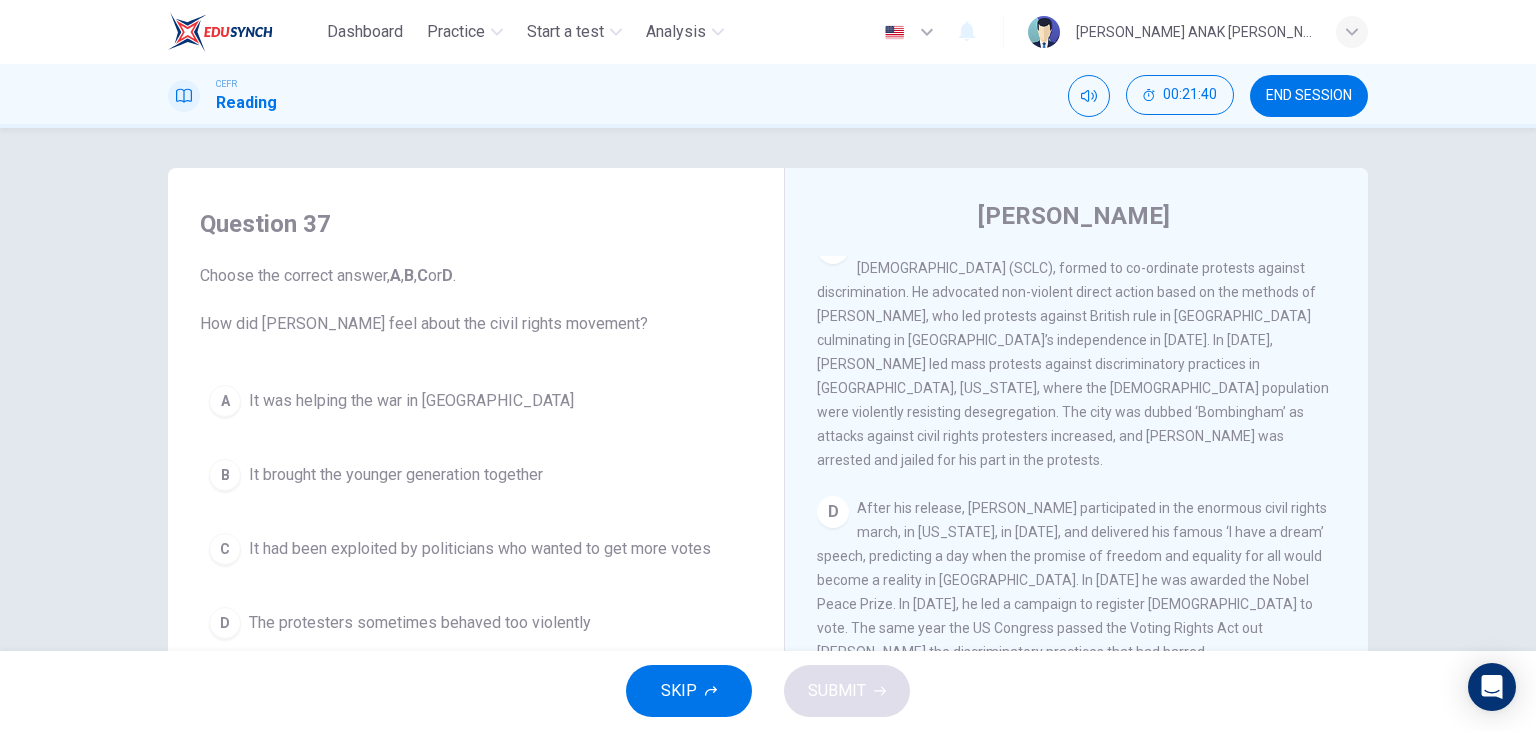 click on "It brought the younger generation together" at bounding box center (396, 475) 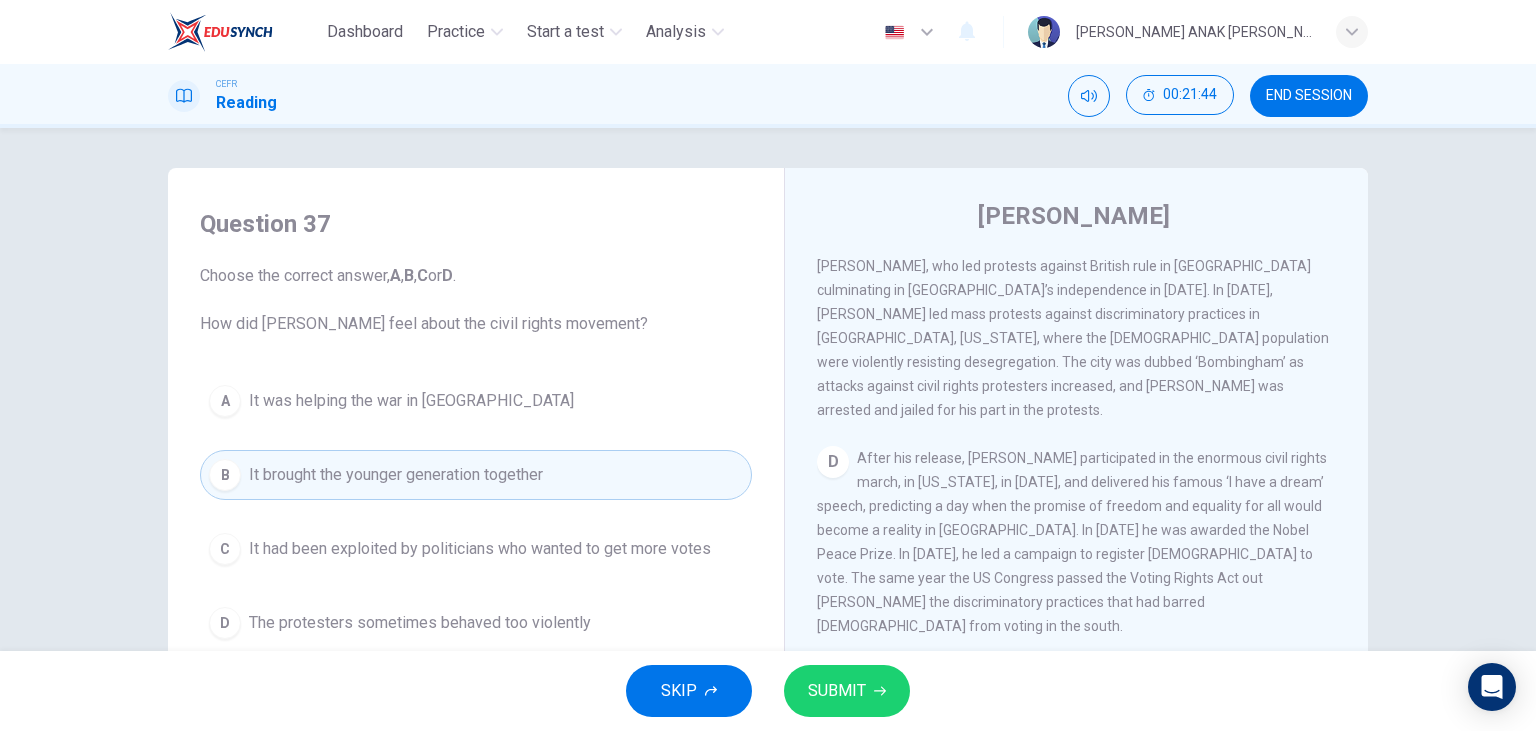 scroll, scrollTop: 1136, scrollLeft: 0, axis: vertical 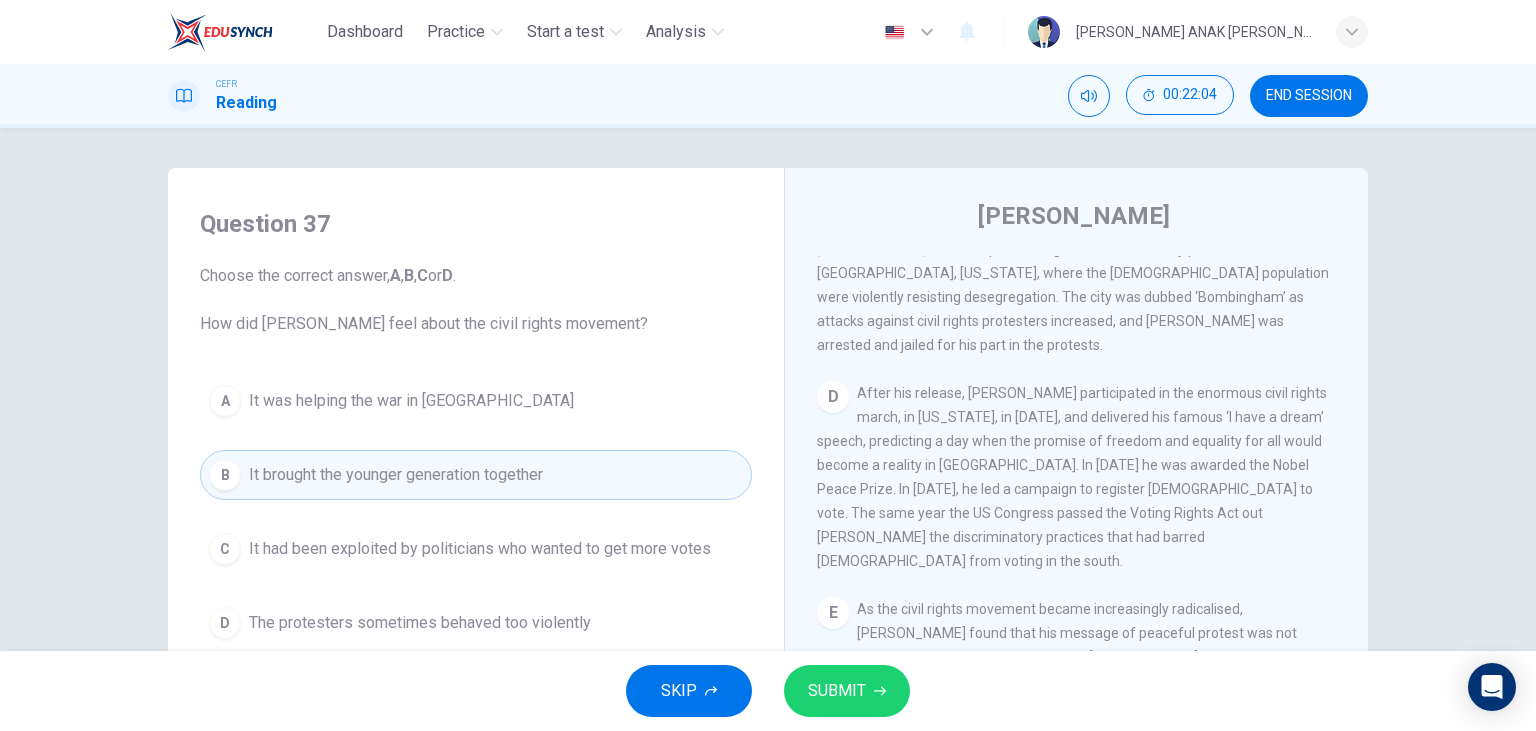 drag, startPoint x: 577, startPoint y: 622, endPoint x: 588, endPoint y: 623, distance: 11.045361 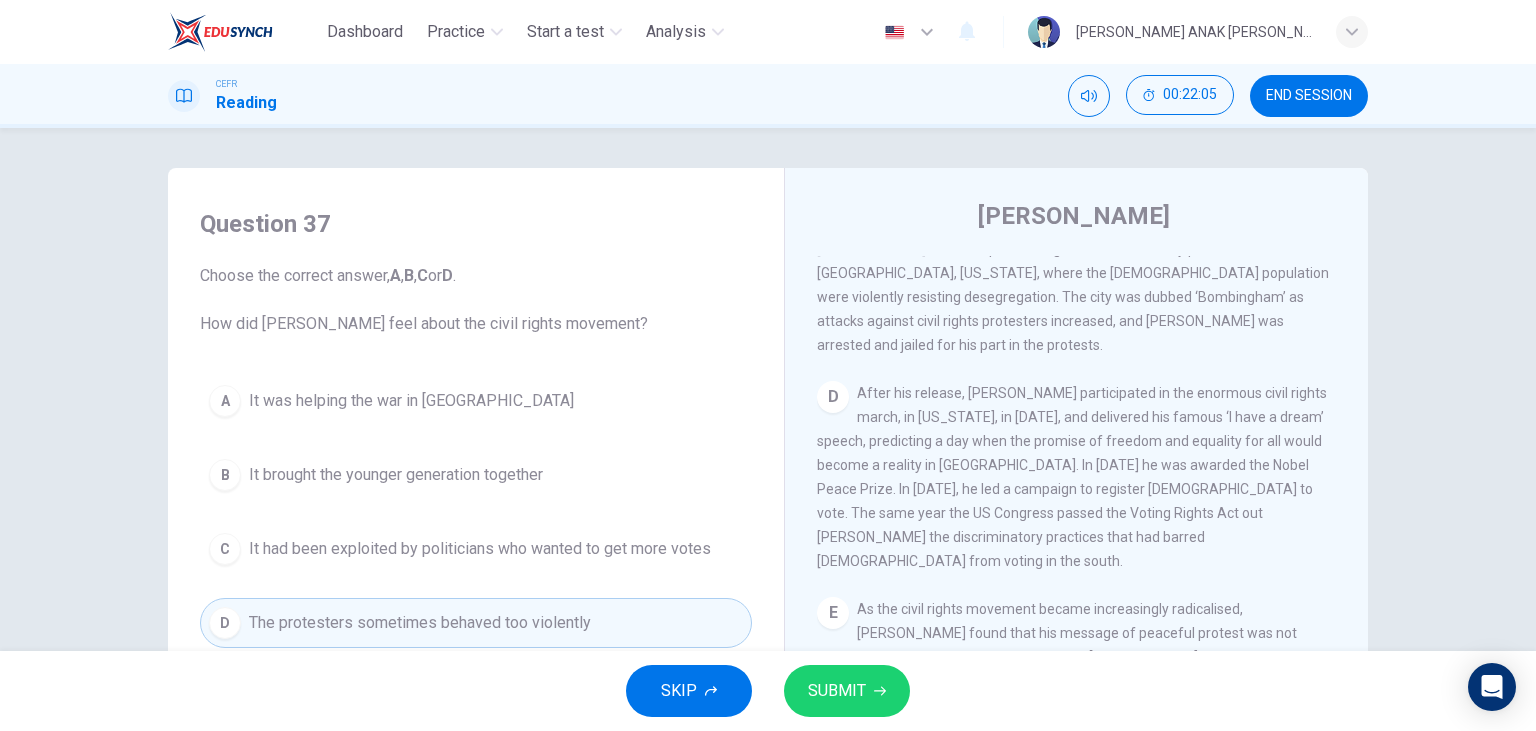 click on "SUBMIT" at bounding box center [847, 691] 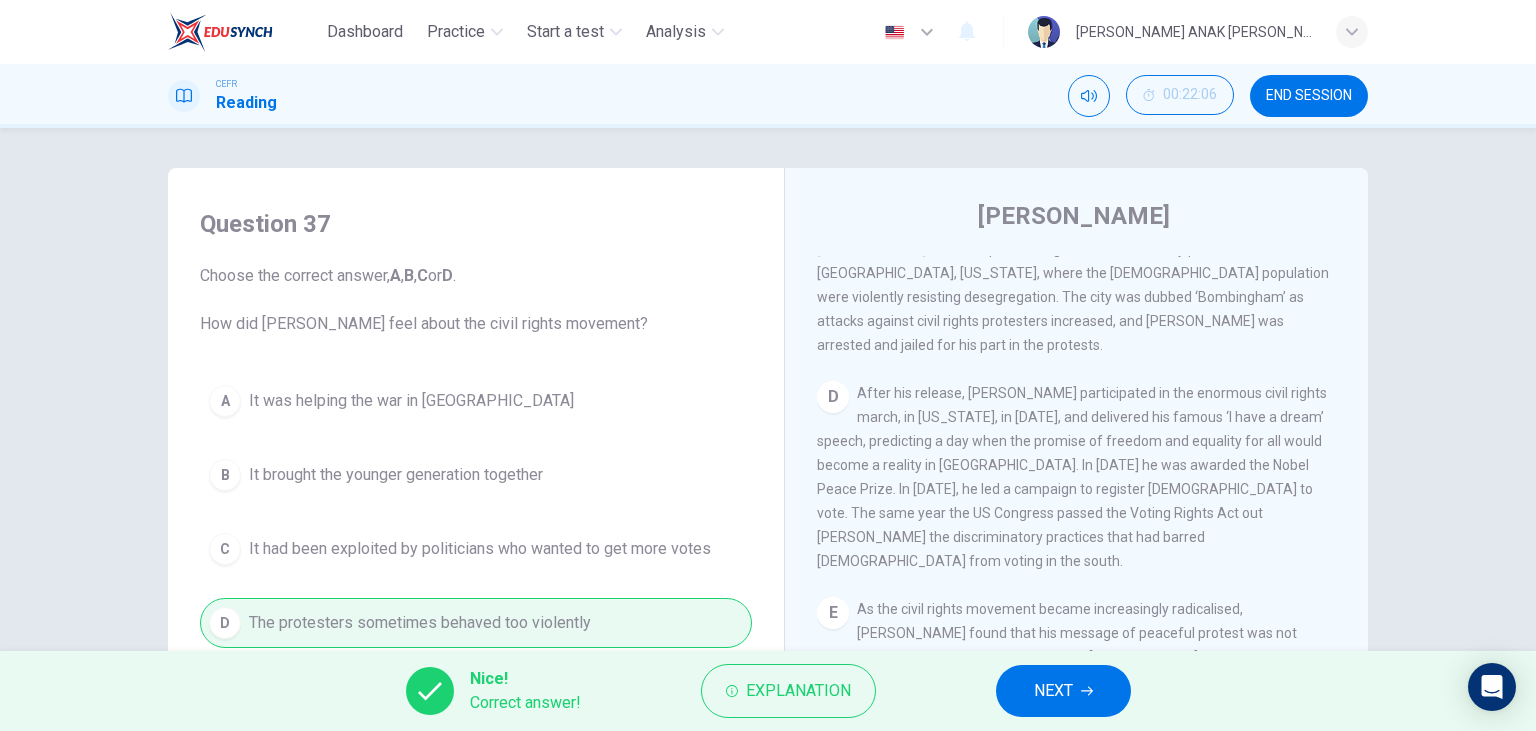 click on "NEXT" at bounding box center (1053, 691) 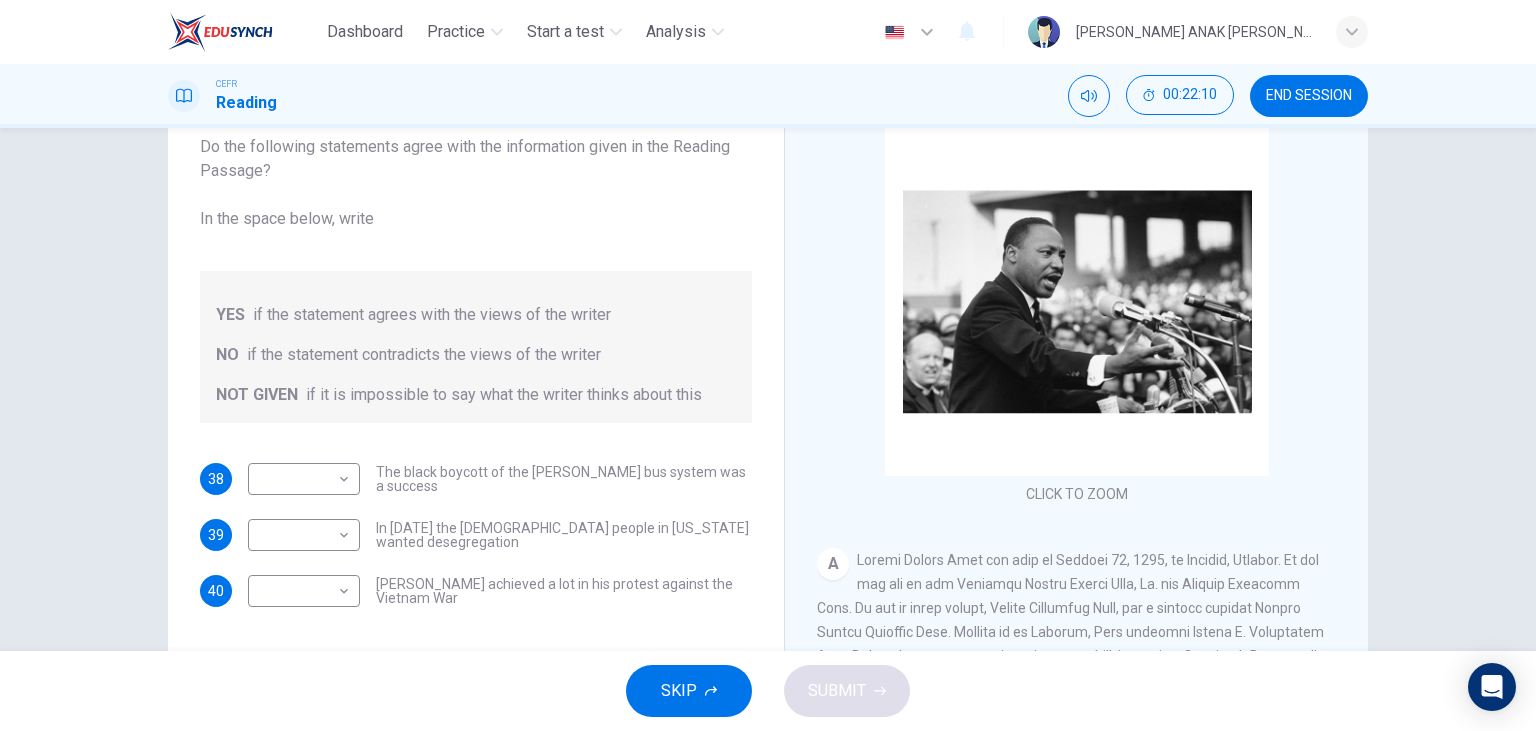 scroll, scrollTop: 141, scrollLeft: 0, axis: vertical 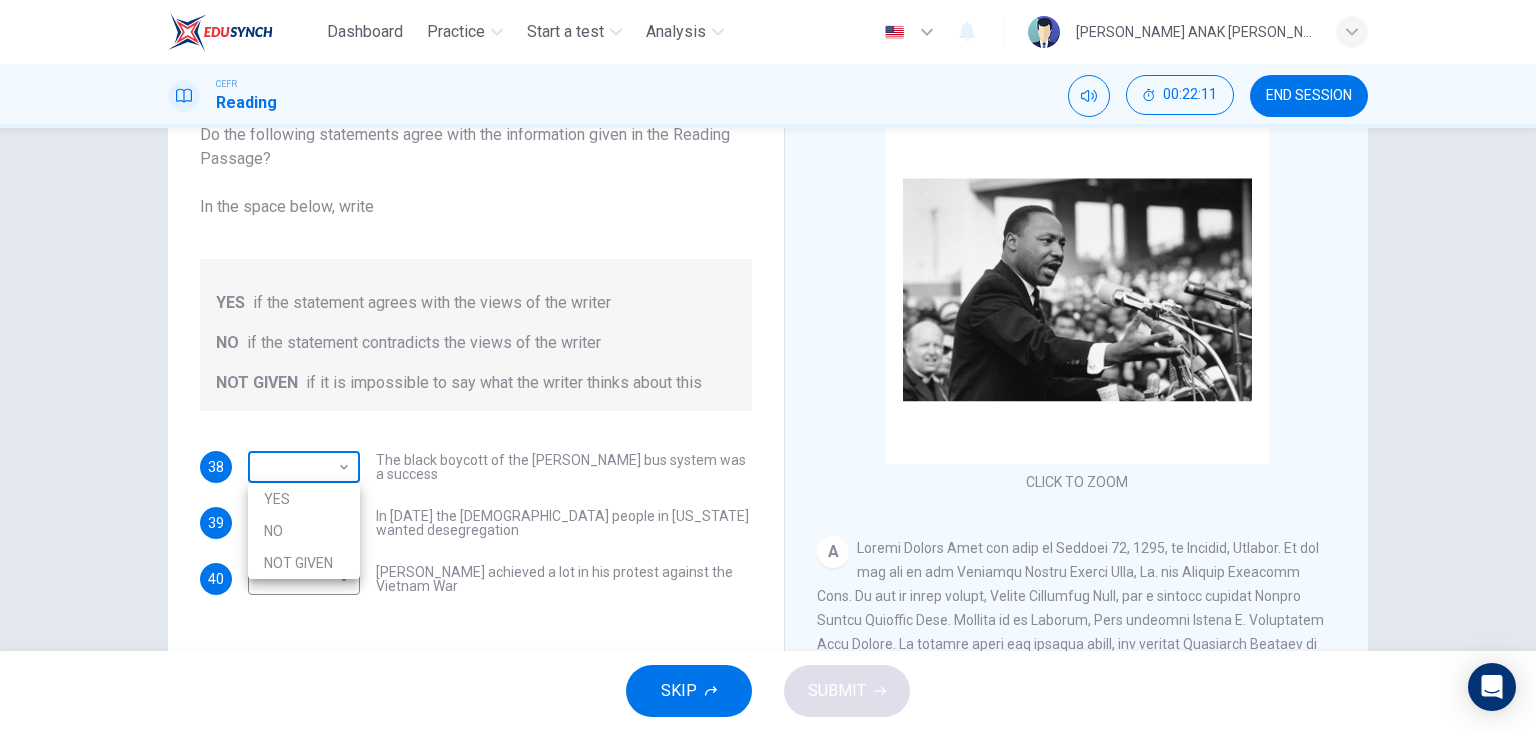 click on "Dashboard Practice Start a test Analysis English en ​ [PERSON_NAME] ANAK [PERSON_NAME] CEFR Reading 00:22:11 END SESSION Questions 38 - 40 Do the following statements agree with the information given in the Reading Passage? In the space below, write YES if the statement agrees with the views of the writer NO if the statement contradicts the views of the writer NOT GIVEN if it is impossible to say what the writer thinks about this 38 ​ ​ The black boycott of the [PERSON_NAME] bus system was a success 39 ​ ​ In [DATE] the [DEMOGRAPHIC_DATA] people in [US_STATE] wanted desegregation 40 ​ ​ [PERSON_NAME] achieved a lot in his protest against the Vietnam War [PERSON_NAME] CLICK TO ZOOM Click to Zoom A B C D E F SKIP SUBMIT EduSynch - Online Language Proficiency Testing
Dashboard Practice Start a test Analysis Notifications © Copyright  2025 YES NO NOT GIVEN" at bounding box center [768, 365] 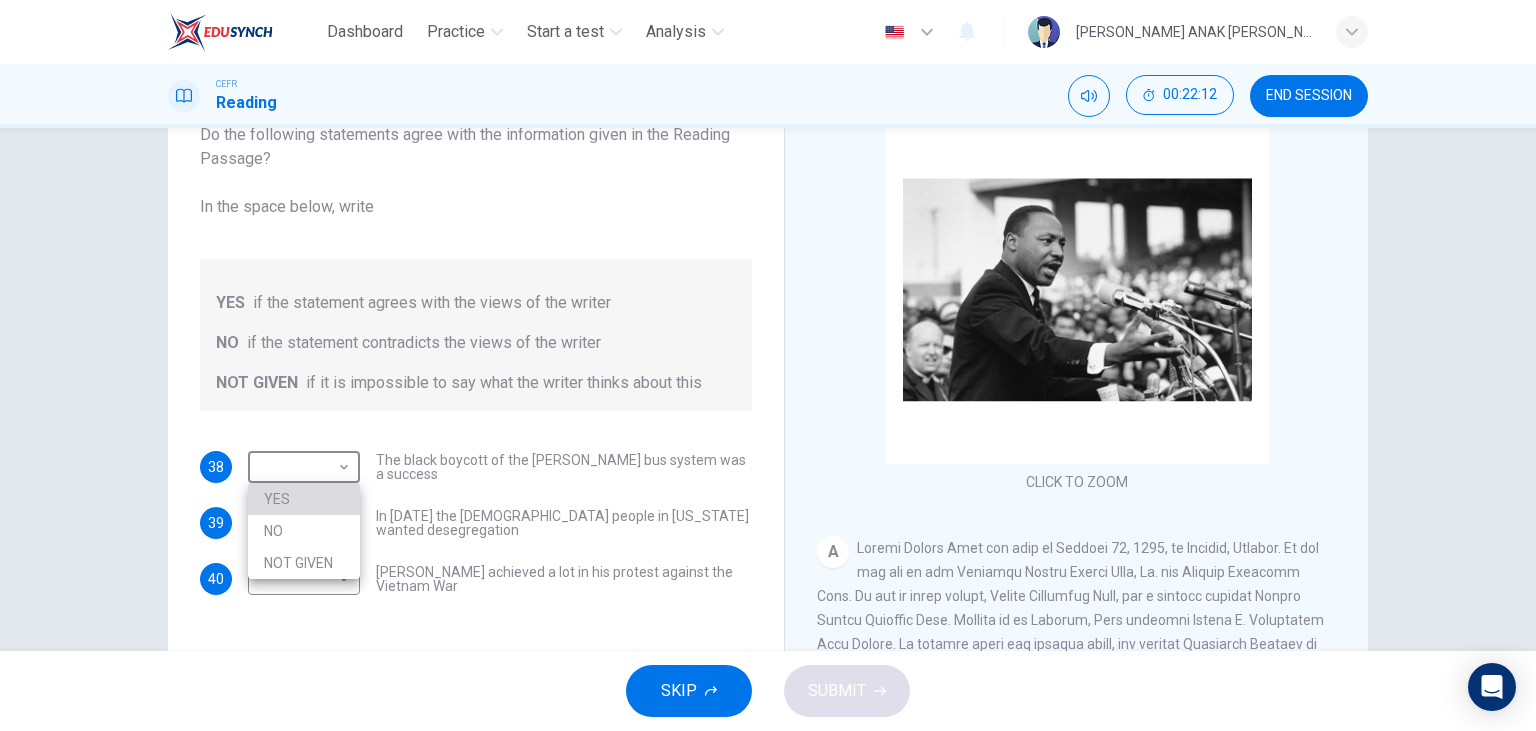 click on "YES" at bounding box center [304, 499] 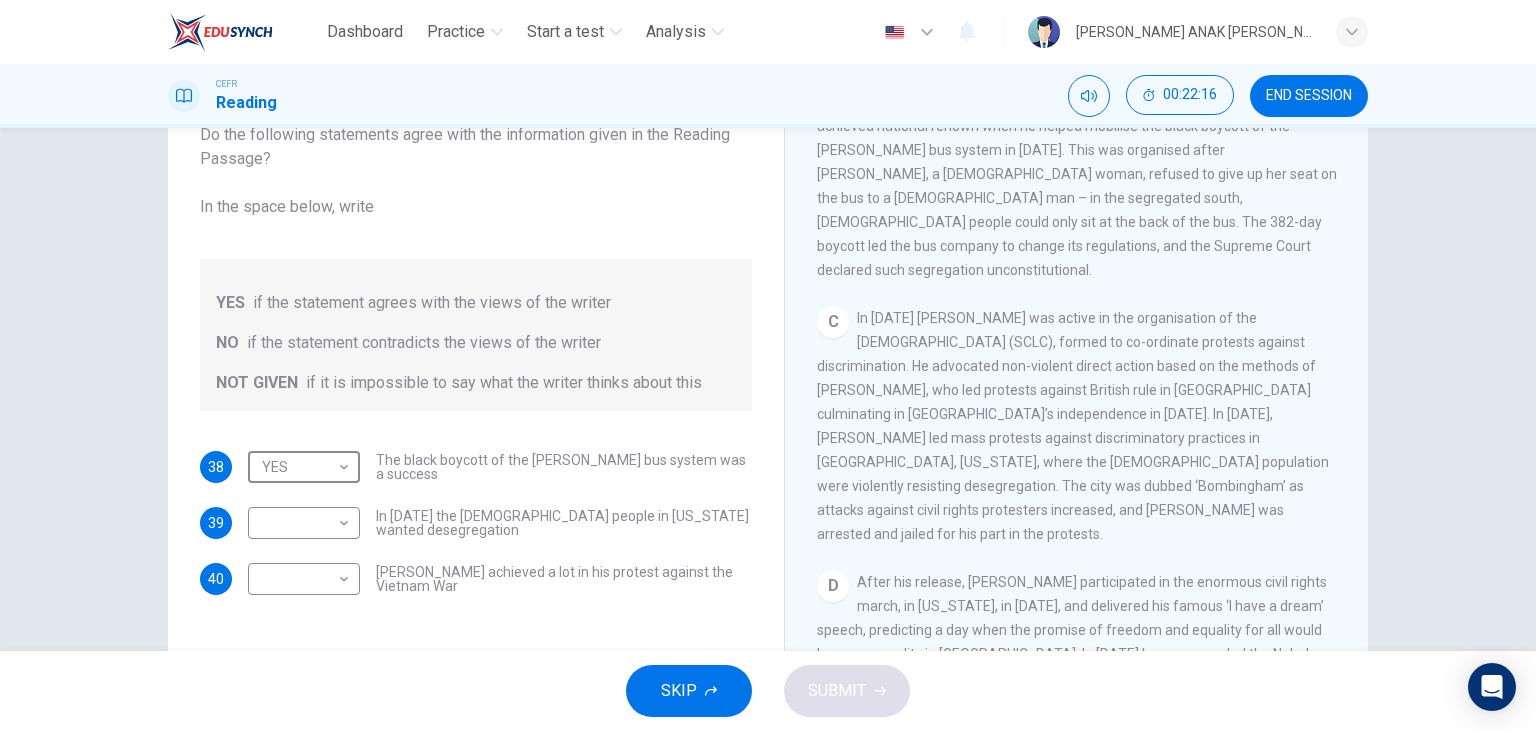 scroll, scrollTop: 836, scrollLeft: 0, axis: vertical 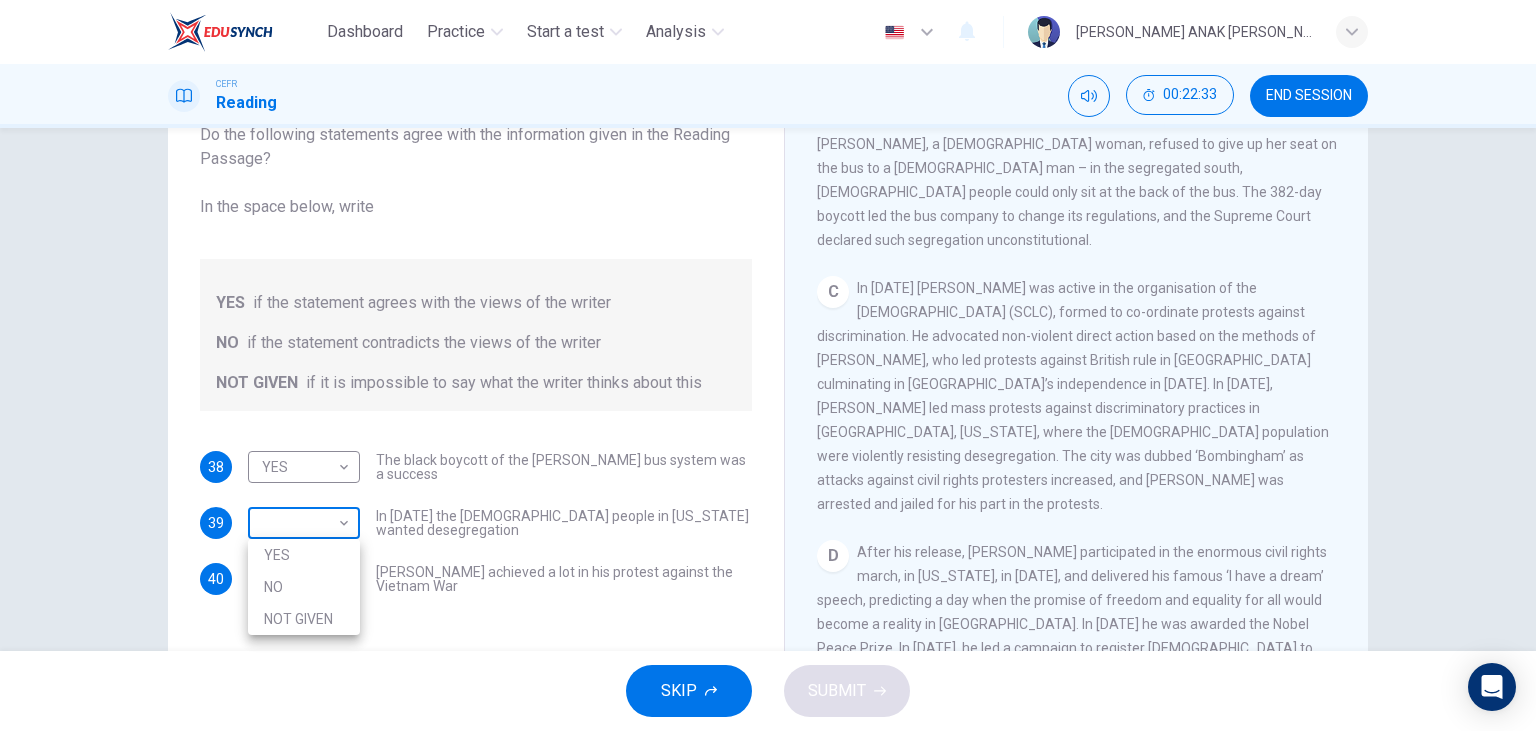 click on "Dashboard Practice Start a test Analysis English en ​ [PERSON_NAME] ANAK [PERSON_NAME] CEFR Reading 00:22:33 END SESSION Questions 38 - 40 Do the following statements agree with the information given in the Reading Passage? In the space below, write YES if the statement agrees with the views of the writer NO if the statement contradicts the views of the writer NOT GIVEN if it is impossible to say what the writer thinks about this 38 YES YES ​ The black boycott of the [PERSON_NAME] bus system was a success 39 ​ ​ In [DATE] the [DEMOGRAPHIC_DATA] people in [US_STATE] wanted desegregation 40 ​ ​ [PERSON_NAME] achieved a lot in his protest against the Vietnam War [PERSON_NAME] CLICK TO ZOOM Click to Zoom A B C D E F SKIP SUBMIT EduSynch - Online Language Proficiency Testing
Dashboard Practice Start a test Analysis Notifications © Copyright  2025 YES NO NOT GIVEN" at bounding box center (768, 365) 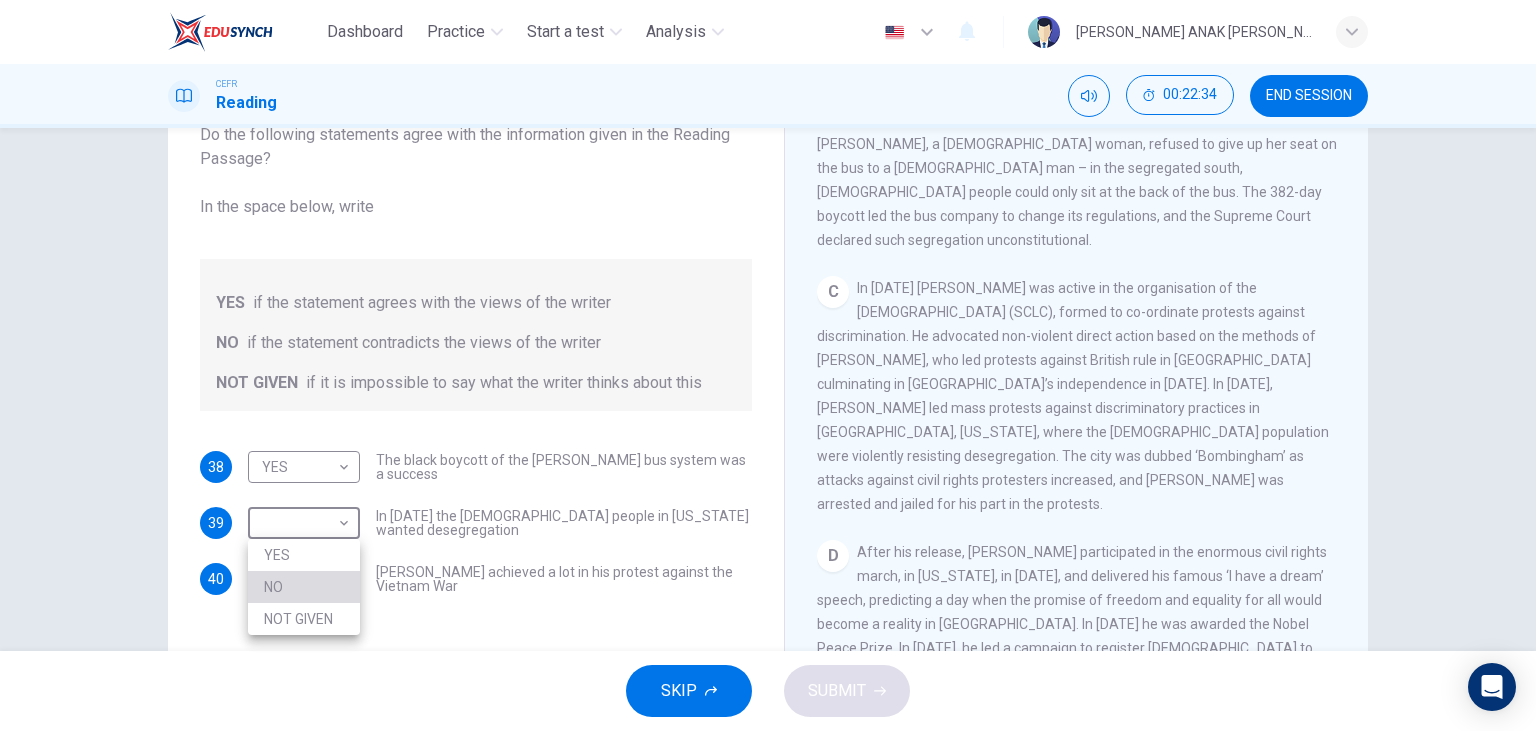click on "NO" at bounding box center (304, 587) 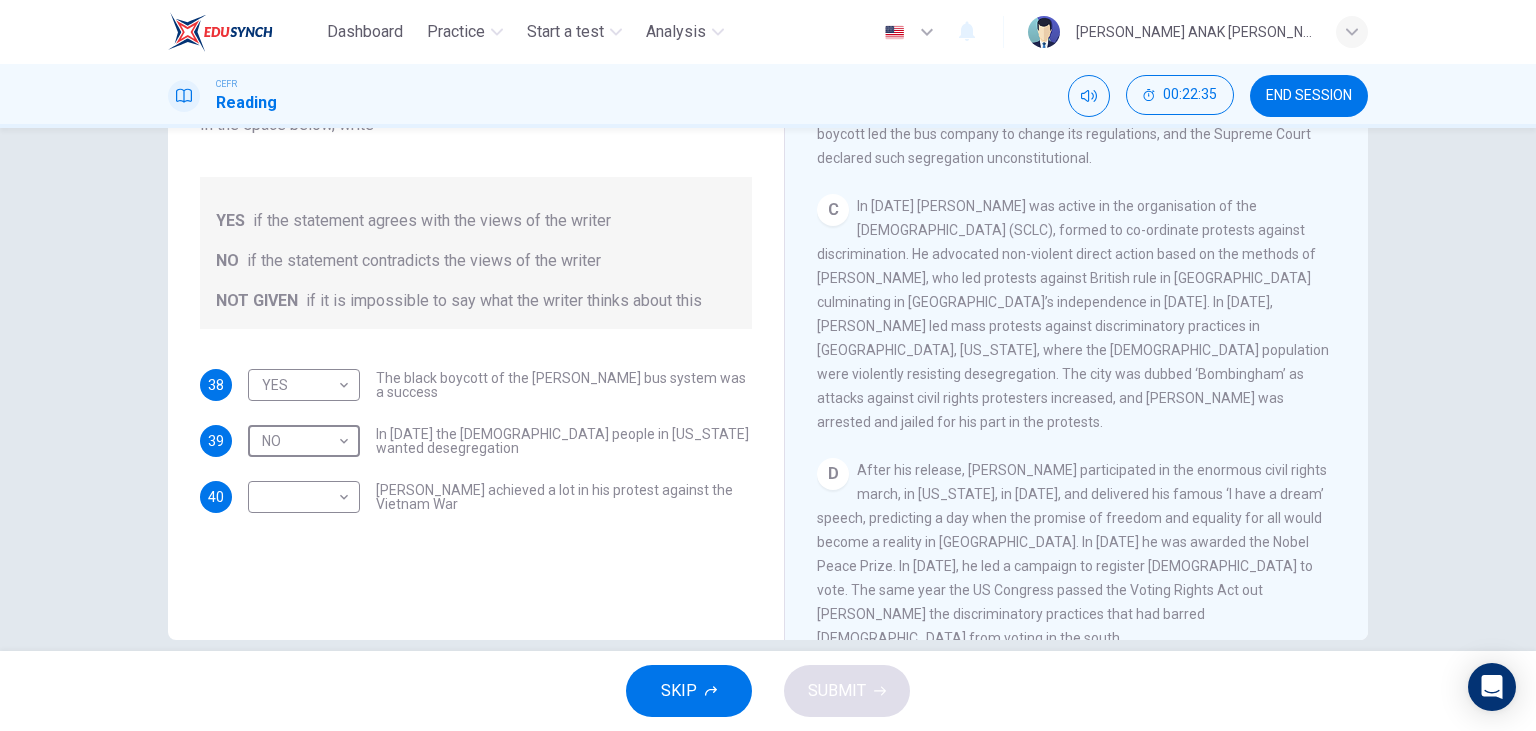 scroll, scrollTop: 226, scrollLeft: 0, axis: vertical 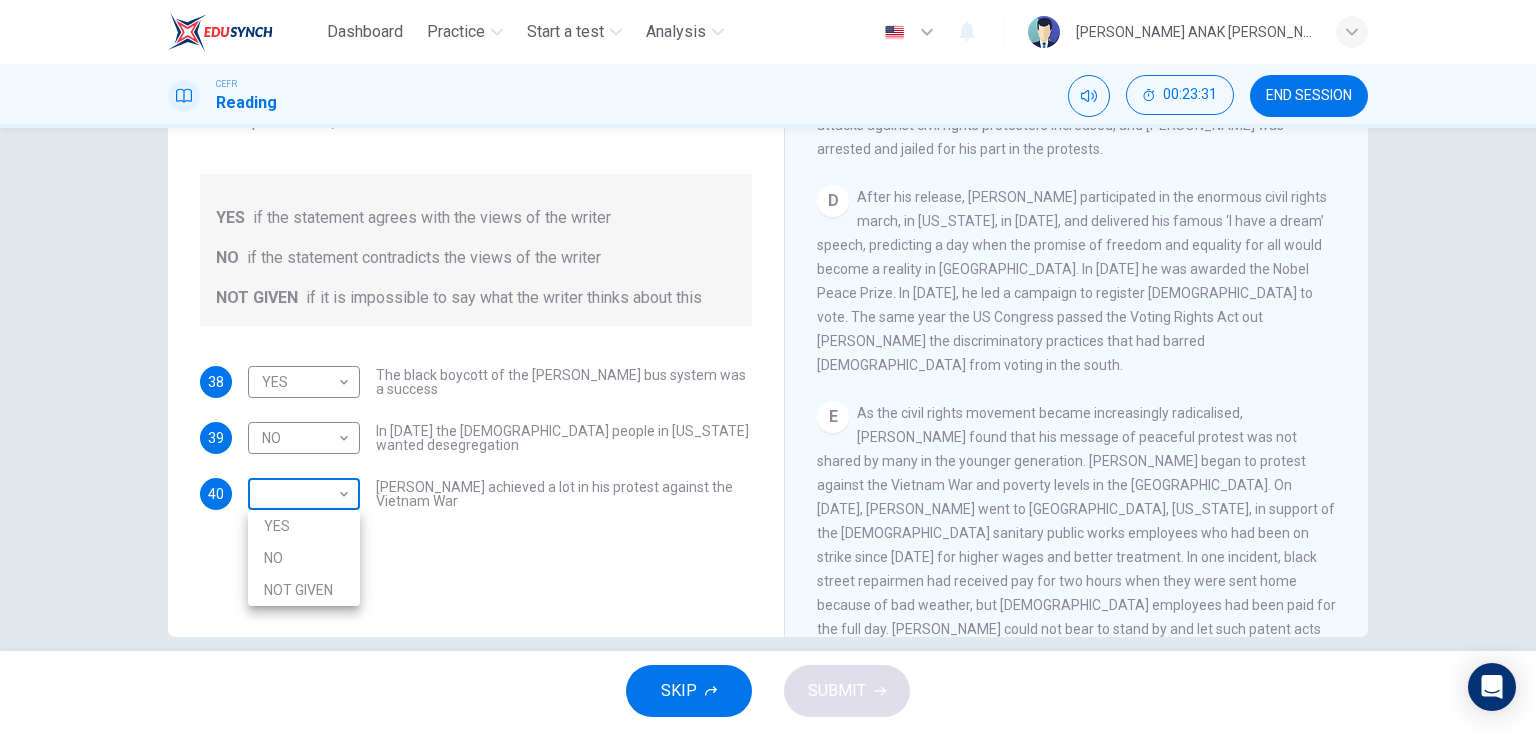 click on "Dashboard Practice Start a test Analysis English en ​ [PERSON_NAME] ANAK [PERSON_NAME] CEFR Reading 00:23:31 END SESSION Questions 38 - 40 Do the following statements agree with the information given in the Reading Passage? In the space below, write YES if the statement agrees with the views of the writer NO if the statement contradicts the views of the writer NOT GIVEN if it is impossible to say what the writer thinks about this 38 YES YES ​ The black boycott of the [PERSON_NAME] bus system was a success 39 NO NO ​ In [DATE] the [DEMOGRAPHIC_DATA] people in [US_STATE] wanted desegregation 40 ​ ​ [PERSON_NAME] achieved a lot in his protest against the Vietnam War [PERSON_NAME] CLICK TO ZOOM Click to Zoom A B C D E F SKIP SUBMIT EduSynch - Online Language Proficiency Testing
Dashboard Practice Start a test Analysis Notifications © Copyright  2025 YES NO NOT GIVEN" at bounding box center (768, 365) 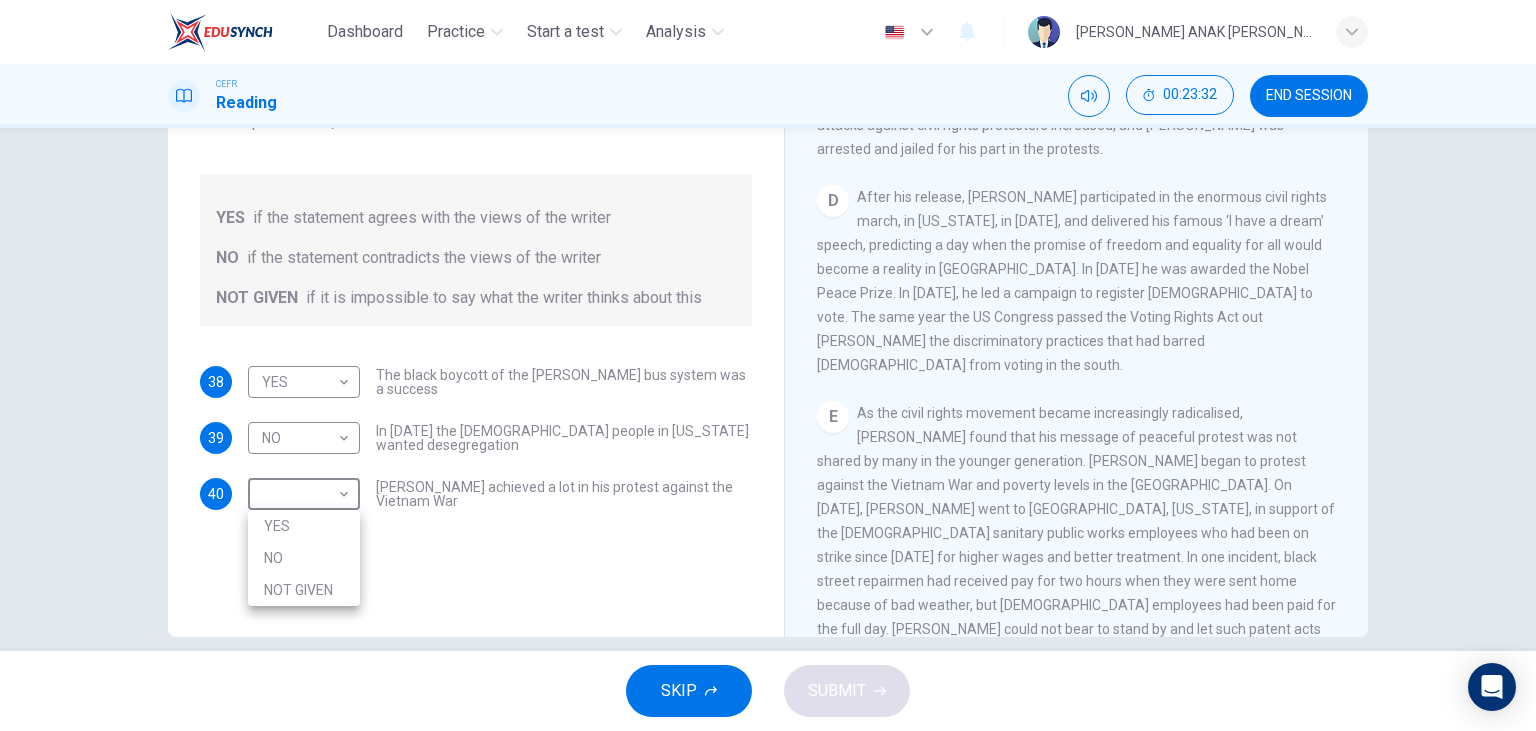 click on "NOT GIVEN" at bounding box center [304, 590] 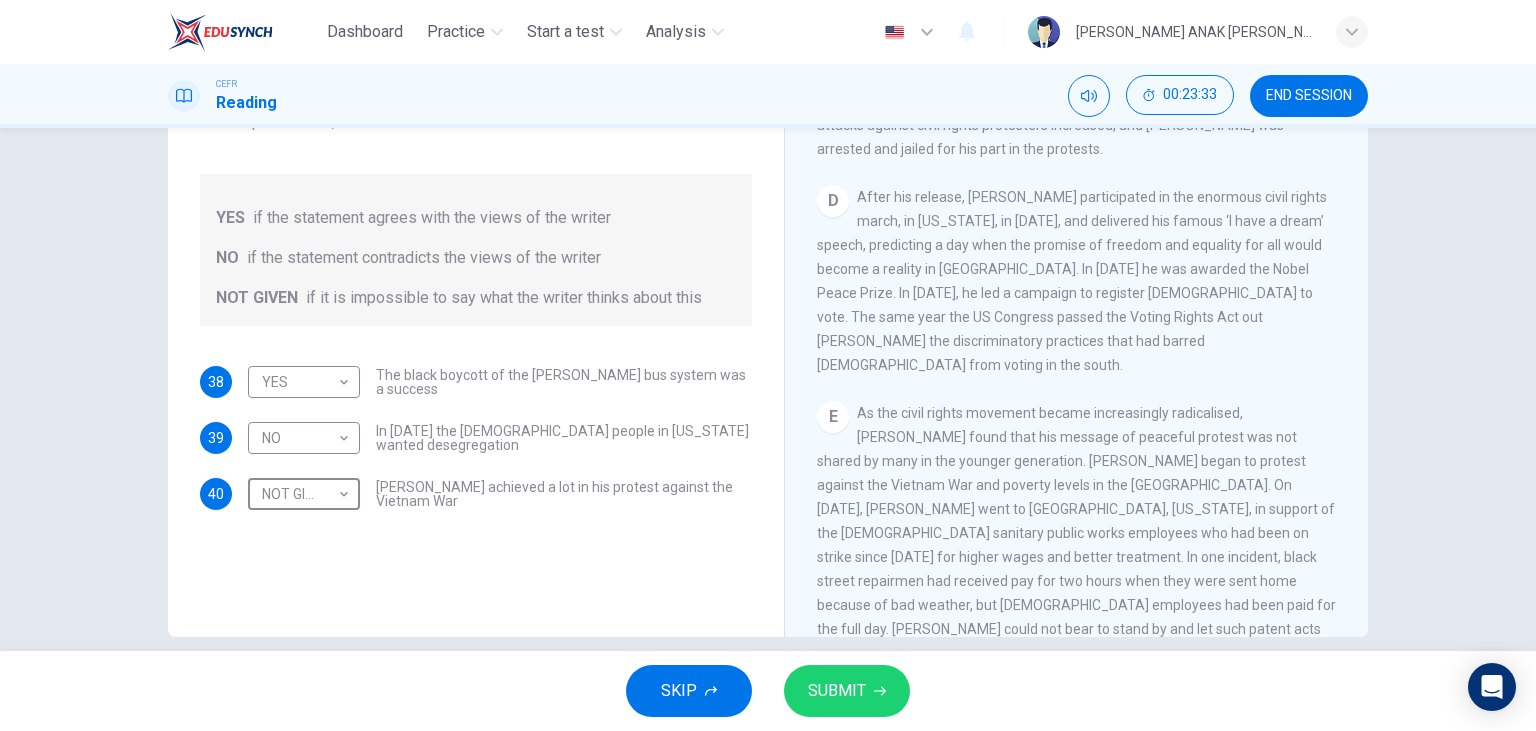 click on "SUBMIT" at bounding box center [837, 691] 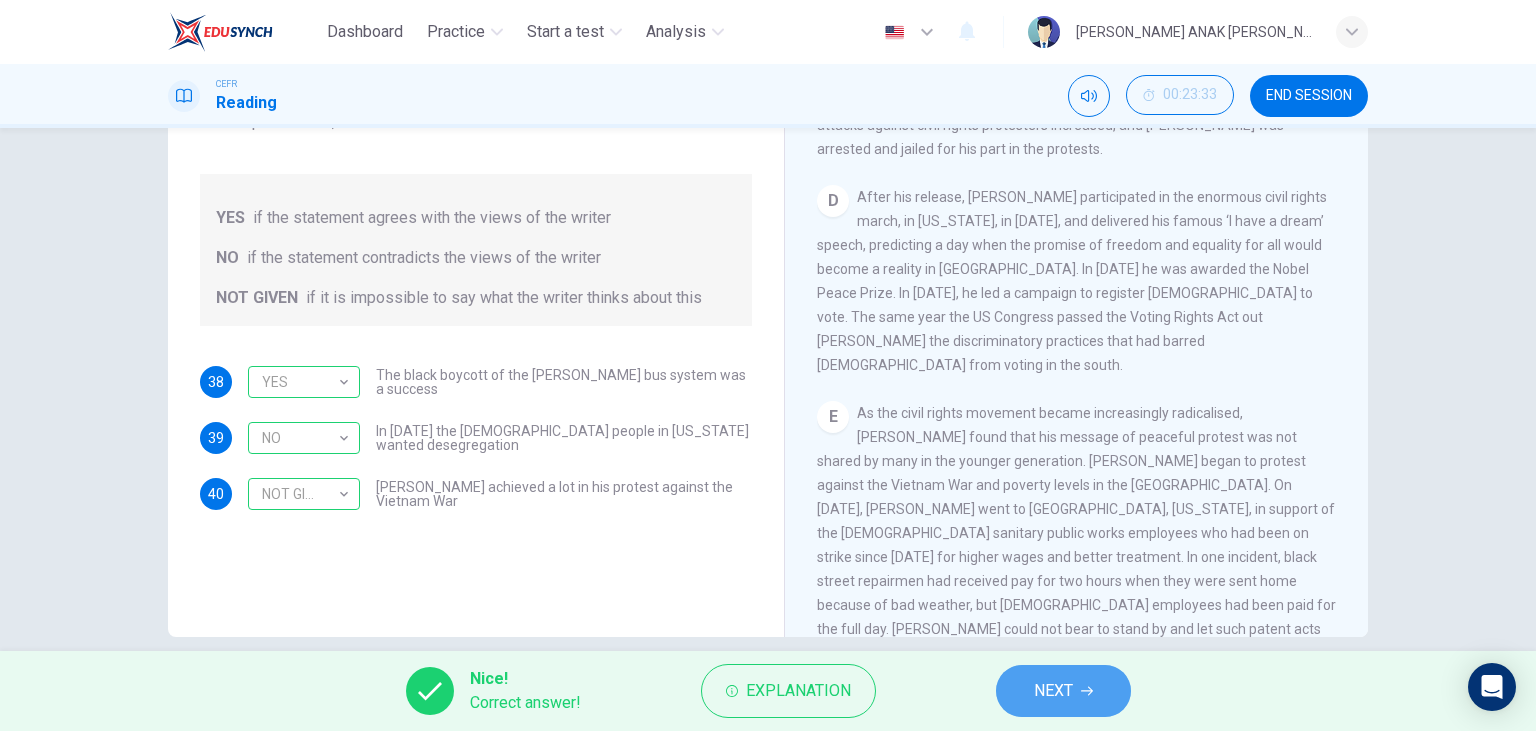 click on "NEXT" at bounding box center (1063, 691) 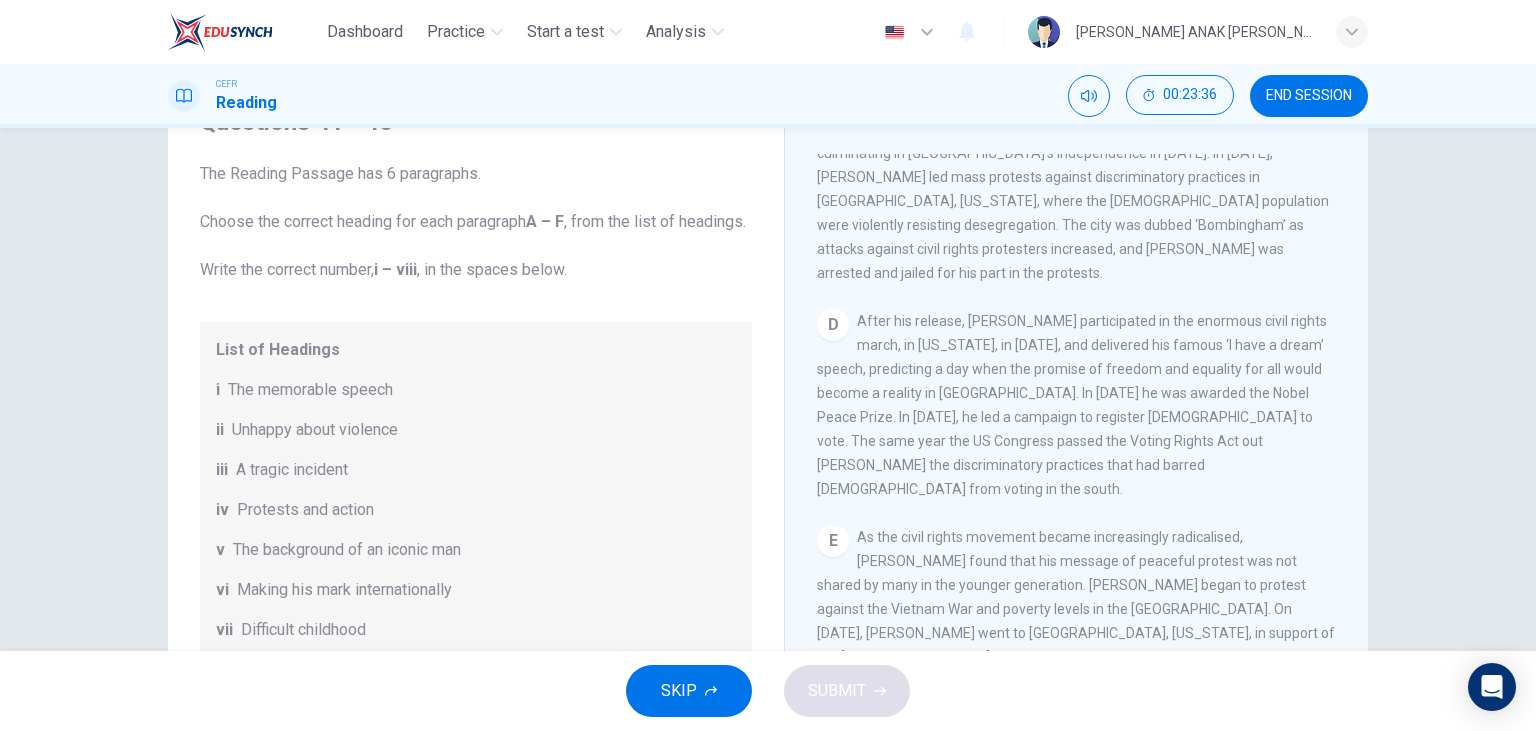 scroll, scrollTop: 101, scrollLeft: 0, axis: vertical 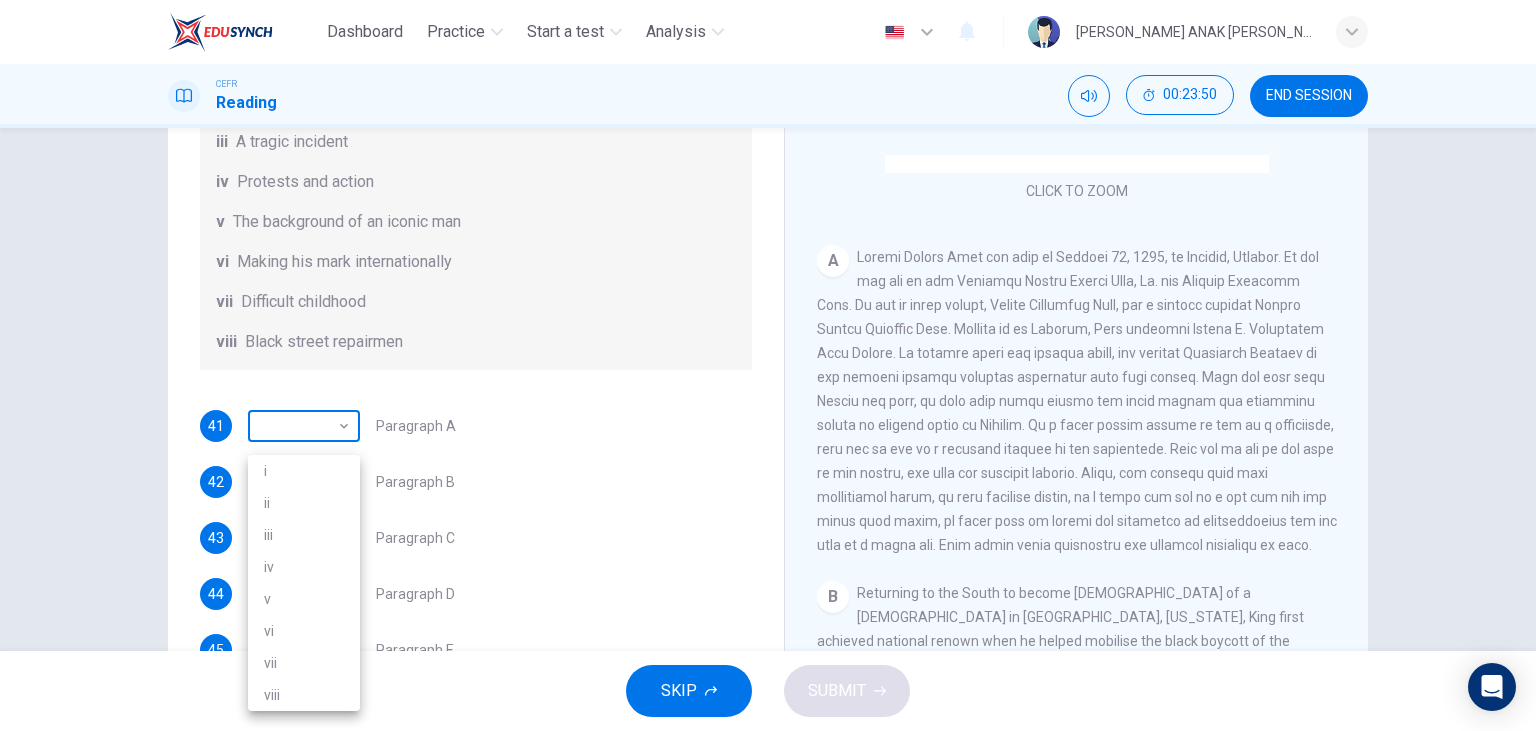 click on "Dashboard Practice Start a test Analysis English en ​ [PERSON_NAME] ANAK [PERSON_NAME] CEFR Reading 00:23:50 END SESSION Questions 41 - 46 The Reading Passage has 6 paragraphs.
Choose the correct heading for each paragraph  A – F , from the list of headings.
Write the correct number,  i – viii , in the spaces below. List of Headings i The memorable speech ii Unhappy about violence iii A tragic incident iv Protests and action v The background of an iconic man vi Making his mark internationally vii Difficult childhood viii Black street repairmen 41 ​ ​ Paragraph A 42 ​ ​ Paragraph B 43 ​ ​ Paragraph C 44 ​ ​ Paragraph D 45 ​ ​ Paragraph E 46 ​ ​ Paragraph F [PERSON_NAME] CLICK TO ZOOM Click to Zoom A B C D E F SKIP SUBMIT EduSynch - Online Language Proficiency Testing
Dashboard Practice Start a test Analysis Notifications © Copyright  2025 i ii iii iv v vi vii viii" at bounding box center [768, 365] 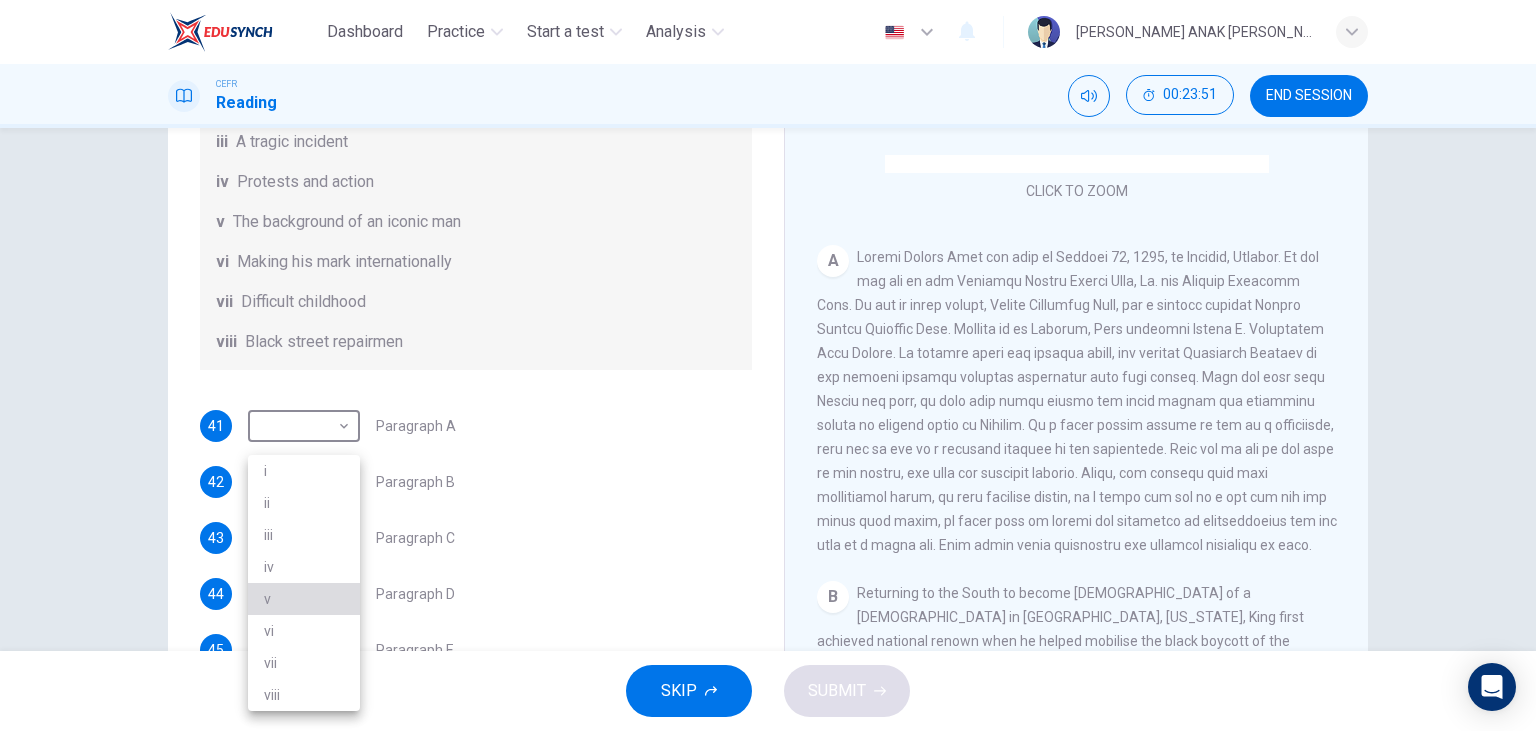 click on "v" at bounding box center (304, 599) 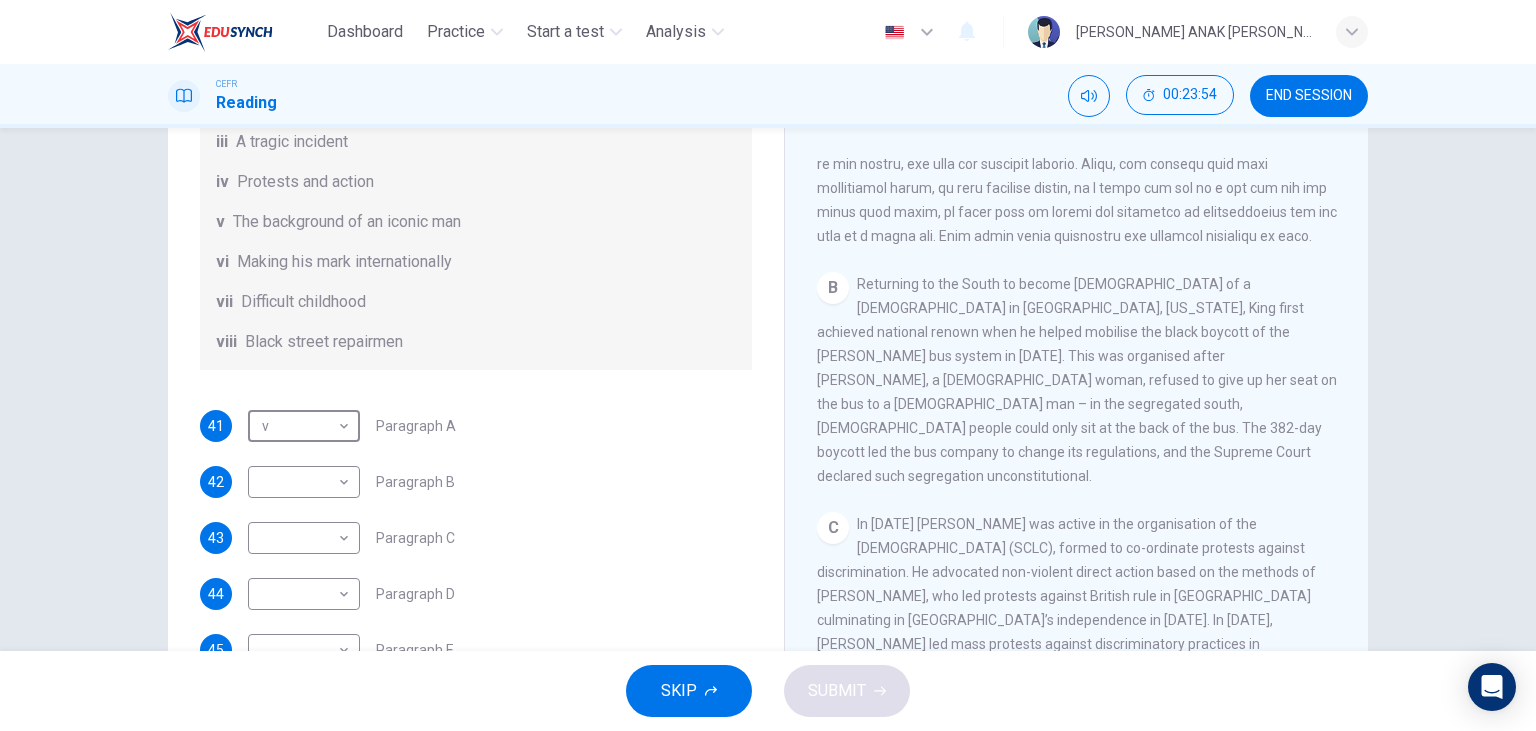 scroll, scrollTop: 644, scrollLeft: 0, axis: vertical 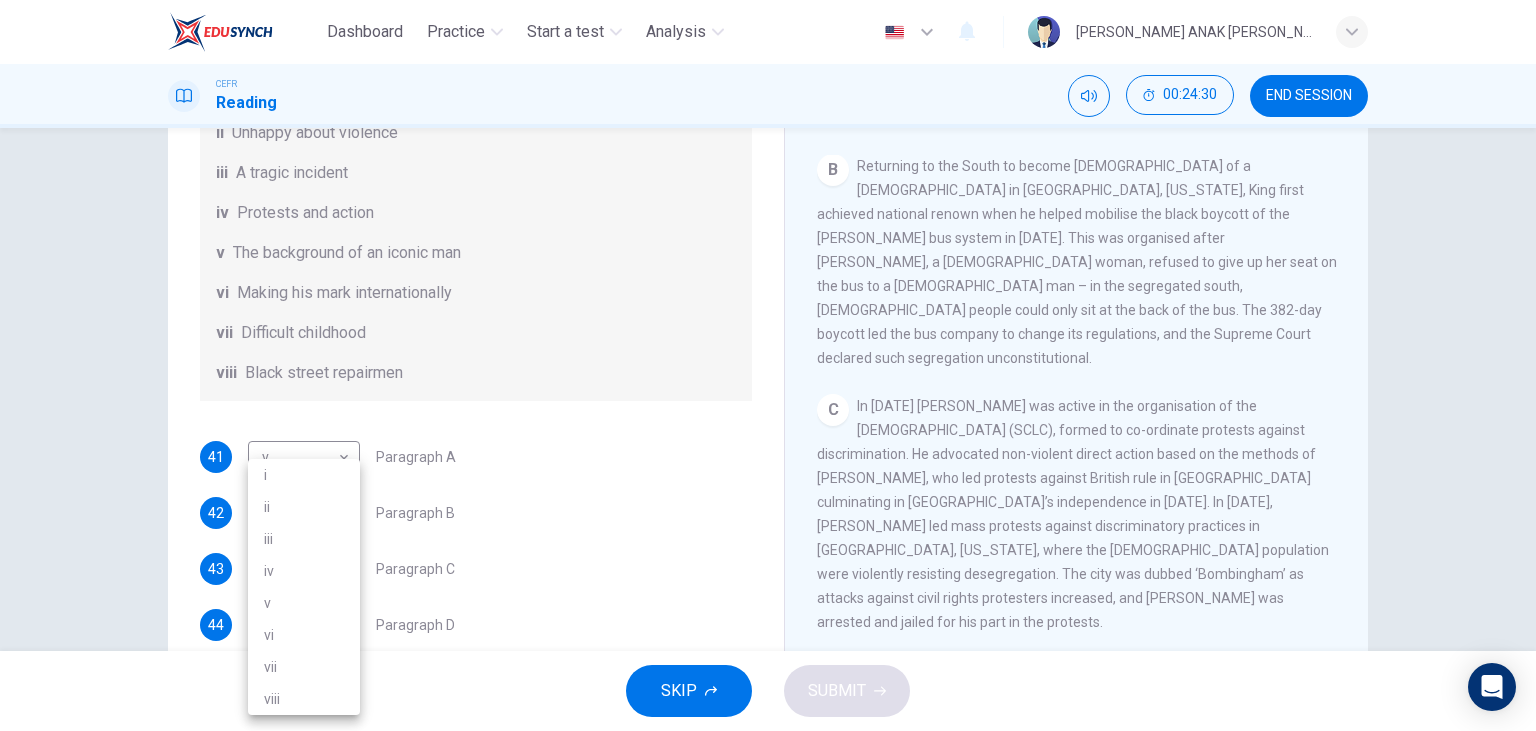 click on "Dashboard Practice Start a test Analysis English en ​ [PERSON_NAME] ANAK [PERSON_NAME] CEFR Reading 00:24:30 END SESSION Questions 41 - 46 The Reading Passage has 6 paragraphs.
Choose the correct heading for each paragraph  A – F , from the list of headings.
Write the correct number,  i – viii , in the spaces below. List of Headings i The memorable speech ii Unhappy about violence iii A tragic incident iv Protests and action v The background of an iconic man vi Making his mark internationally vii Difficult childhood viii Black street repairmen 41 v v ​ Paragraph A 42 ​ ​ Paragraph B 43 ​ ​ Paragraph C 44 ​ ​ Paragraph D 45 ​ ​ Paragraph E 46 ​ ​ Paragraph F [PERSON_NAME] CLICK TO ZOOM Click to Zoom A B C D E F SKIP SUBMIT EduSynch - Online Language Proficiency Testing
Dashboard Practice Start a test Analysis Notifications © Copyright  2025 i ii iii iv v vi vii viii" at bounding box center [768, 365] 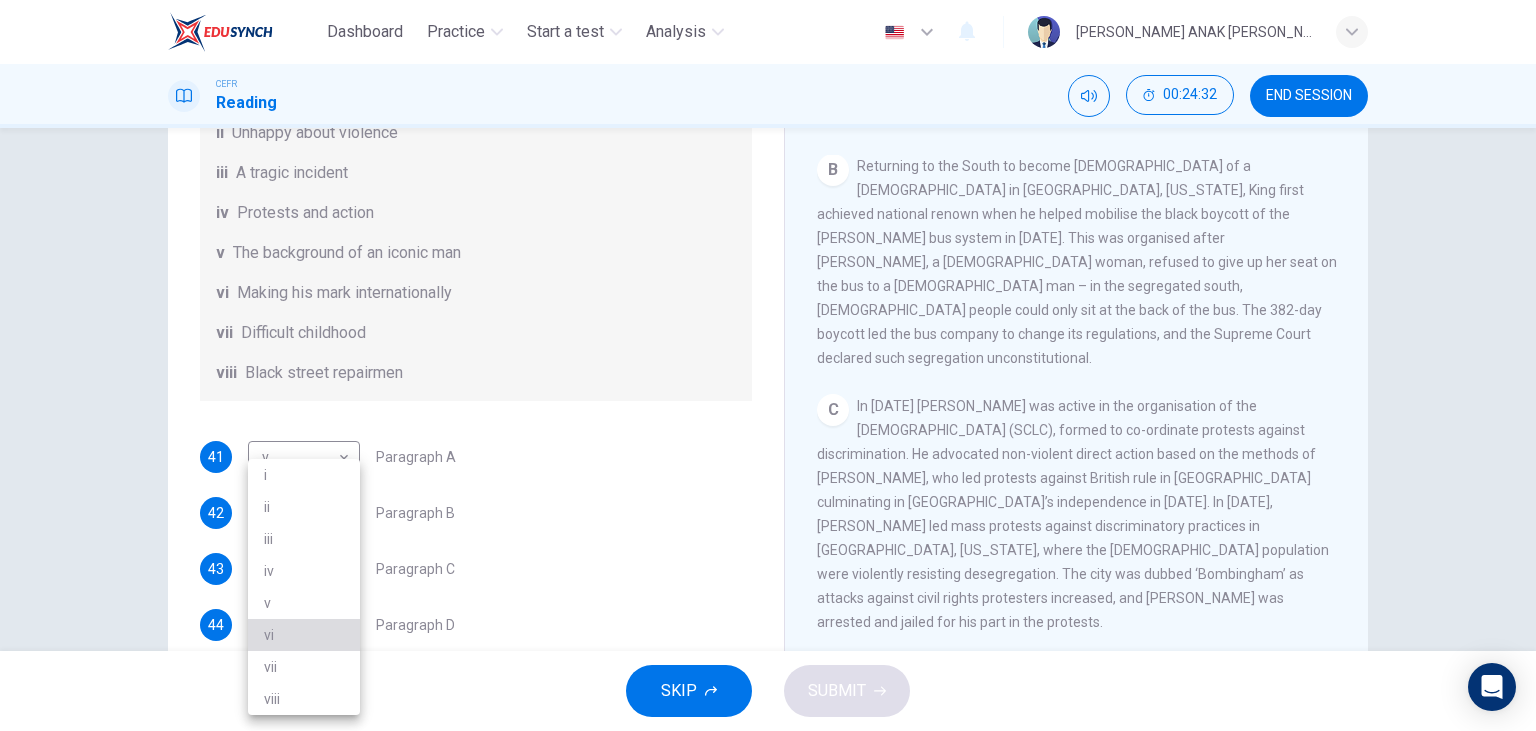 click on "vi" at bounding box center [304, 635] 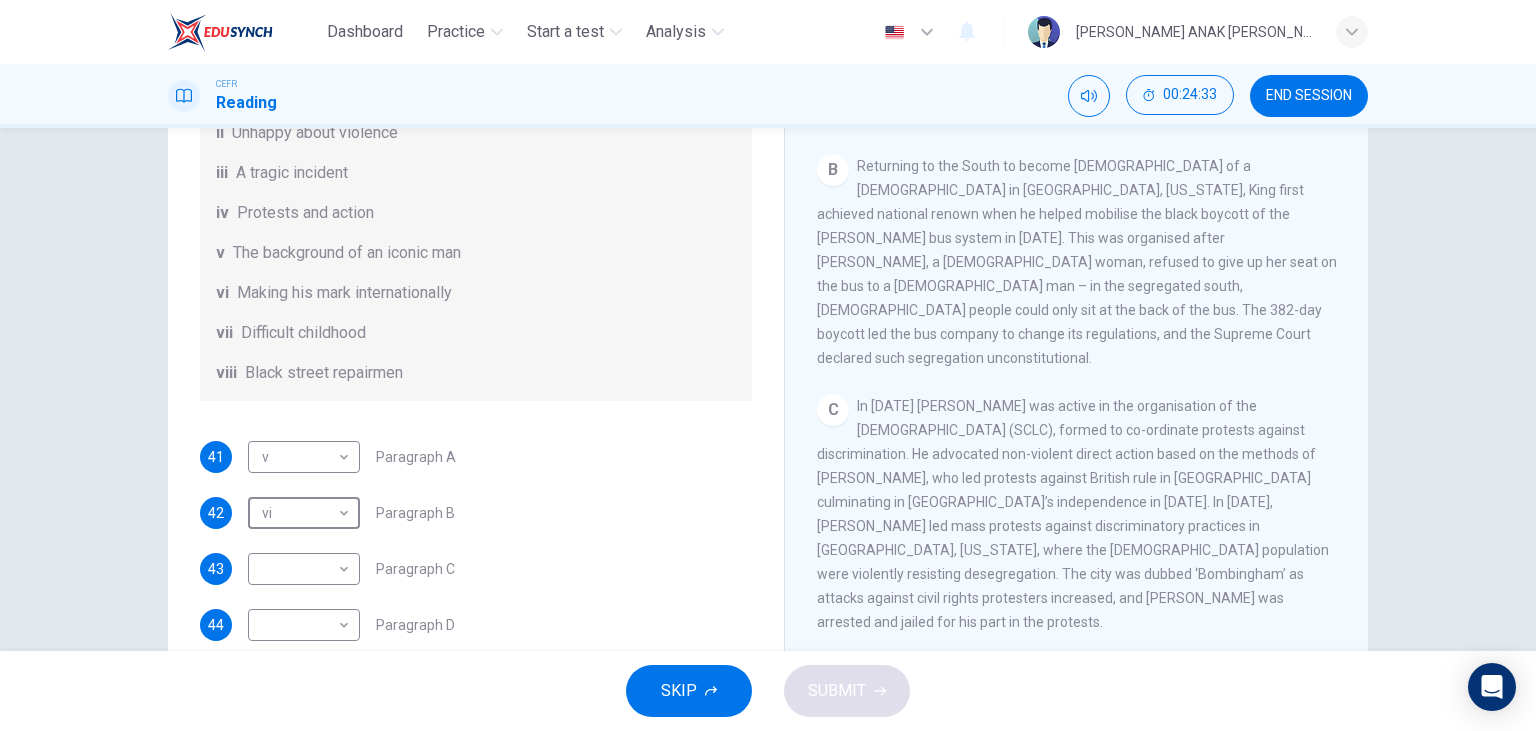 scroll, scrollTop: 353, scrollLeft: 0, axis: vertical 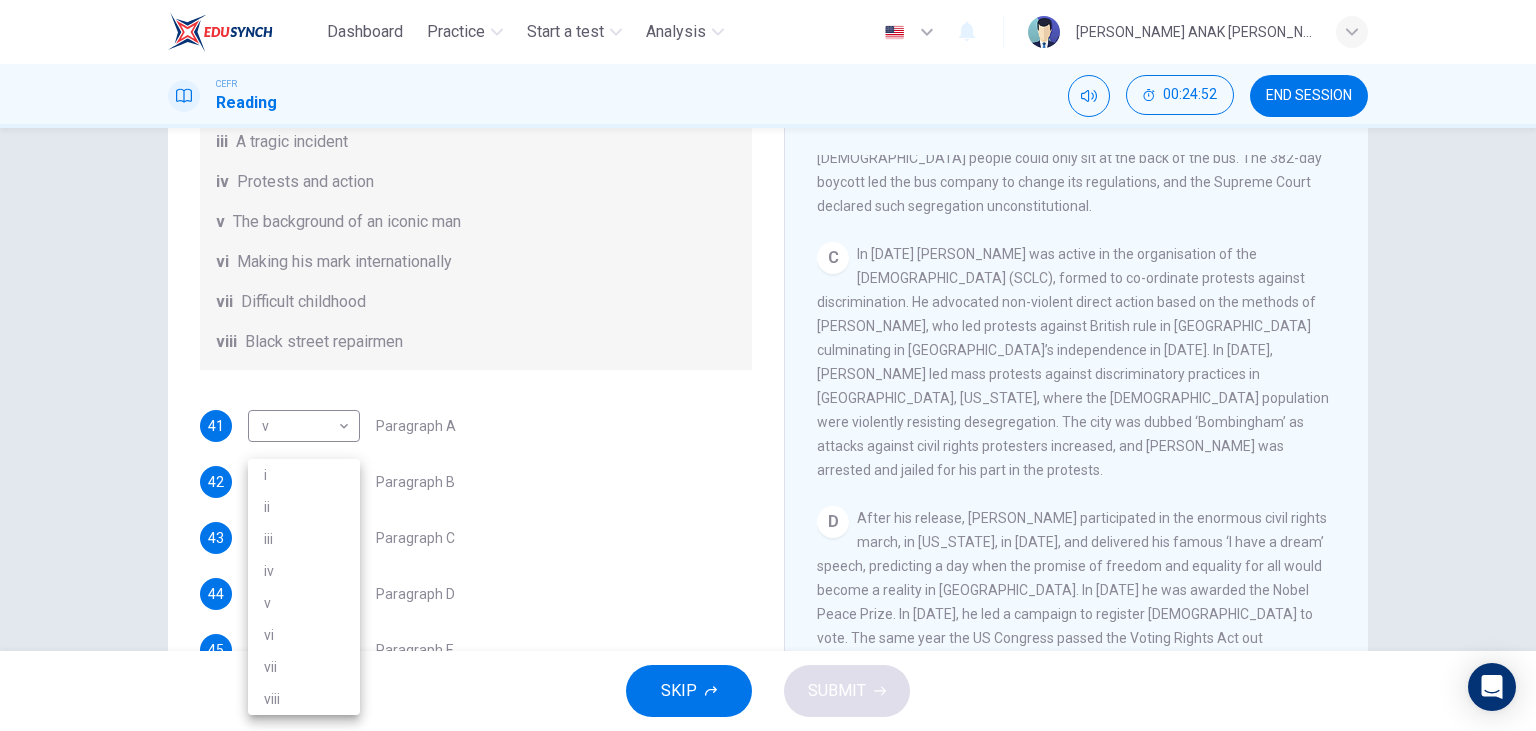 click on "Dashboard Practice Start a test Analysis English en ​ [PERSON_NAME] ANAK [PERSON_NAME] CEFR Reading 00:24:52 END SESSION Questions 41 - 46 The Reading Passage has 6 paragraphs.
Choose the correct heading for each paragraph  A – F , from the list of headings.
Write the correct number,  i – viii , in the spaces below. List of Headings i The memorable speech ii Unhappy about violence iii A tragic incident iv Protests and action v The background of an iconic man vi Making his mark internationally vii Difficult childhood viii Black street repairmen 41 v v ​ Paragraph A 42 vi vi ​ Paragraph B 43 ​ ​ Paragraph C 44 ​ ​ Paragraph D 45 ​ ​ Paragraph E 46 ​ ​ Paragraph F [PERSON_NAME] CLICK TO ZOOM Click to Zoom A B C D E F SKIP SUBMIT EduSynch - Online Language Proficiency Testing
Dashboard Practice Start a test Analysis Notifications © Copyright  2025 i ii iii iv v vi vii viii" at bounding box center (768, 365) 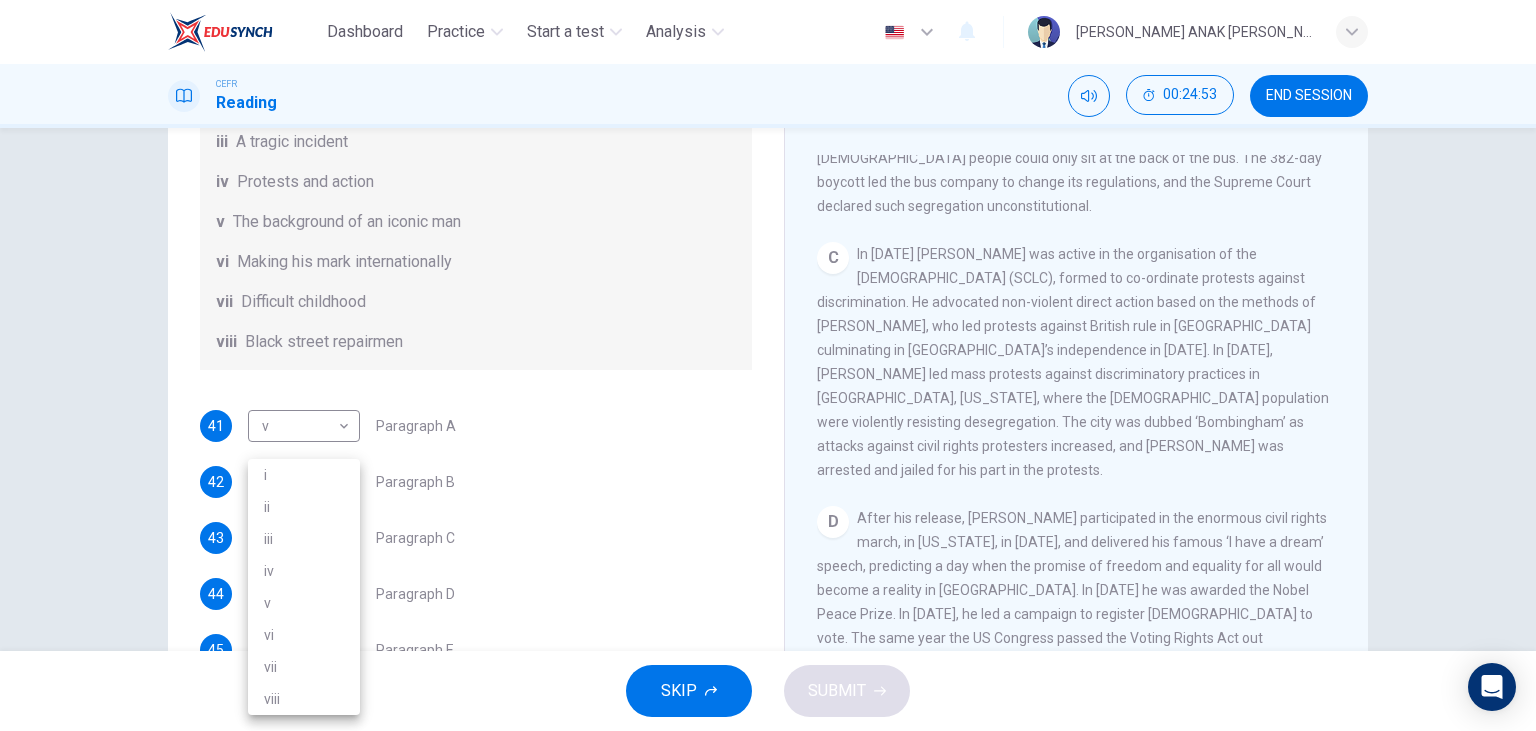 click on "iv" at bounding box center (304, 571) 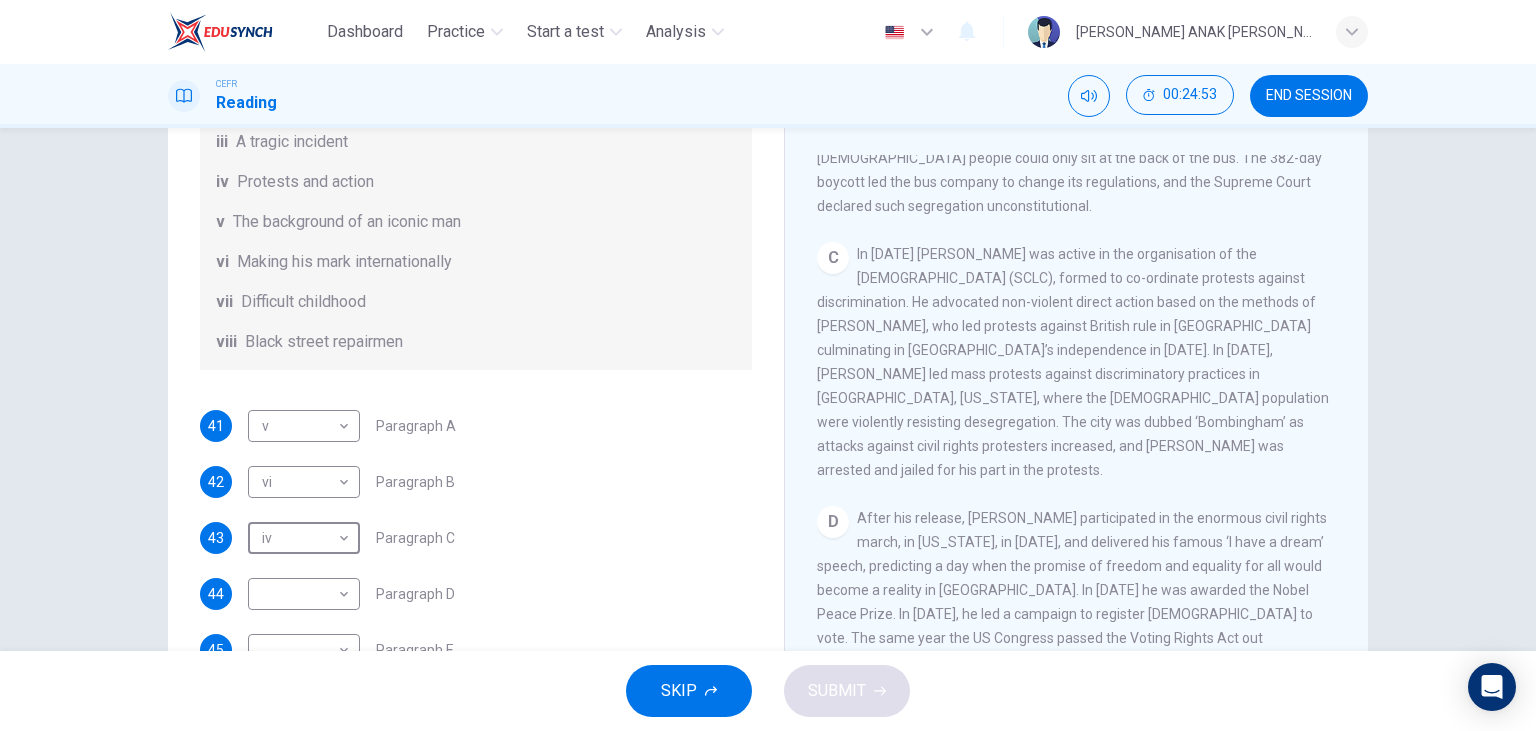 type on "iv" 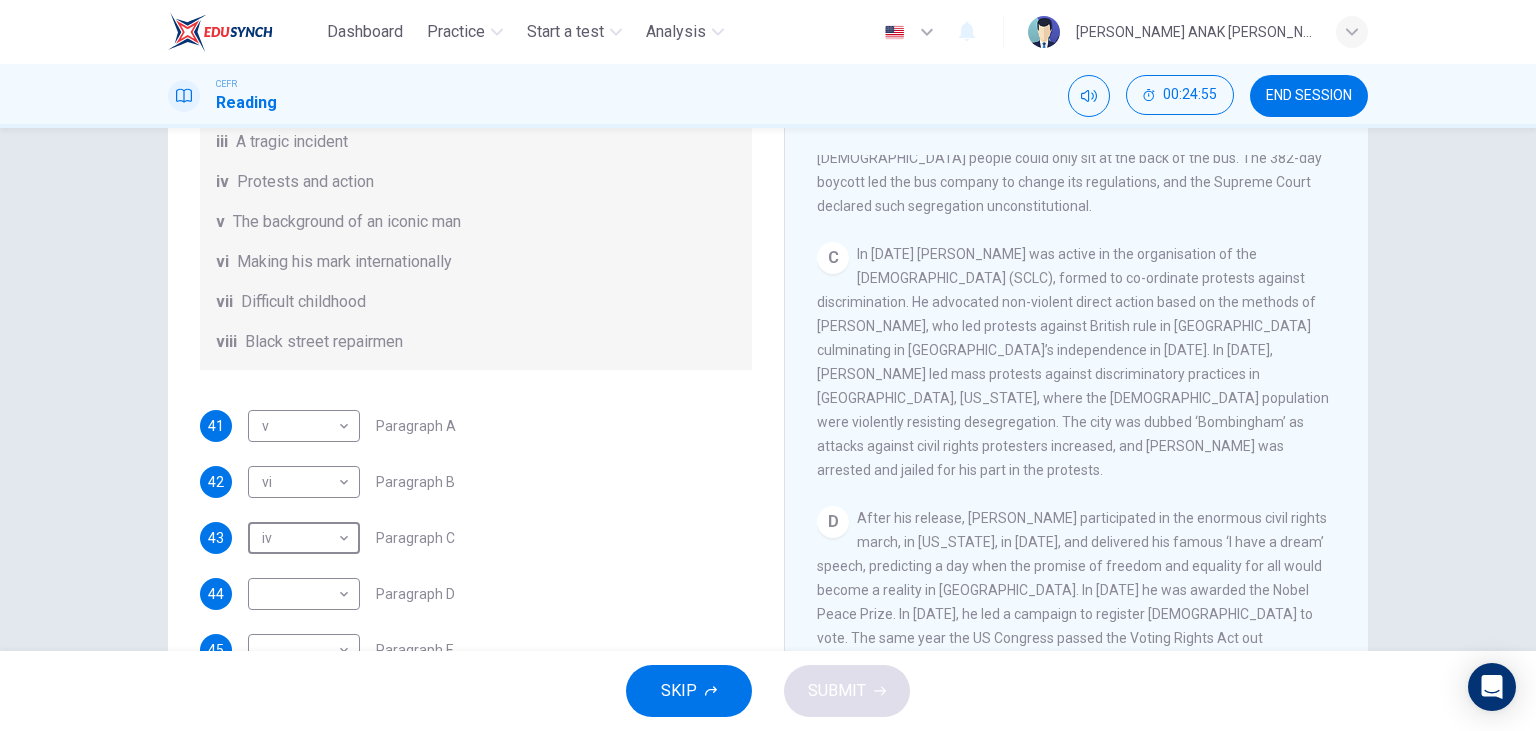 scroll, scrollTop: 252, scrollLeft: 0, axis: vertical 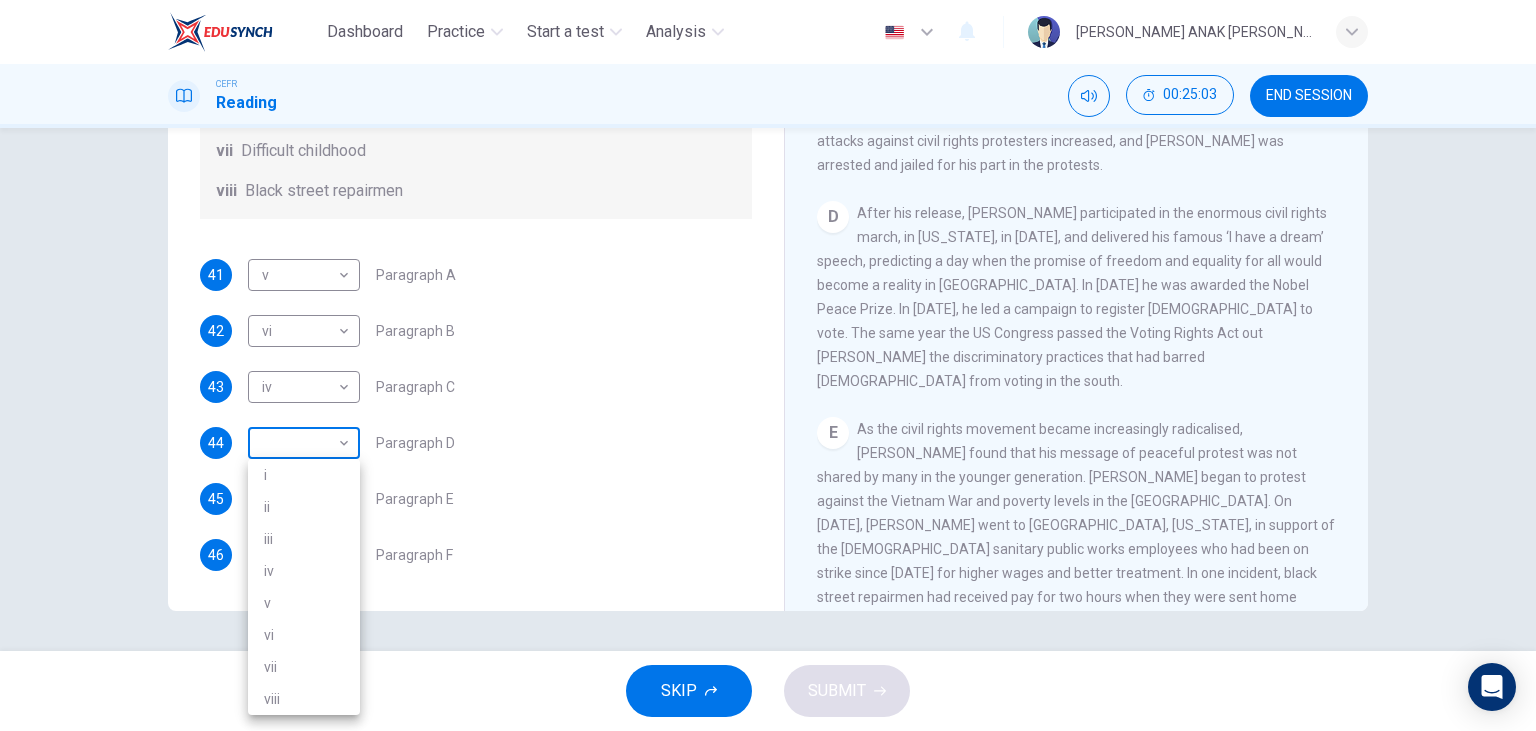 click on "Dashboard Practice Start a test Analysis English en ​ [PERSON_NAME] ANAK [PERSON_NAME] CEFR Reading 00:25:03 END SESSION Questions 41 - 46 The Reading Passage has 6 paragraphs.
Choose the correct heading for each paragraph  A – F , from the list of headings.
Write the correct number,  i – viii , in the spaces below. List of Headings i The memorable speech ii Unhappy about violence iii A tragic incident iv Protests and action v The background of an iconic man vi Making his mark internationally vii Difficult childhood viii Black street repairmen 41 v v ​ Paragraph A 42 vi vi ​ Paragraph B 43 iv iv ​ Paragraph C 44 ​ ​ Paragraph D 45 ​ ​ Paragraph E 46 ​ ​ Paragraph F [PERSON_NAME] CLICK TO ZOOM Click to Zoom A B C D E F SKIP SUBMIT EduSynch - Online Language Proficiency Testing
Dashboard Practice Start a test Analysis Notifications © Copyright  2025 i ii iii iv v vi vii viii" at bounding box center [768, 365] 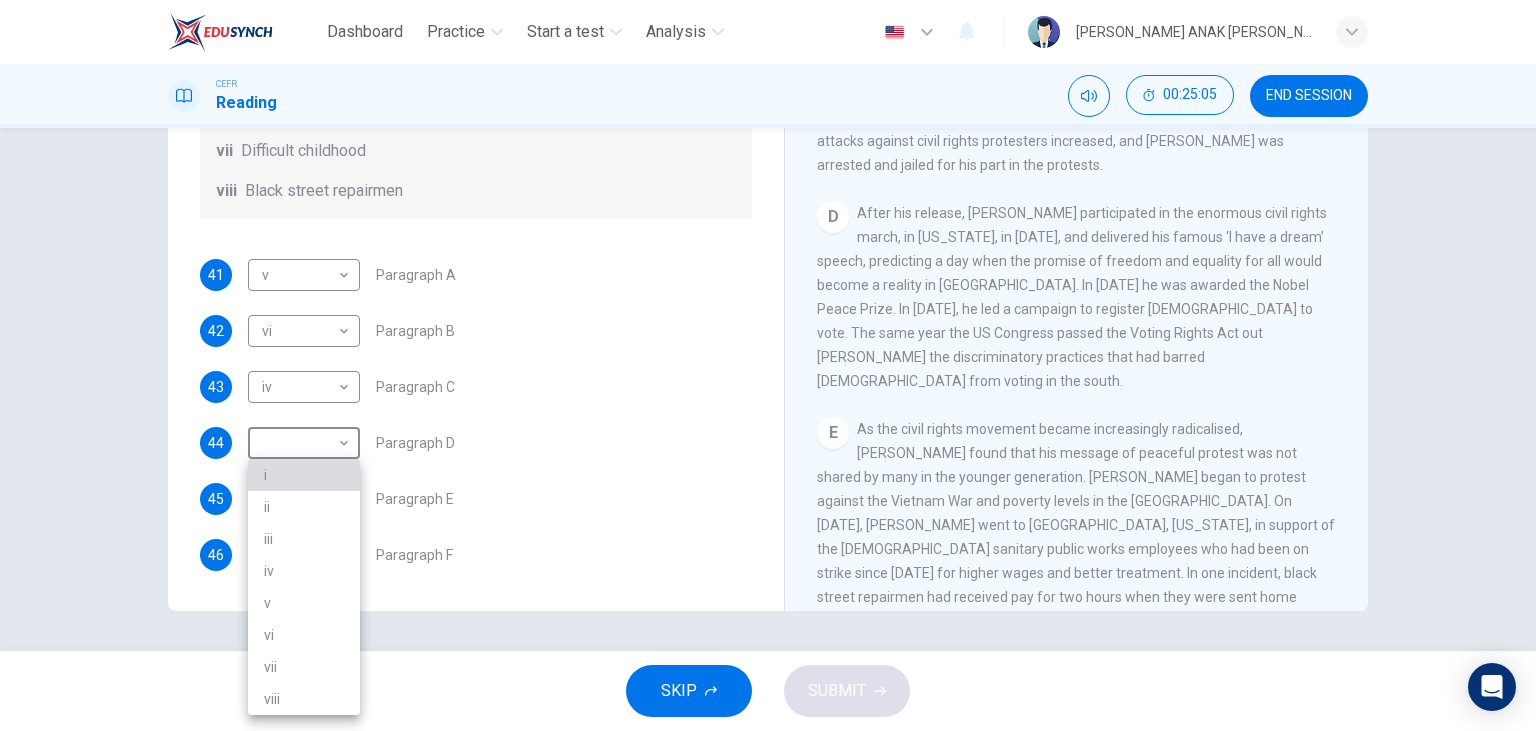 click on "i" at bounding box center [304, 475] 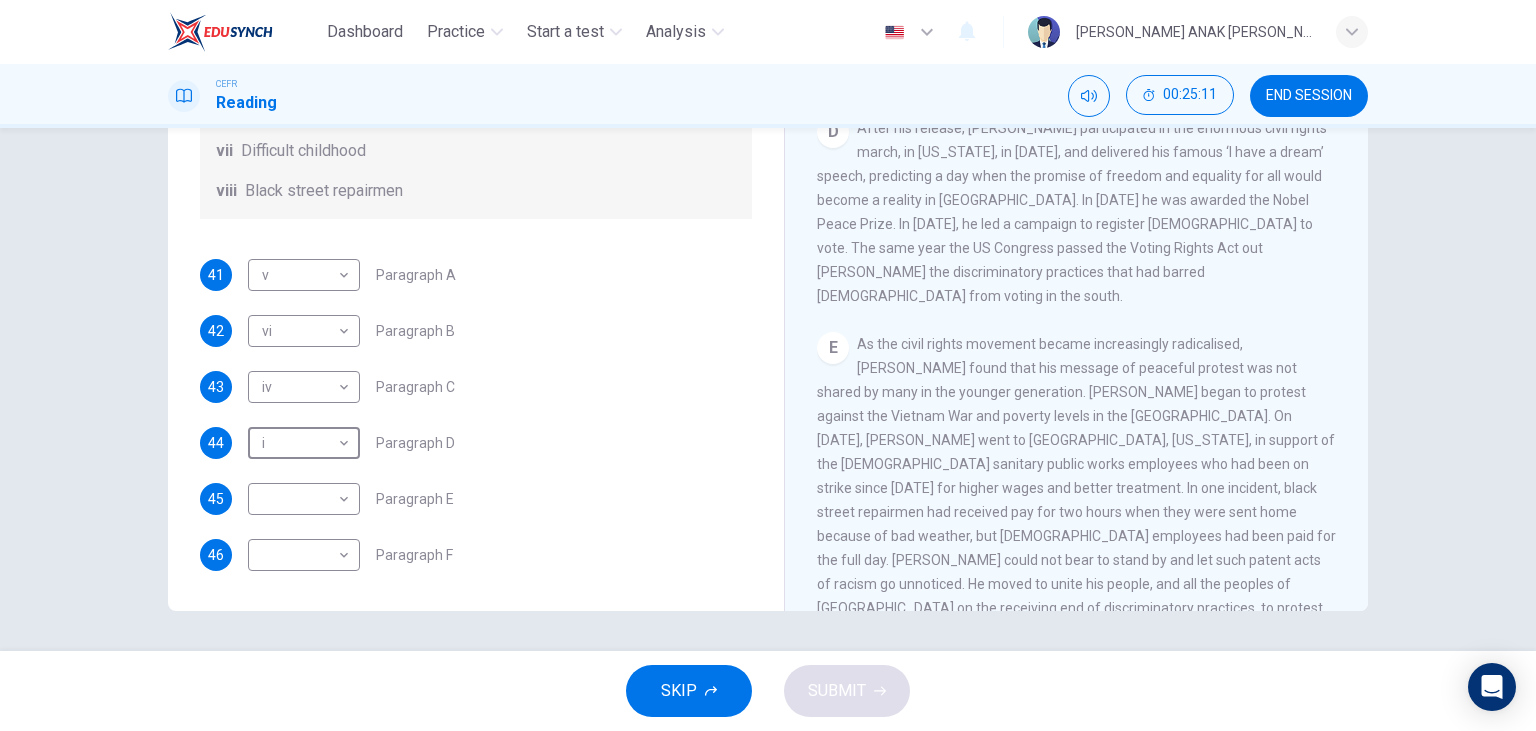 scroll, scrollTop: 1147, scrollLeft: 0, axis: vertical 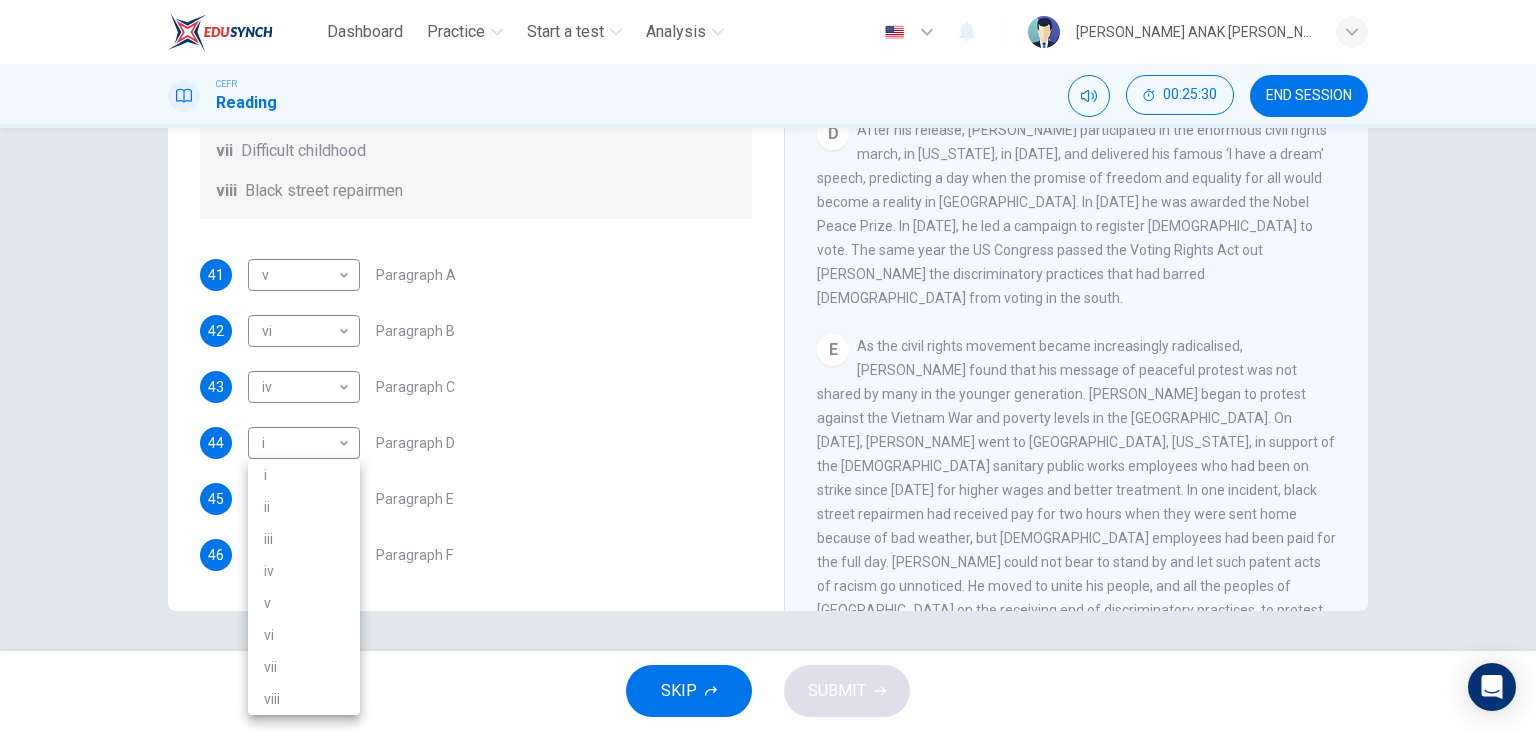 click on "Dashboard Practice Start a test Analysis English en ​ [PERSON_NAME] ANAK [PERSON_NAME] CEFR Reading 00:25:30 END SESSION Questions 41 - 46 The Reading Passage has 6 paragraphs.
Choose the correct heading for each paragraph  A – F , from the list of headings.
Write the correct number,  i – viii , in the spaces below. List of Headings i The memorable speech ii Unhappy about violence iii A tragic incident iv Protests and action v The background of an iconic man vi Making his mark internationally vii Difficult childhood viii Black street repairmen 41 v v ​ Paragraph A 42 vi vi ​ Paragraph B 43 iv iv ​ Paragraph C 44 i i ​ Paragraph D 45 ​ ​ Paragraph E 46 ​ ​ Paragraph F [PERSON_NAME] CLICK TO ZOOM Click to Zoom A B C D E F SKIP SUBMIT EduSynch - Online Language Proficiency Testing
Dashboard Practice Start a test Analysis Notifications © Copyright  2025 i ii iii iv v vi vii viii" at bounding box center (768, 365) 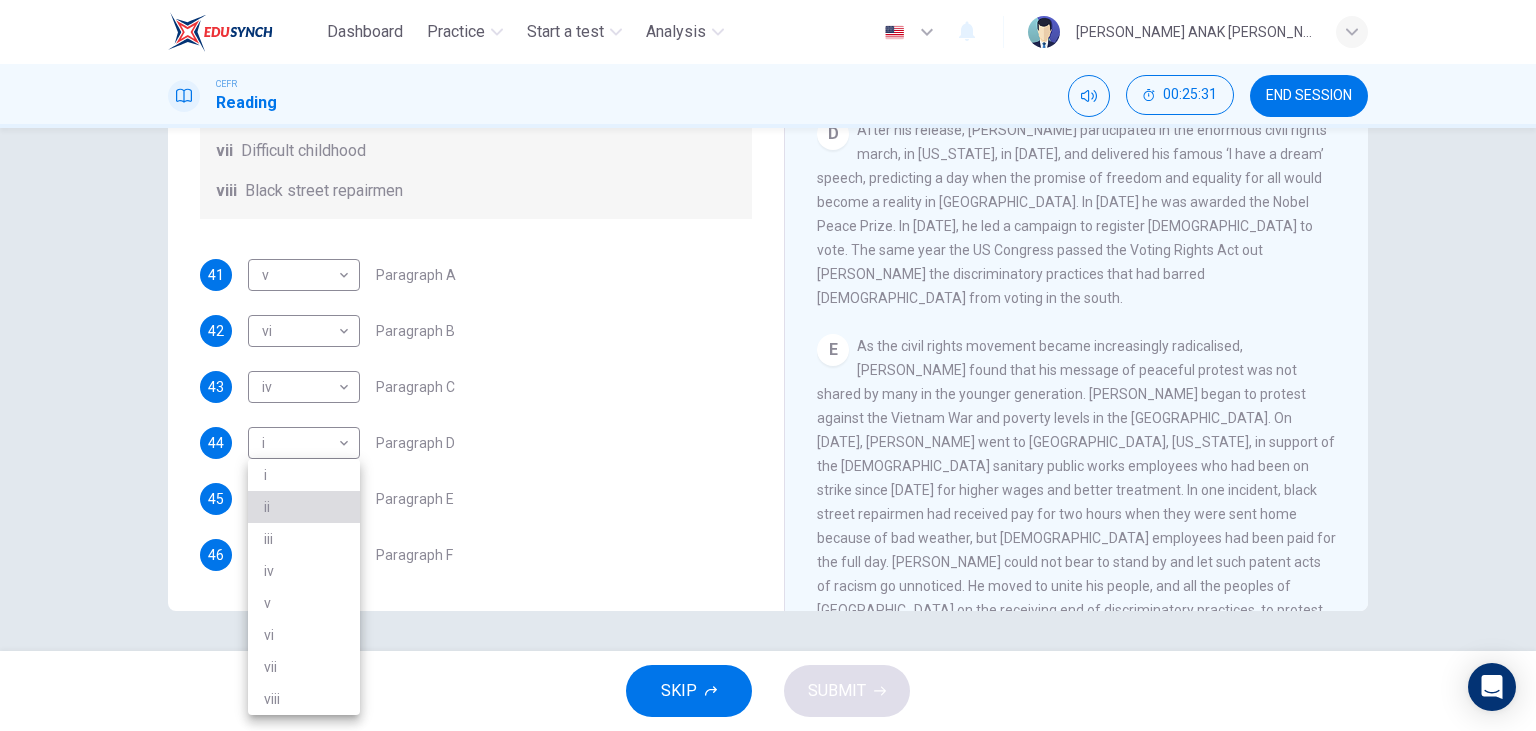 click on "ii" at bounding box center [304, 507] 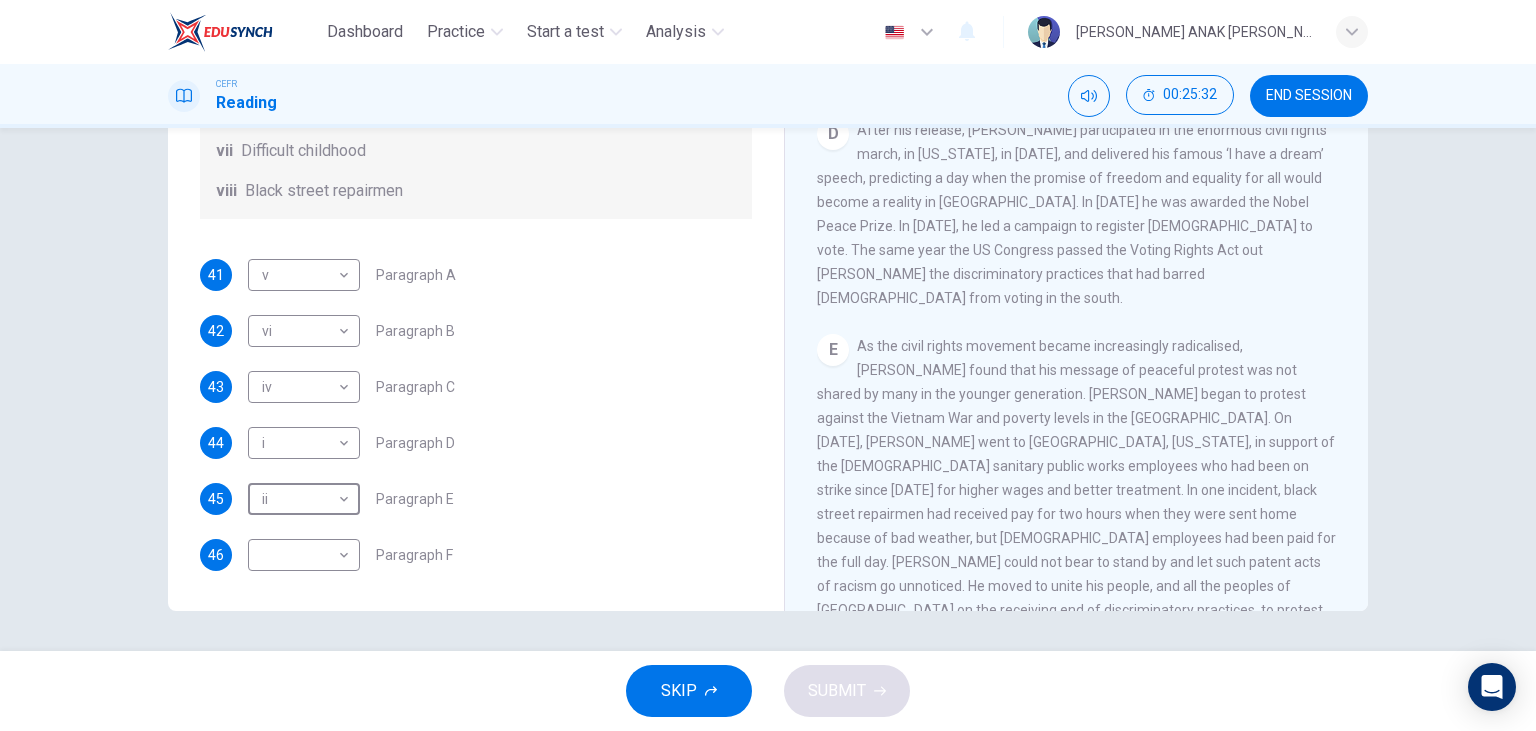 scroll, scrollTop: 1251, scrollLeft: 0, axis: vertical 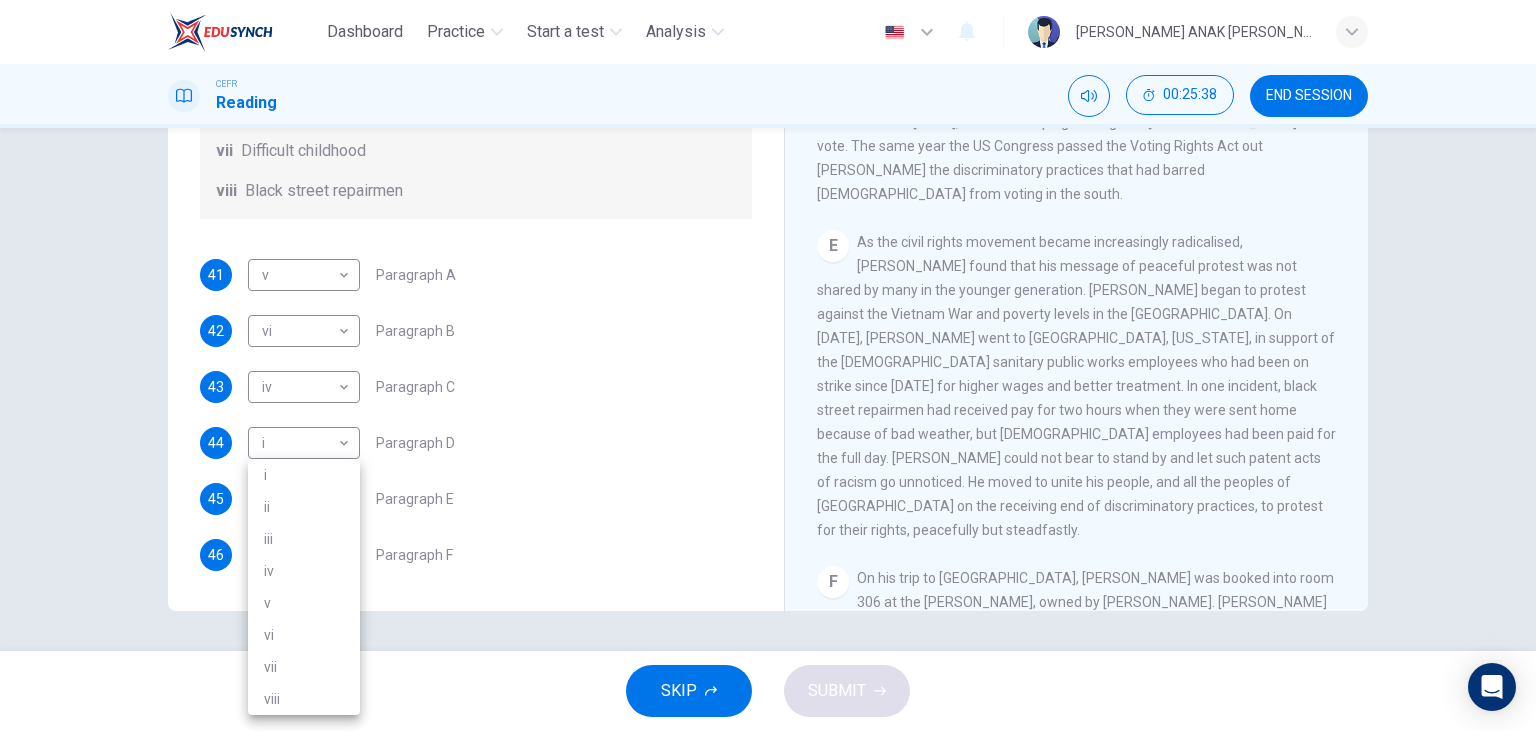 click on "Dashboard Practice Start a test Analysis English en ​ [PERSON_NAME] ANAK [PERSON_NAME] CEFR Reading 00:25:38 END SESSION Questions 41 - 46 The Reading Passage has 6 paragraphs.
Choose the correct heading for each paragraph  A – F , from the list of headings.
Write the correct number,  i – viii , in the spaces below. List of Headings i The memorable speech ii Unhappy about violence iii A tragic incident iv Protests and action v The background of an iconic man vi Making his mark internationally vii Difficult childhood viii Black street repairmen 41 v v ​ Paragraph A 42 vi vi ​ Paragraph B 43 iv iv ​ Paragraph C 44 i i ​ Paragraph D 45 ii ii ​ Paragraph E 46 ​ ​ Paragraph F [PERSON_NAME] CLICK TO ZOOM Click to Zoom A B C D E F SKIP SUBMIT EduSynch - Online Language Proficiency Testing
Dashboard Practice Start a test Analysis Notifications © Copyright  2025 i ii iii iv v vi vii viii" at bounding box center (768, 365) 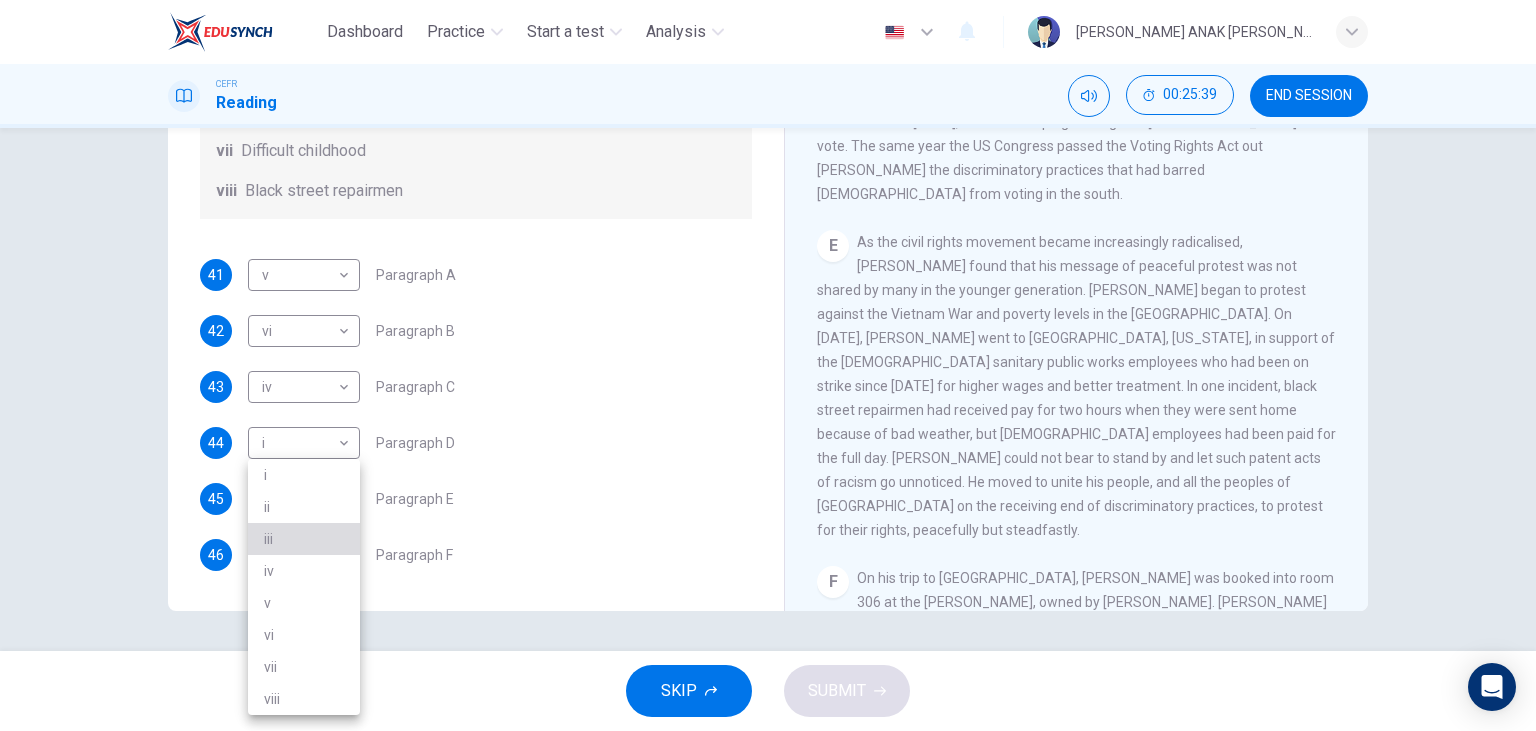 click on "iii" at bounding box center (304, 539) 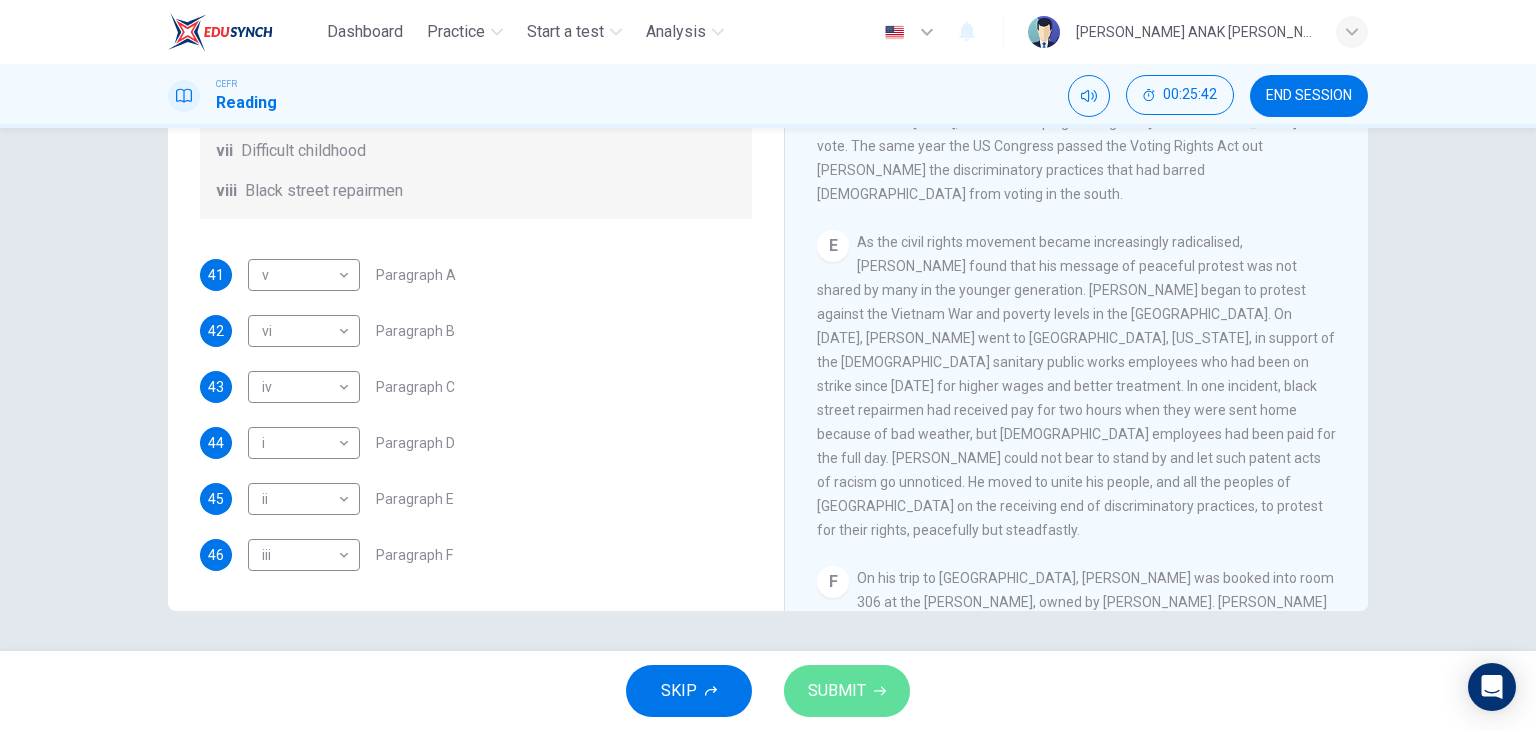 click on "SUBMIT" at bounding box center [837, 691] 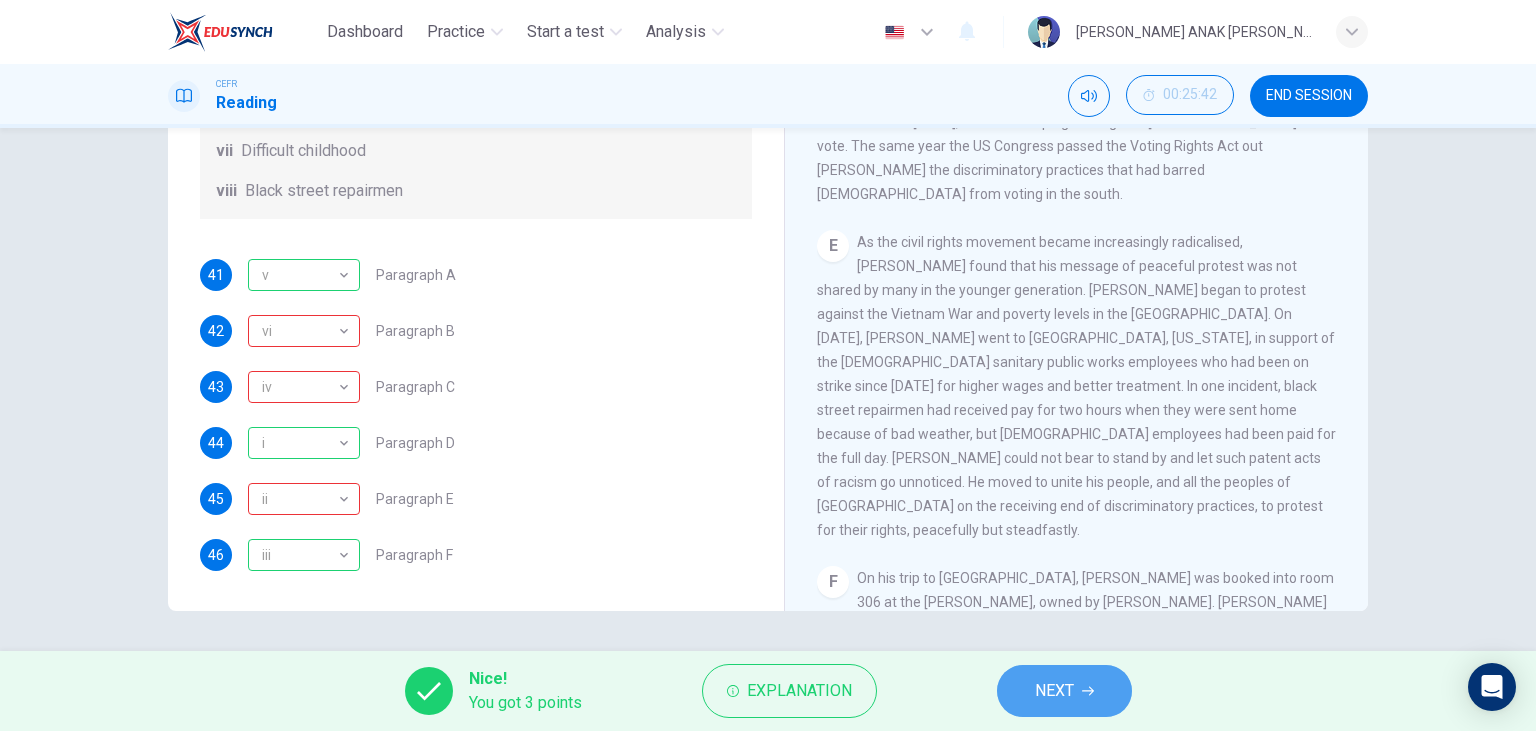 click on "NEXT" at bounding box center [1054, 691] 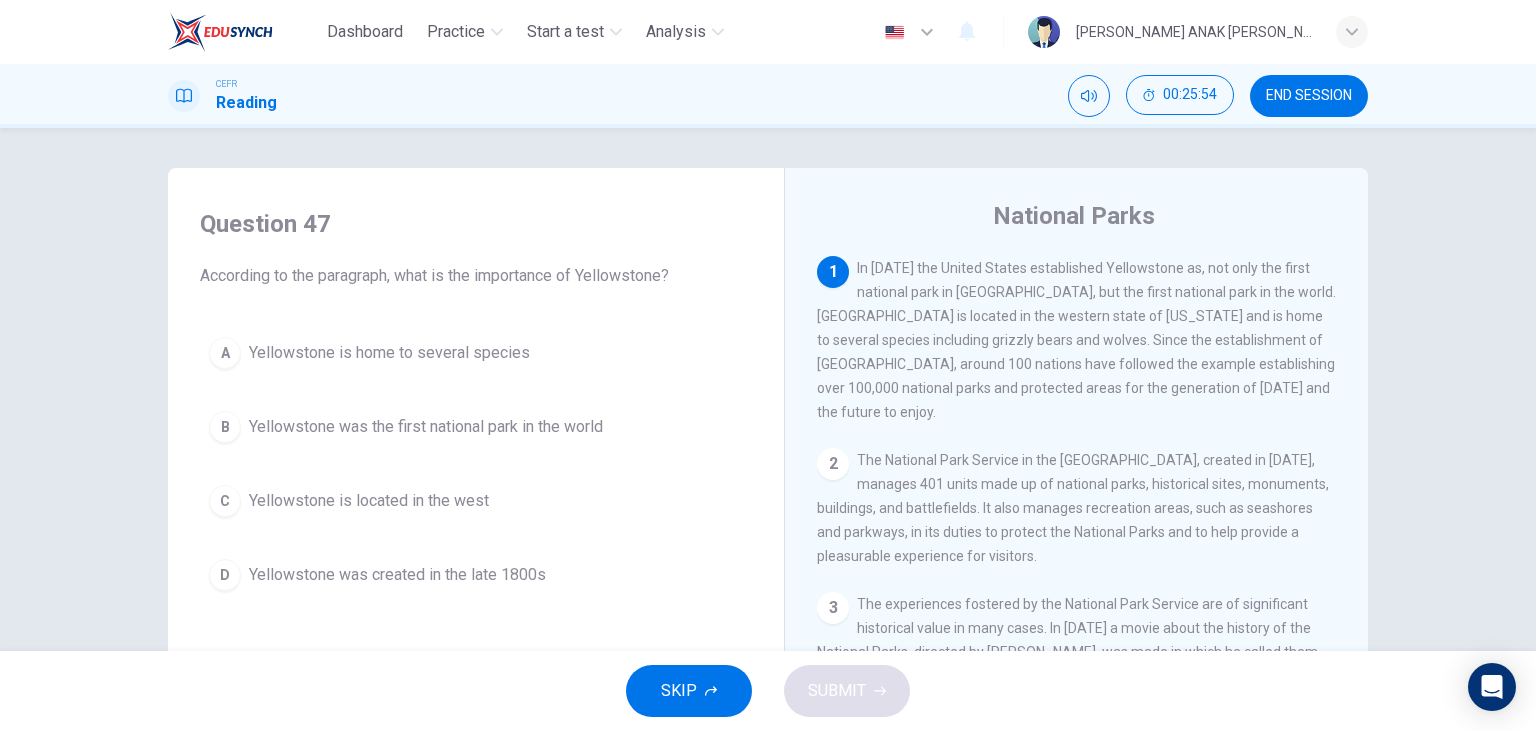 click on "Yellowstone is home to several species" at bounding box center (389, 353) 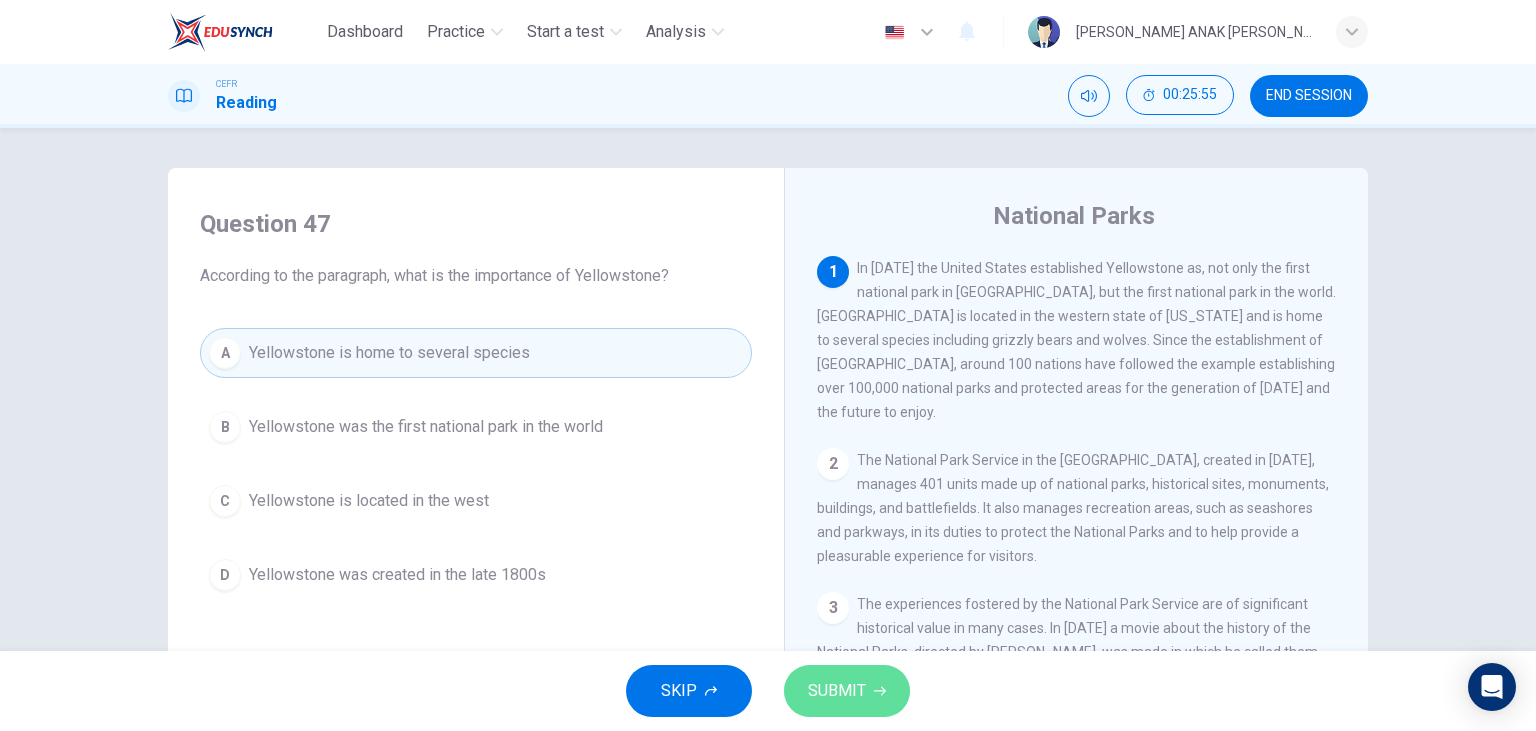 click on "SUBMIT" at bounding box center (847, 691) 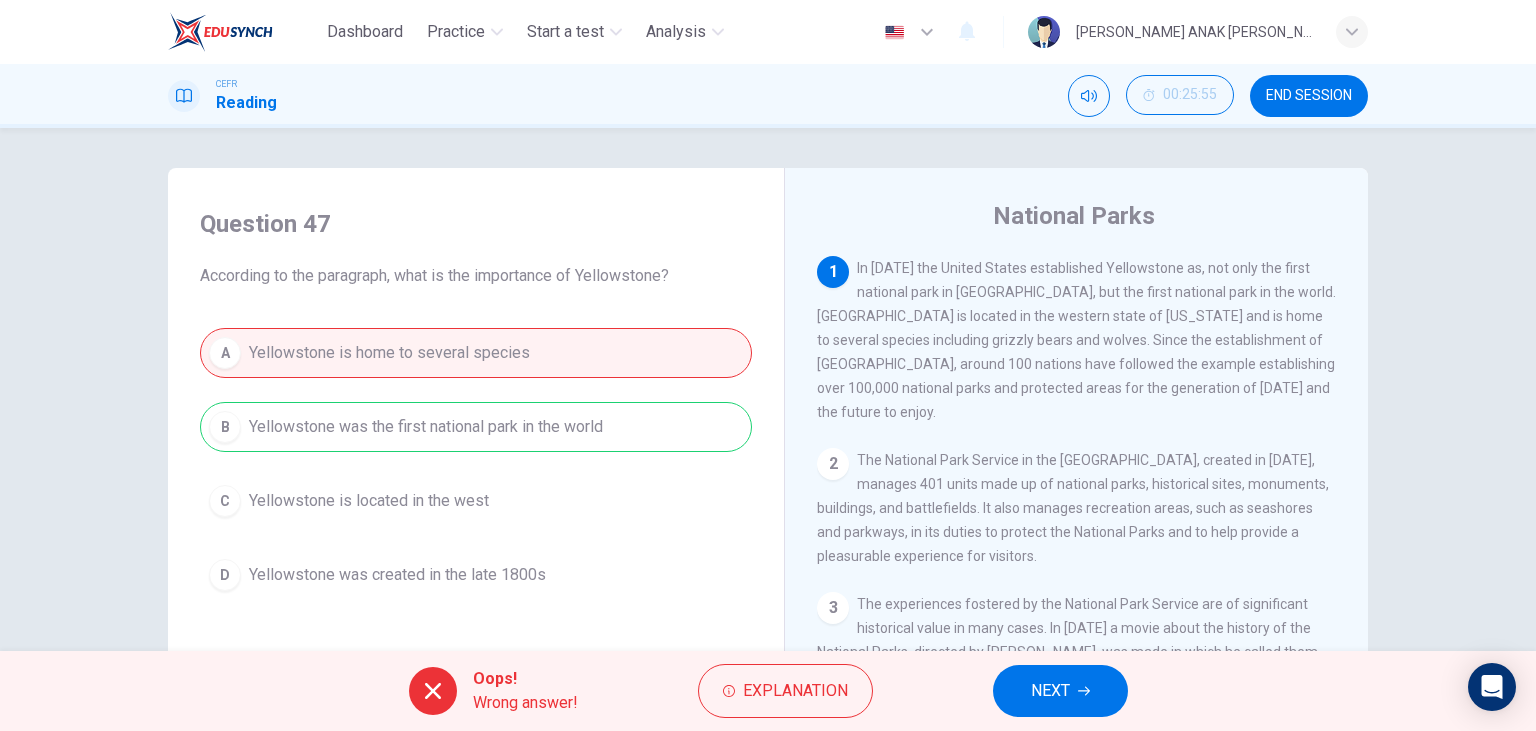 click on "NEXT" at bounding box center (1060, 691) 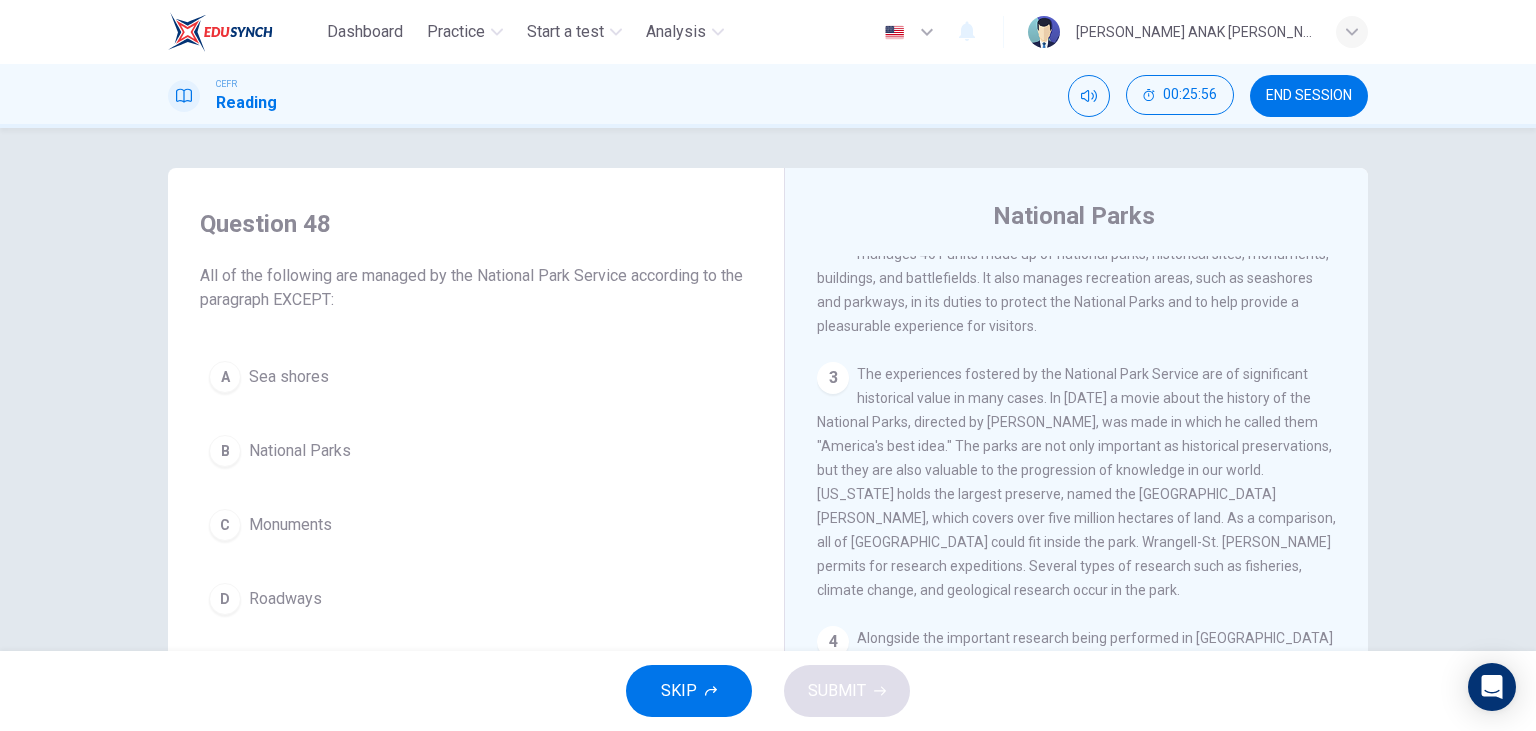 scroll, scrollTop: 115, scrollLeft: 0, axis: vertical 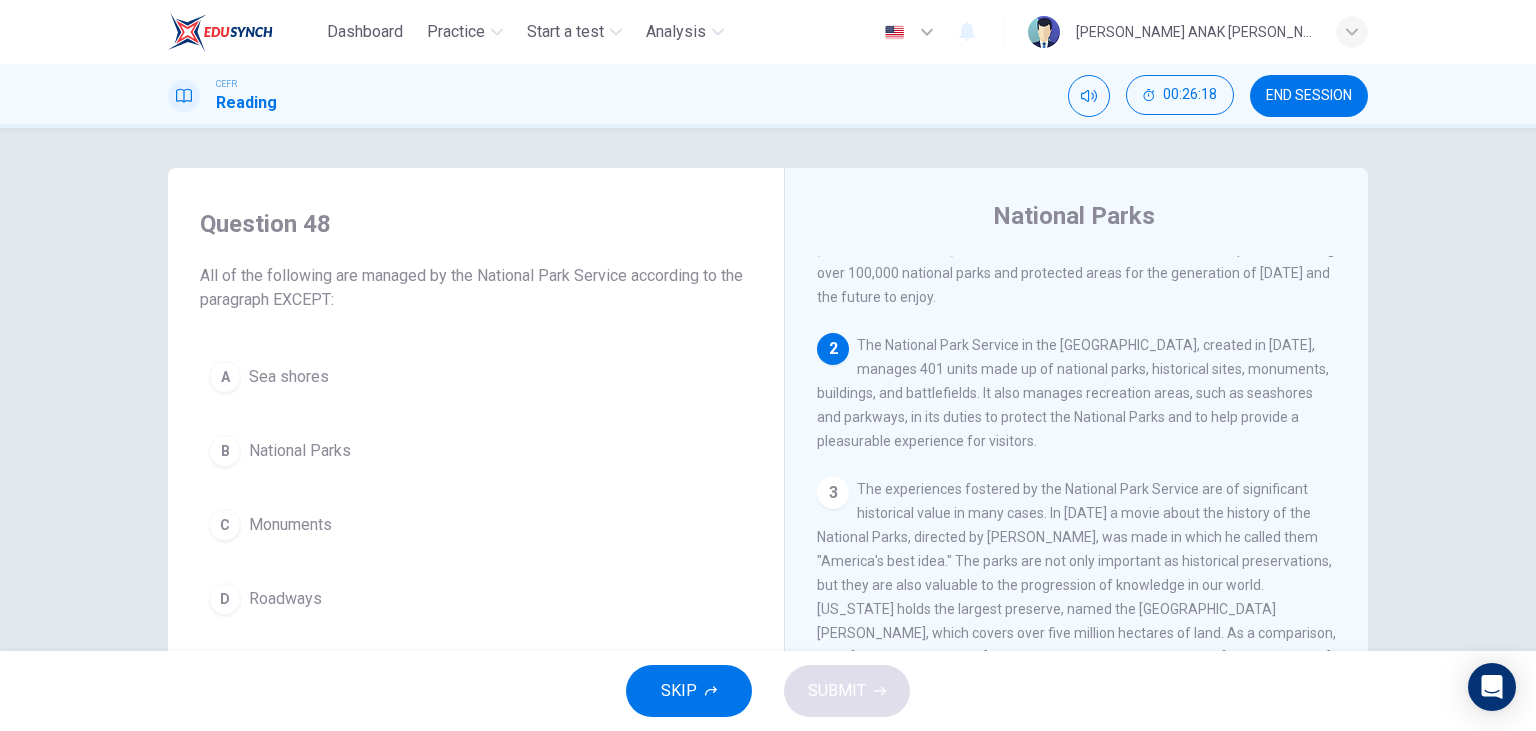 click on "D" at bounding box center [225, 599] 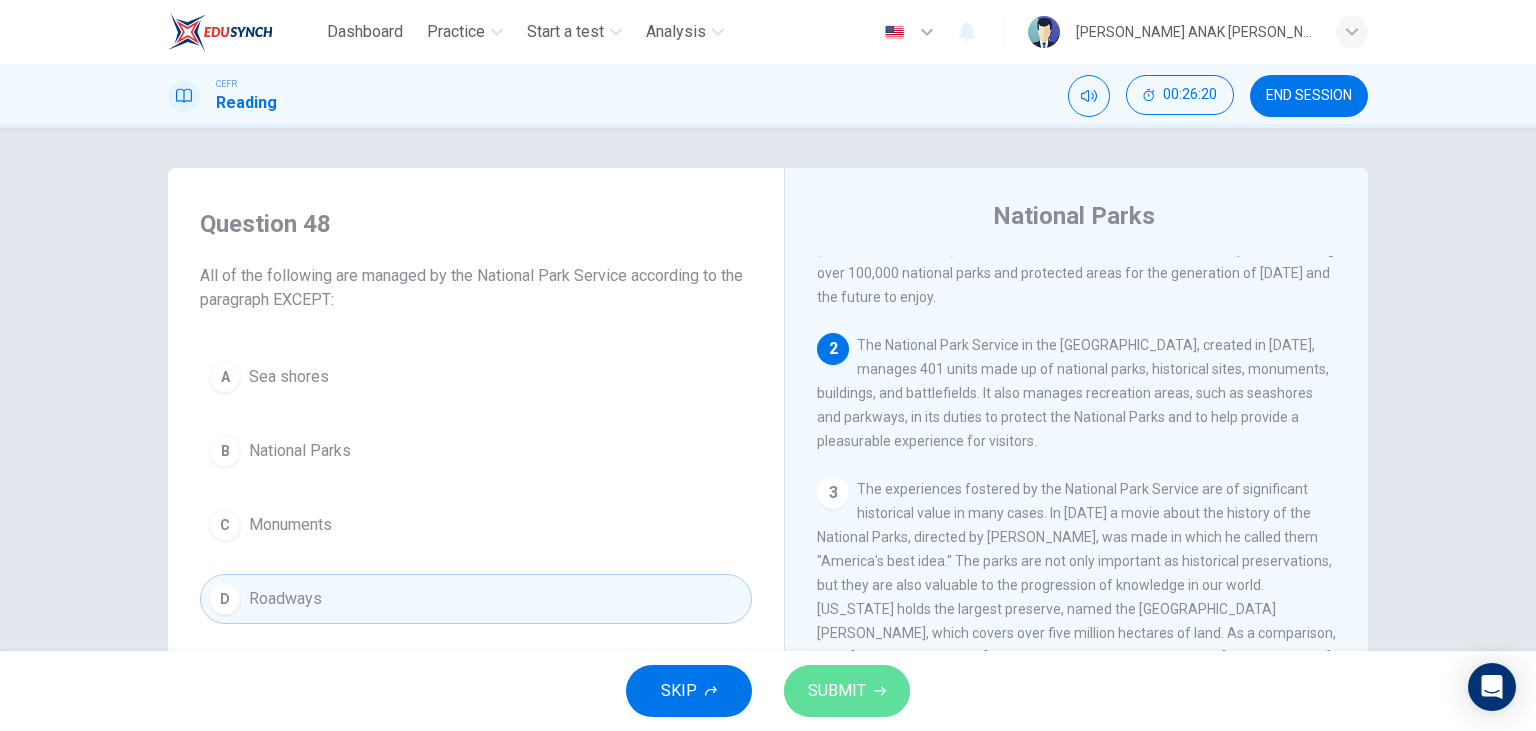 click on "SUBMIT" at bounding box center (837, 691) 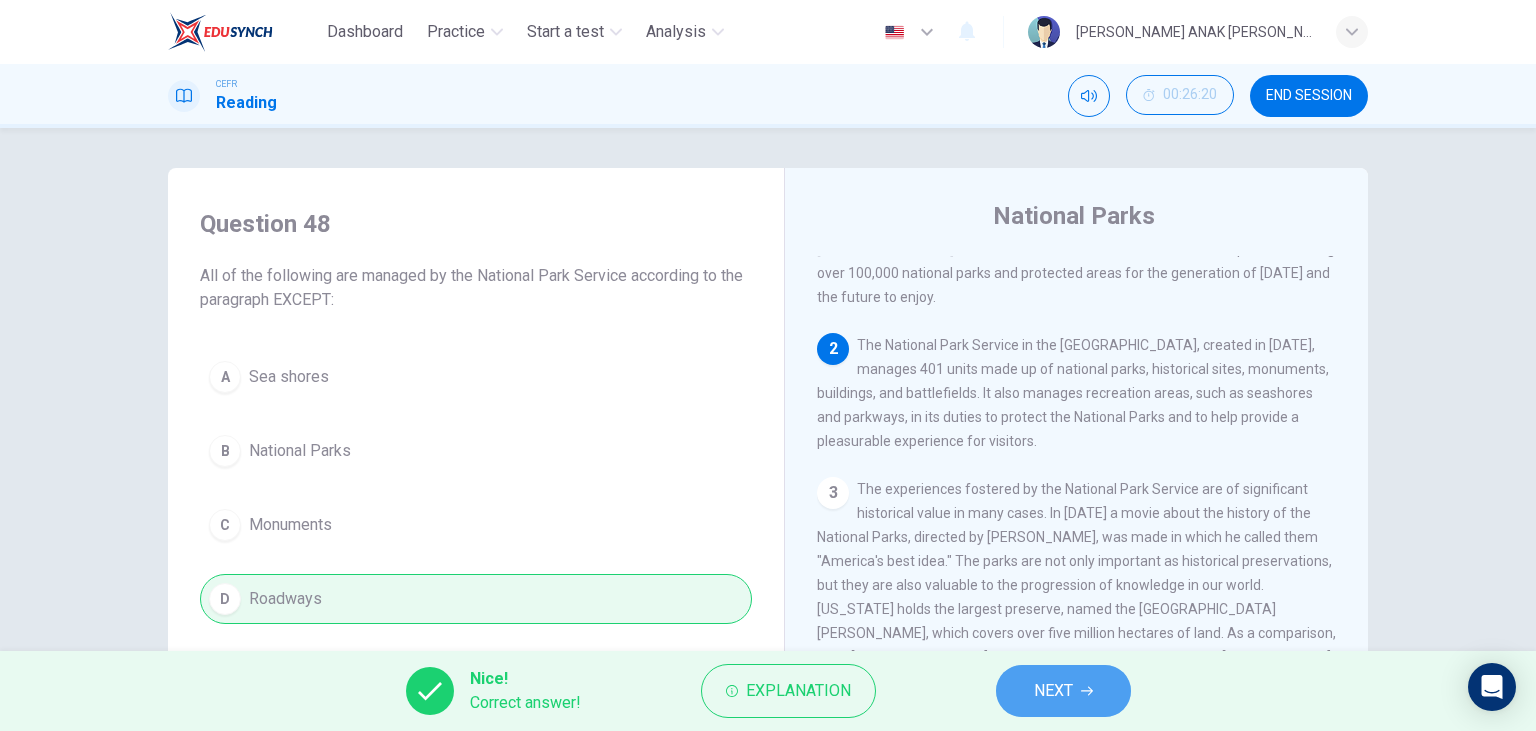 click on "NEXT" at bounding box center [1063, 691] 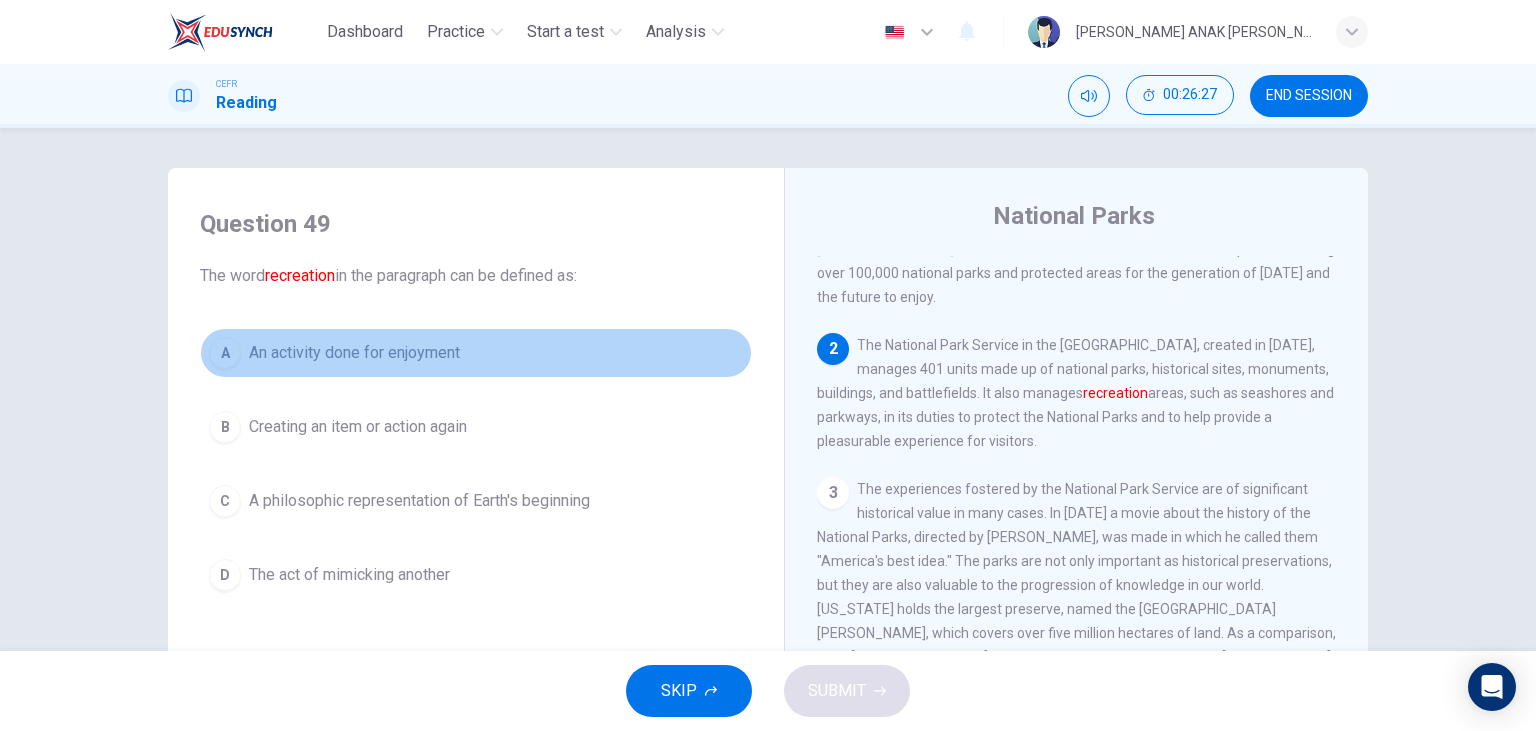 click on "A An activity done for enjoyment" at bounding box center (476, 353) 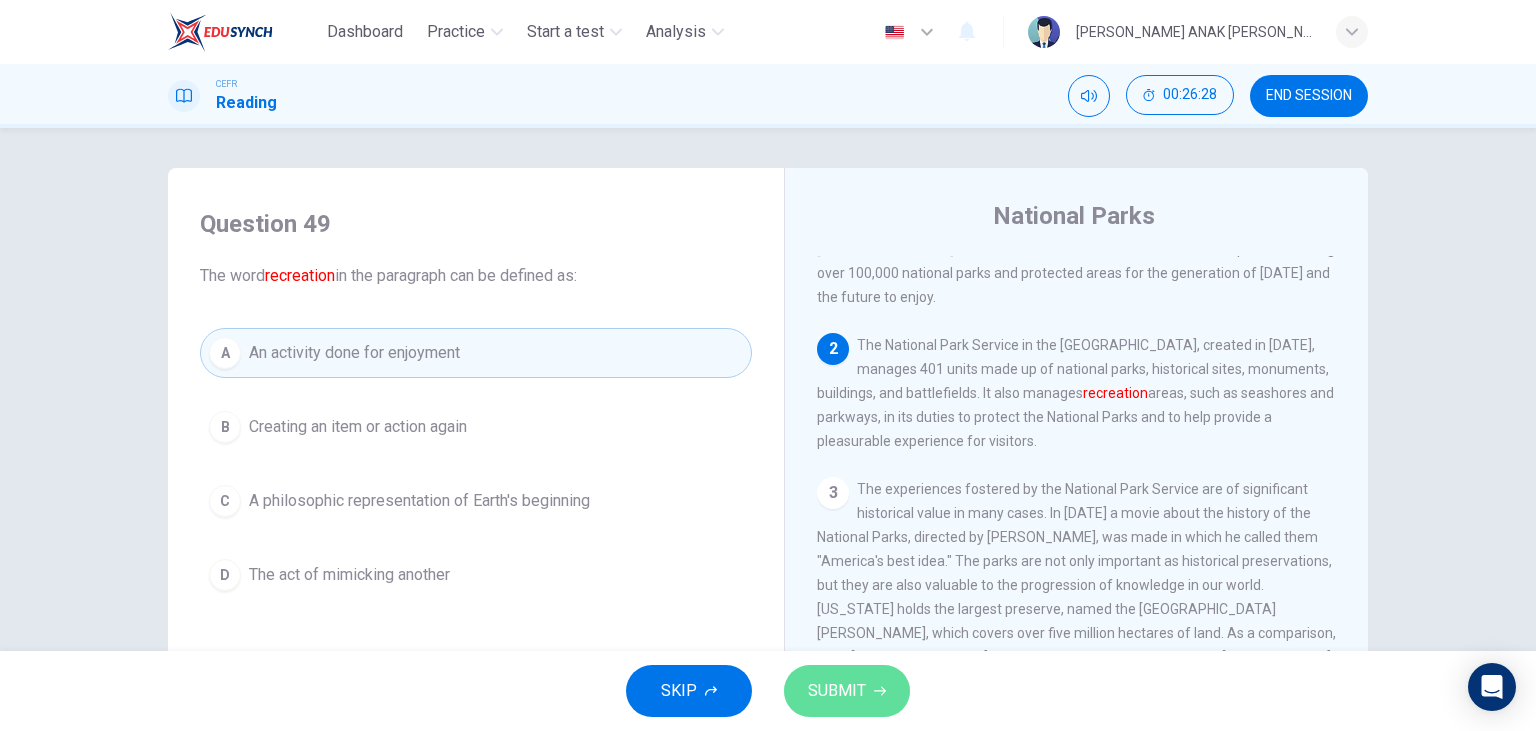 click on "SUBMIT" at bounding box center (837, 691) 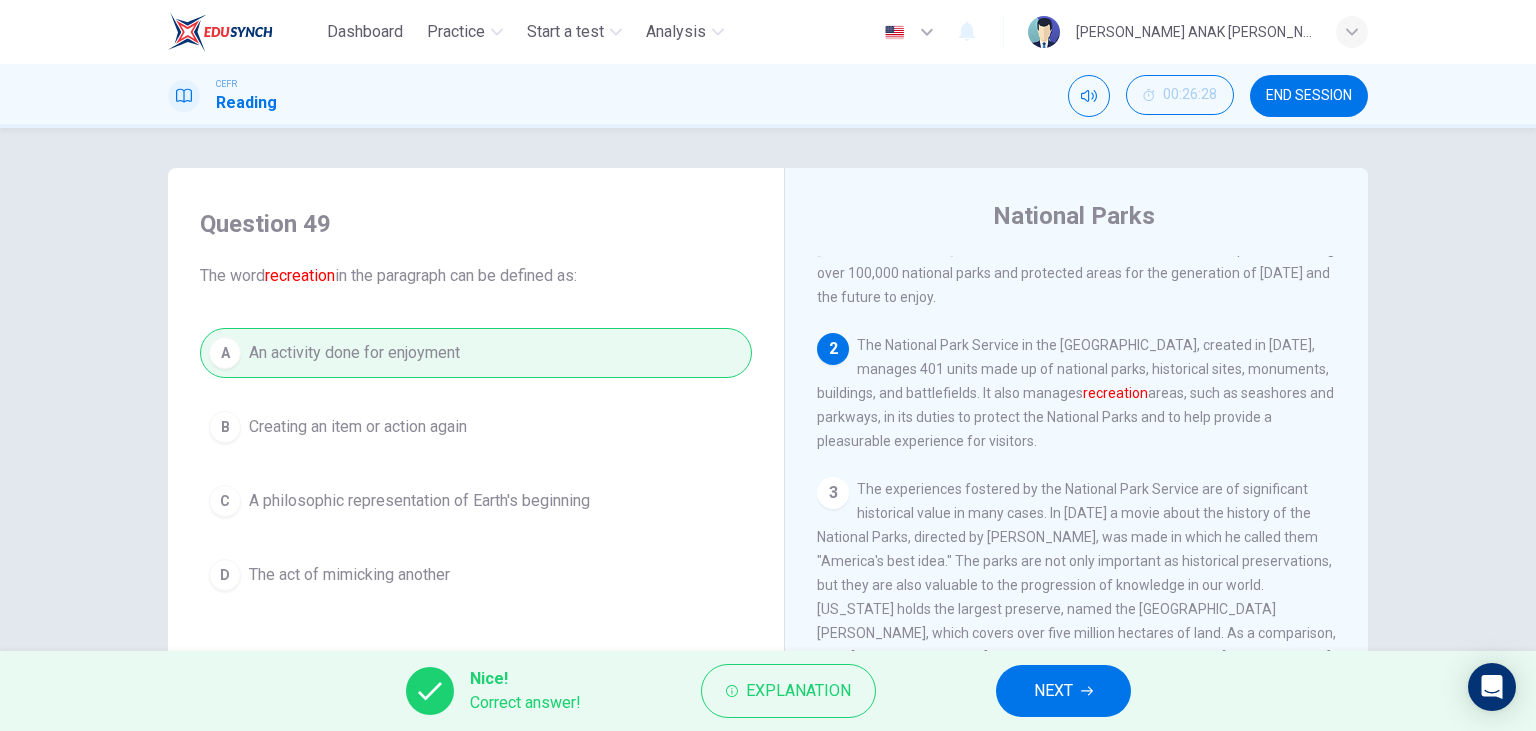 click on "NEXT" at bounding box center (1063, 691) 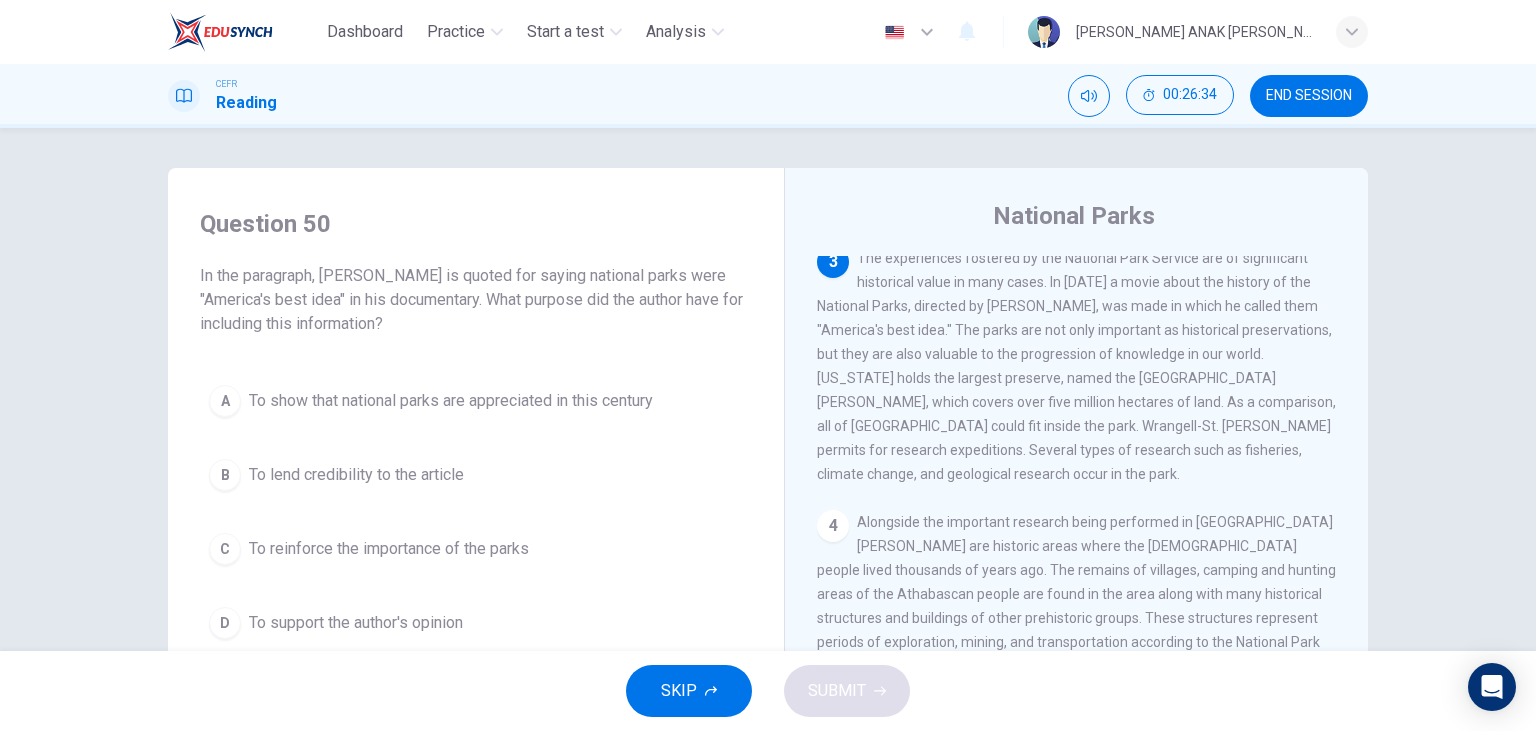 scroll, scrollTop: 230, scrollLeft: 0, axis: vertical 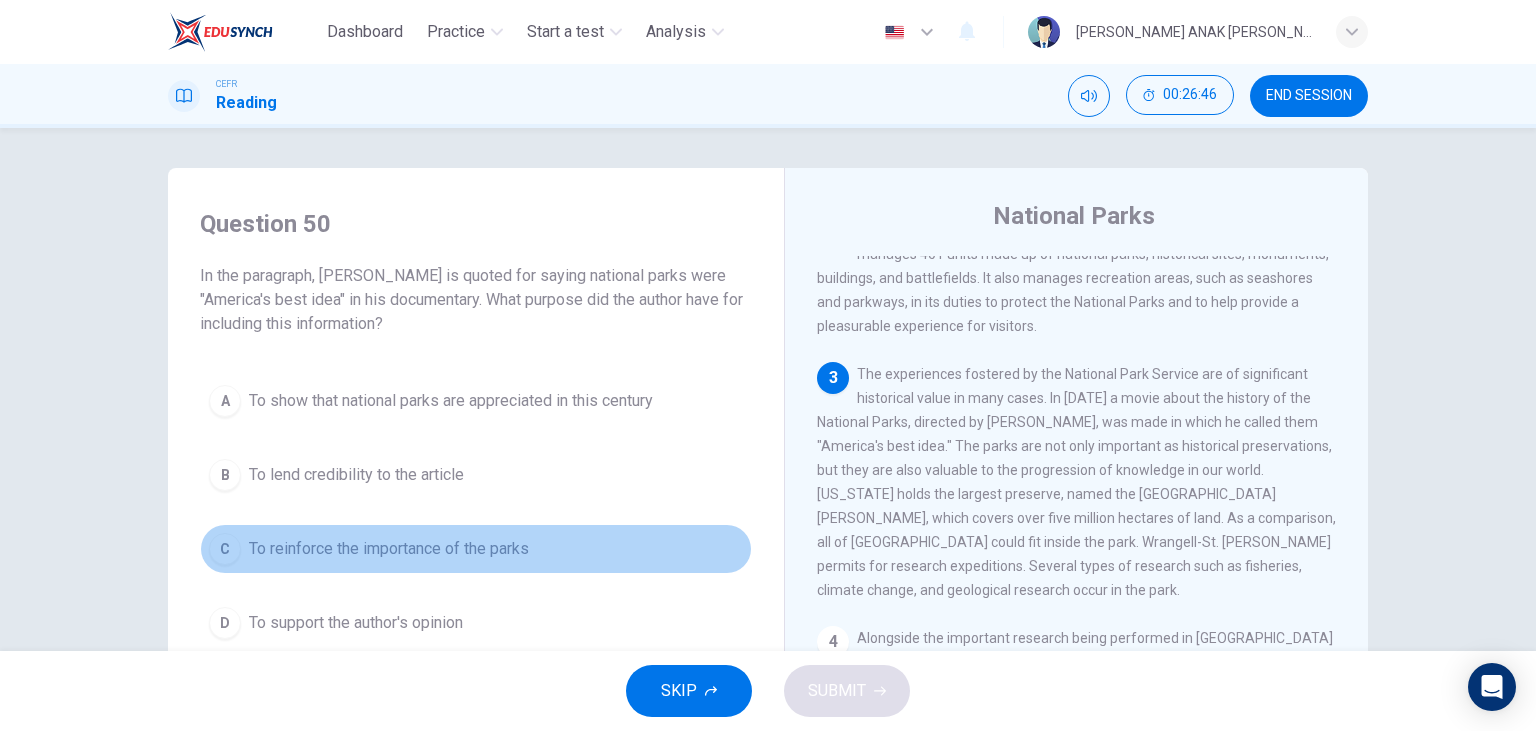click on "C To reinforce the importance of the parks" at bounding box center (476, 549) 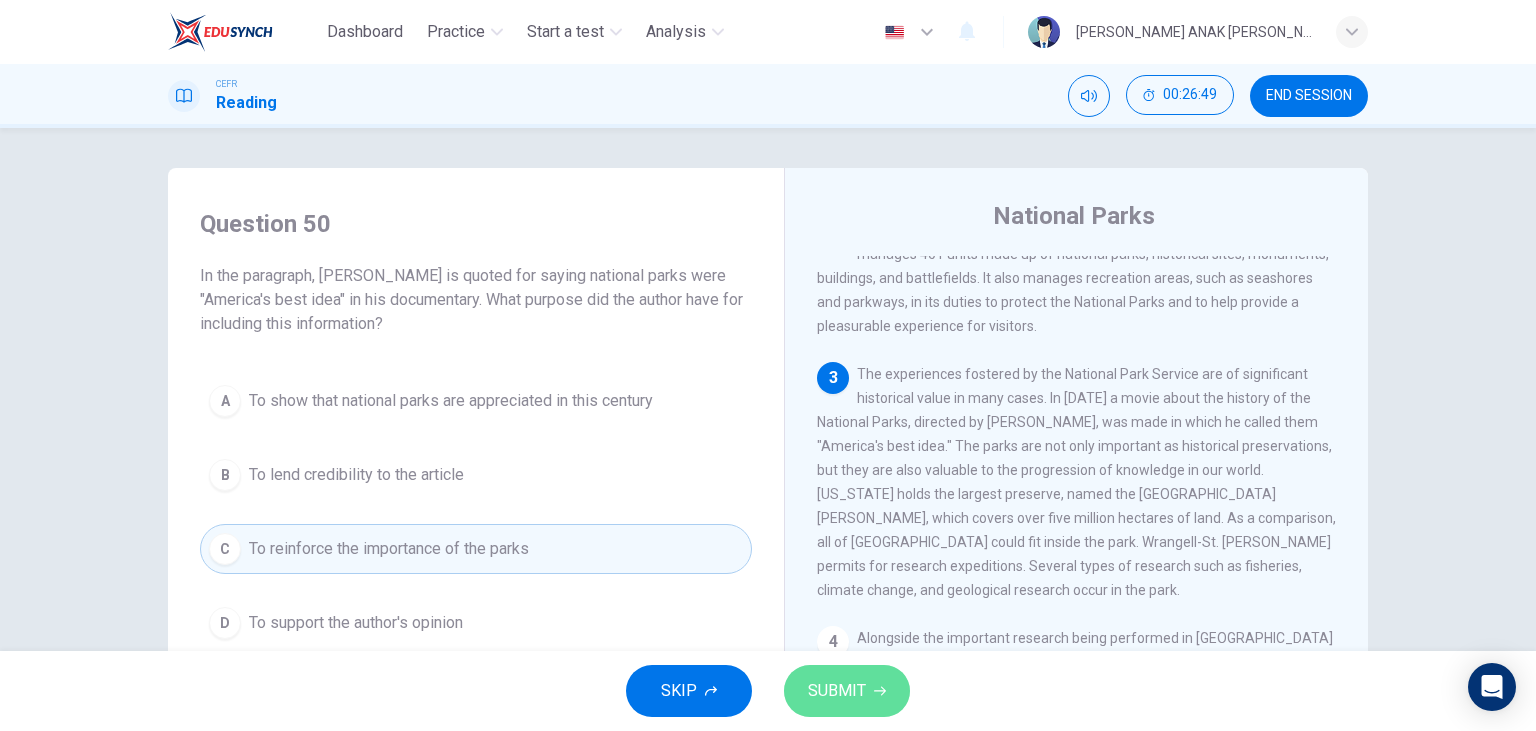 click on "SUBMIT" at bounding box center [837, 691] 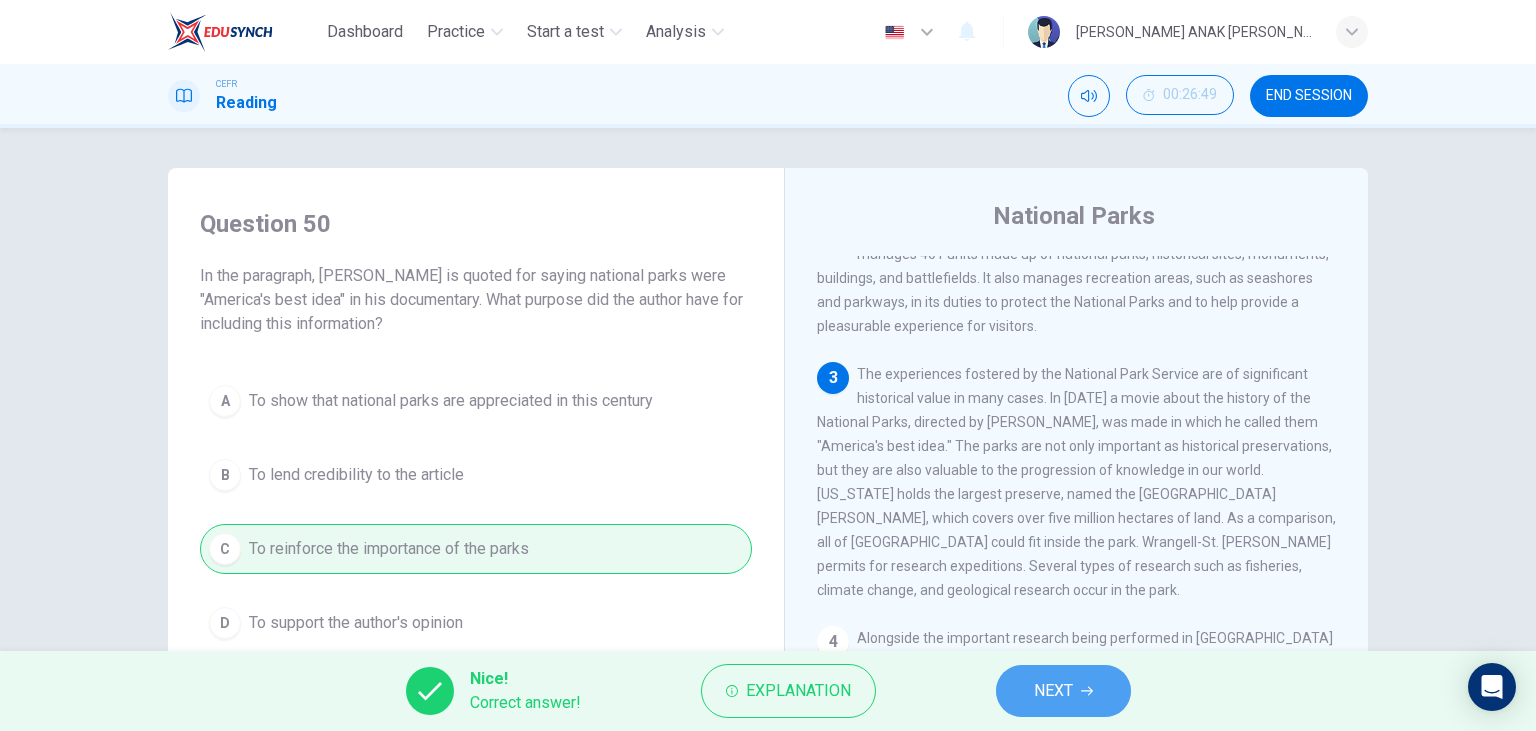 click on "NEXT" at bounding box center [1063, 691] 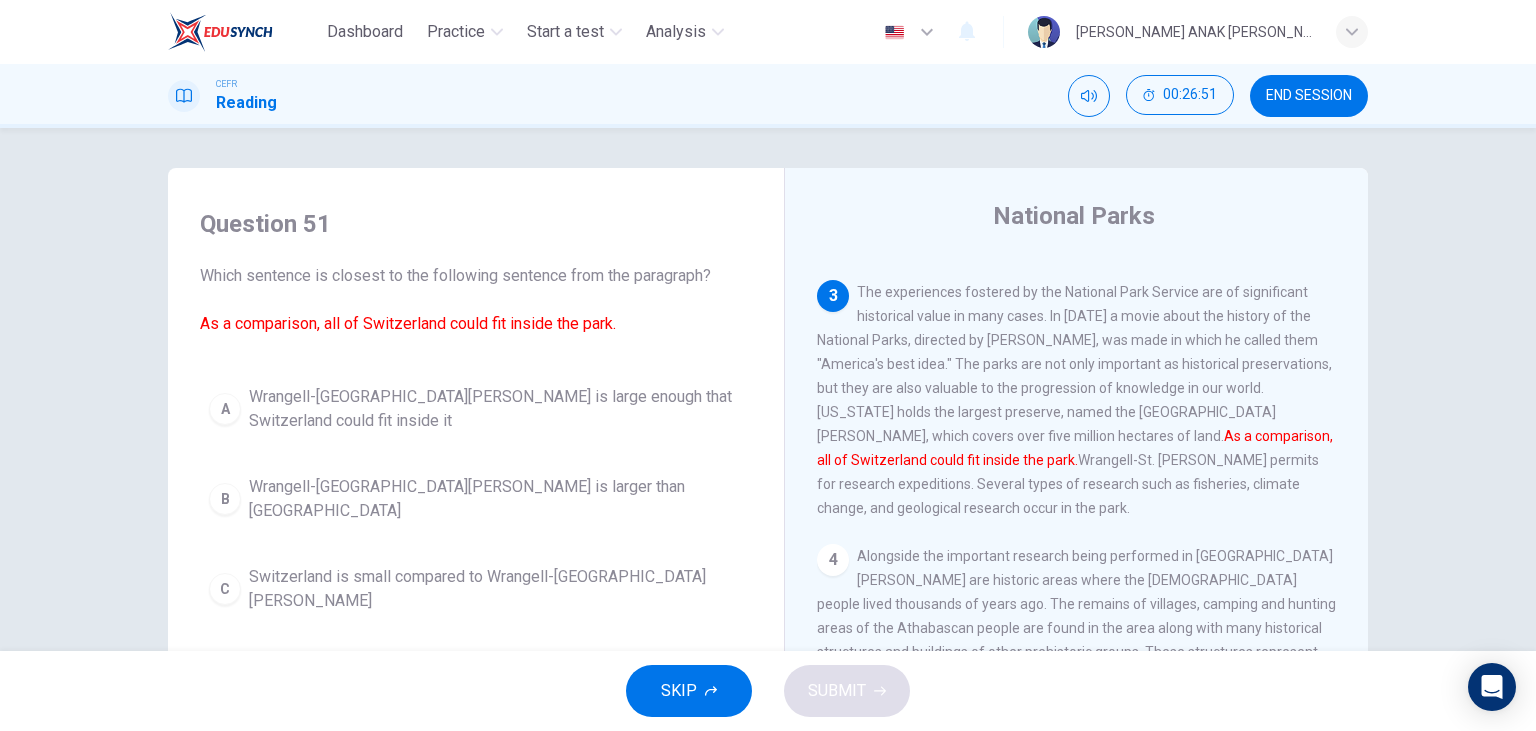 scroll, scrollTop: 313, scrollLeft: 0, axis: vertical 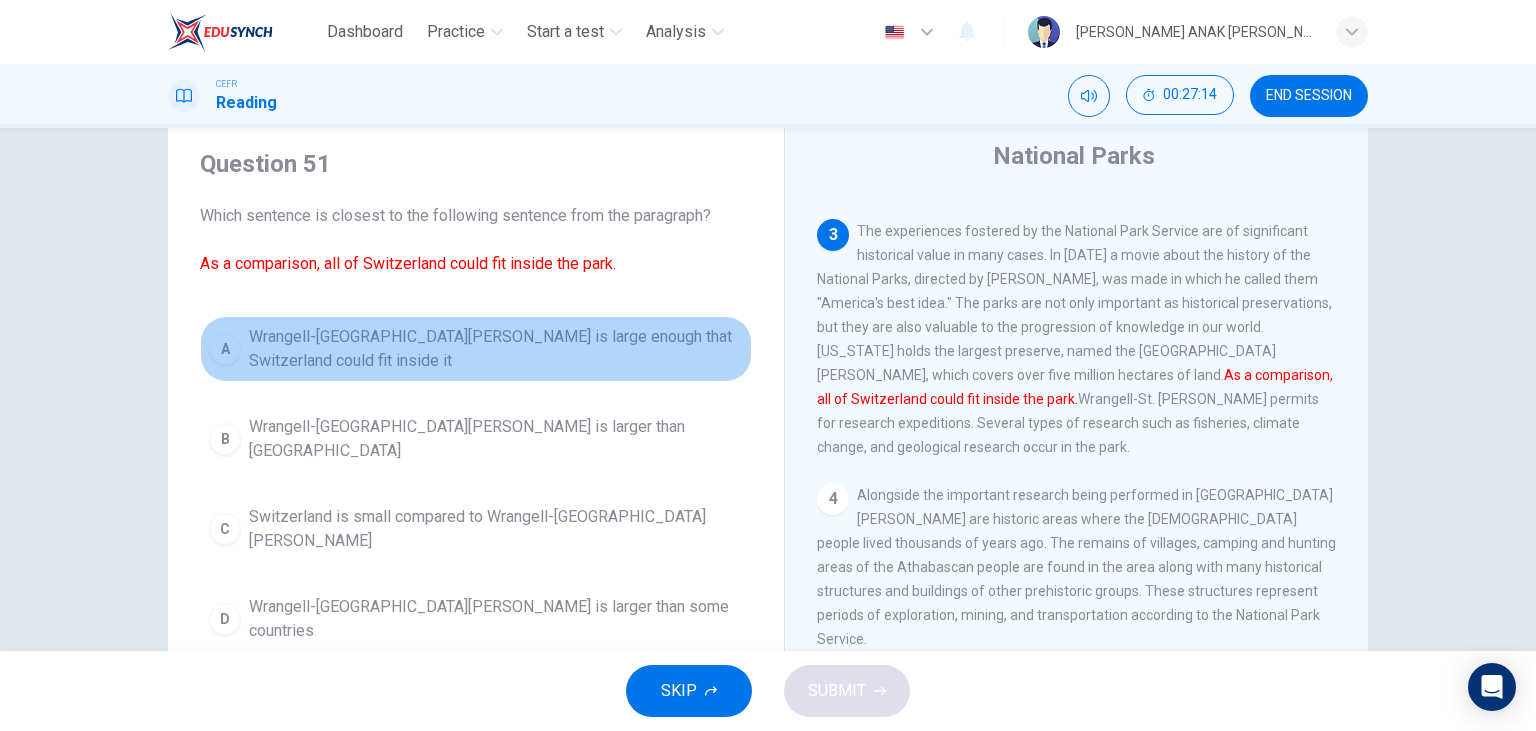 click on "Wrangell-[GEOGRAPHIC_DATA][PERSON_NAME] is large enough that Switzerland could fit inside it" at bounding box center [496, 349] 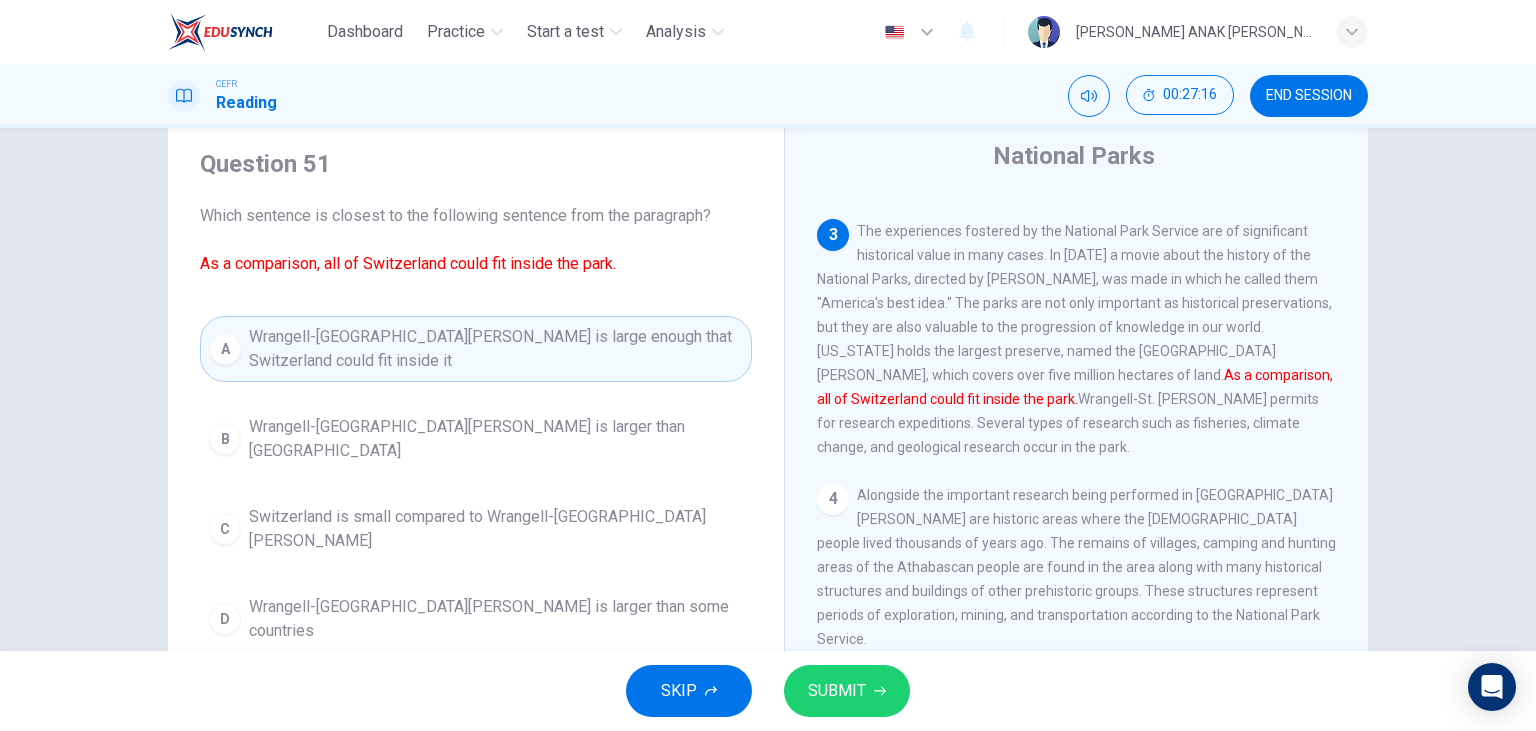 click on "SUBMIT" at bounding box center (837, 691) 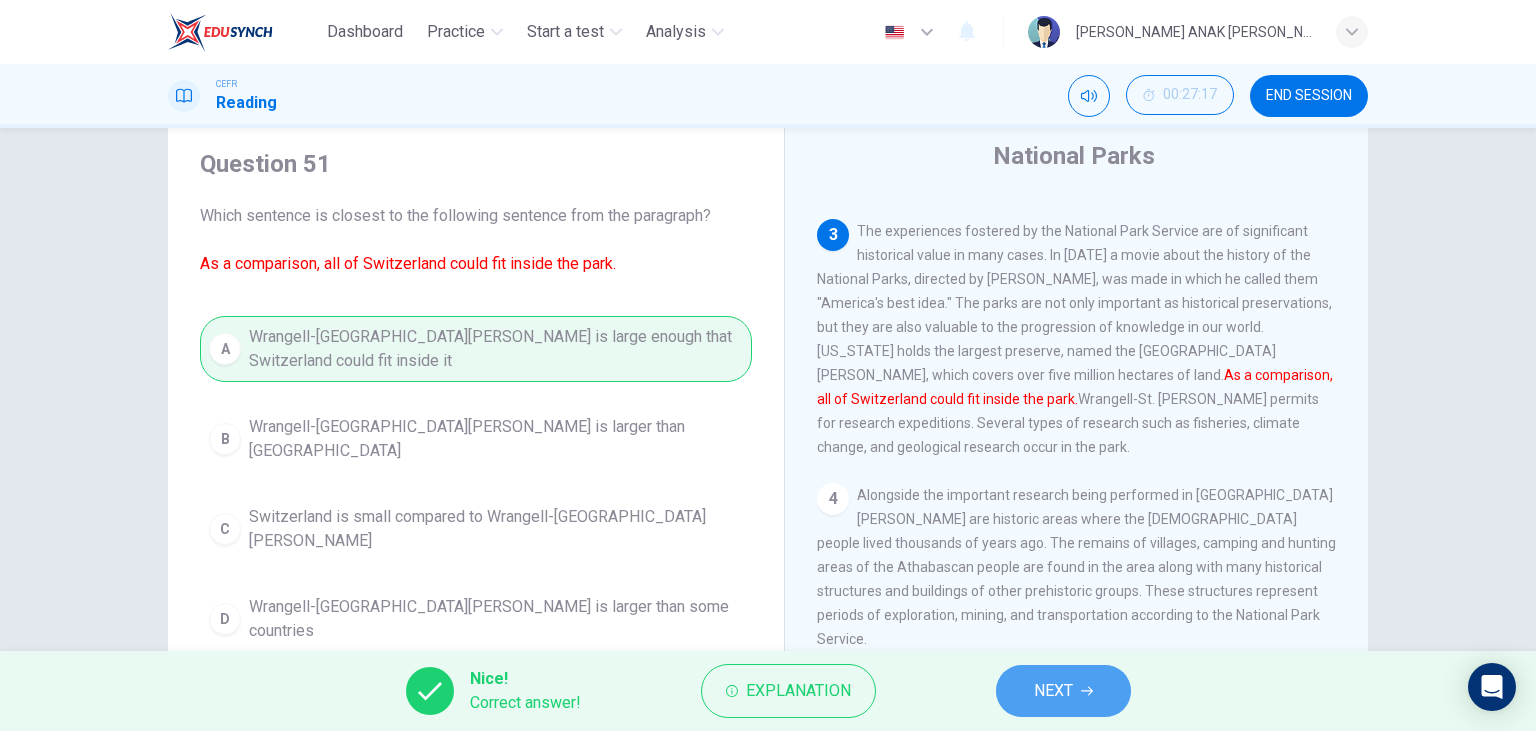 click on "NEXT" at bounding box center (1063, 691) 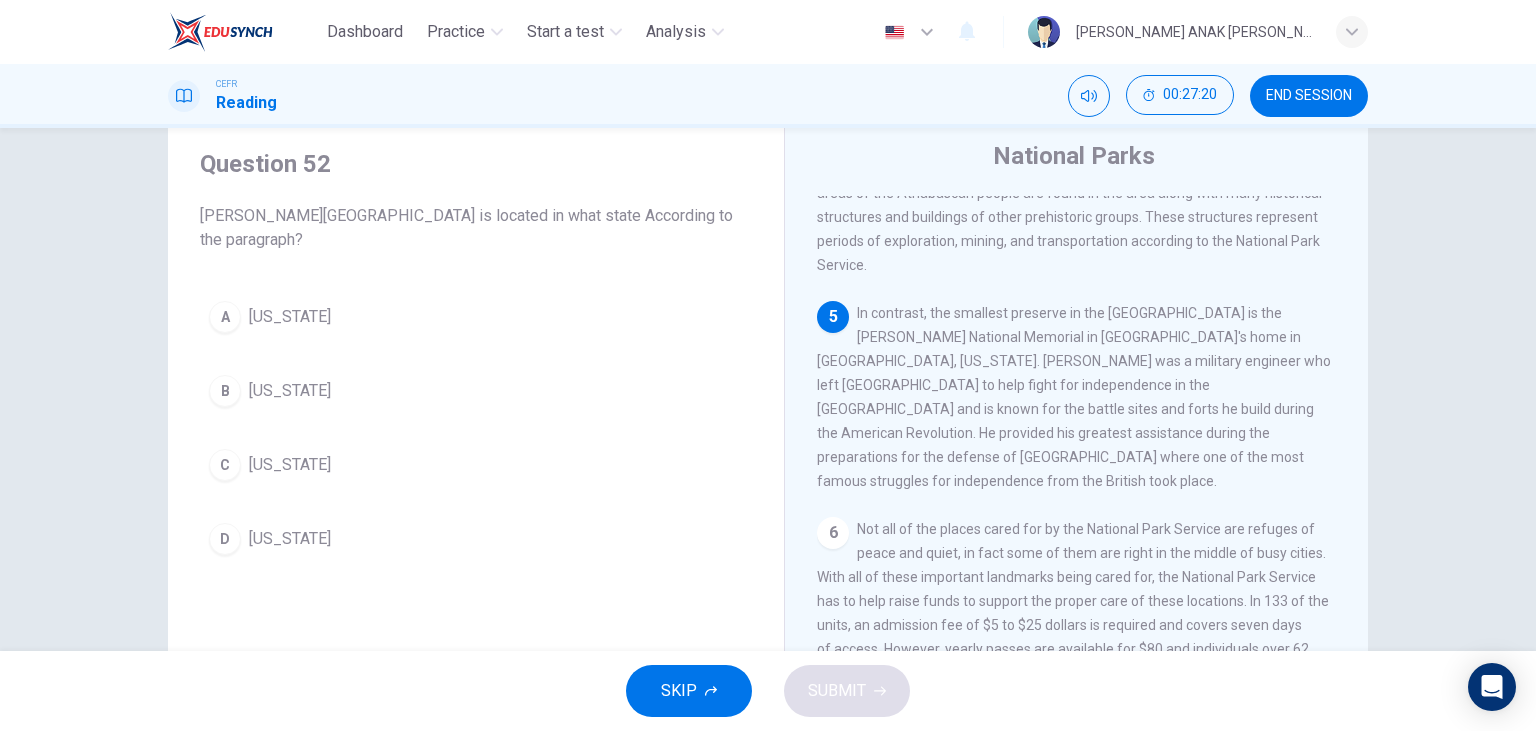 scroll, scrollTop: 689, scrollLeft: 0, axis: vertical 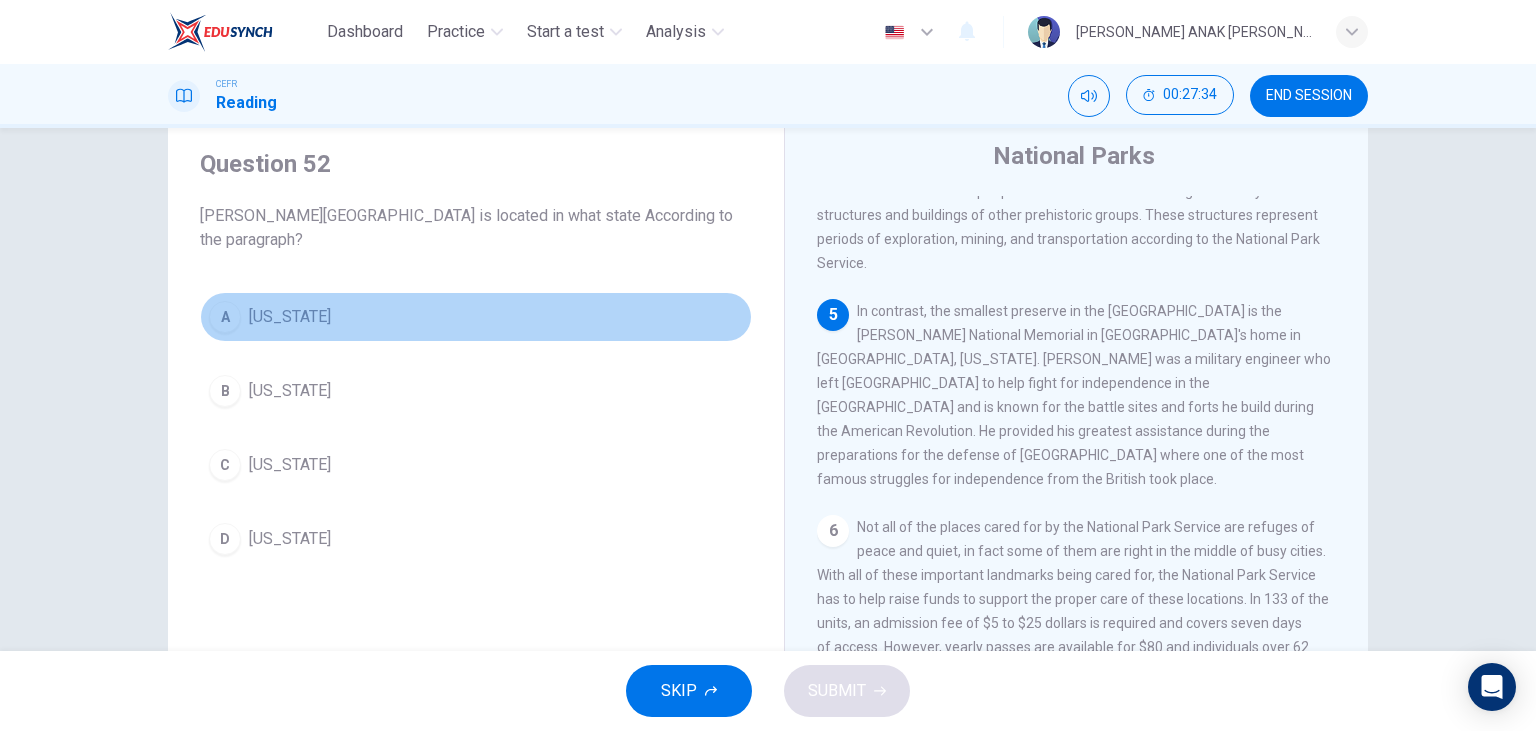 click on "[US_STATE]" at bounding box center (290, 317) 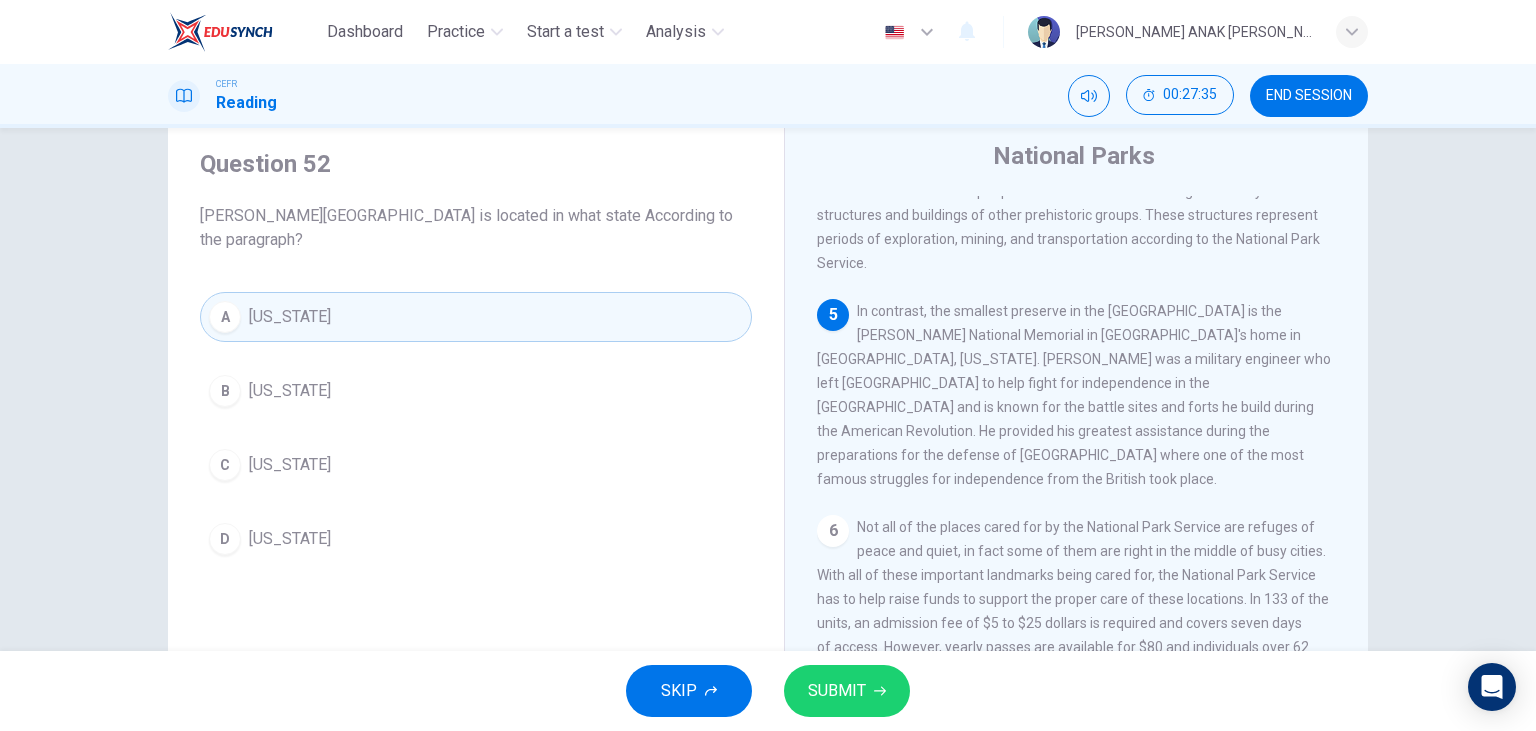 click on "SUBMIT" at bounding box center [847, 691] 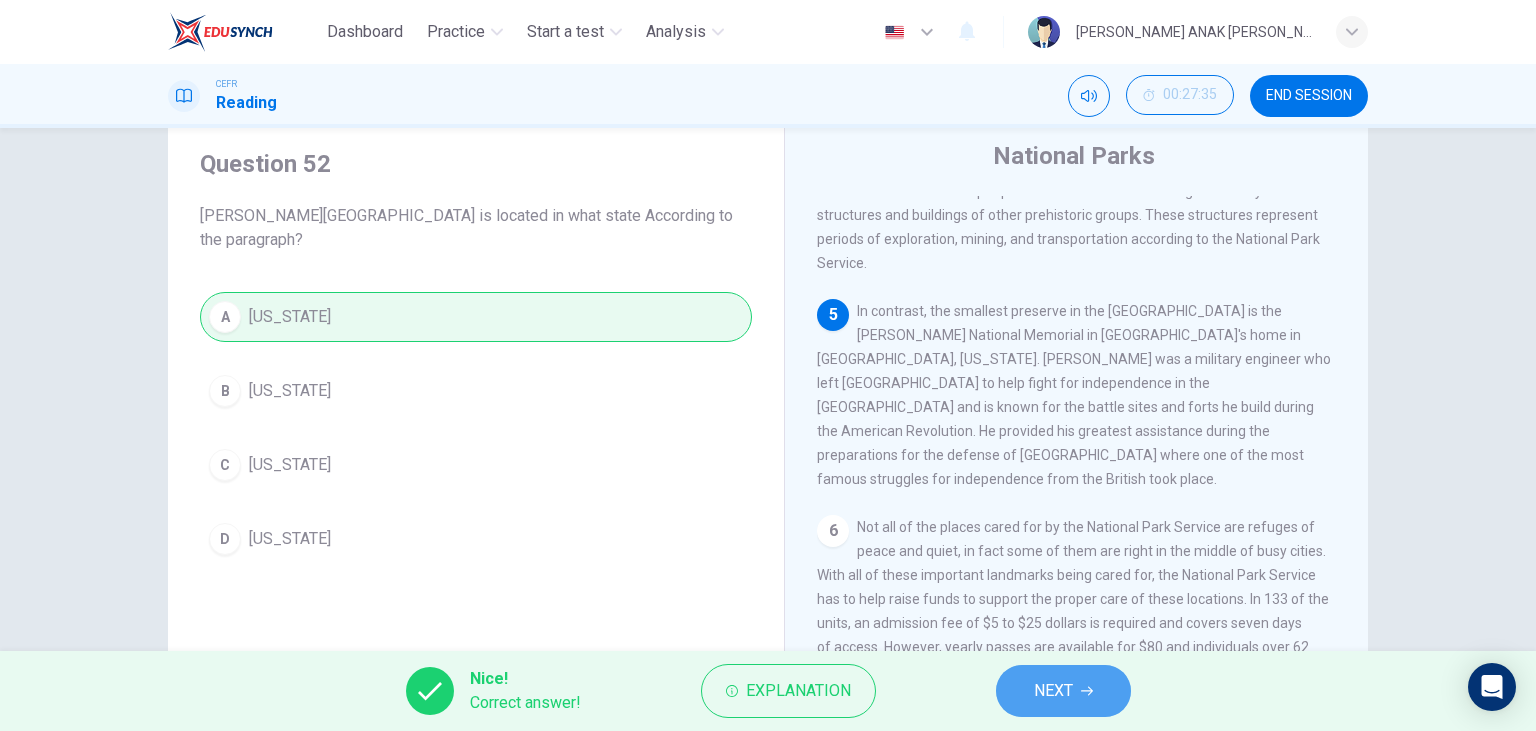 click on "NEXT" at bounding box center [1053, 691] 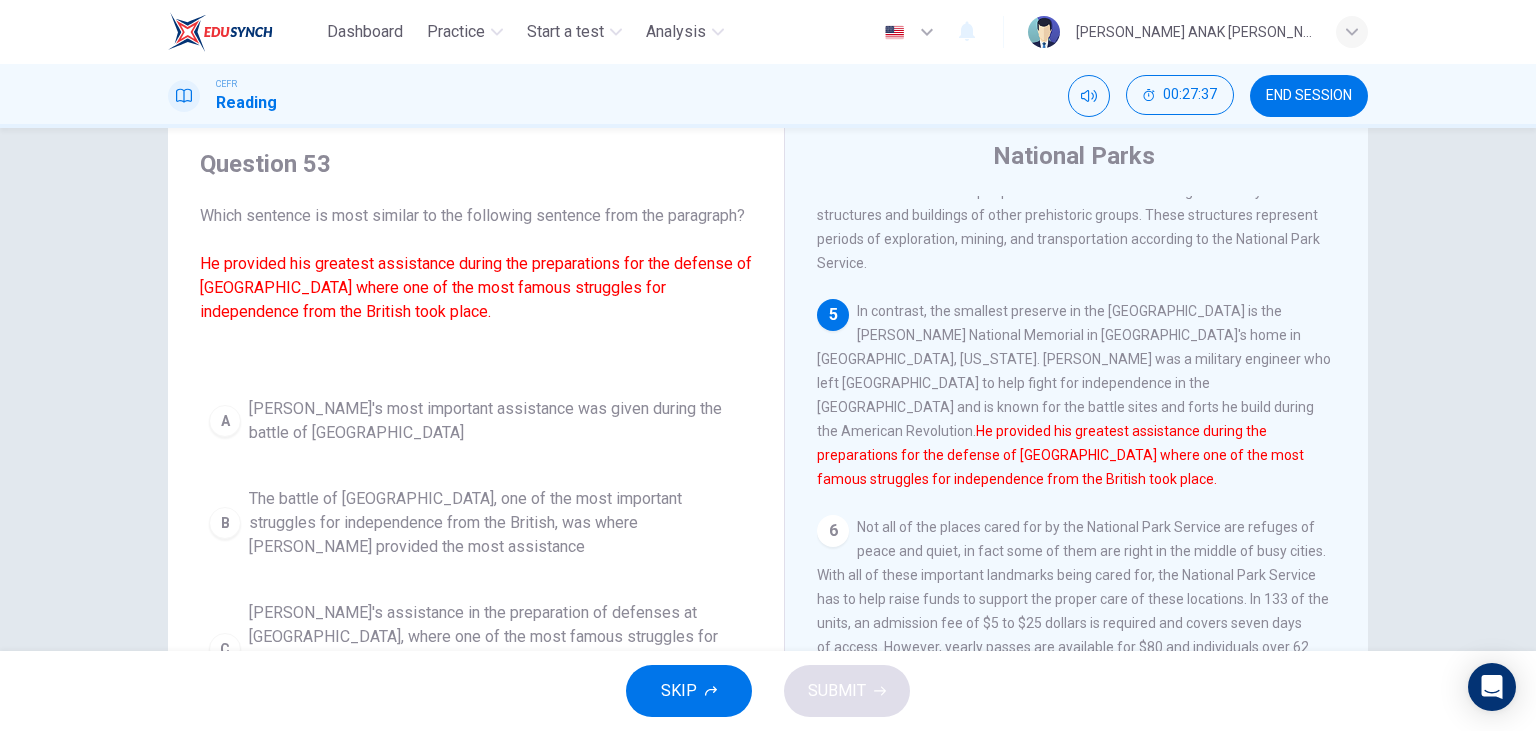 scroll, scrollTop: 15, scrollLeft: 0, axis: vertical 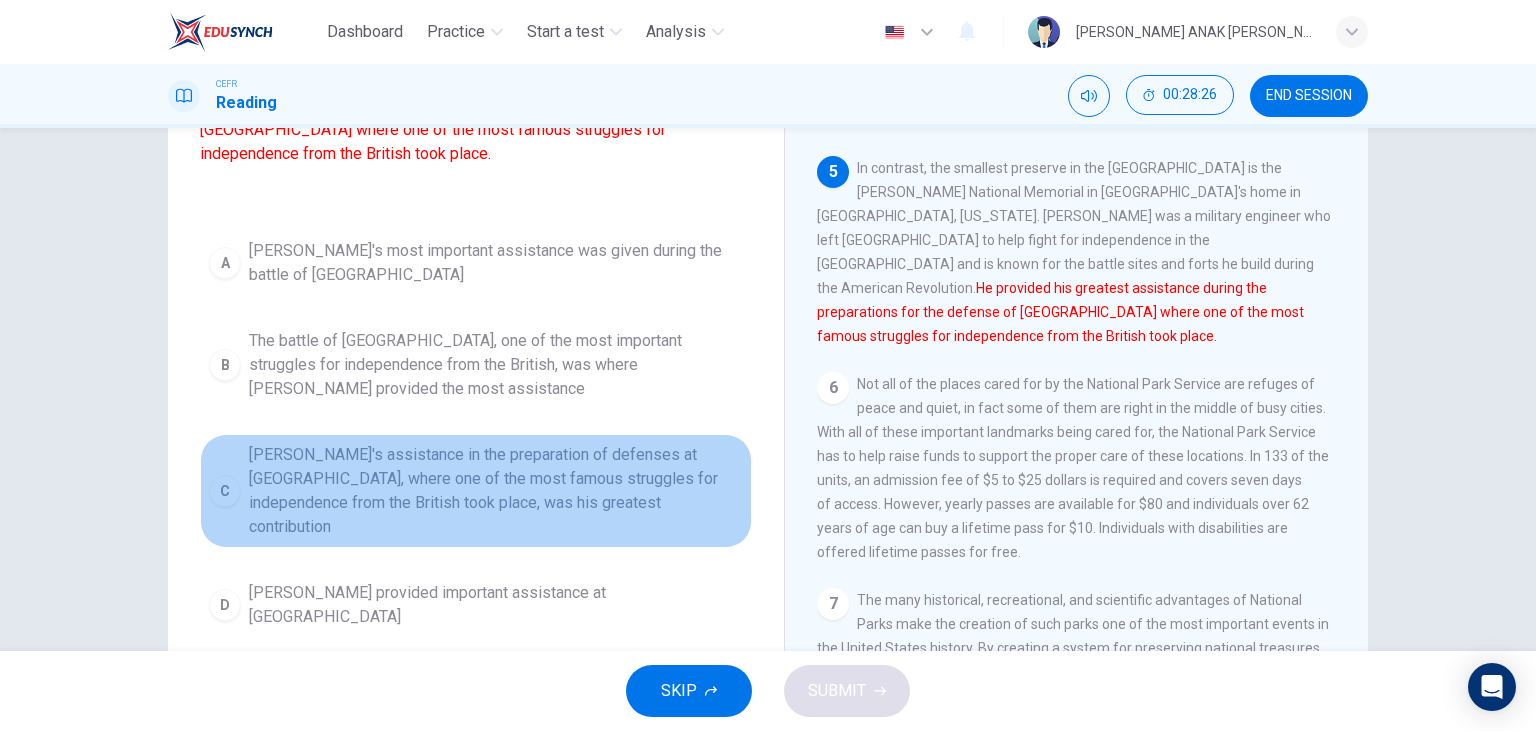 click on "[PERSON_NAME]'s assistance in the preparation of defenses at [GEOGRAPHIC_DATA], where one of the most famous struggles for independence from the British took place, was his greatest contribution" at bounding box center (496, 491) 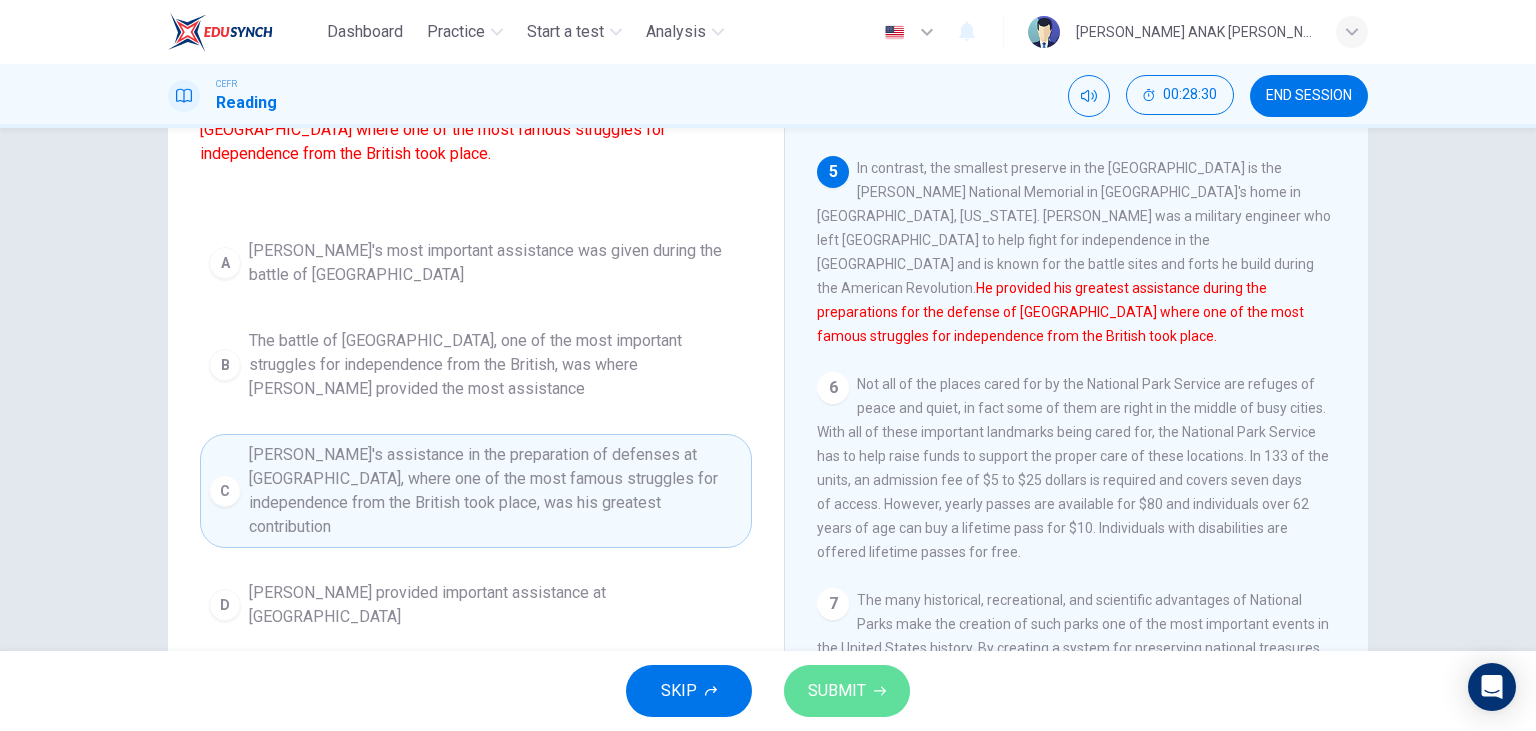 click on "SUBMIT" at bounding box center (837, 691) 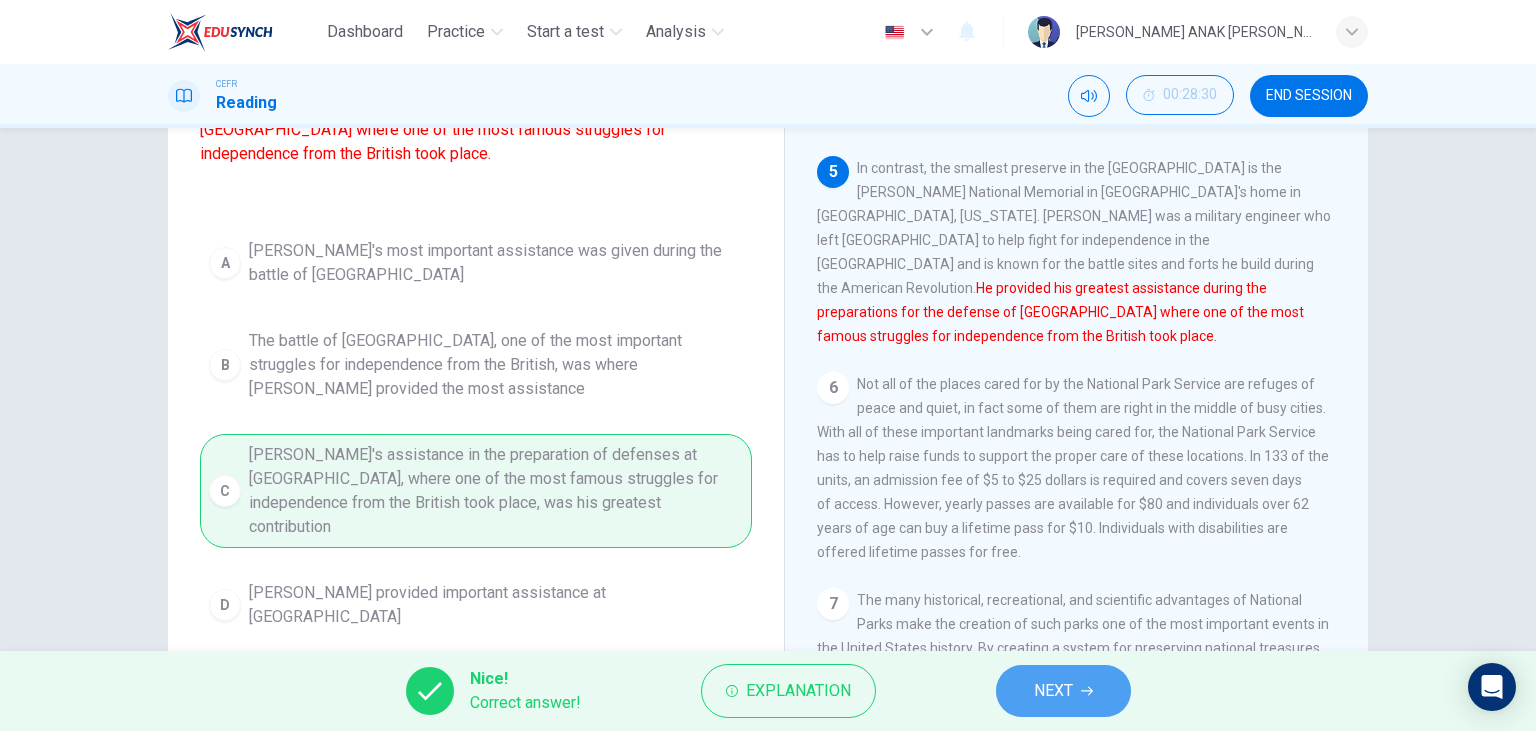 click 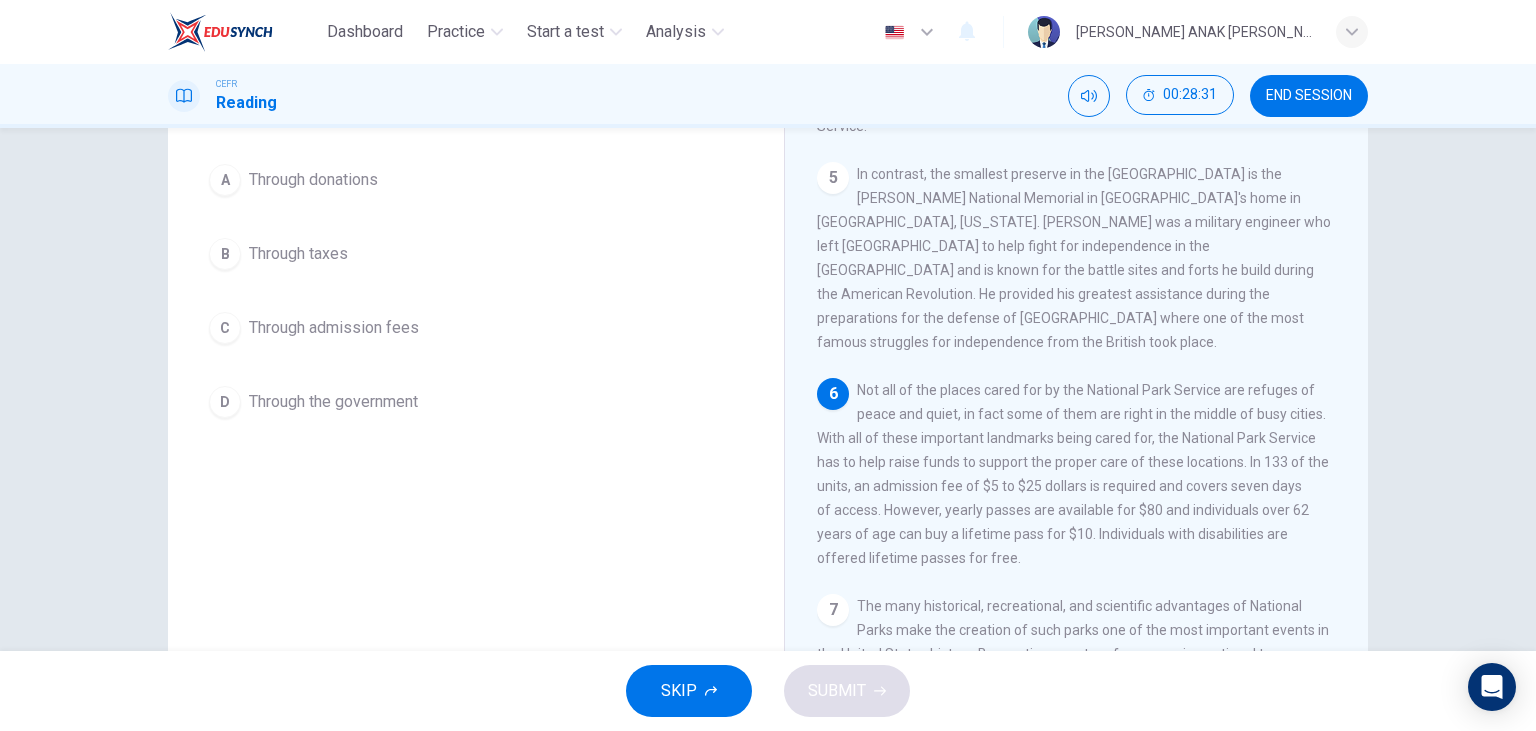 scroll, scrollTop: 252, scrollLeft: 0, axis: vertical 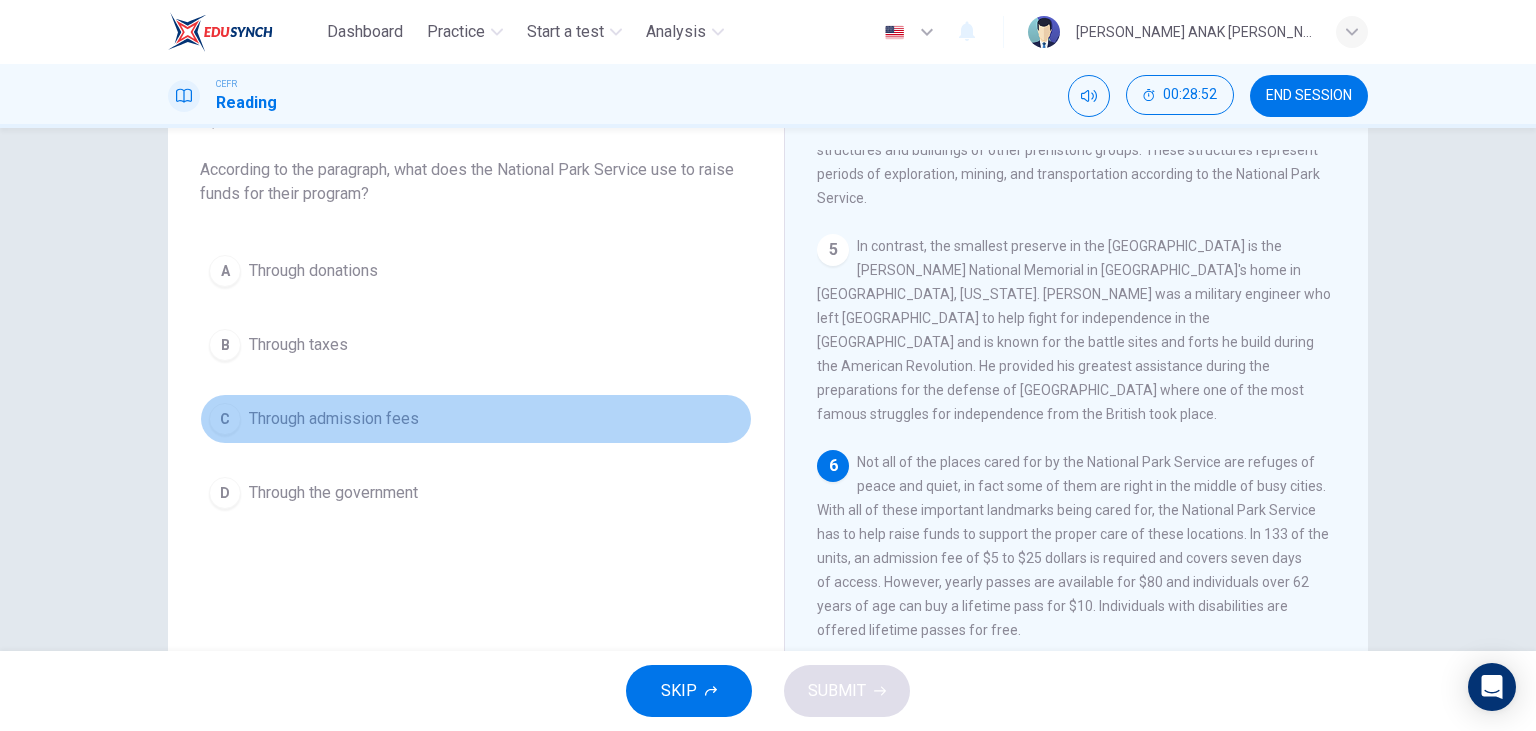click on "C Through admission fees" at bounding box center [476, 419] 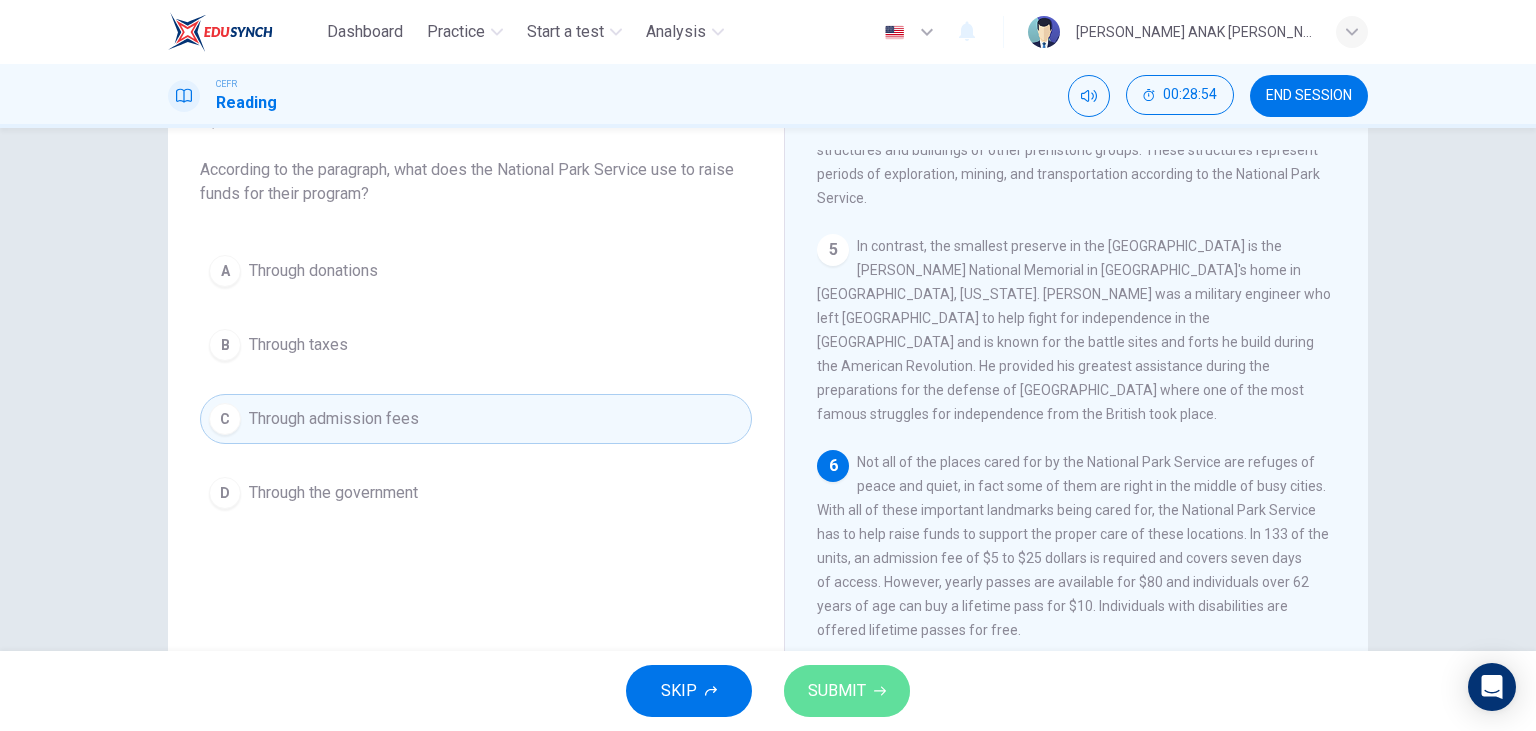 click on "SUBMIT" at bounding box center (847, 691) 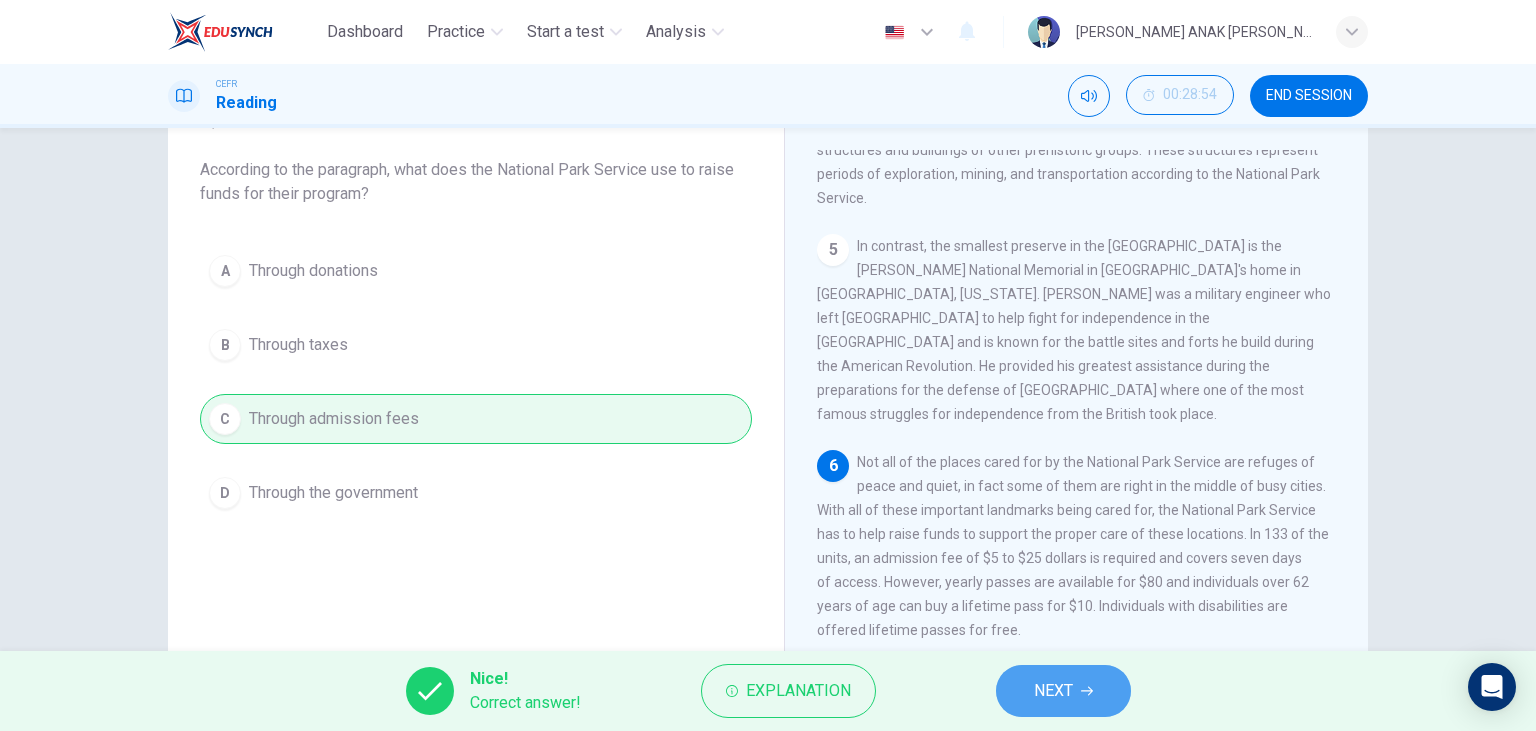 click on "NEXT" at bounding box center [1053, 691] 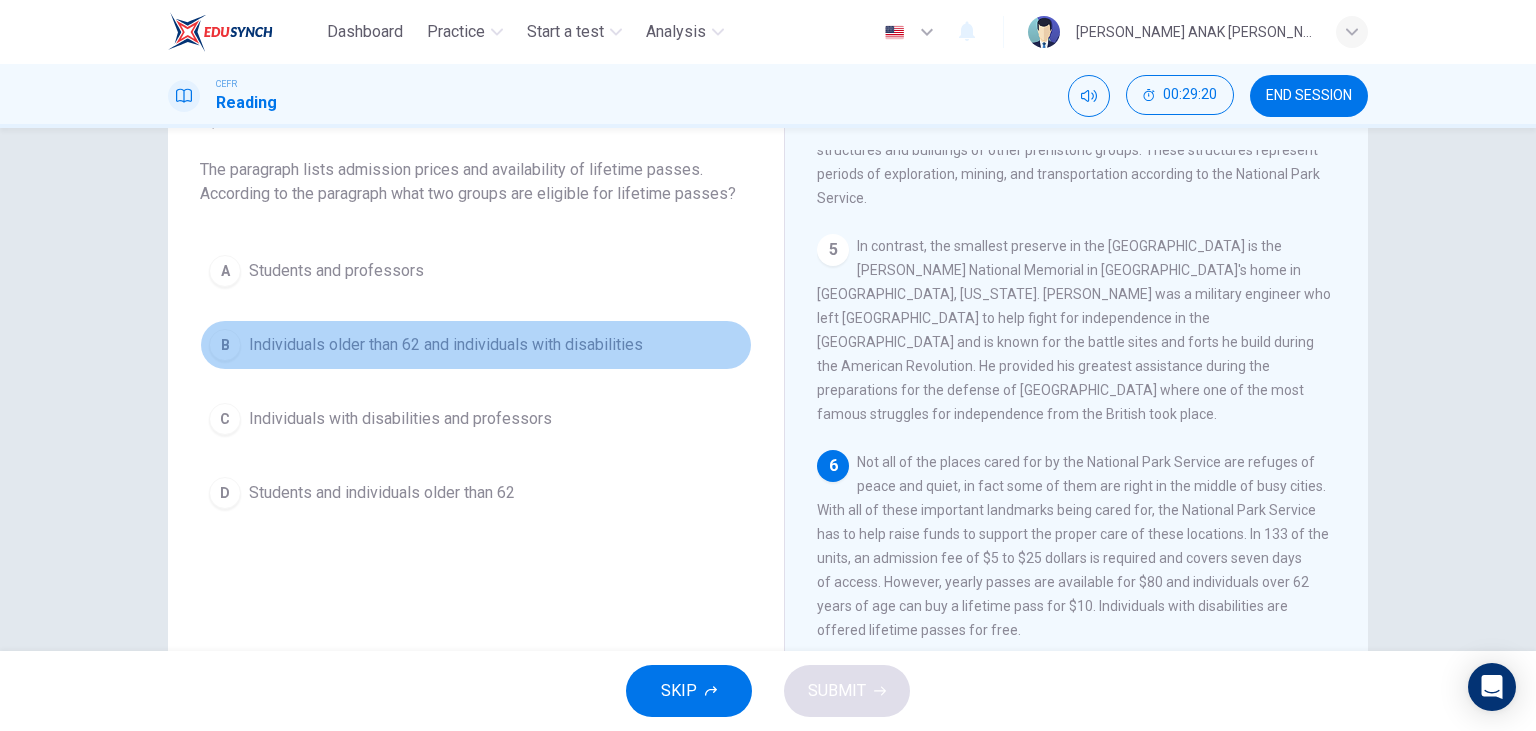 click on "Individuals older than 62 and individuals with disabilities" at bounding box center [446, 345] 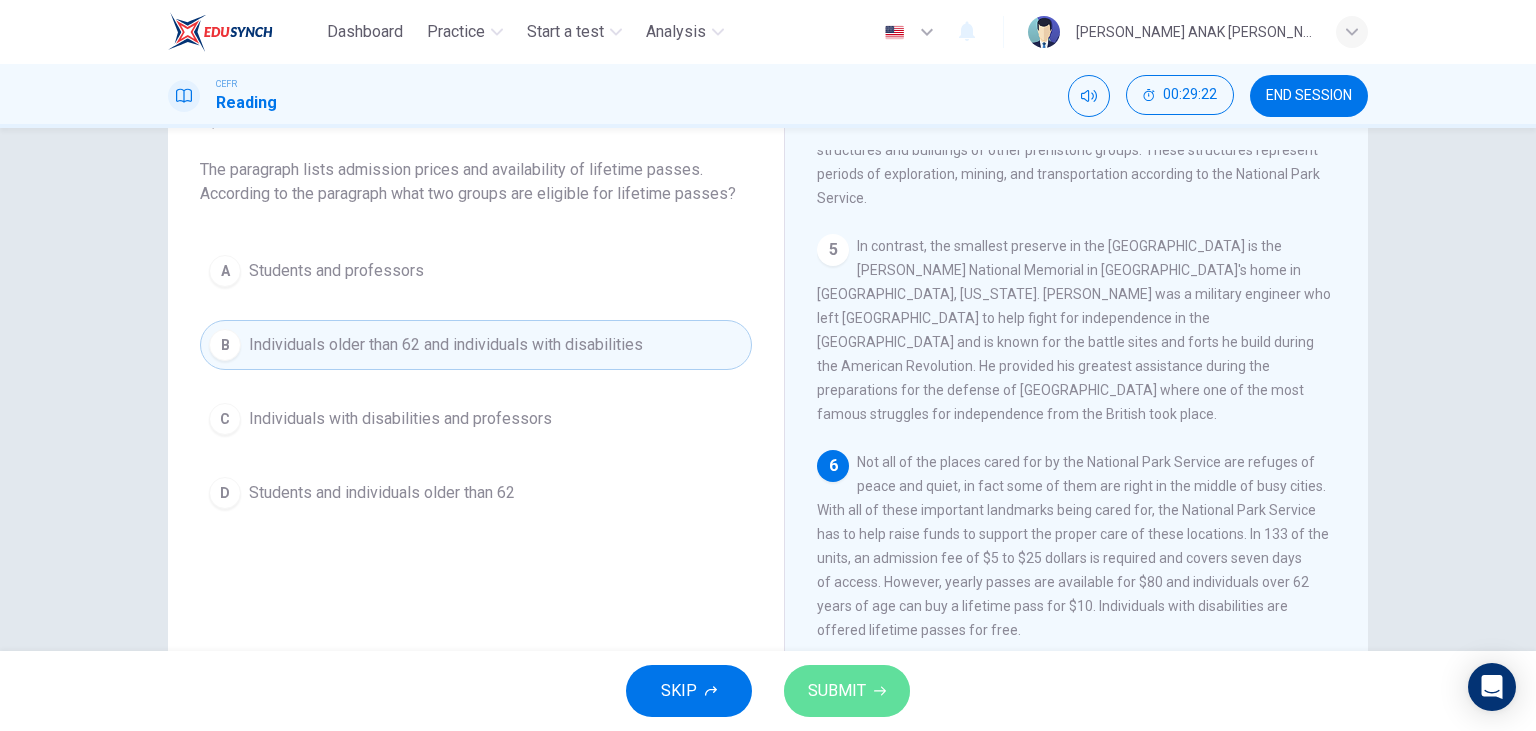 click on "SUBMIT" at bounding box center [847, 691] 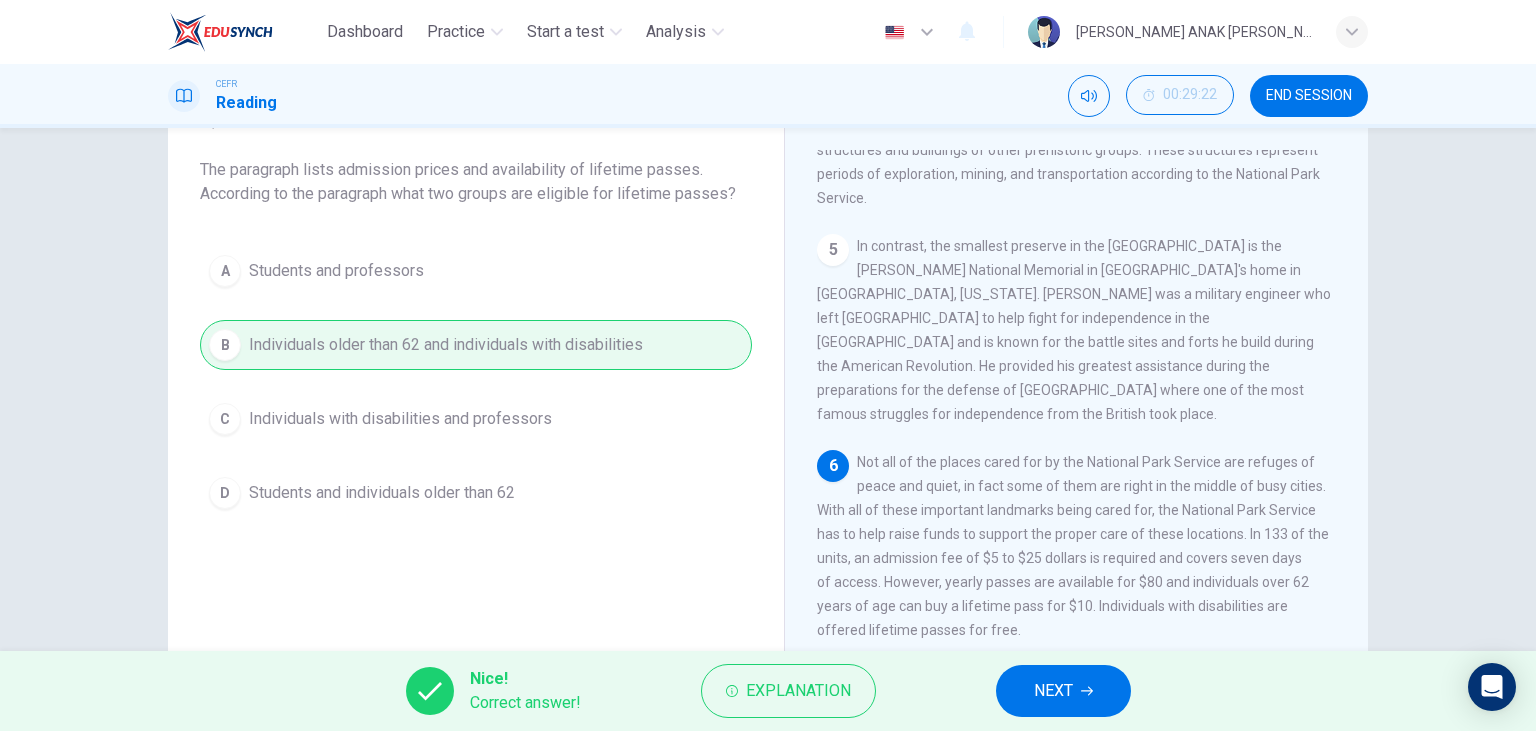click on "NEXT" at bounding box center [1063, 691] 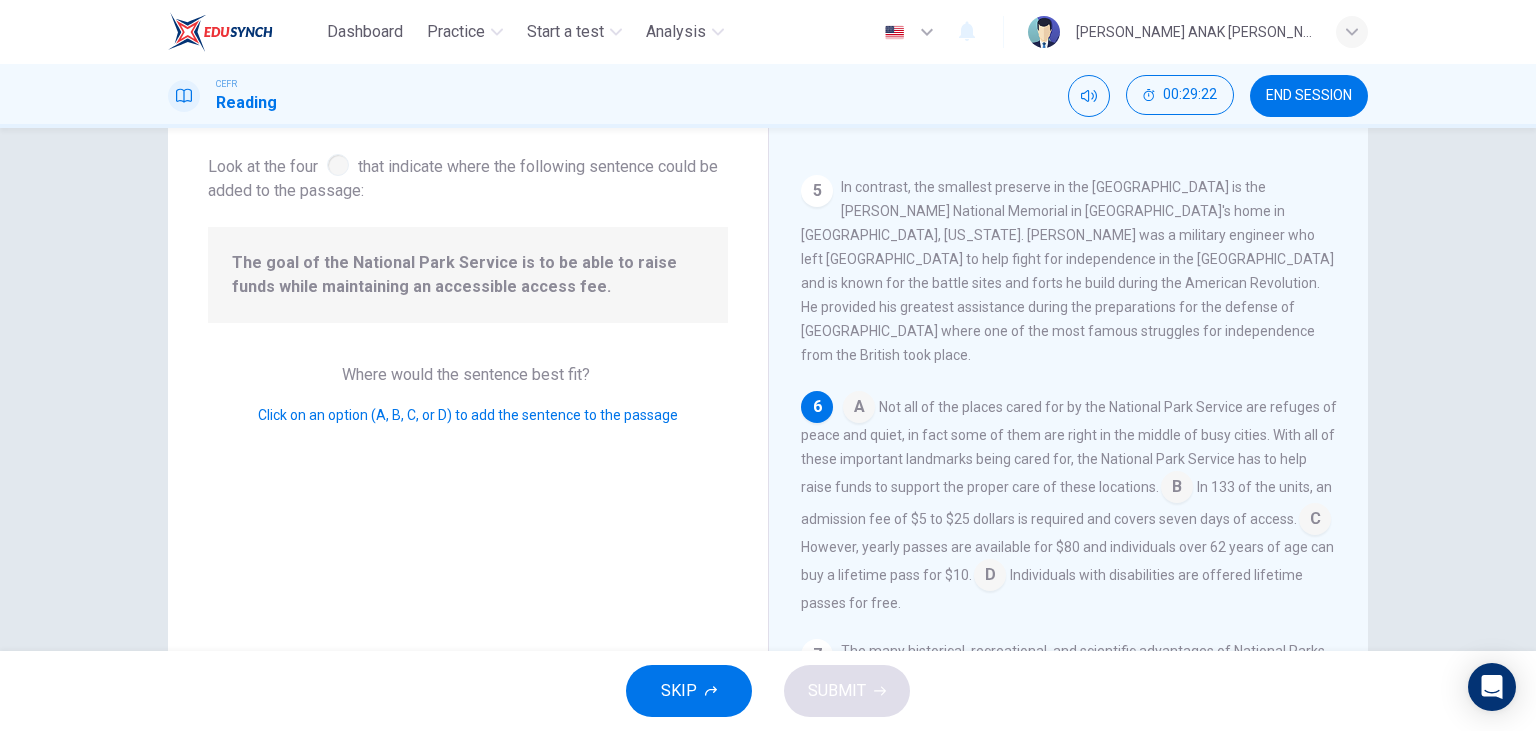 scroll, scrollTop: 744, scrollLeft: 0, axis: vertical 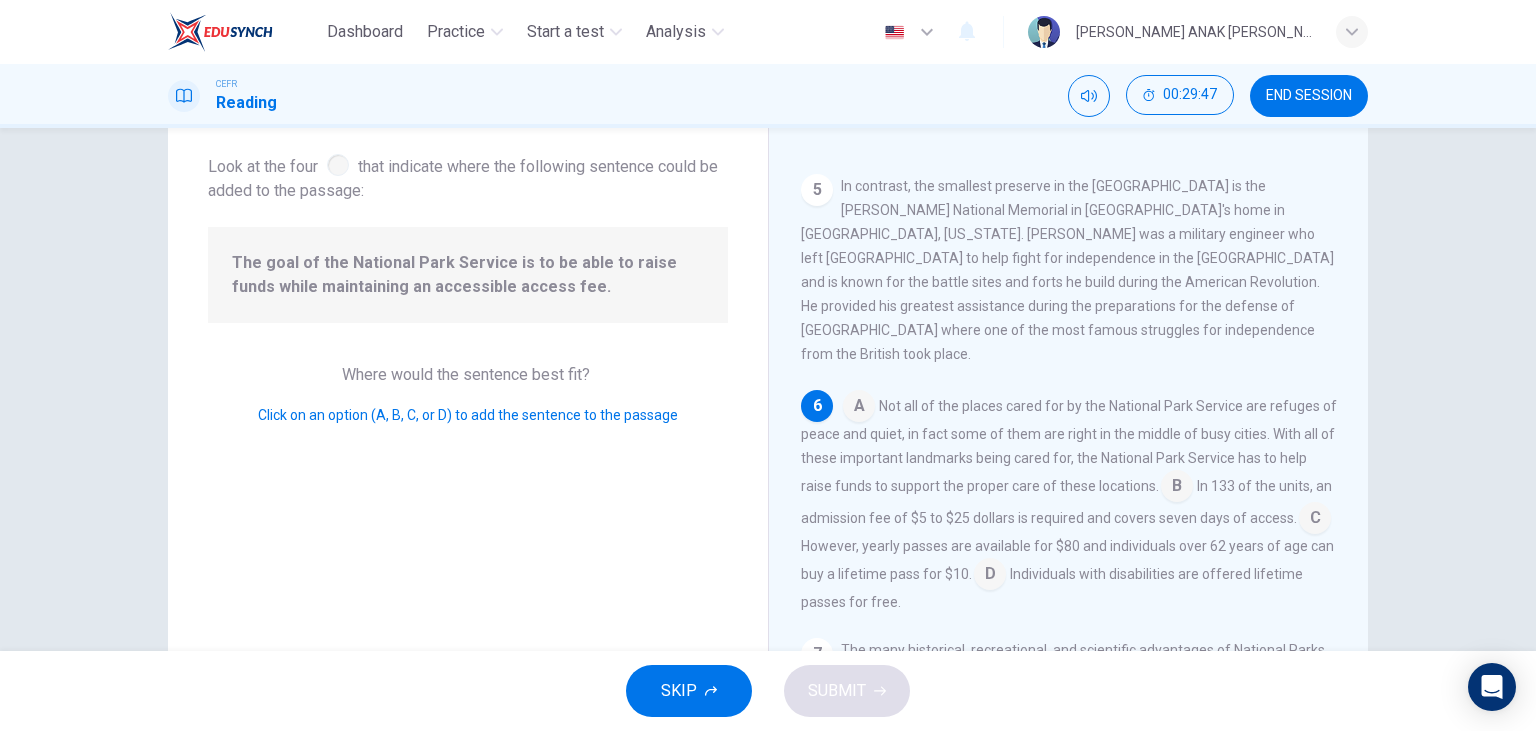 click at bounding box center (1177, 488) 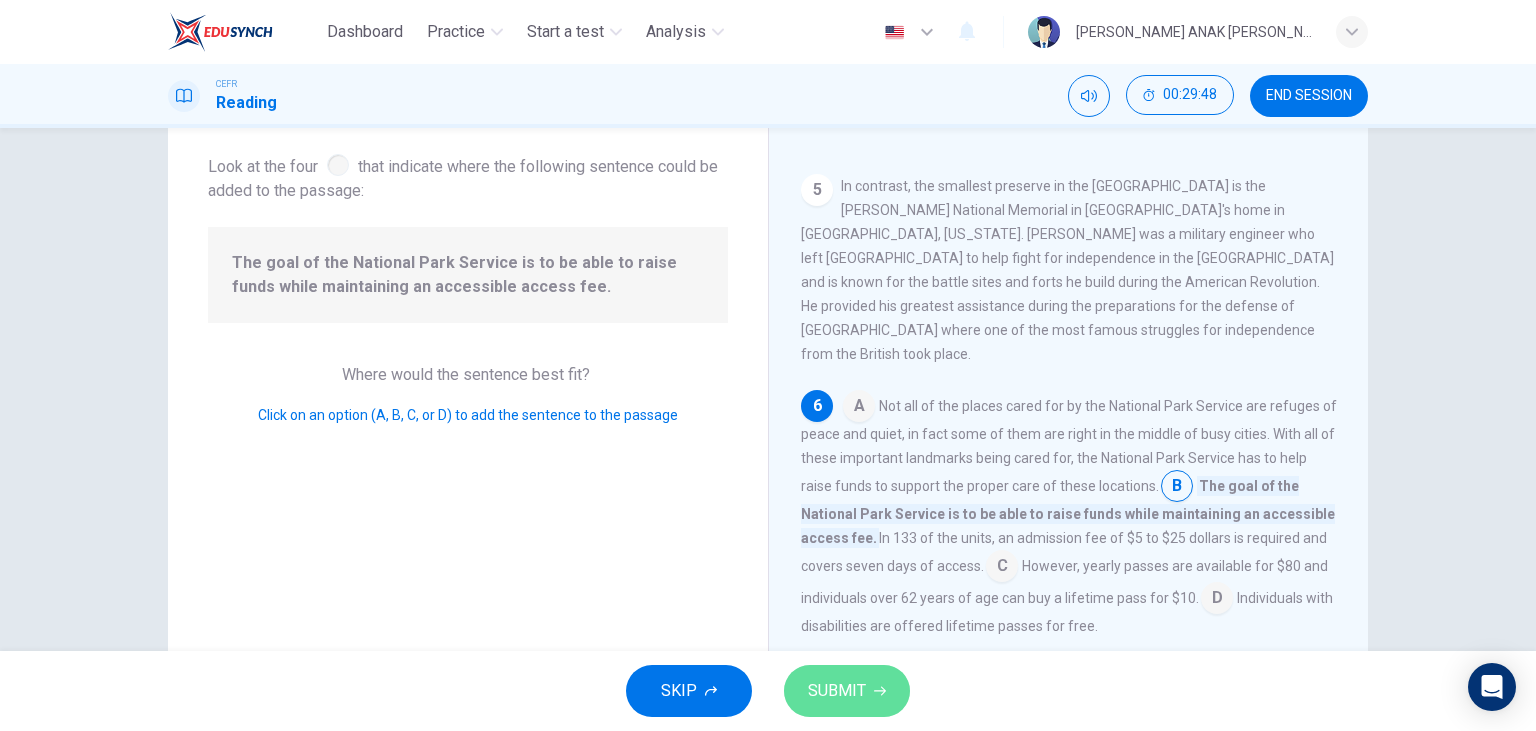 click on "SUBMIT" at bounding box center (847, 691) 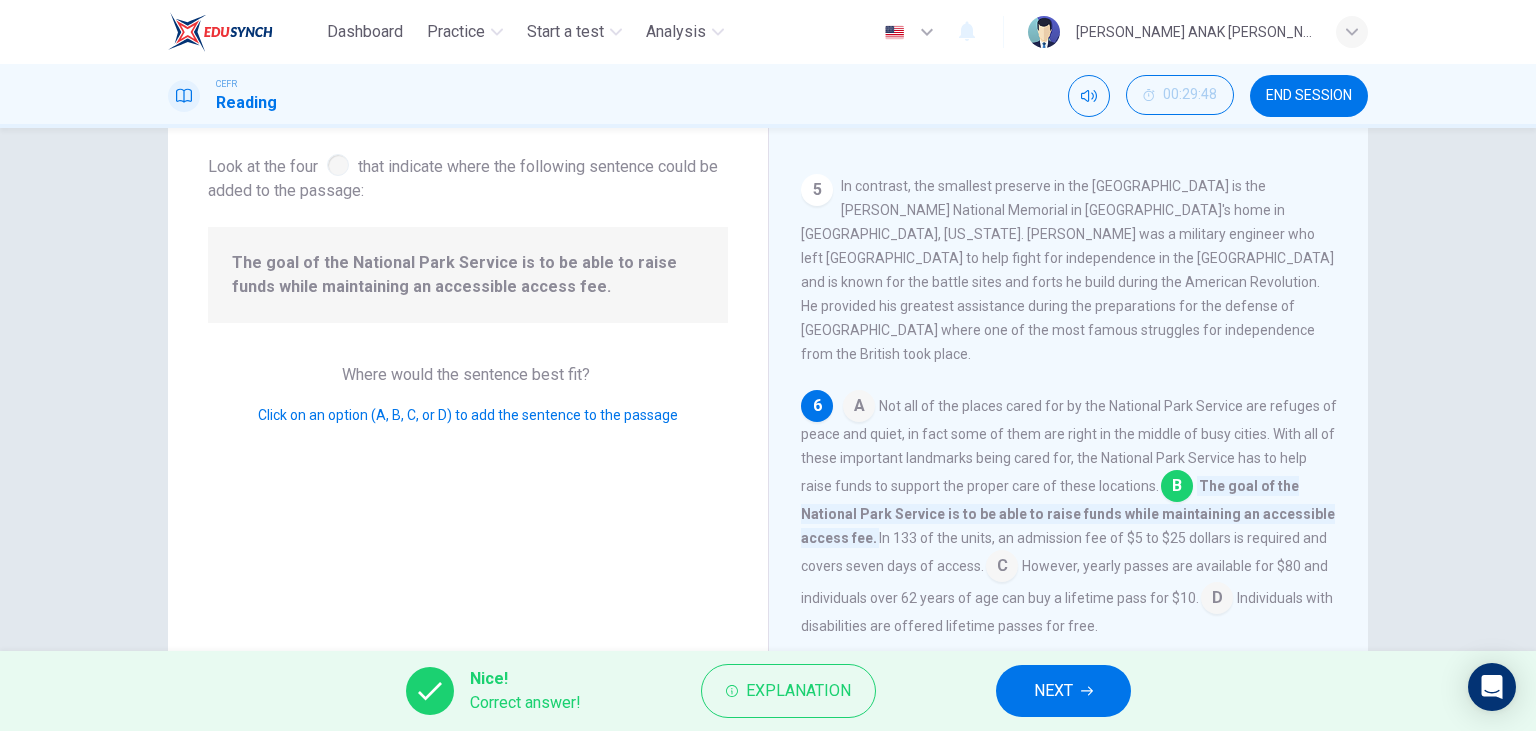 click on "NEXT" at bounding box center (1053, 691) 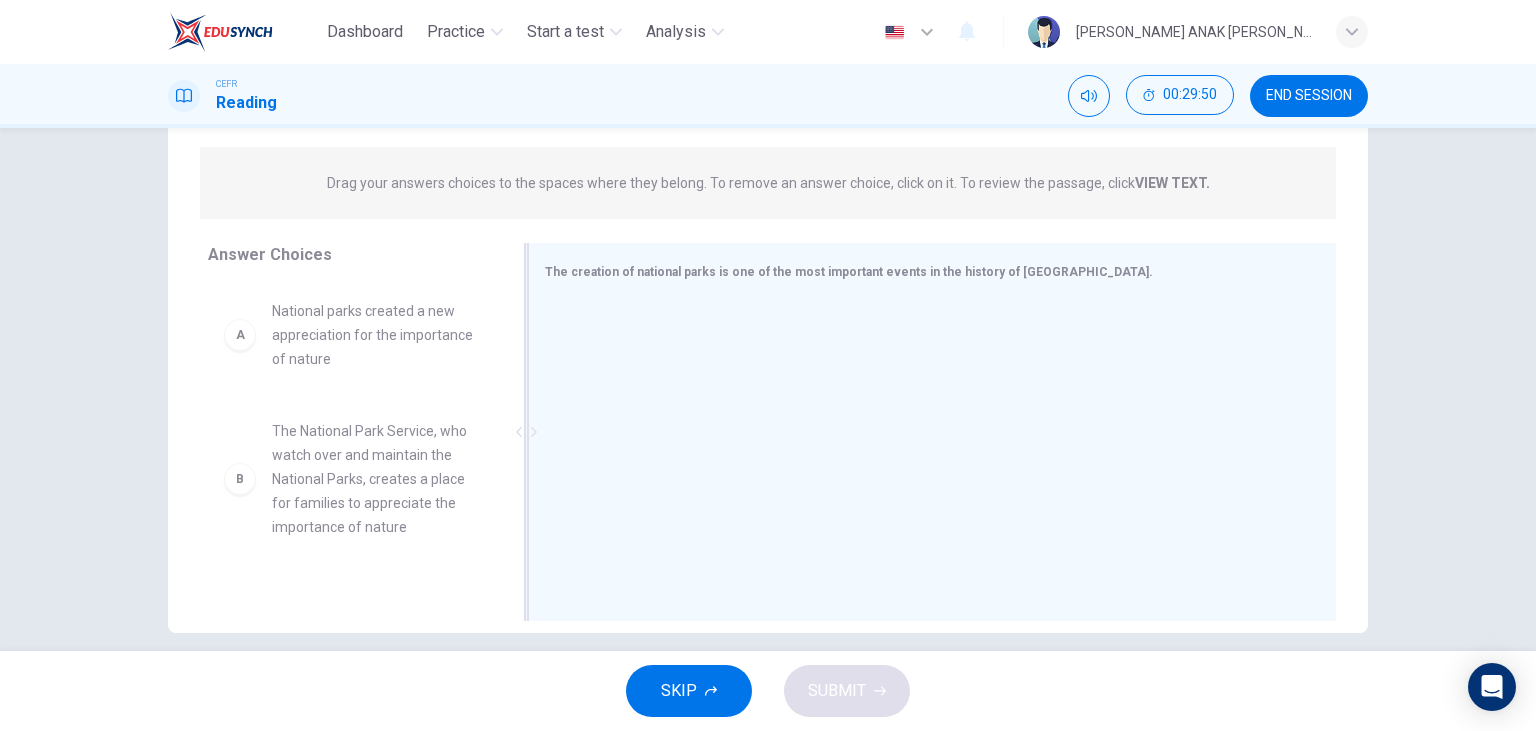 scroll, scrollTop: 252, scrollLeft: 0, axis: vertical 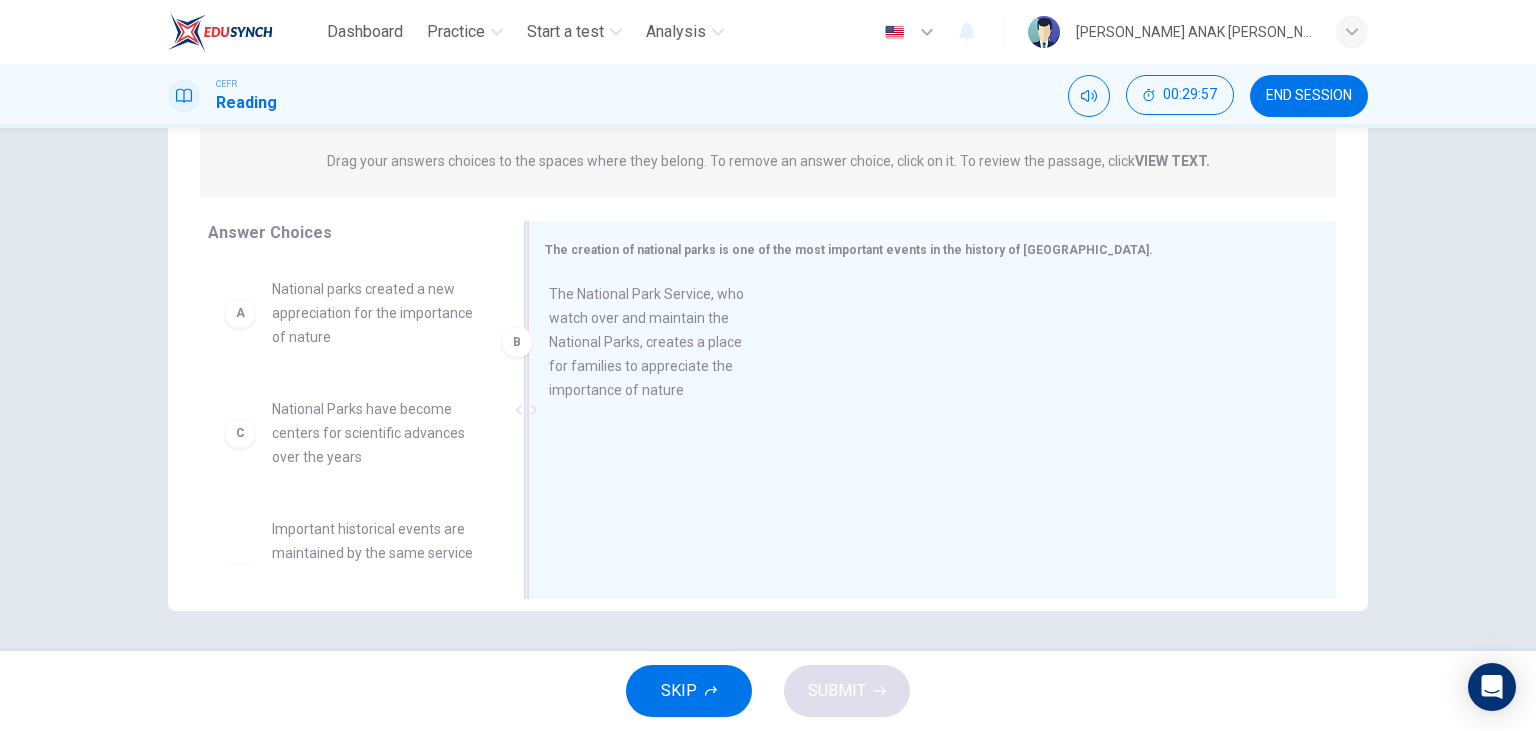 drag, startPoint x: 326, startPoint y: 475, endPoint x: 611, endPoint y: 358, distance: 308.08115 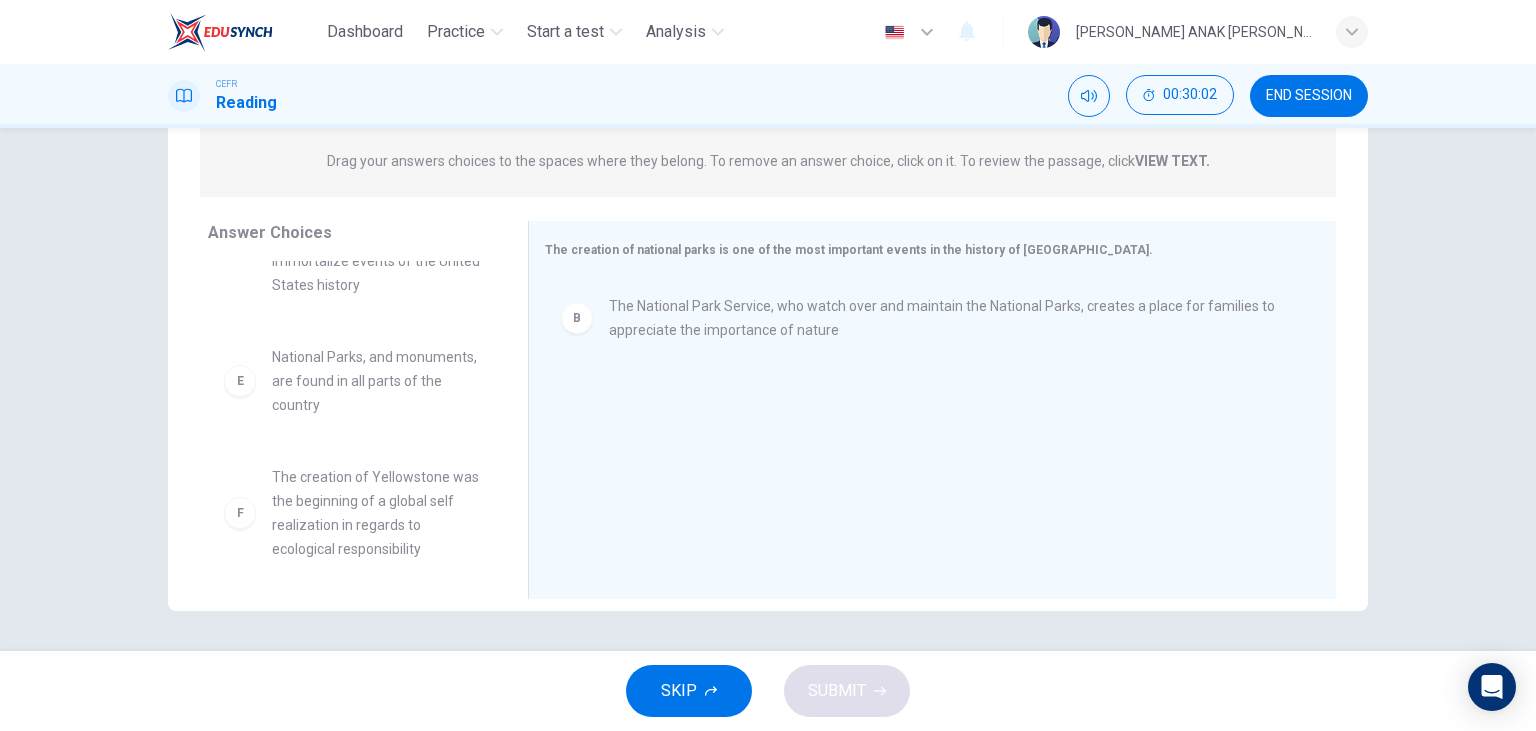 scroll, scrollTop: 348, scrollLeft: 0, axis: vertical 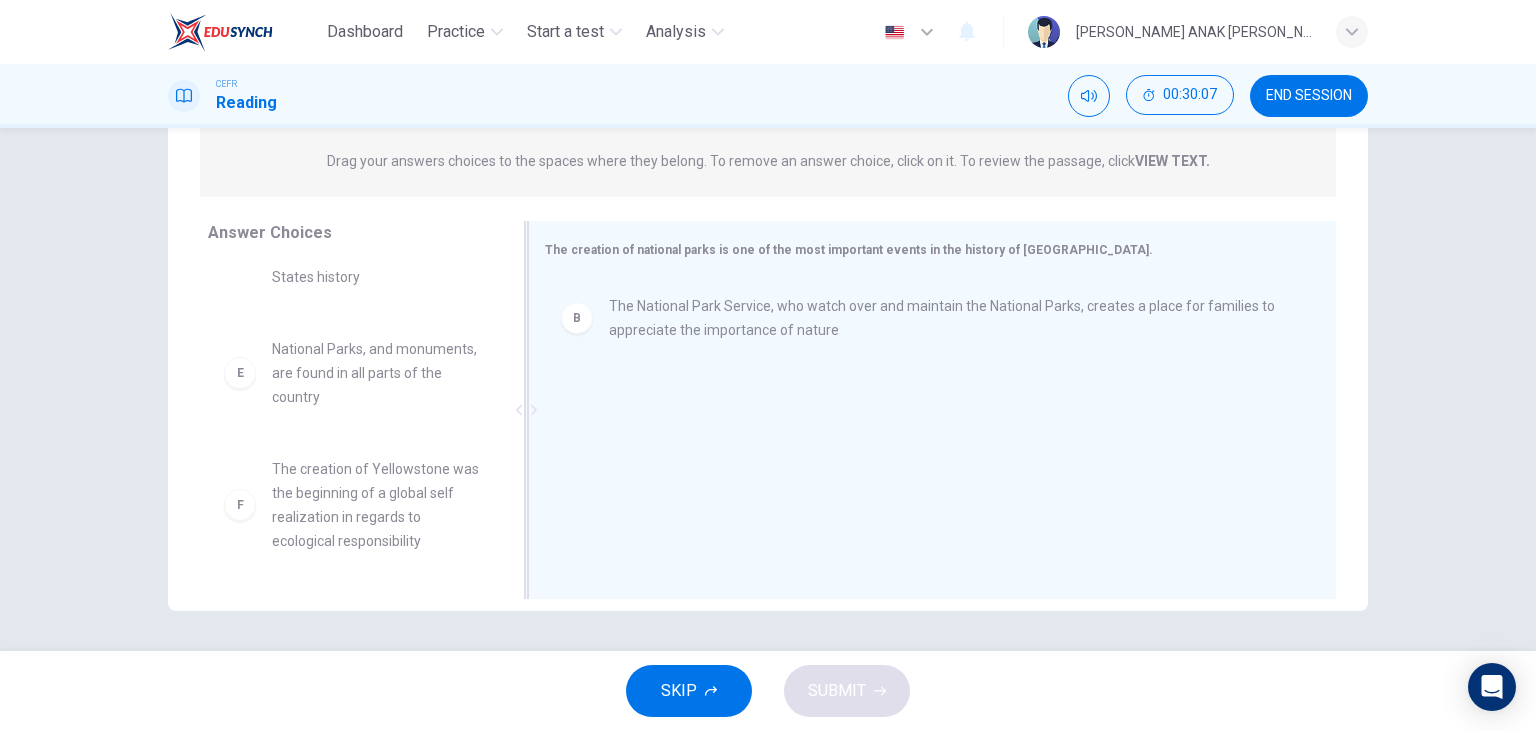 click on "The National Park Service, who watch over and maintain the National Parks, creates a place for families to appreciate the importance of nature" at bounding box center (948, 318) 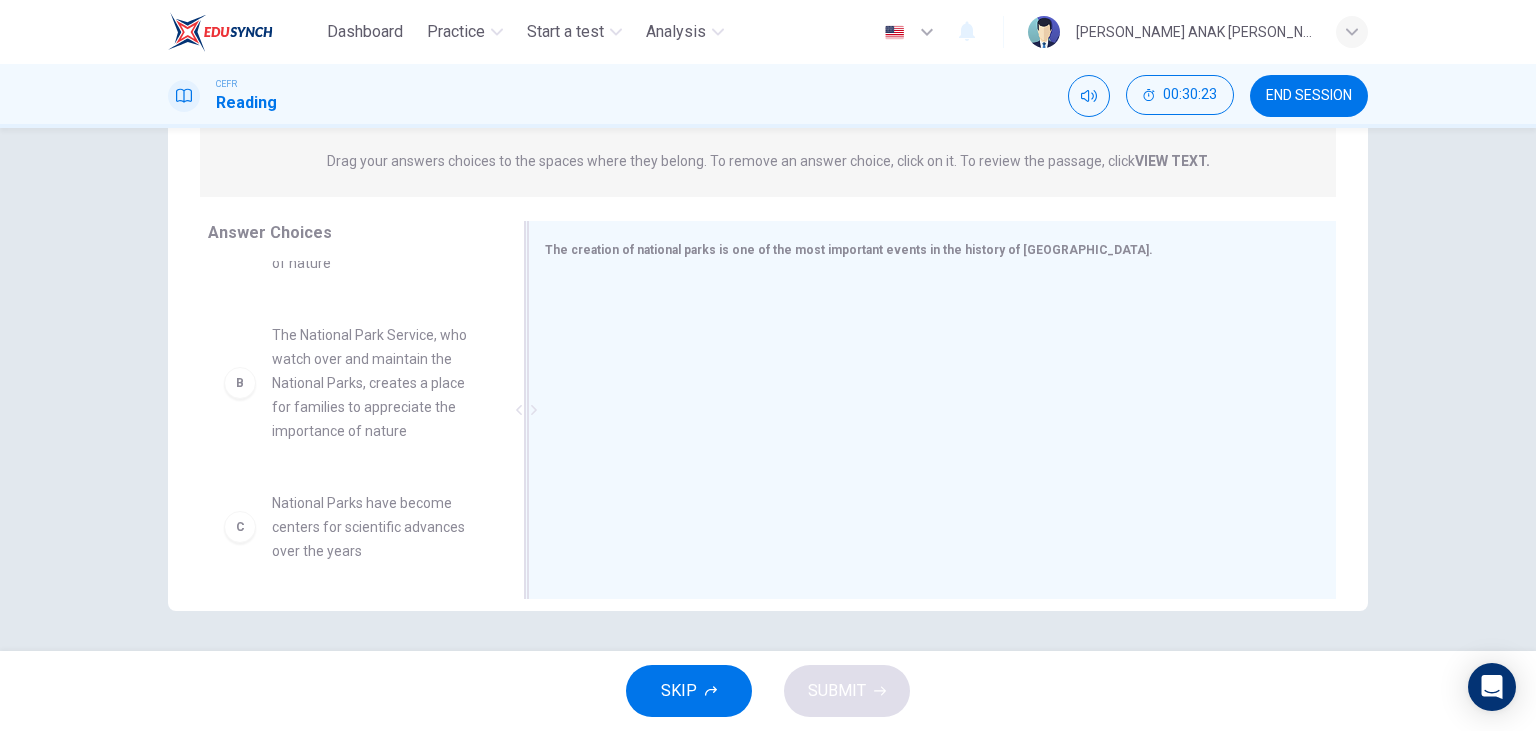 scroll, scrollTop: 15, scrollLeft: 0, axis: vertical 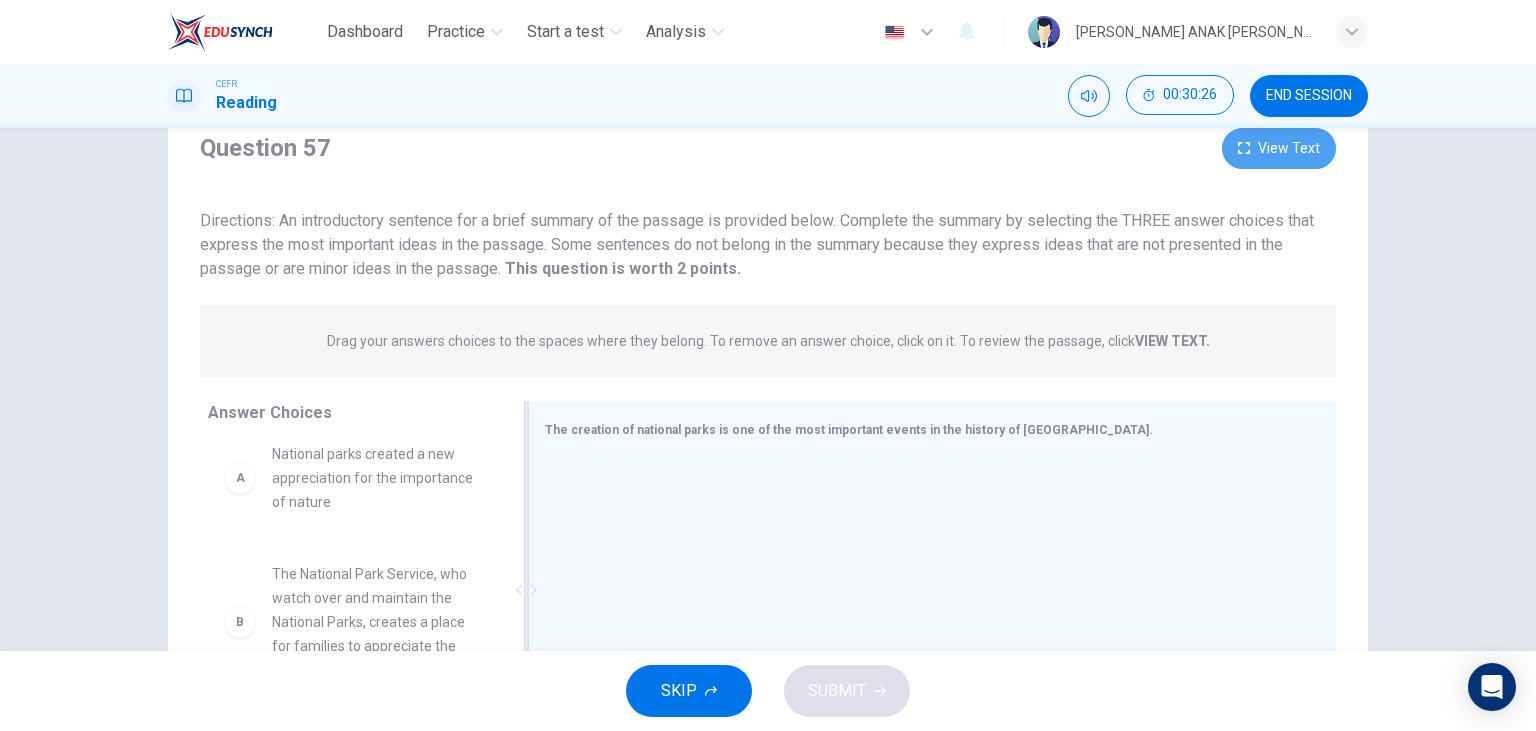 click on "View Text" at bounding box center (1279, 148) 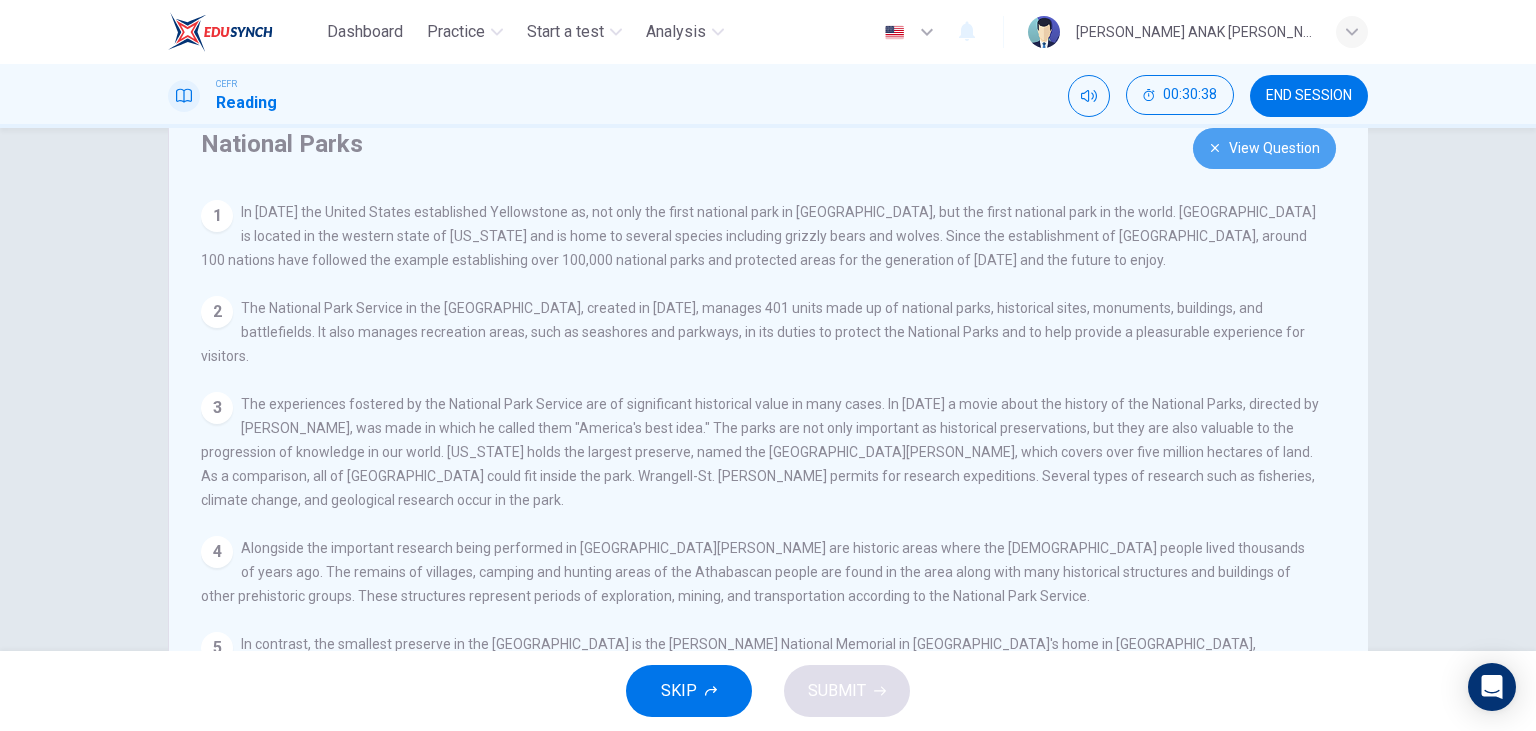click on "View Question" at bounding box center [1264, 148] 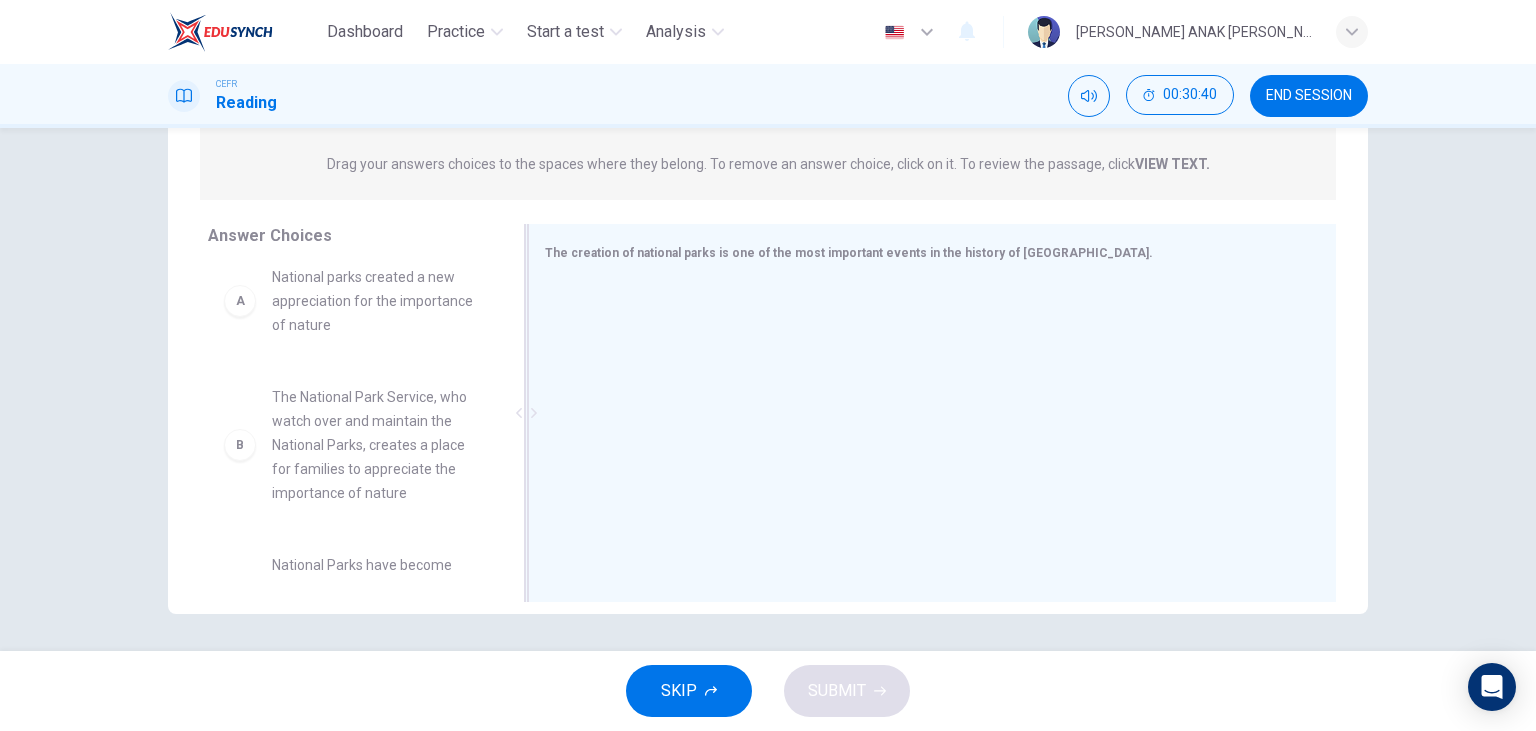 scroll, scrollTop: 252, scrollLeft: 0, axis: vertical 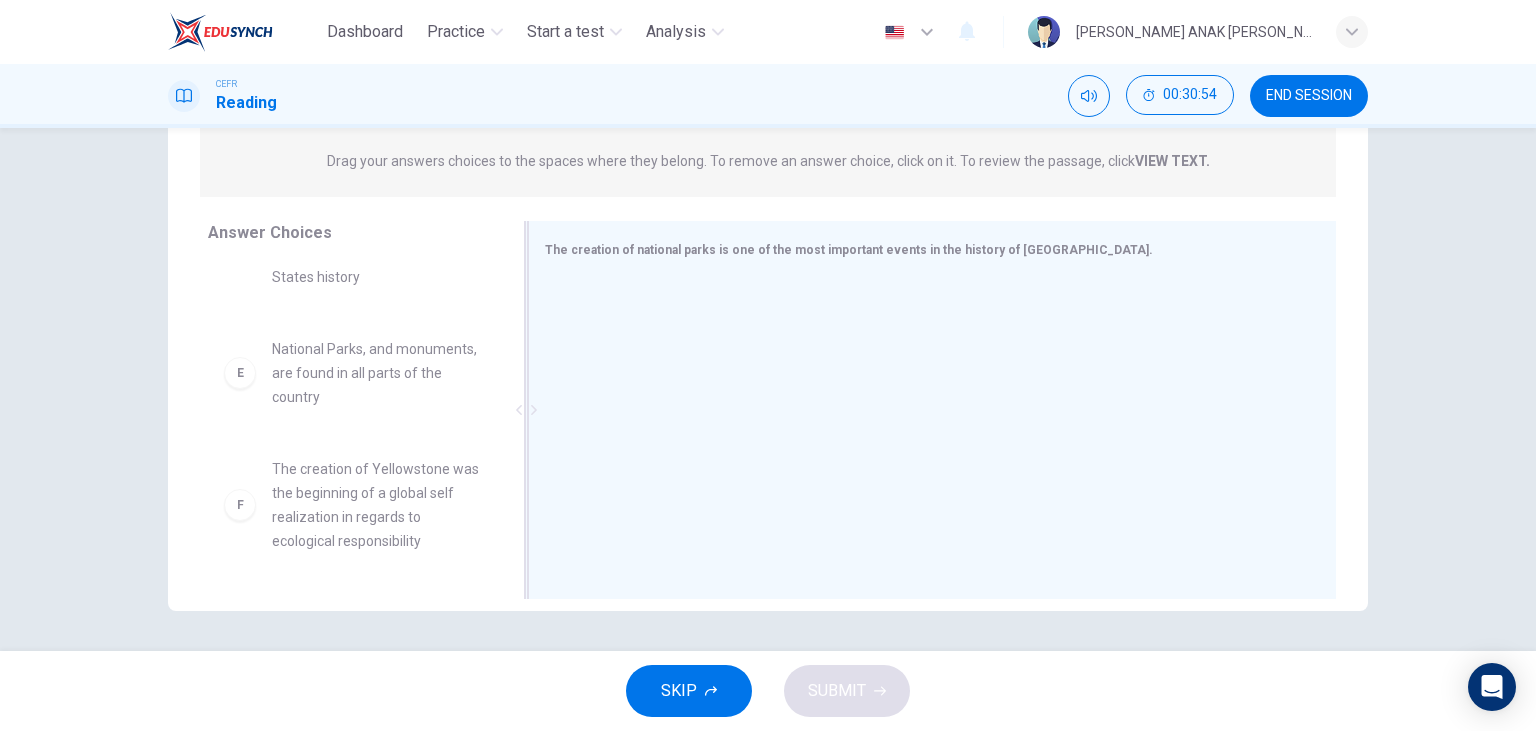 click on "The creation of Yellowstone was the beginning of a global self realization in regards to ecological responsibility" at bounding box center (376, 505) 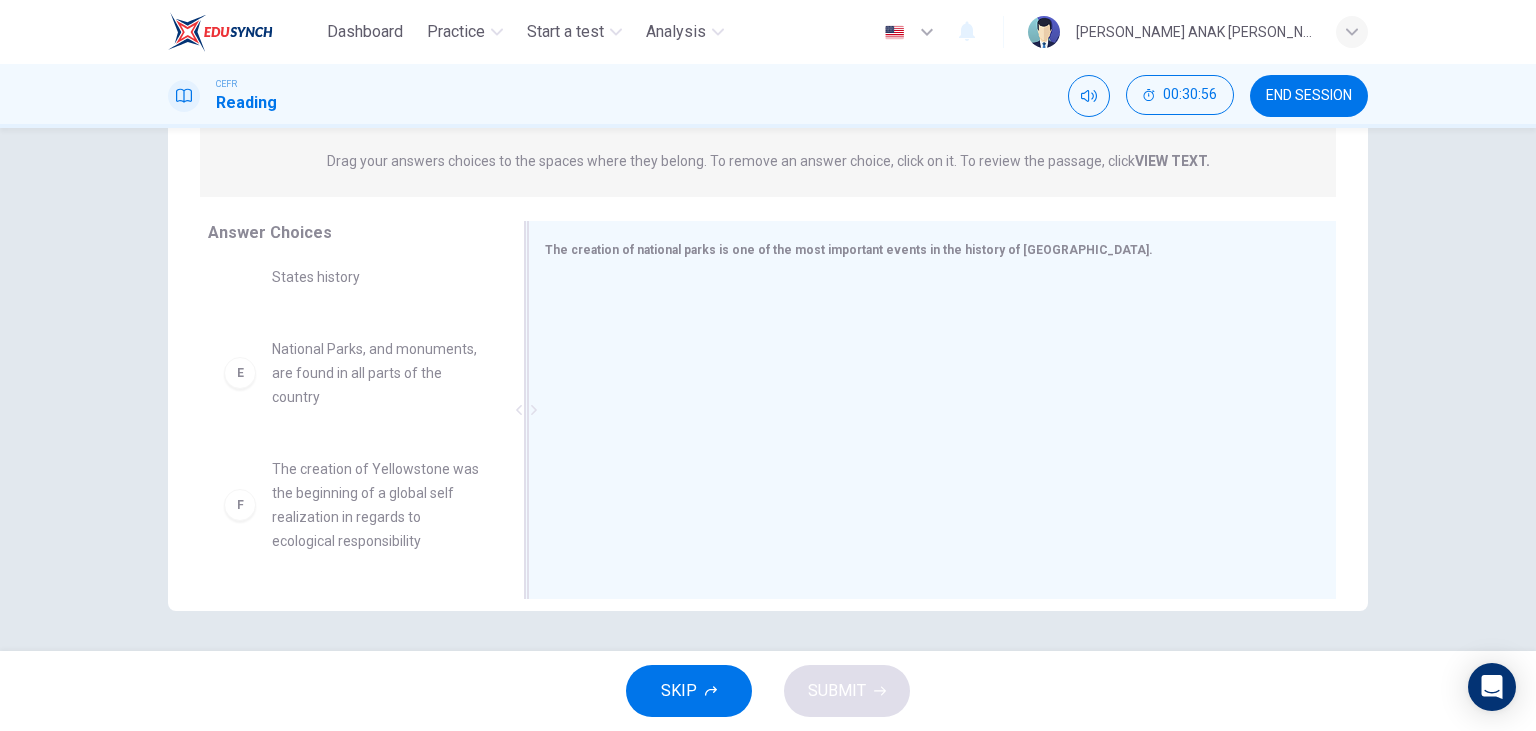 click on "The creation of Yellowstone was the beginning of a global self realization in regards to ecological responsibility" at bounding box center (376, 505) 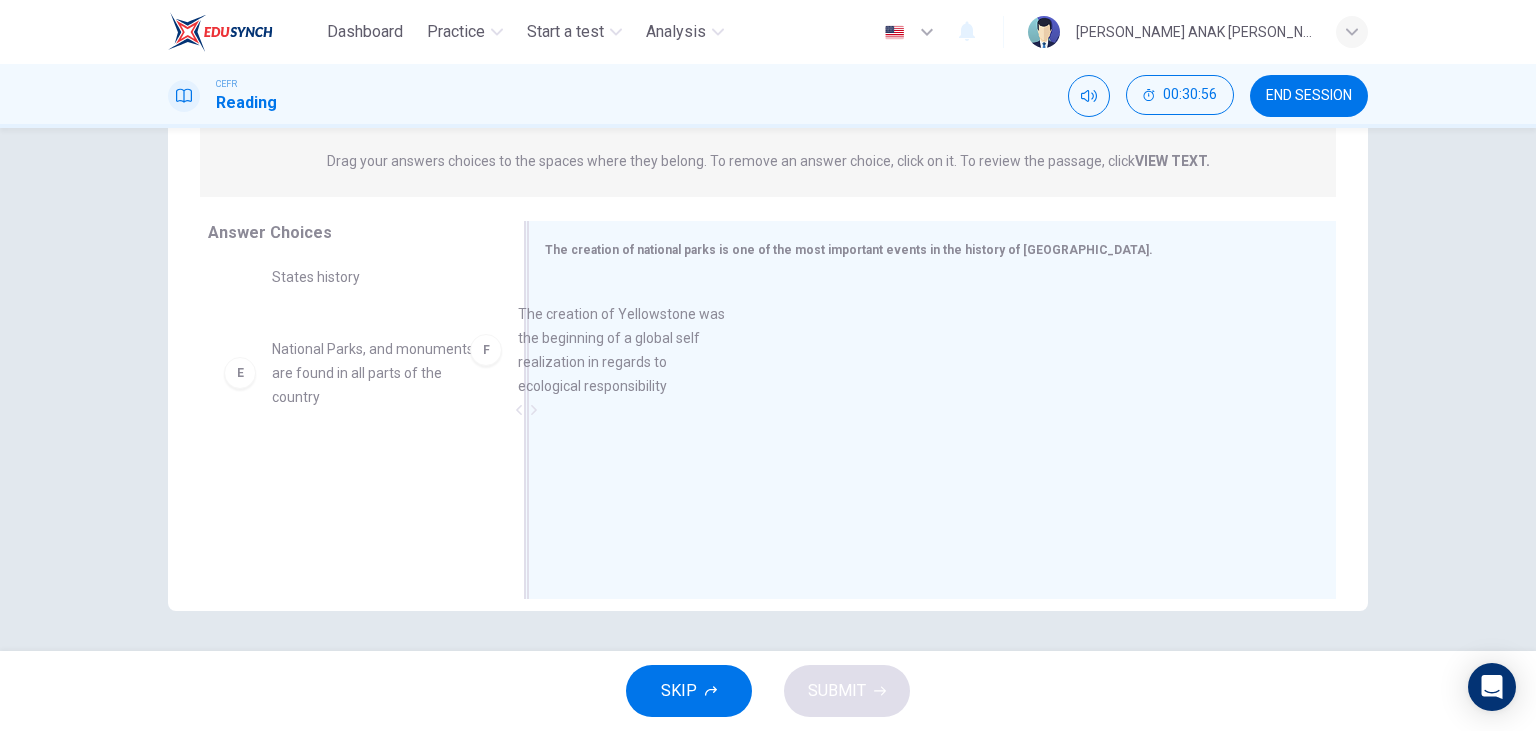 drag, startPoint x: 402, startPoint y: 507, endPoint x: 694, endPoint y: 322, distance: 345.6718 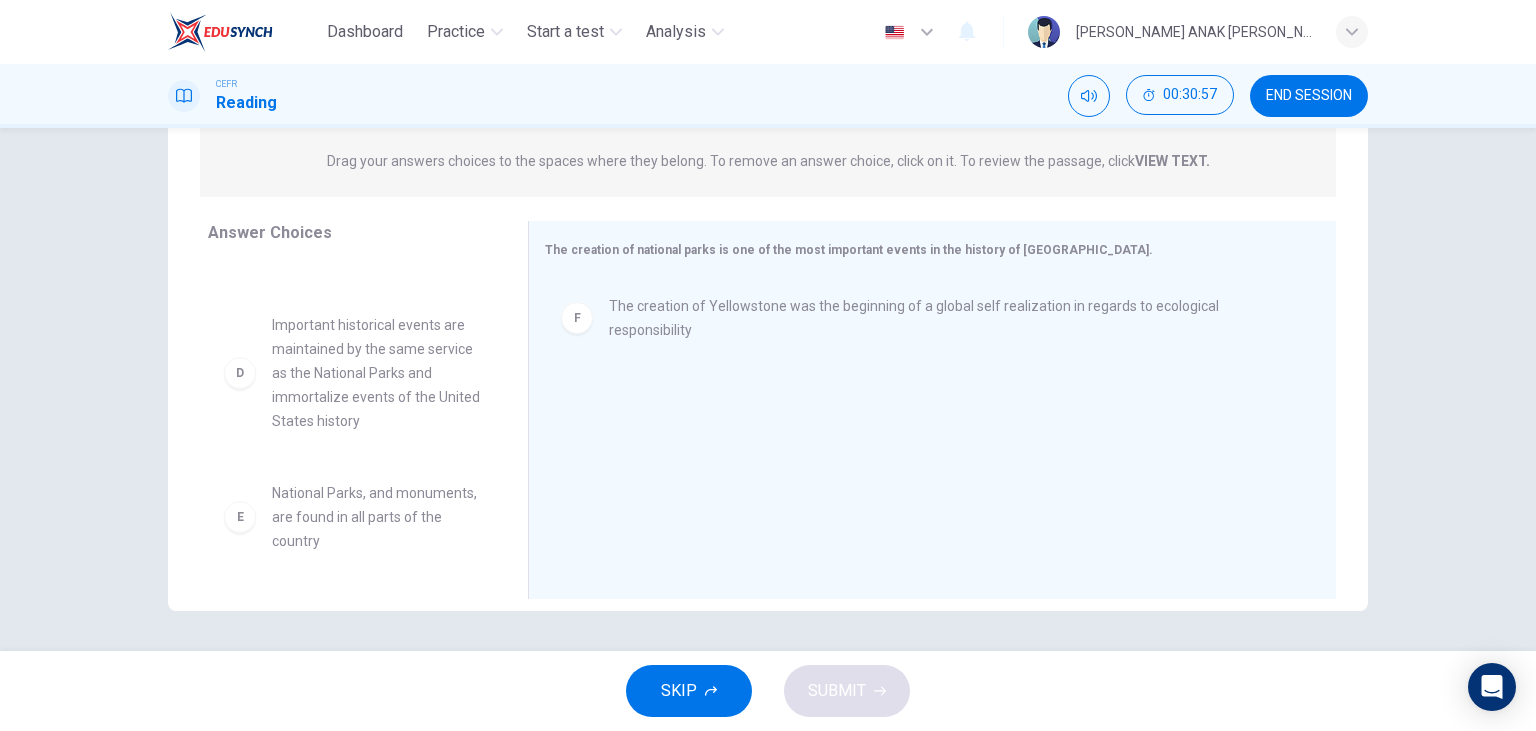 scroll, scrollTop: 372, scrollLeft: 0, axis: vertical 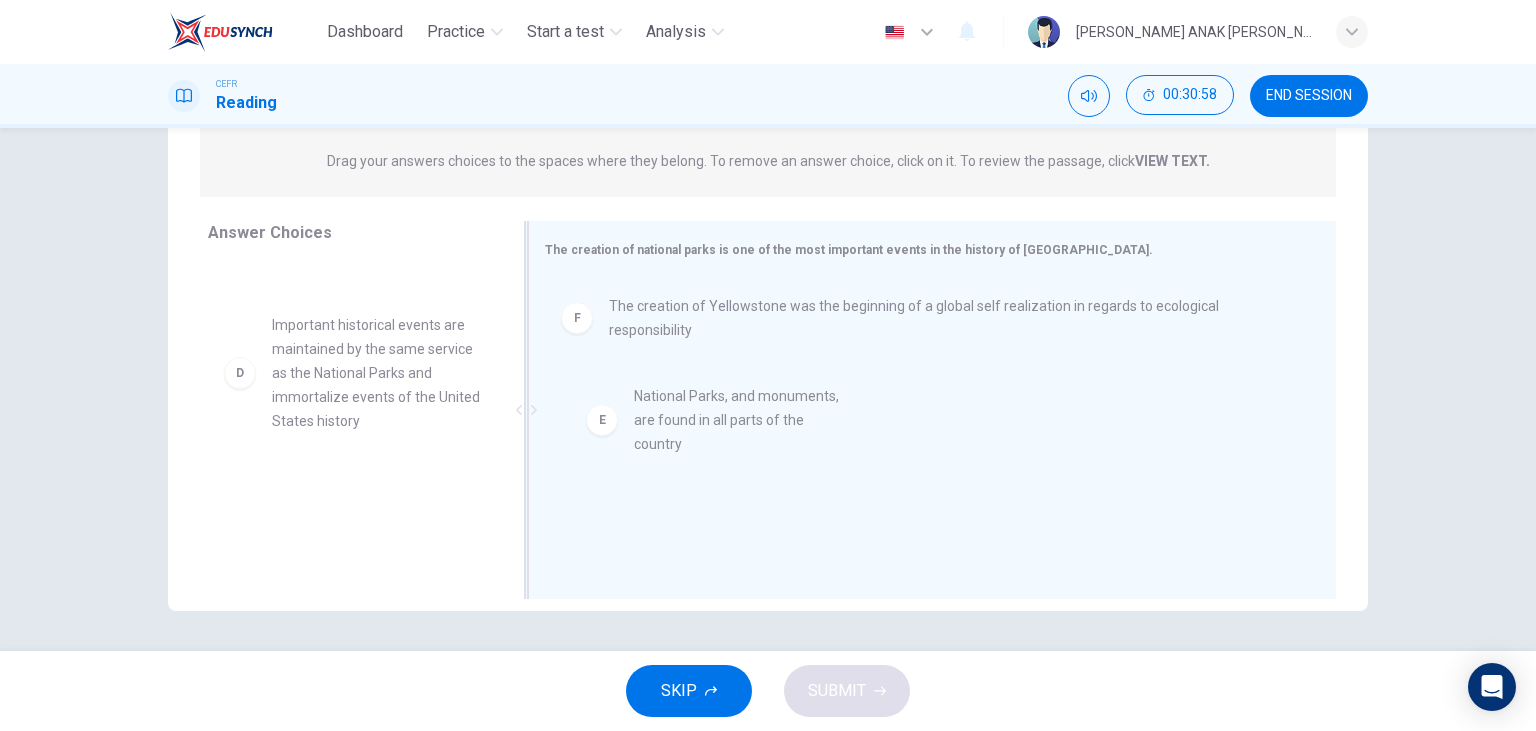 drag, startPoint x: 334, startPoint y: 512, endPoint x: 728, endPoint y: 402, distance: 409.06723 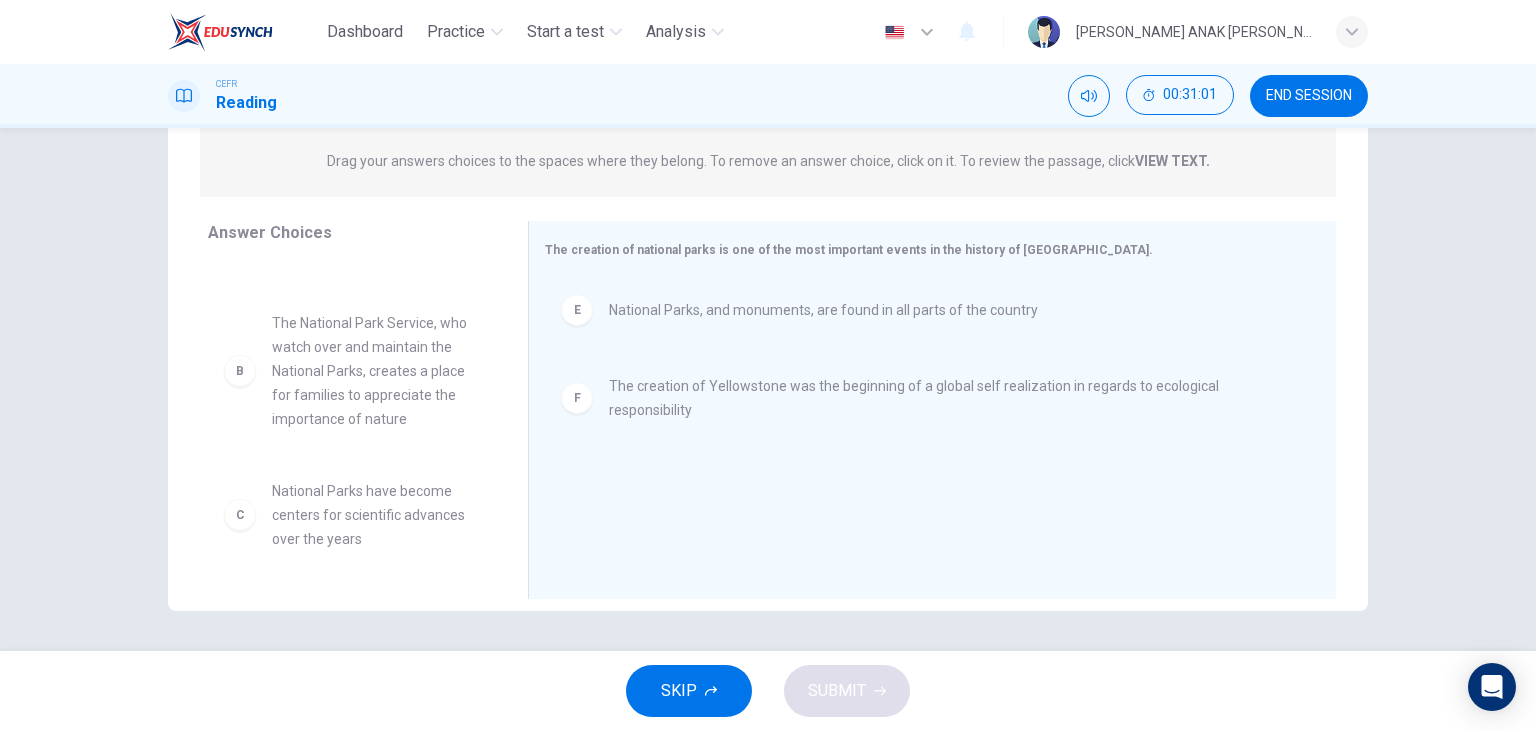 scroll, scrollTop: 85, scrollLeft: 0, axis: vertical 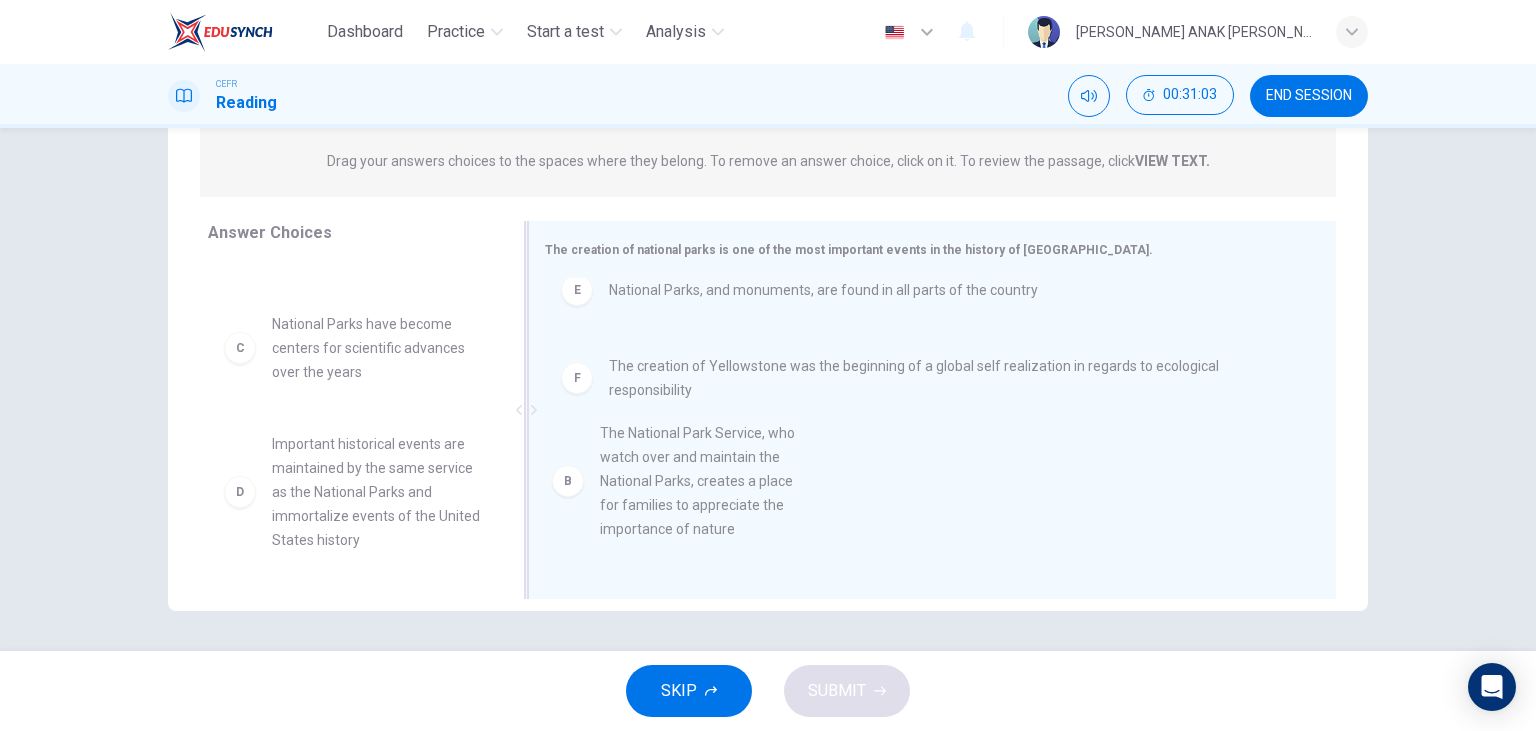 drag, startPoint x: 350, startPoint y: 365, endPoint x: 681, endPoint y: 477, distance: 349.43527 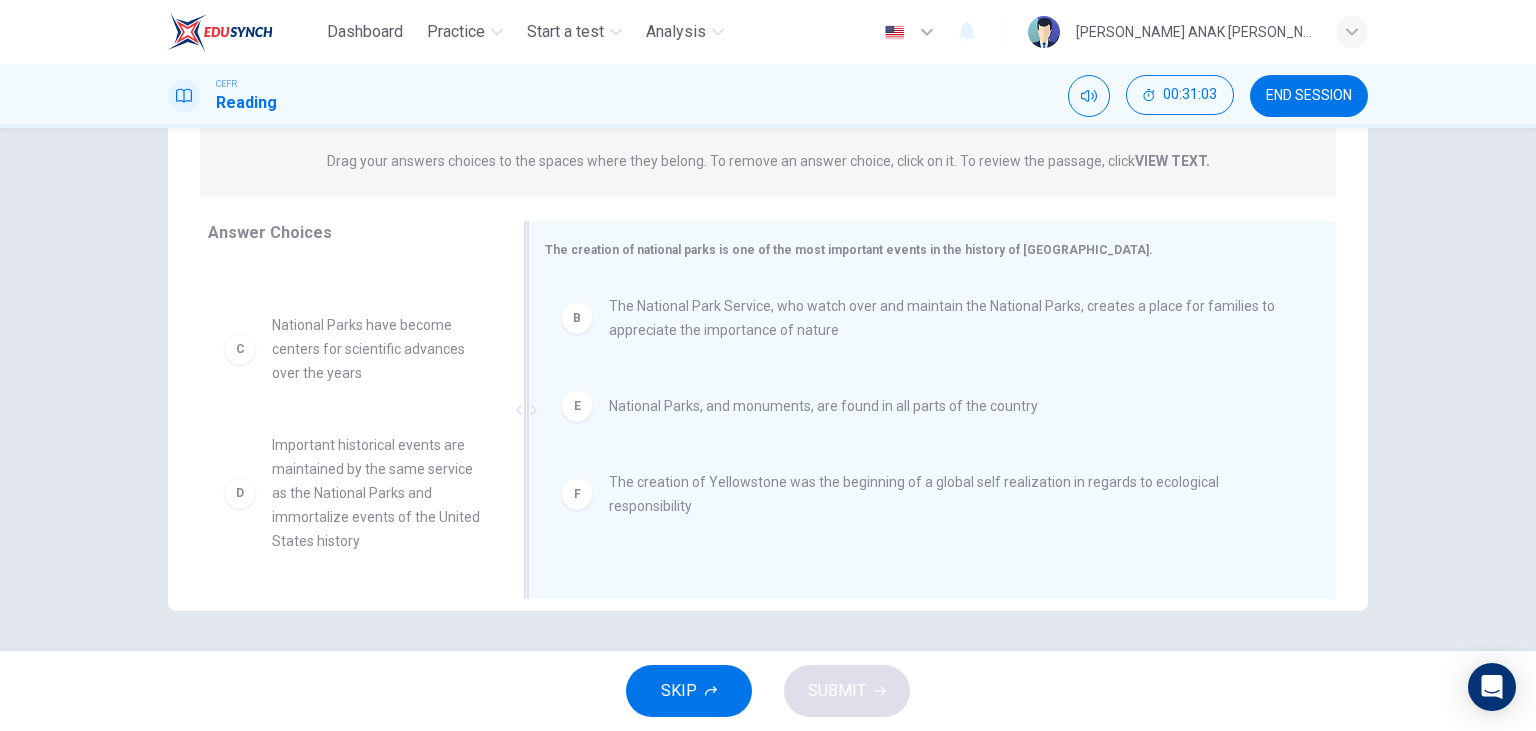 scroll, scrollTop: 0, scrollLeft: 0, axis: both 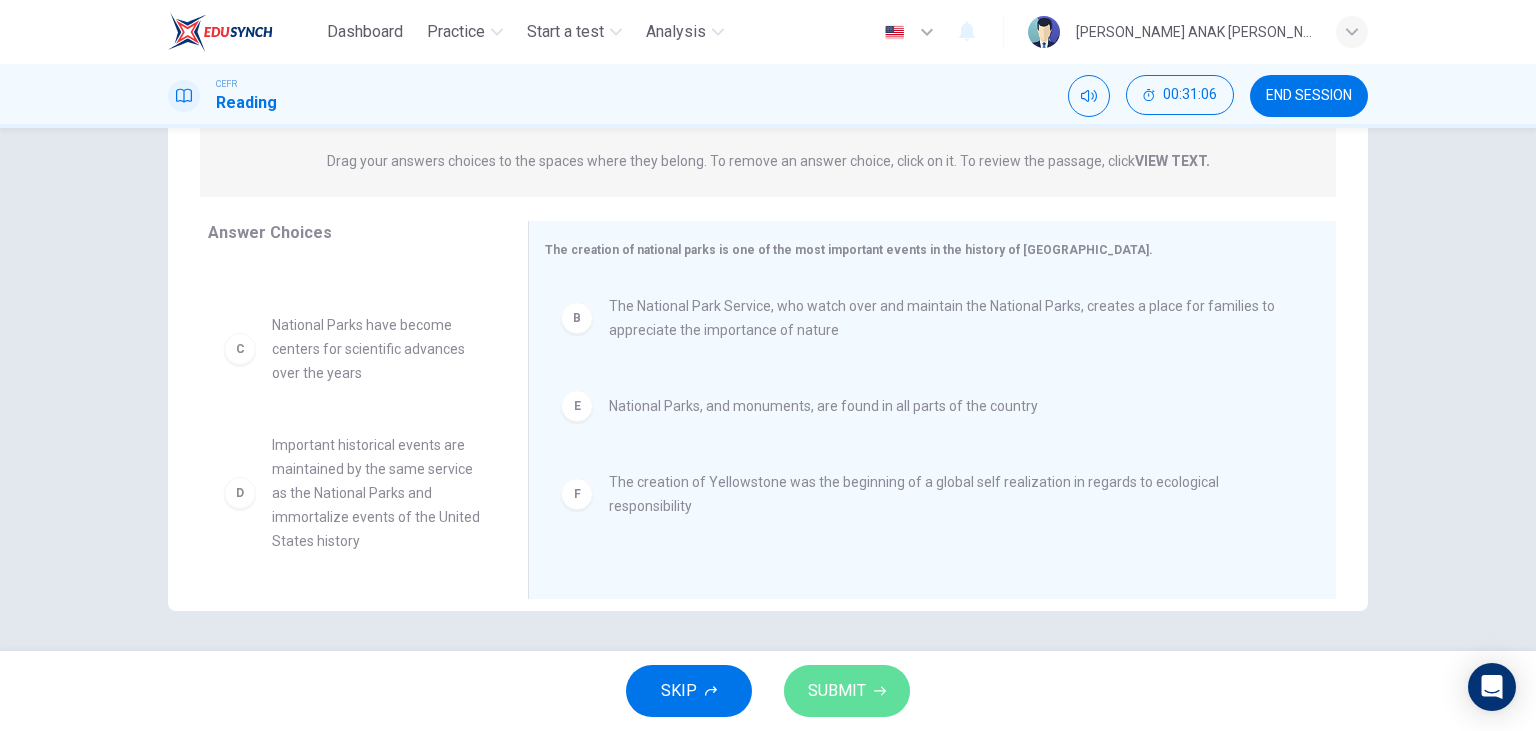 click on "SUBMIT" at bounding box center [847, 691] 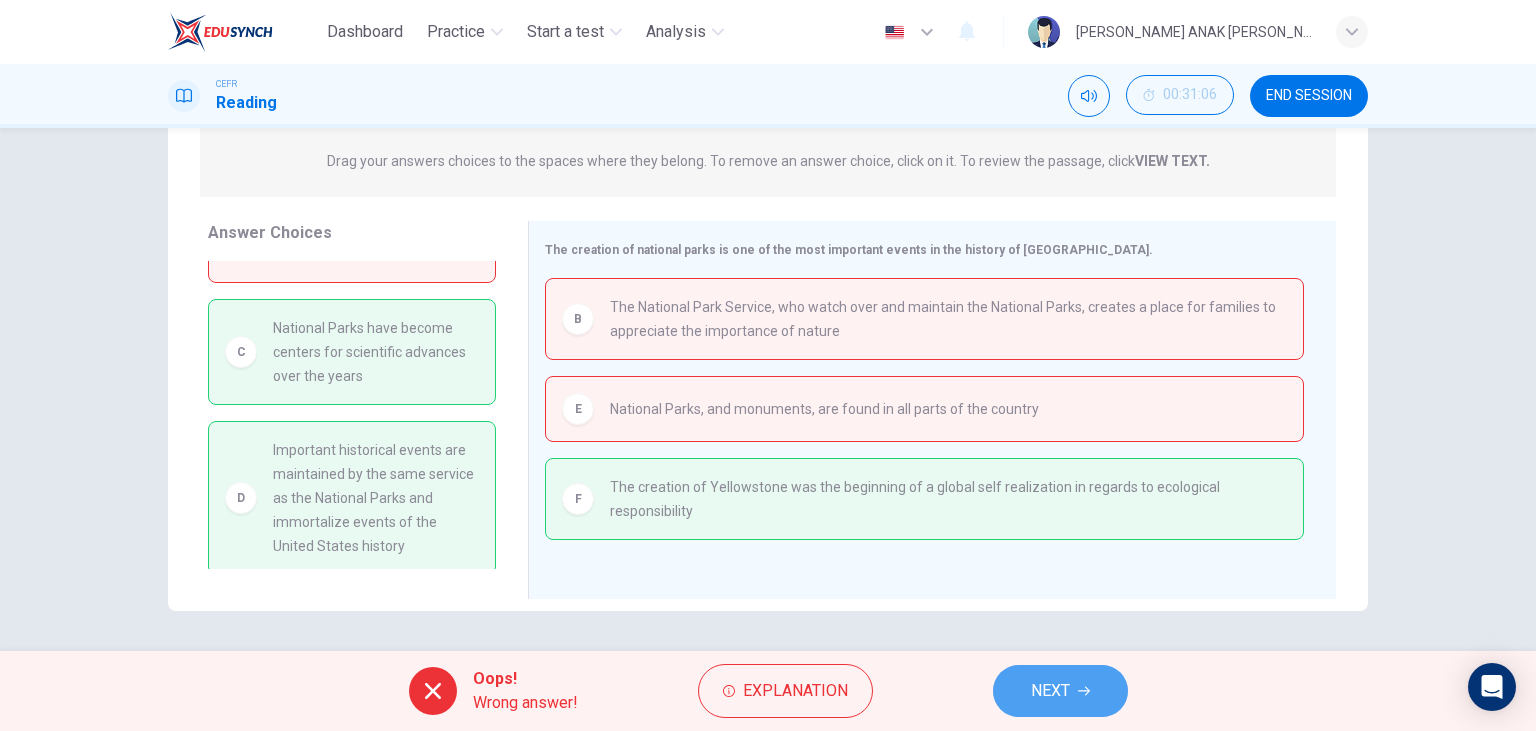 click on "NEXT" at bounding box center (1050, 691) 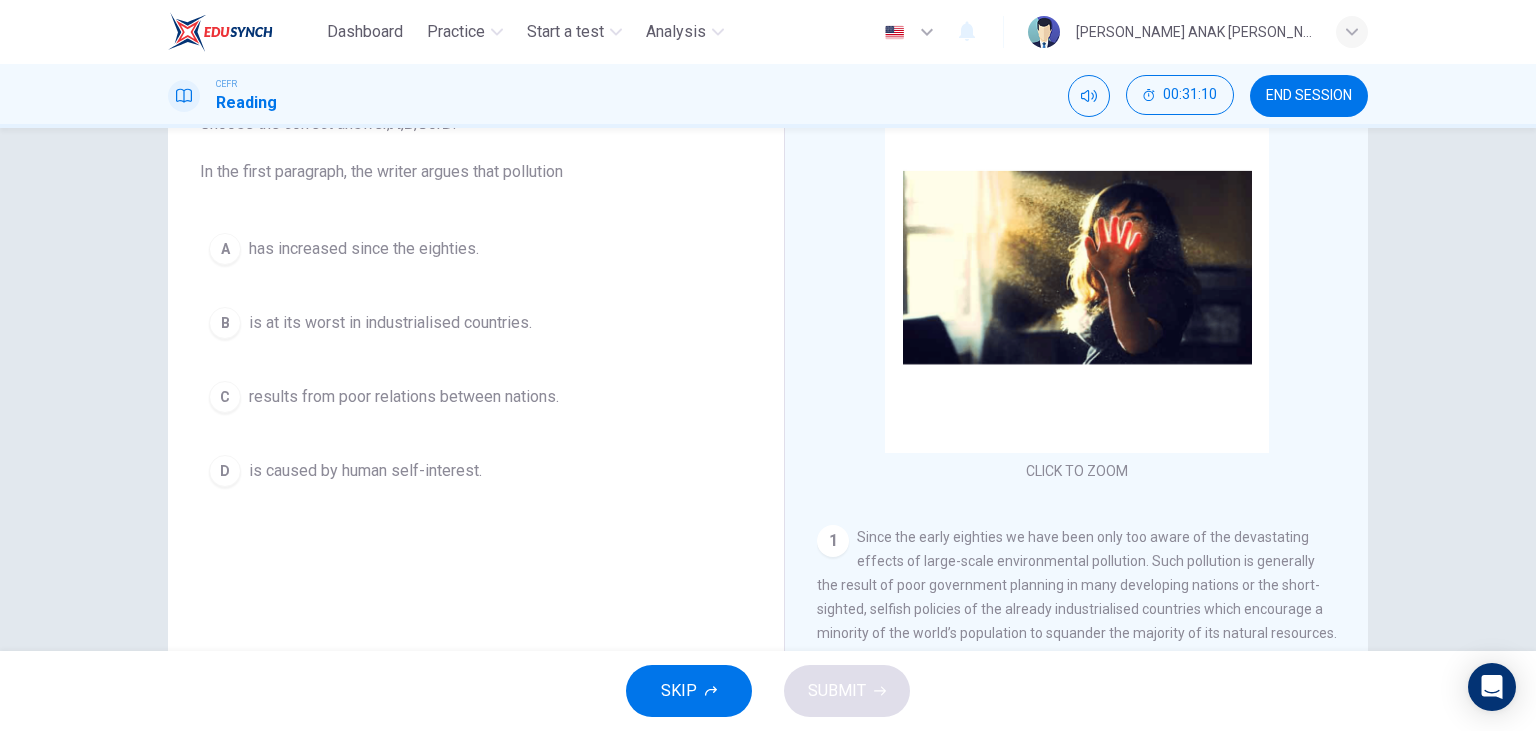 scroll, scrollTop: 155, scrollLeft: 0, axis: vertical 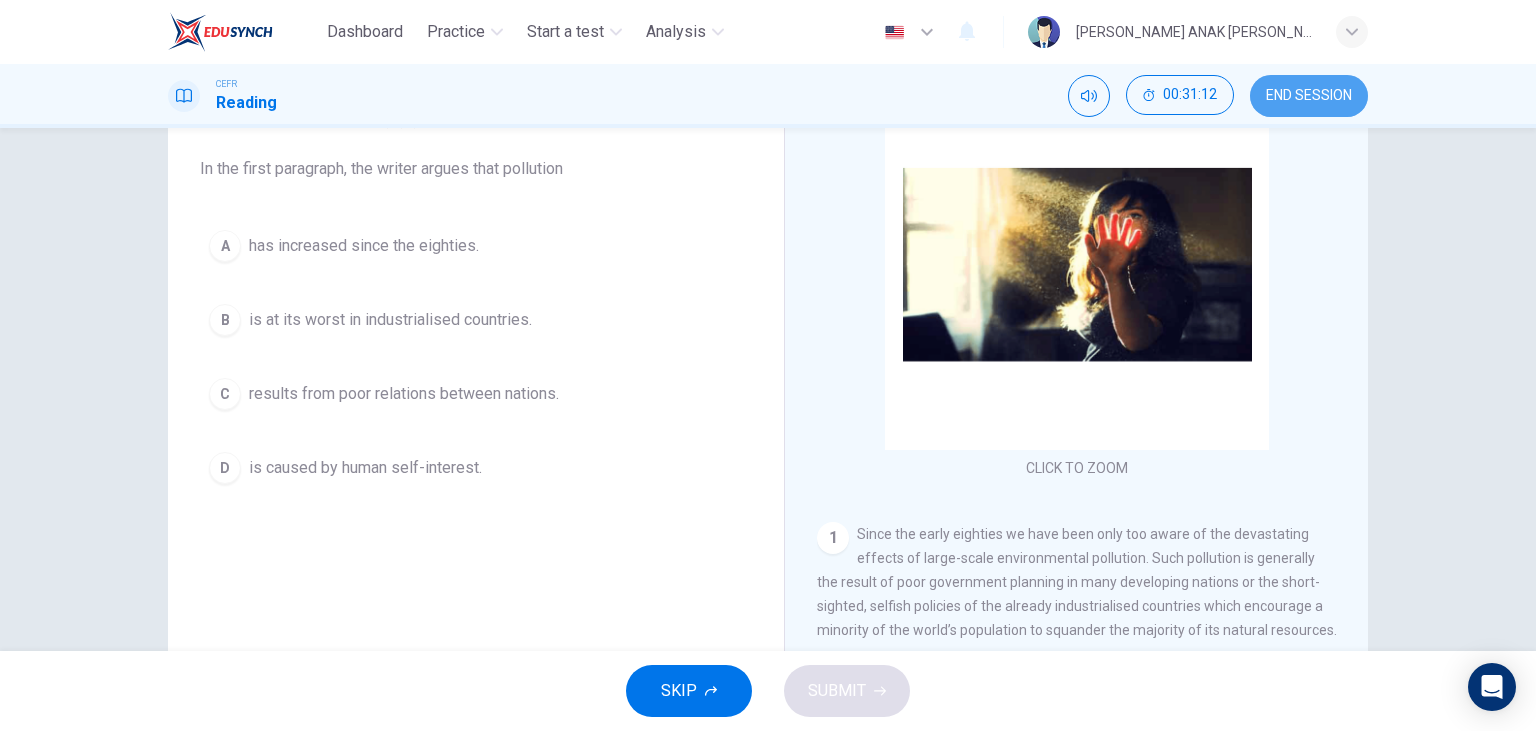 click on "END SESSION" at bounding box center (1309, 96) 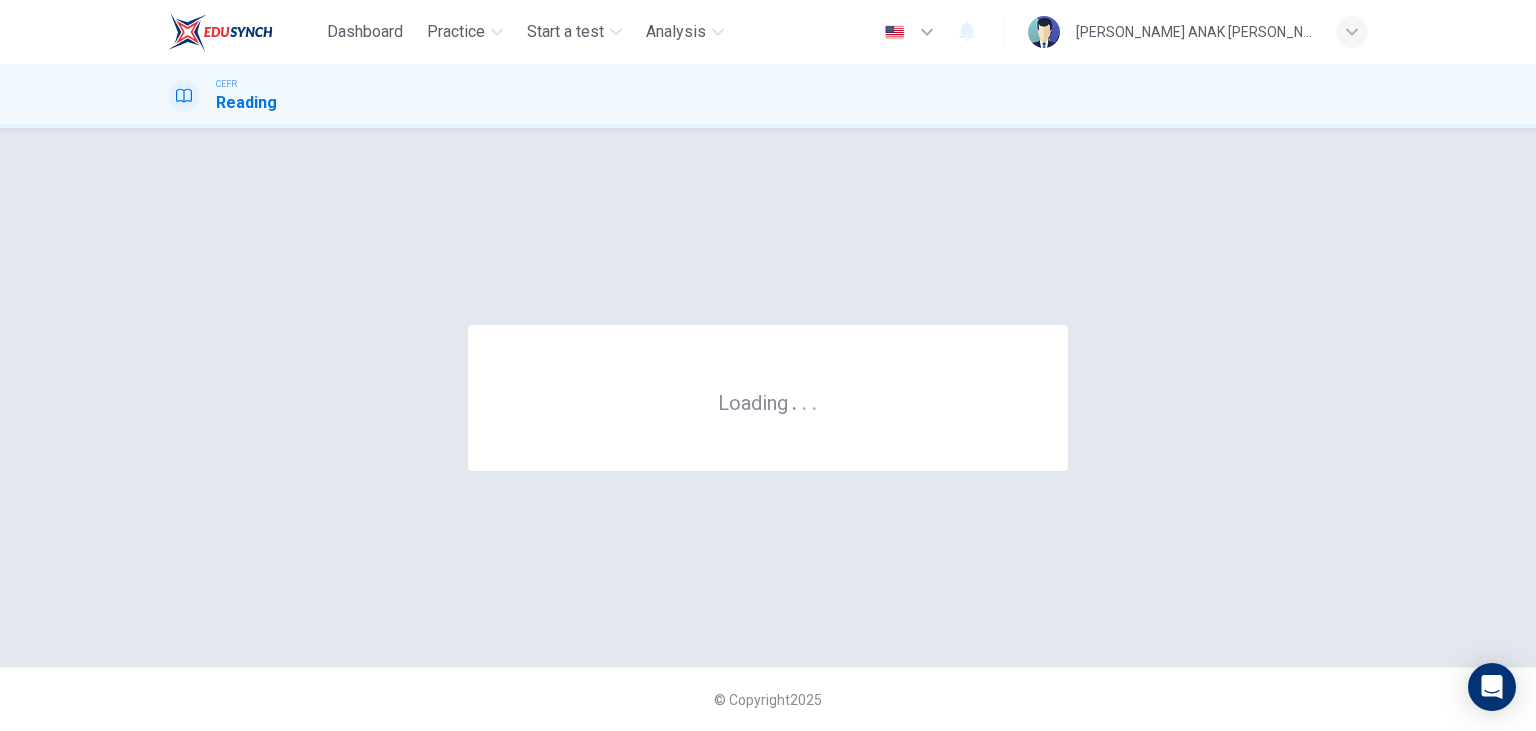 scroll, scrollTop: 0, scrollLeft: 0, axis: both 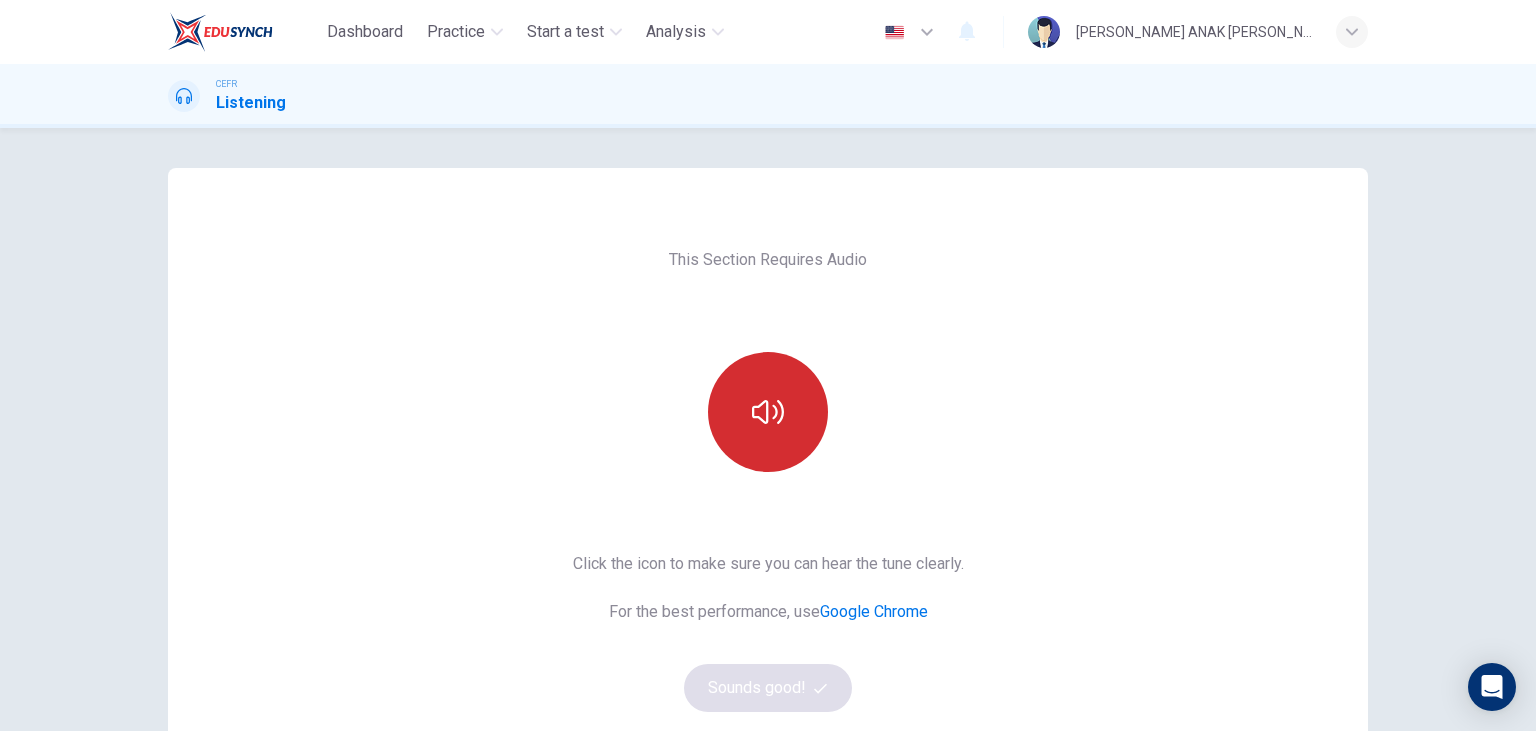 click at bounding box center (768, 412) 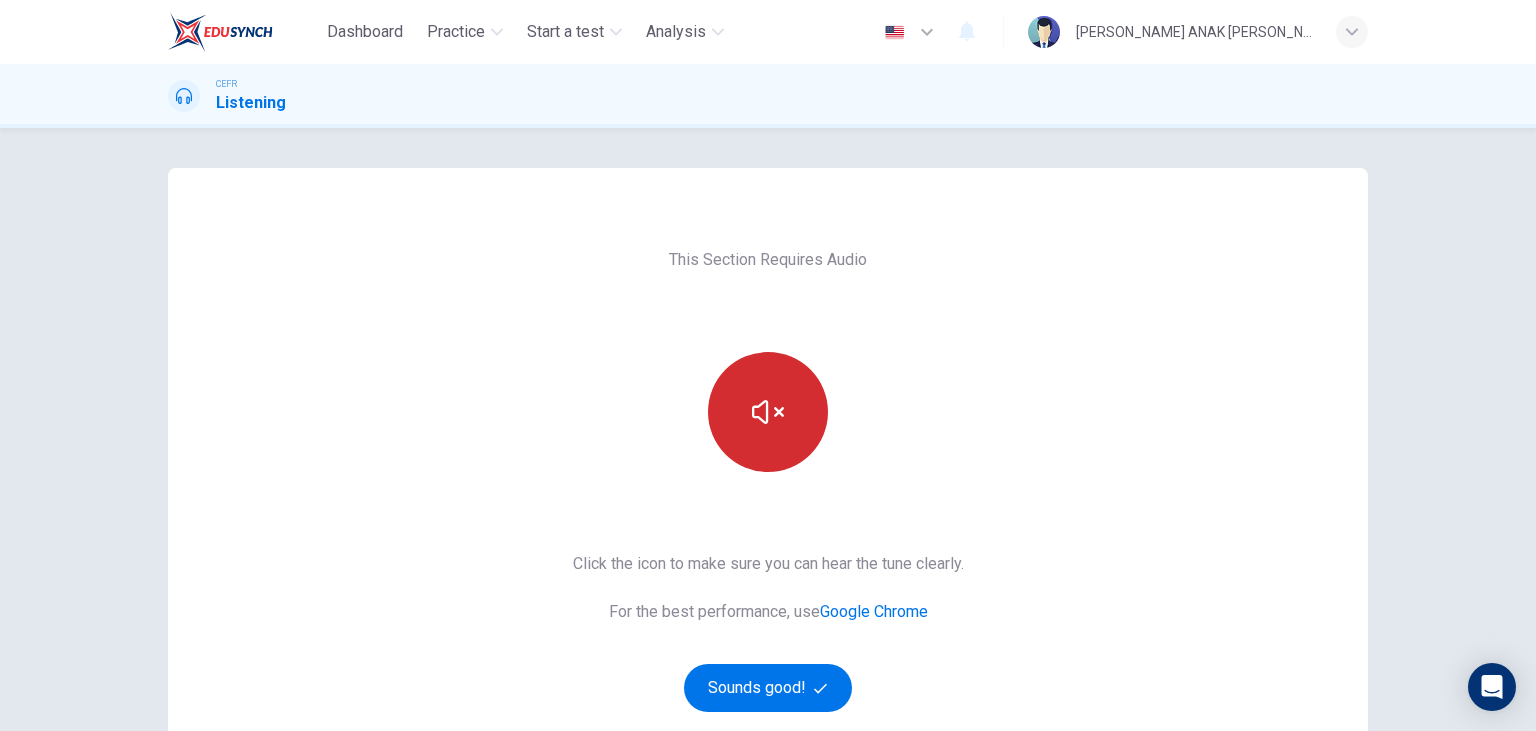 type 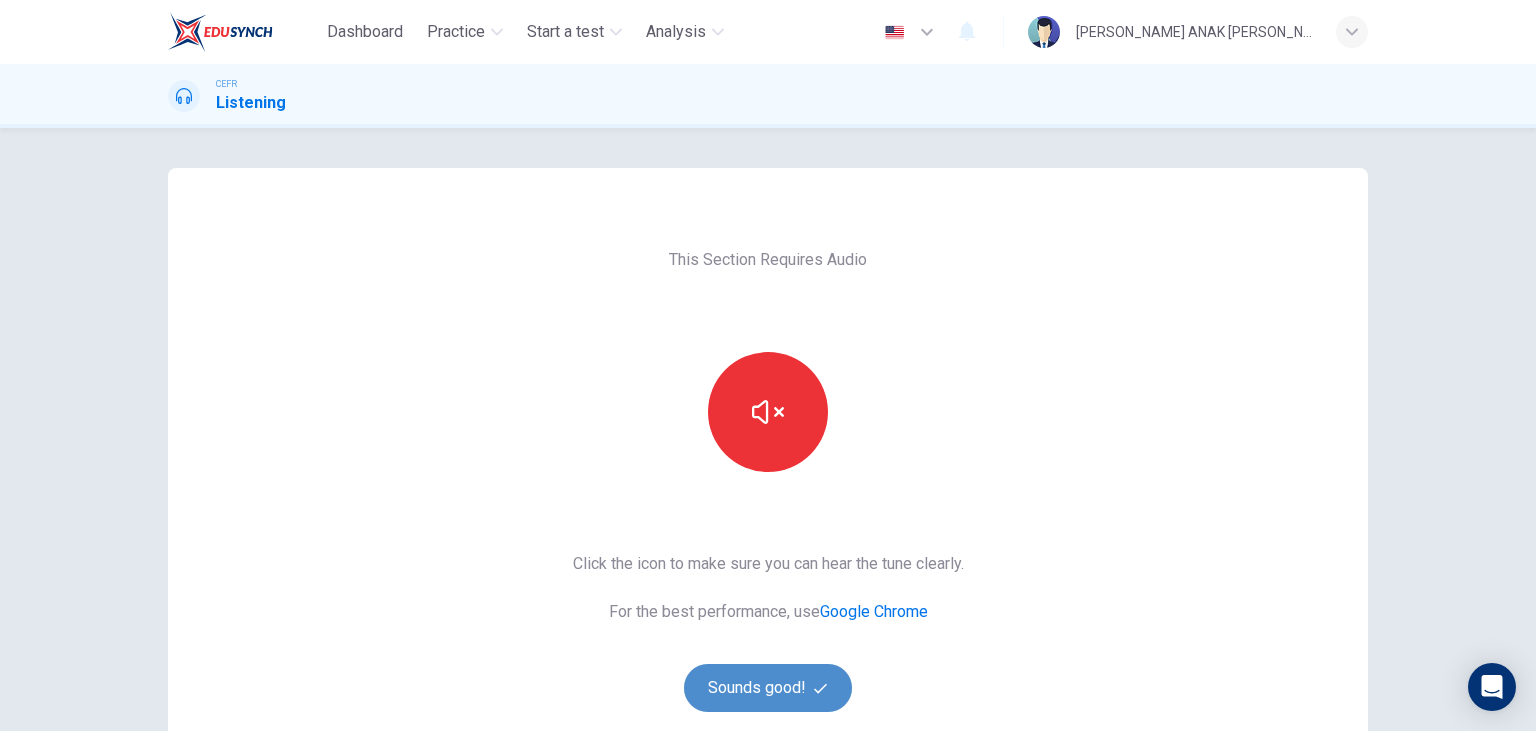 click on "Sounds good!" at bounding box center (768, 688) 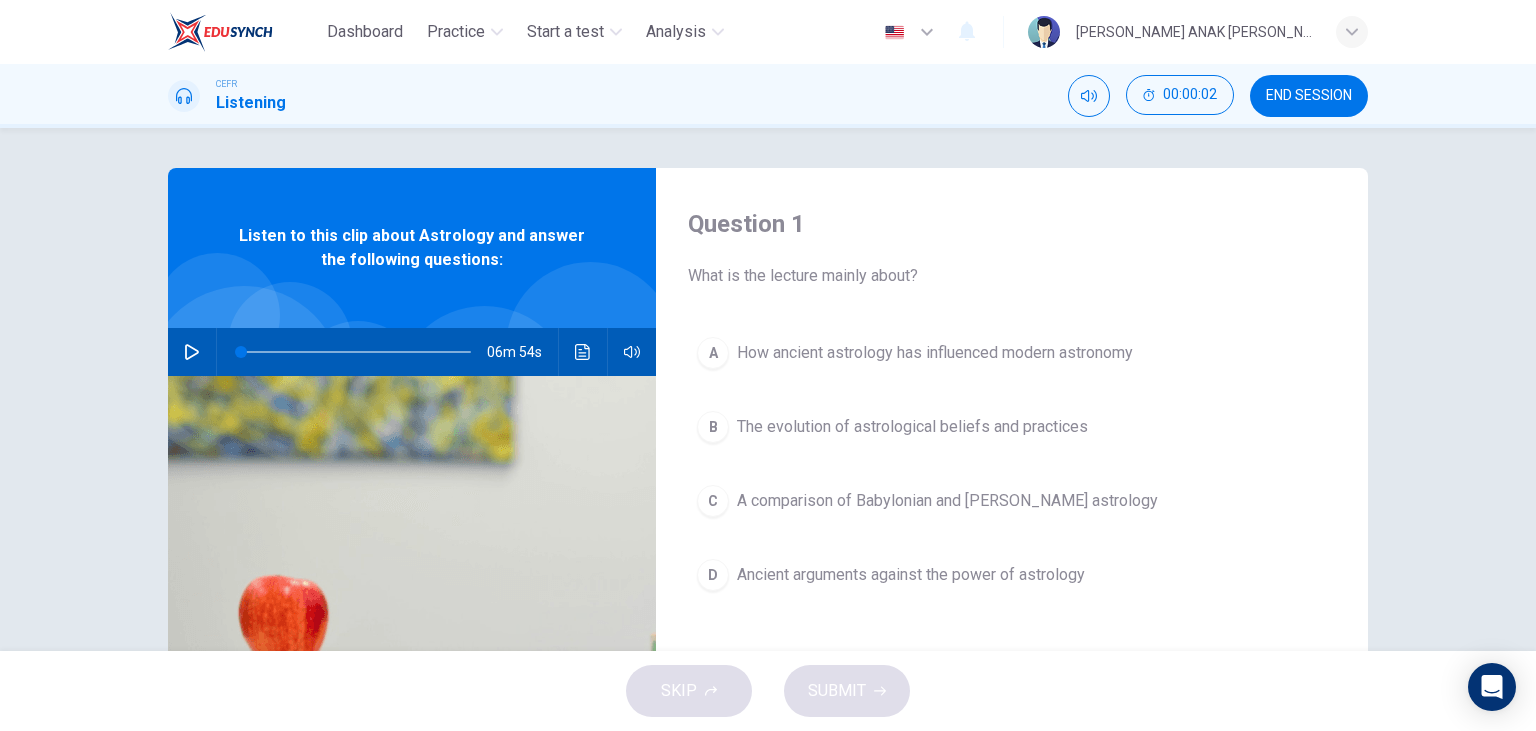 click 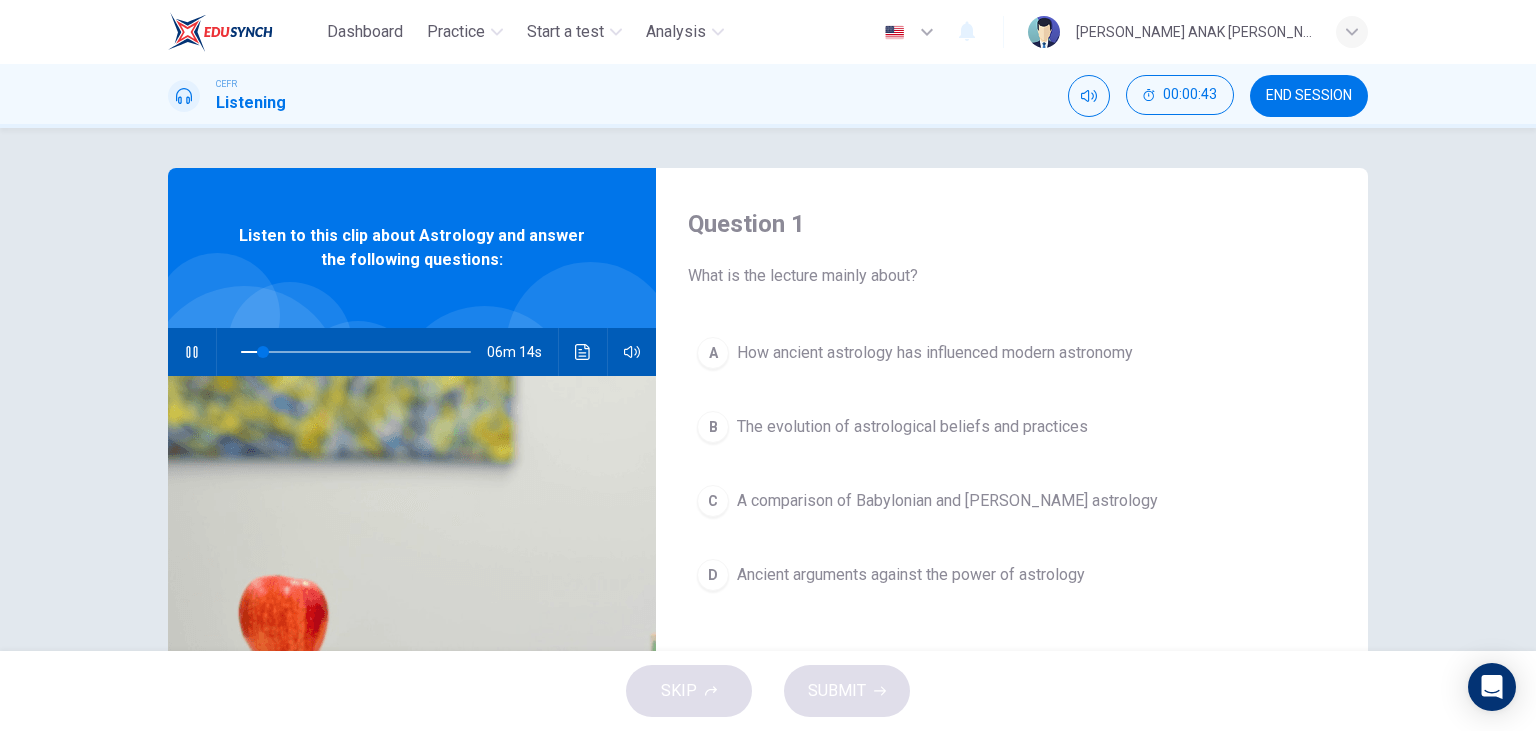 click 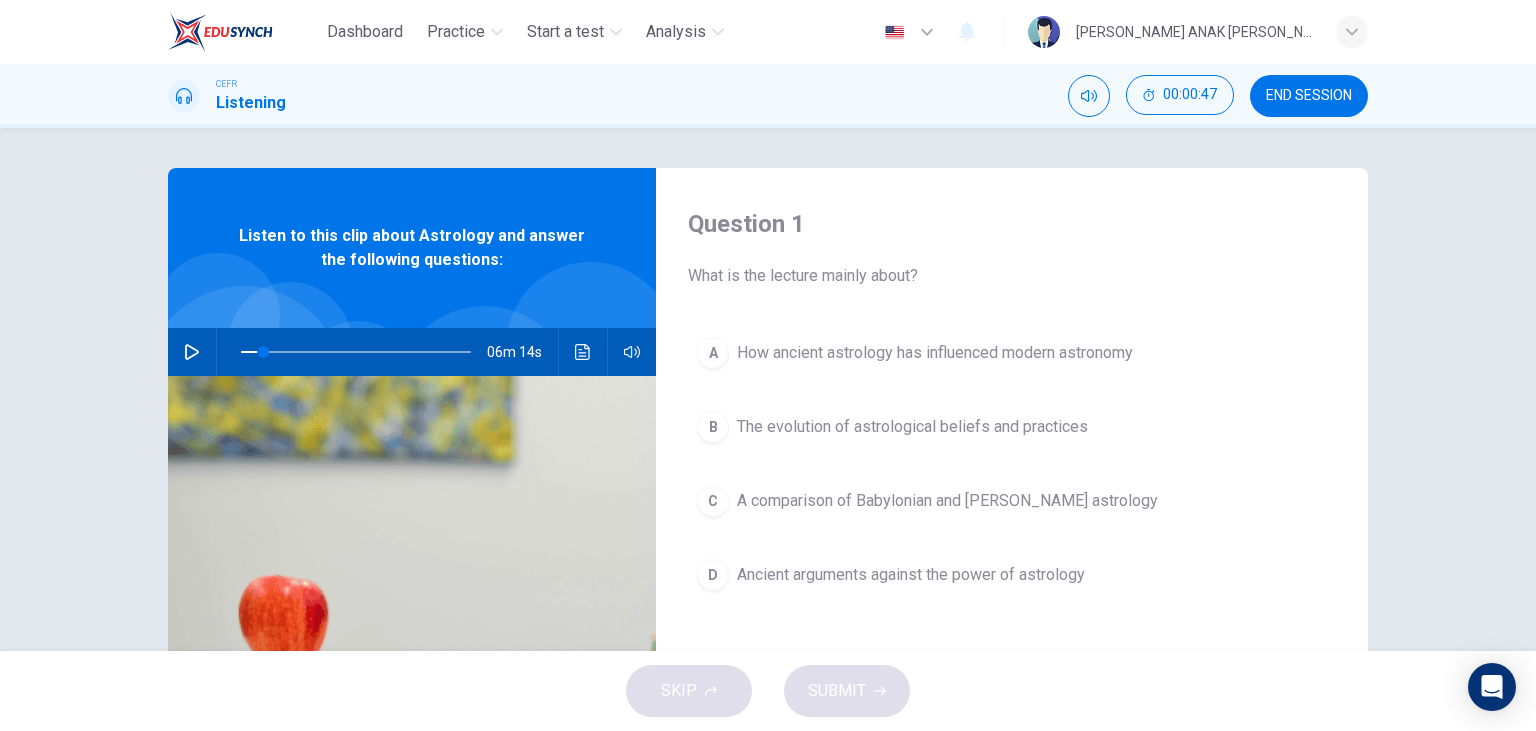 click 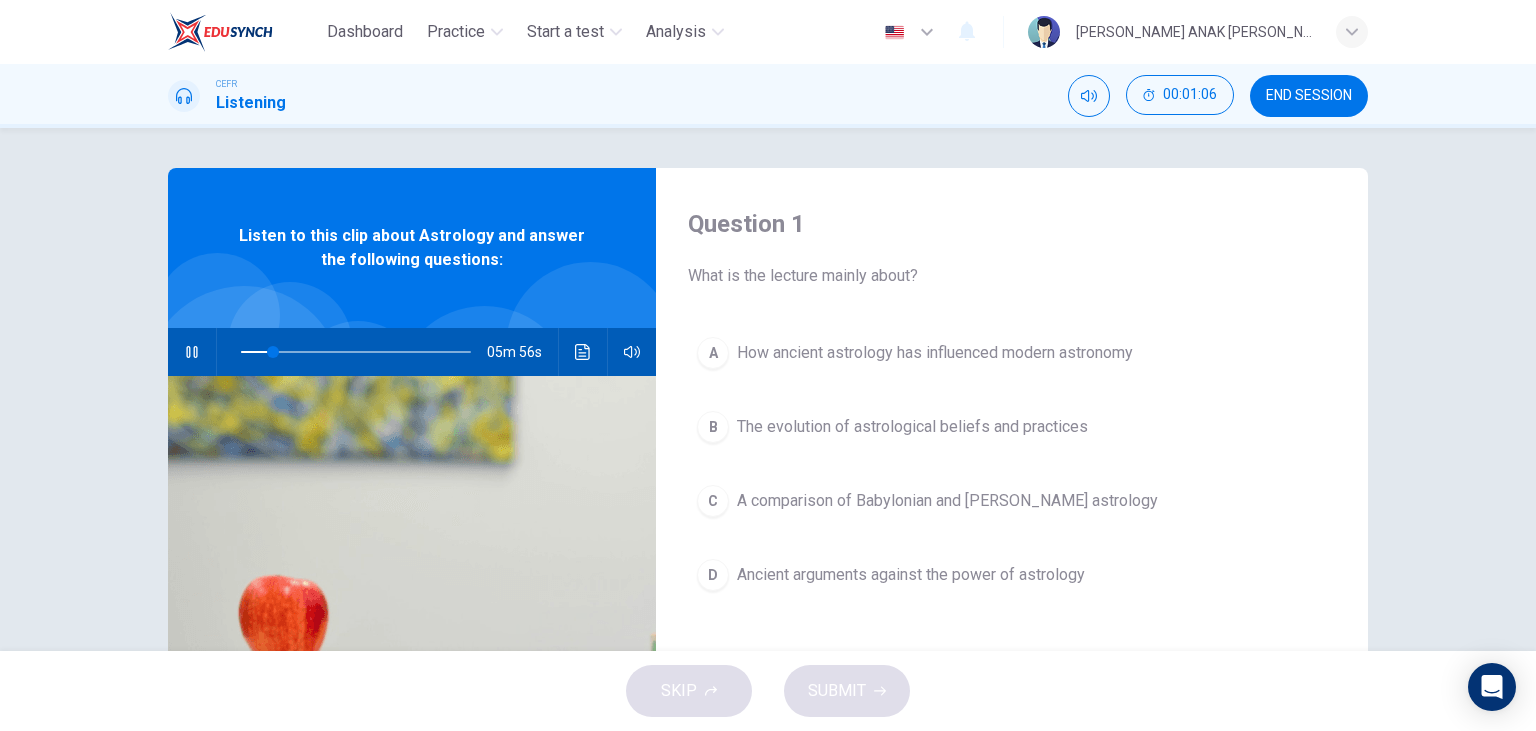 click on "The evolution of astrological beliefs and practices" at bounding box center [912, 427] 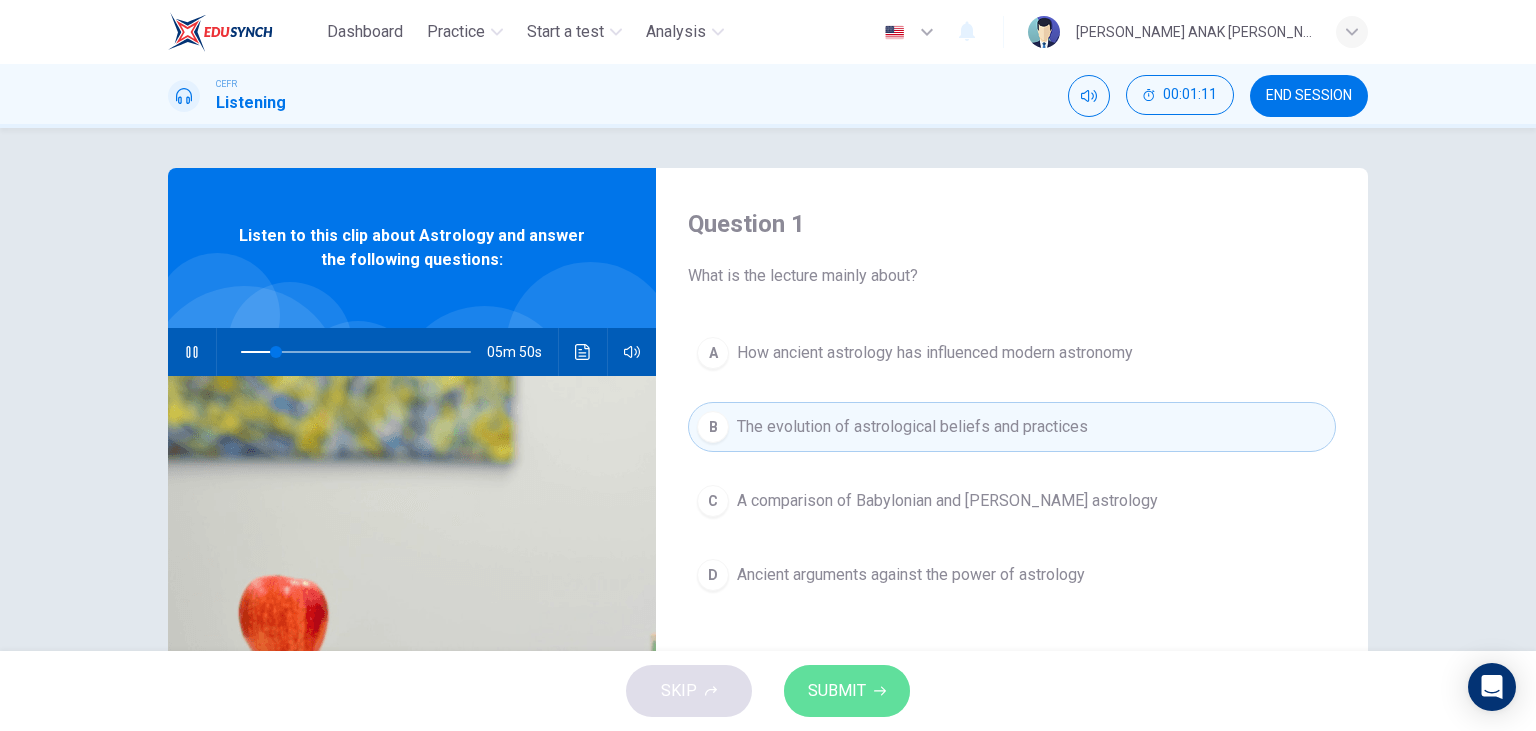 click on "SUBMIT" at bounding box center (837, 691) 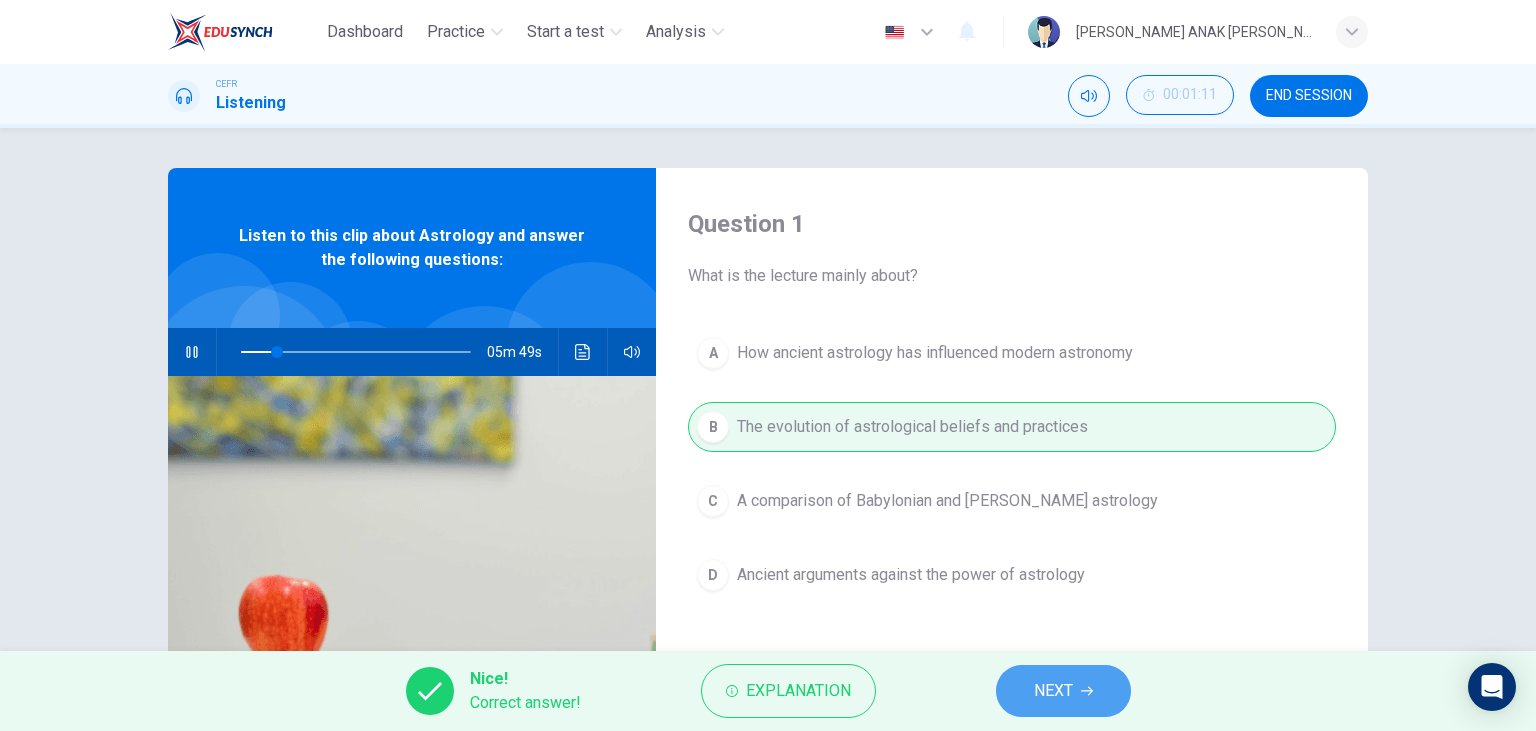 click on "NEXT" at bounding box center [1063, 691] 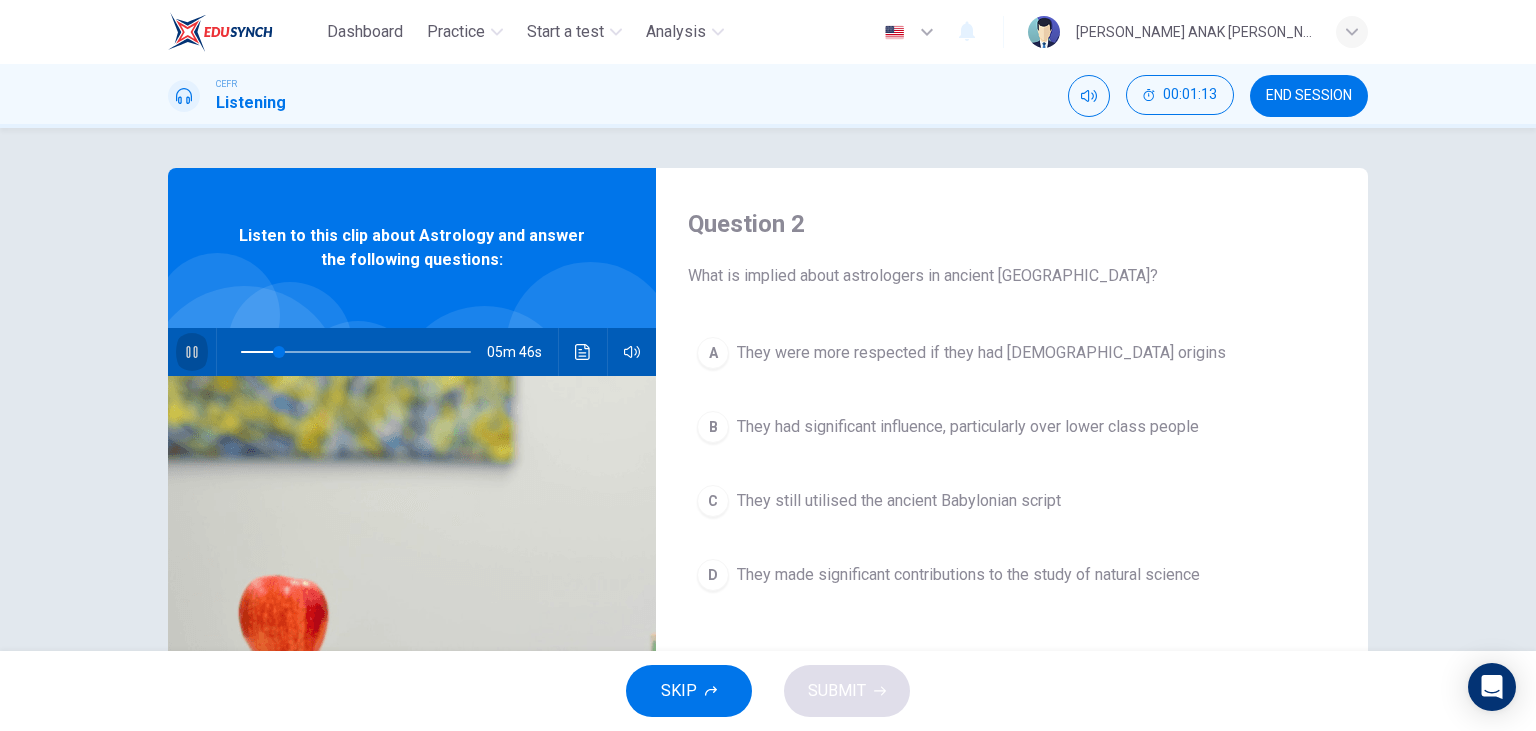 click 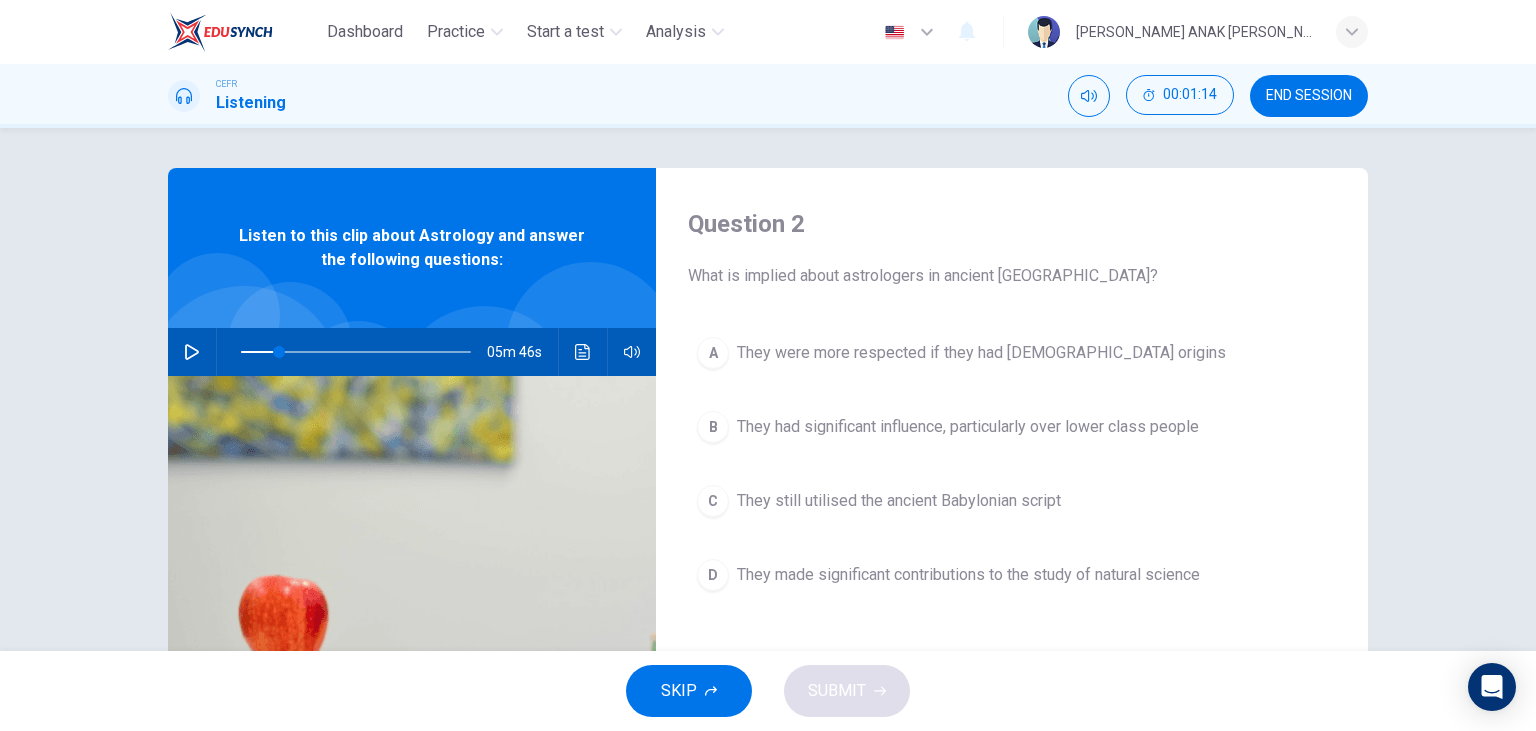click 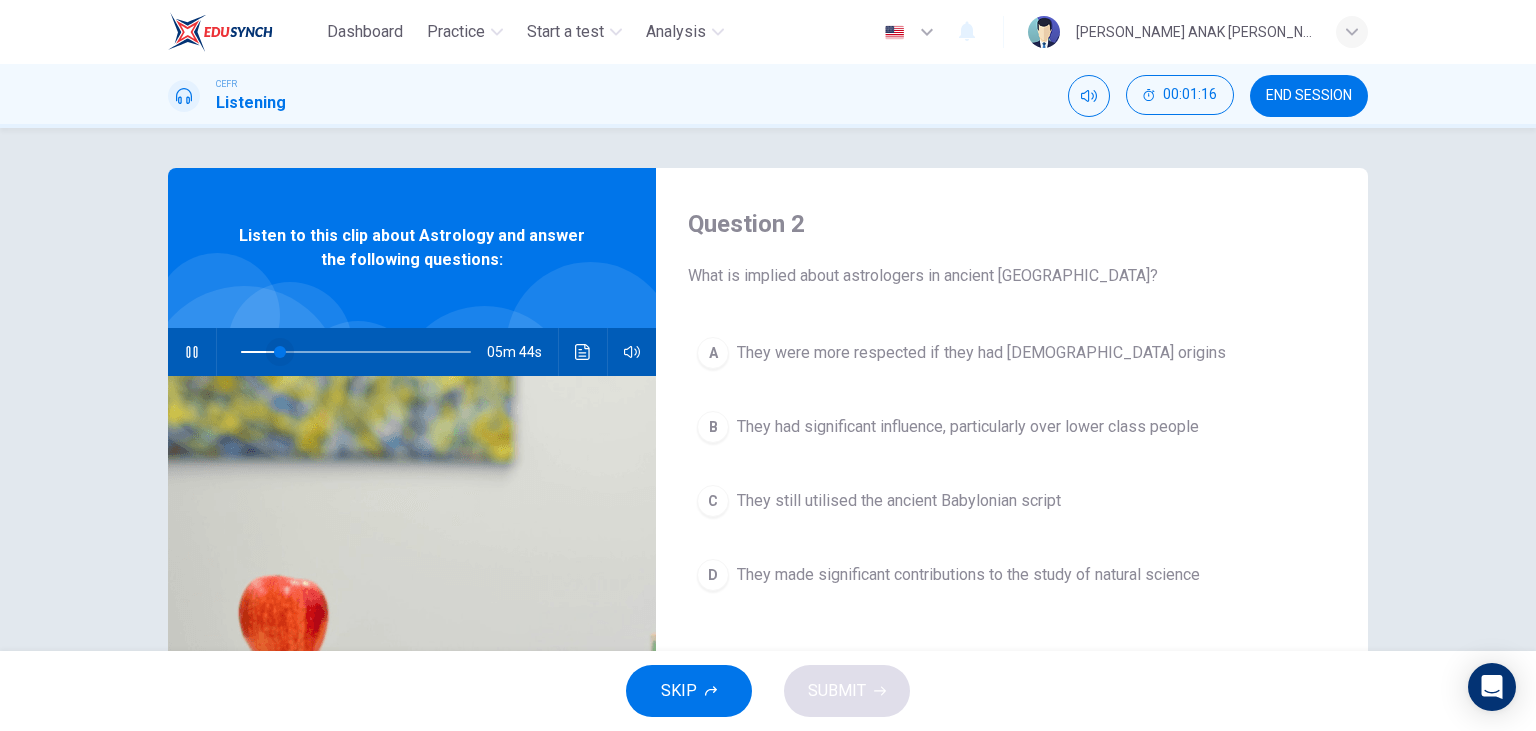 click at bounding box center [280, 352] 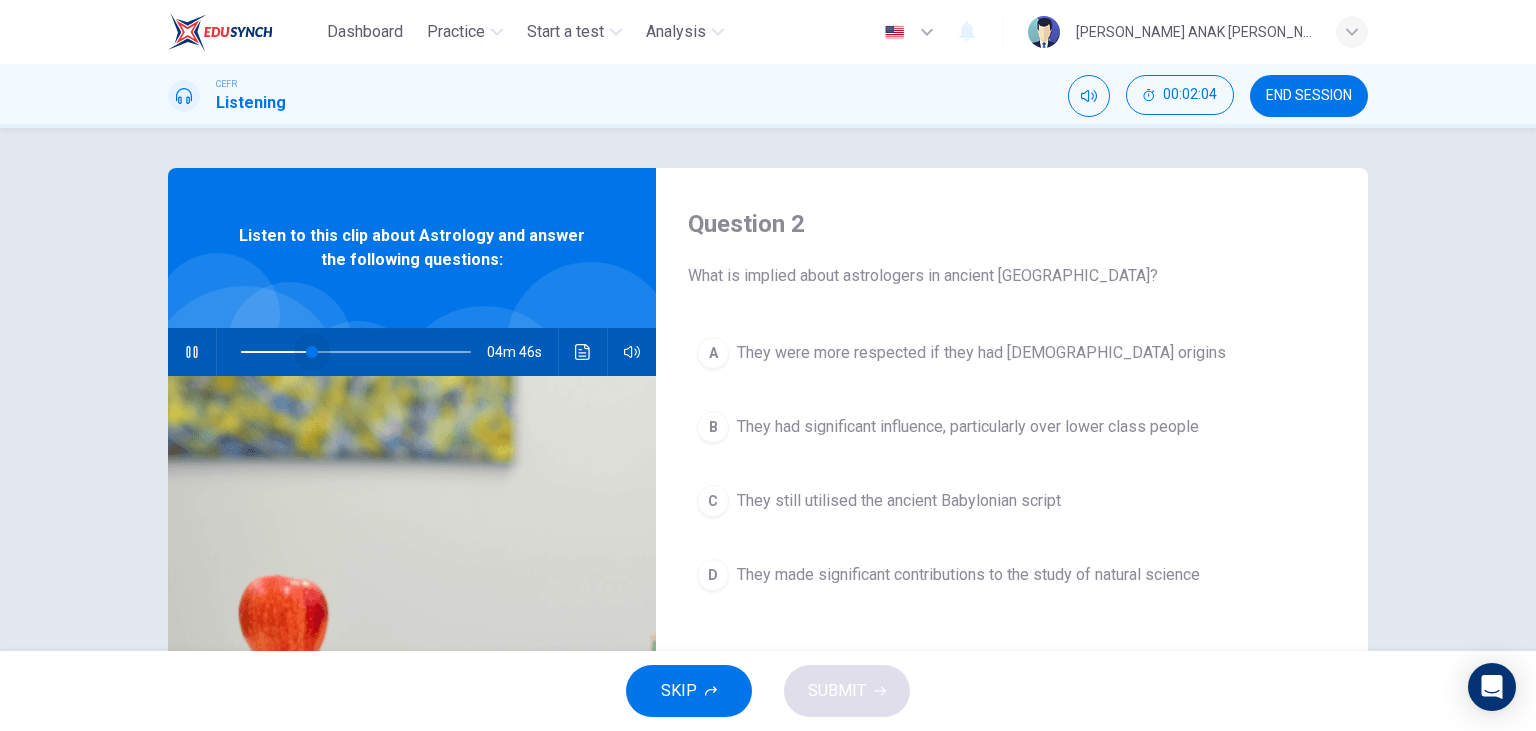 click at bounding box center (312, 352) 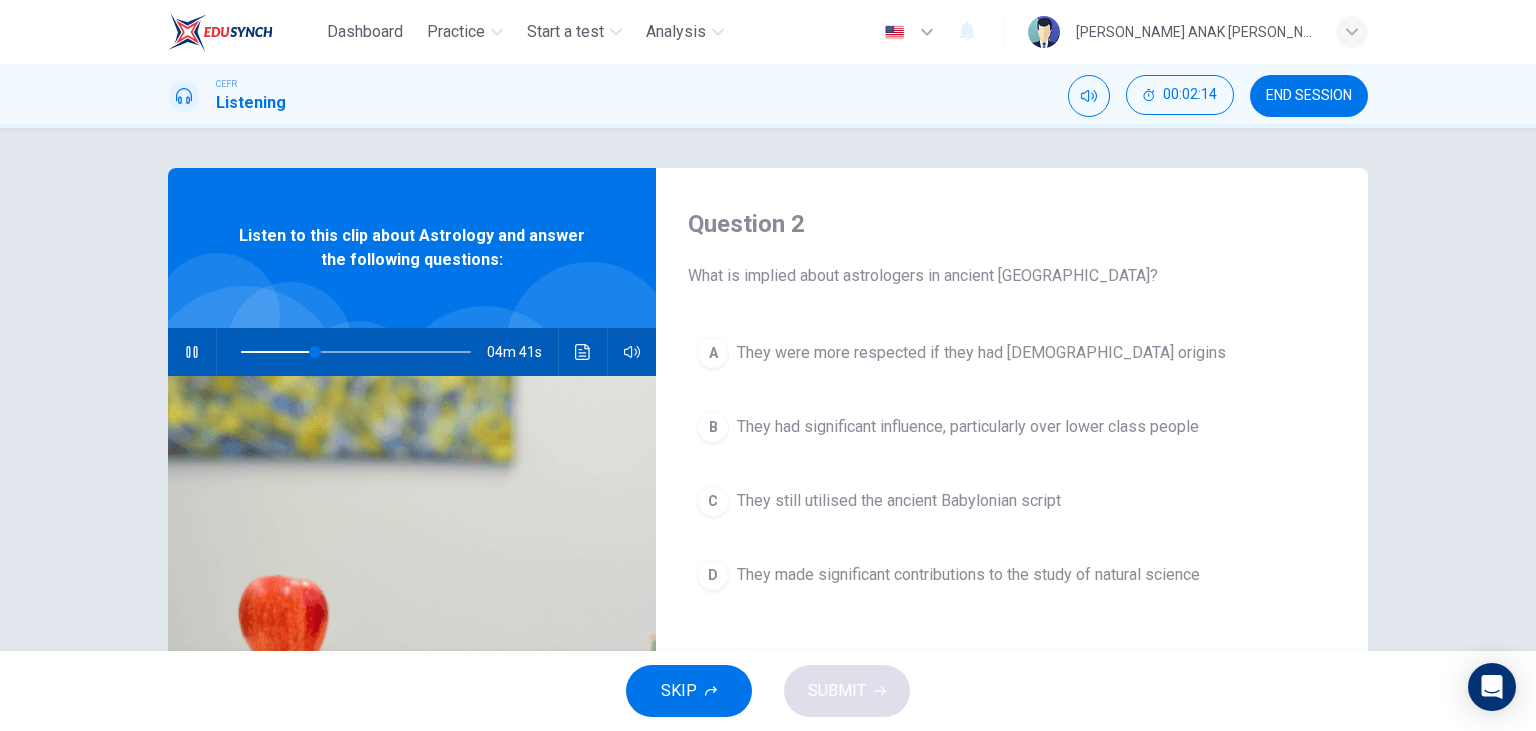 click on "A They were more respected if they had Greek origins B They had significant influence, particularly over lower class people C They still utilised the ancient Babylonian script D They made significant contributions to the study of natural science" at bounding box center (1012, 484) 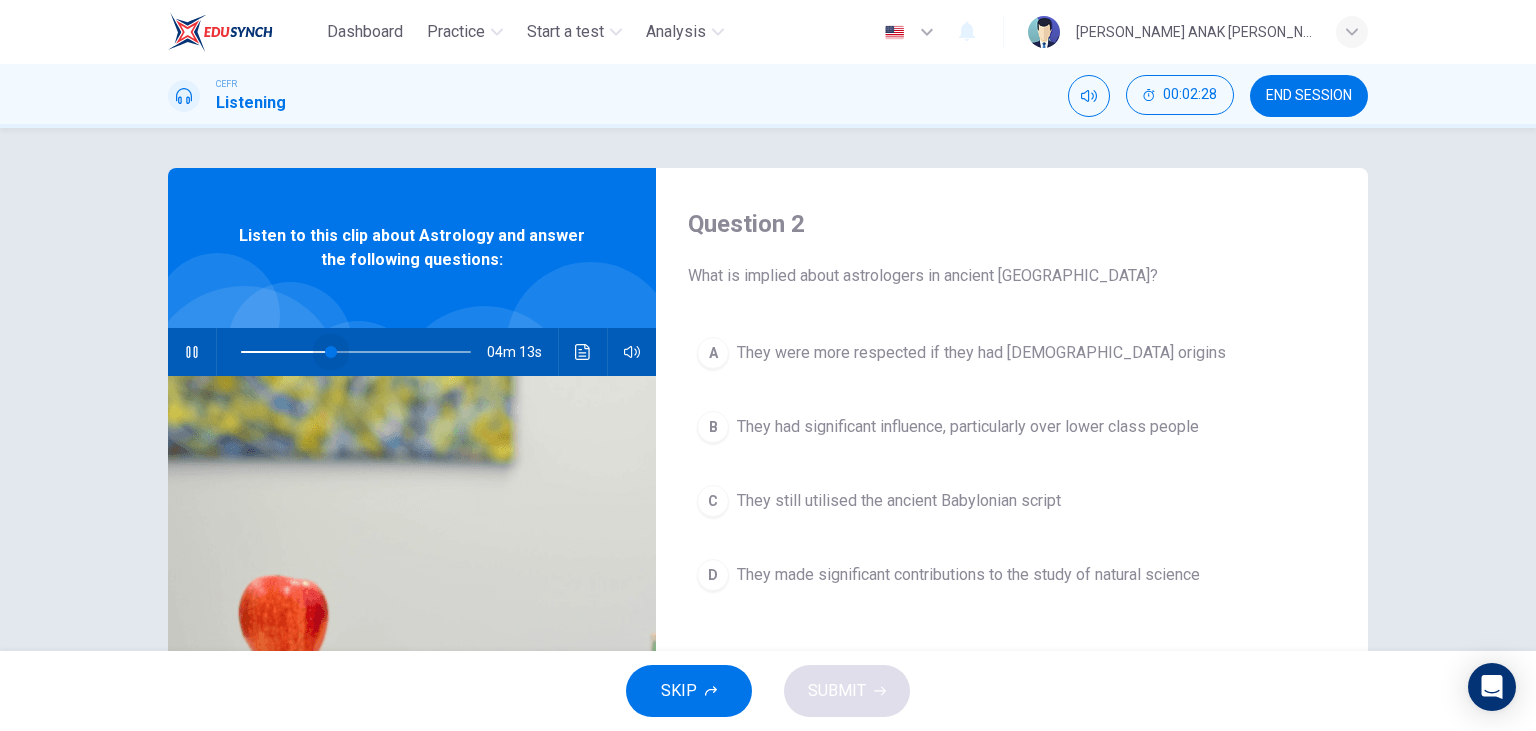 click at bounding box center [331, 352] 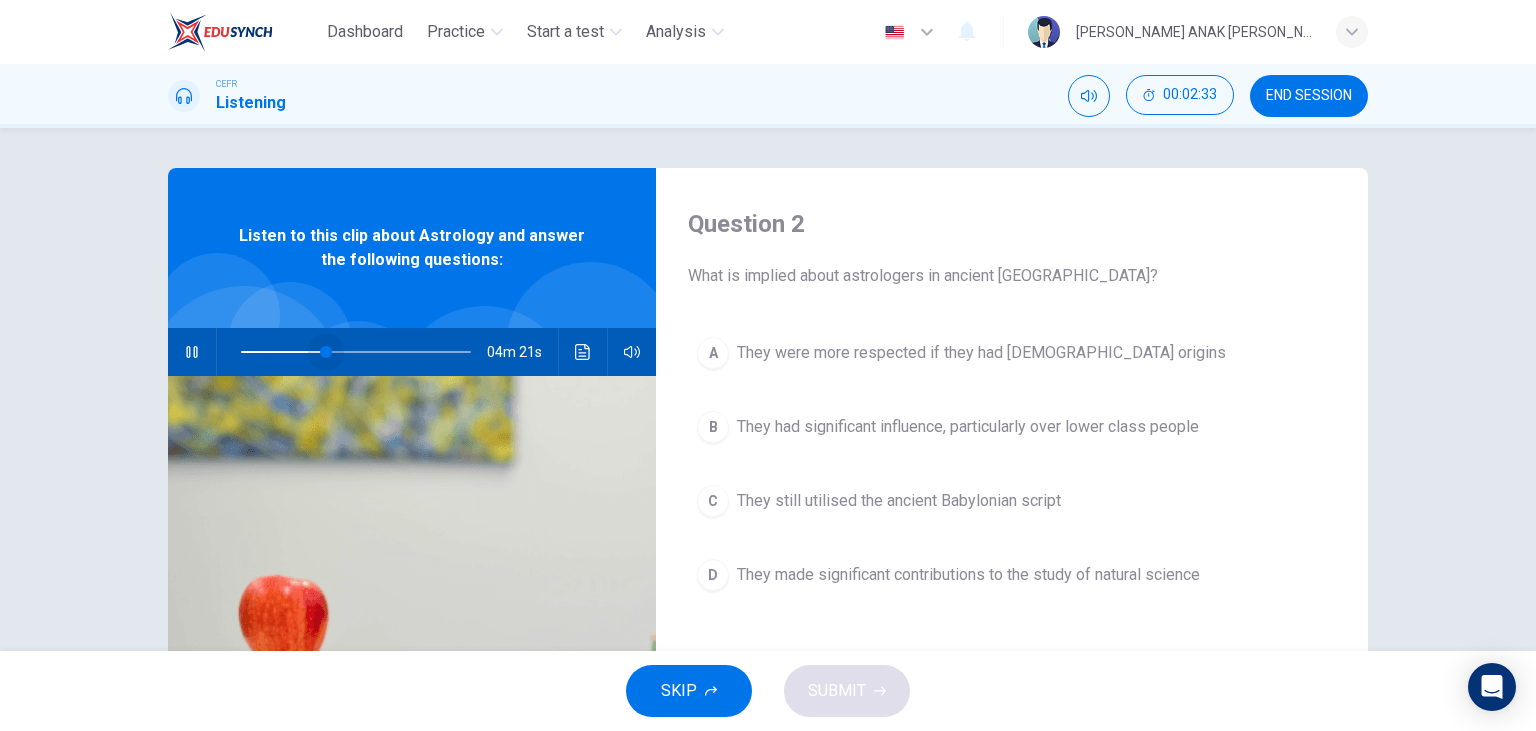 click at bounding box center (326, 352) 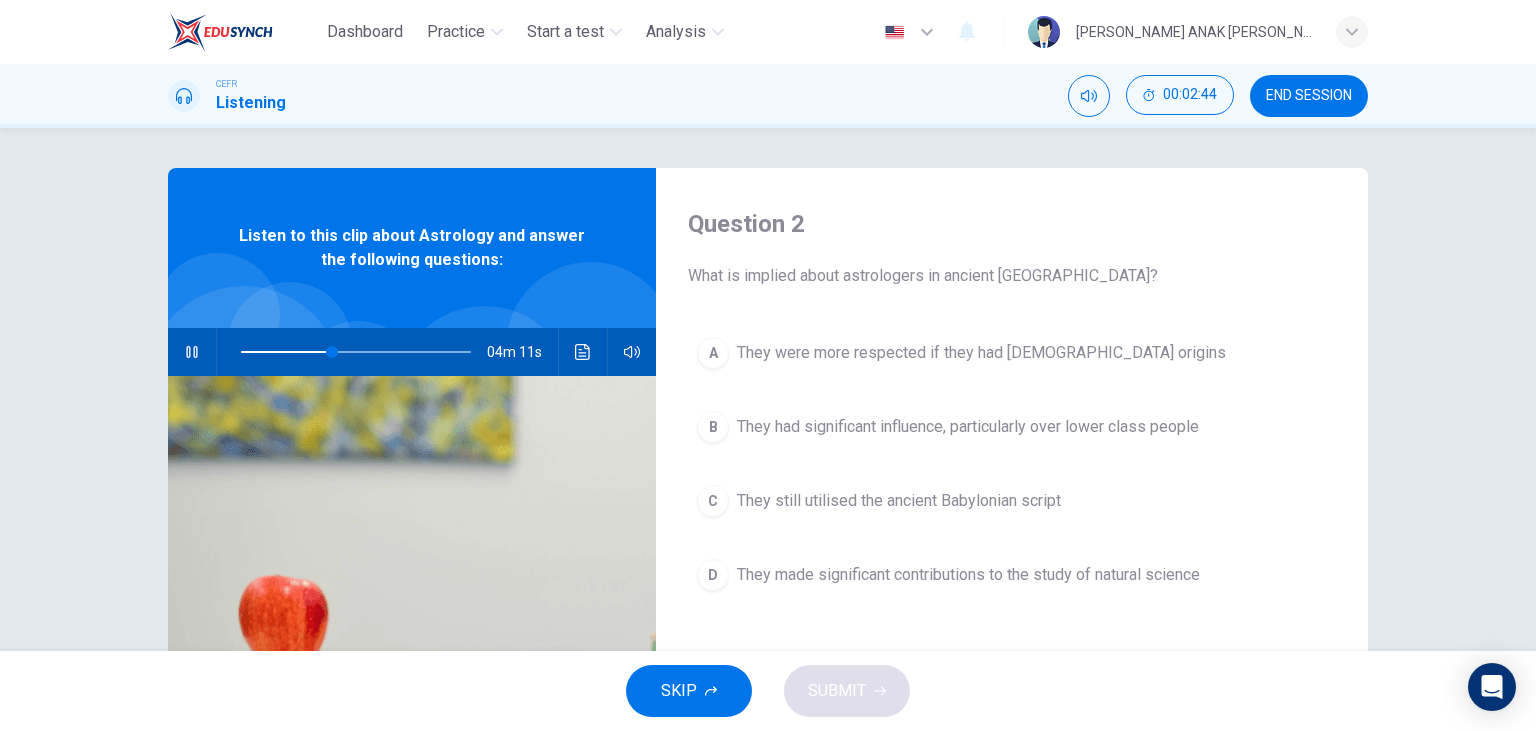 click at bounding box center [192, 352] 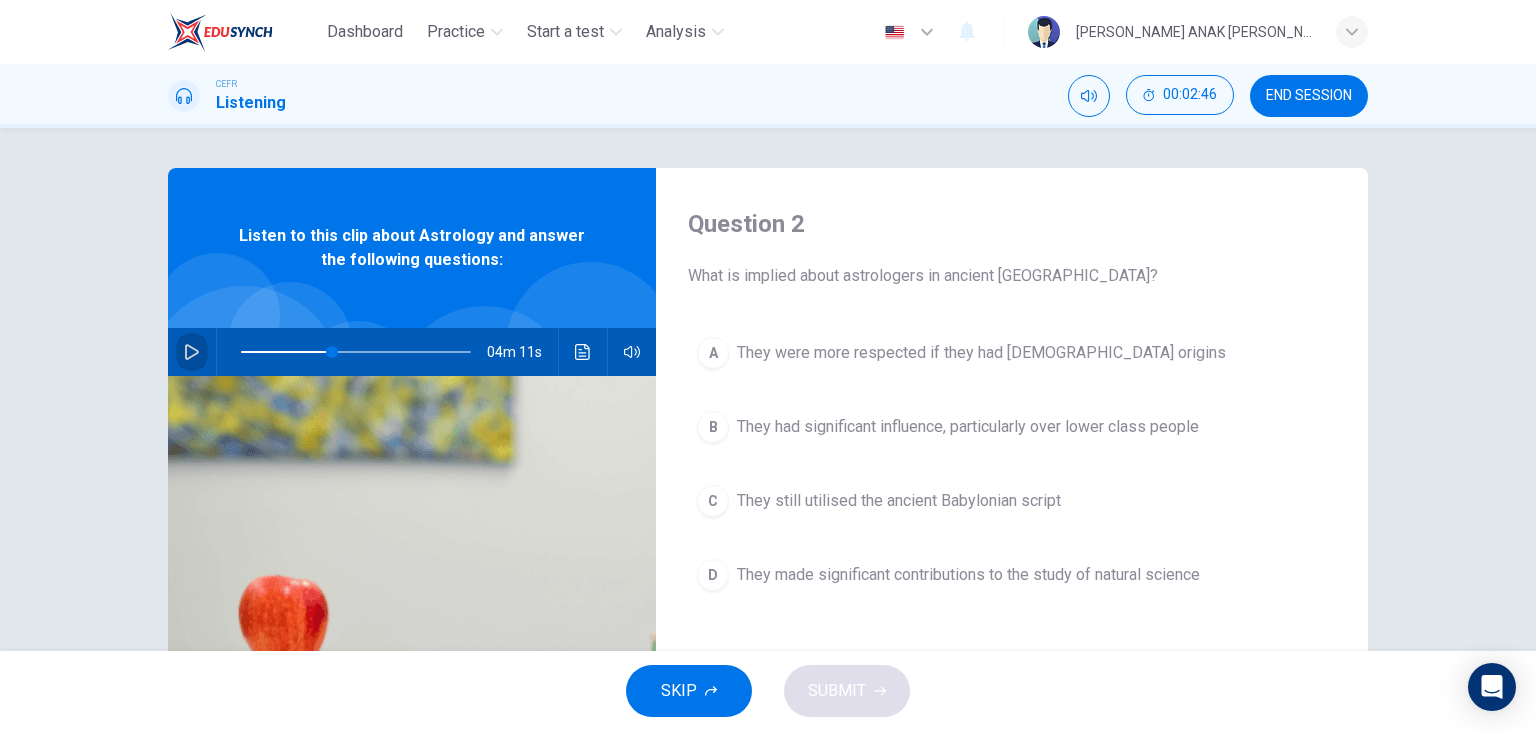 click at bounding box center (192, 352) 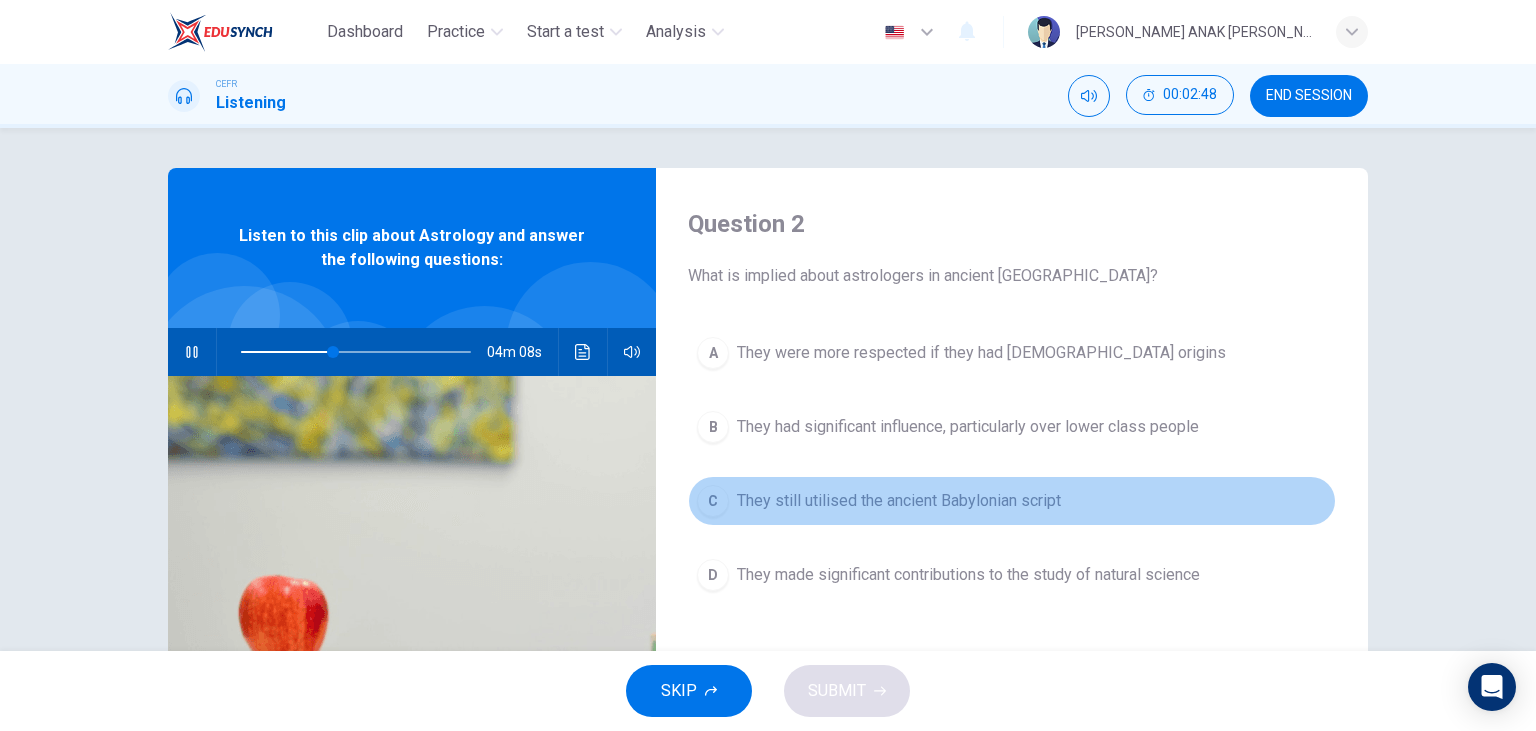 click on "They still utilised the ancient Babylonian script" at bounding box center [899, 501] 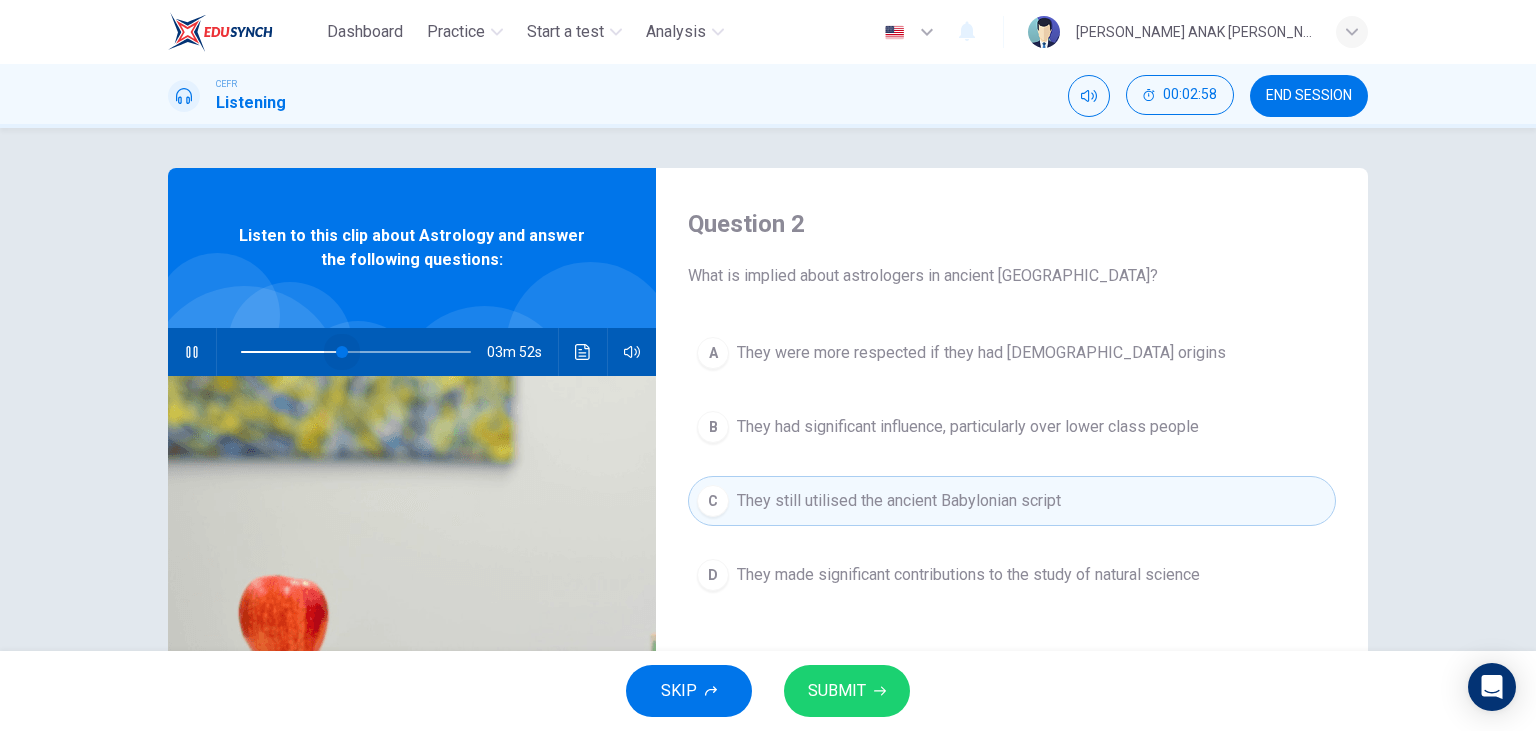 click at bounding box center [342, 352] 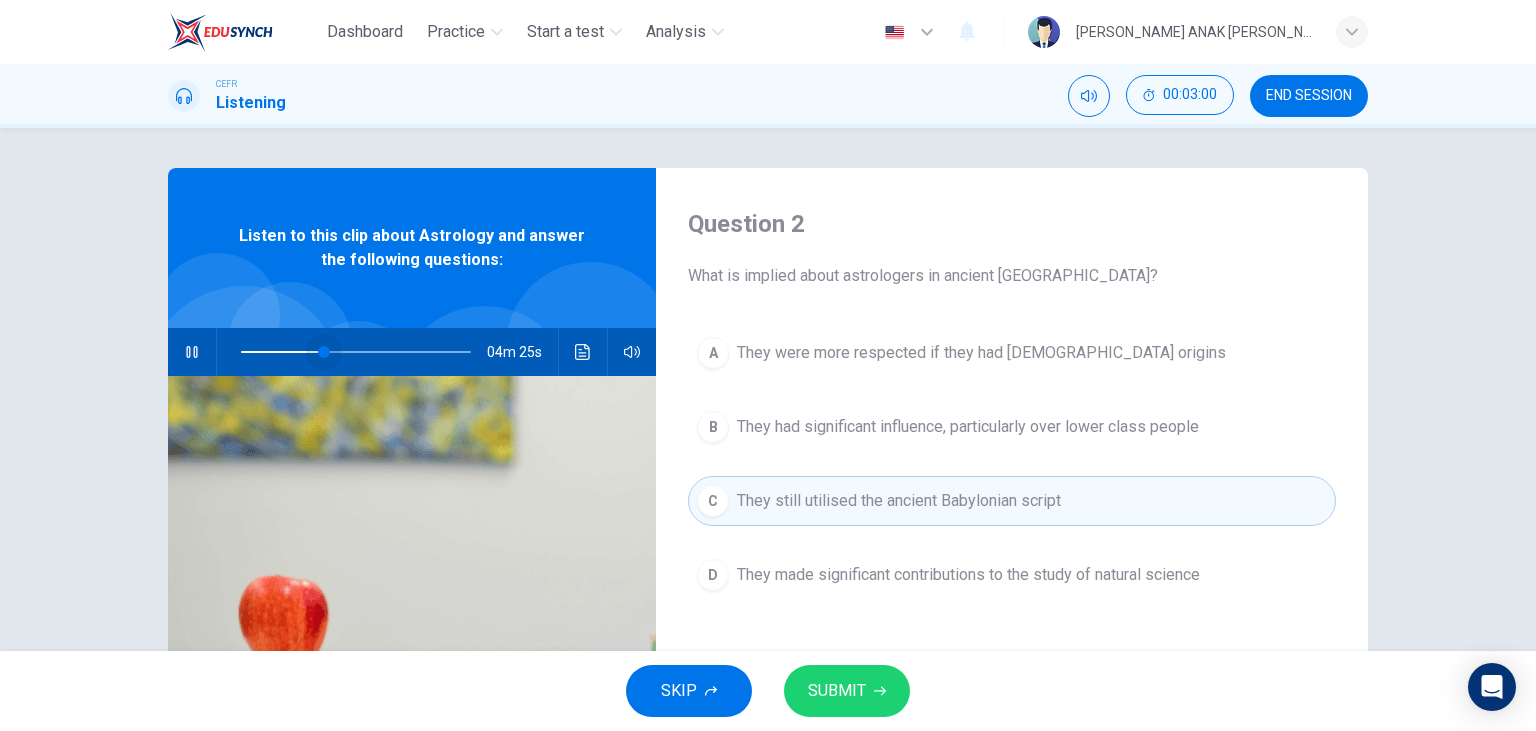click at bounding box center (324, 352) 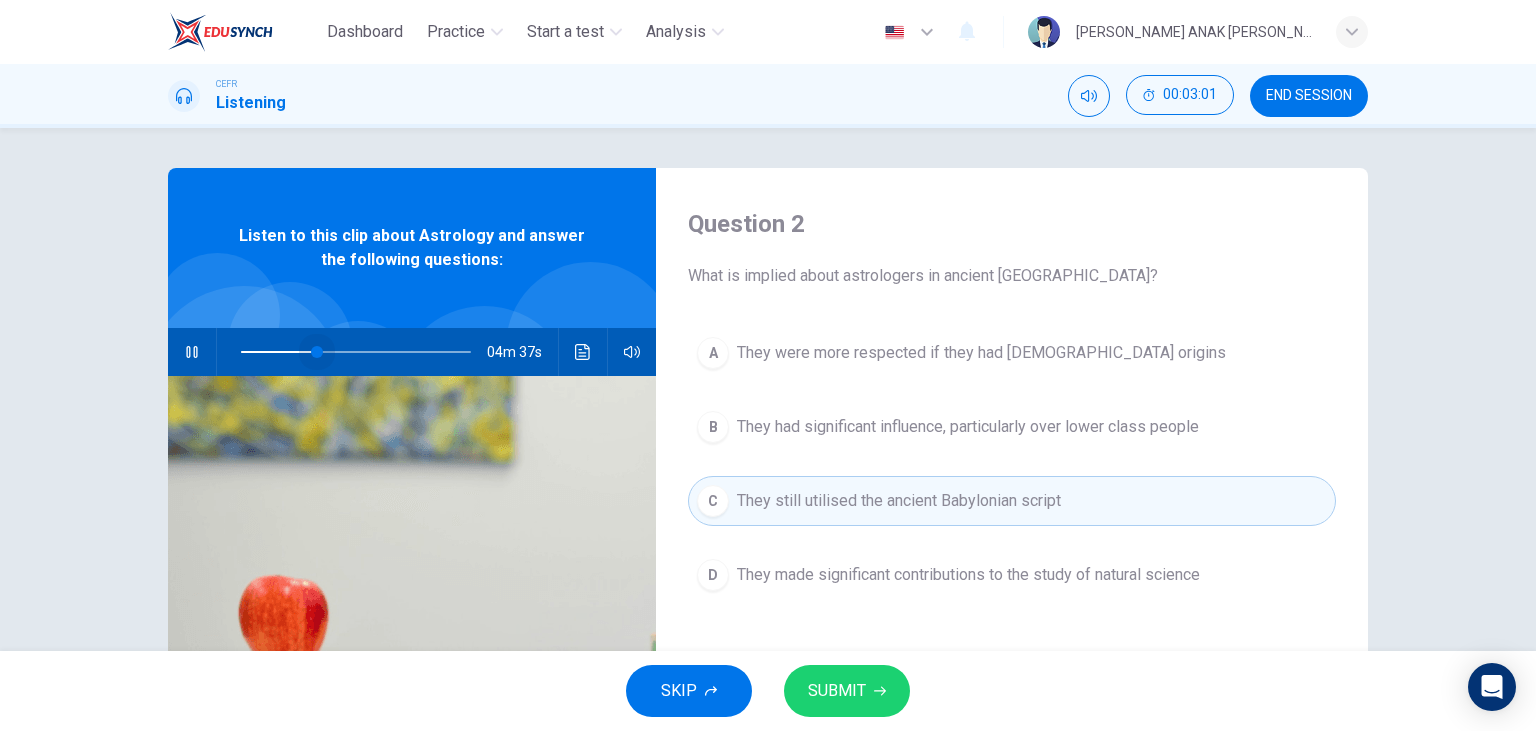 click at bounding box center [317, 352] 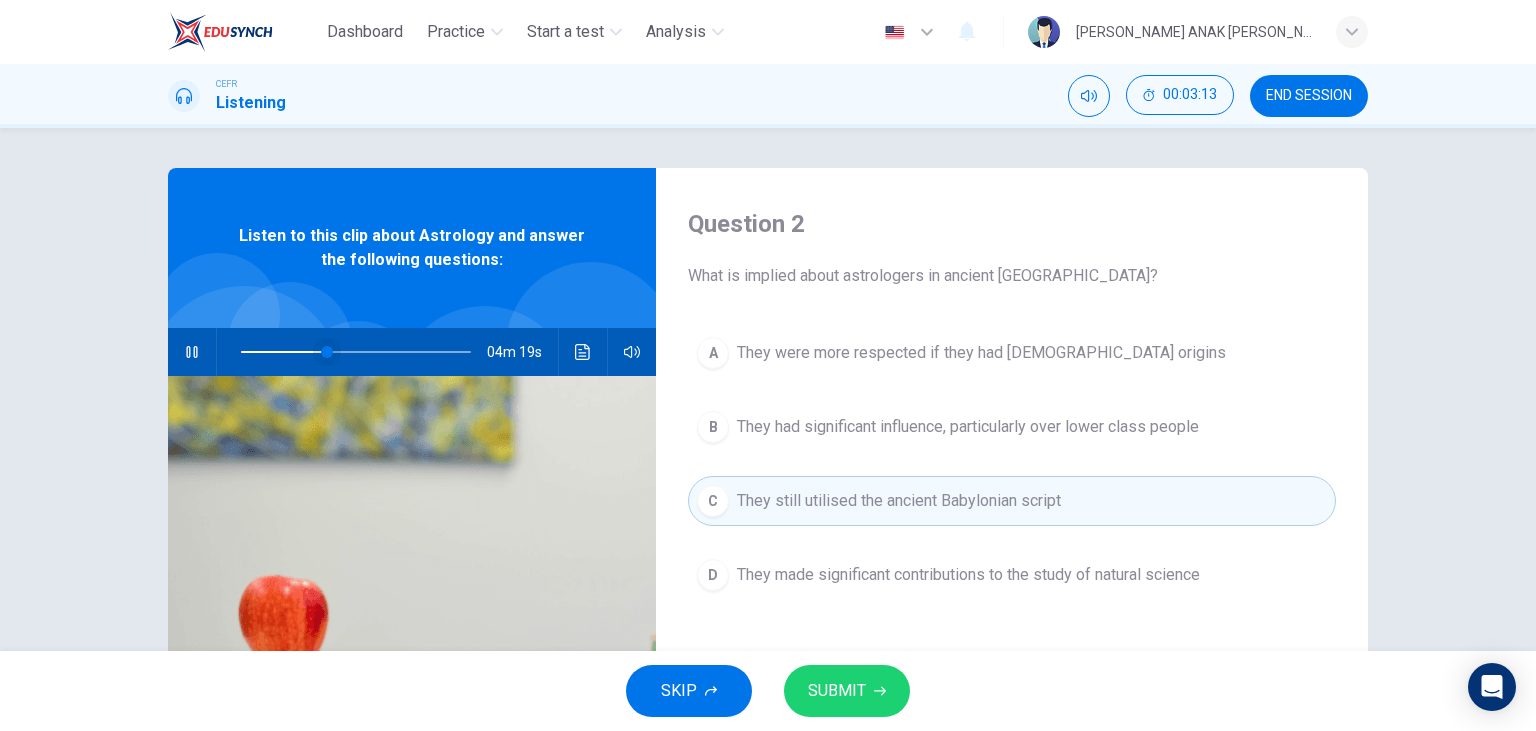 click at bounding box center [327, 352] 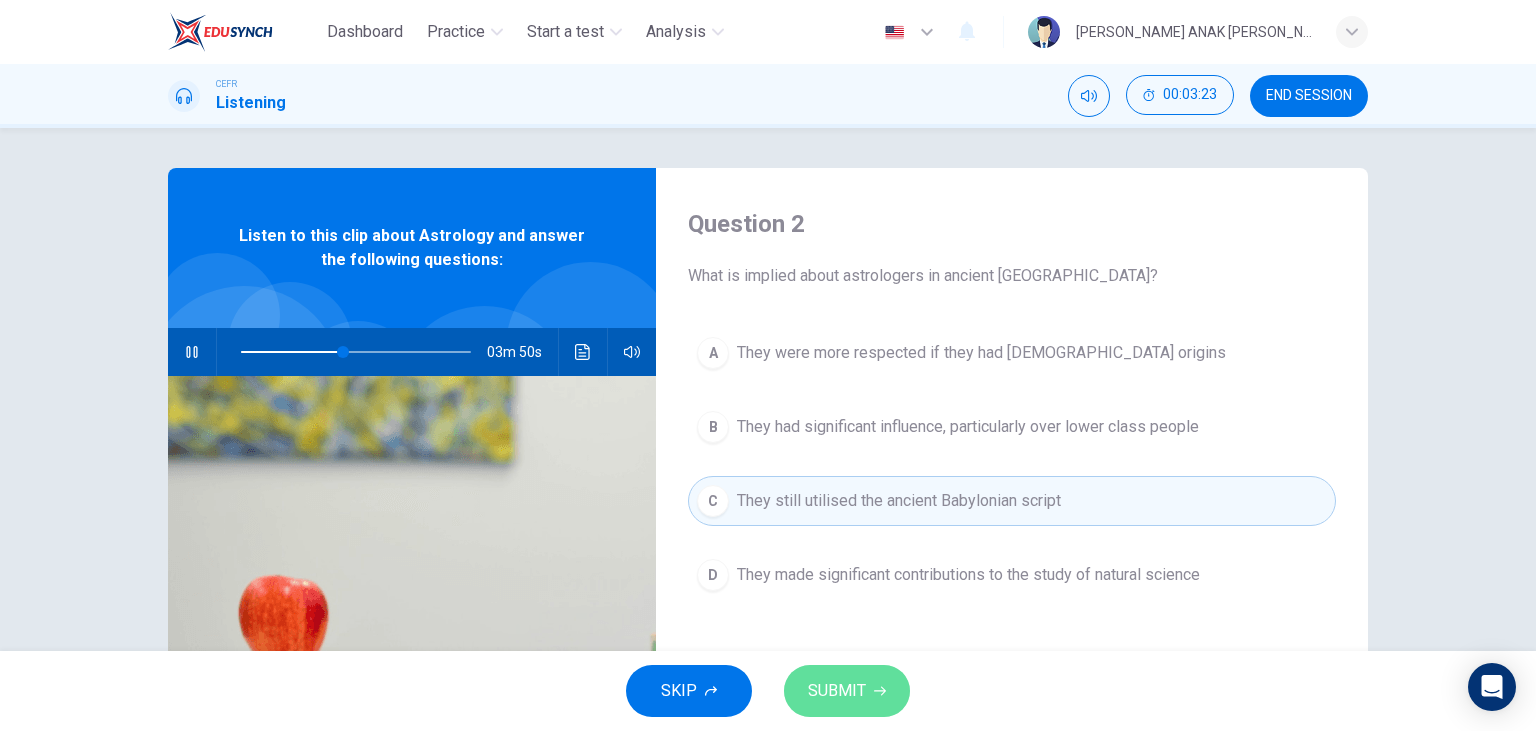 click on "SUBMIT" at bounding box center (837, 691) 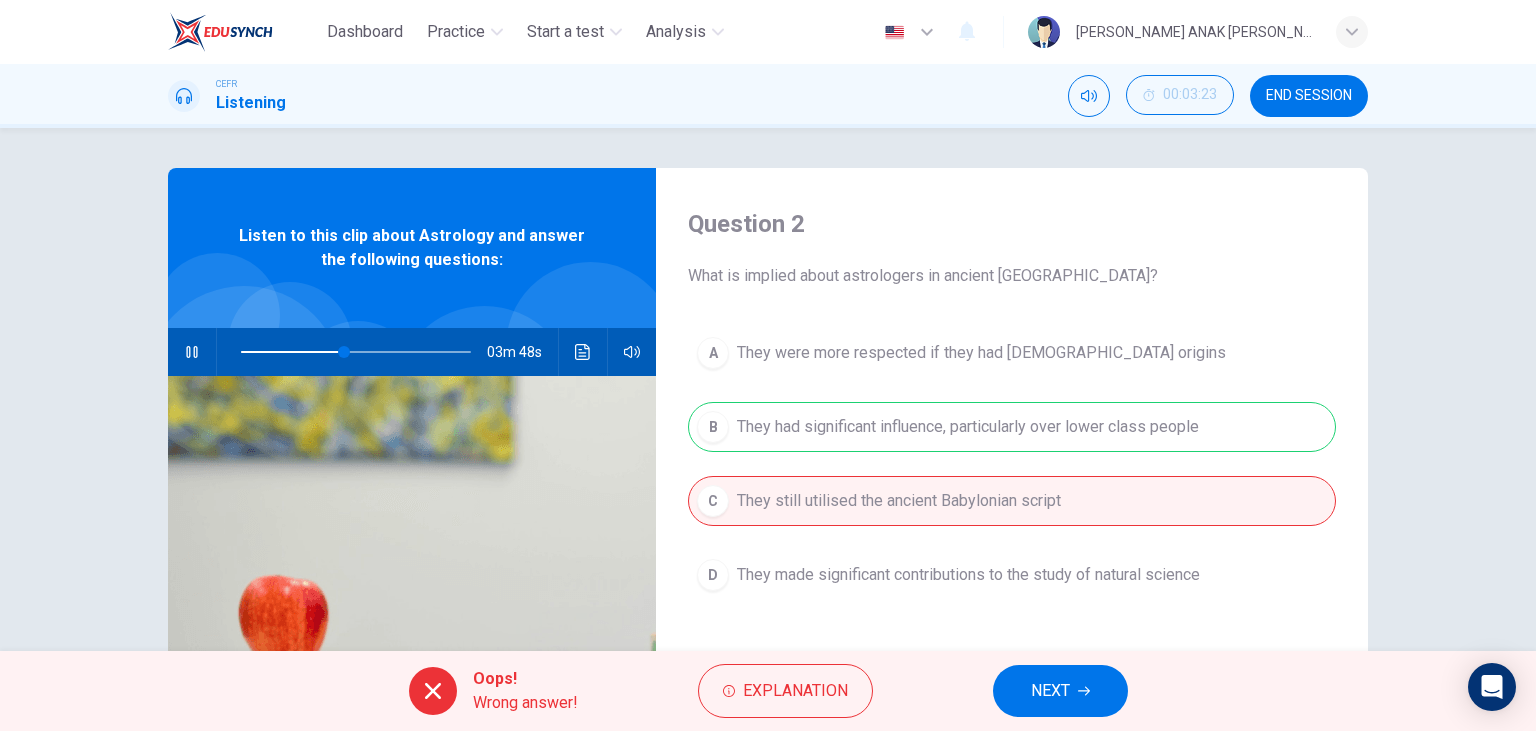 click on "NEXT" at bounding box center (1050, 691) 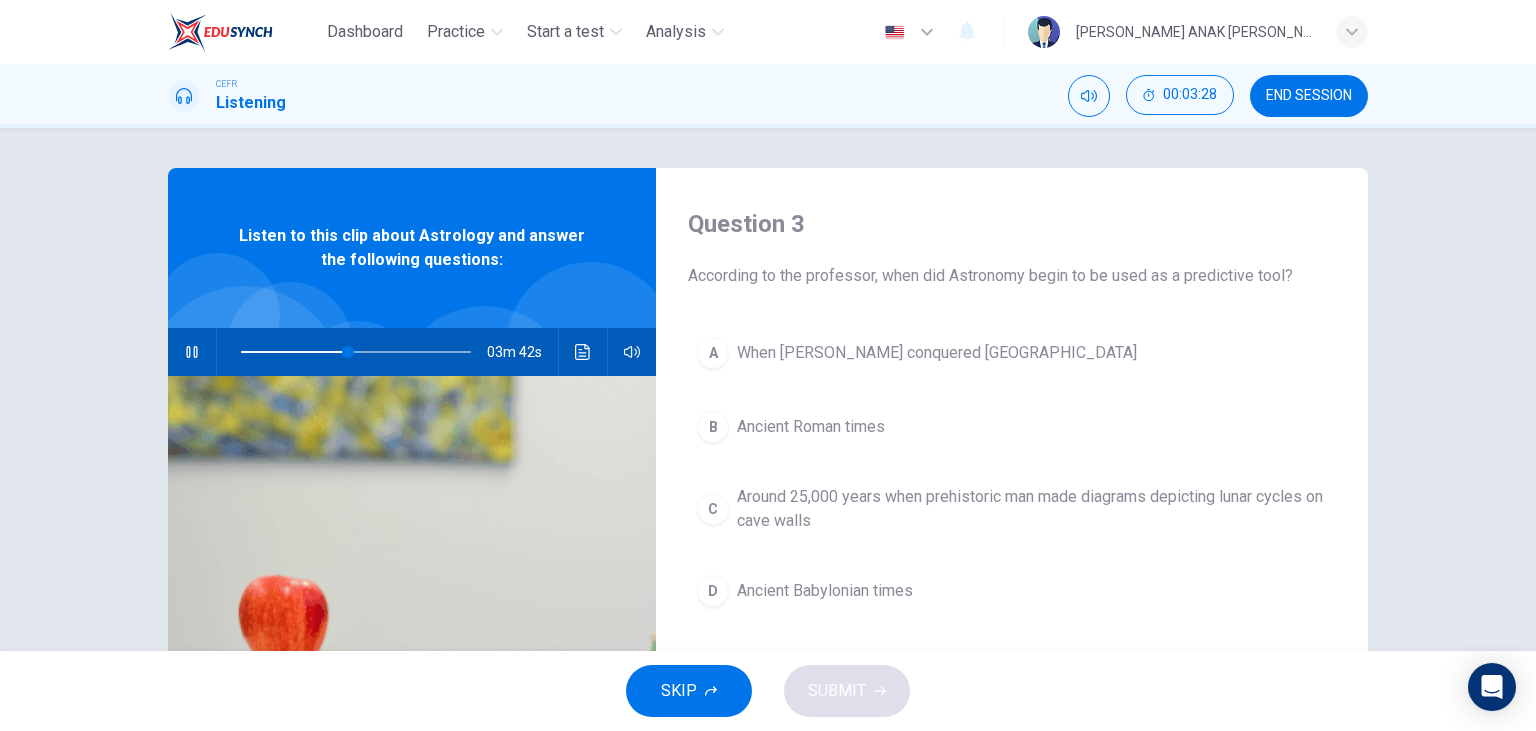 click on "Around 25,000 years when prehistoric man made diagrams depicting lunar cycles on cave walls" at bounding box center (1032, 509) 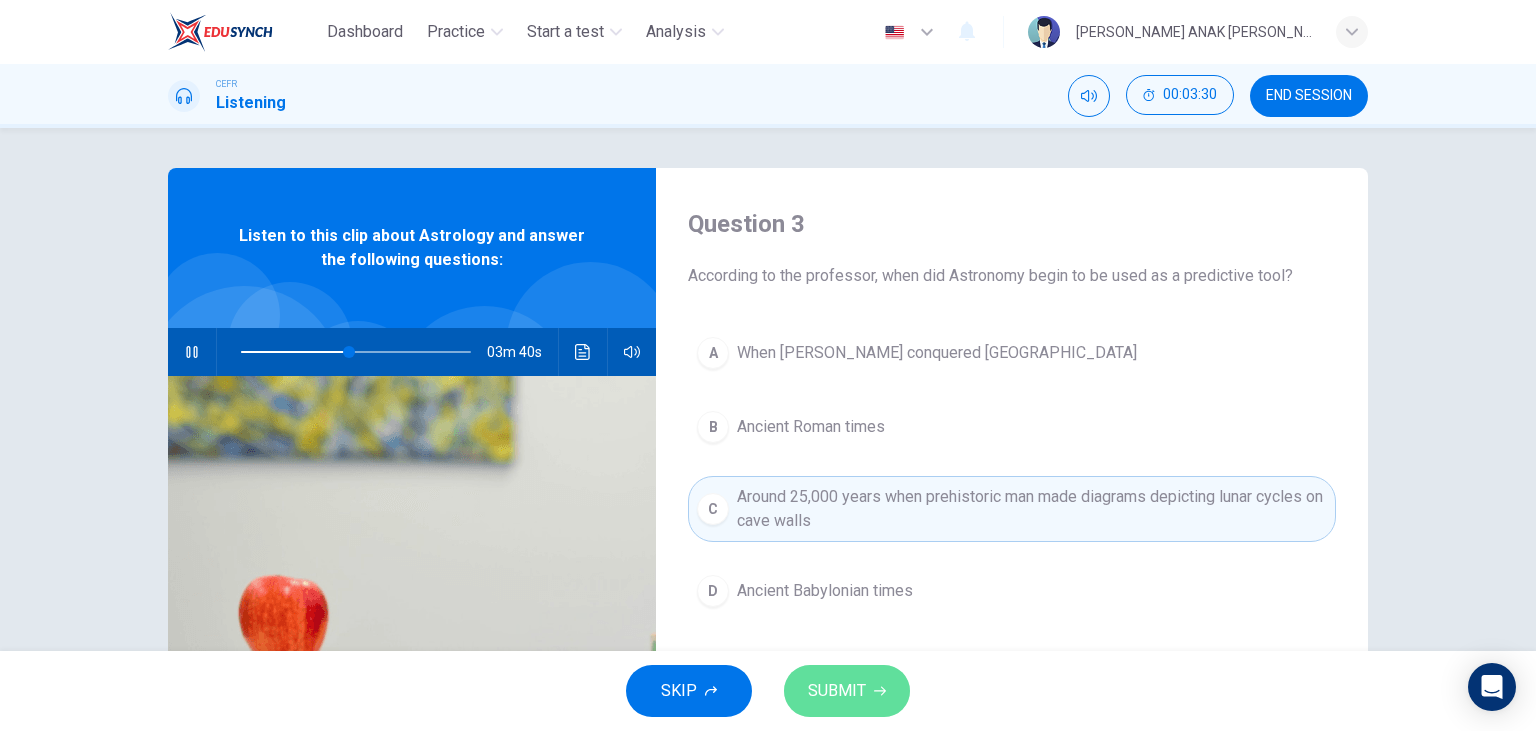click on "SUBMIT" at bounding box center [837, 691] 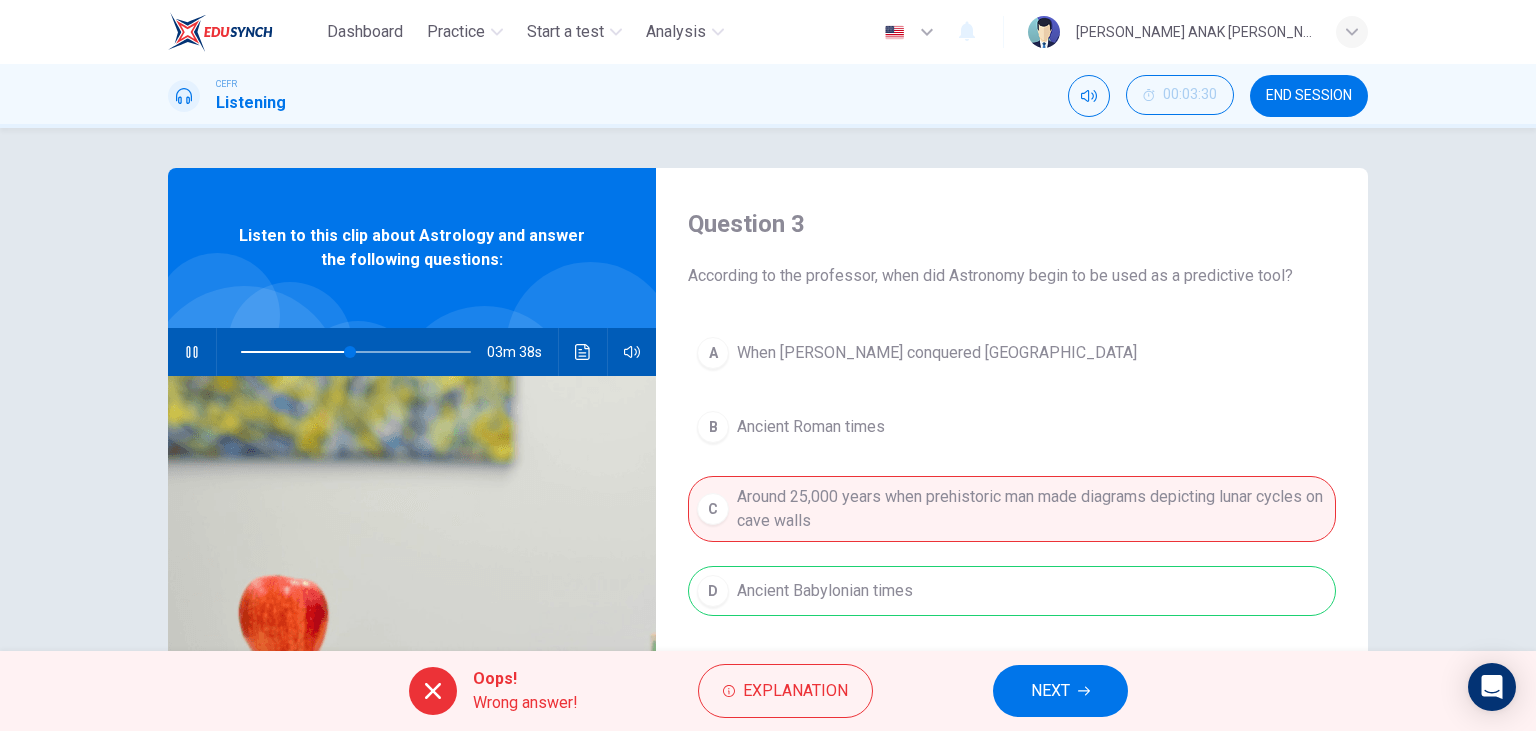 click on "NEXT" at bounding box center (1060, 691) 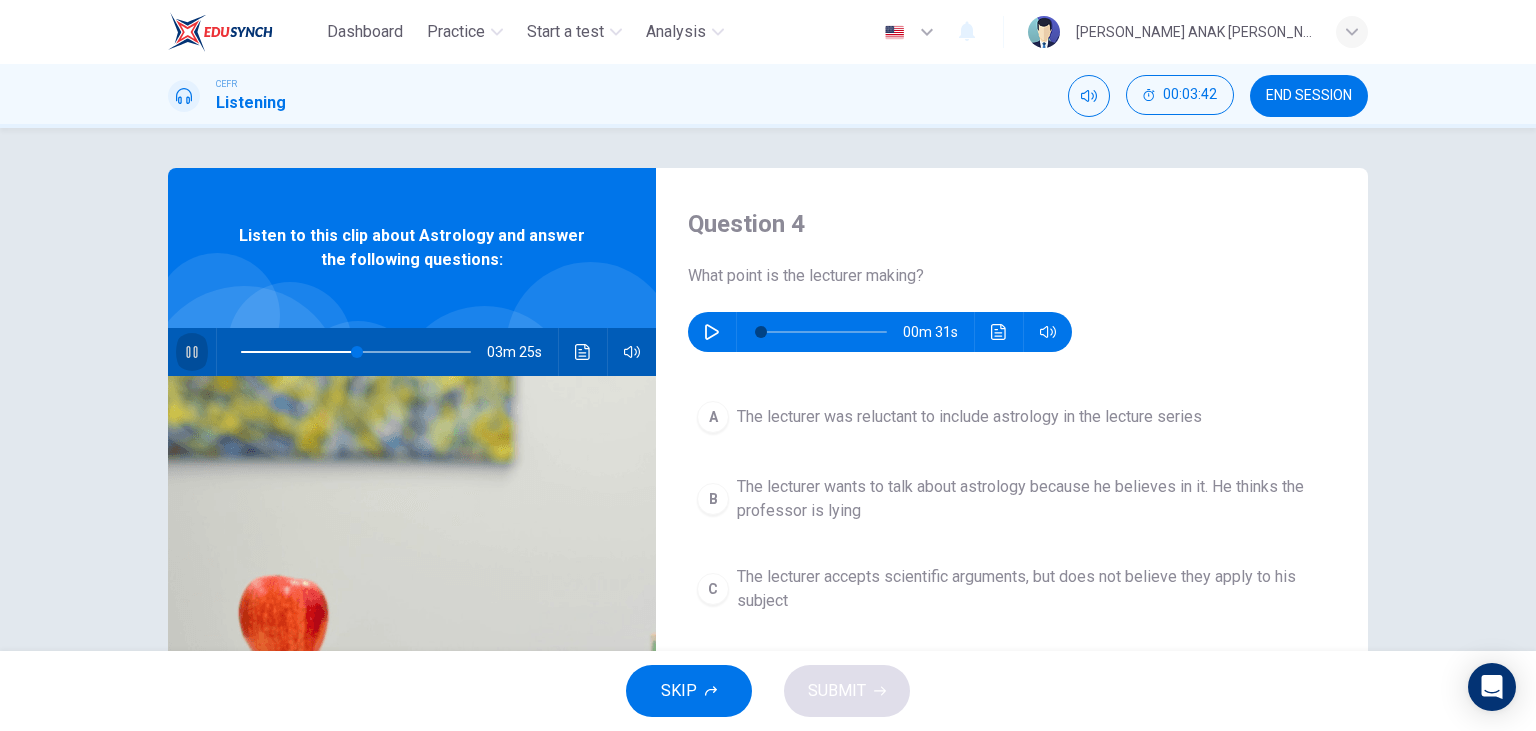 click at bounding box center (192, 352) 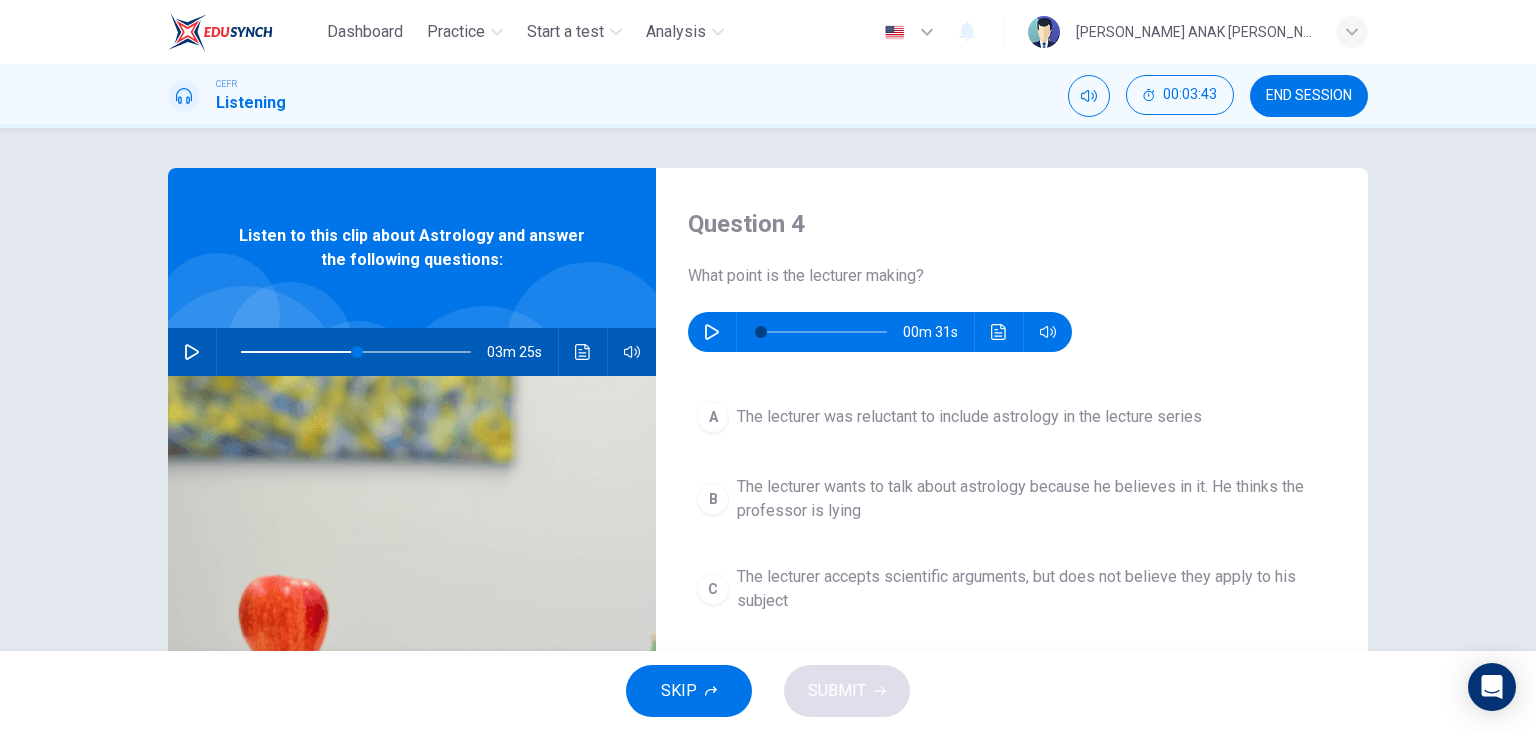 type on "50" 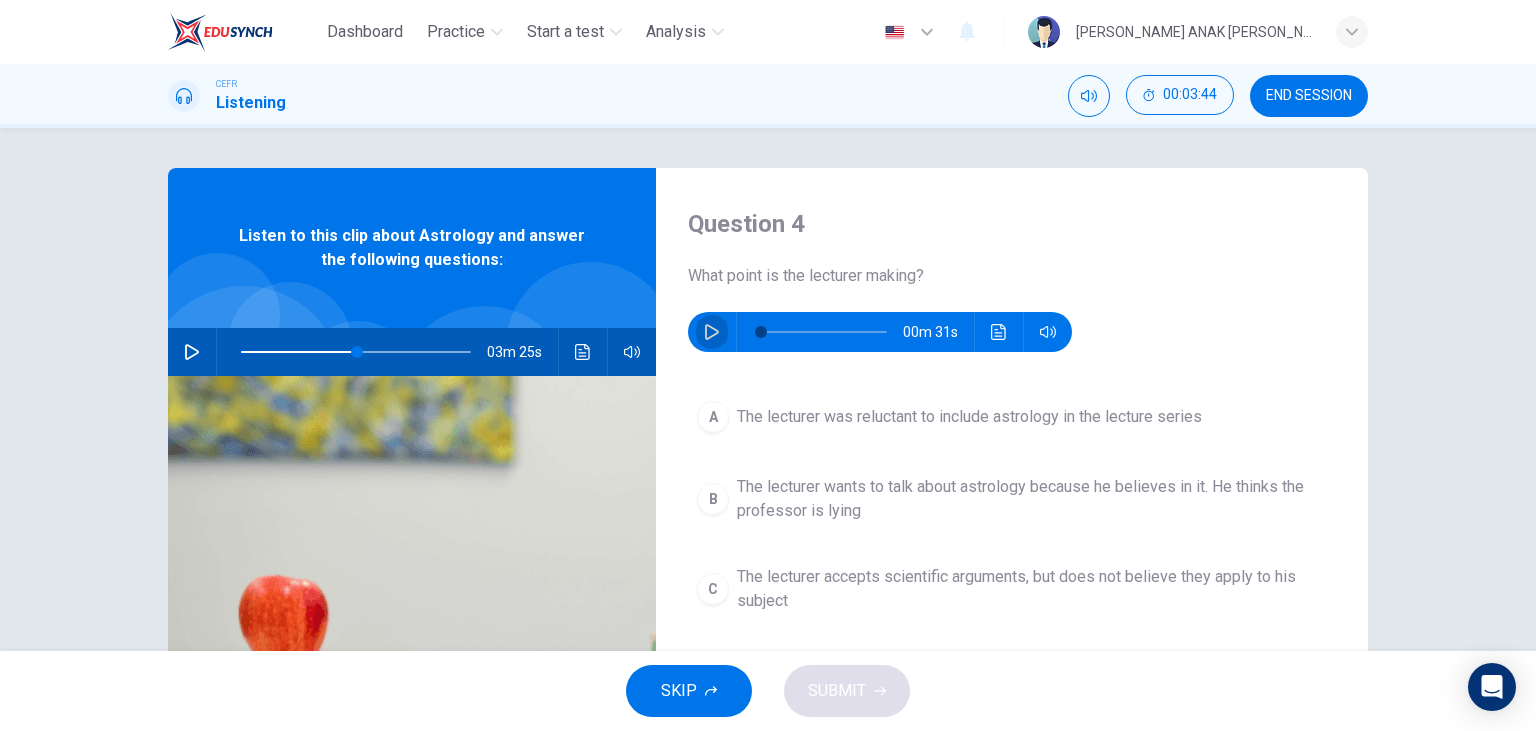 click 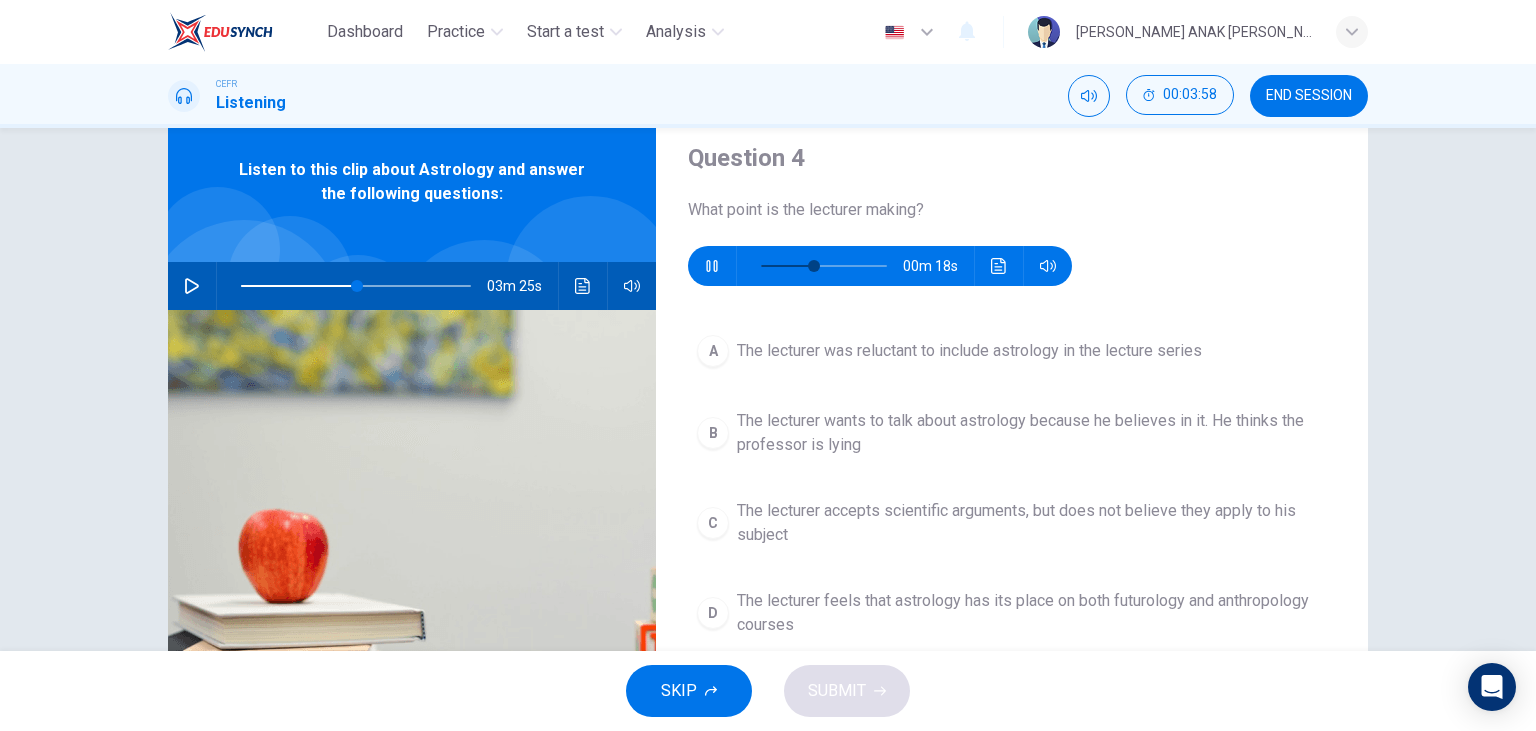 scroll, scrollTop: 66, scrollLeft: 0, axis: vertical 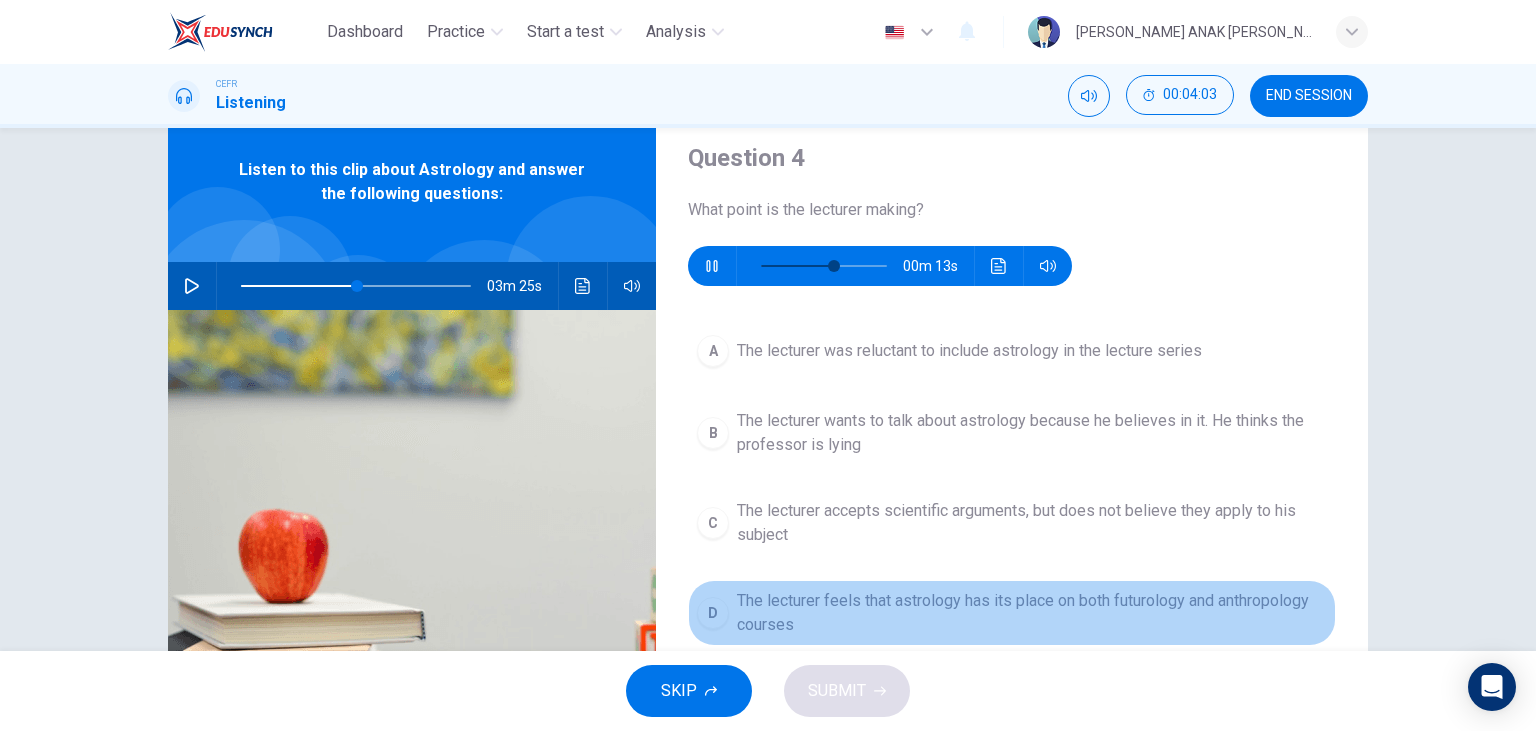 type on "61" 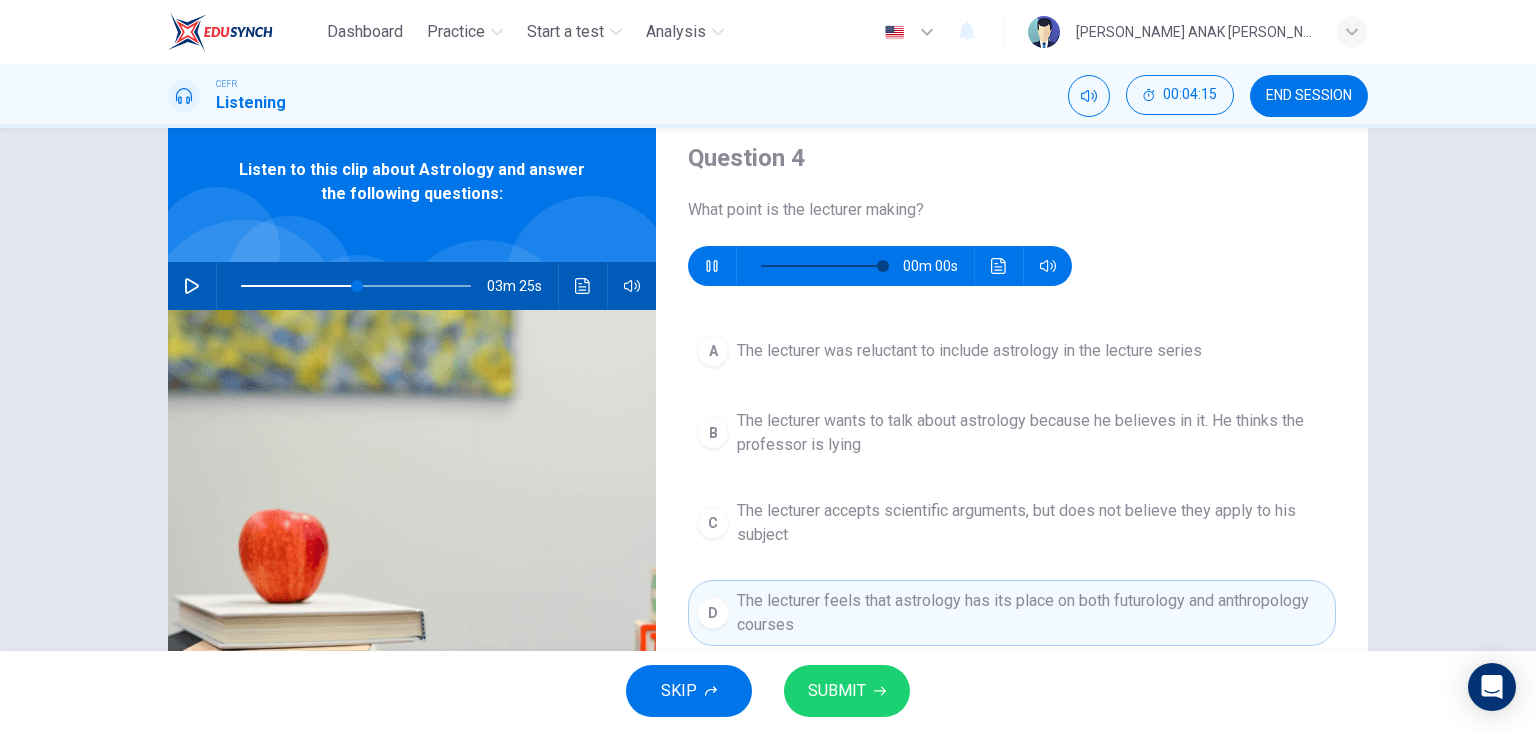 type on "0" 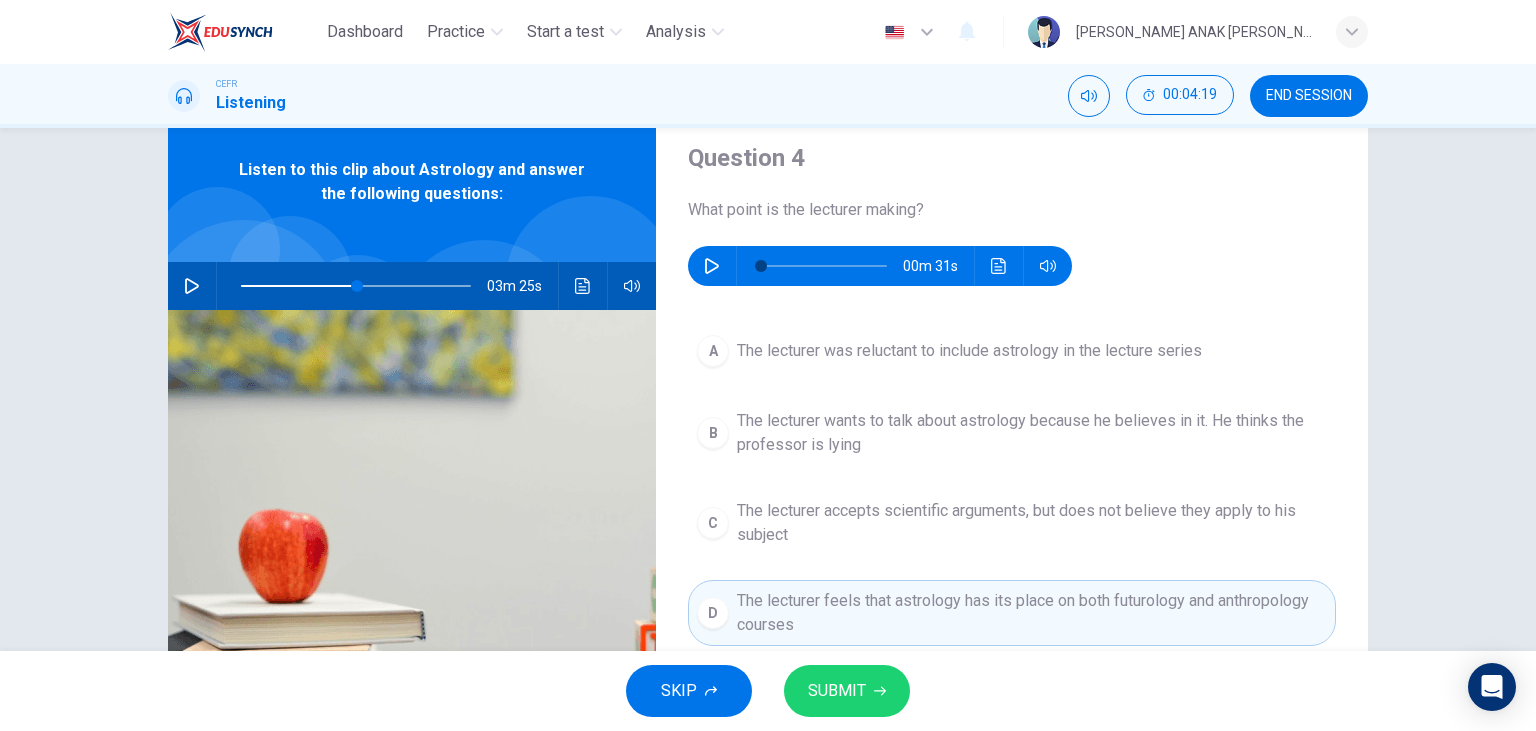 click on "A The lecturer was reluctant to include astrology in the lecture series B The lecturer wants to talk about astrology because he believes in it. He thinks the professor is lying C The lecturer accepts scientific arguments, but does not believe they apply to his subject D The lecturer feels that astrology has its place on both futurology and anthropology courses" at bounding box center (1012, 506) 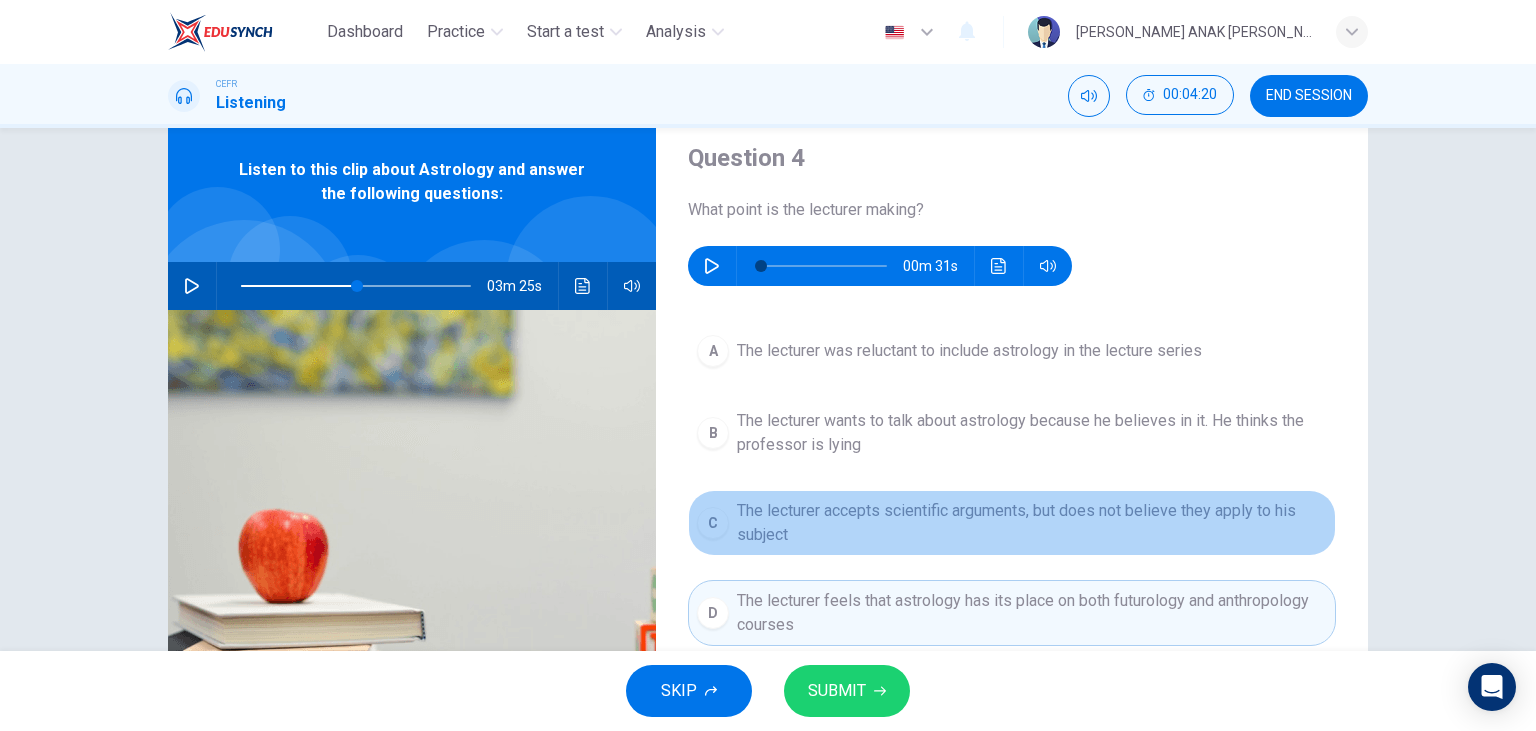 click on "The lecturer accepts scientific arguments, but does not believe they apply to his subject" at bounding box center [1032, 523] 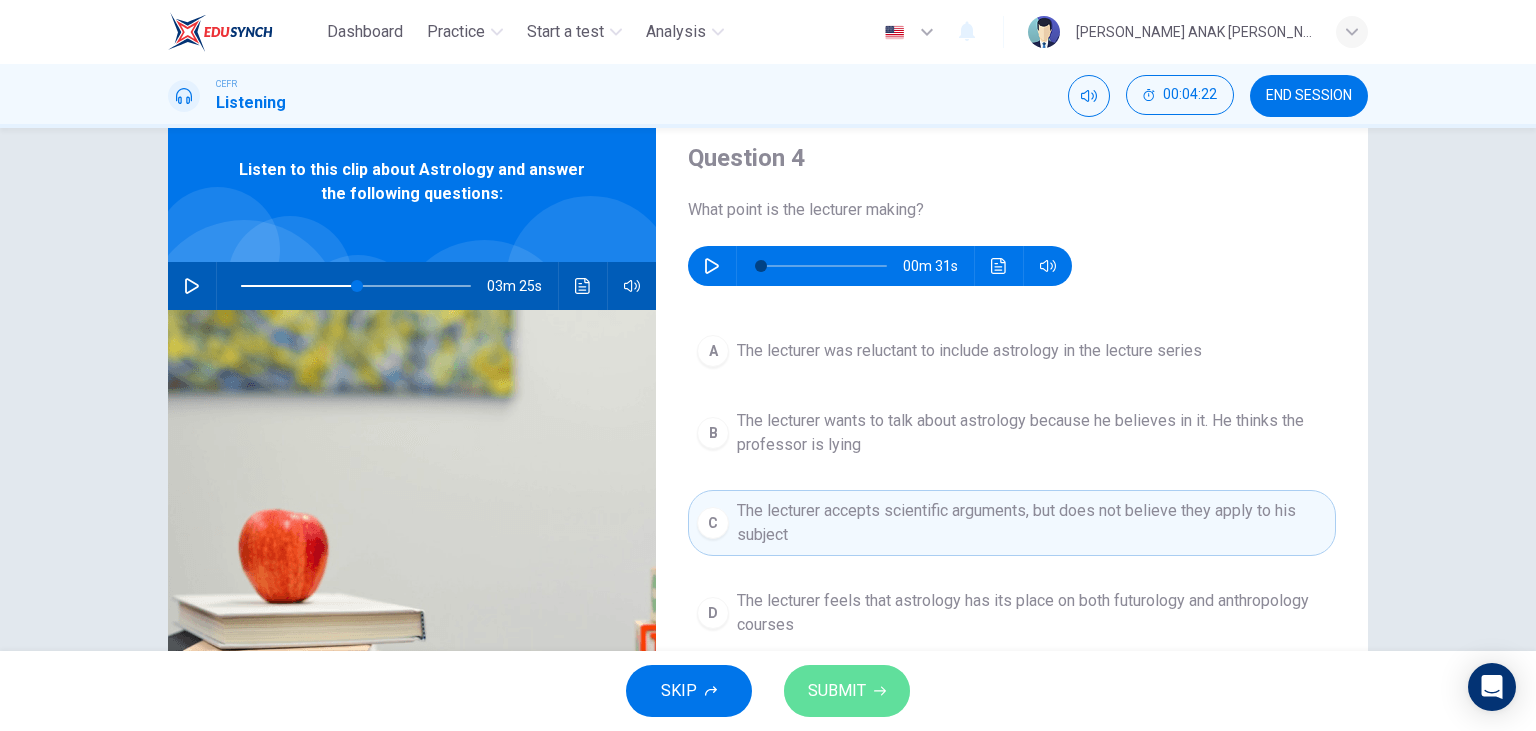 click on "SUBMIT" at bounding box center [837, 691] 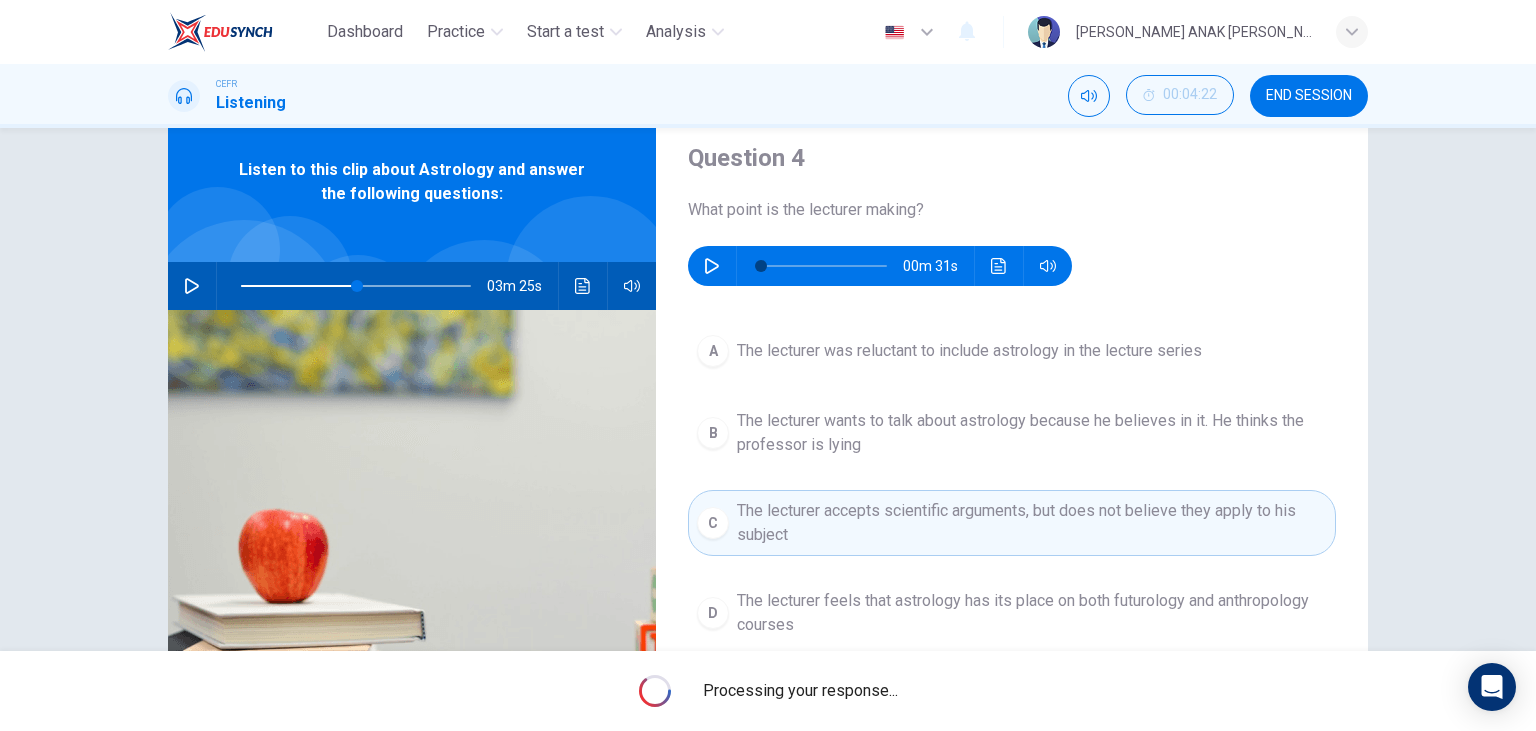 type on "50" 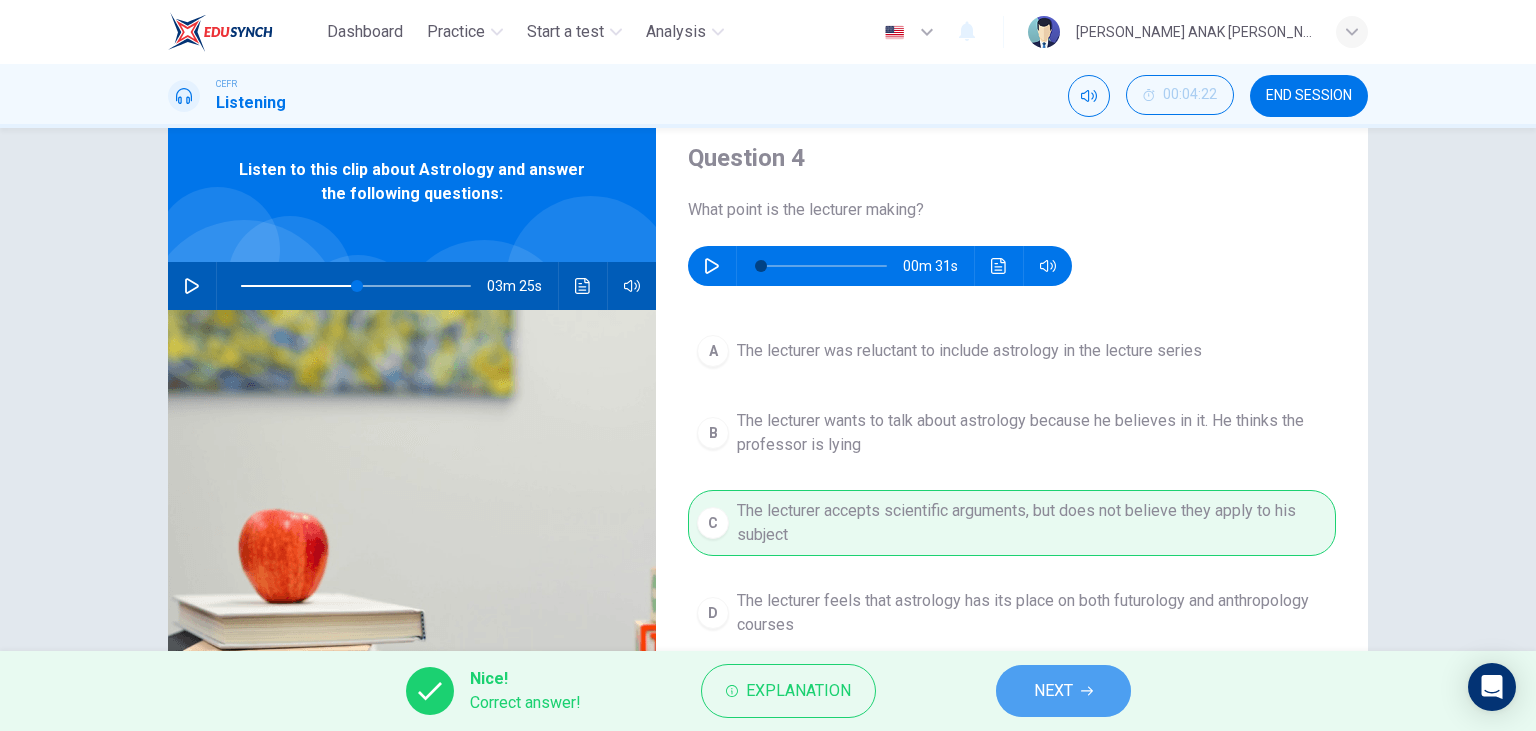 click on "NEXT" at bounding box center [1063, 691] 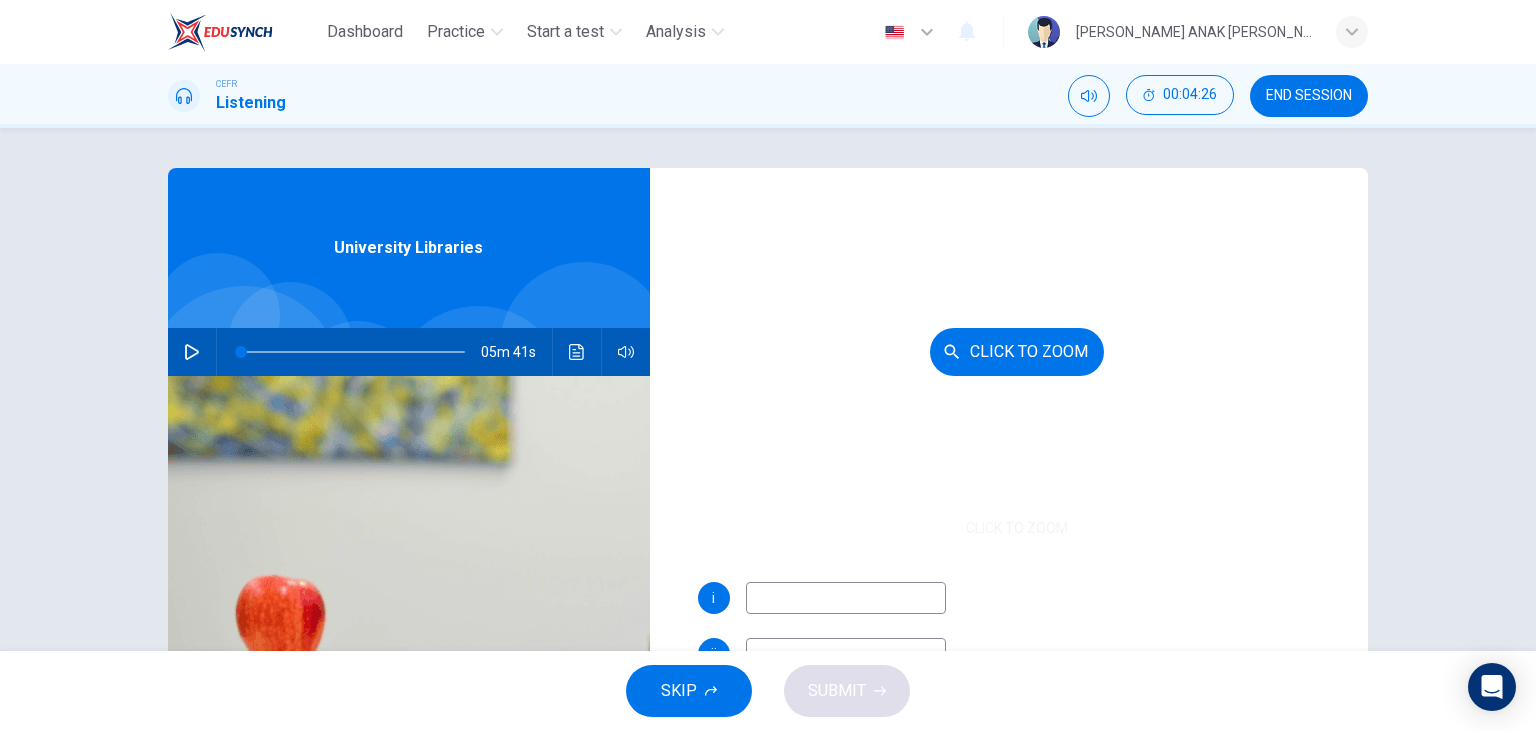 scroll, scrollTop: 218, scrollLeft: 0, axis: vertical 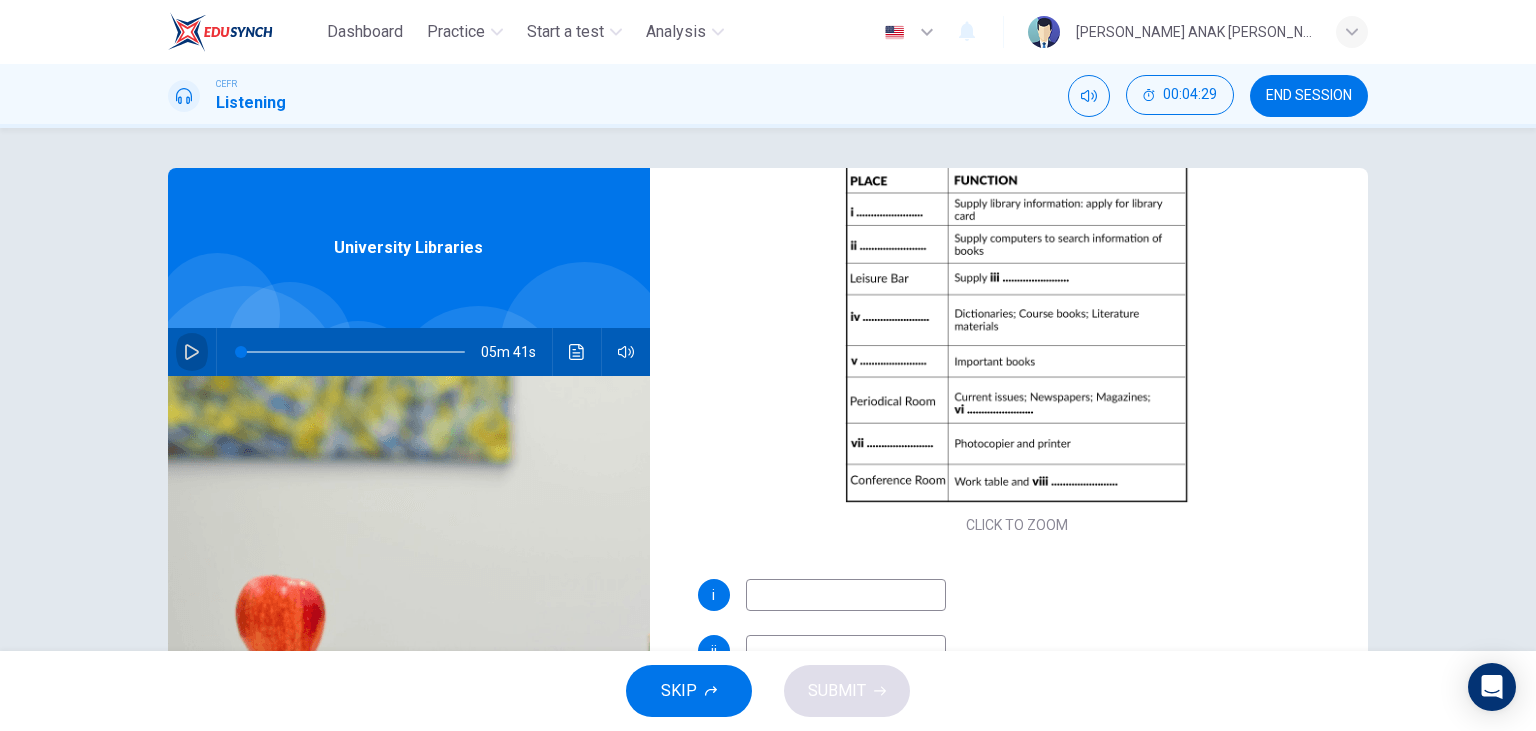 click 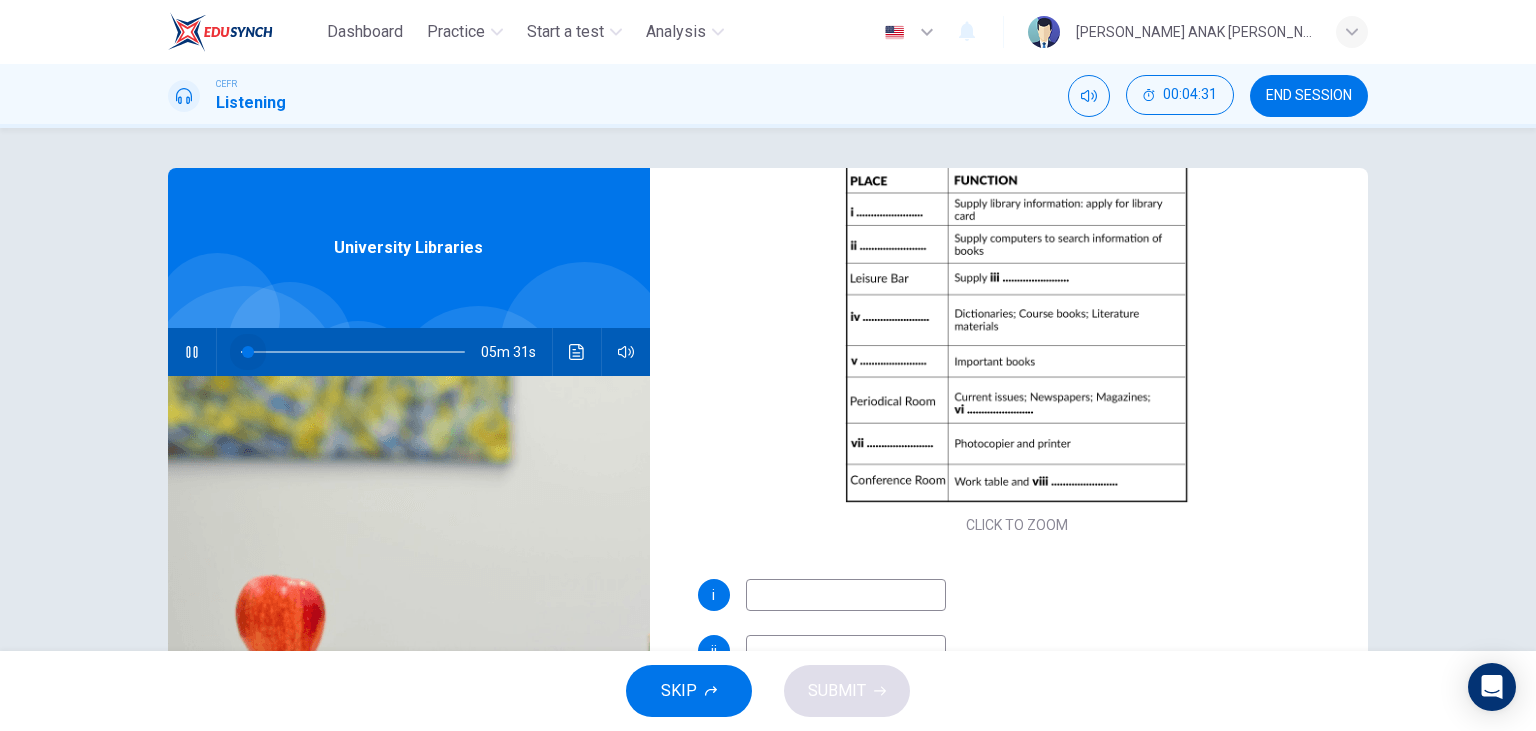 click at bounding box center (248, 352) 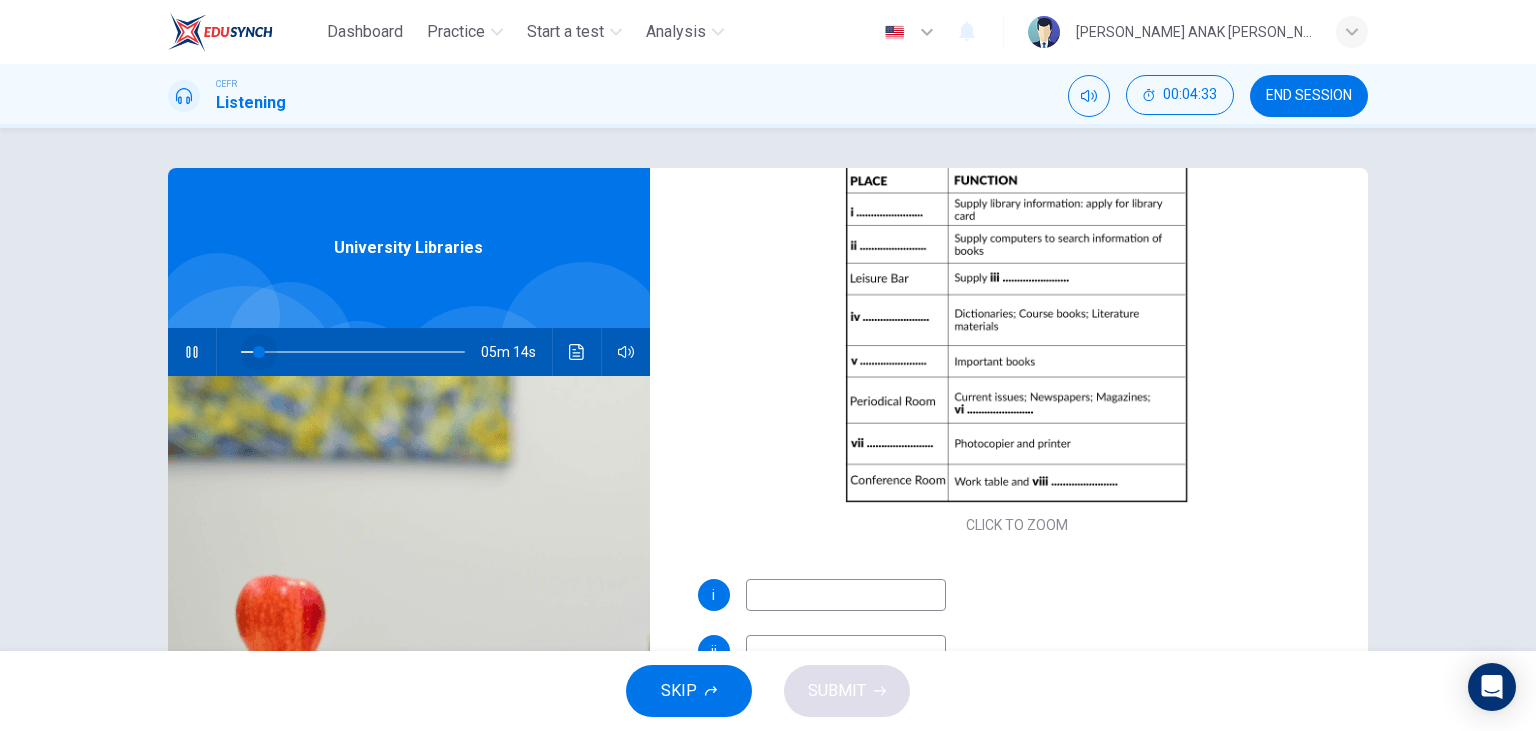 click at bounding box center (259, 352) 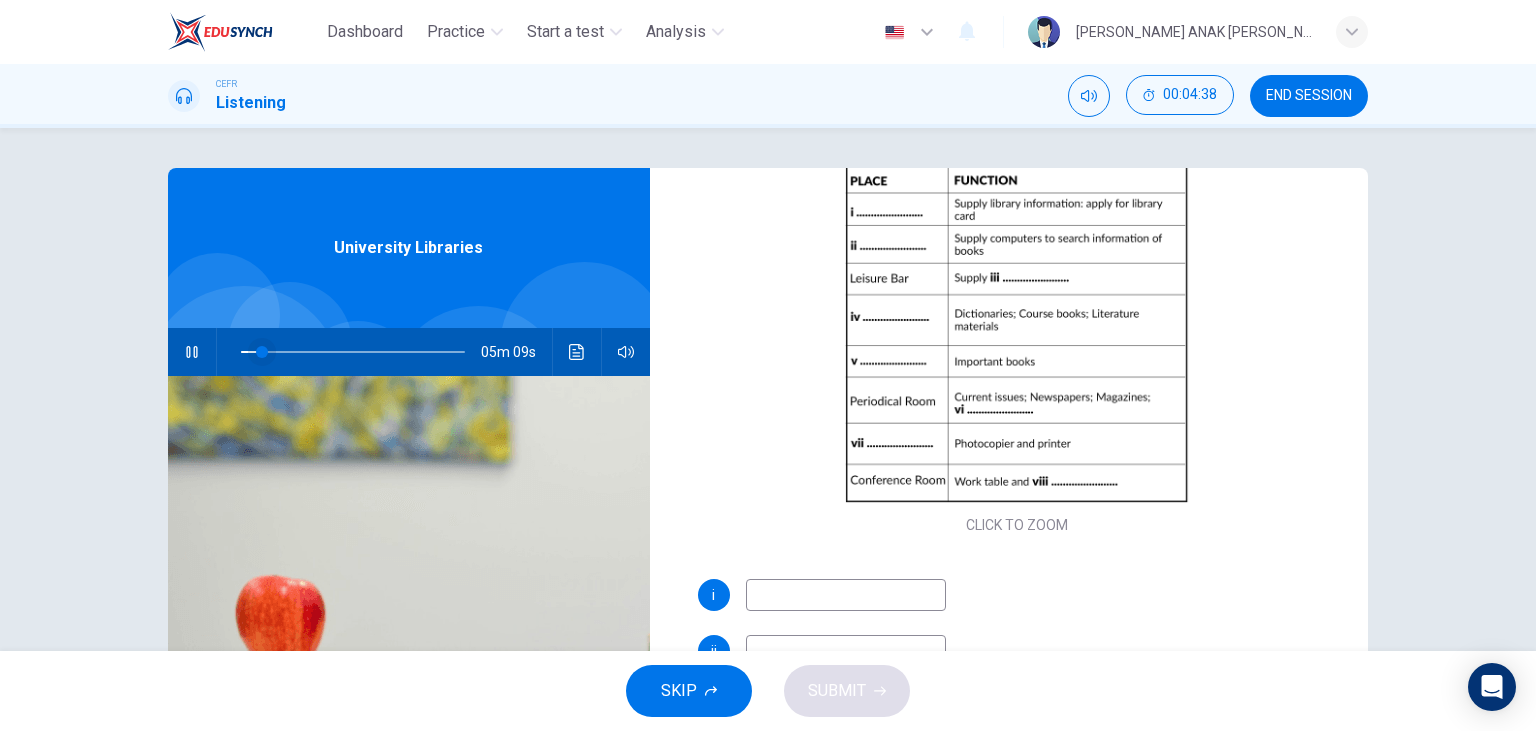 click at bounding box center (262, 352) 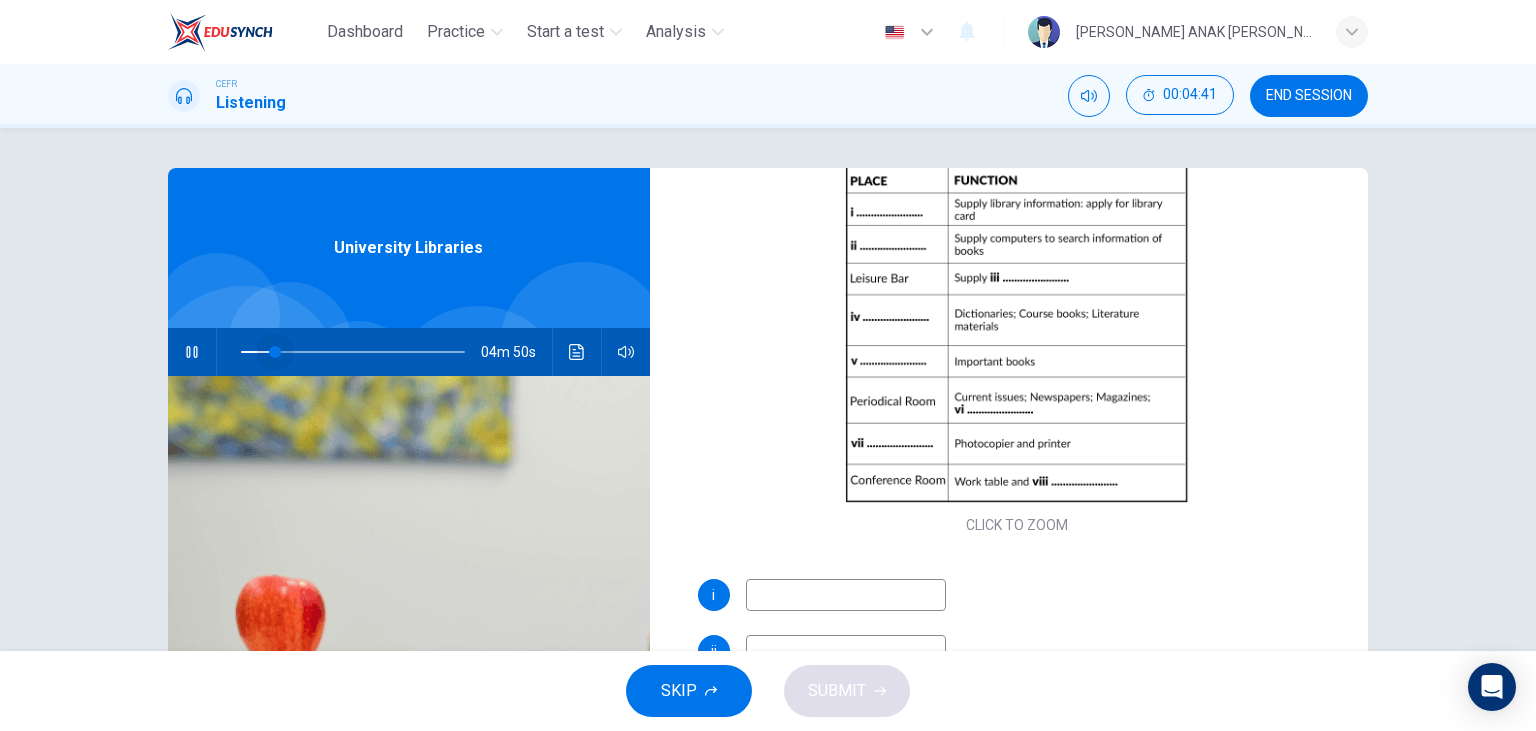 click at bounding box center [275, 352] 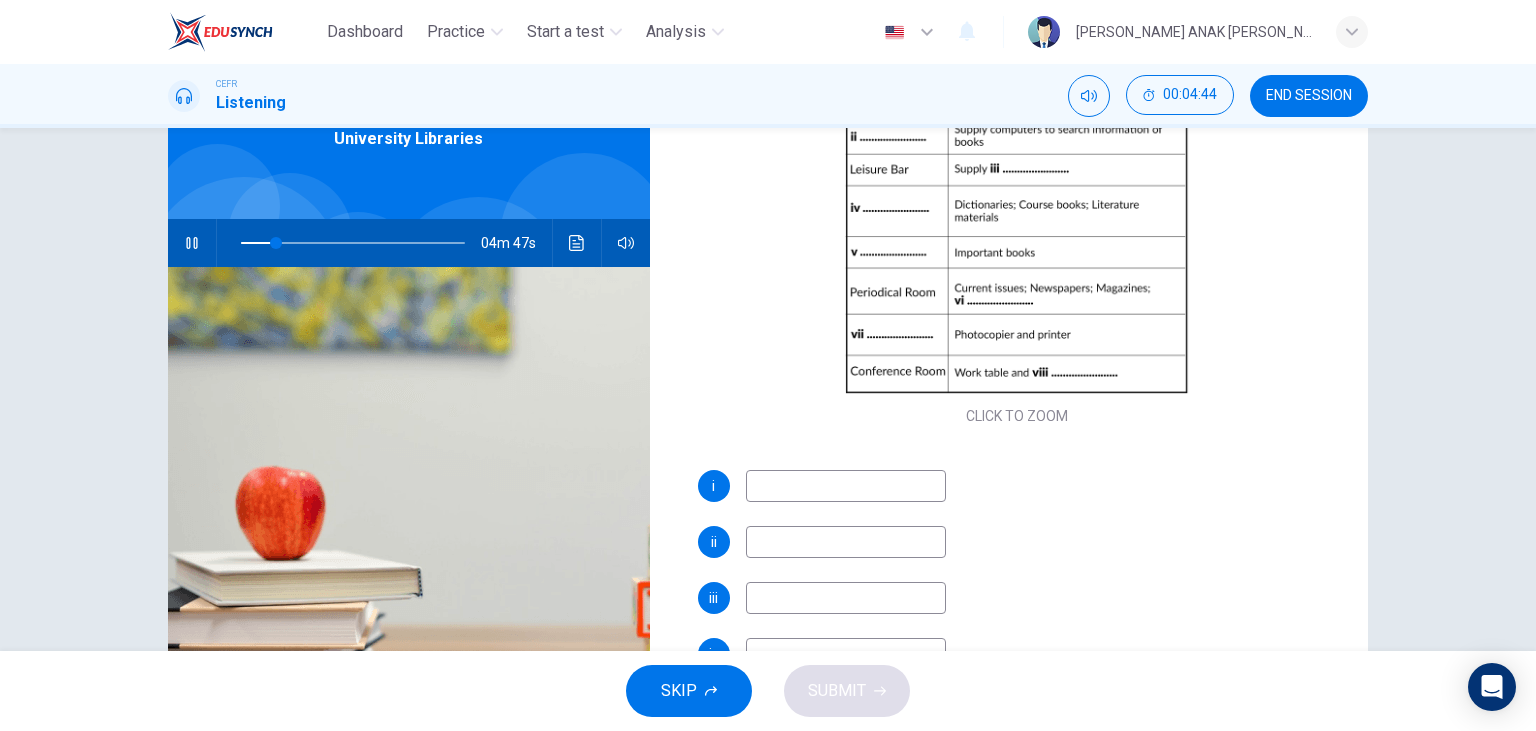 scroll, scrollTop: 112, scrollLeft: 0, axis: vertical 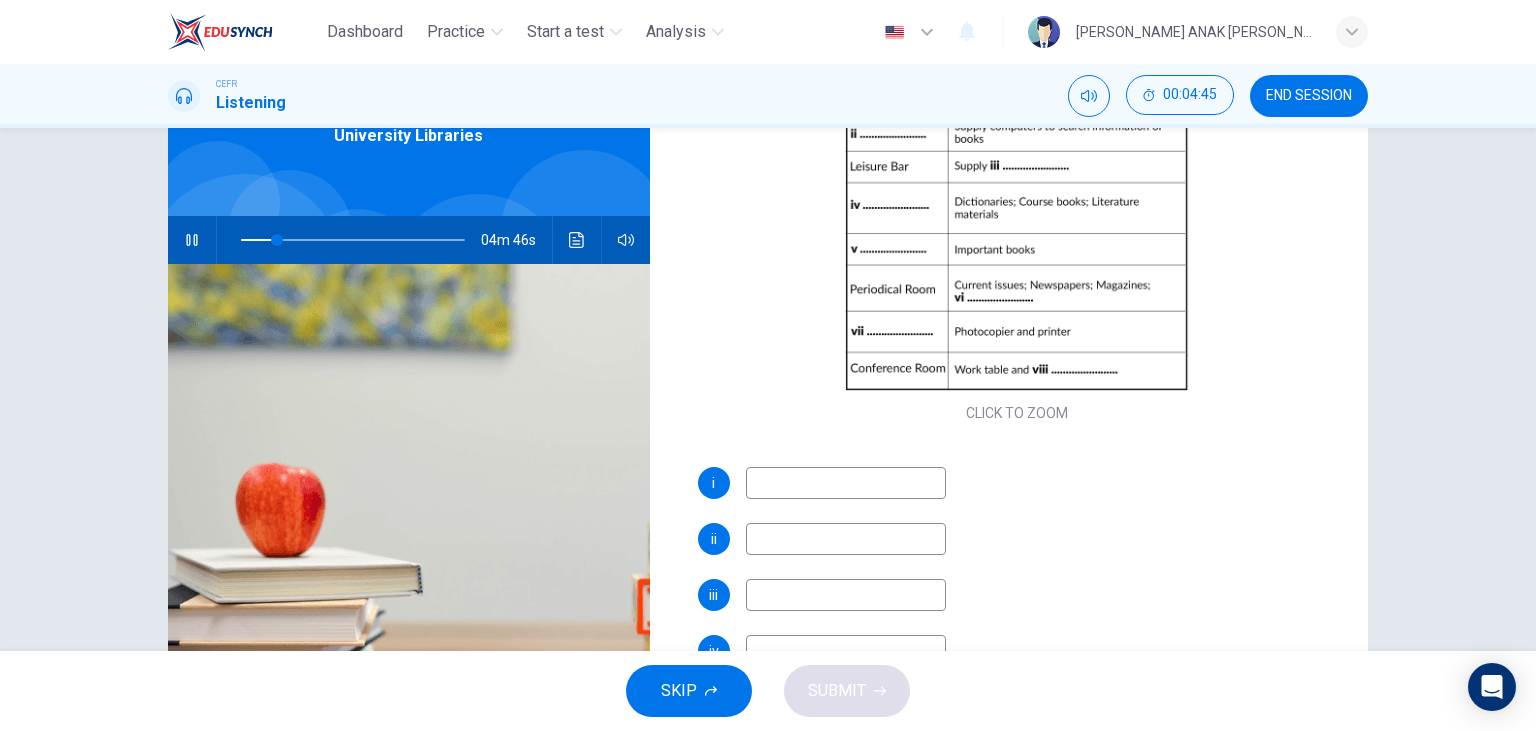 click at bounding box center (846, 483) 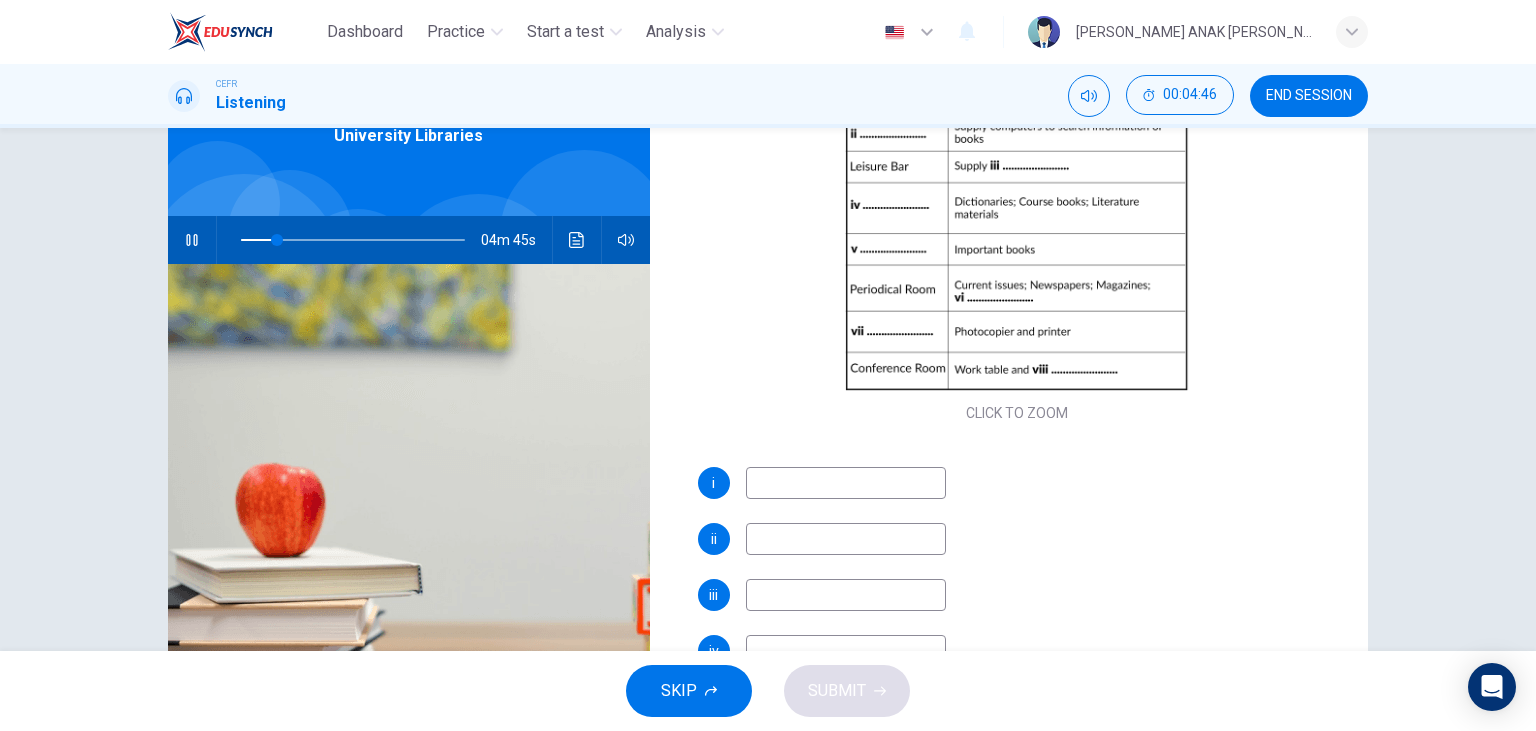 type on "17" 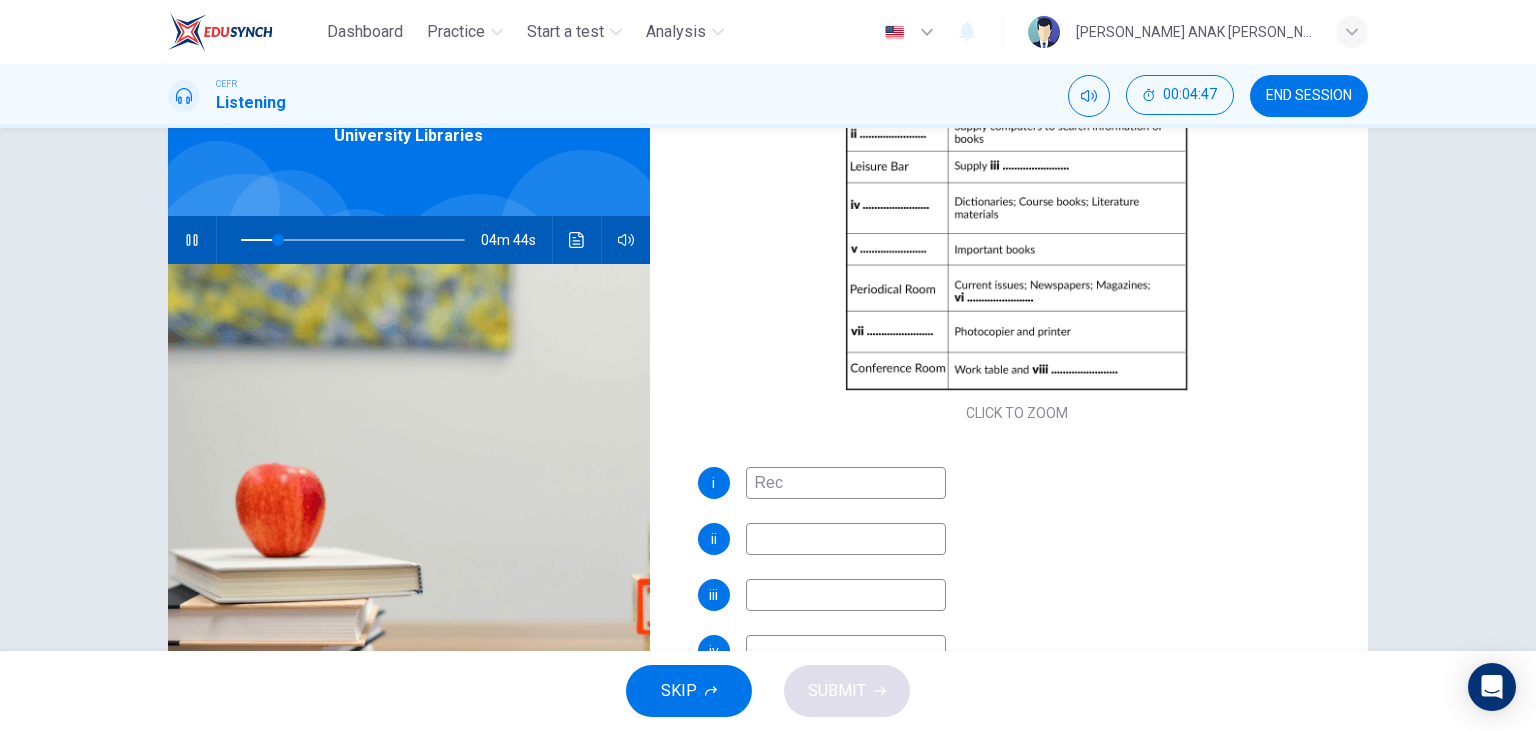 type on "Rece" 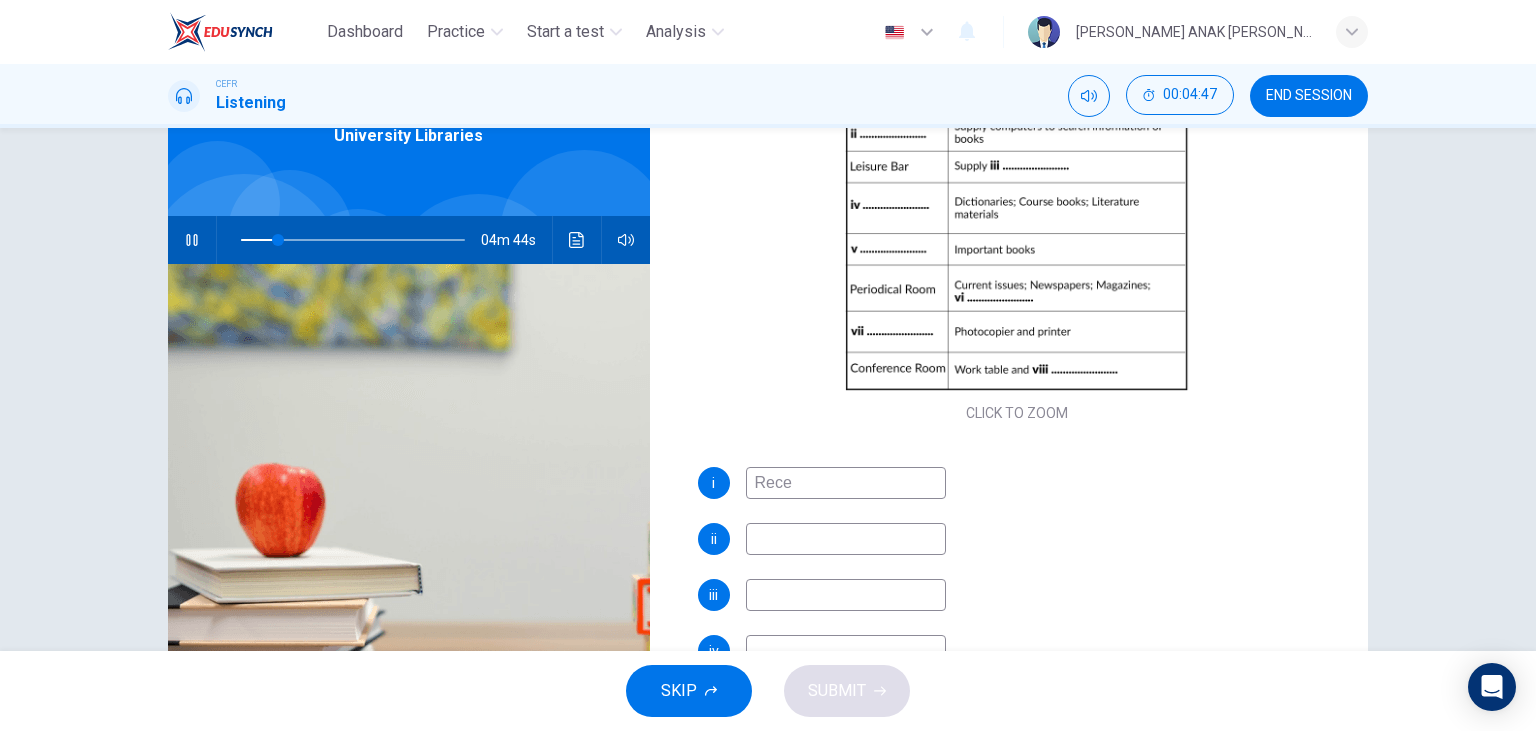 type on "17" 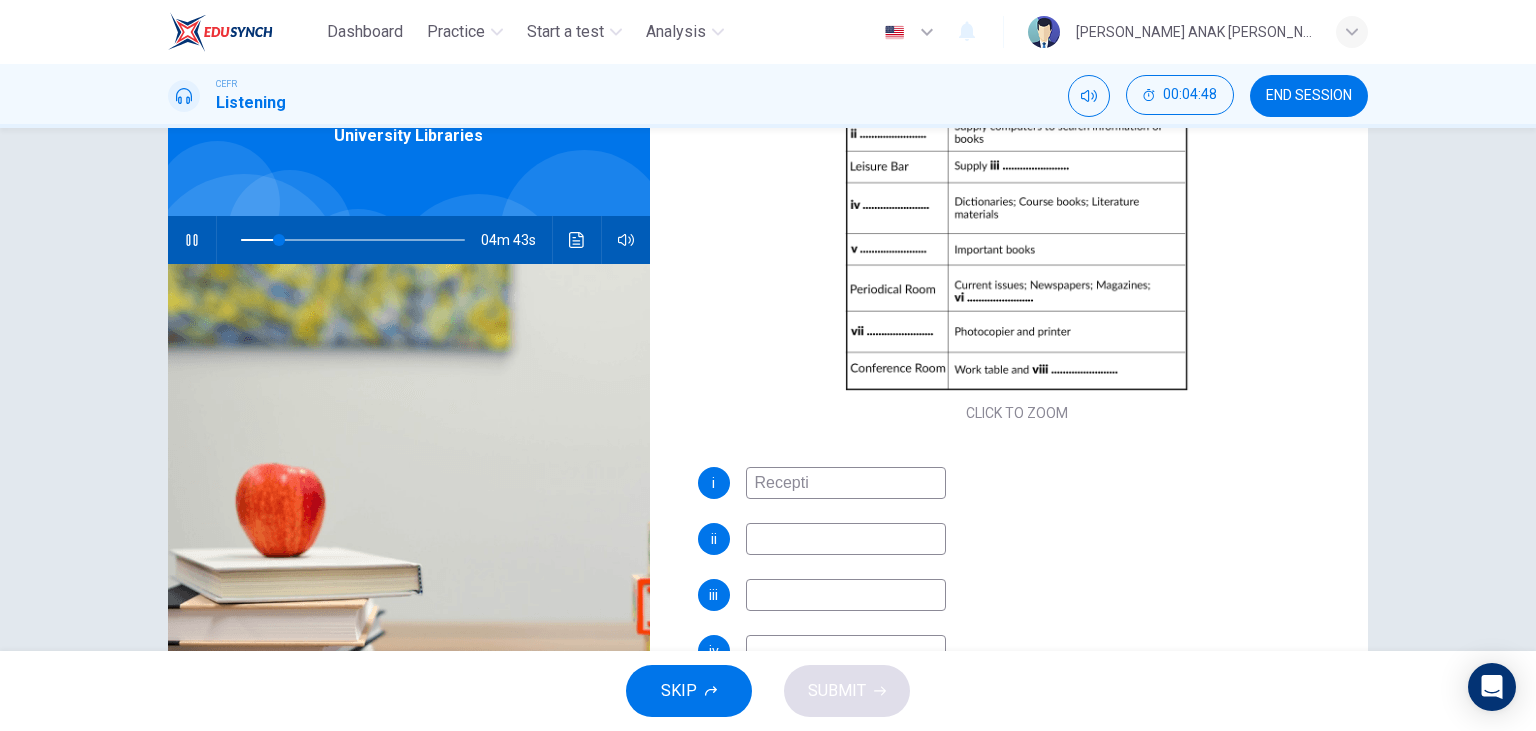 type on "Receptio" 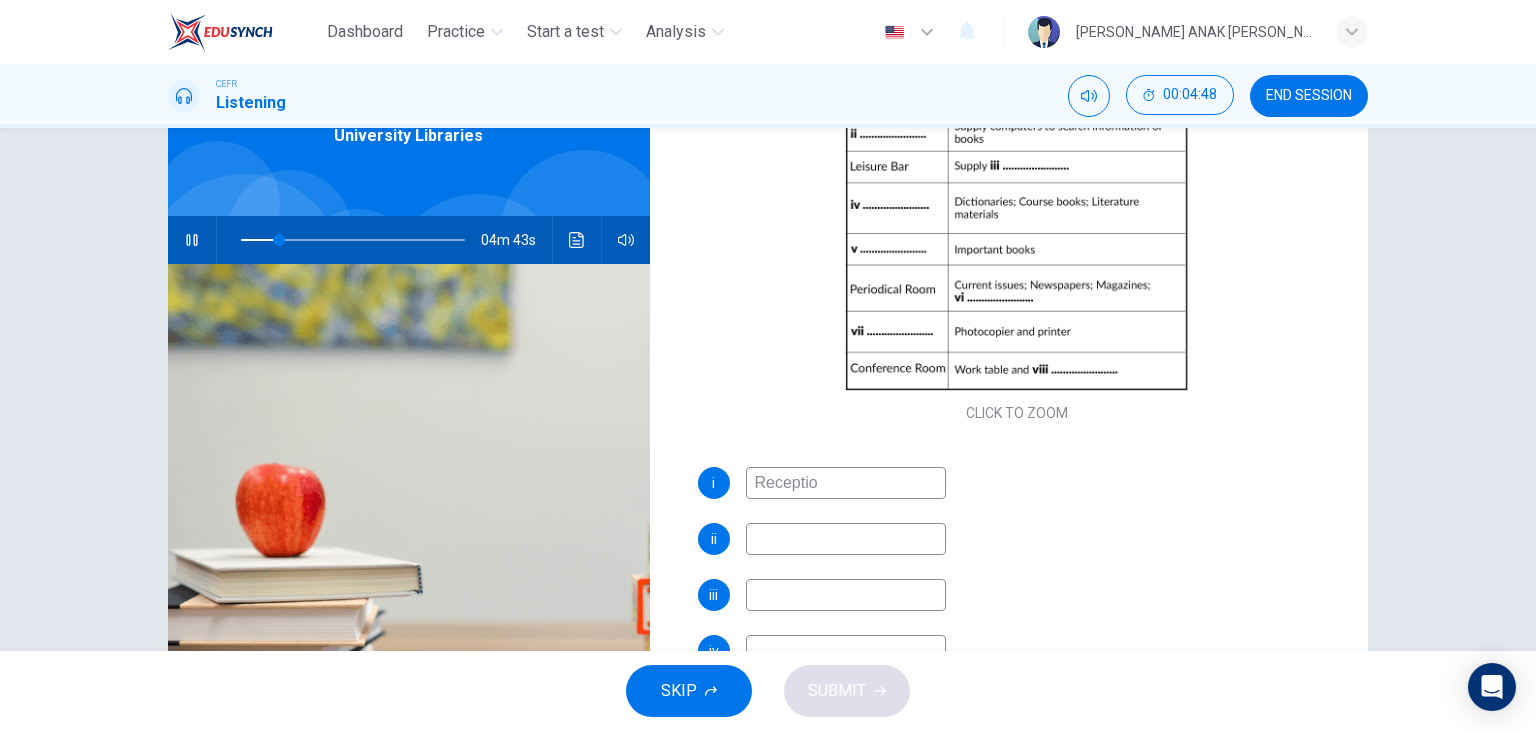 type on "17" 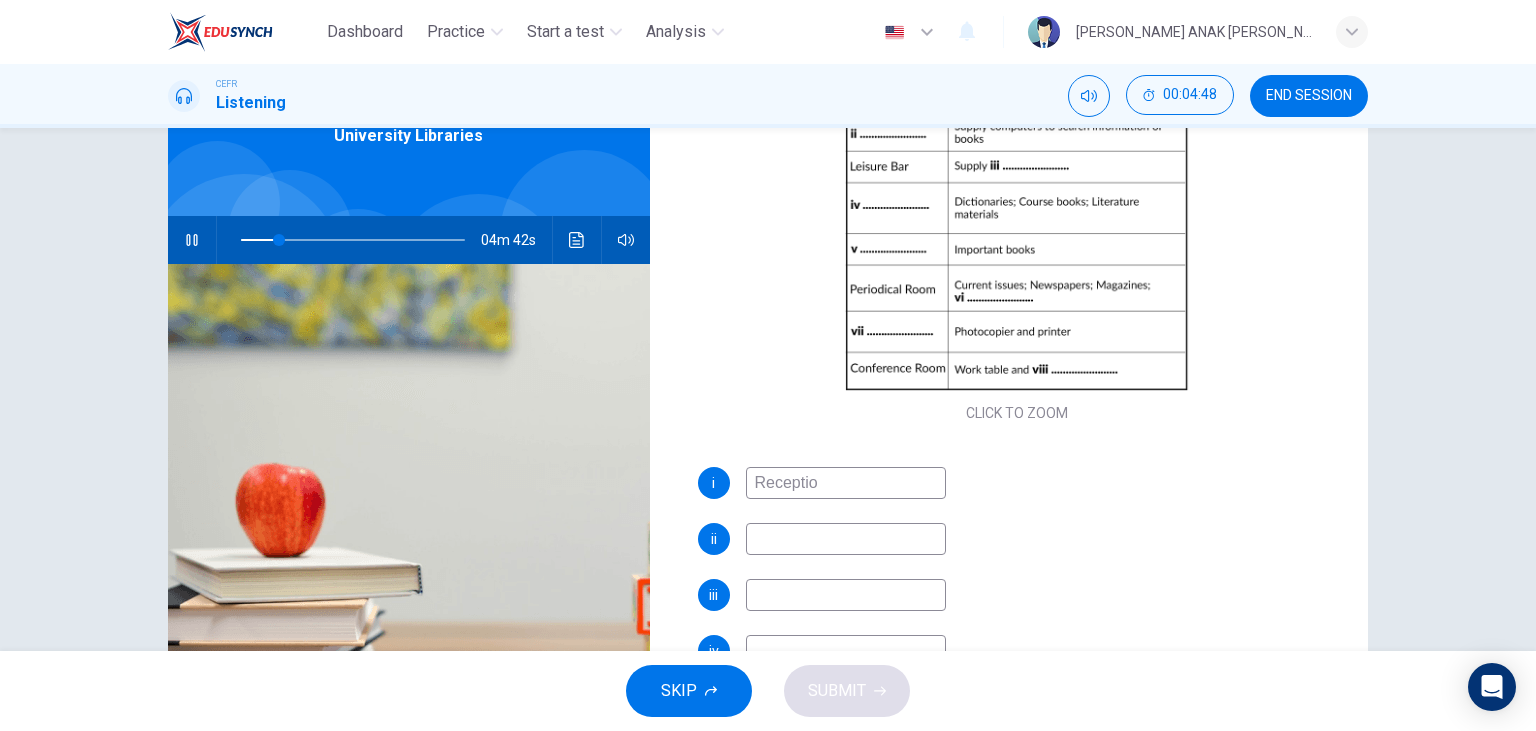 type on "Reception" 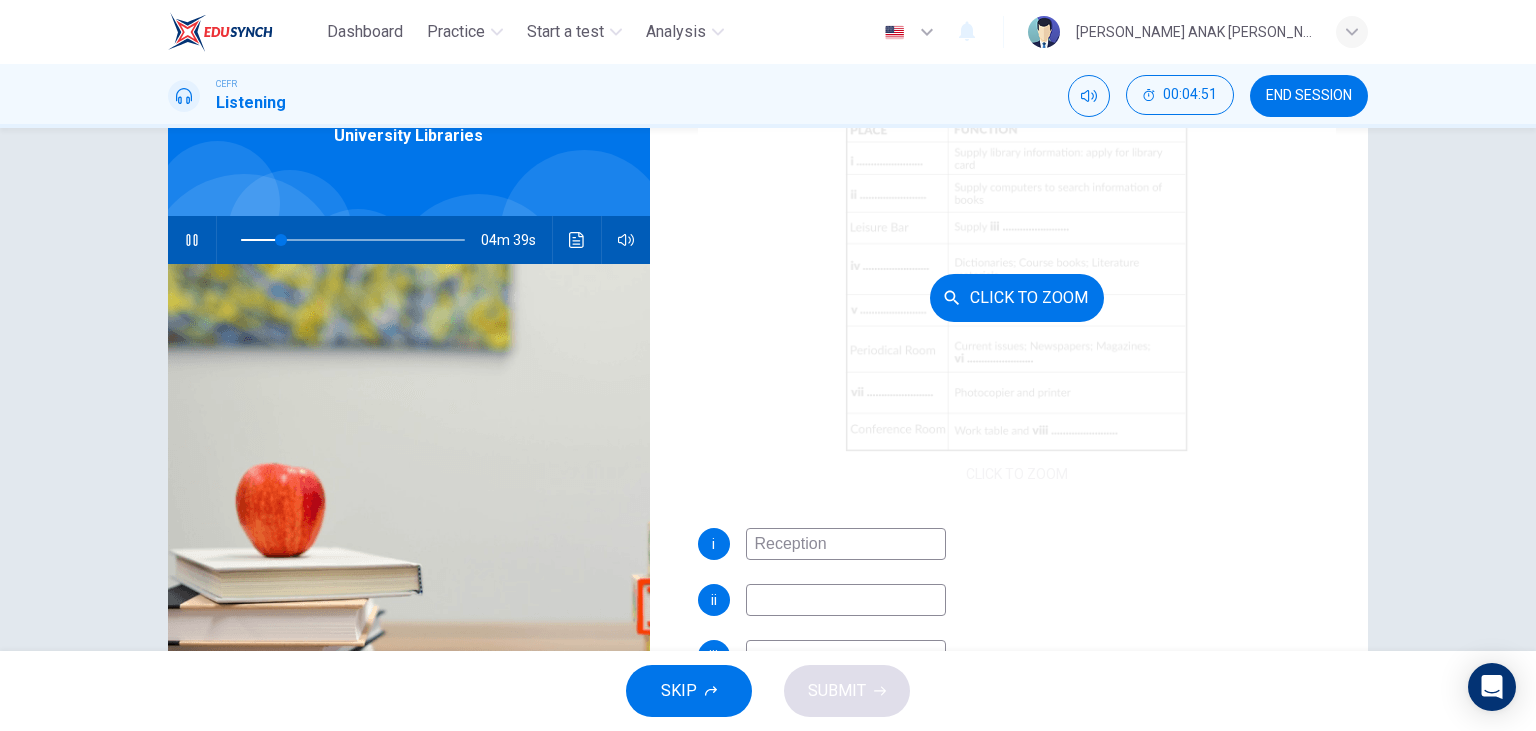 scroll, scrollTop: 158, scrollLeft: 0, axis: vertical 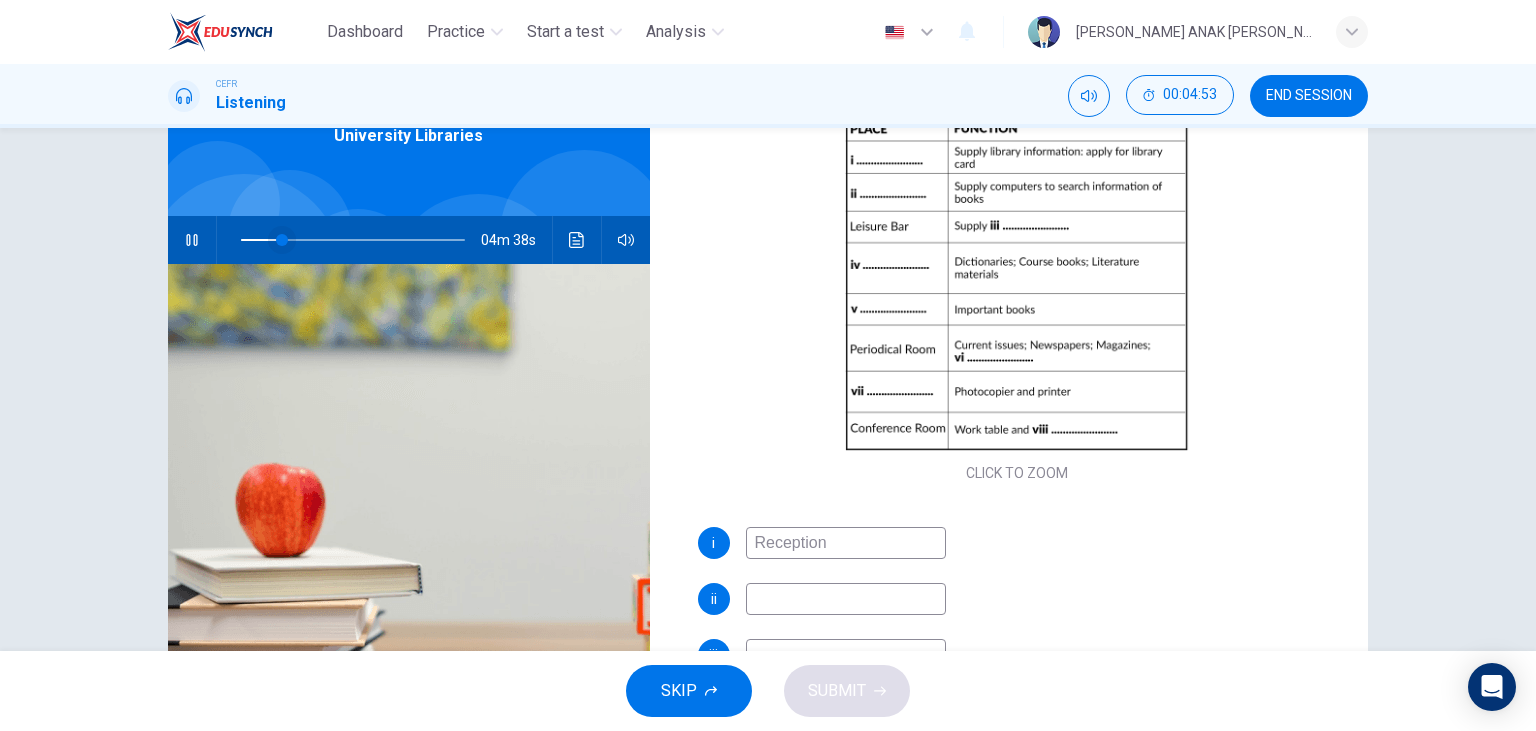 type on "19" 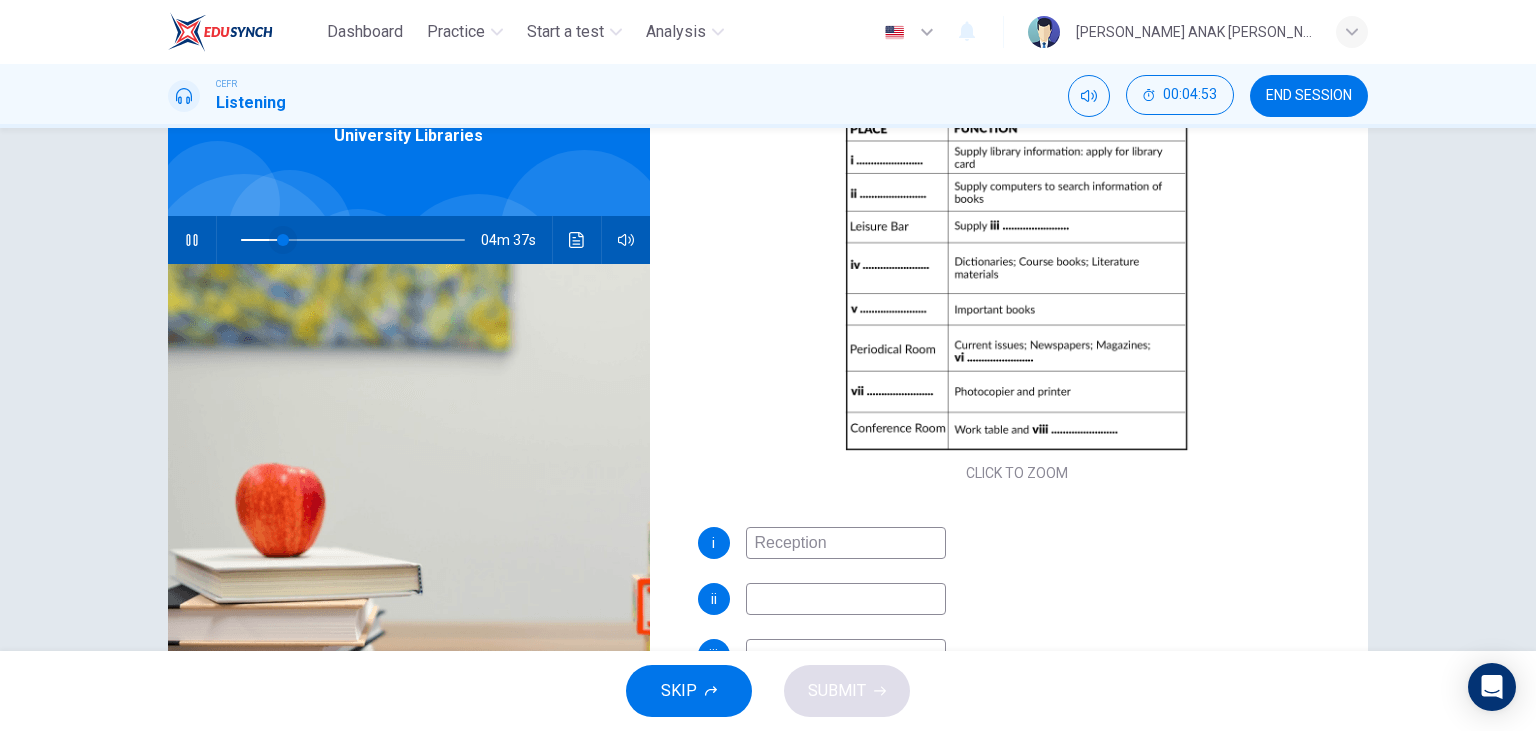 type on "Reception" 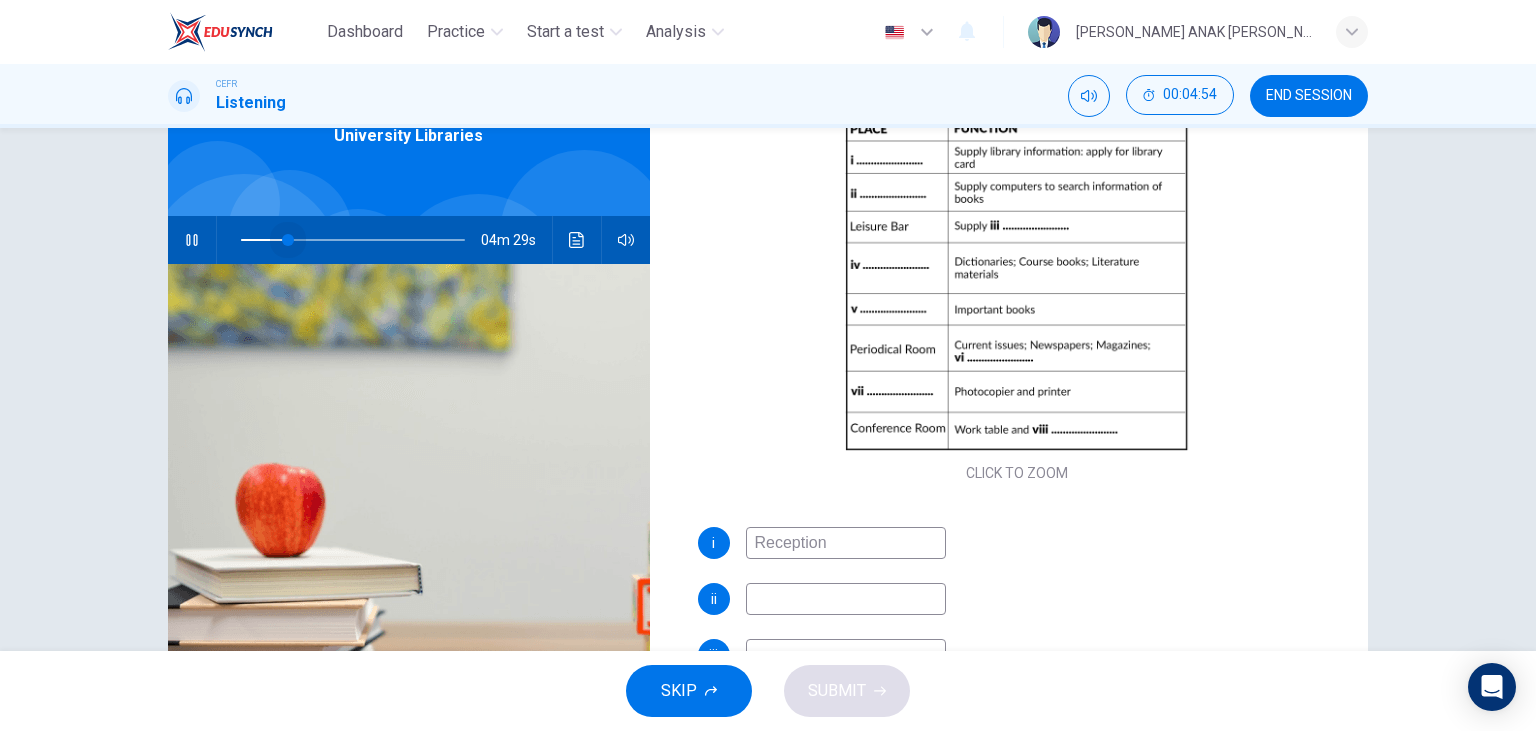 click at bounding box center [288, 240] 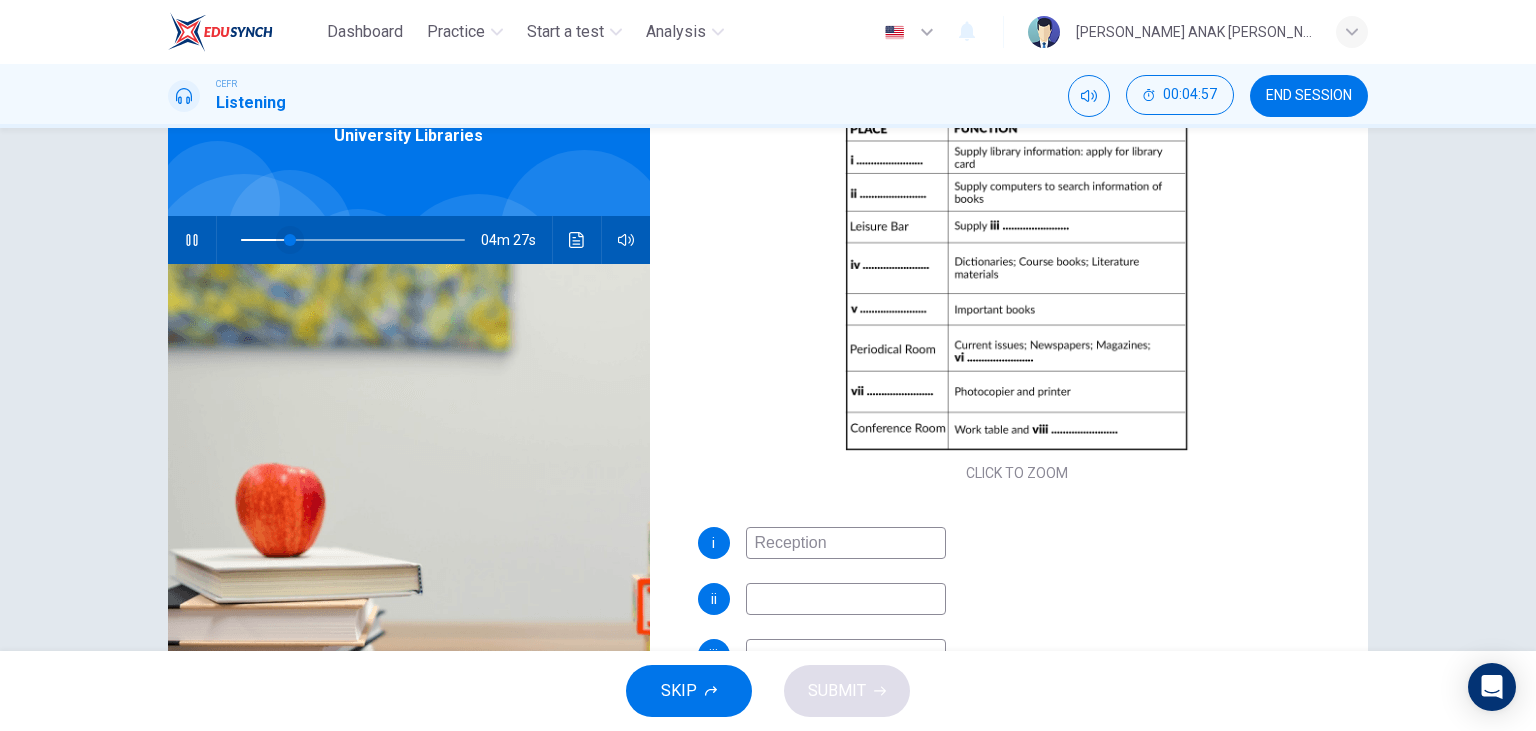 click at bounding box center (290, 240) 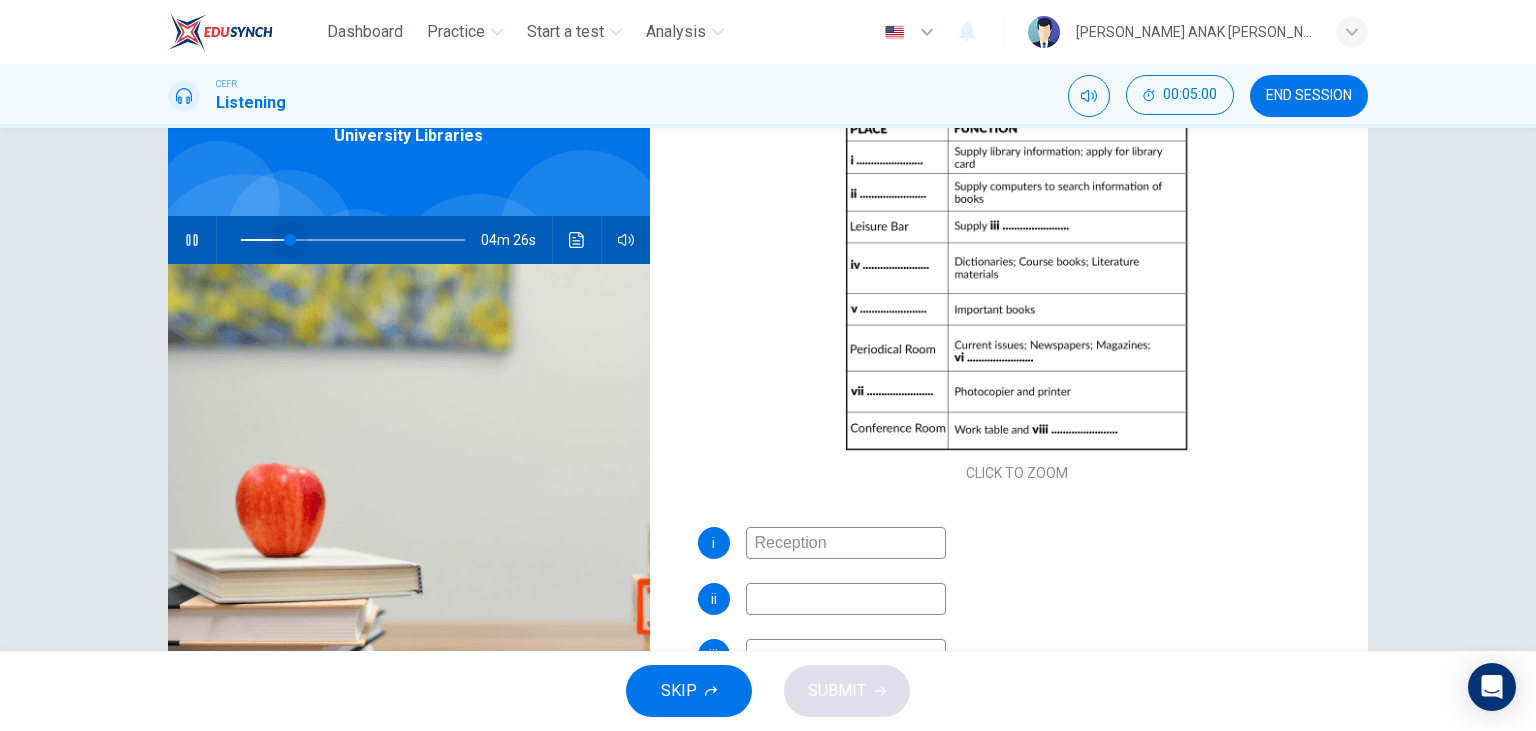 click at bounding box center (290, 240) 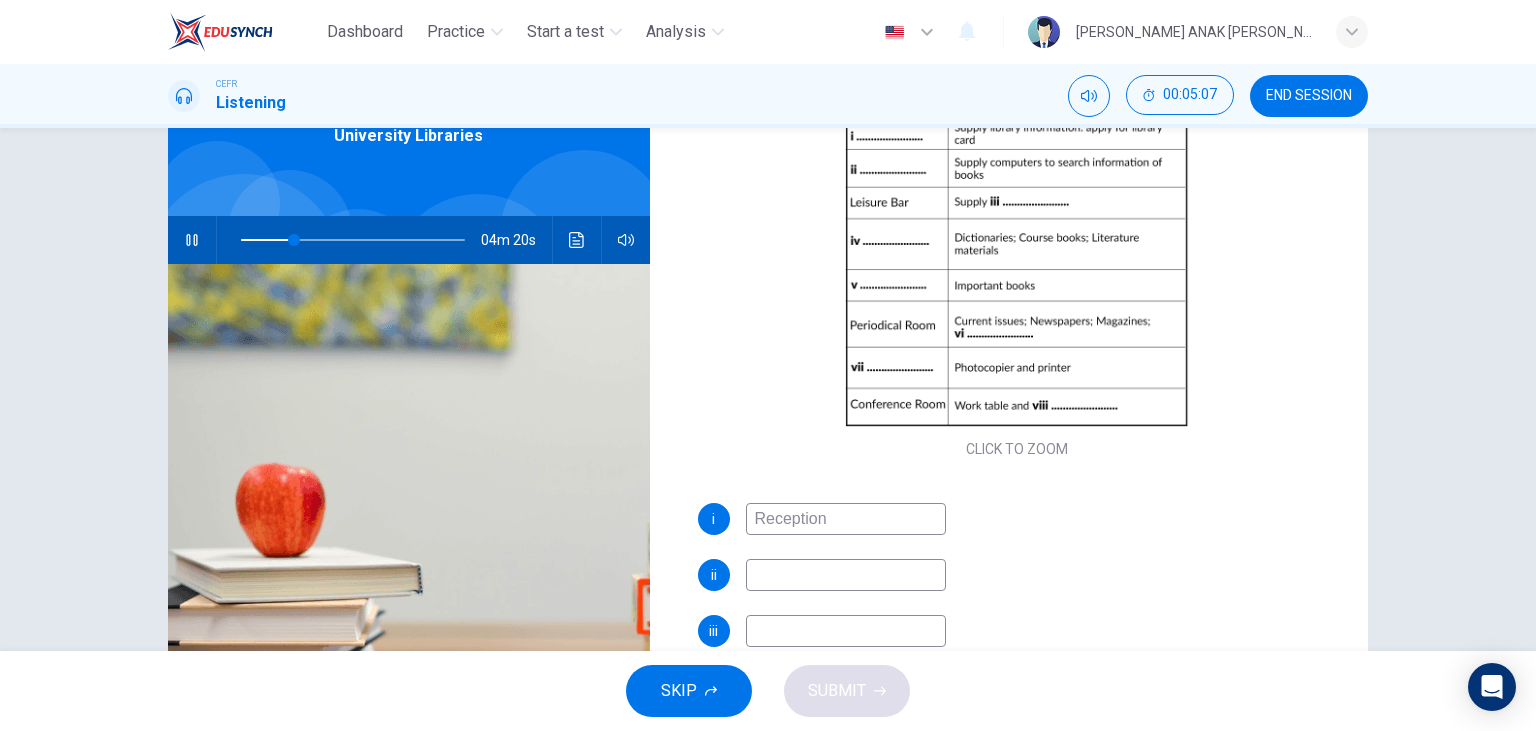 scroll, scrollTop: 182, scrollLeft: 0, axis: vertical 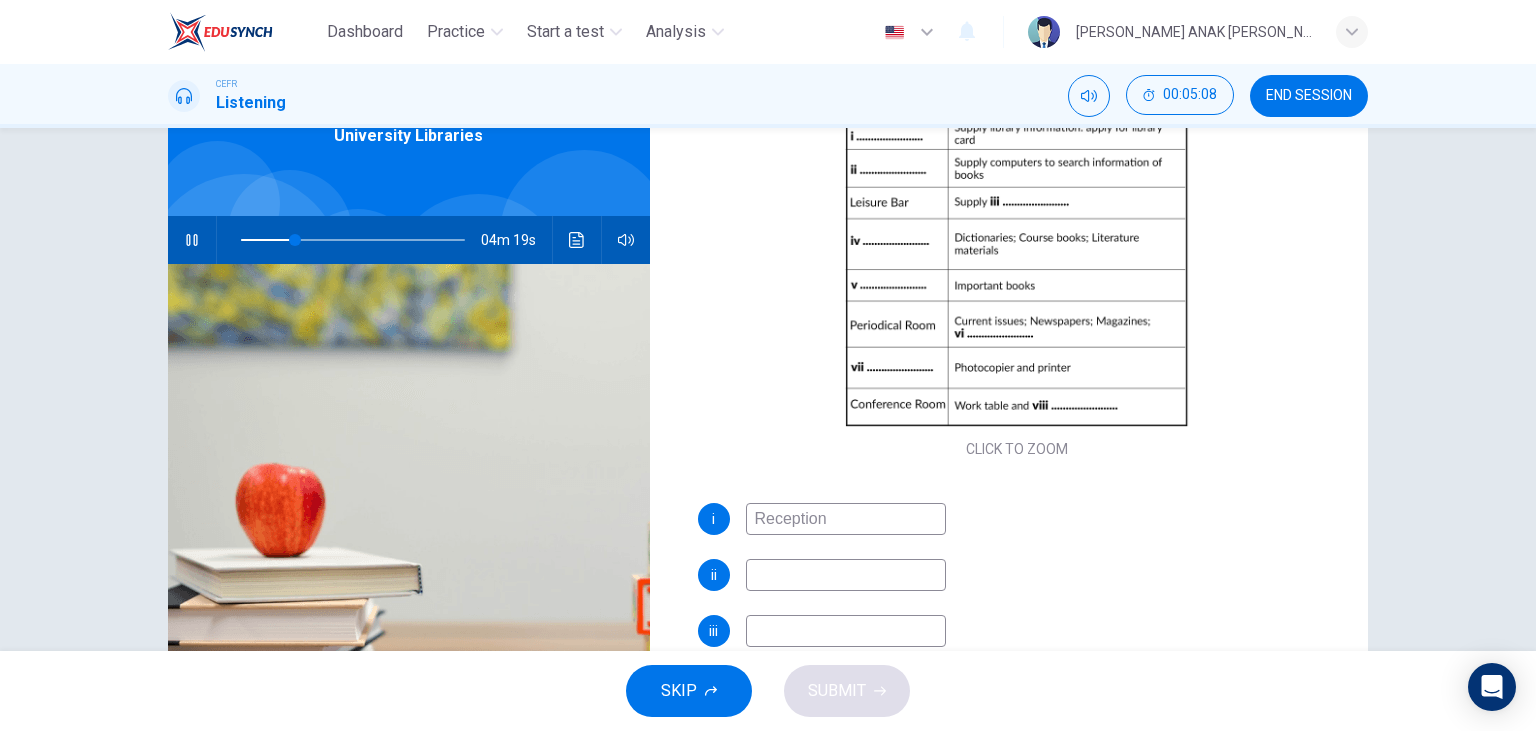 click at bounding box center (846, 575) 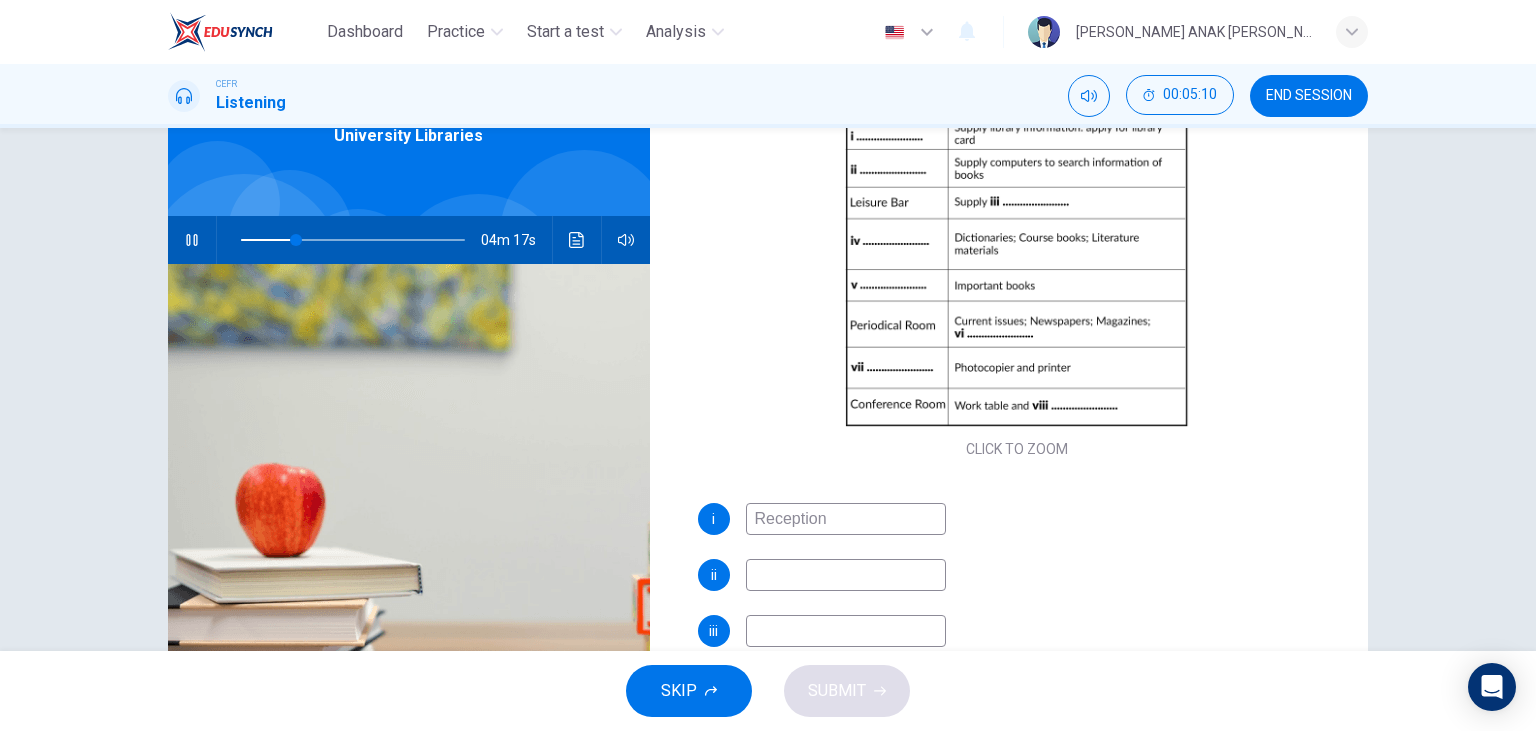 type on "25" 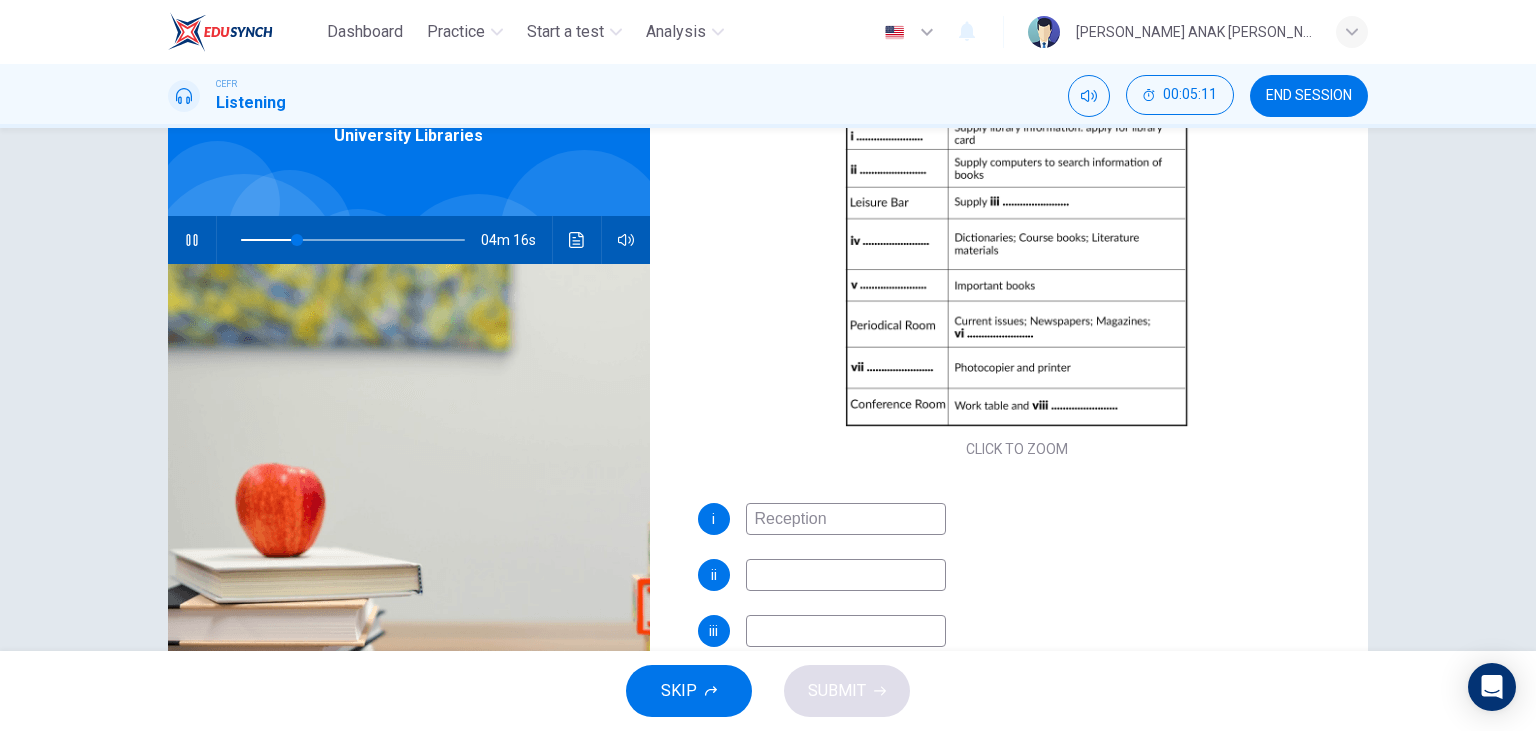 type on "C" 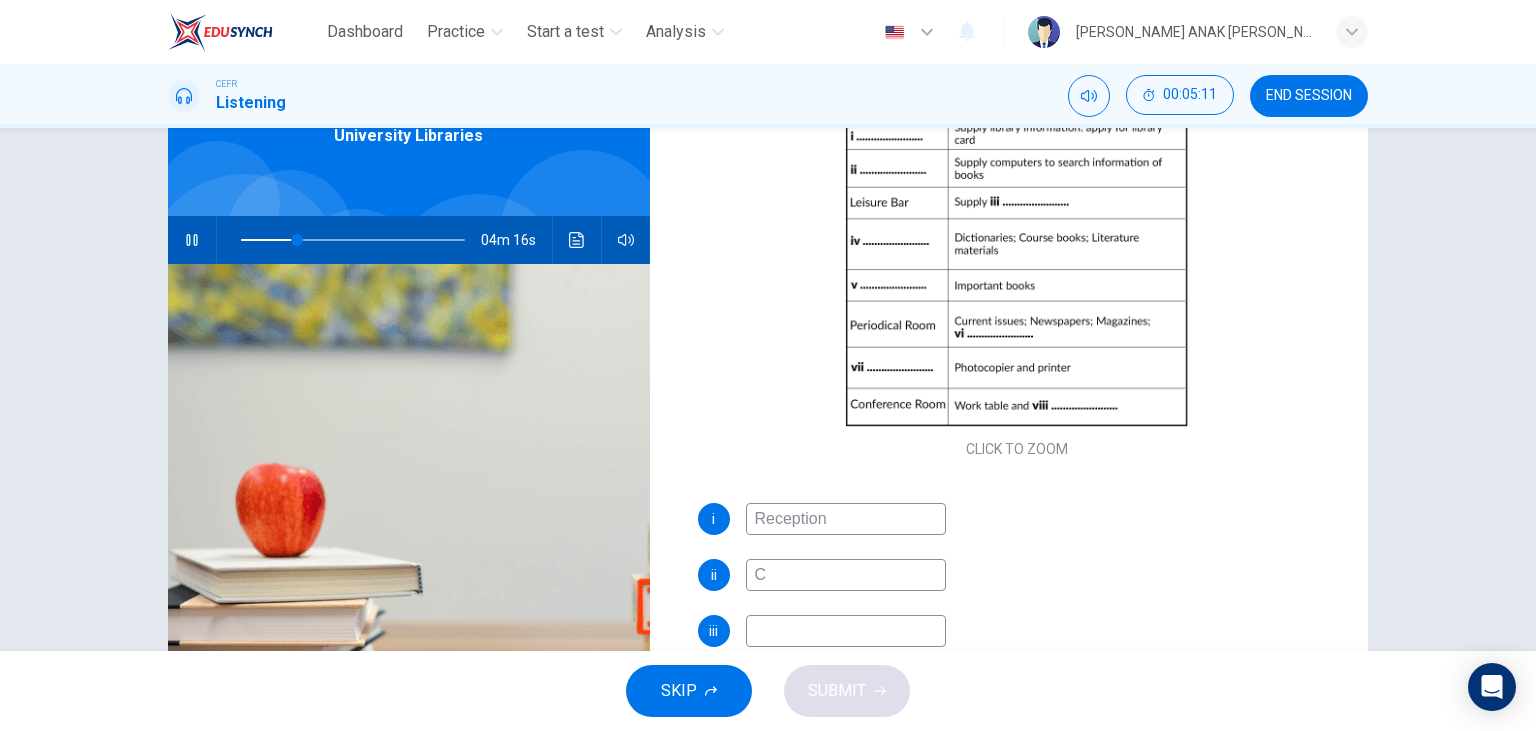 type on "25" 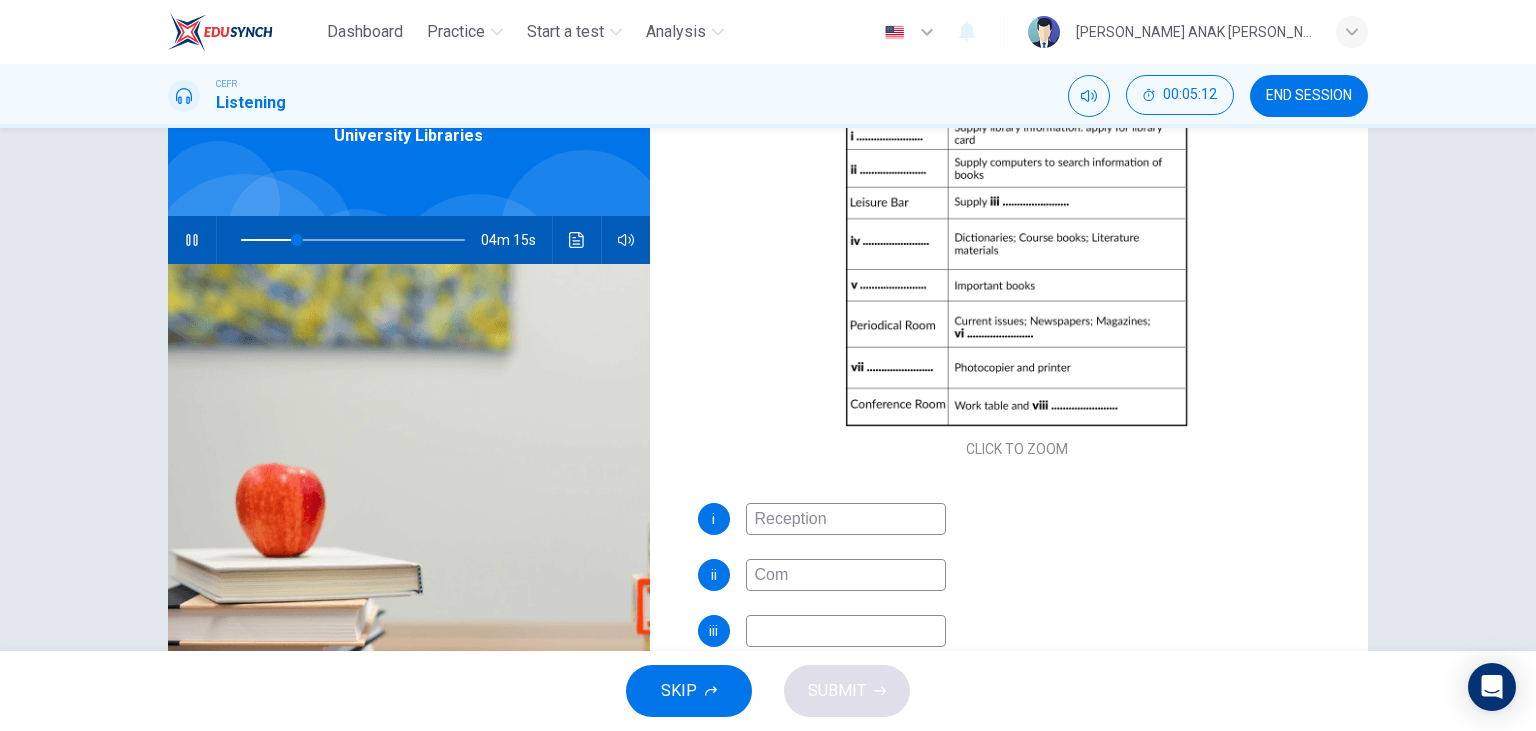 type on "Comp" 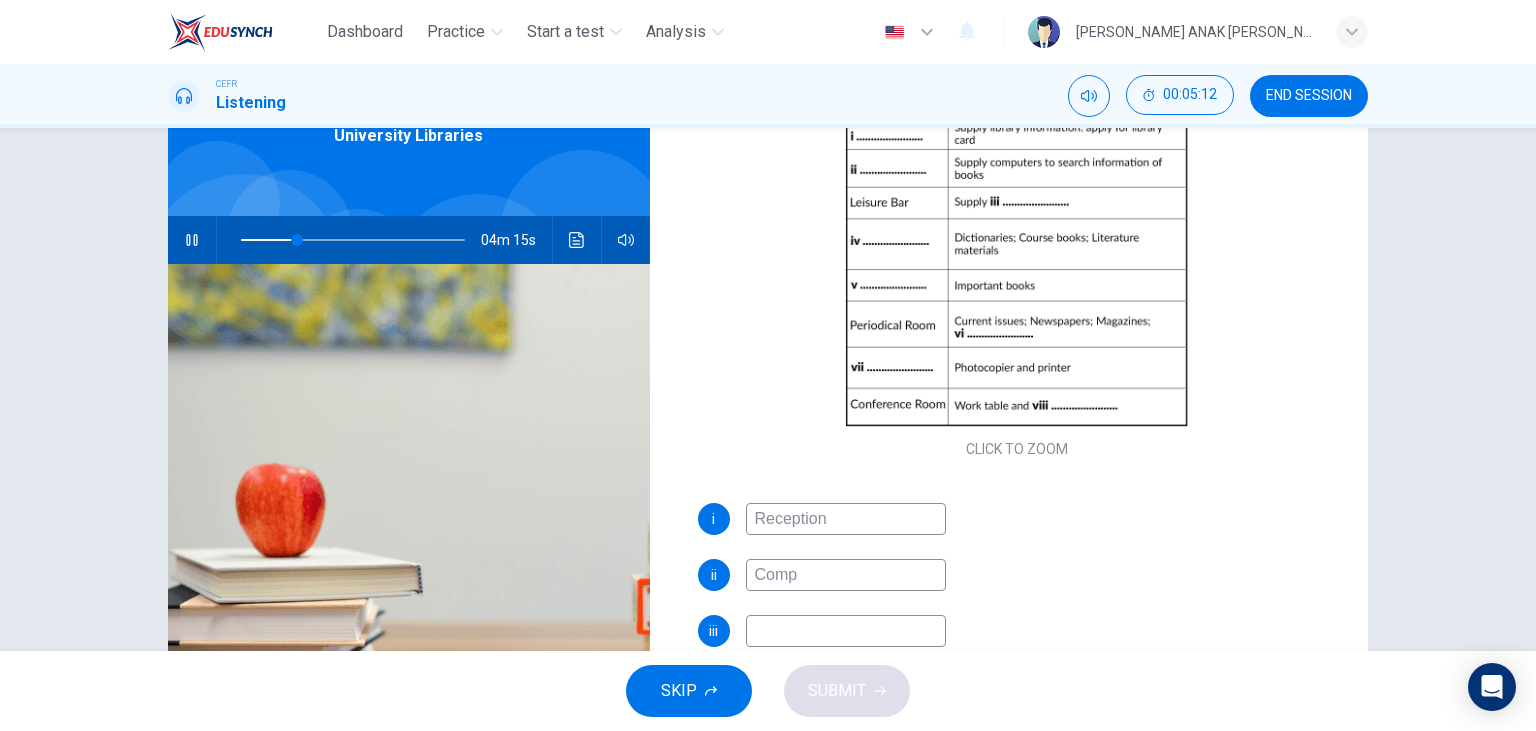 type on "26" 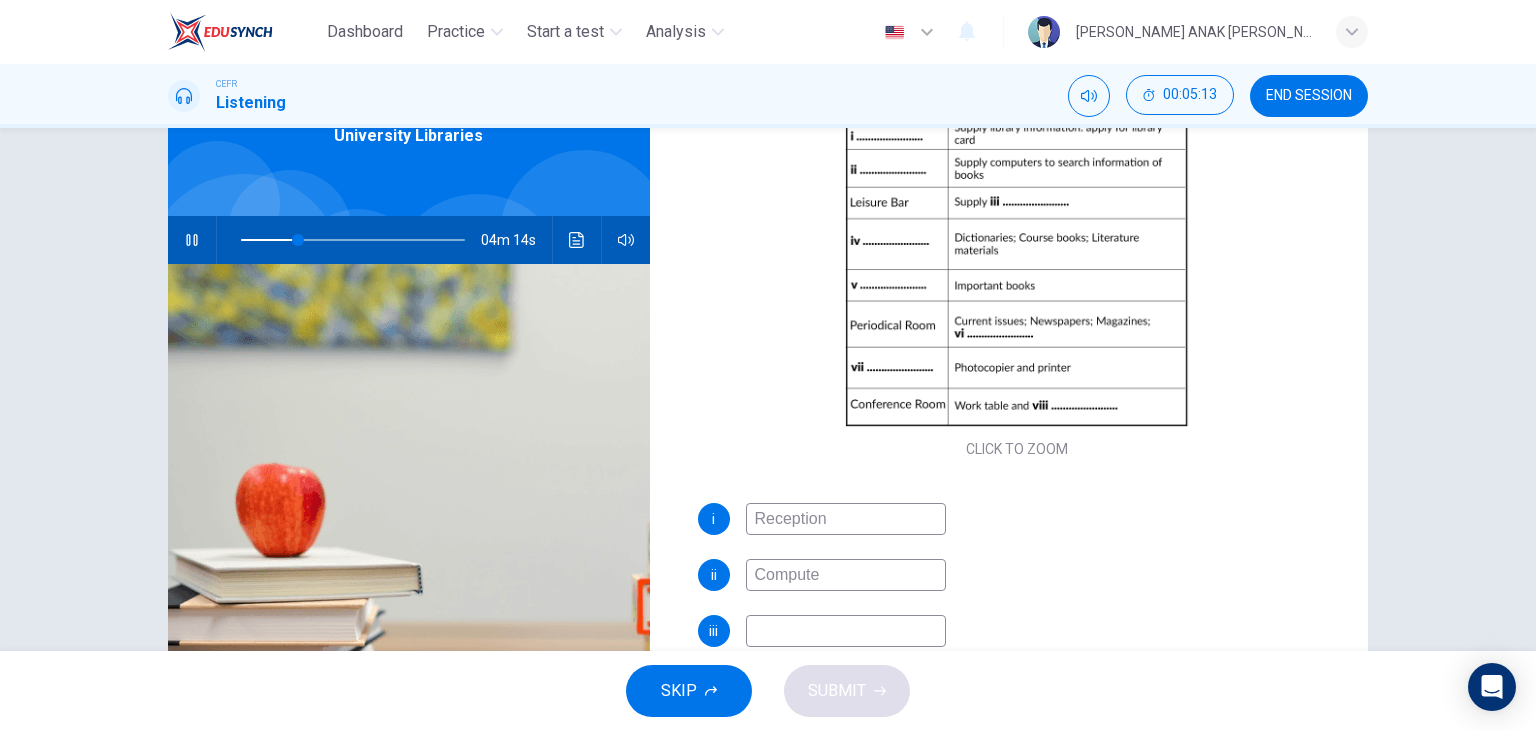 type on "Computer" 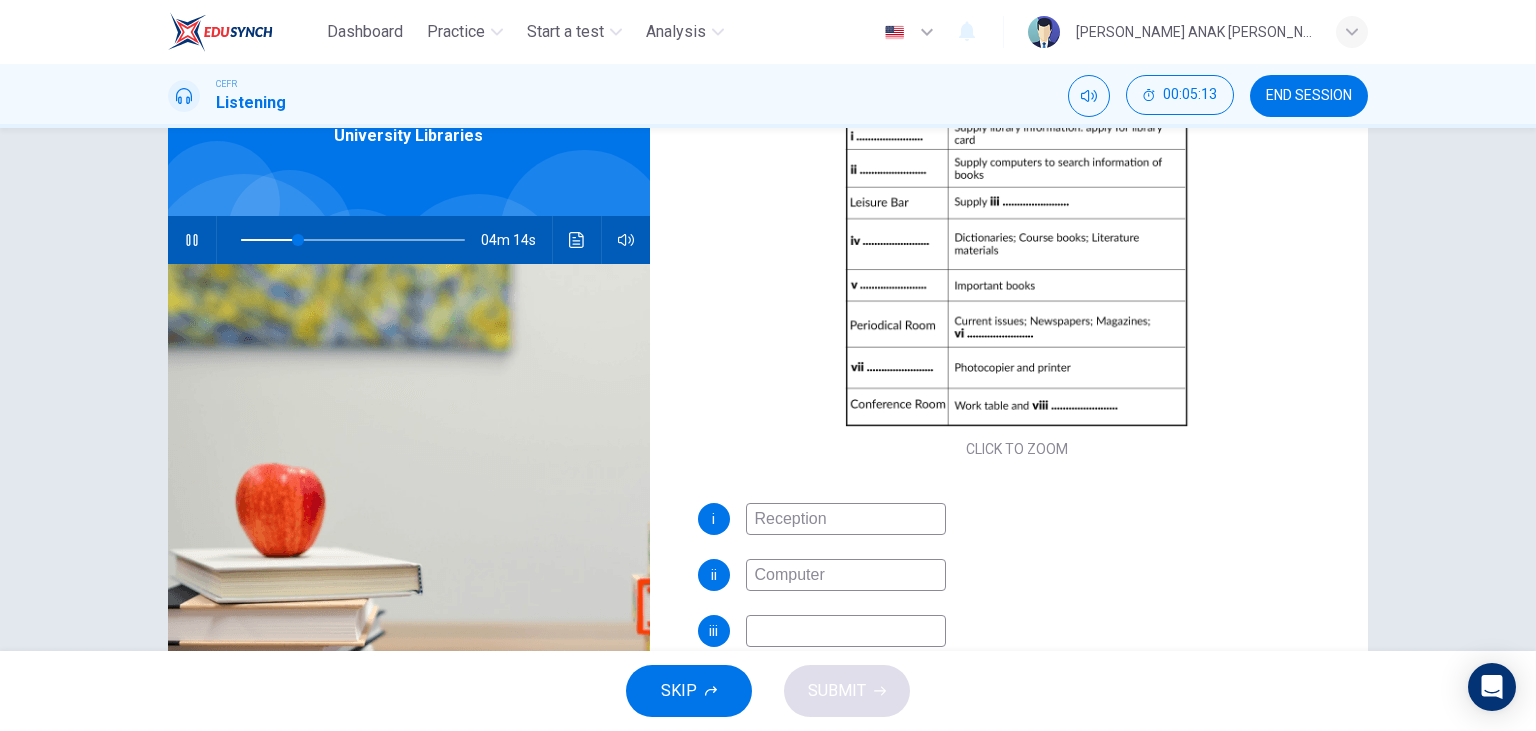 type on "26" 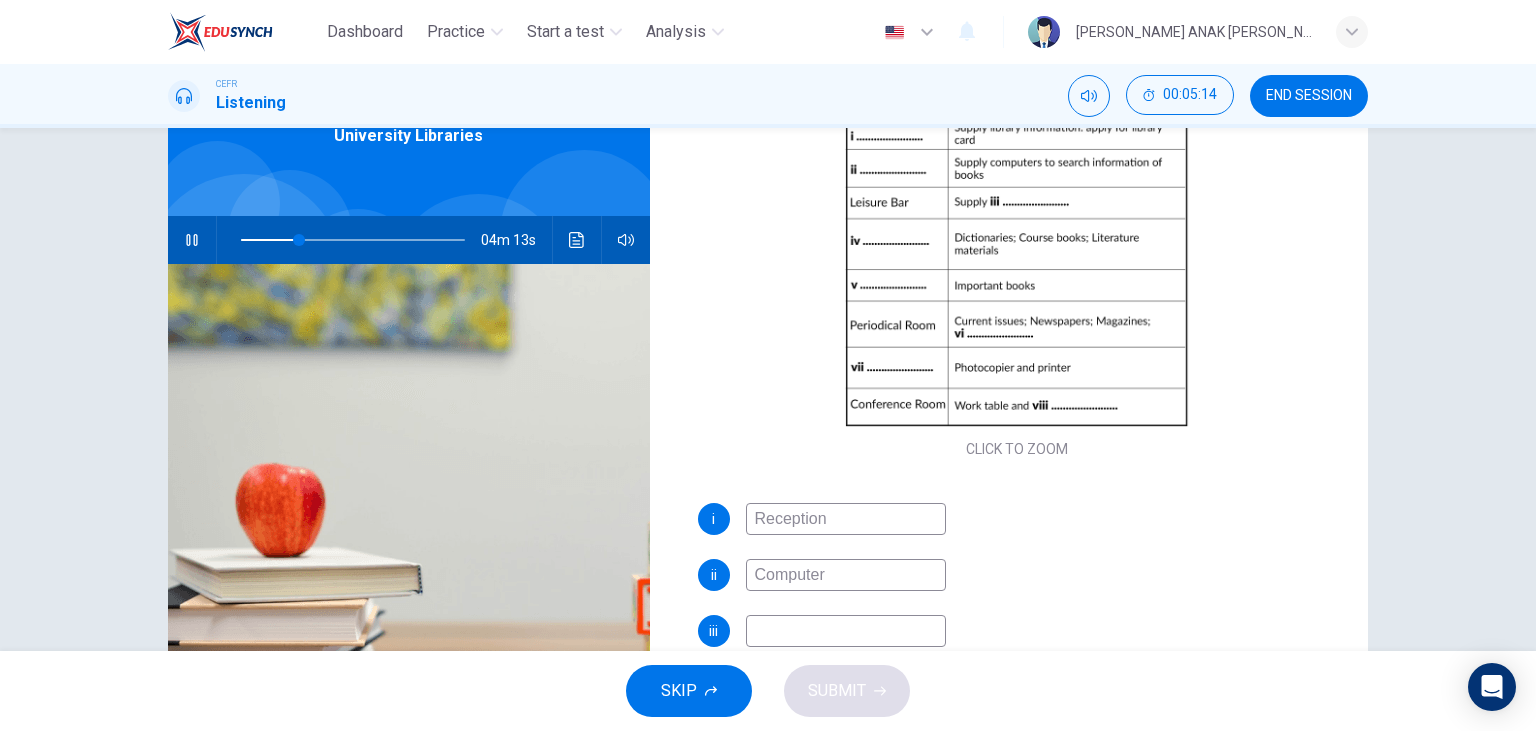 type on "Computer S" 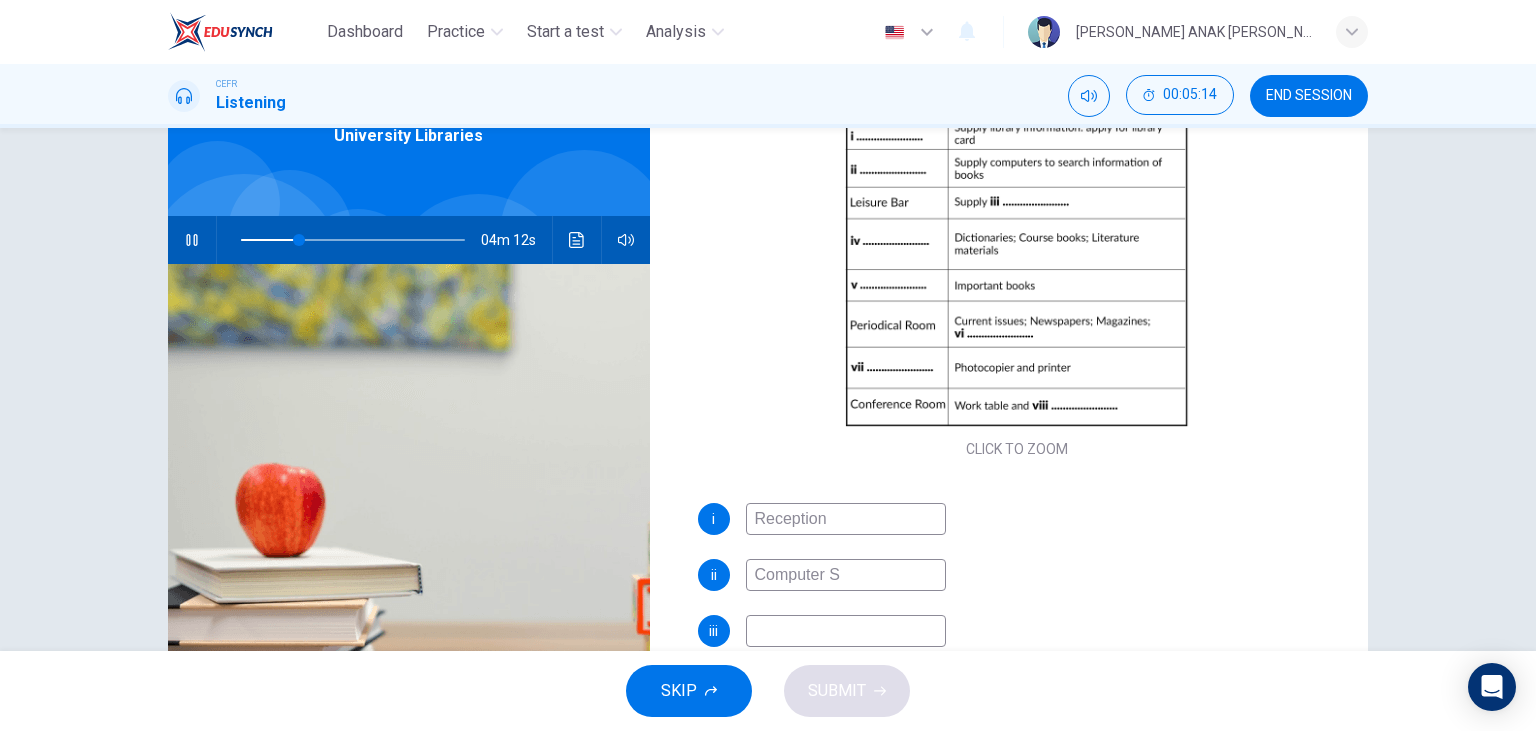 type on "26" 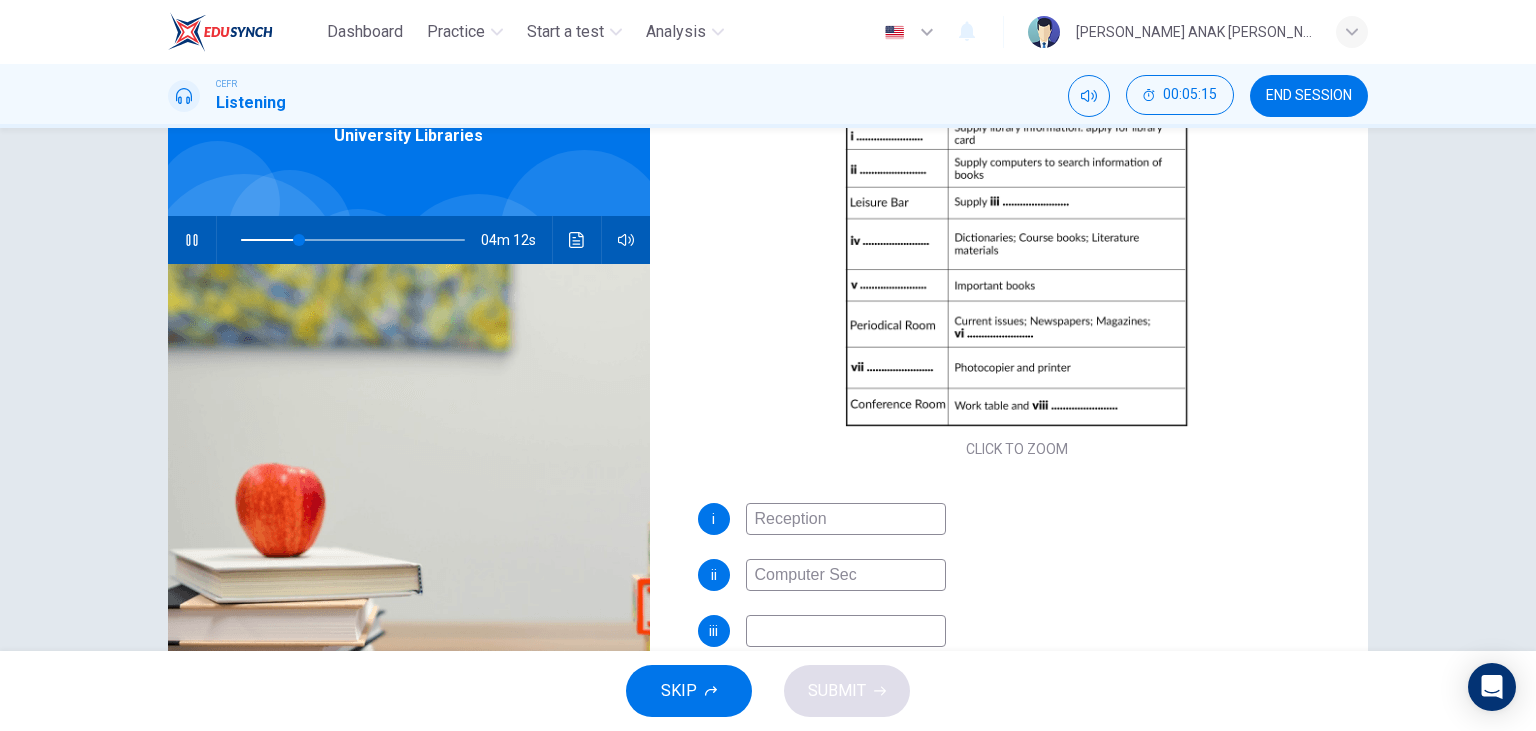type on "Computer Sect" 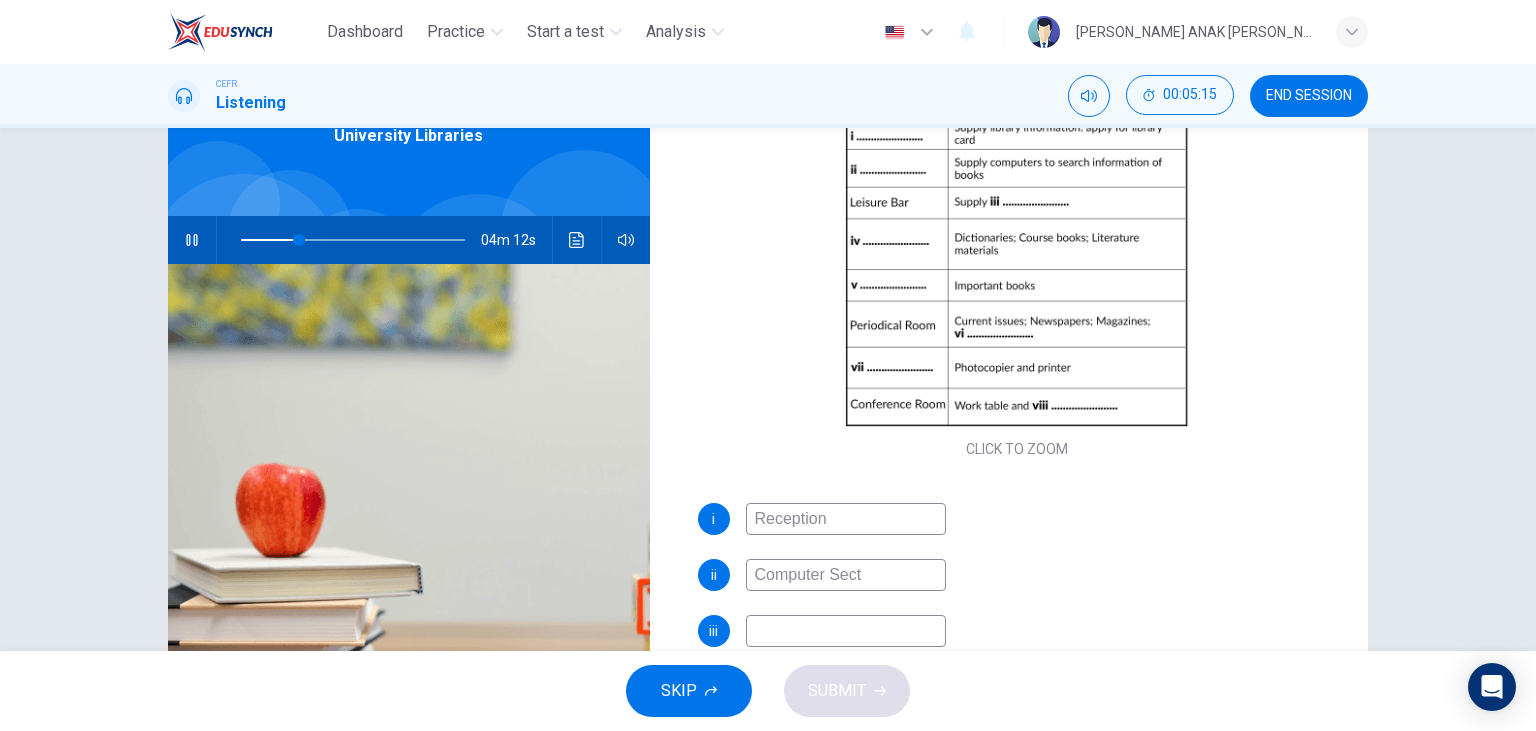 type on "26" 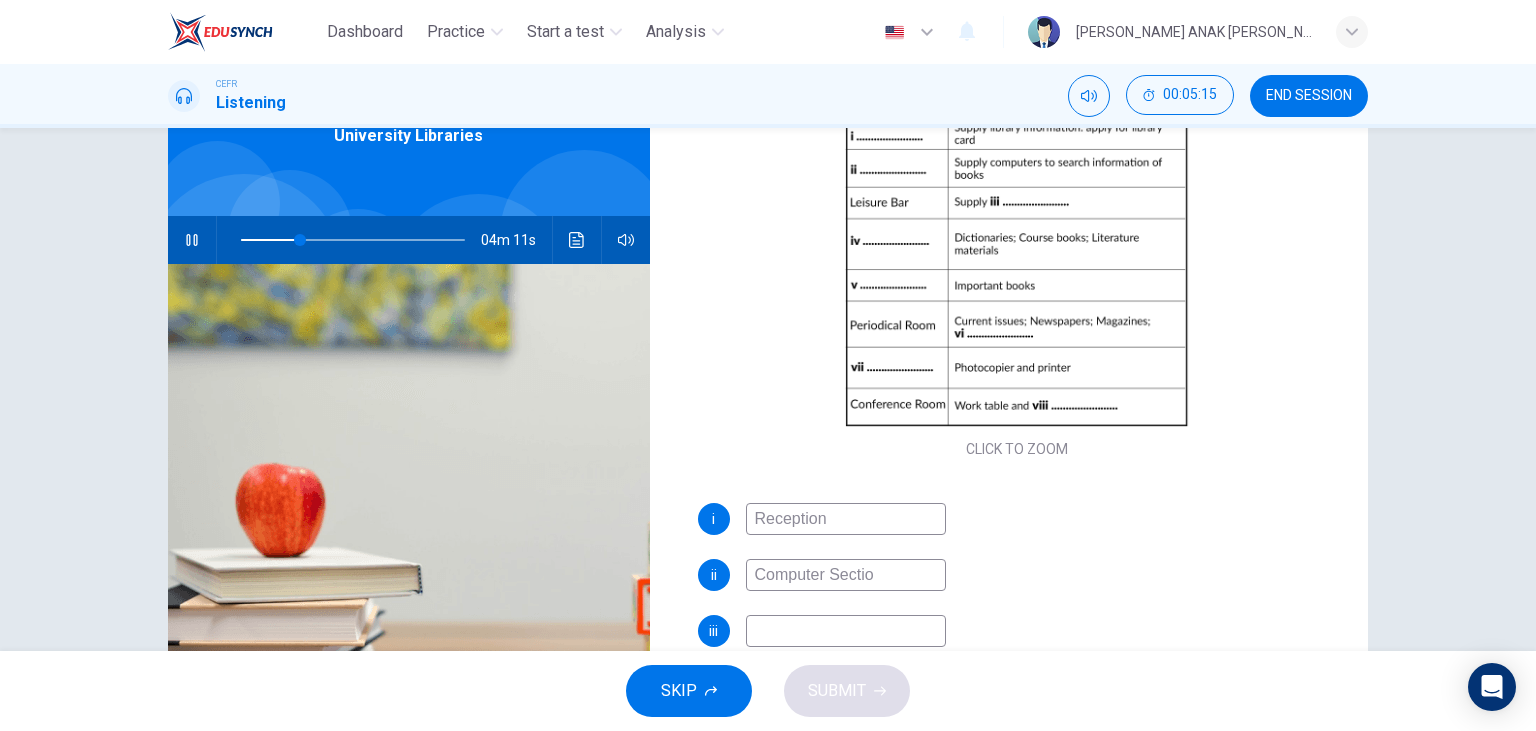 type on "Computer Section" 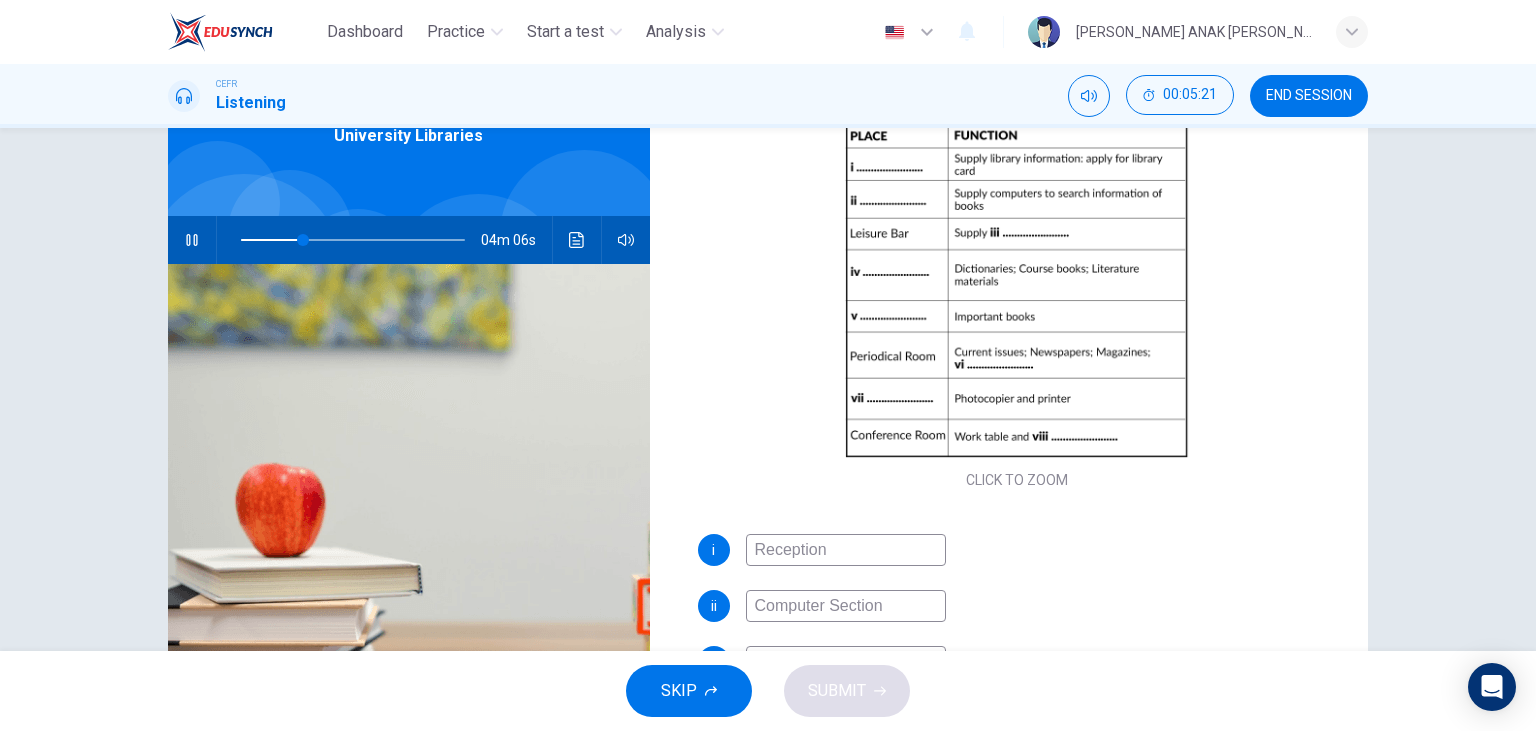 scroll, scrollTop: 150, scrollLeft: 0, axis: vertical 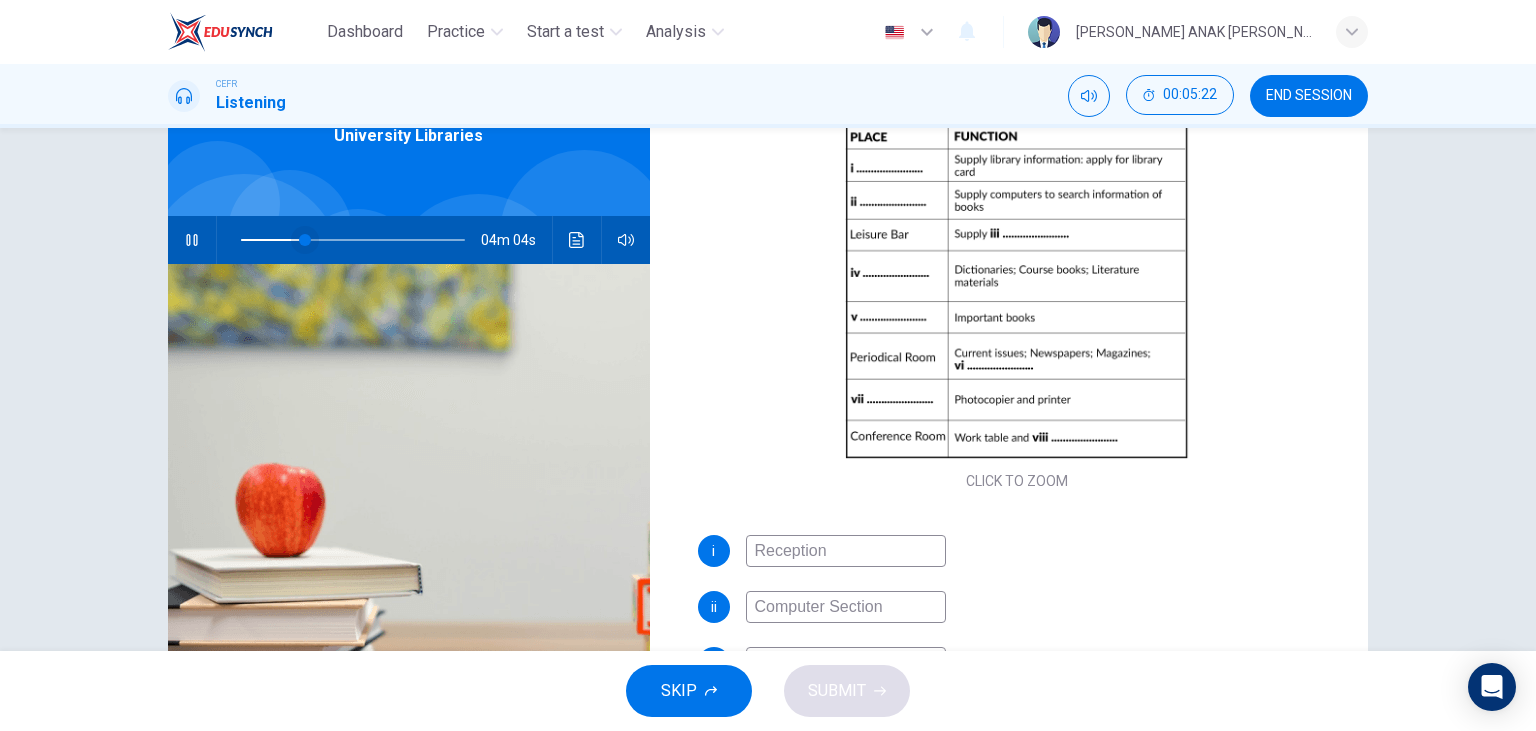 type on "29" 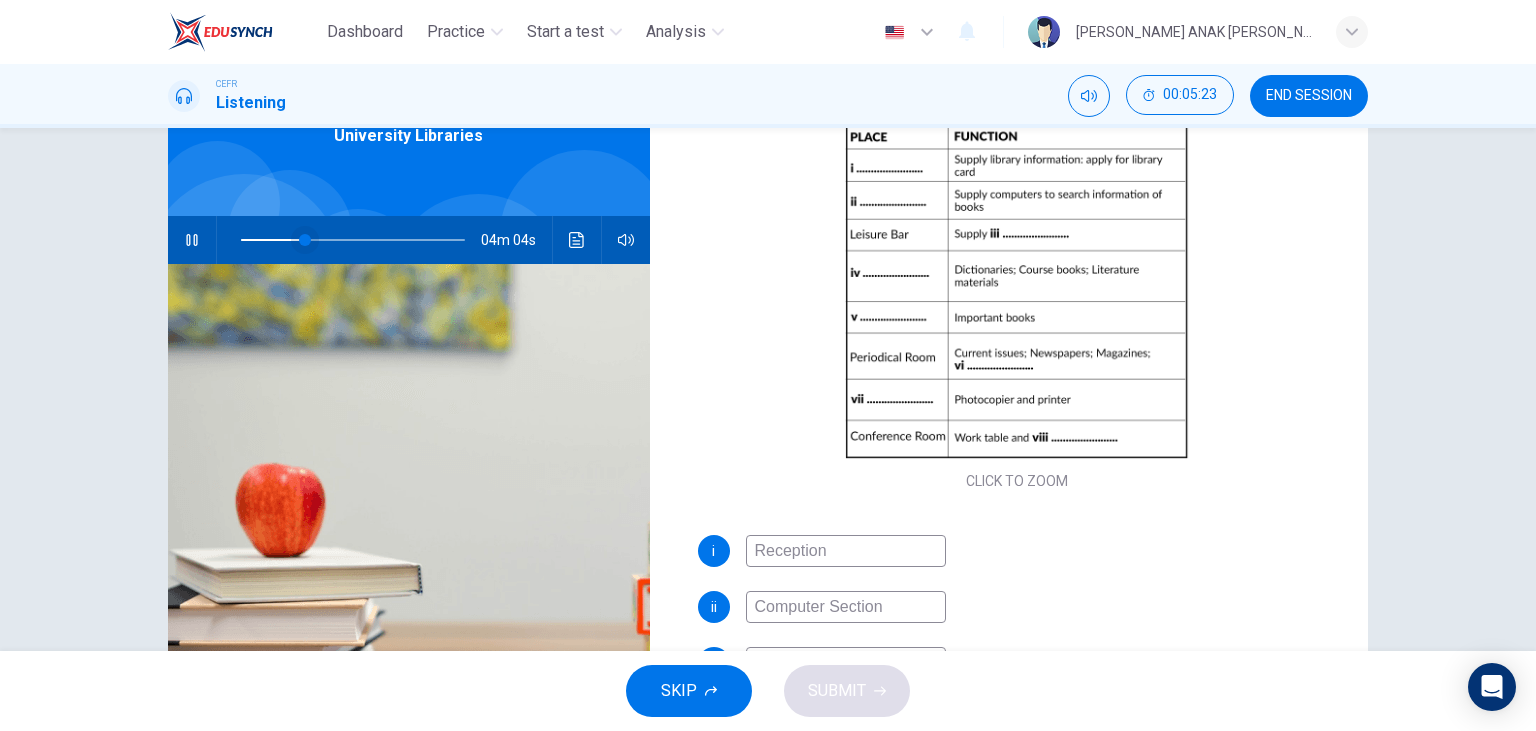 type on "Computer Section" 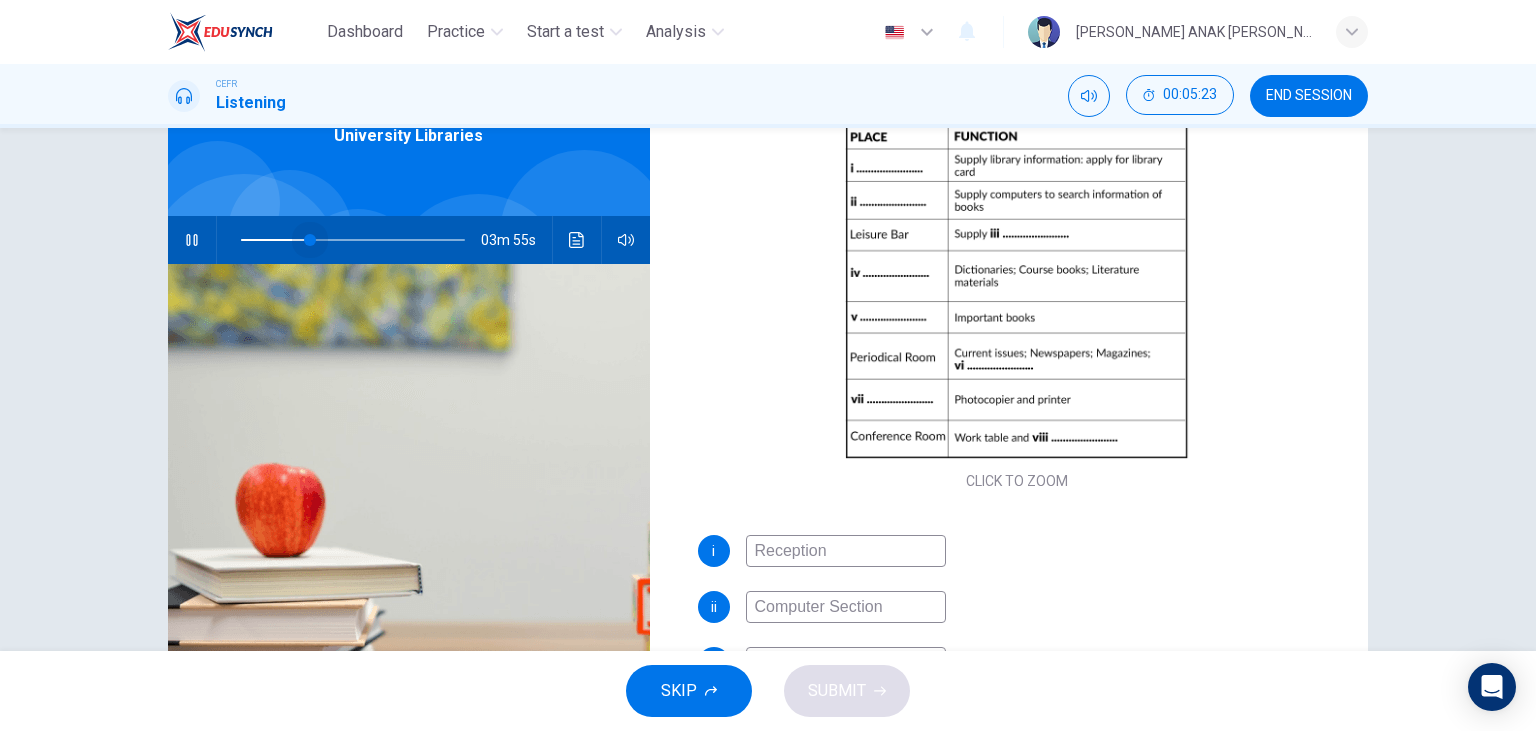 click at bounding box center [310, 240] 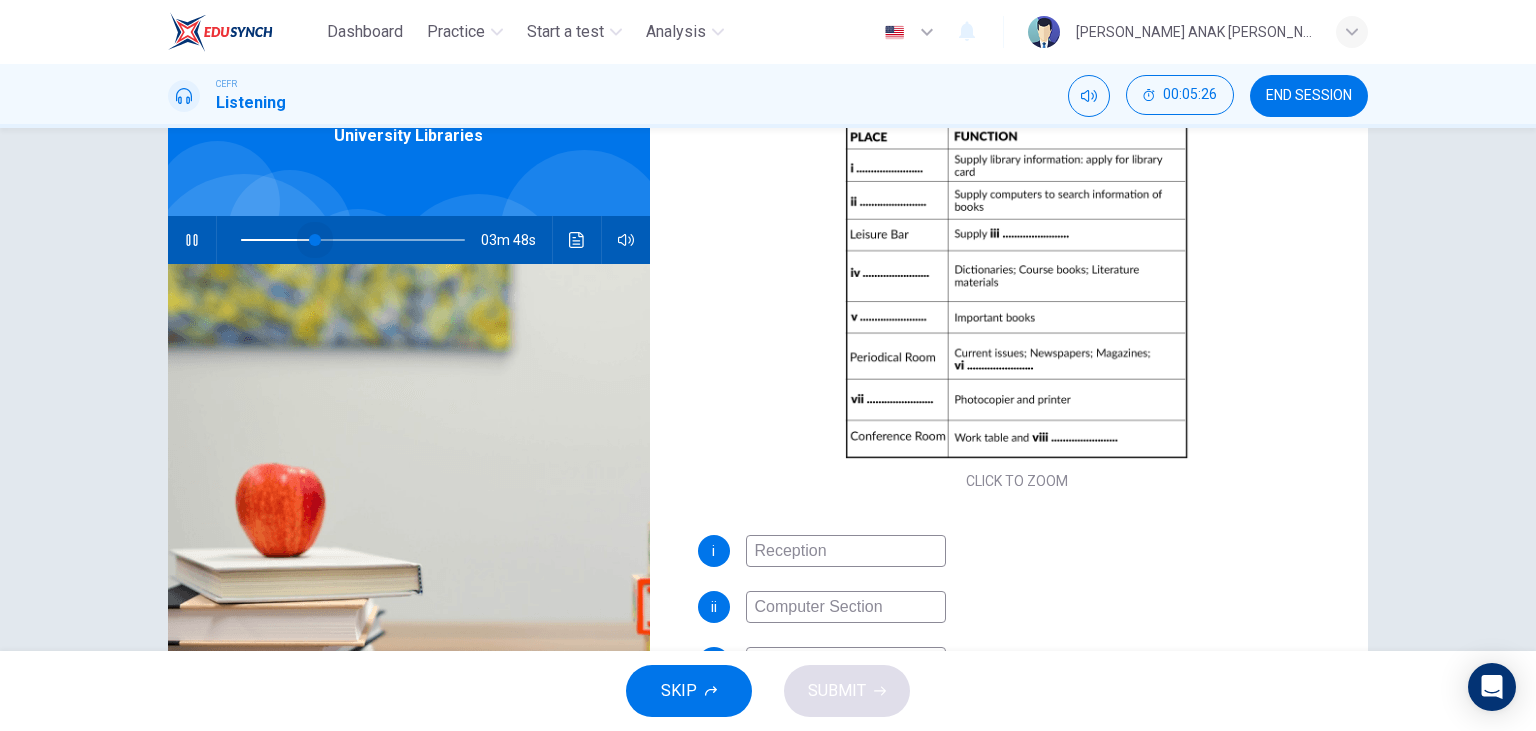 click at bounding box center (315, 240) 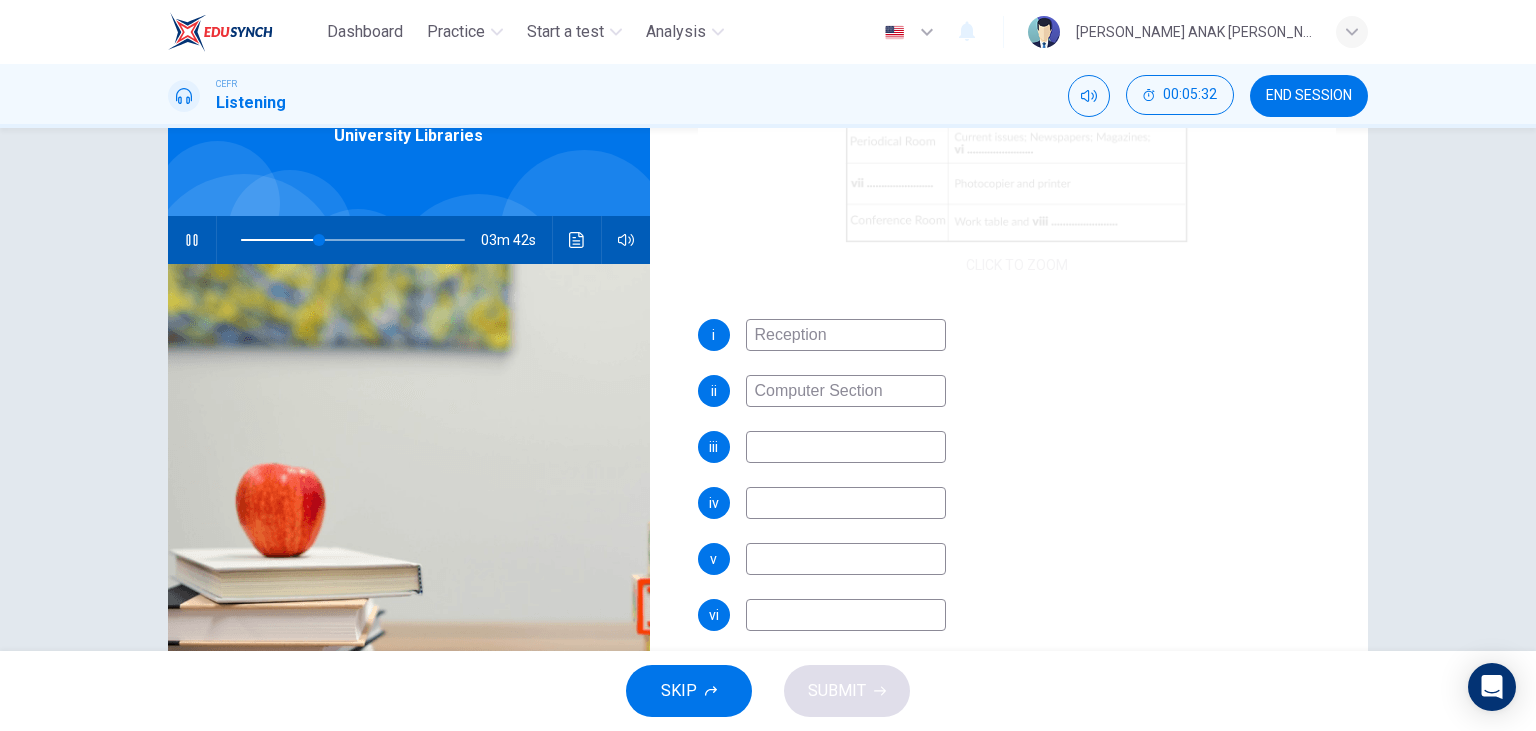 scroll, scrollTop: 374, scrollLeft: 0, axis: vertical 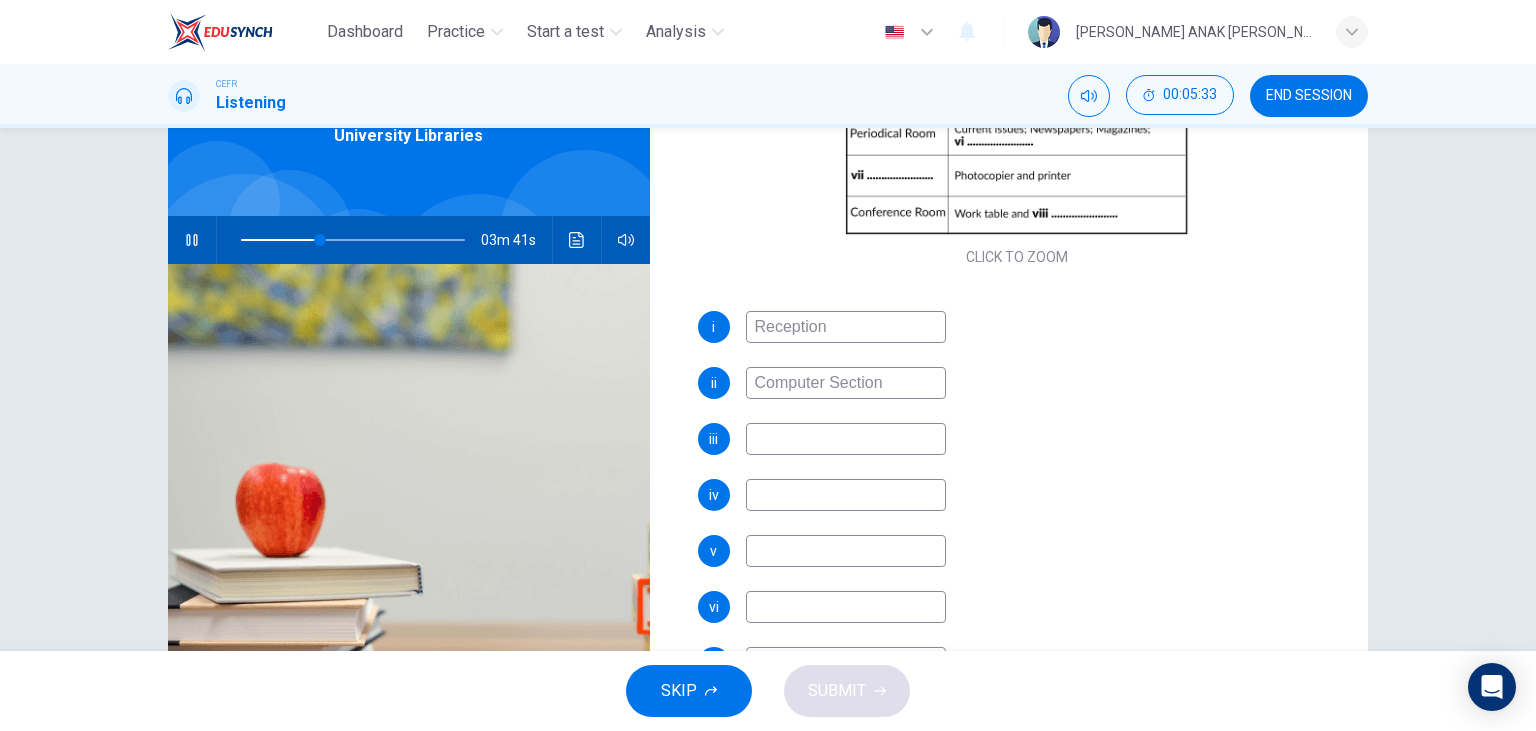 click at bounding box center (846, 439) 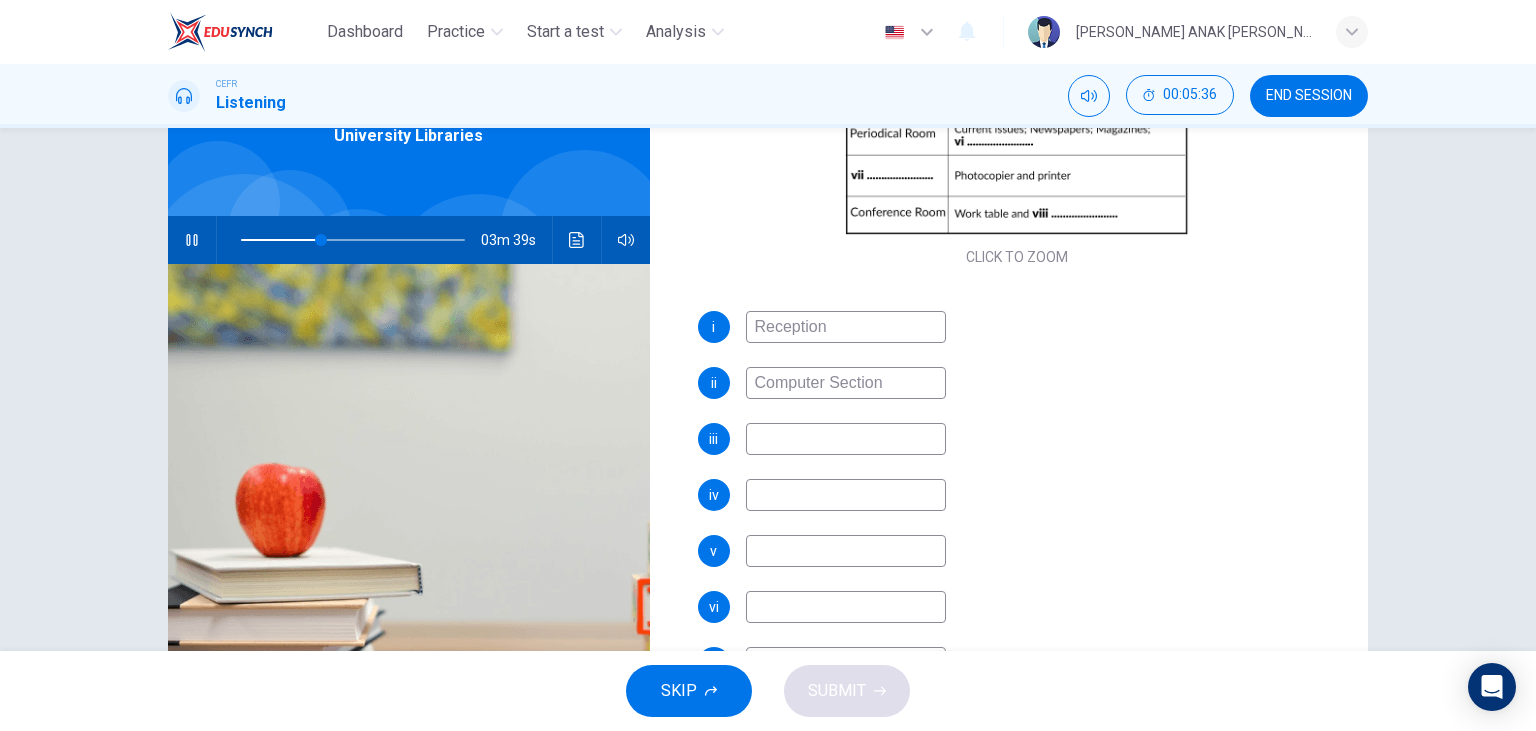 type on "36" 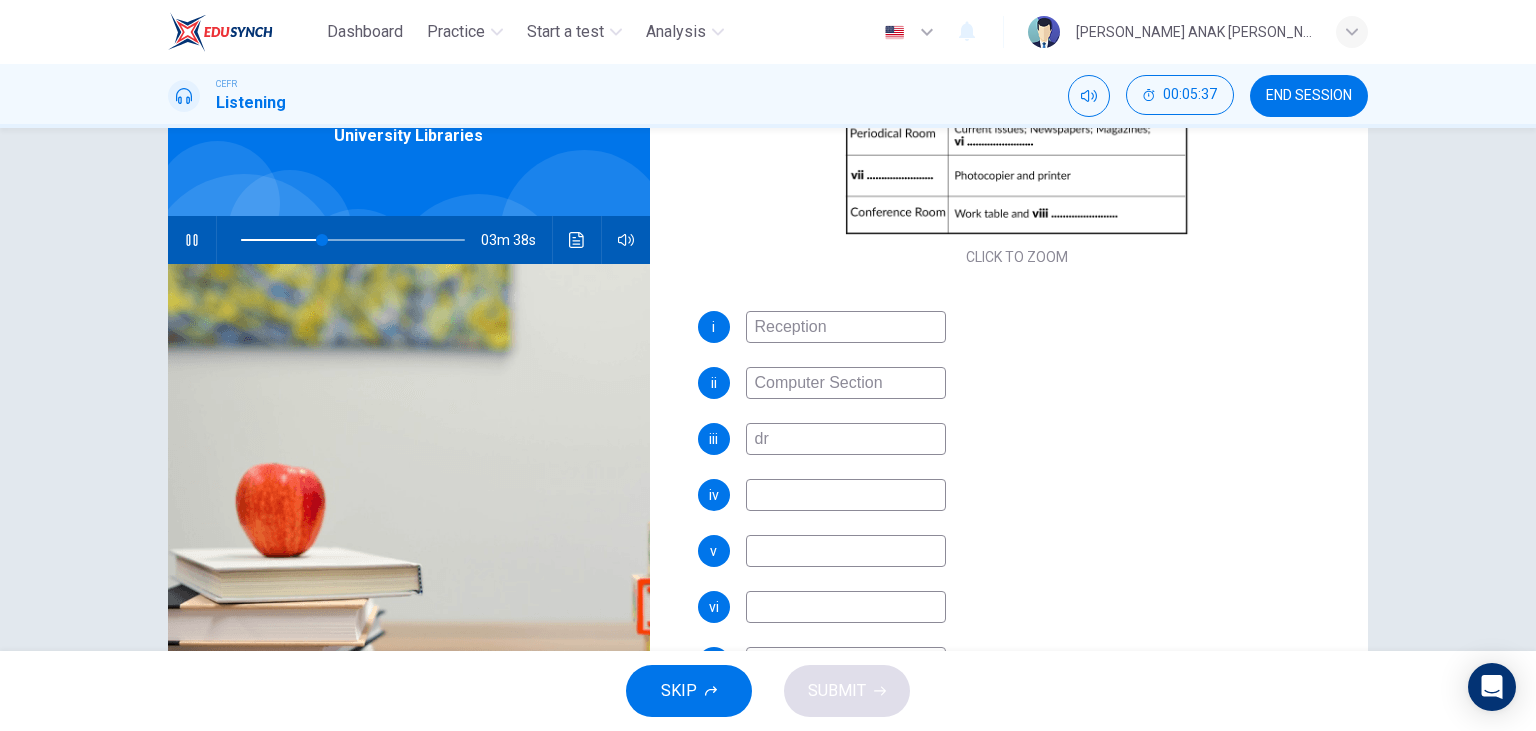 type on "drn" 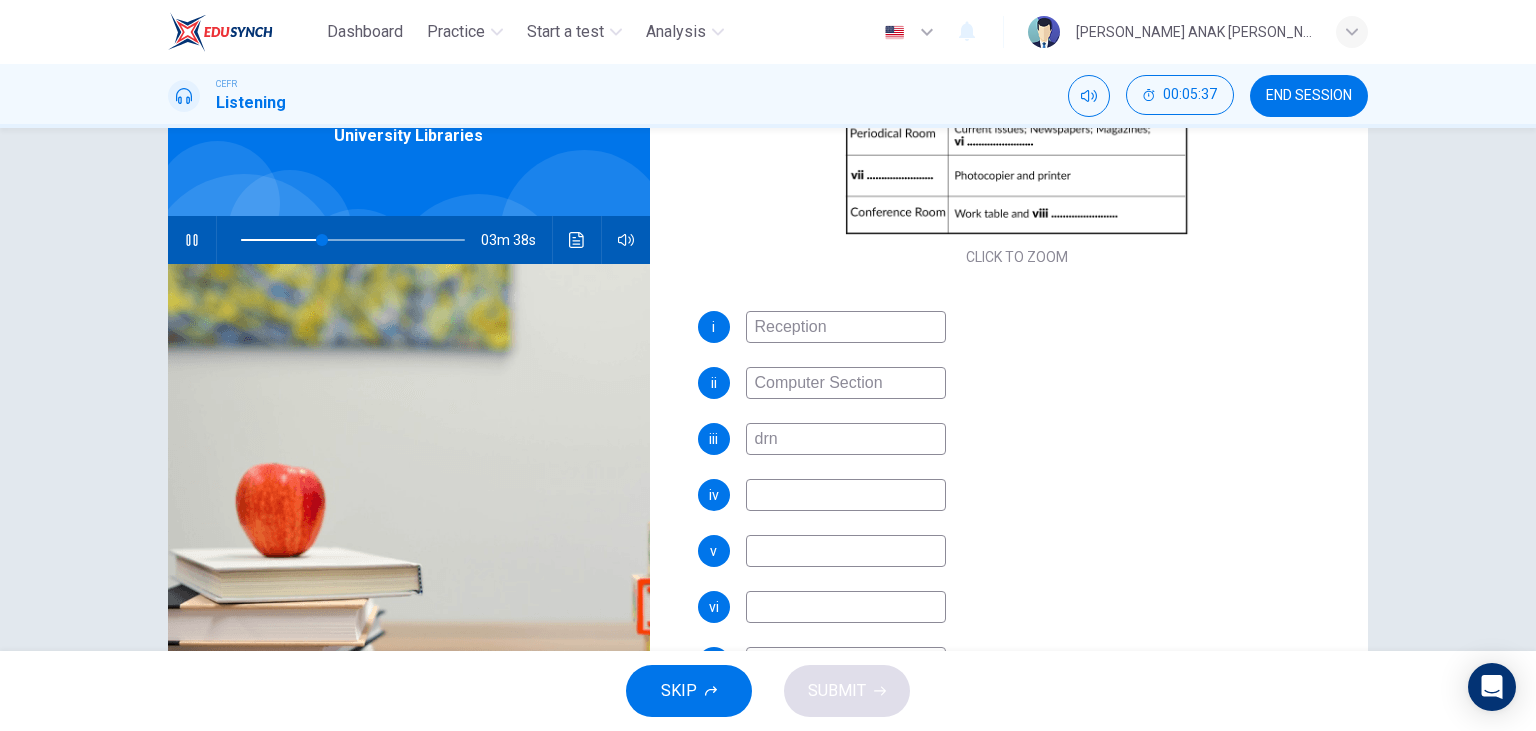 type on "36" 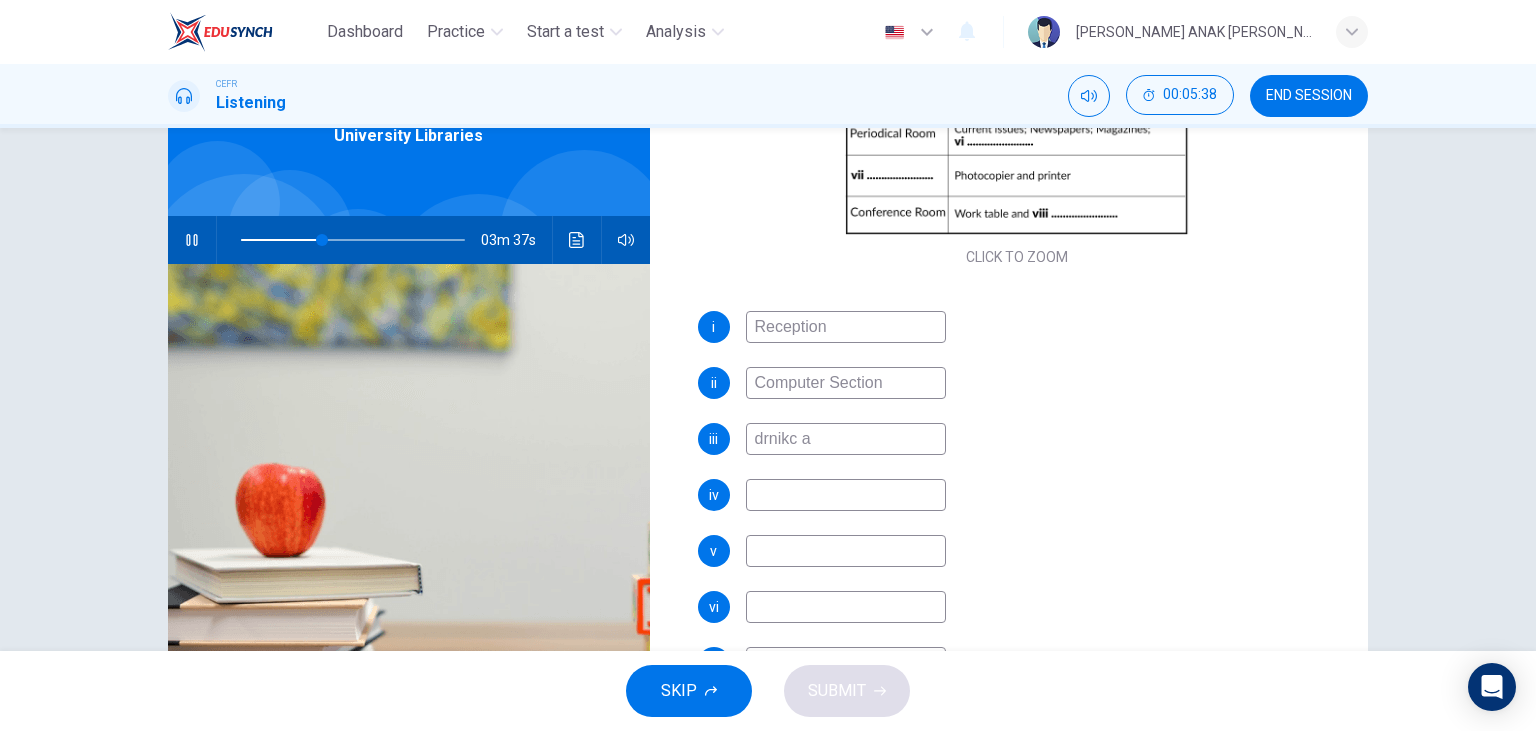 type on "drnikc an" 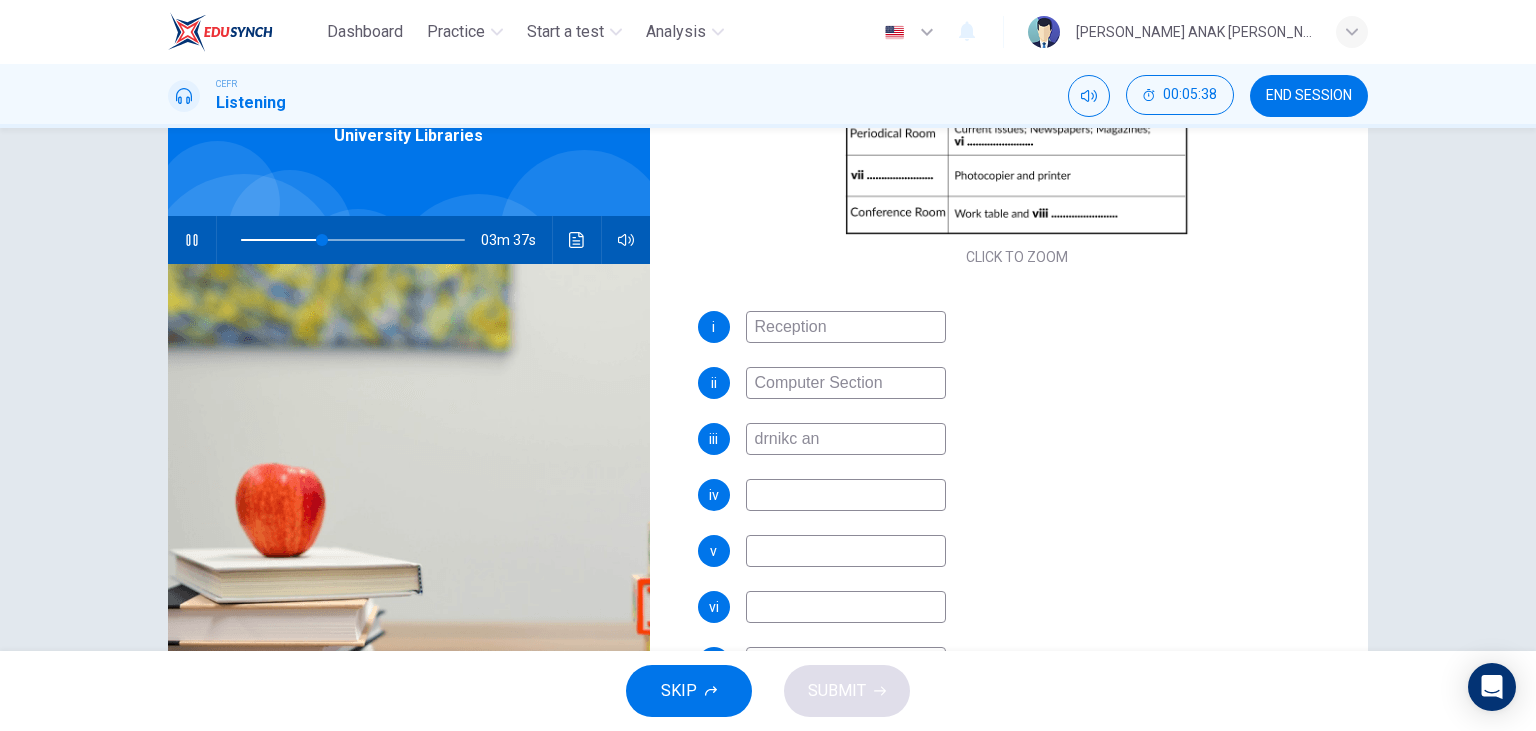 type on "37" 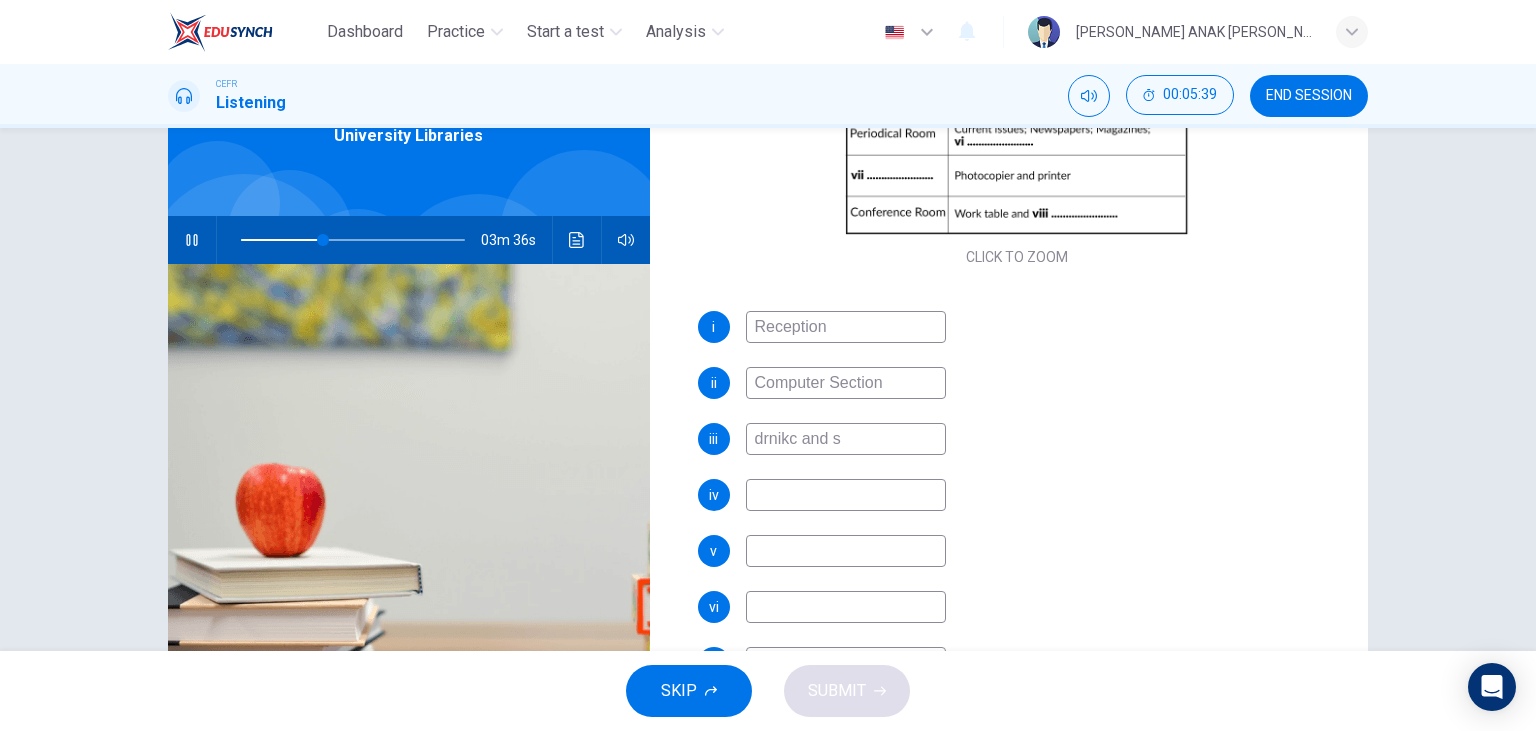 type on "drnikc and sn" 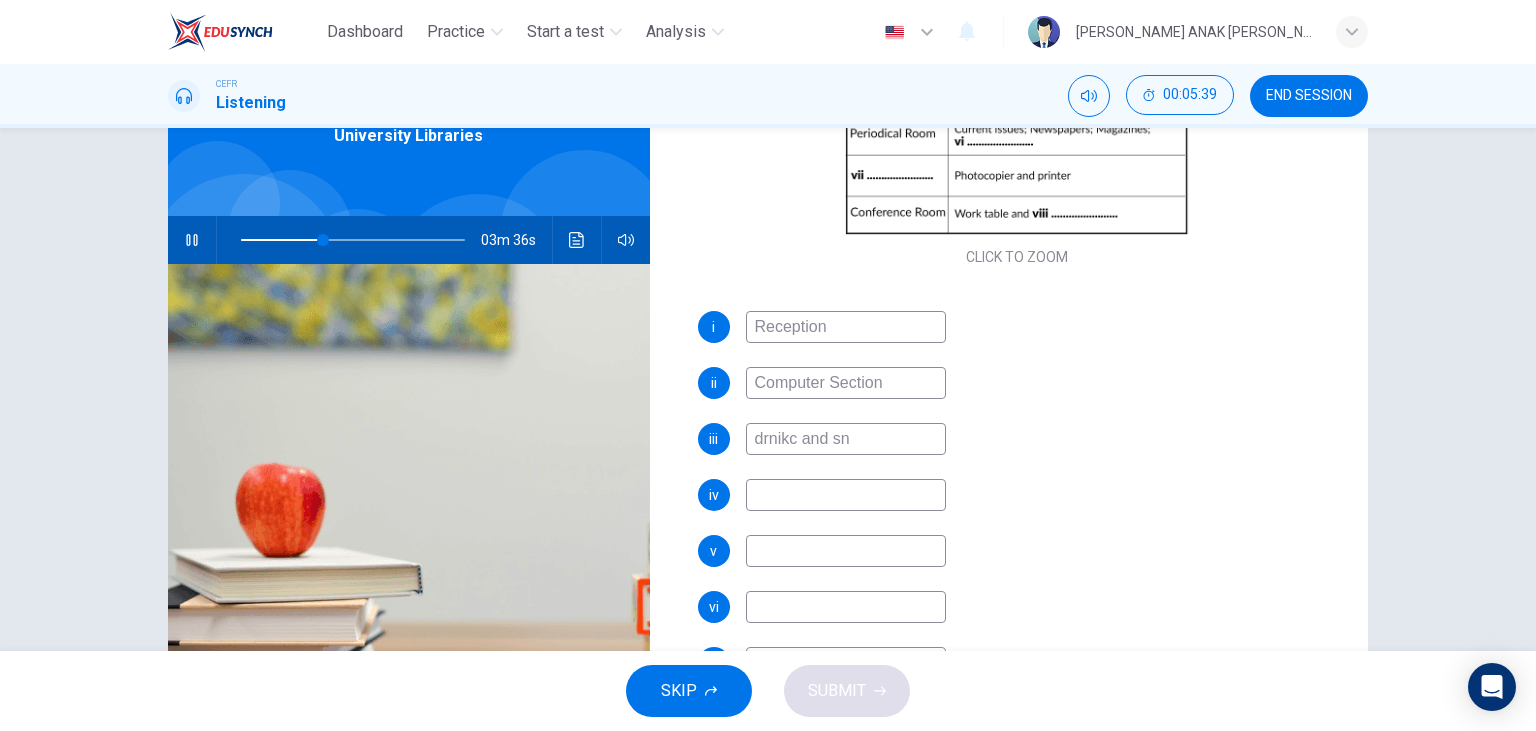 type on "37" 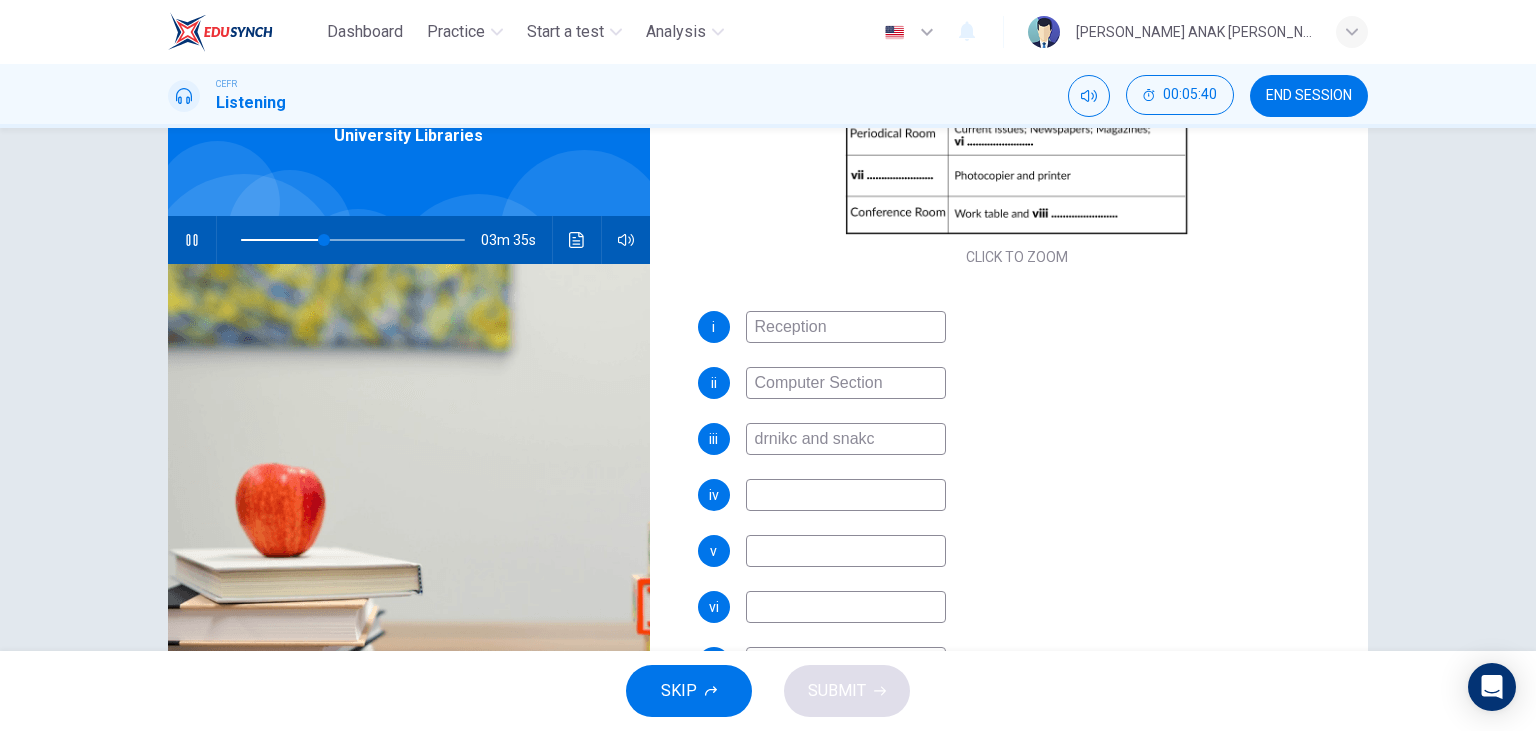 type on "drnikc and snakcs" 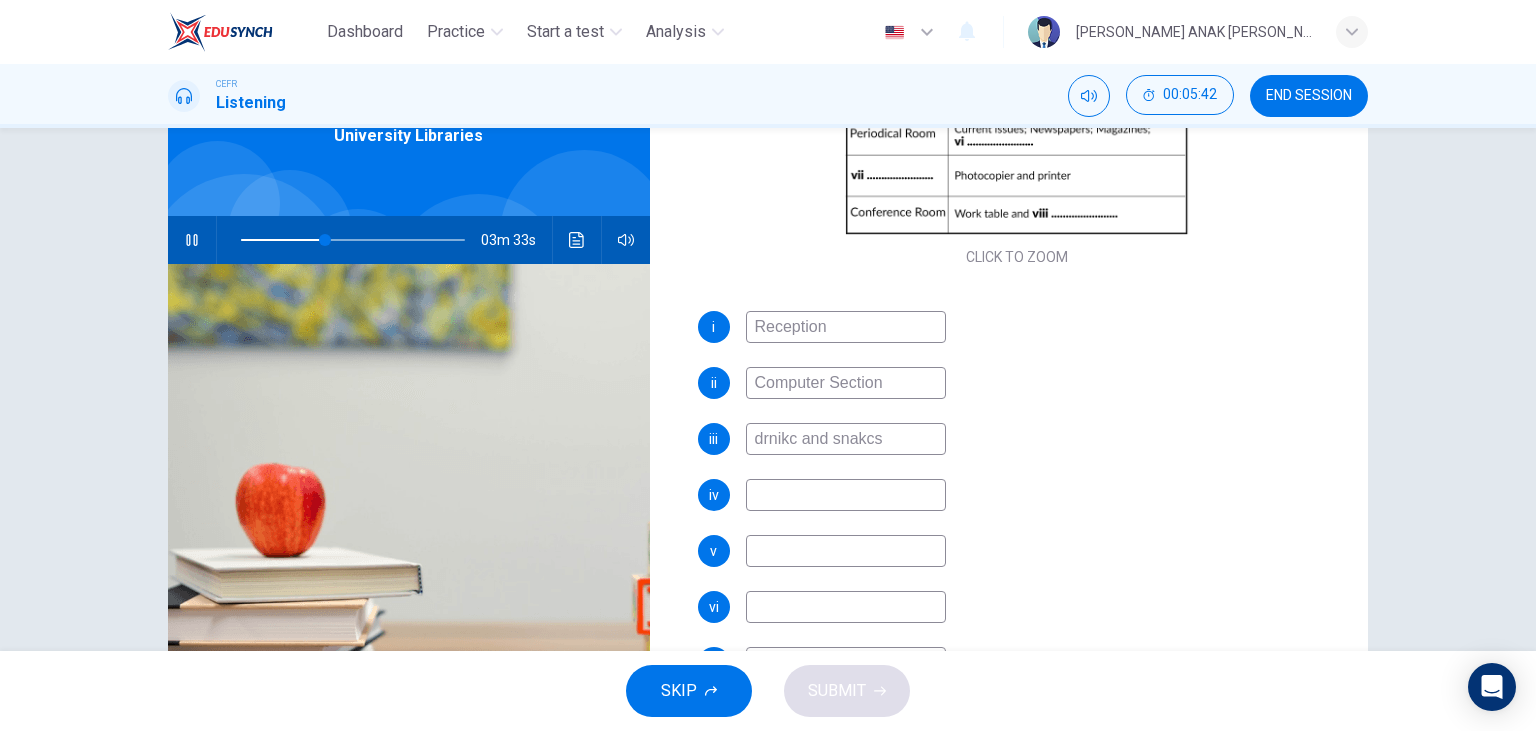 type on "38" 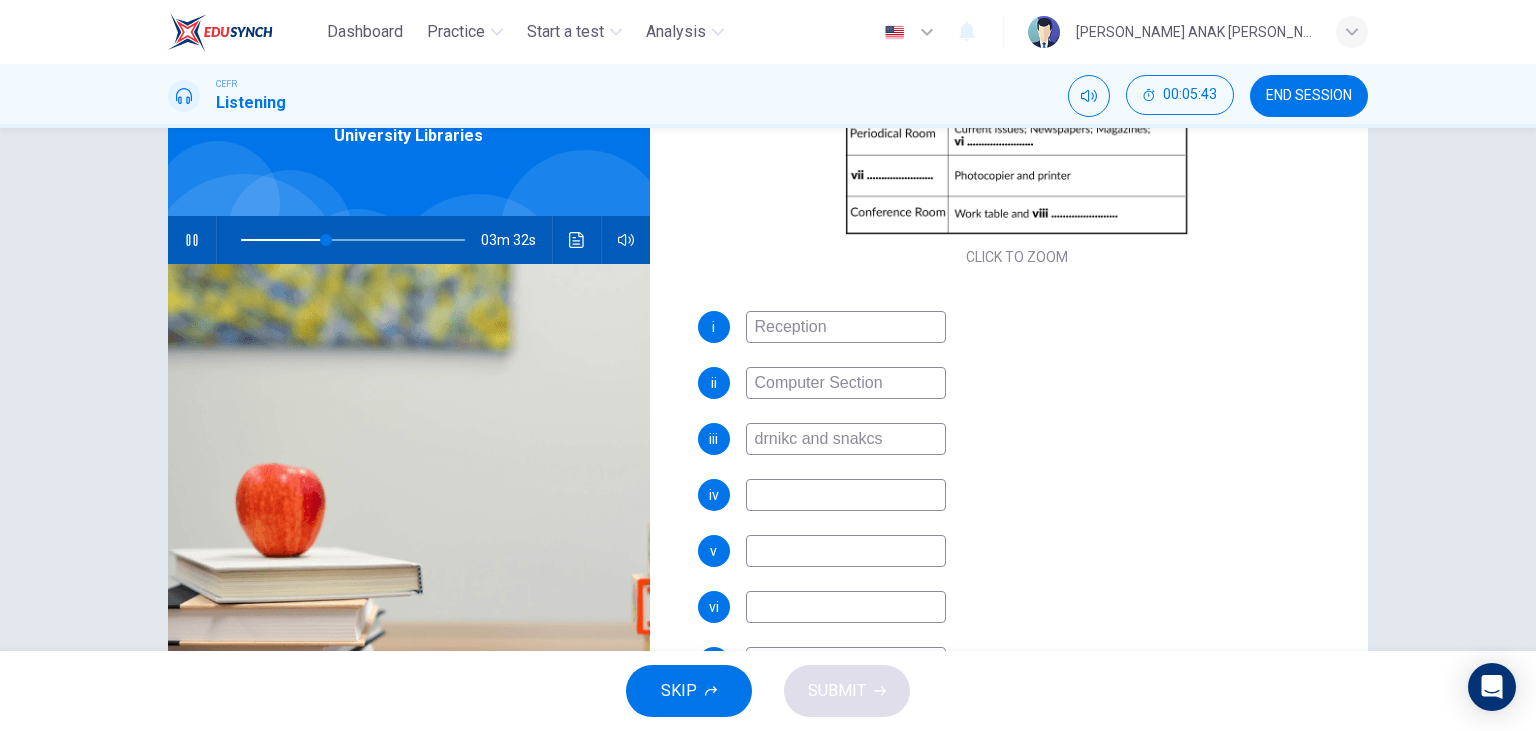 type on "drnikc and snakc" 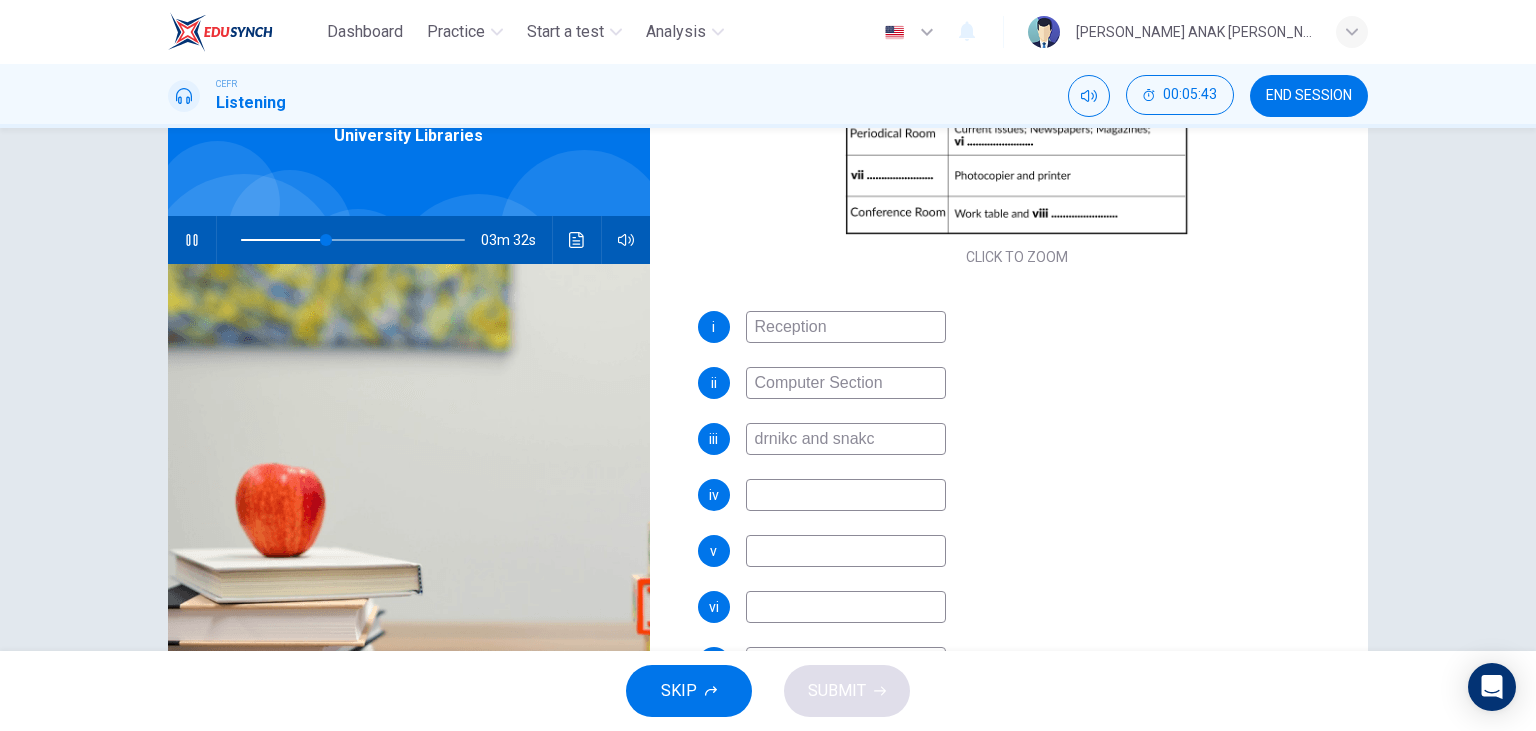 type on "38" 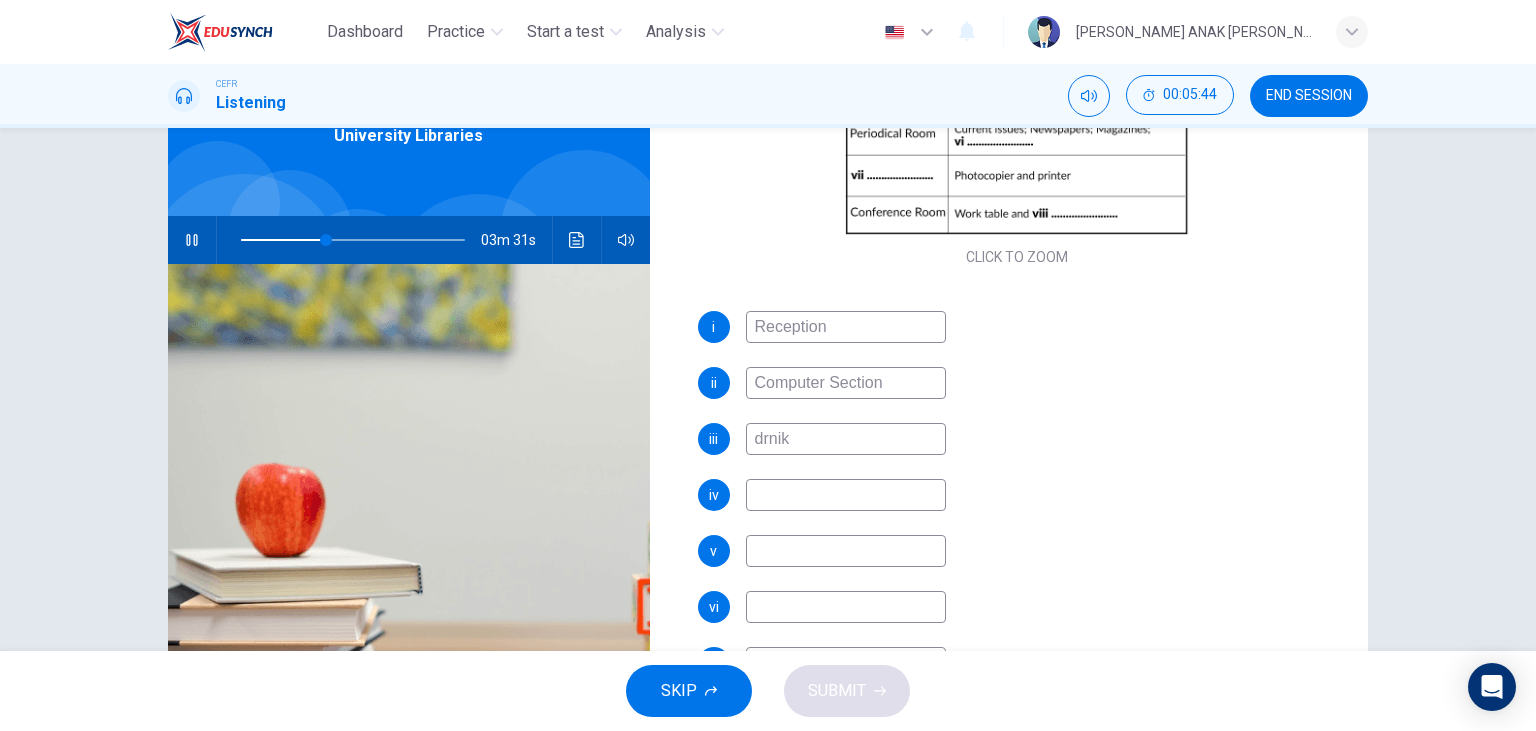 type on "drni" 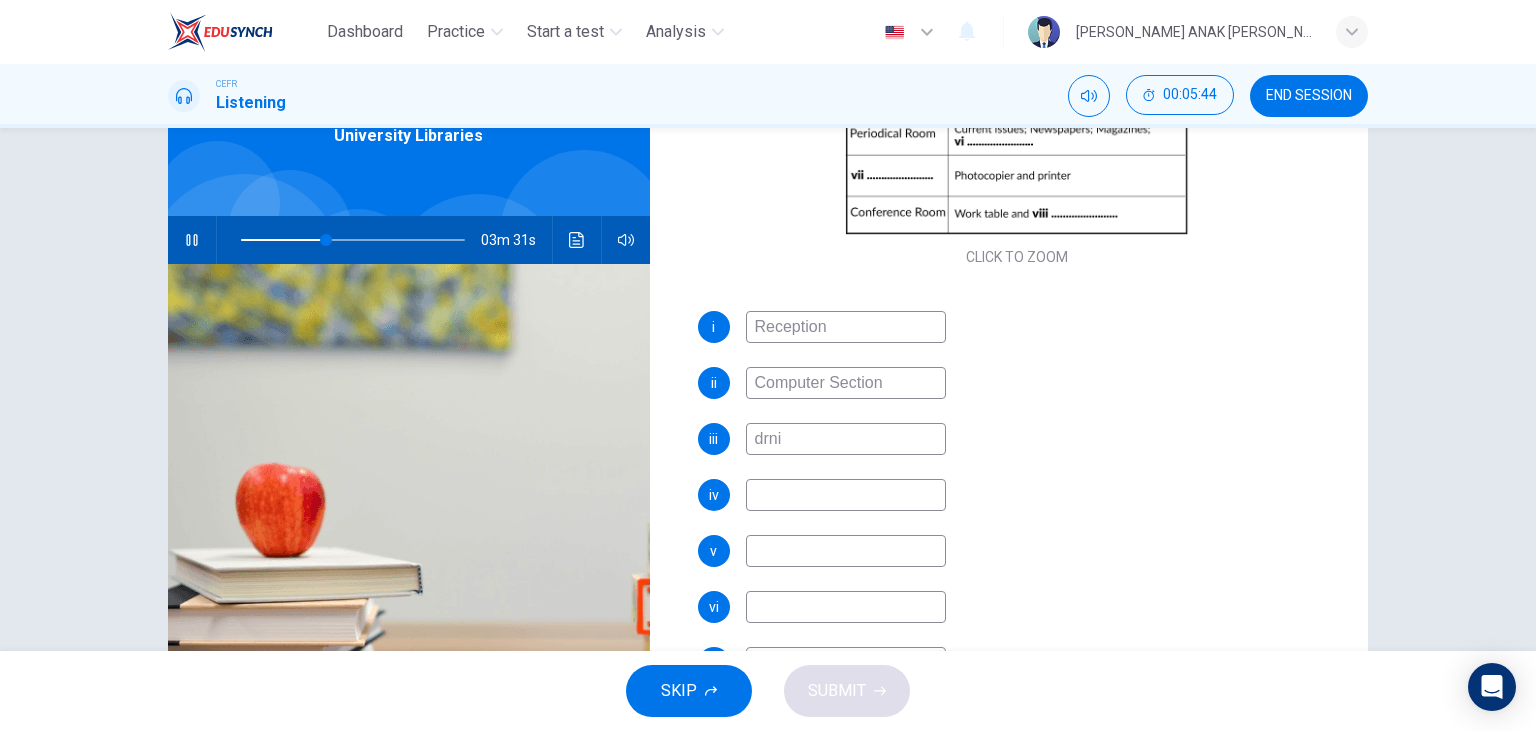type on "38" 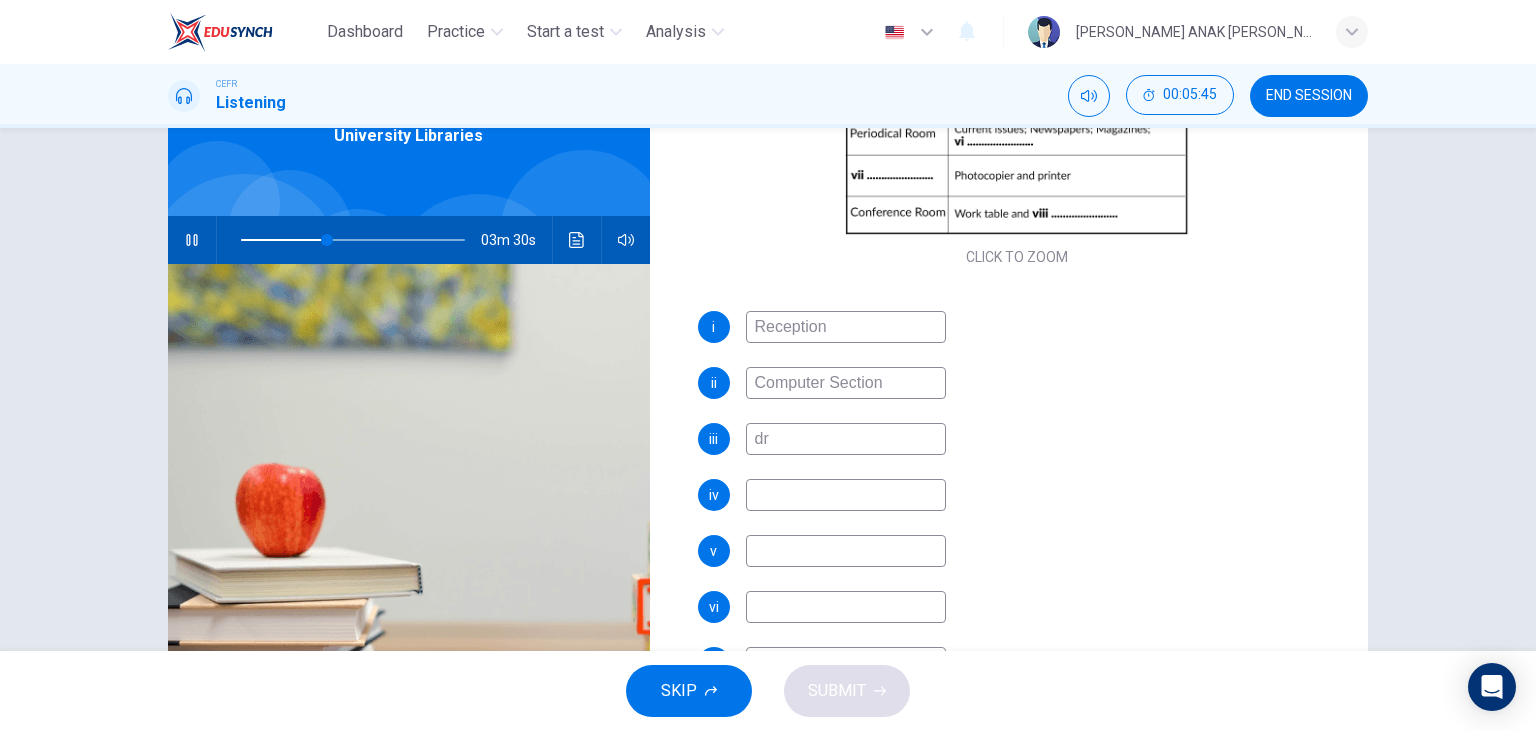 type on "dri" 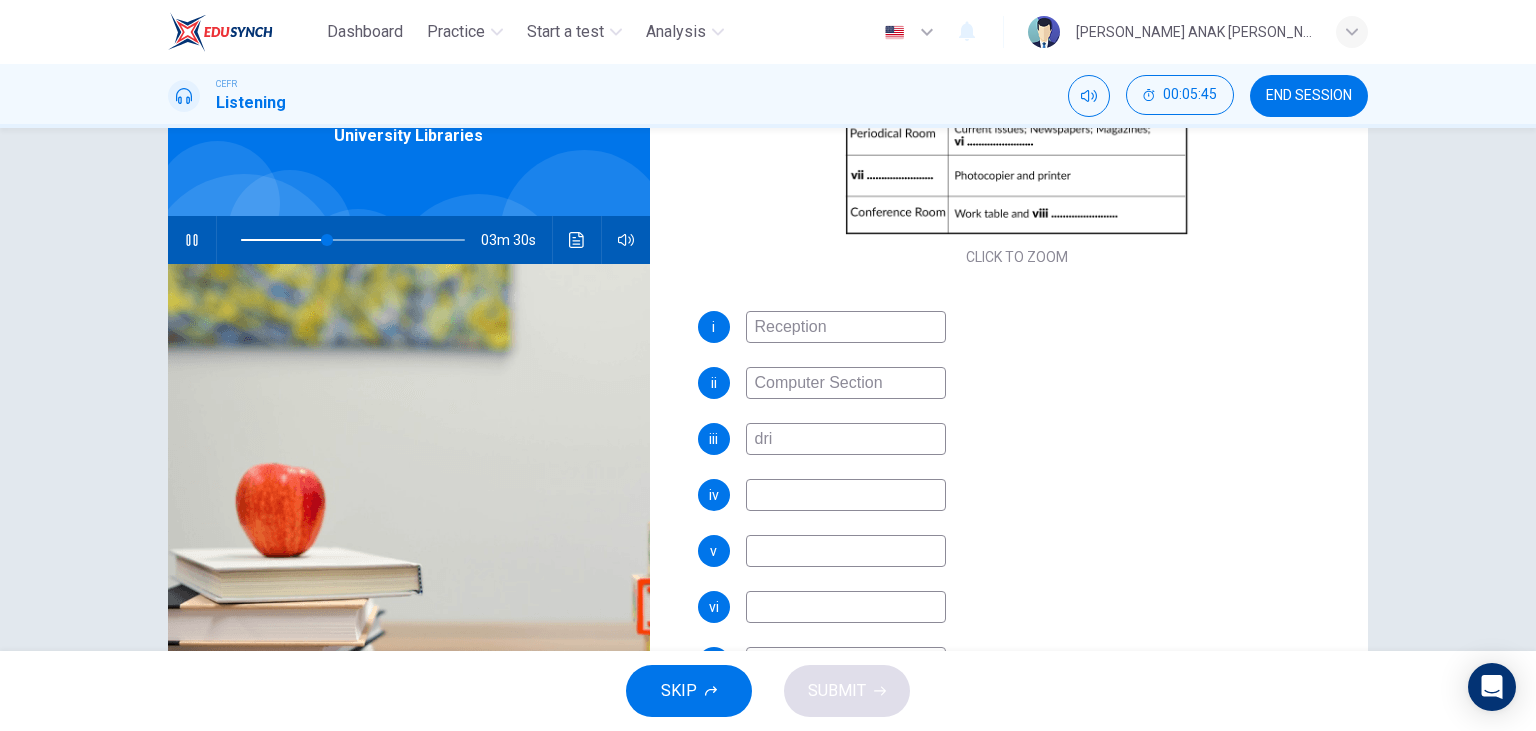 type on "39" 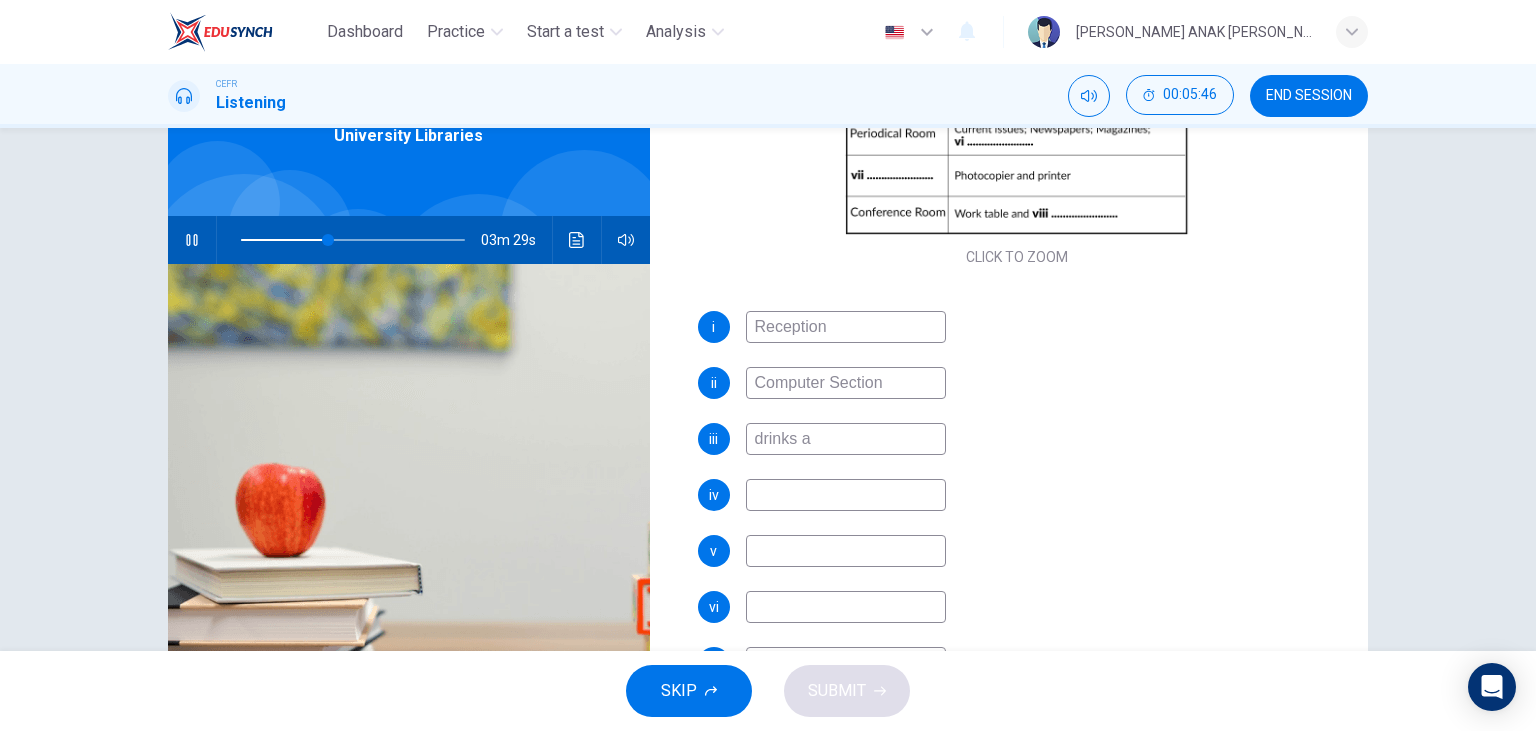 type on "drinks an" 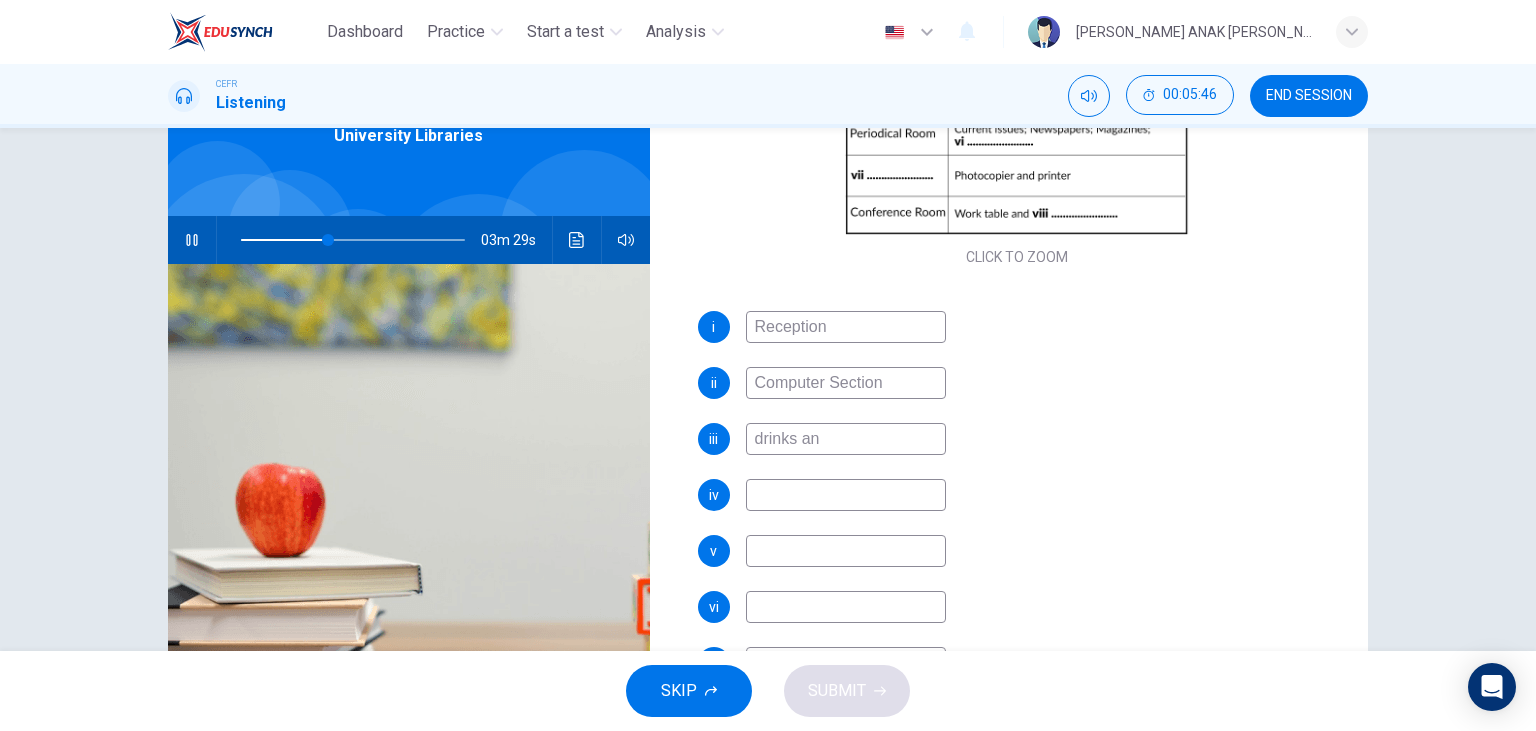 type on "39" 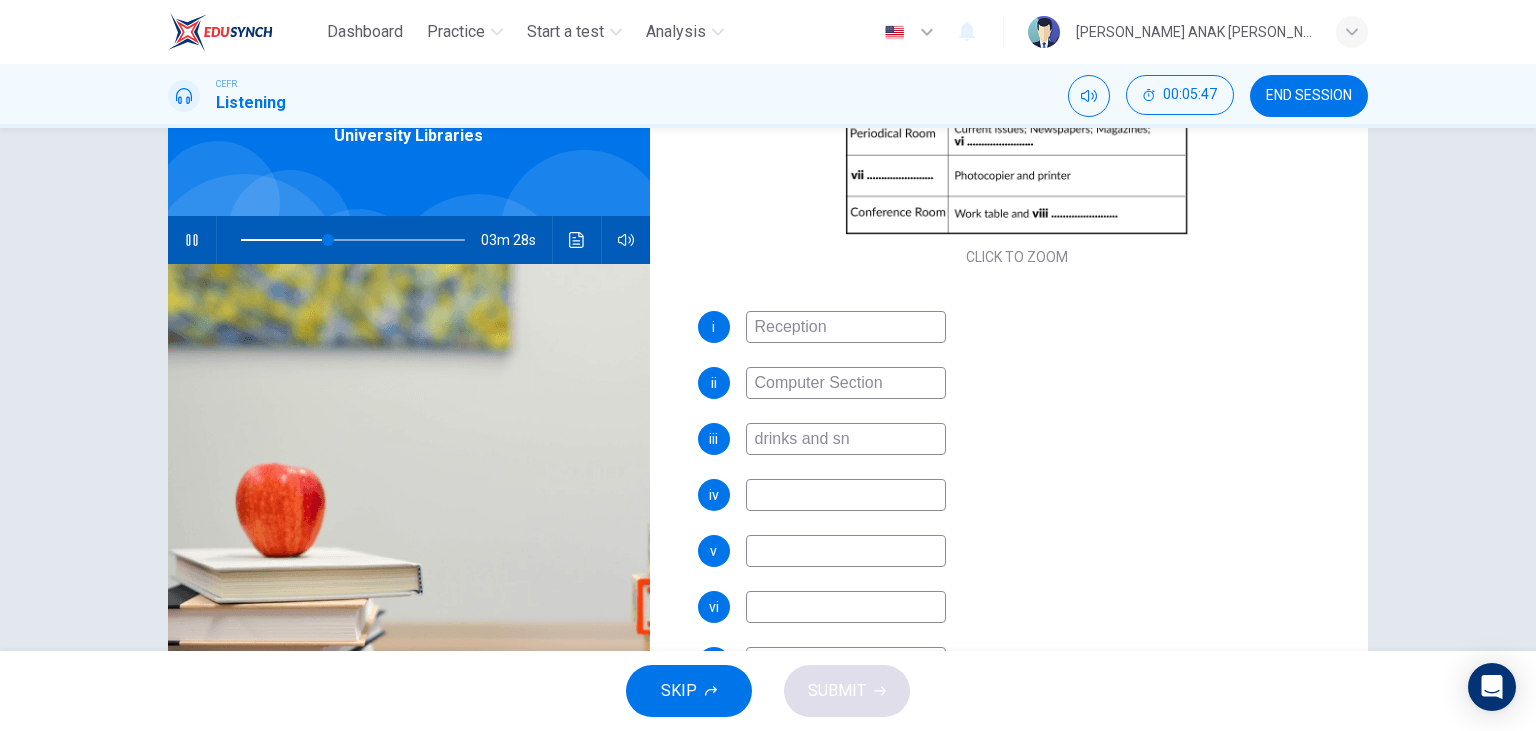 type on "drinks and sna" 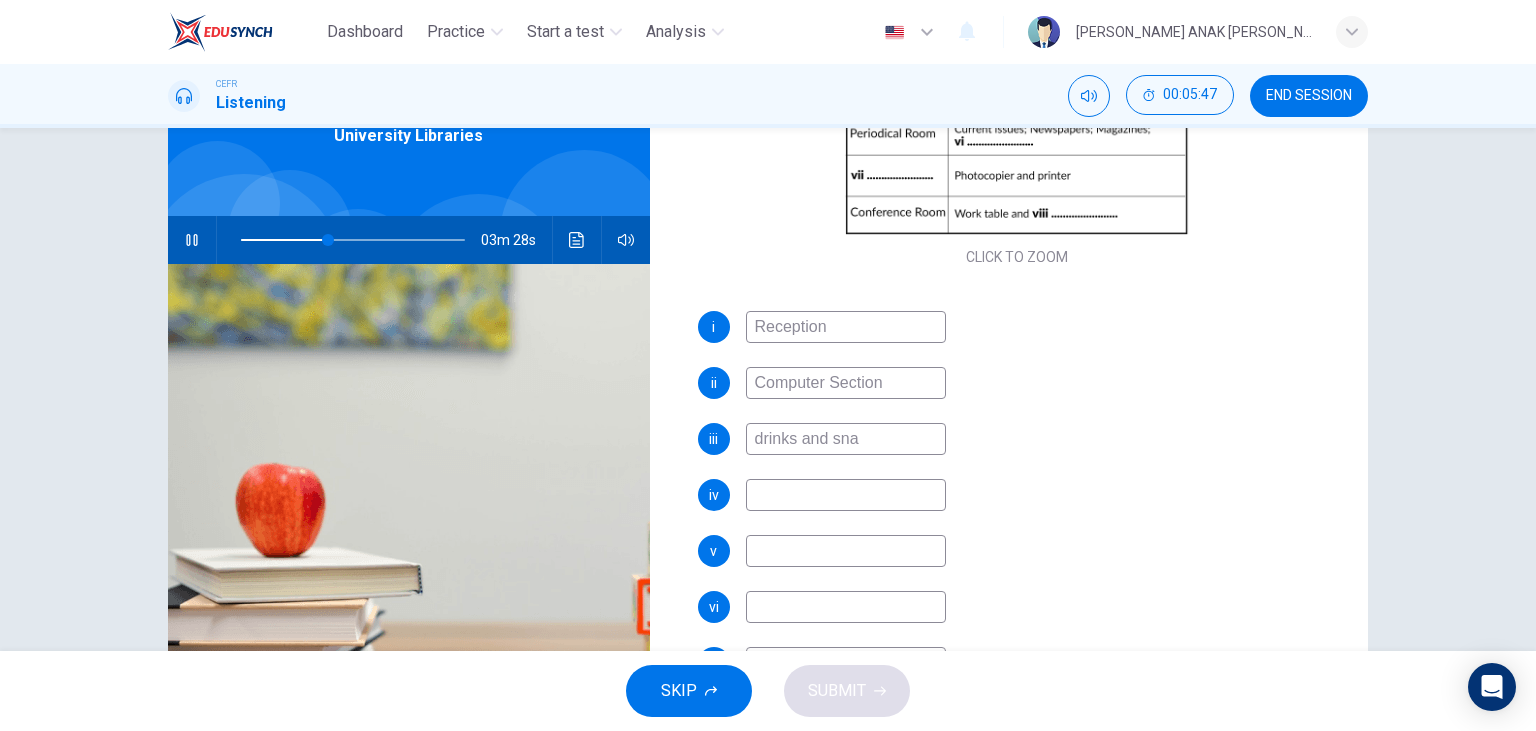 type on "39" 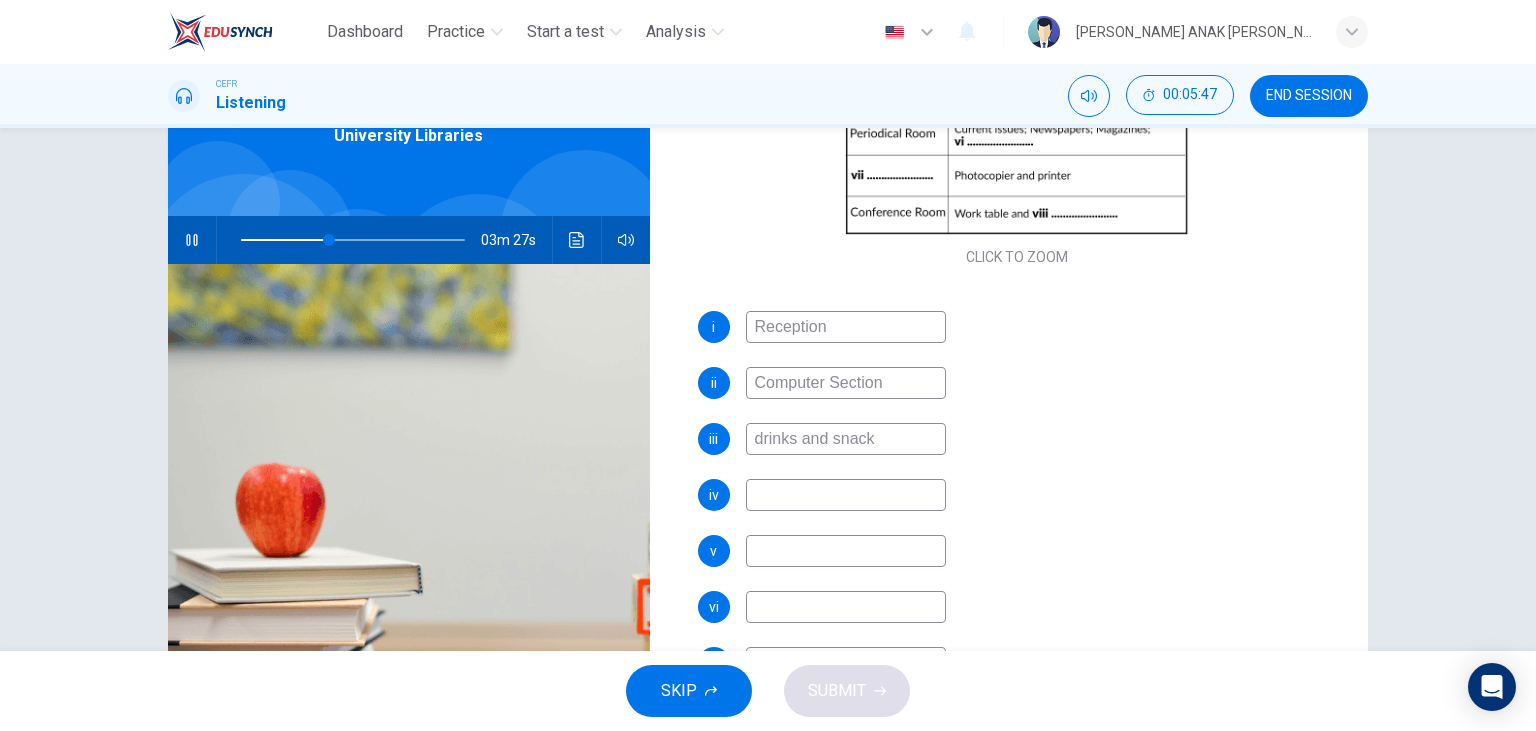 type on "drinks and snacks" 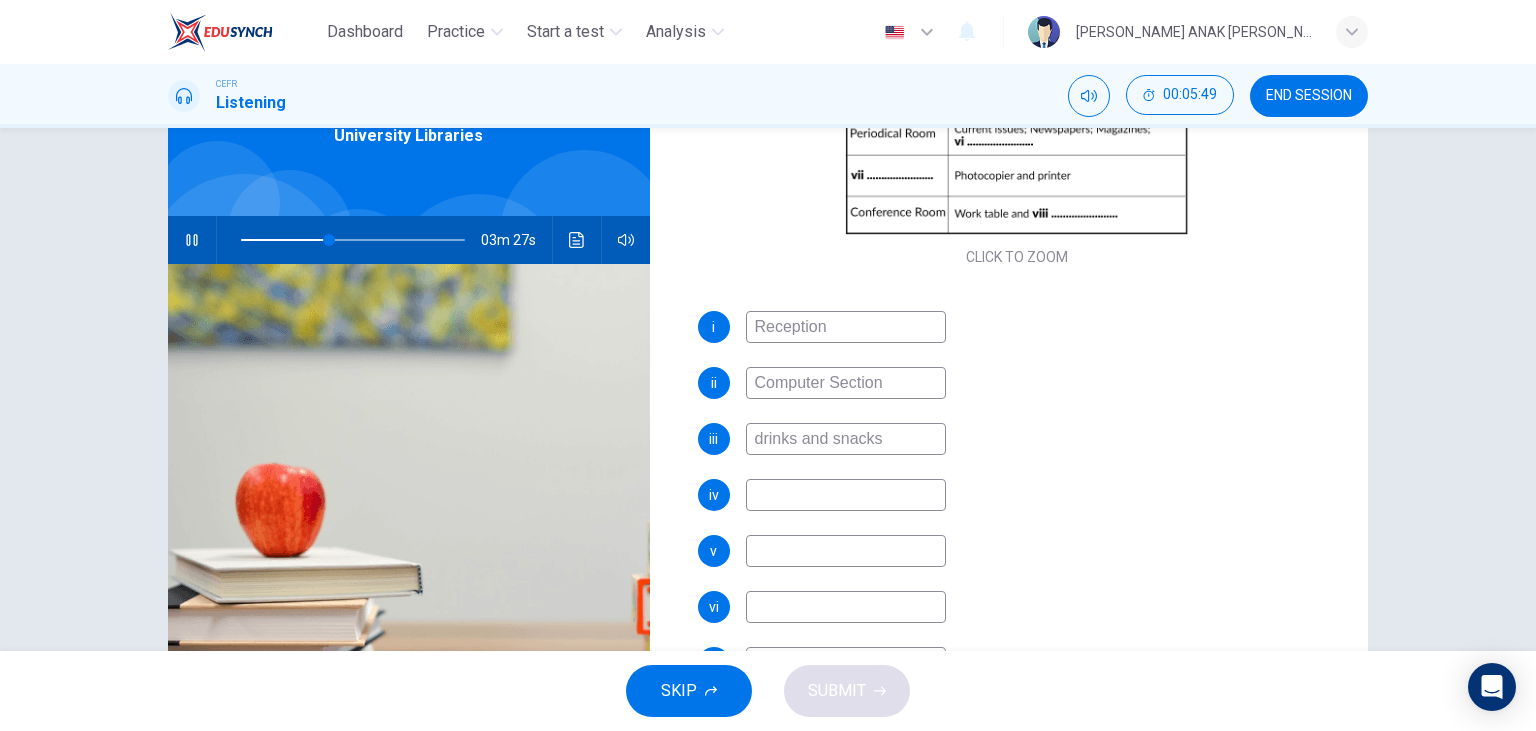 type on "40" 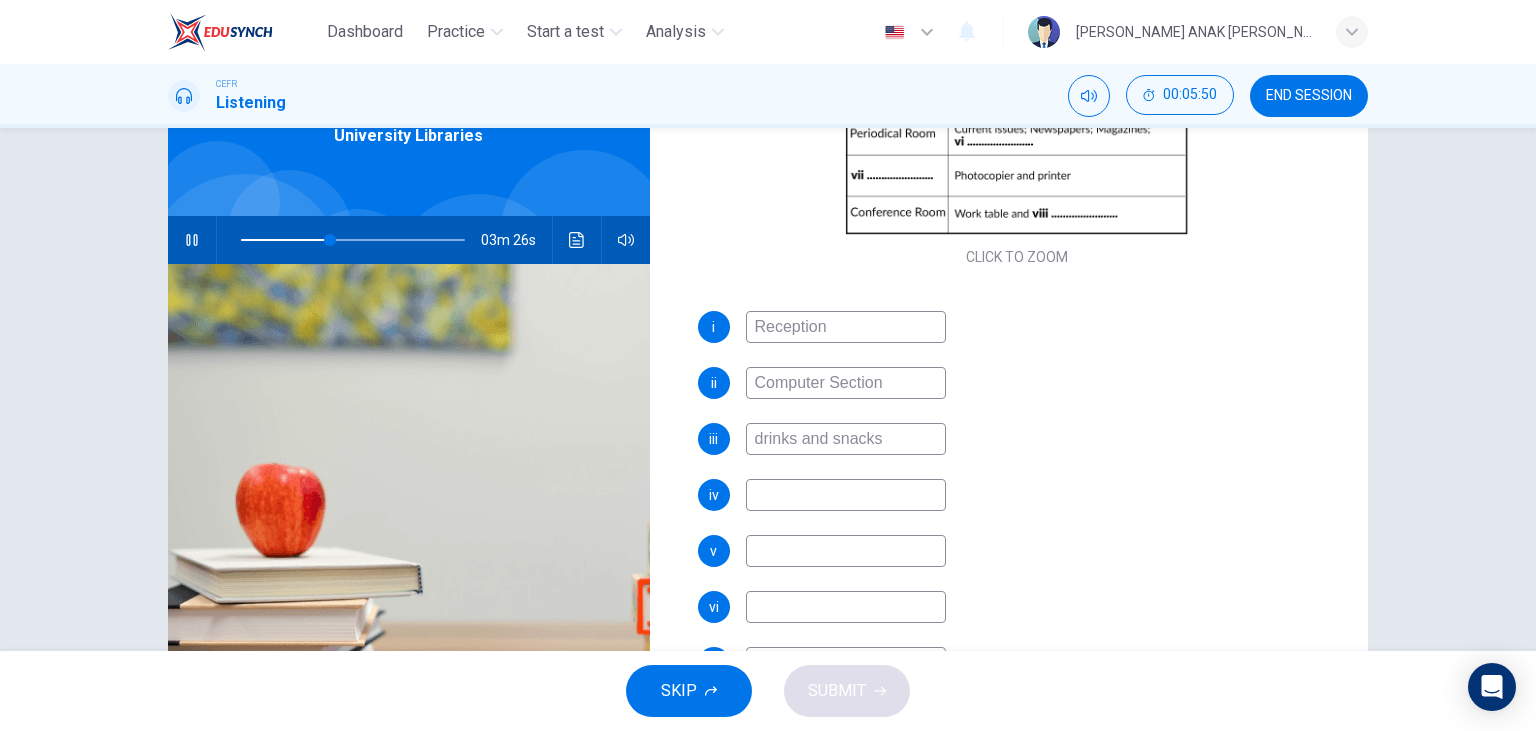 type on "drinks and snacks" 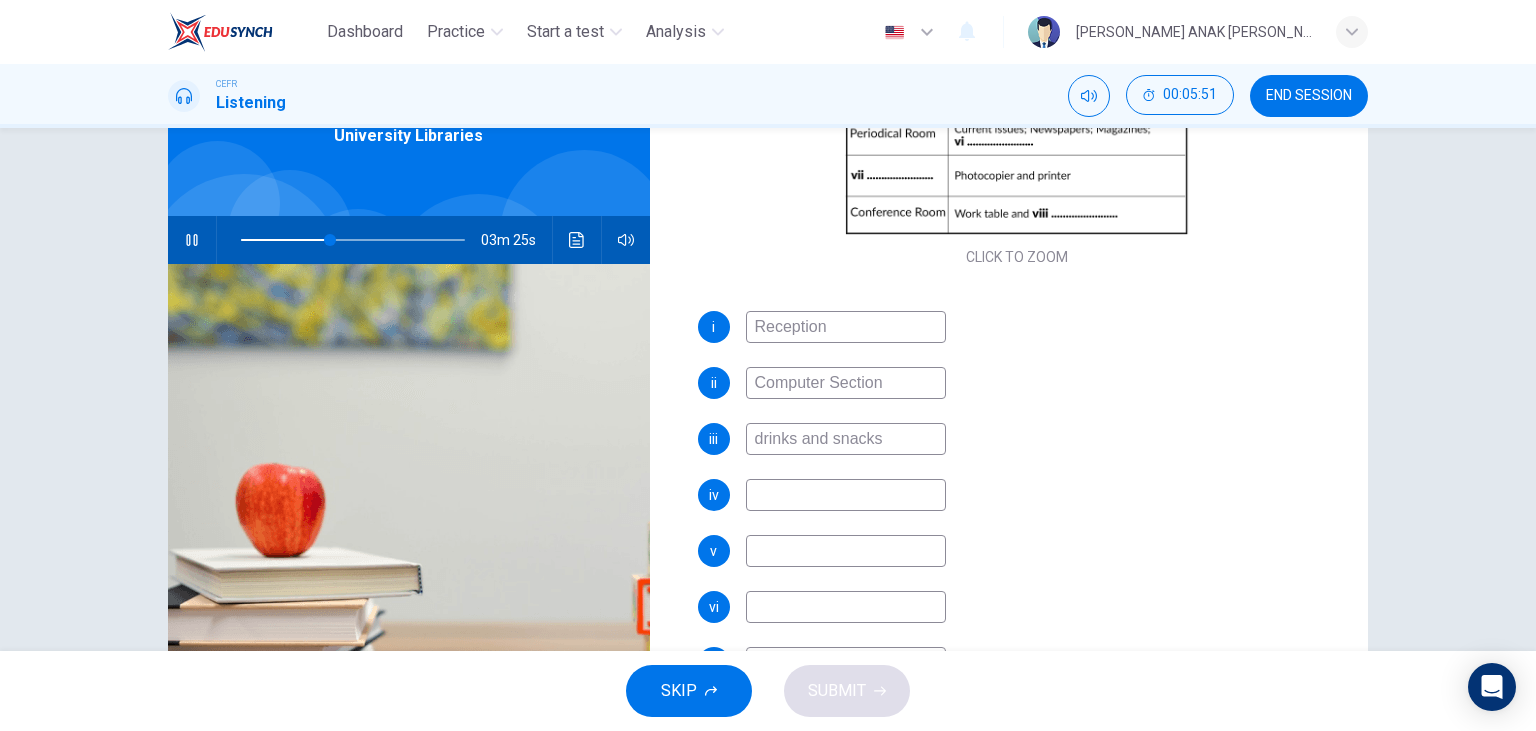type on "40" 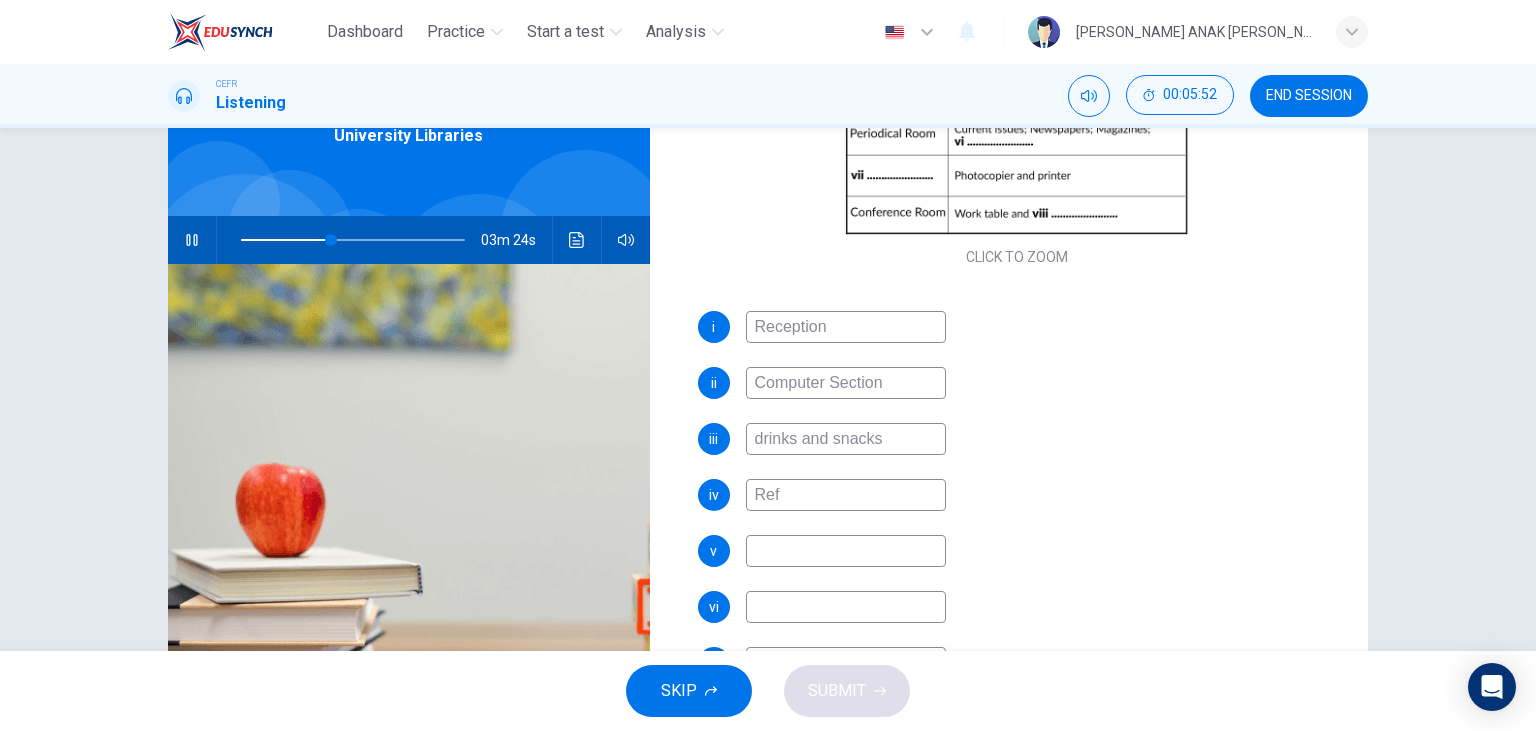 type on "Refe" 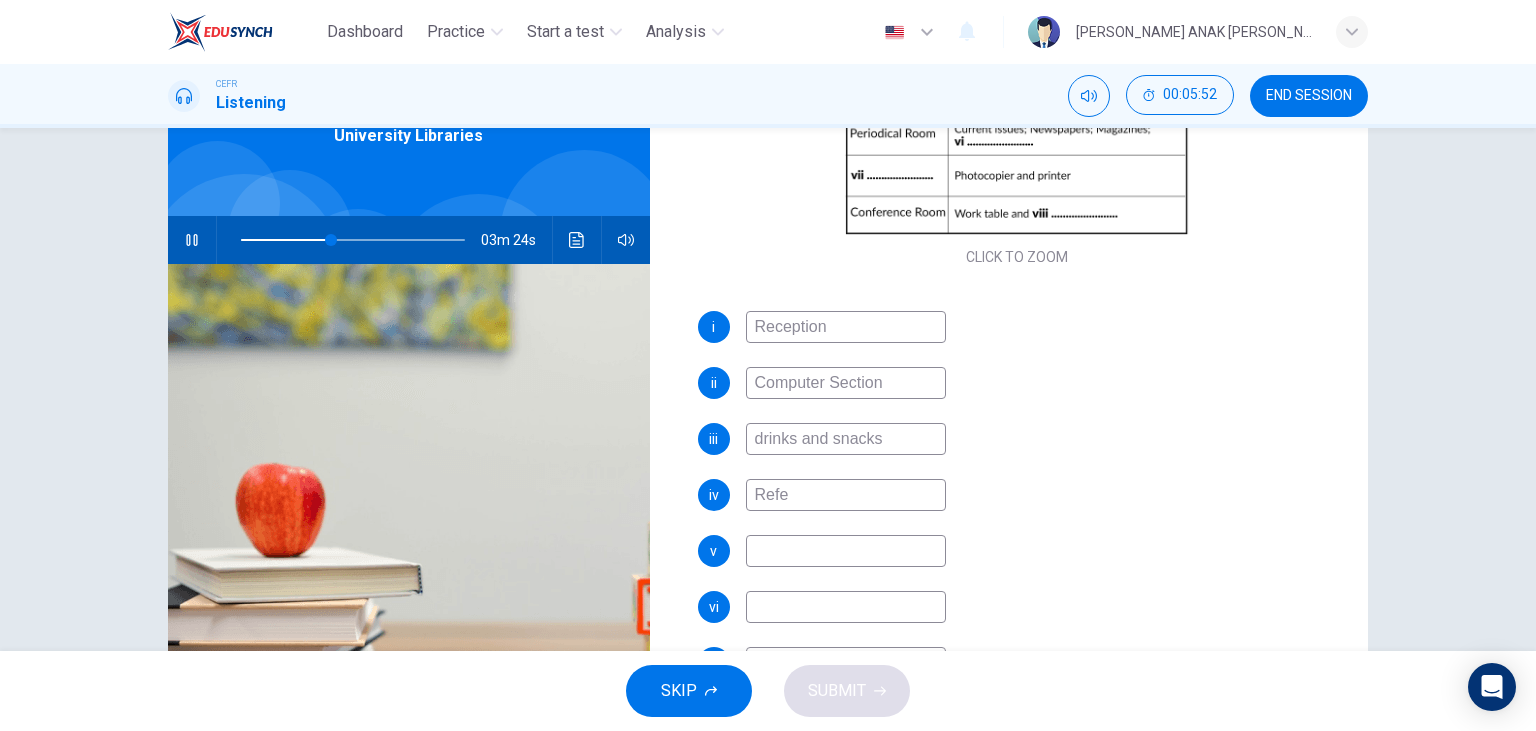 type on "41" 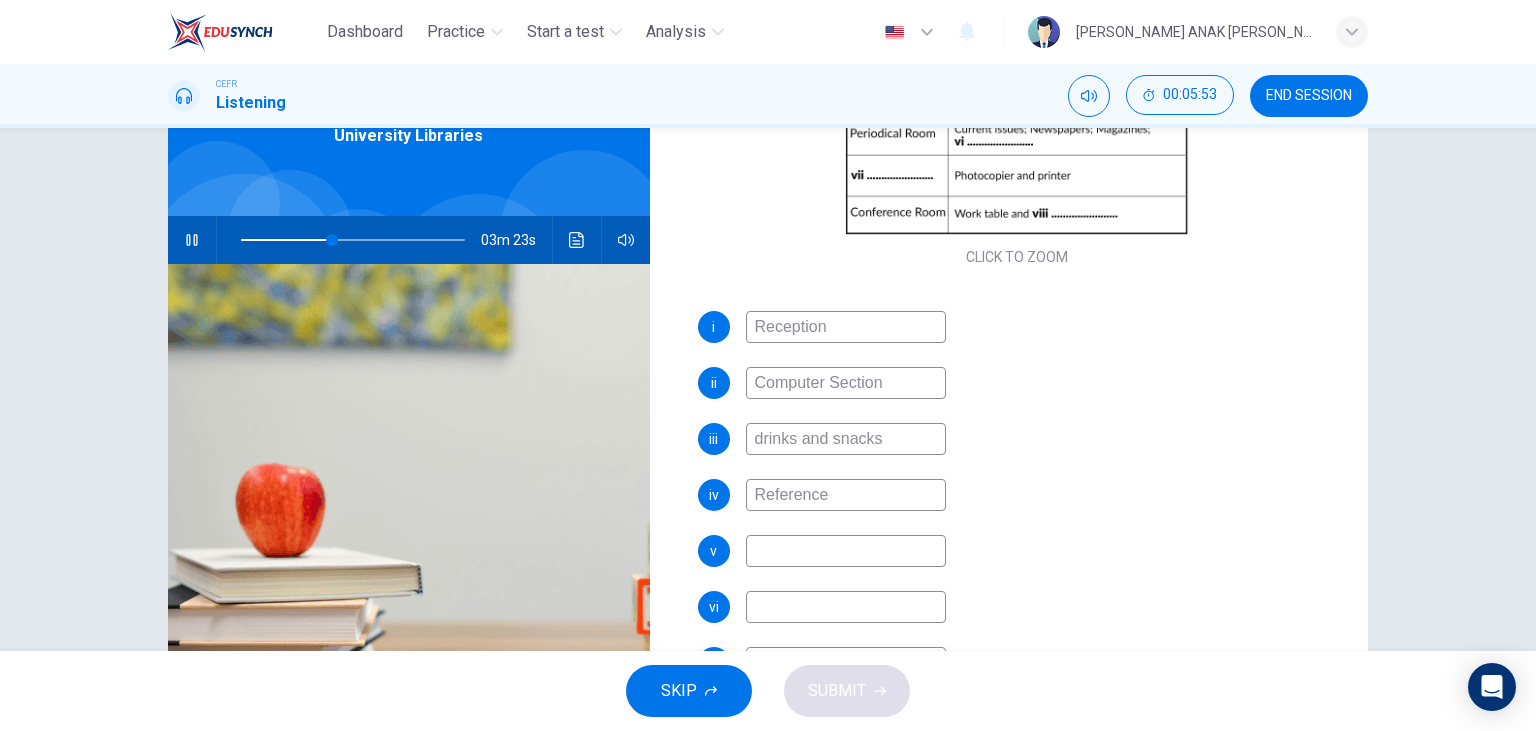 type on "Reference" 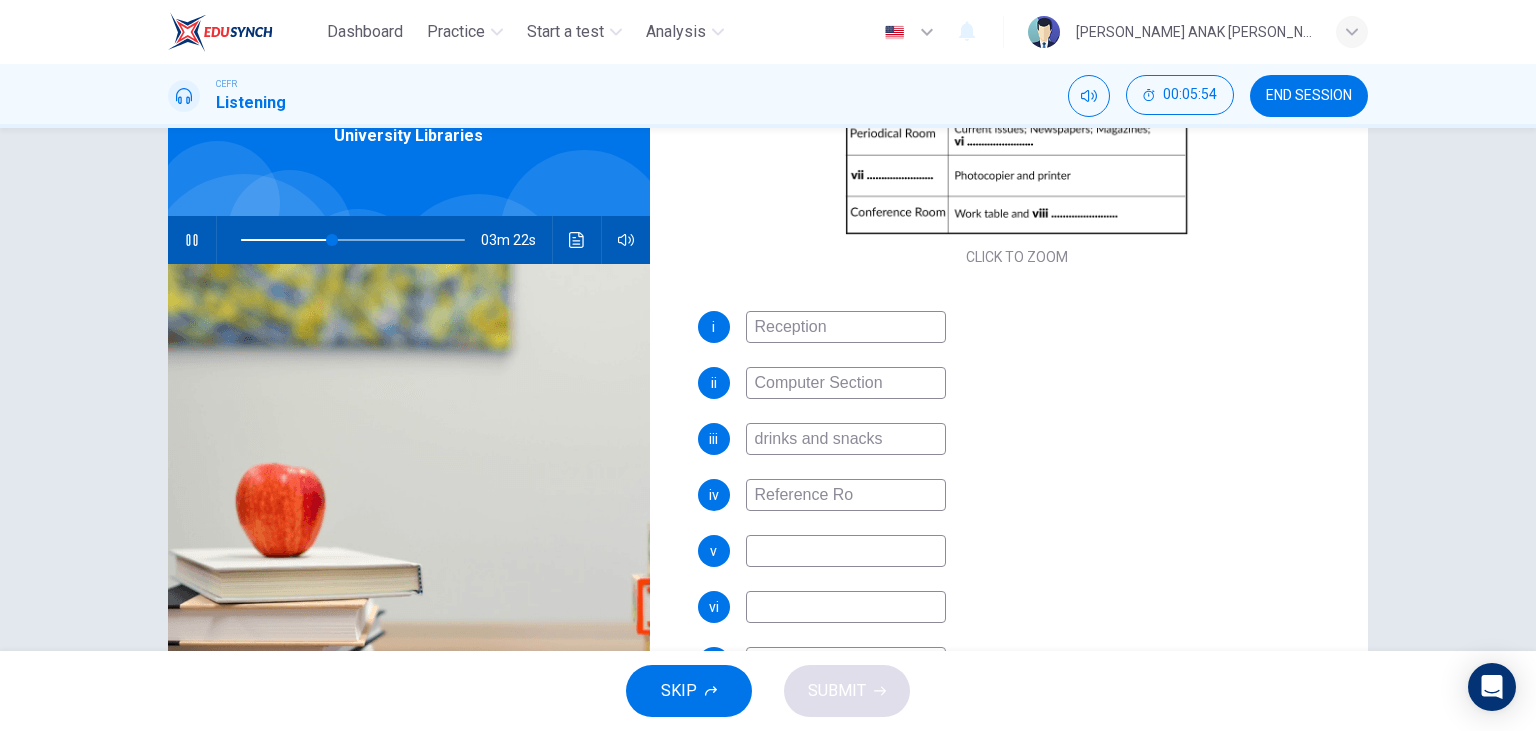 type on "Reference Roo" 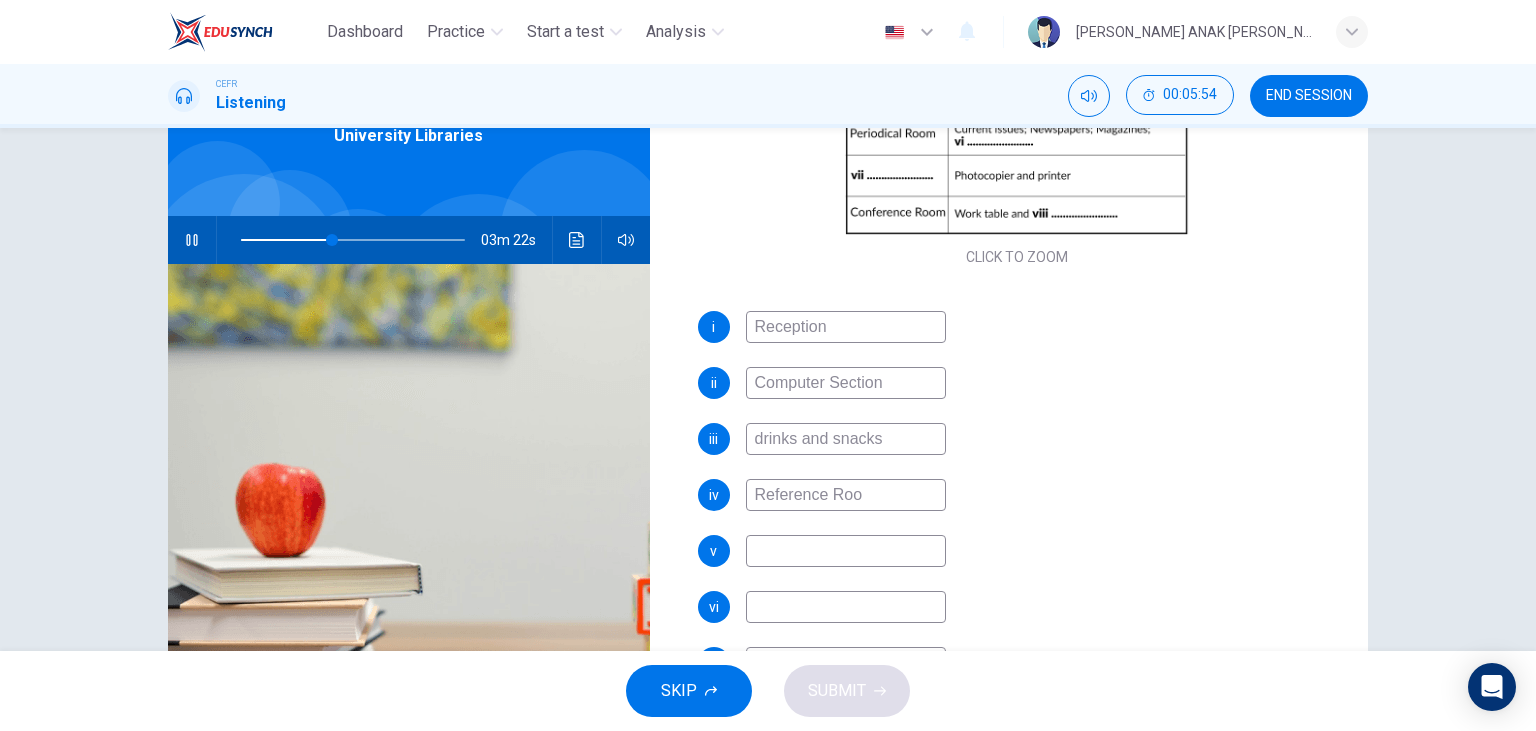type on "41" 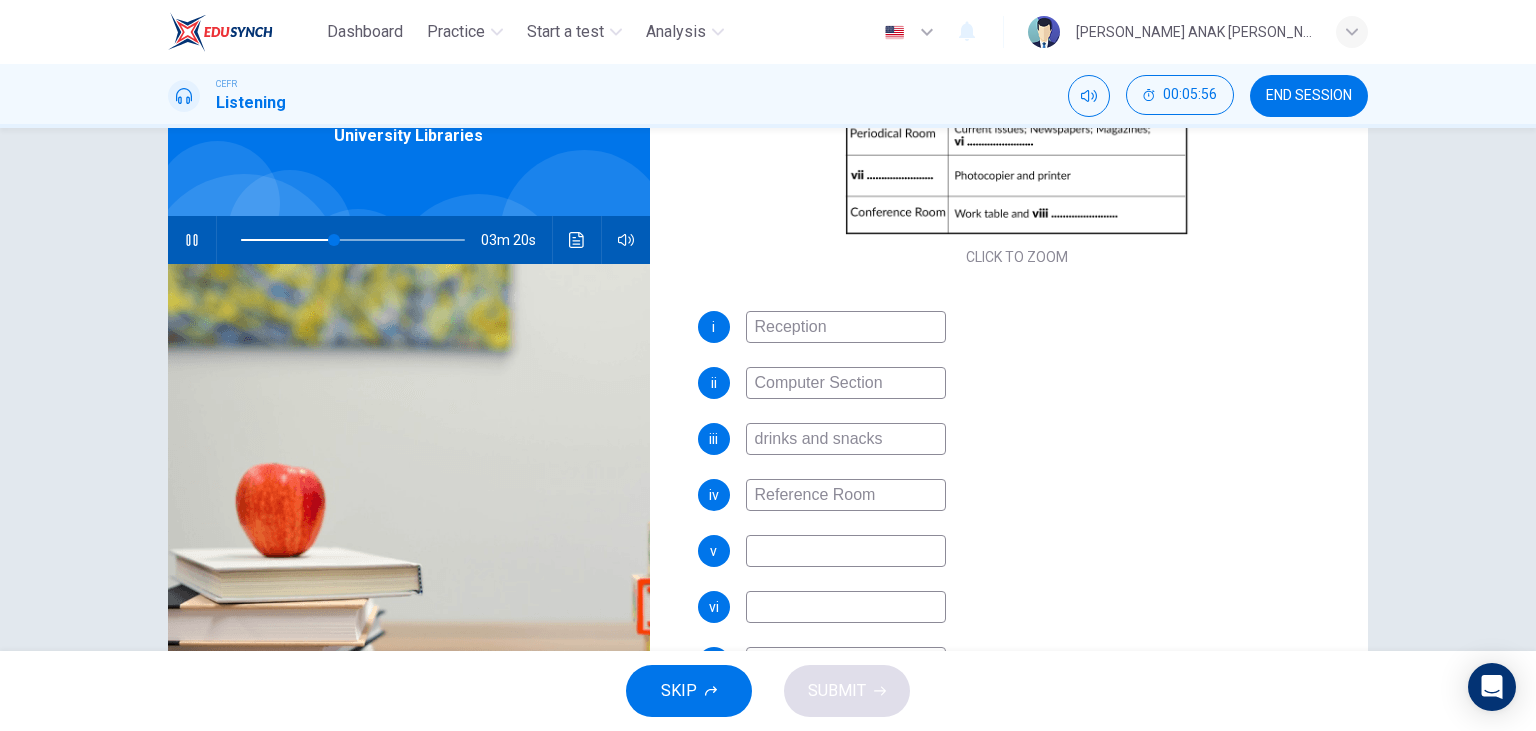 type on "42" 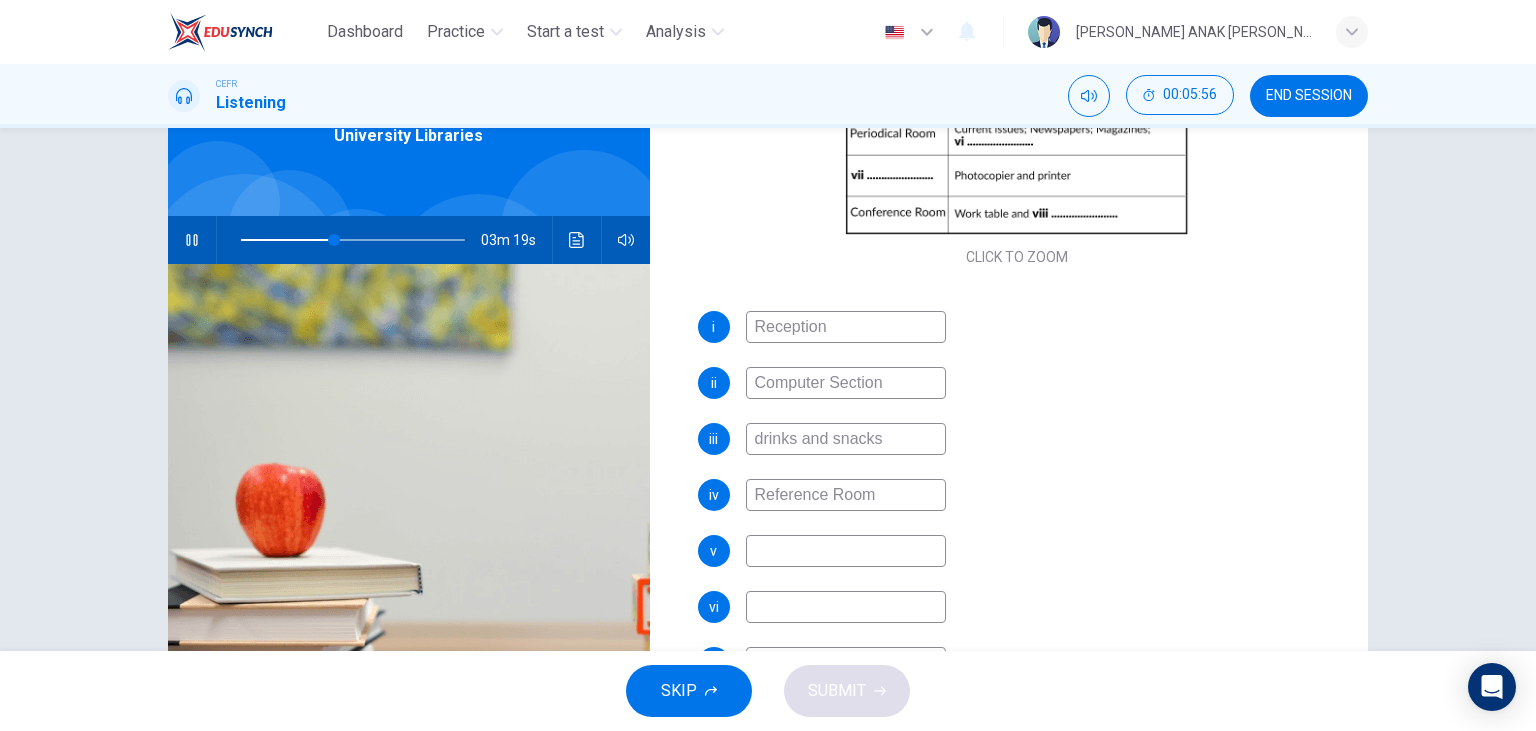 type on "Reference Room" 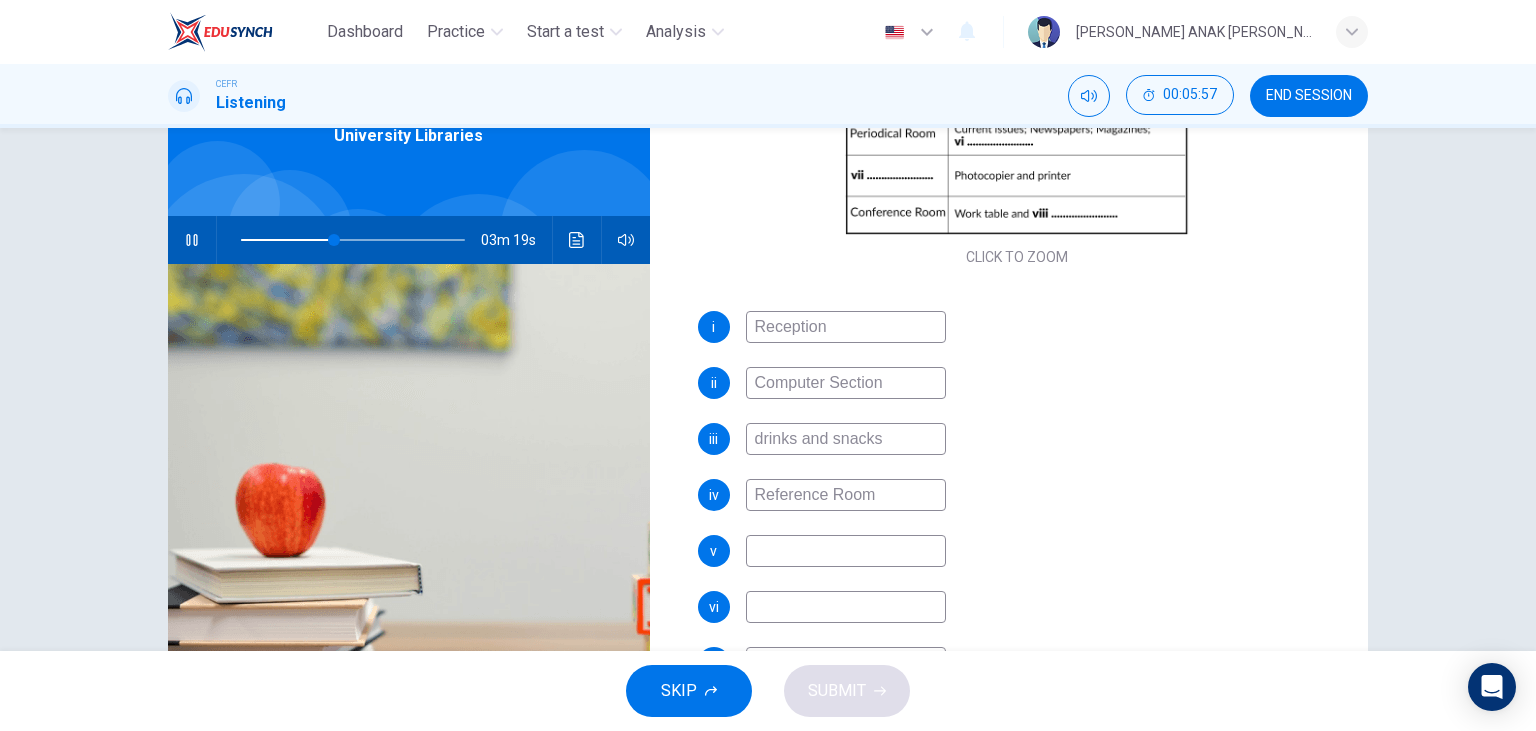 click at bounding box center [846, 551] 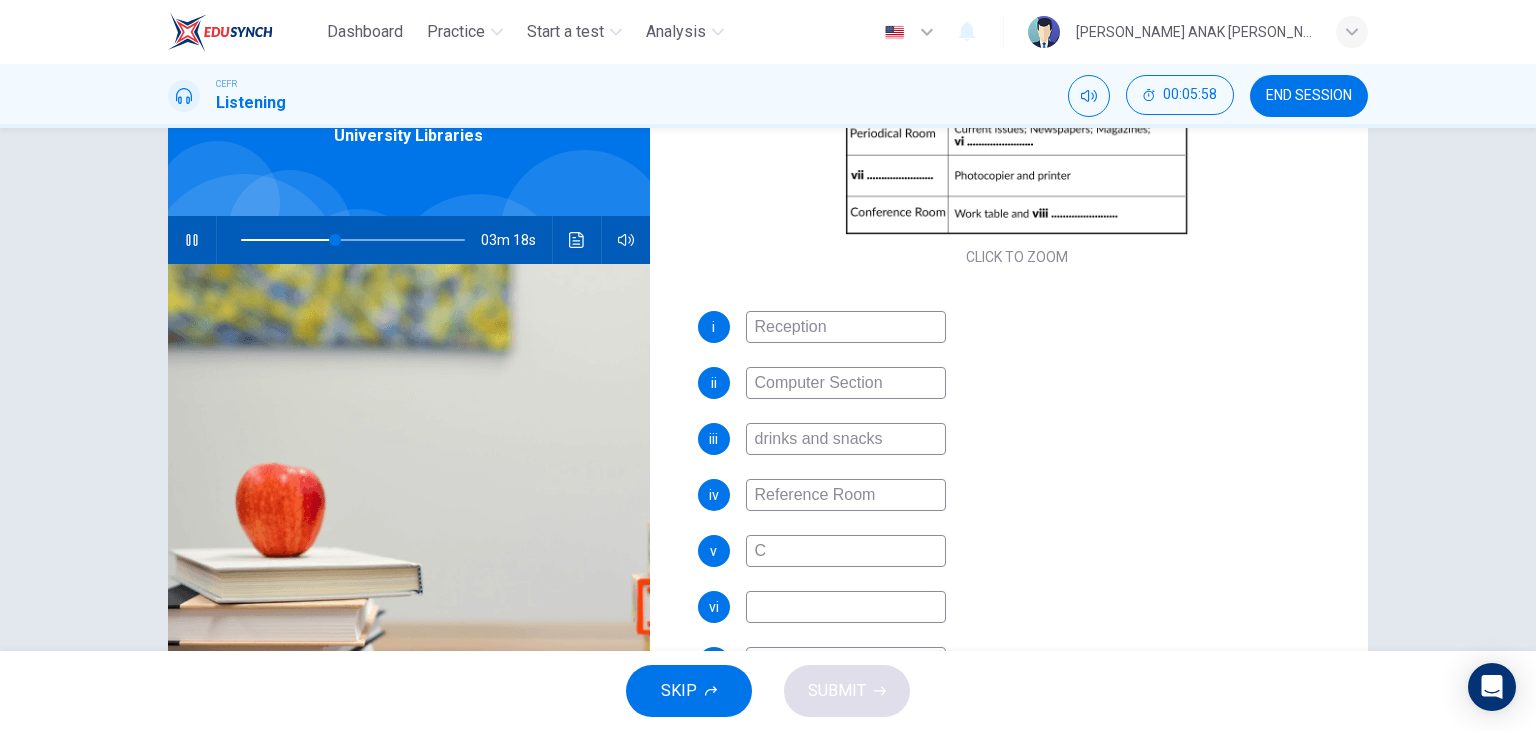 type on "Cl" 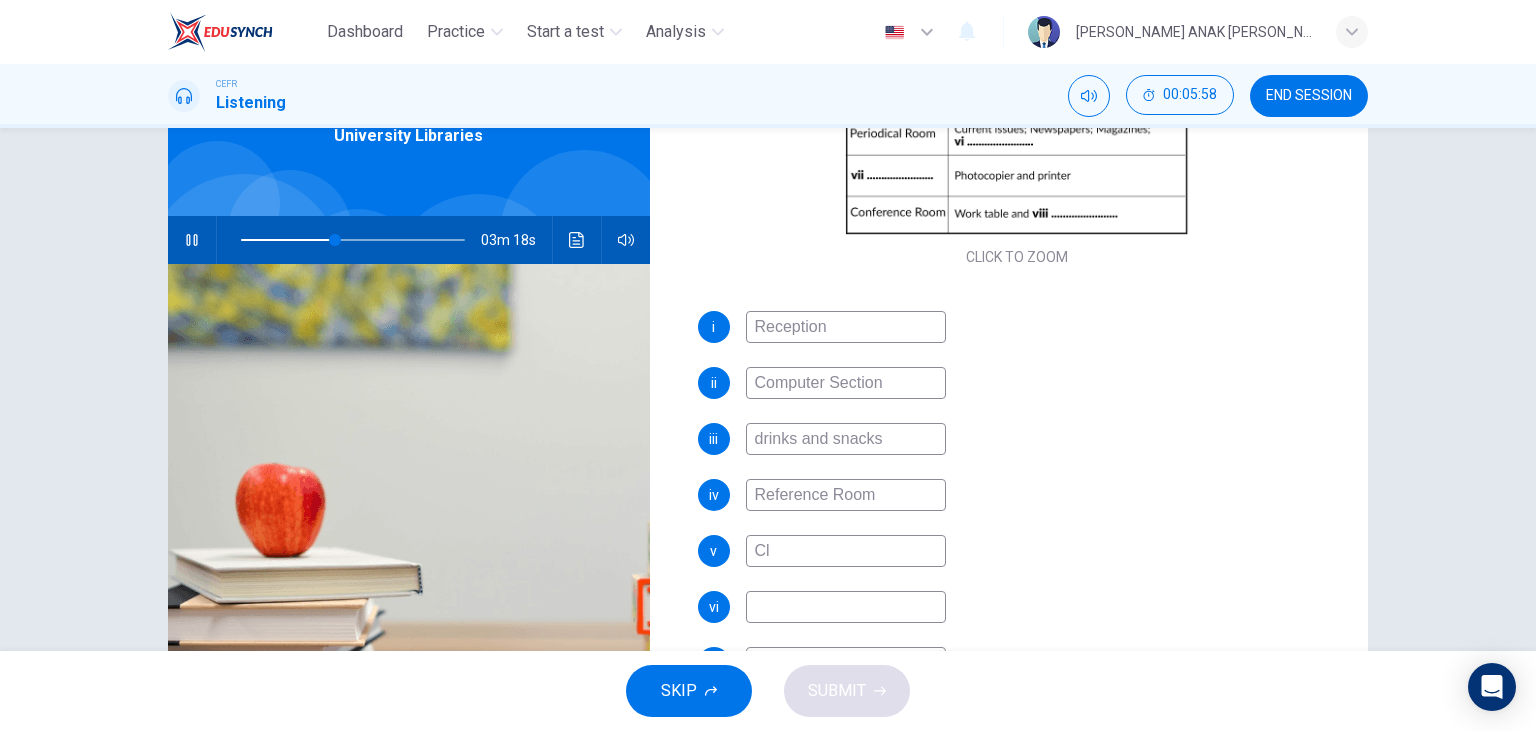 type on "42" 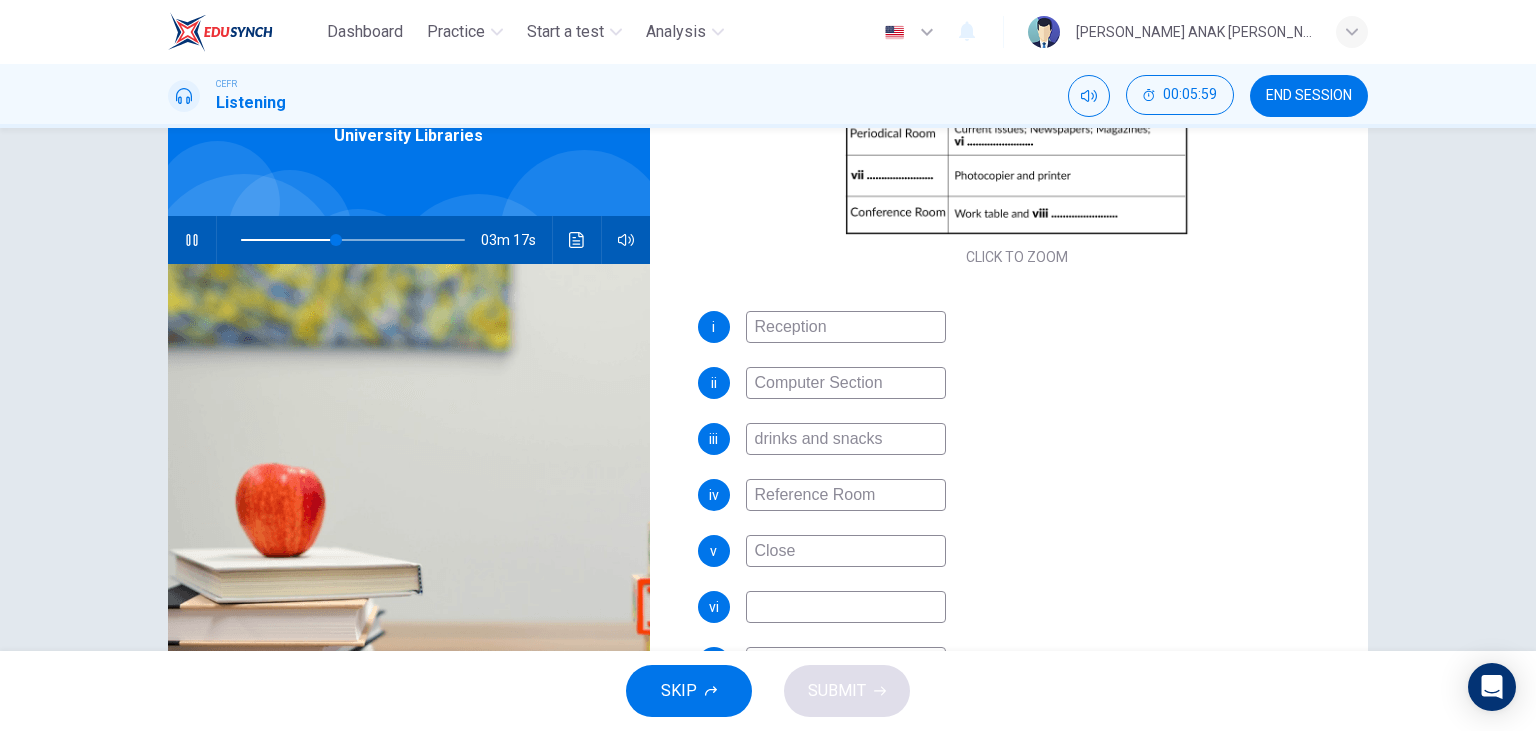 type on "Closed" 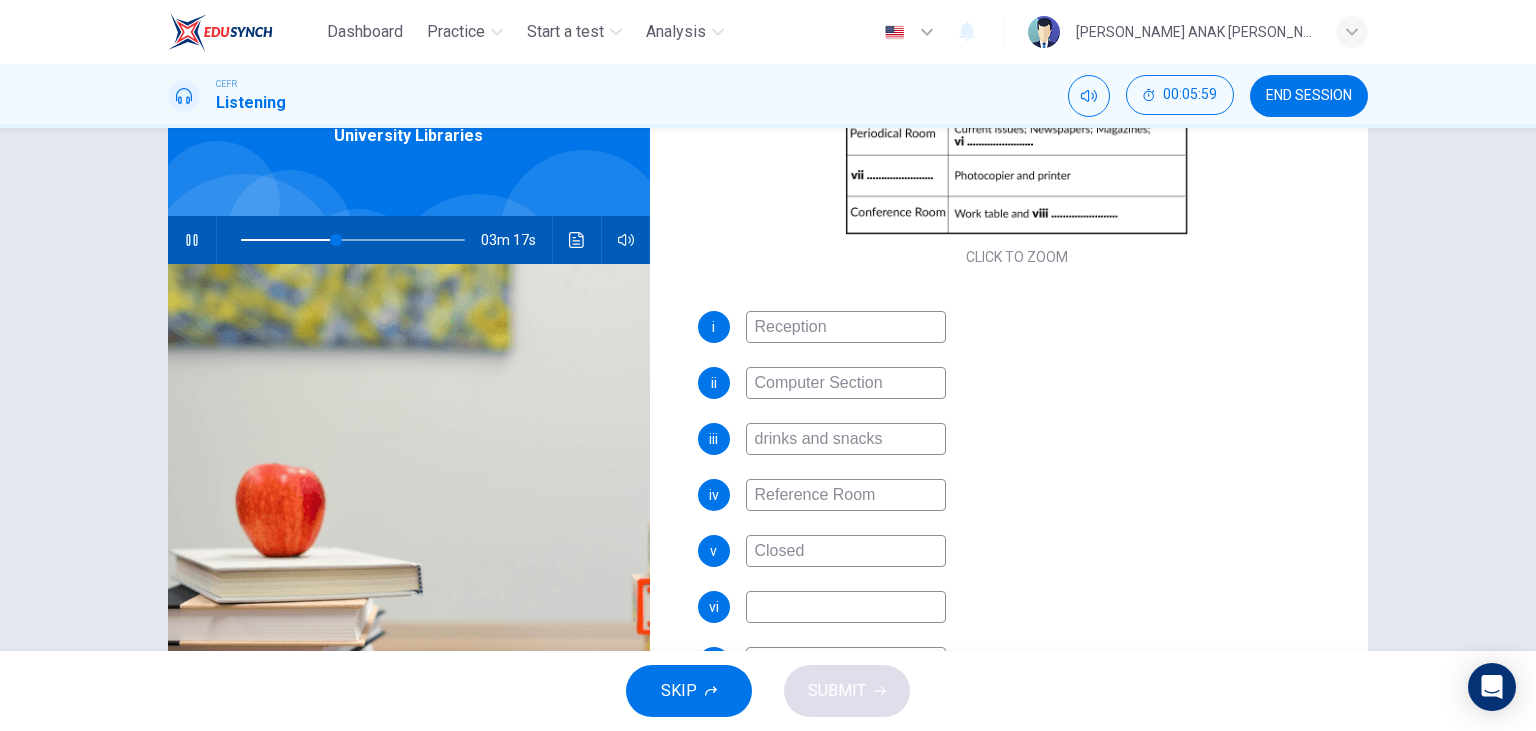 type on "43" 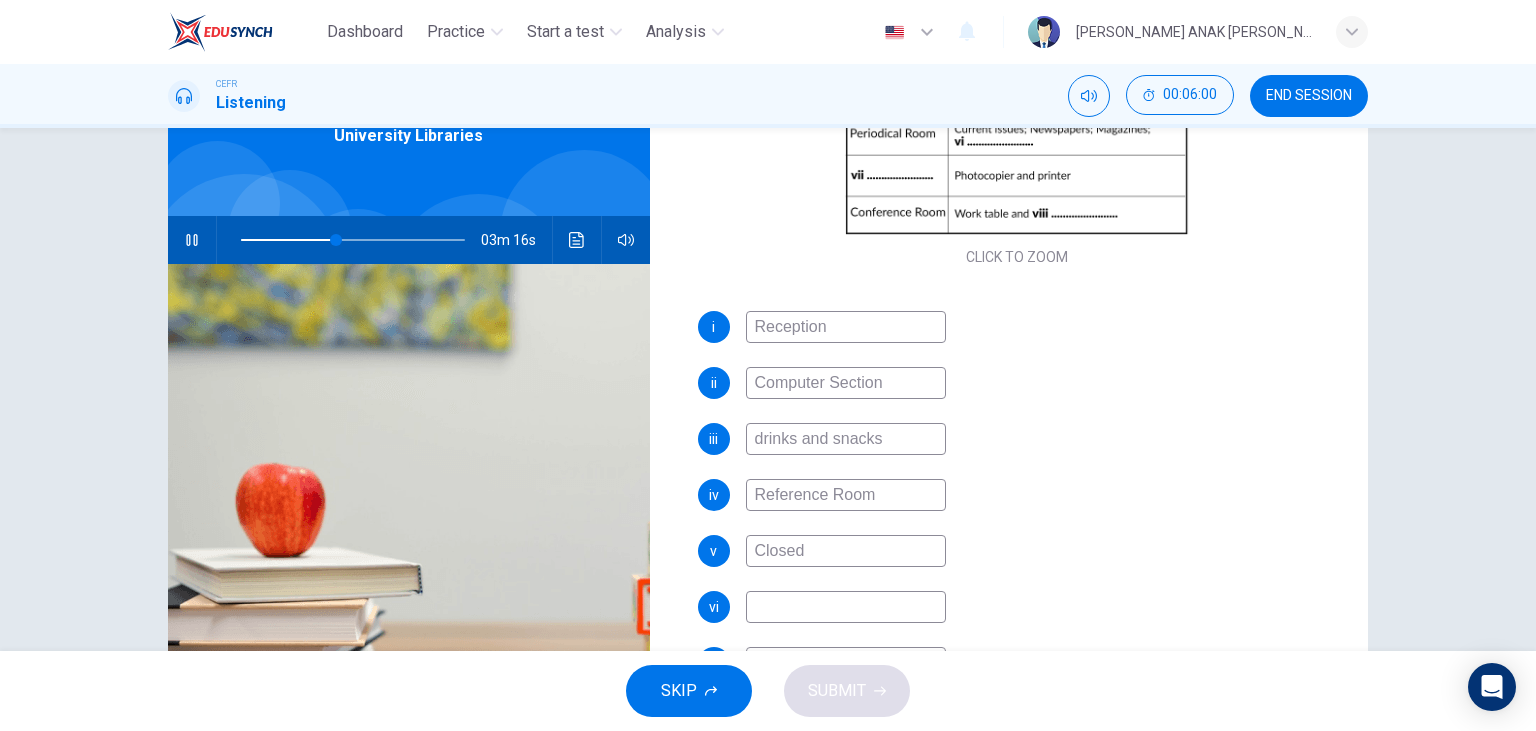type on "Closed R" 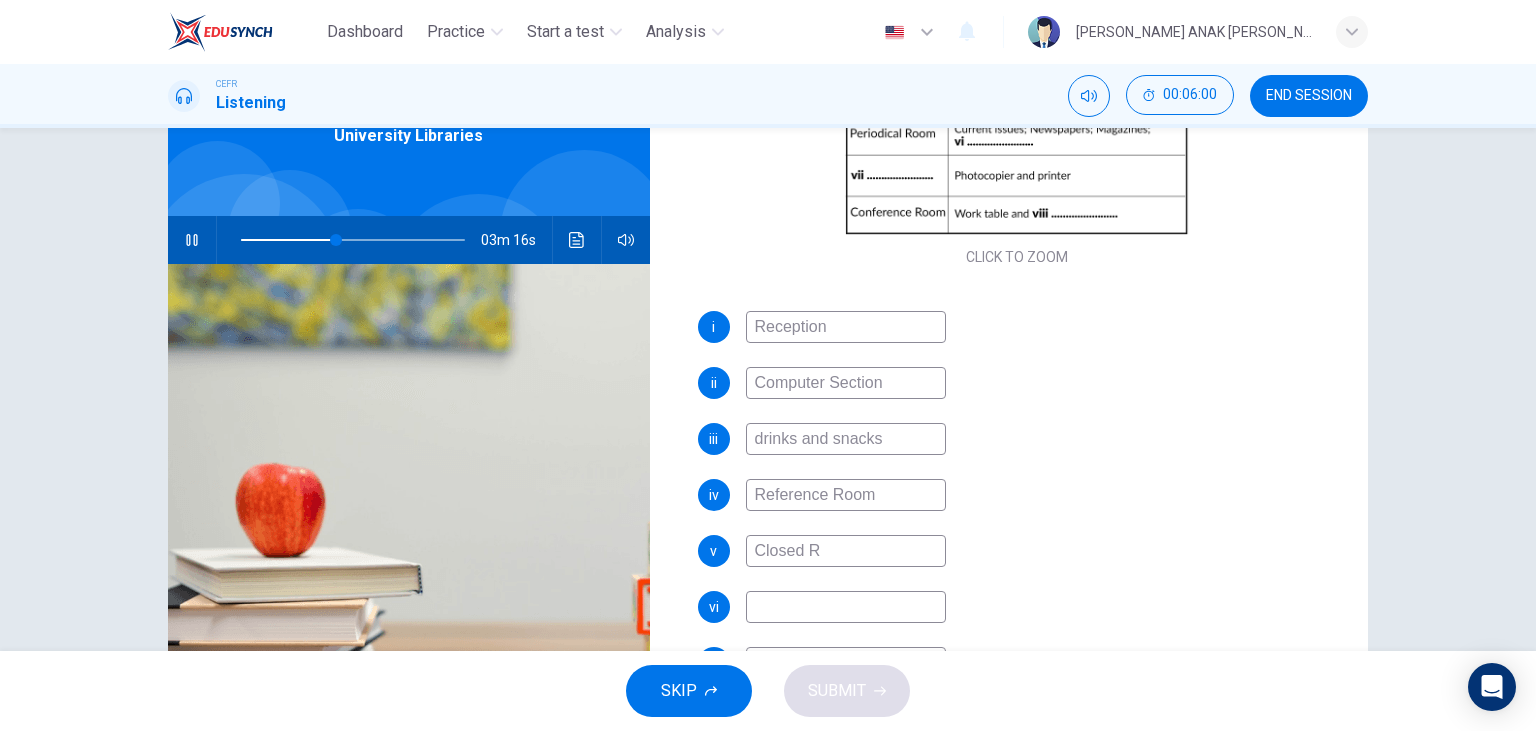 type on "43" 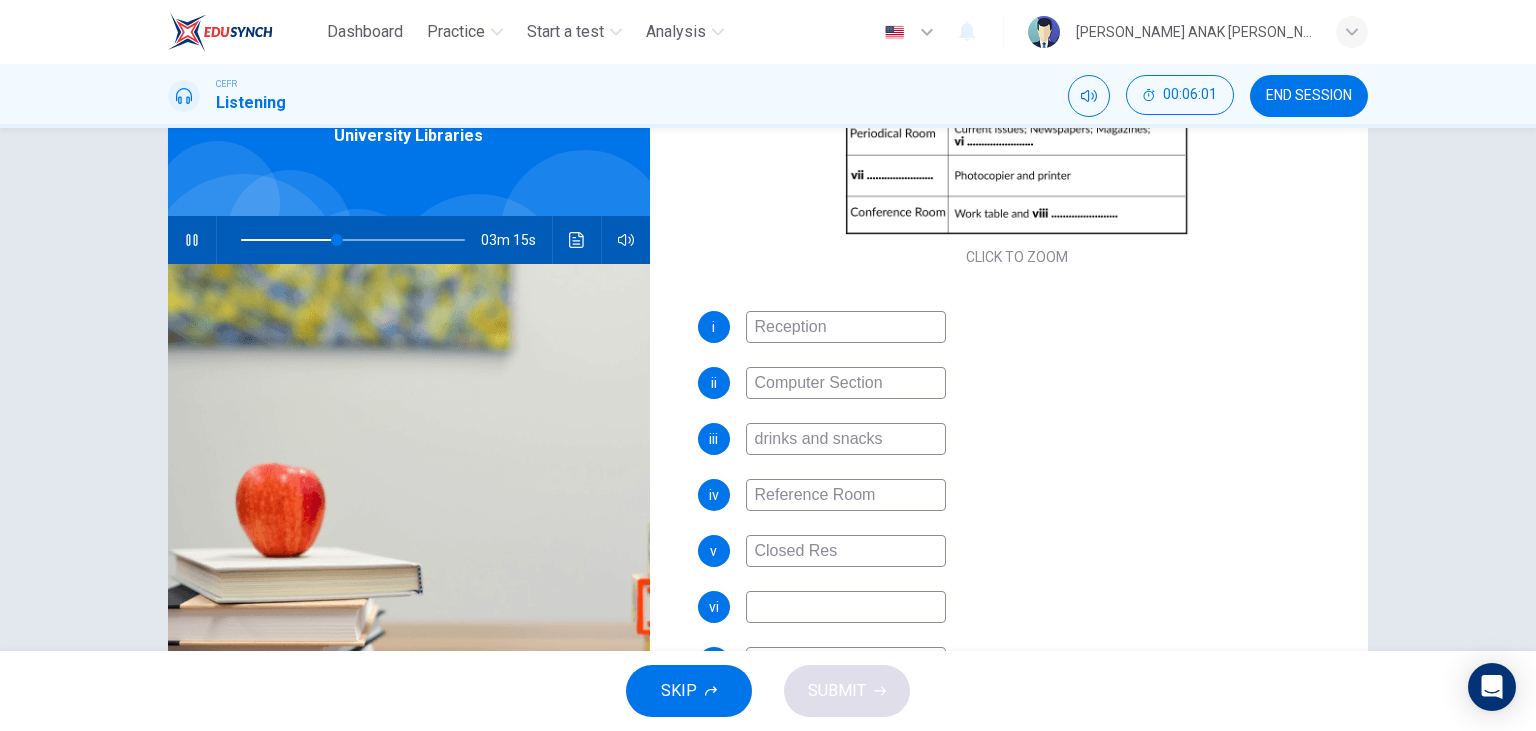 type on "Closed Rese" 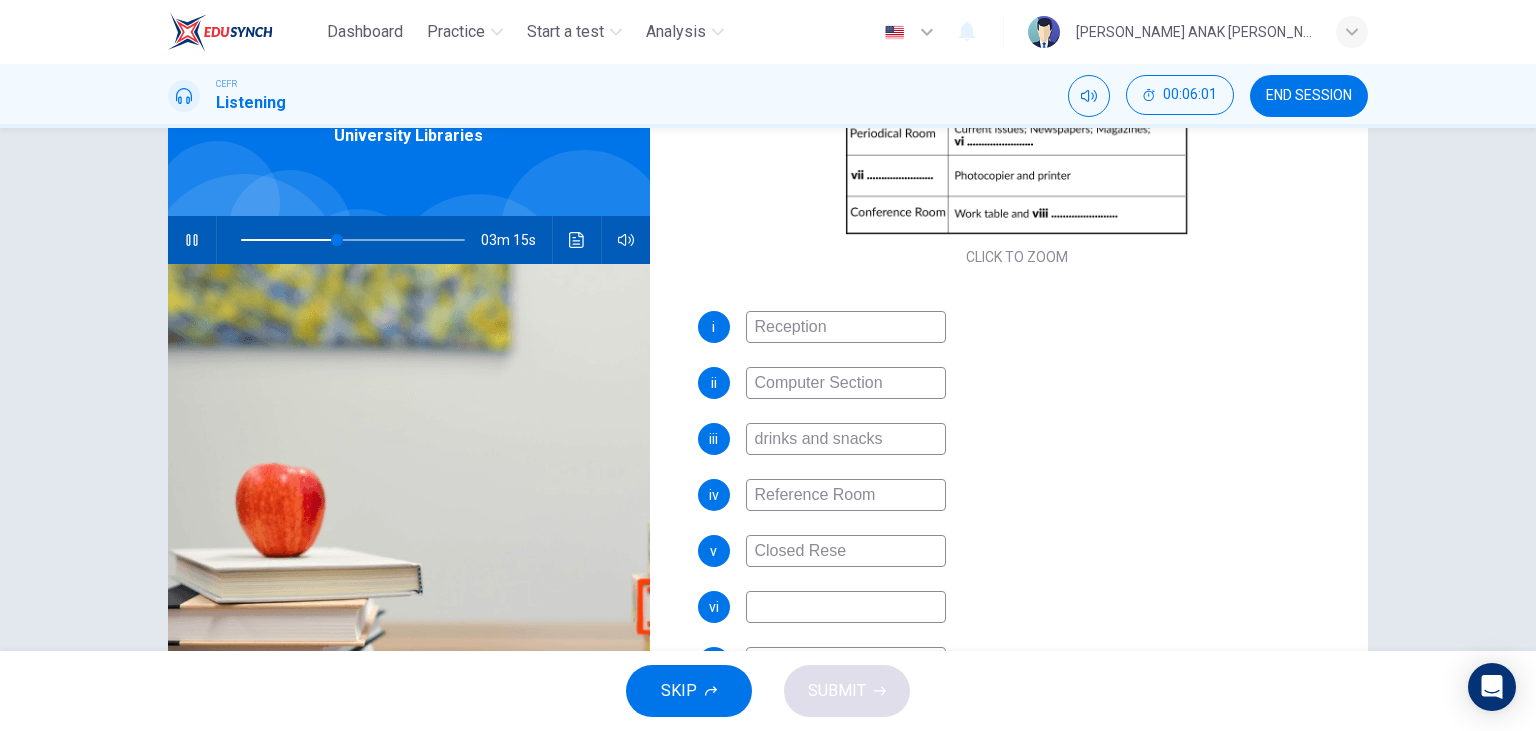 type on "43" 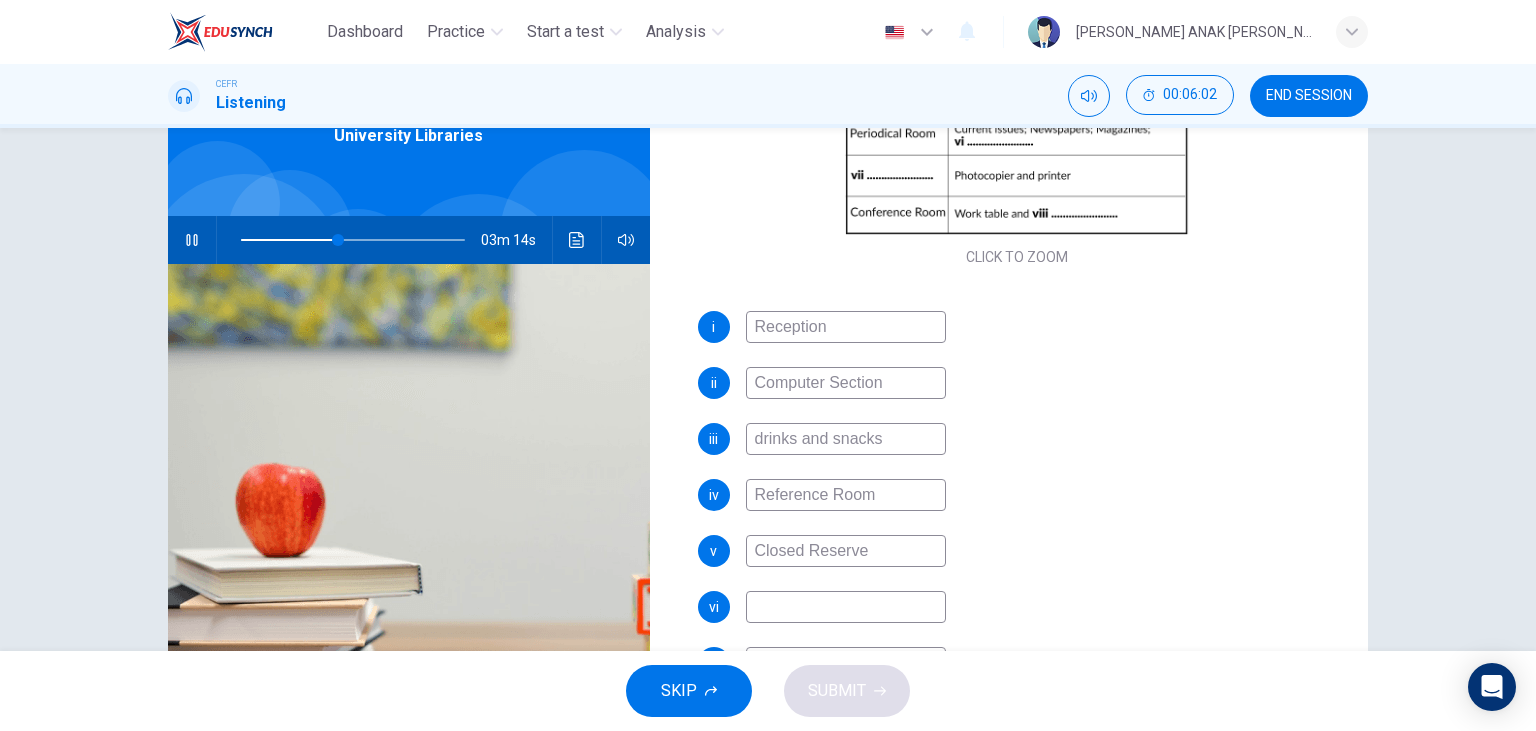 type on "Closed Reserve" 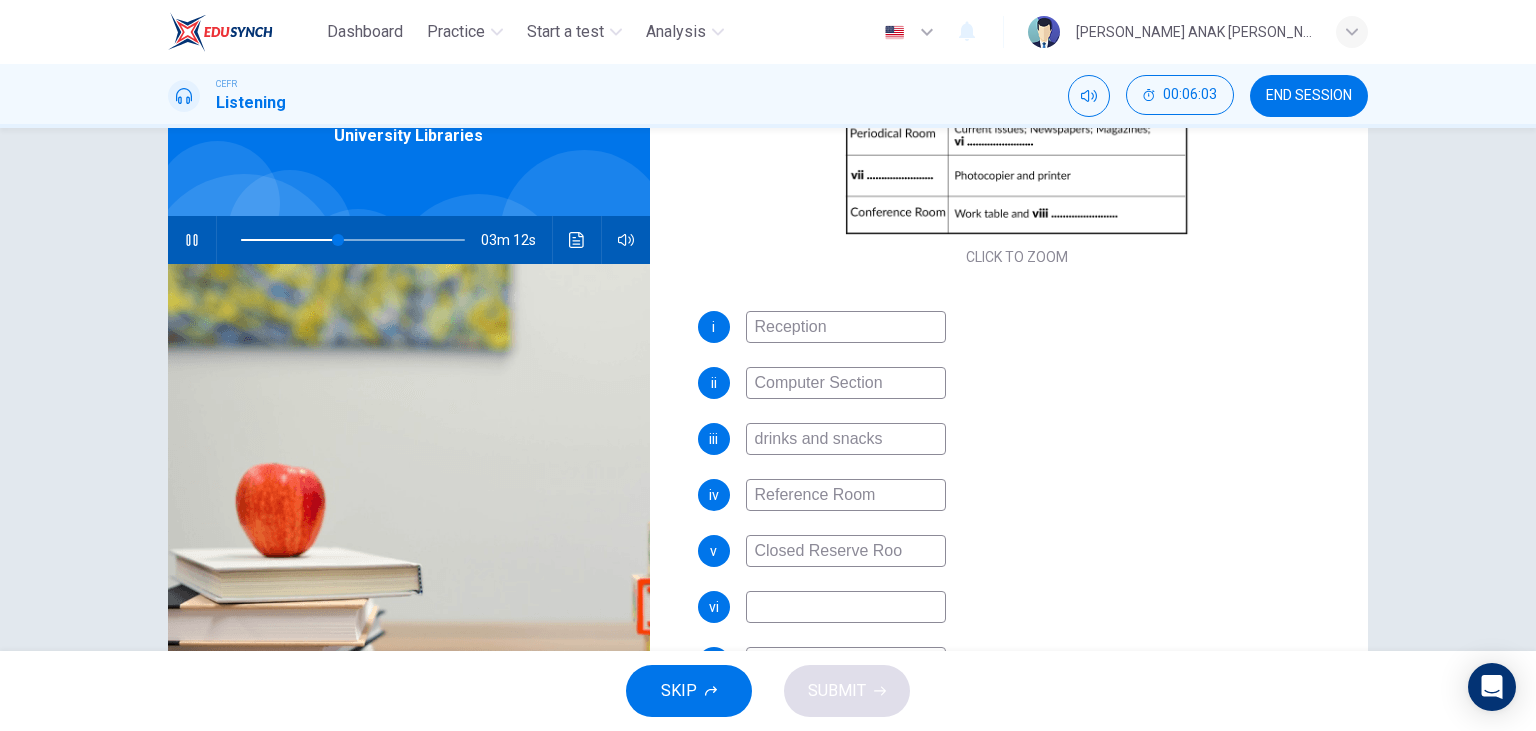 type on "Closed Reserve Room" 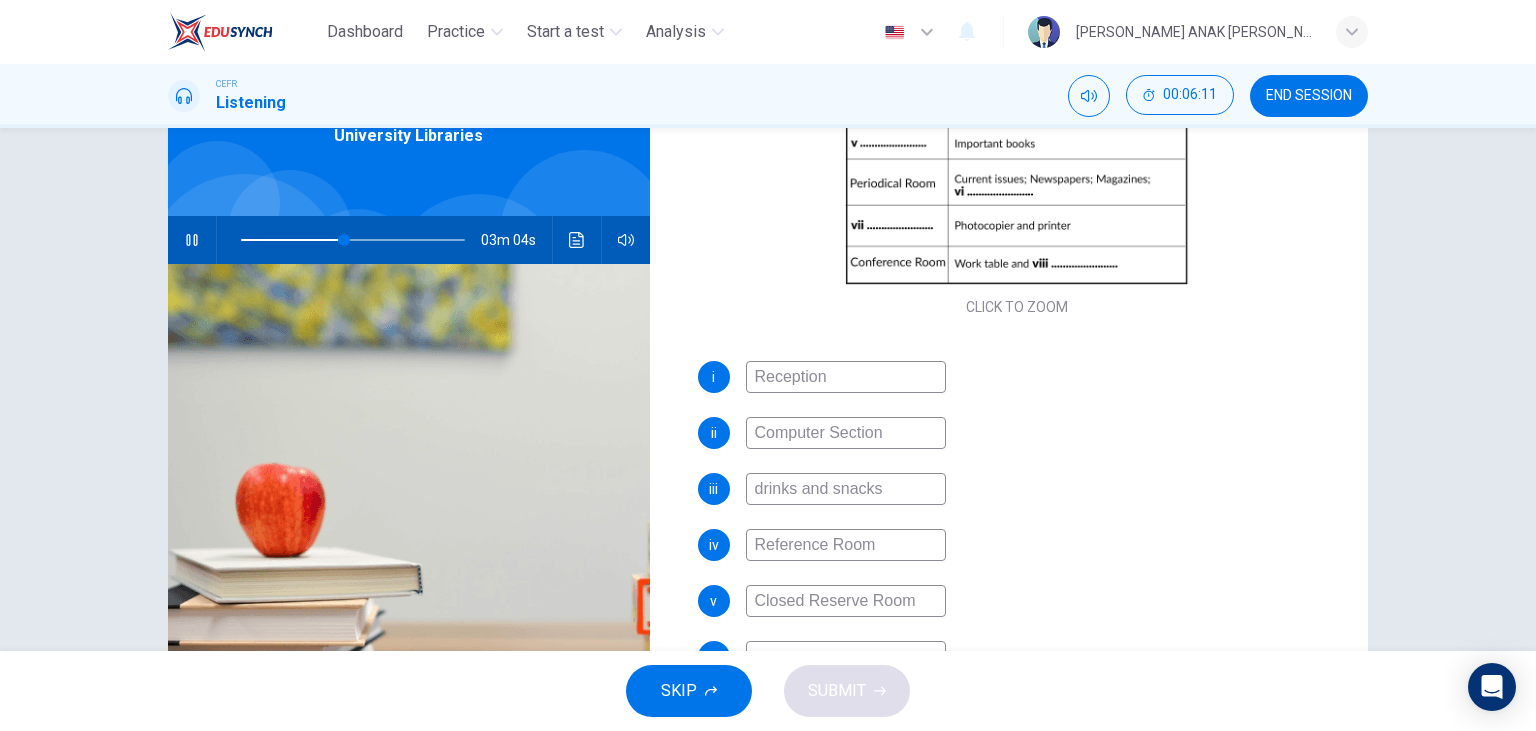 scroll, scrollTop: 325, scrollLeft: 0, axis: vertical 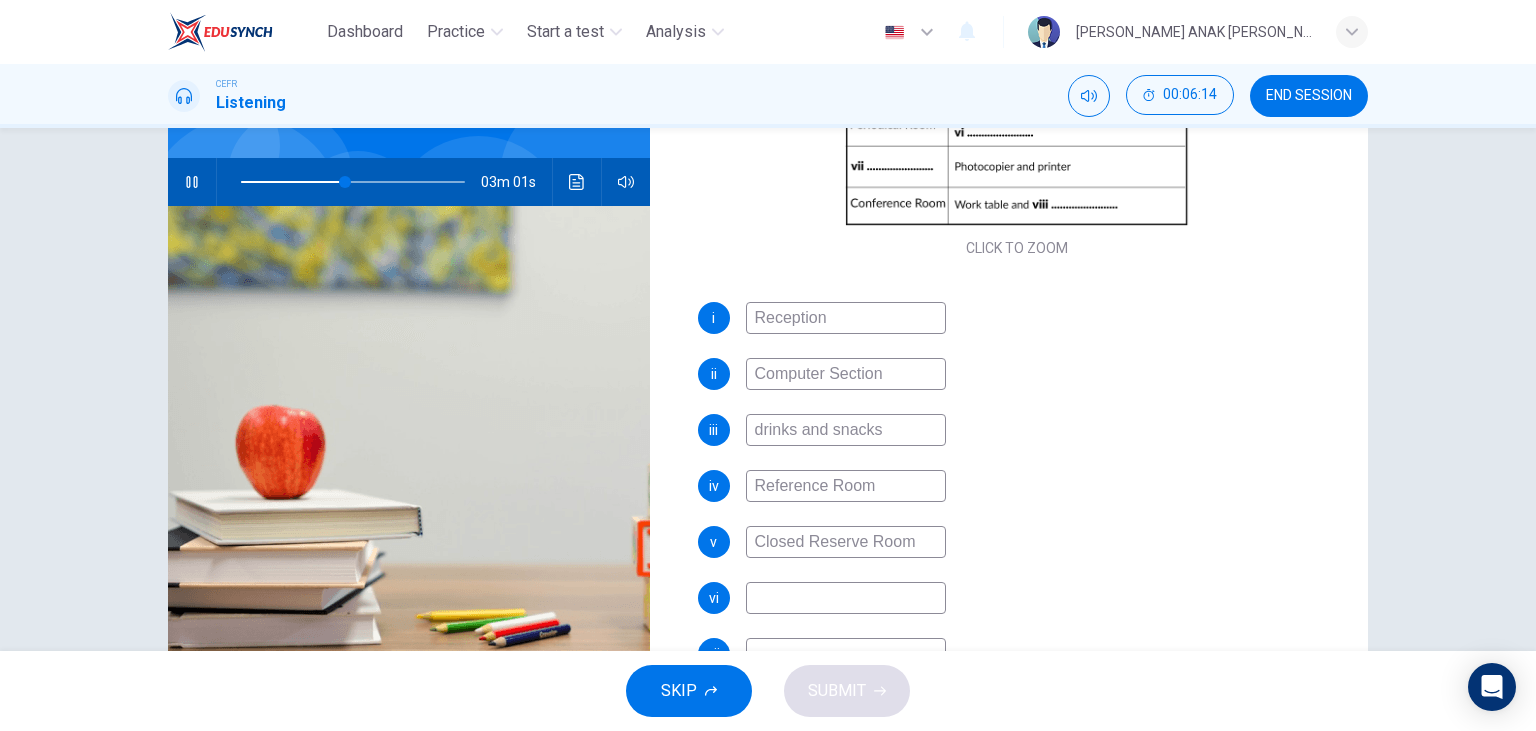 type on "47" 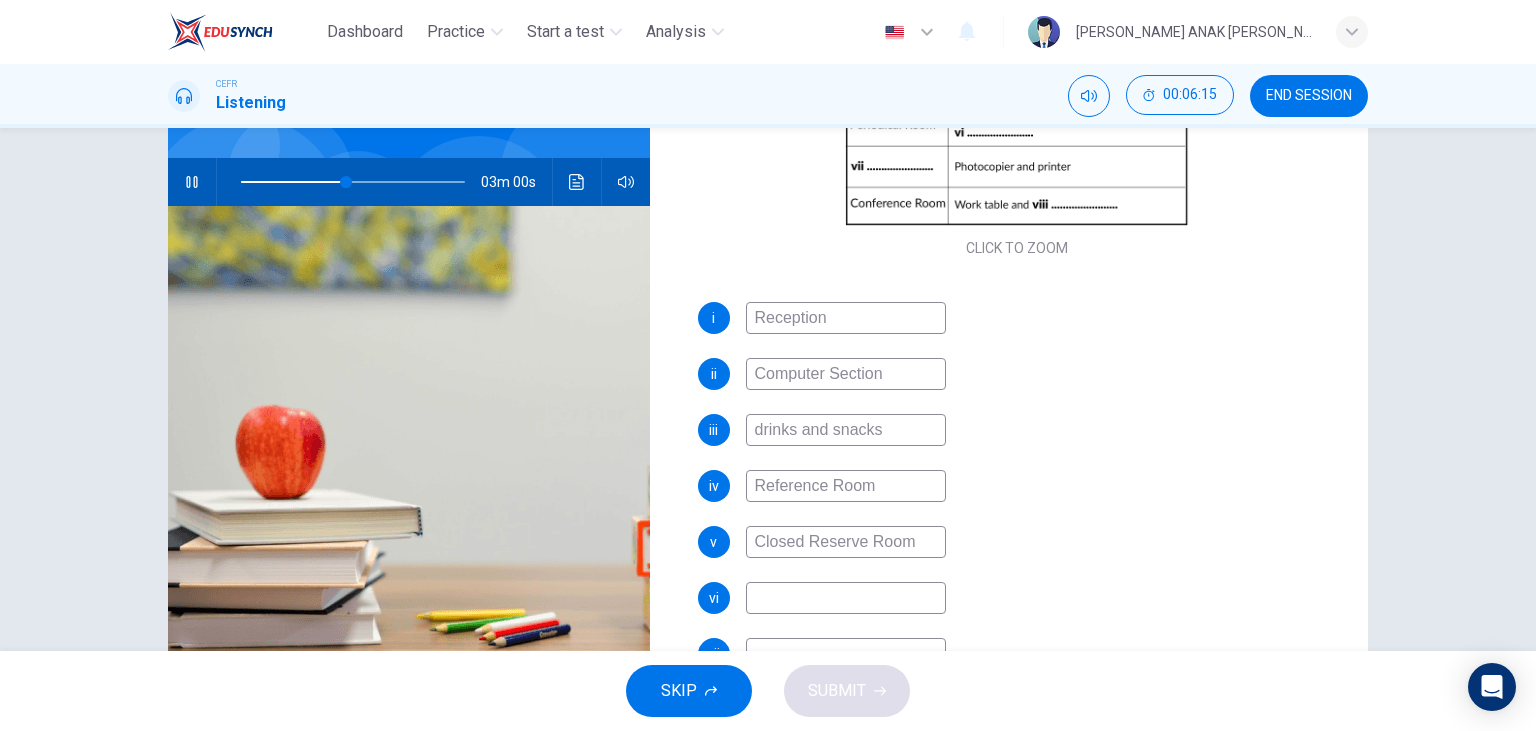 type on "Closed Reserve Room" 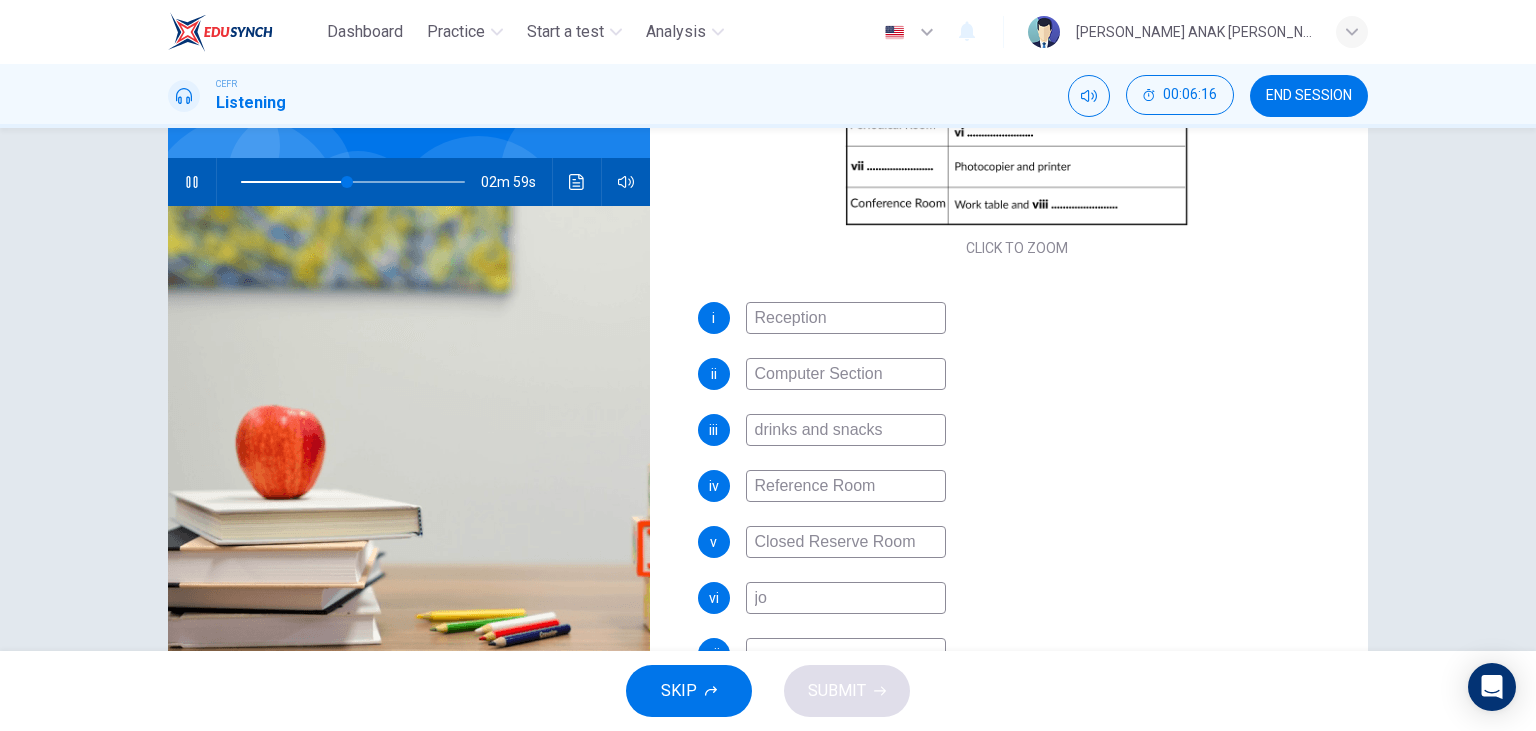 type on "jou" 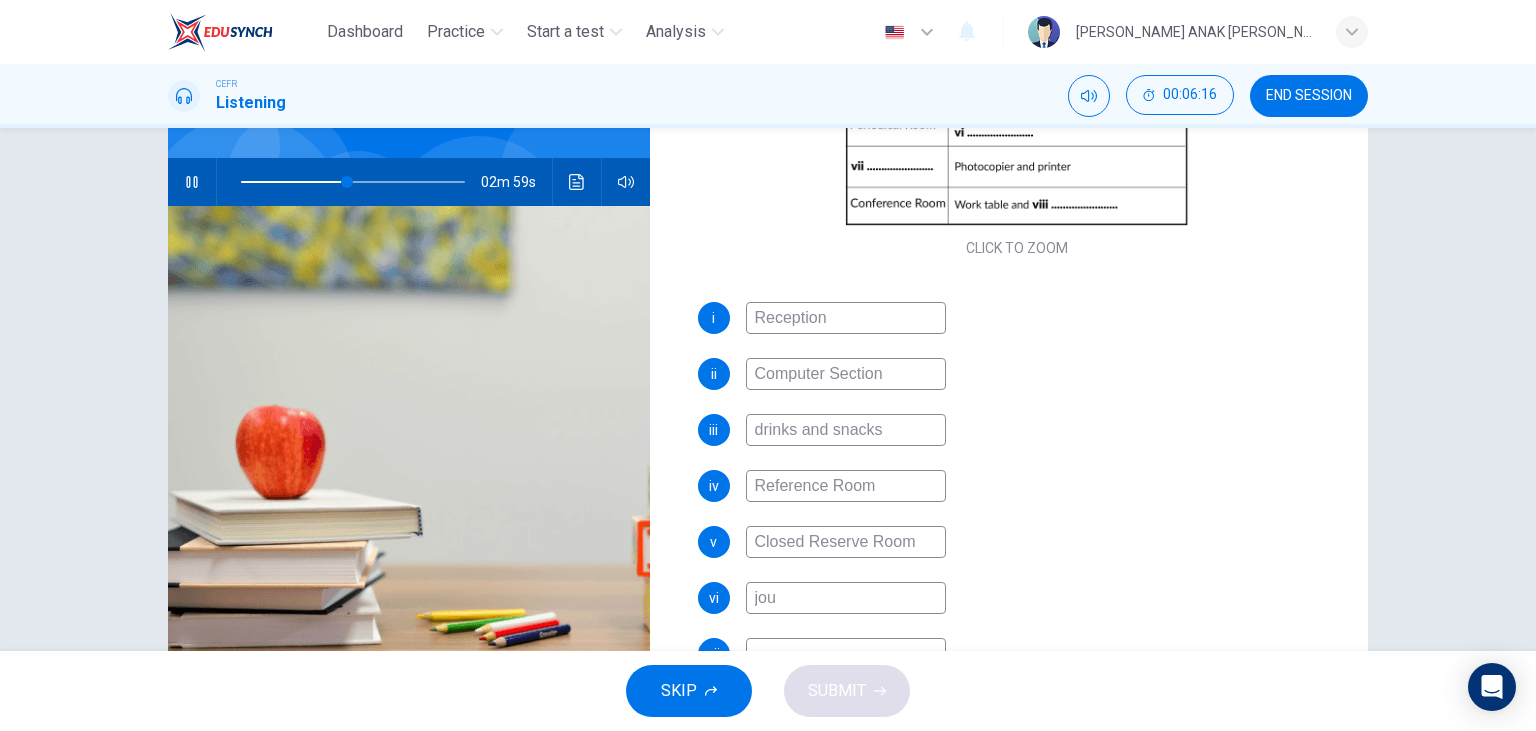 type on "48" 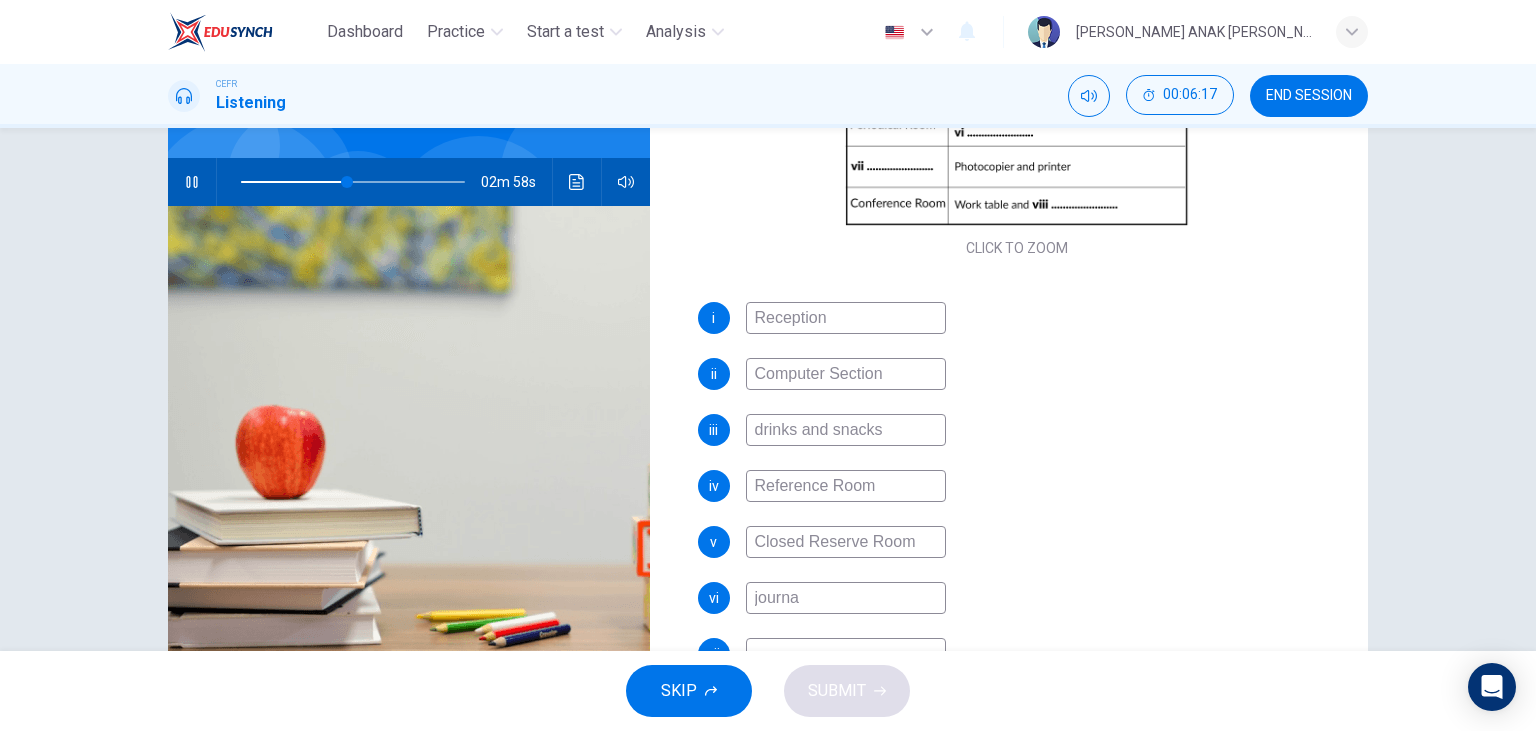 type on "journal" 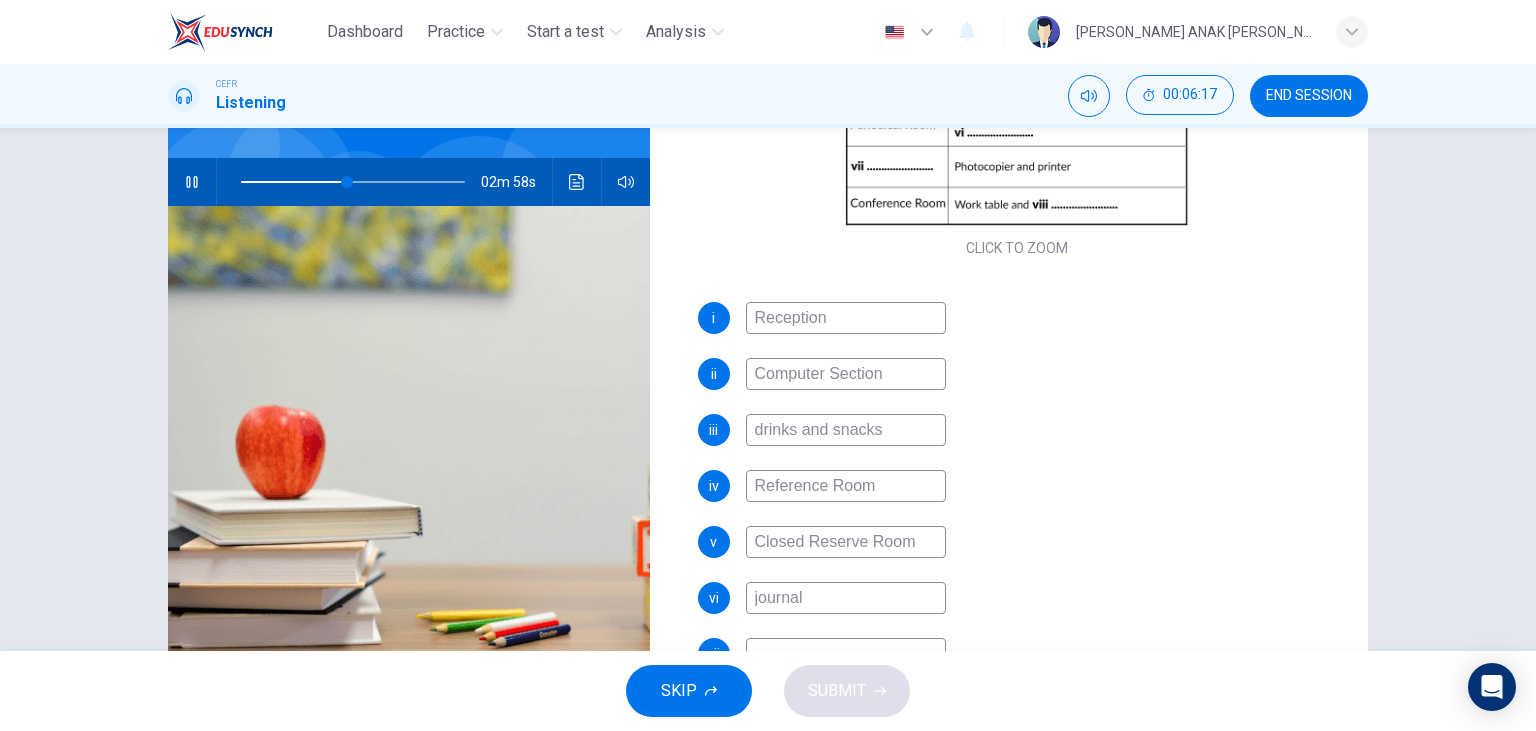 type on "48" 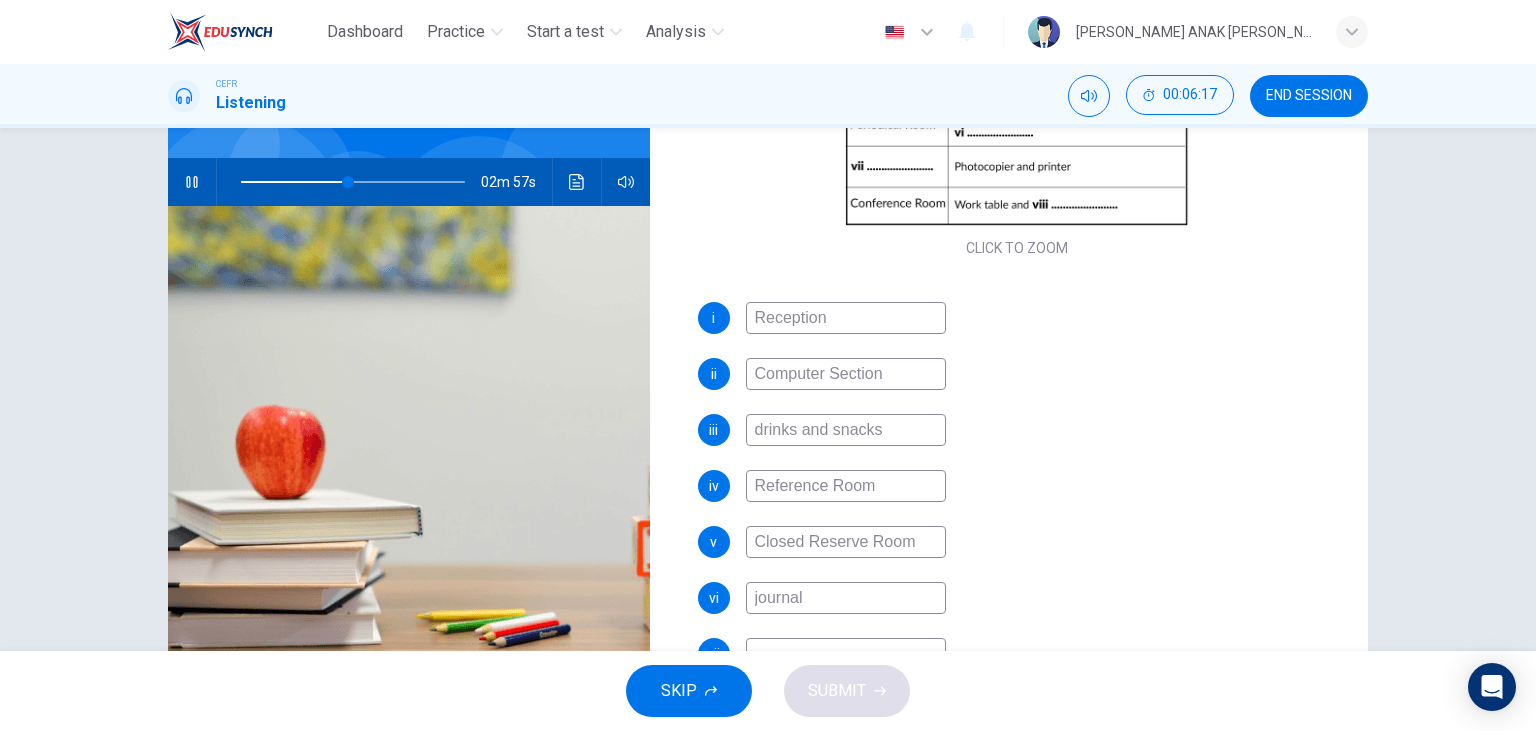 type on "journals" 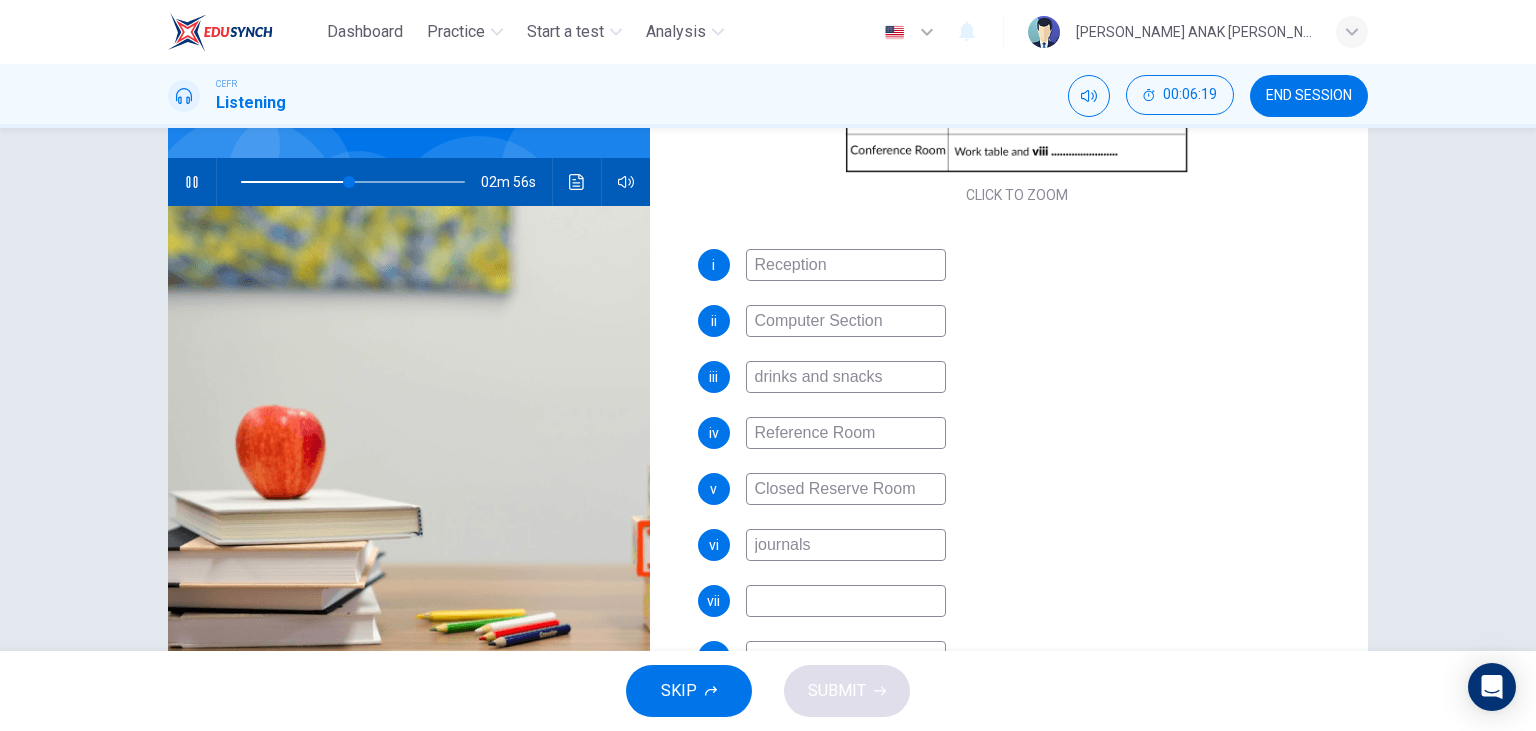 type on "49" 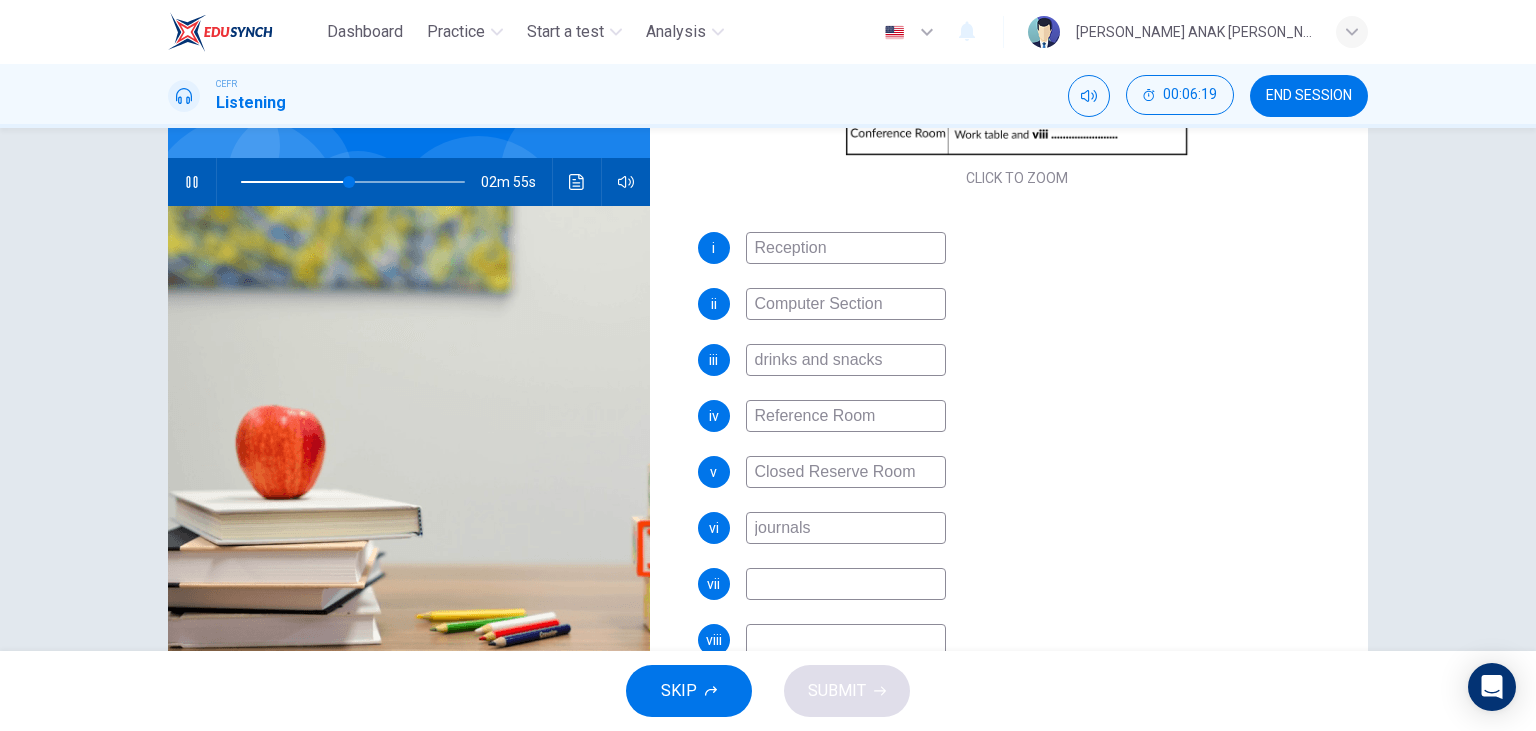 scroll, scrollTop: 397, scrollLeft: 0, axis: vertical 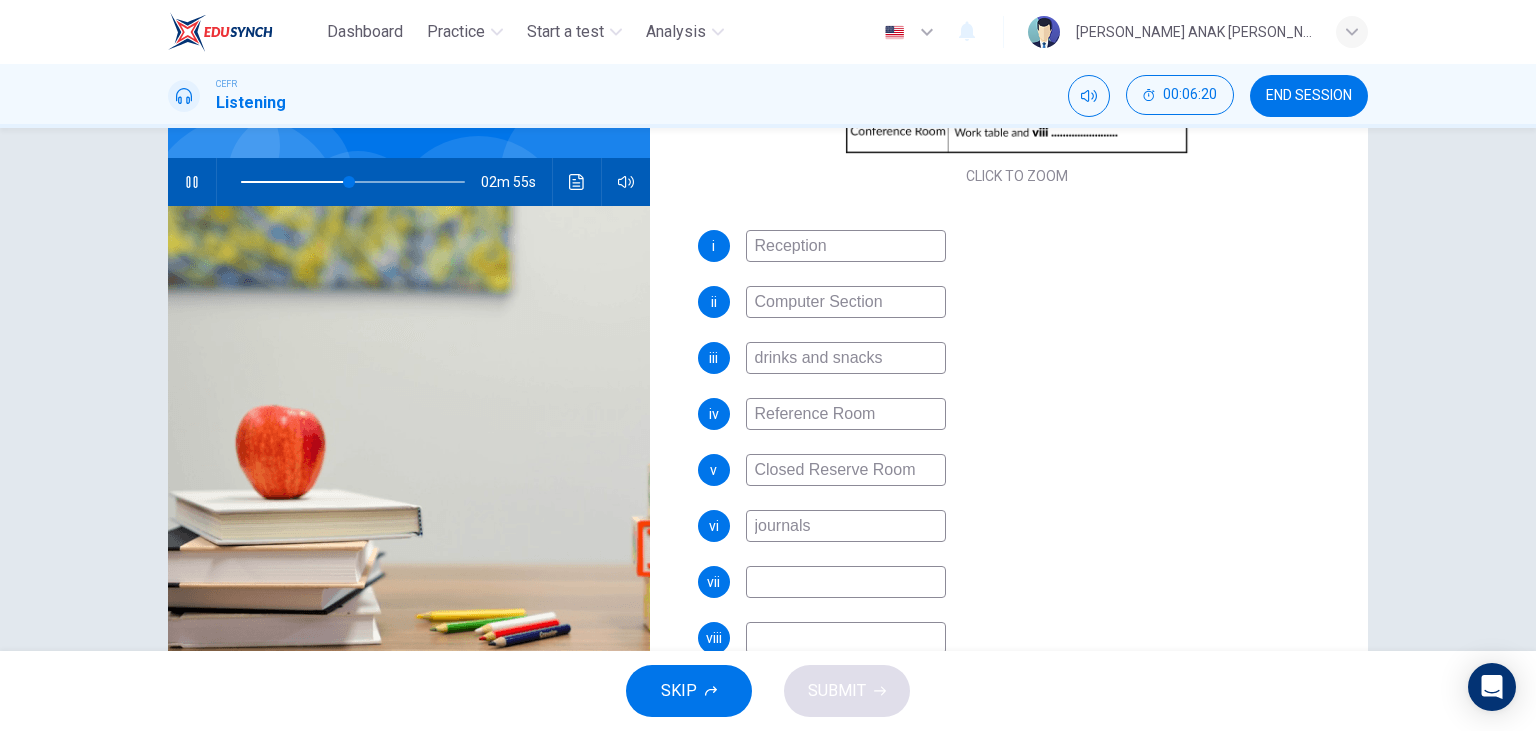 type on "journals" 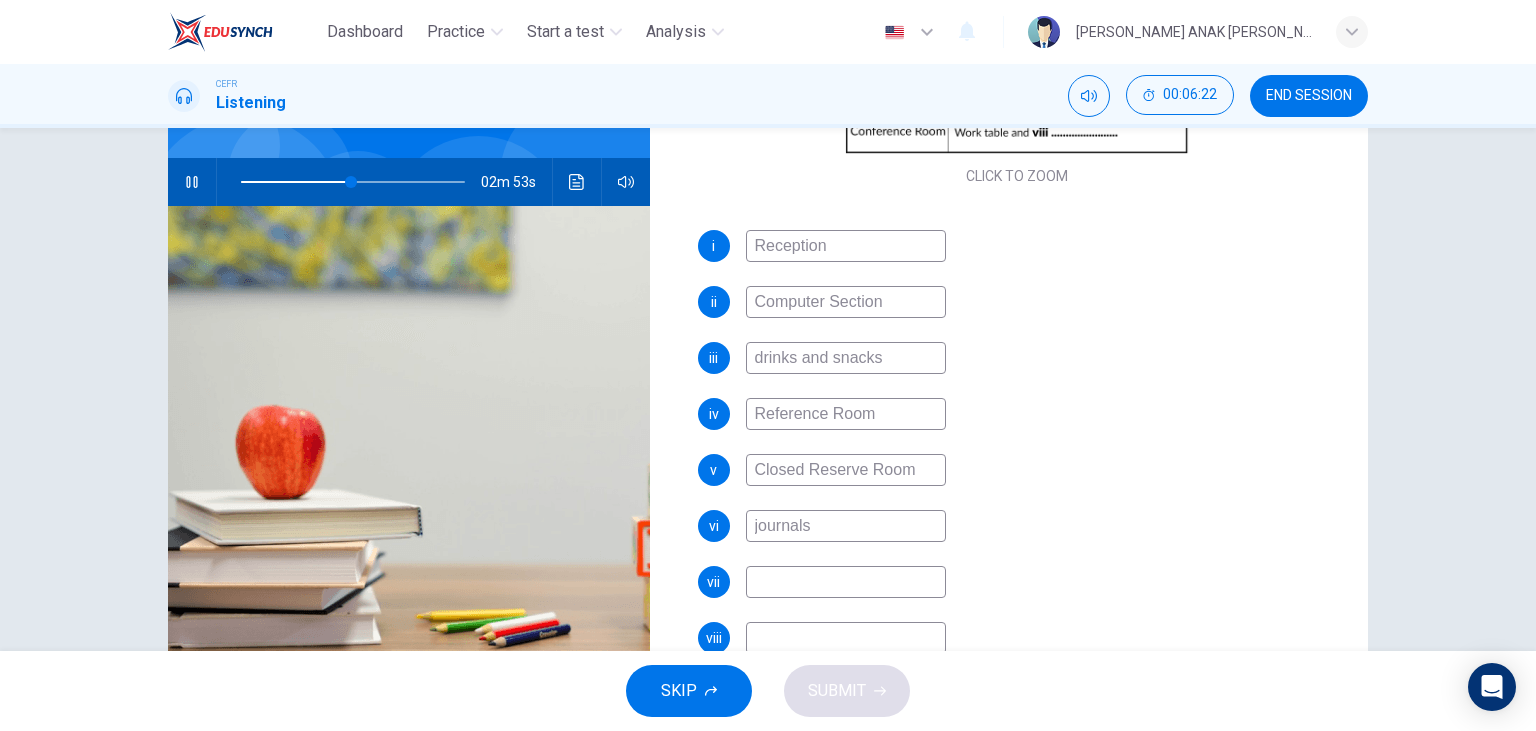 type on "49" 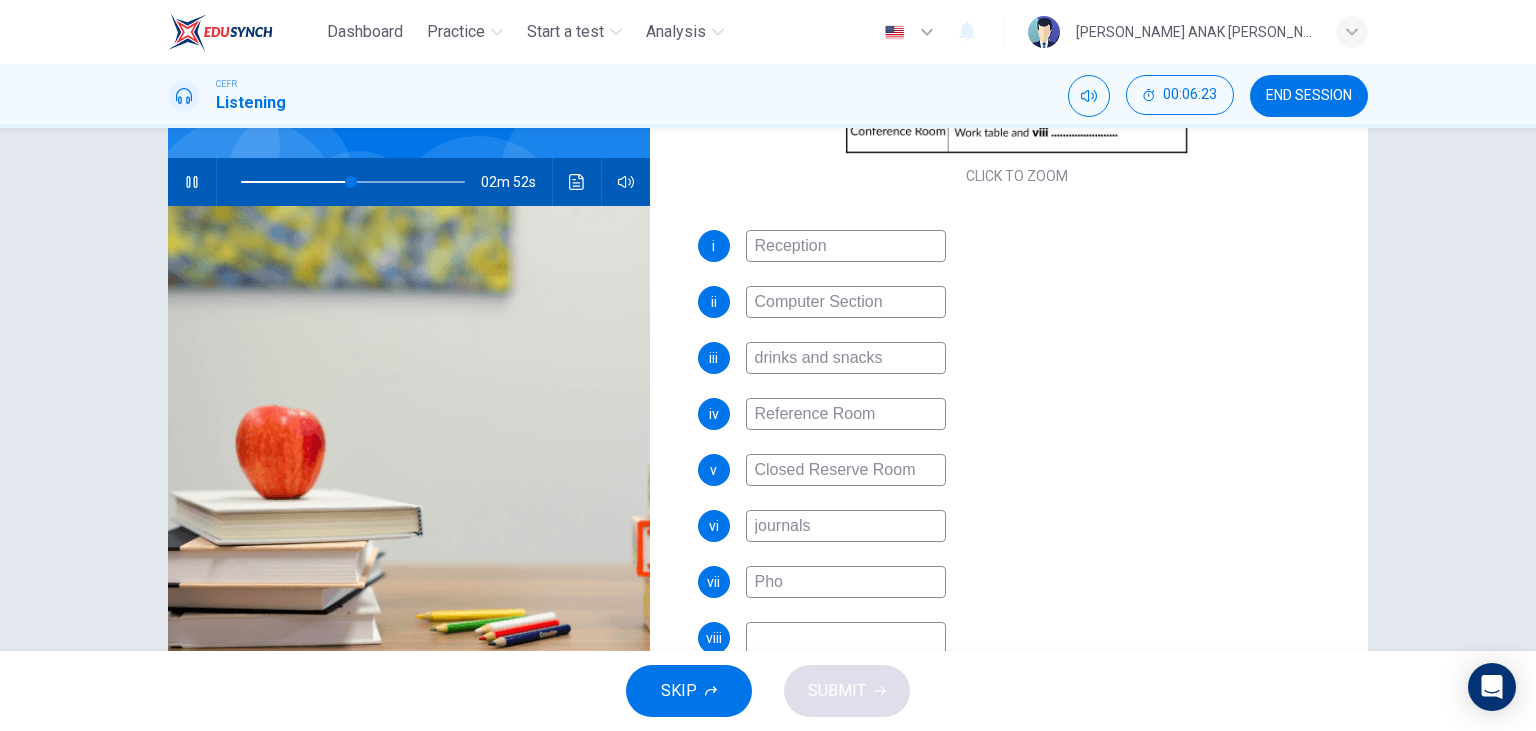 type on "Phot" 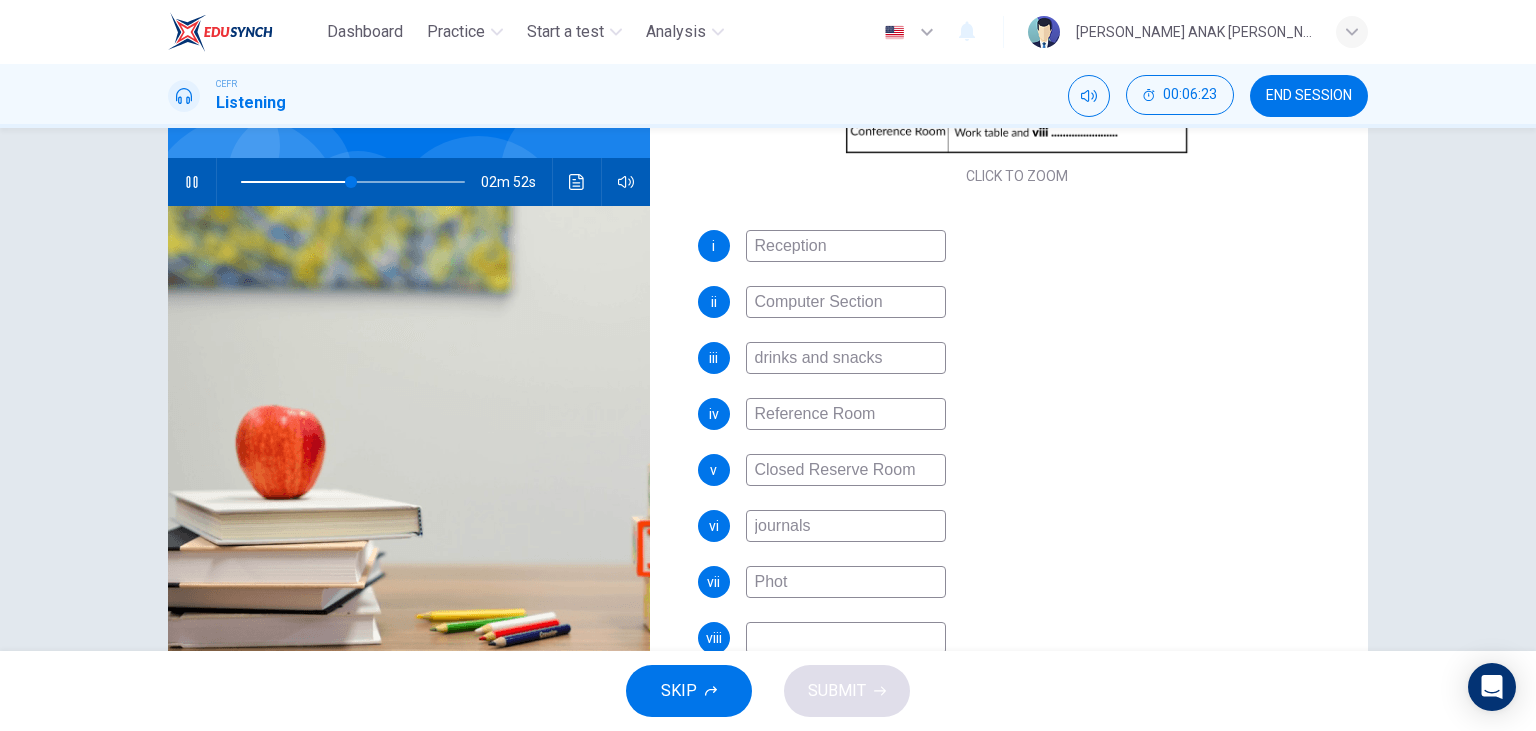 type on "50" 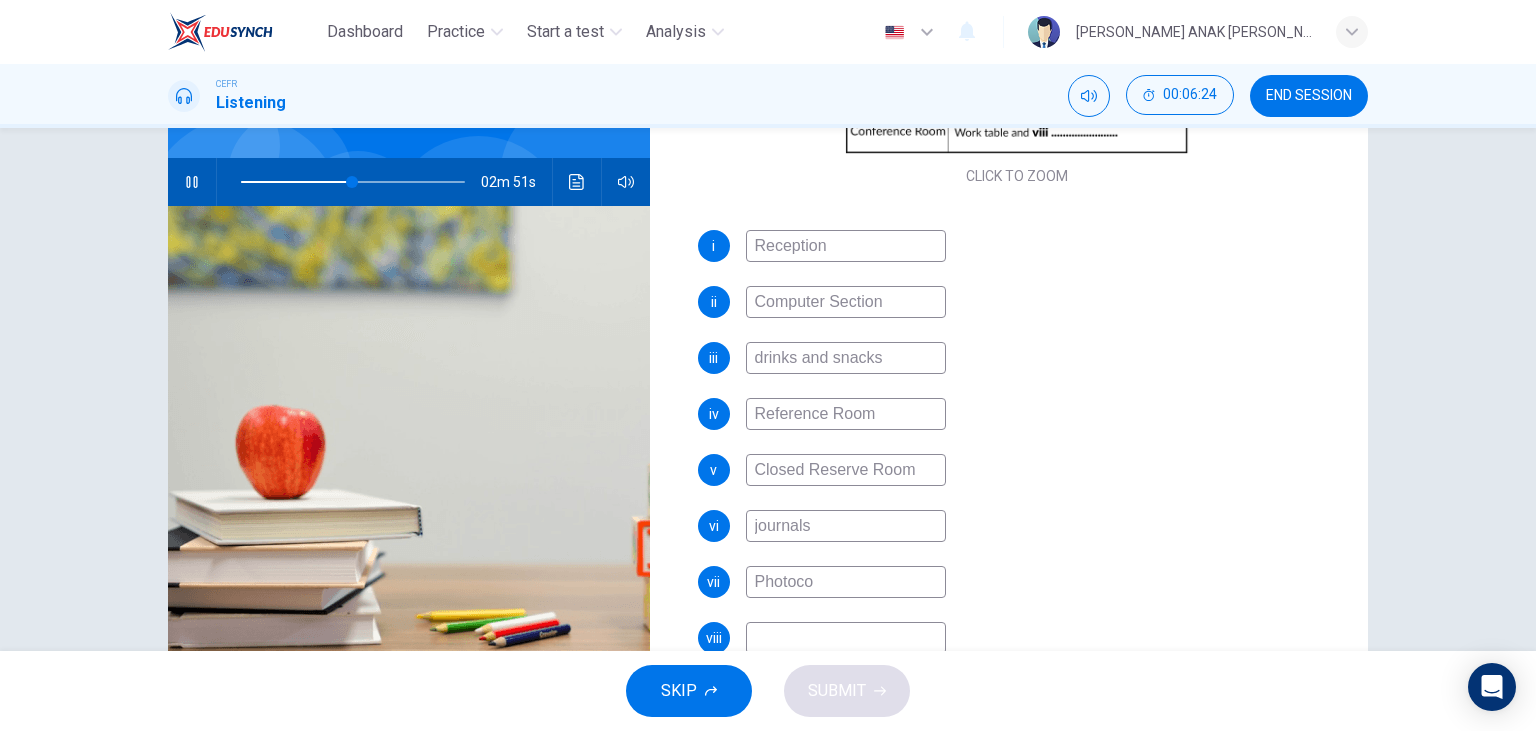 type on "Photocop" 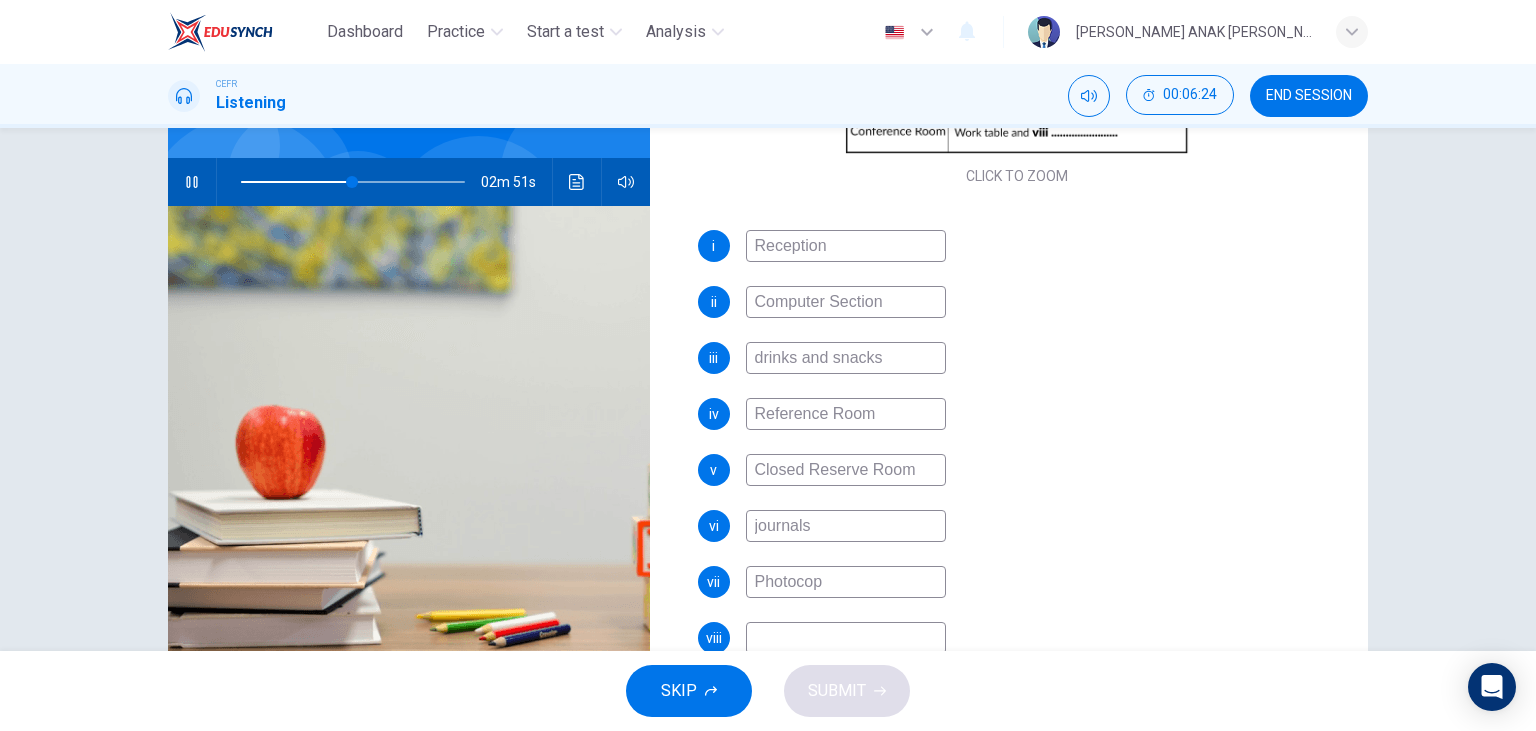type on "50" 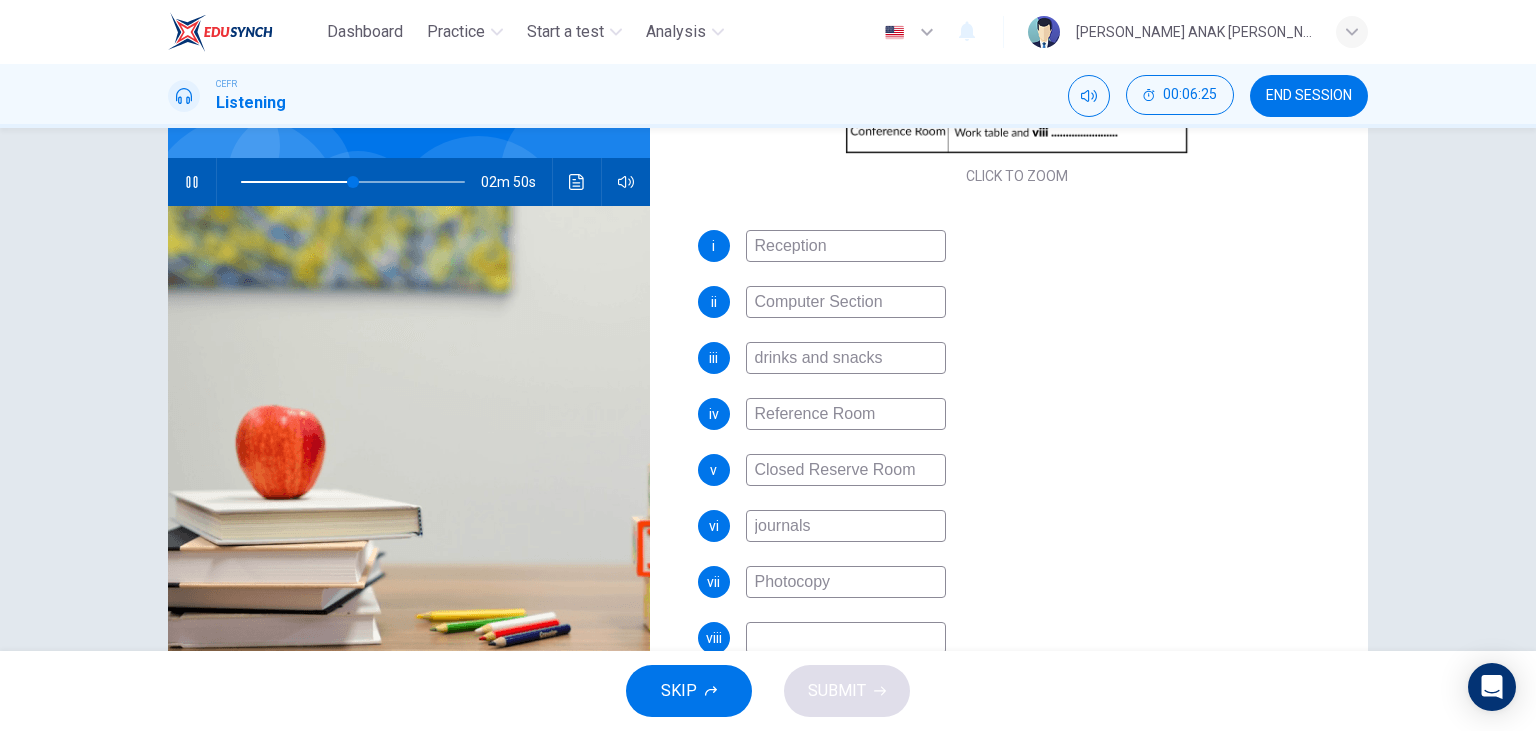 type on "Photocopy R" 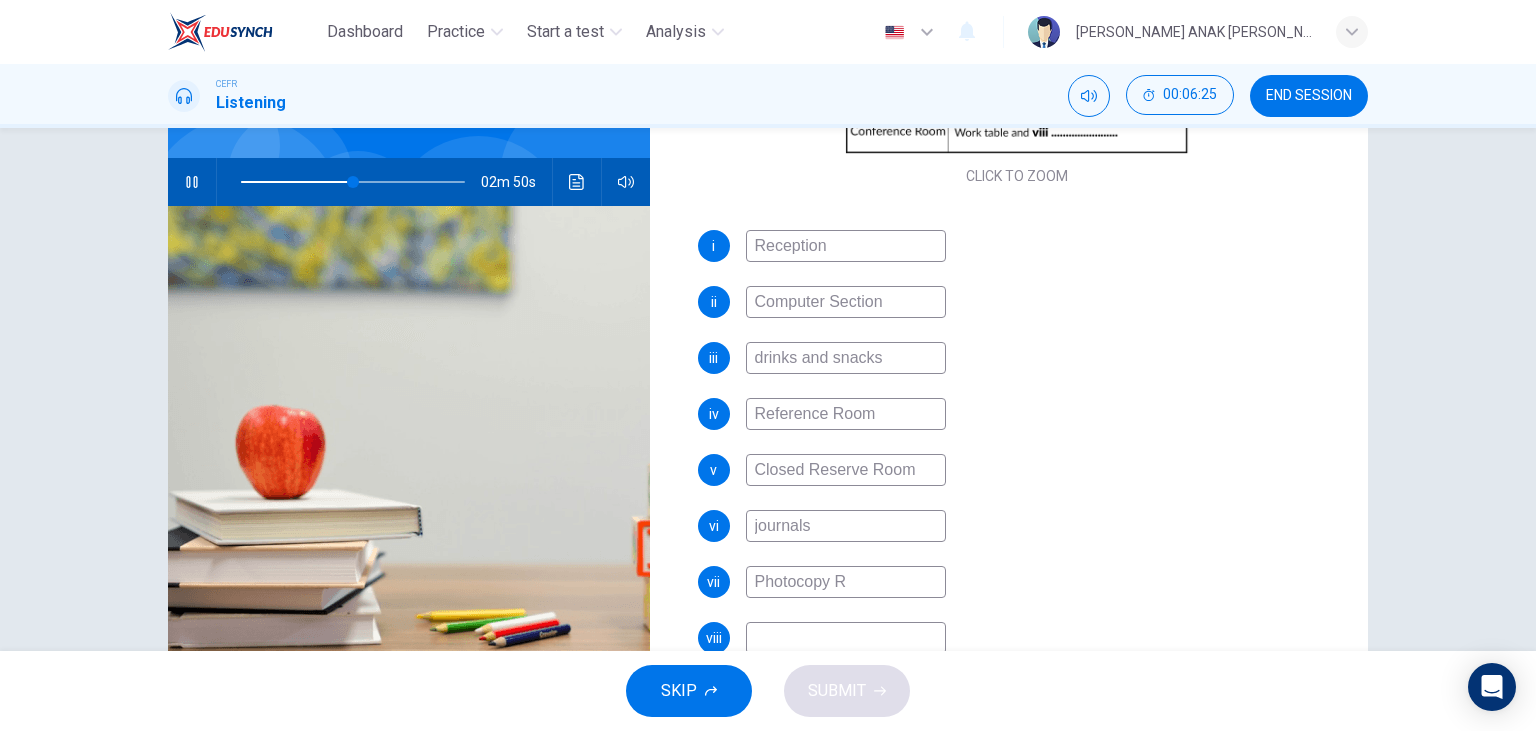 type on "50" 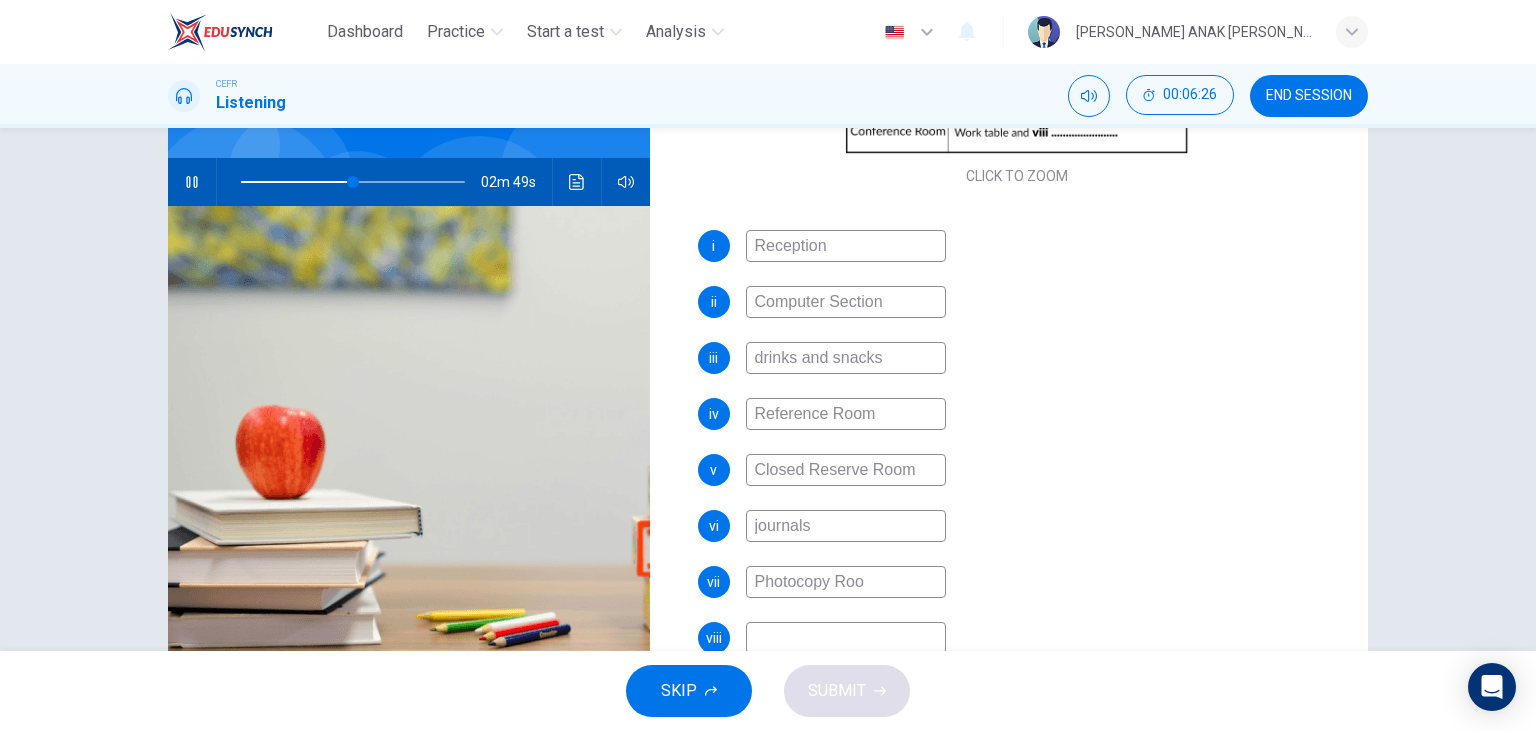 type on "Photocopy Room" 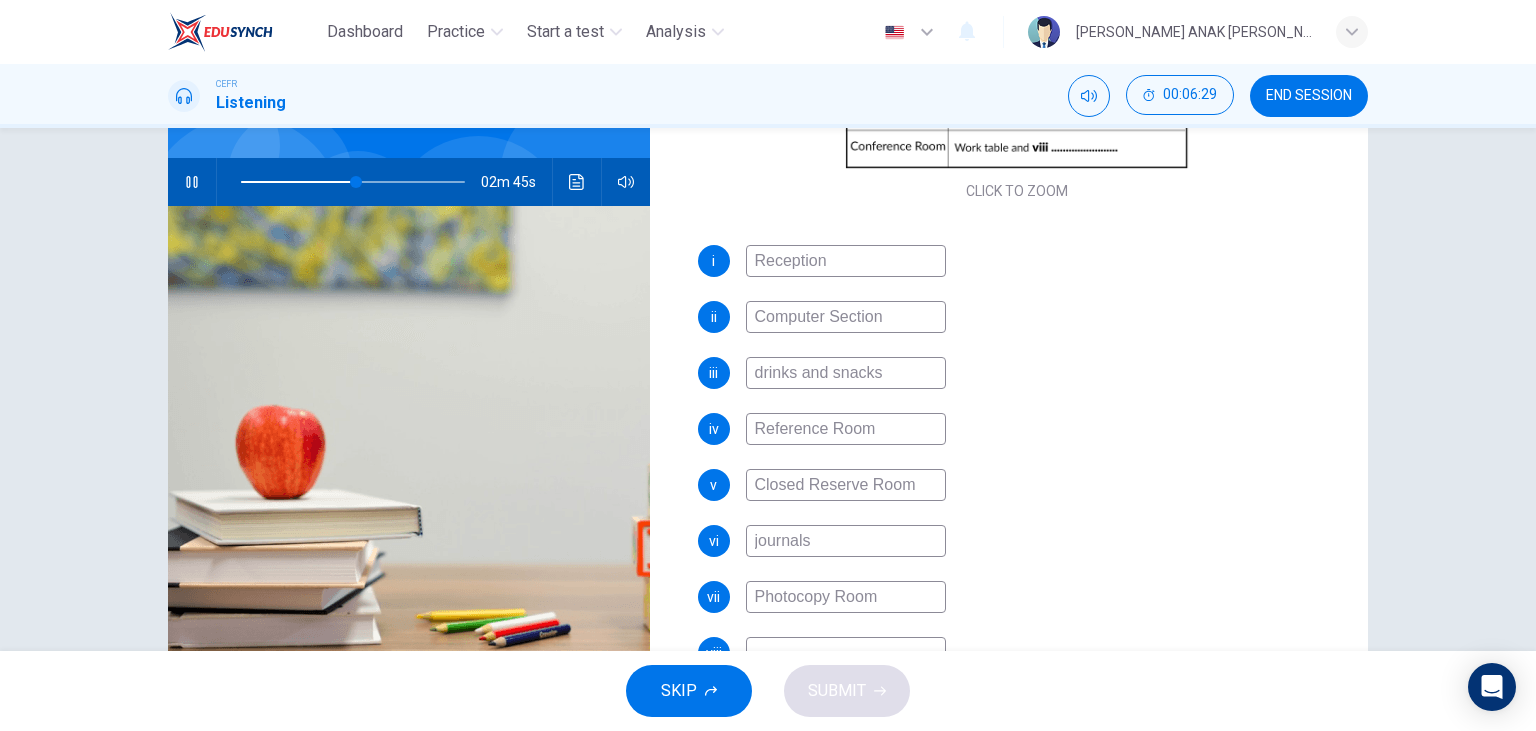 scroll, scrollTop: 398, scrollLeft: 0, axis: vertical 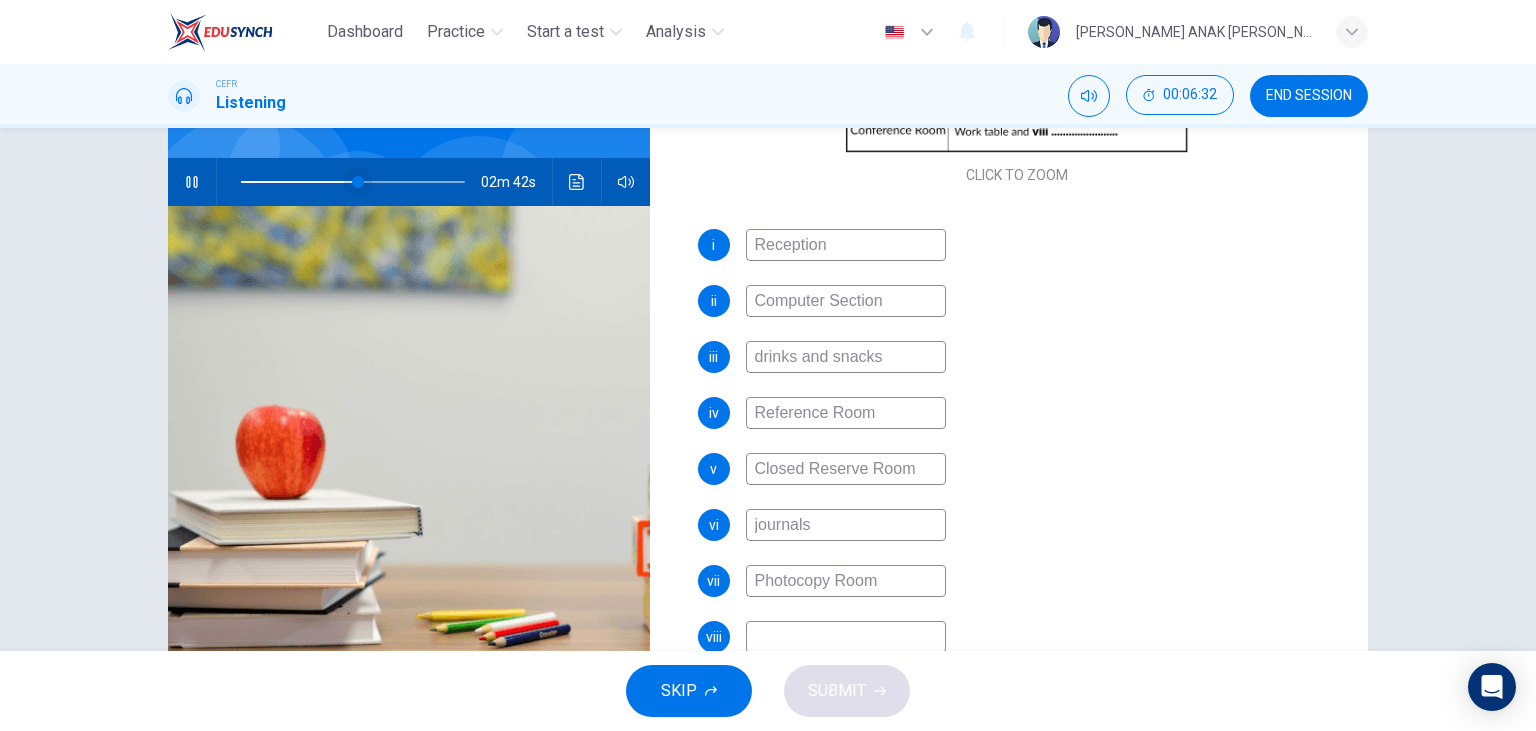 type on "52" 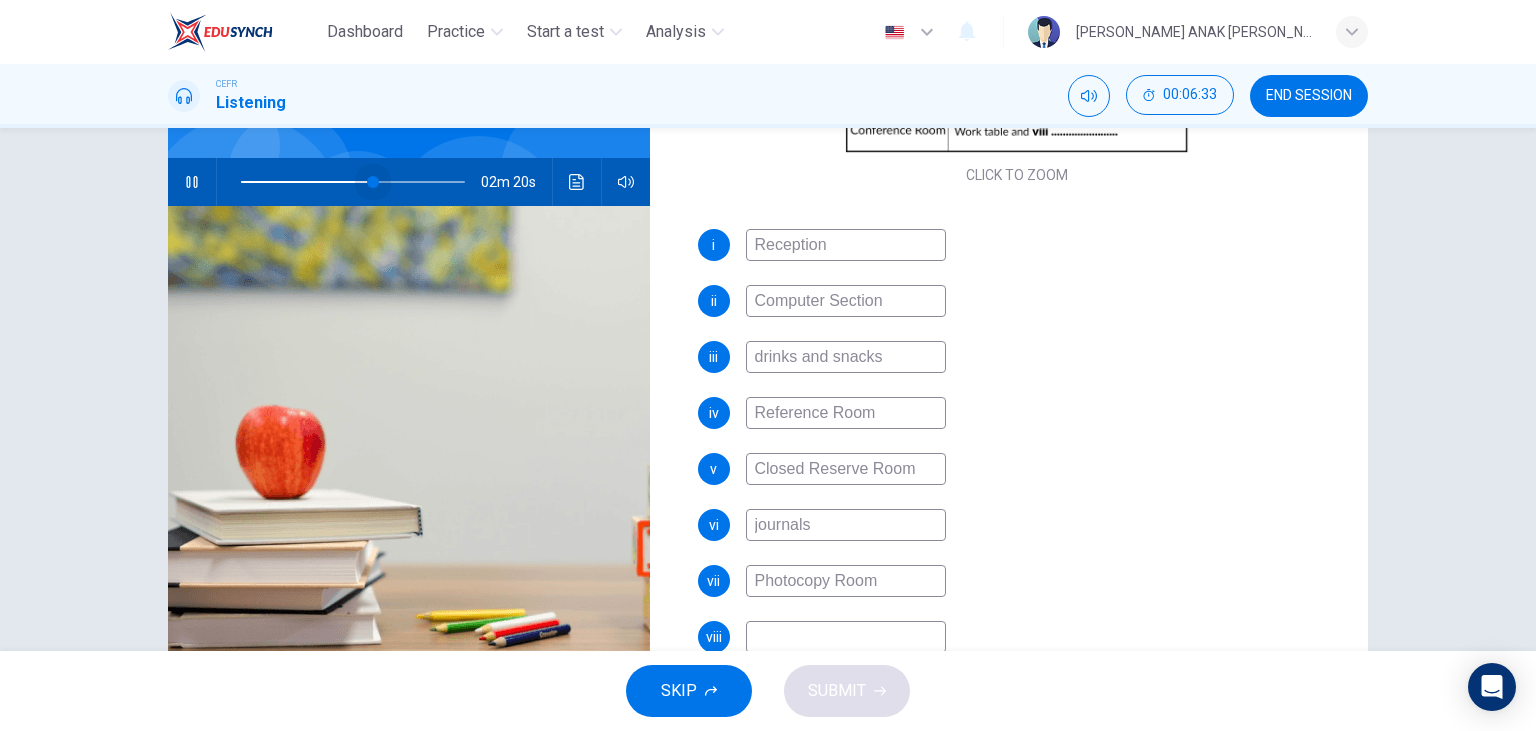 click at bounding box center (373, 182) 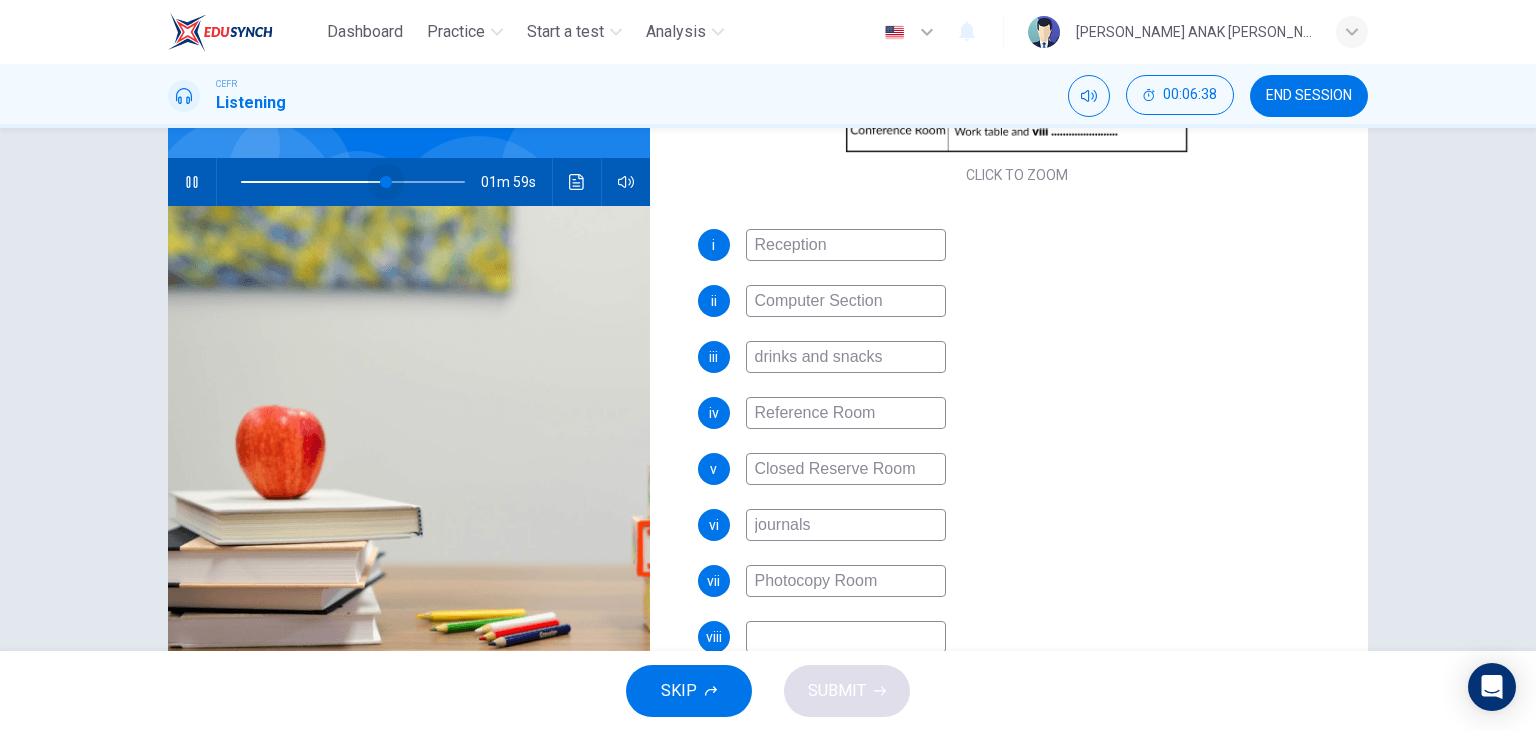 click at bounding box center [386, 182] 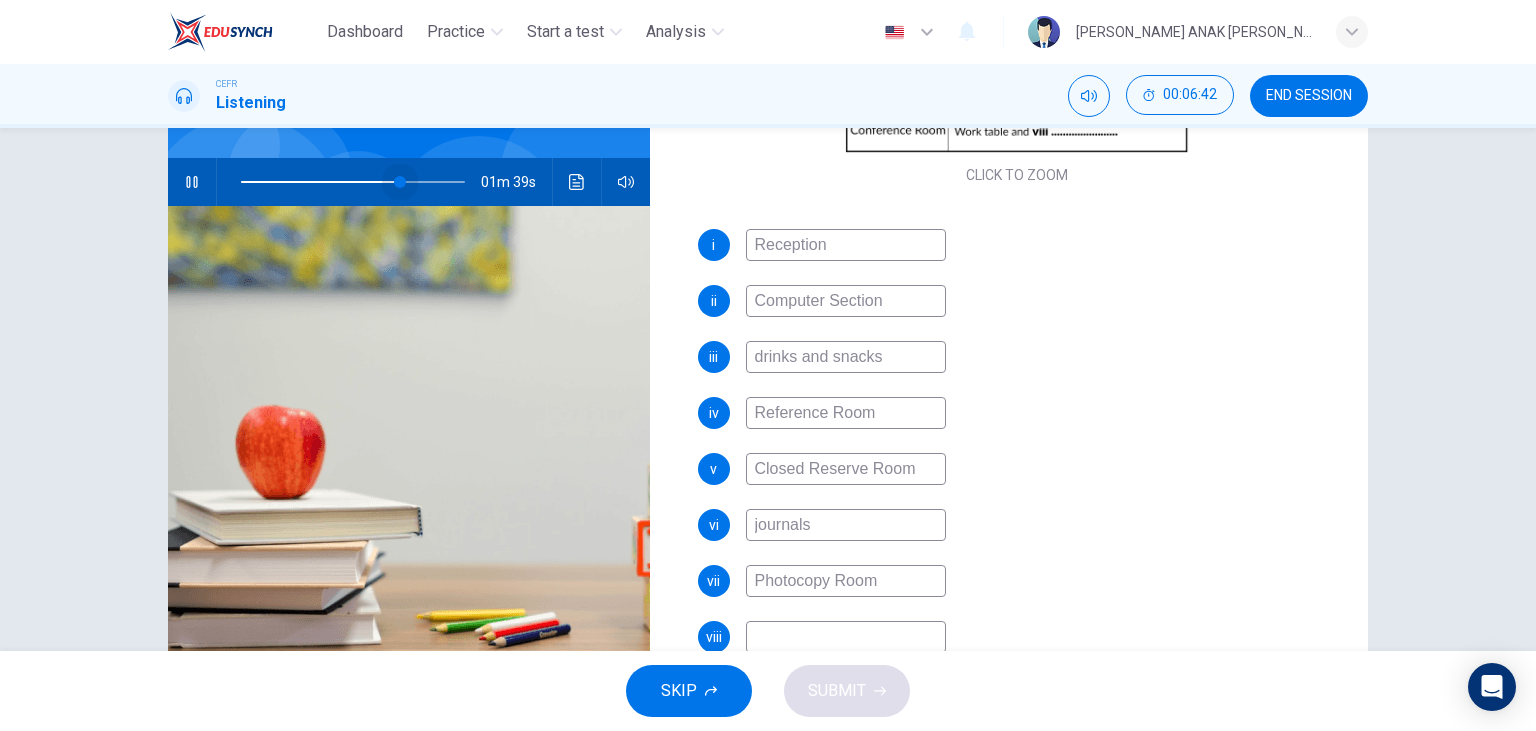 click at bounding box center [400, 182] 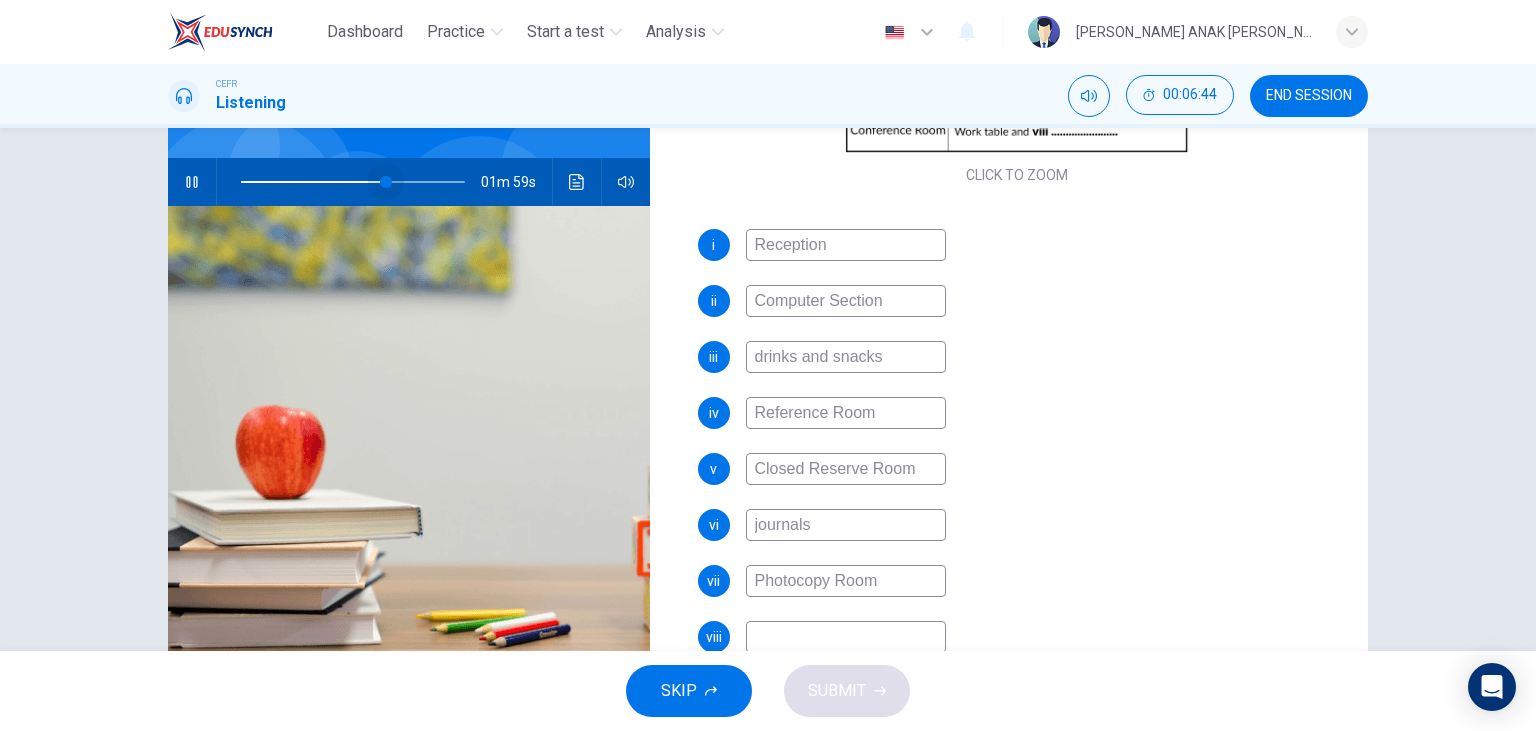 click at bounding box center (386, 182) 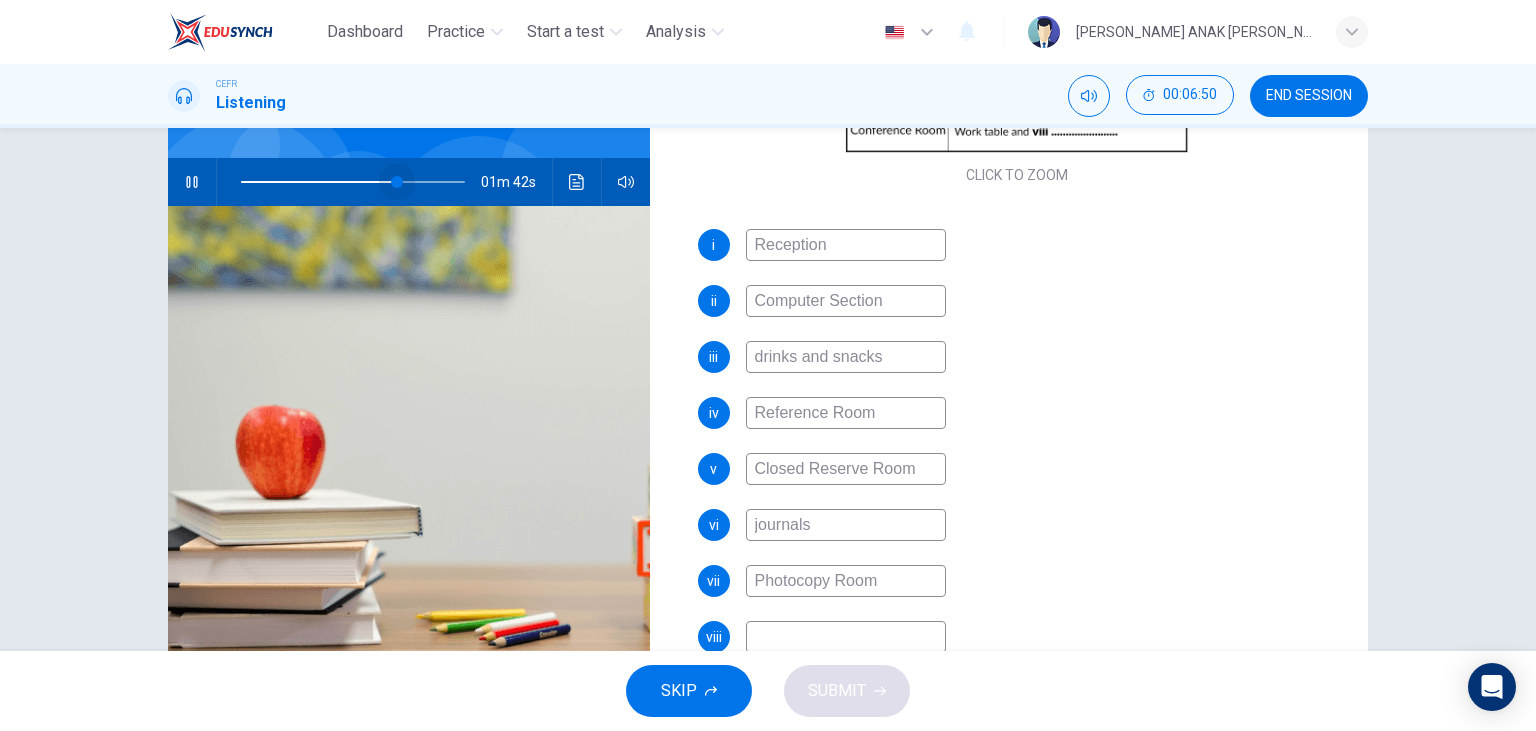 click at bounding box center [397, 182] 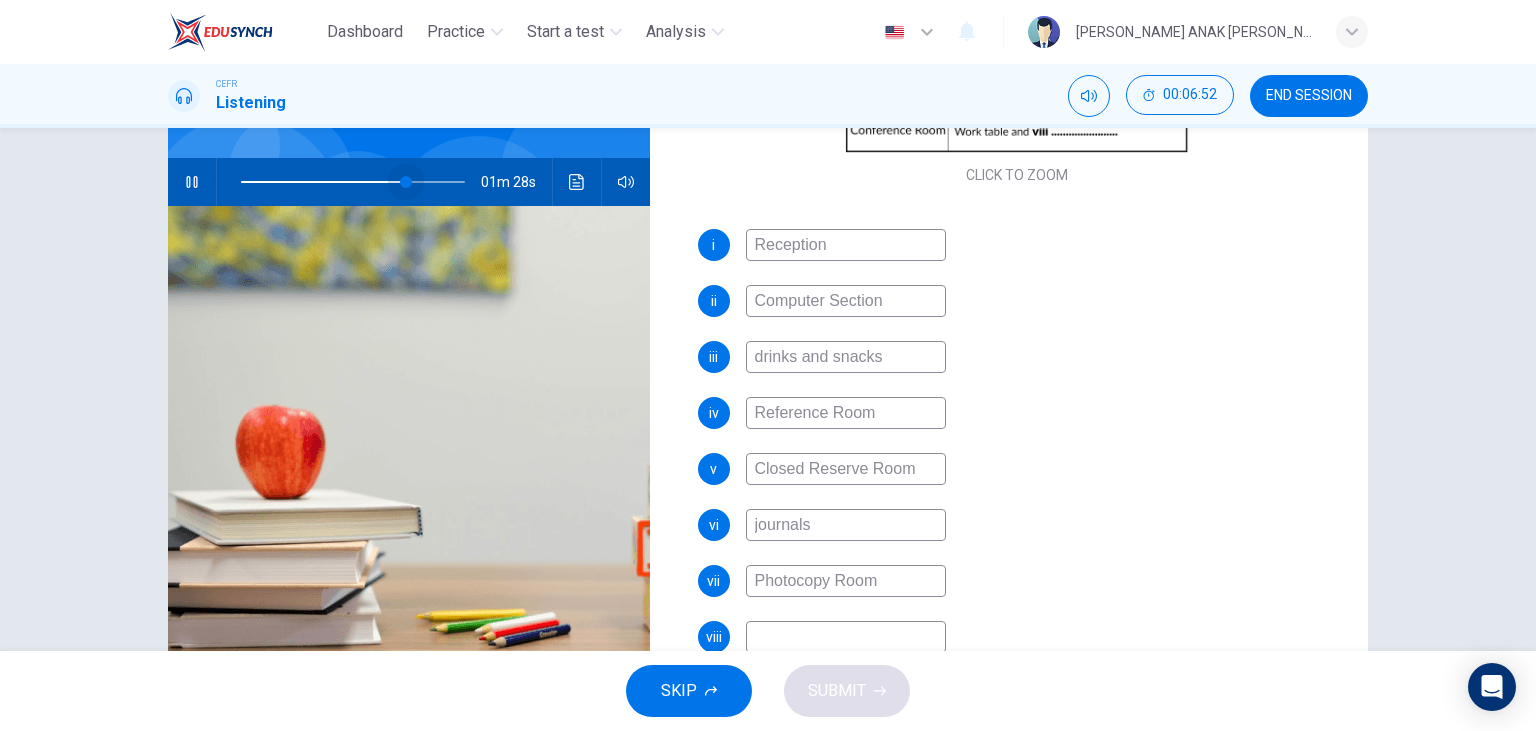 click at bounding box center (406, 182) 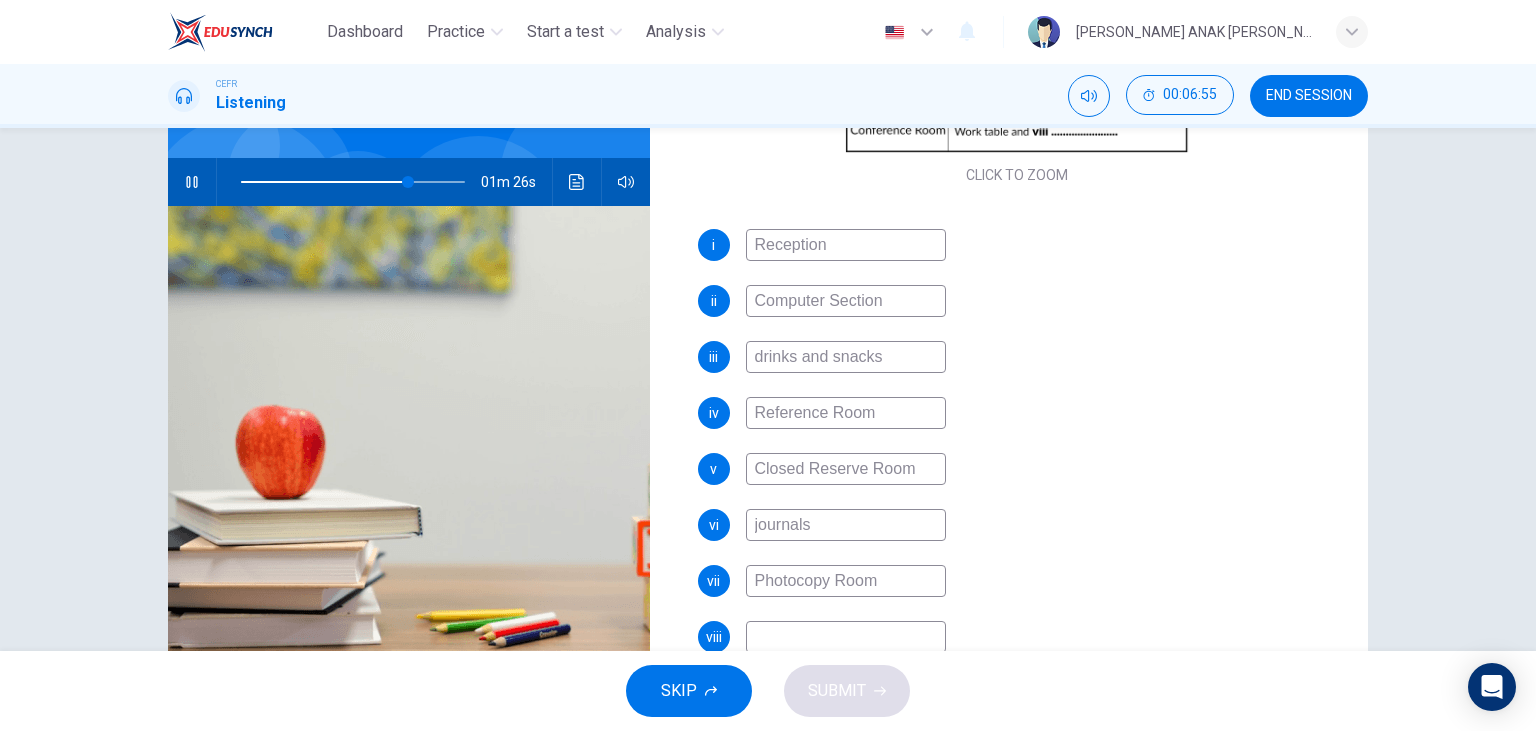 scroll, scrollTop: 252, scrollLeft: 0, axis: vertical 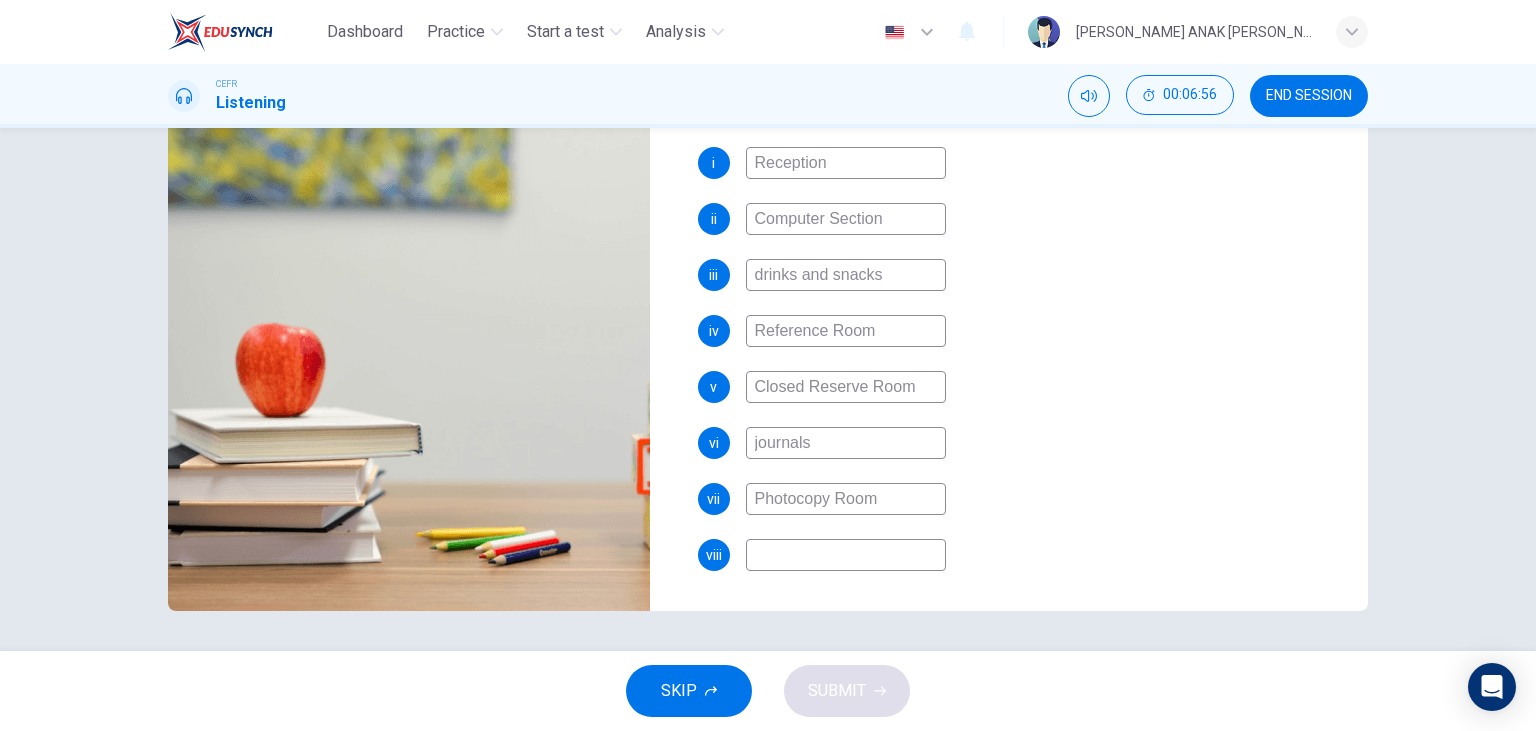 click at bounding box center (846, 555) 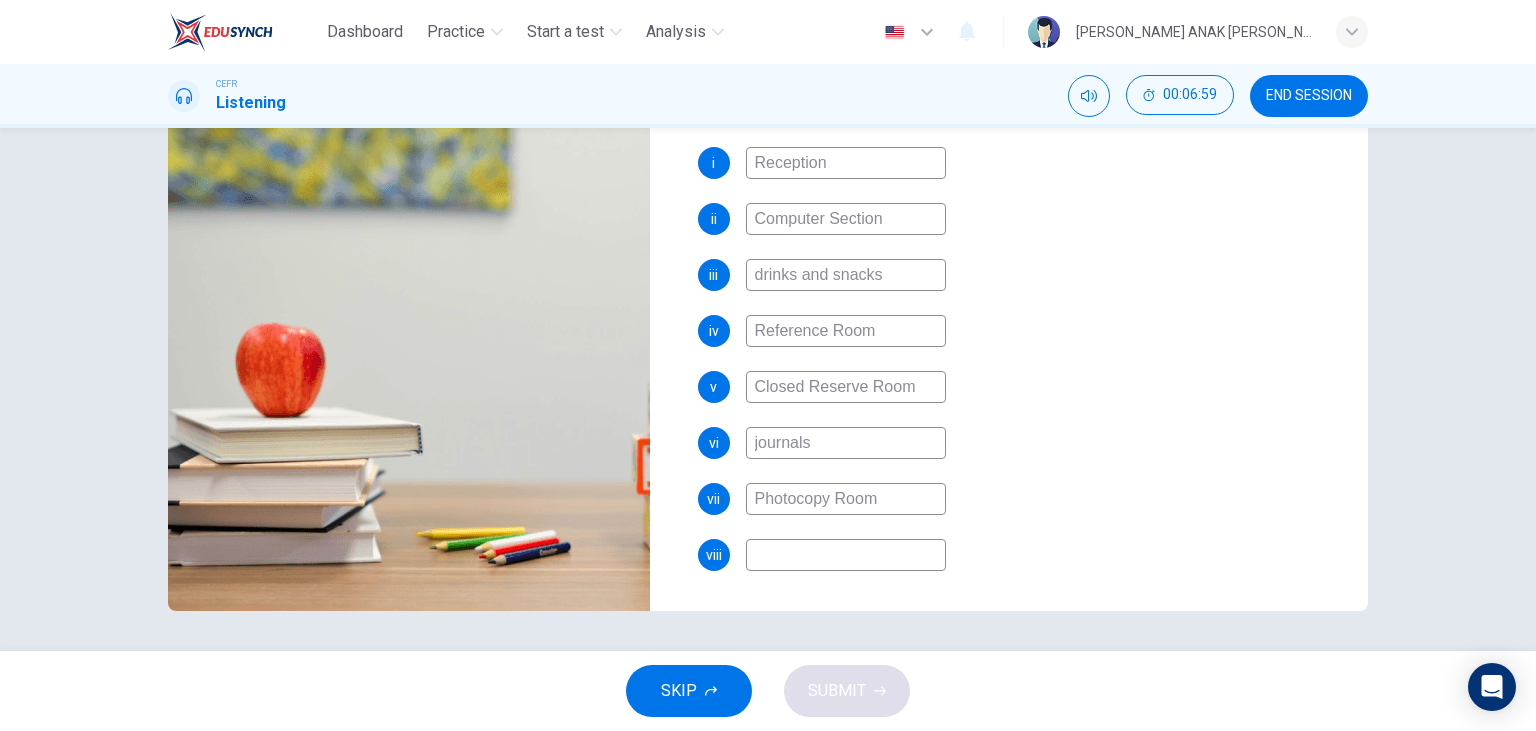 type on "76" 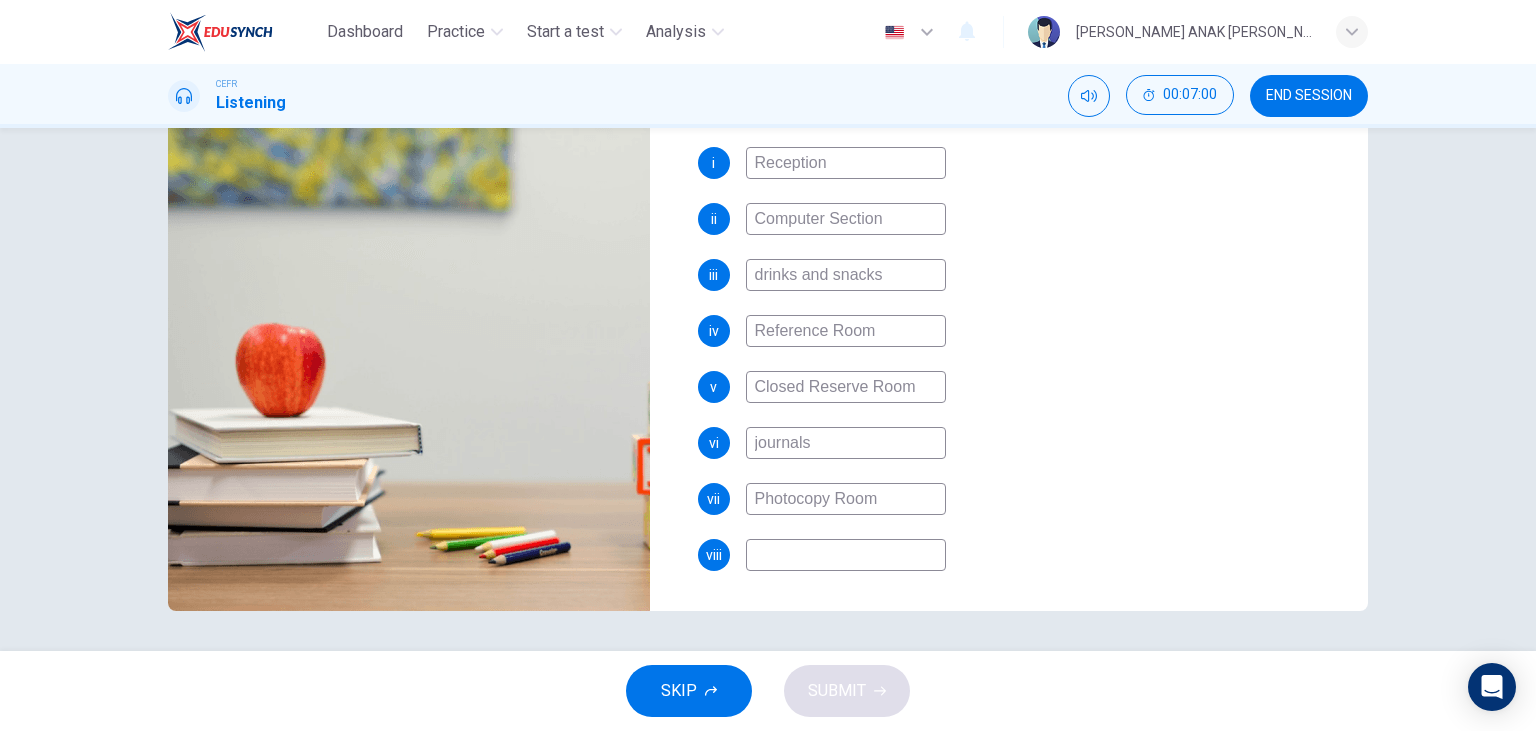 type on "m" 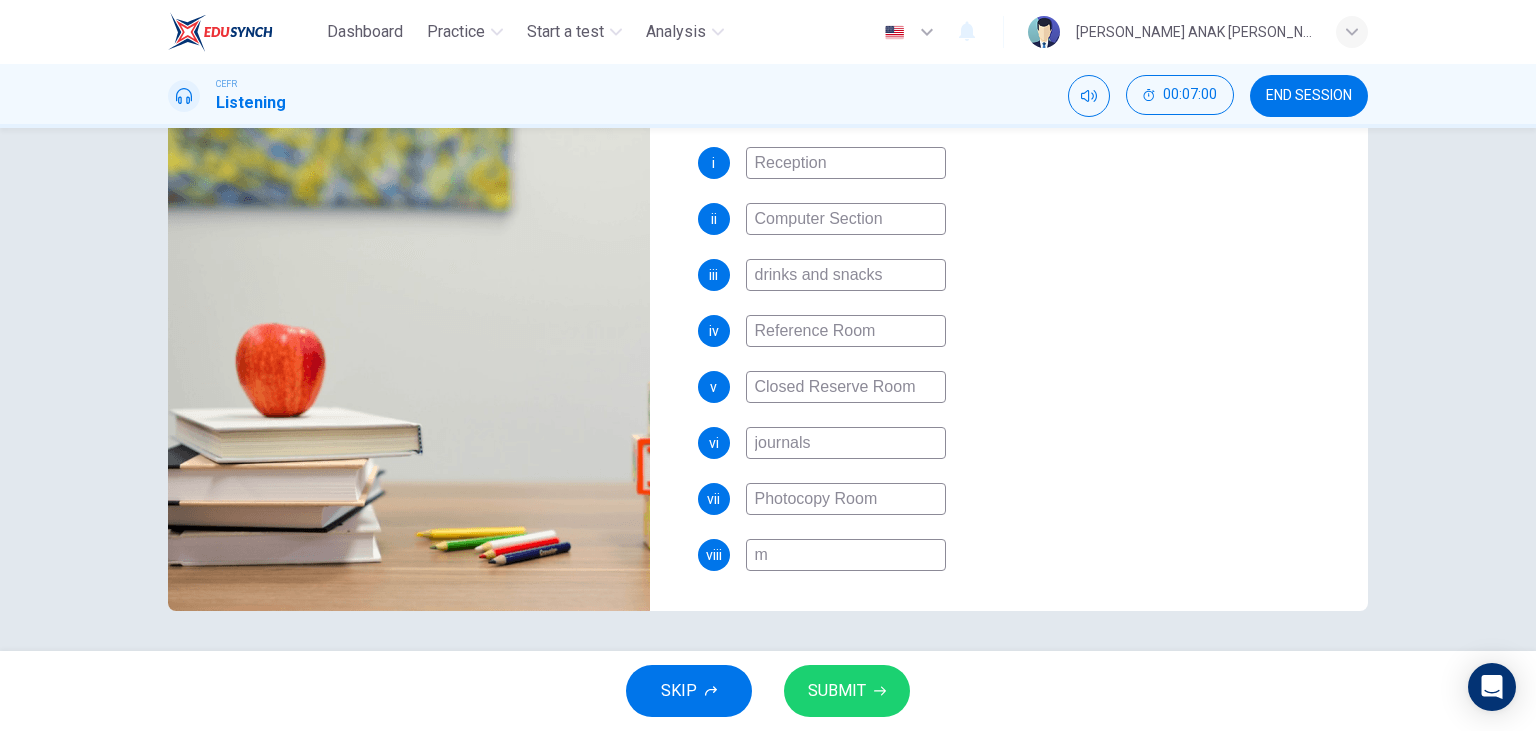 type on "mu" 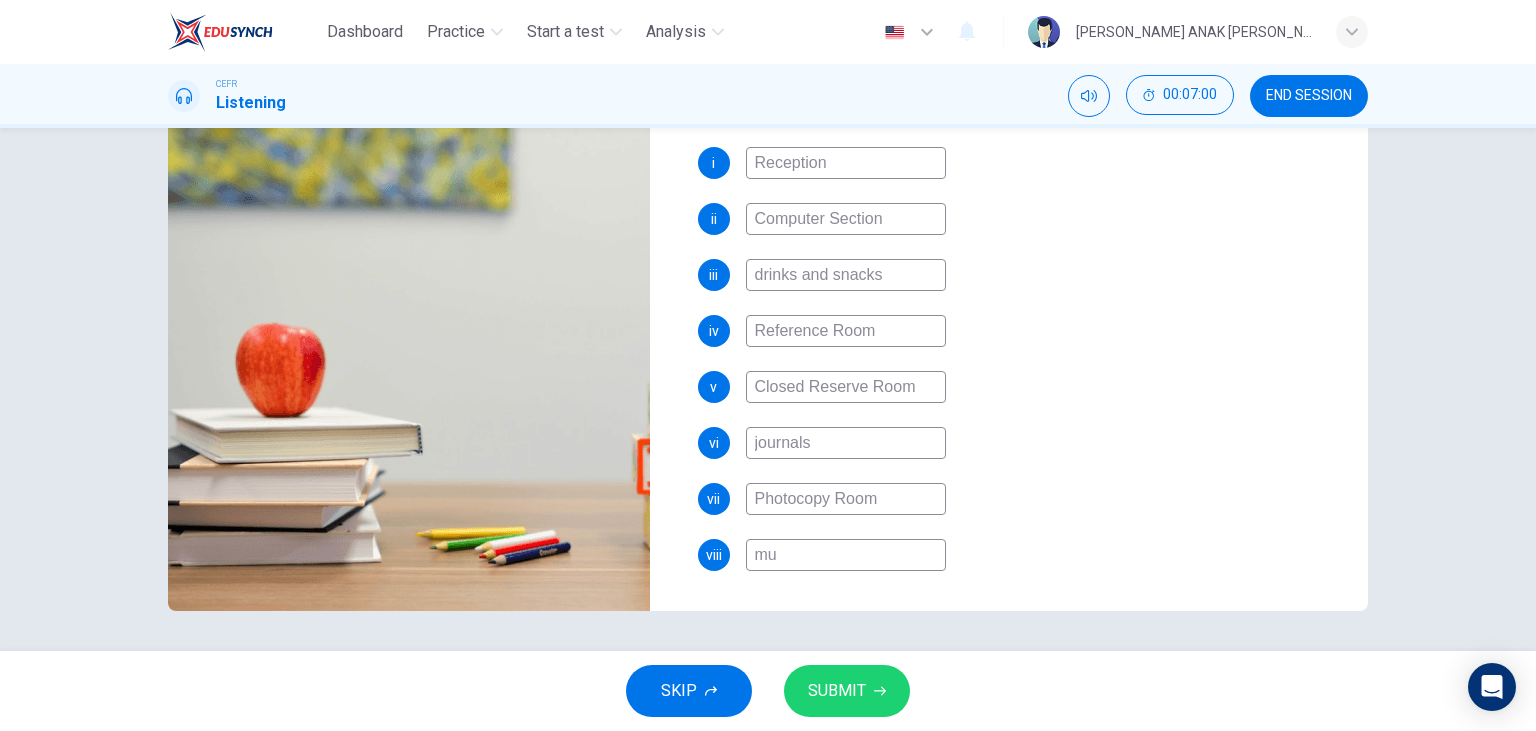 type on "76" 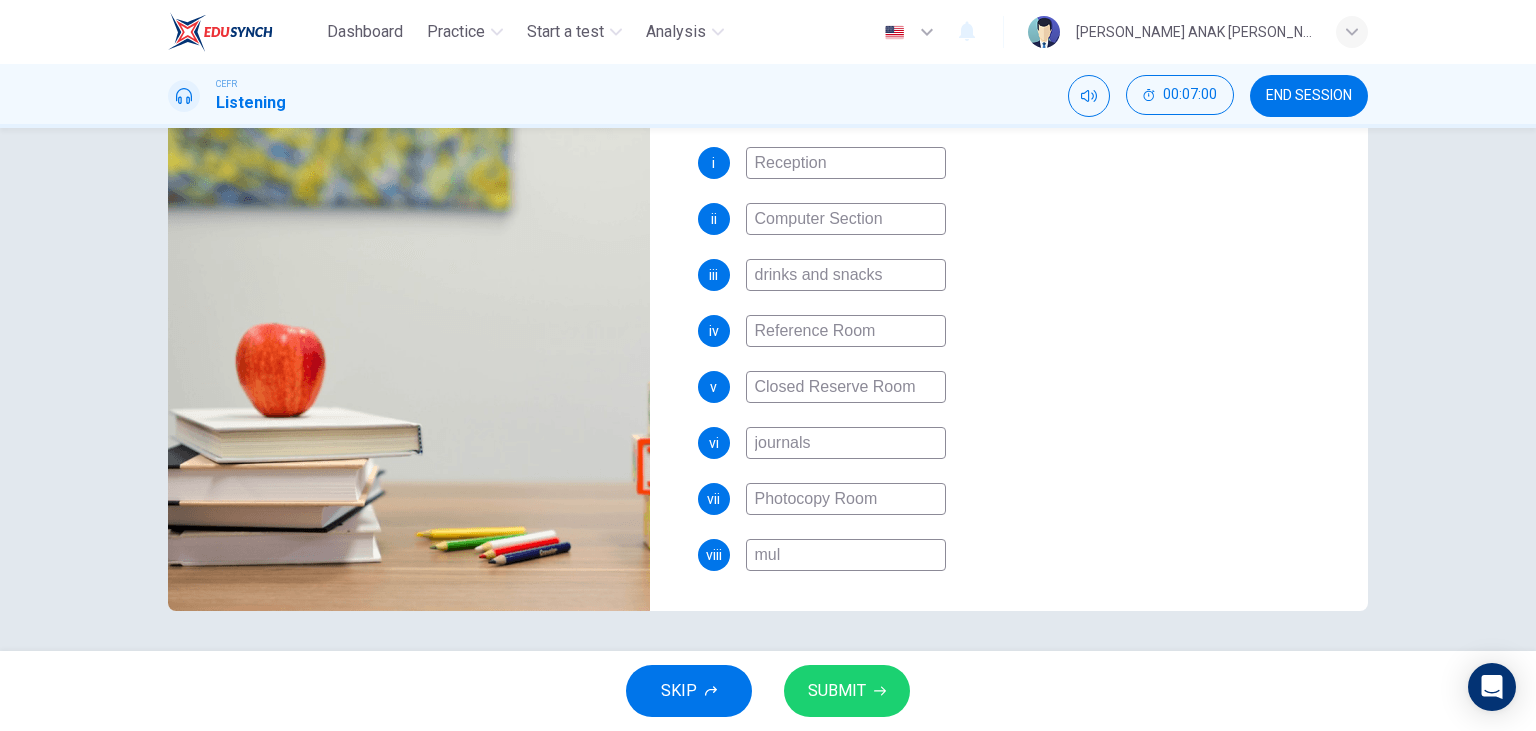 type on "76" 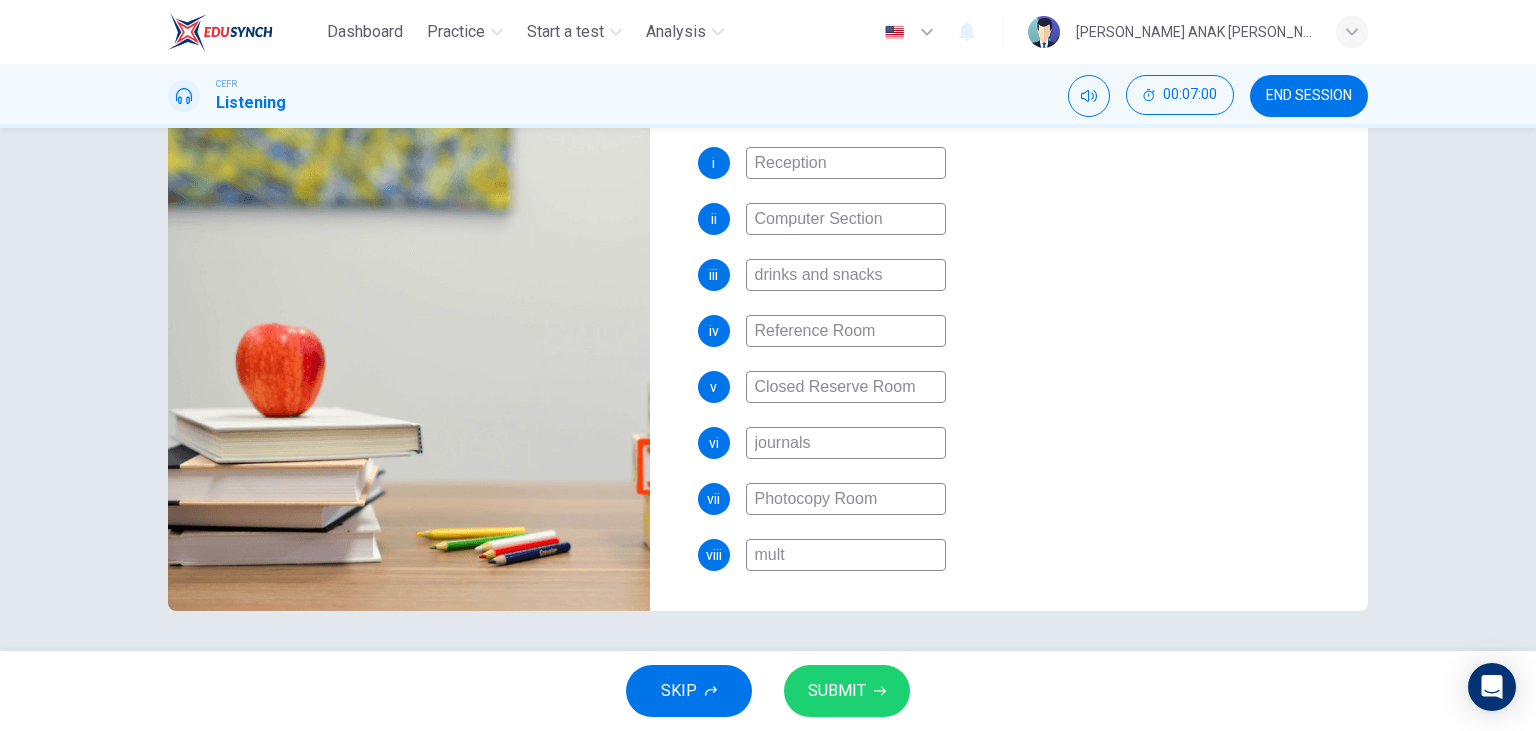 type on "multi" 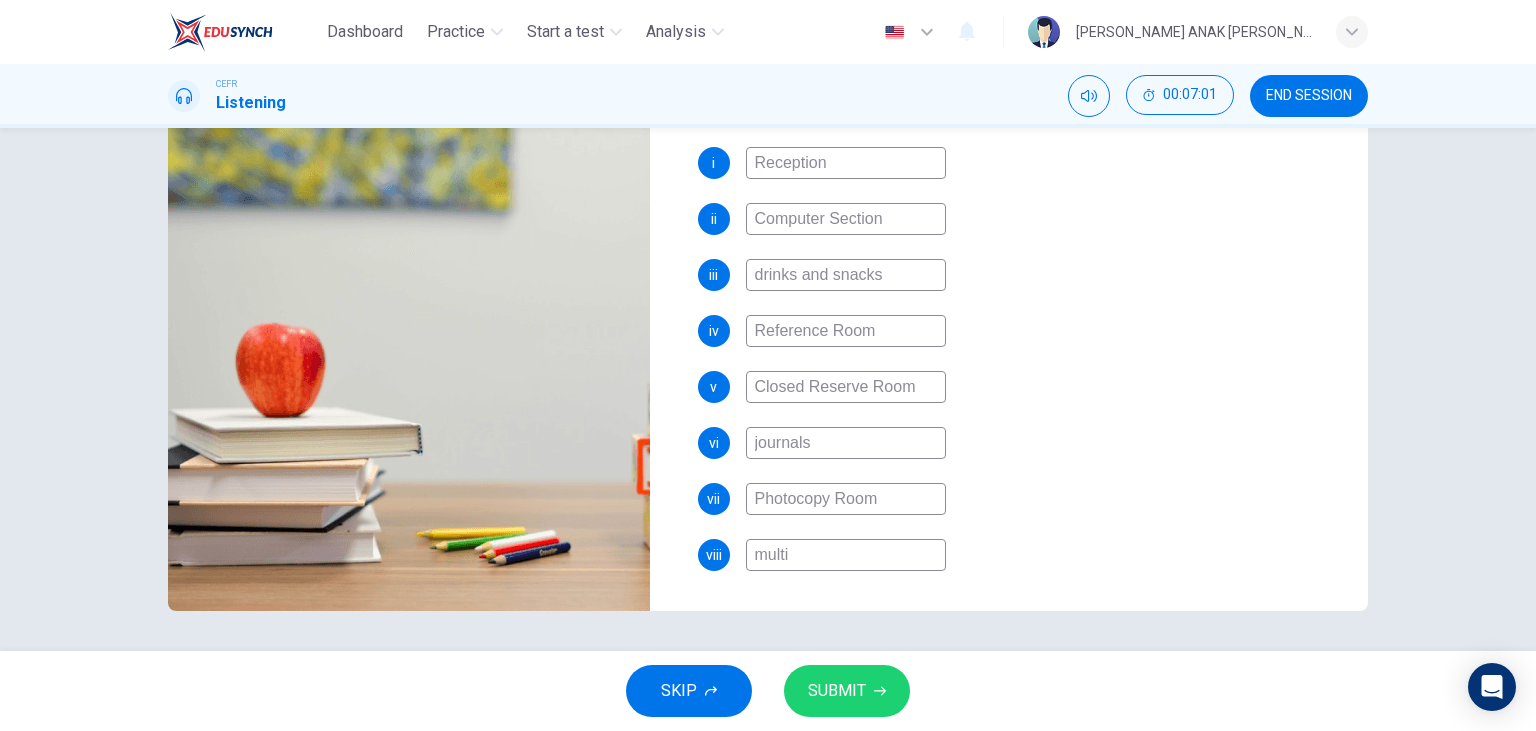type on "multim" 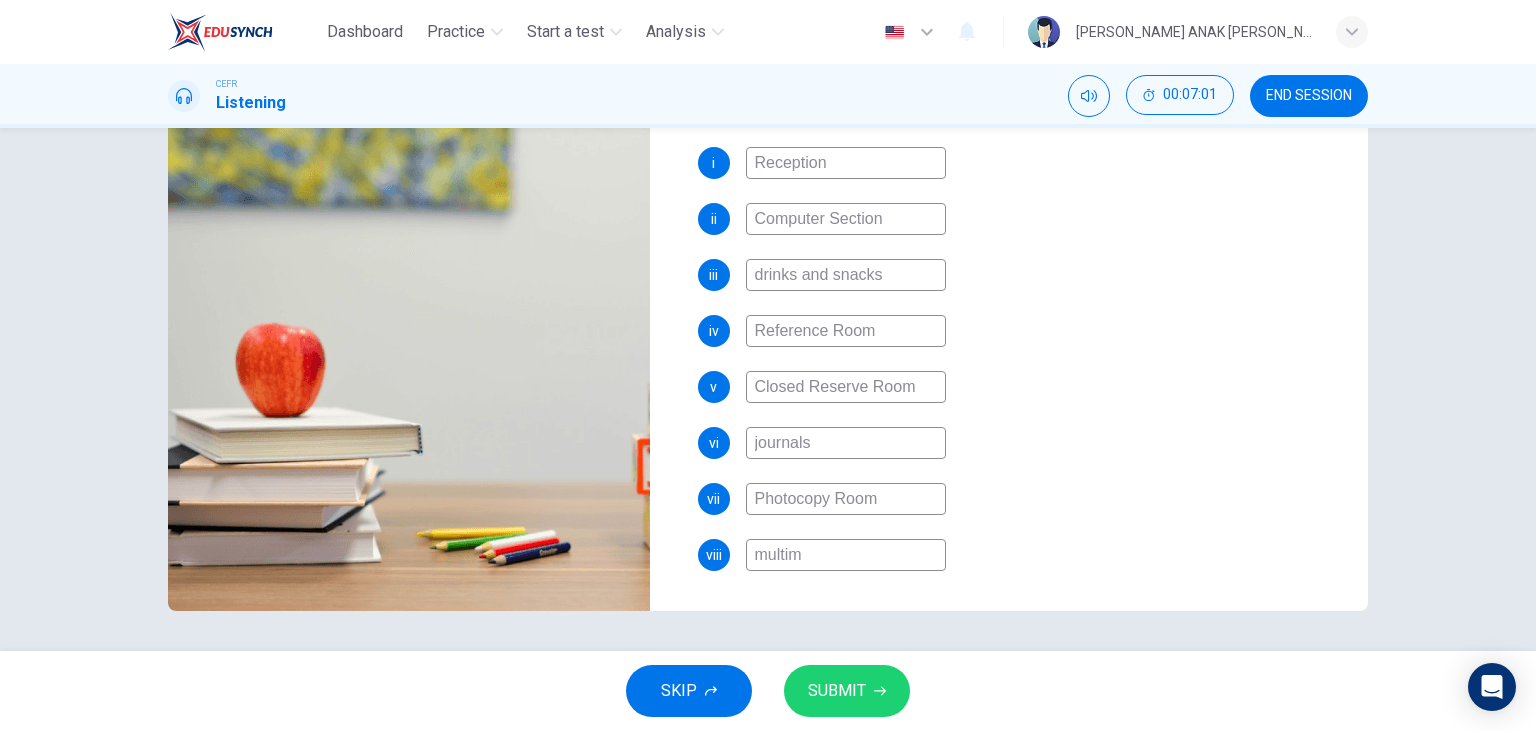 type on "76" 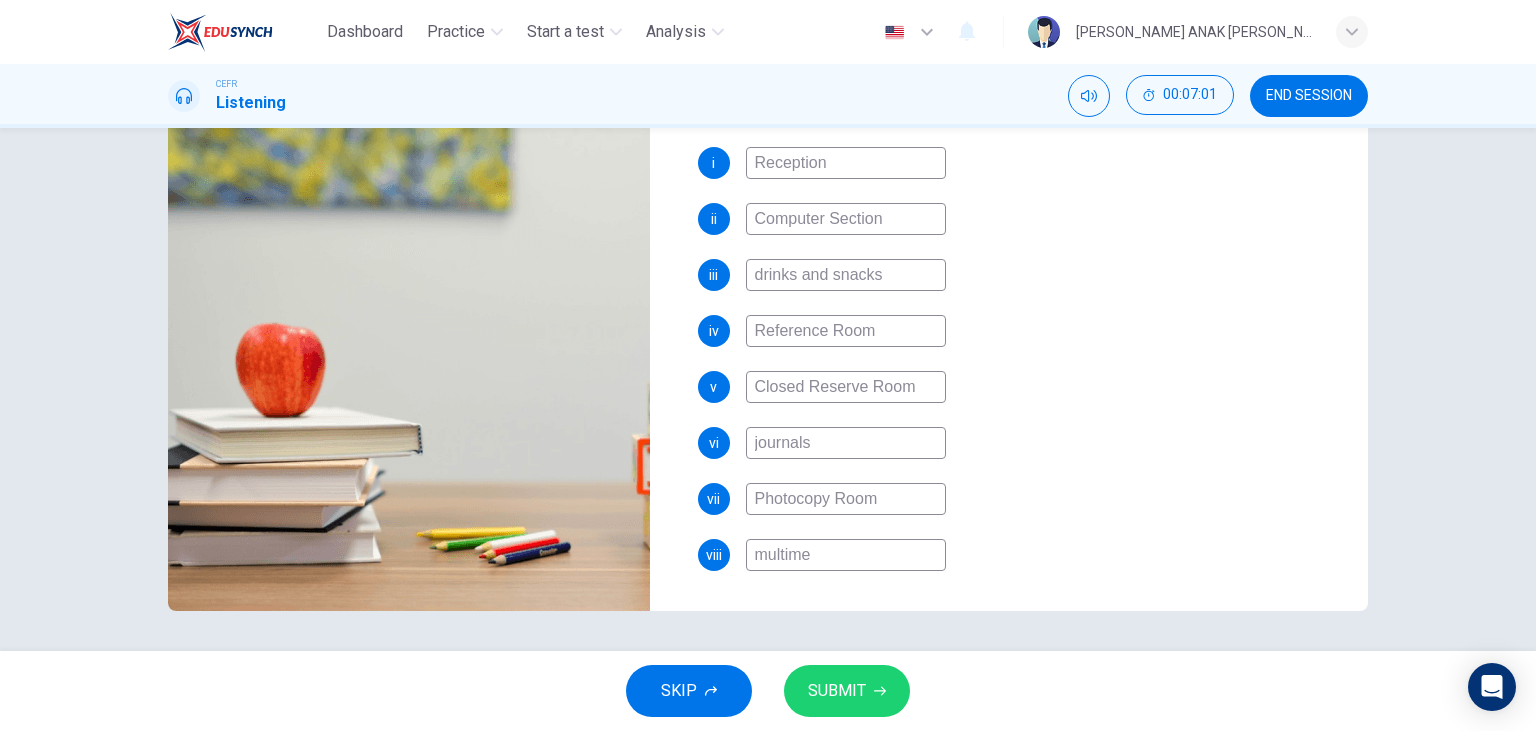 type on "77" 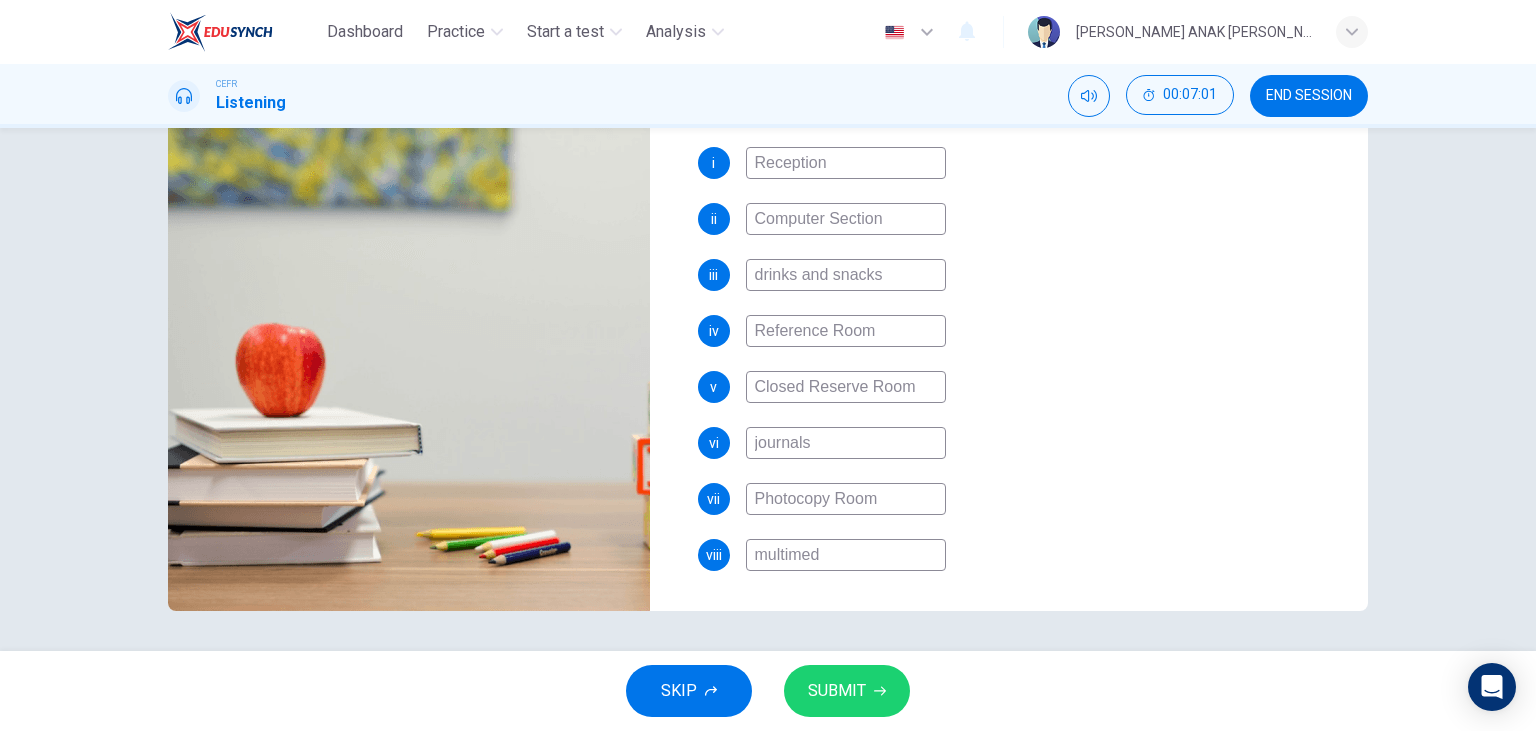type on "77" 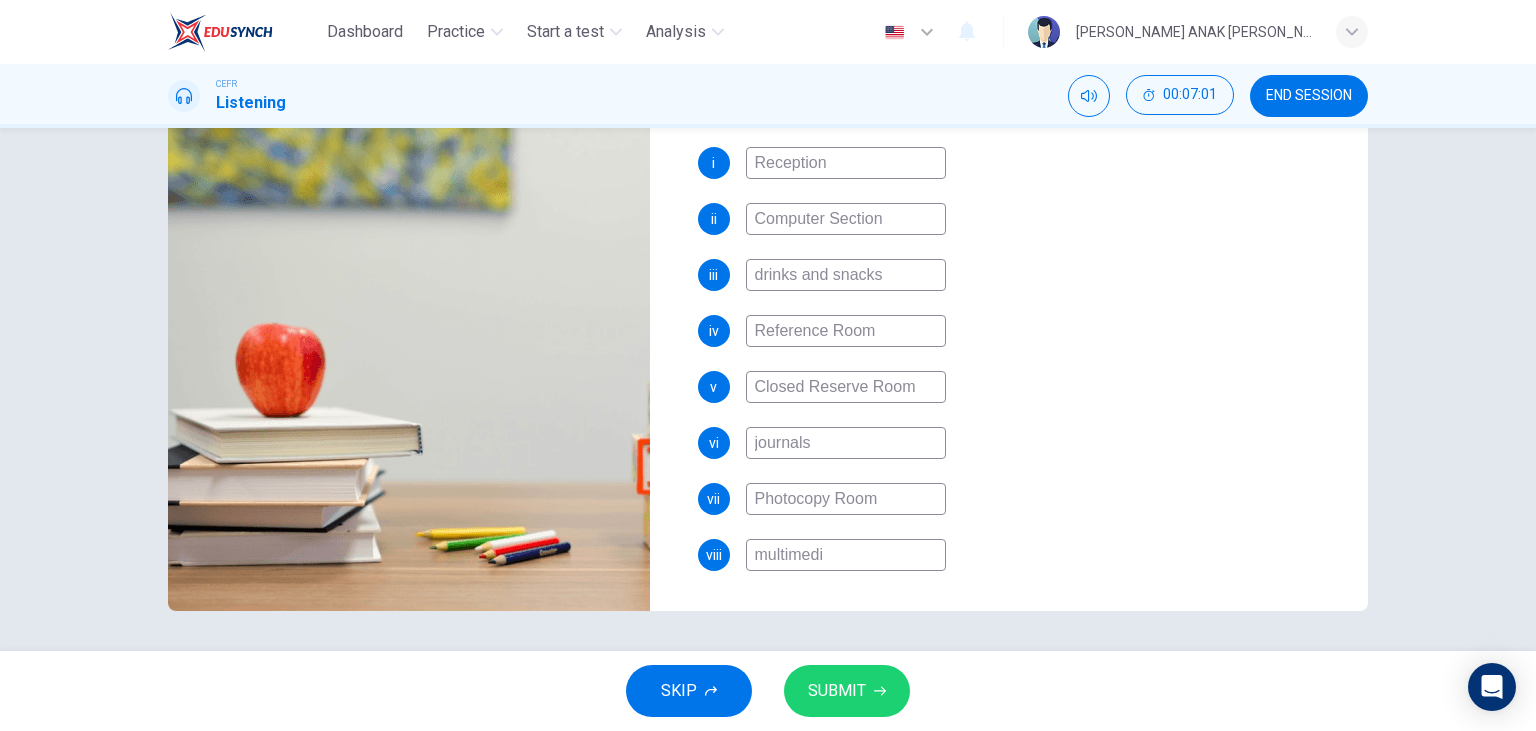 type on "77" 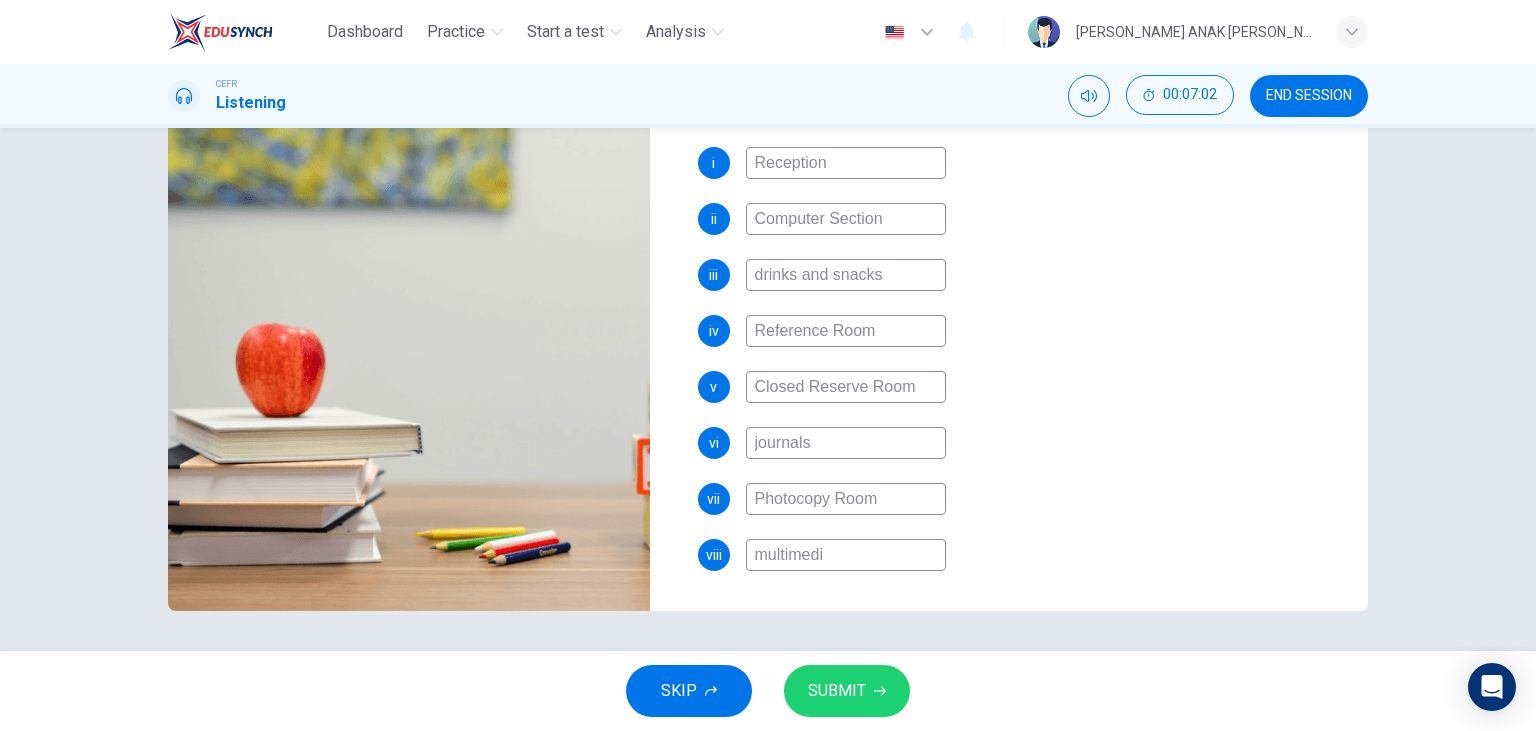 type on "multimedia" 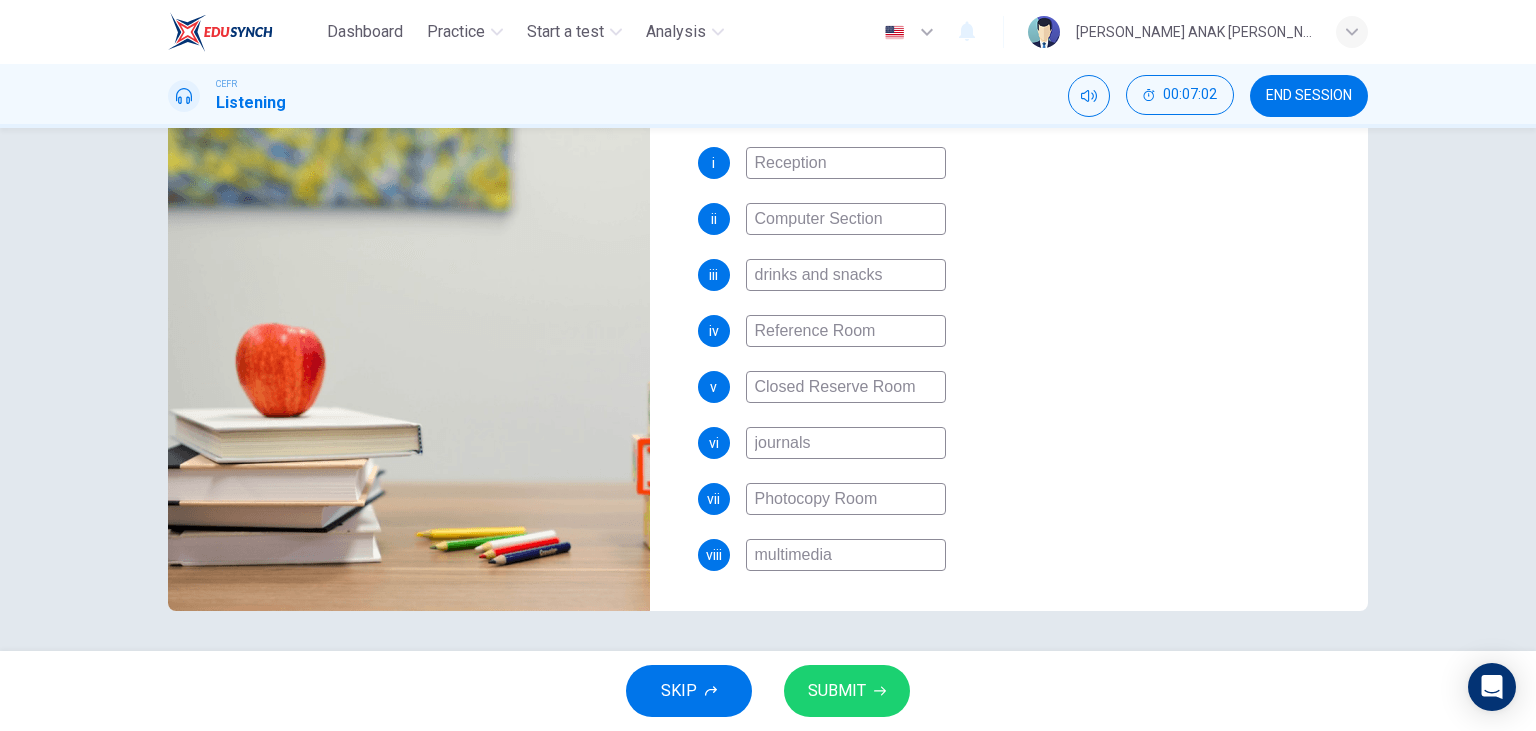 type on "77" 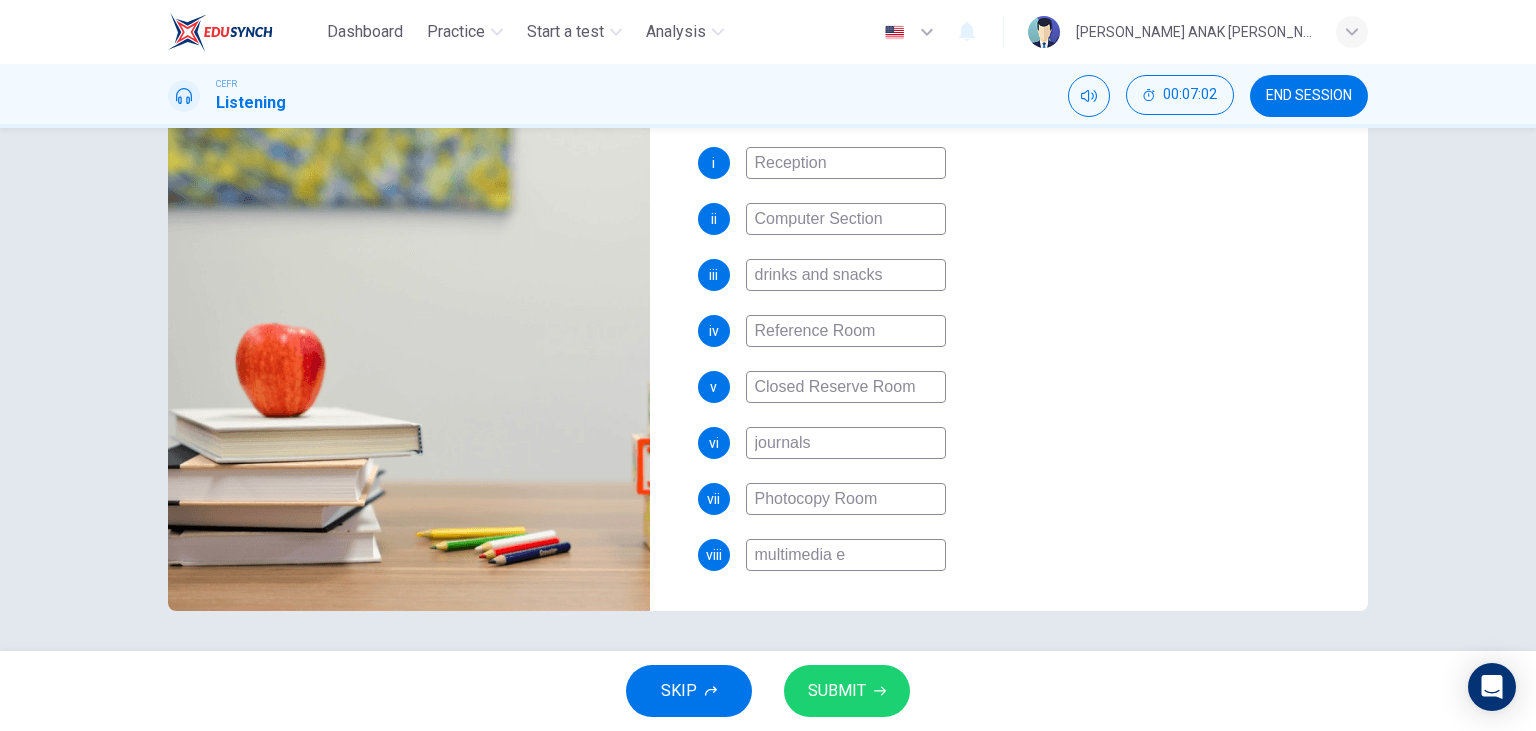 type on "77" 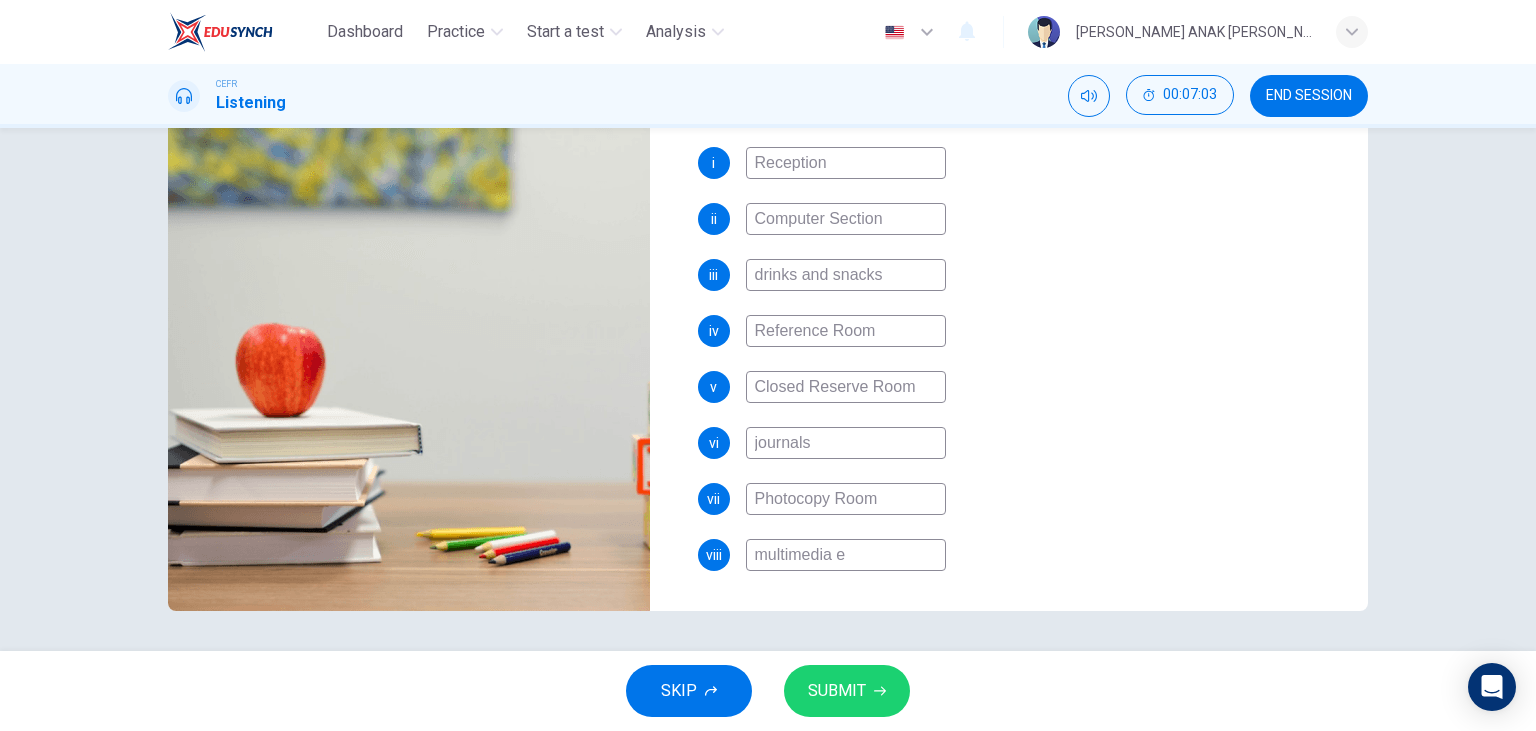 type on "multimedia eq" 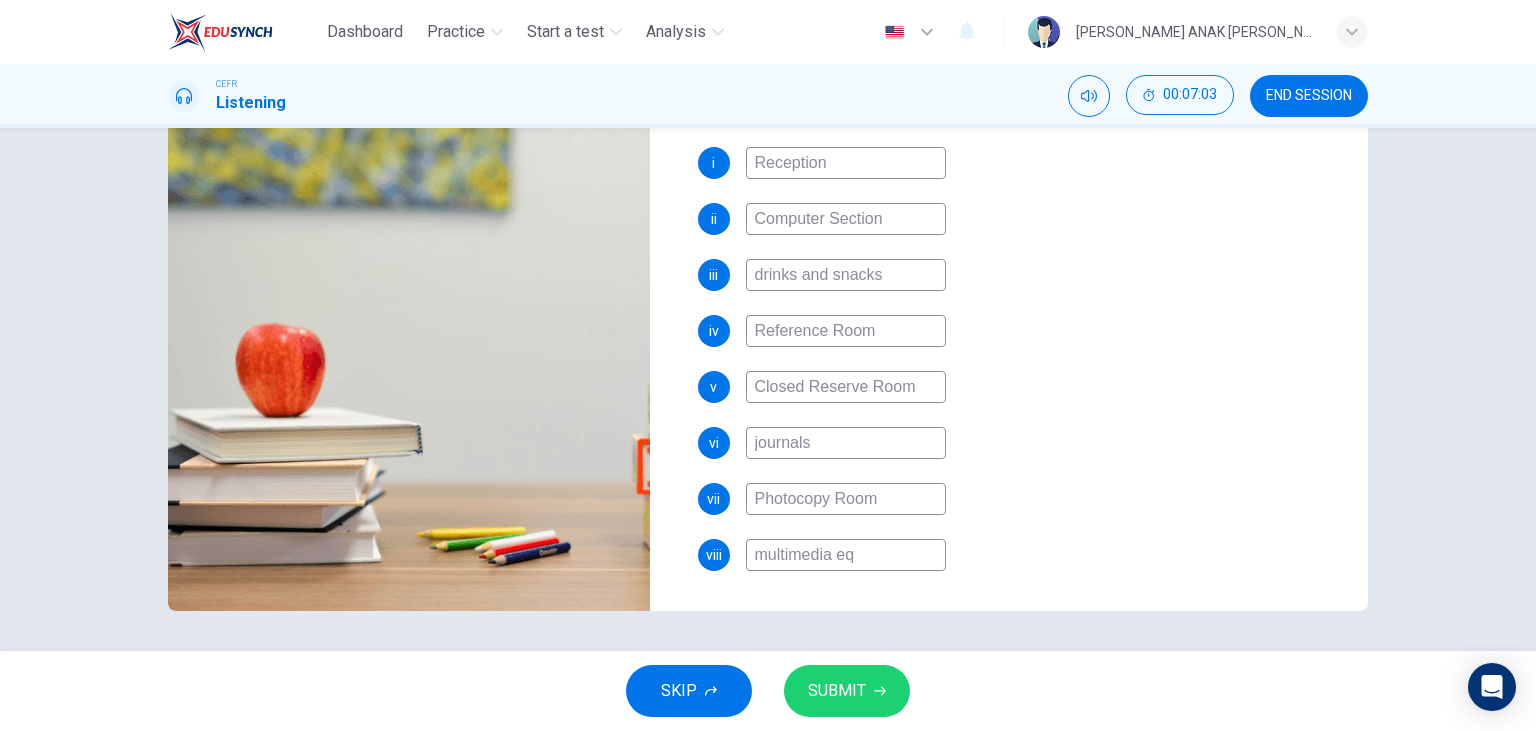 type on "multimedia equ" 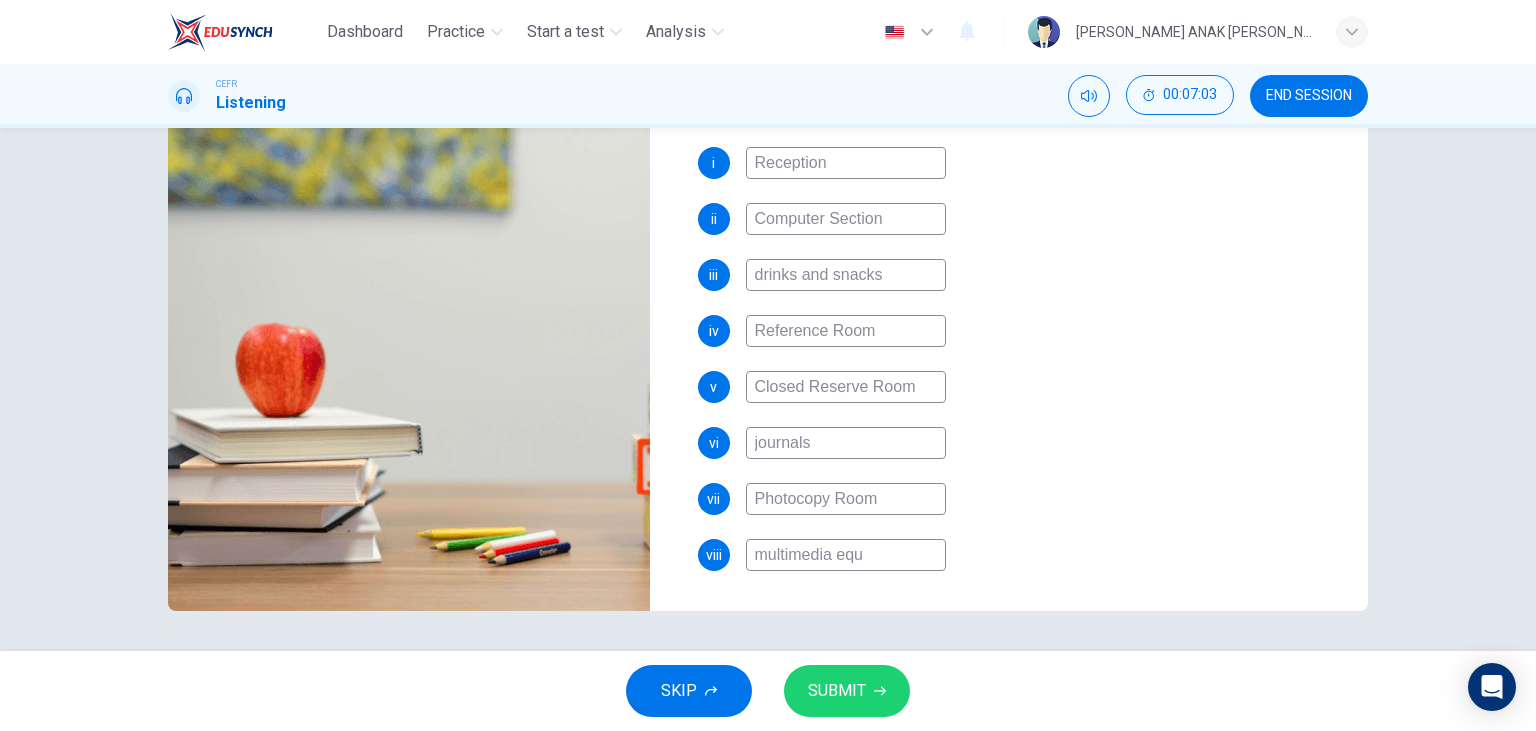 type on "multimedia equi" 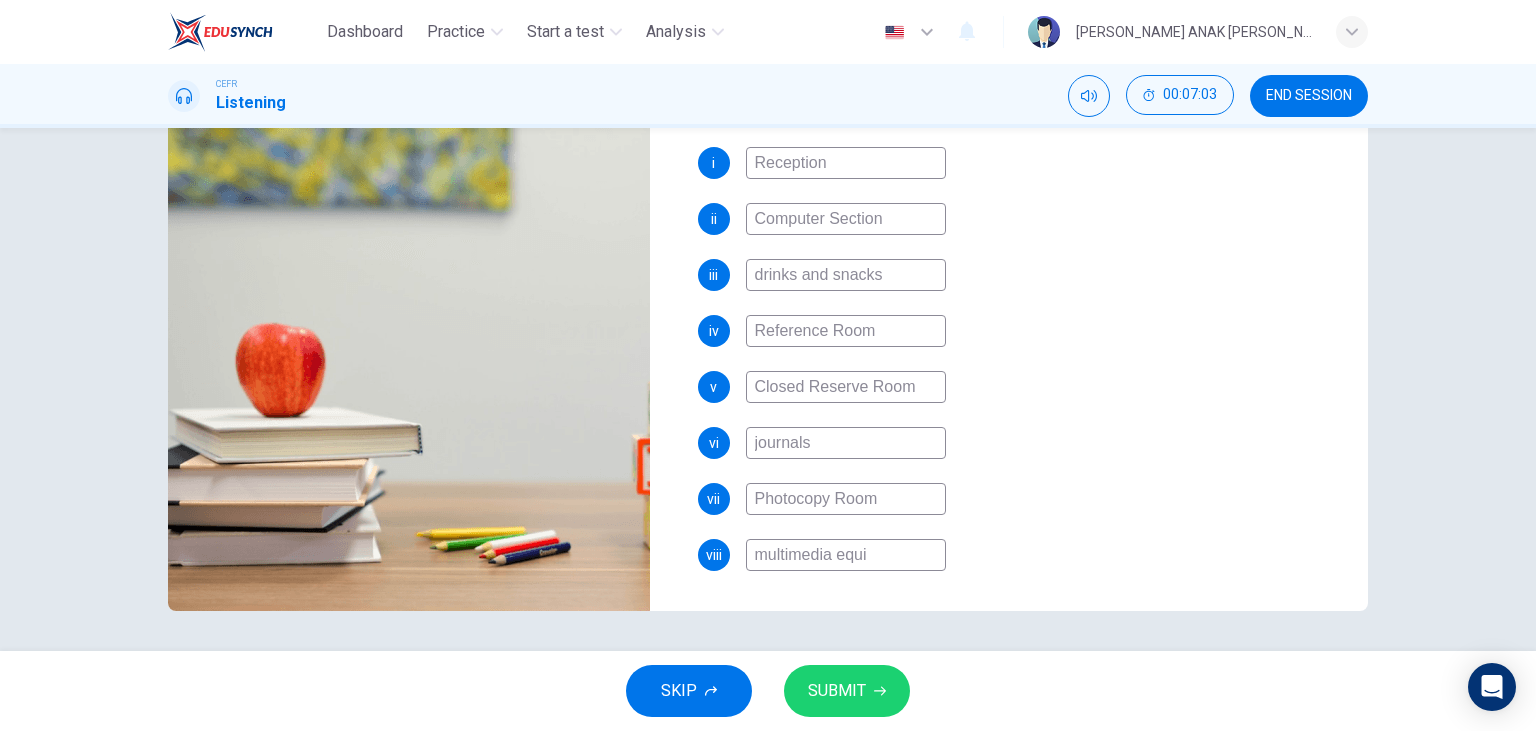 type on "77" 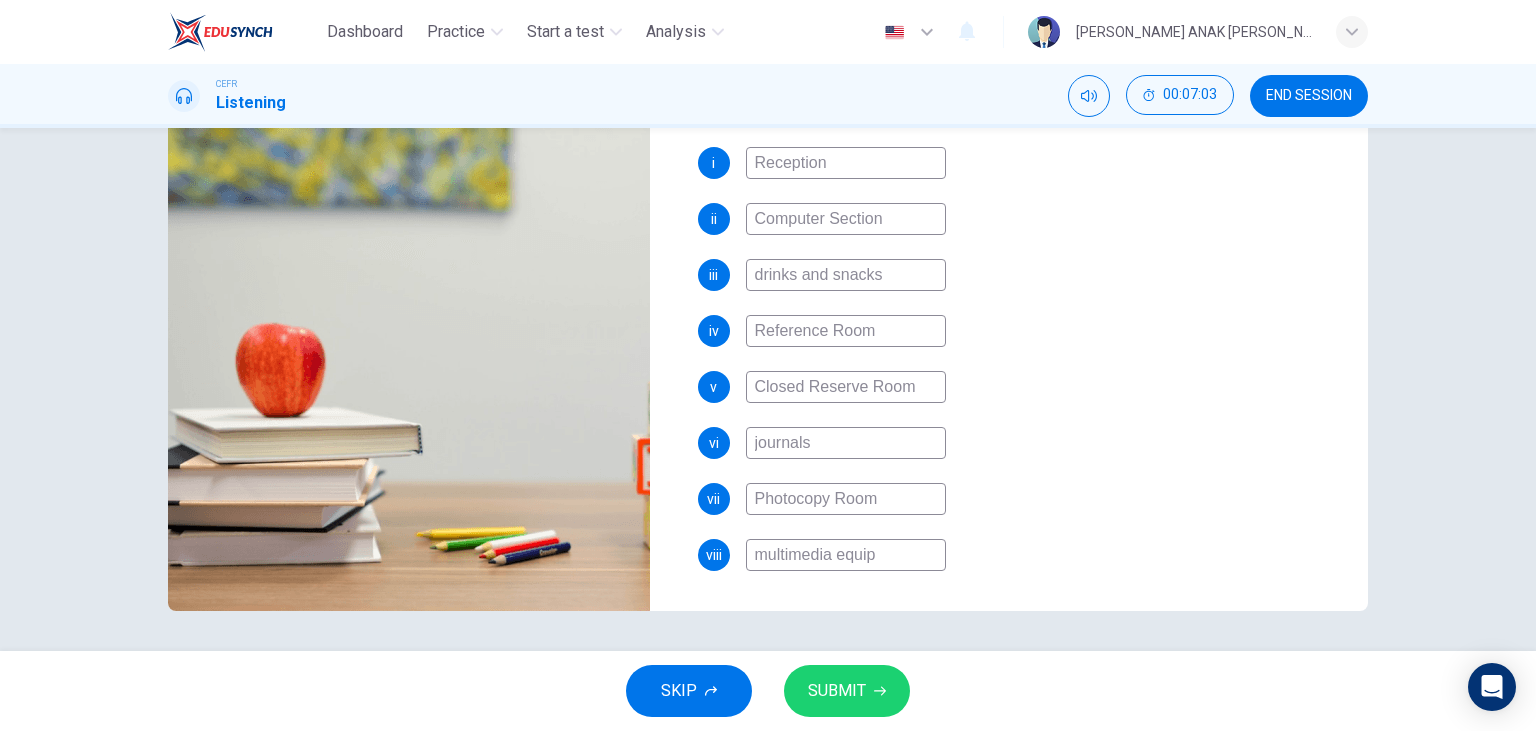 type on "77" 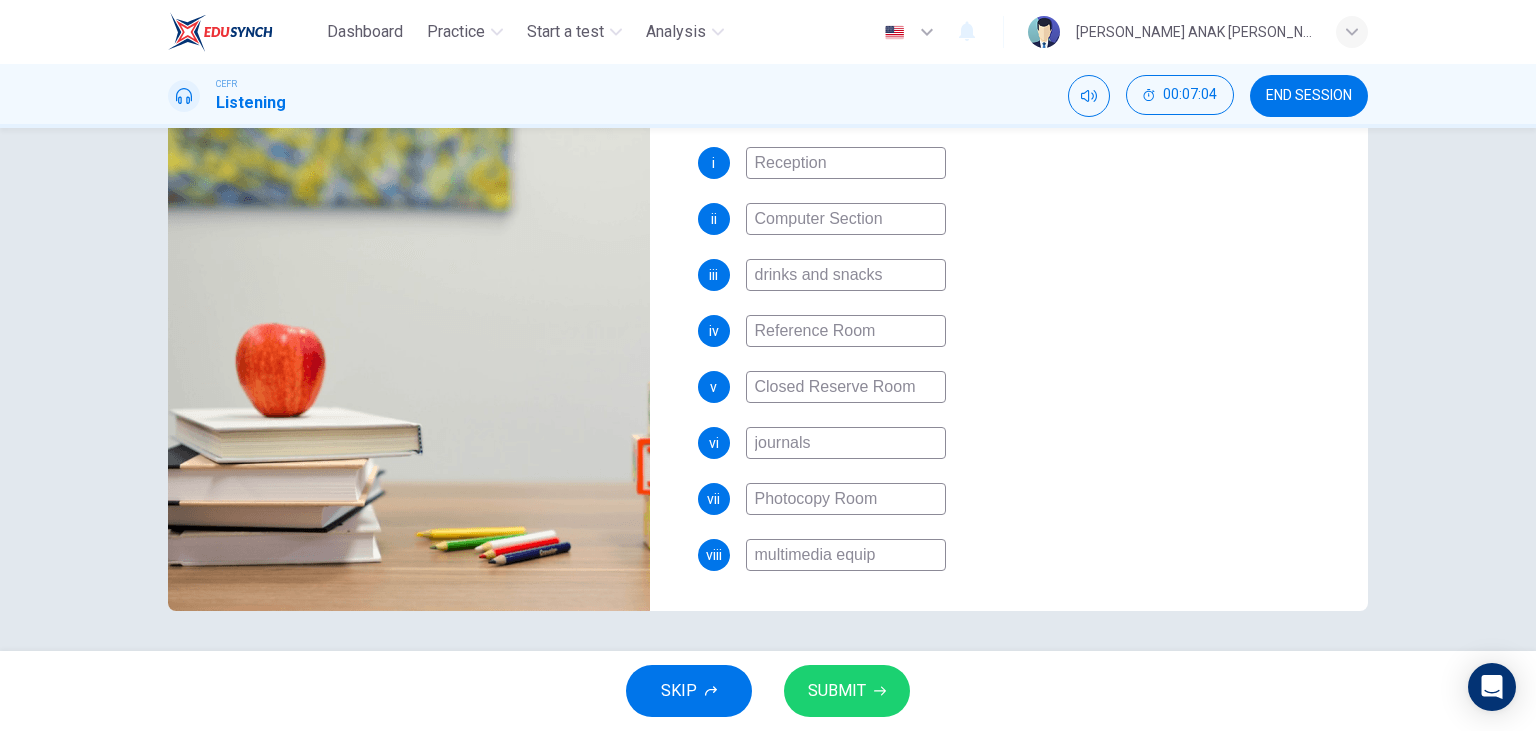 type on "multimedia equipm" 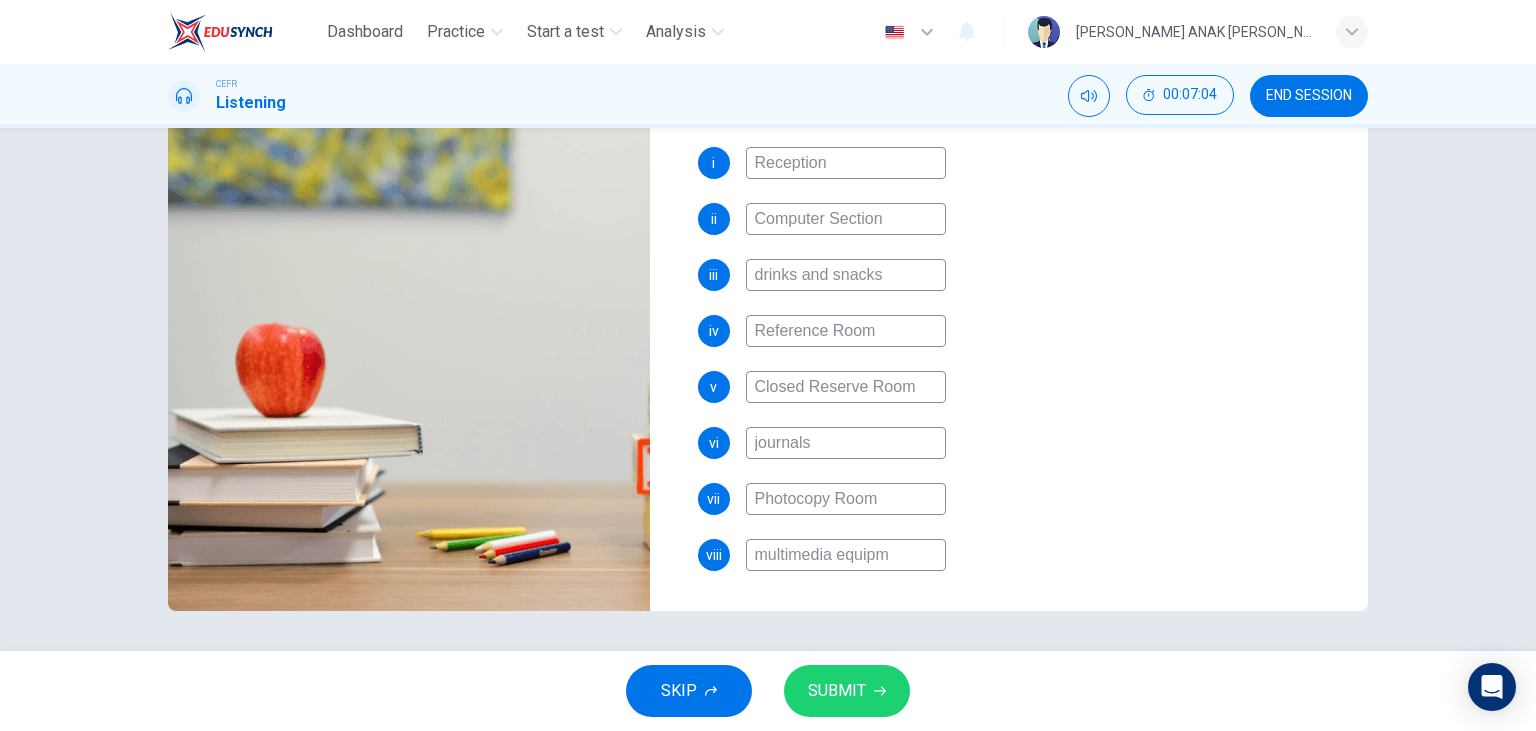 type on "multimedia equipme" 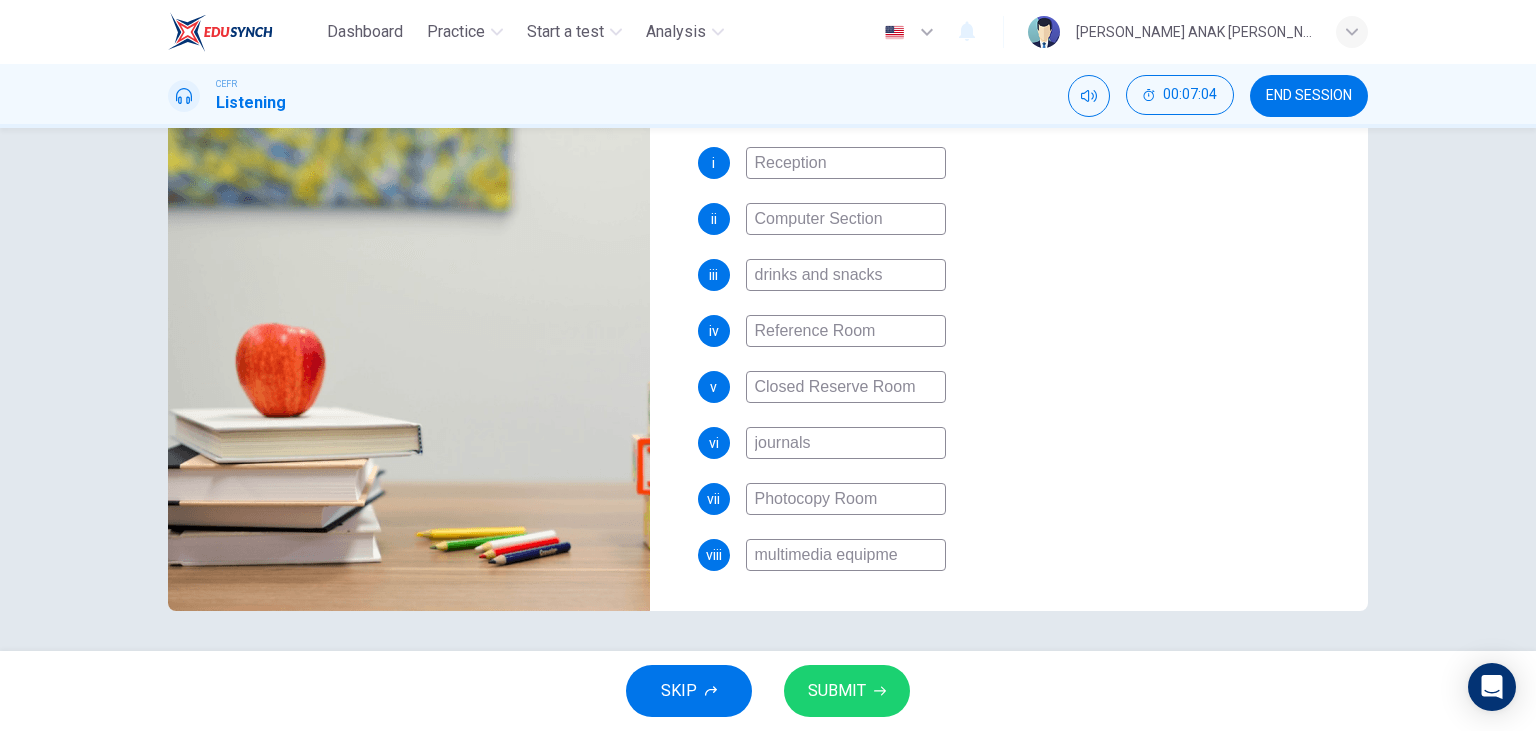 type on "77" 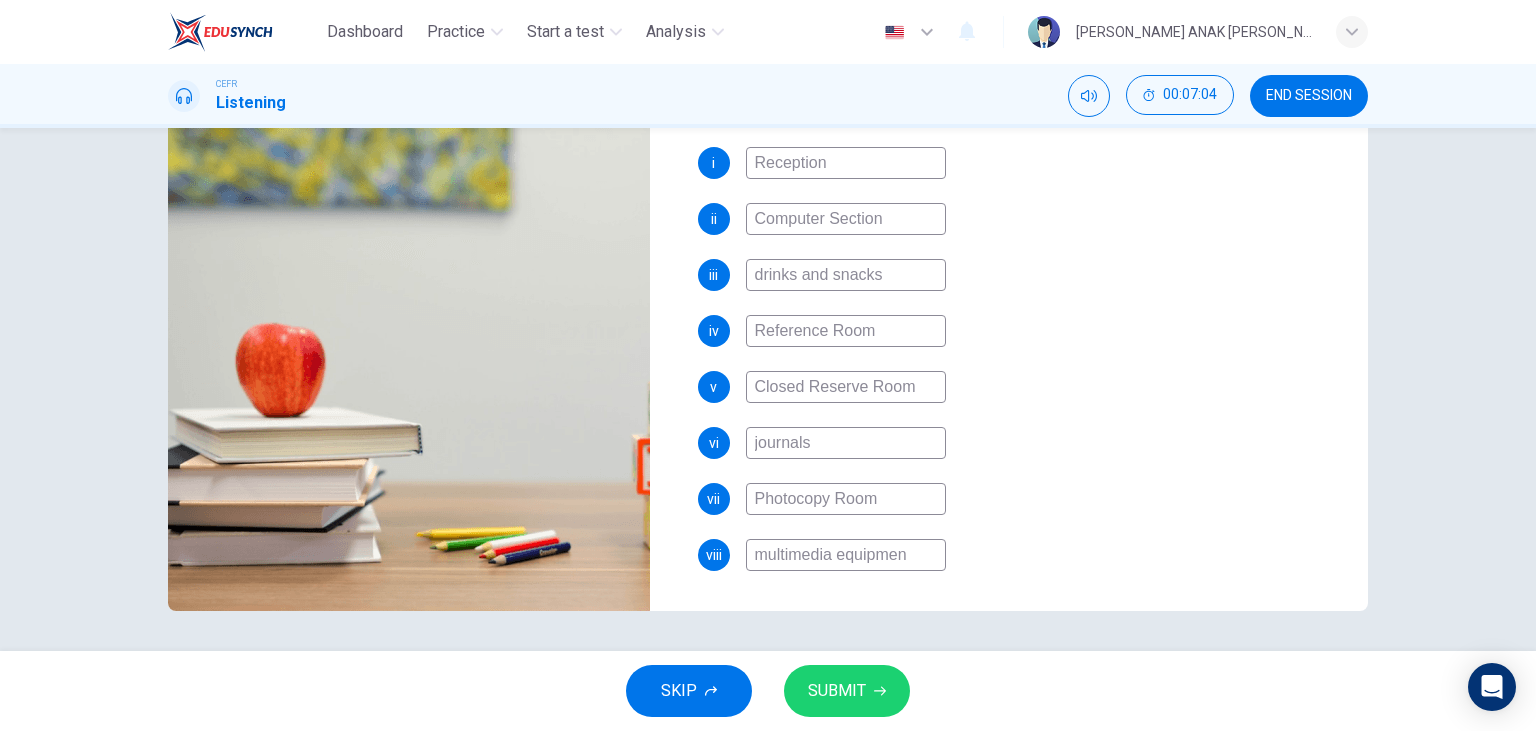 type on "77" 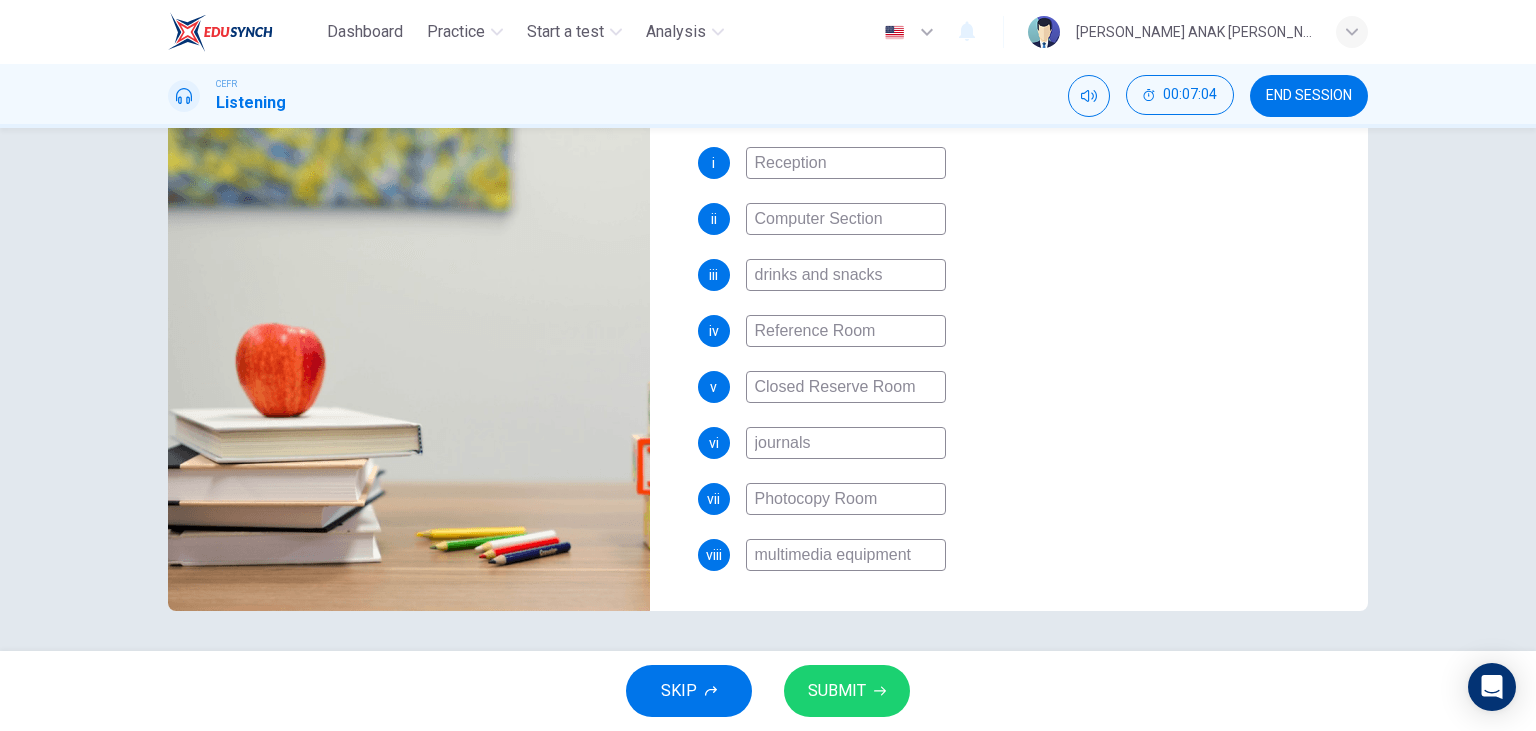 type on "77" 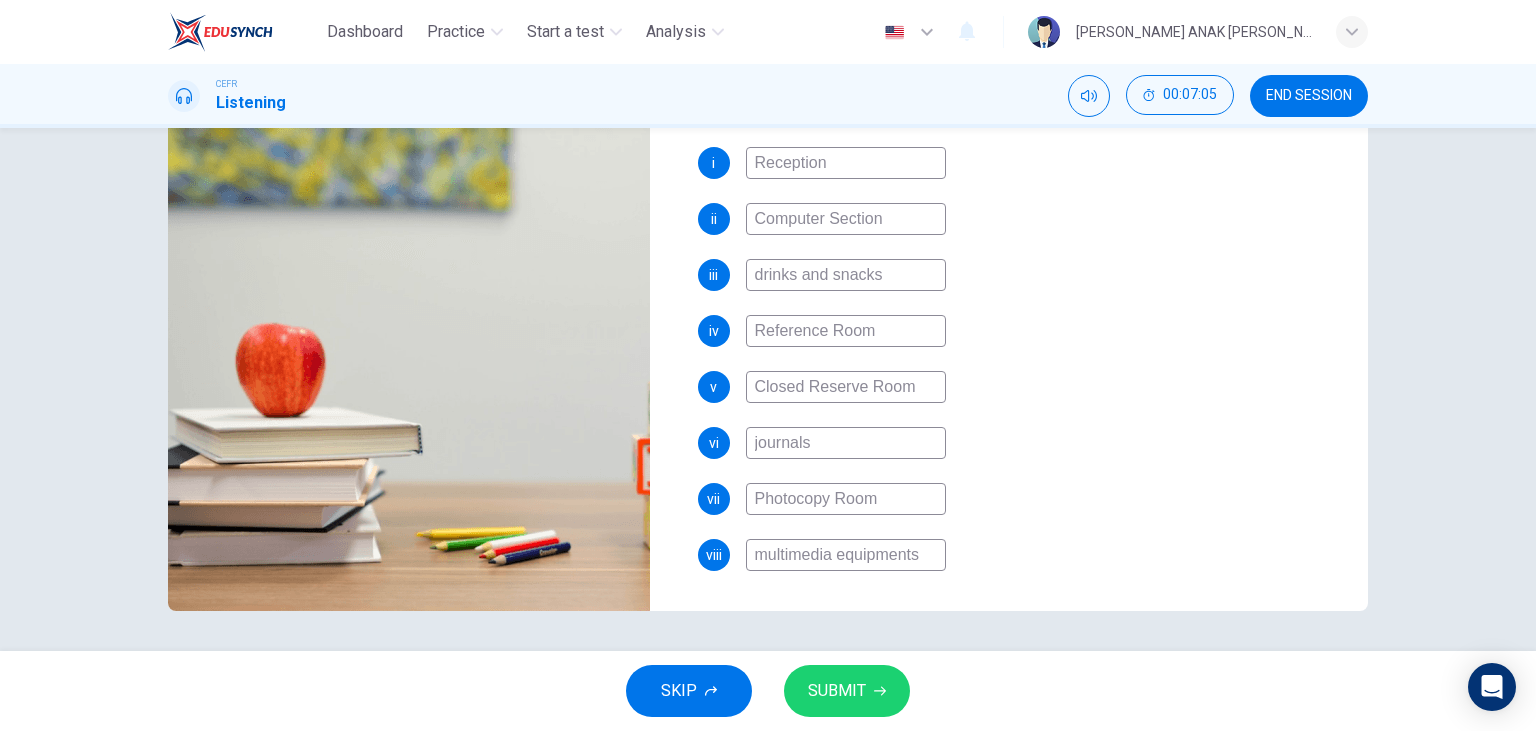 type on "78" 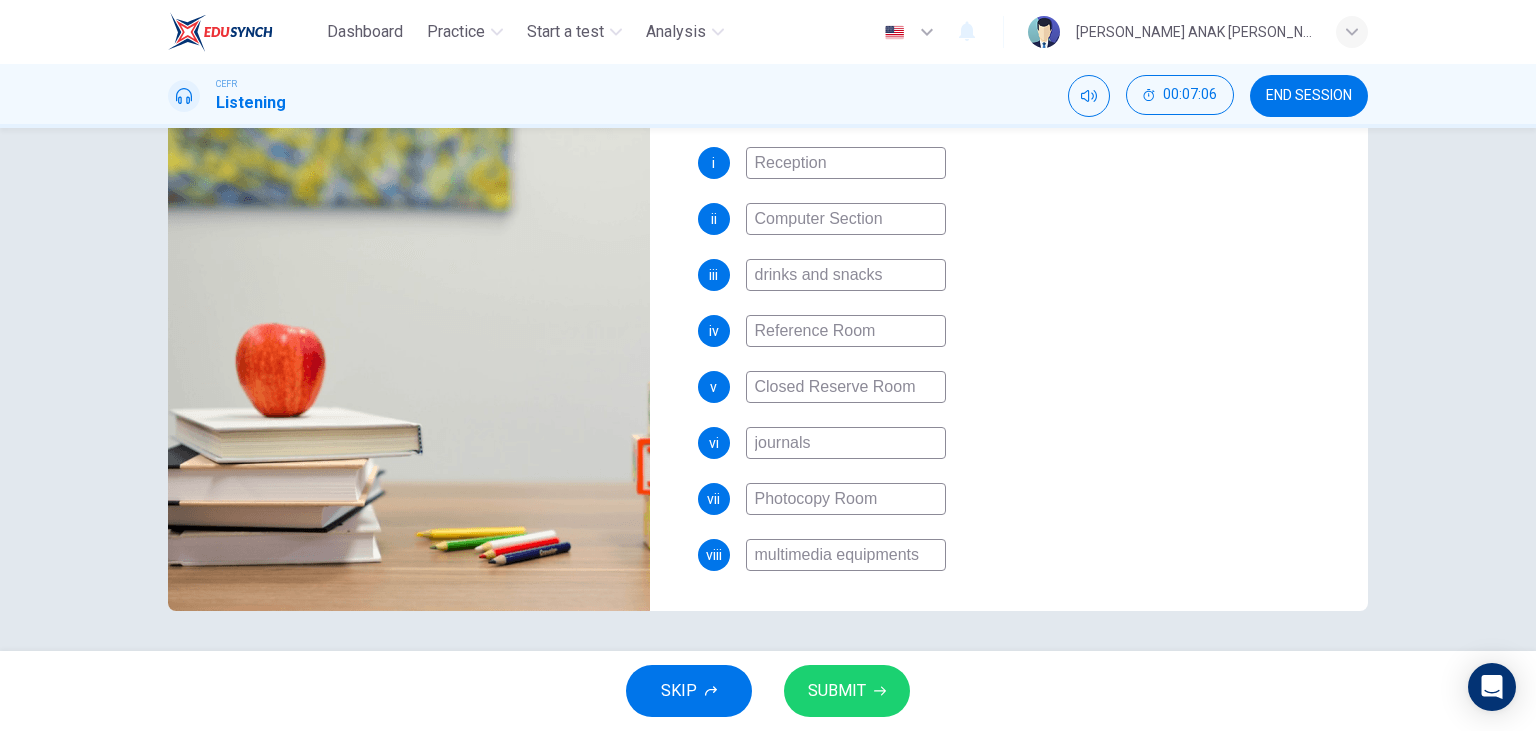 type on "multimedia equipments" 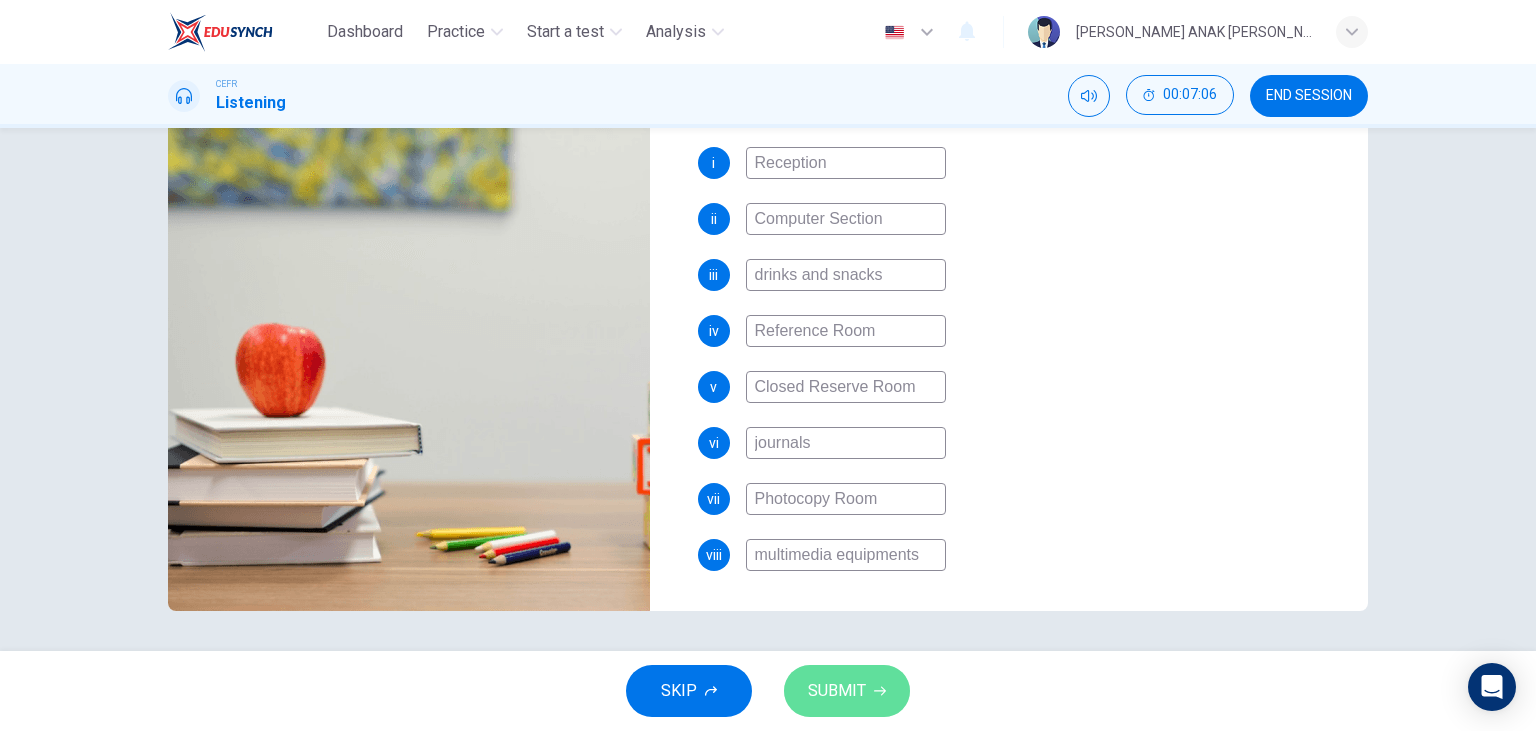 click on "SUBMIT" at bounding box center [837, 691] 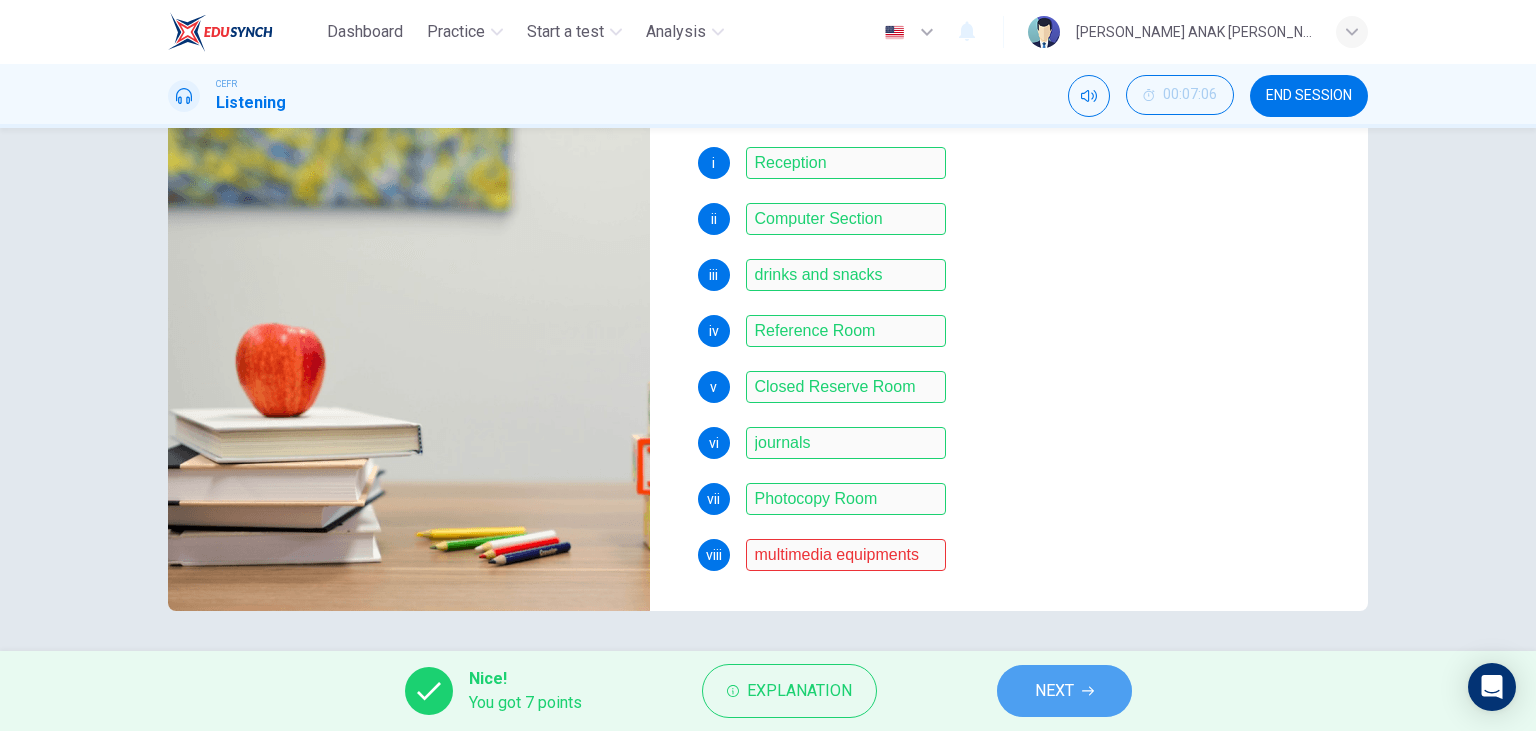 click on "NEXT" at bounding box center (1054, 691) 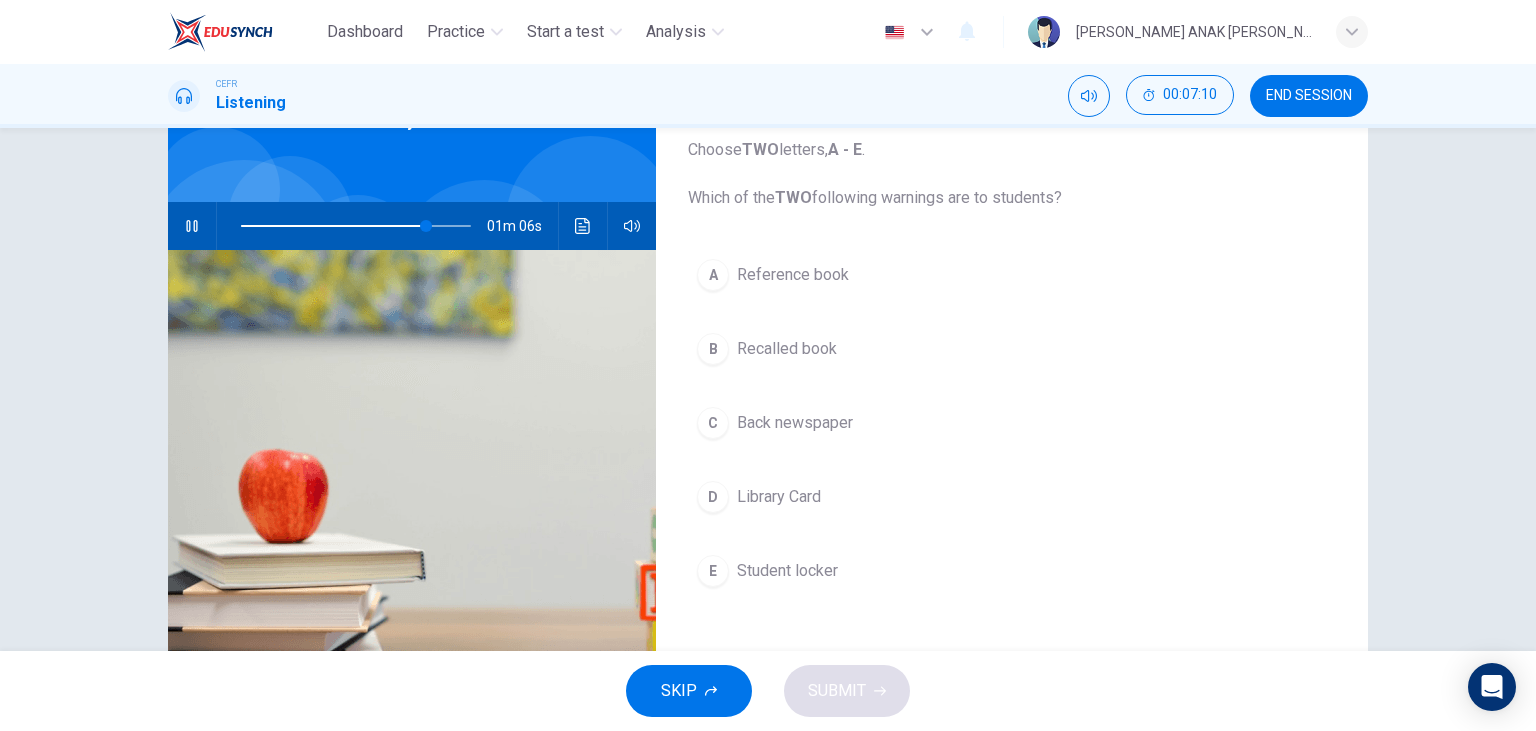 scroll, scrollTop: 126, scrollLeft: 0, axis: vertical 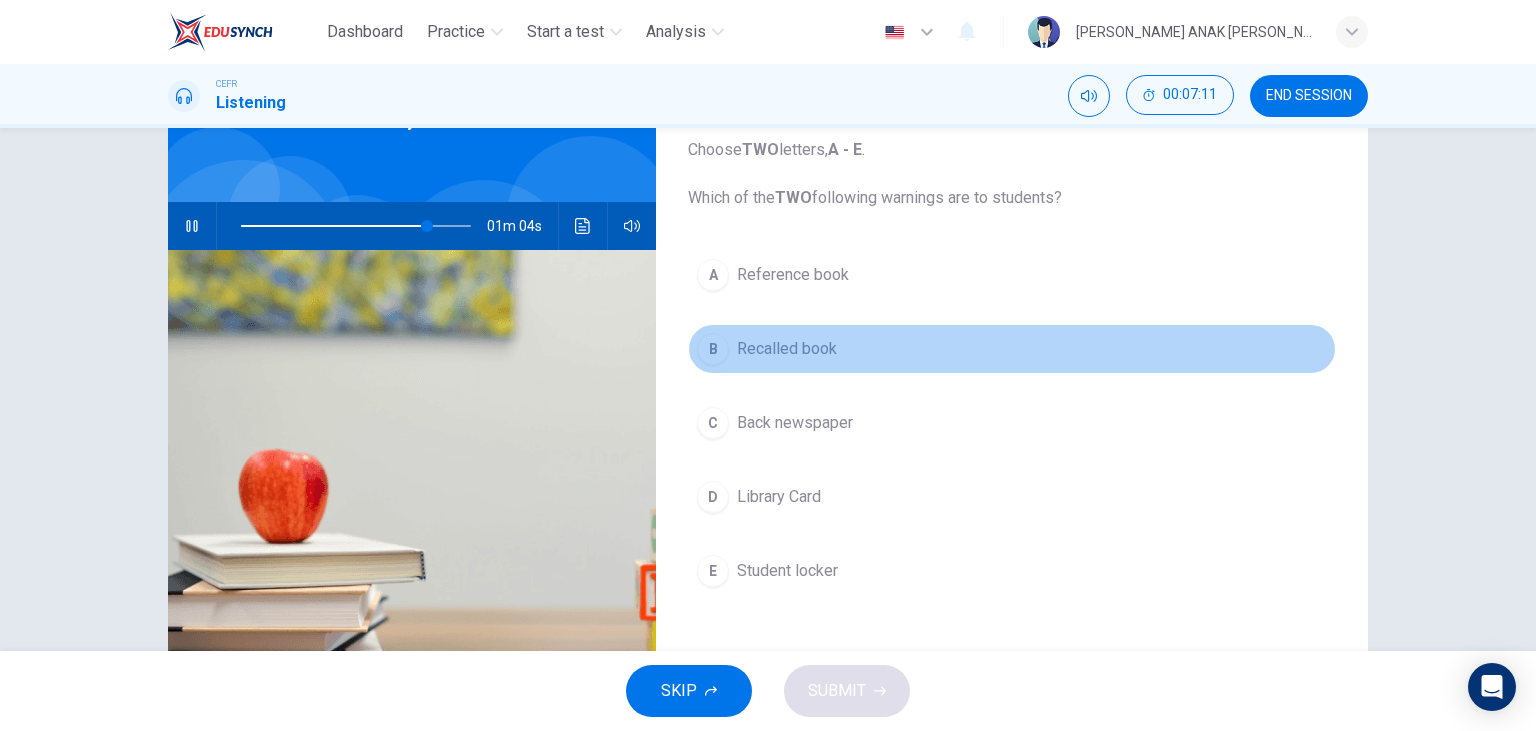 click on "B Recalled book" at bounding box center (1012, 349) 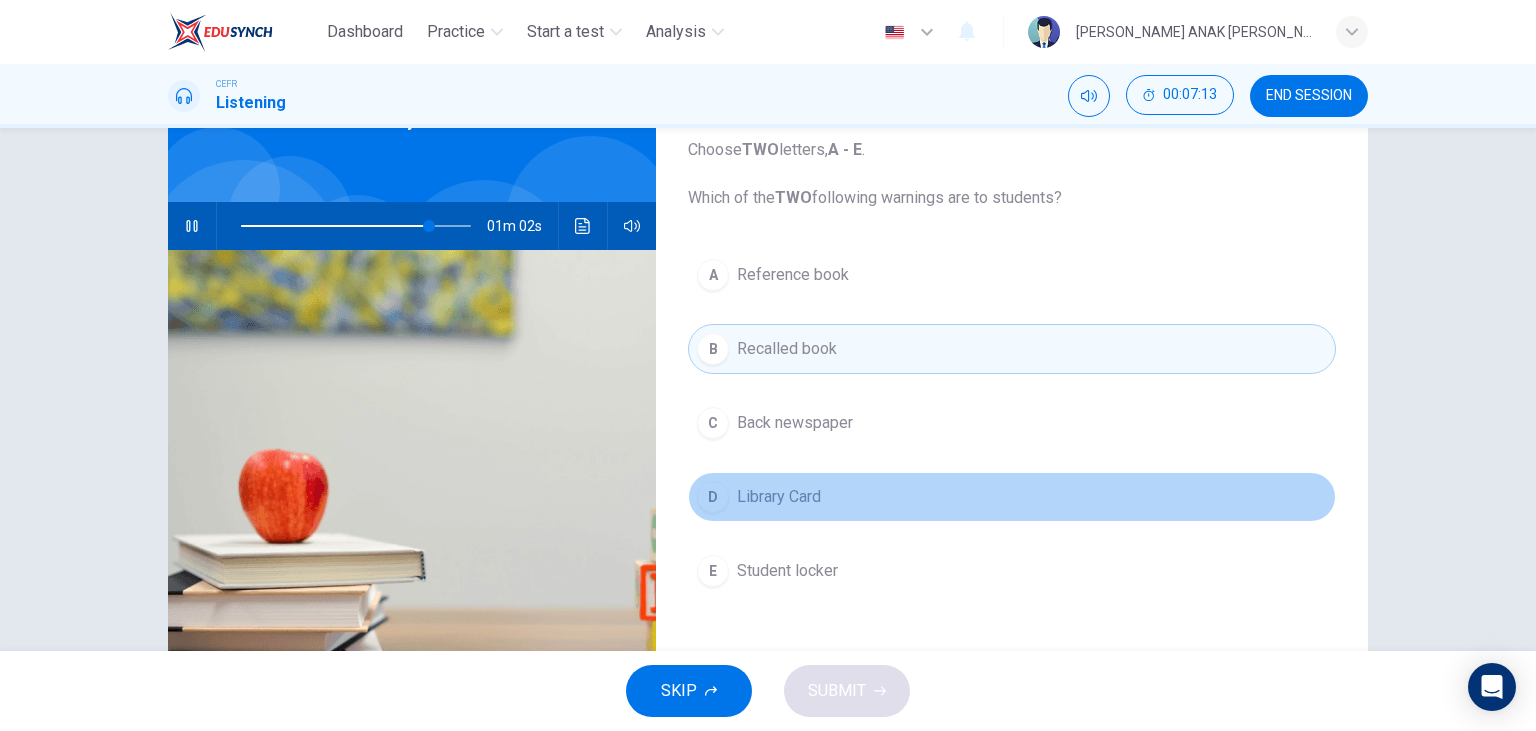 click on "Library Card" at bounding box center (779, 497) 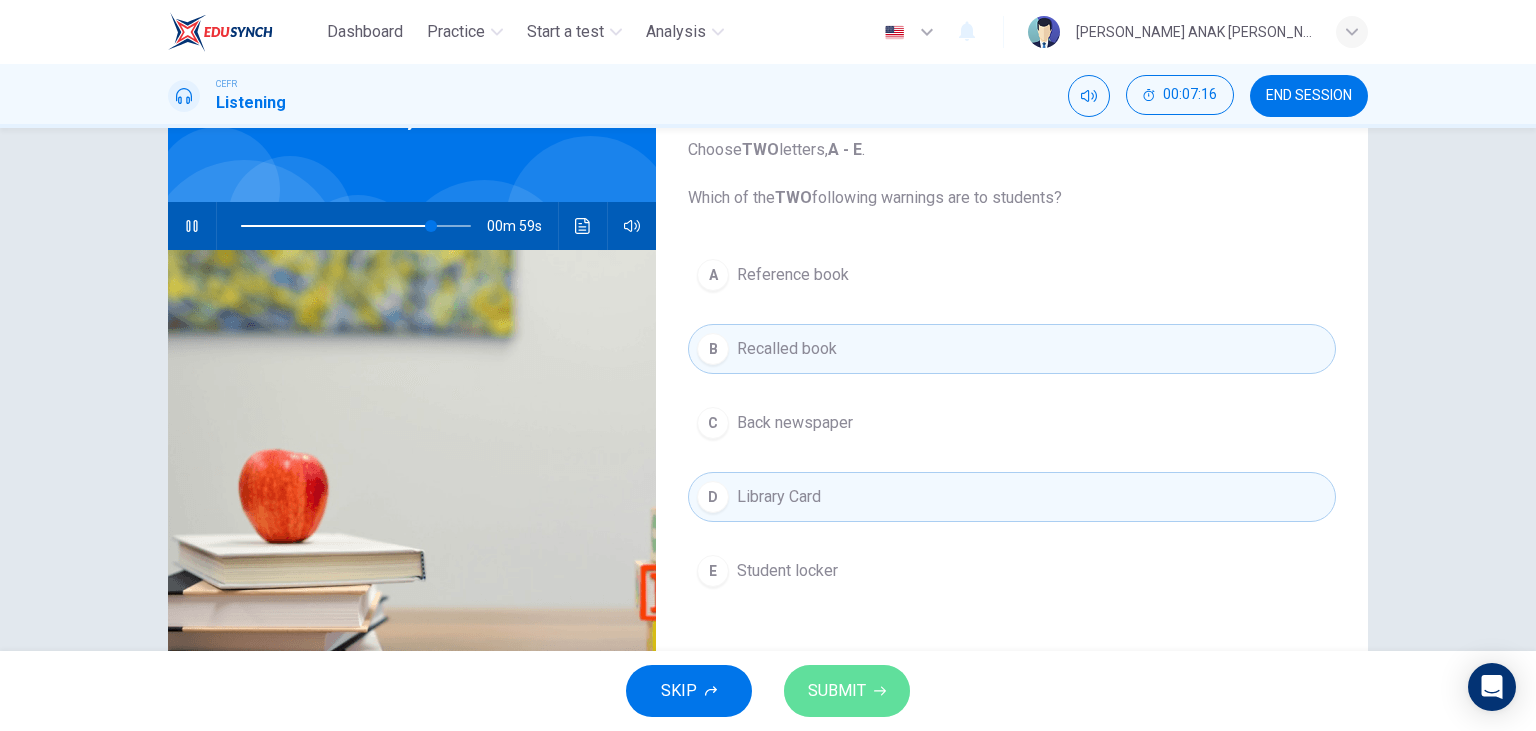click on "SUBMIT" at bounding box center [837, 691] 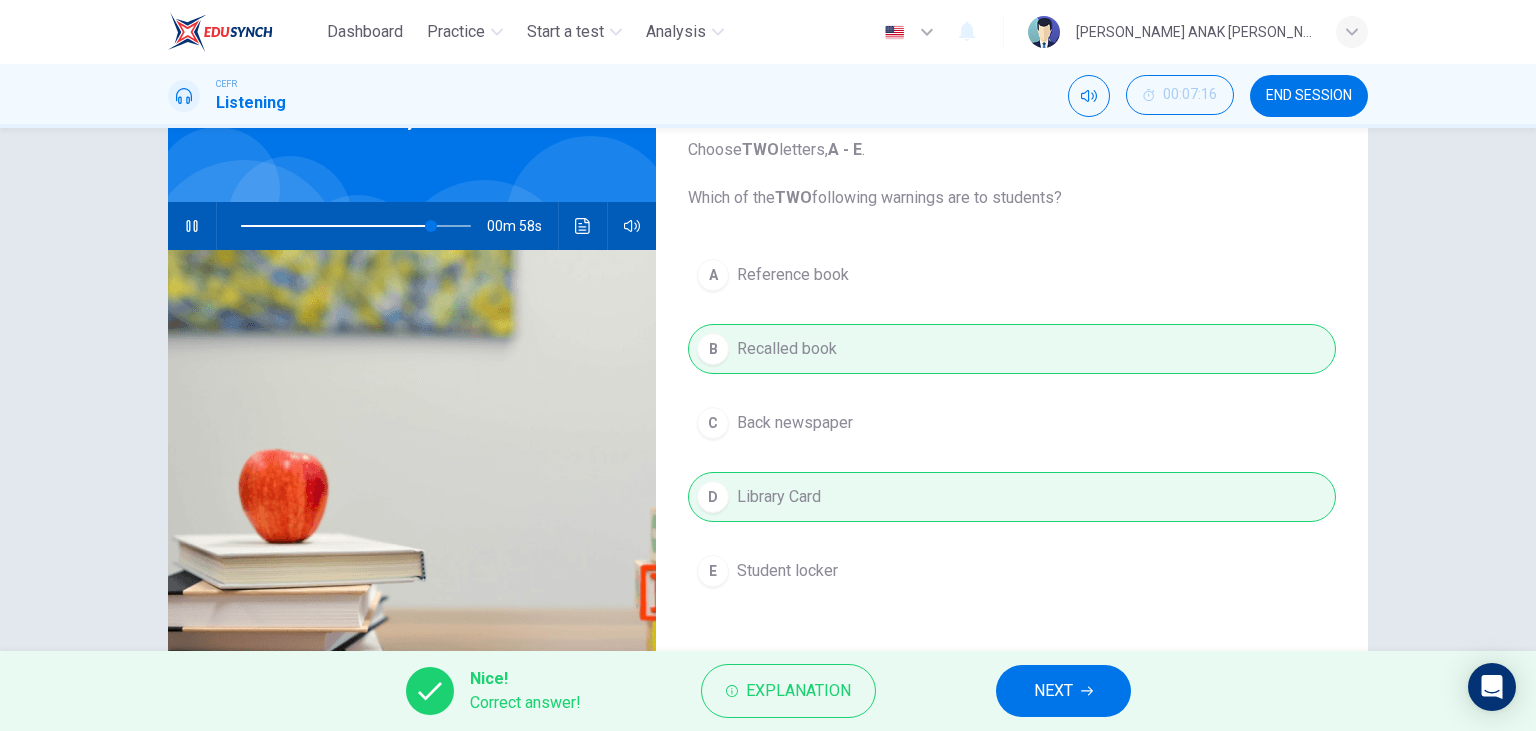 type on "83" 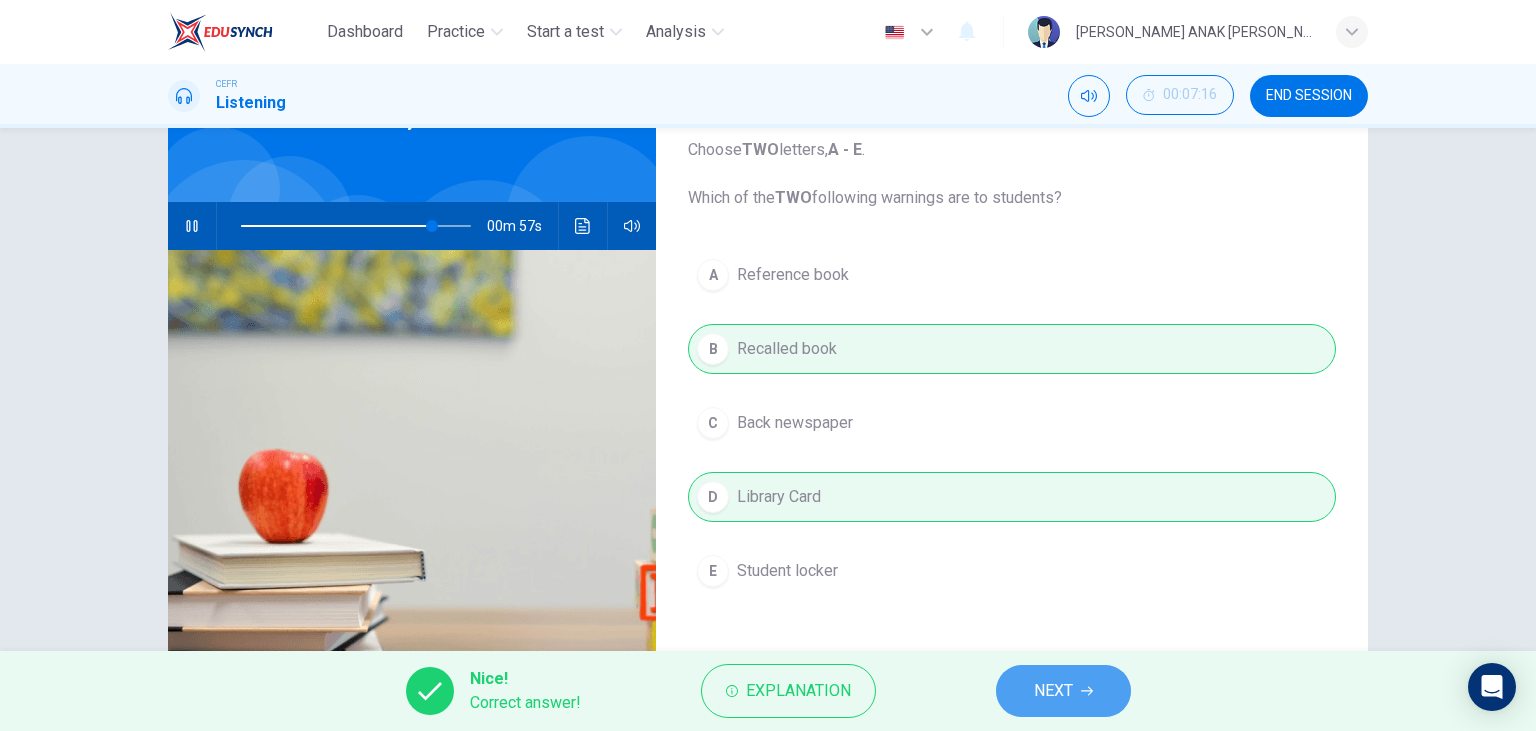click on "NEXT" at bounding box center (1053, 691) 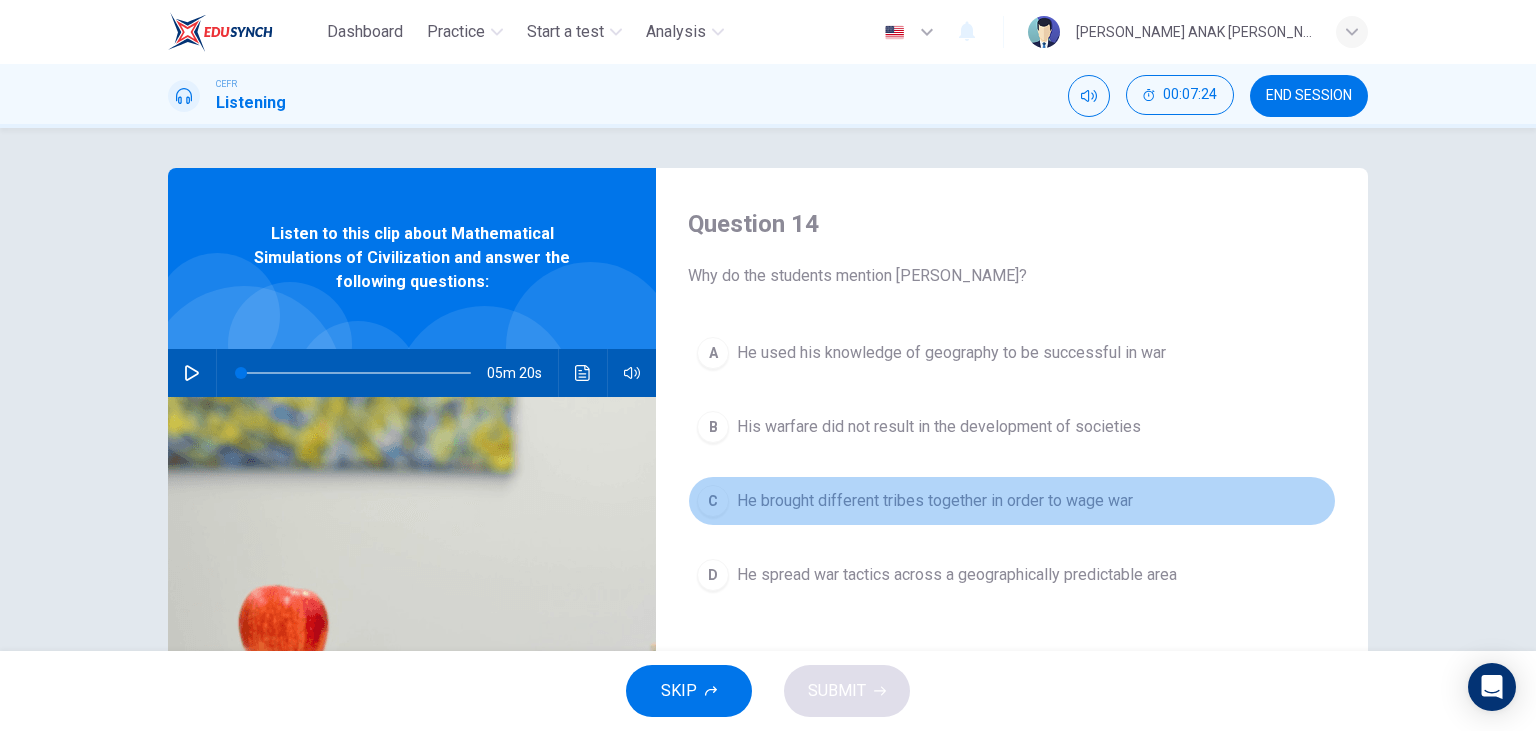 click on "He brought different tribes together in order to wage war" at bounding box center (935, 501) 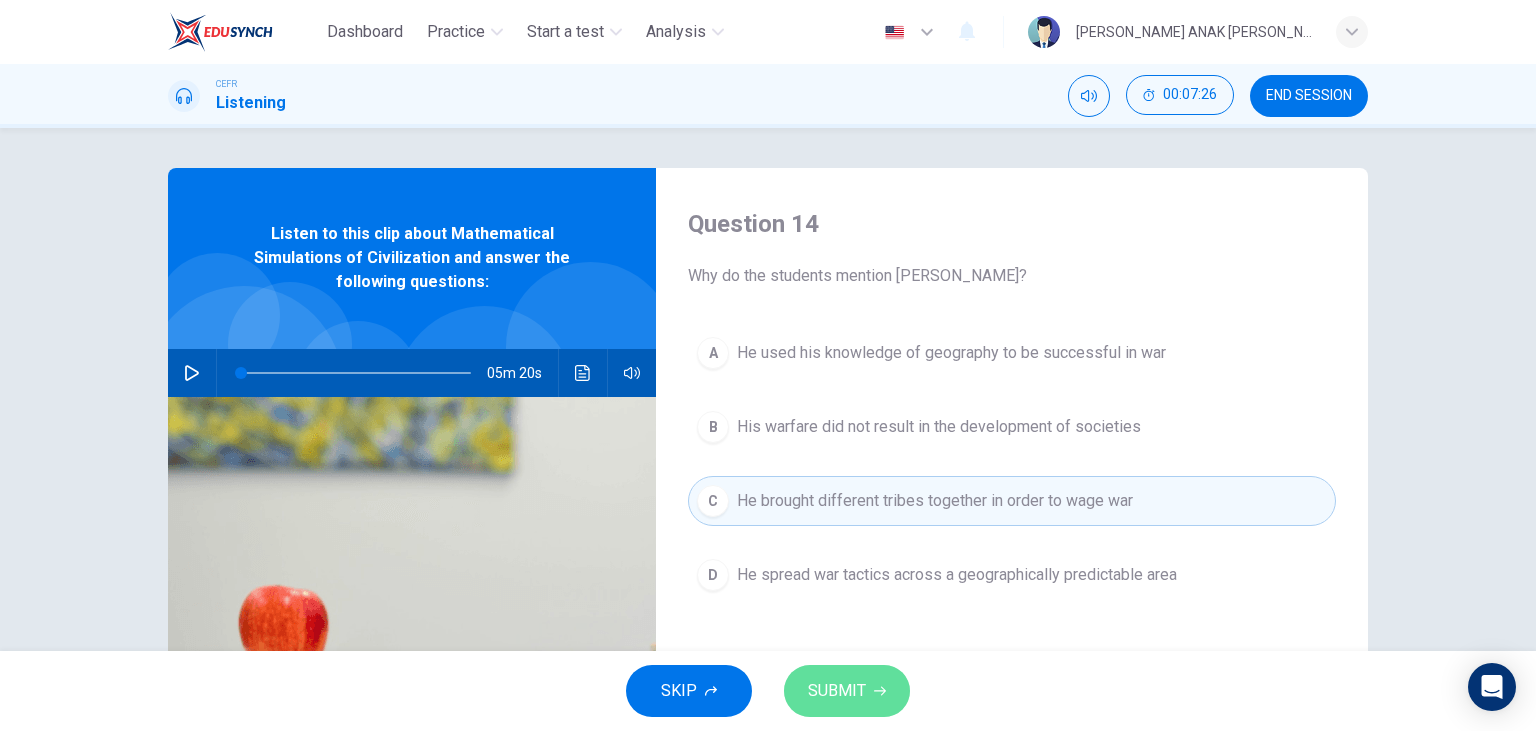 click on "SUBMIT" at bounding box center (847, 691) 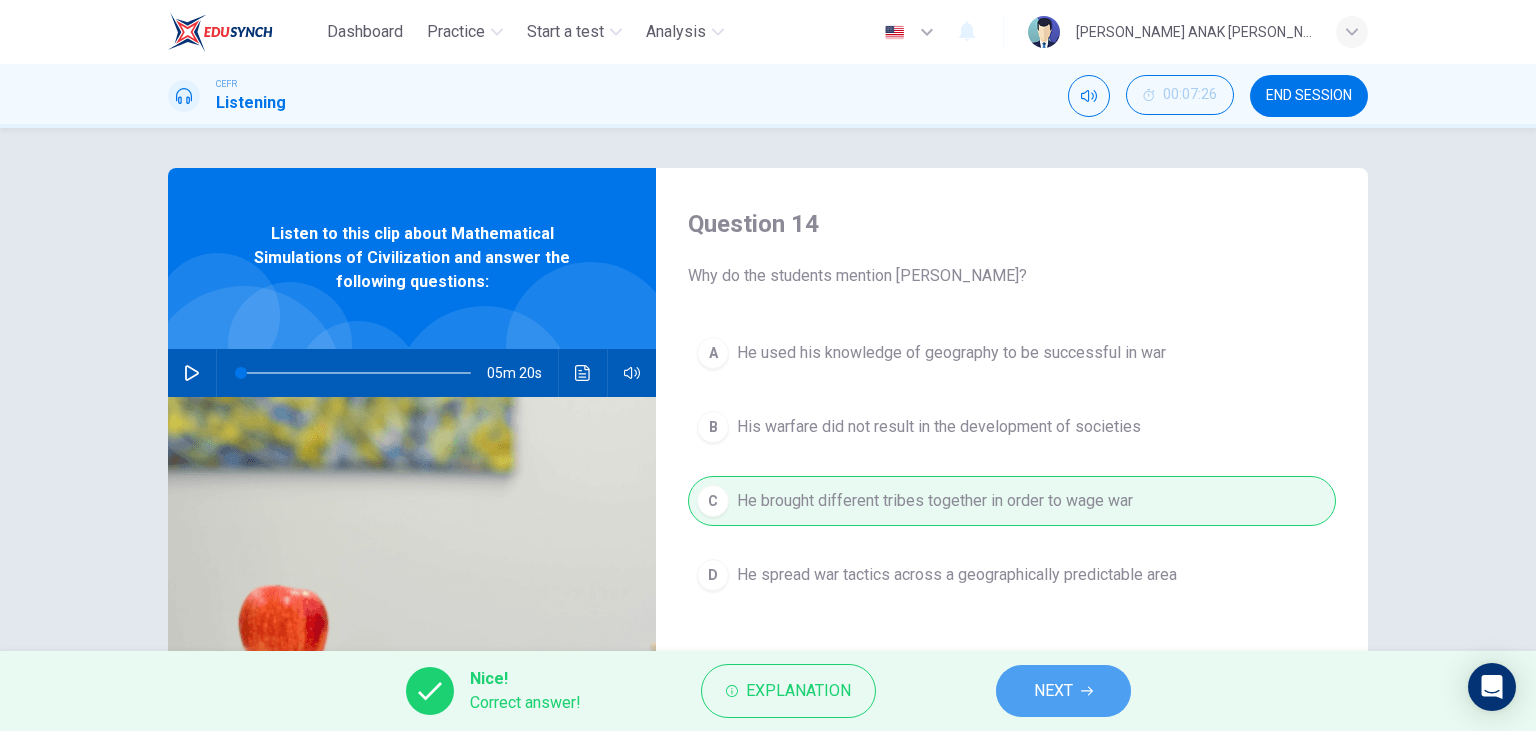 click on "NEXT" at bounding box center [1063, 691] 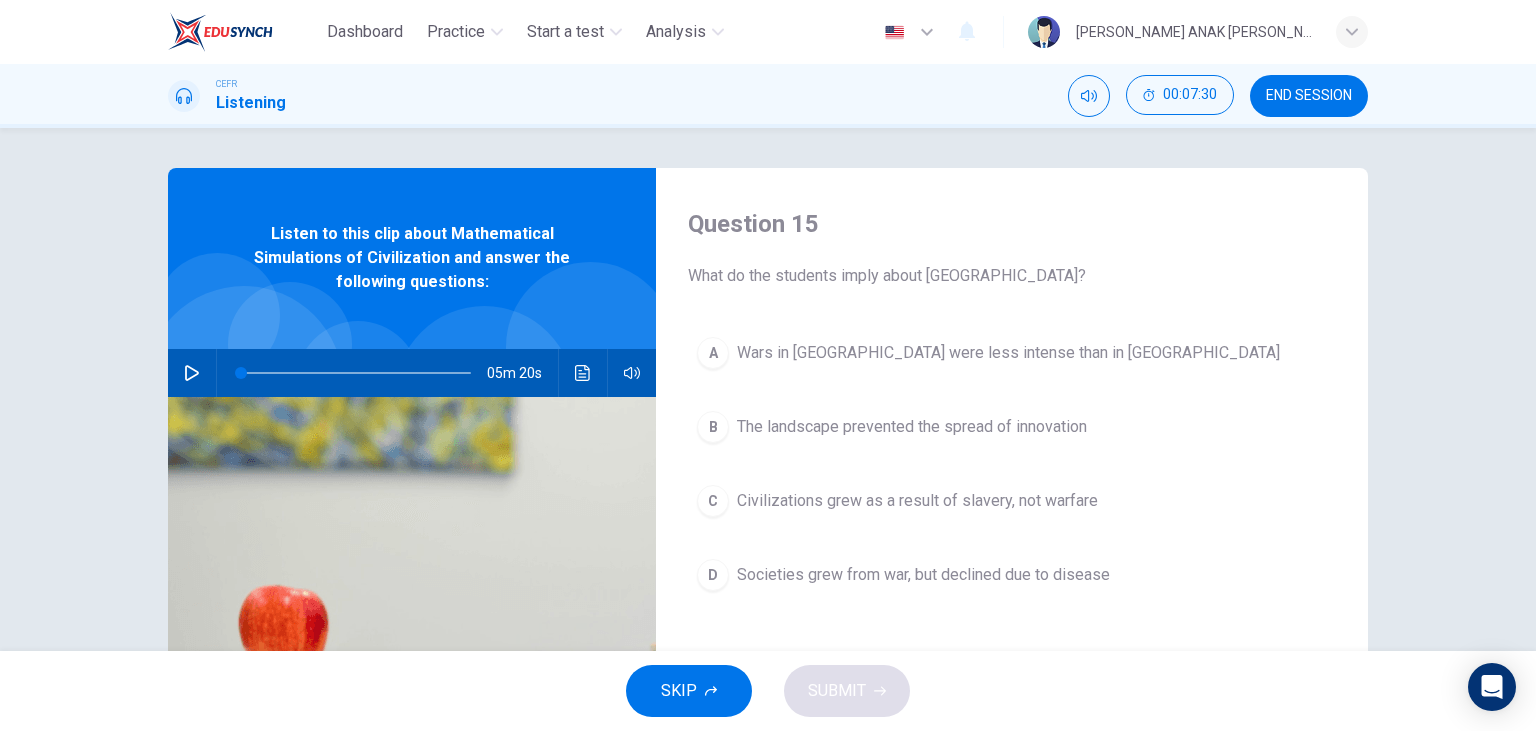 click on "The landscape prevented the spread of innovation" at bounding box center (912, 427) 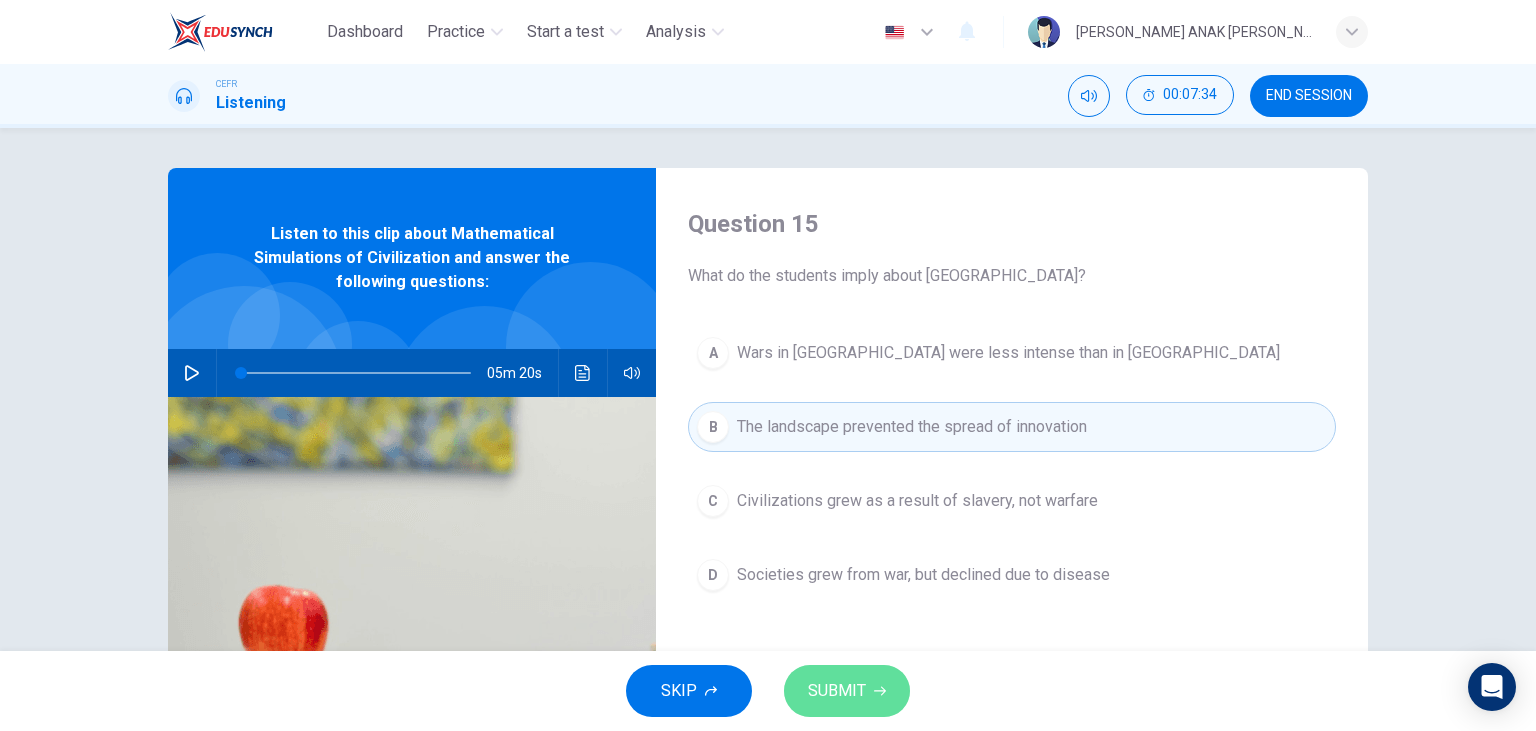 click on "SUBMIT" at bounding box center (847, 691) 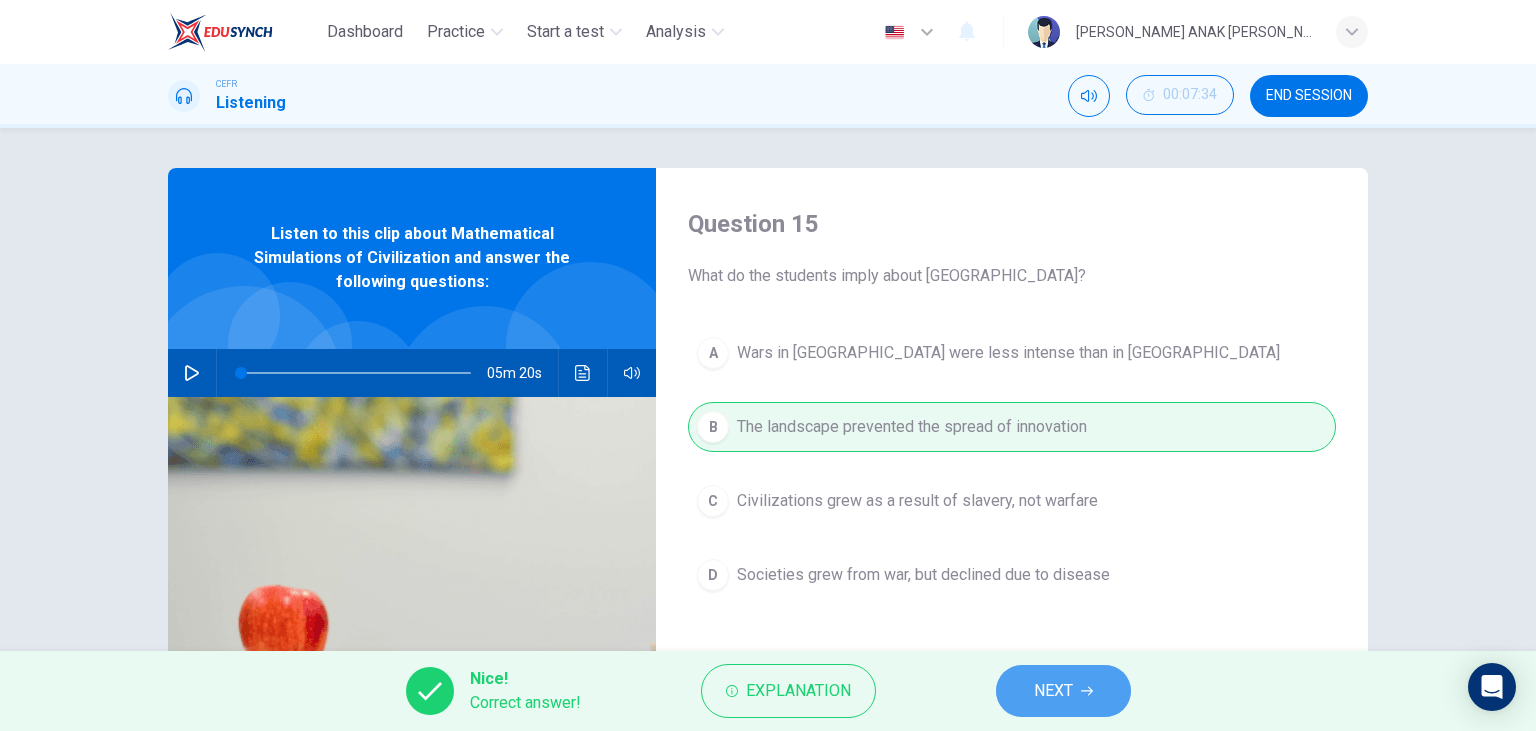 click on "NEXT" at bounding box center [1053, 691] 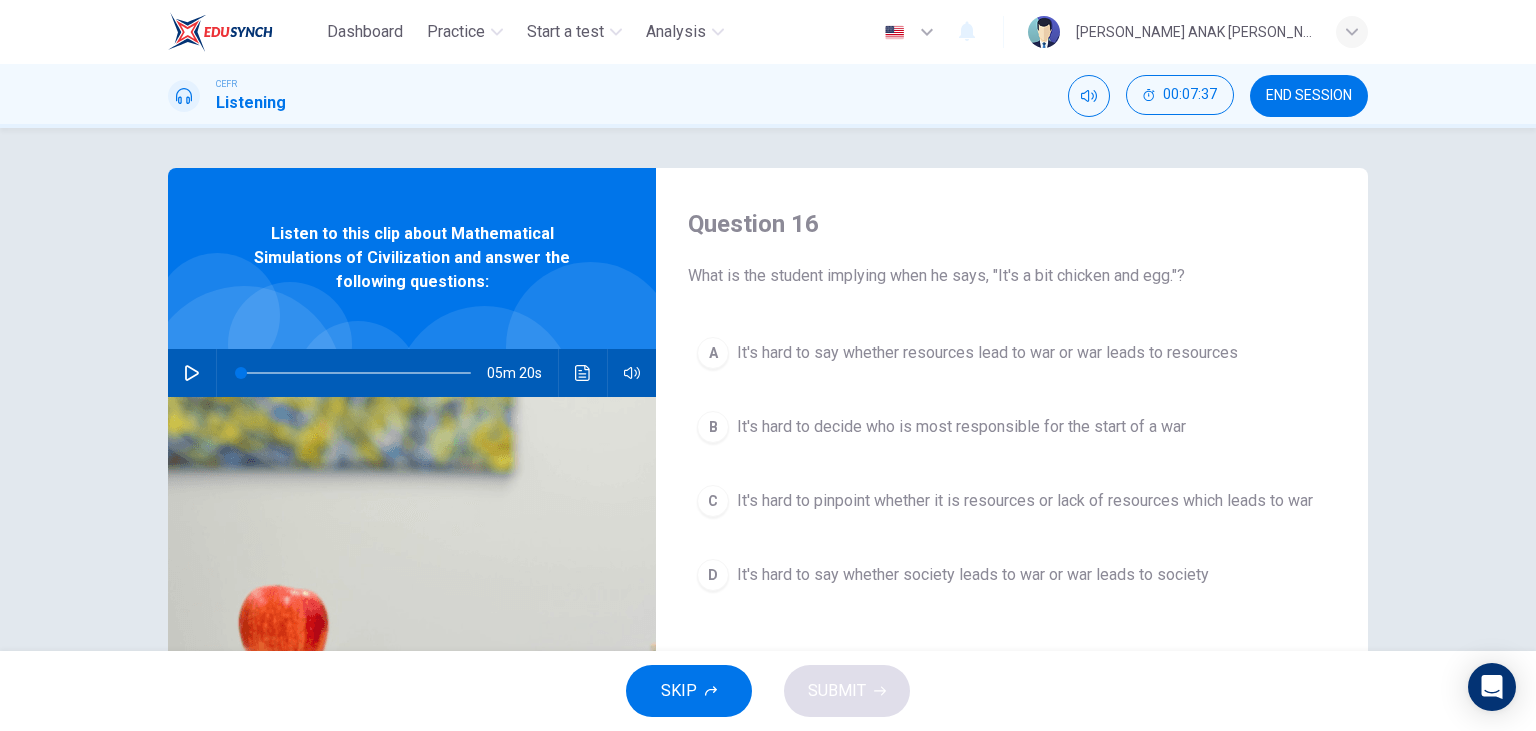 click on "A It's hard to say whether resources lead to war or war leads to resources" at bounding box center [1012, 353] 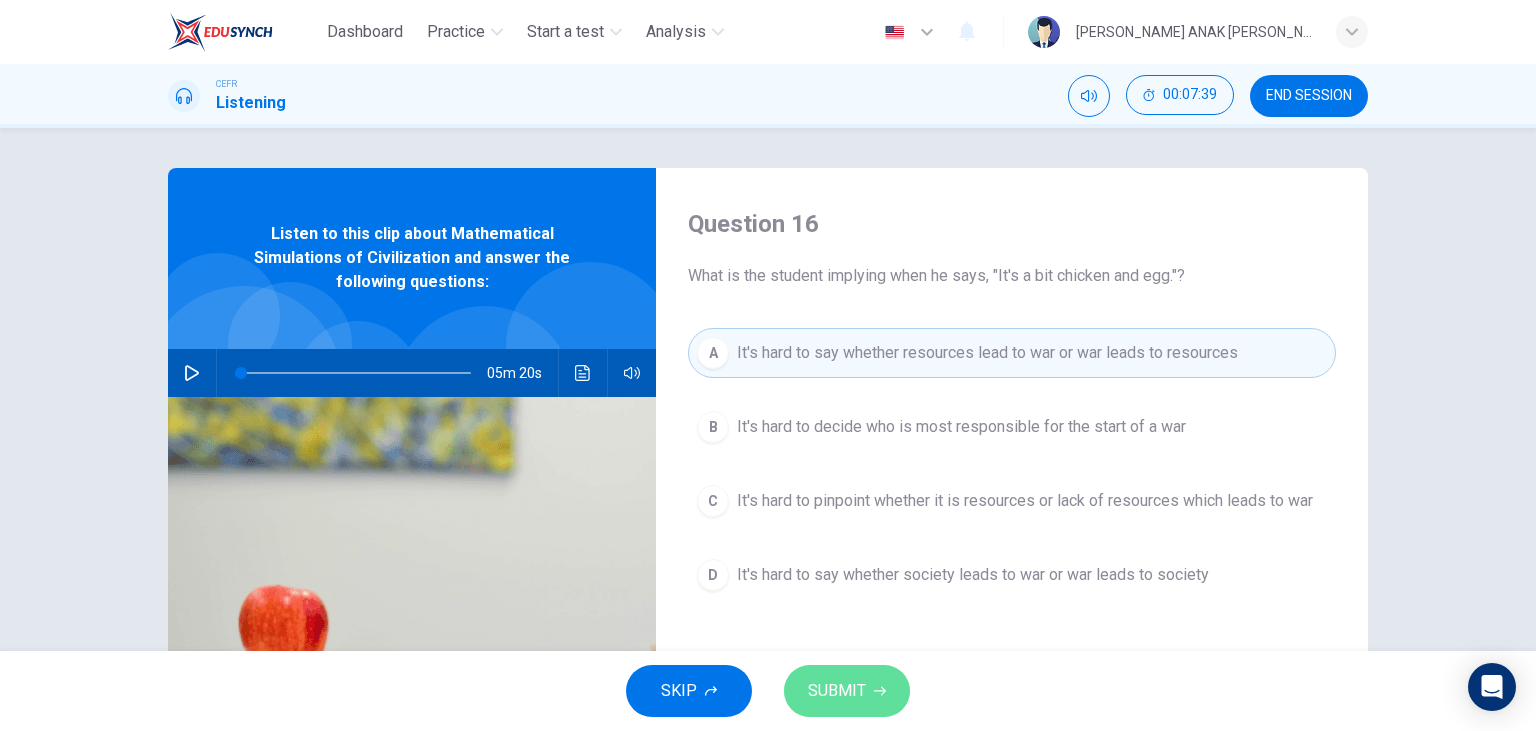 click on "SUBMIT" at bounding box center (837, 691) 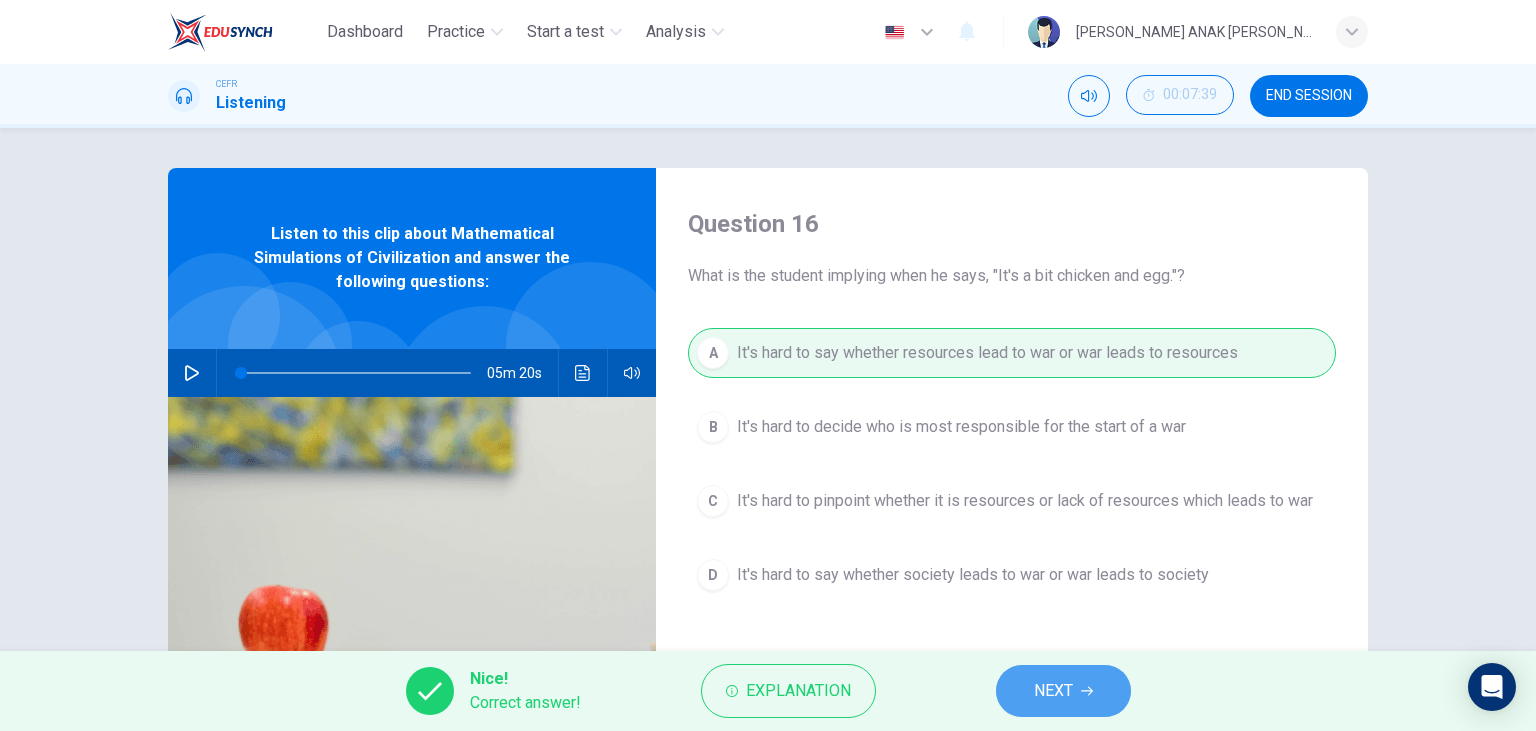 click on "NEXT" at bounding box center (1053, 691) 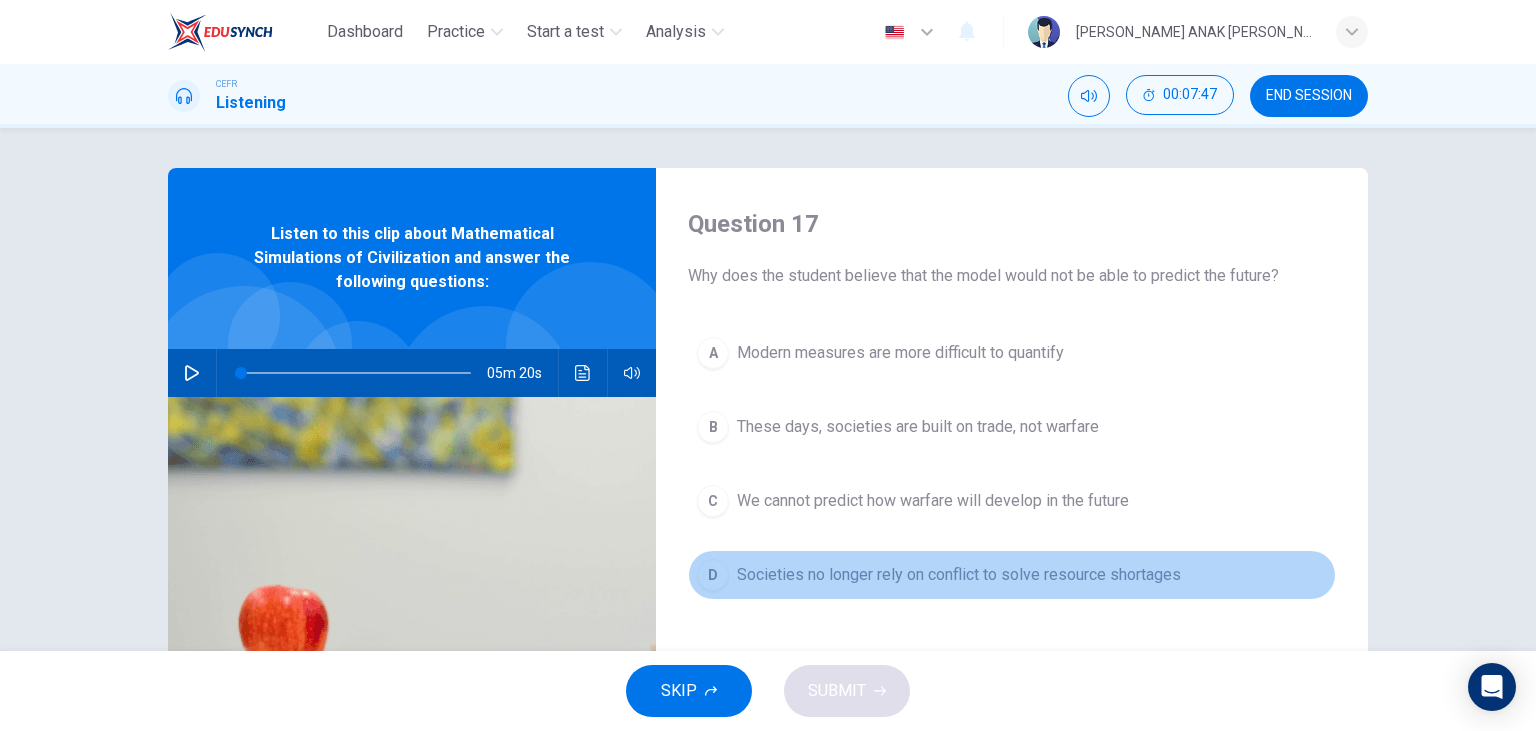click on "Societies no longer rely on conflict to solve resource shortages" at bounding box center [959, 575] 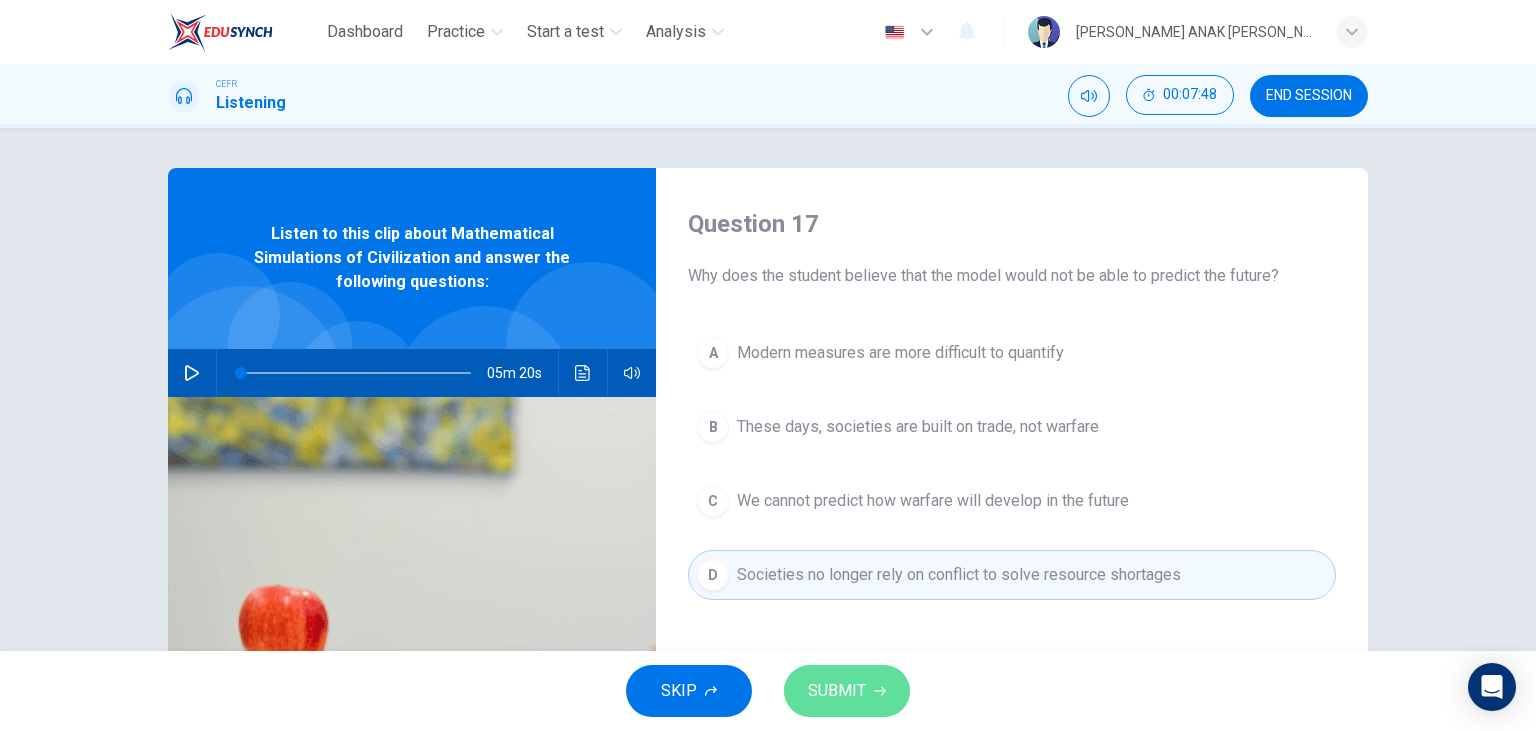 click on "SUBMIT" at bounding box center [837, 691] 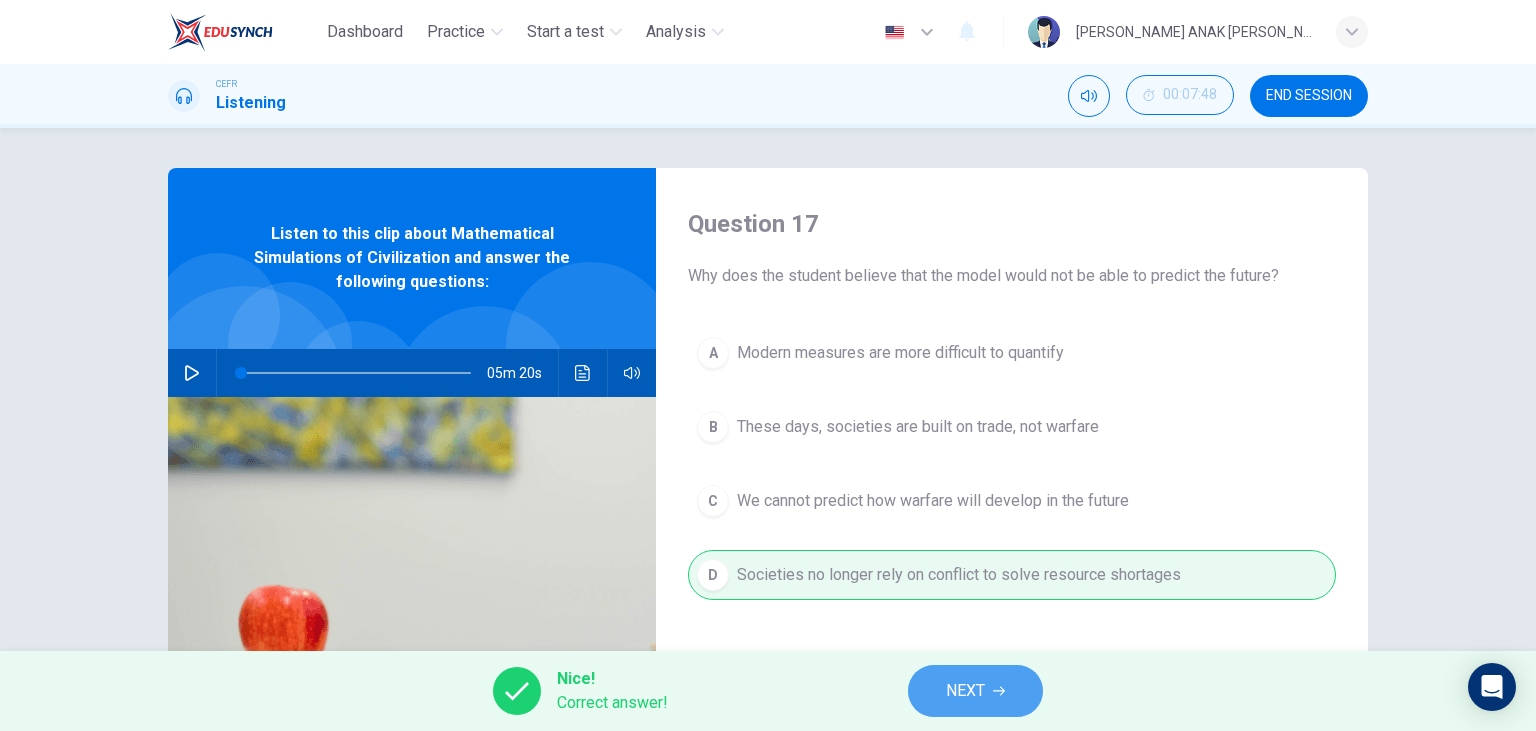 click on "NEXT" at bounding box center [965, 691] 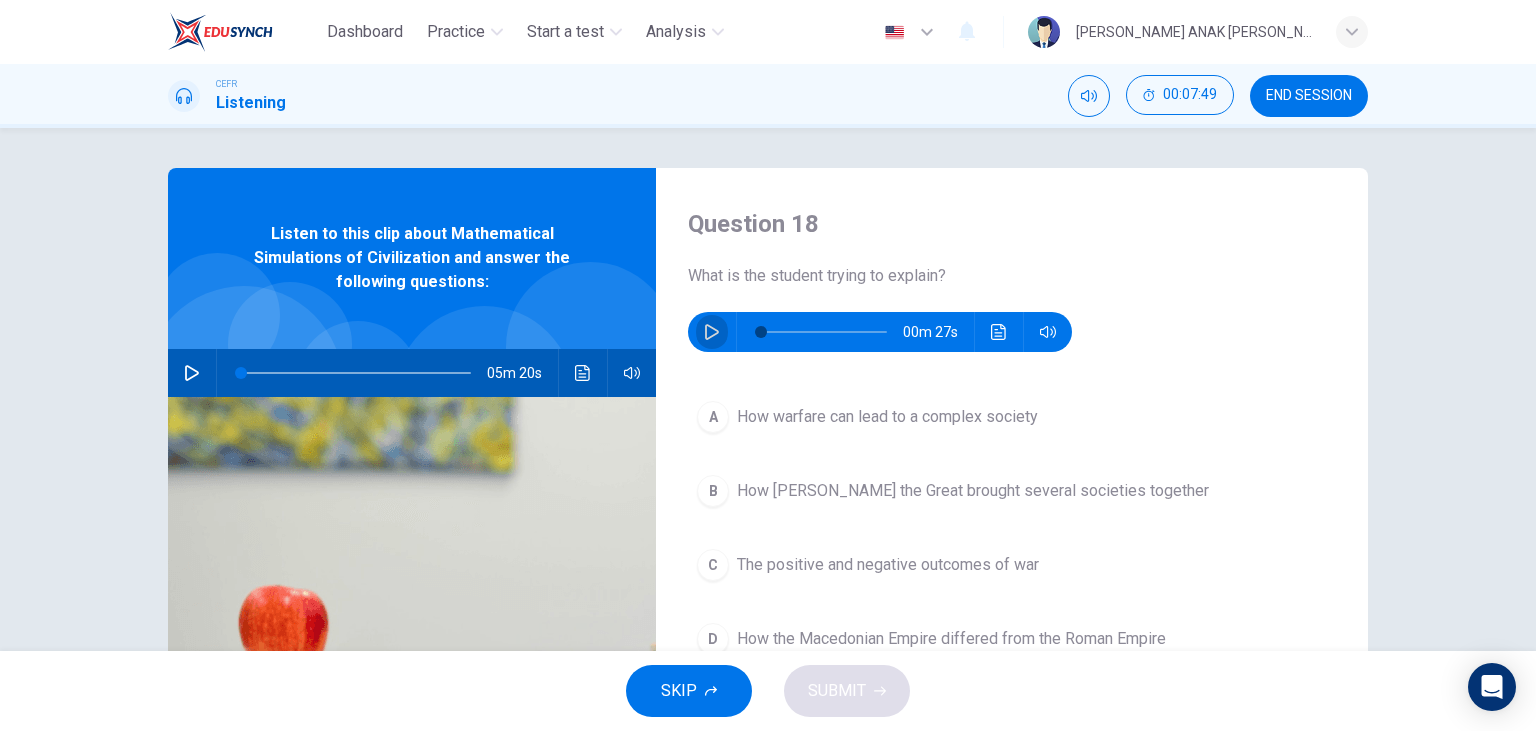 click 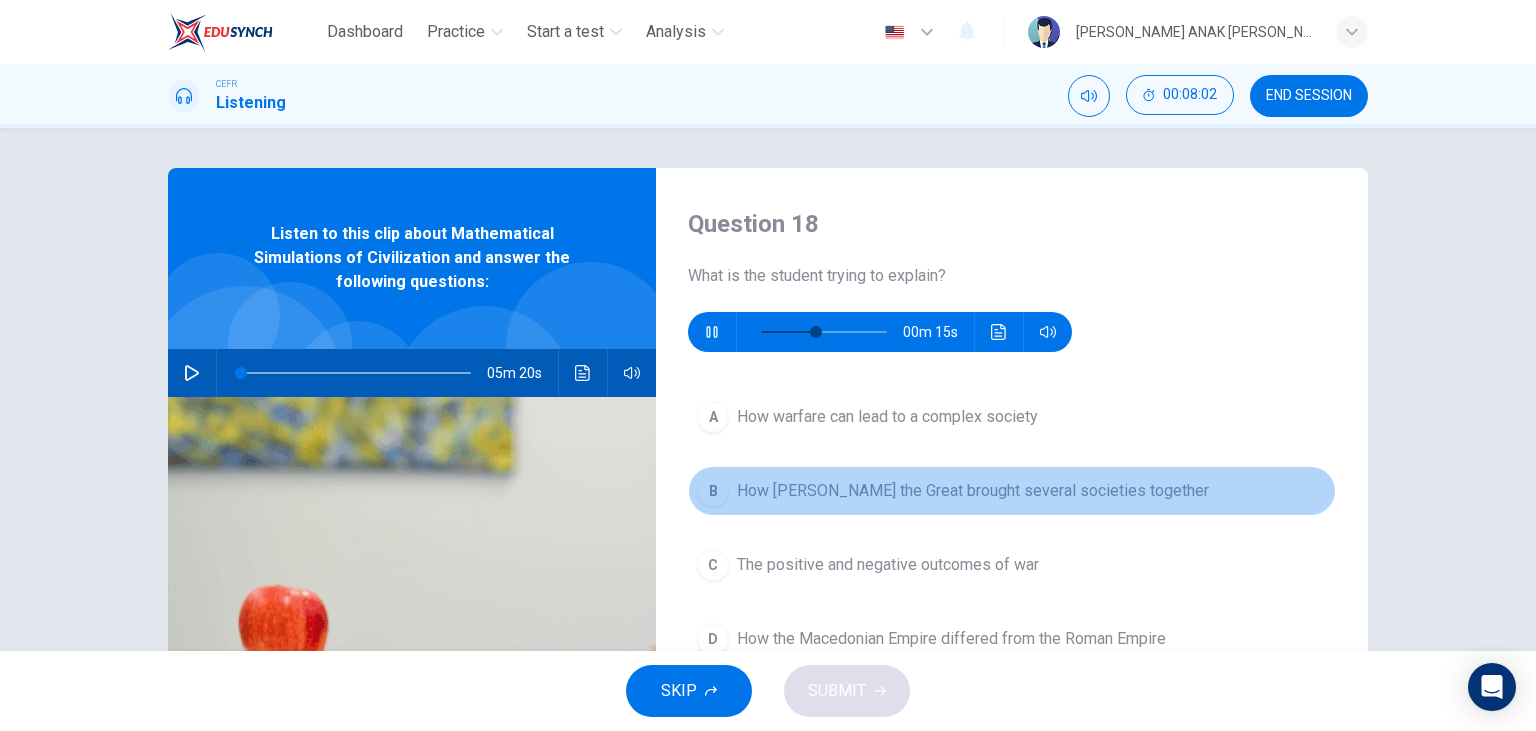 click on "How Alexander the Great brought several societies together" at bounding box center [973, 491] 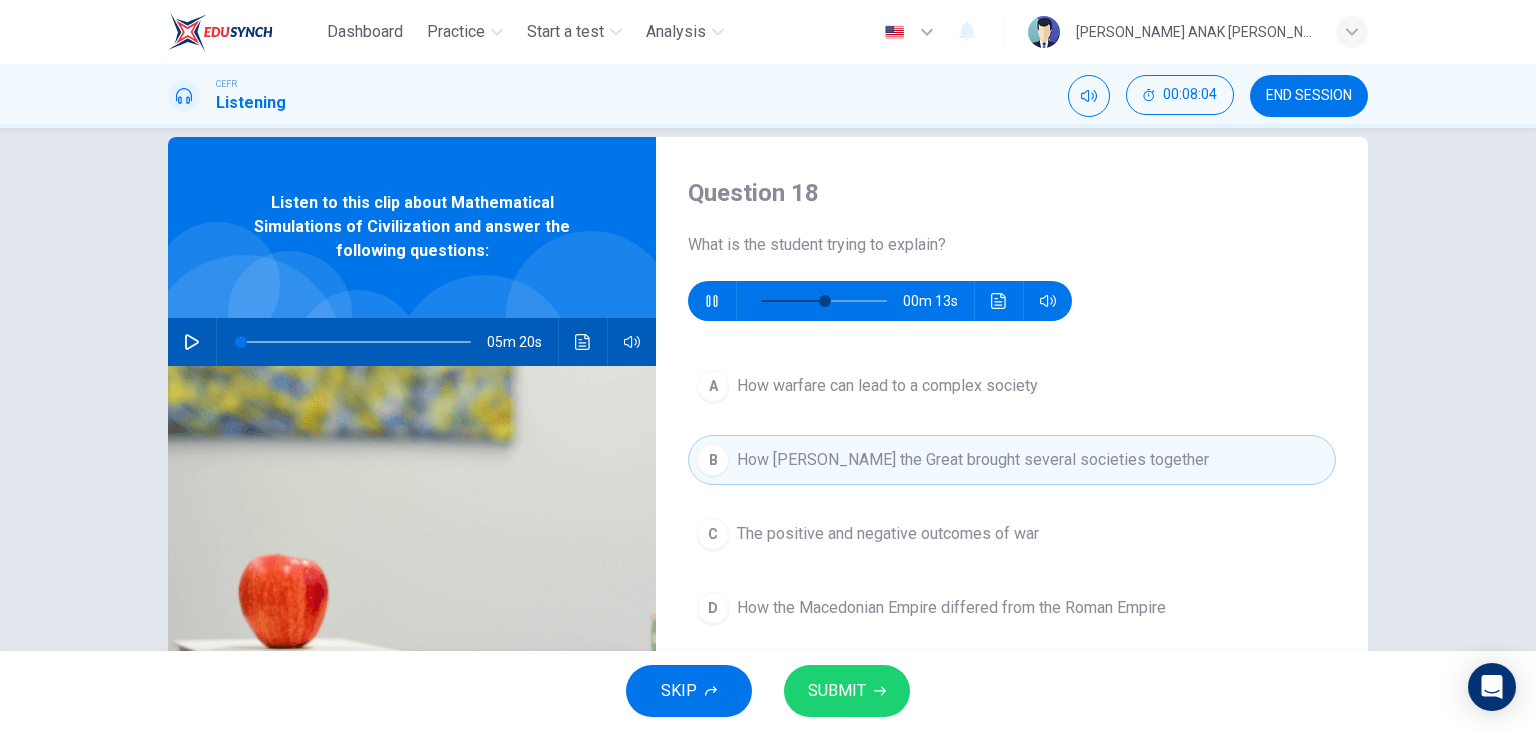 scroll, scrollTop: 32, scrollLeft: 0, axis: vertical 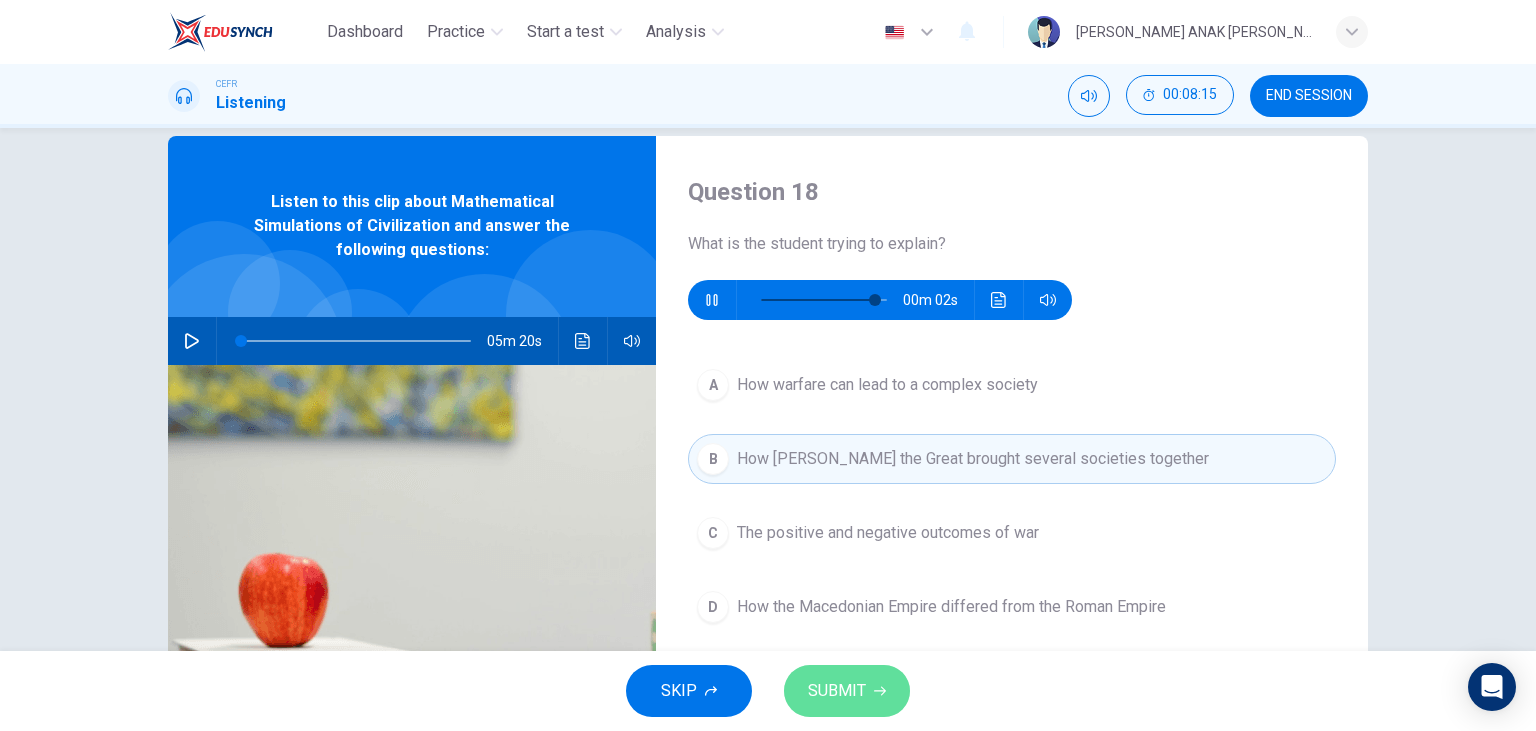 click on "SUBMIT" at bounding box center (837, 691) 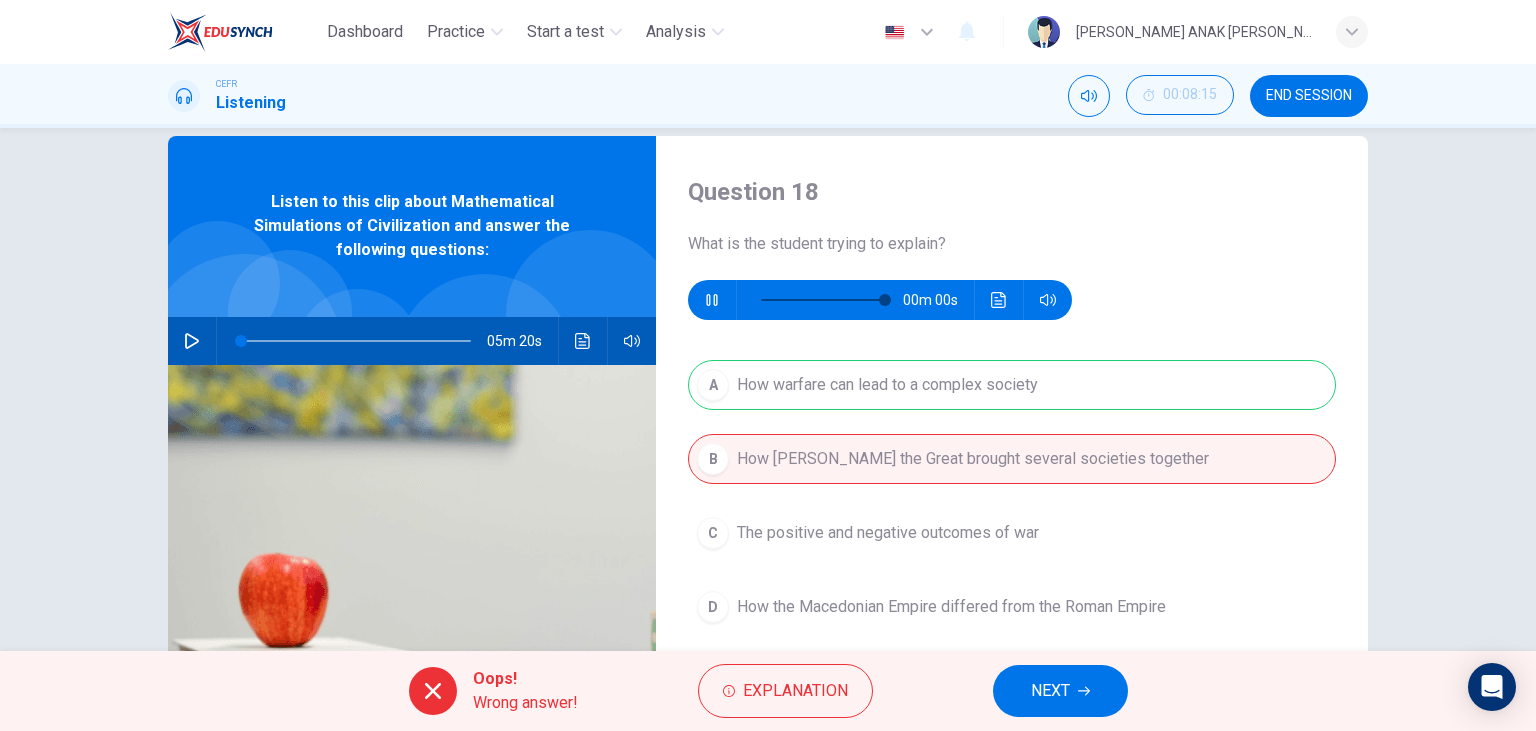 type on "0" 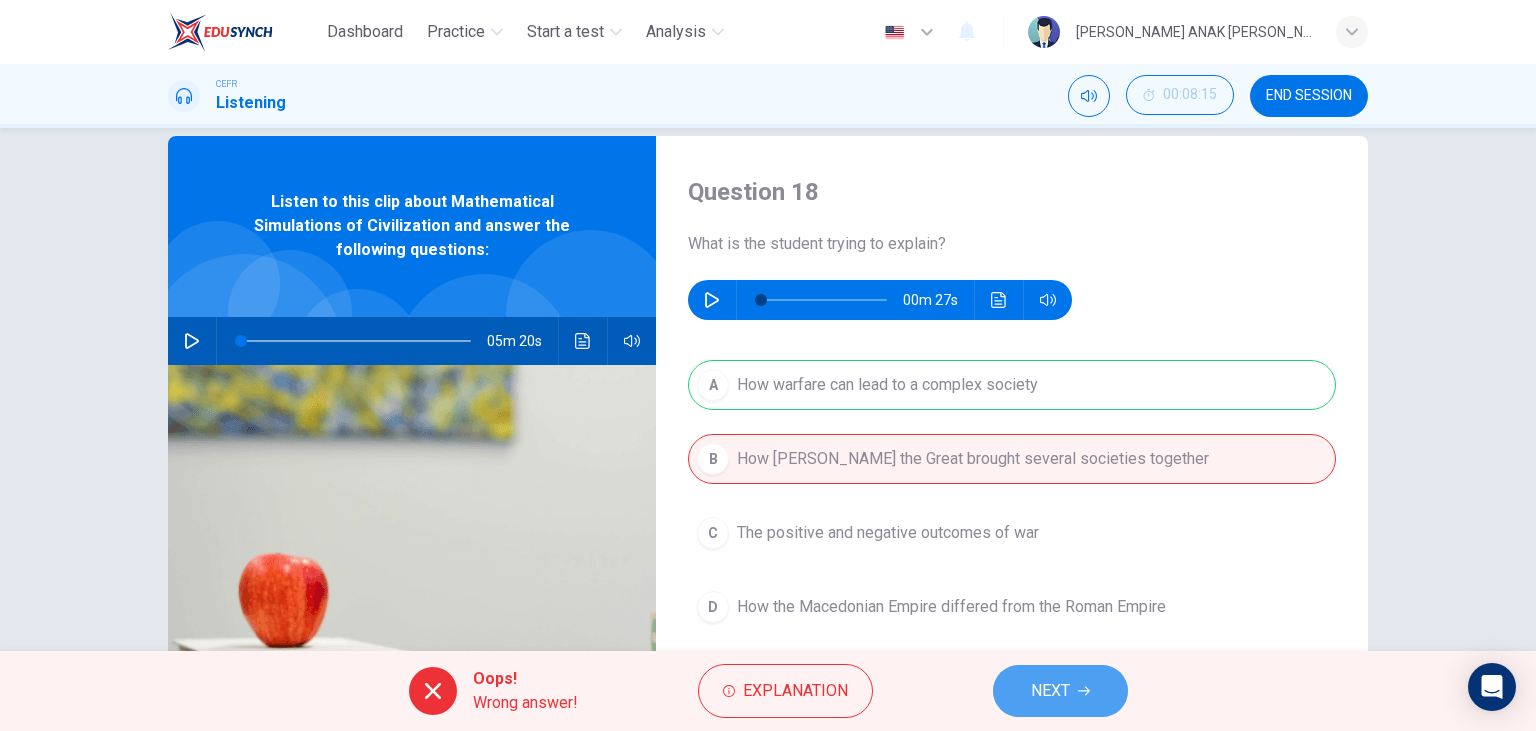 click on "NEXT" at bounding box center [1060, 691] 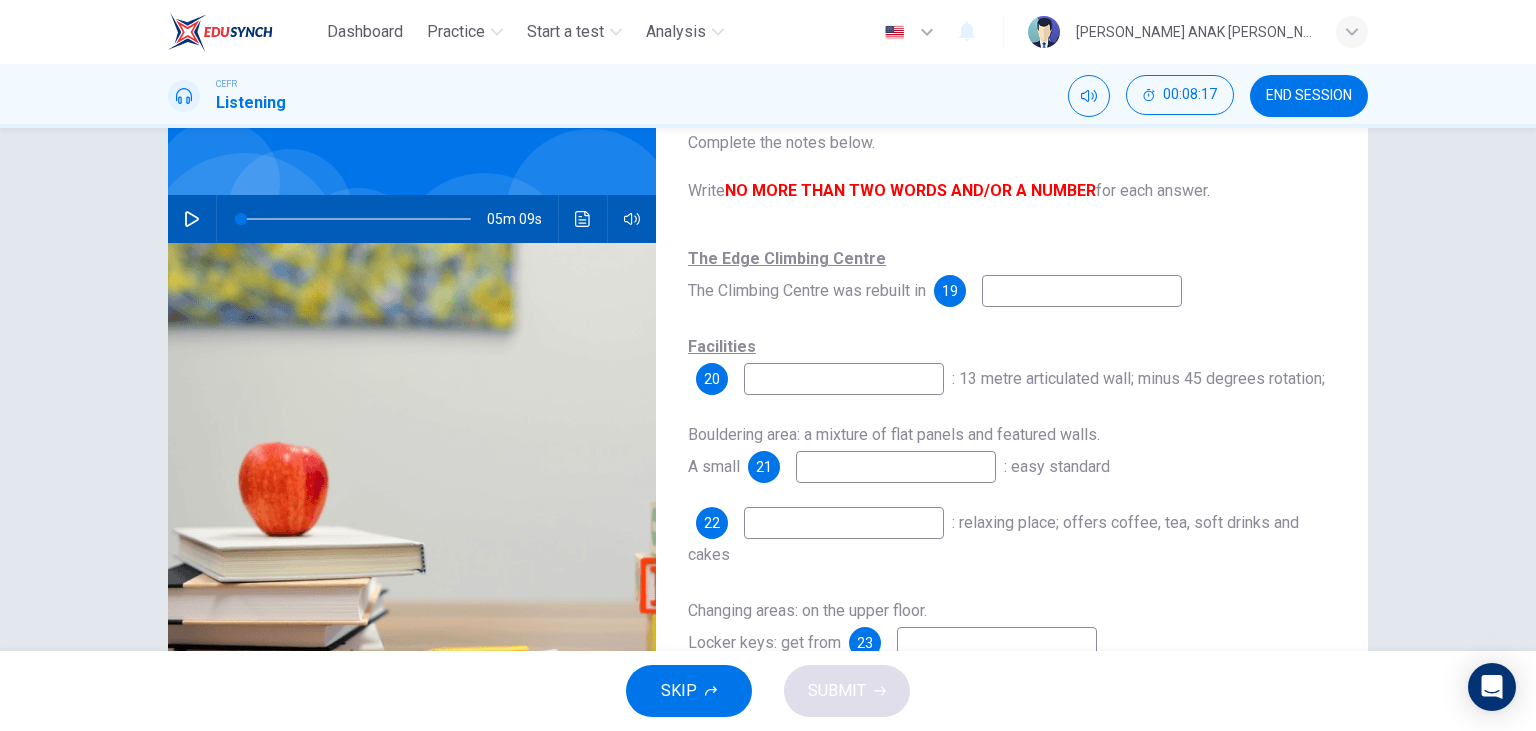 scroll, scrollTop: 134, scrollLeft: 0, axis: vertical 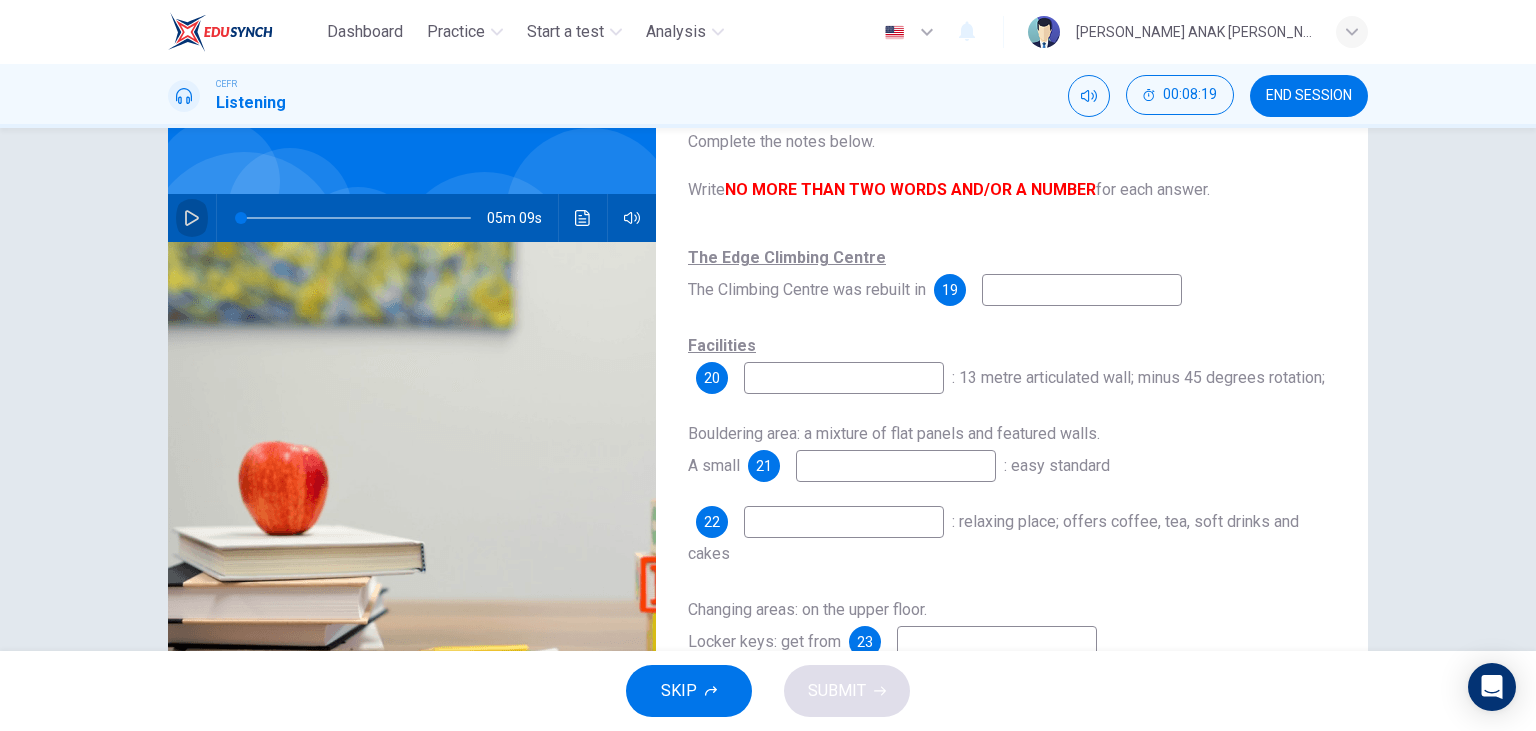 click 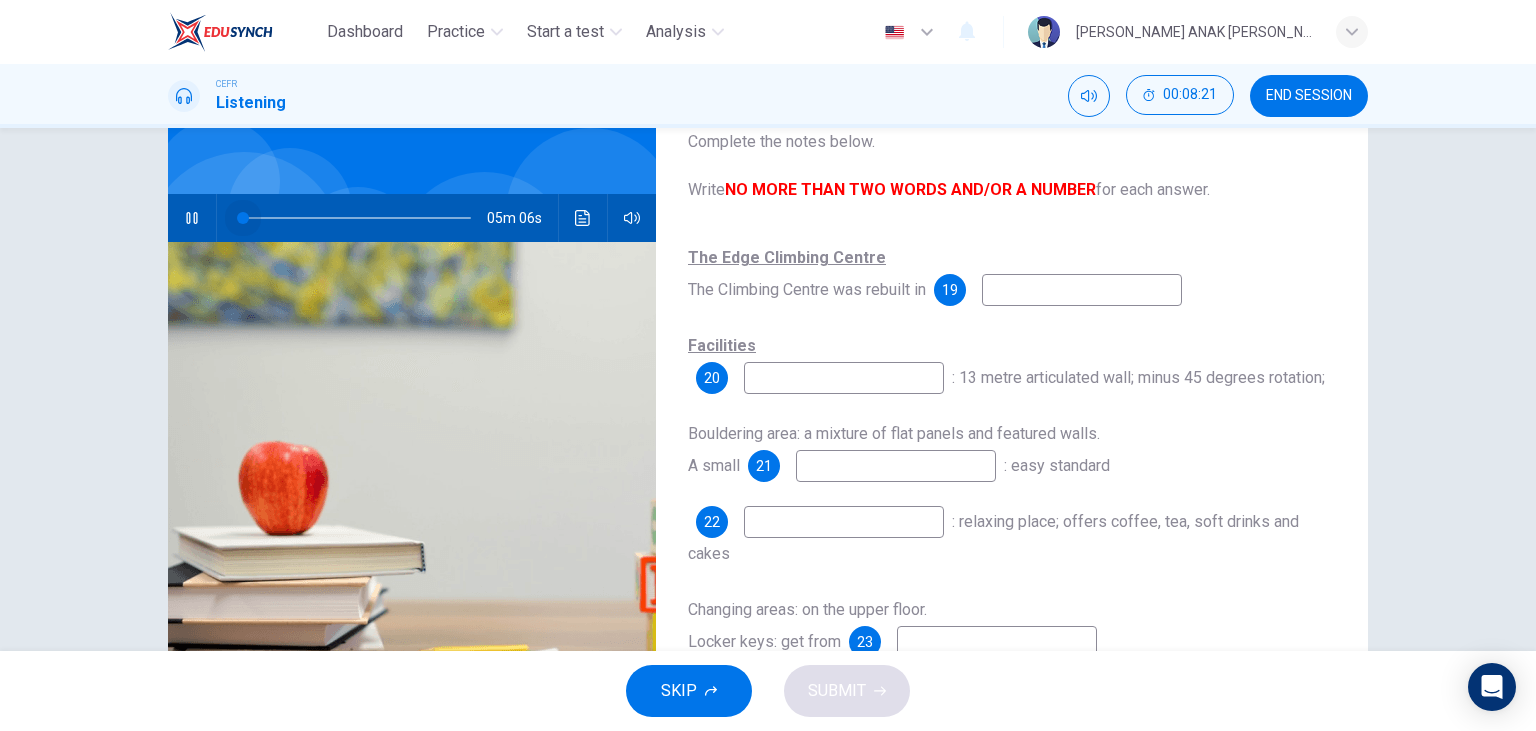 click at bounding box center [243, 218] 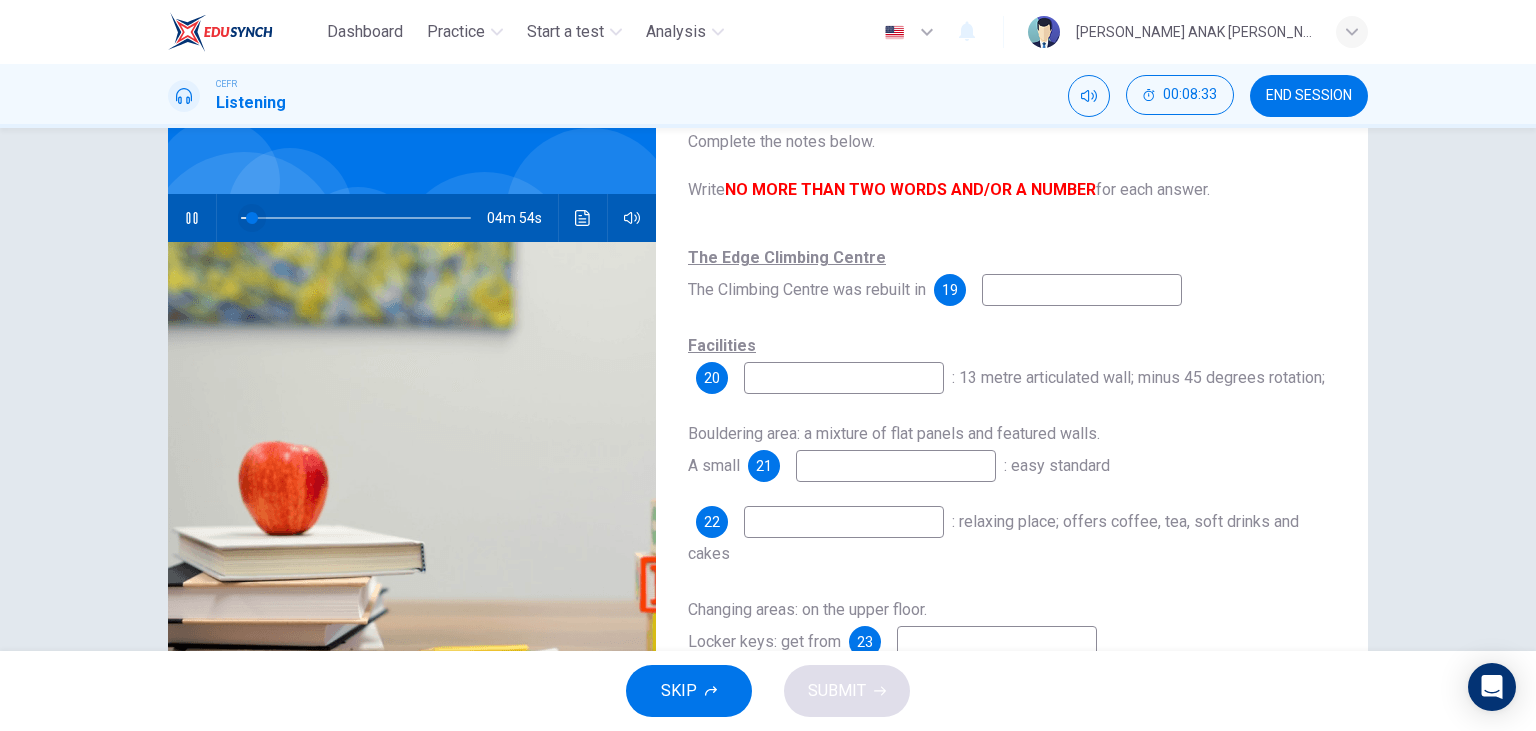 click at bounding box center [252, 218] 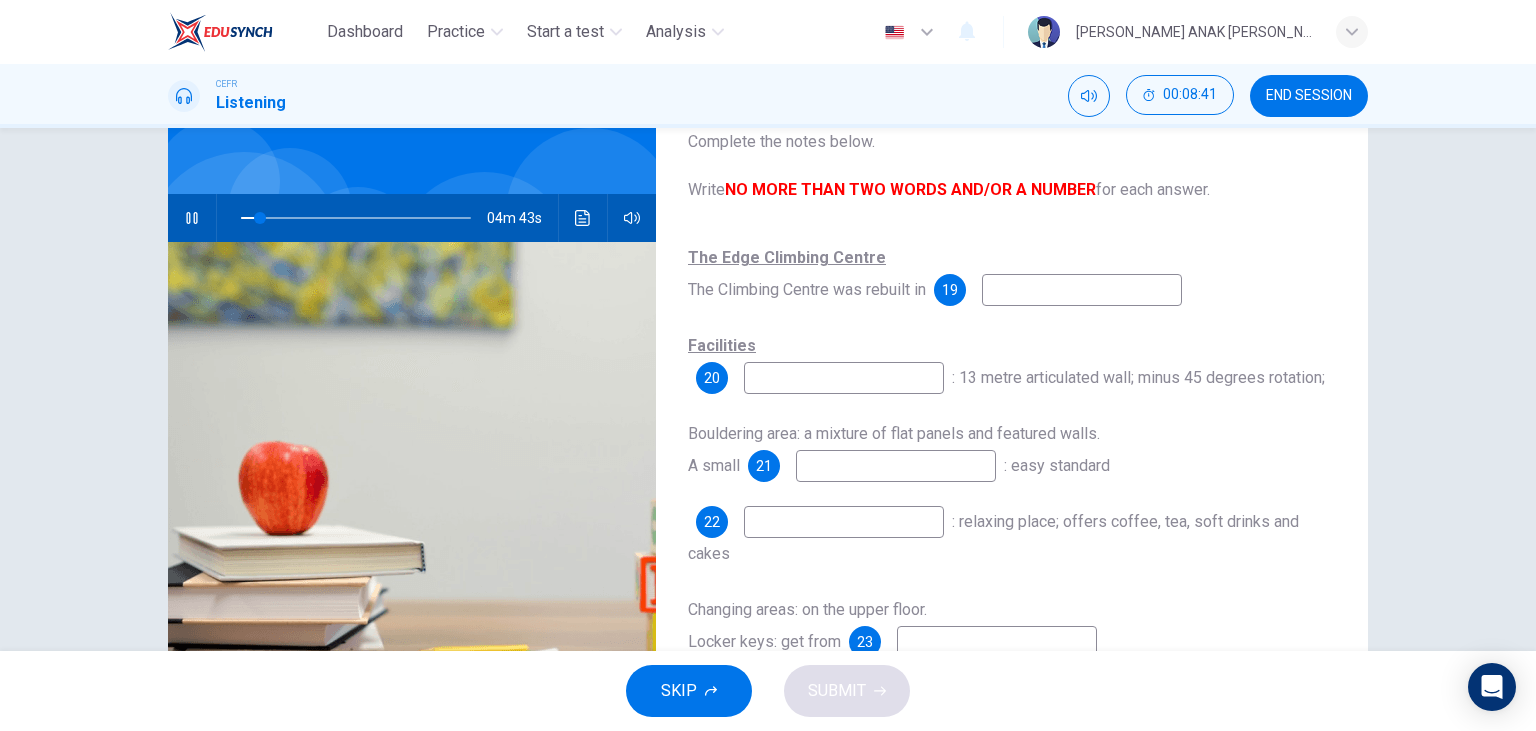 click at bounding box center (1082, 290) 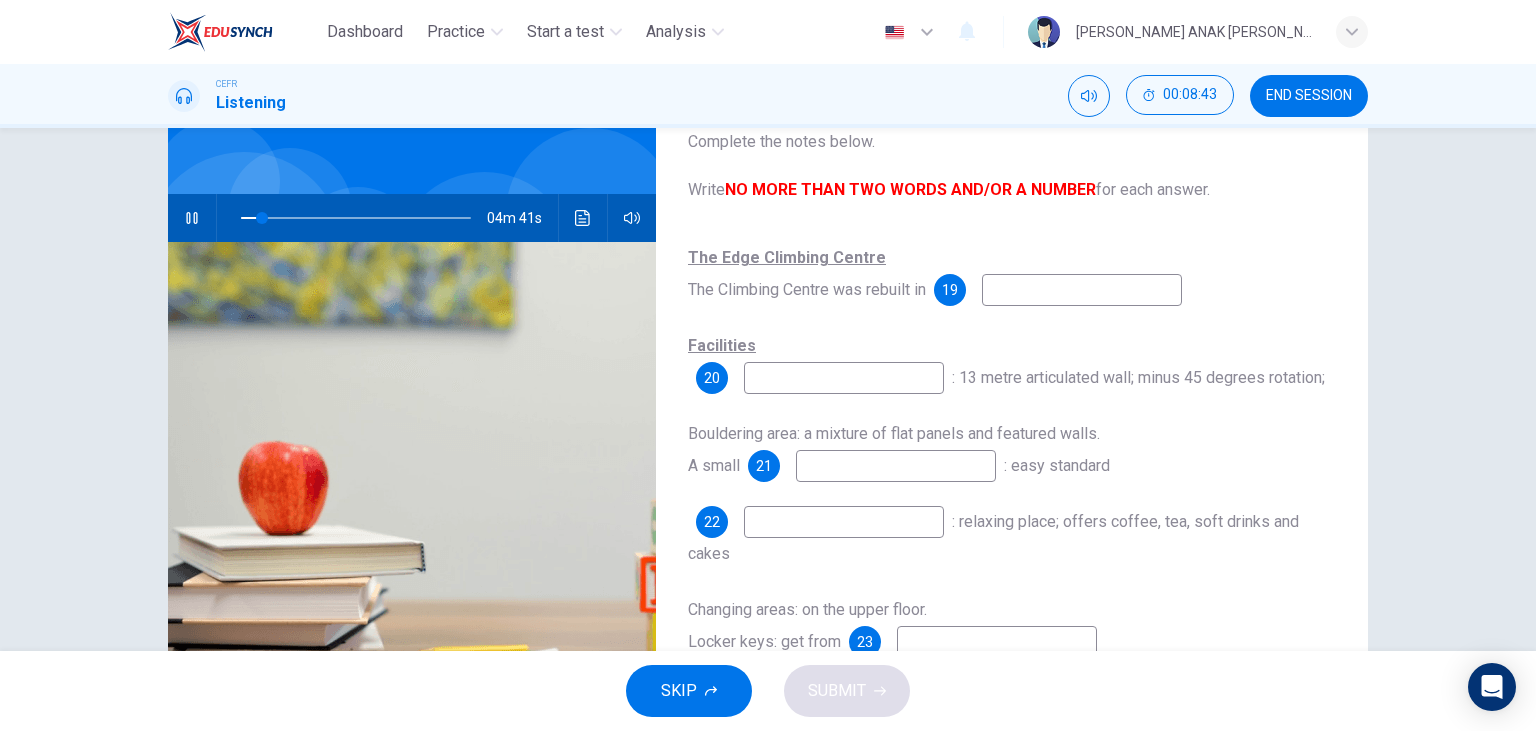 type on "9" 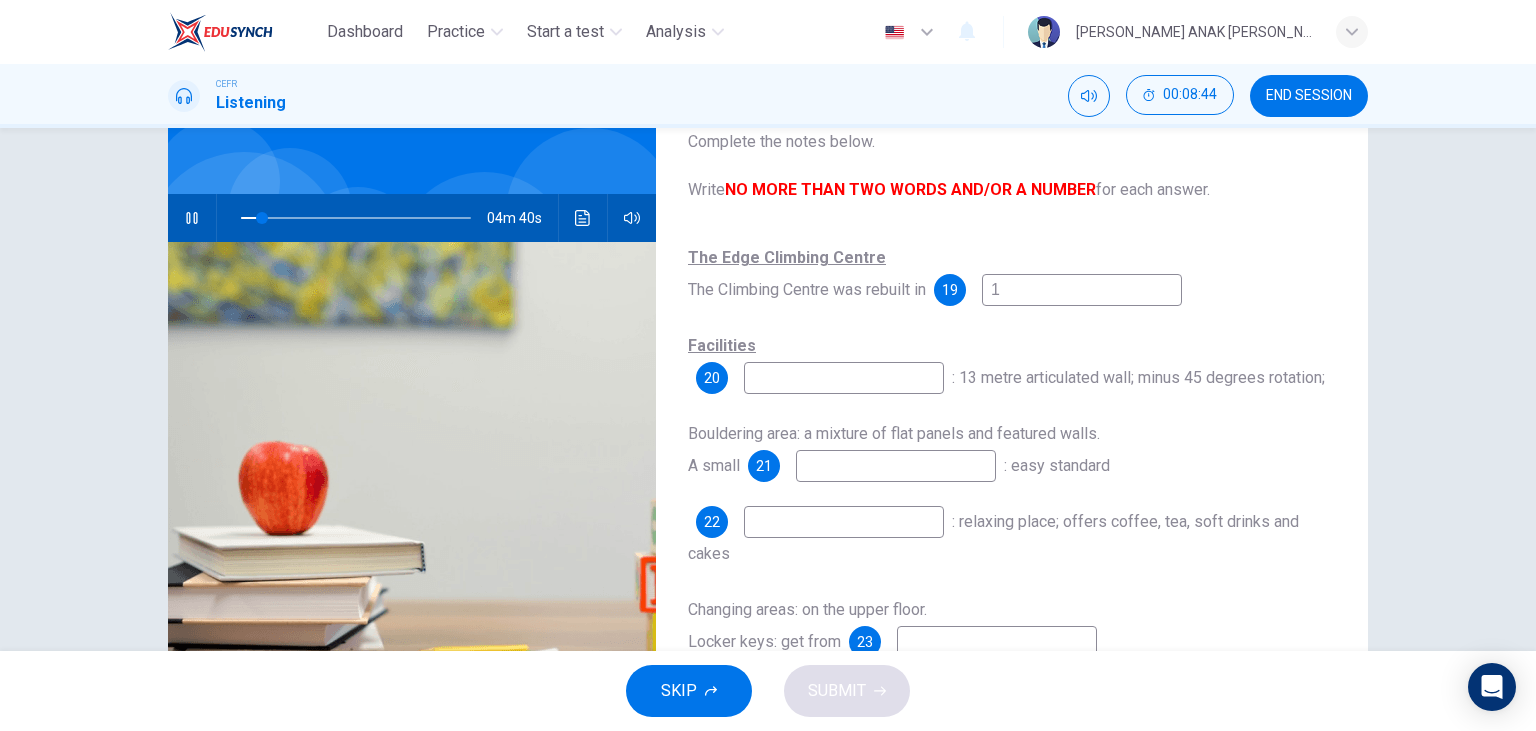 type on "19" 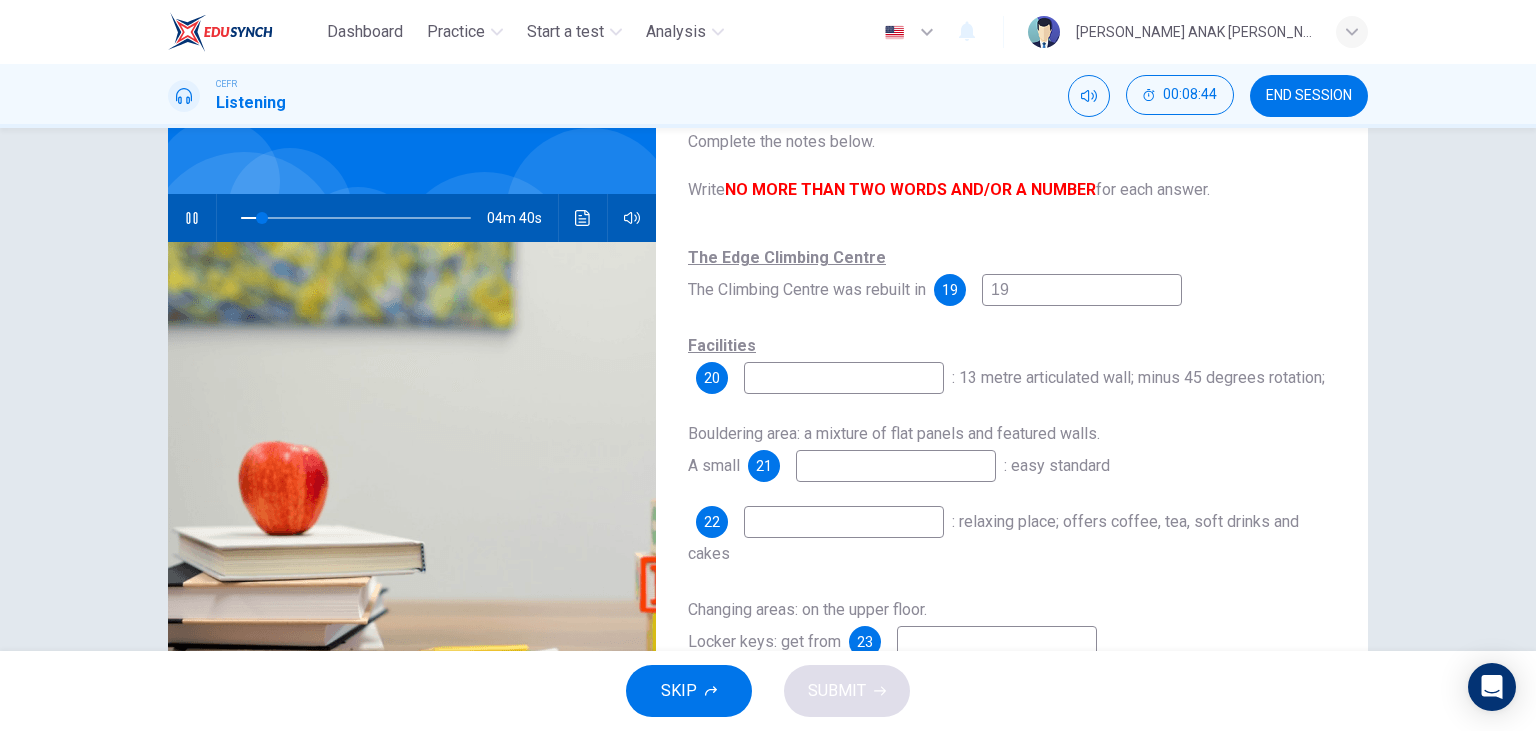 type on "10" 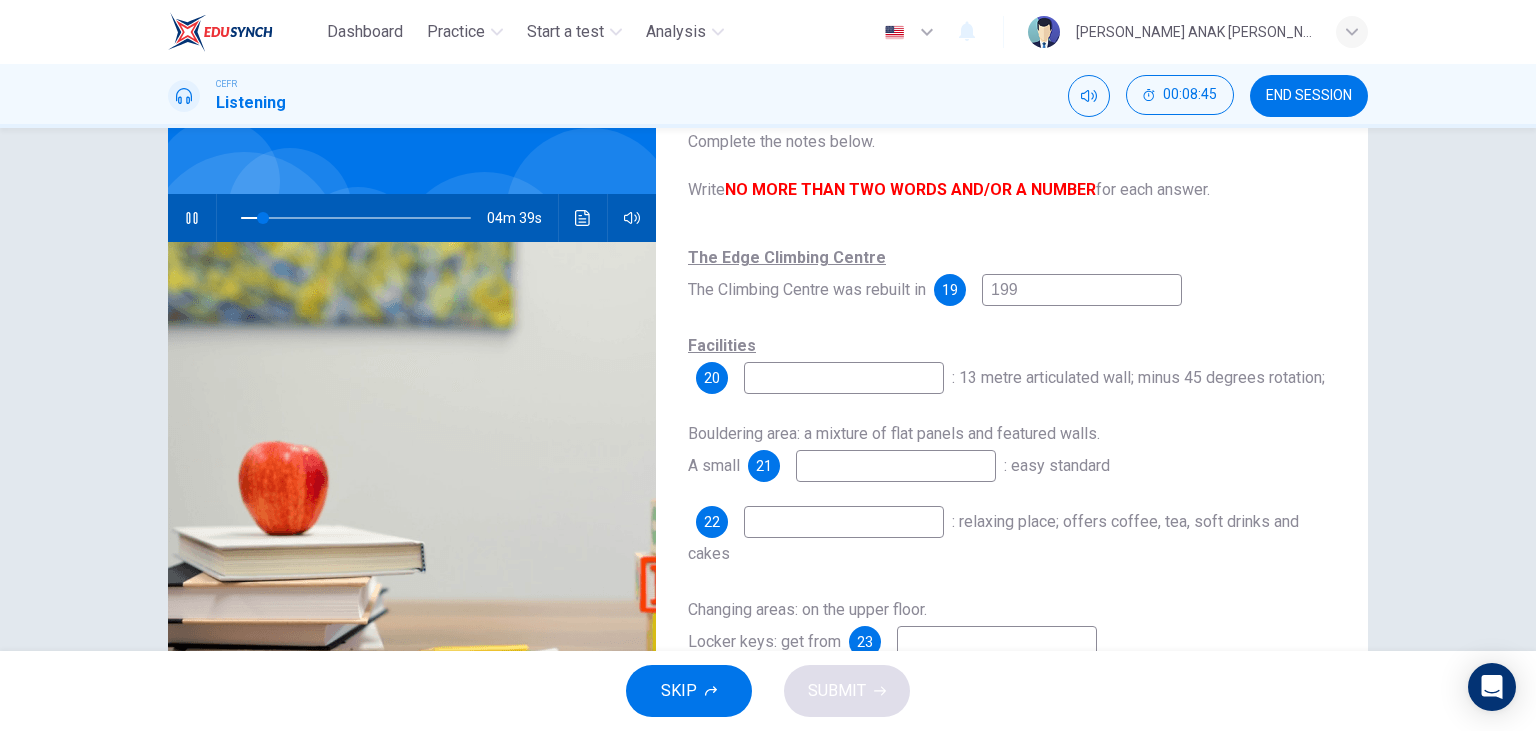 type on "1998" 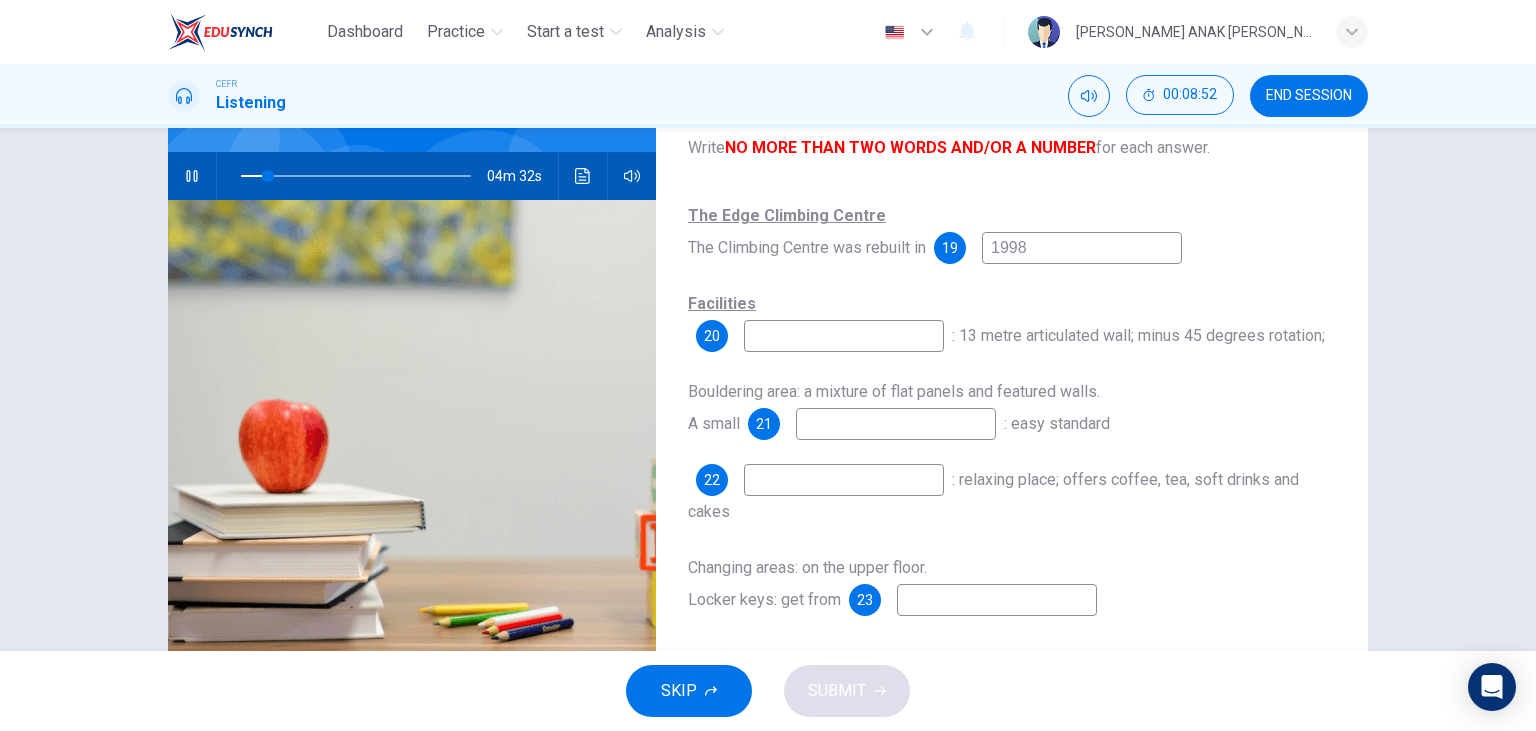 scroll, scrollTop: 175, scrollLeft: 0, axis: vertical 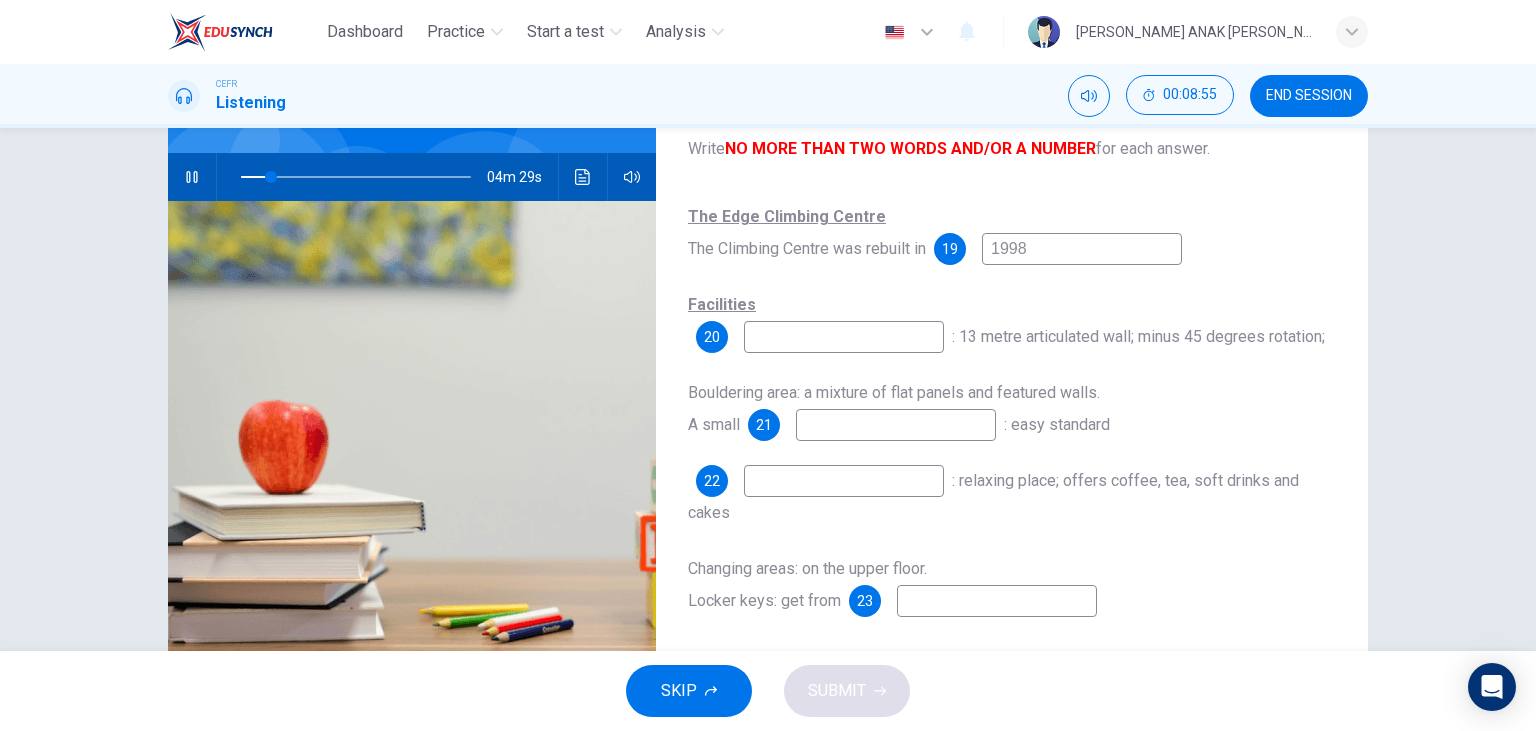 type on "13" 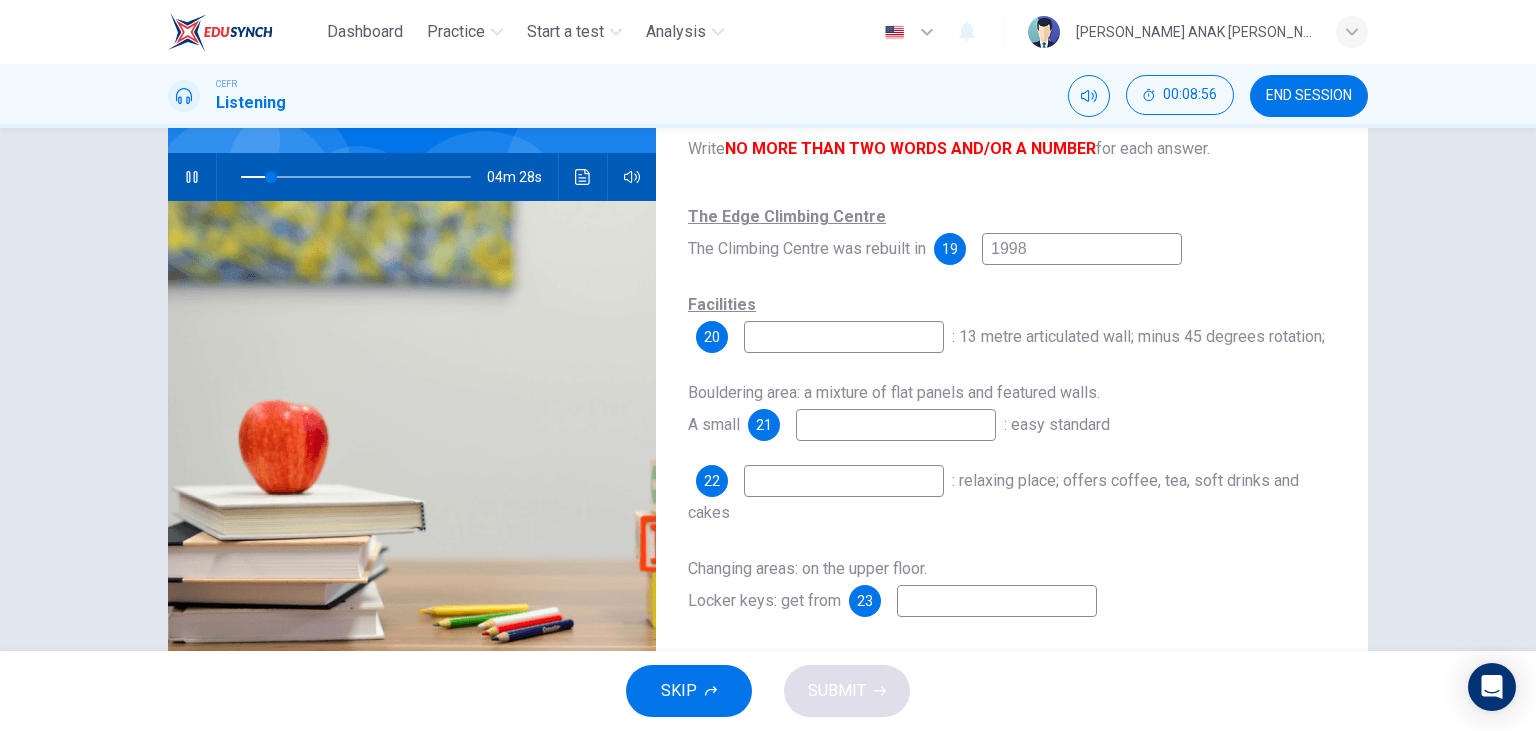 type on "1998" 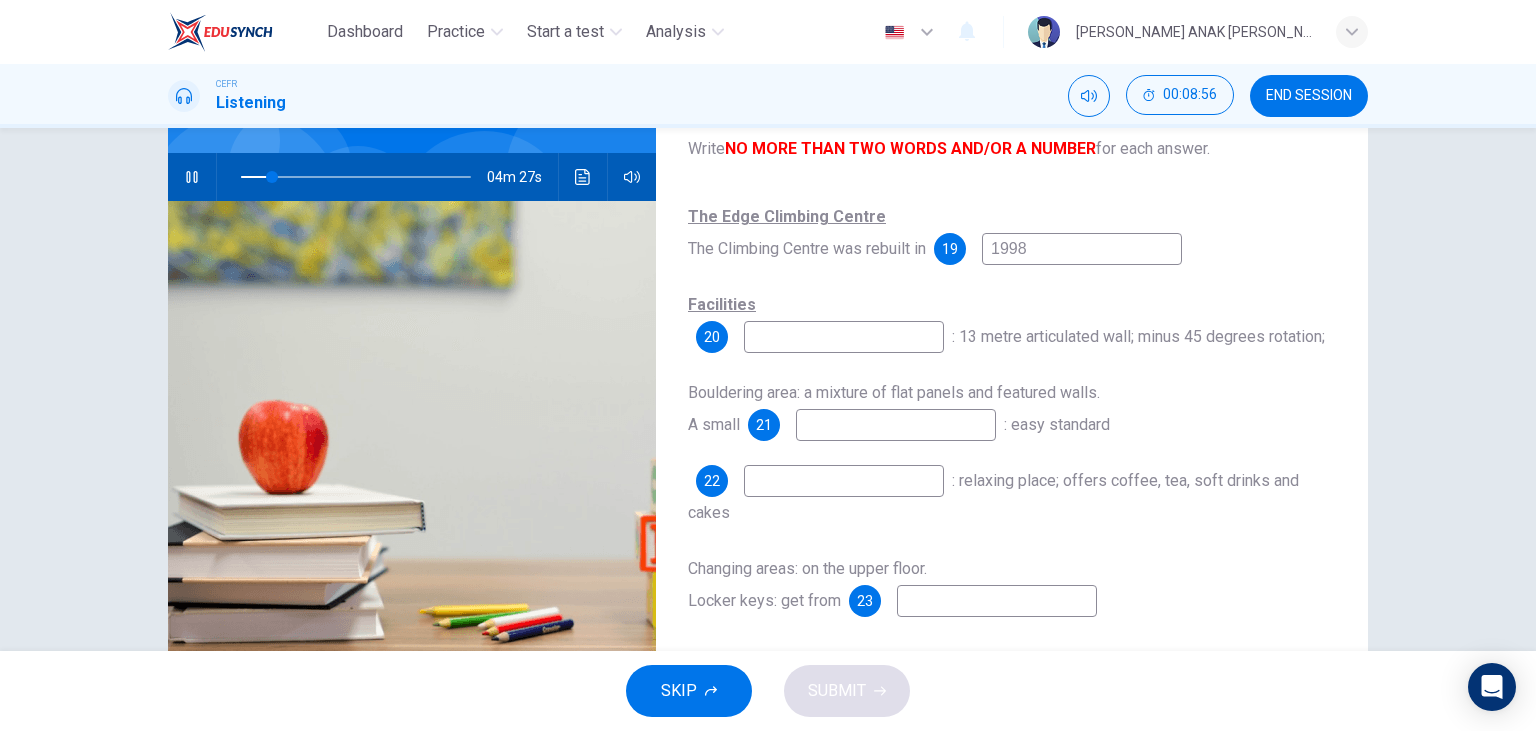click at bounding box center (844, 337) 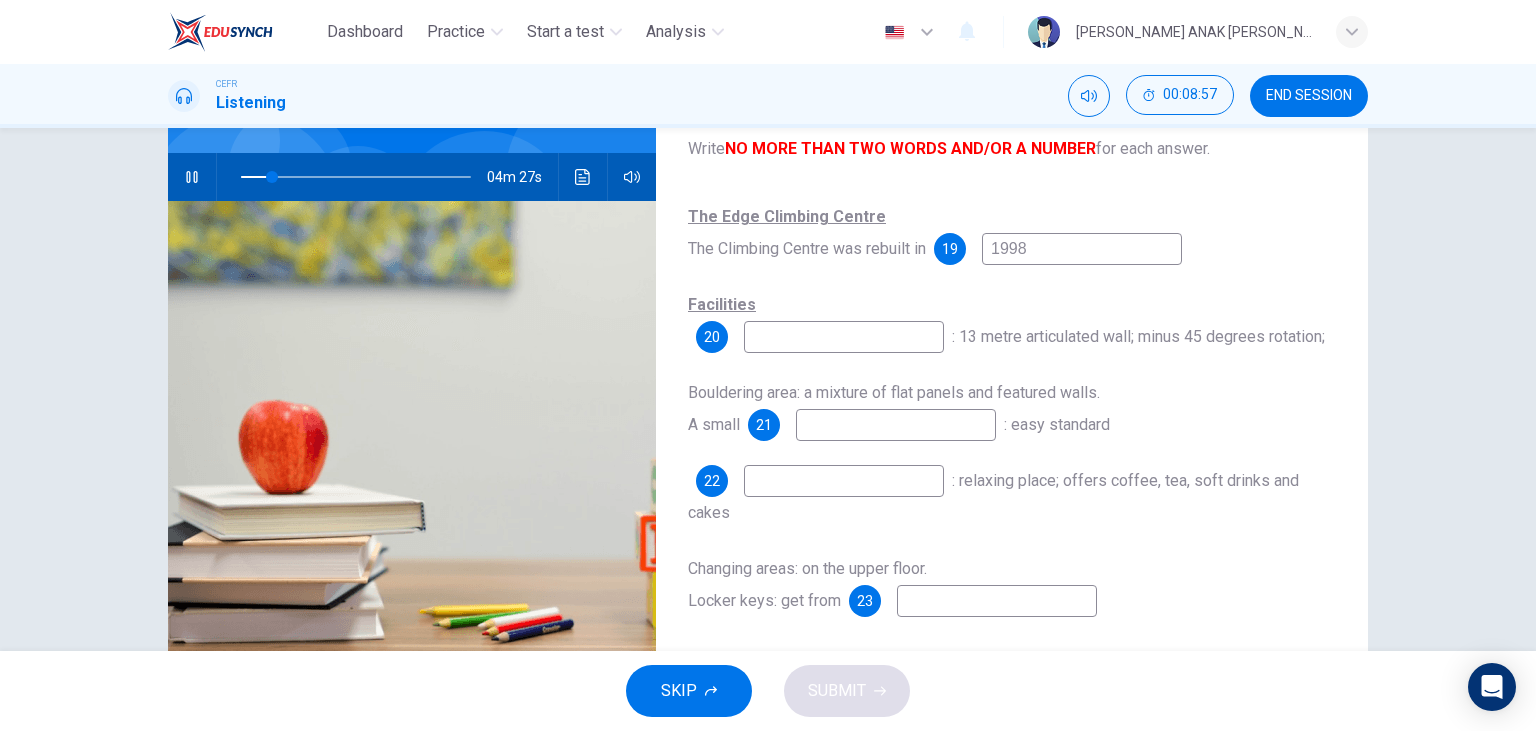 click at bounding box center [844, 337] 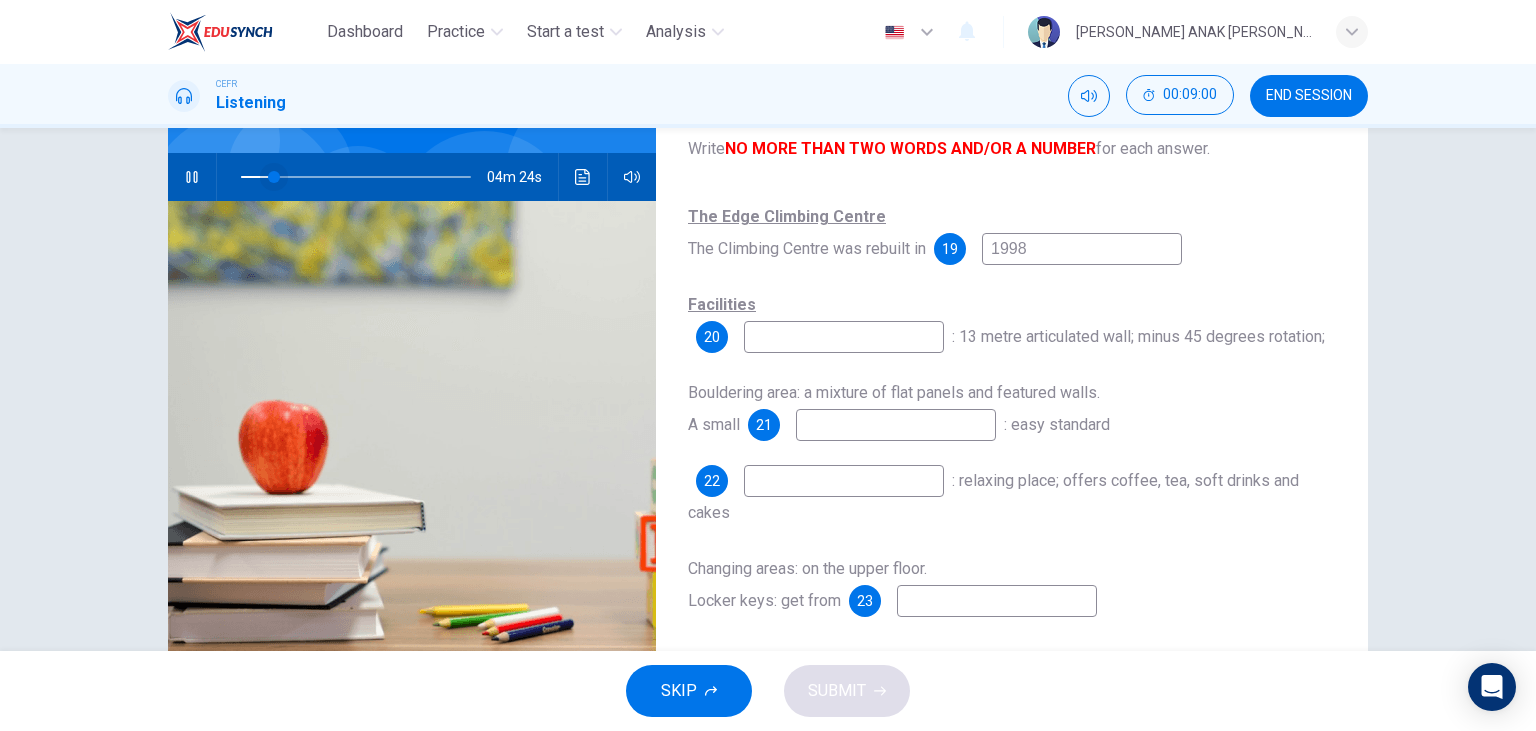 click at bounding box center [274, 177] 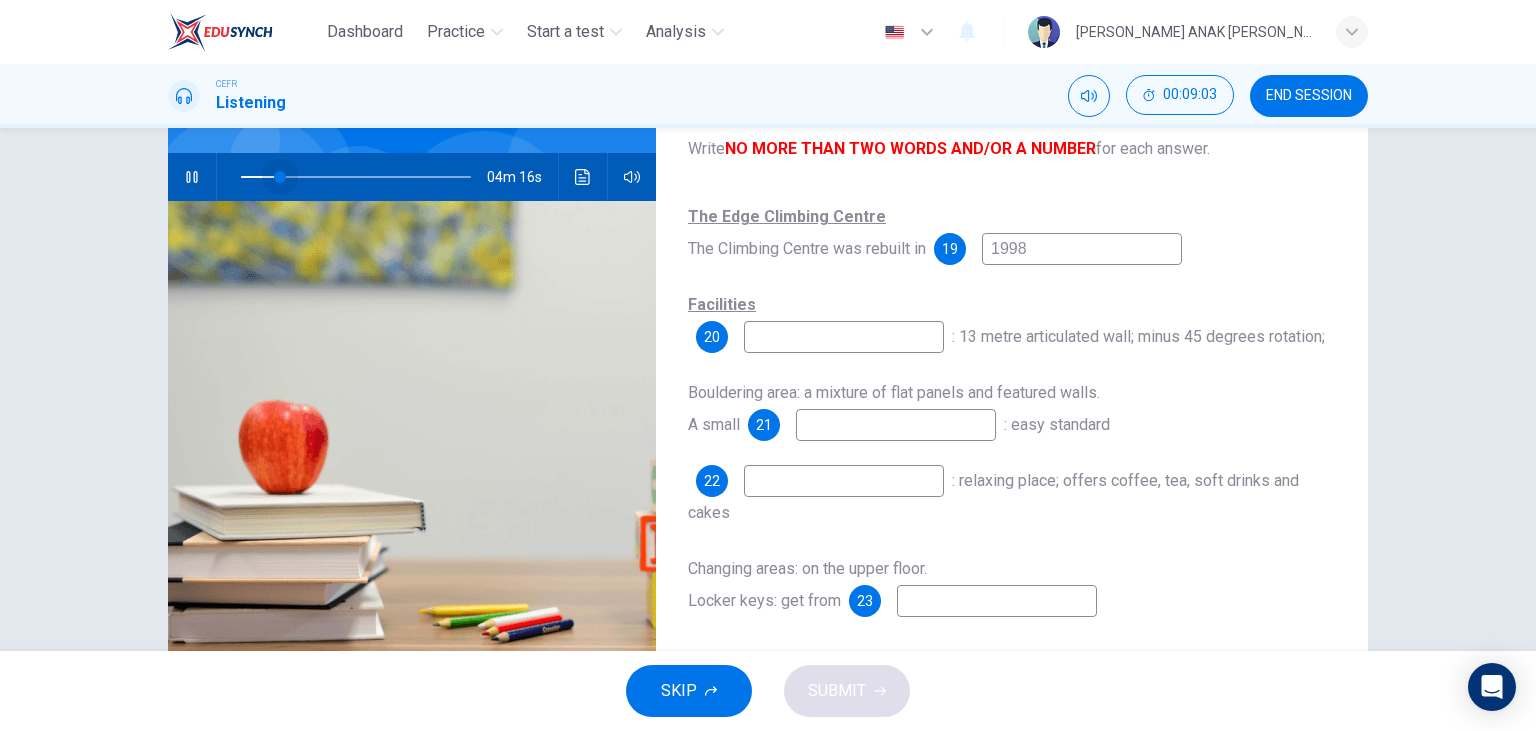 click at bounding box center (280, 177) 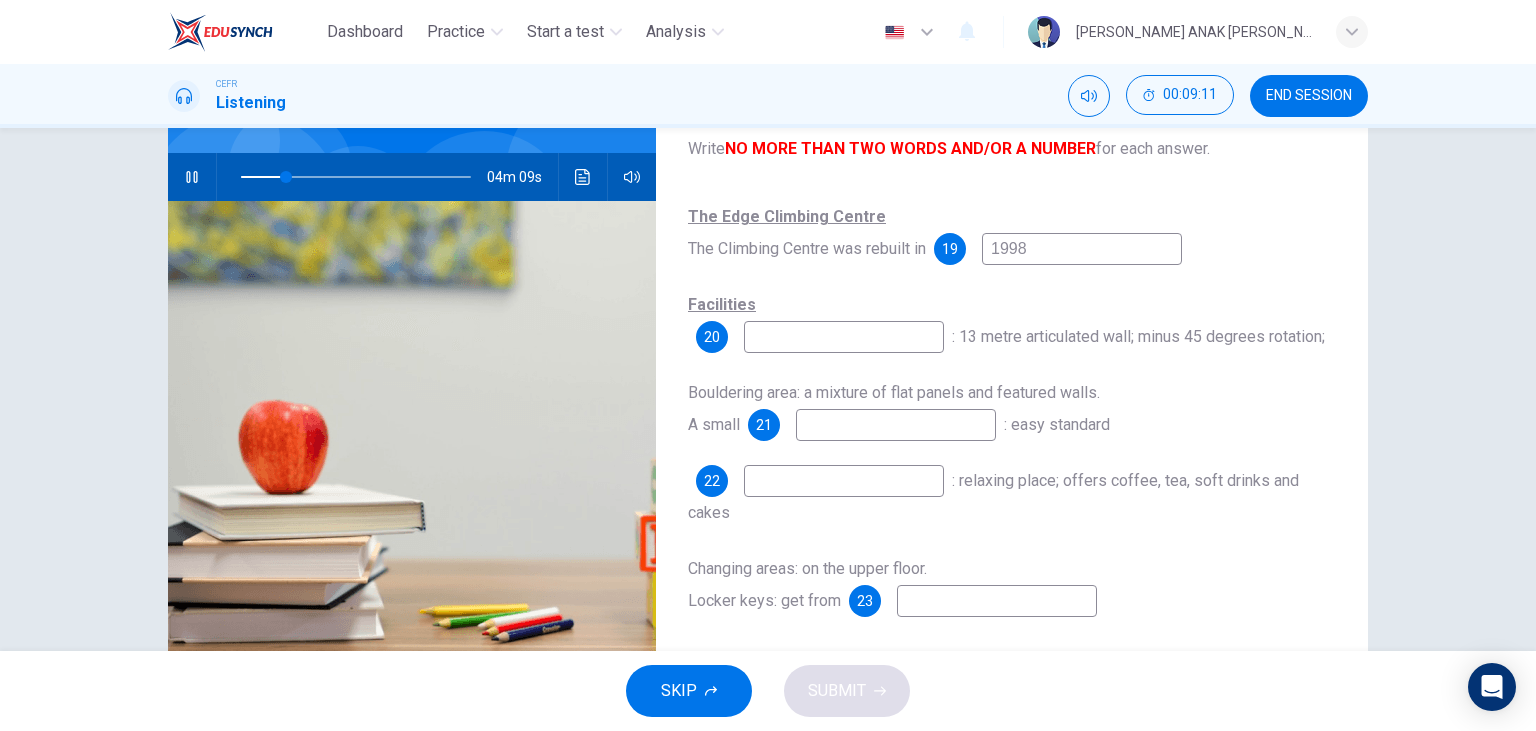 click at bounding box center (844, 337) 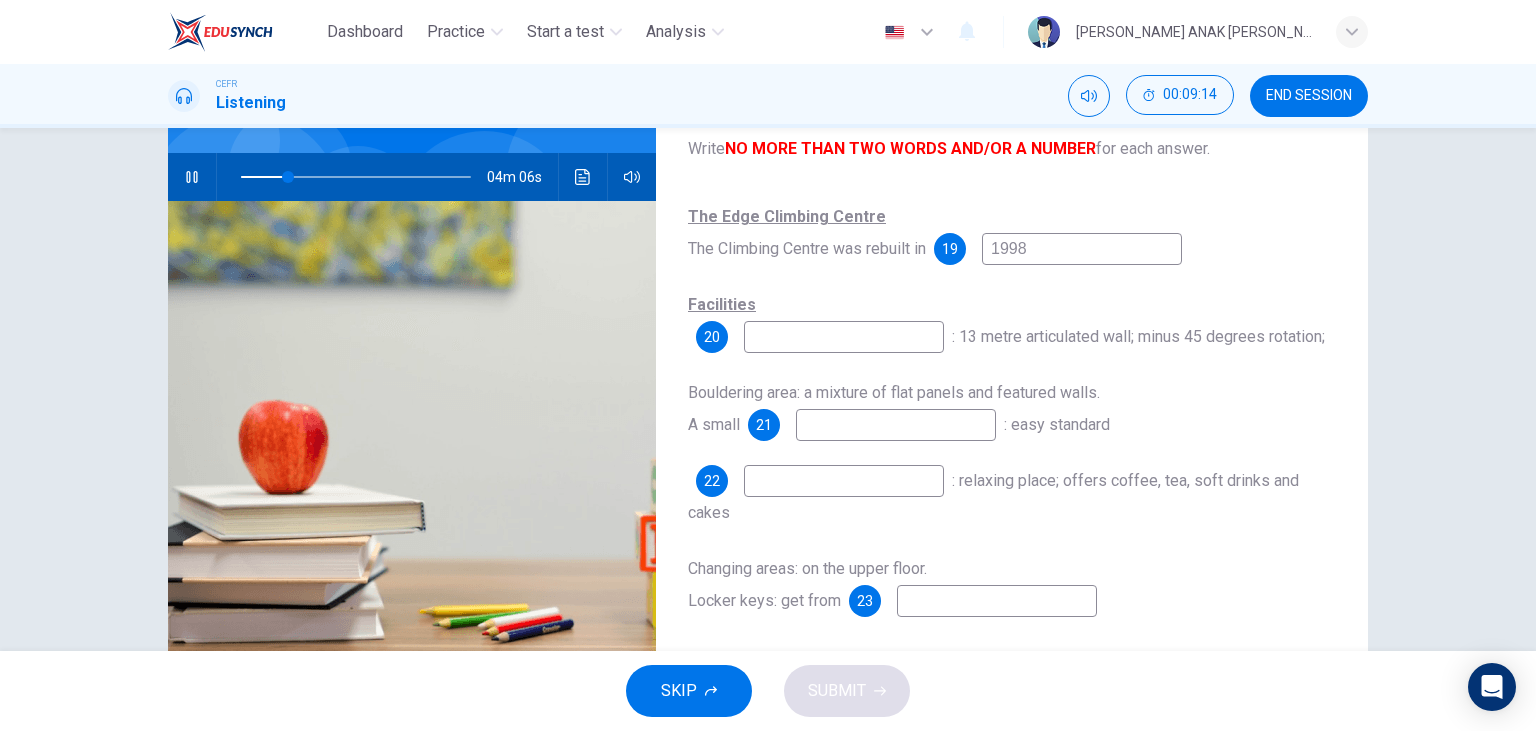 type on "21" 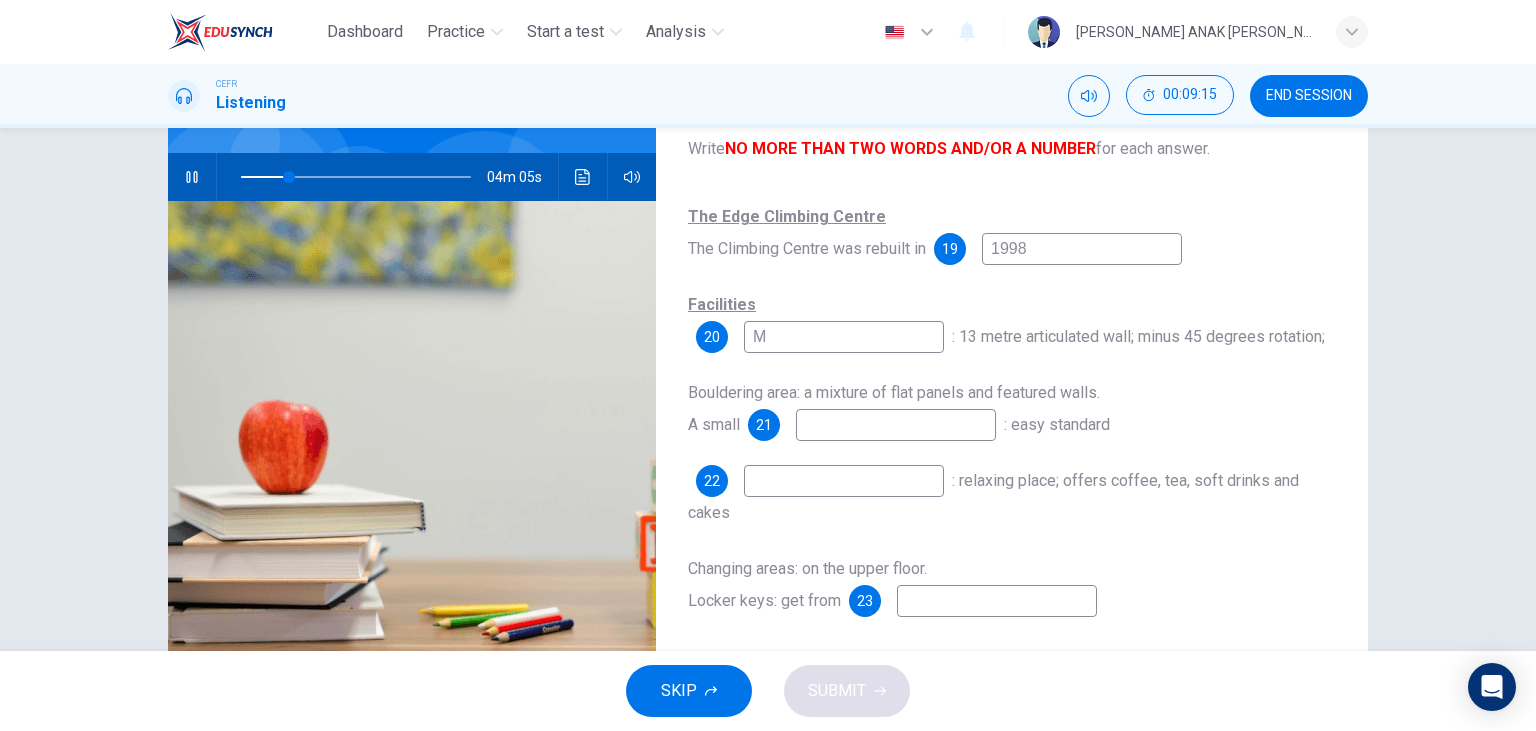 type on "Ma" 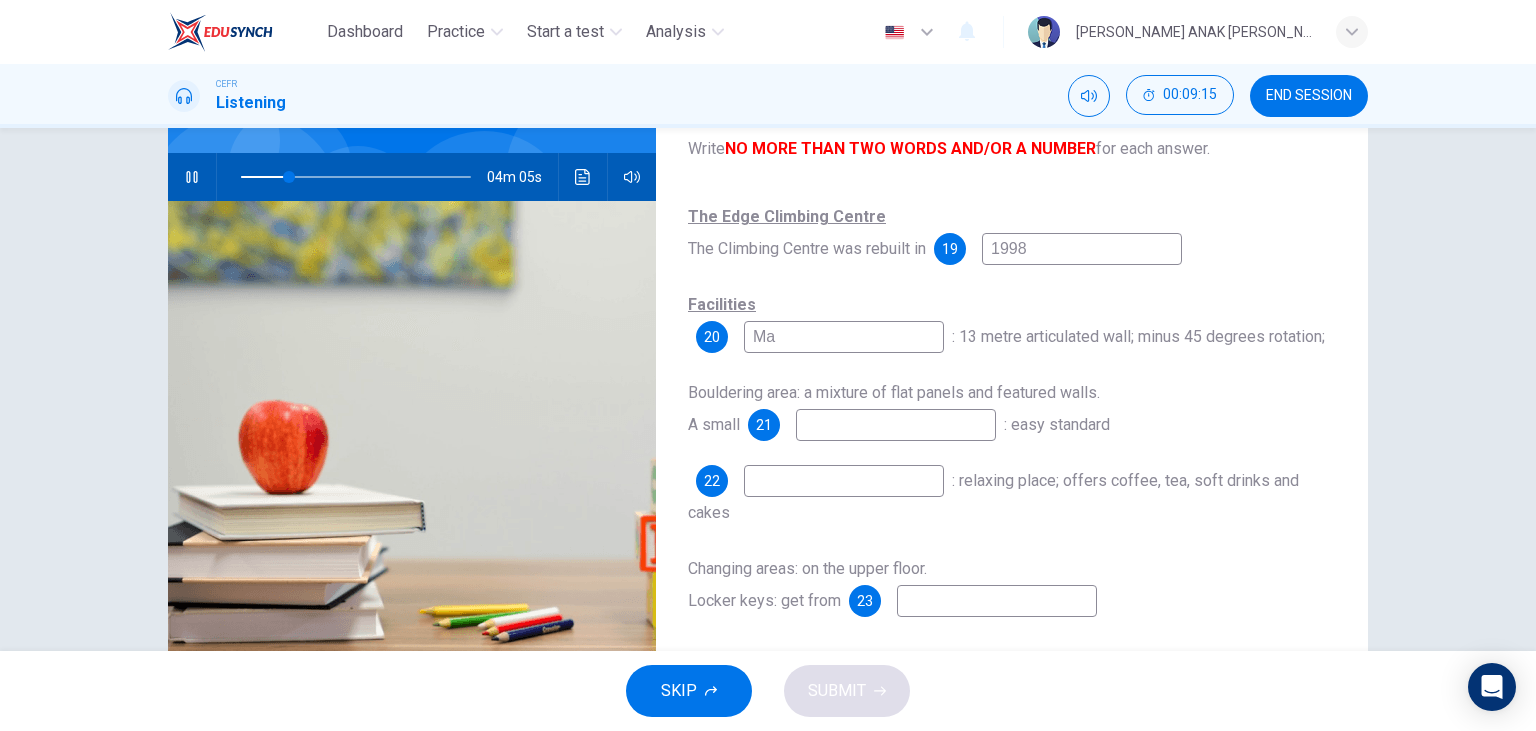 type on "21" 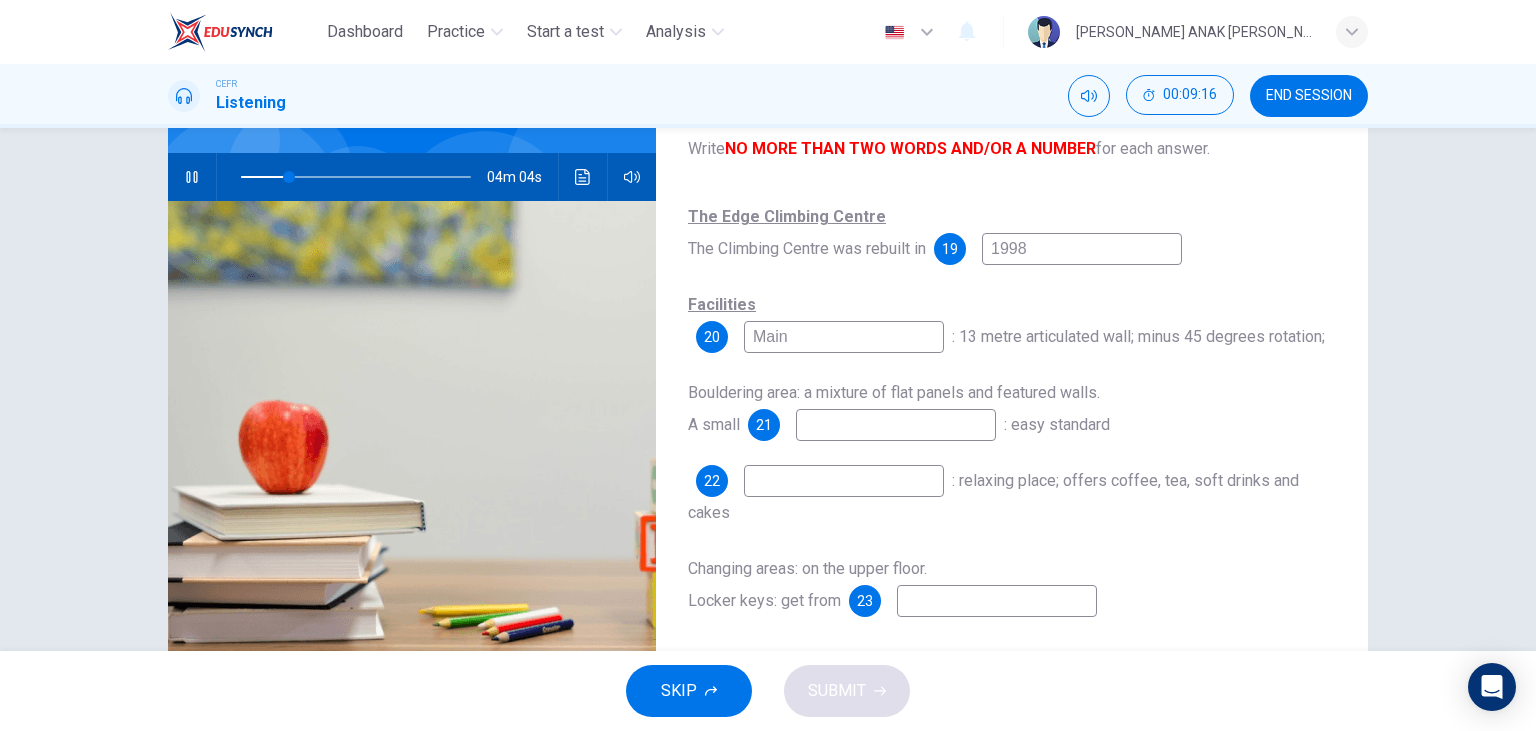 type on "Main H" 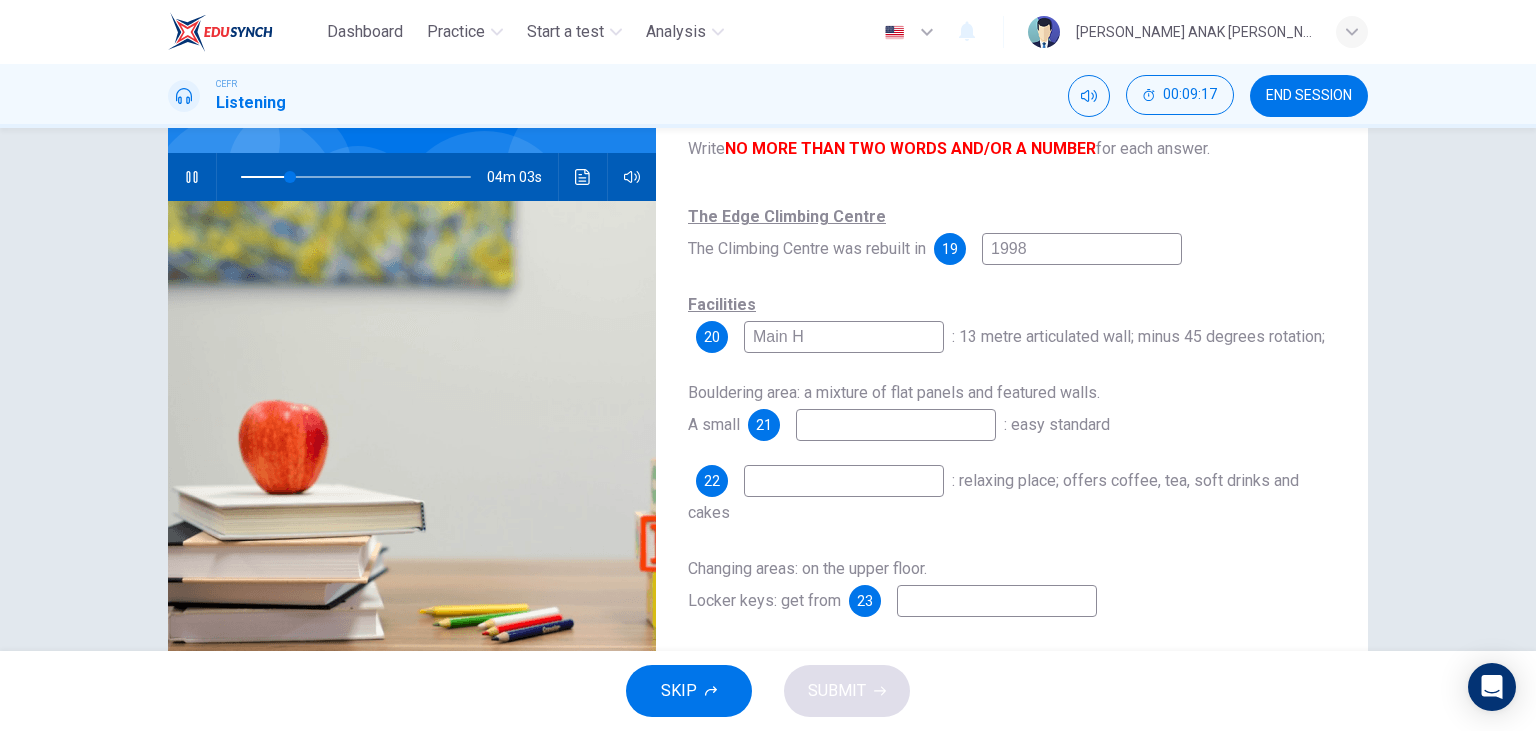 type on "22" 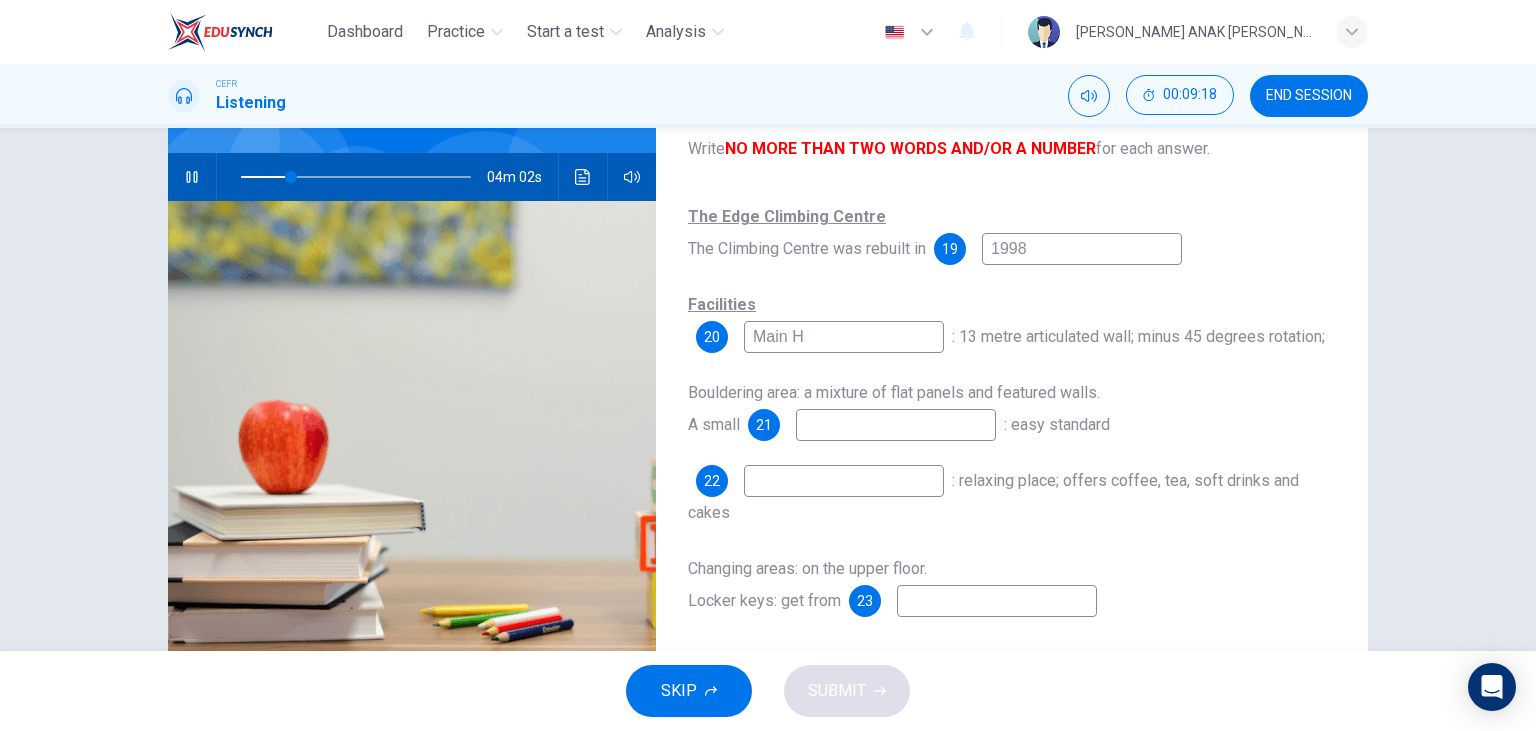 type on "Main" 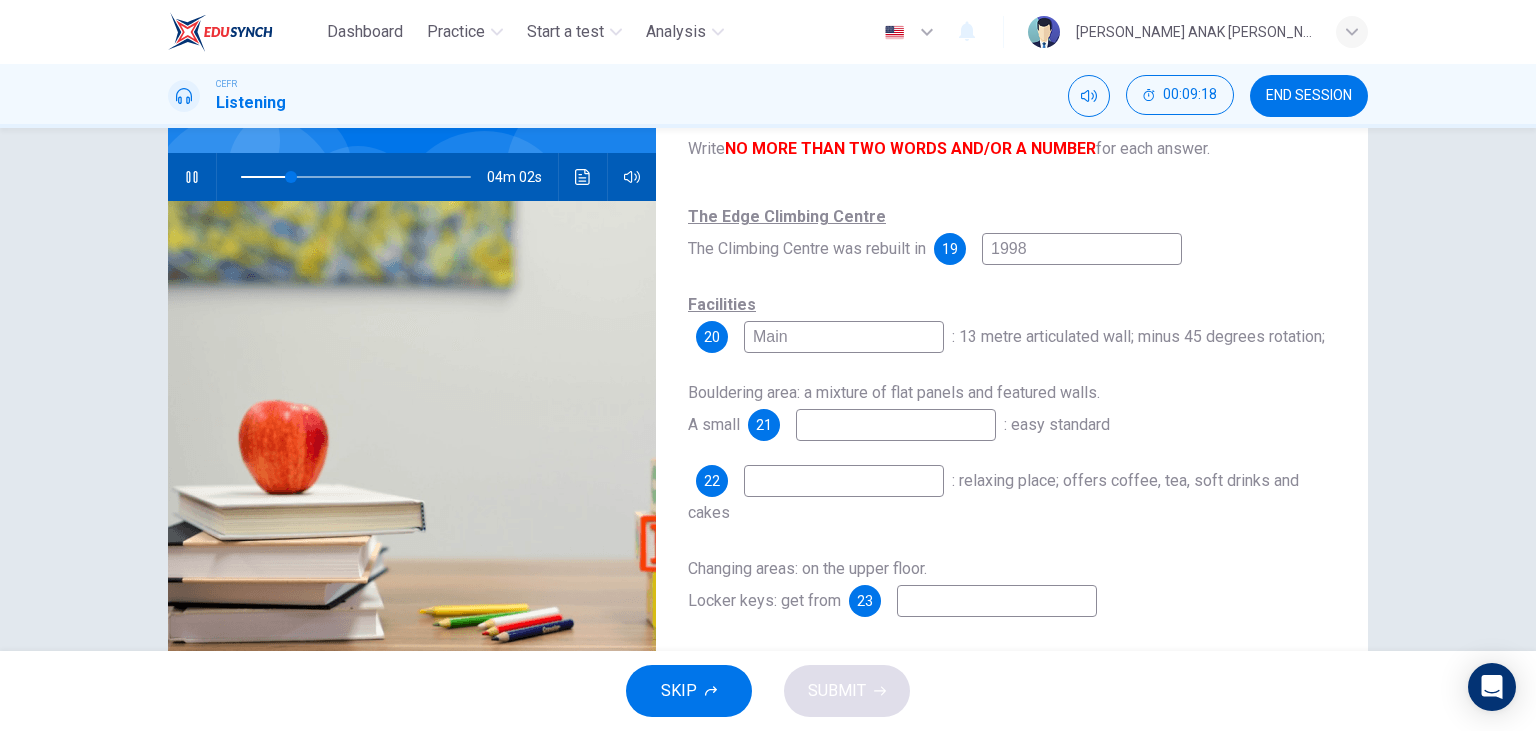 type on "22" 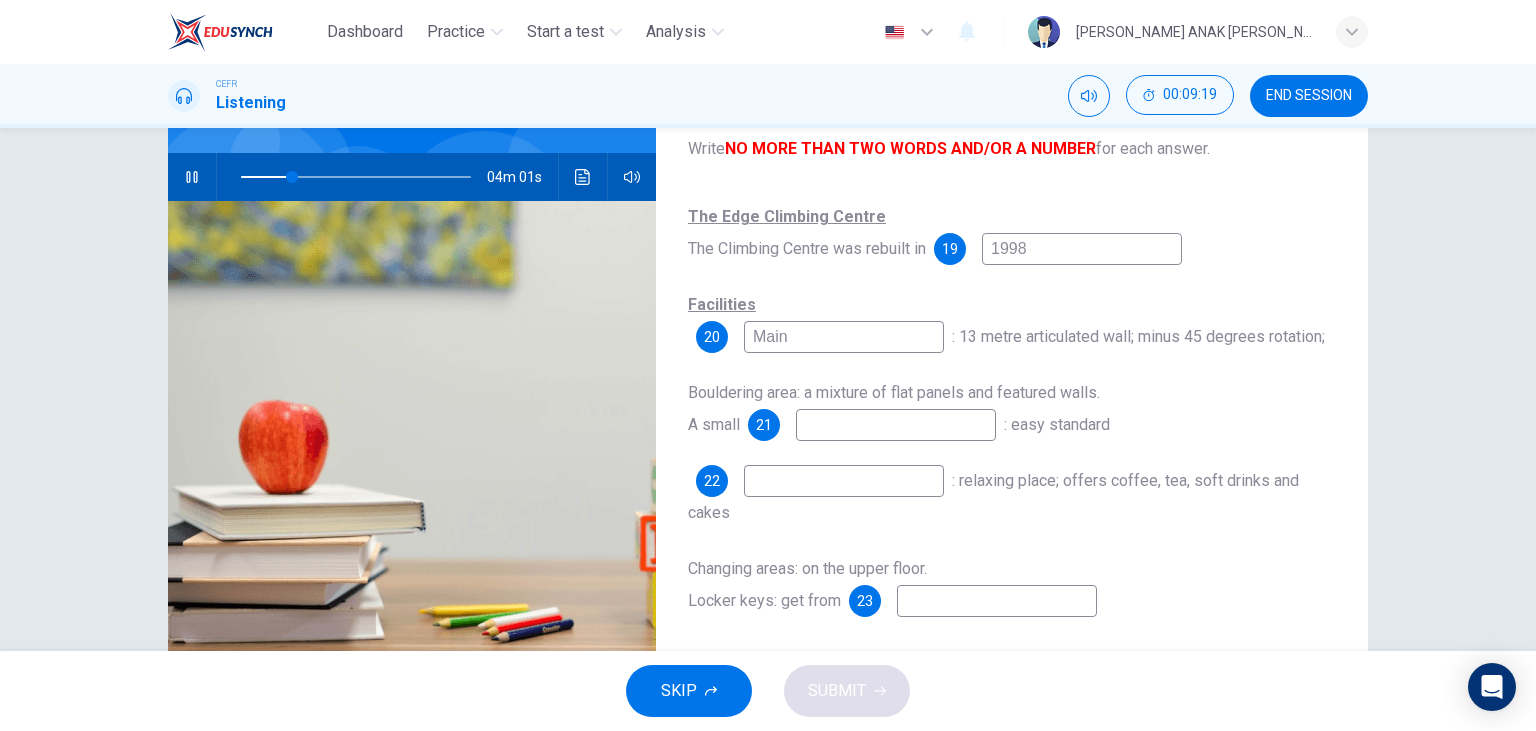 type on "Main h" 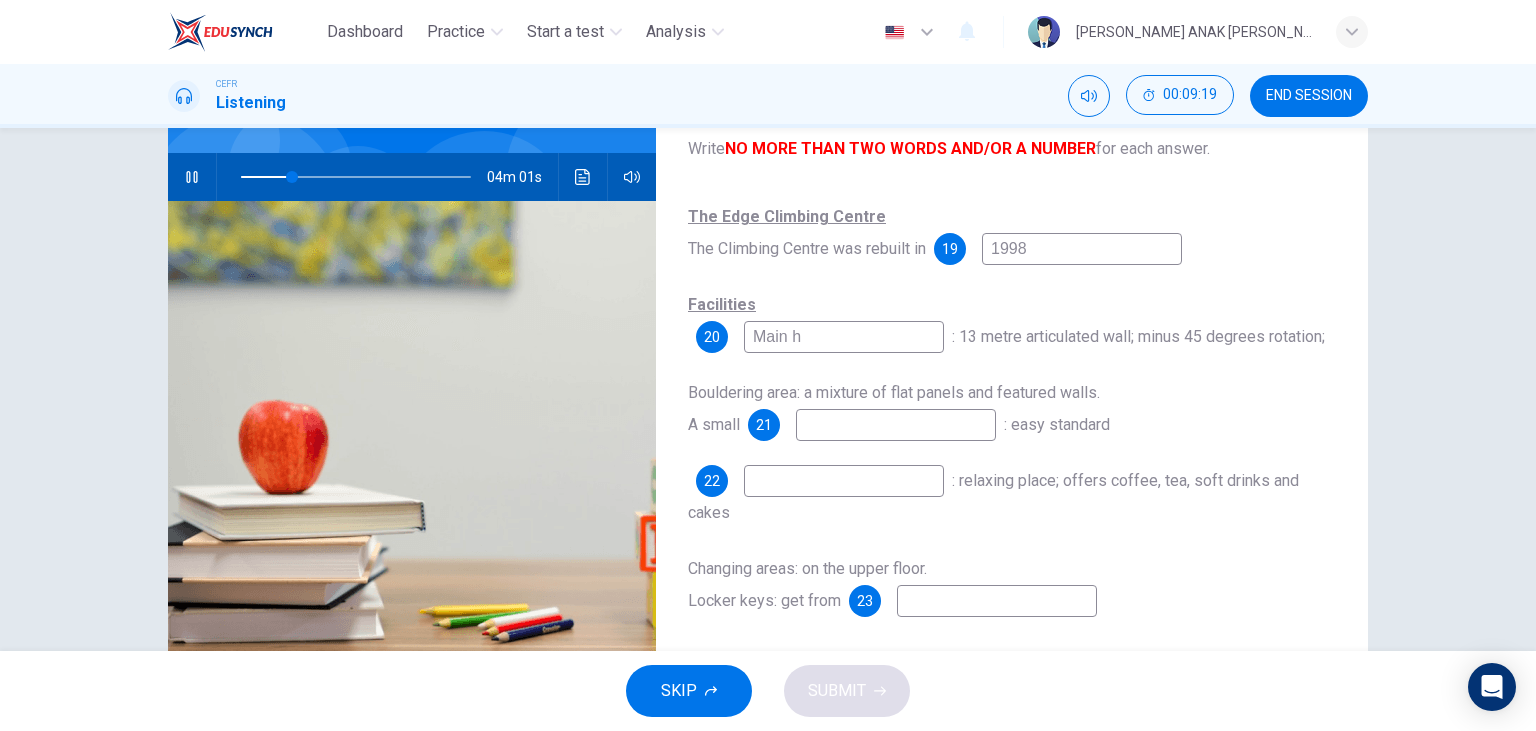 type on "22" 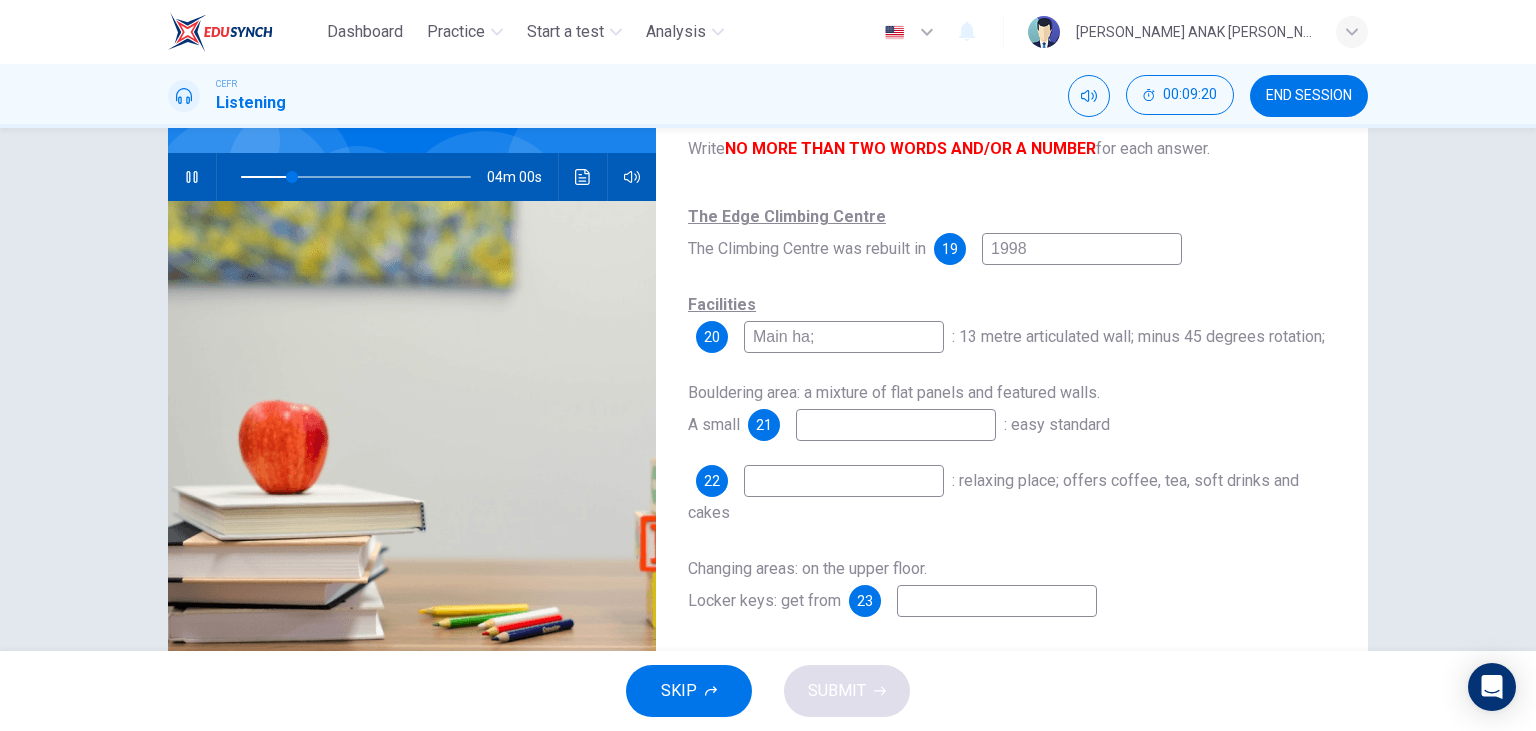 type on "Main ha;l" 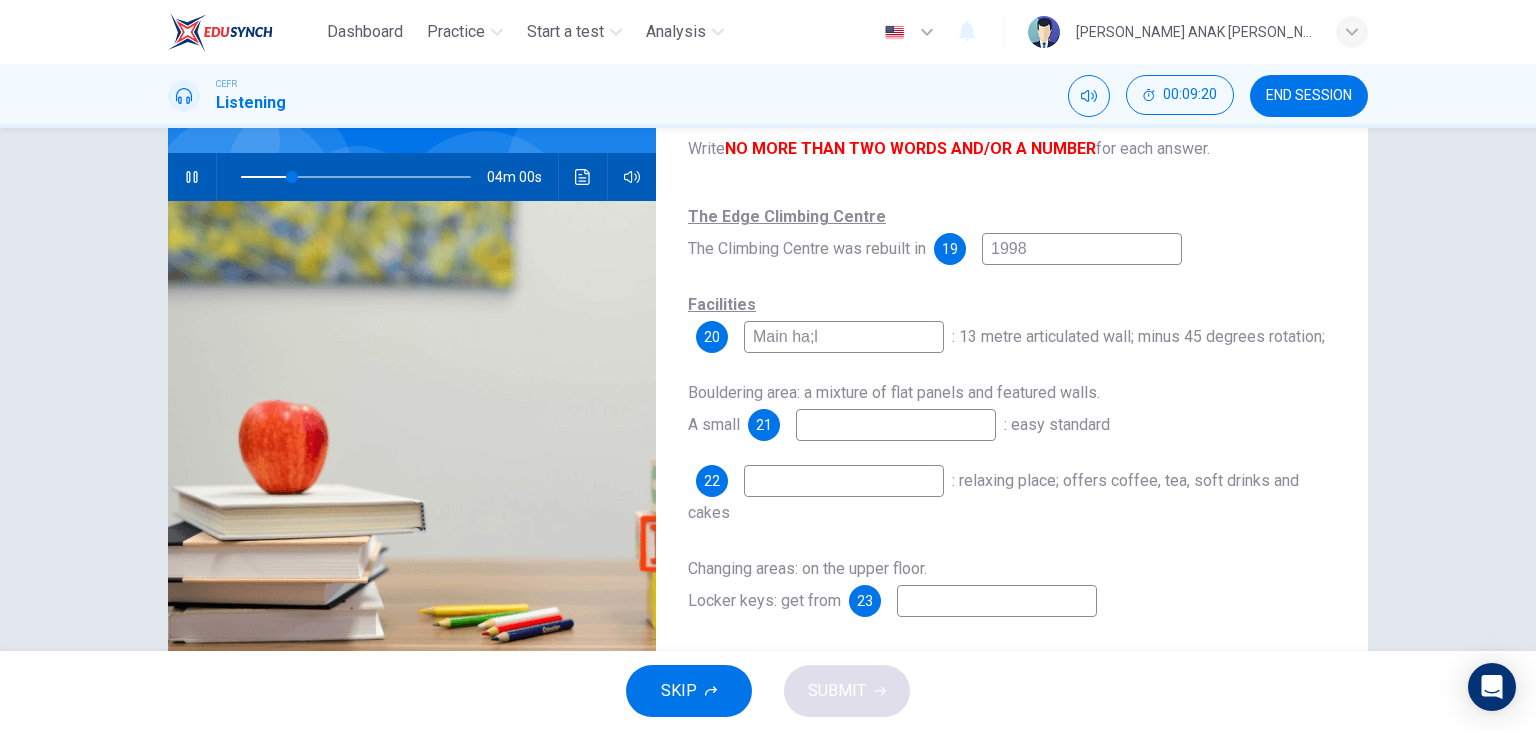 type on "23" 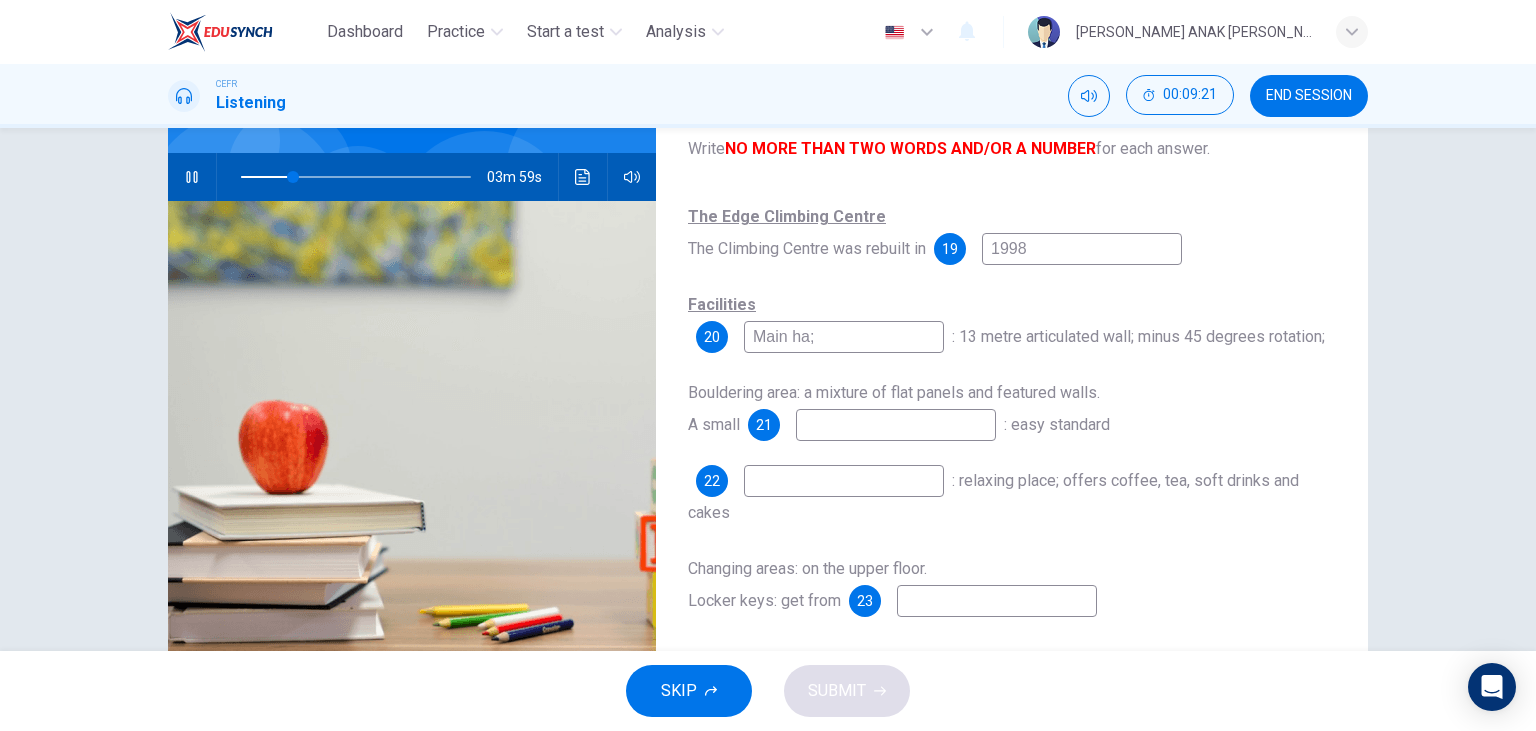 type on "Main ha" 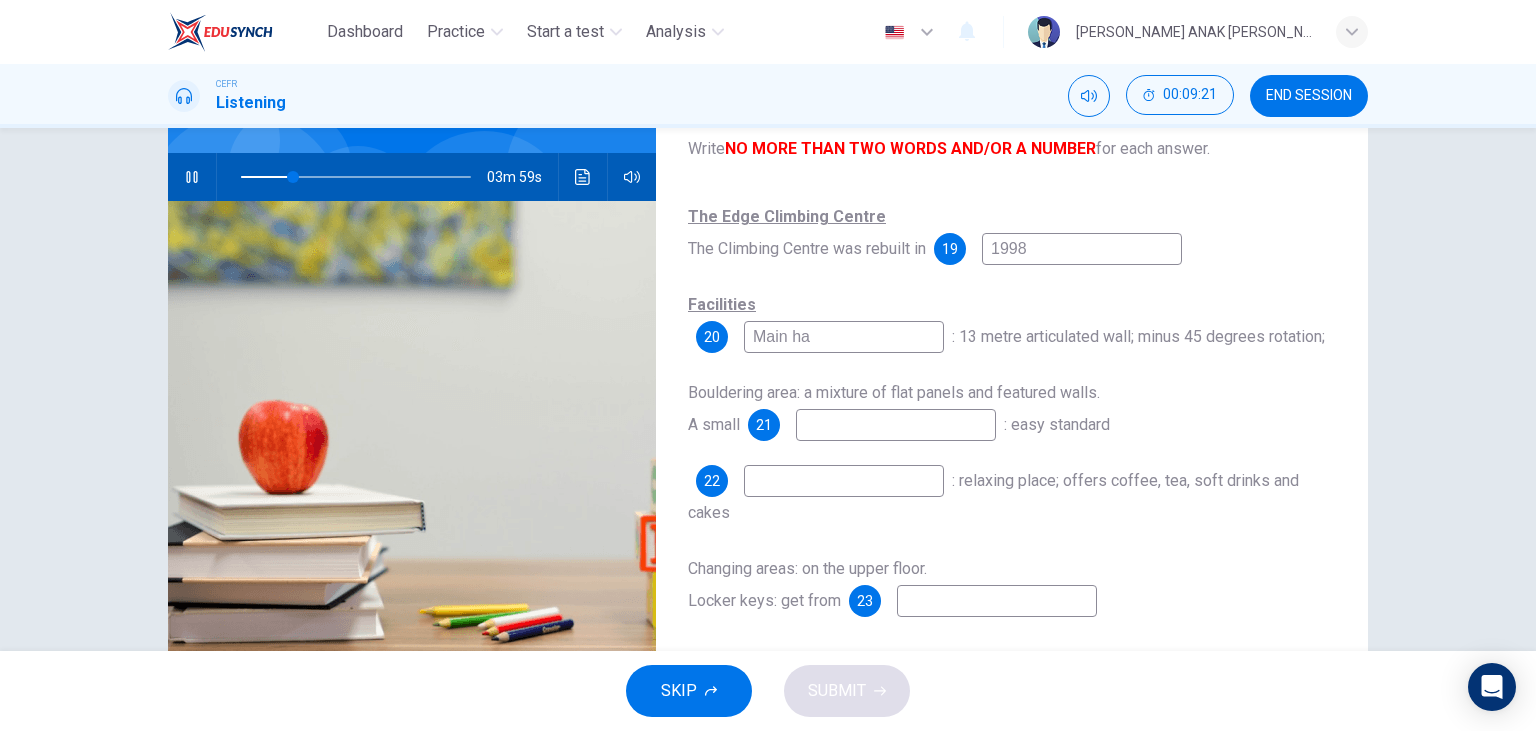 type on "23" 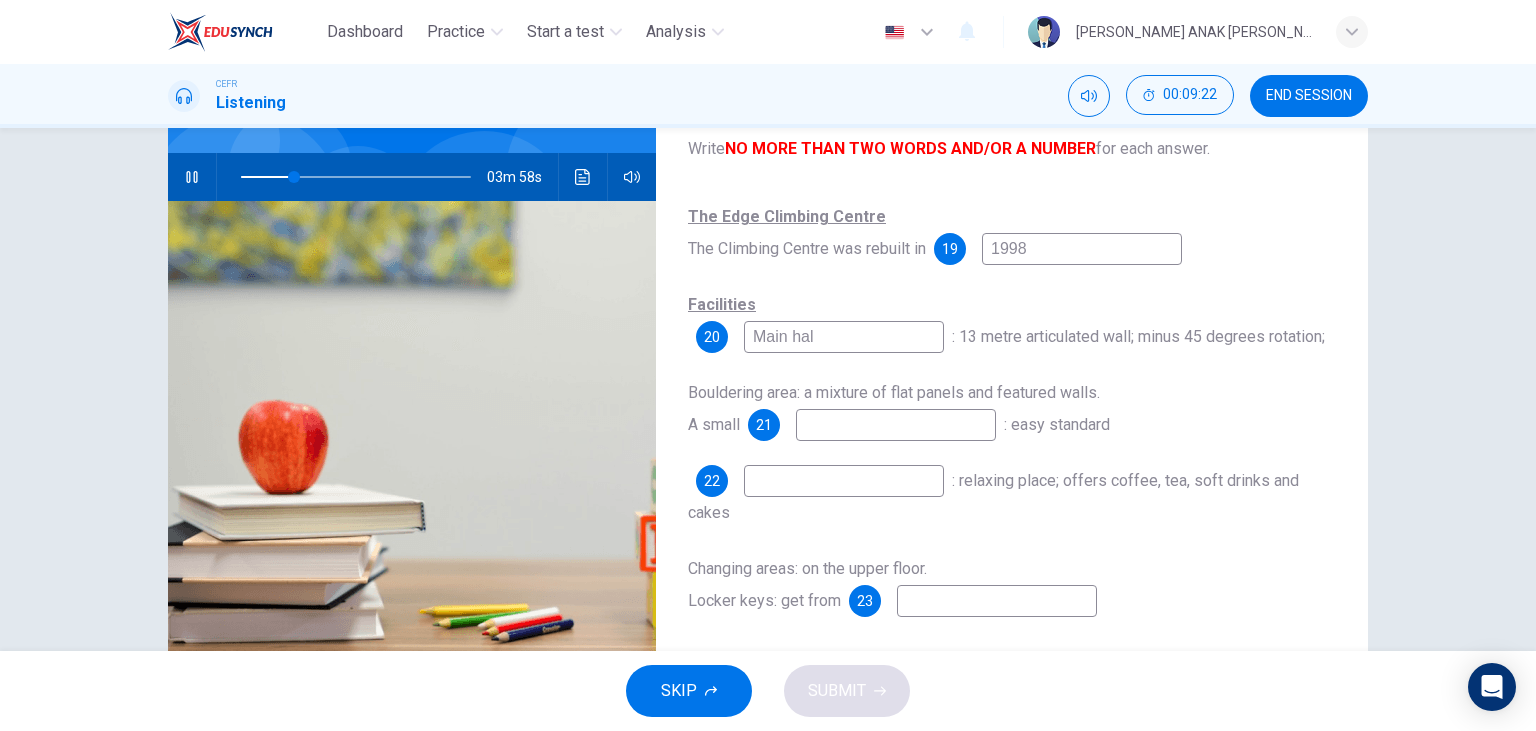 type on "Main hall" 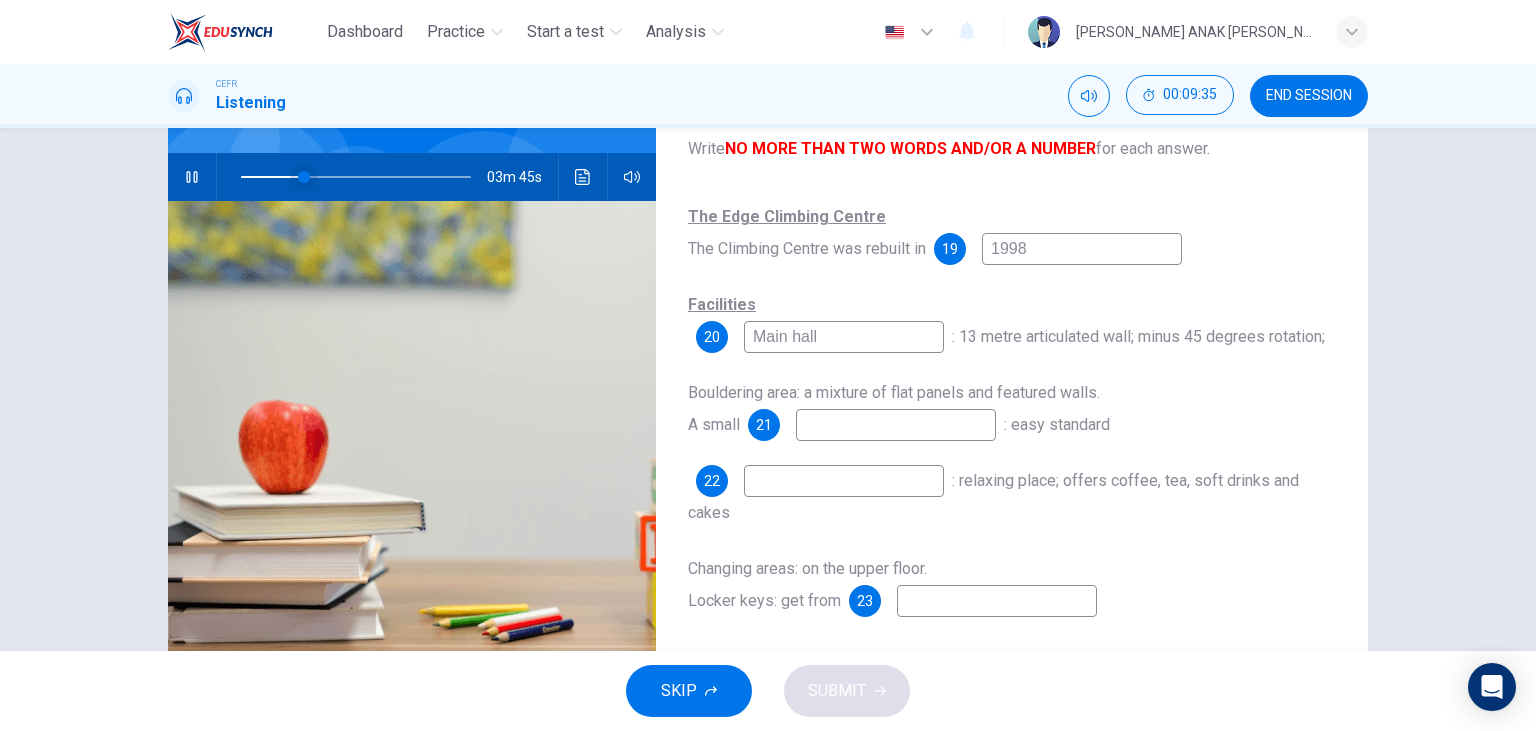 type on "28" 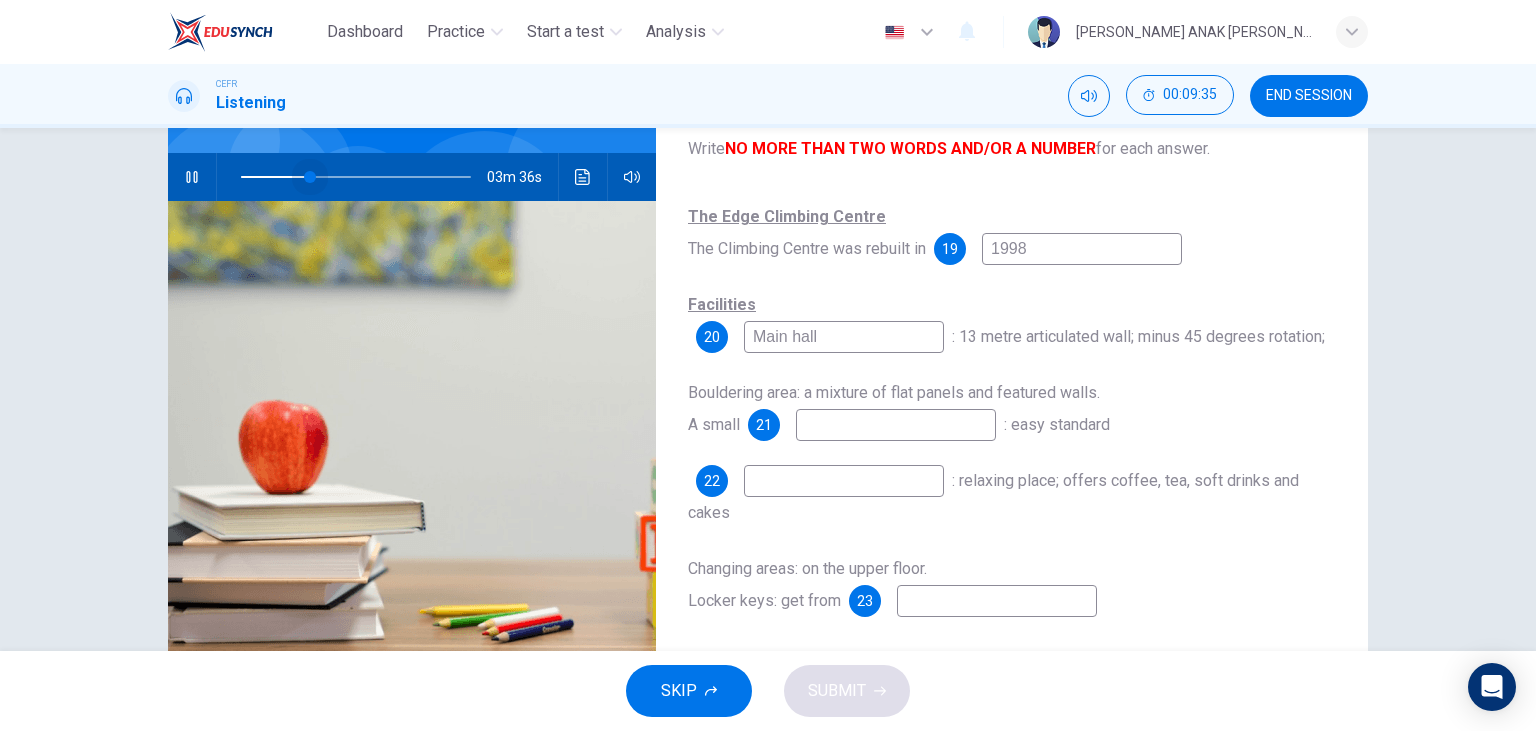 click at bounding box center (310, 177) 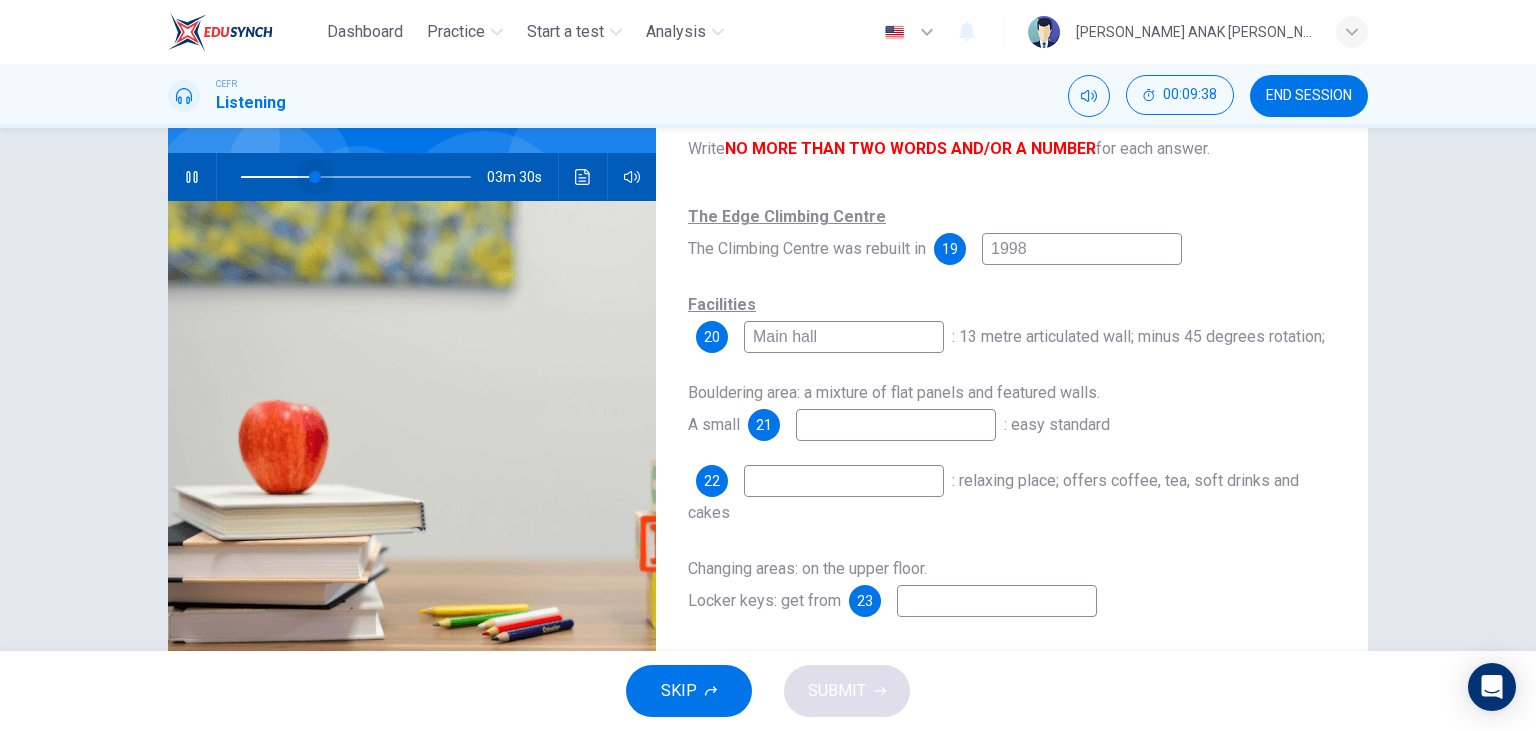 click at bounding box center (315, 177) 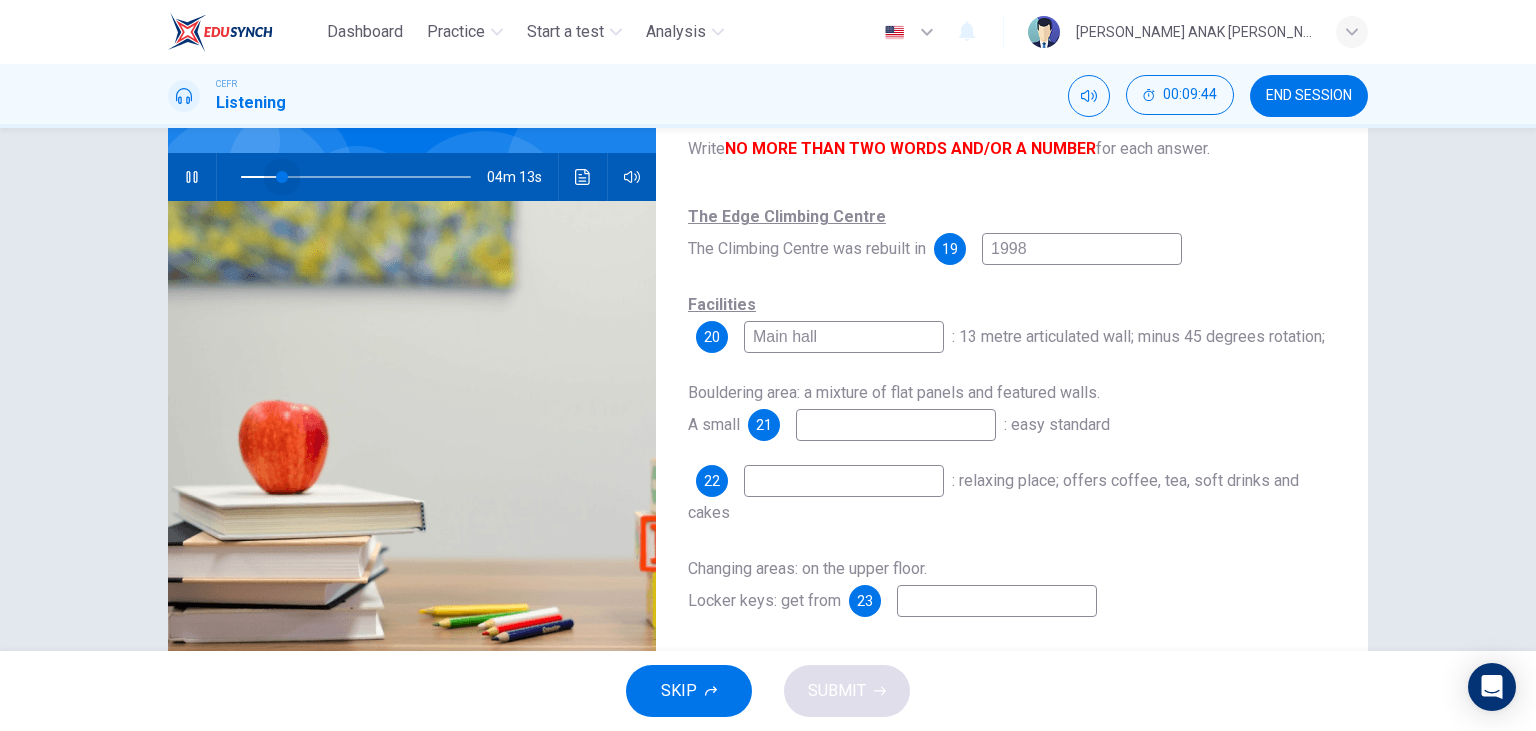 click at bounding box center (356, 177) 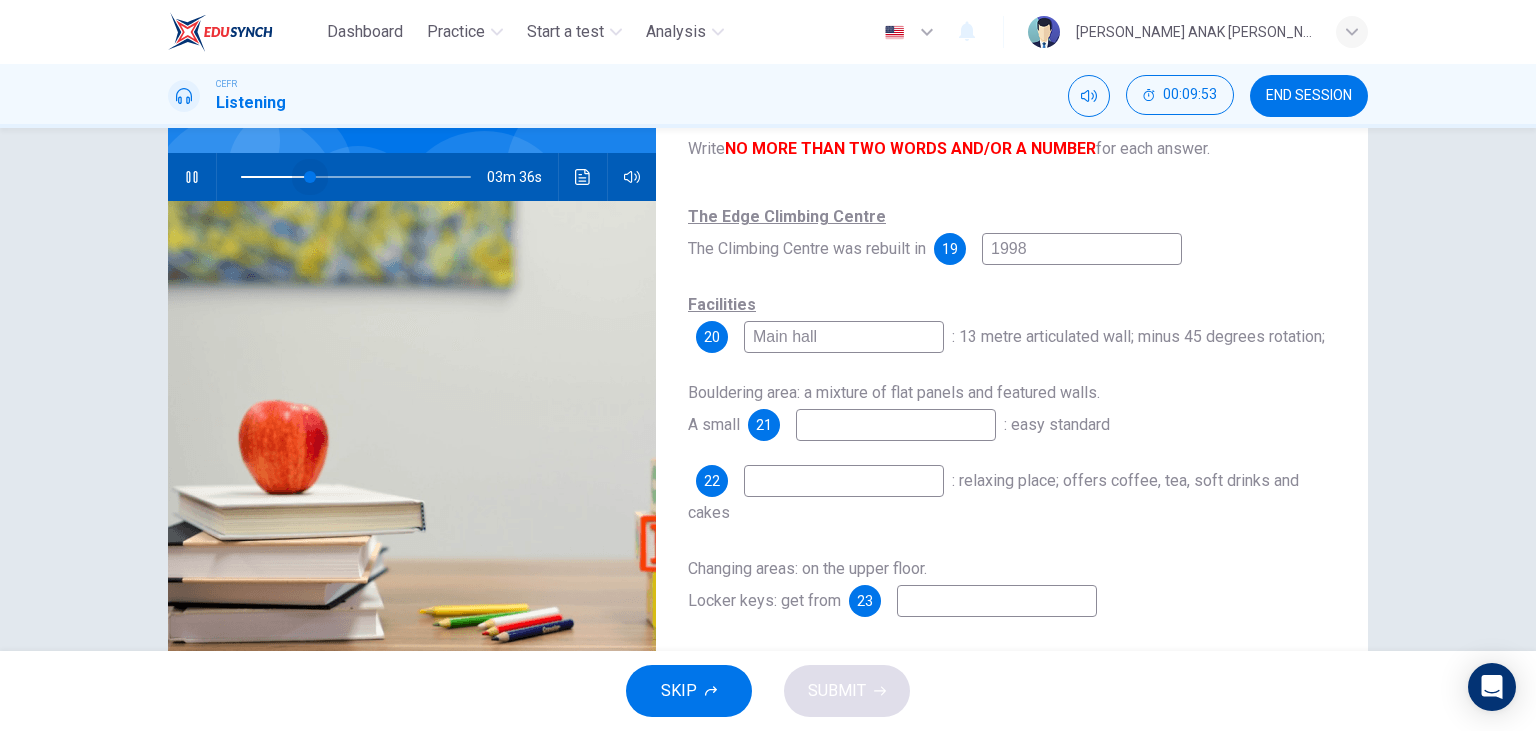 click at bounding box center [356, 177] 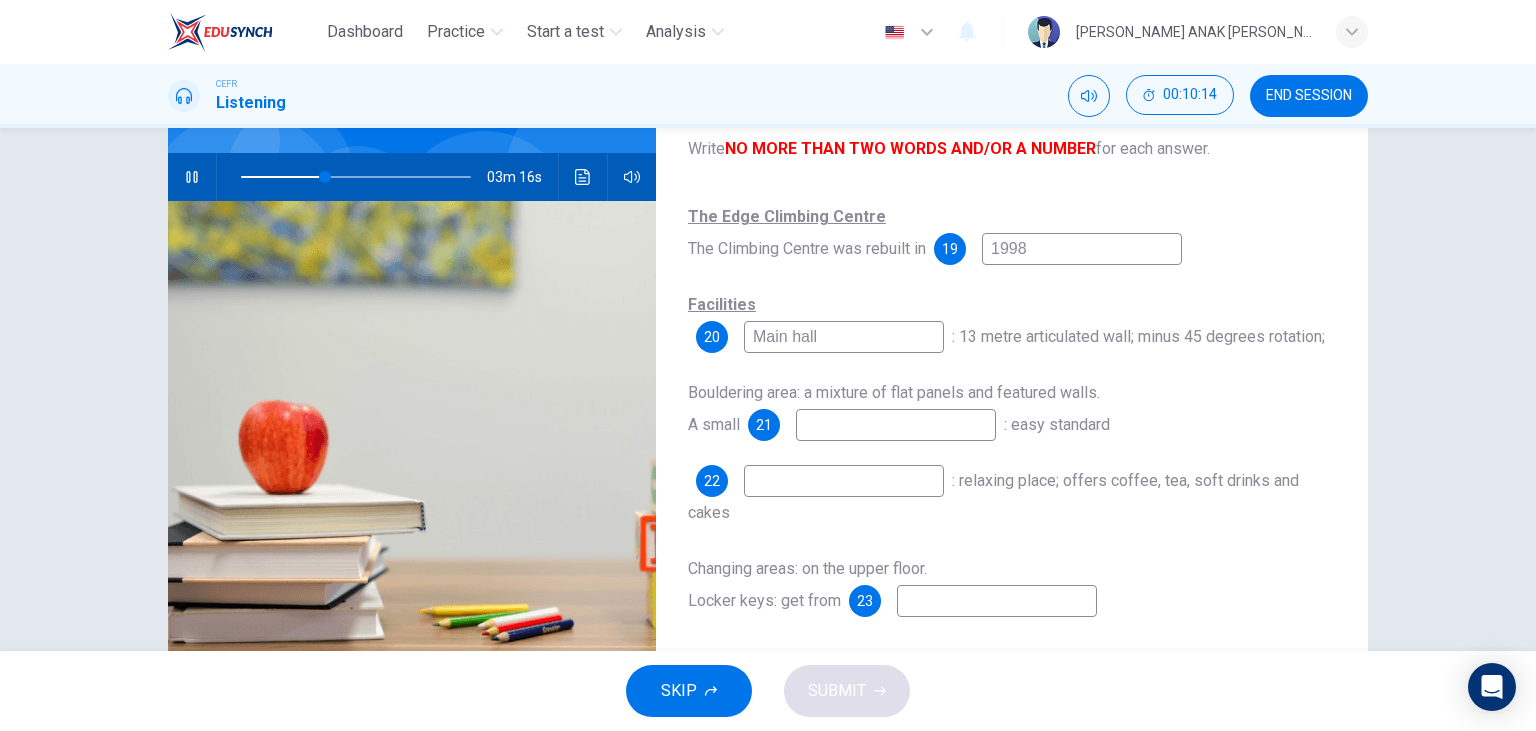 click at bounding box center [896, 425] 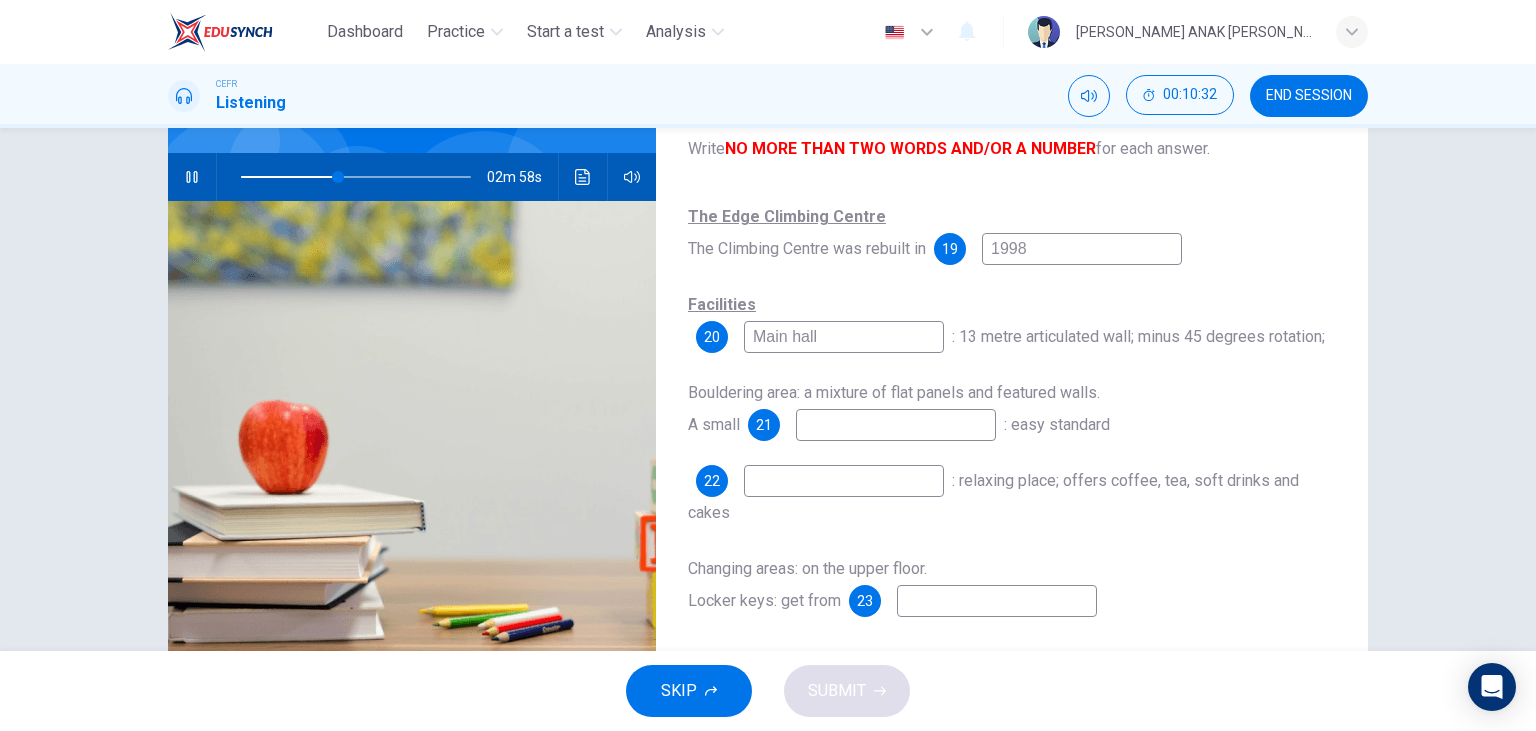 type on "43" 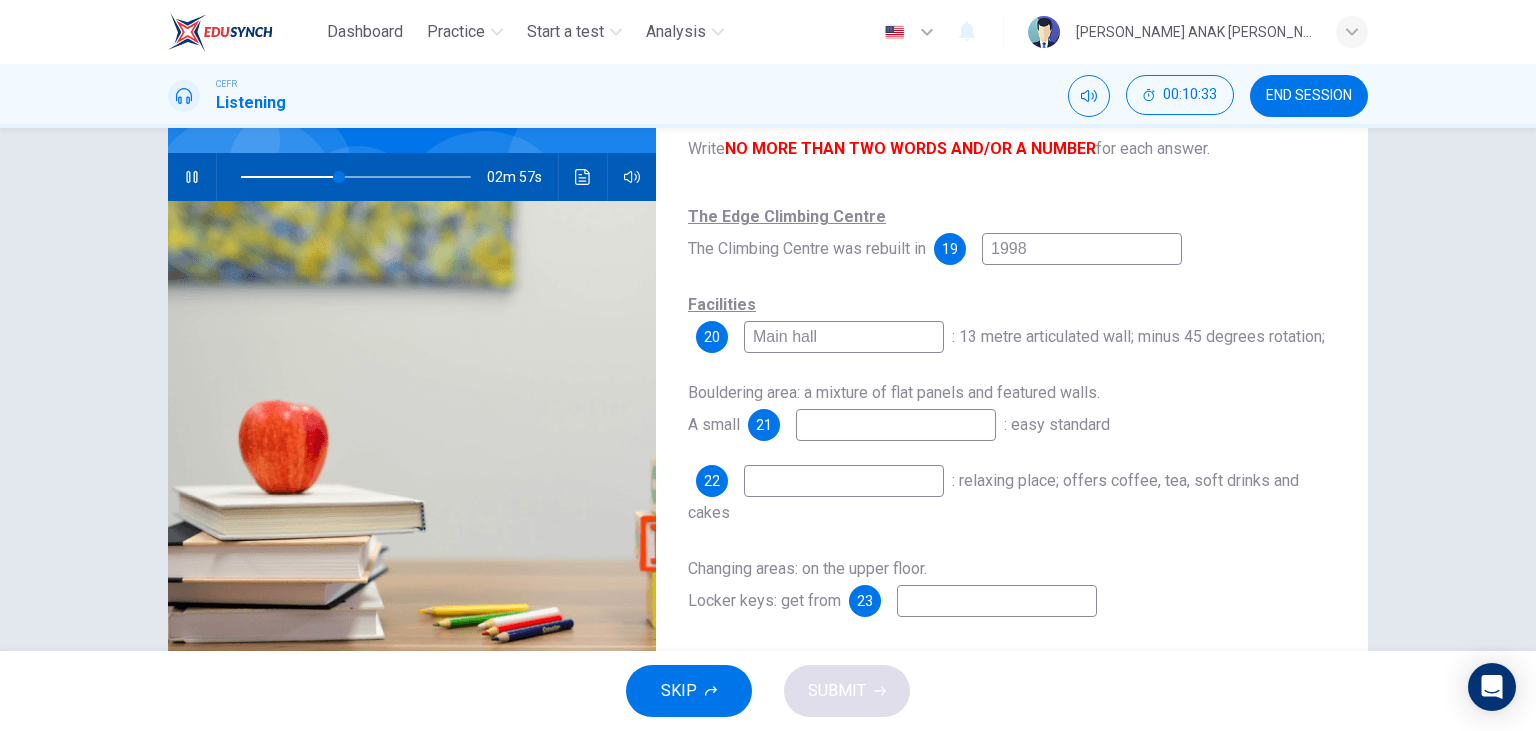 type on "w" 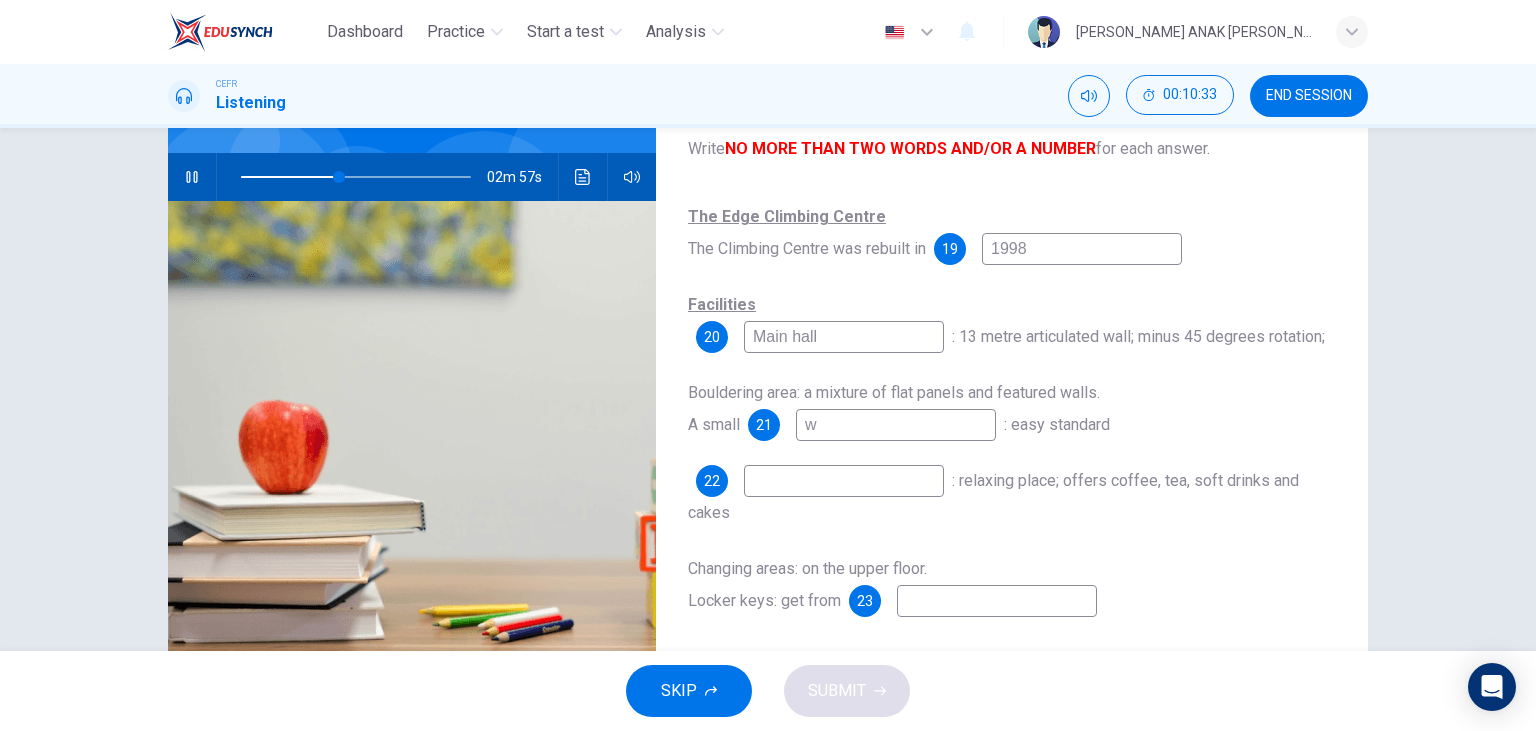 type on "43" 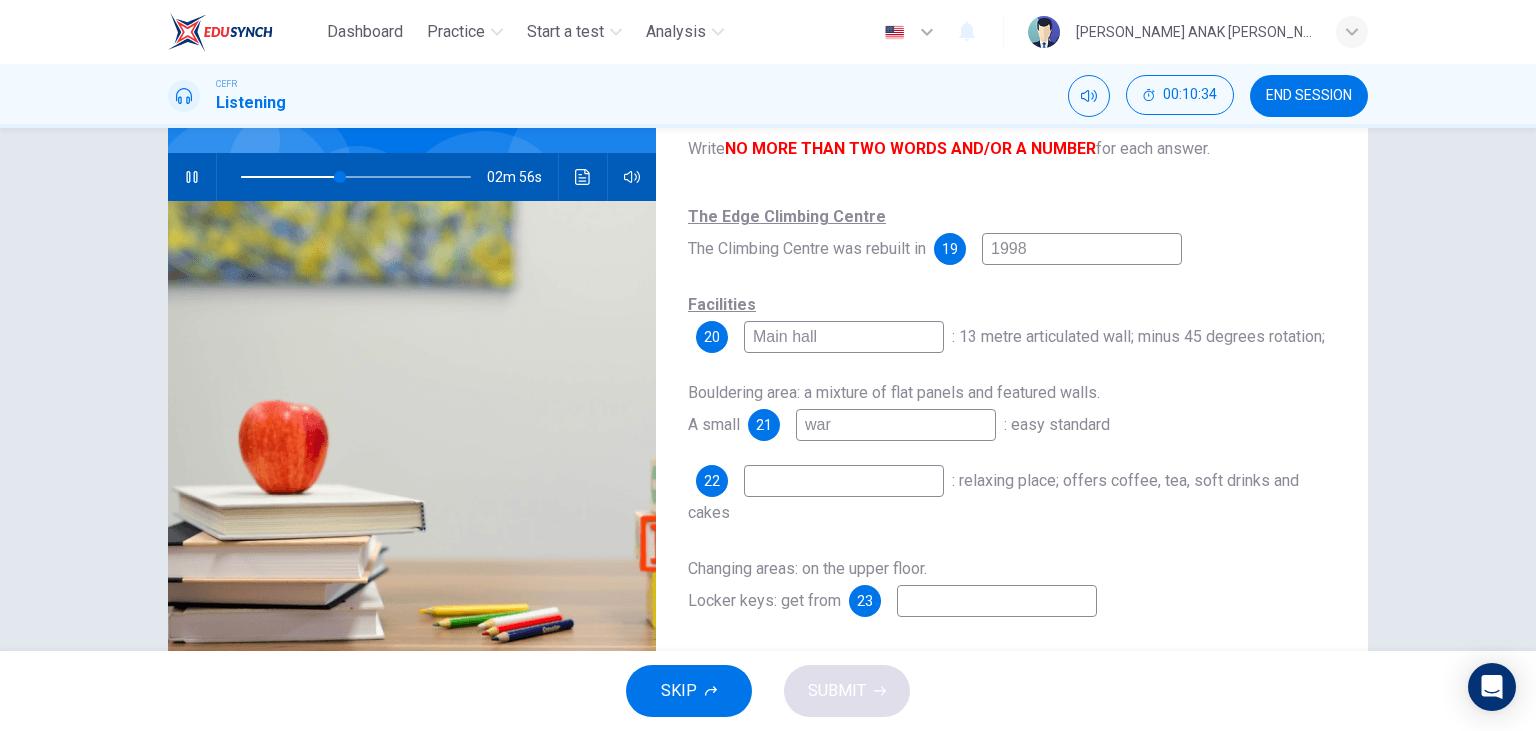 type on "warm" 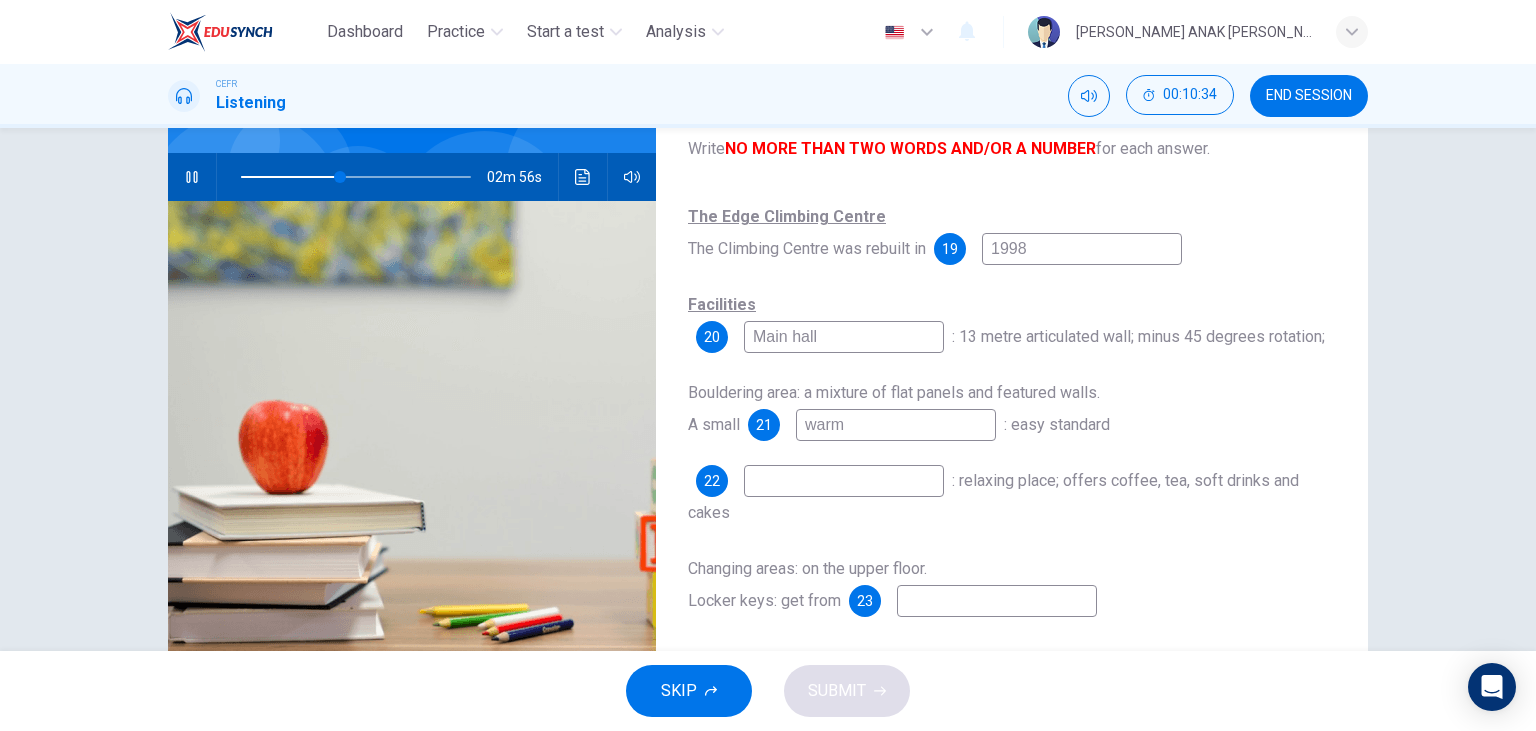 type on "43" 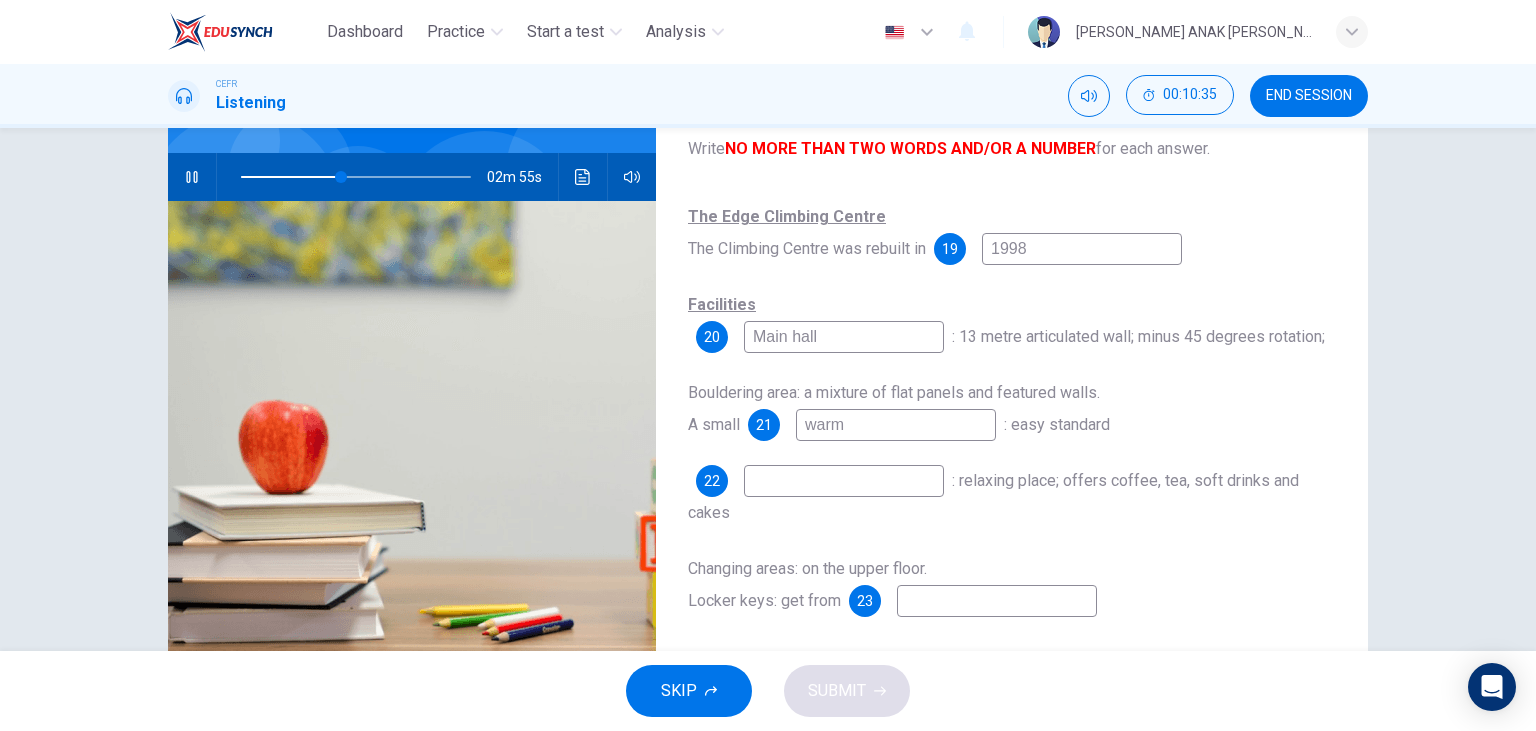 type on "warm" 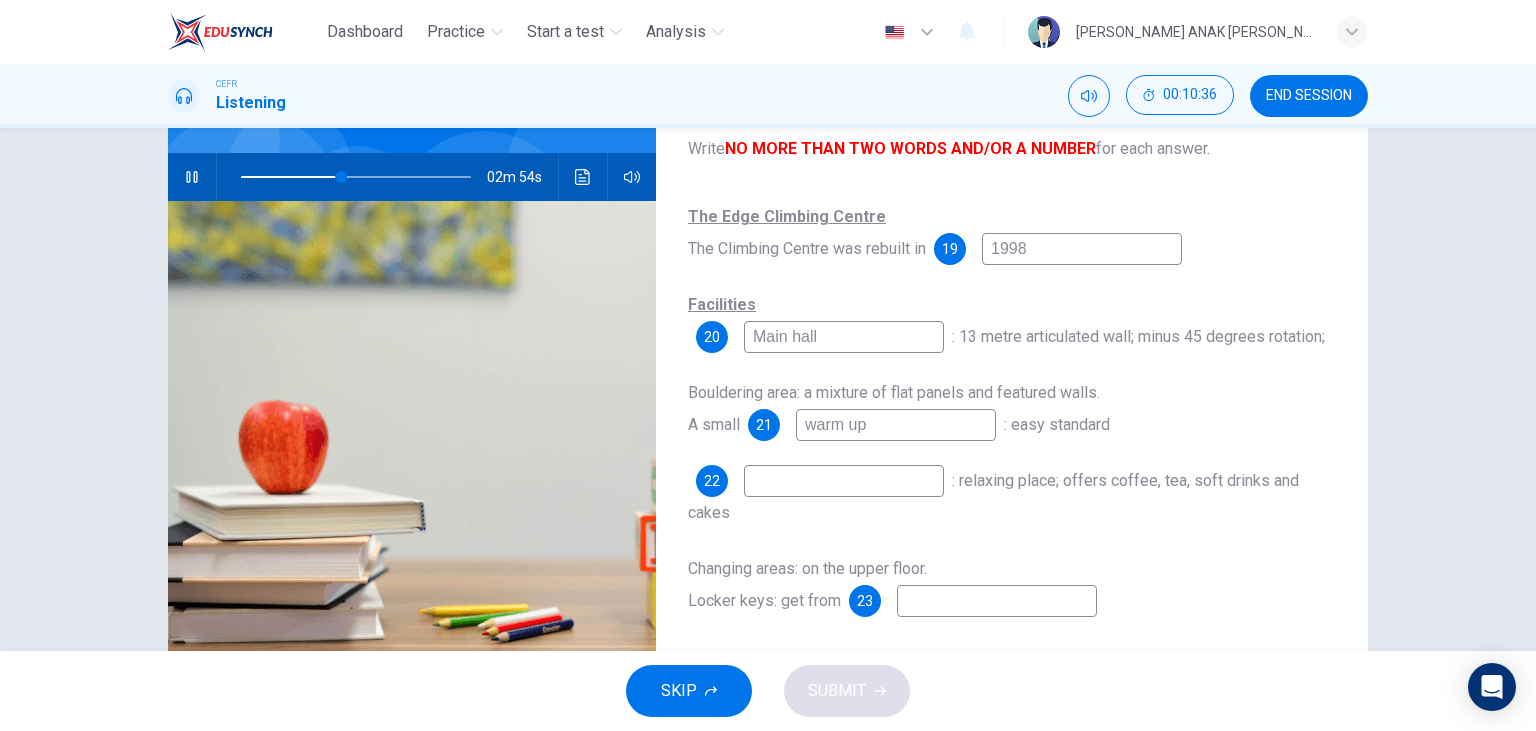 type on "warm up j" 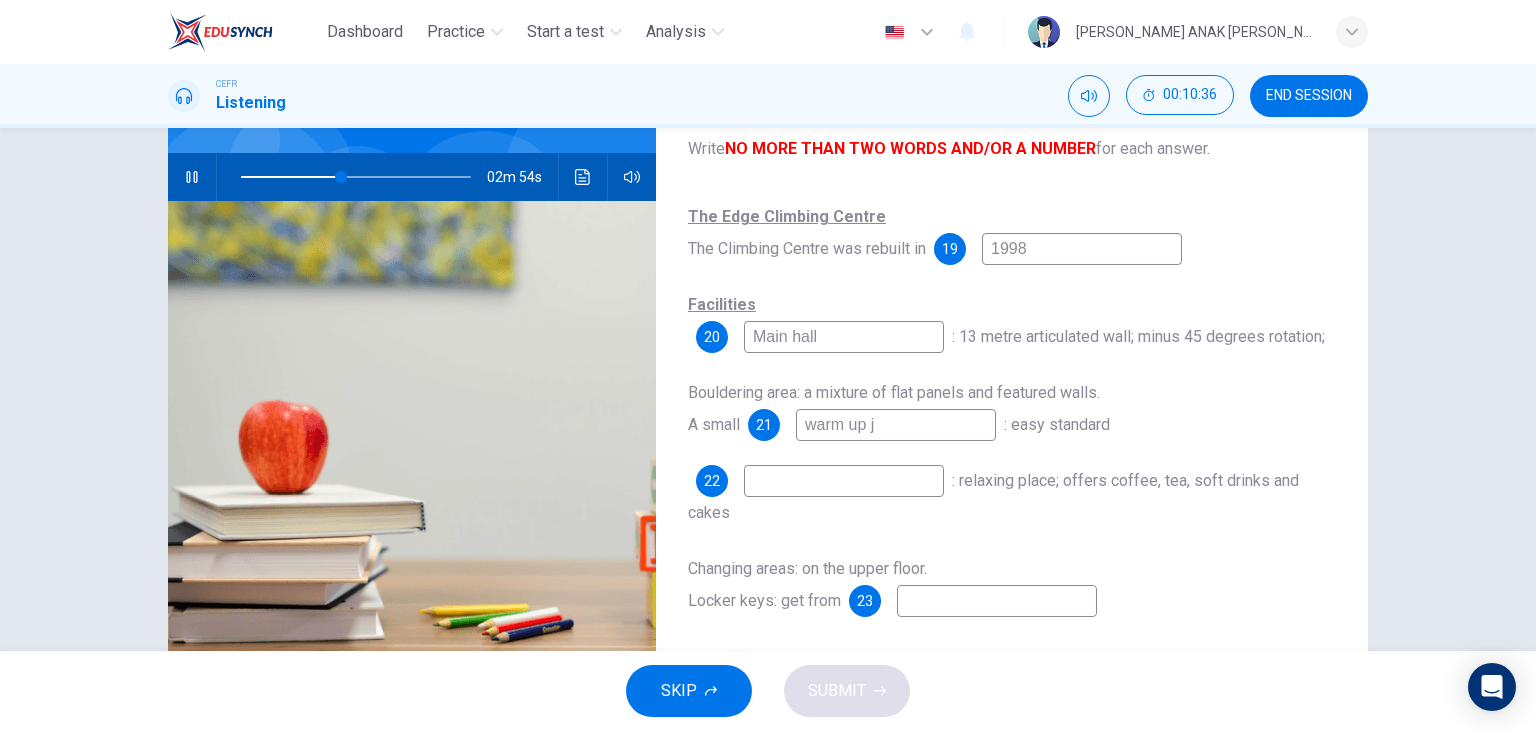 type on "44" 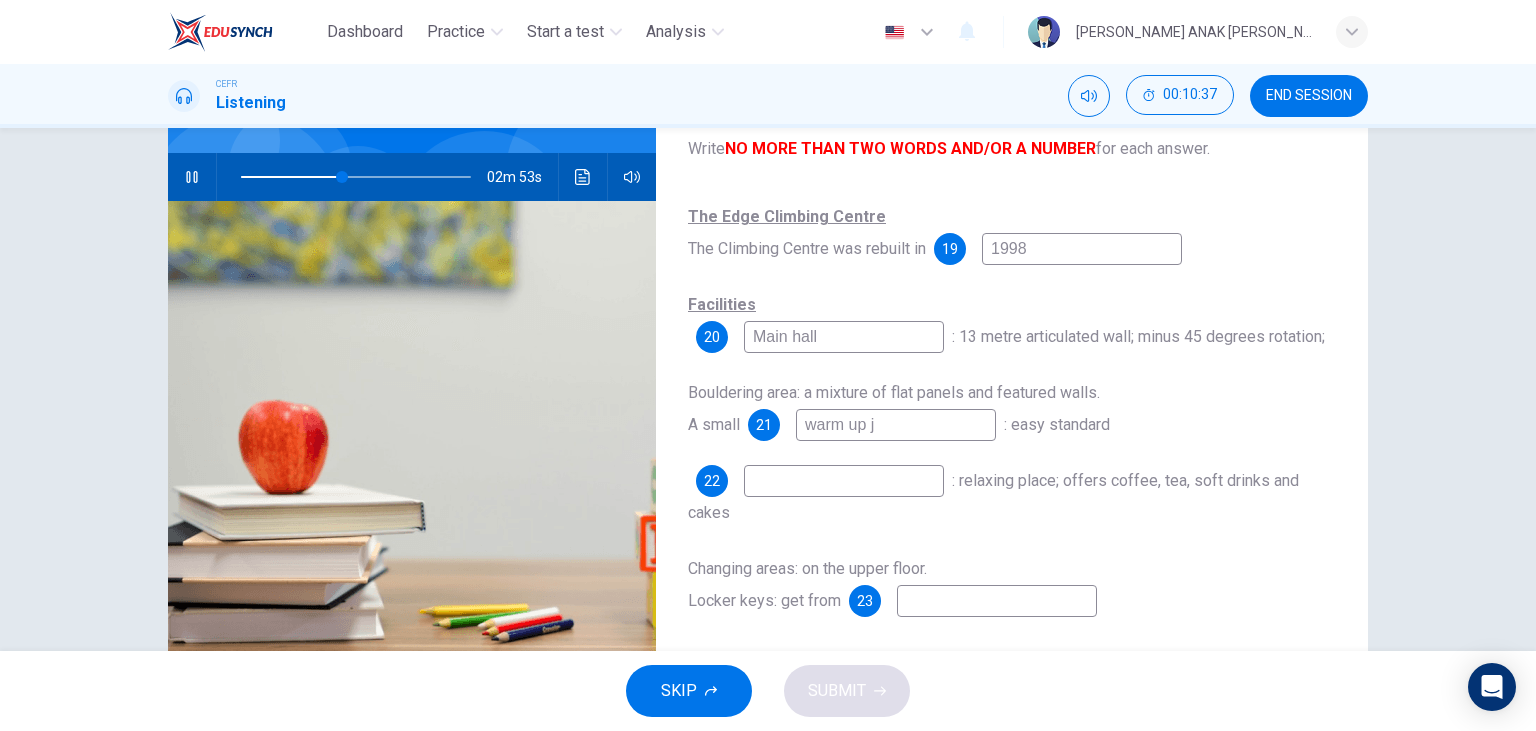 type on "warm up" 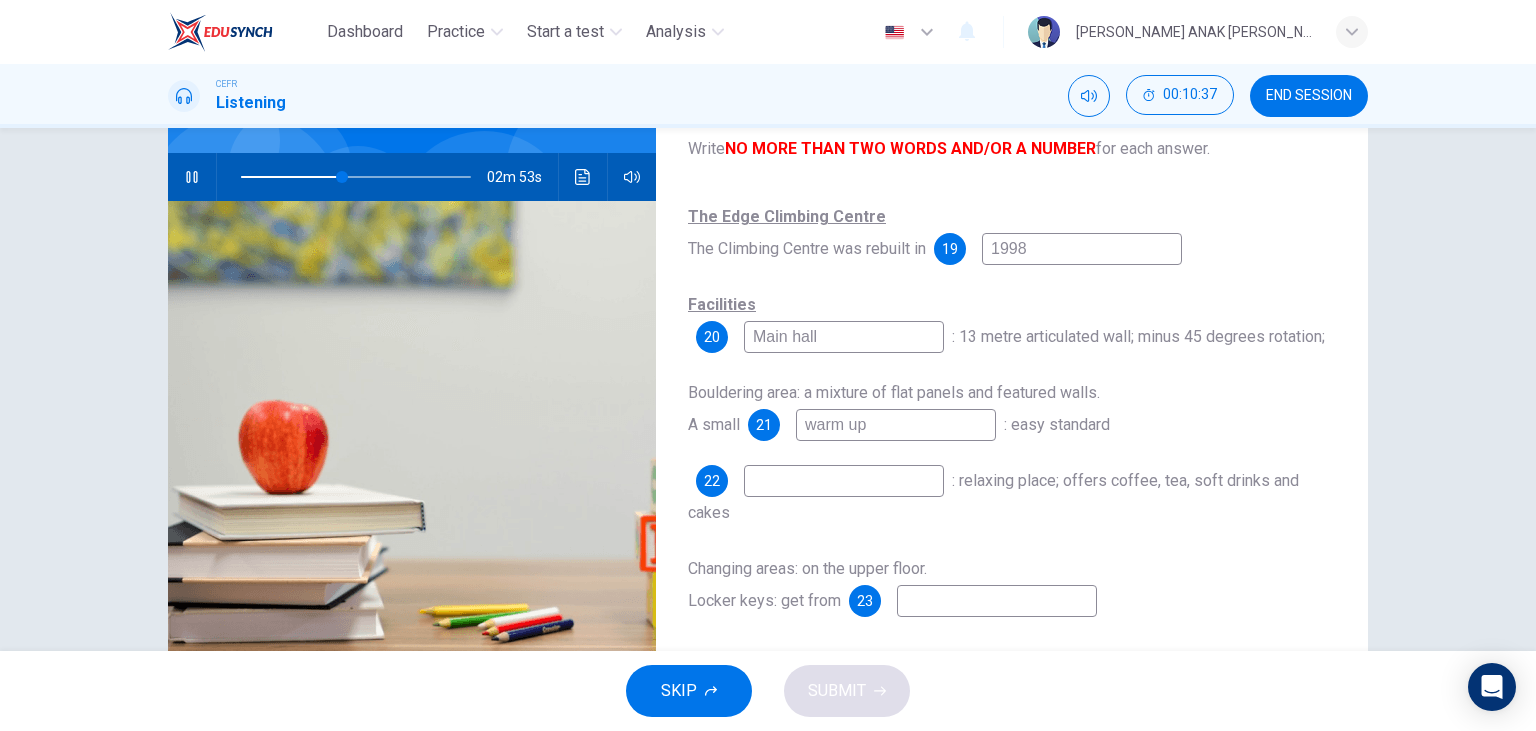 type on "44" 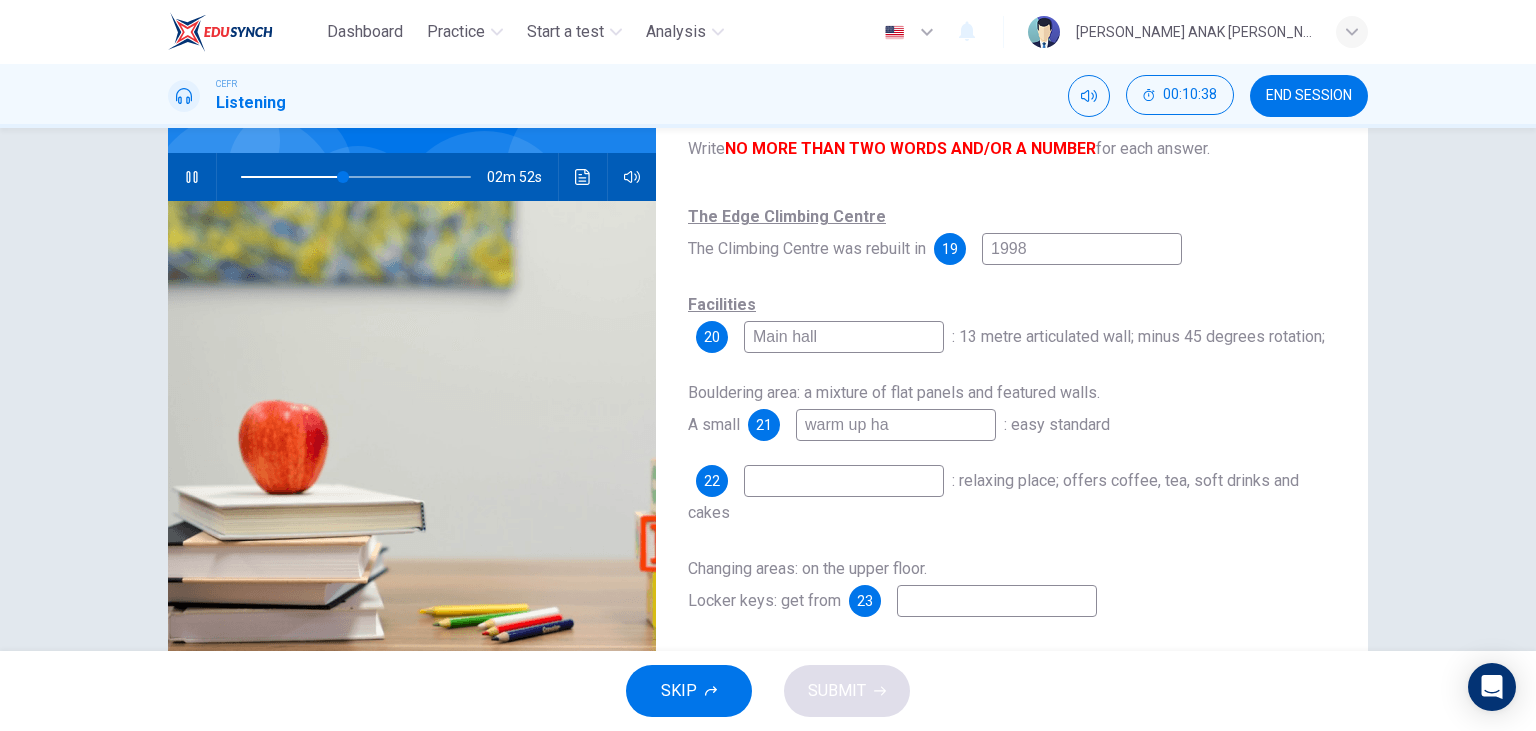 type on "warm up hal" 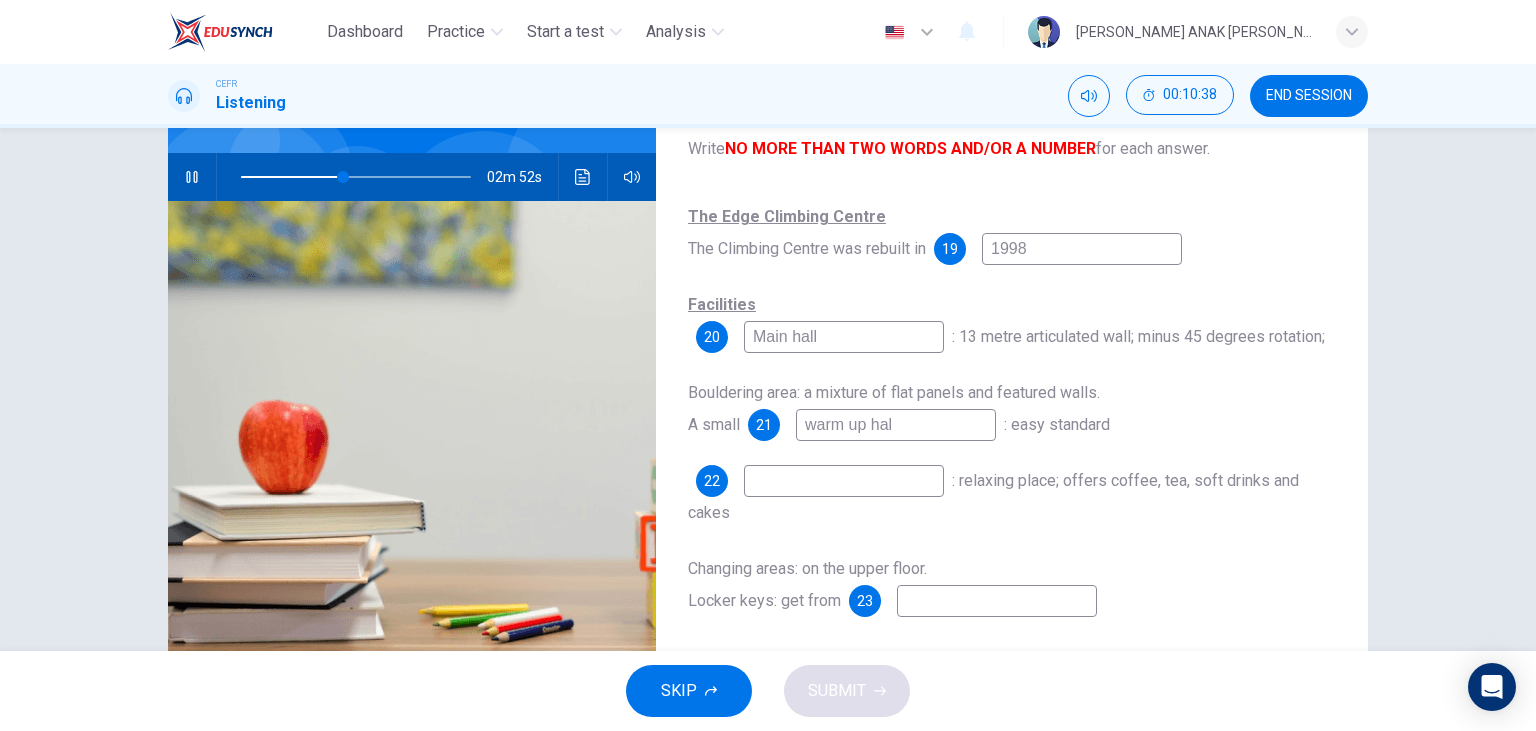 type on "45" 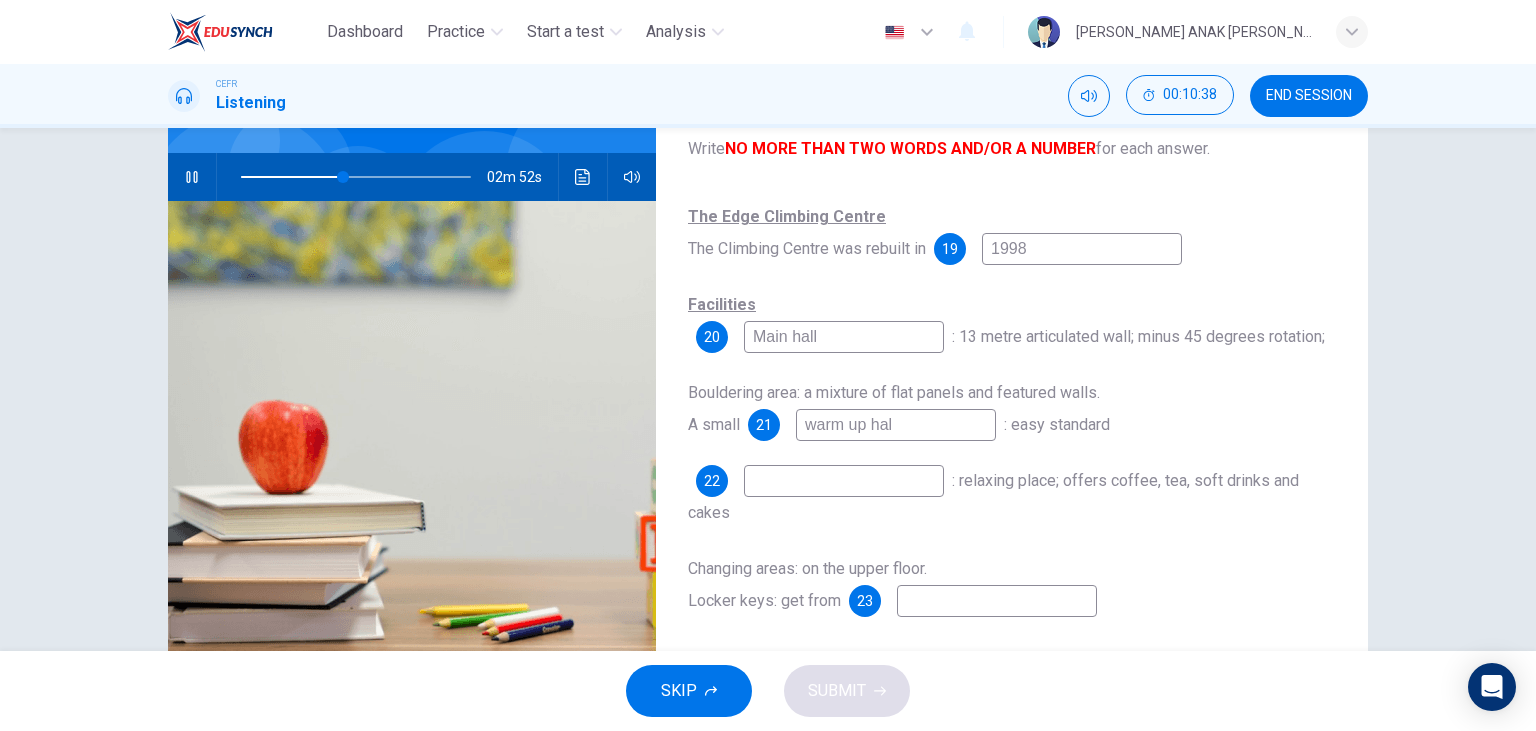 type on "warm up hall" 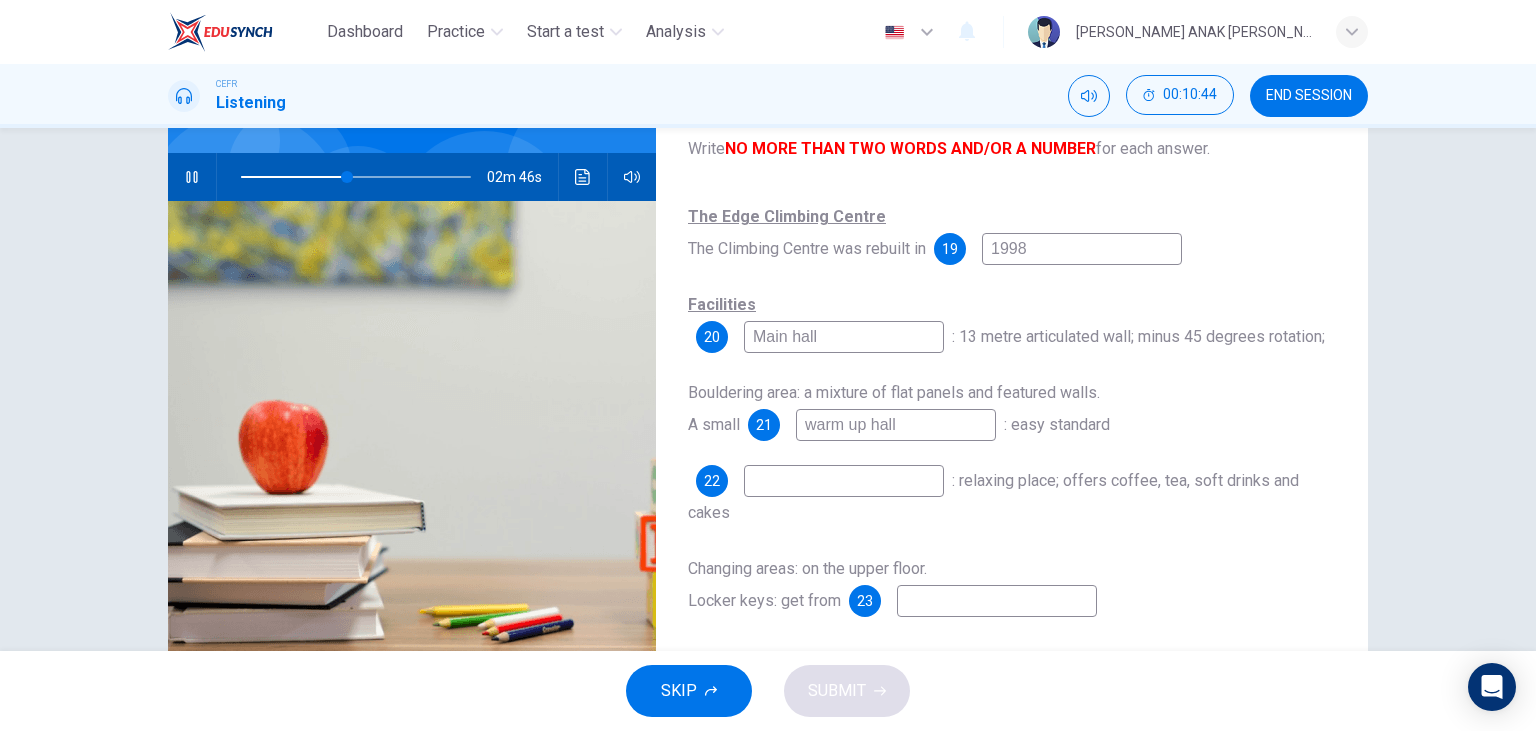 type on "47" 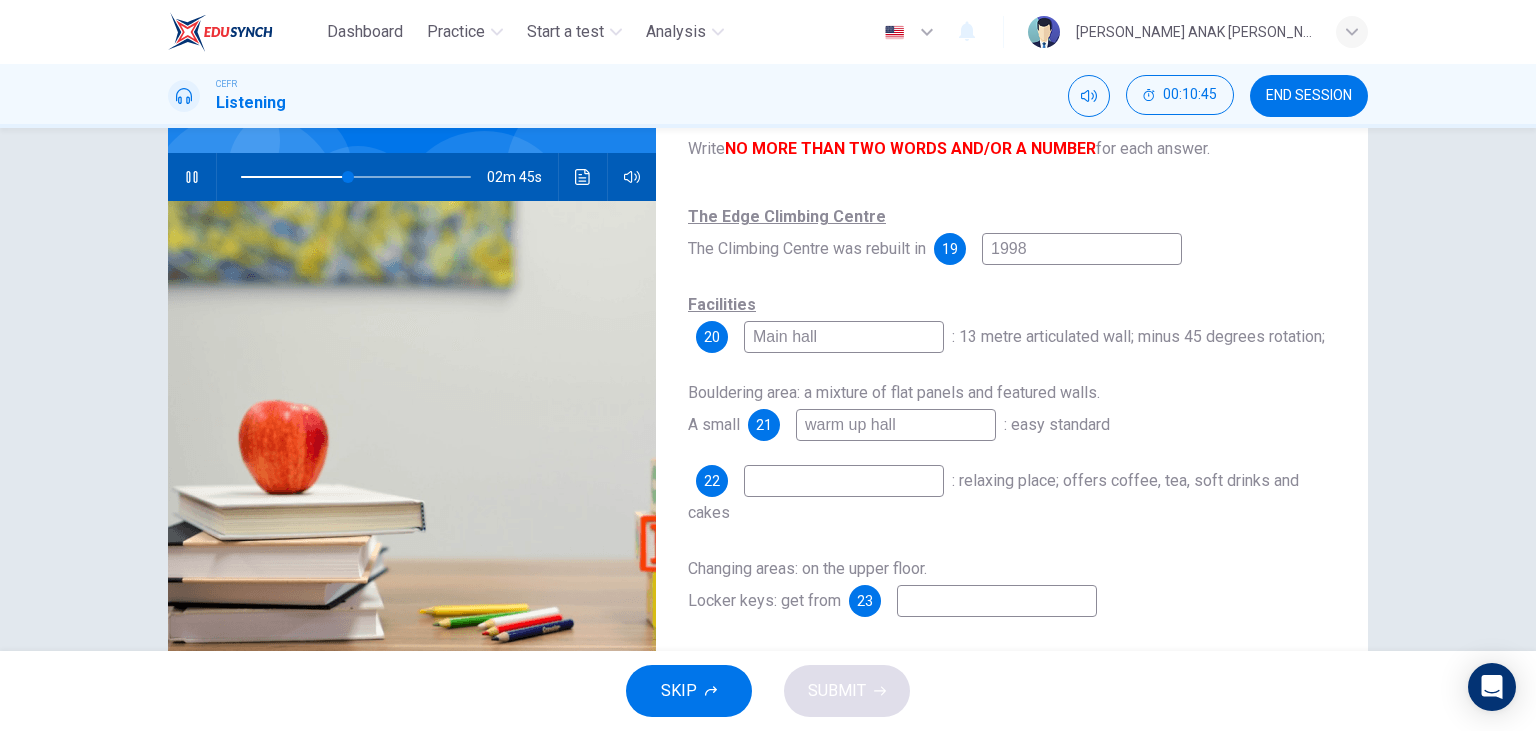 type on "warm up hal" 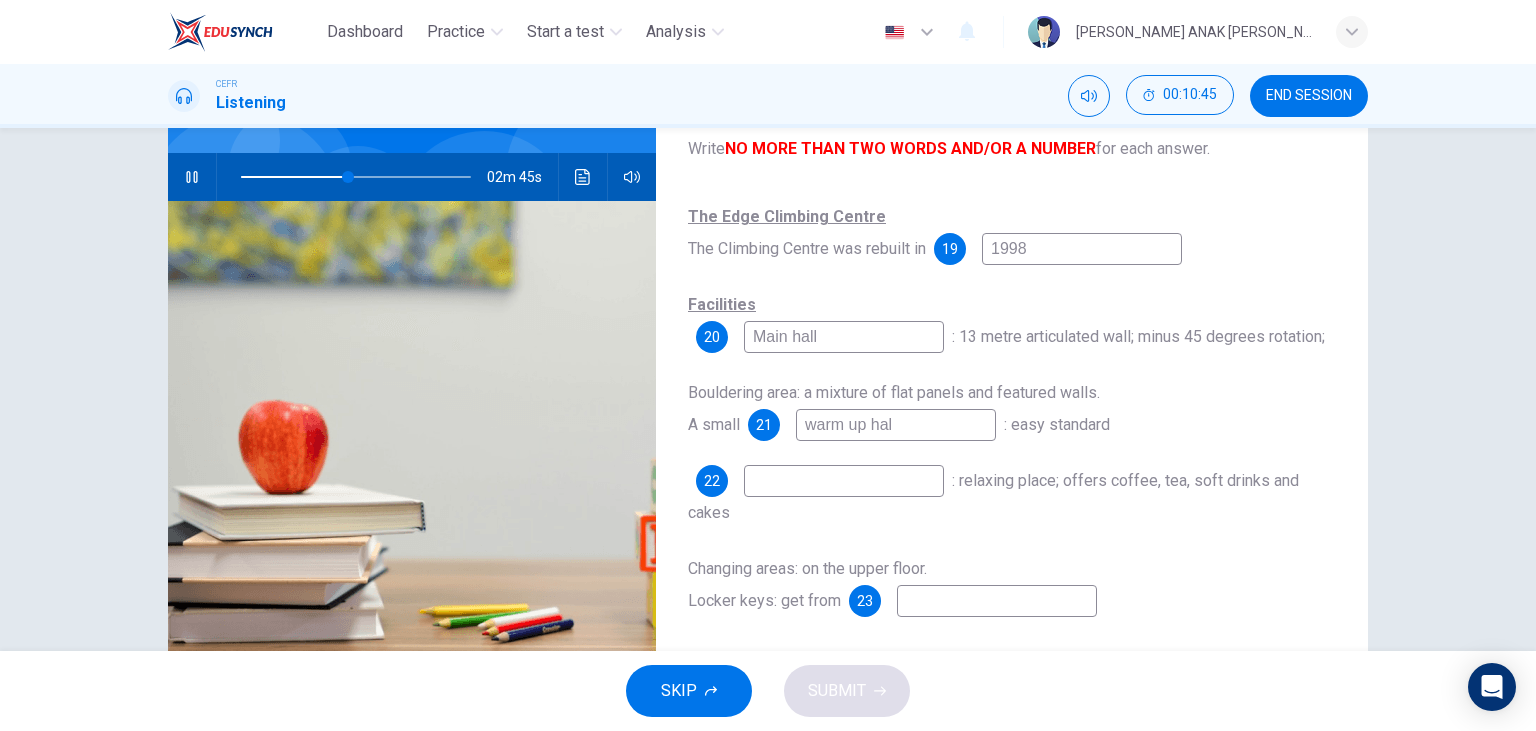 type on "47" 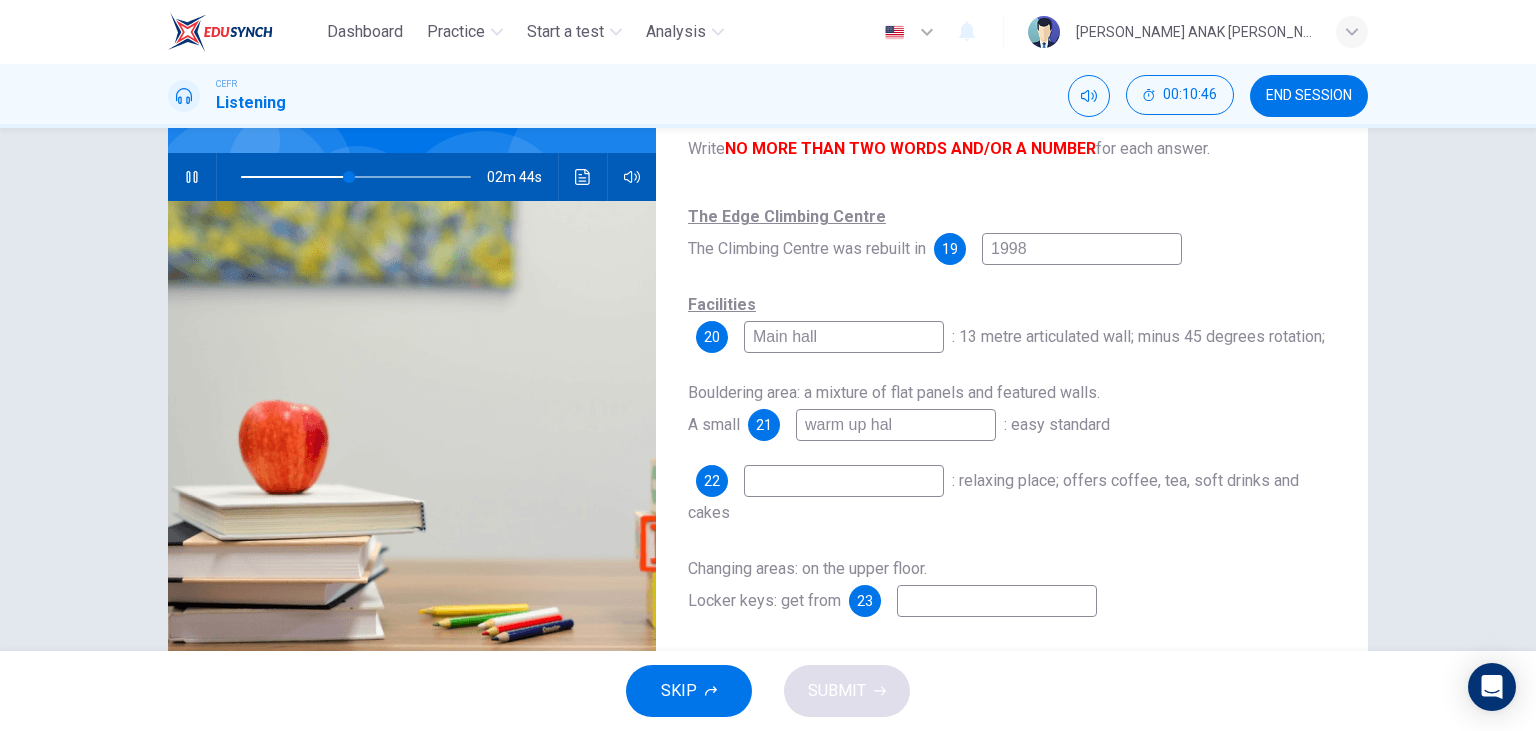 type on "warm up hall" 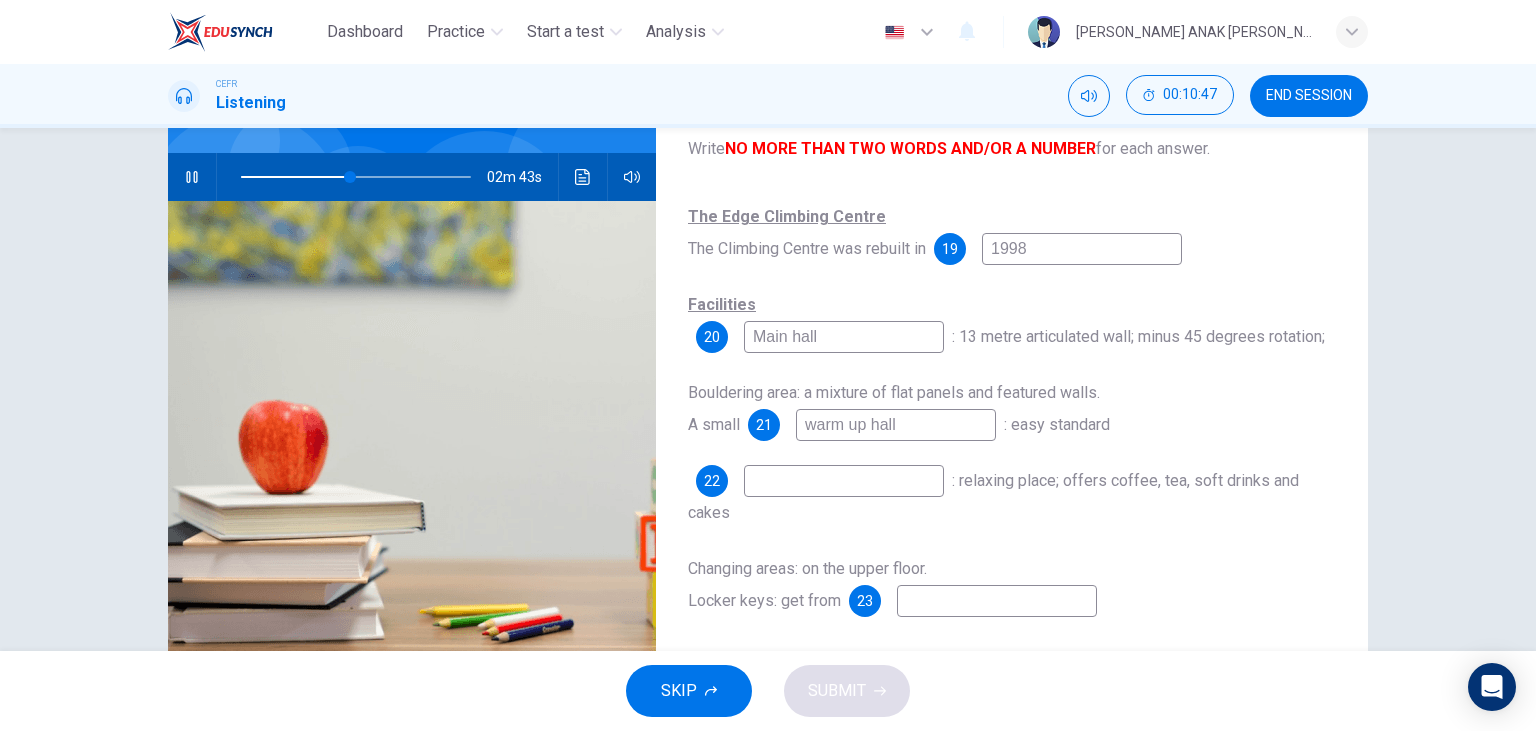 type on "48" 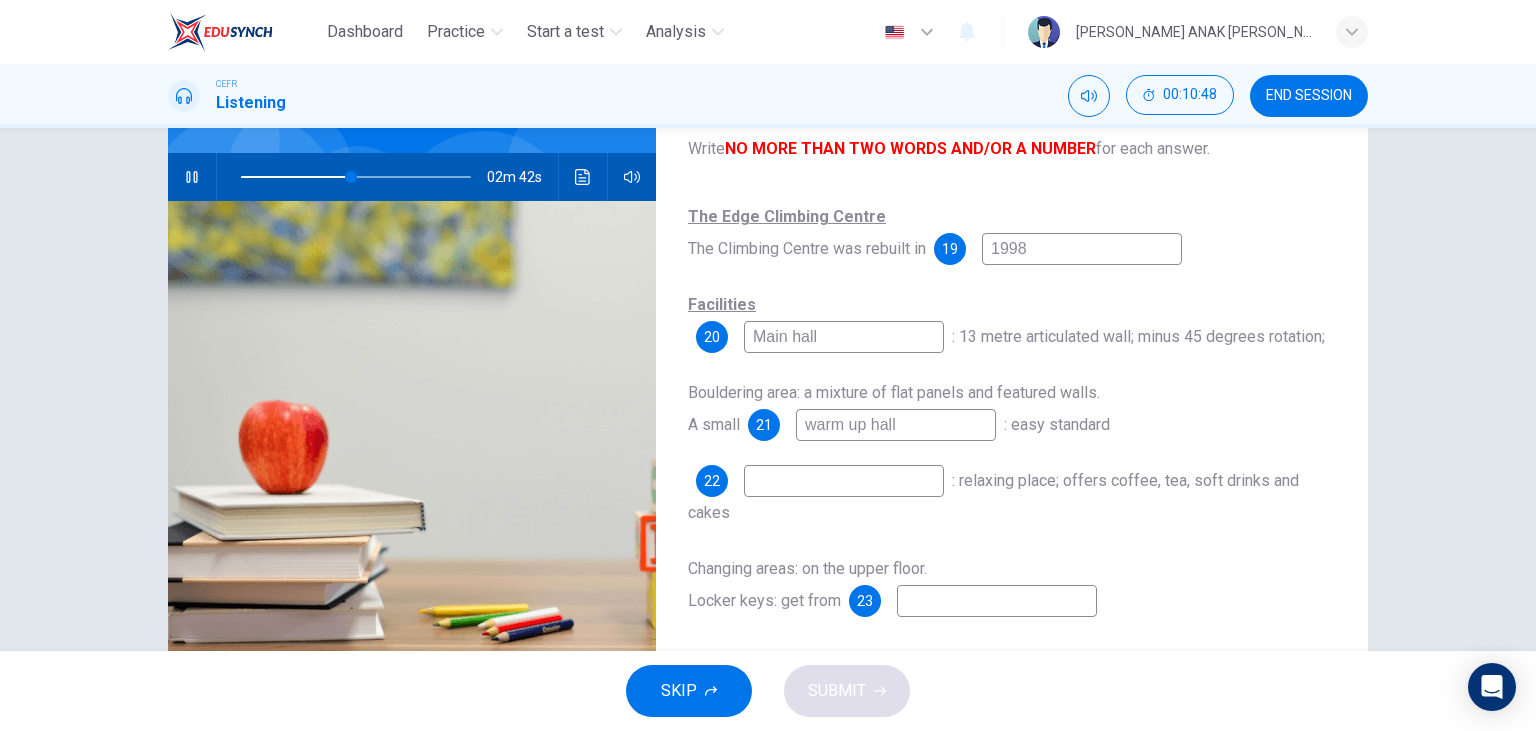 type on "warmup hall" 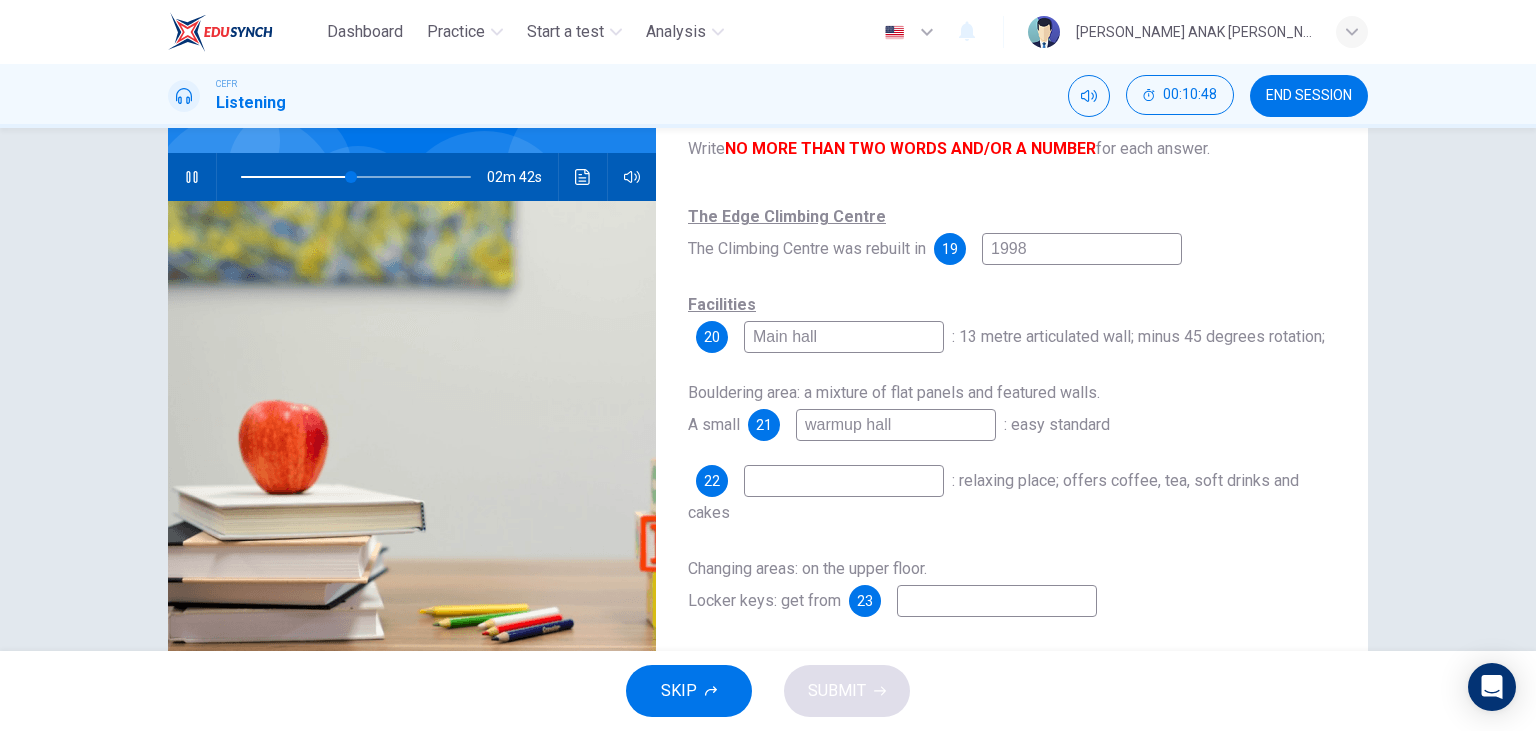 type on "48" 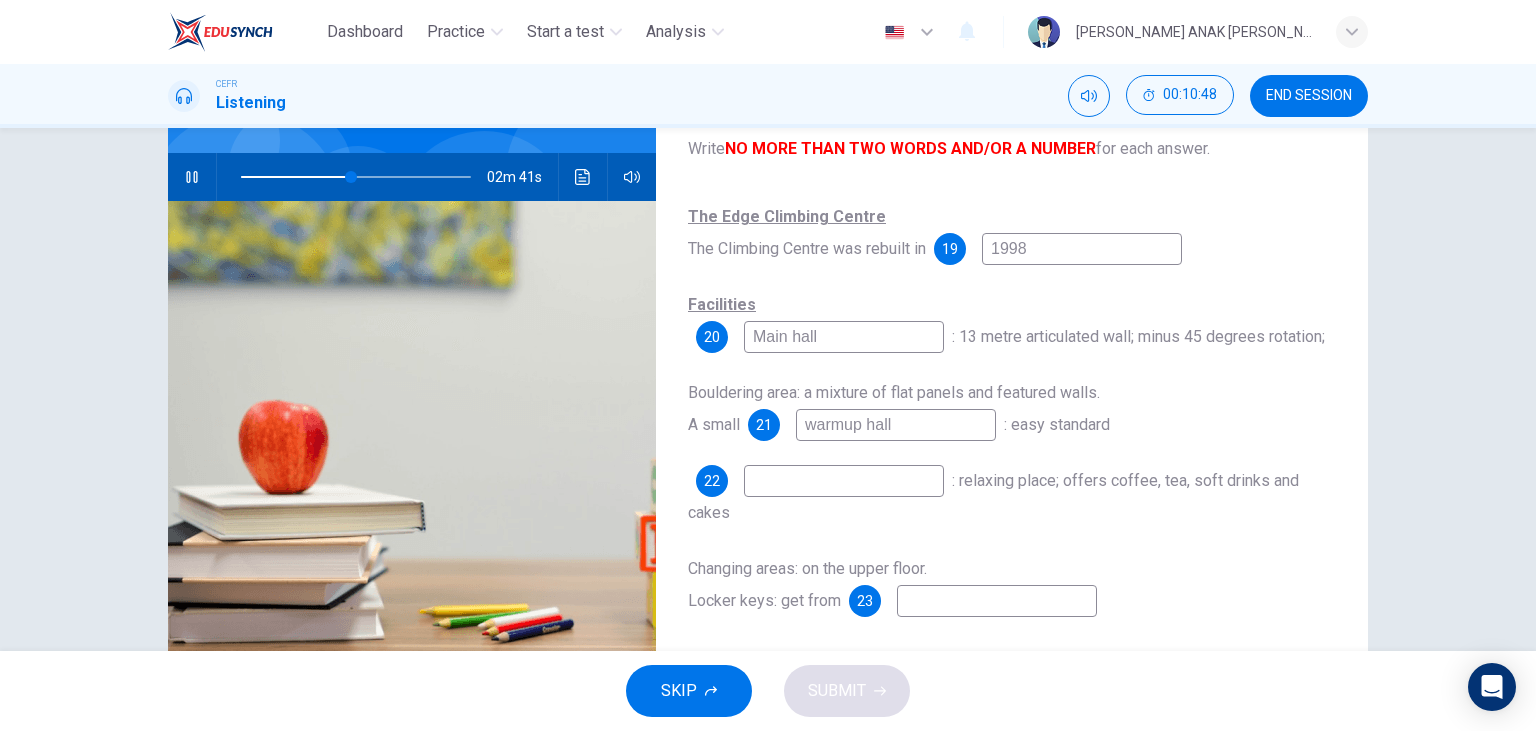 type on "warm-up hall" 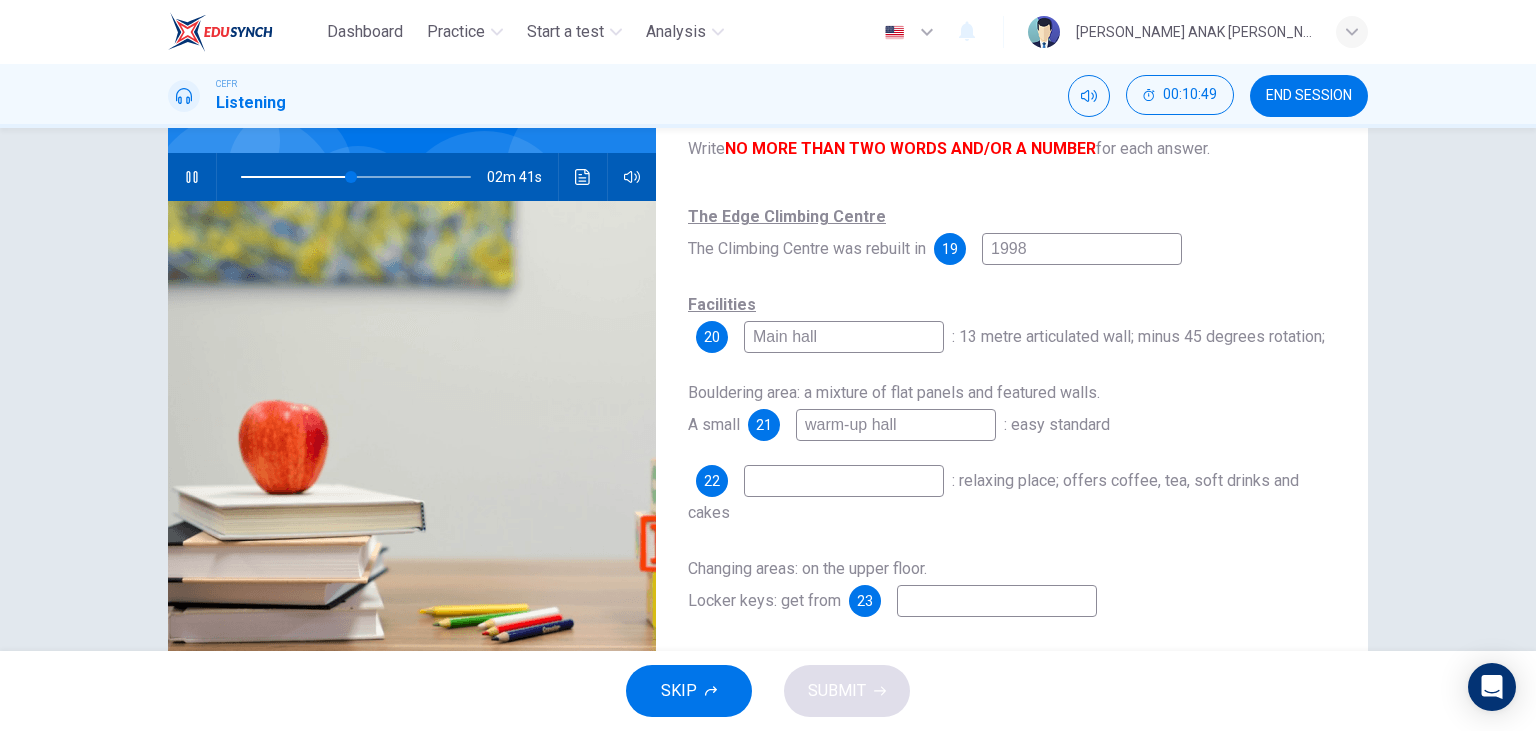 type on "48" 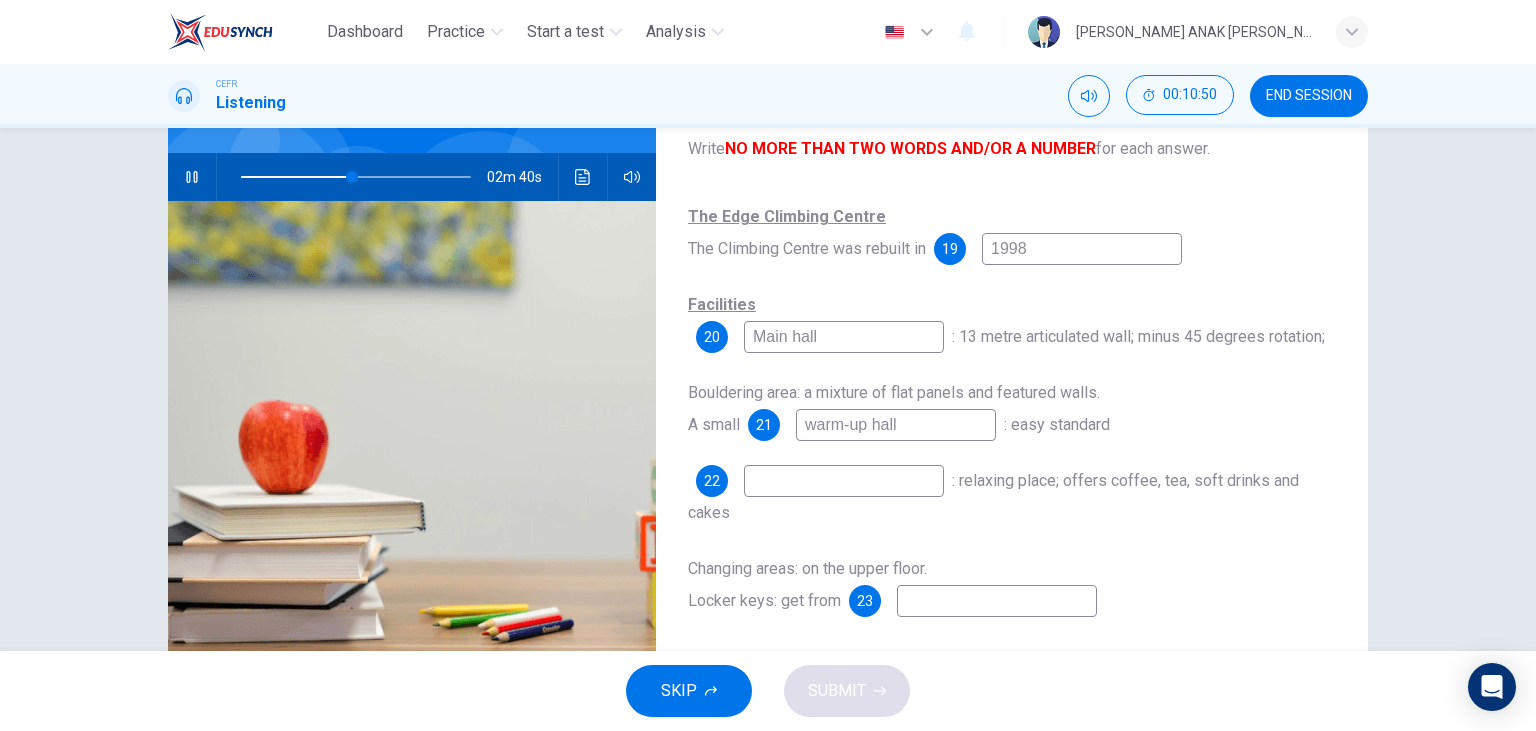 type on "warm-up hall" 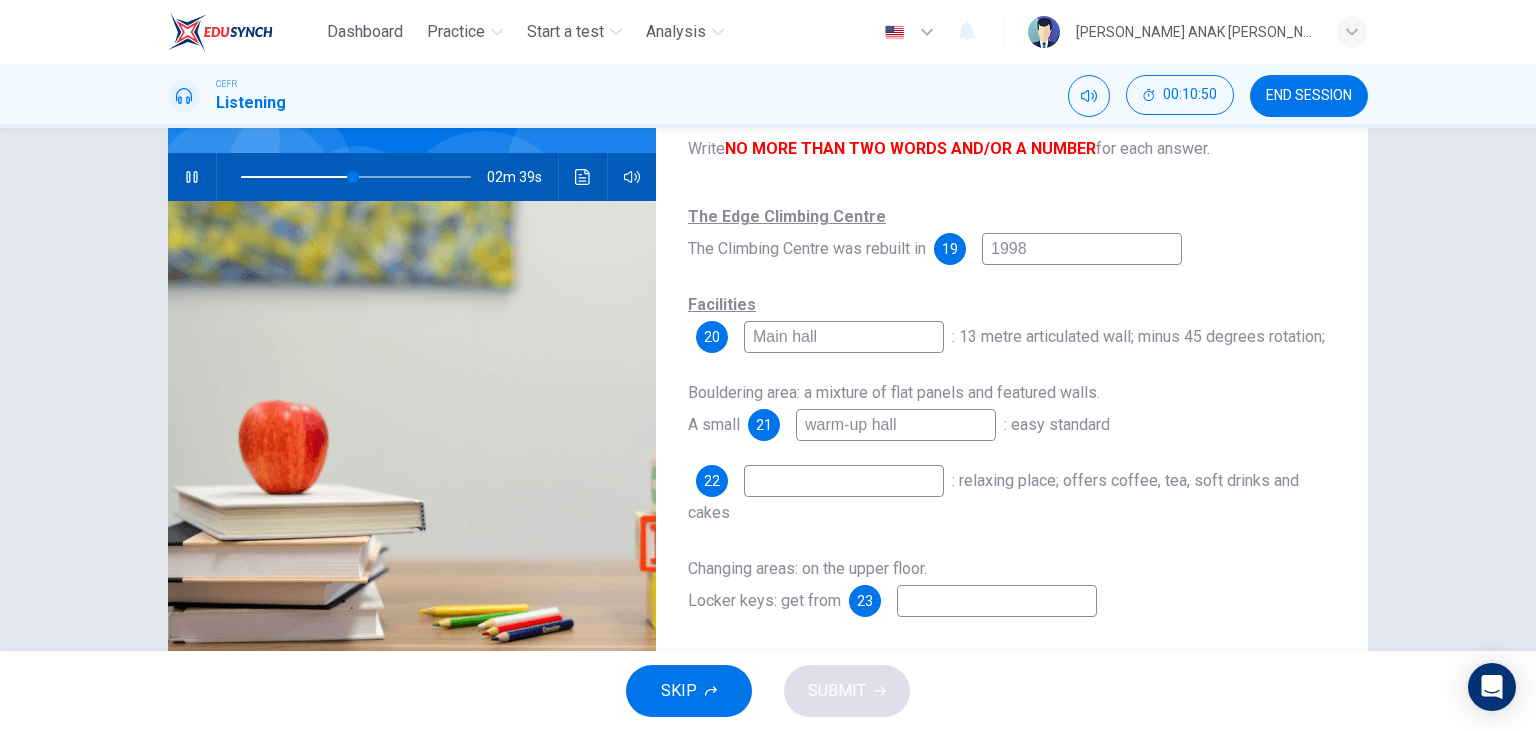 click at bounding box center (844, 481) 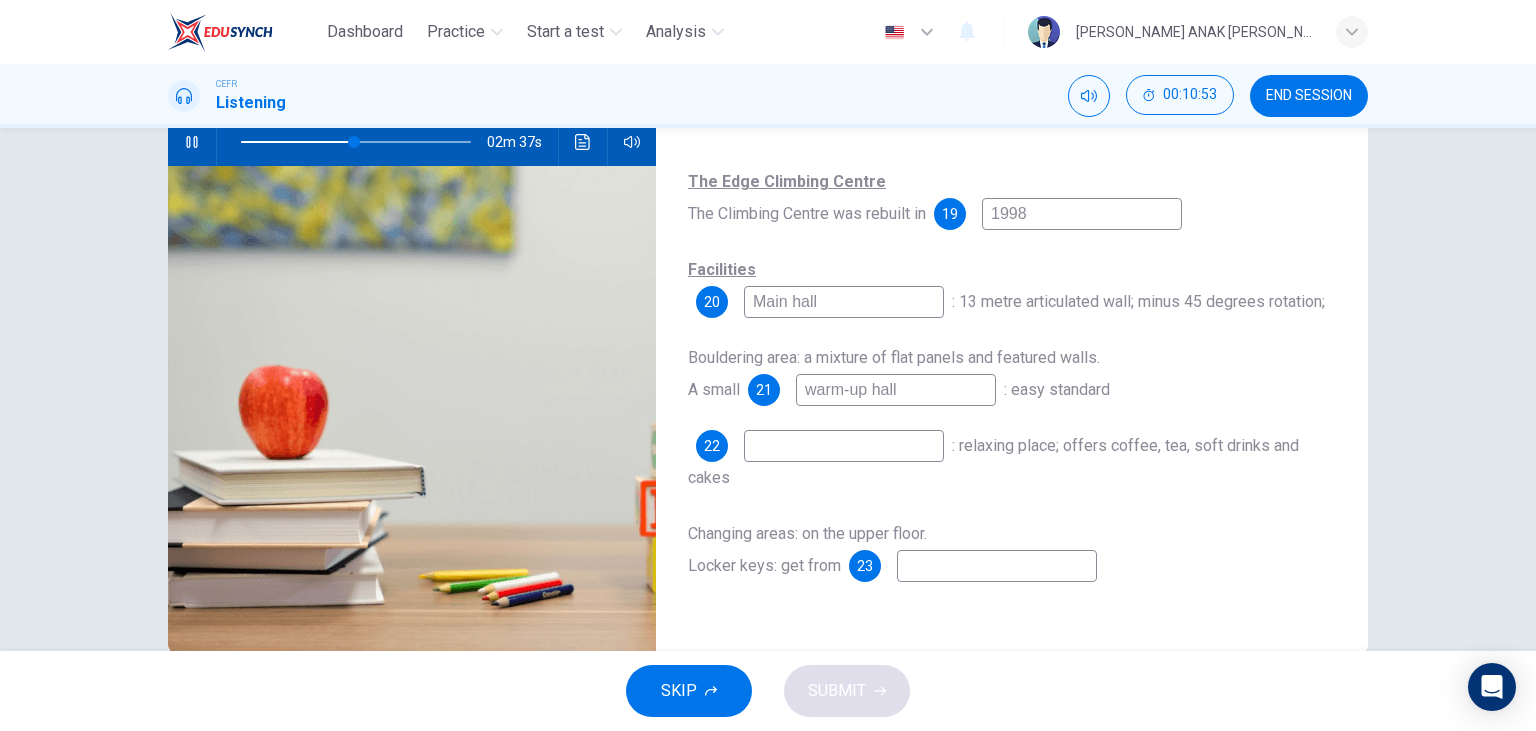 scroll, scrollTop: 206, scrollLeft: 0, axis: vertical 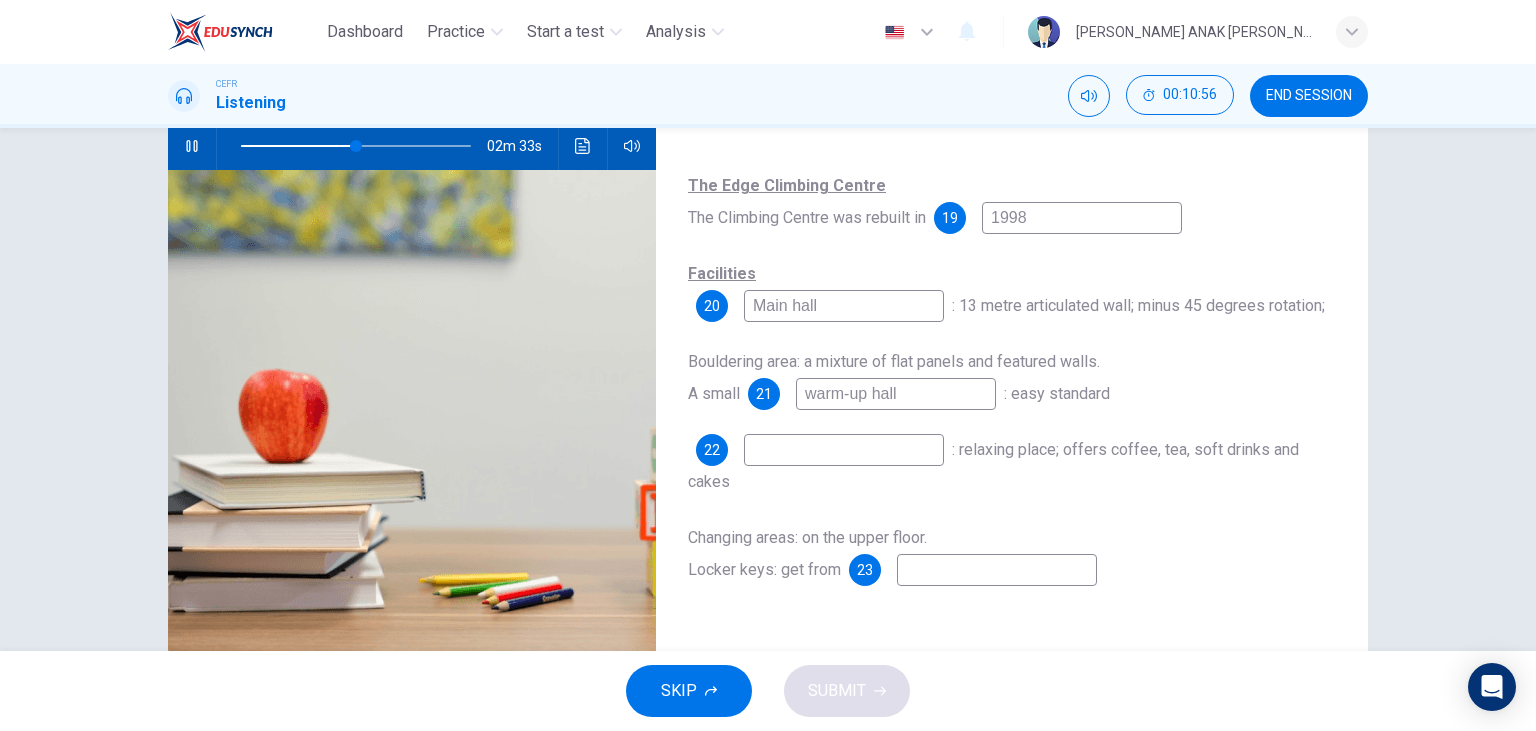 type on "51" 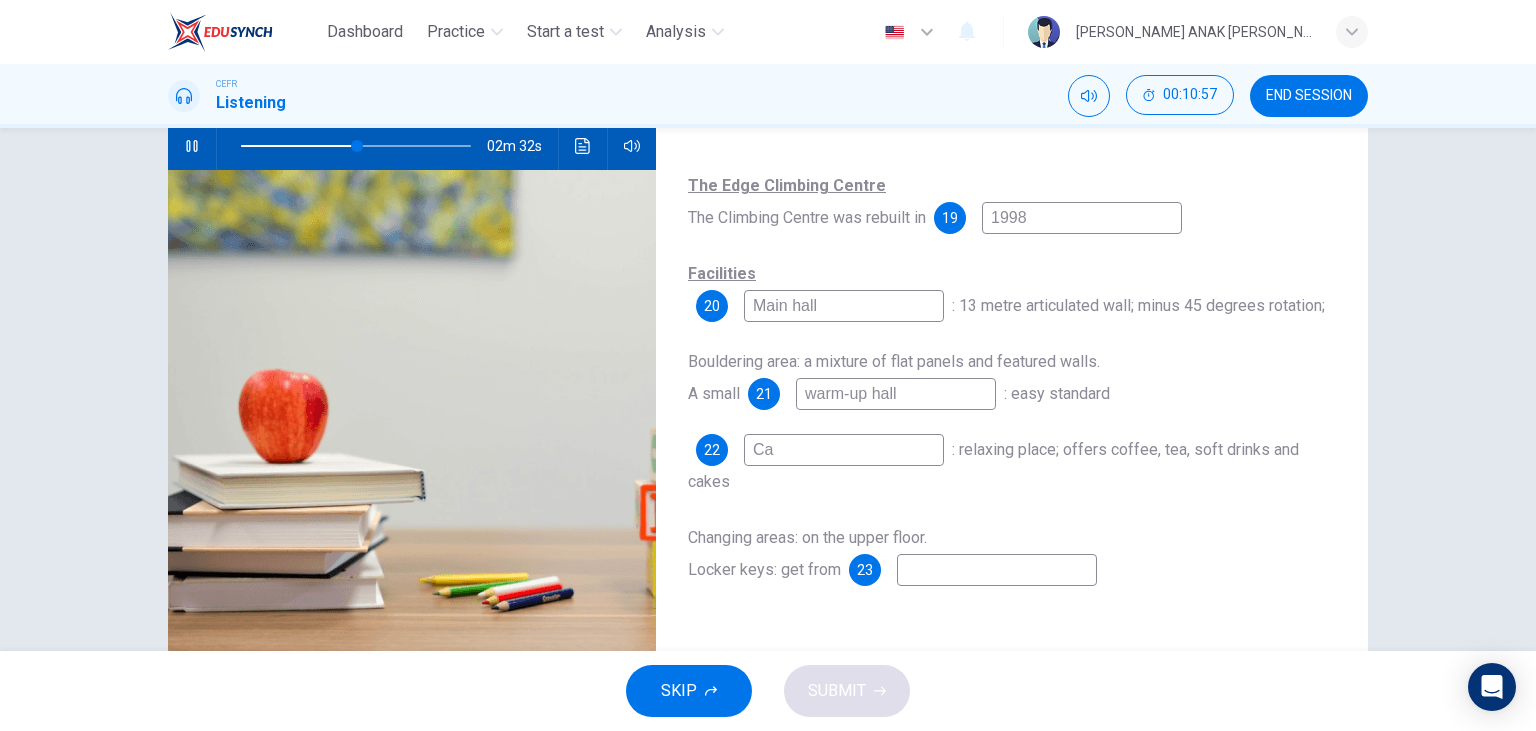 type on "Caf" 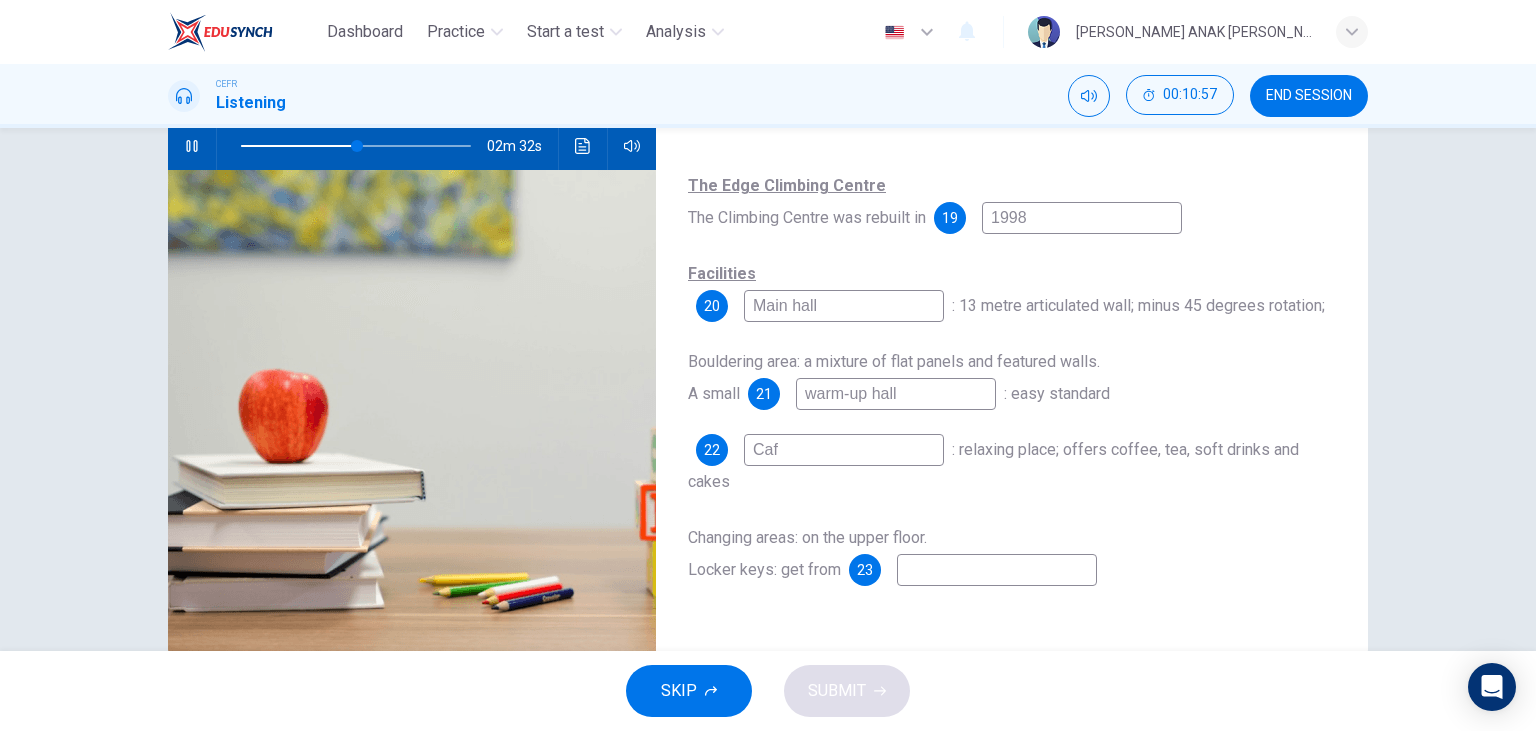 type on "51" 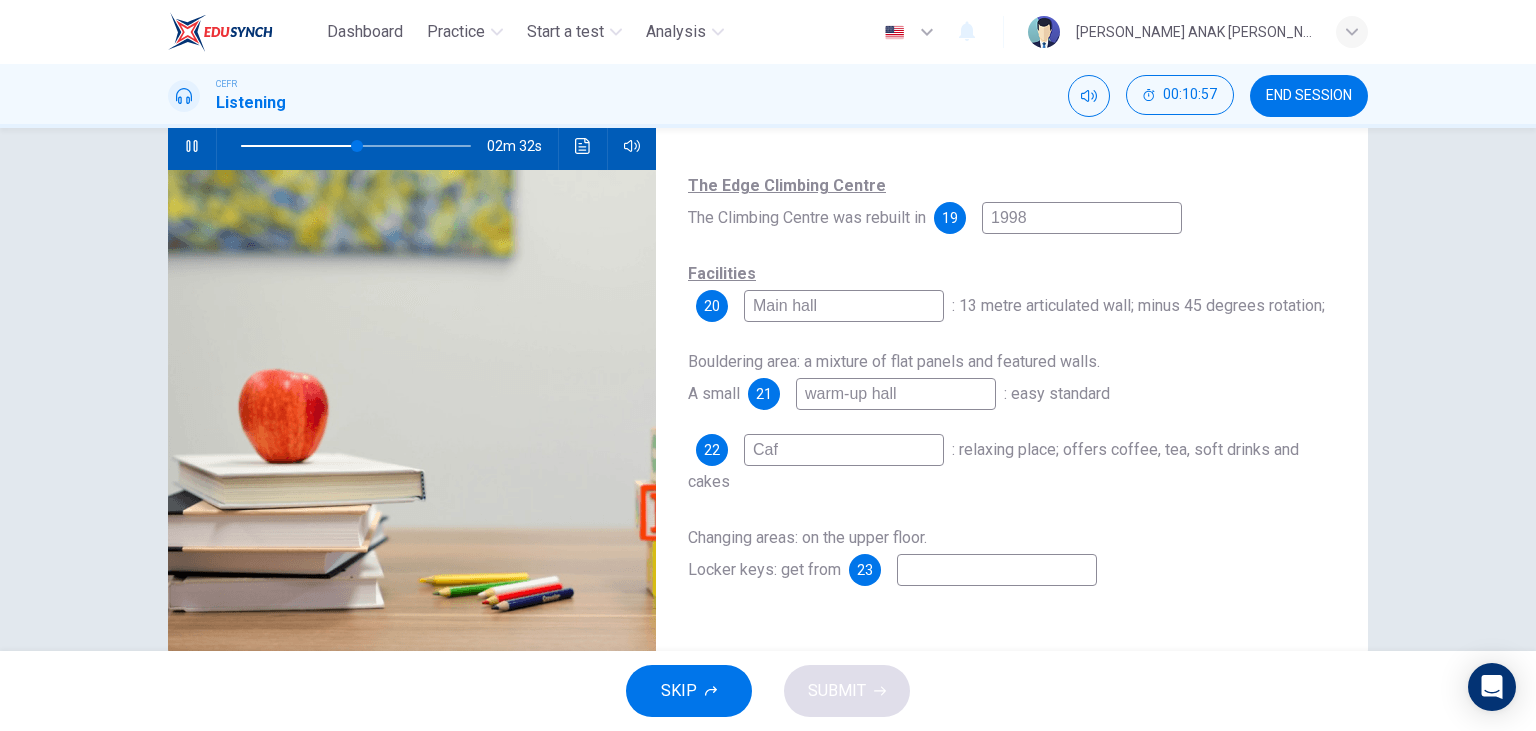 type on "Cafe" 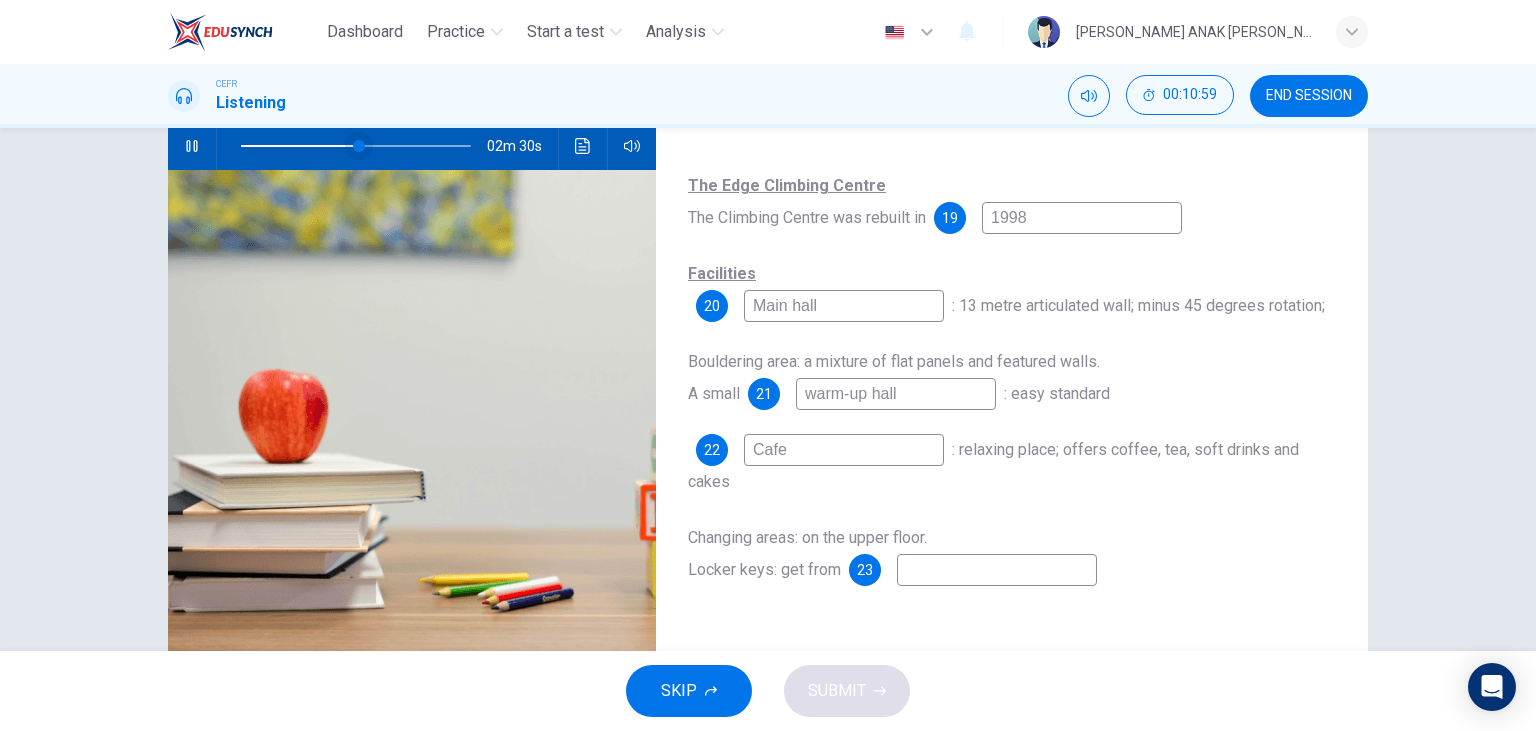 type on "52" 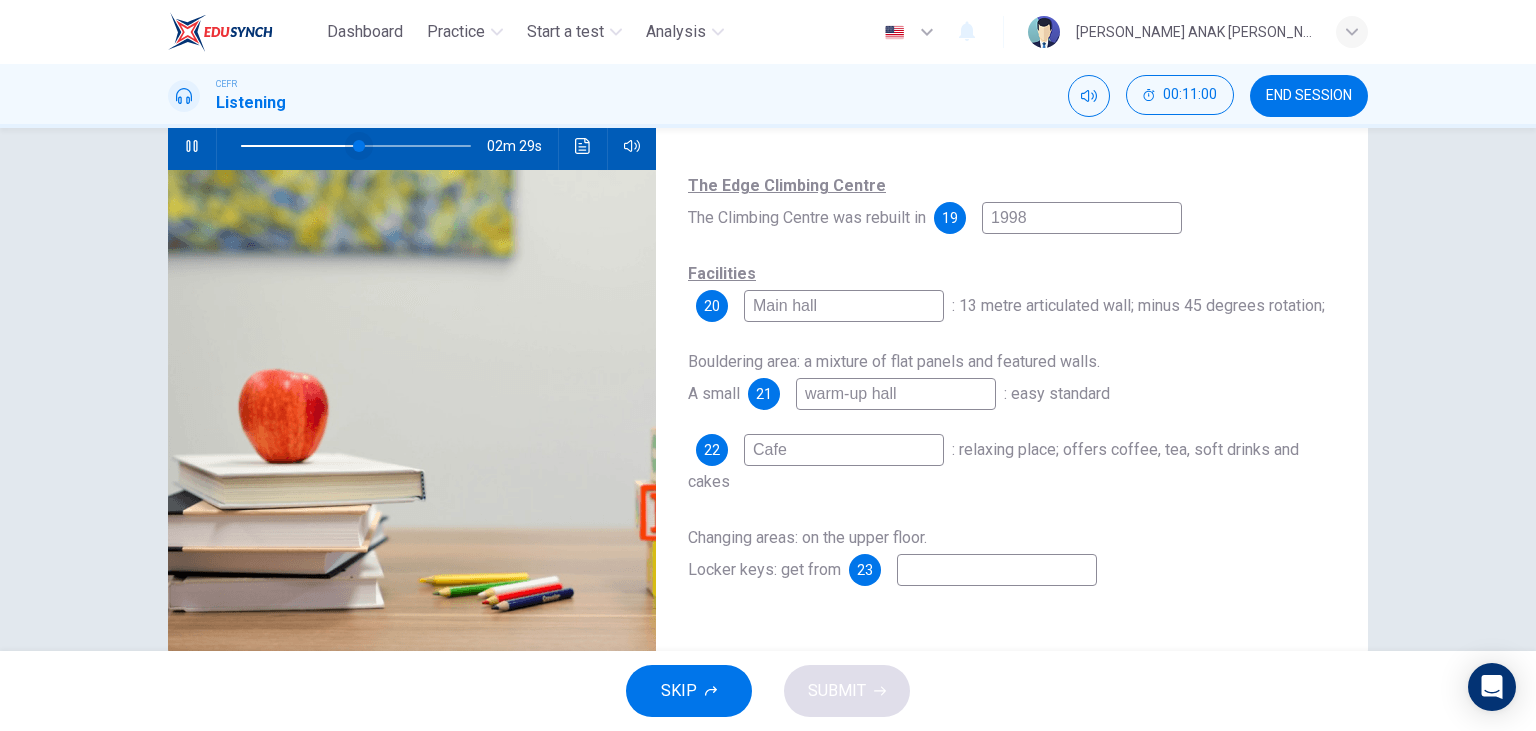 type on "Cafe" 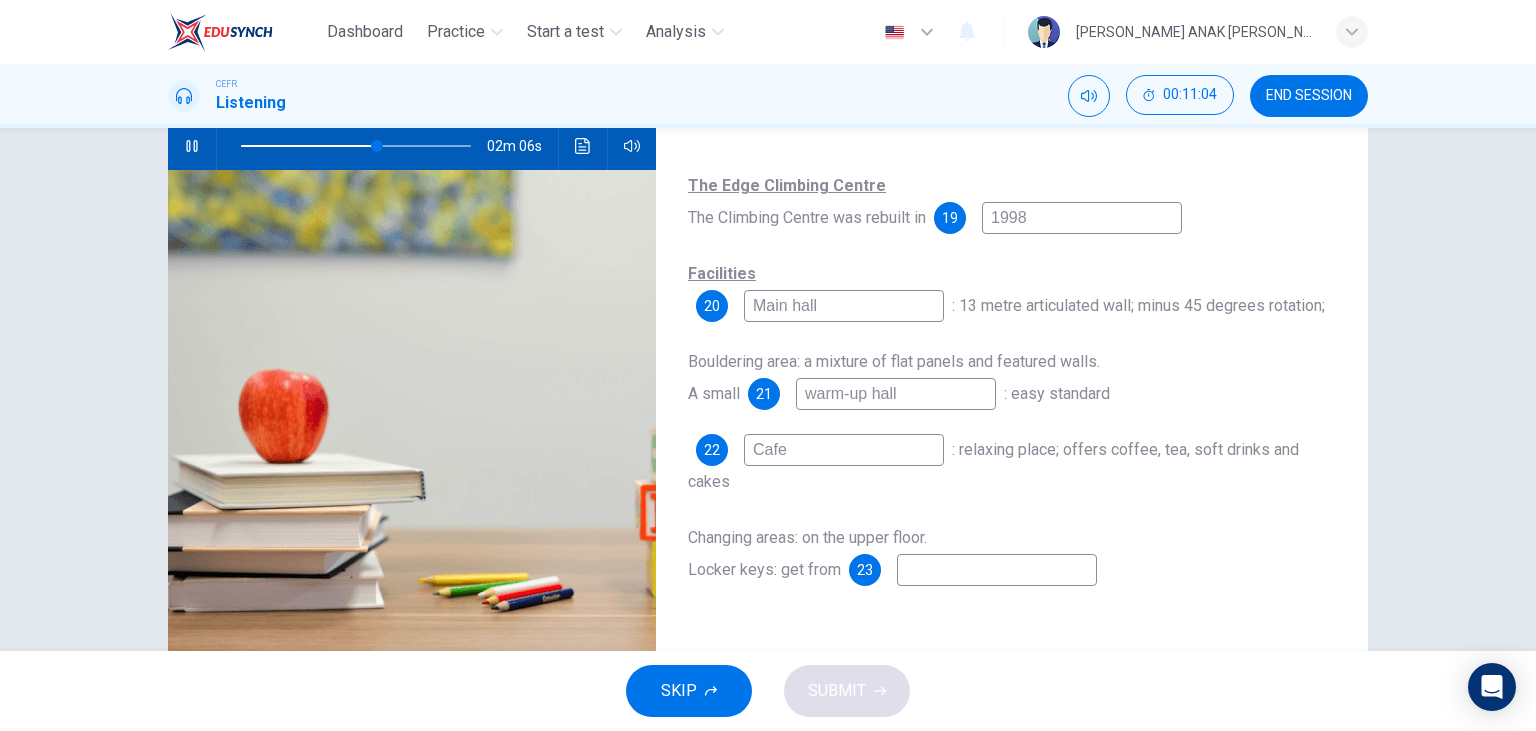 click at bounding box center (997, 570) 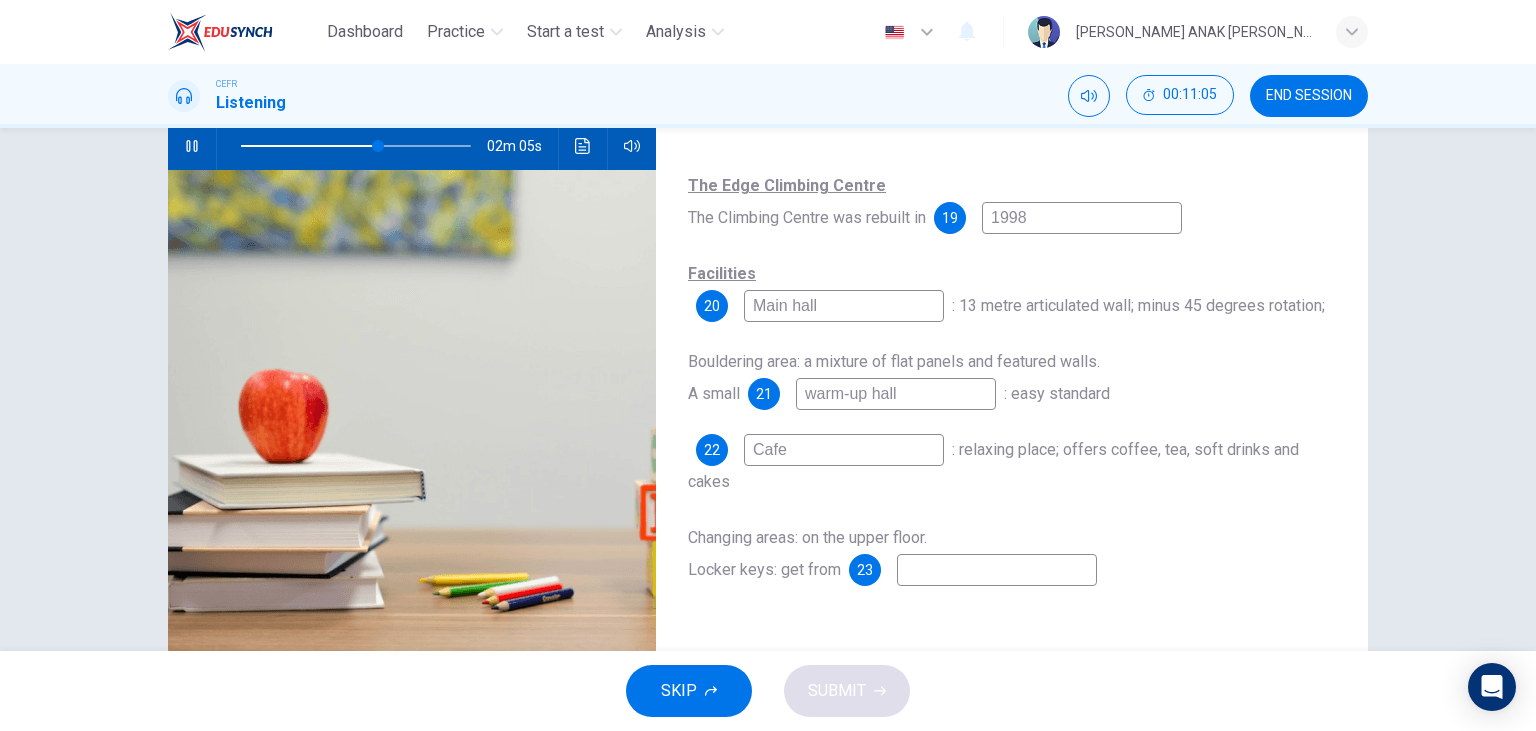 type on "r" 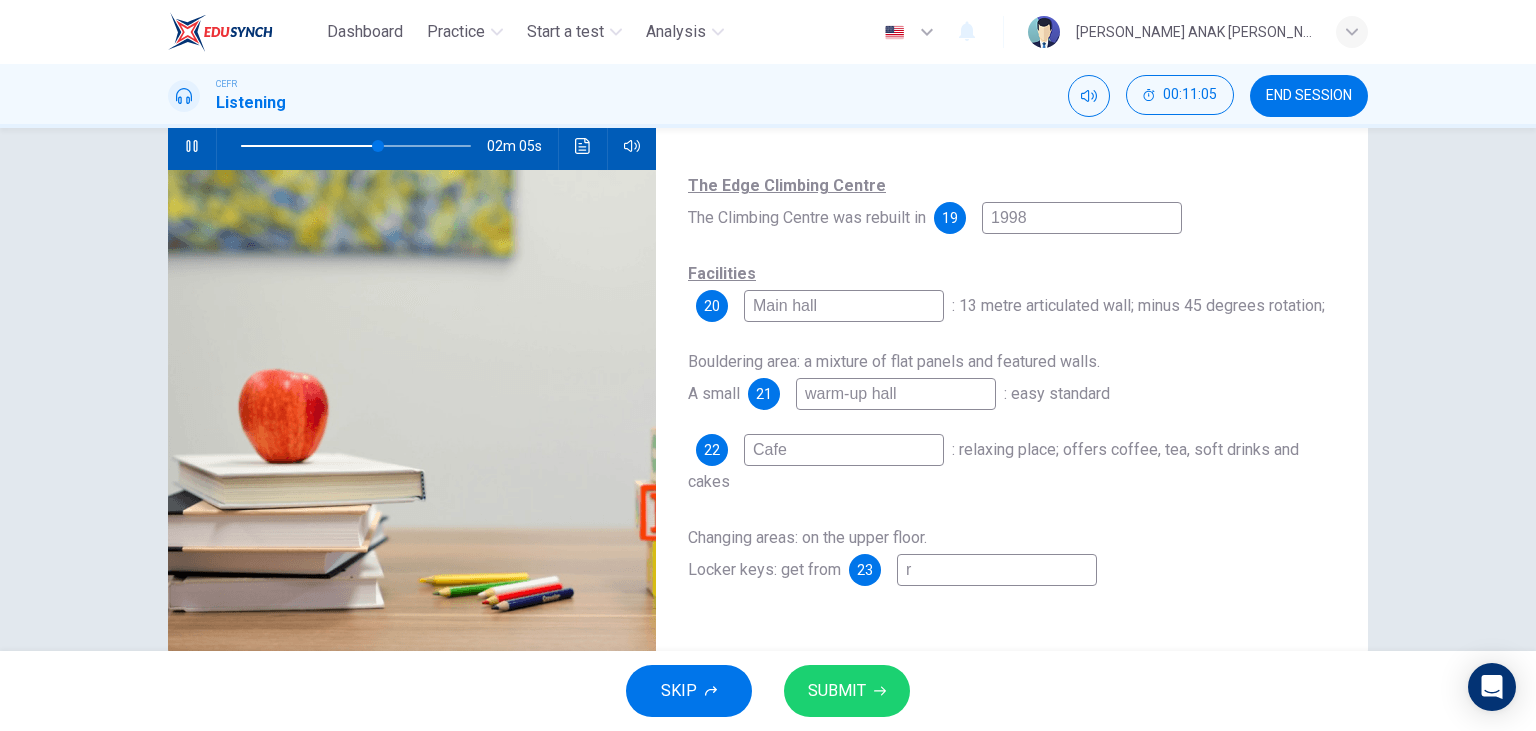 type on "re" 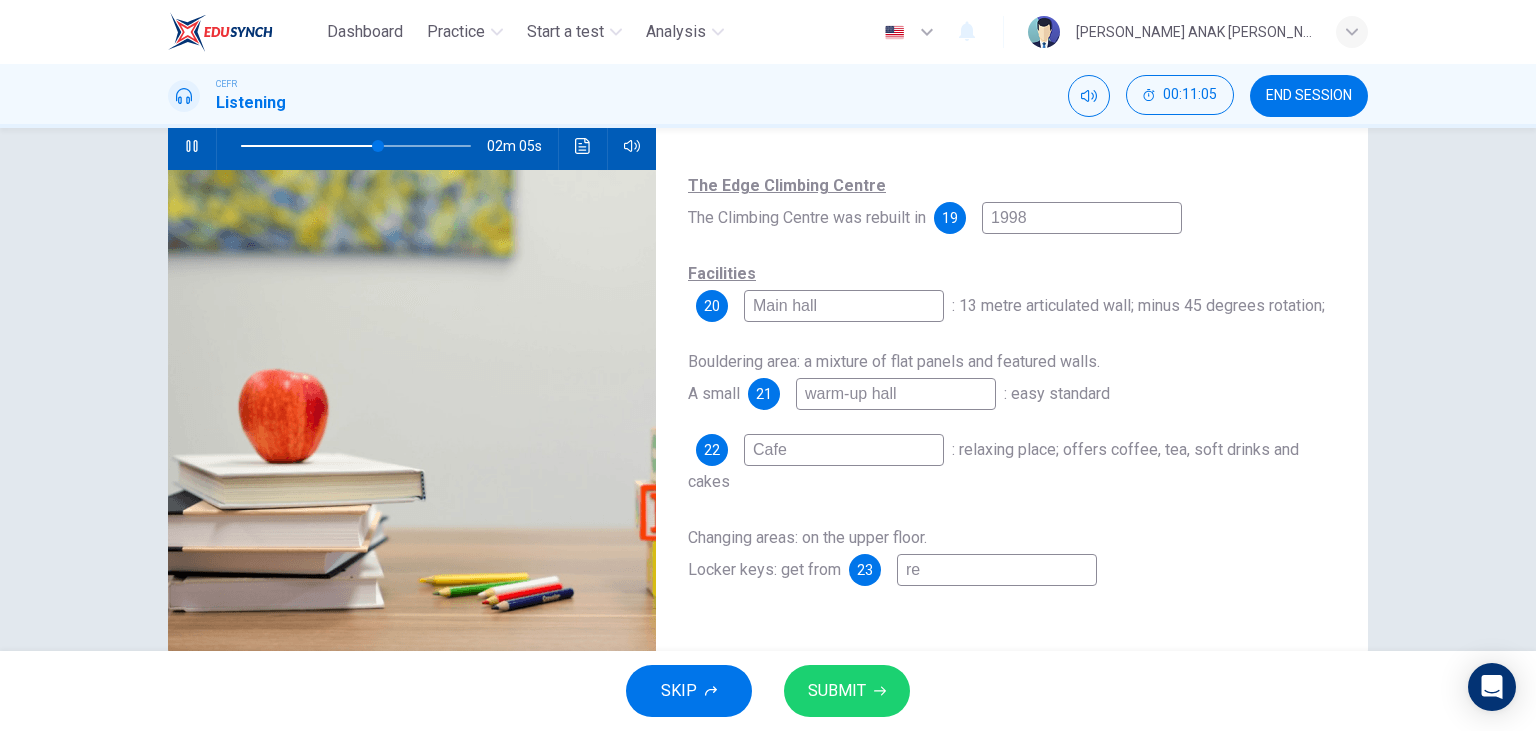type on "60" 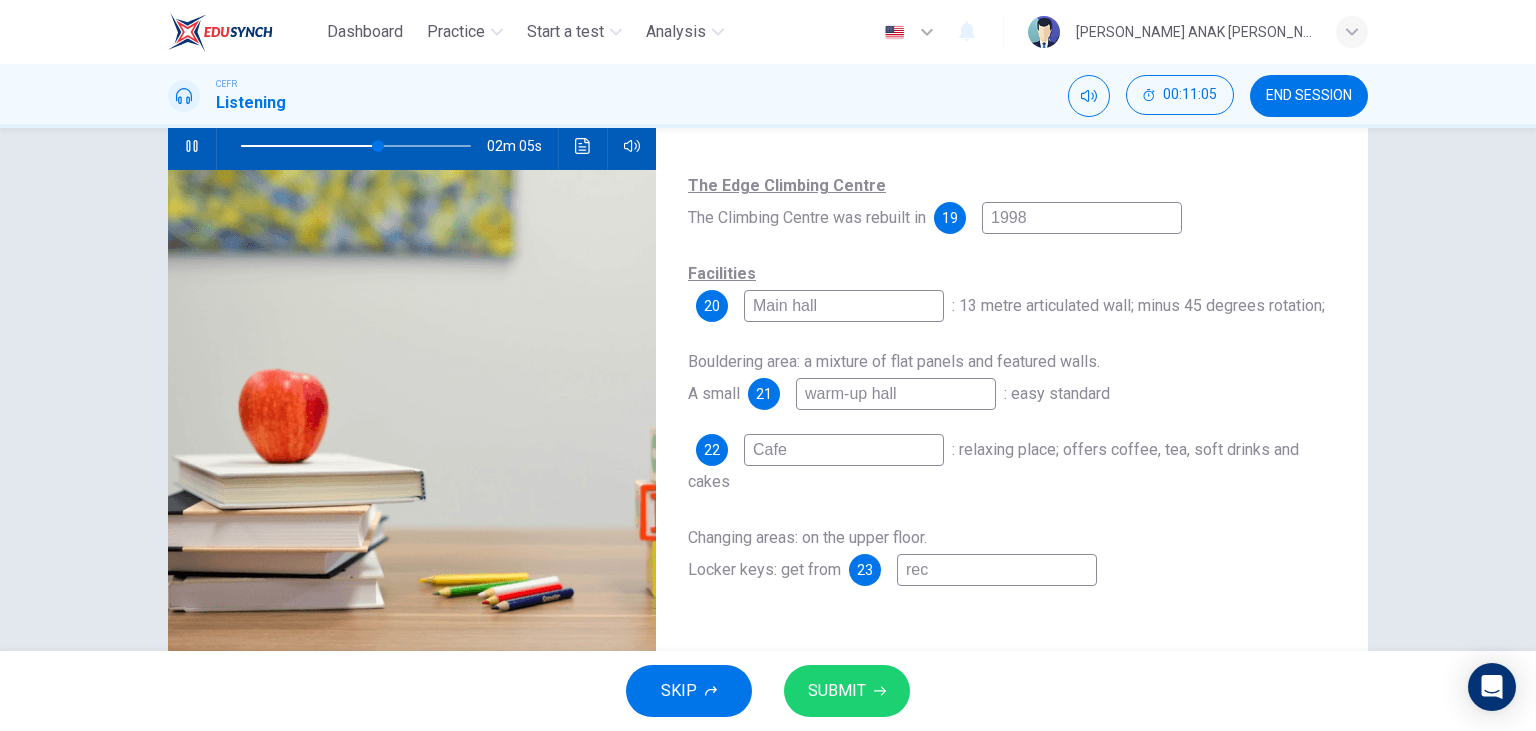 type on "60" 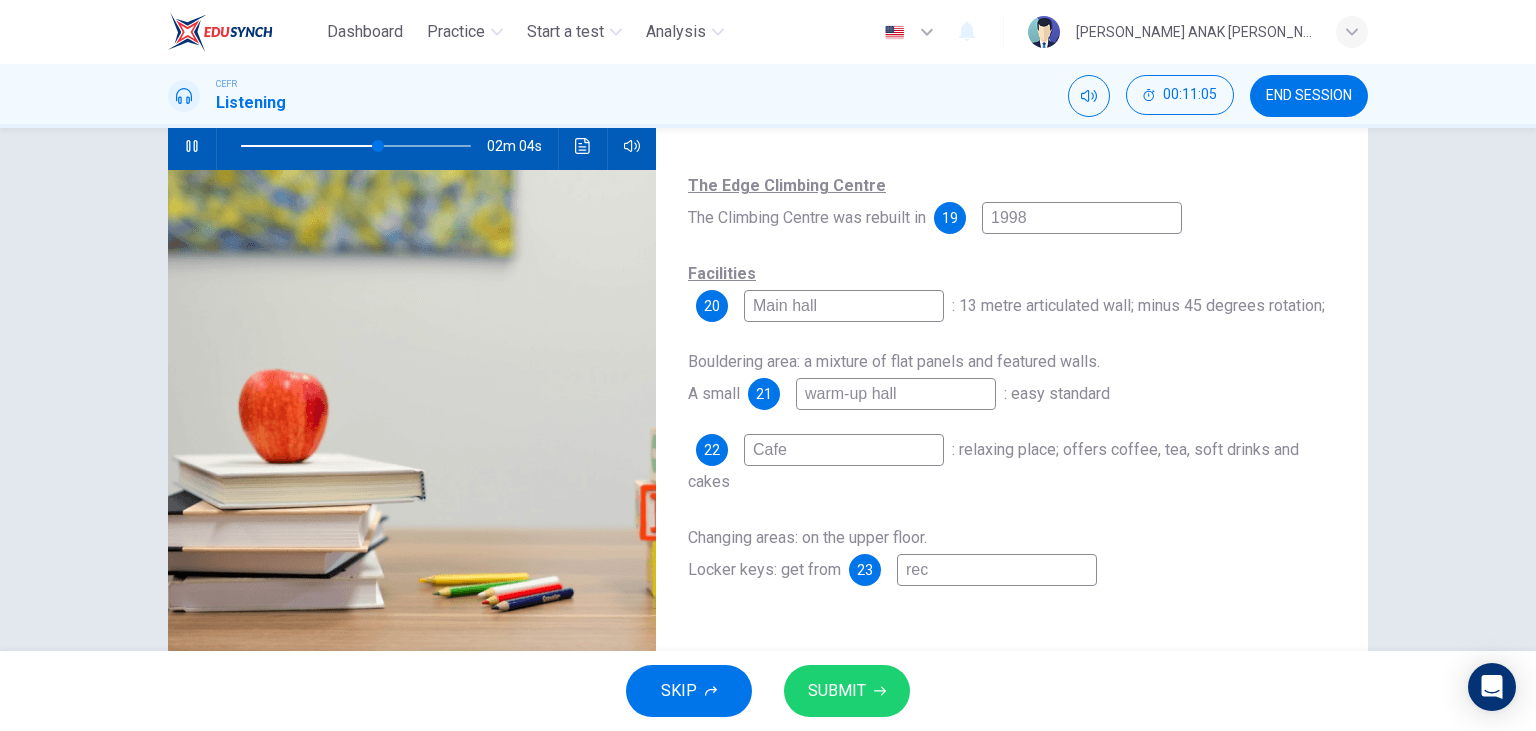 type on "rece" 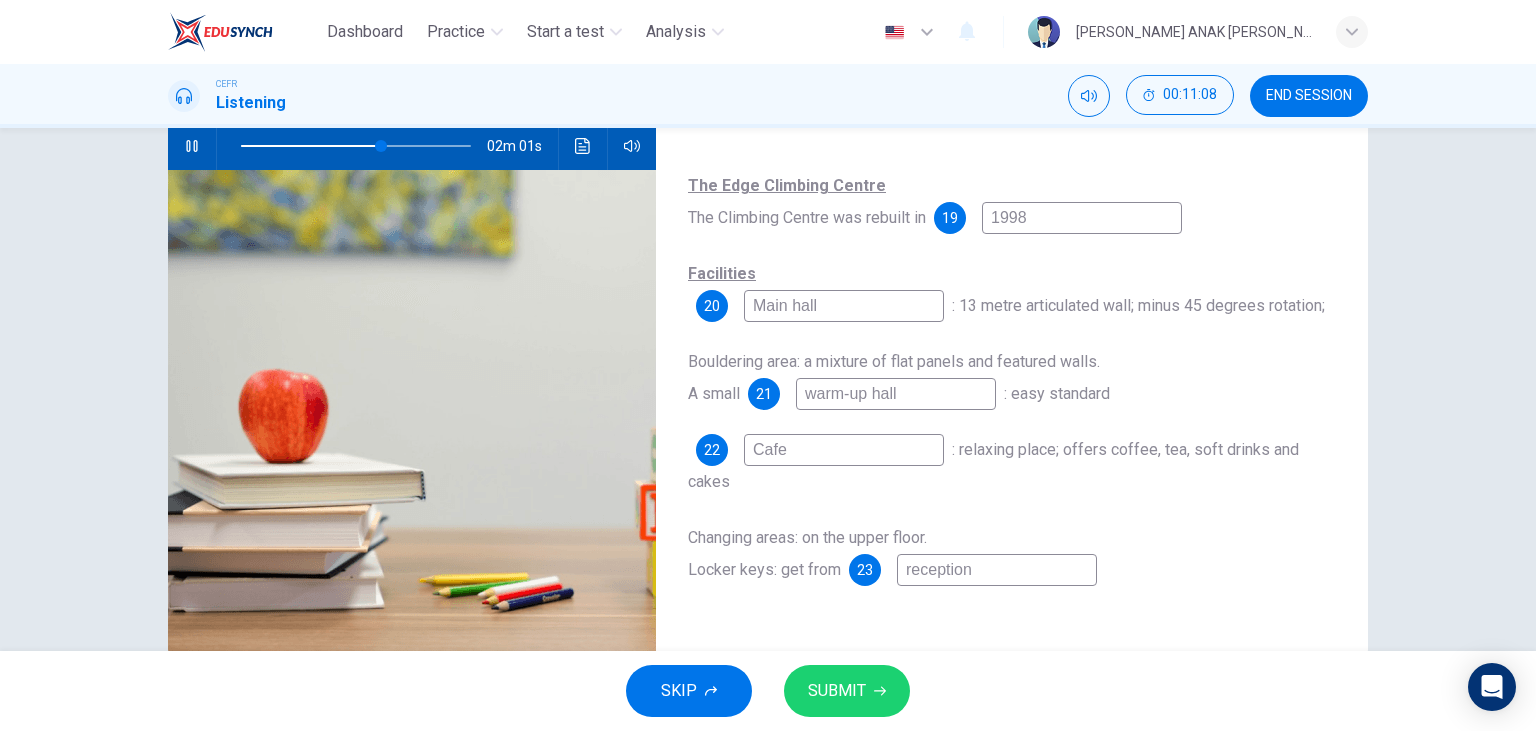 click on "SUBMIT" at bounding box center (837, 691) 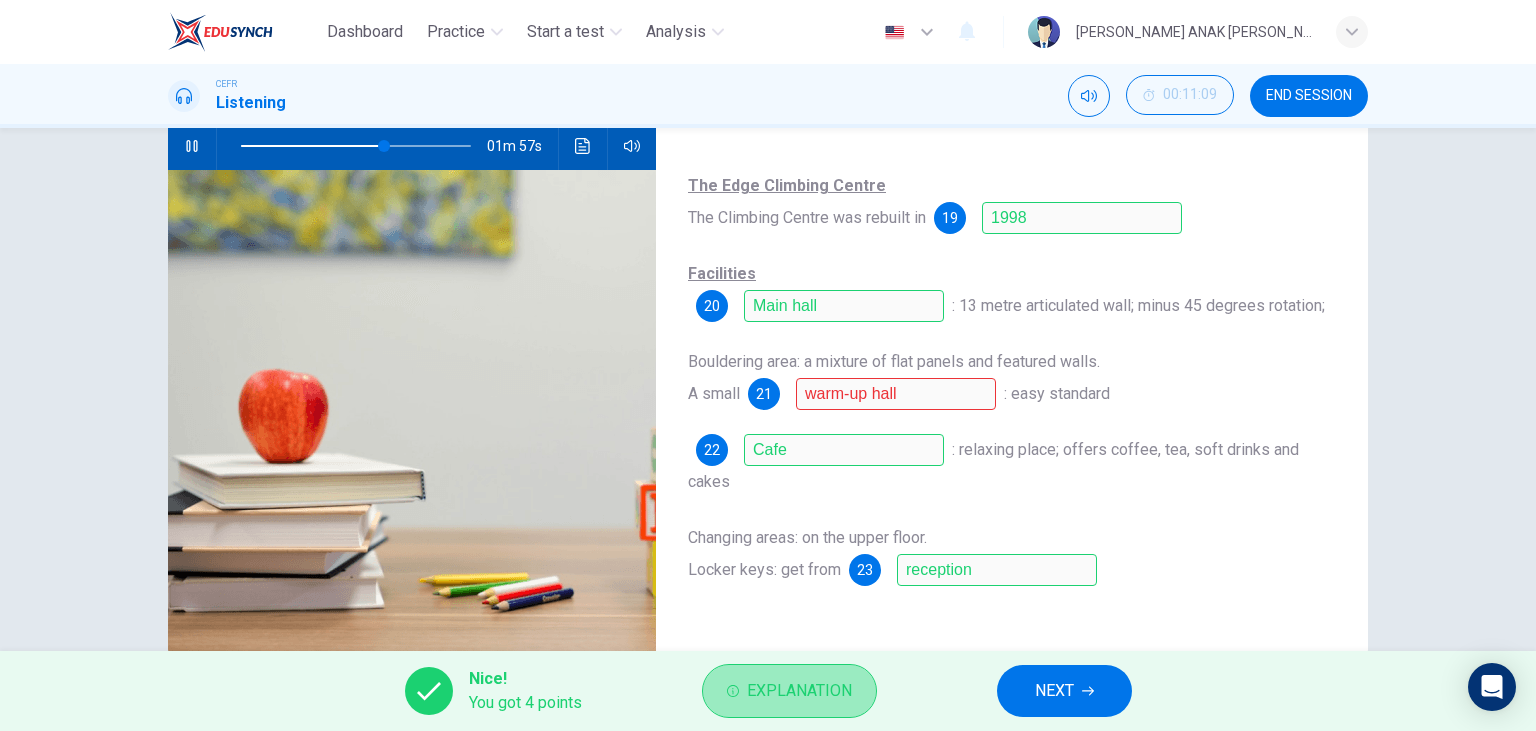 click on "Explanation" at bounding box center (799, 691) 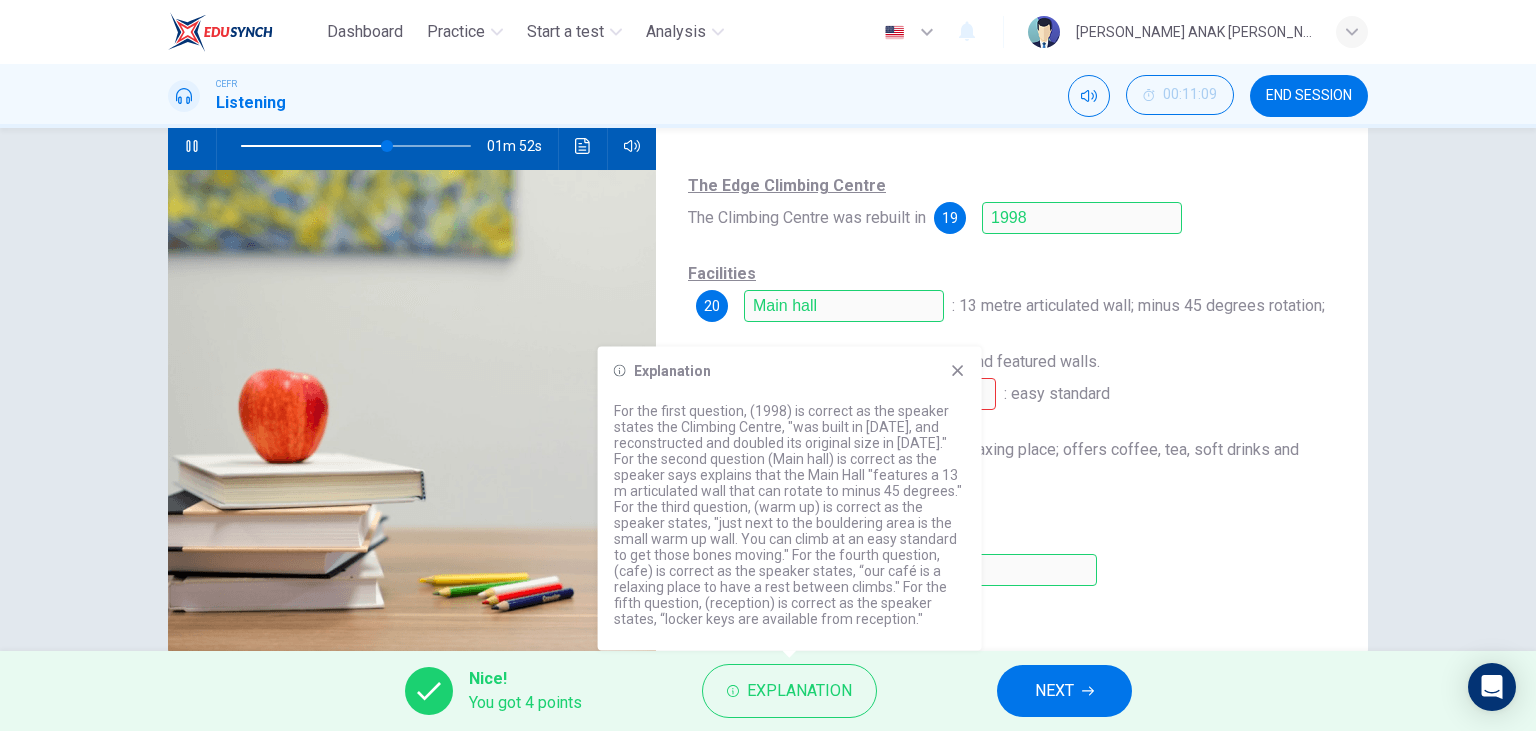 click 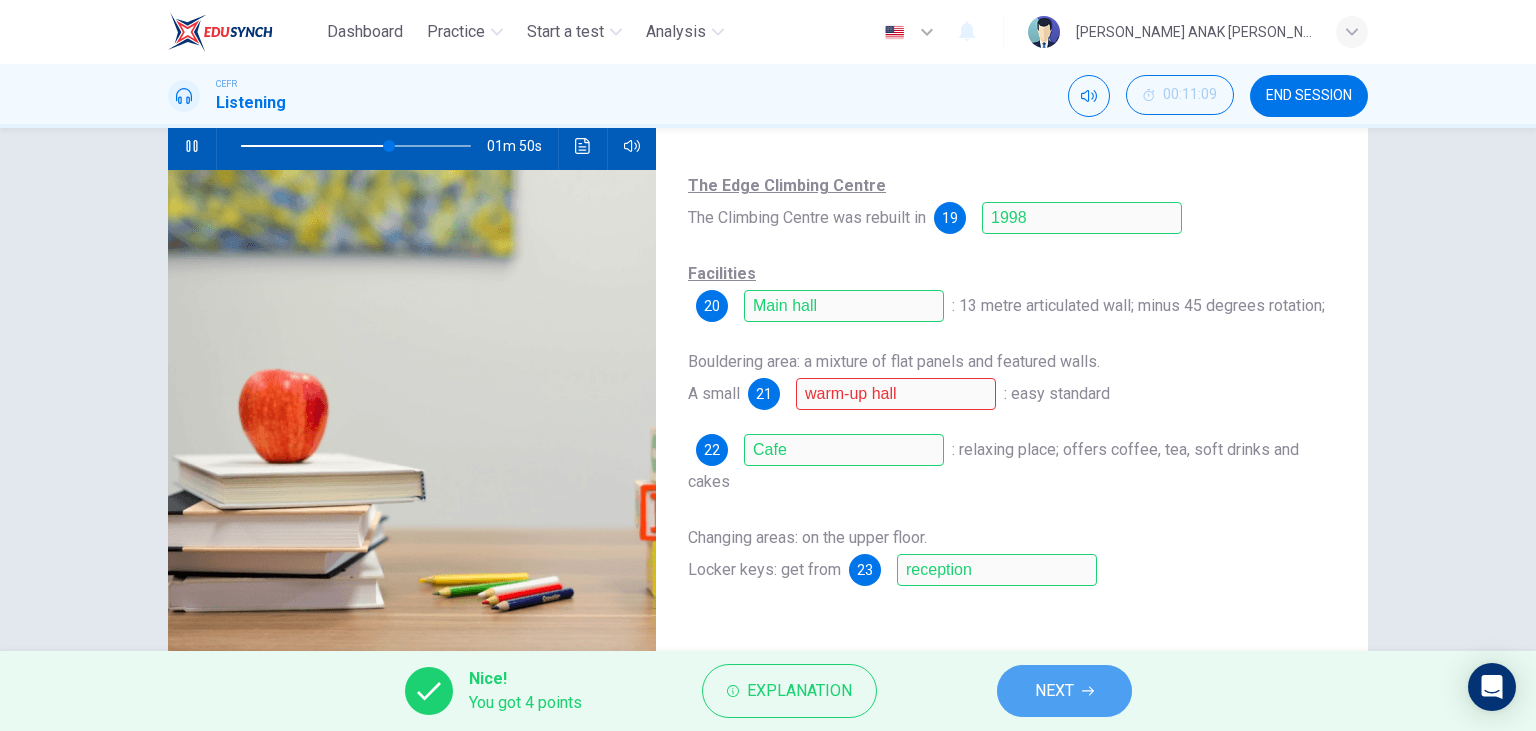 click on "NEXT" at bounding box center [1054, 691] 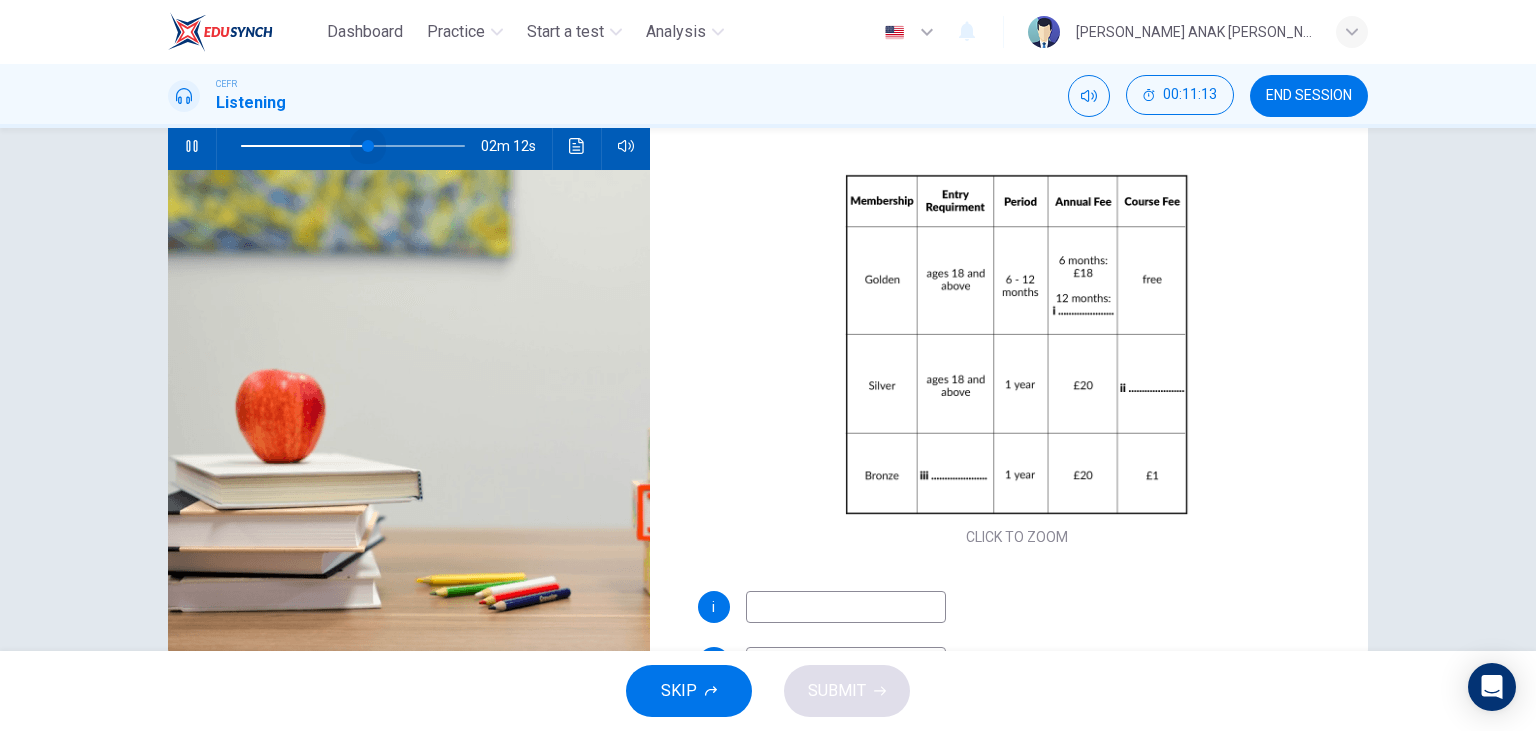 click at bounding box center [368, 146] 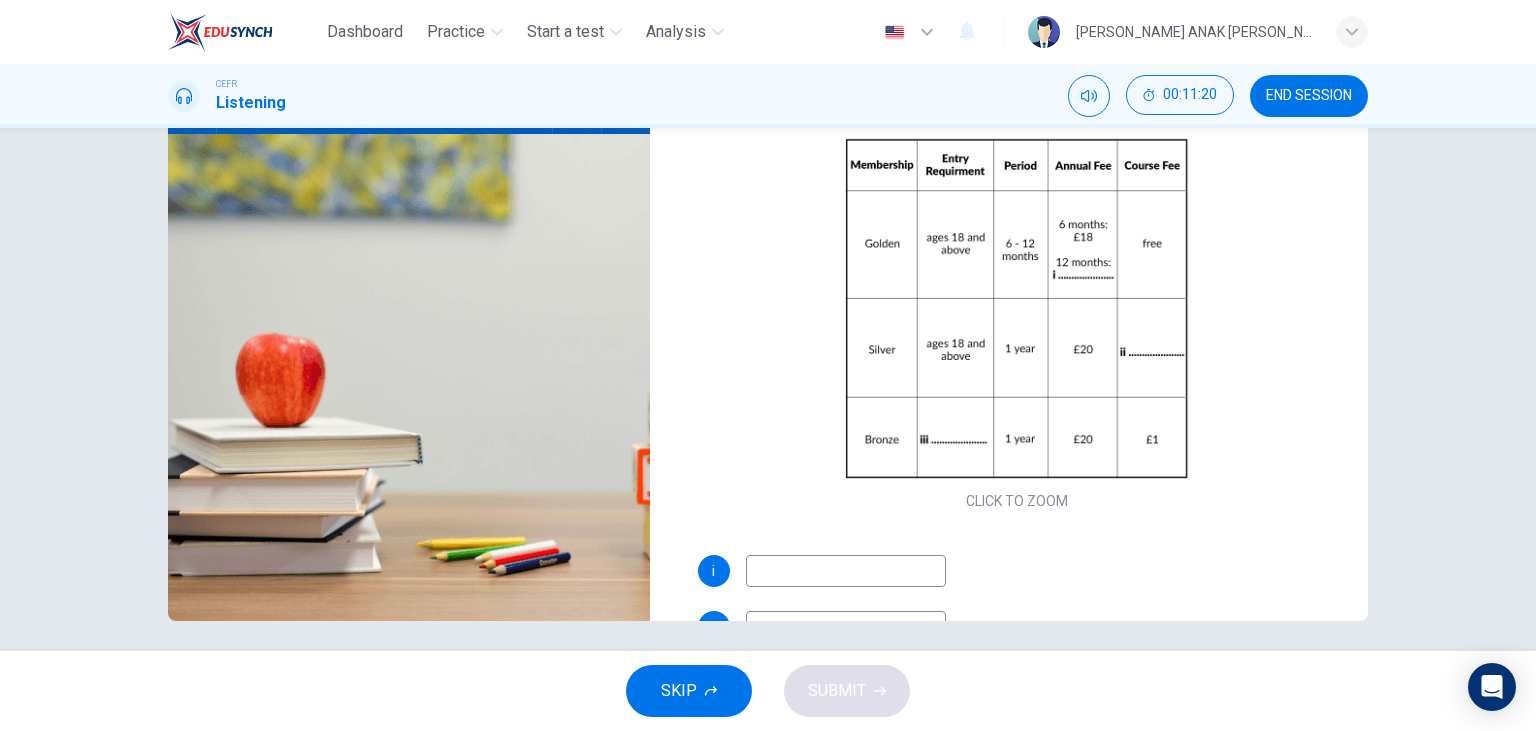 scroll, scrollTop: 252, scrollLeft: 0, axis: vertical 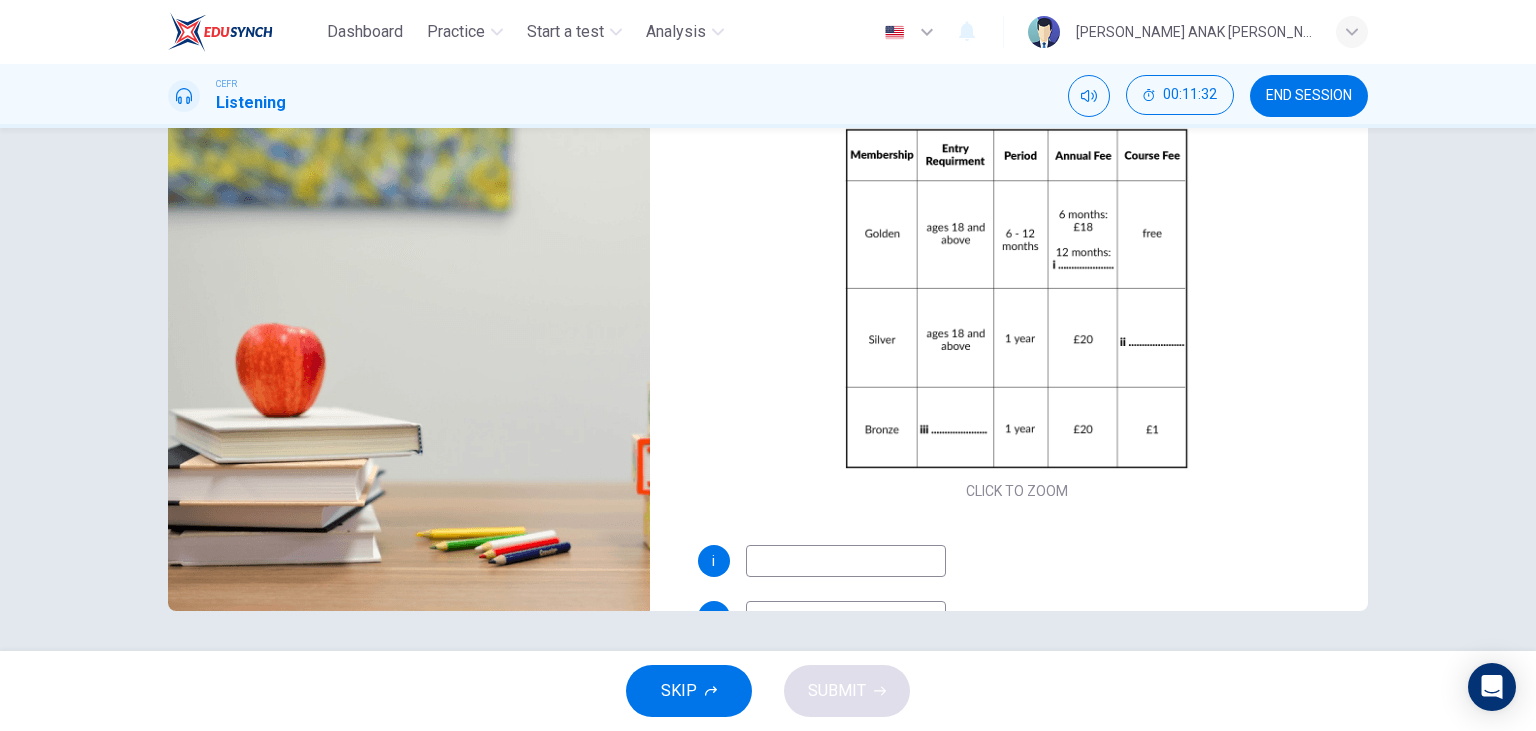 click at bounding box center (846, 561) 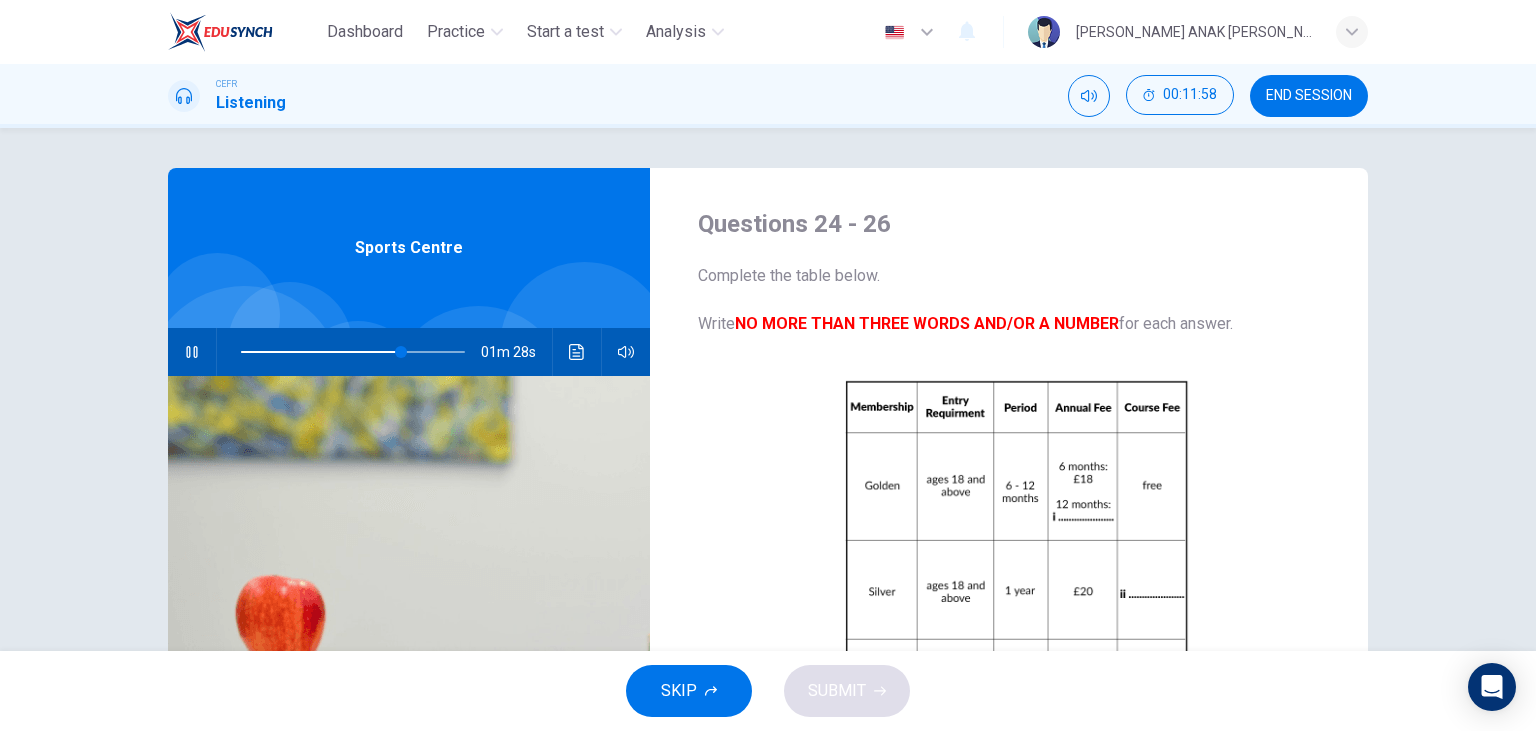 scroll, scrollTop: 1, scrollLeft: 0, axis: vertical 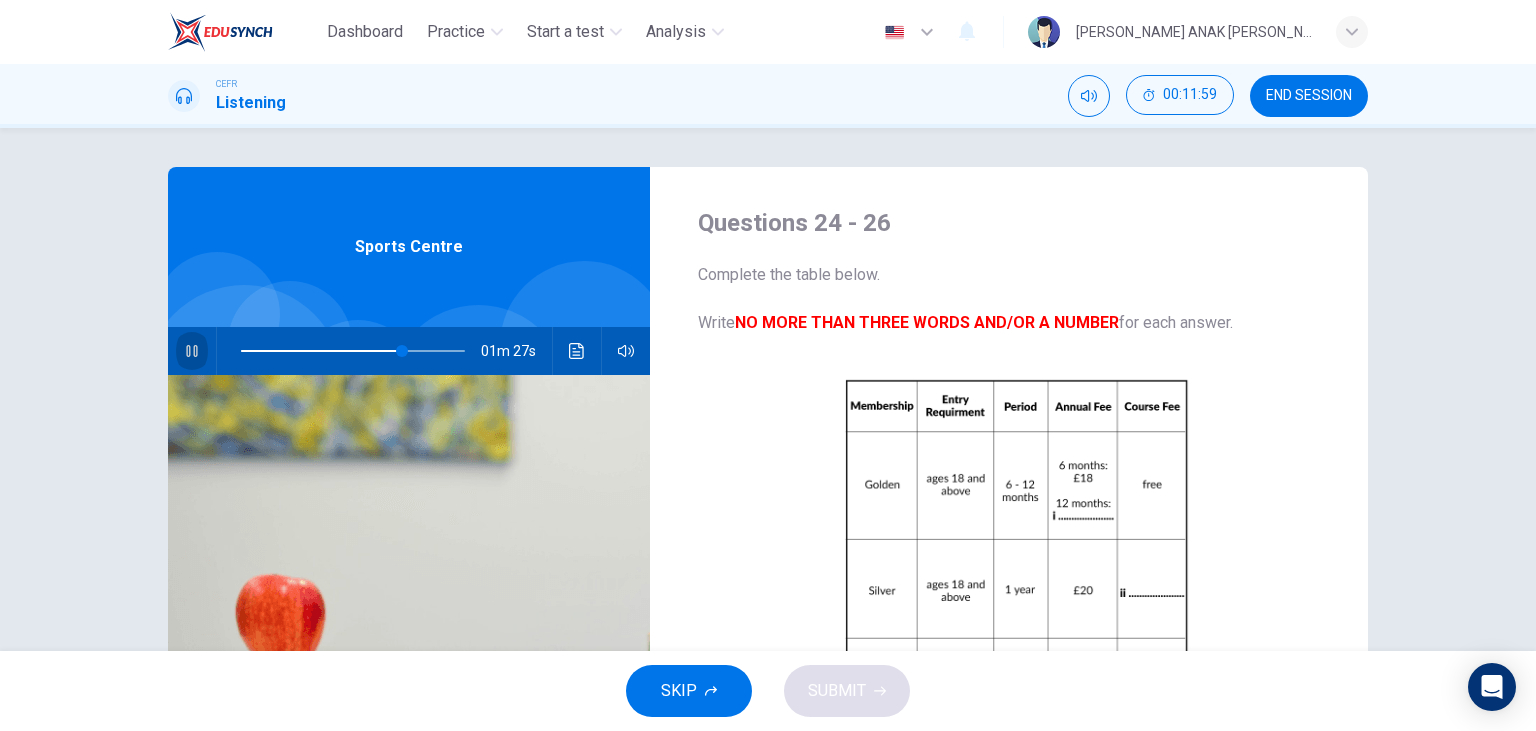 click at bounding box center [192, 351] 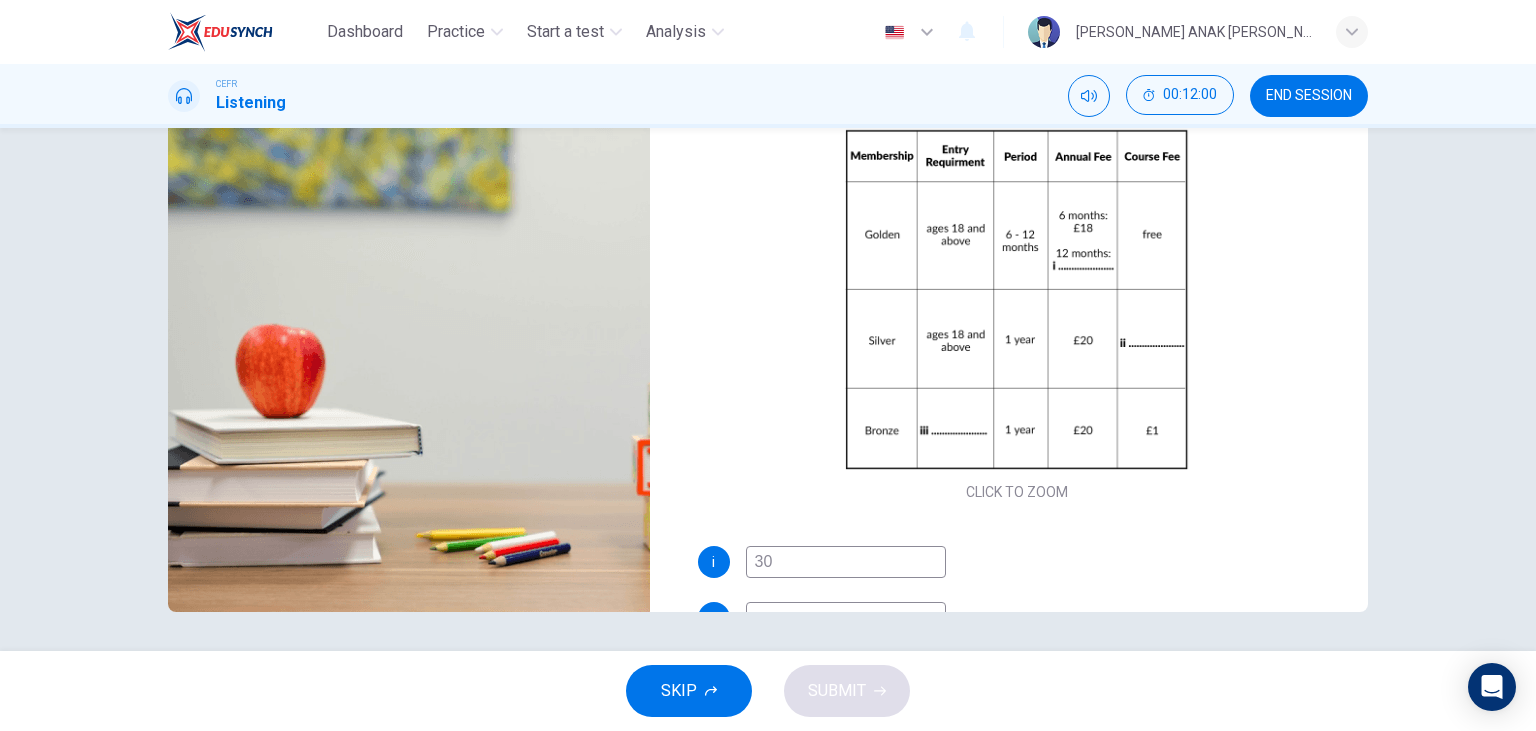 scroll, scrollTop: 252, scrollLeft: 0, axis: vertical 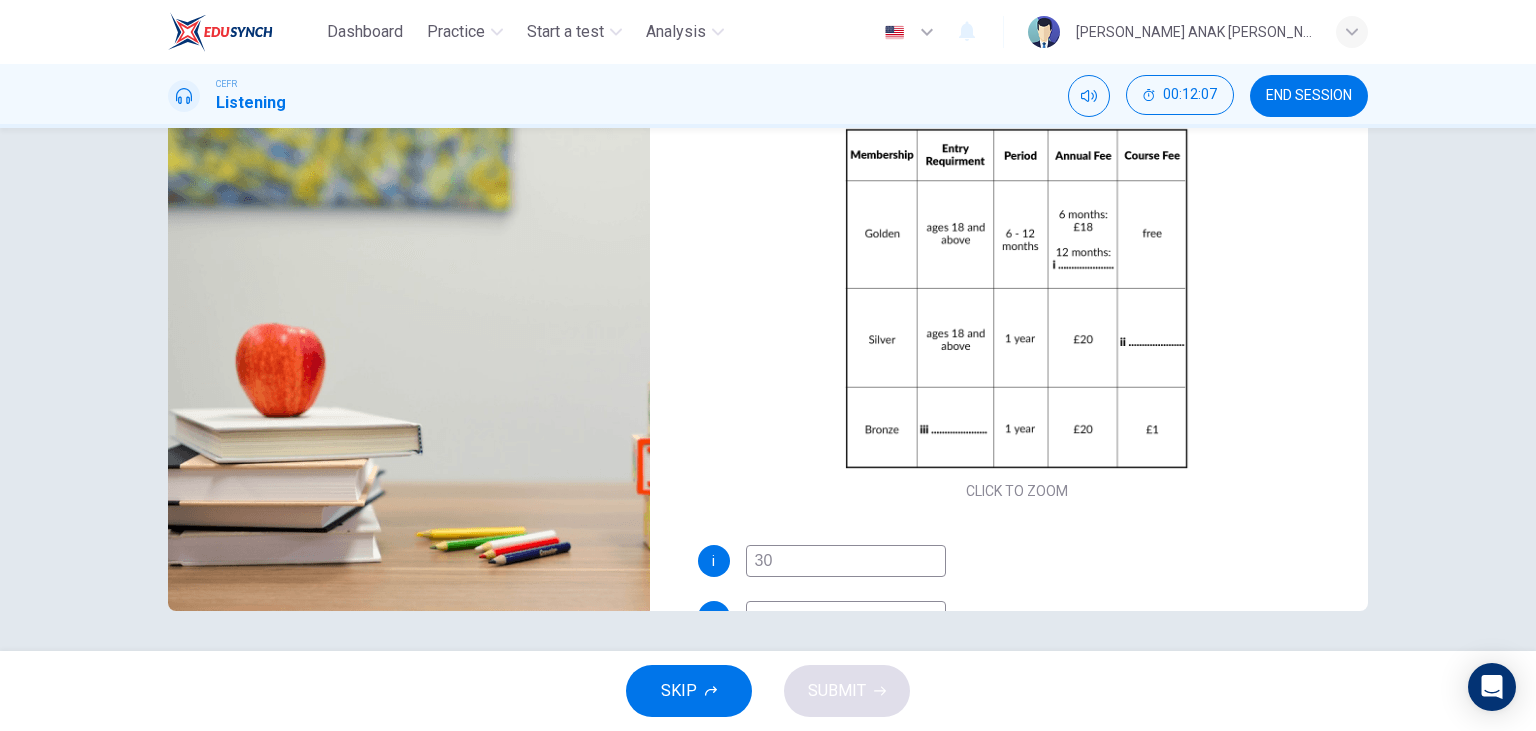 click on "30" at bounding box center [846, 561] 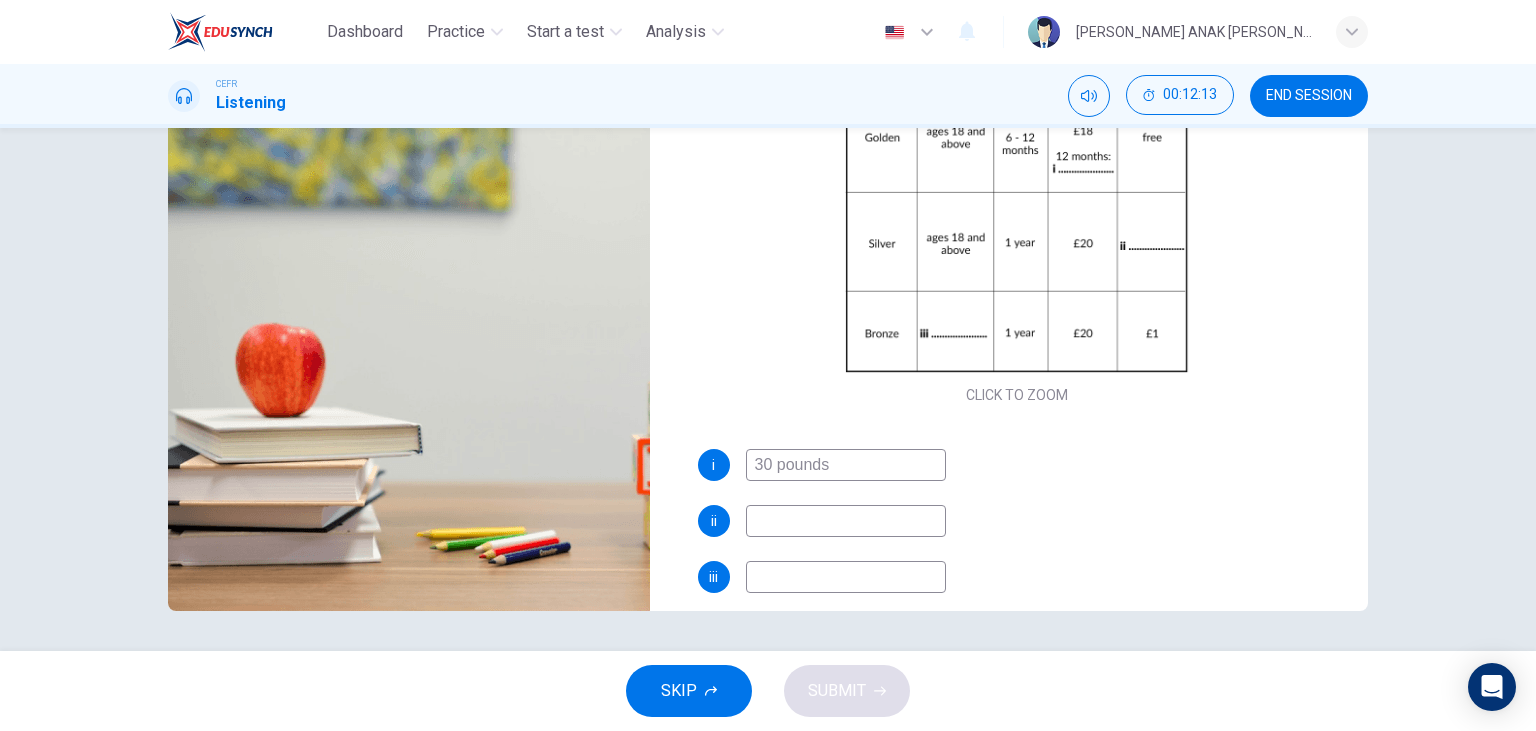 scroll, scrollTop: 118, scrollLeft: 0, axis: vertical 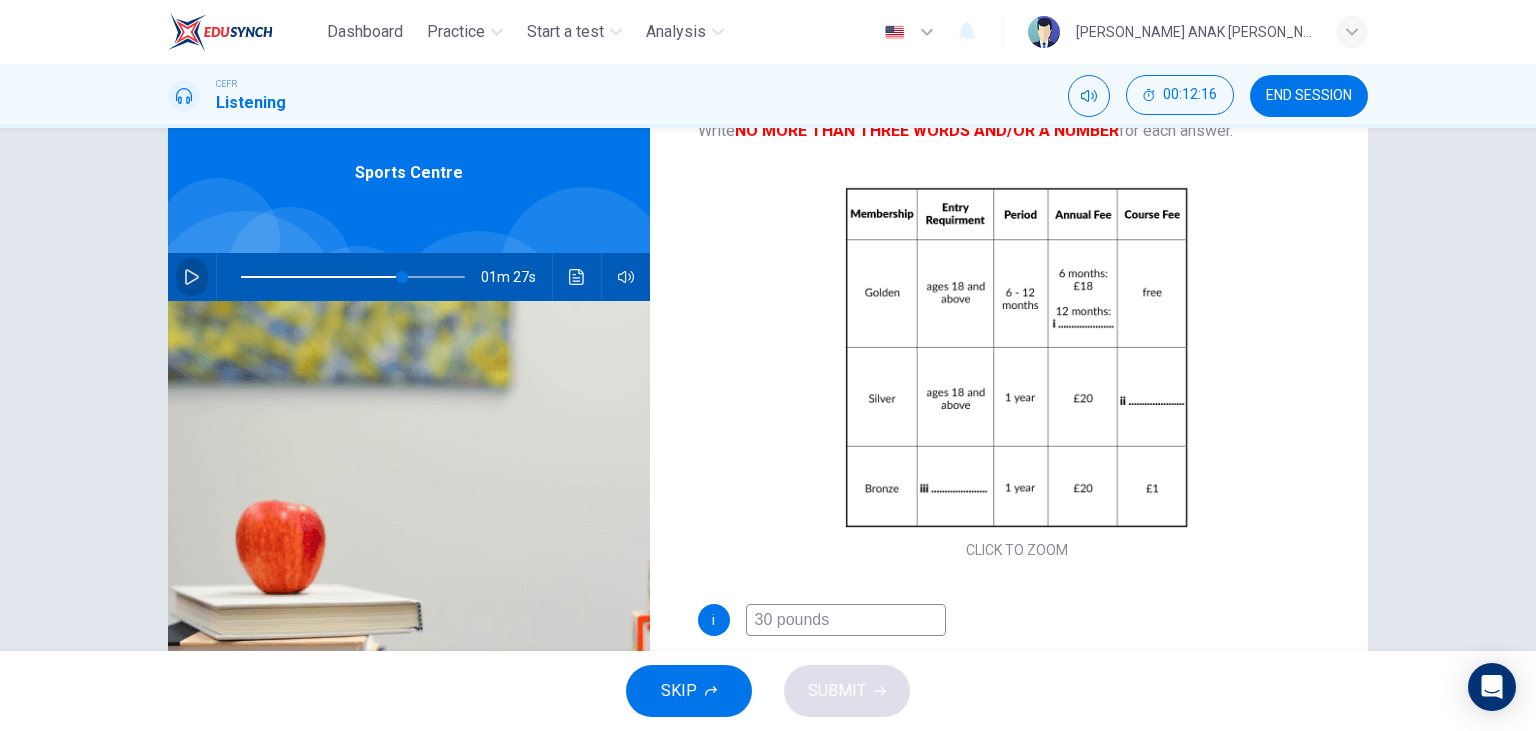 click 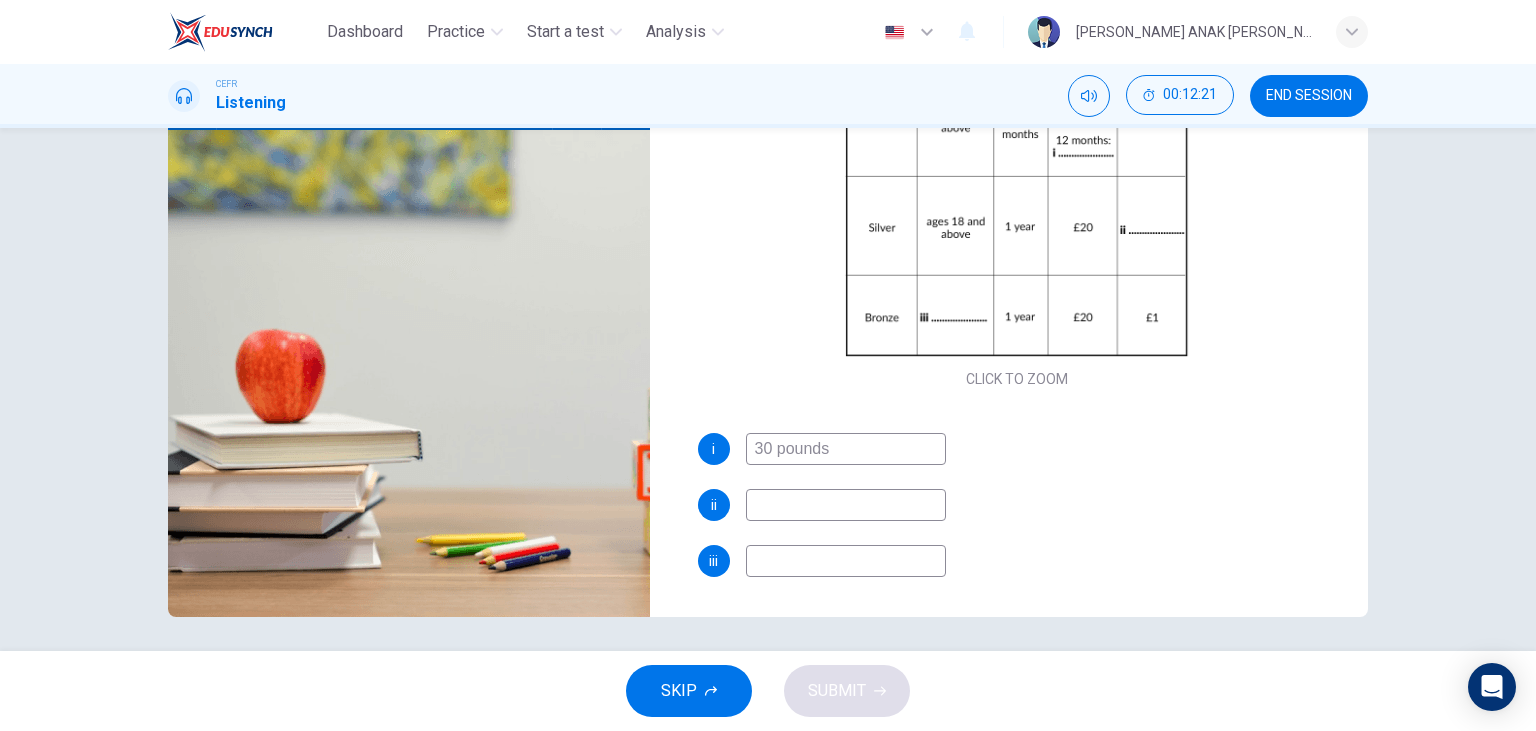 scroll, scrollTop: 252, scrollLeft: 0, axis: vertical 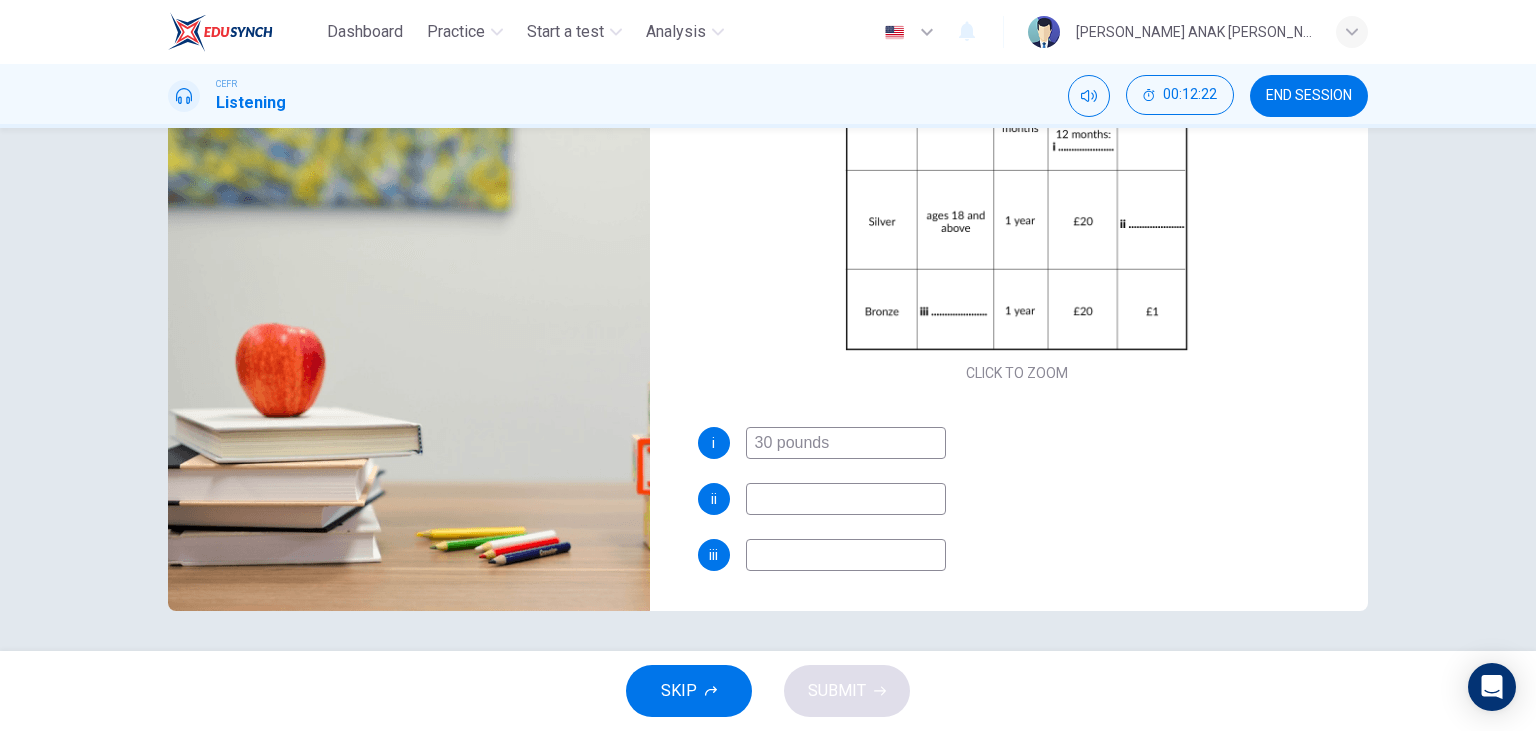 click at bounding box center [846, 499] 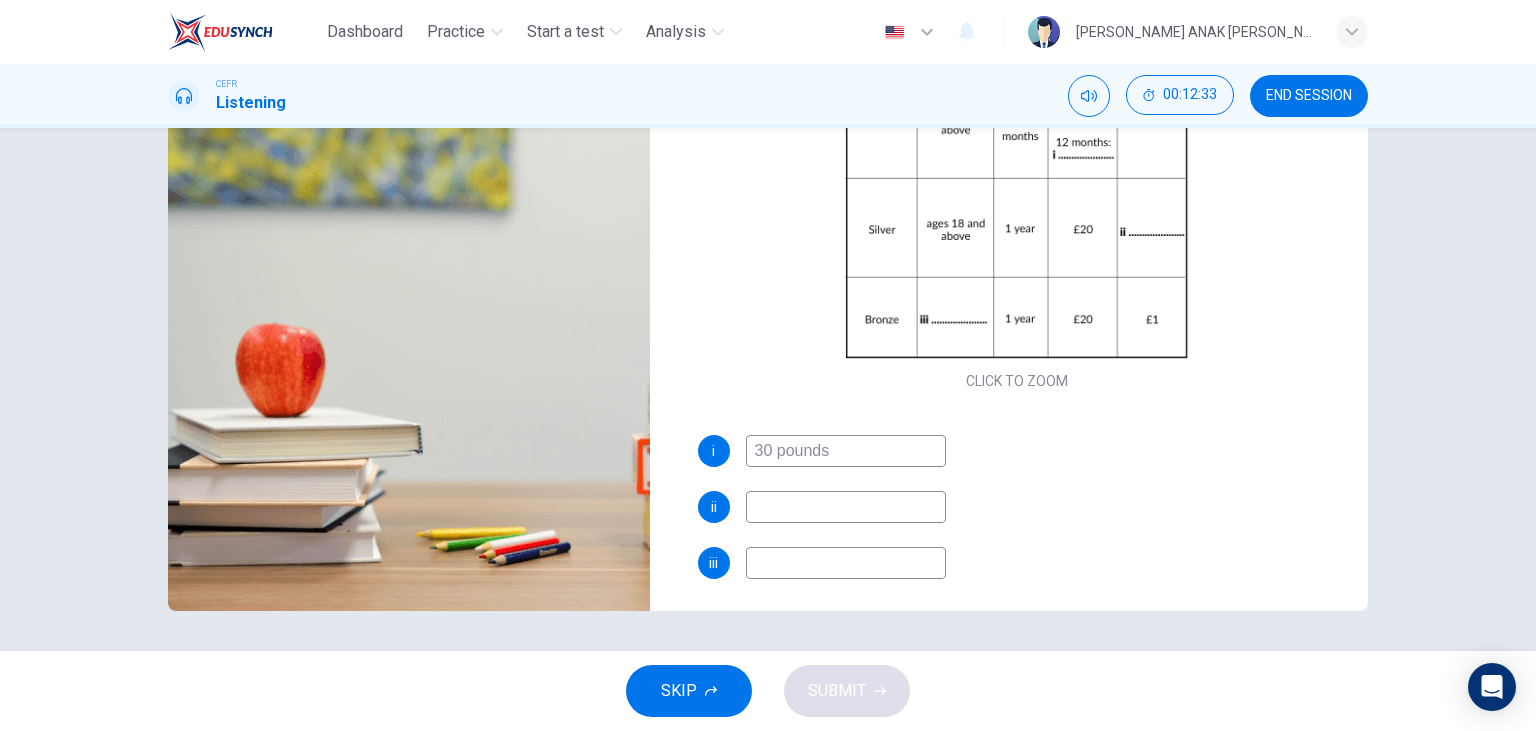 scroll, scrollTop: 112, scrollLeft: 0, axis: vertical 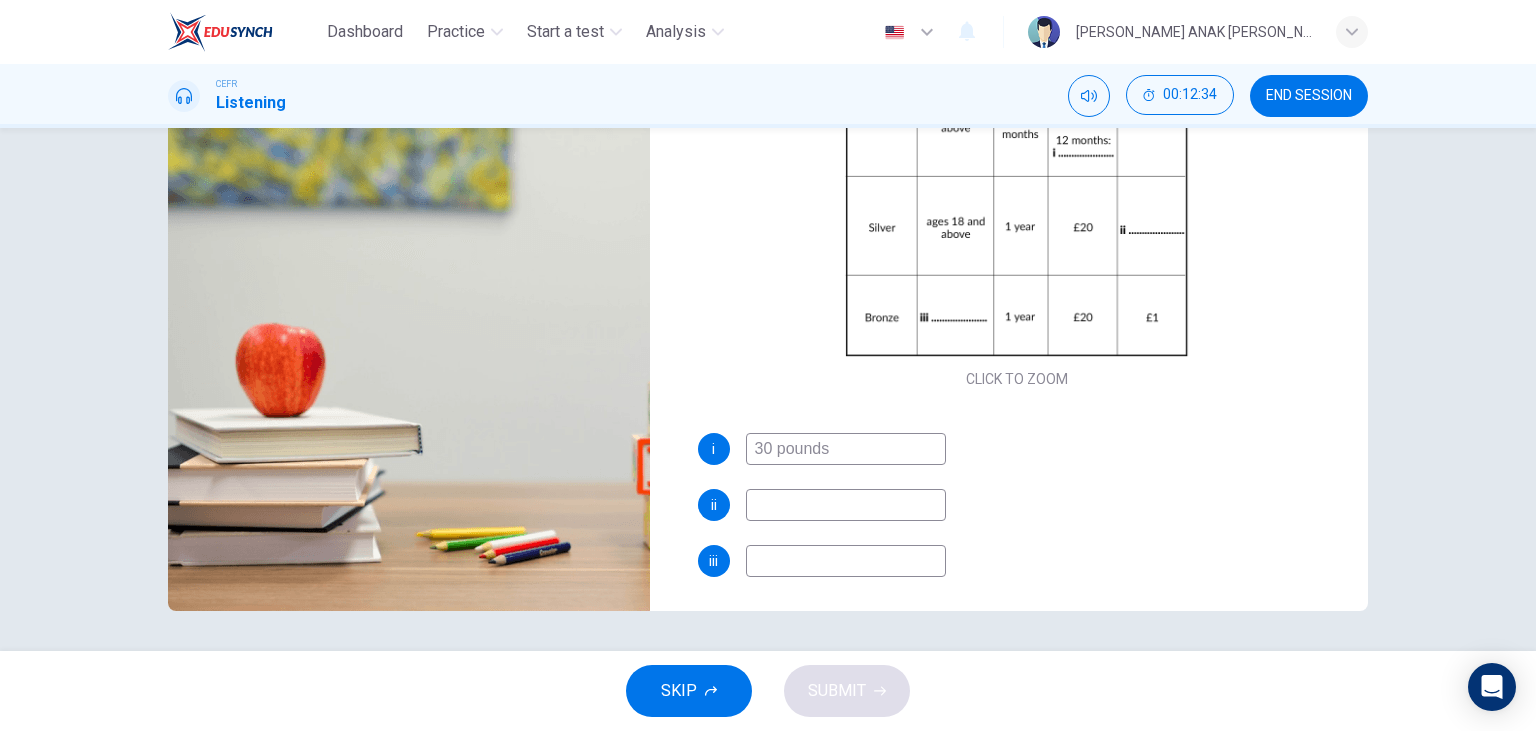 click at bounding box center (846, 561) 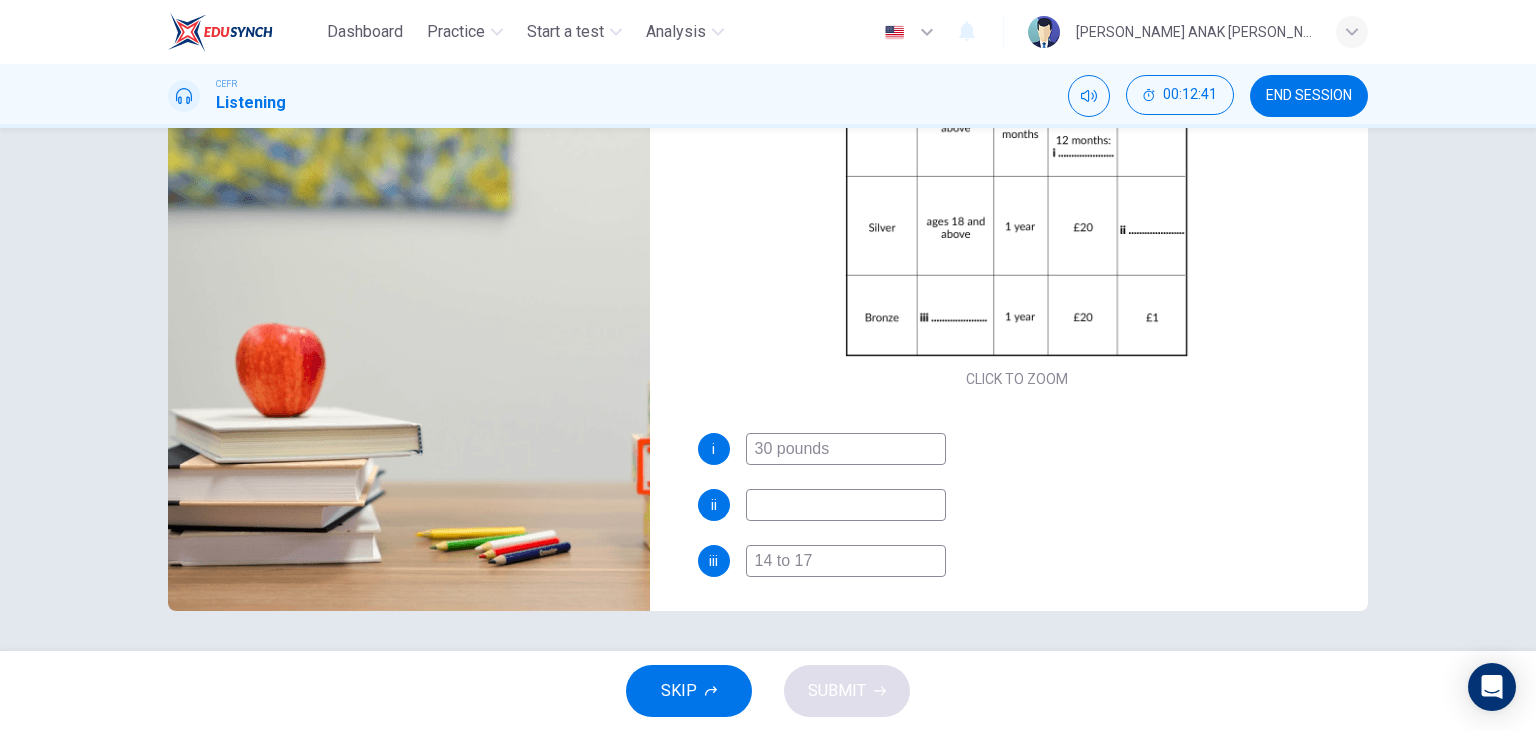 click at bounding box center [846, 505] 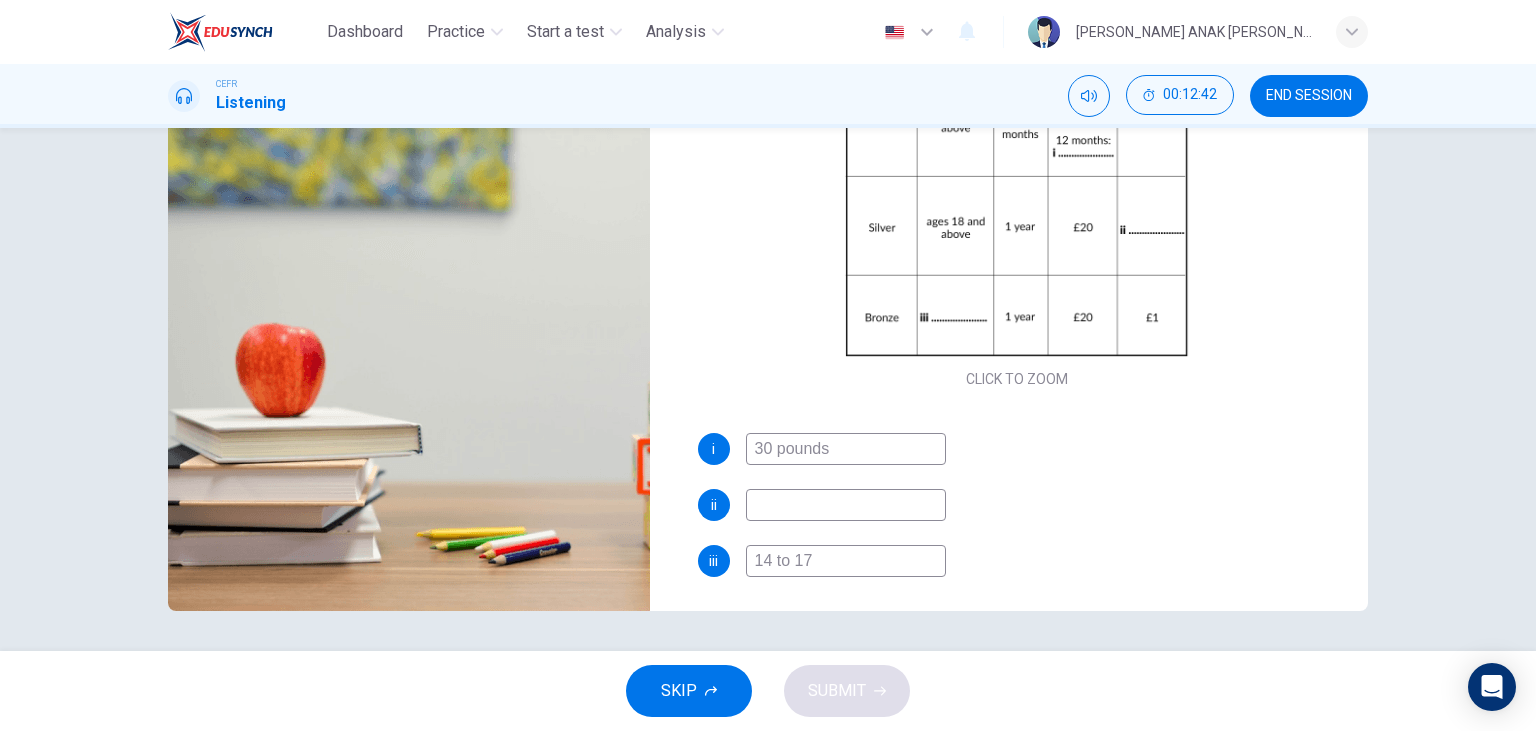 scroll, scrollTop: 56, scrollLeft: 0, axis: vertical 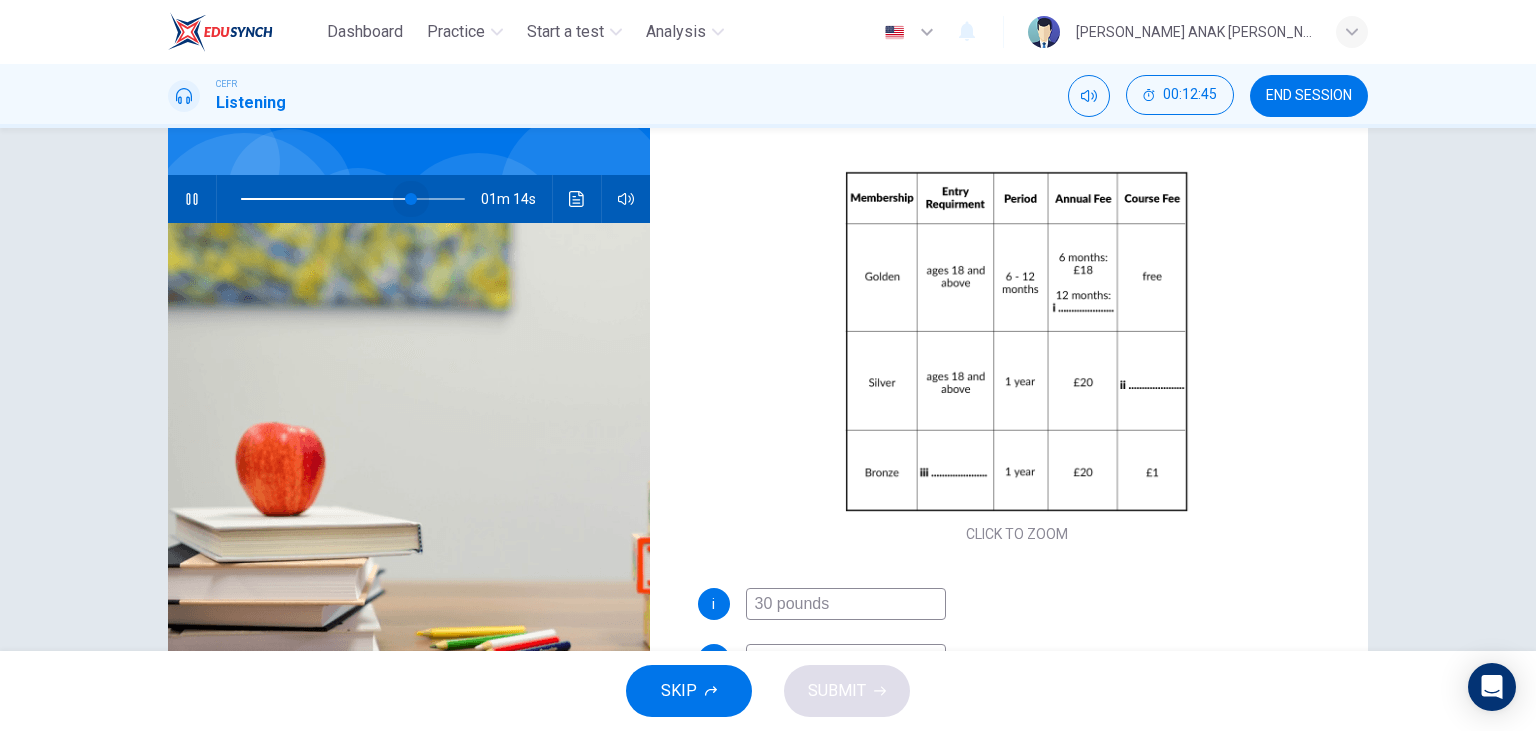 click at bounding box center (411, 199) 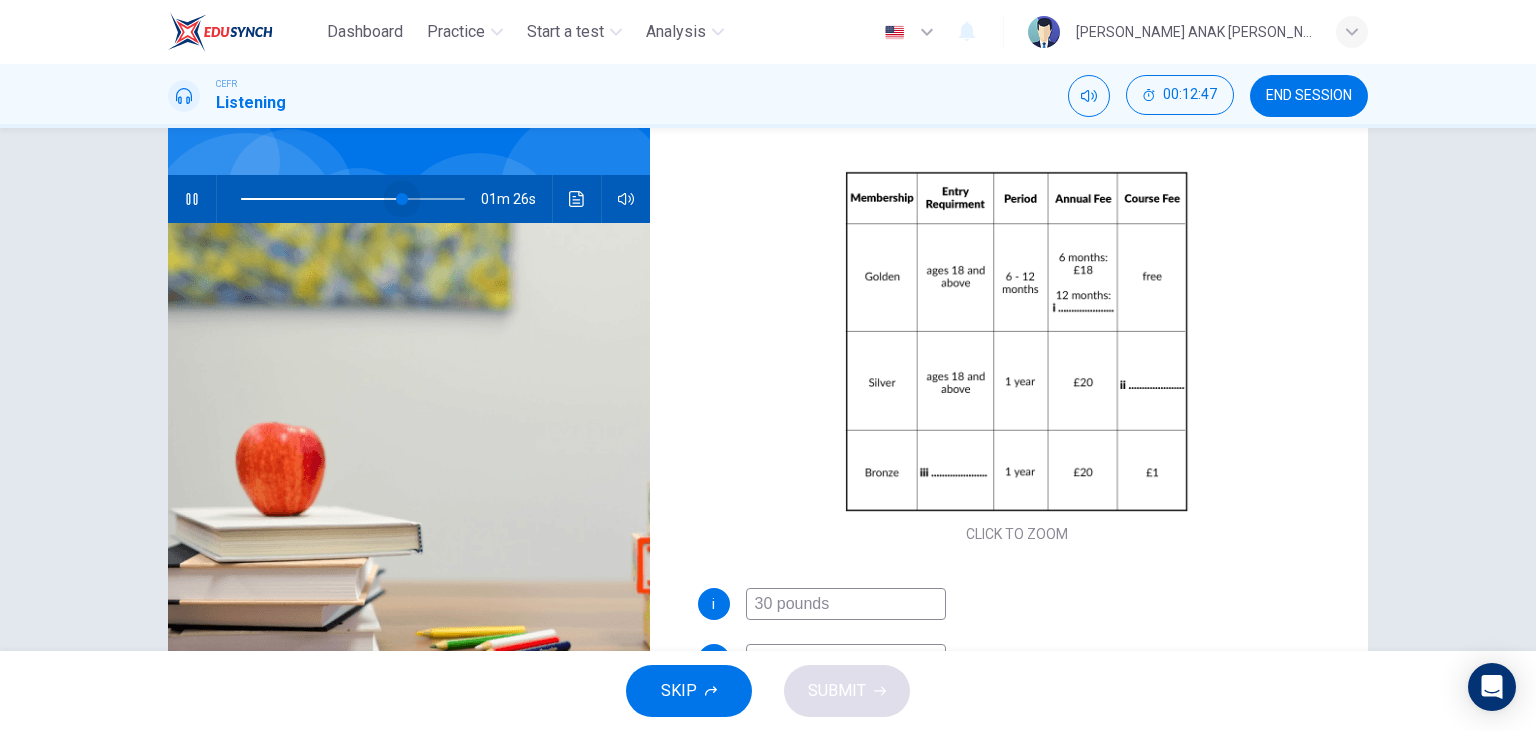 click at bounding box center (402, 199) 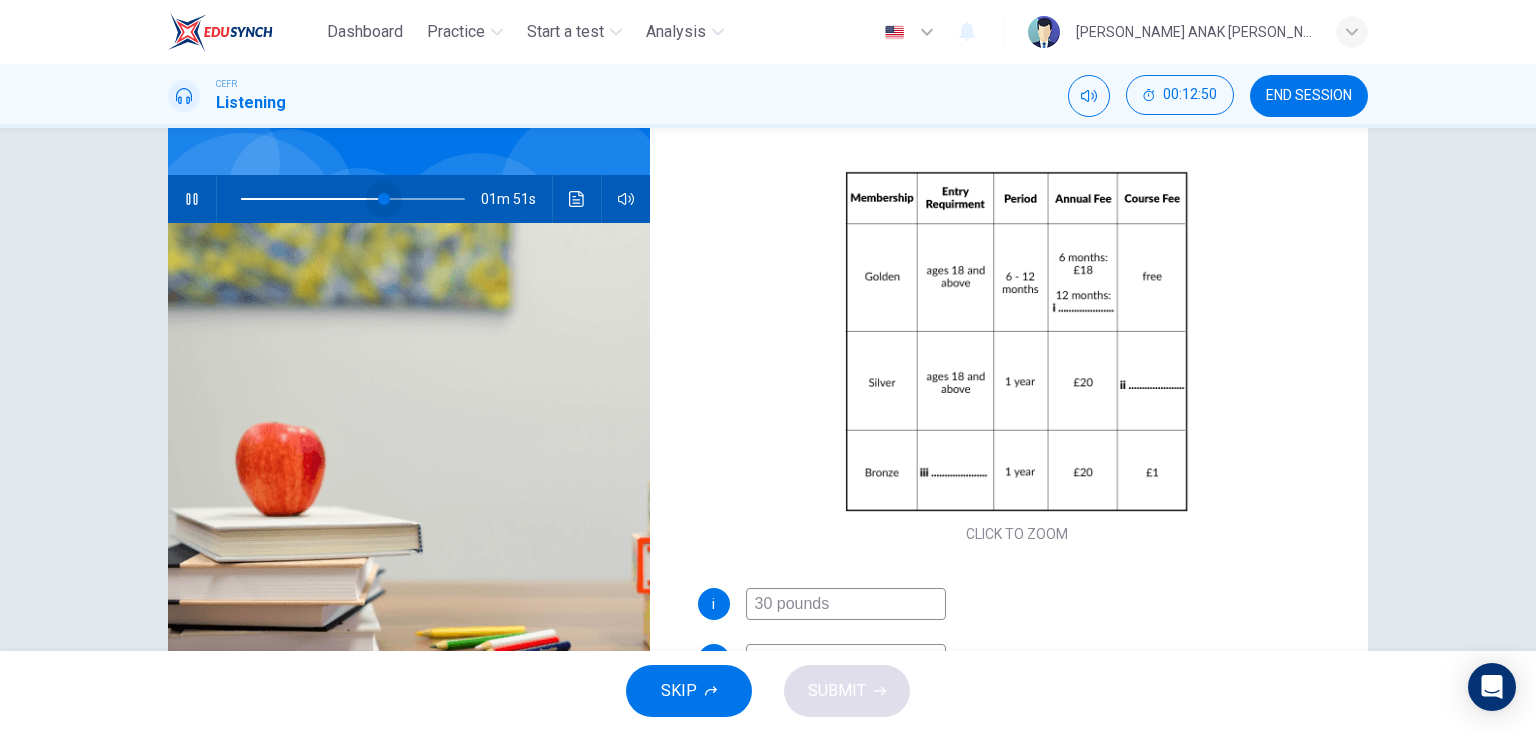 click at bounding box center [384, 199] 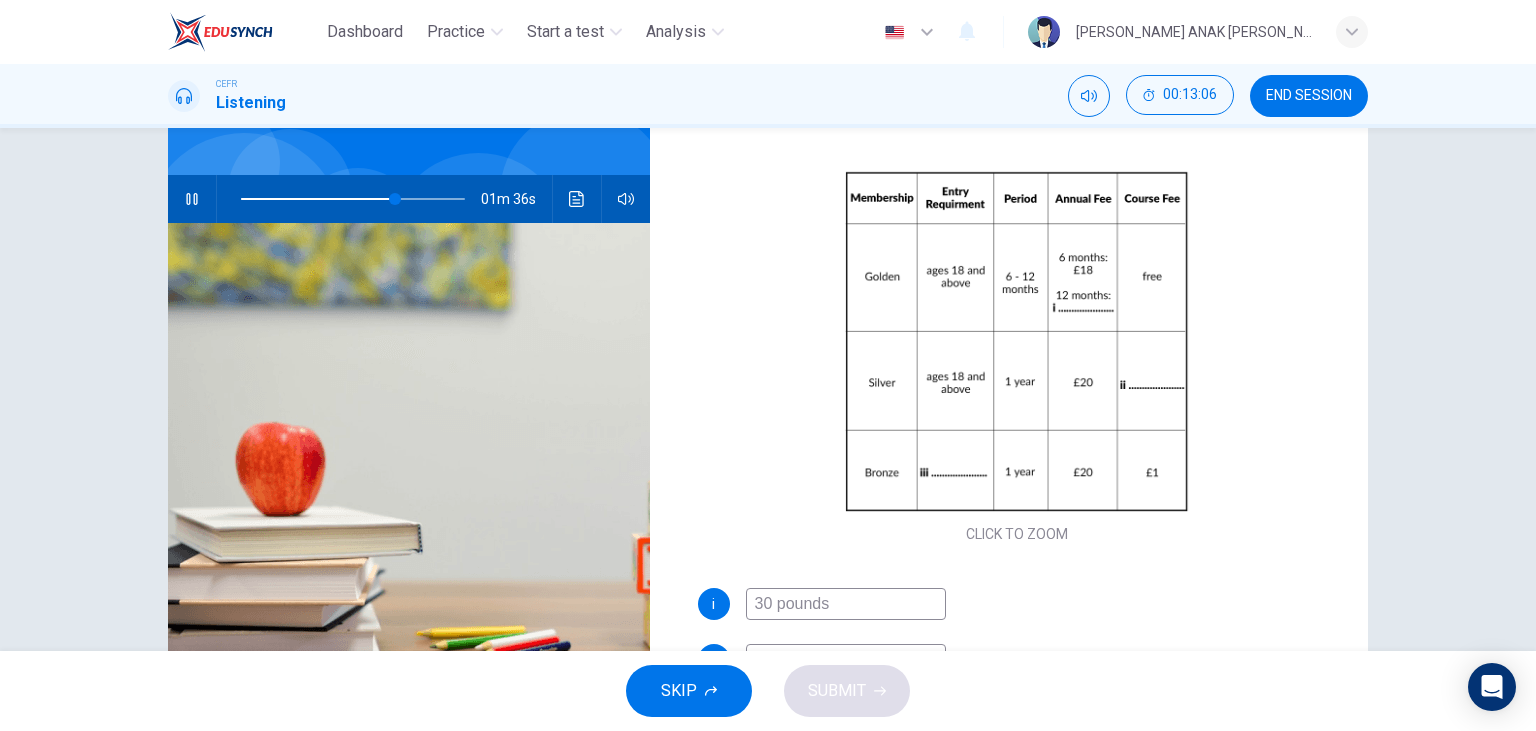 click on "30 pounds" at bounding box center [846, 604] 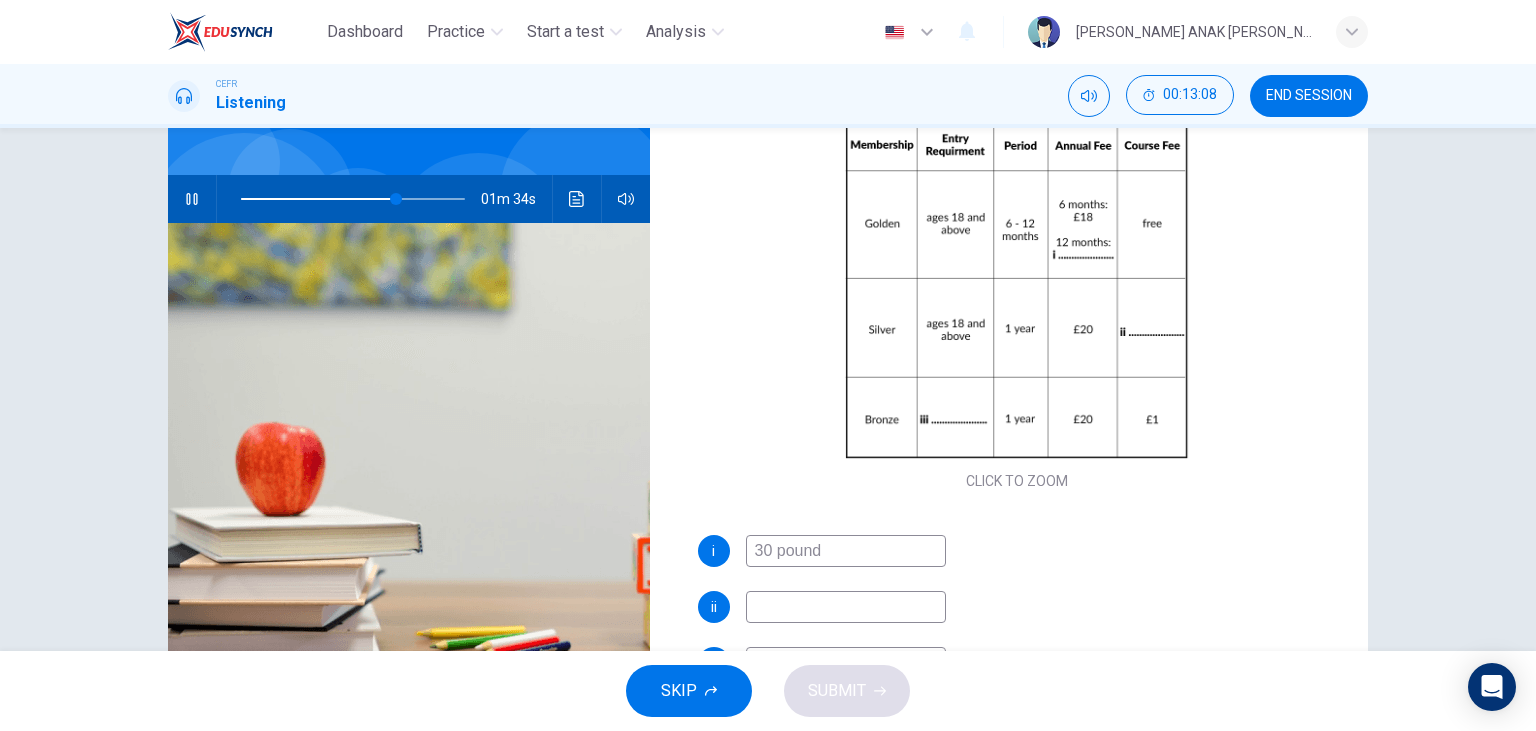scroll, scrollTop: 111, scrollLeft: 0, axis: vertical 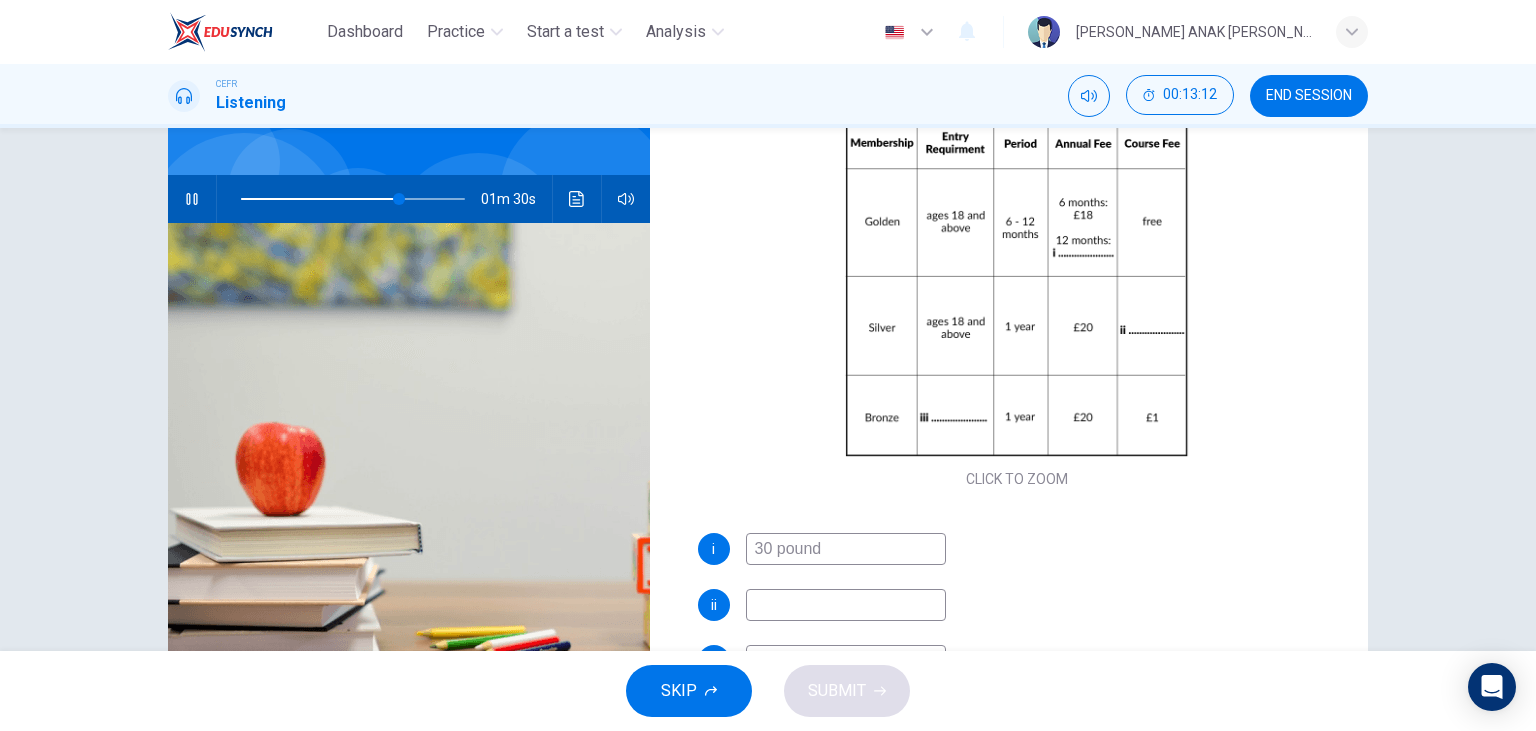 click at bounding box center (846, 605) 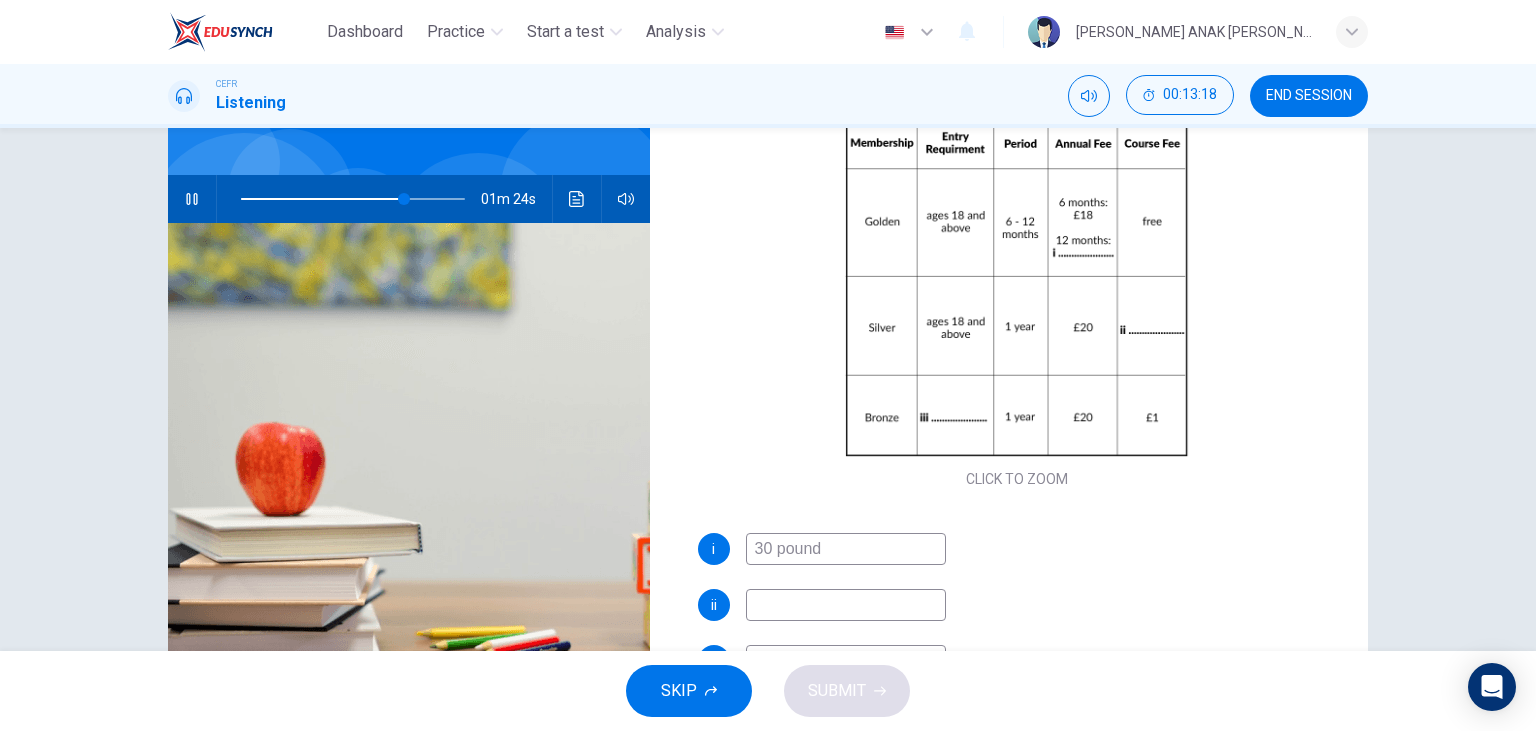 click at bounding box center (846, 605) 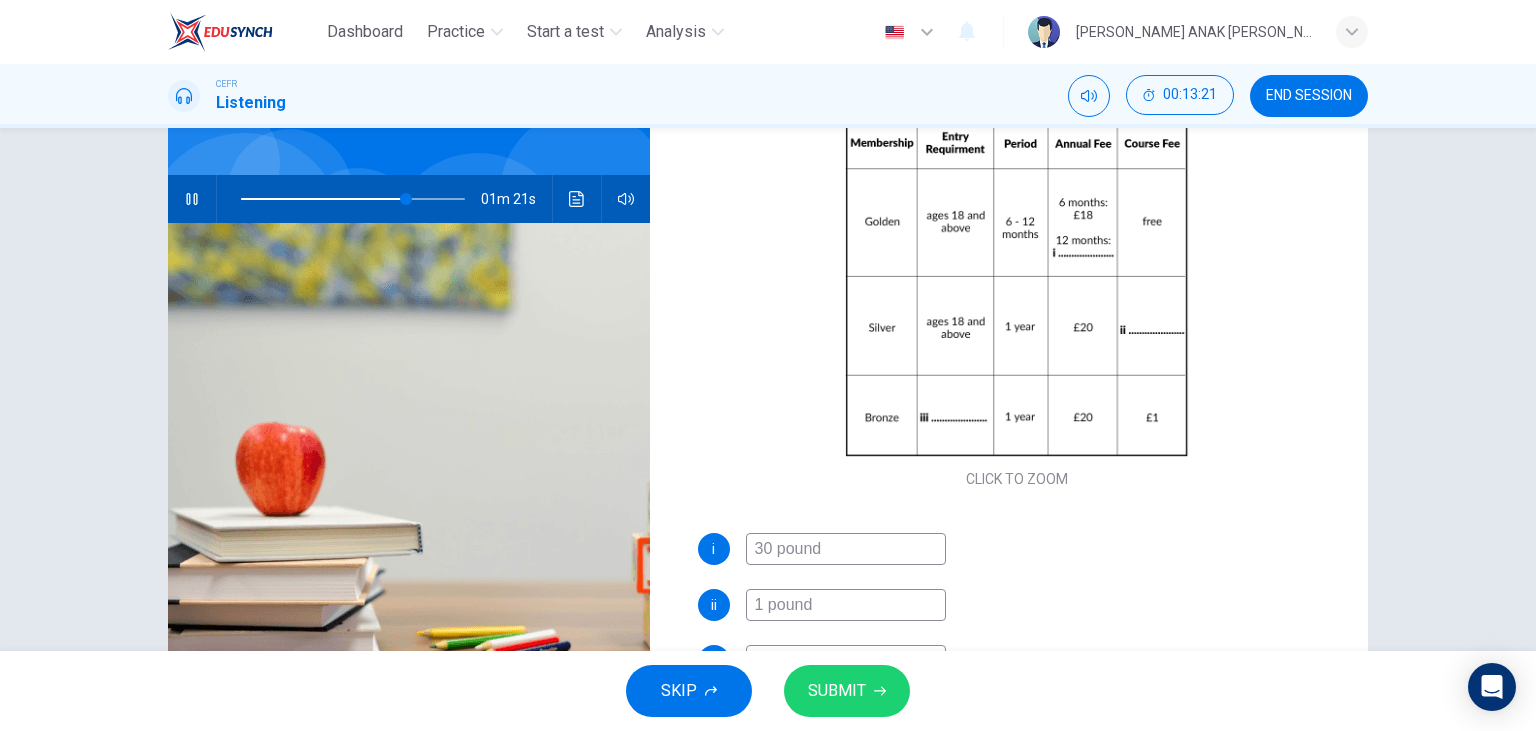 scroll, scrollTop: 118, scrollLeft: 0, axis: vertical 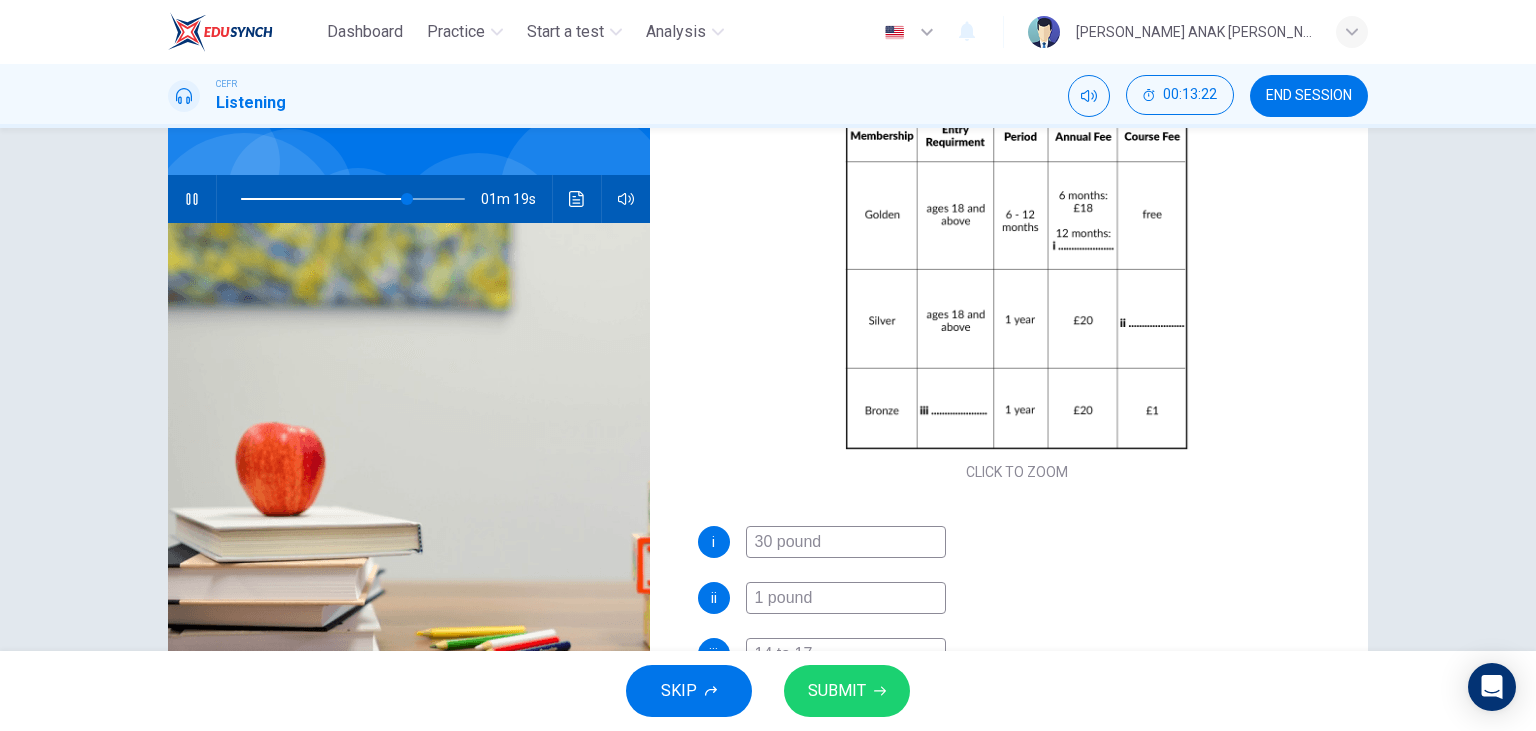 click on "SUBMIT" at bounding box center [837, 691] 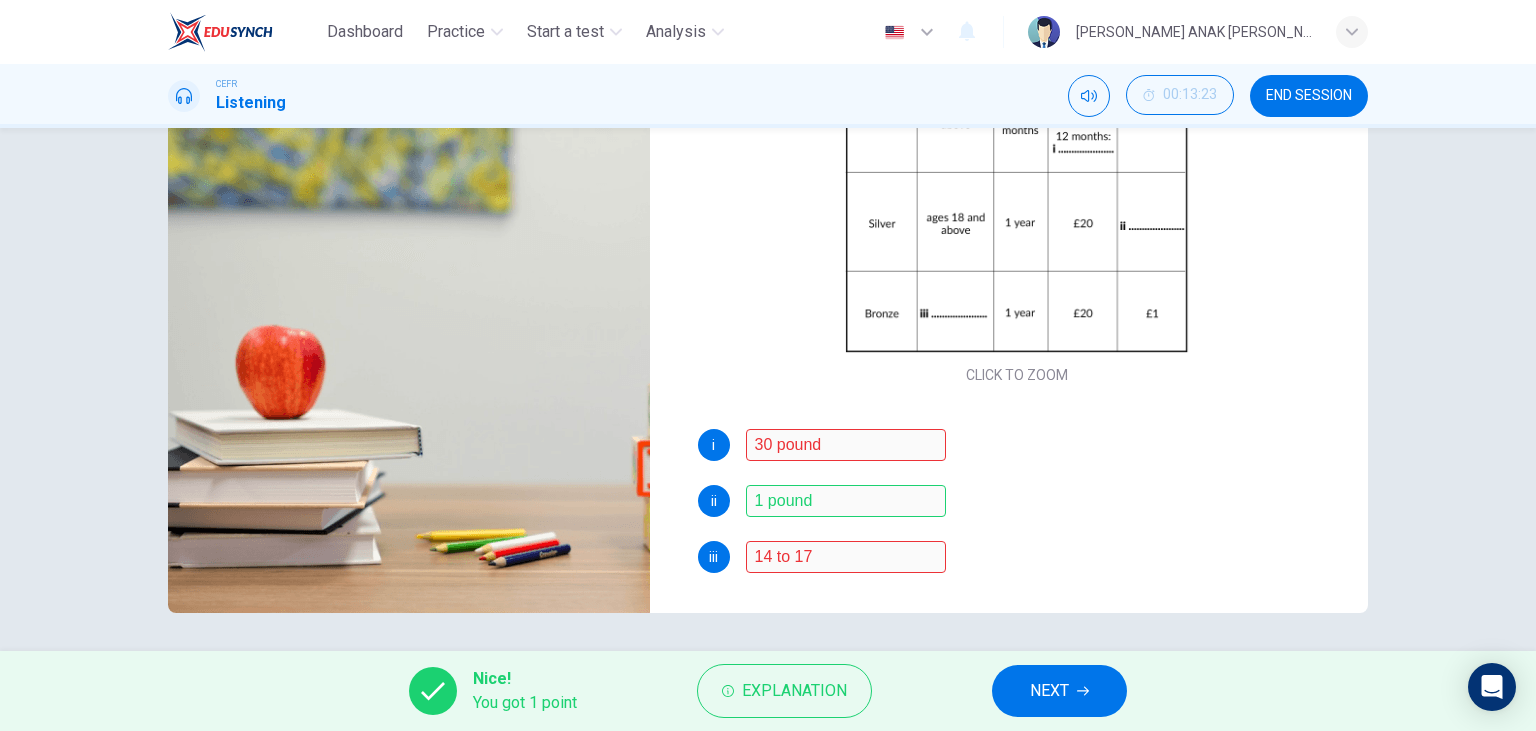 scroll, scrollTop: 252, scrollLeft: 0, axis: vertical 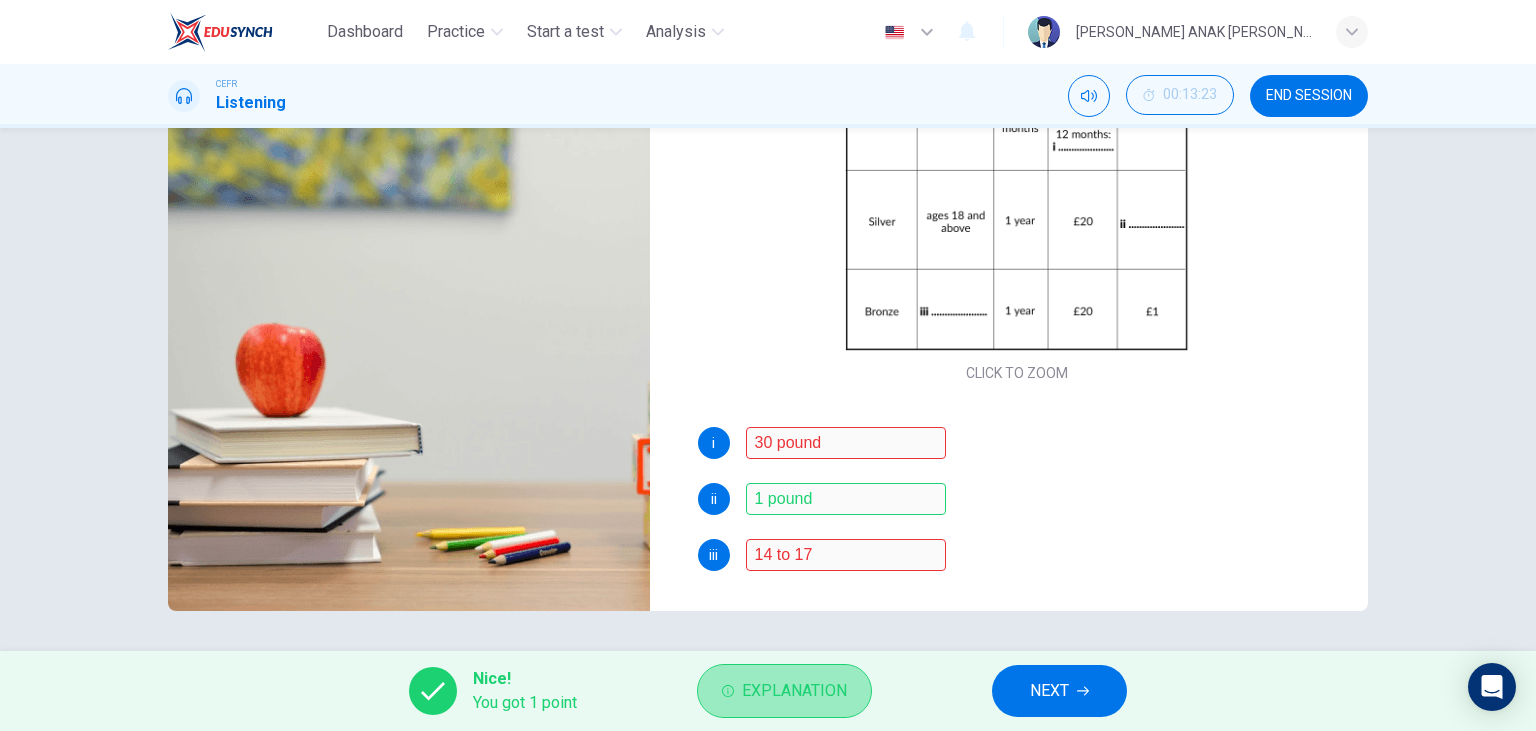 click on "Explanation" at bounding box center [784, 691] 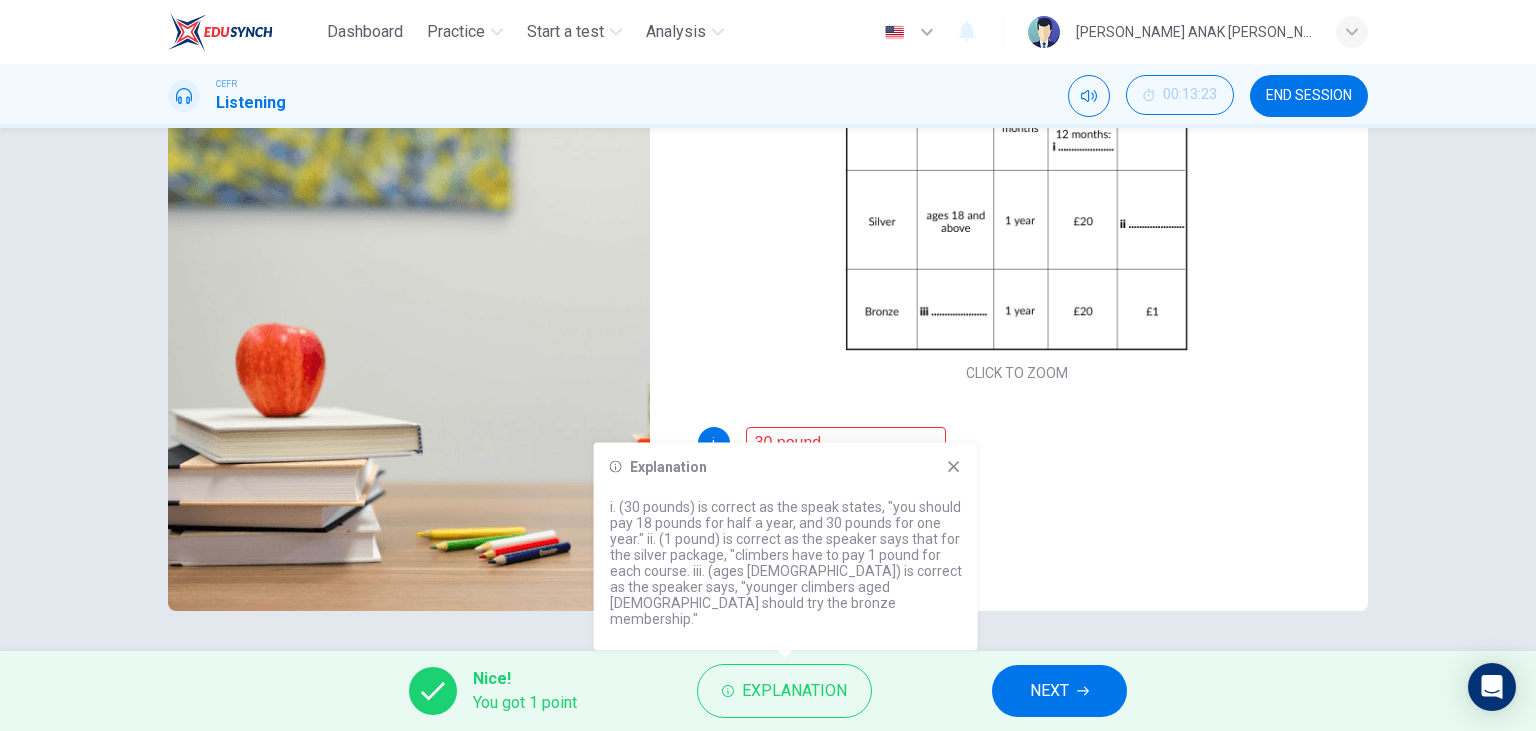 click on "Explanation i. (30 pounds) is correct as the speak states, "you should pay 18 pounds for half a year, and 30 pounds for one year."
ii. (1 pound) is correct as the speaker says that for the silver package, "climbers have to pay 1 pound for each course.
iii. (ages 14-17) is correct as the speaker says, "younger climbers aged 14-17 should try the bronze membership."" at bounding box center [786, 547] 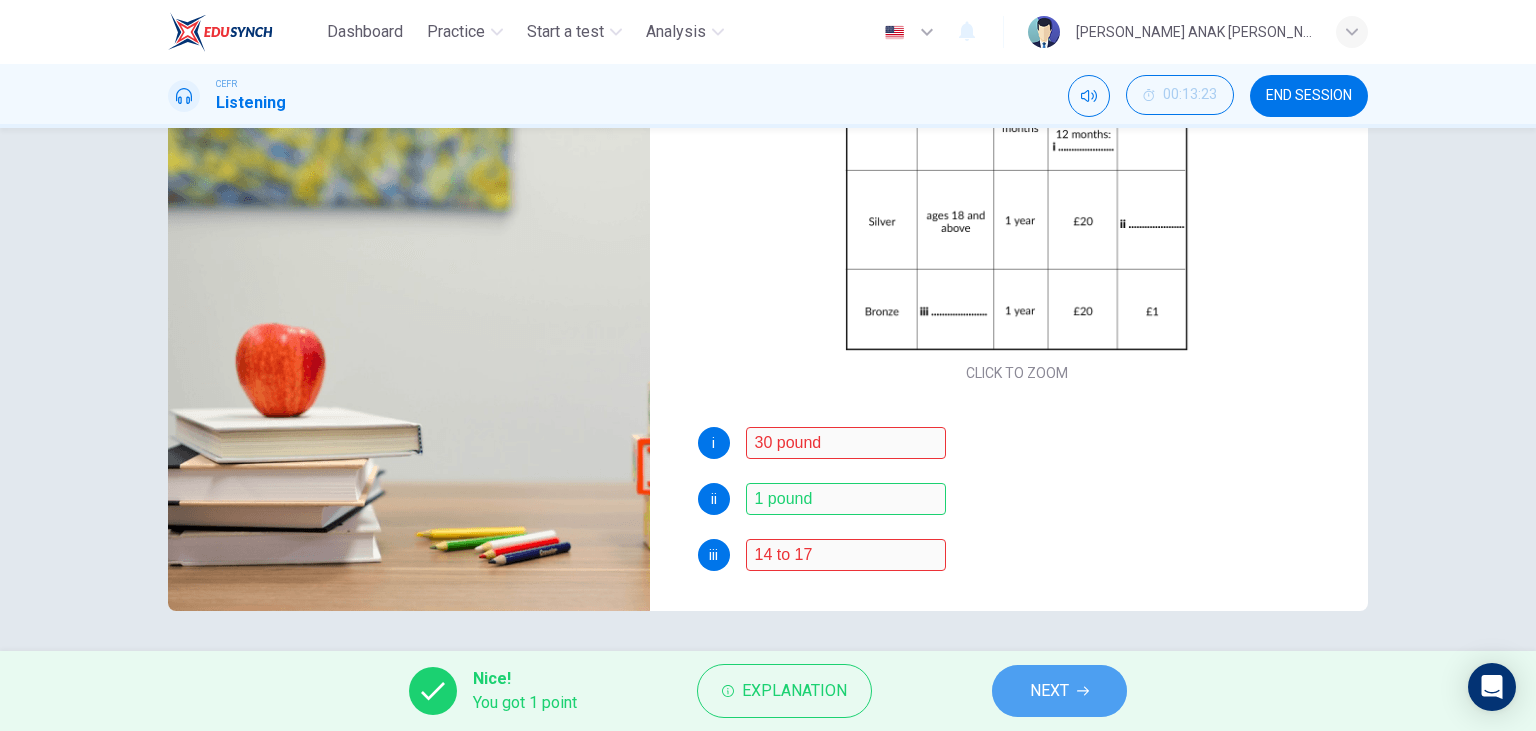 click on "NEXT" at bounding box center (1049, 691) 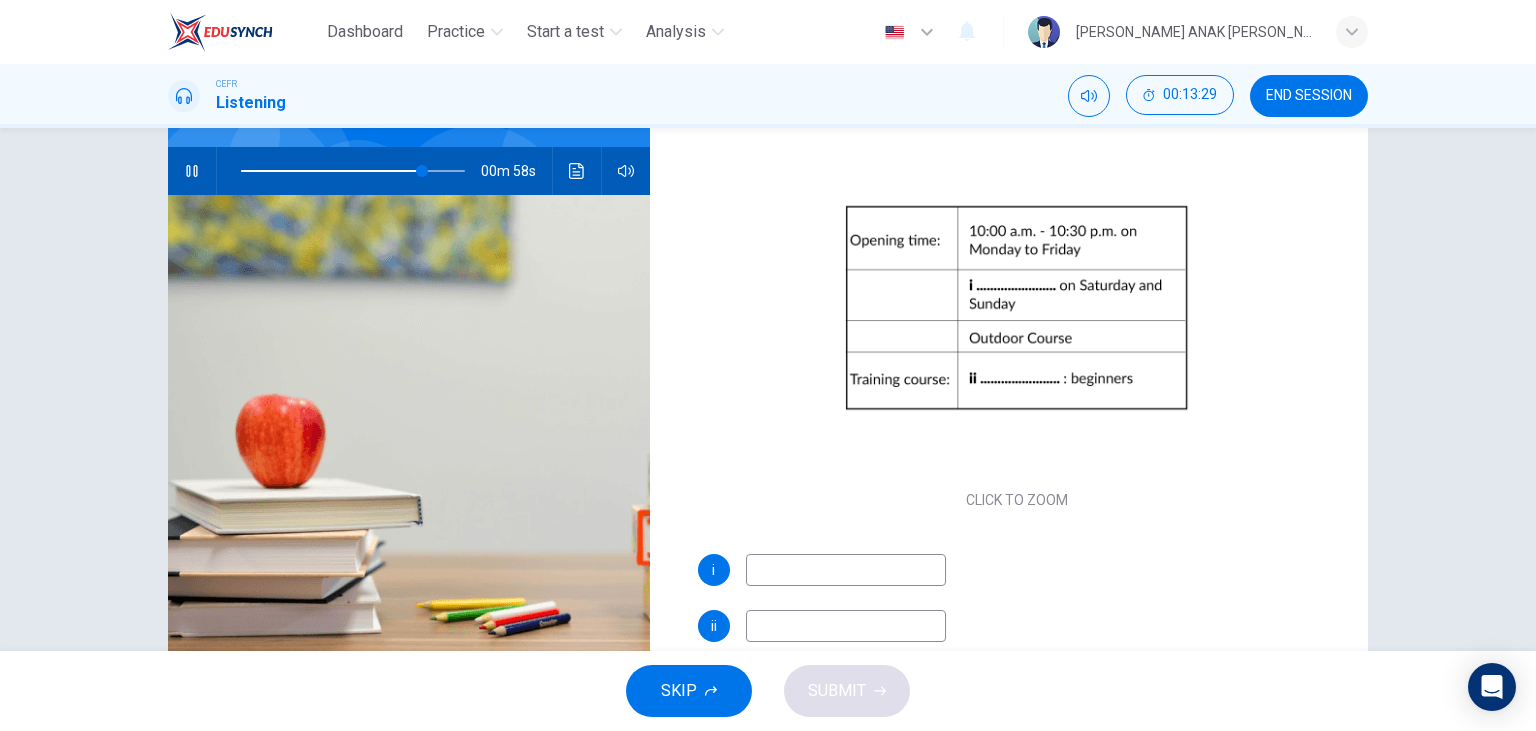 scroll, scrollTop: 183, scrollLeft: 0, axis: vertical 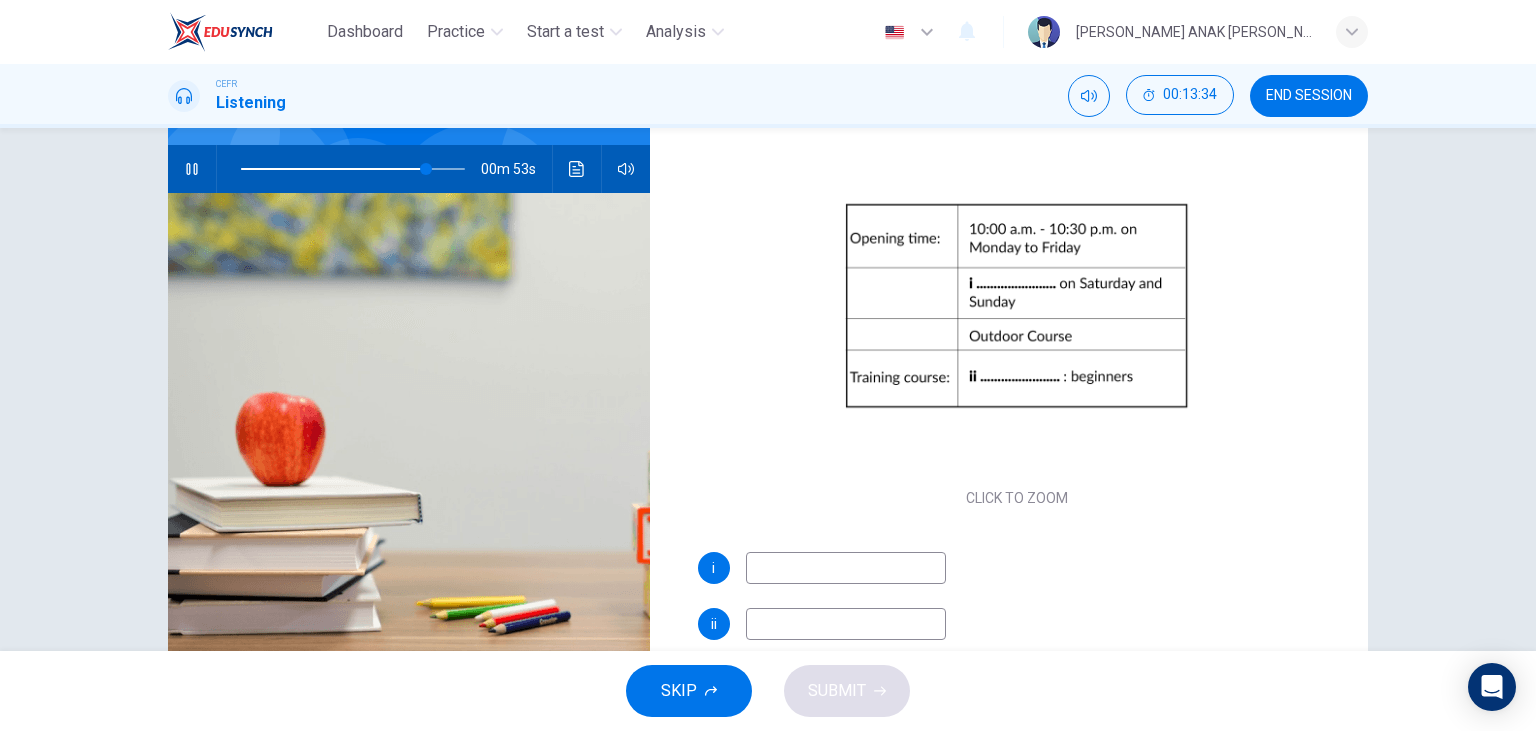 click at bounding box center (846, 568) 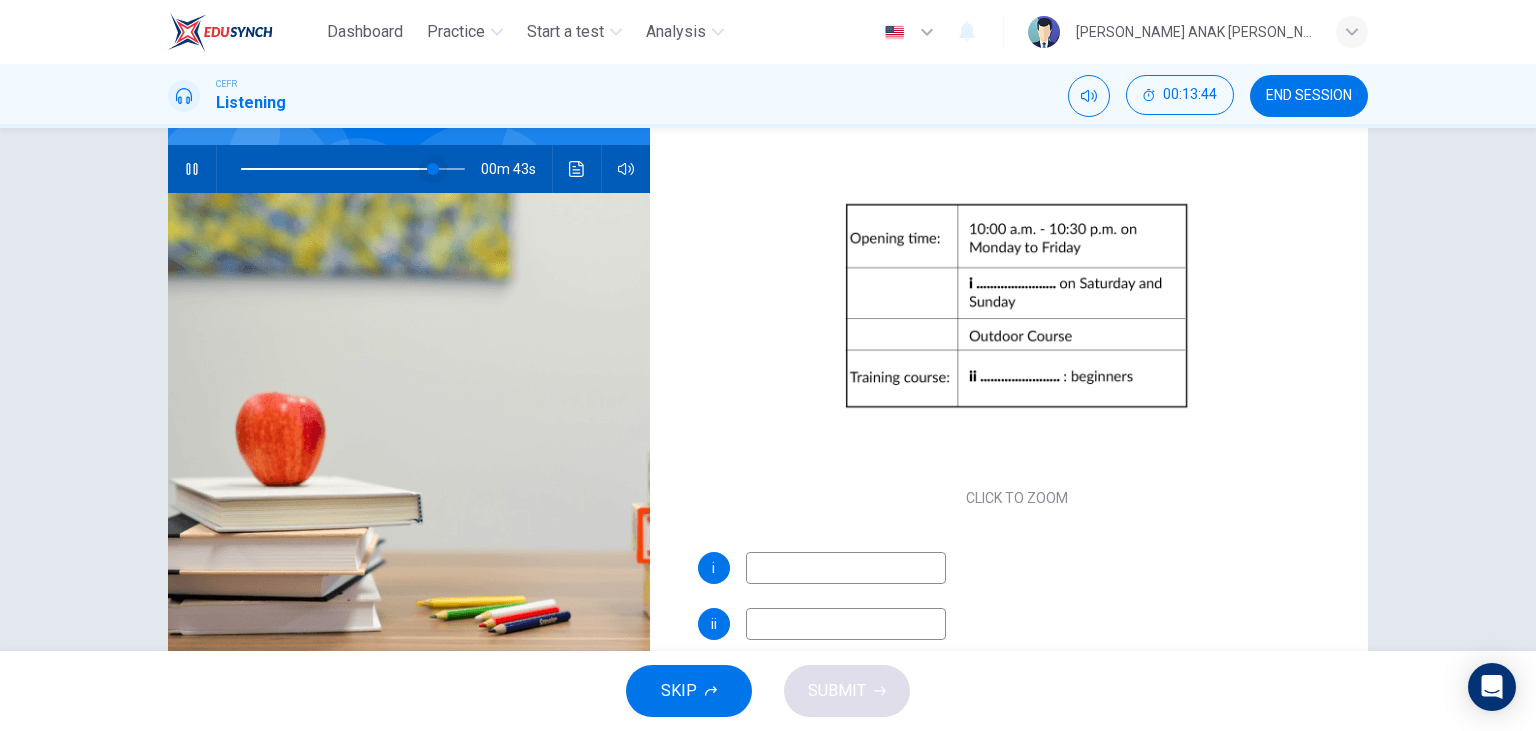 click at bounding box center (433, 169) 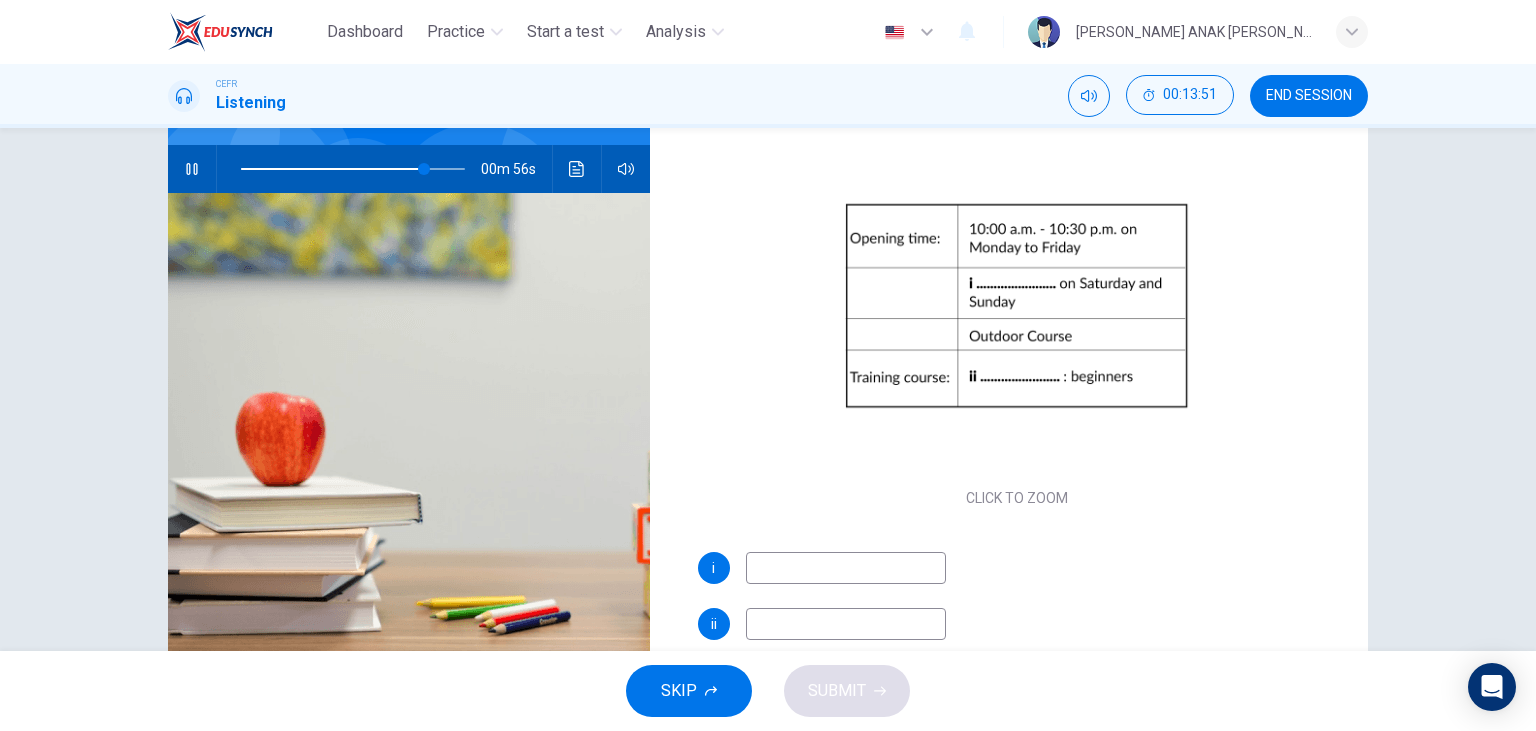 click at bounding box center (846, 568) 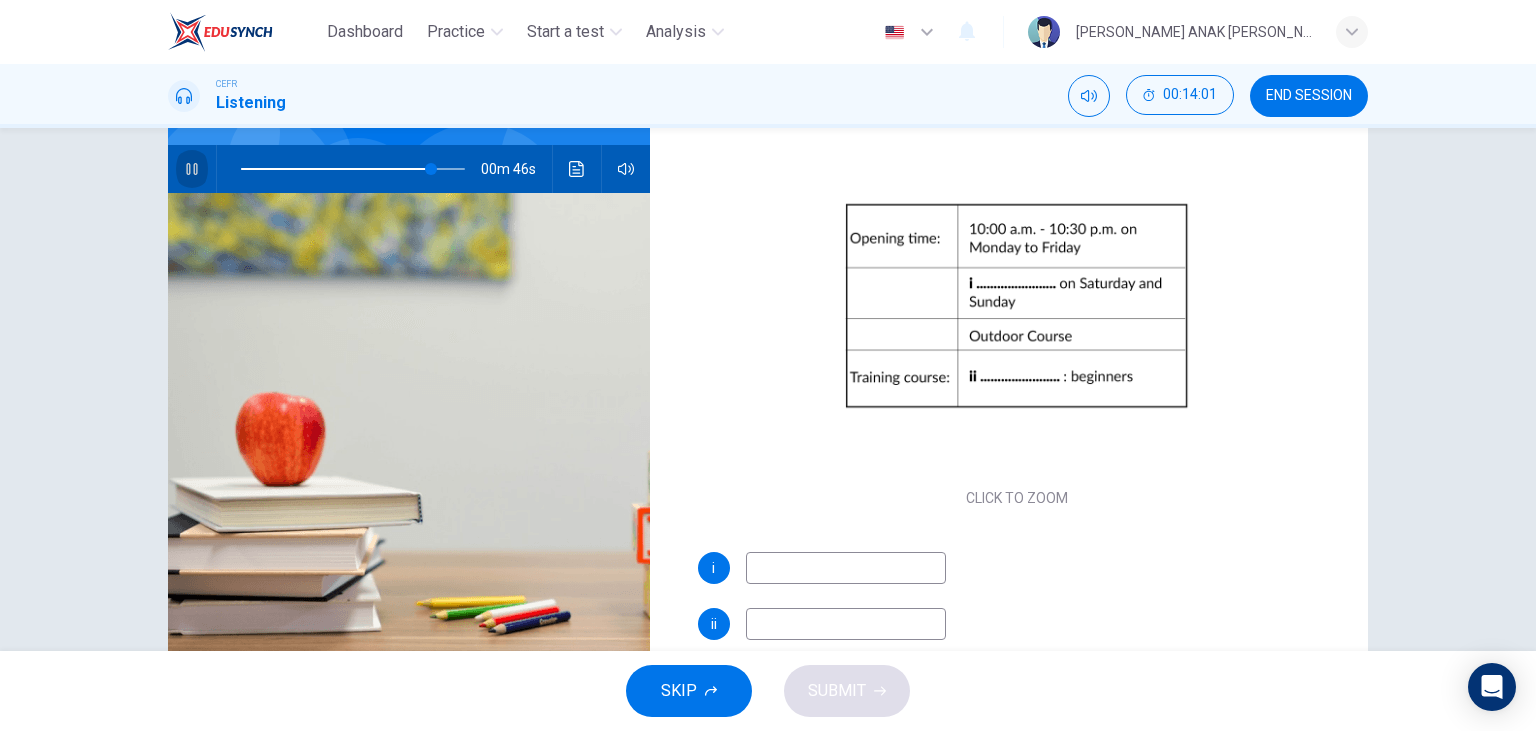 click 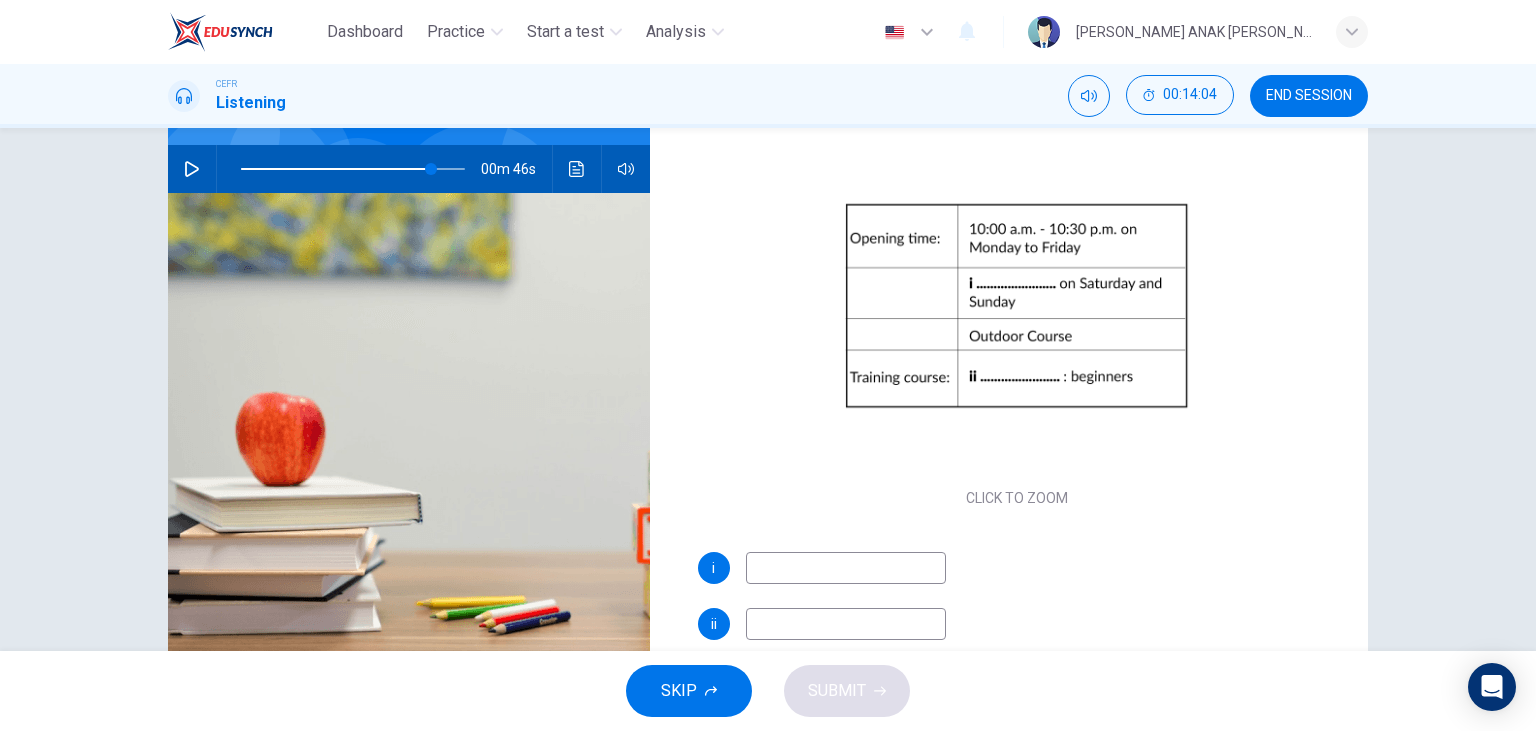 click at bounding box center (846, 568) 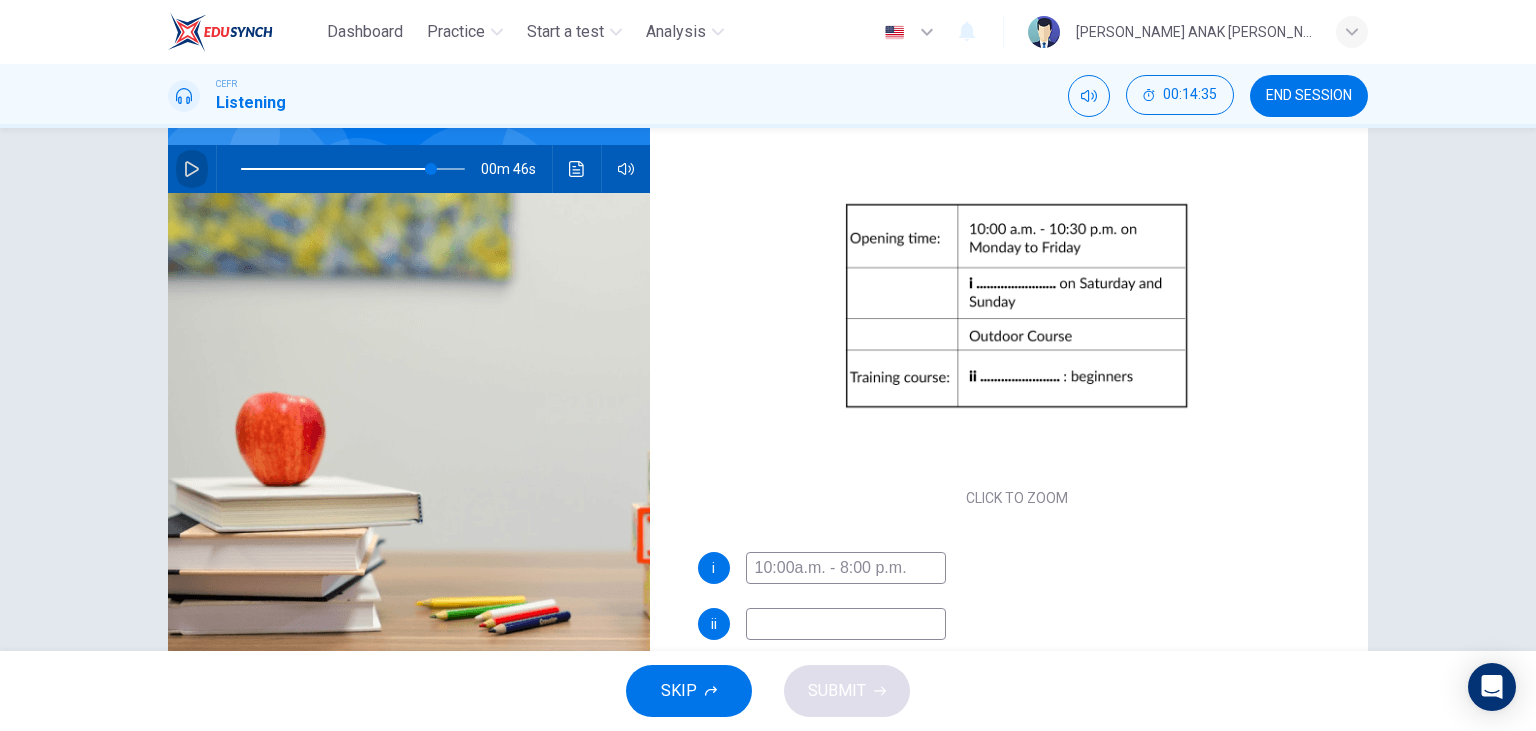 click at bounding box center [192, 169] 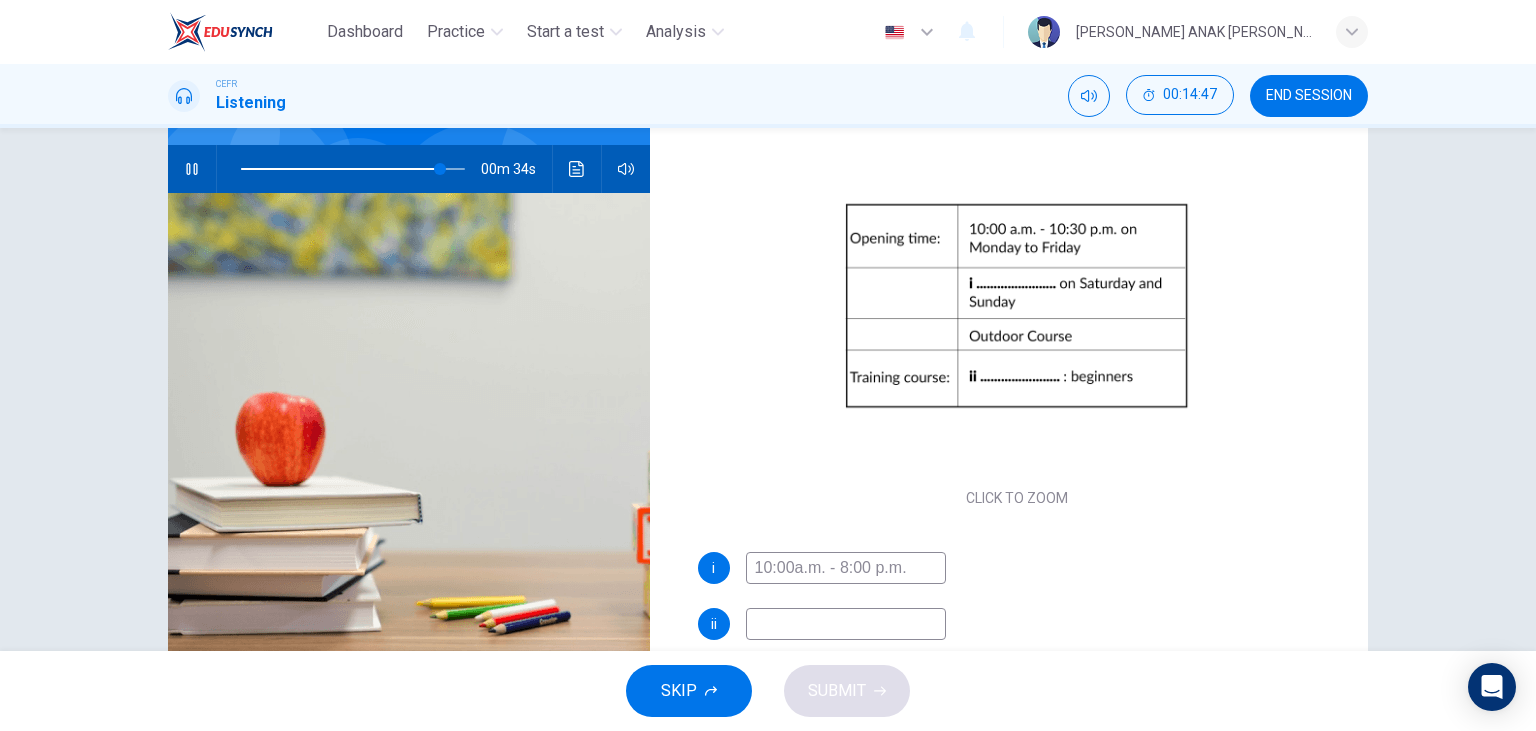 click on "10:00a.m. - 8:00 p.m." at bounding box center [846, 568] 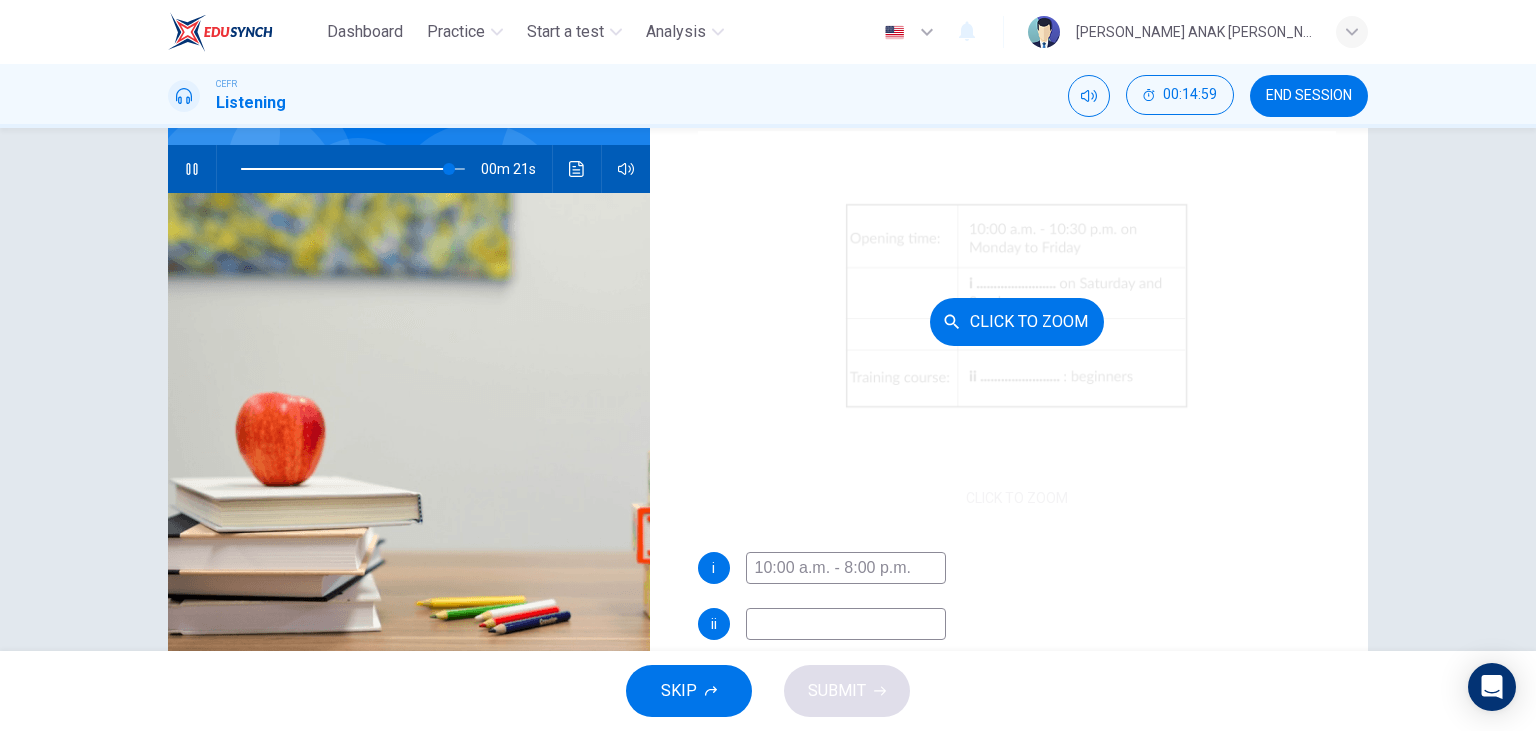 scroll, scrollTop: 252, scrollLeft: 0, axis: vertical 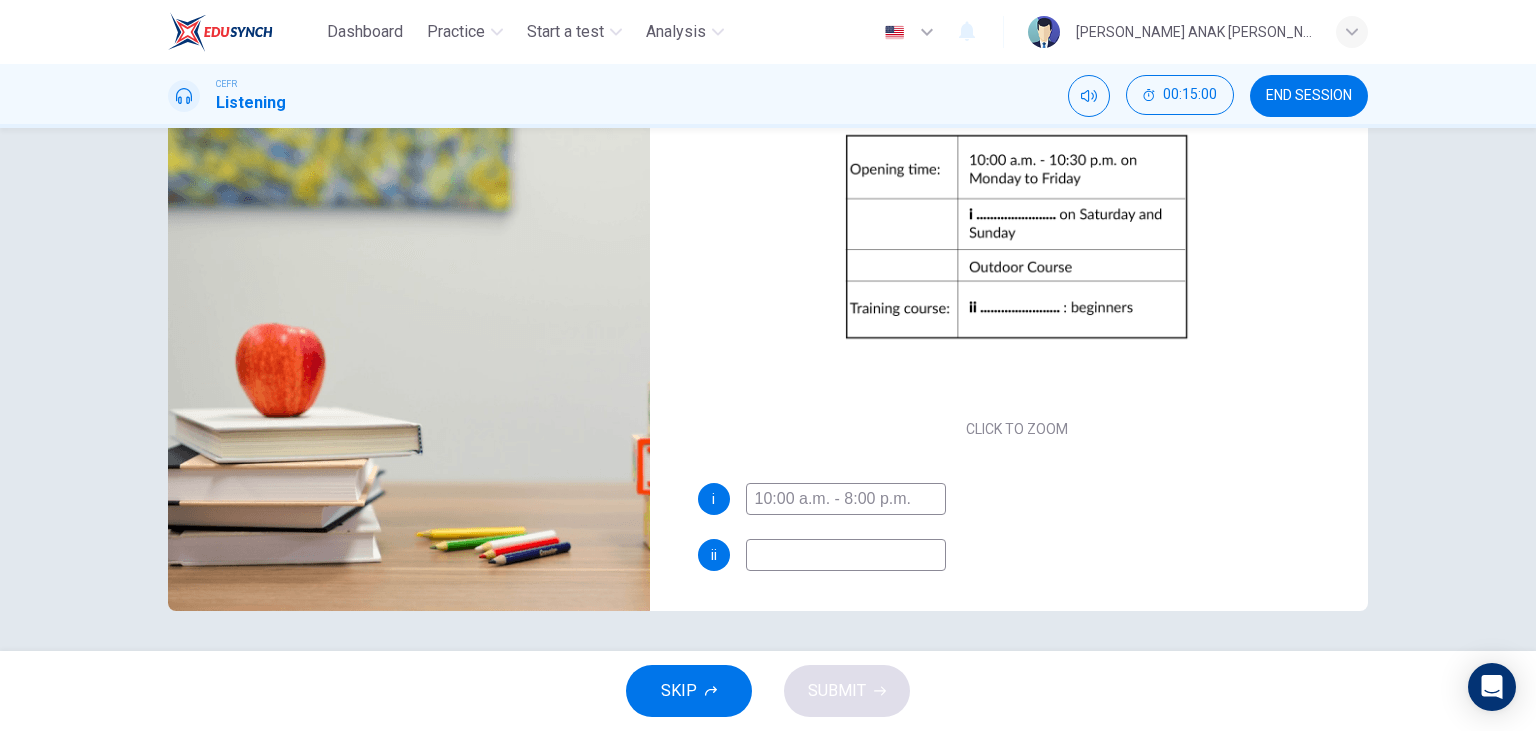 click at bounding box center [846, 555] 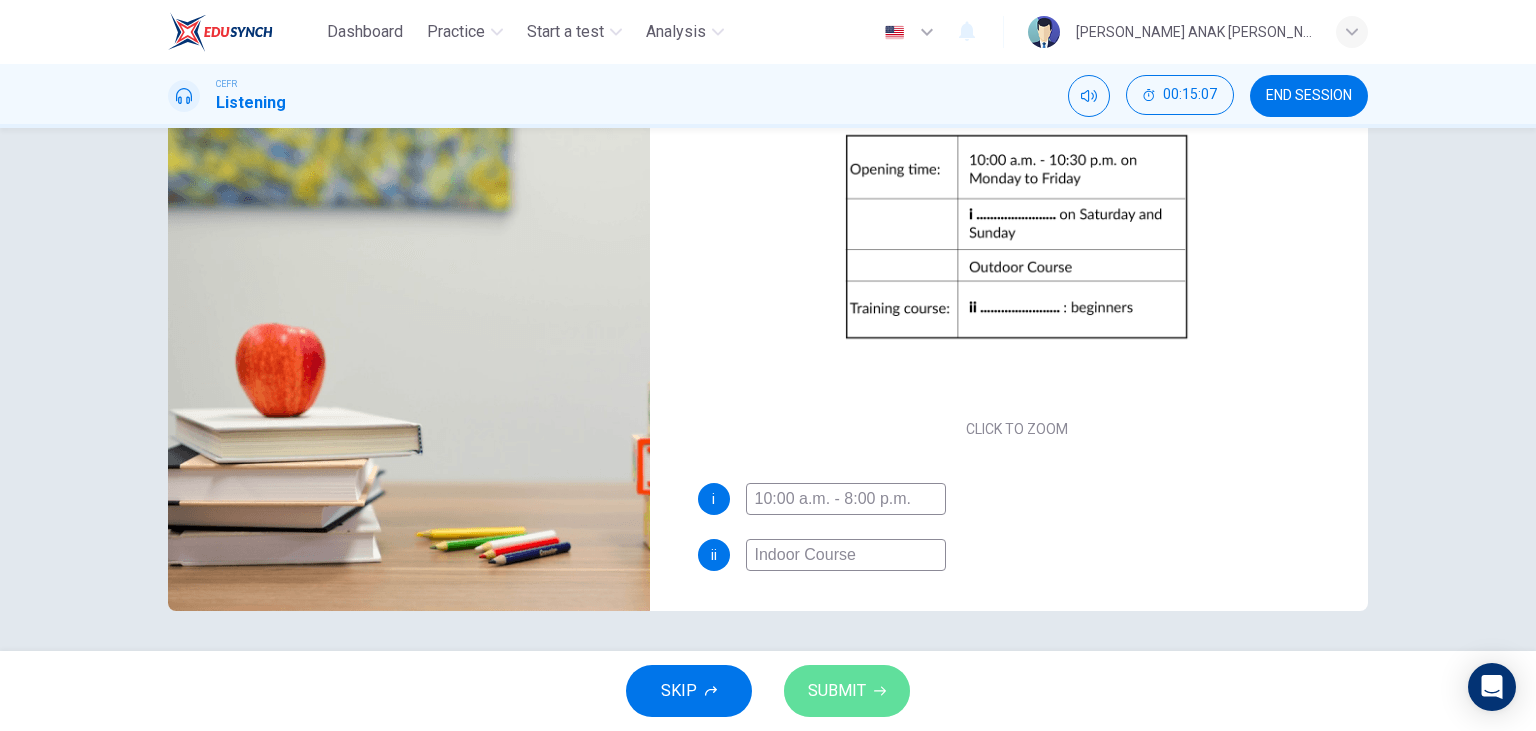 click on "SUBMIT" at bounding box center (837, 691) 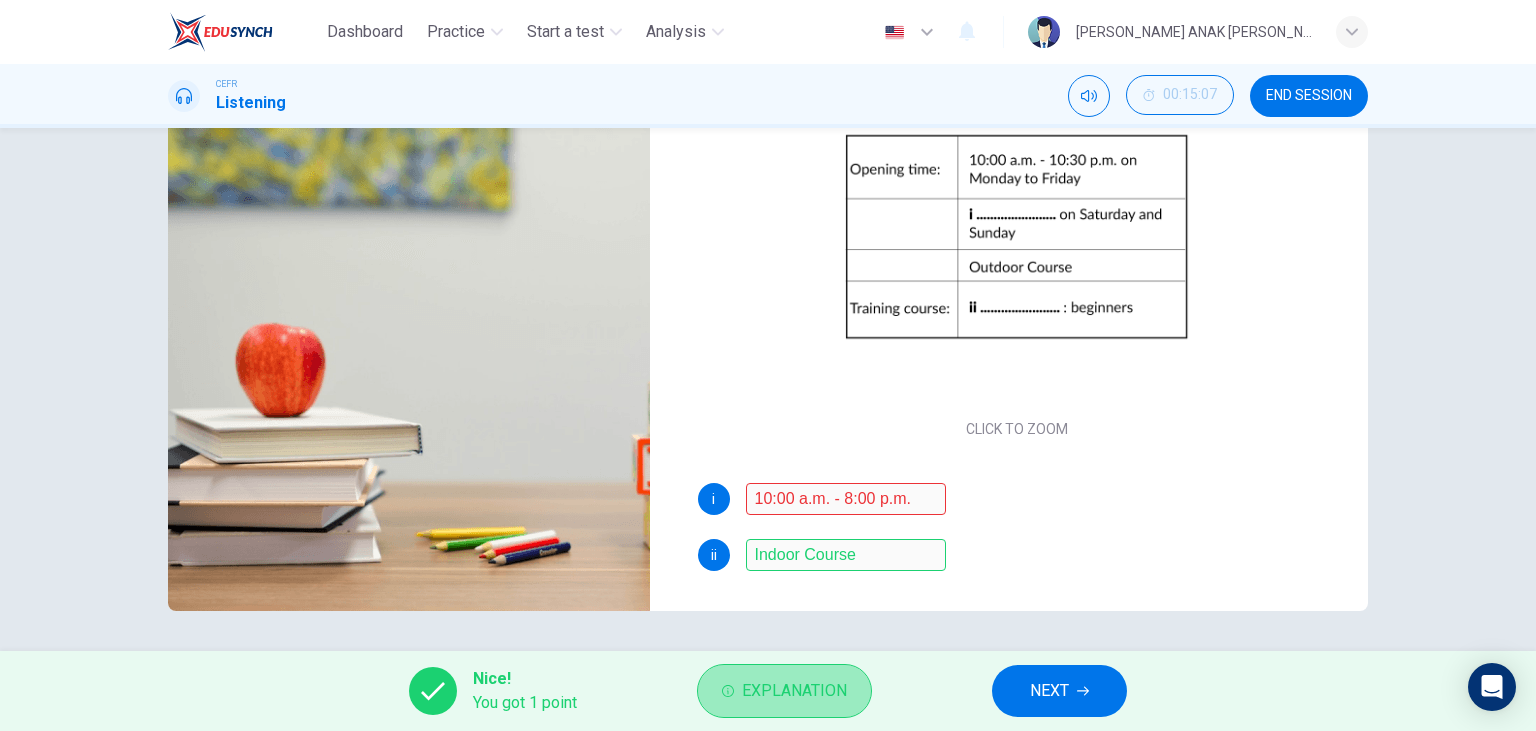 click on "Explanation" at bounding box center (794, 691) 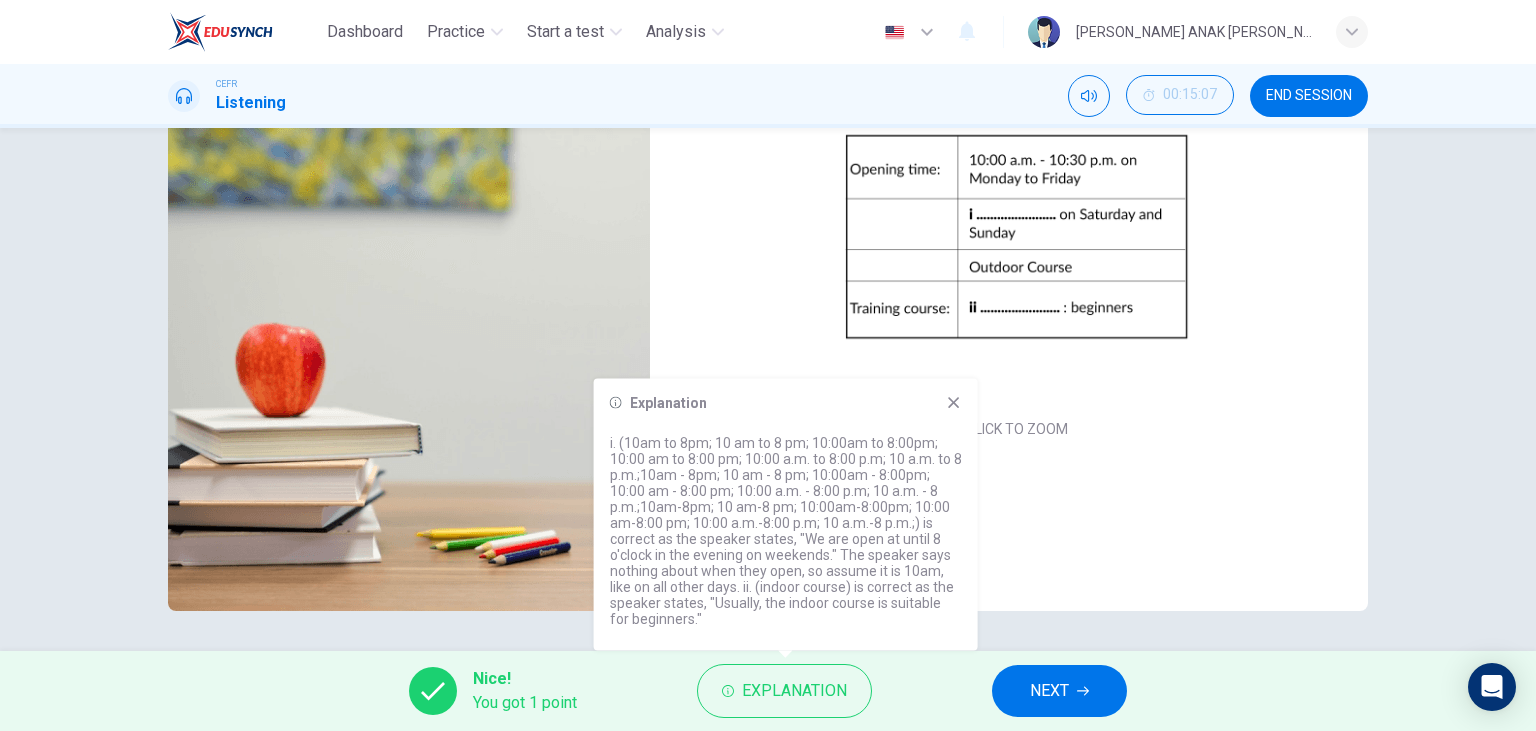 click 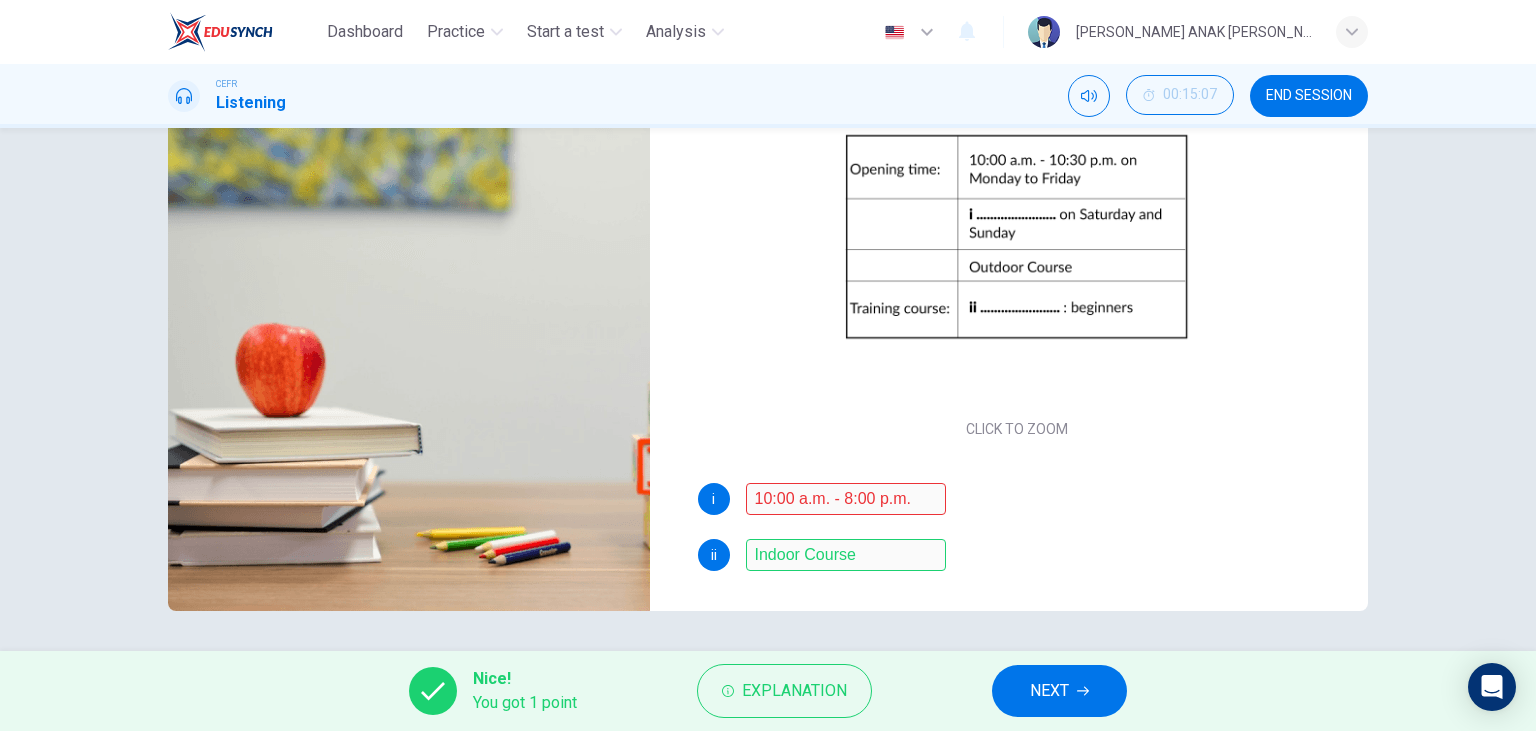 click on "NEXT" at bounding box center (1049, 691) 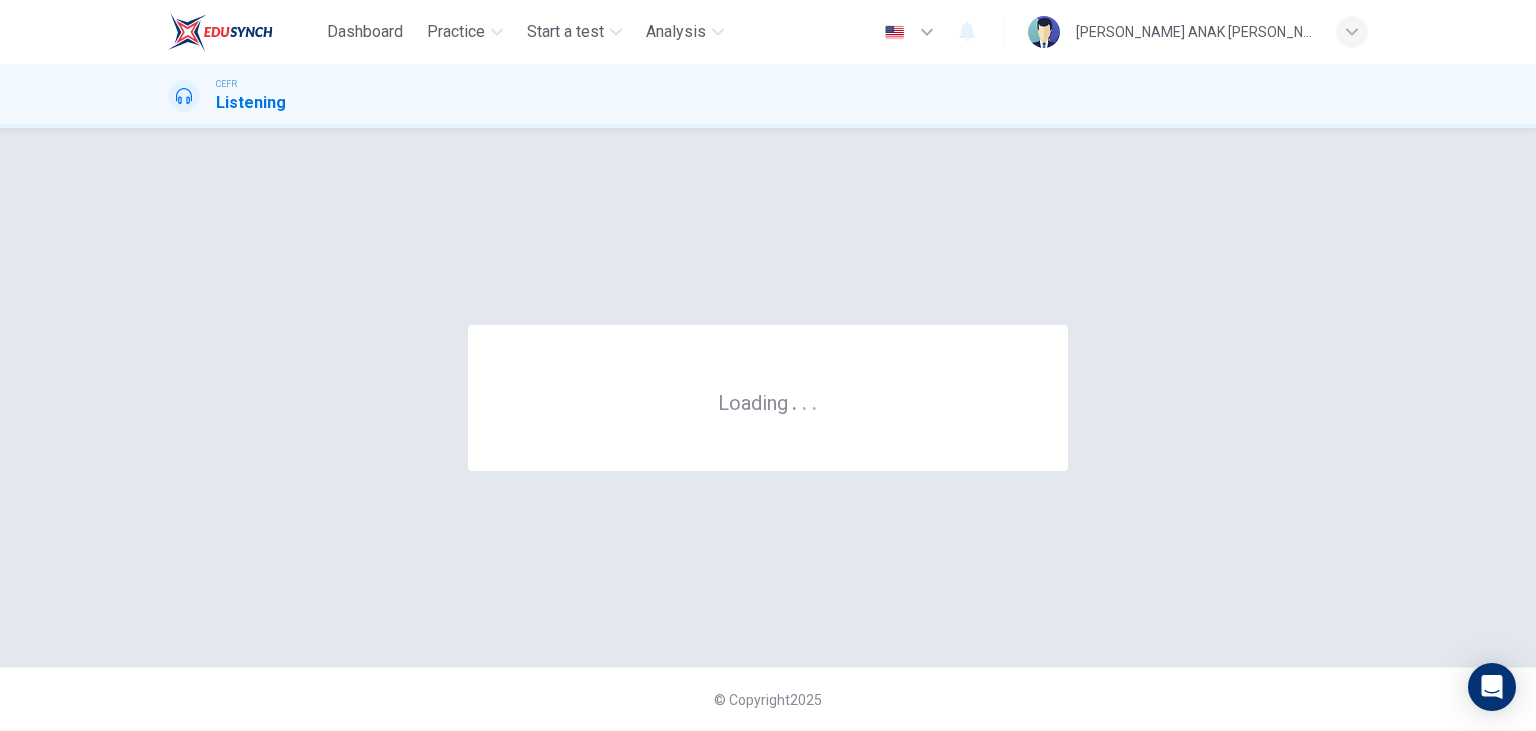scroll, scrollTop: 0, scrollLeft: 0, axis: both 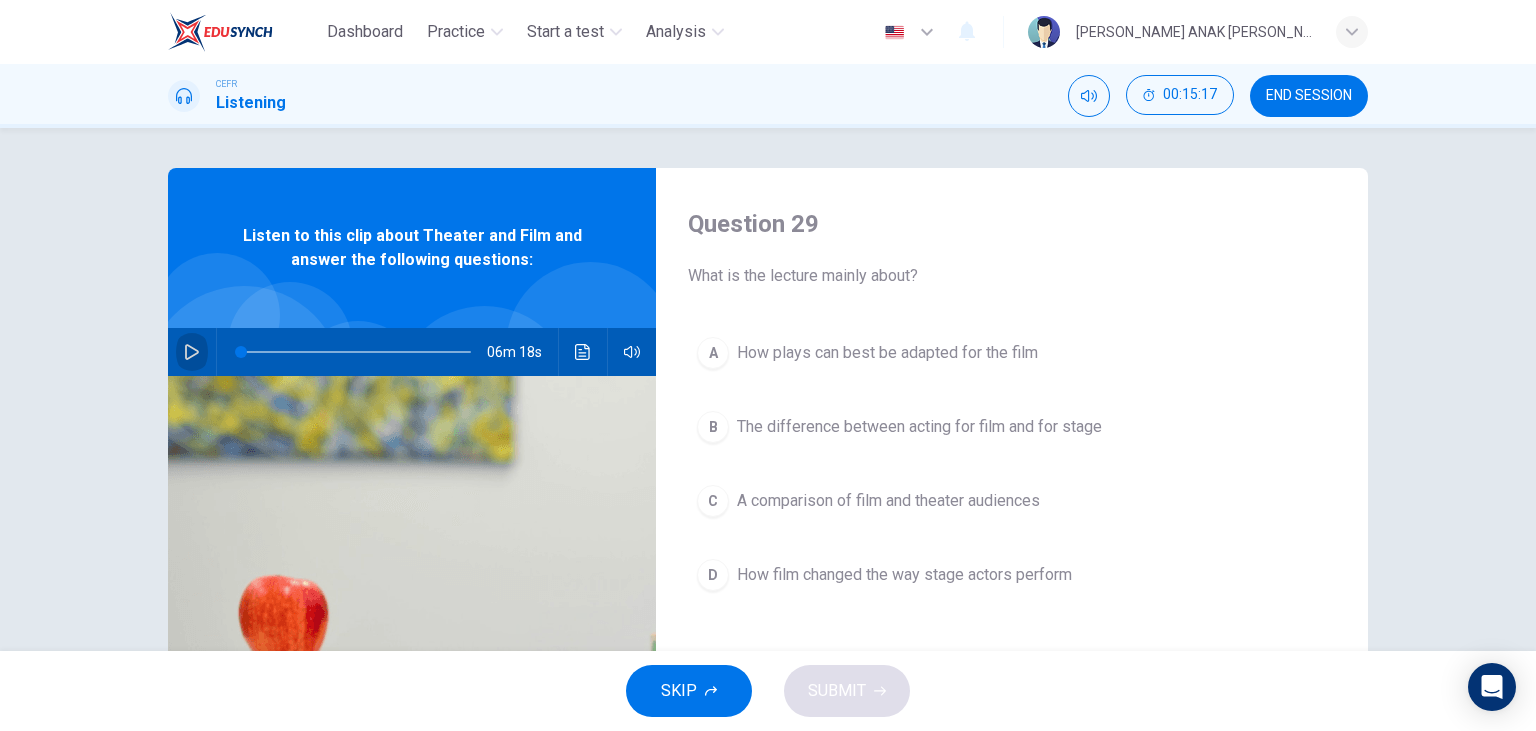 click 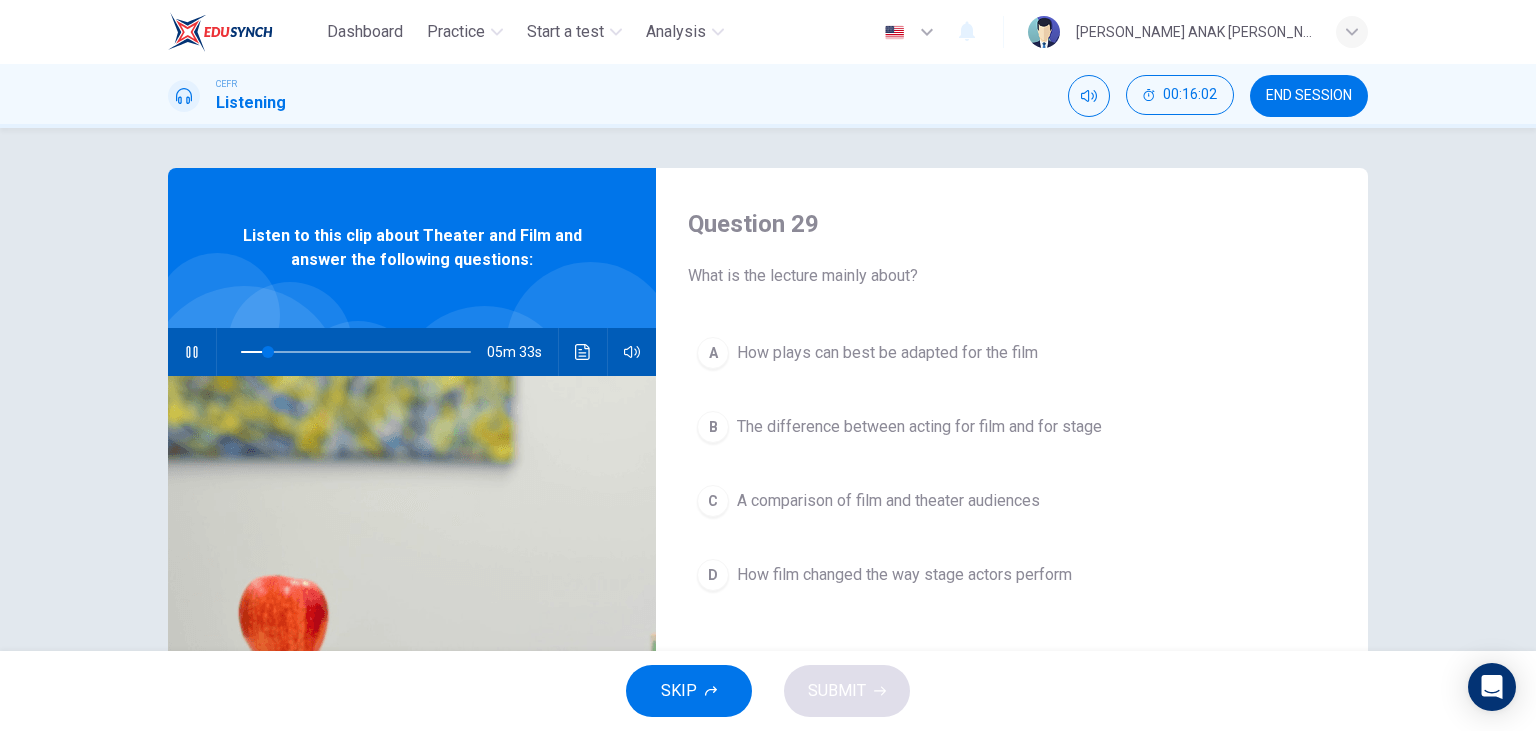 click on "How film changed the way stage actors perform" at bounding box center (904, 575) 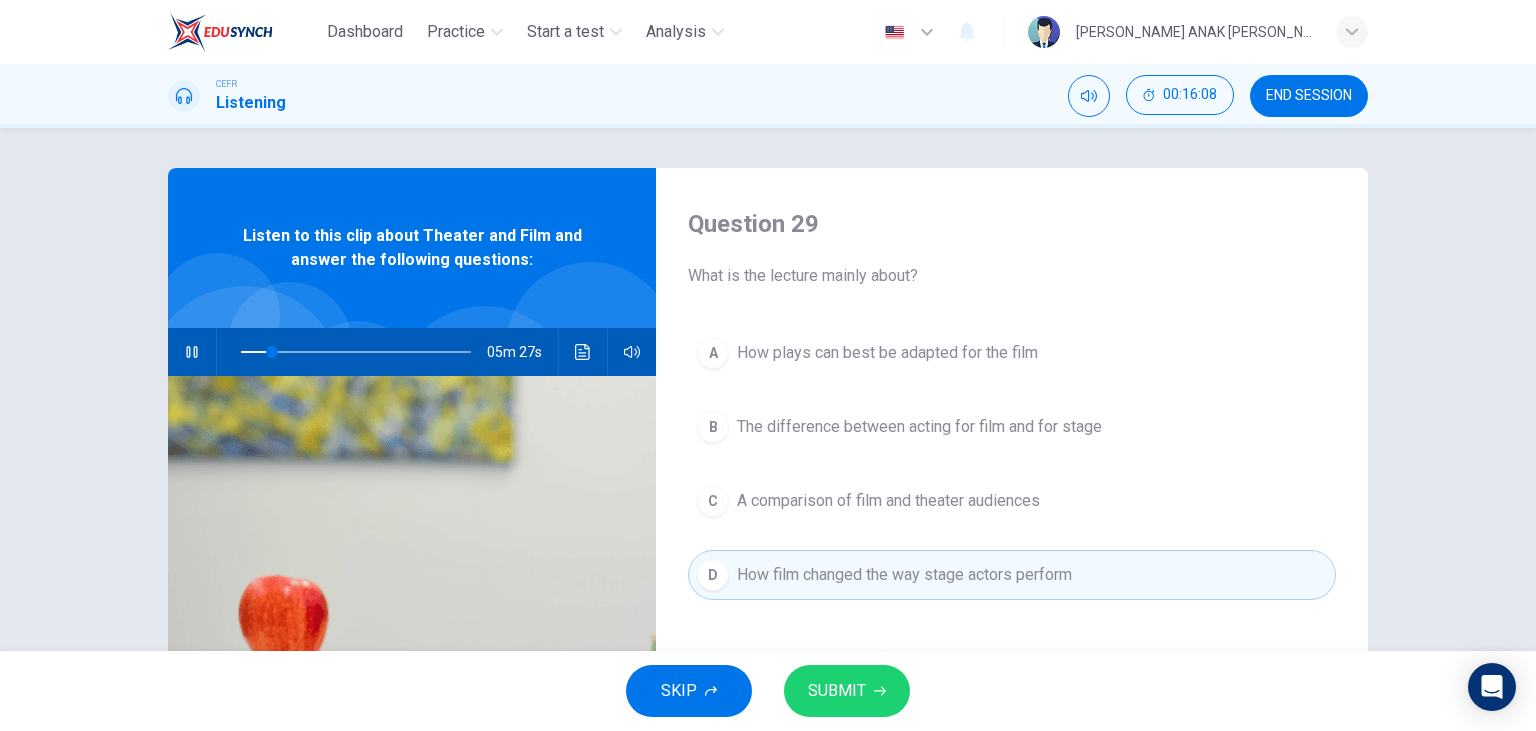 click on "The difference between acting for film and for stage" at bounding box center (919, 427) 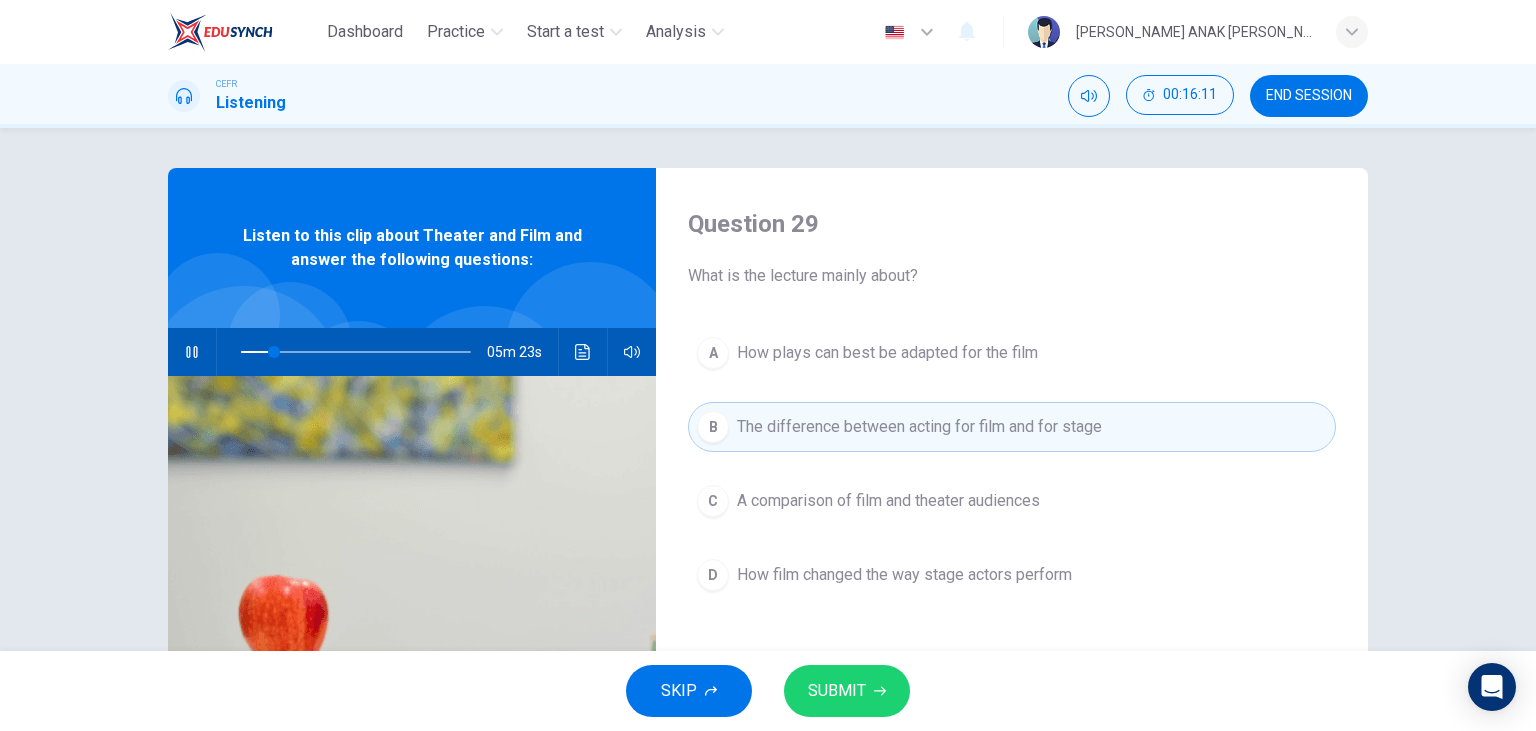 click on "SUBMIT" at bounding box center [847, 691] 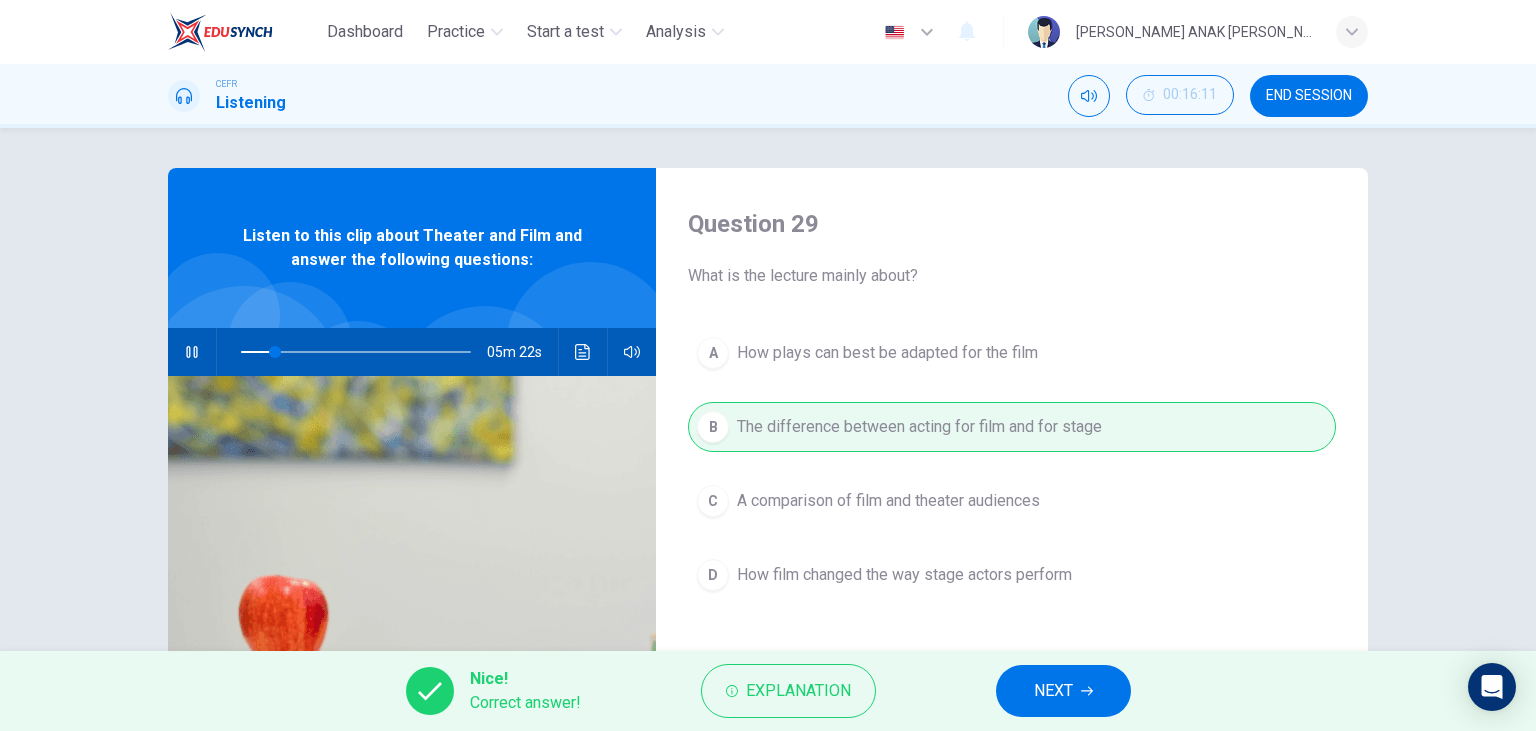 click on "NEXT" at bounding box center [1063, 691] 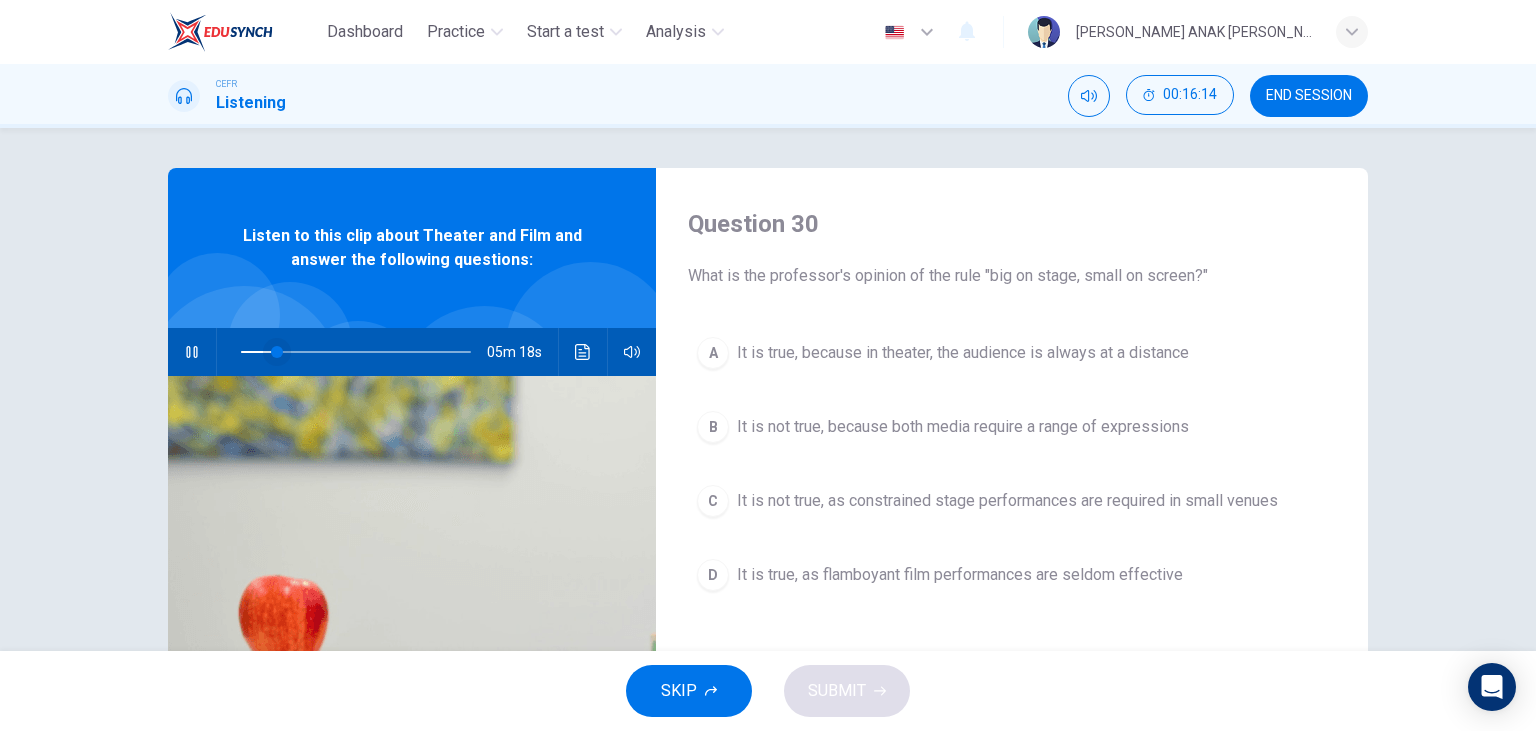 click at bounding box center [277, 352] 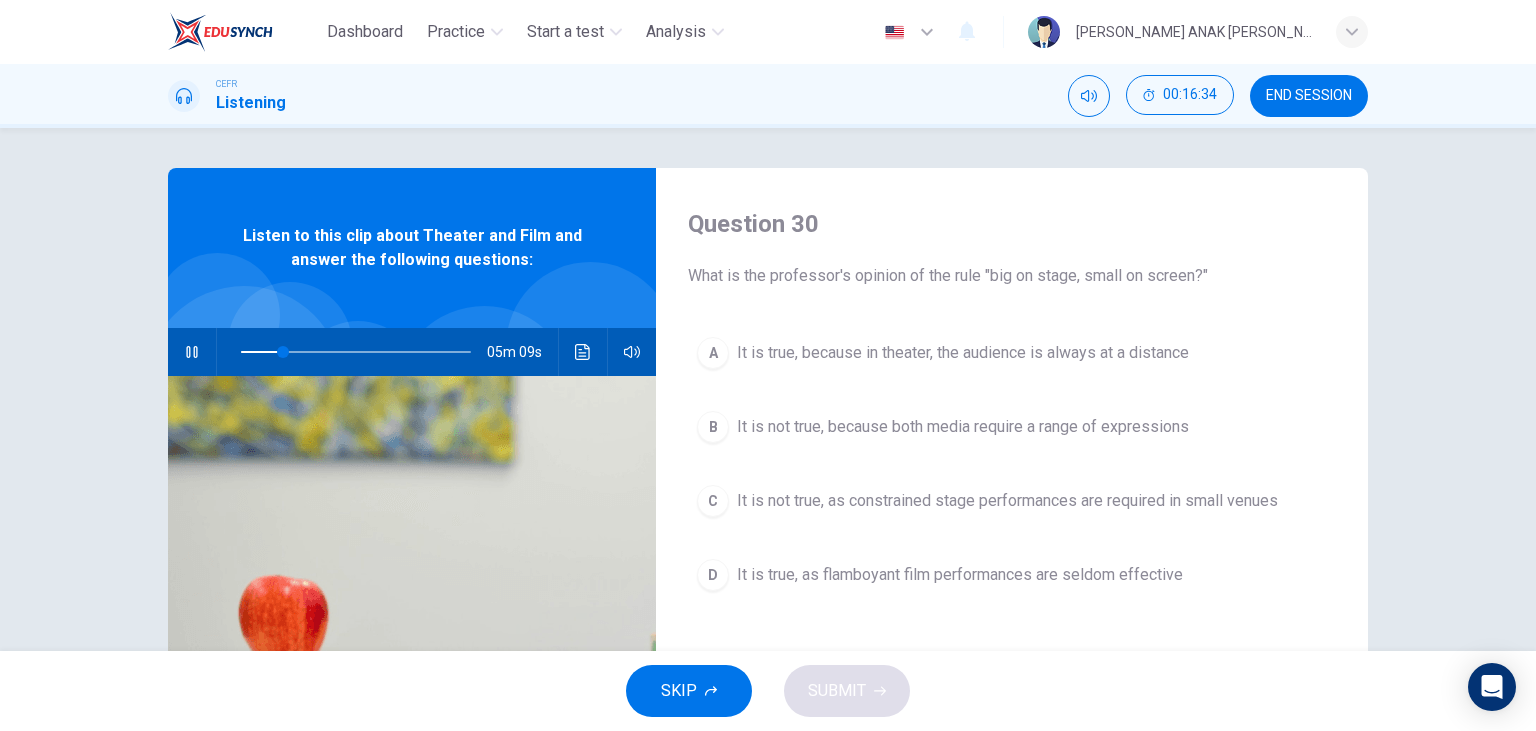 click at bounding box center [192, 352] 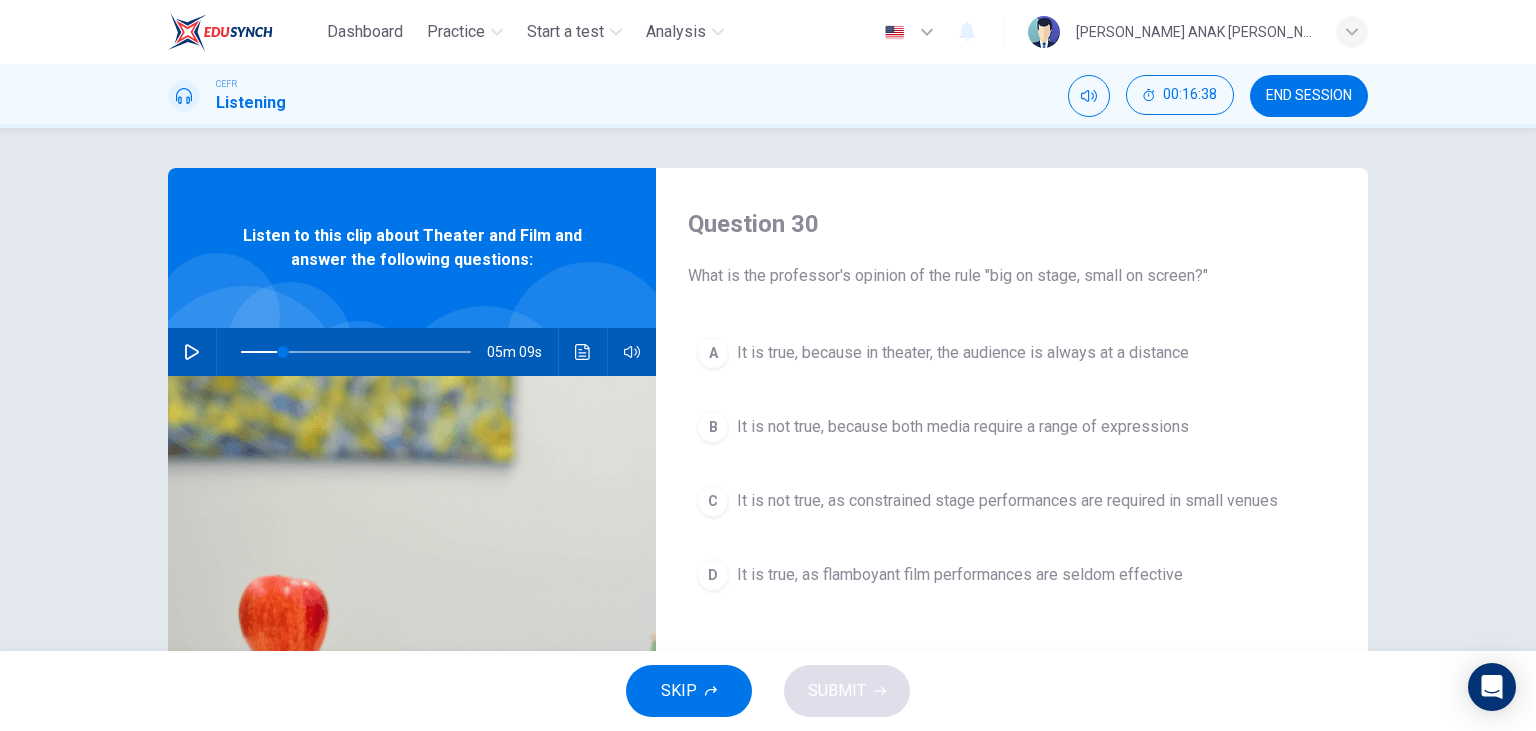 click on "It is true, because in theater, the audience is always at a distance" at bounding box center [963, 353] 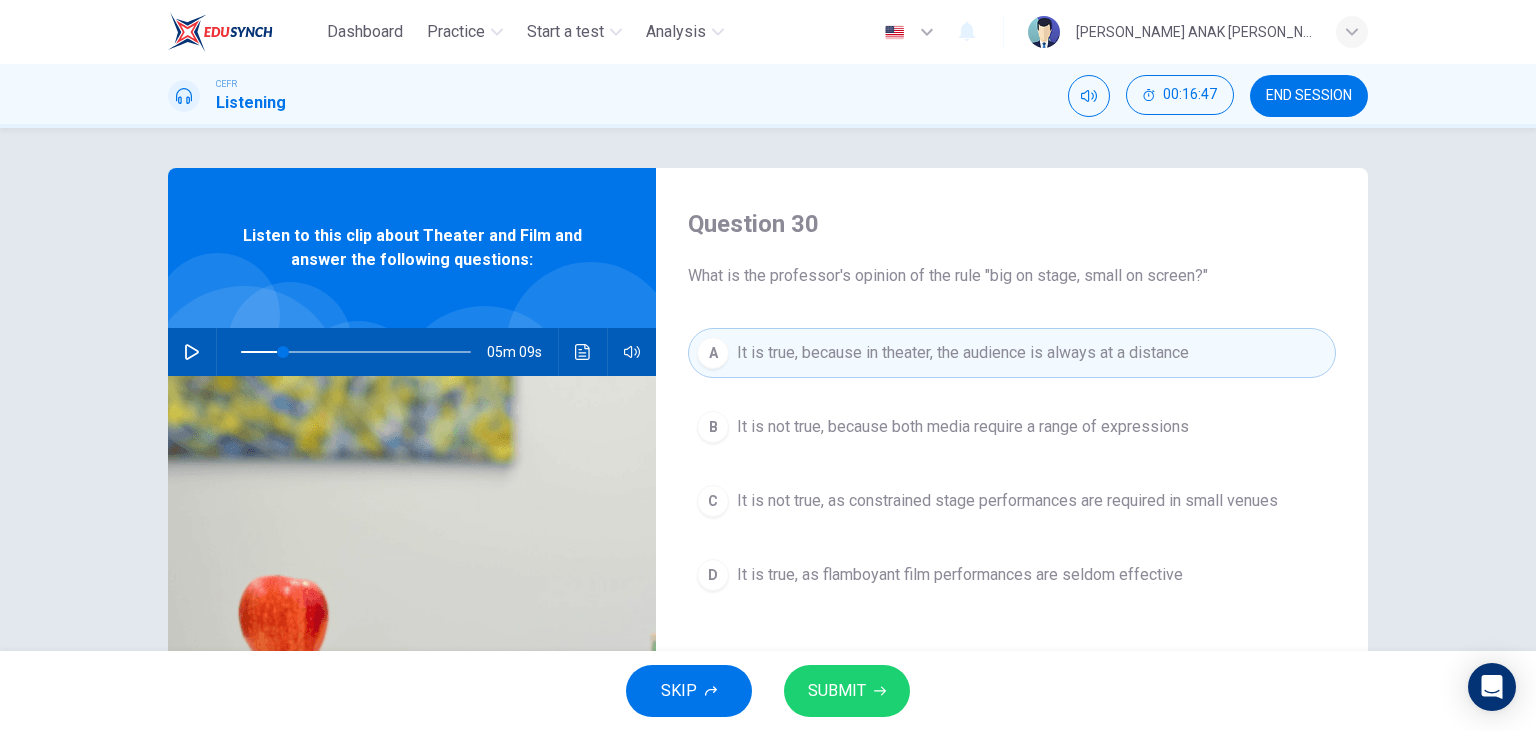 click on "SUBMIT" at bounding box center [837, 691] 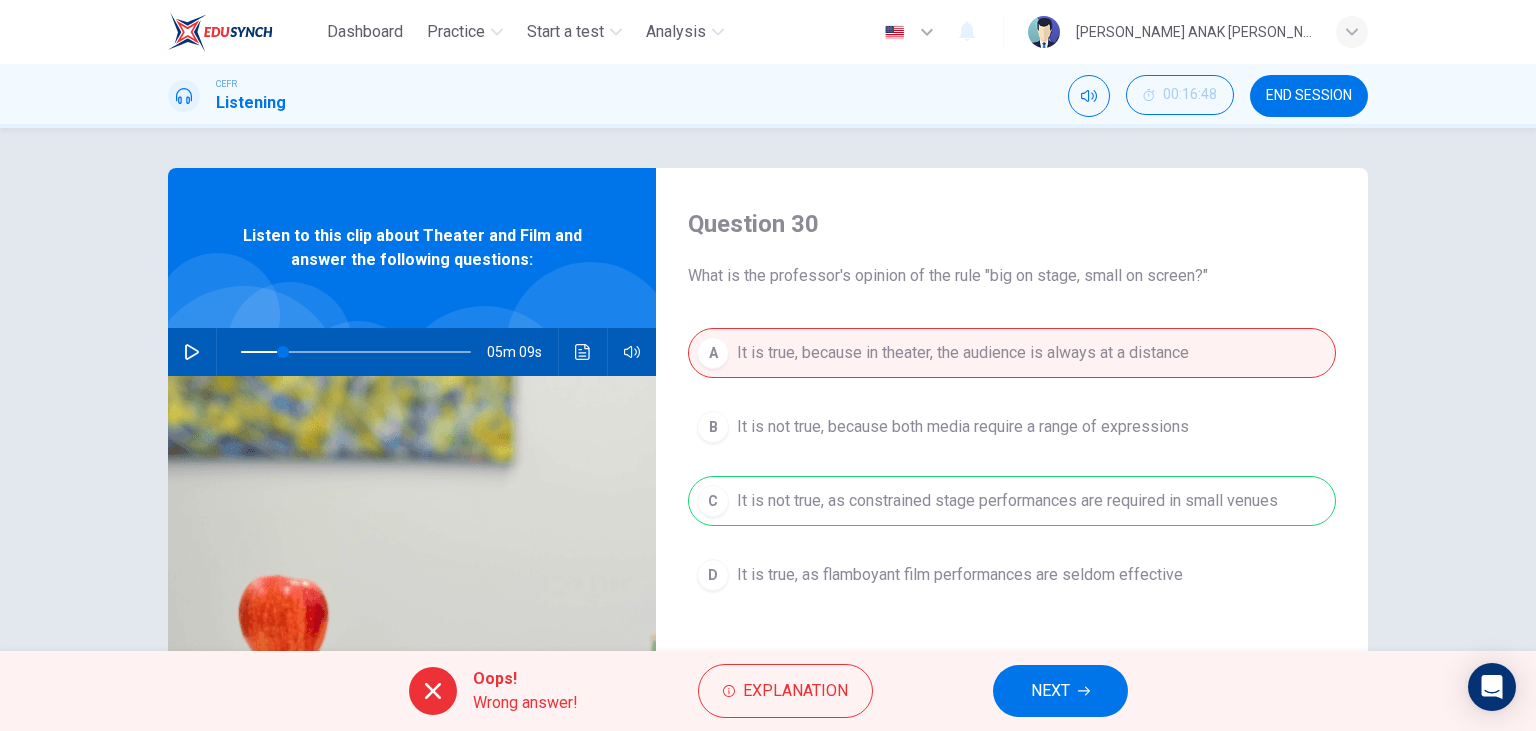 click on "NEXT" at bounding box center [1060, 691] 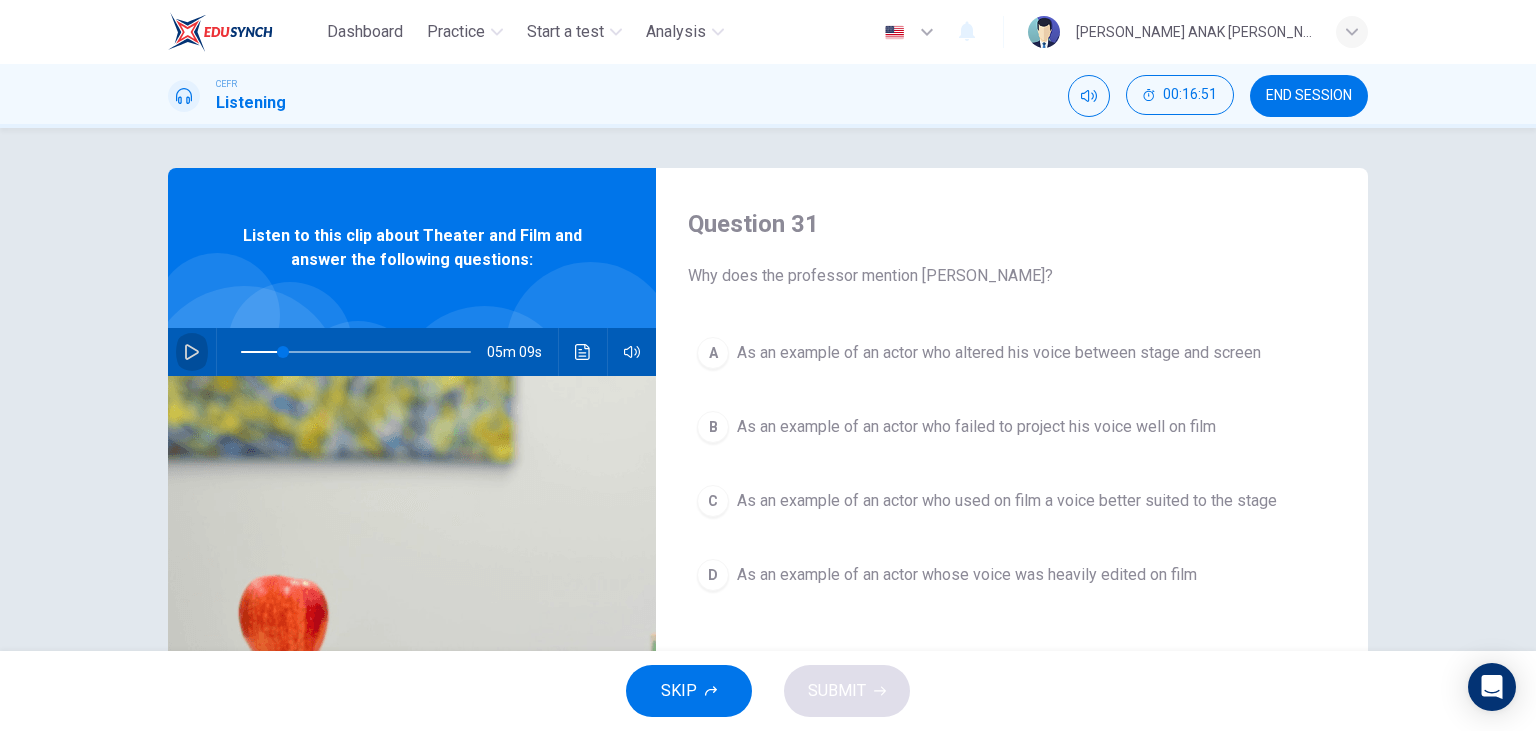 click at bounding box center (192, 352) 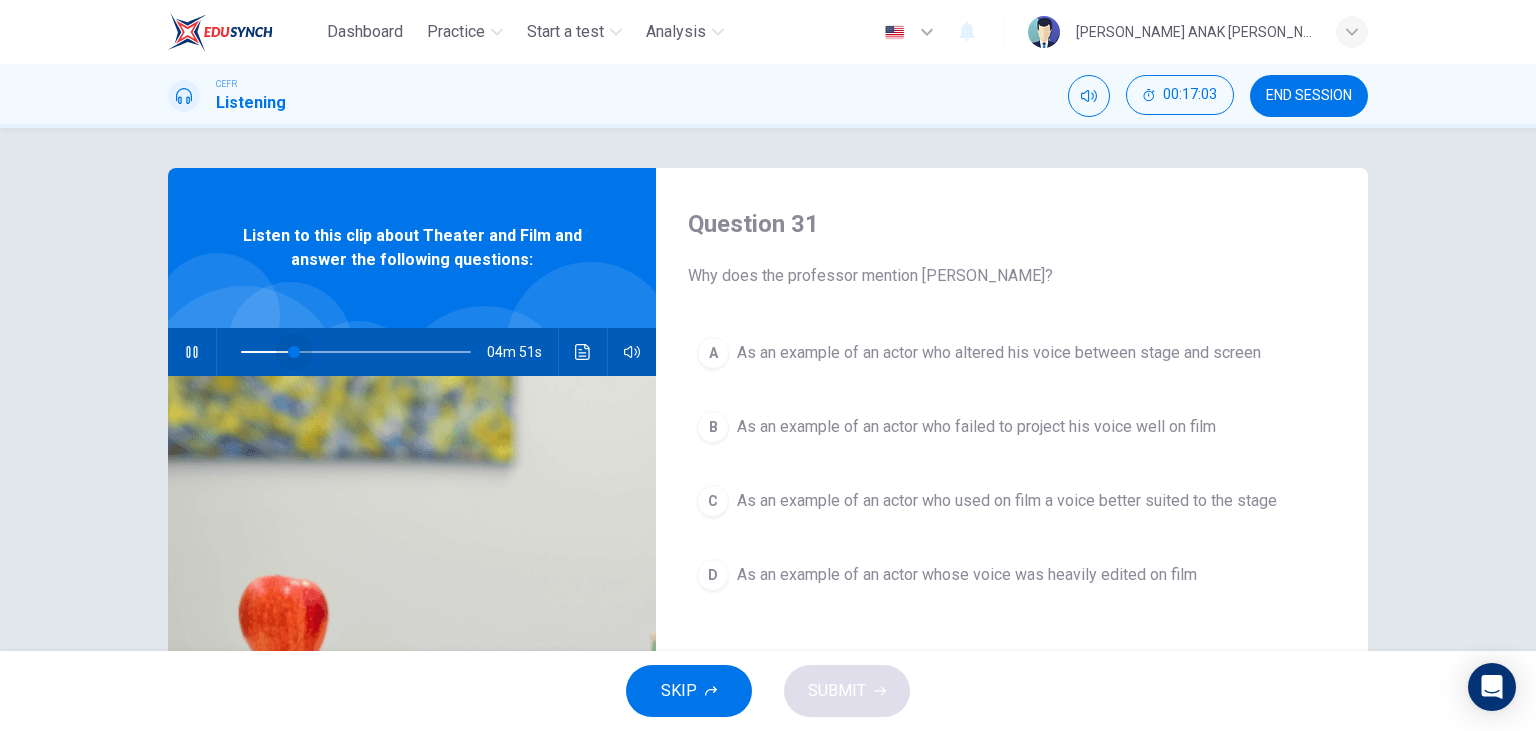 click at bounding box center [294, 352] 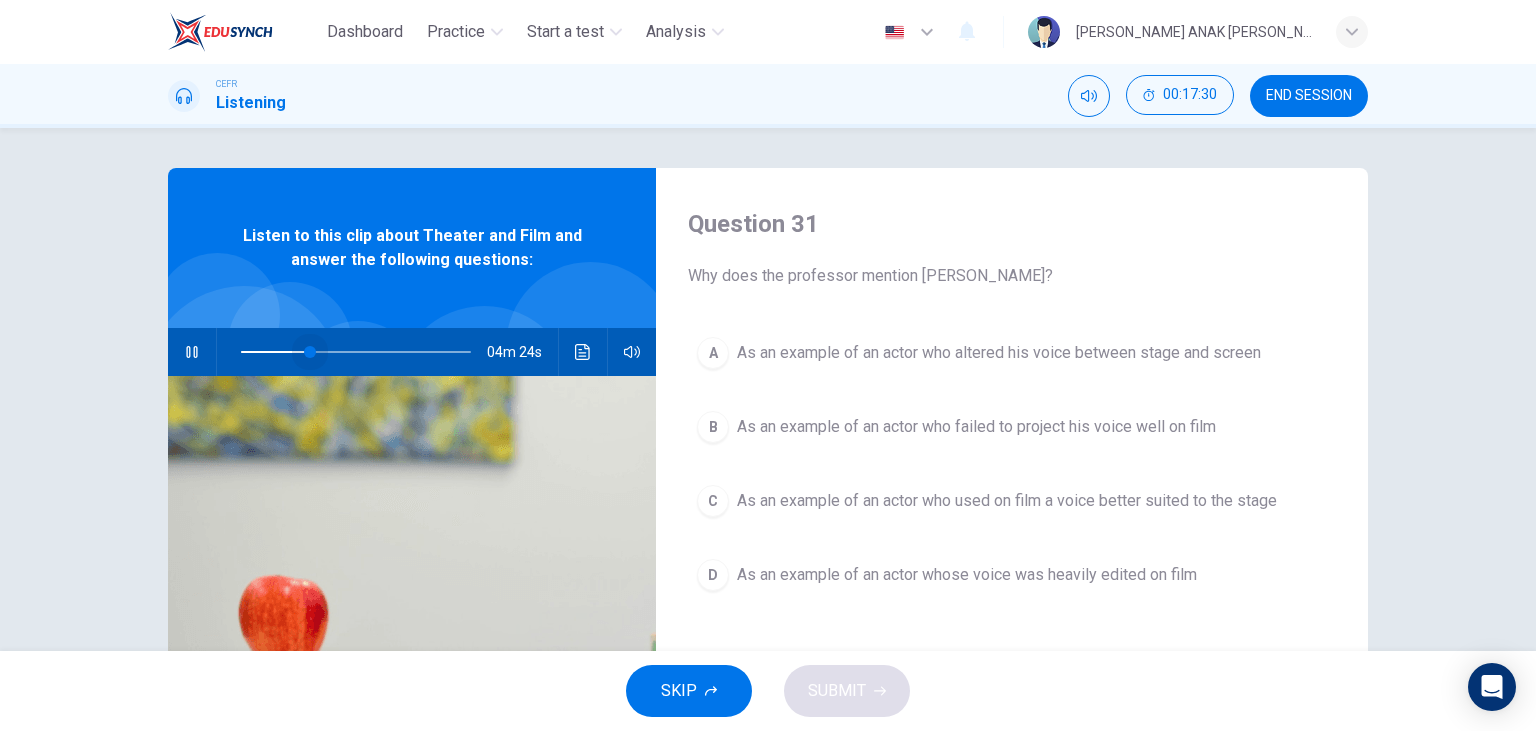 click at bounding box center (310, 352) 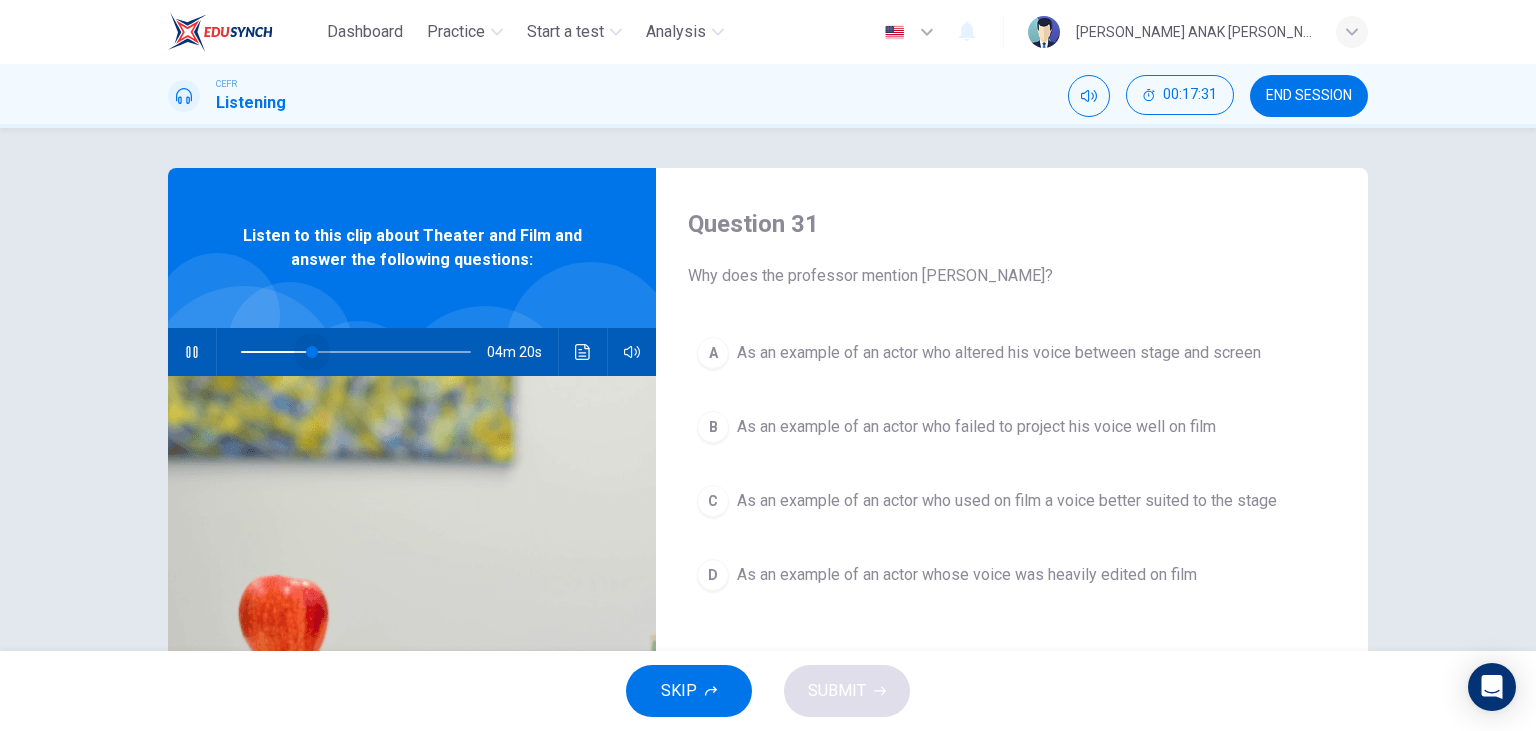 click at bounding box center (312, 352) 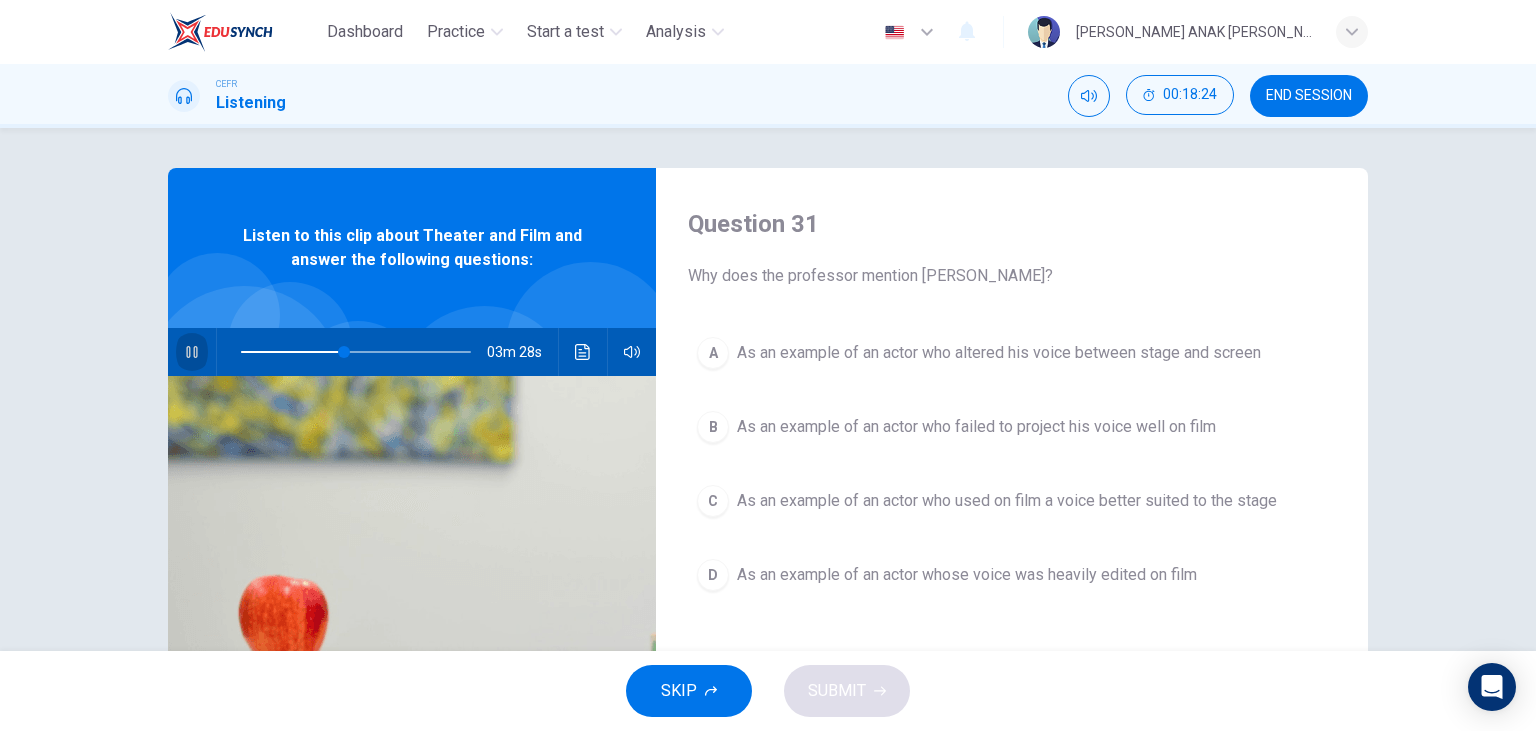 click 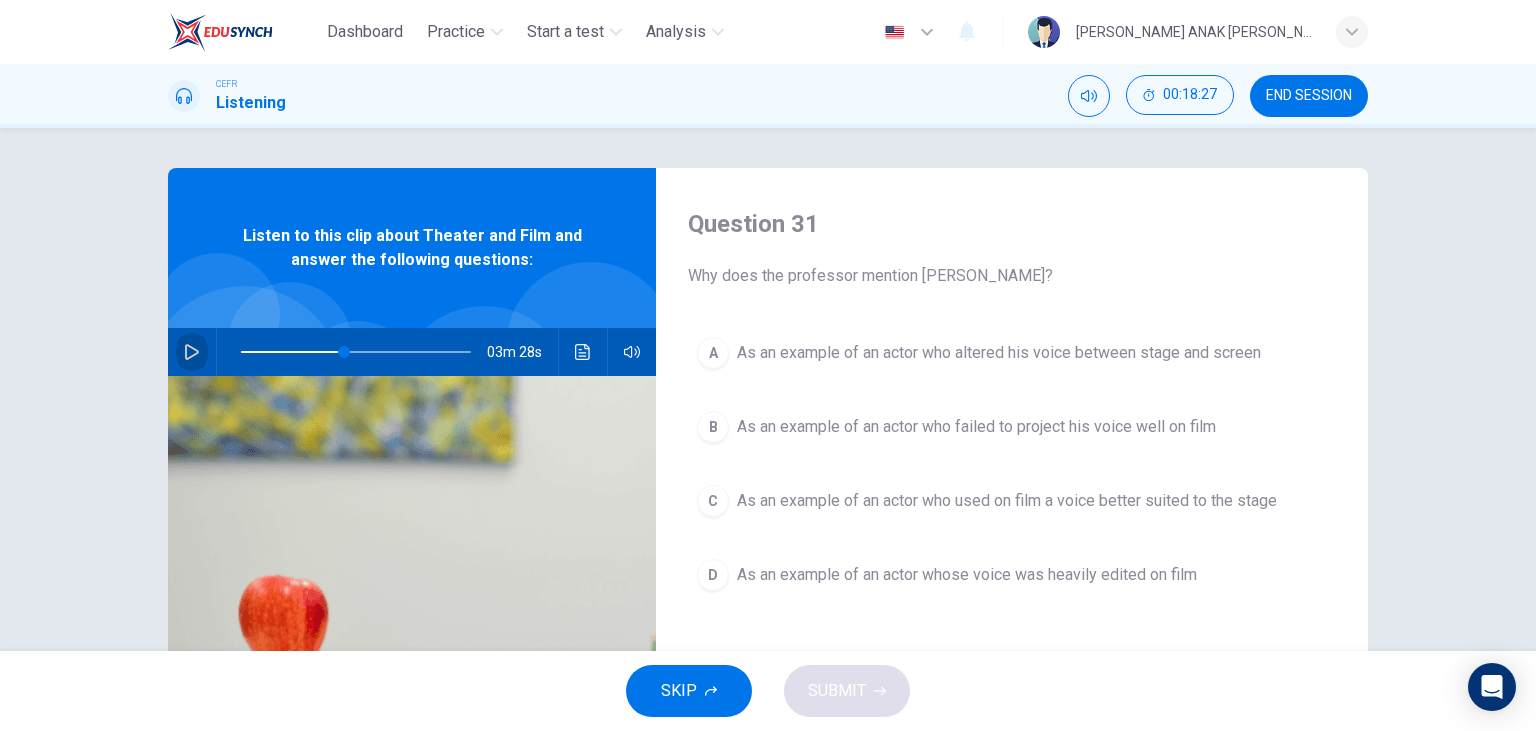 click 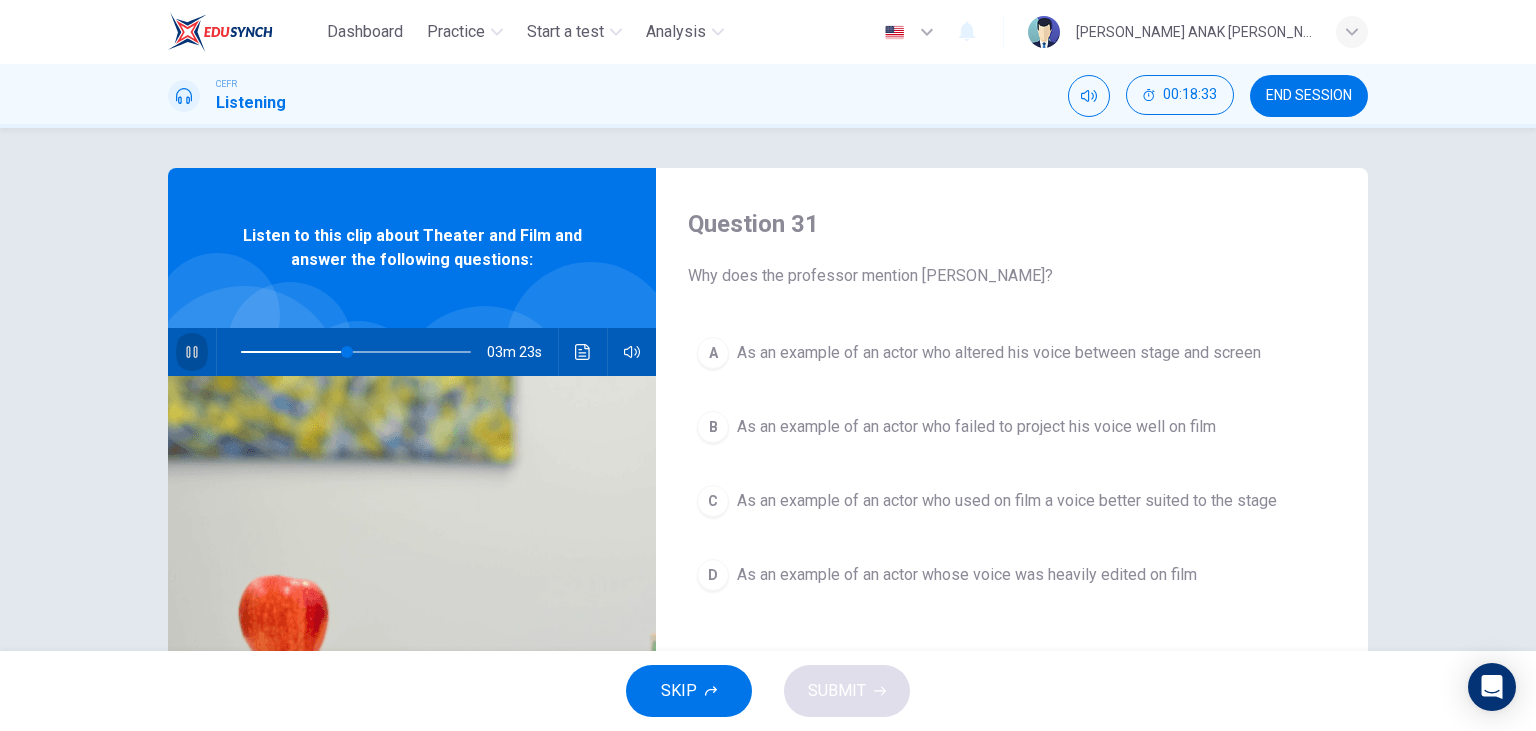 click 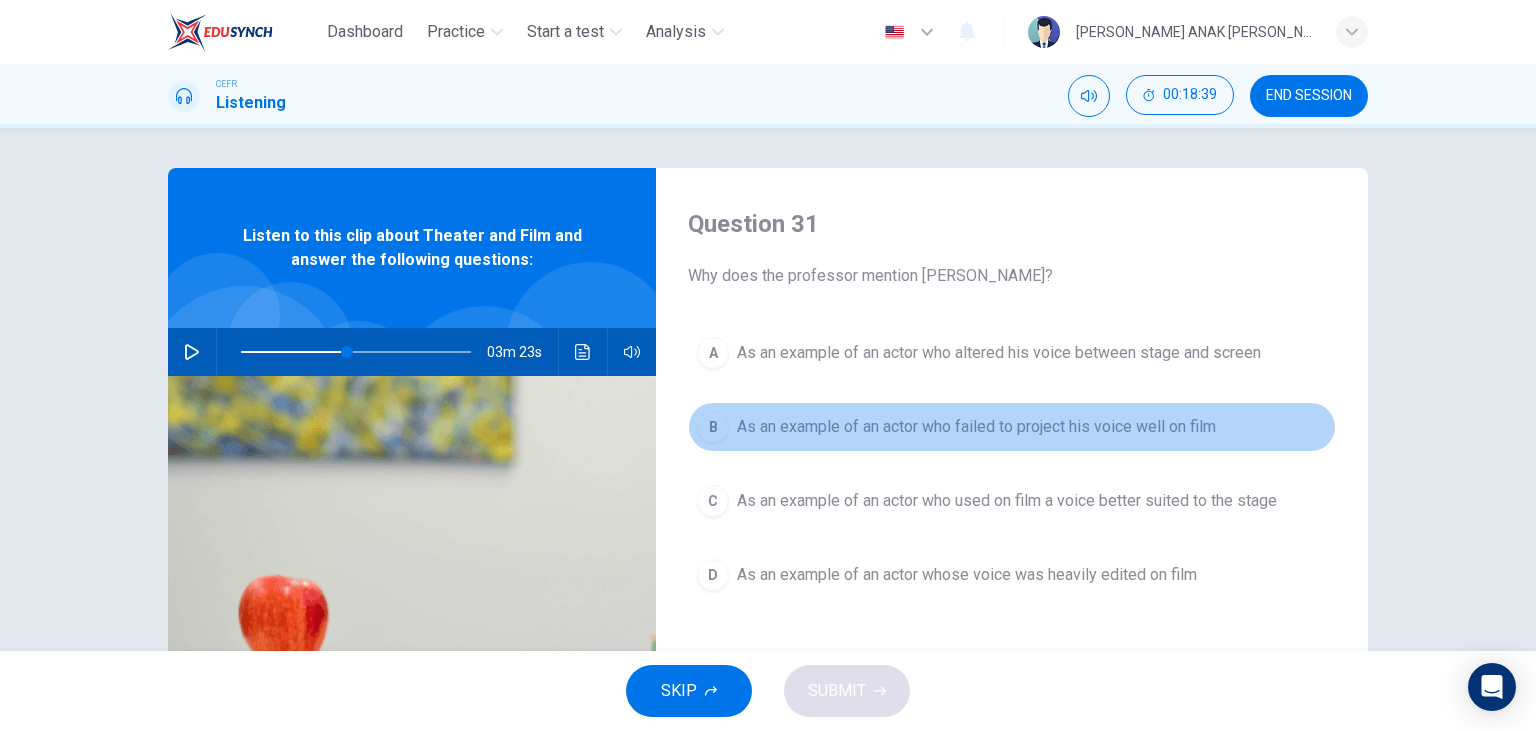 click on "As an example of an actor who failed to project his voice well on film" at bounding box center [976, 427] 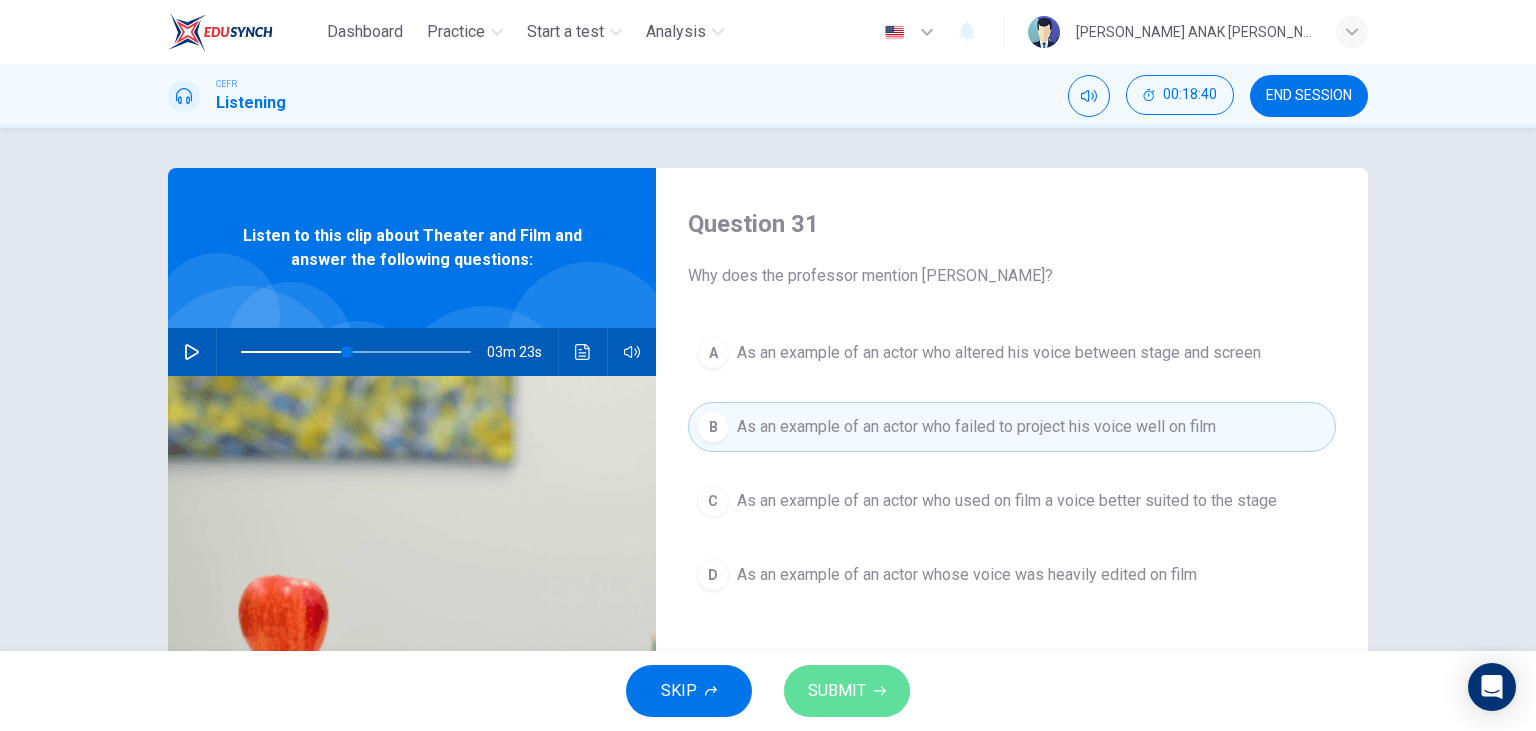 click on "SUBMIT" at bounding box center (847, 691) 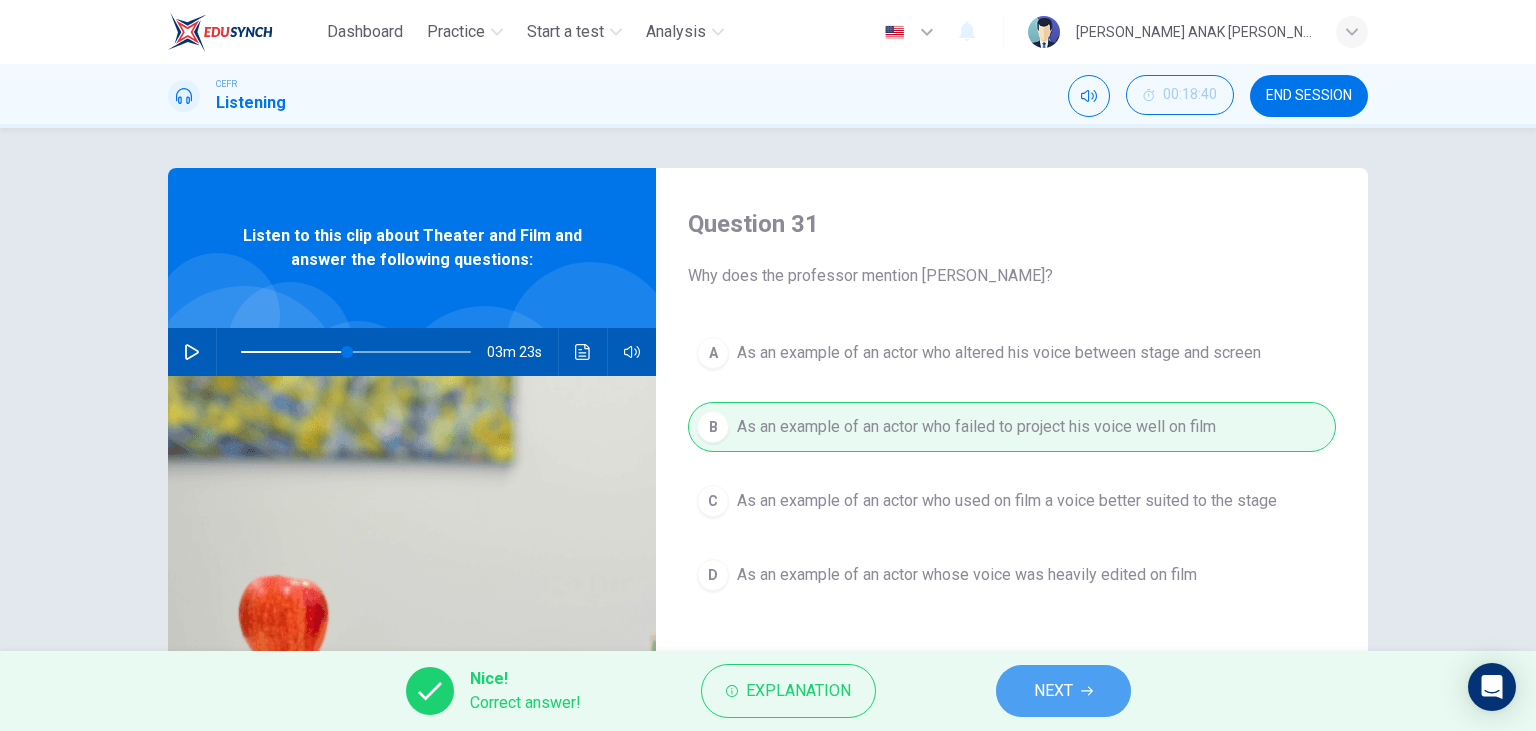 click on "NEXT" at bounding box center [1063, 691] 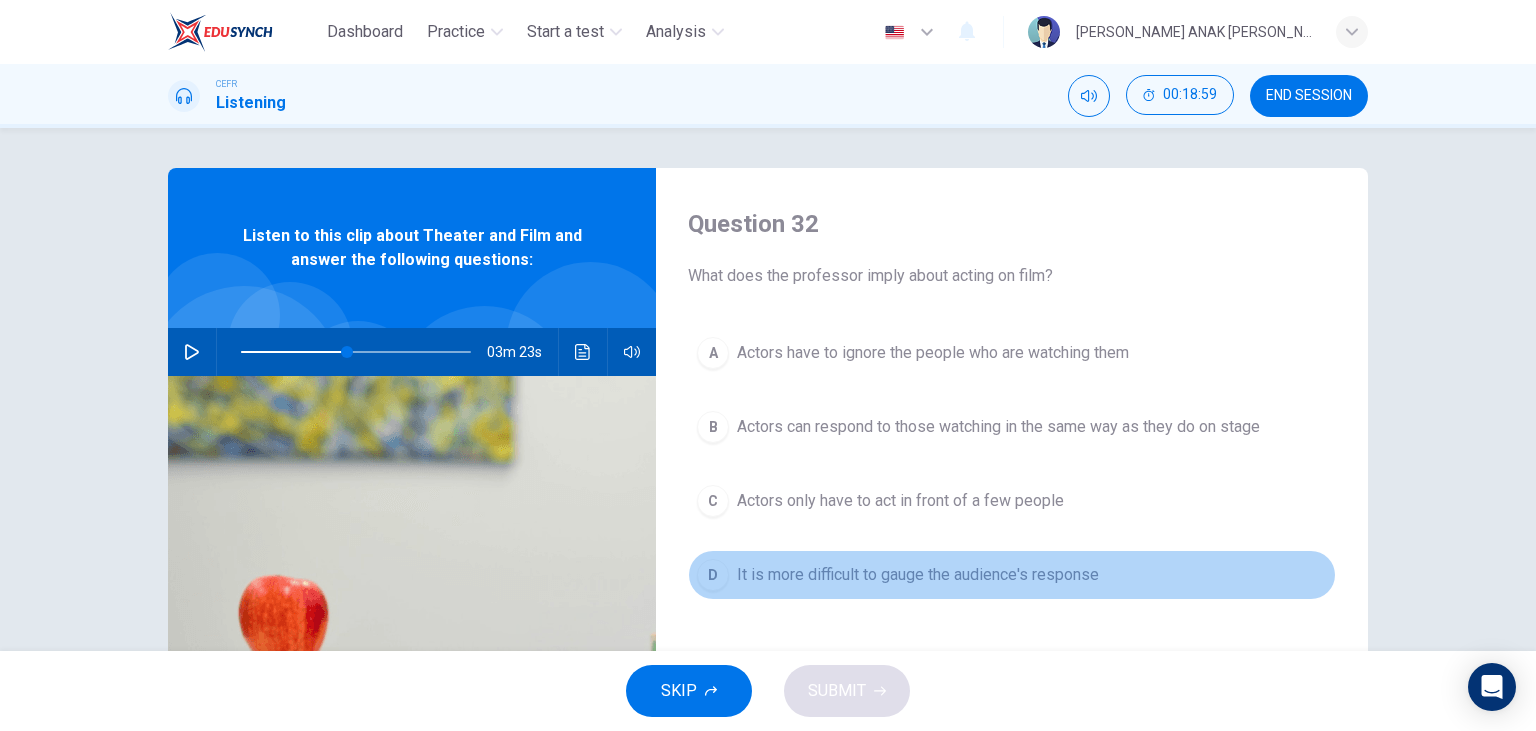 click on "D It is more difficult to gauge the audience's response" at bounding box center [1012, 575] 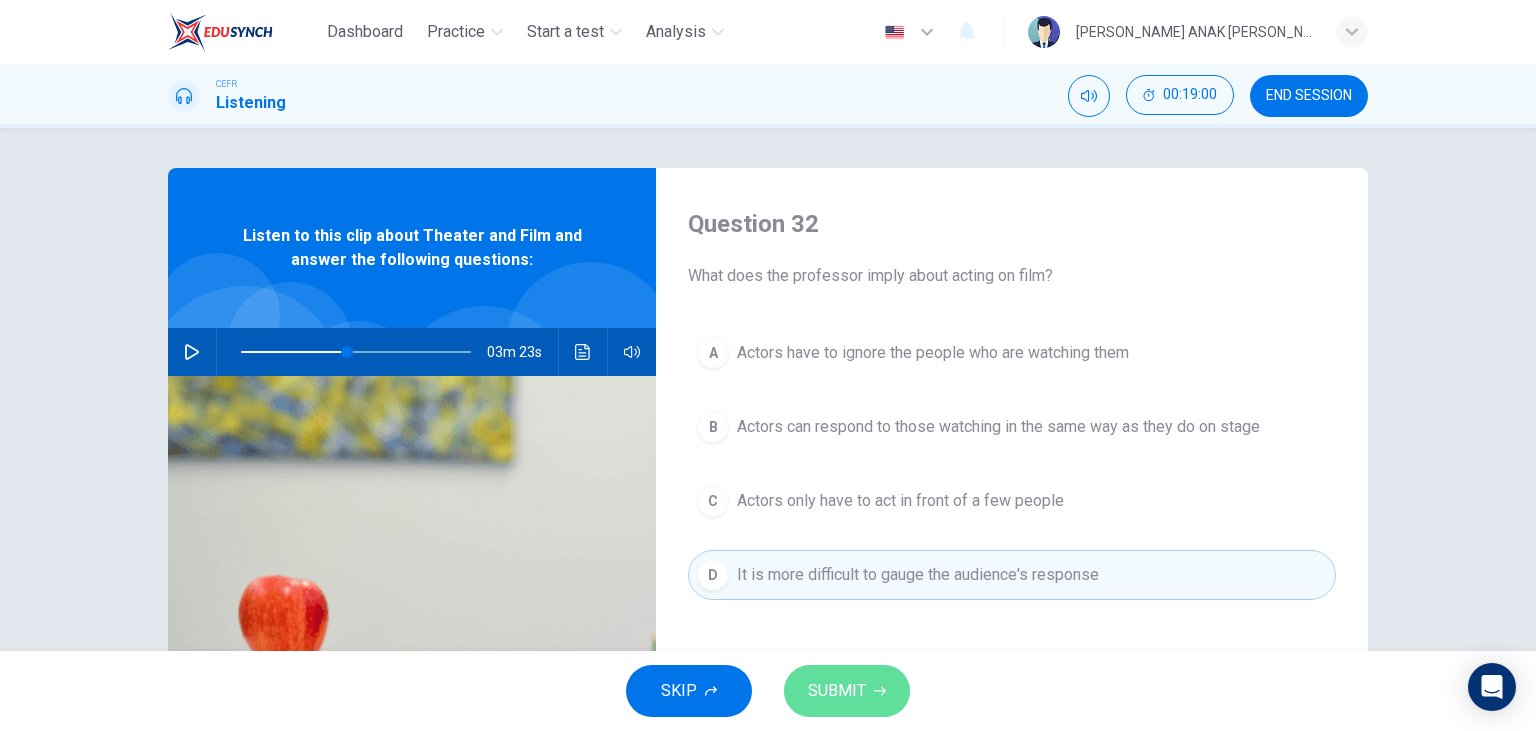 click on "SUBMIT" at bounding box center (847, 691) 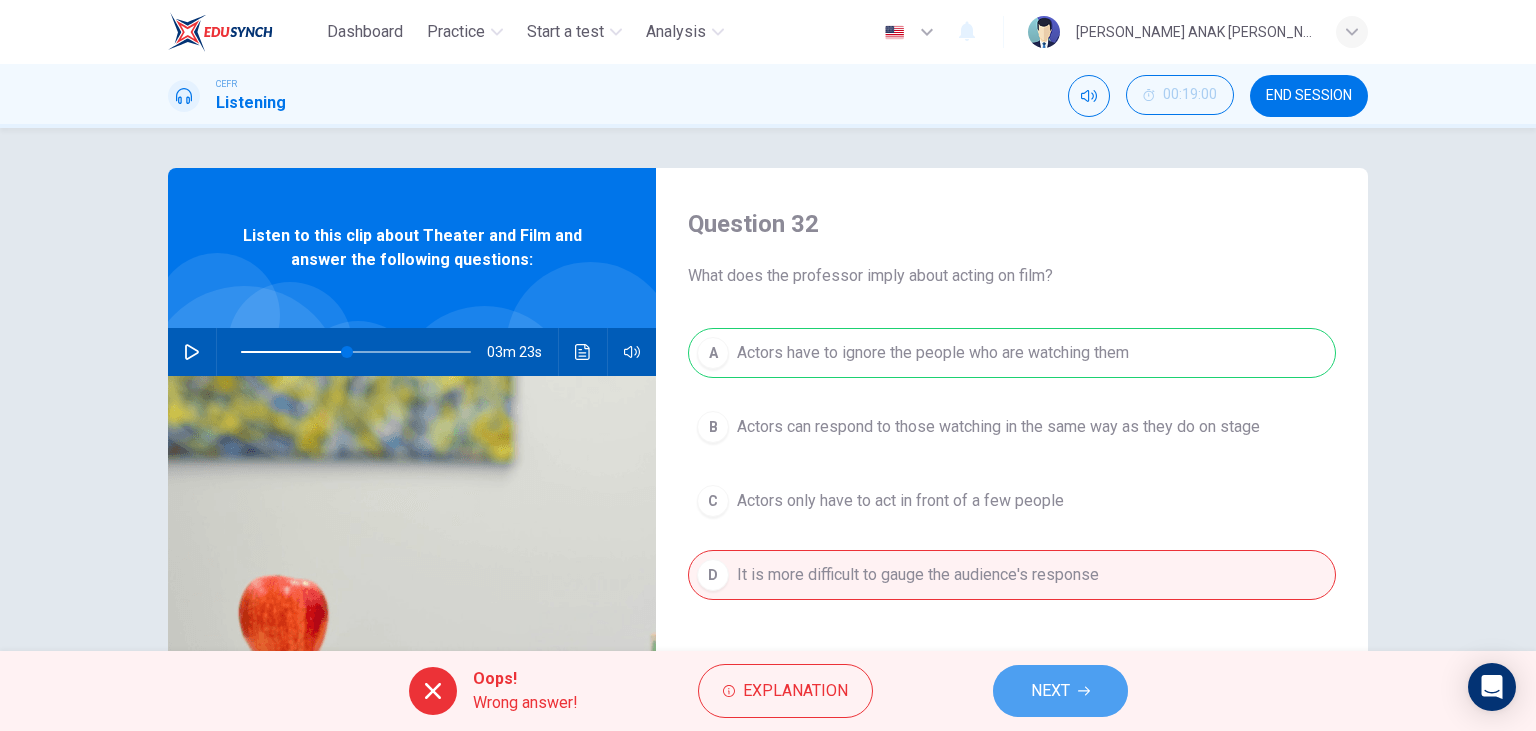 click on "NEXT" at bounding box center (1060, 691) 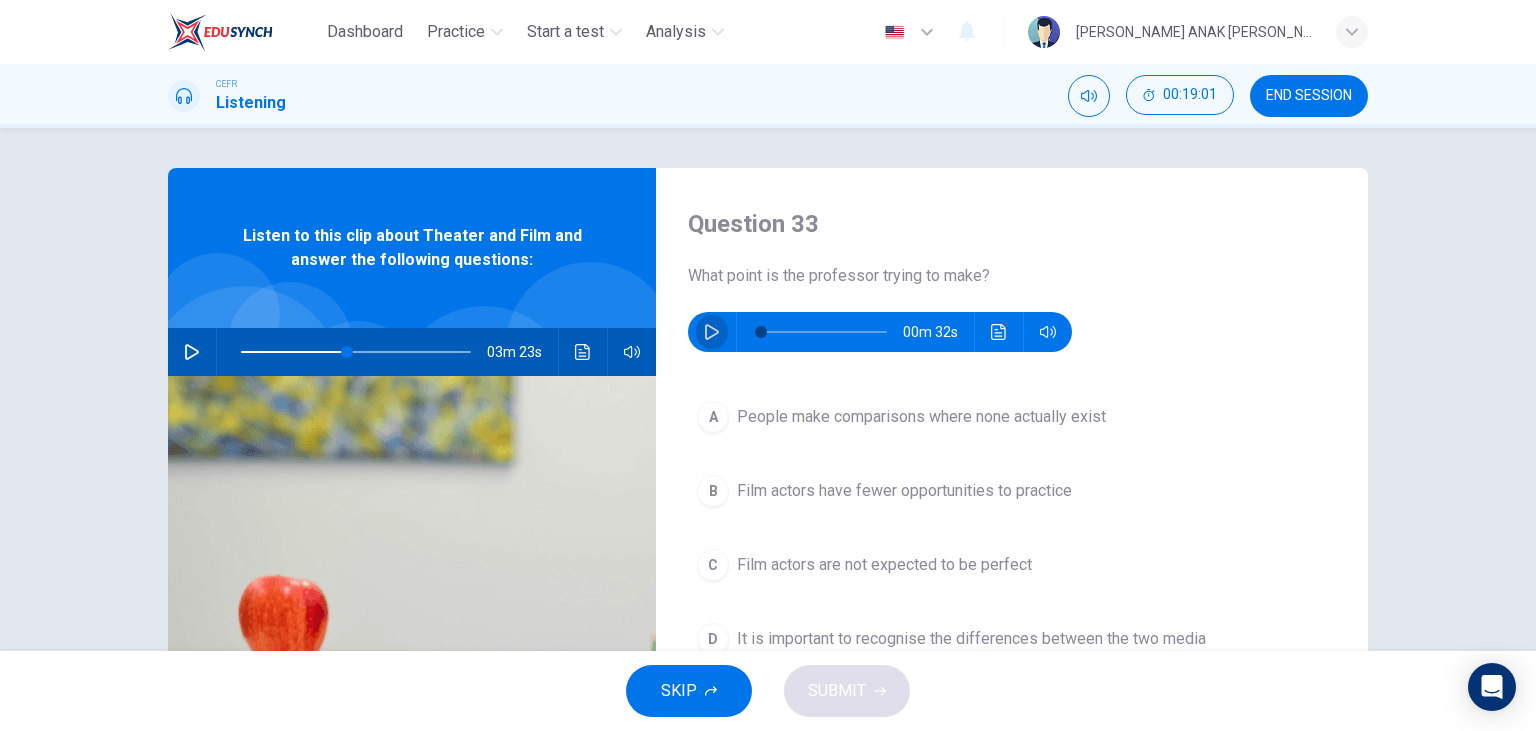 click 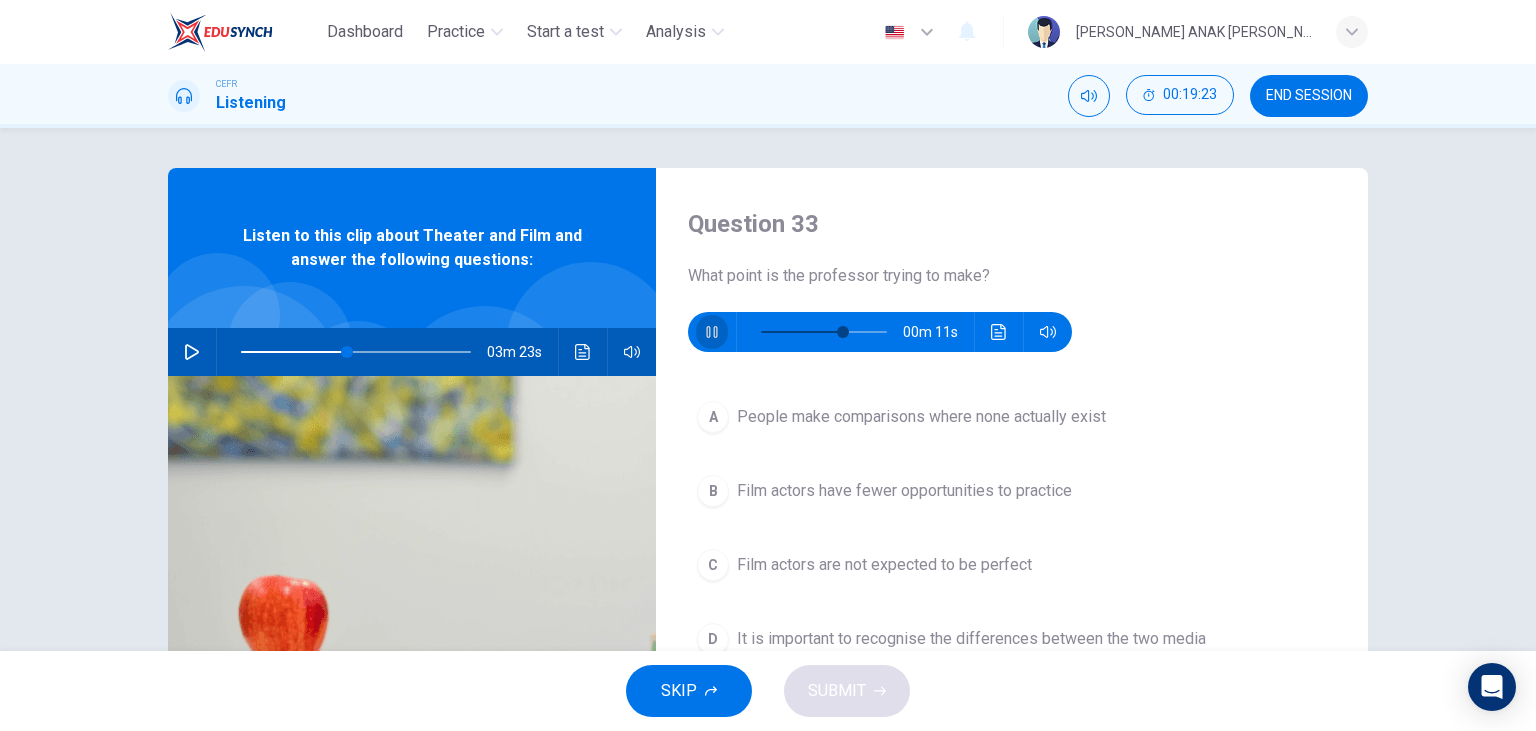 click 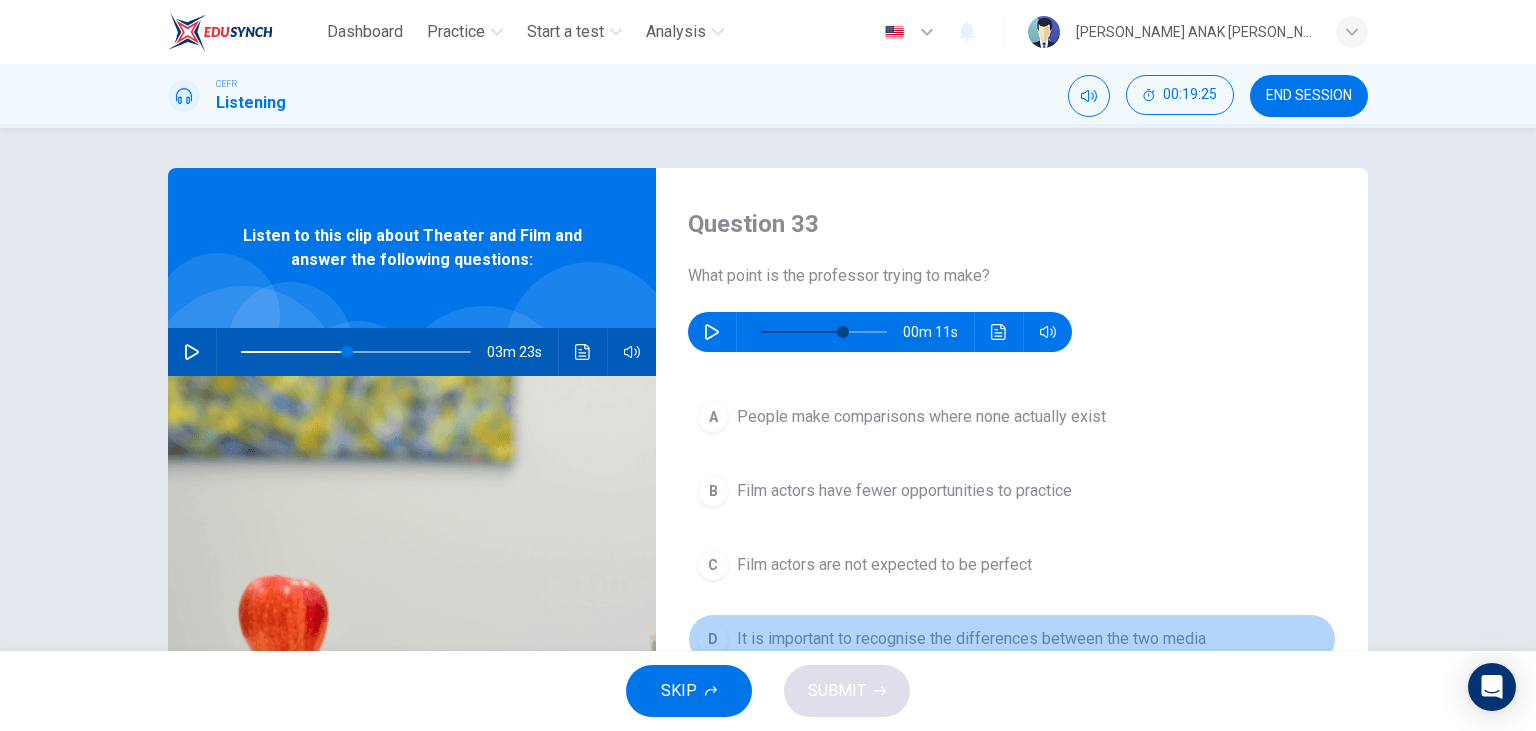 click on "It is important to recognise the differences between the two media" at bounding box center [971, 639] 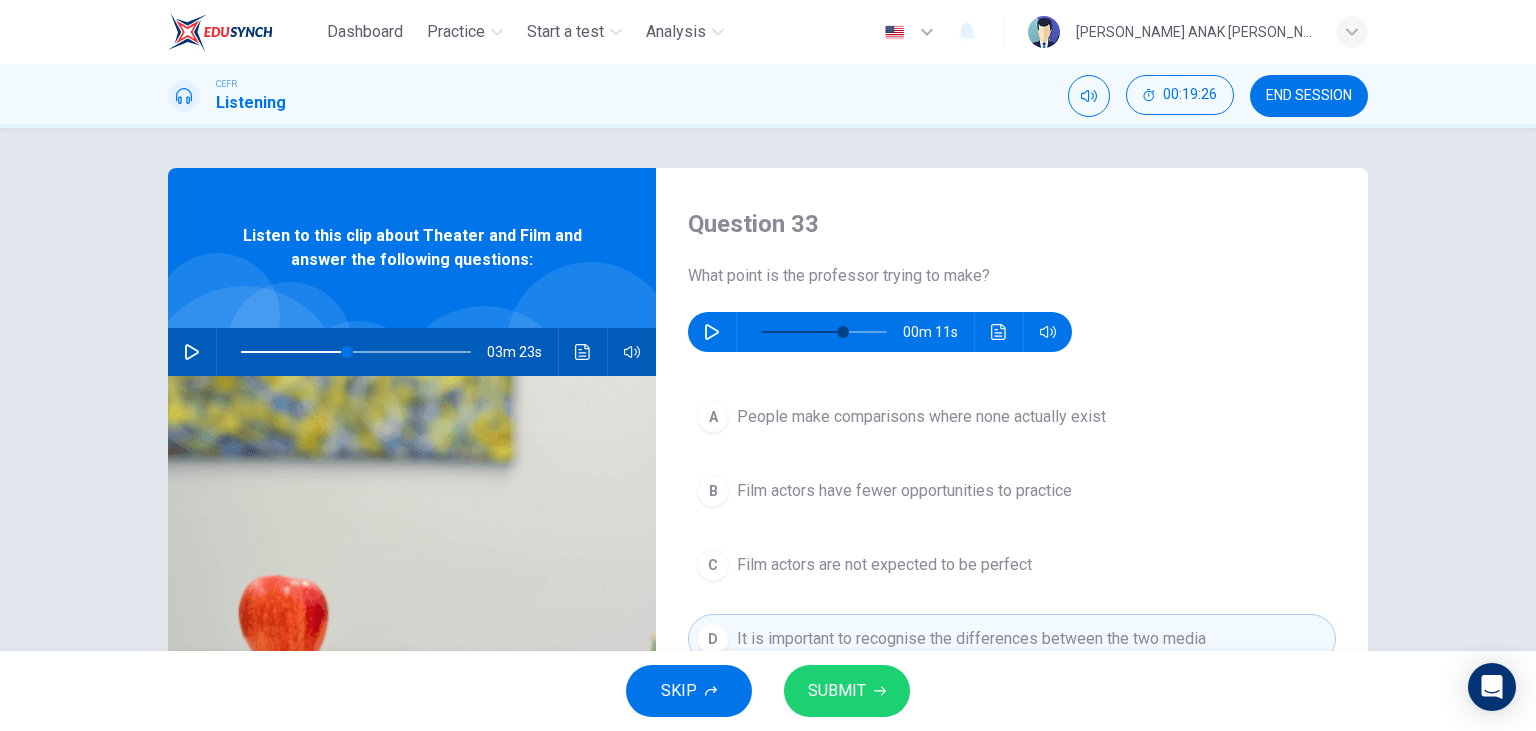 click 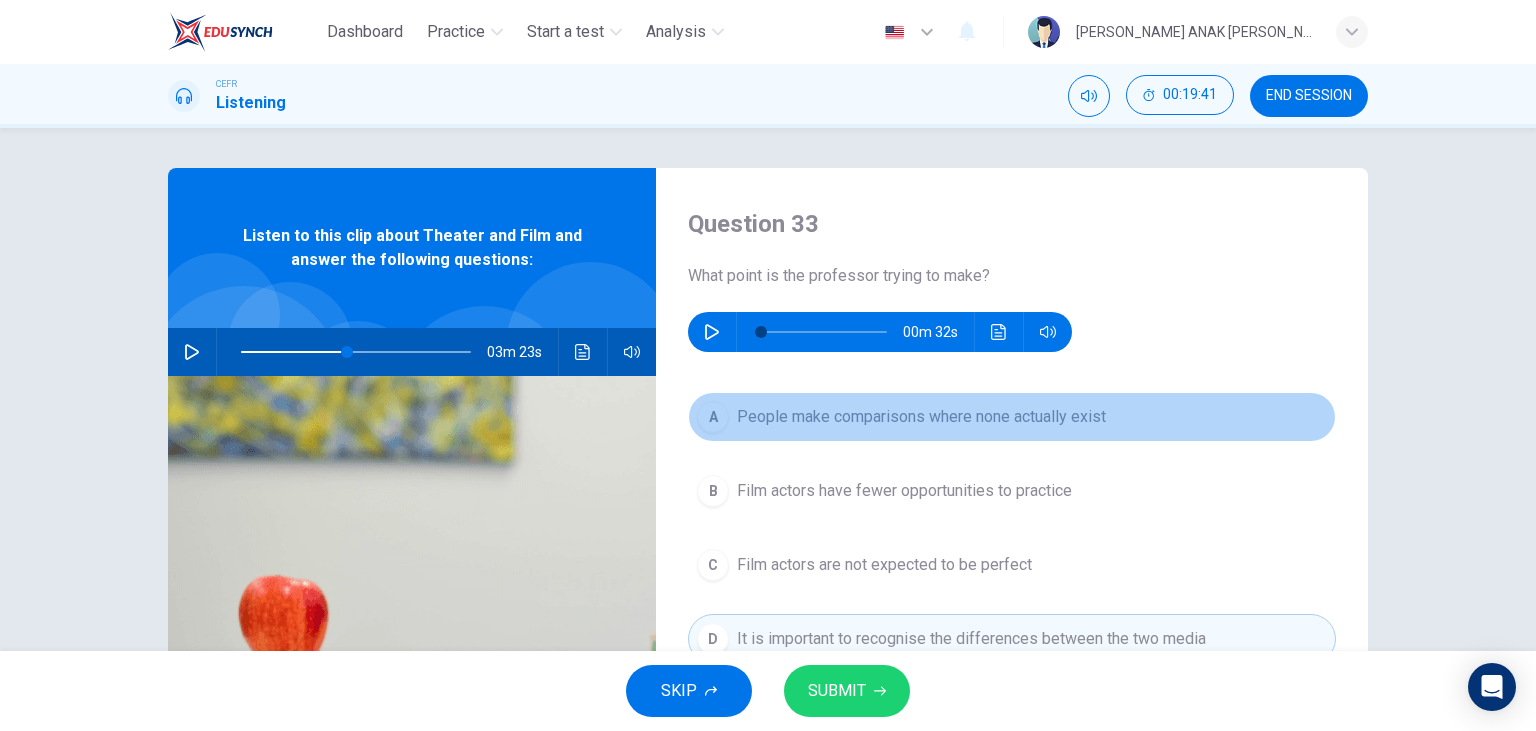 click on "A People make comparisons where none actually exist" at bounding box center (1012, 417) 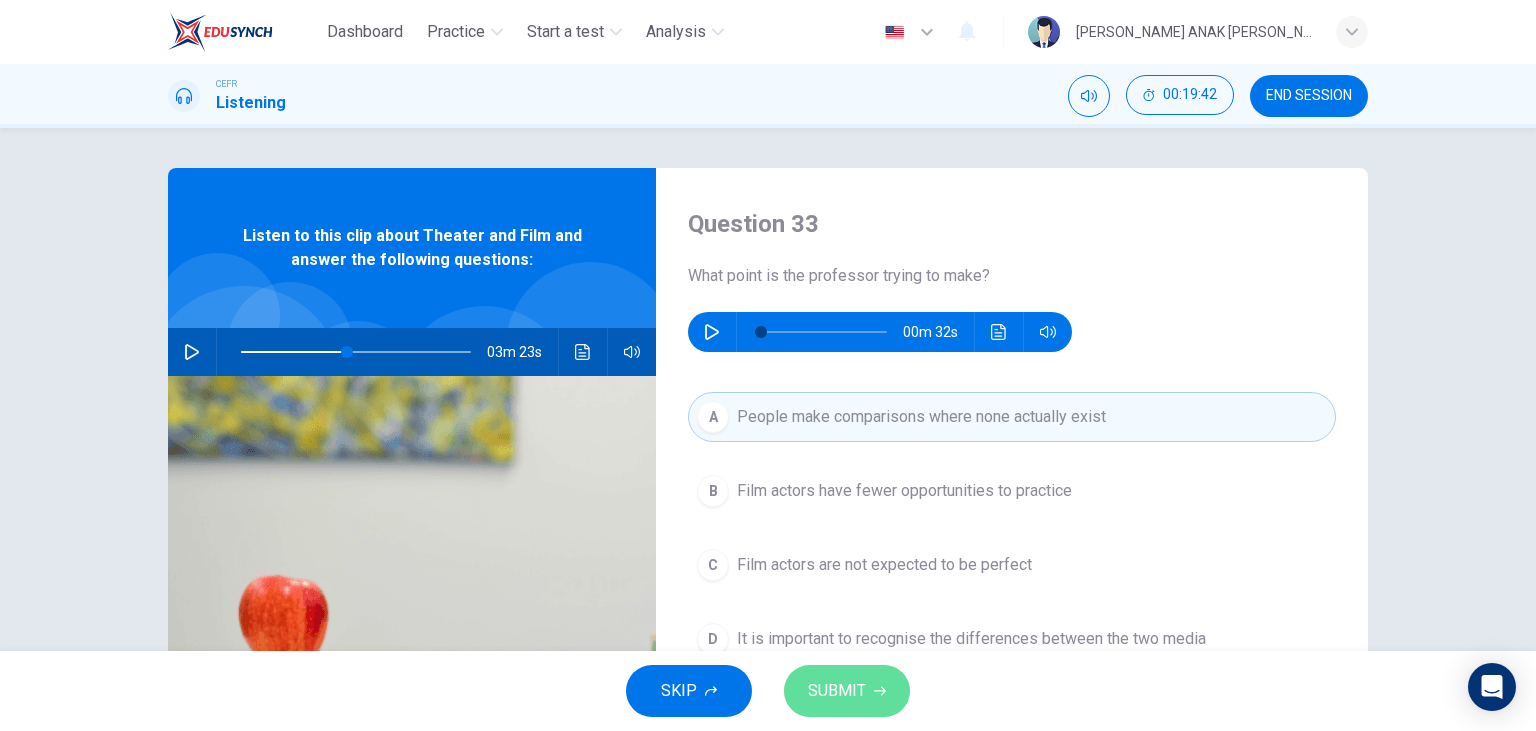 click 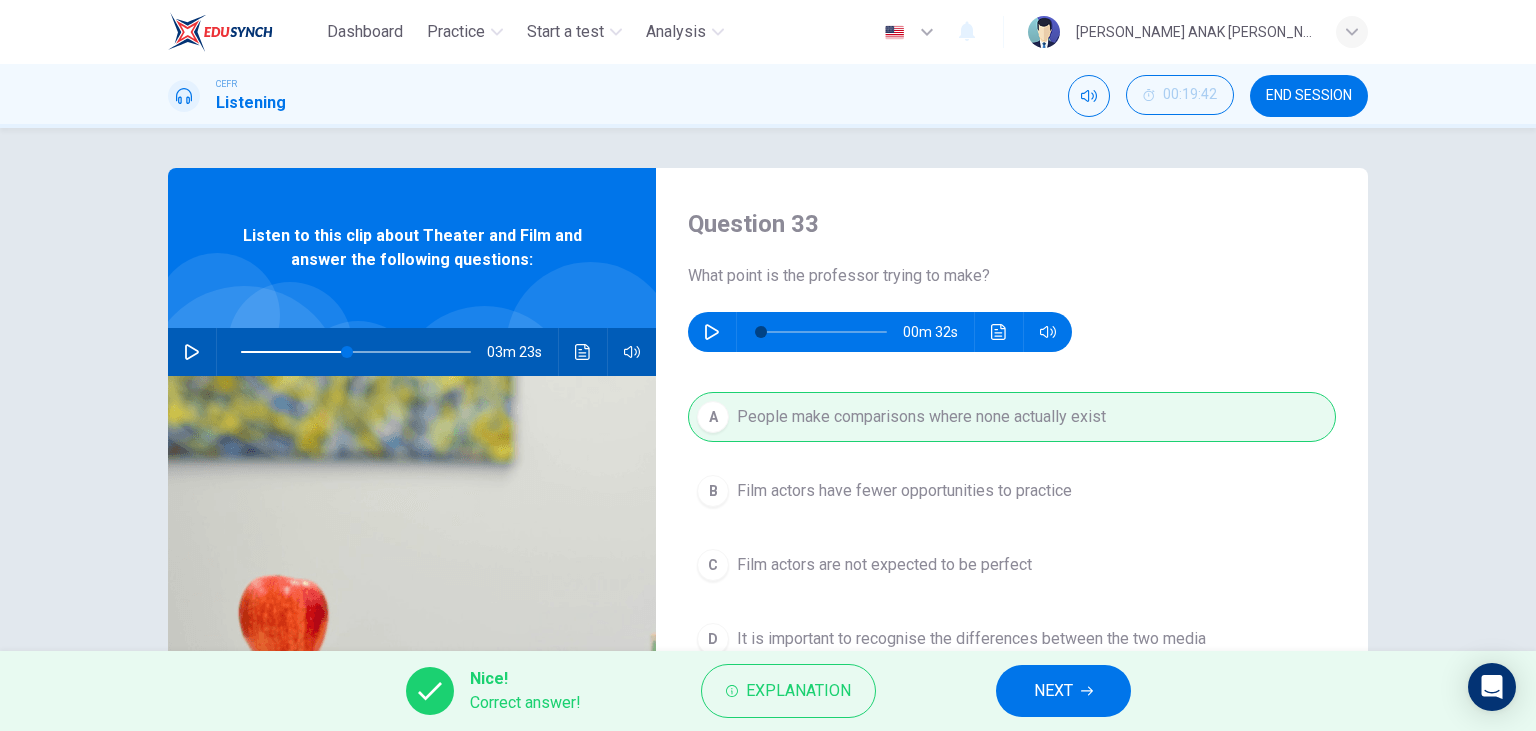 click on "NEXT" at bounding box center [1053, 691] 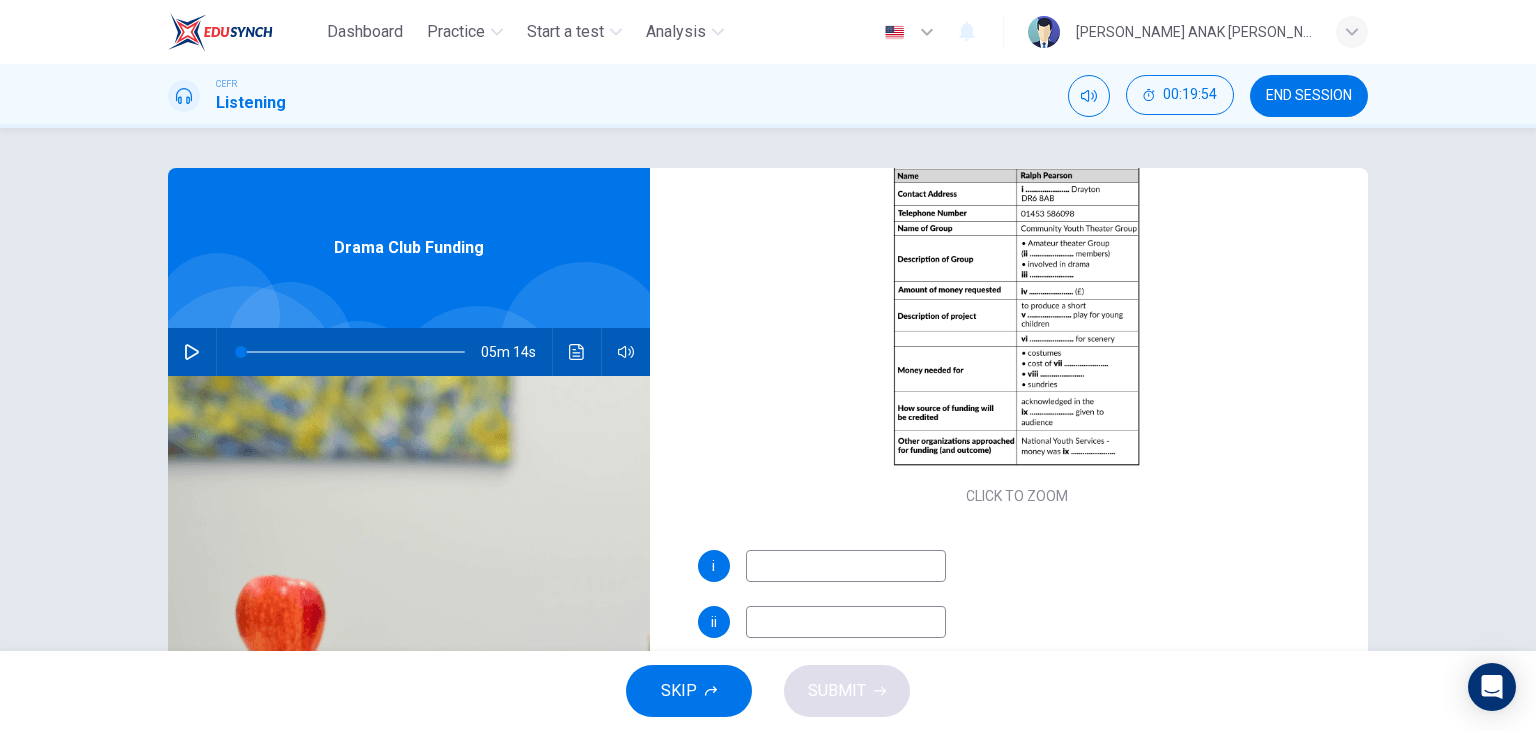 scroll, scrollTop: 248, scrollLeft: 0, axis: vertical 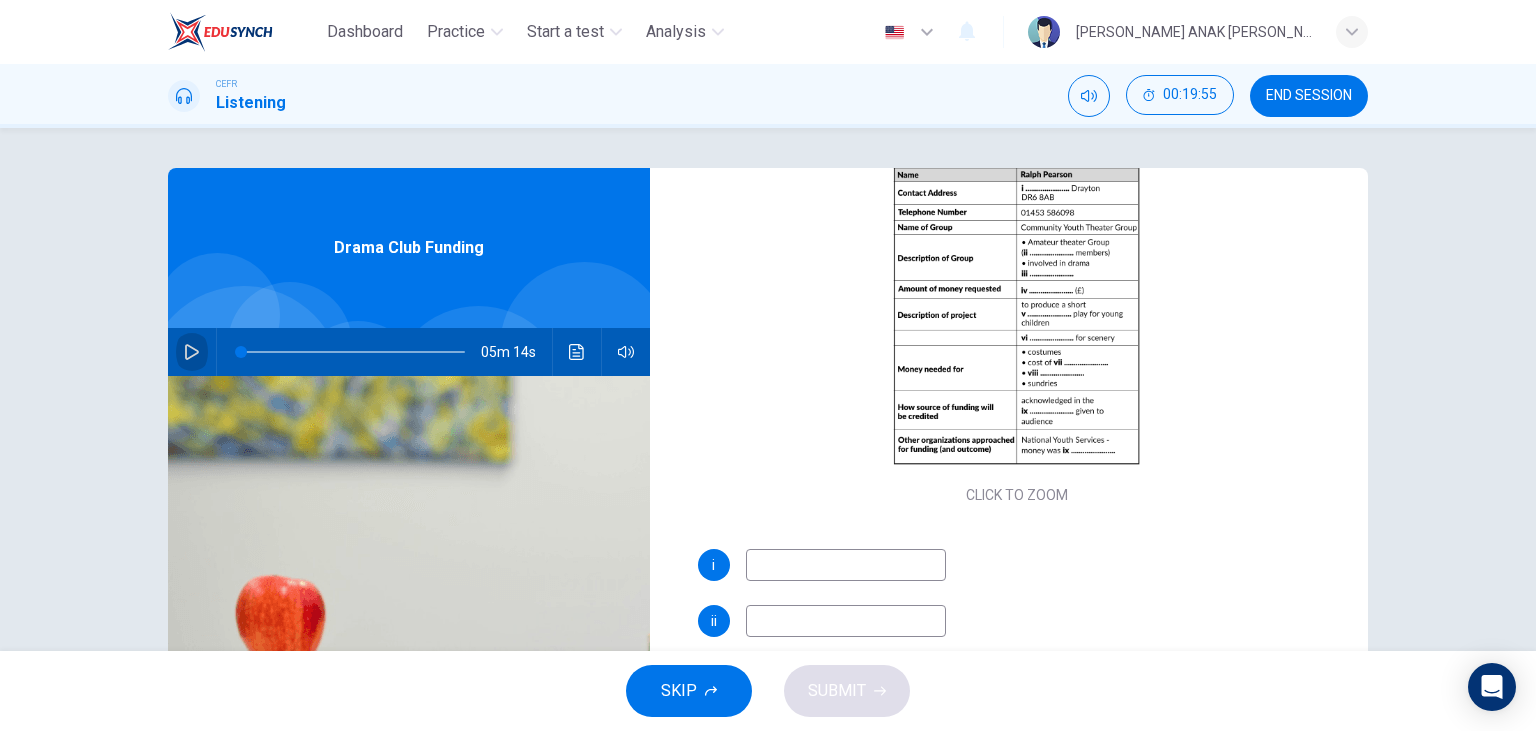 click 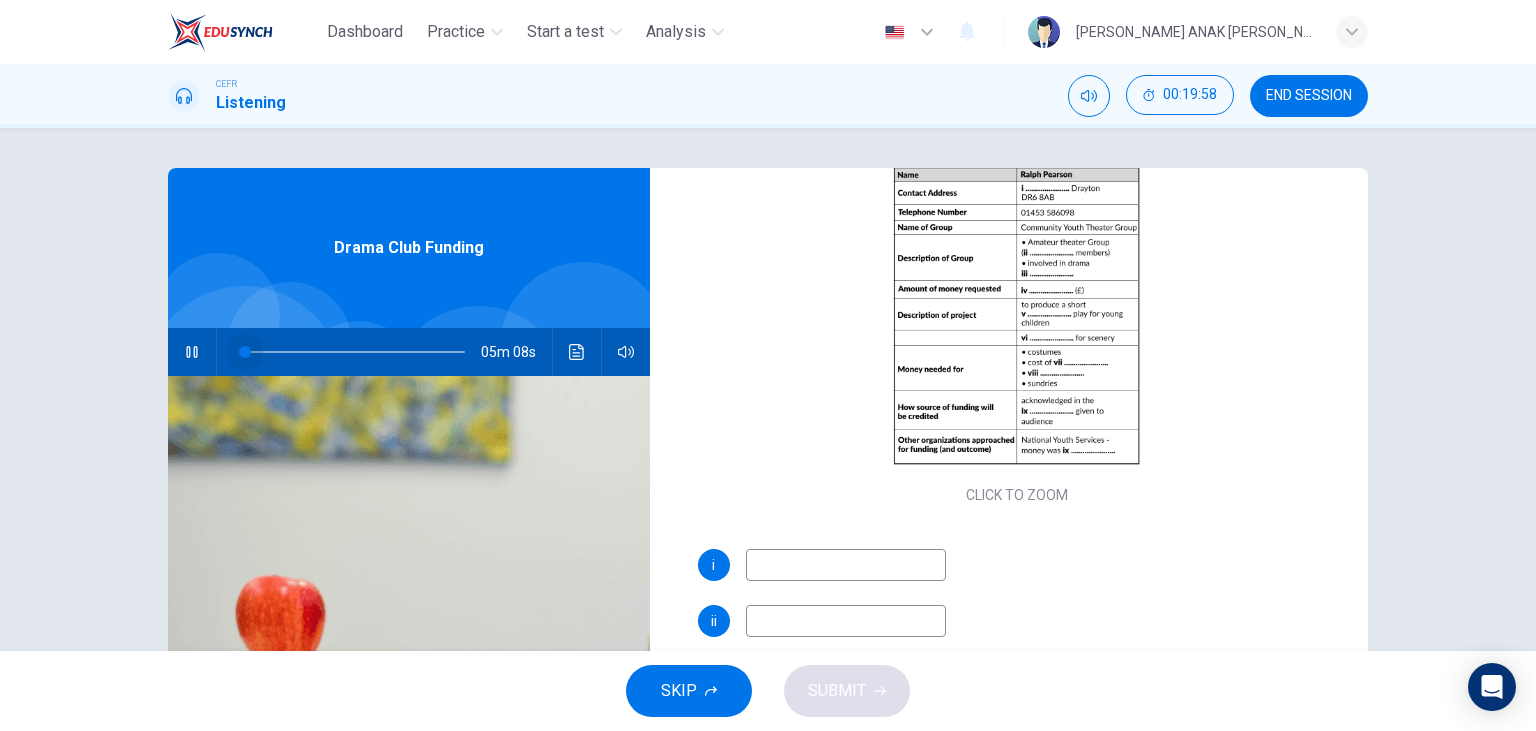 click at bounding box center (245, 352) 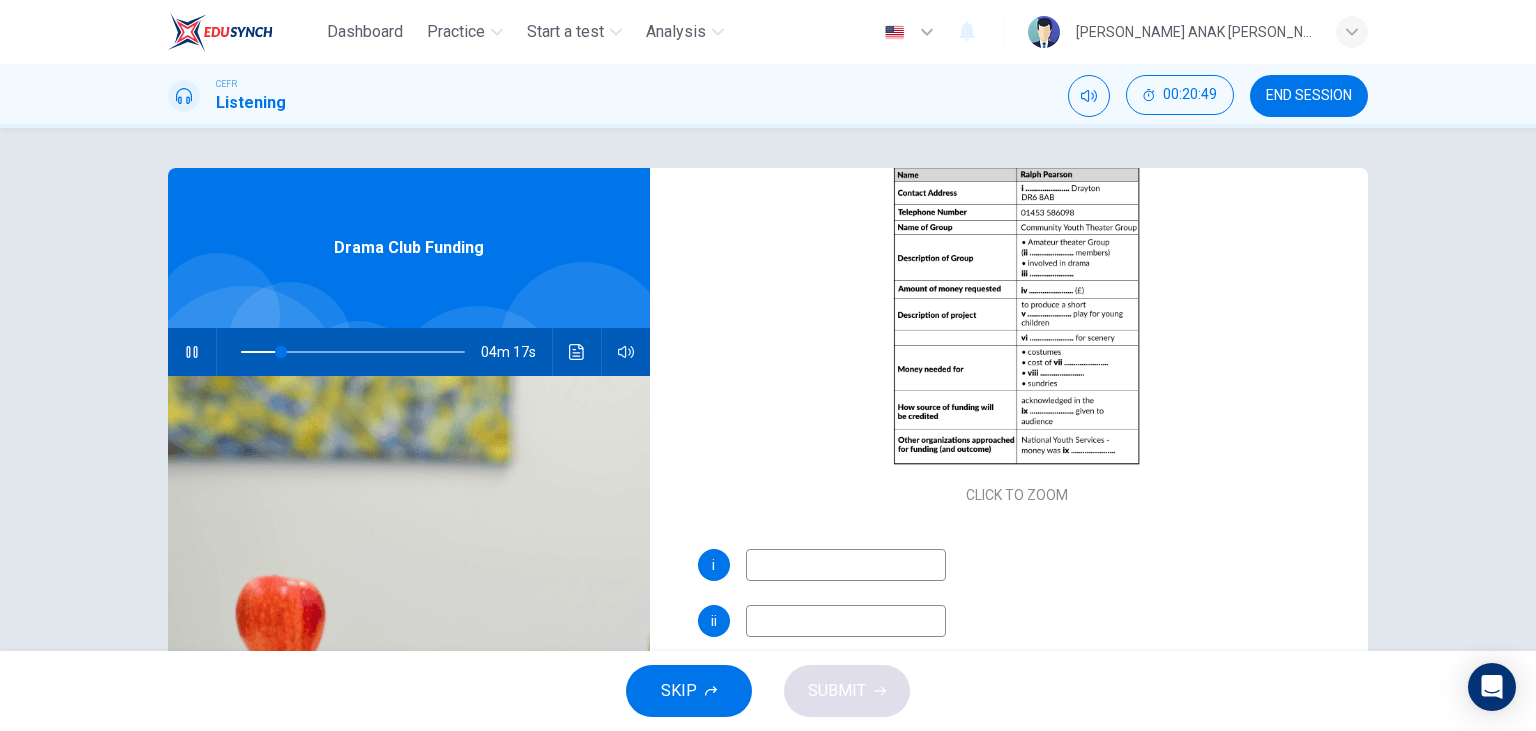 click at bounding box center (846, 565) 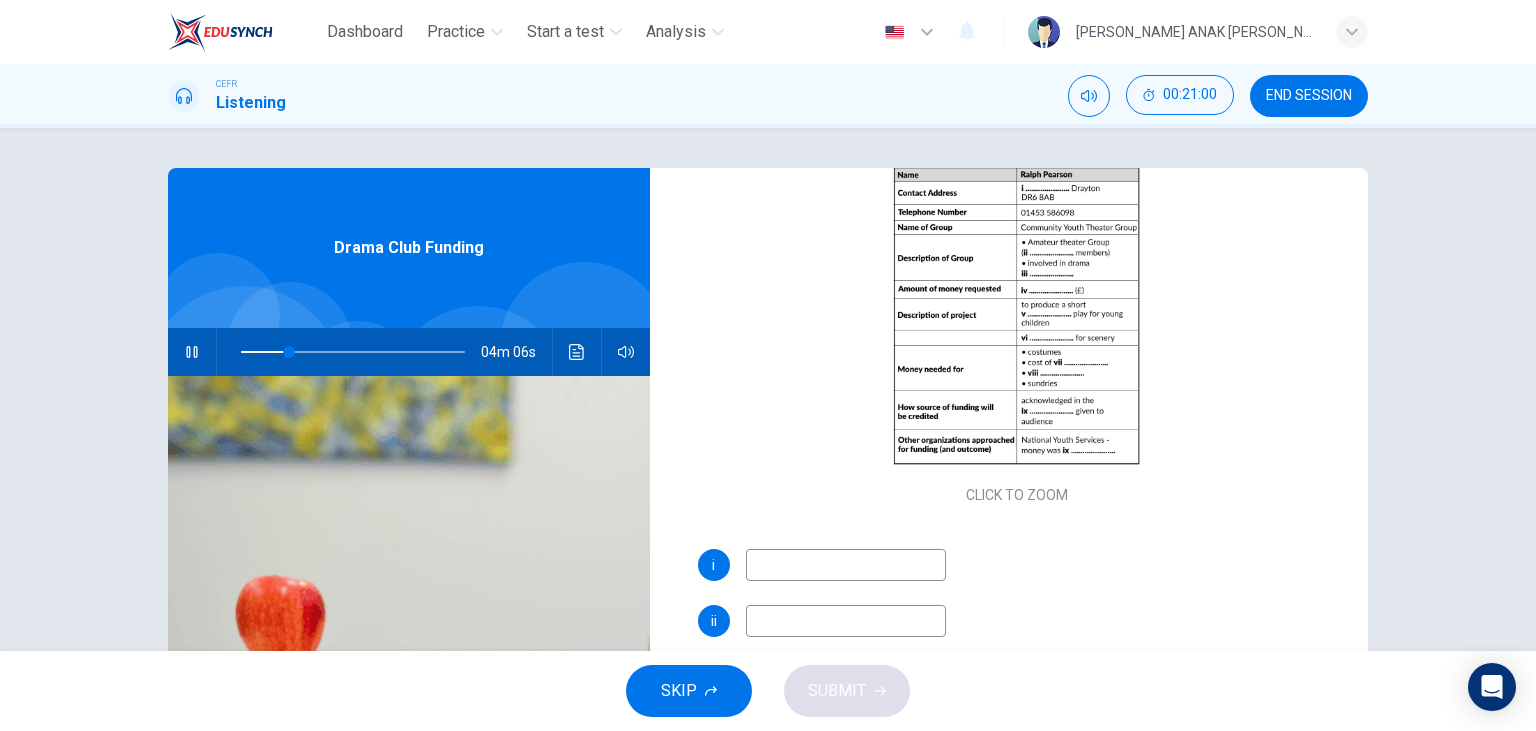 drag, startPoint x: 786, startPoint y: 565, endPoint x: 361, endPoint y: 362, distance: 470.99255 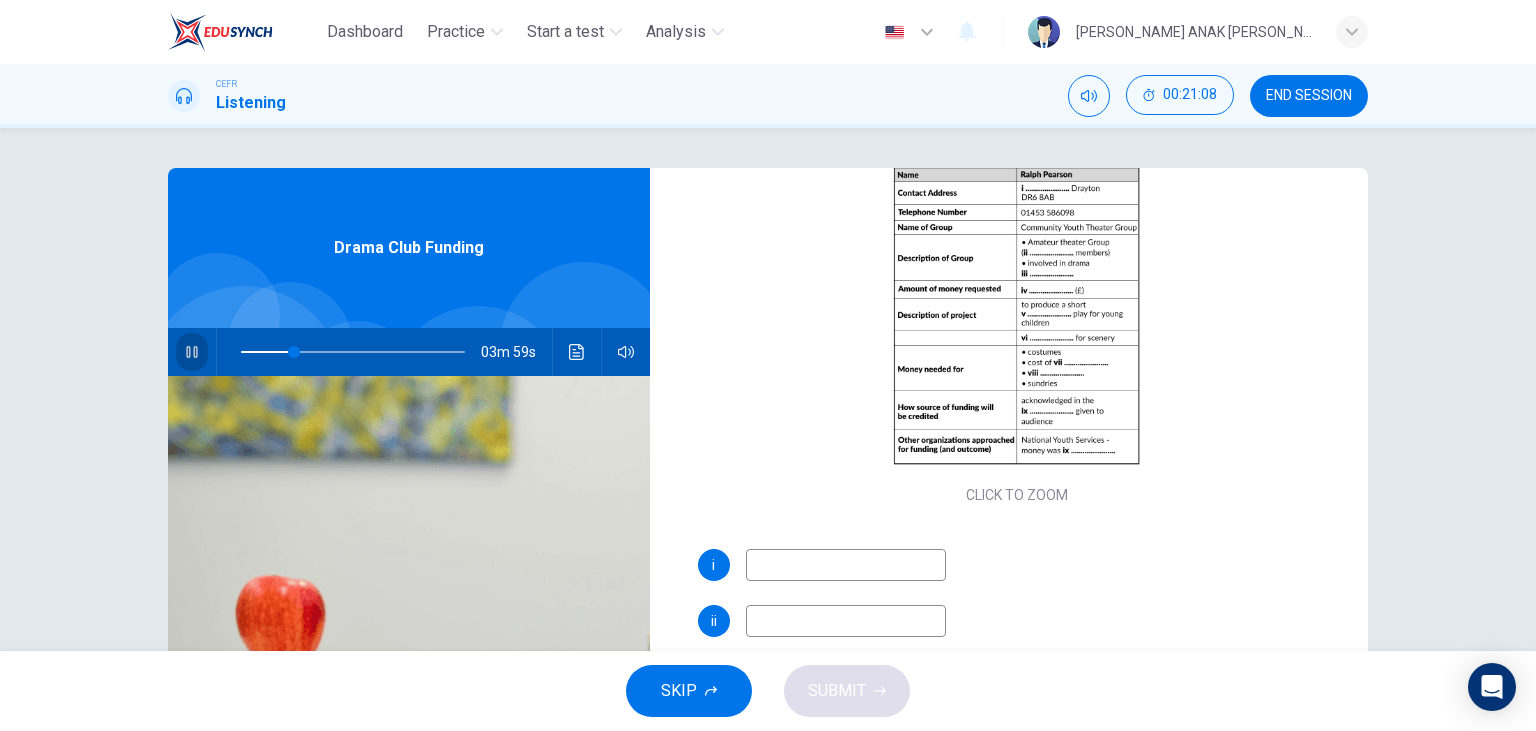 click 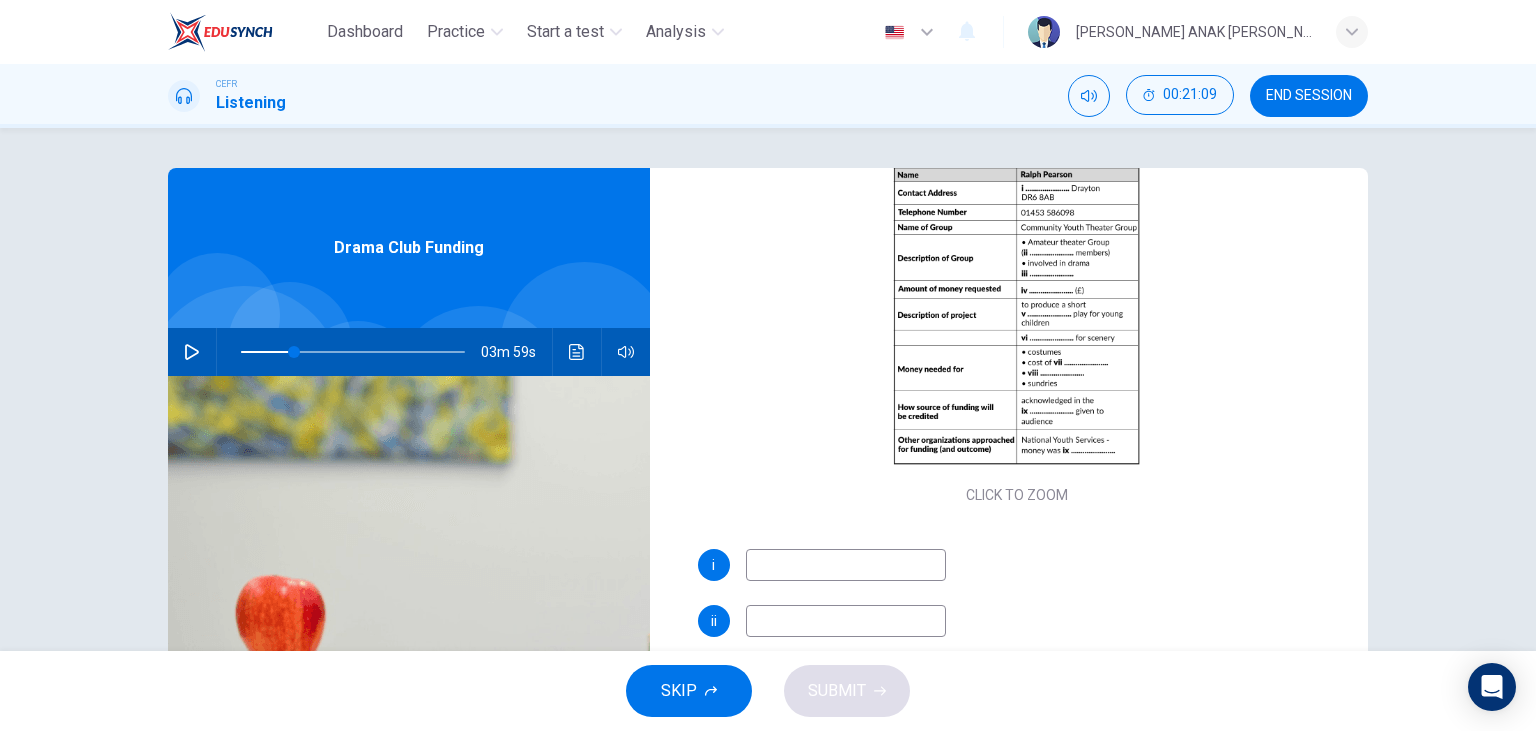 click 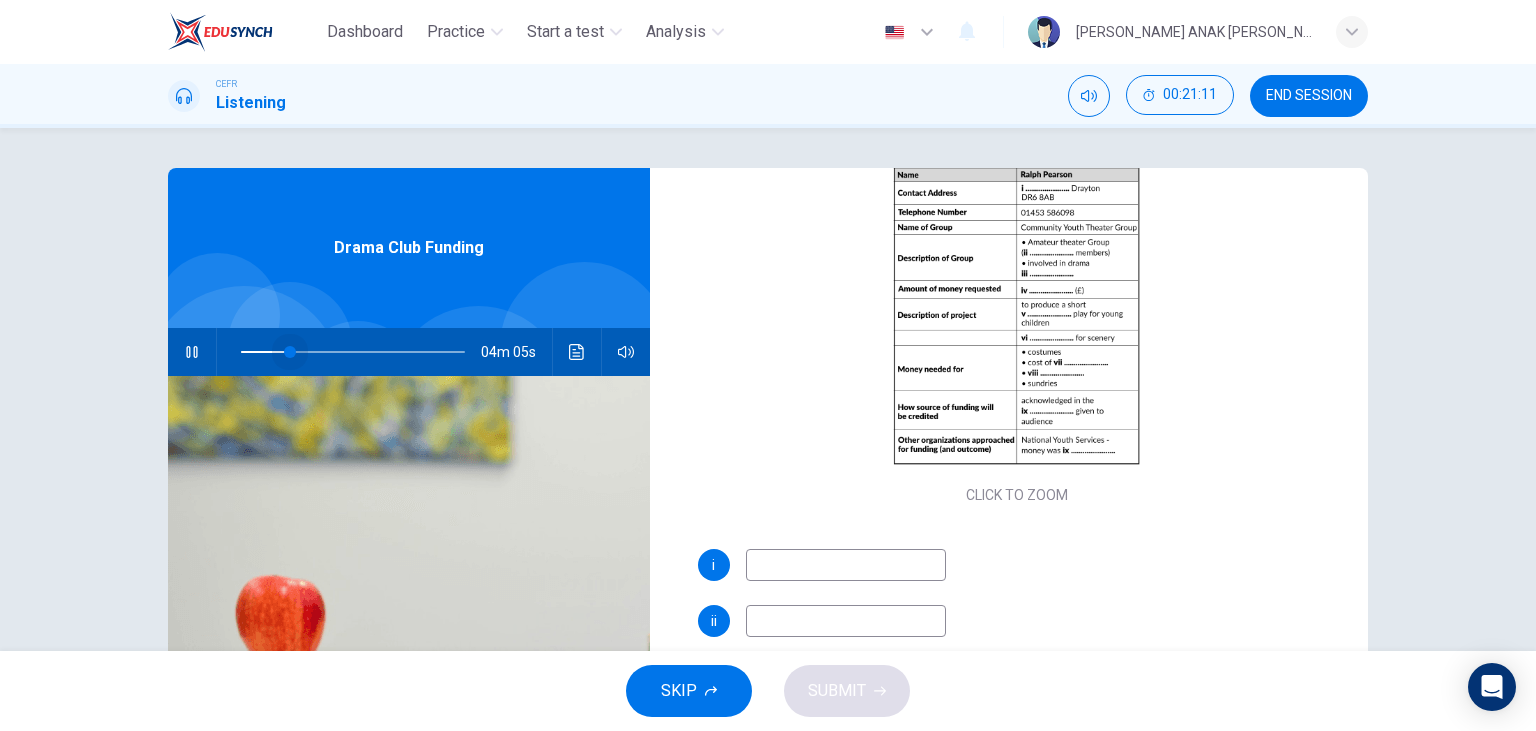click at bounding box center (290, 352) 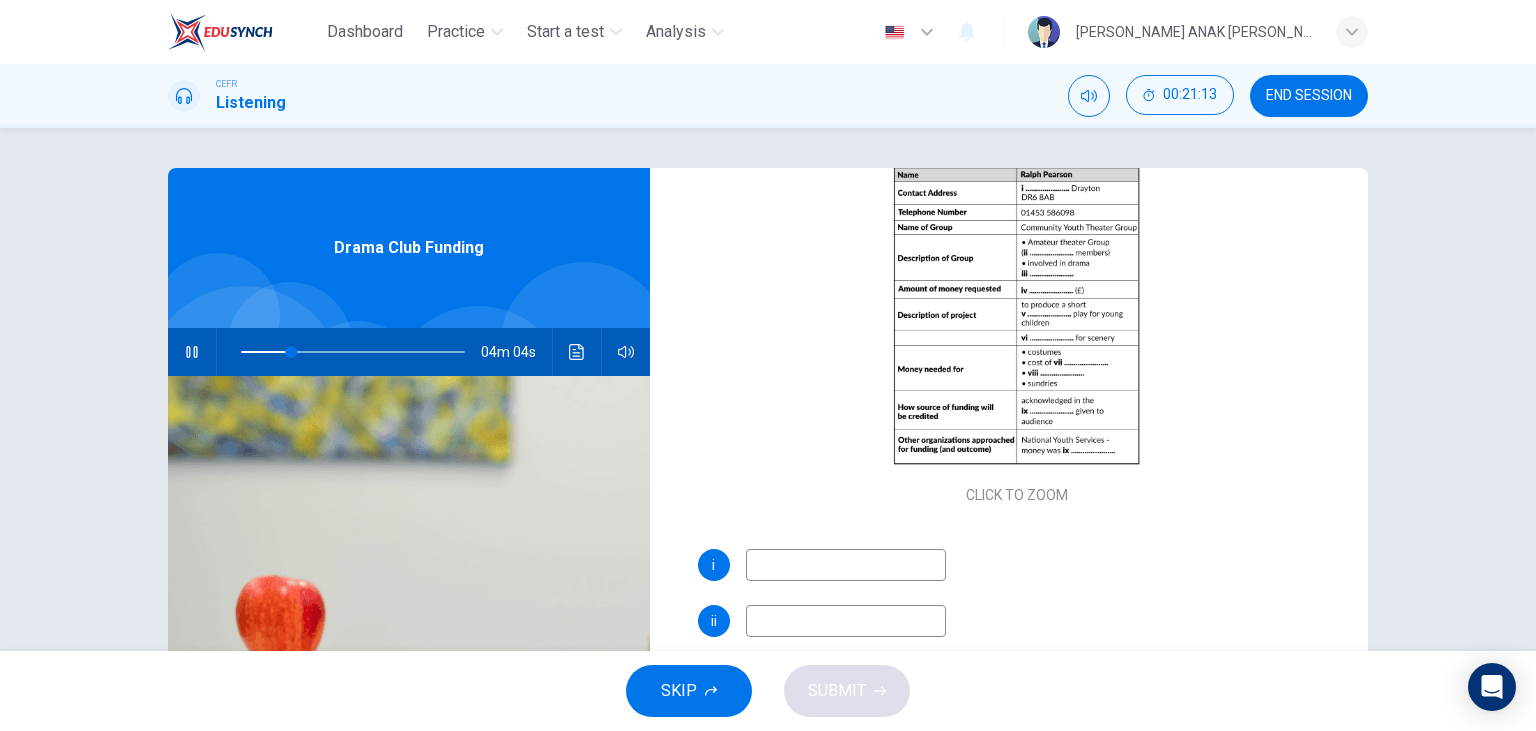 click 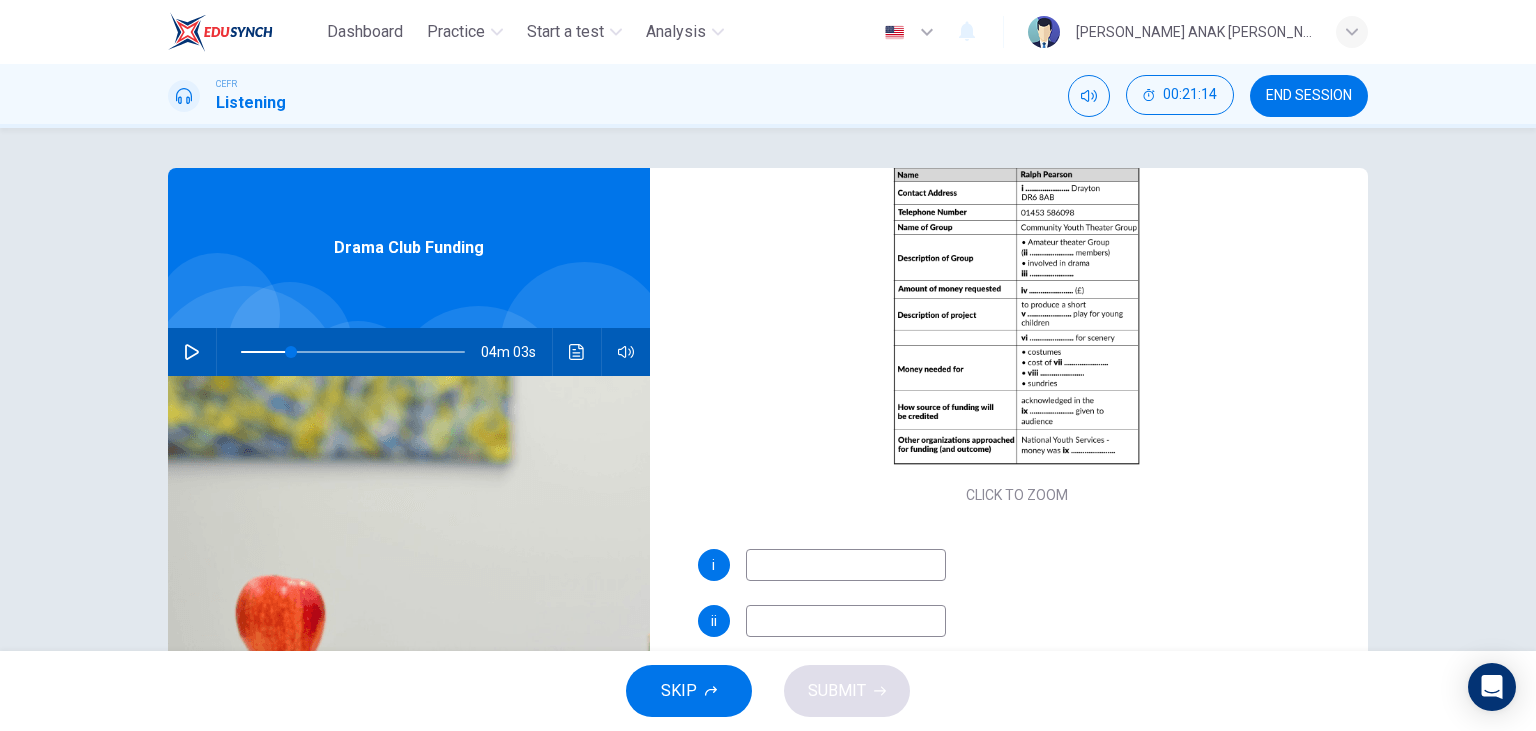 click at bounding box center [846, 565] 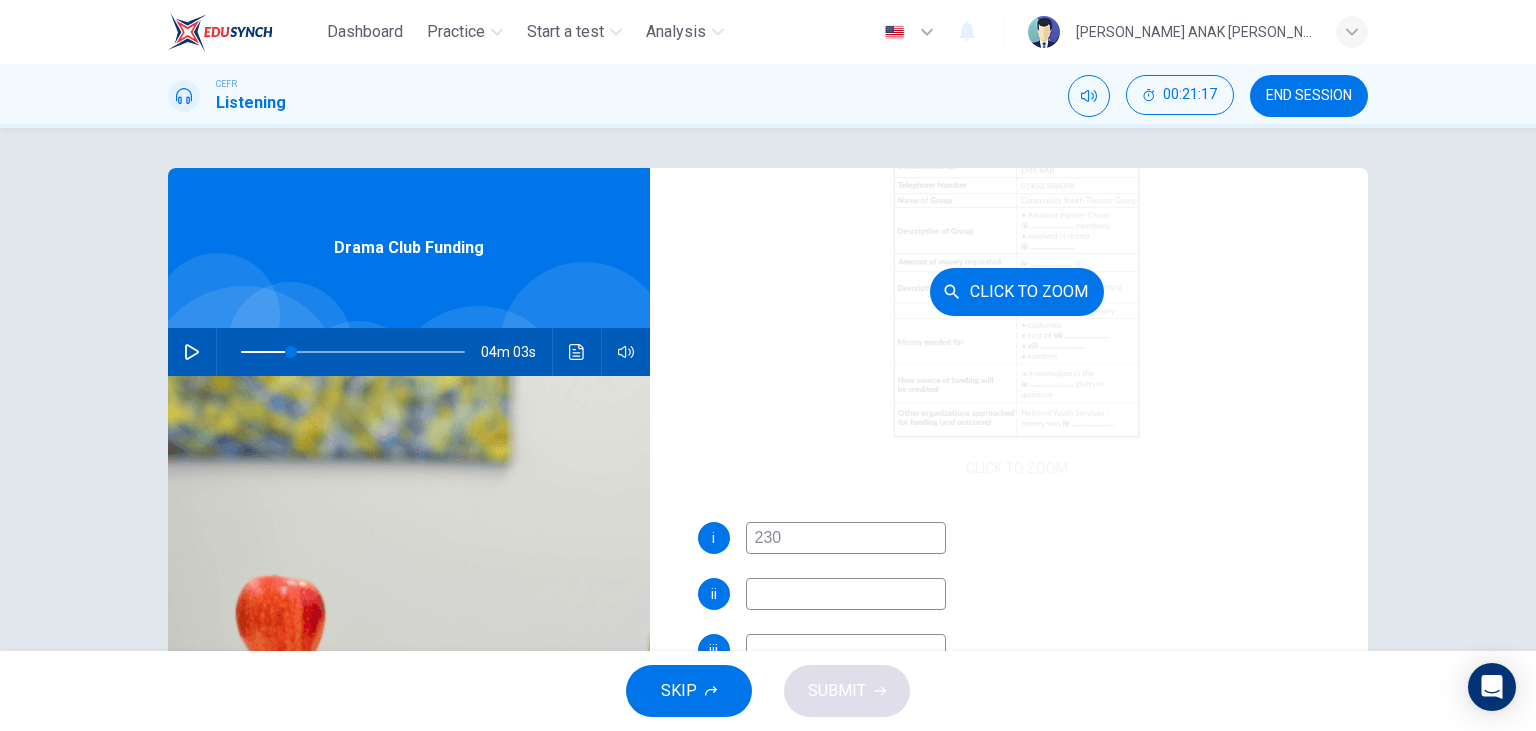 scroll, scrollTop: 280, scrollLeft: 0, axis: vertical 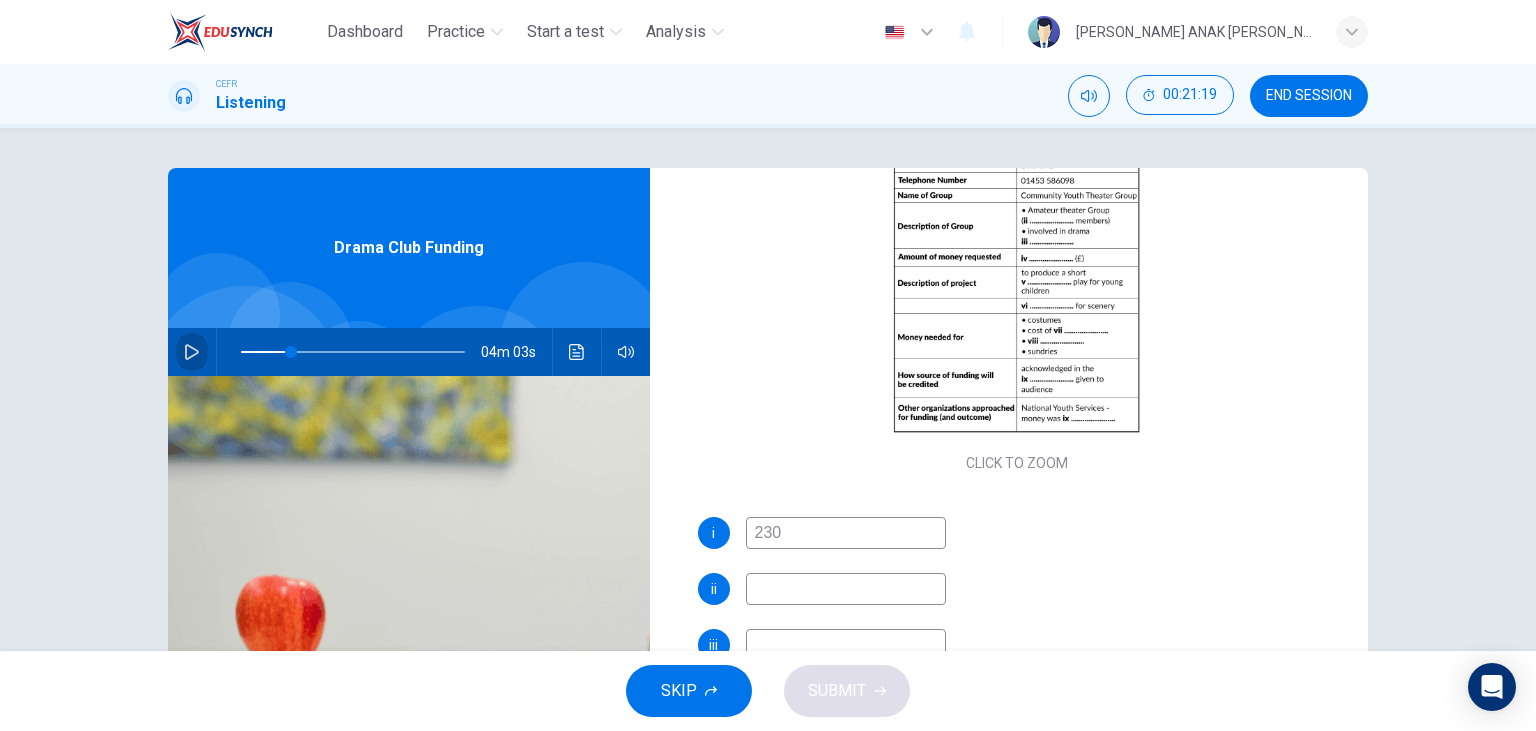 click 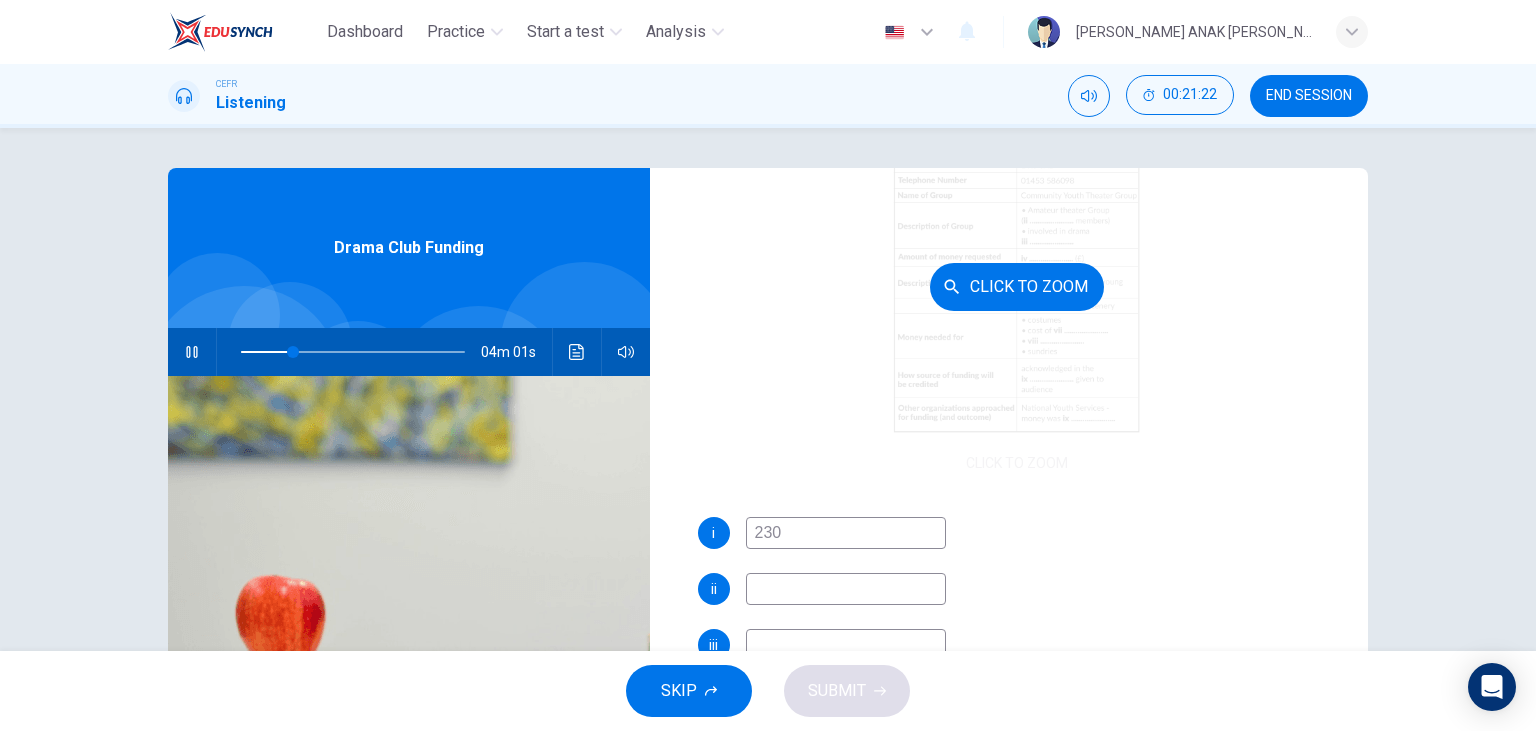 scroll, scrollTop: 262, scrollLeft: 0, axis: vertical 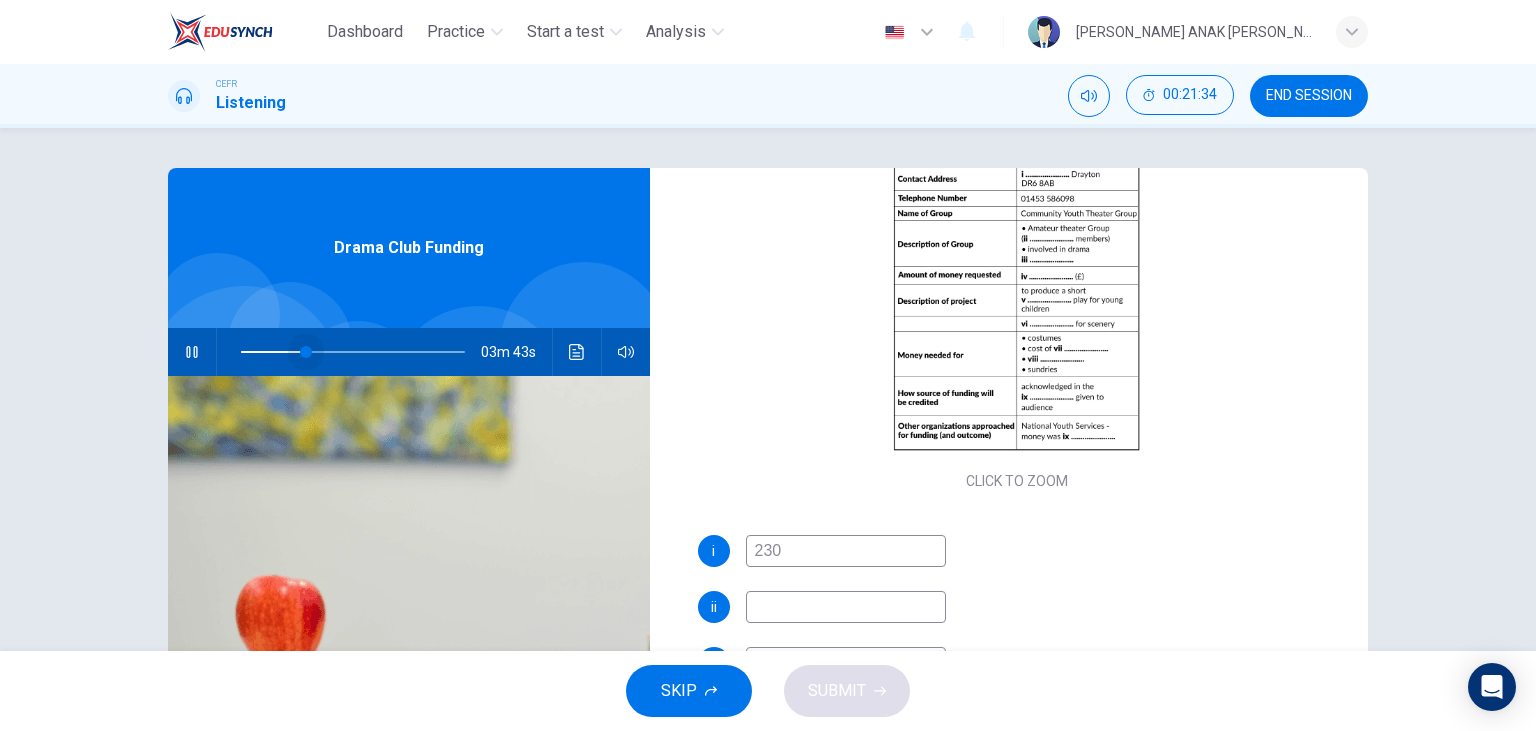 click at bounding box center [306, 352] 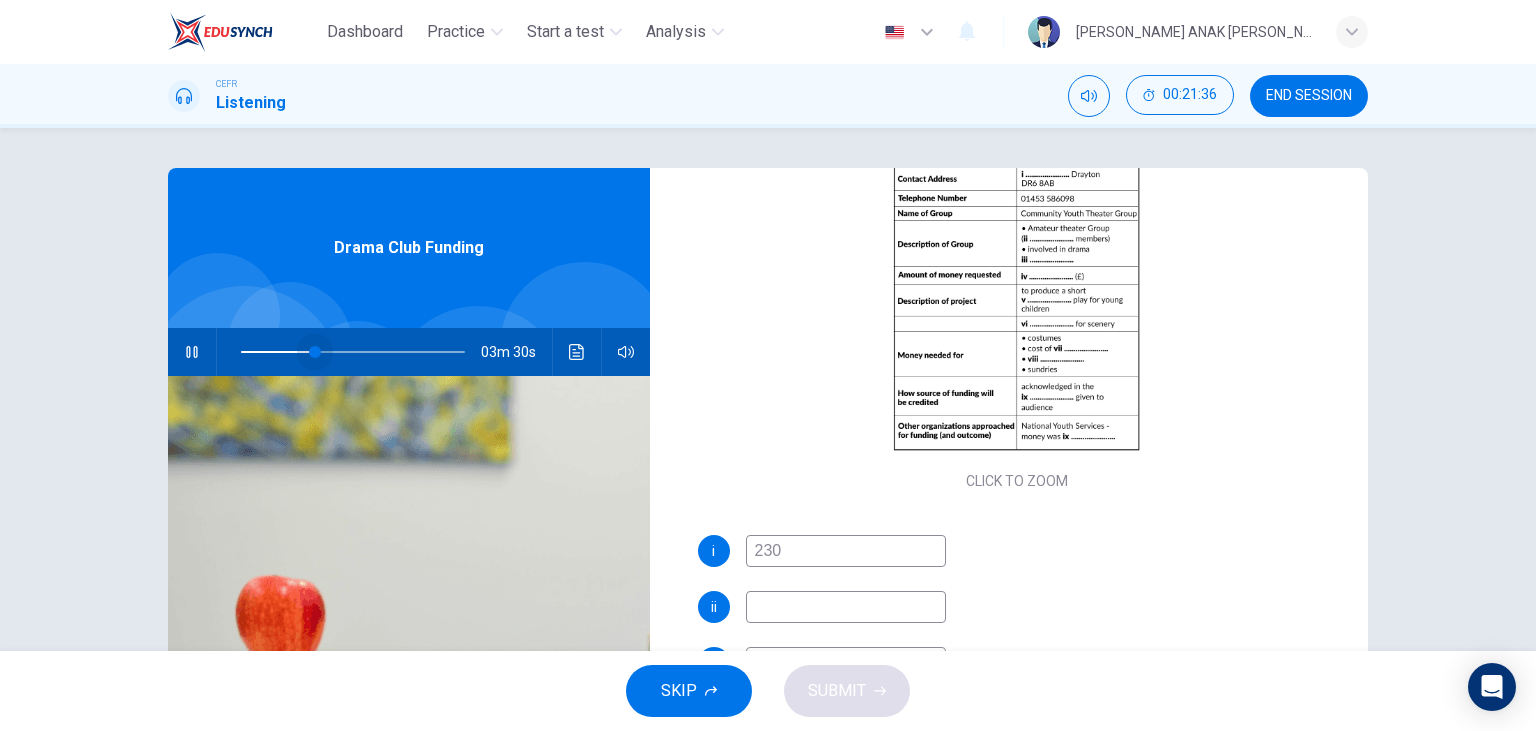click at bounding box center (315, 352) 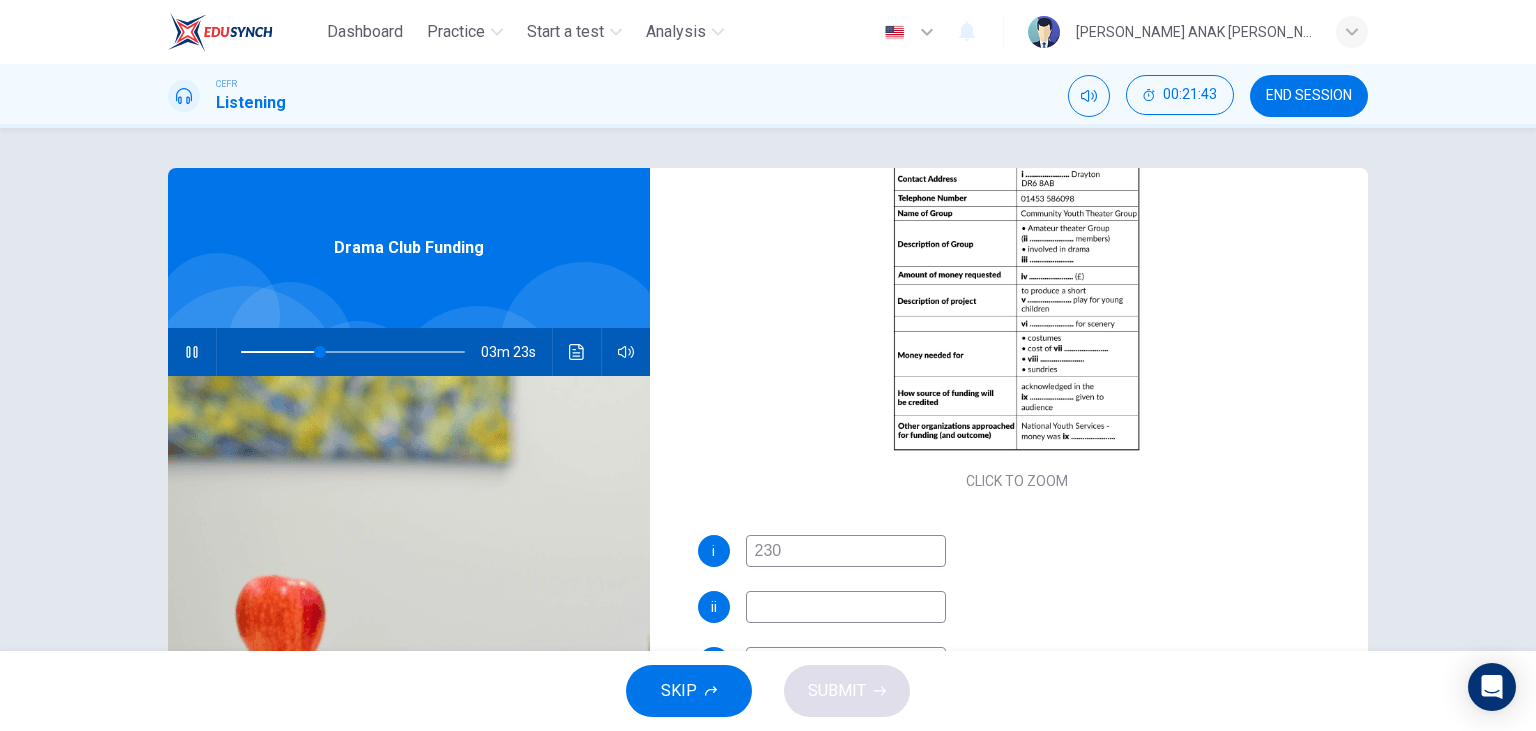 click at bounding box center (846, 607) 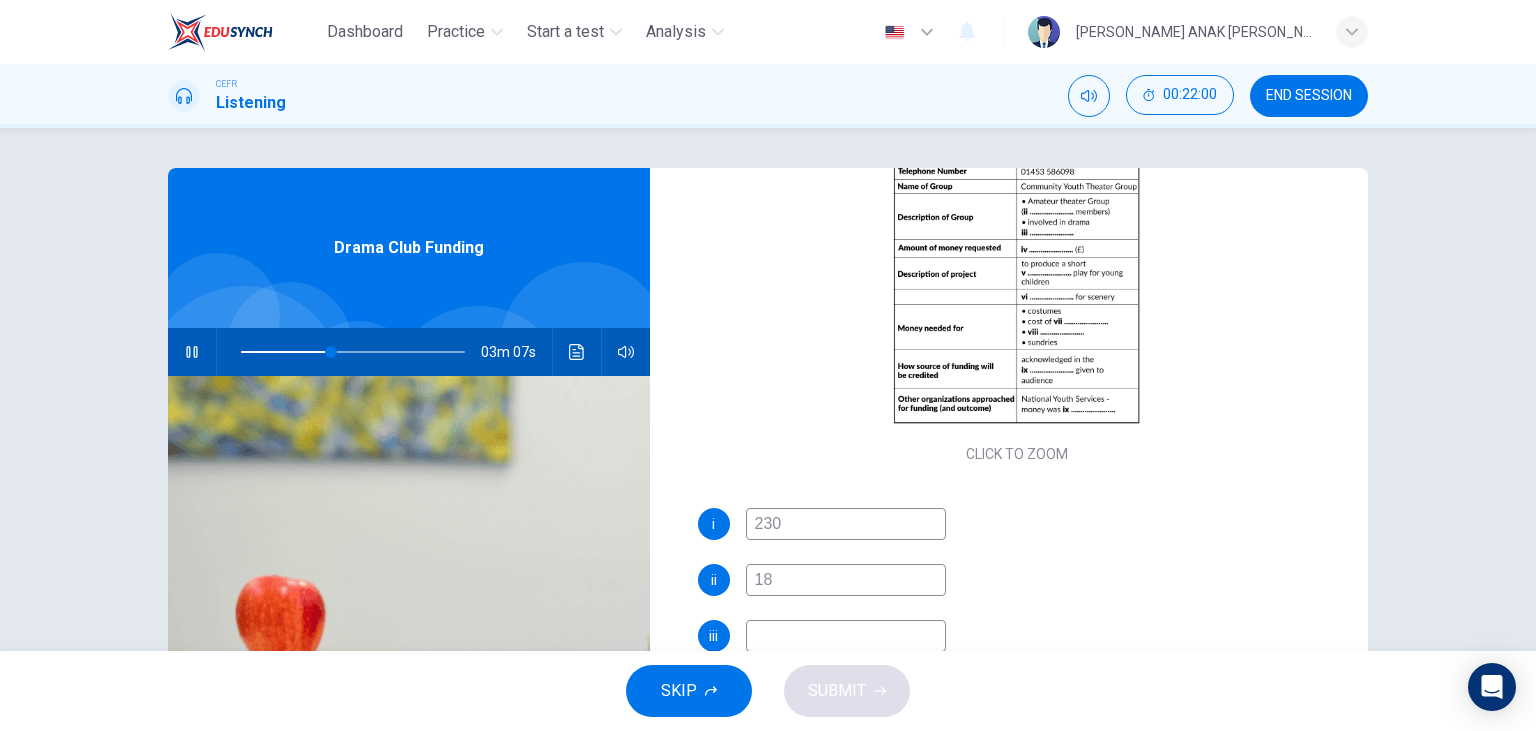 scroll, scrollTop: 290, scrollLeft: 0, axis: vertical 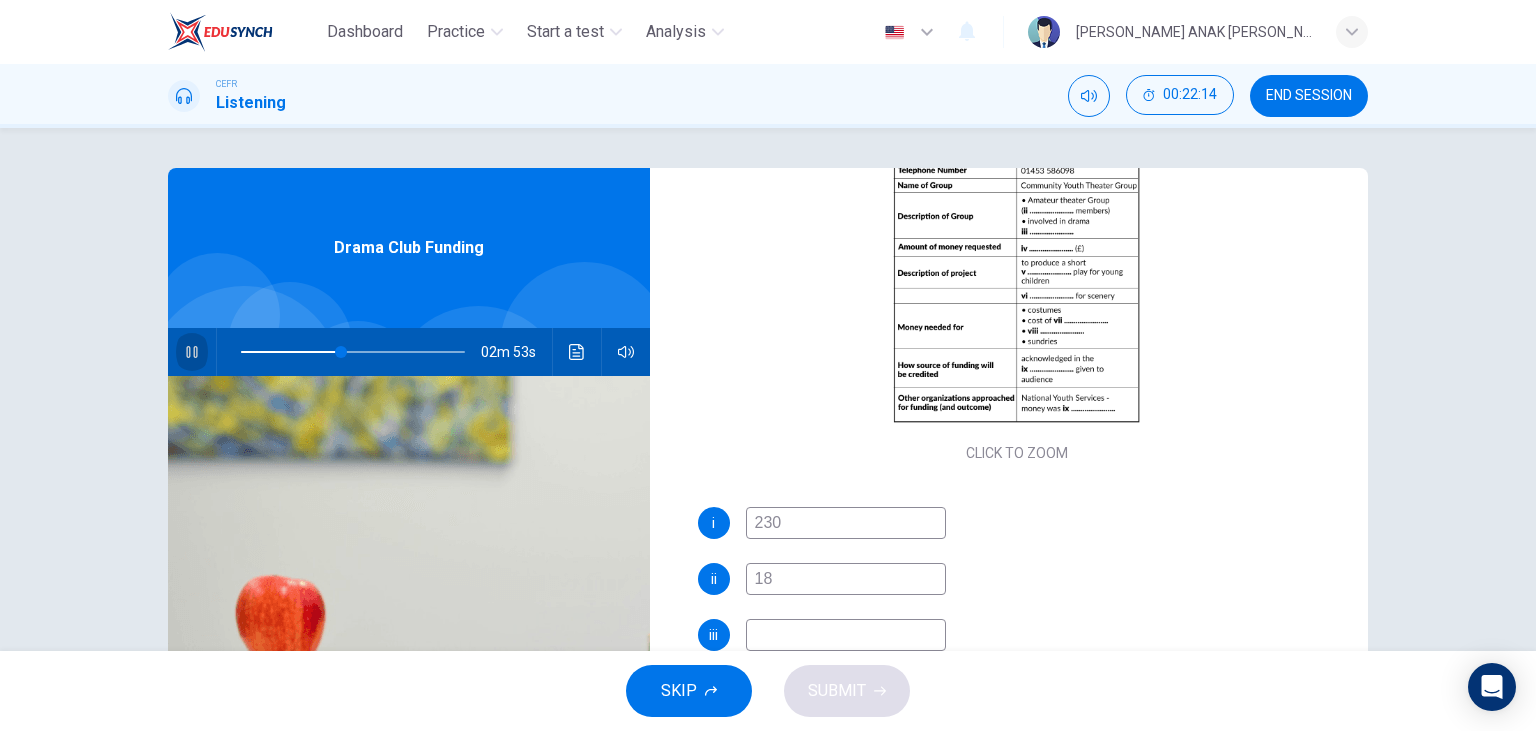 click 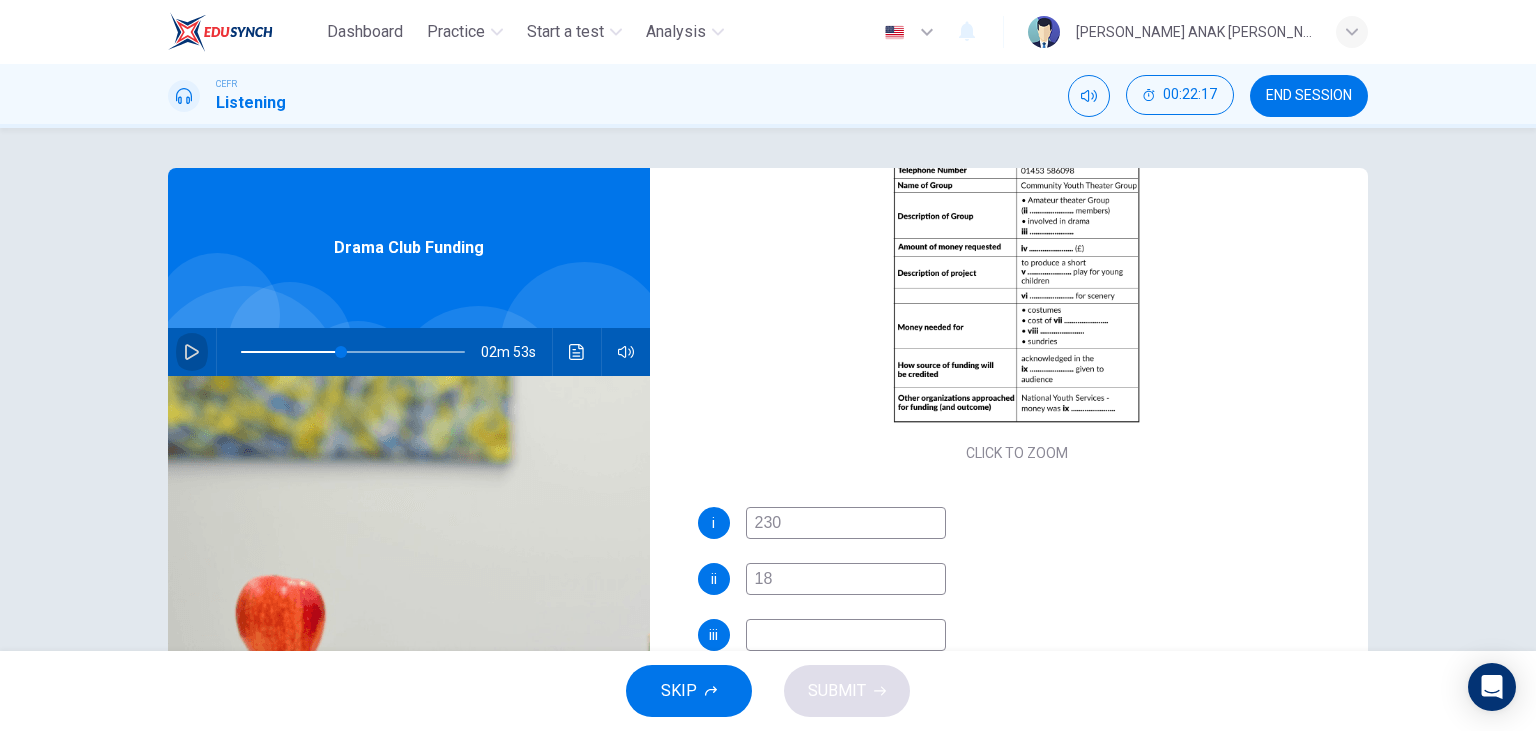 click at bounding box center (192, 352) 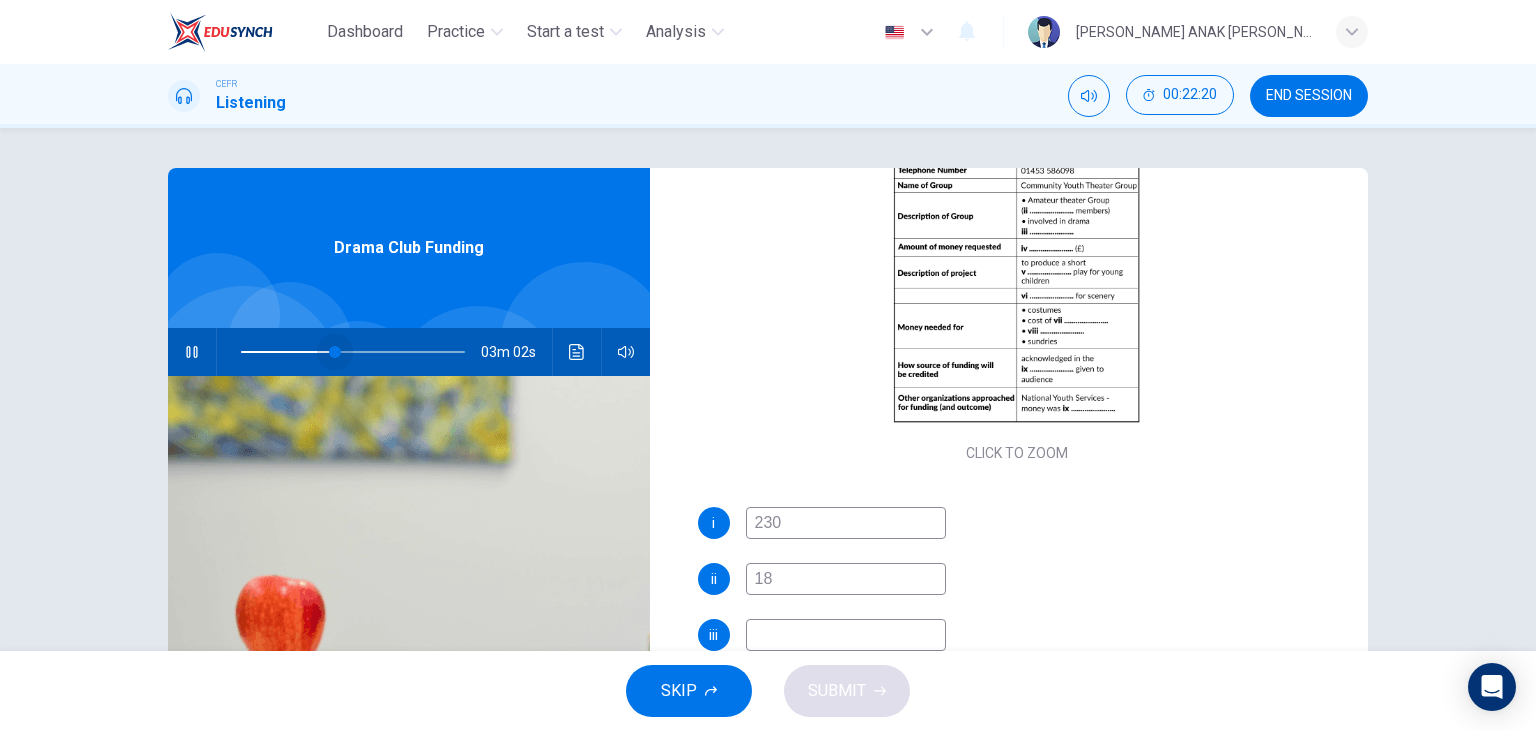 click at bounding box center (335, 352) 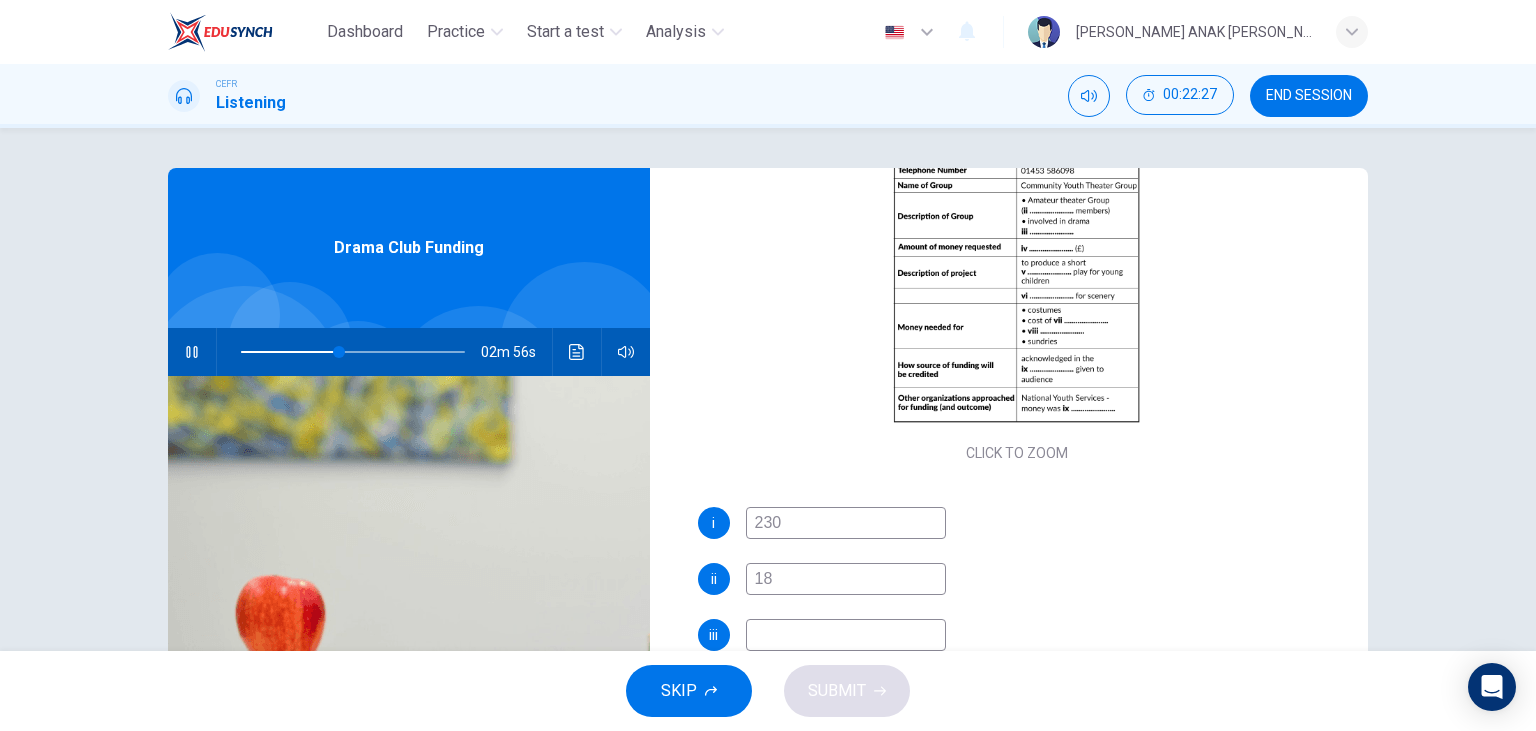 click 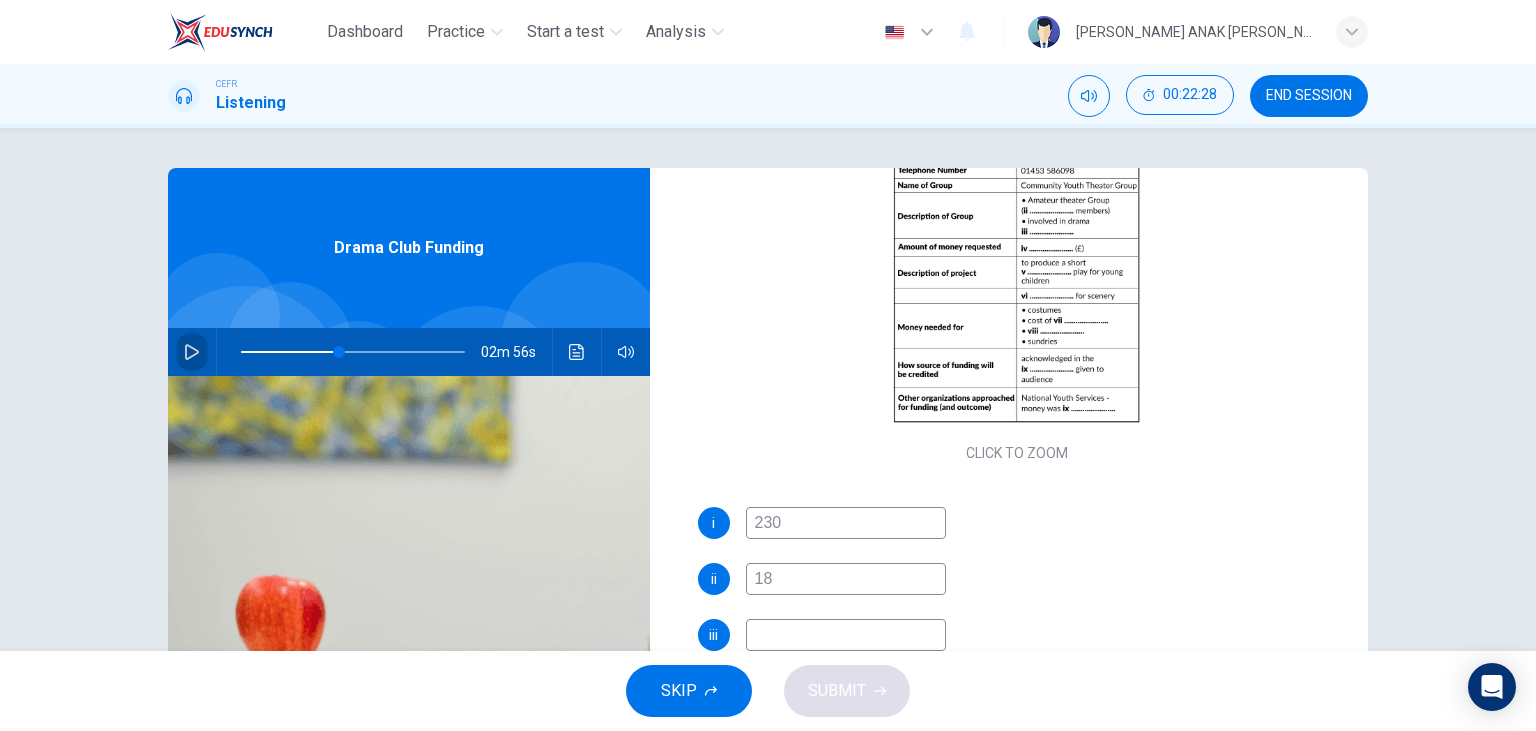 click 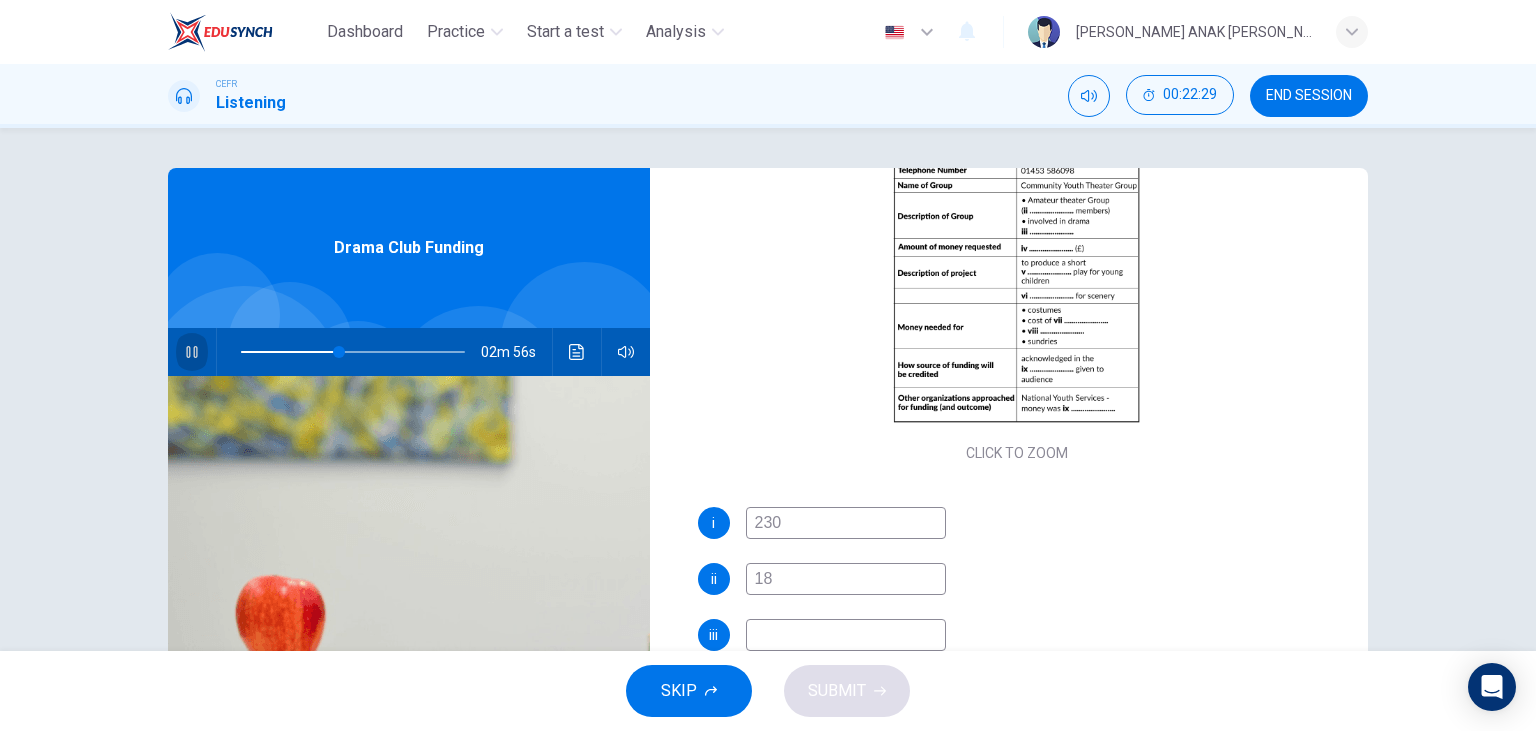 click 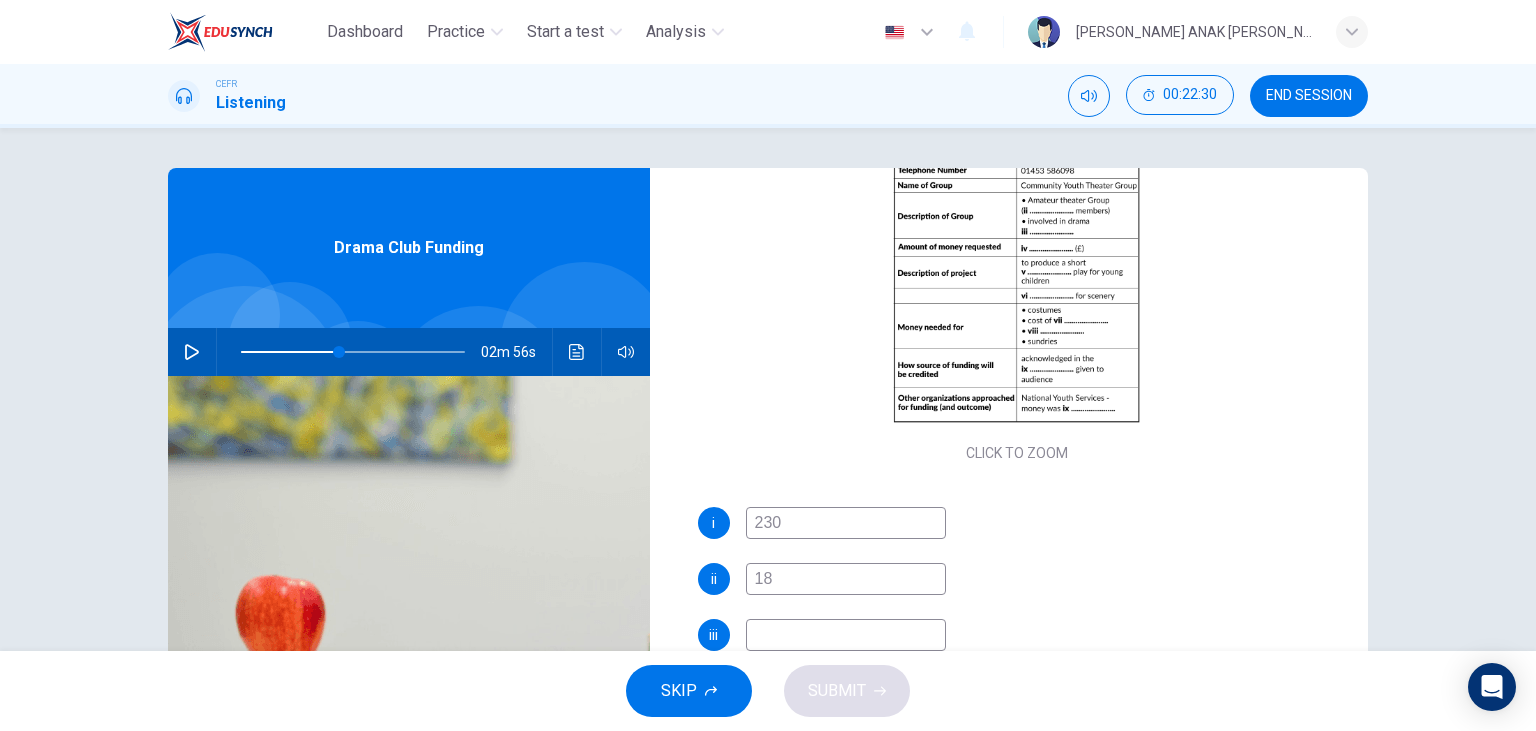 click at bounding box center [846, 635] 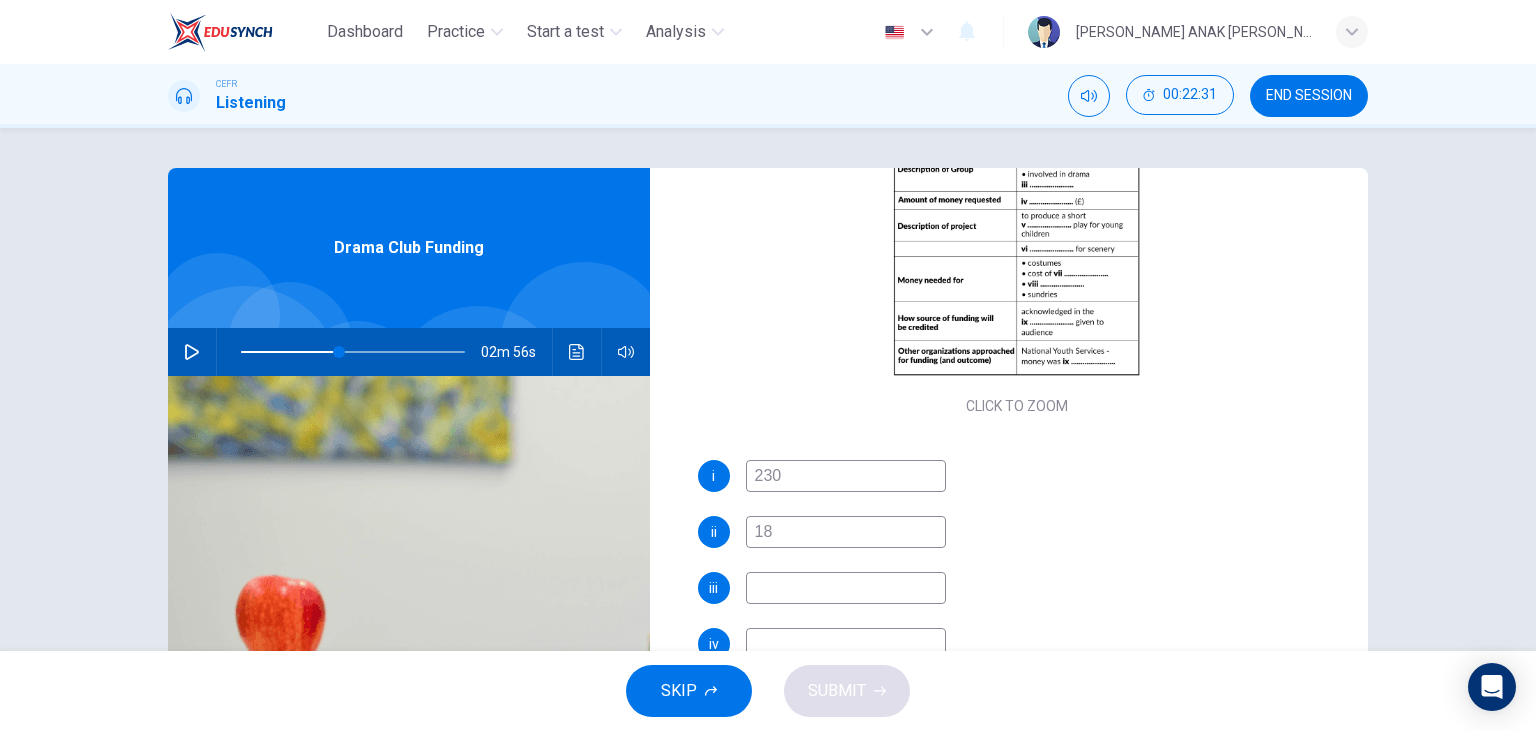 scroll, scrollTop: 339, scrollLeft: 0, axis: vertical 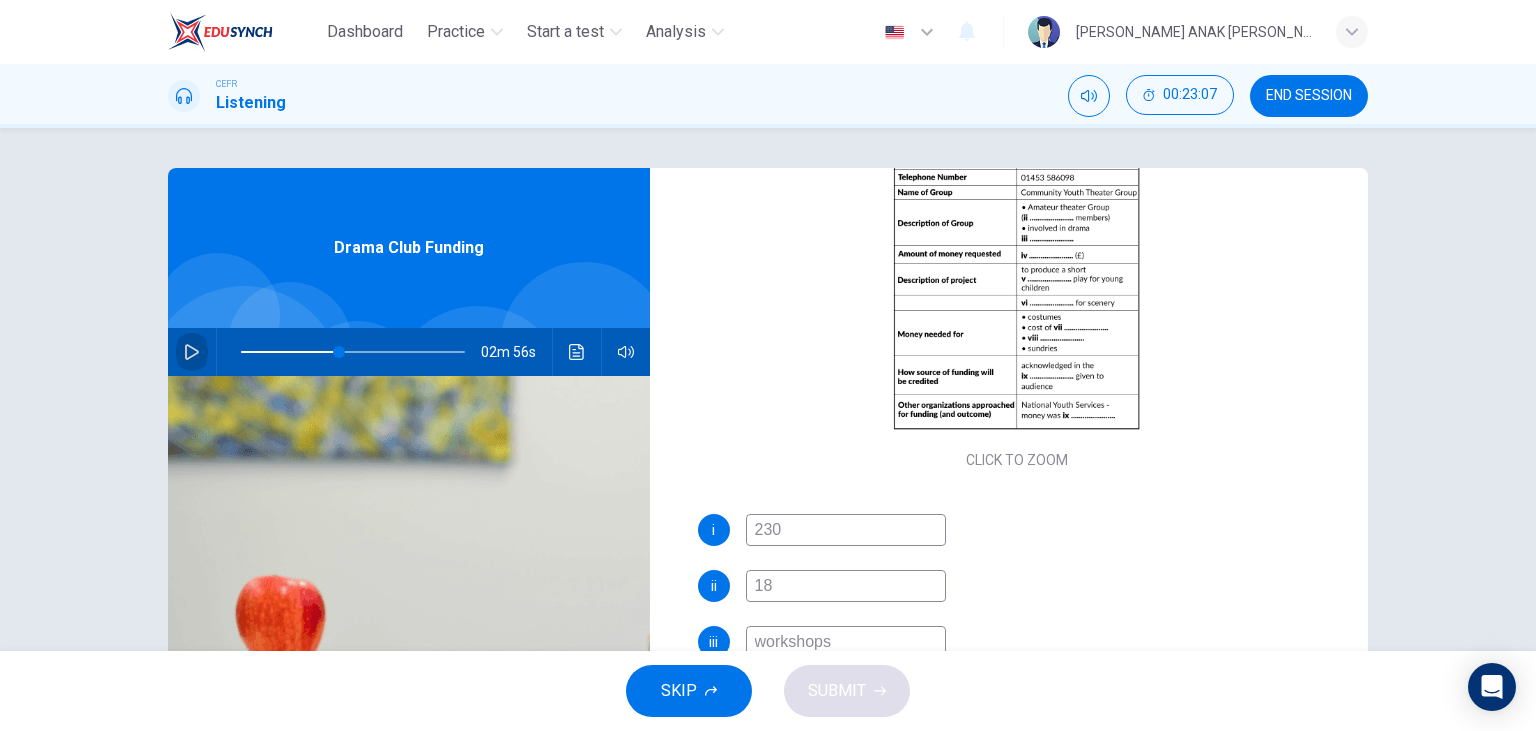 click 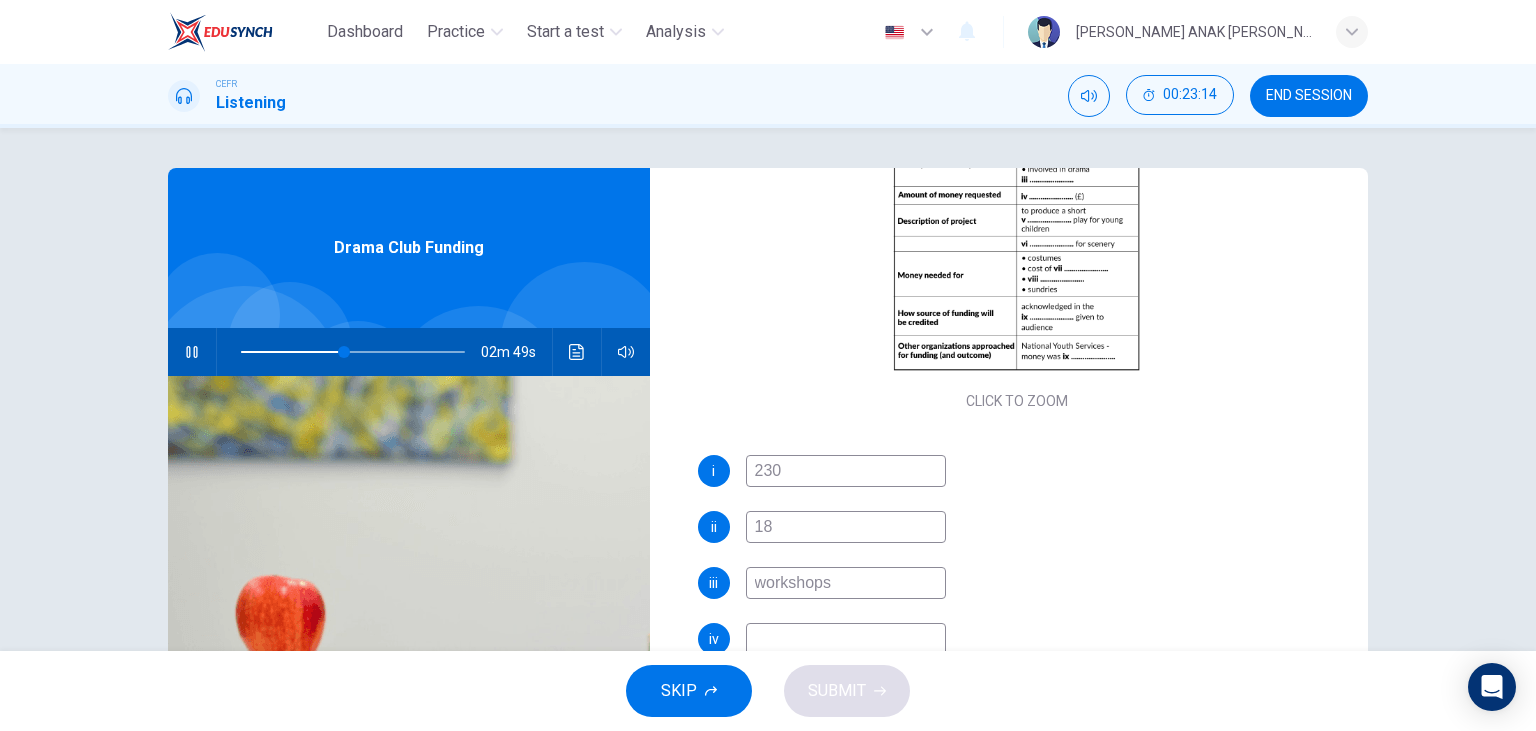 scroll, scrollTop: 343, scrollLeft: 0, axis: vertical 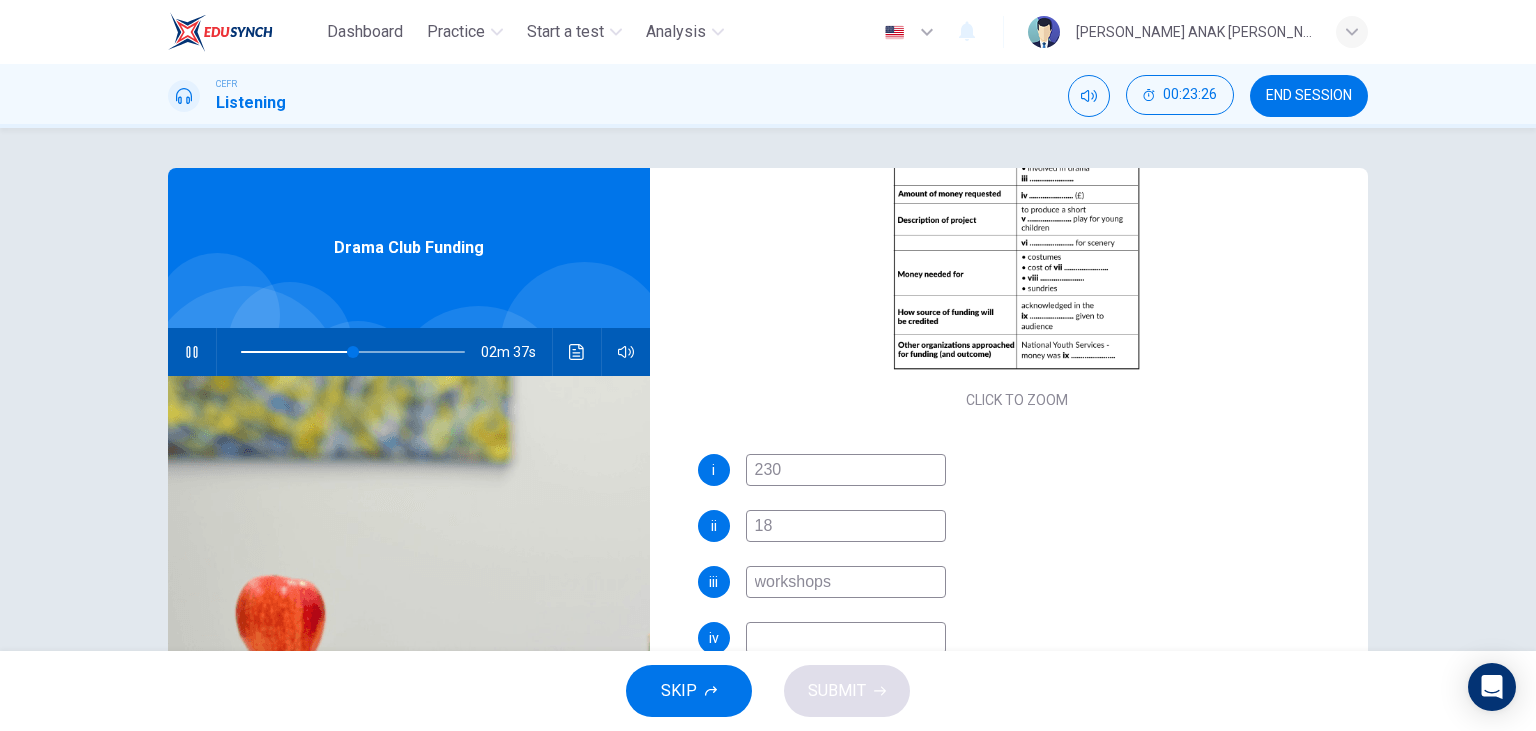 click at bounding box center [846, 638] 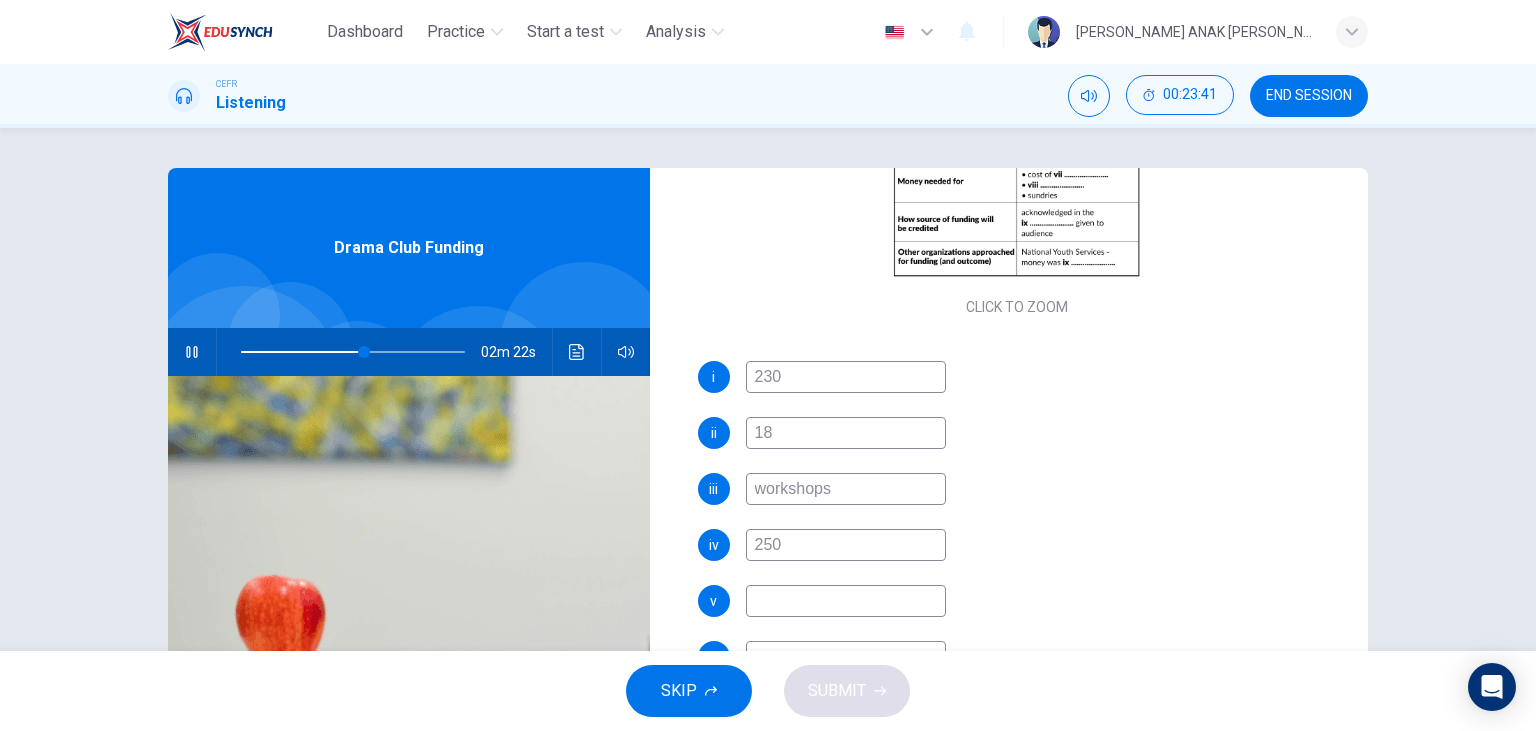 scroll, scrollTop: 444, scrollLeft: 0, axis: vertical 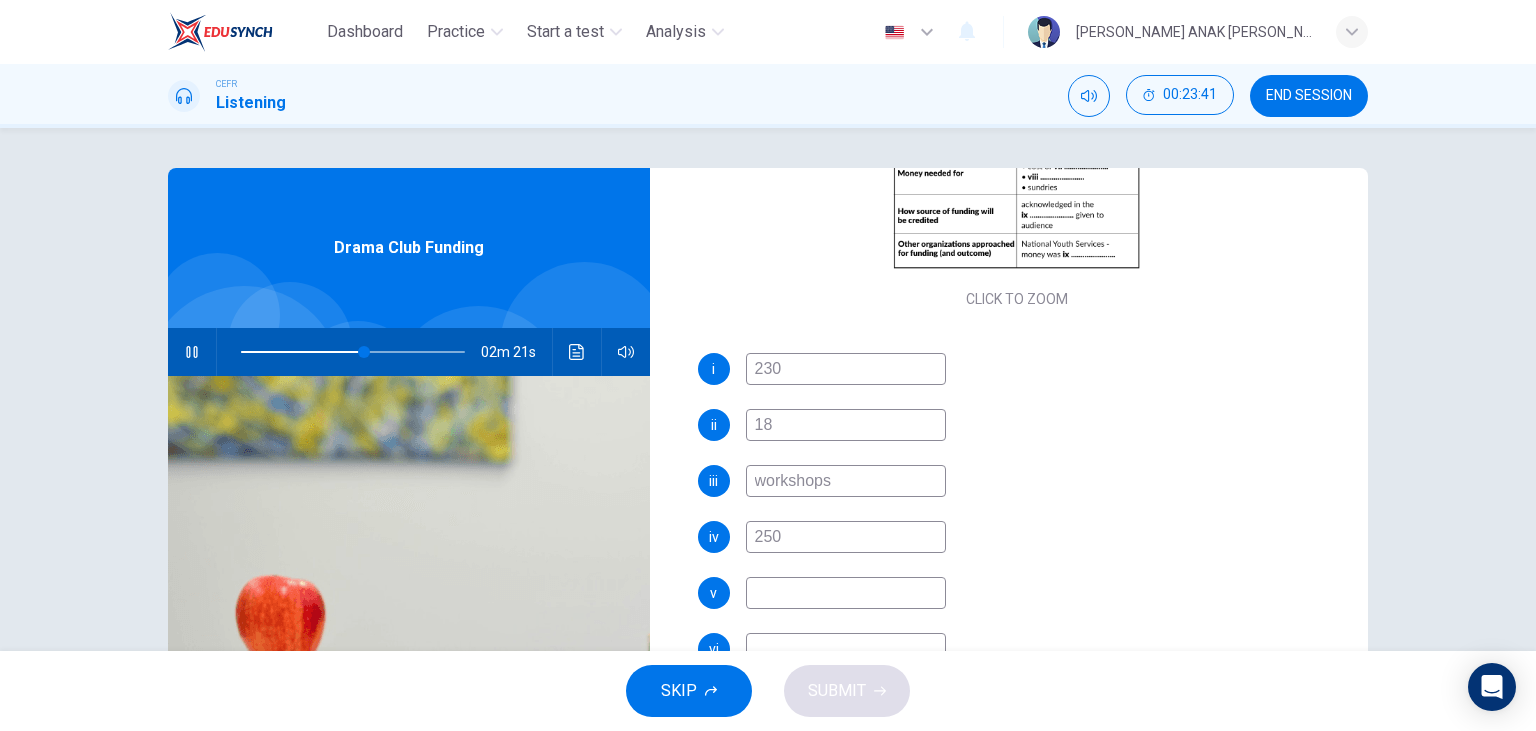 click at bounding box center (846, 593) 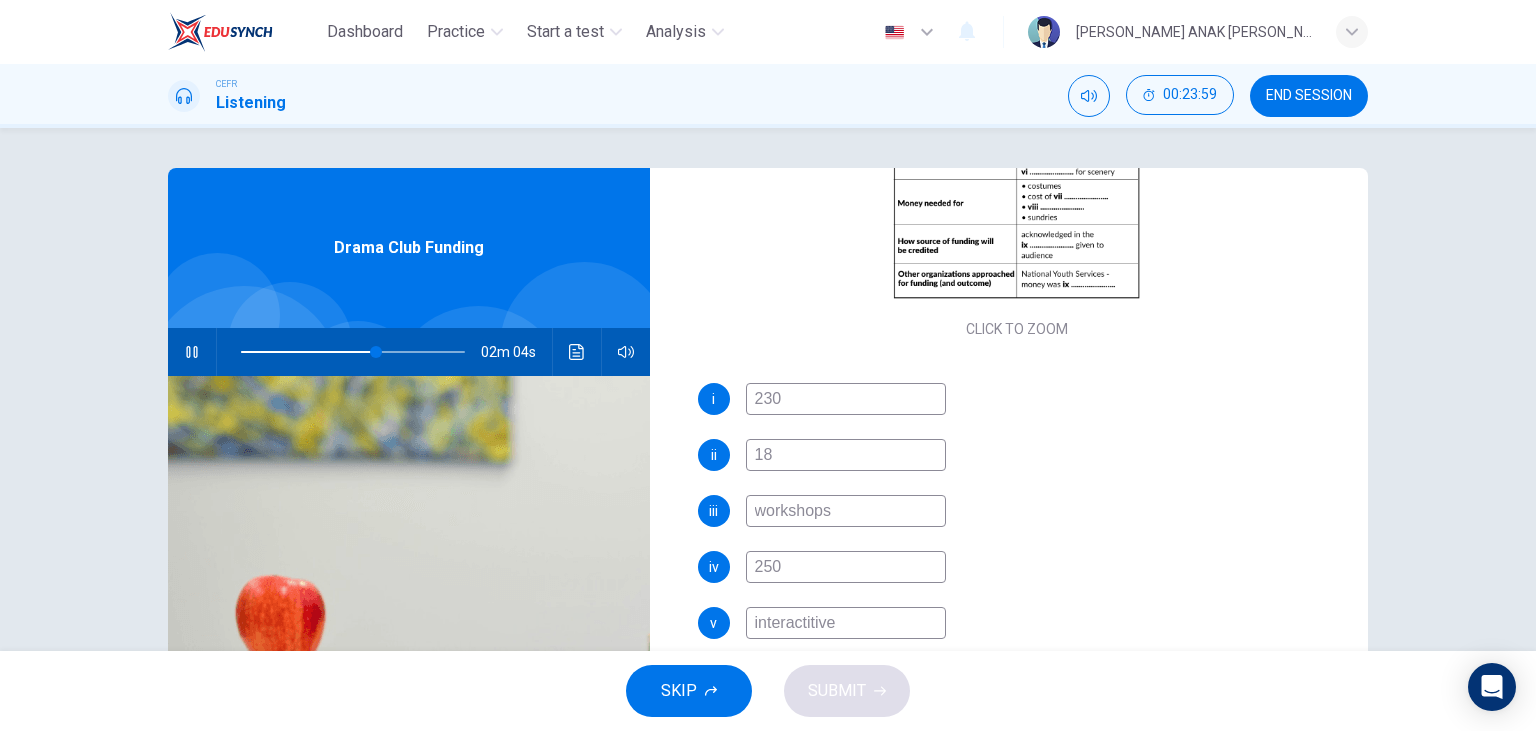 scroll, scrollTop: 415, scrollLeft: 0, axis: vertical 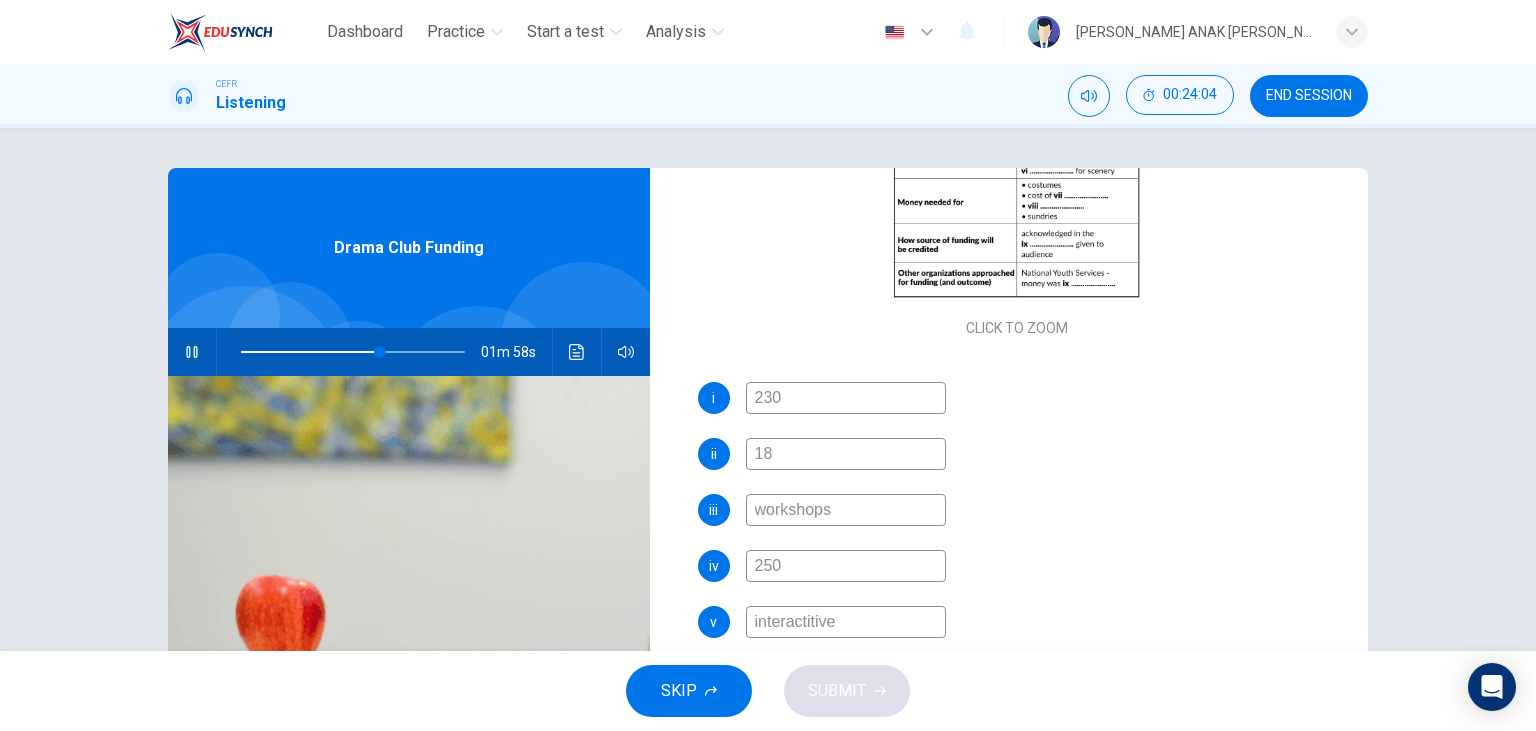 click on "interactitive" at bounding box center [846, 622] 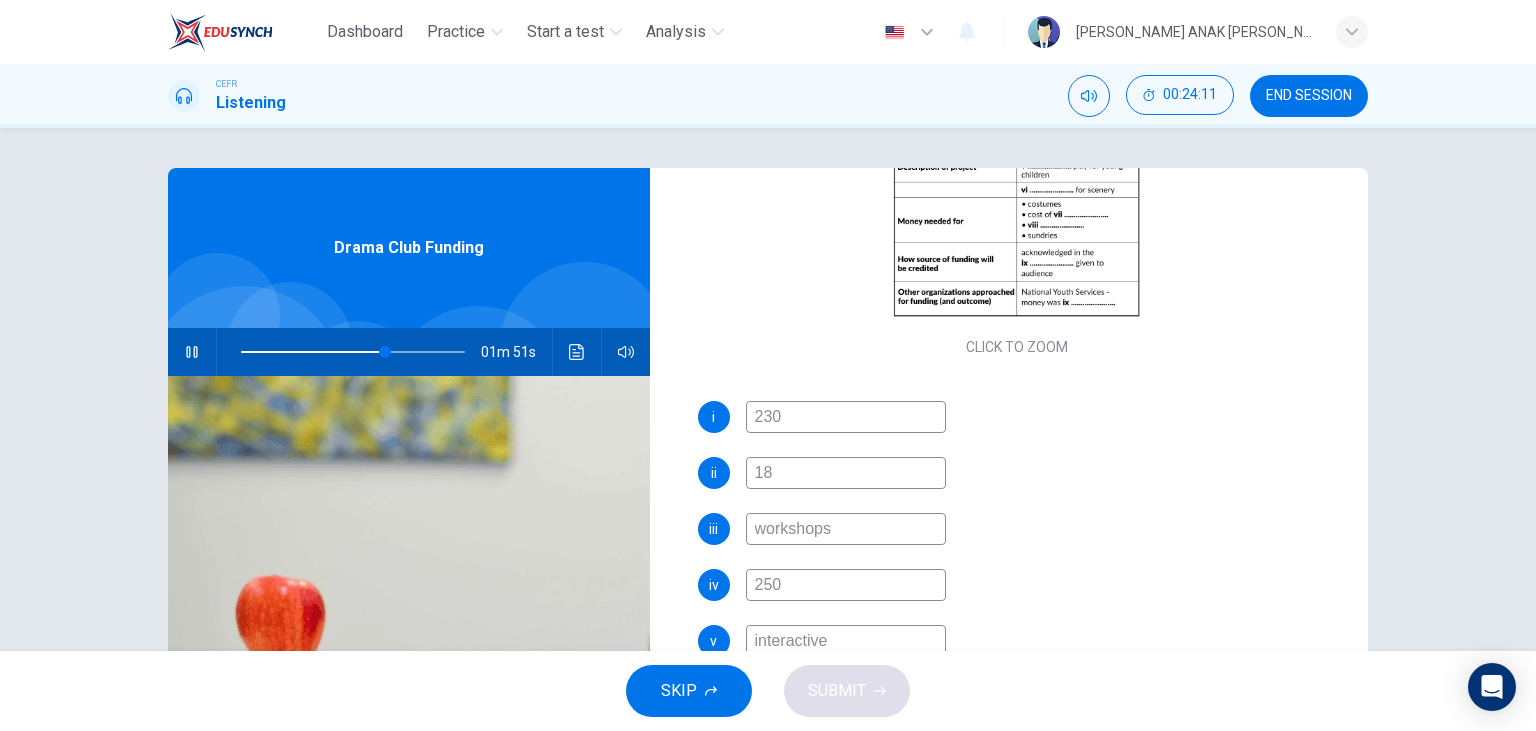 scroll, scrollTop: 394, scrollLeft: 0, axis: vertical 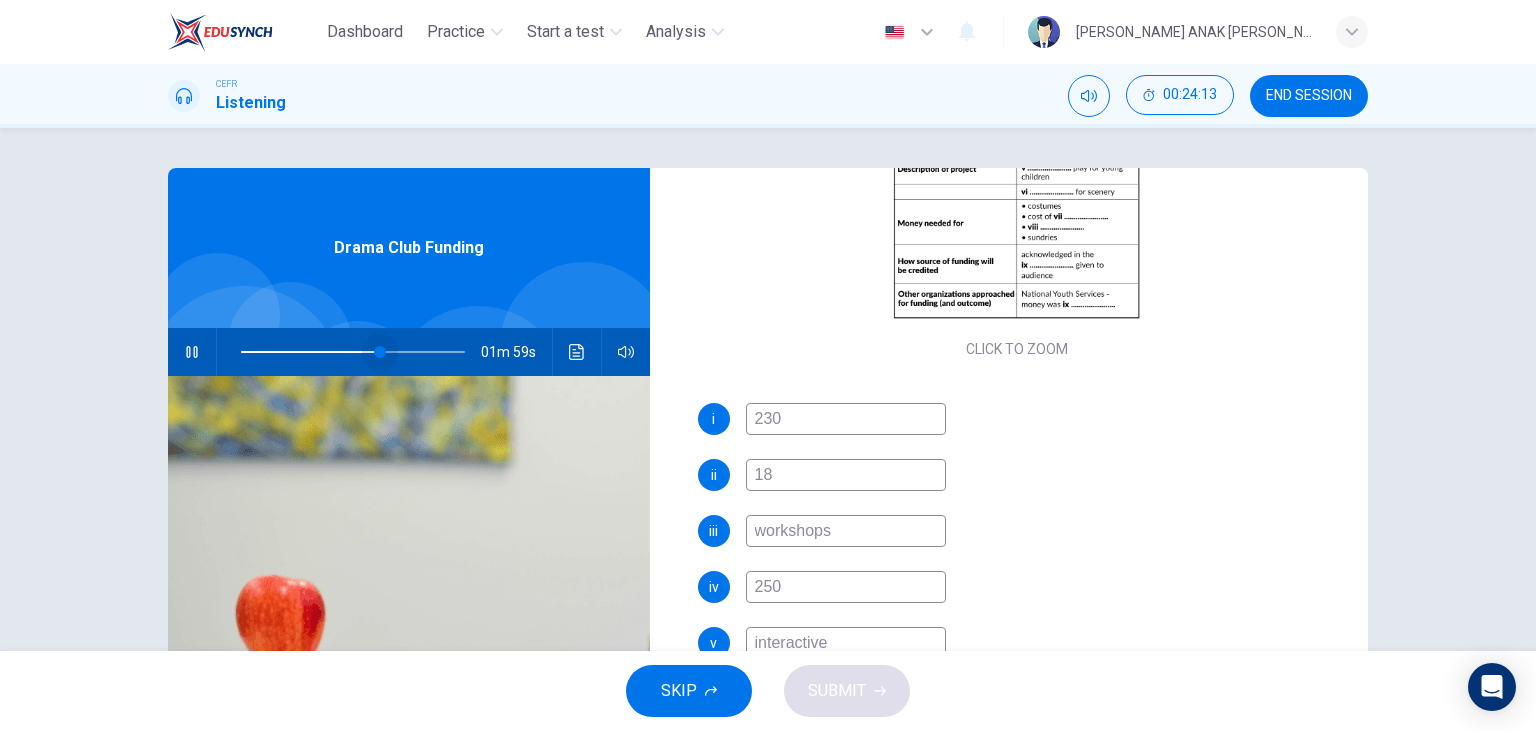 click at bounding box center [380, 352] 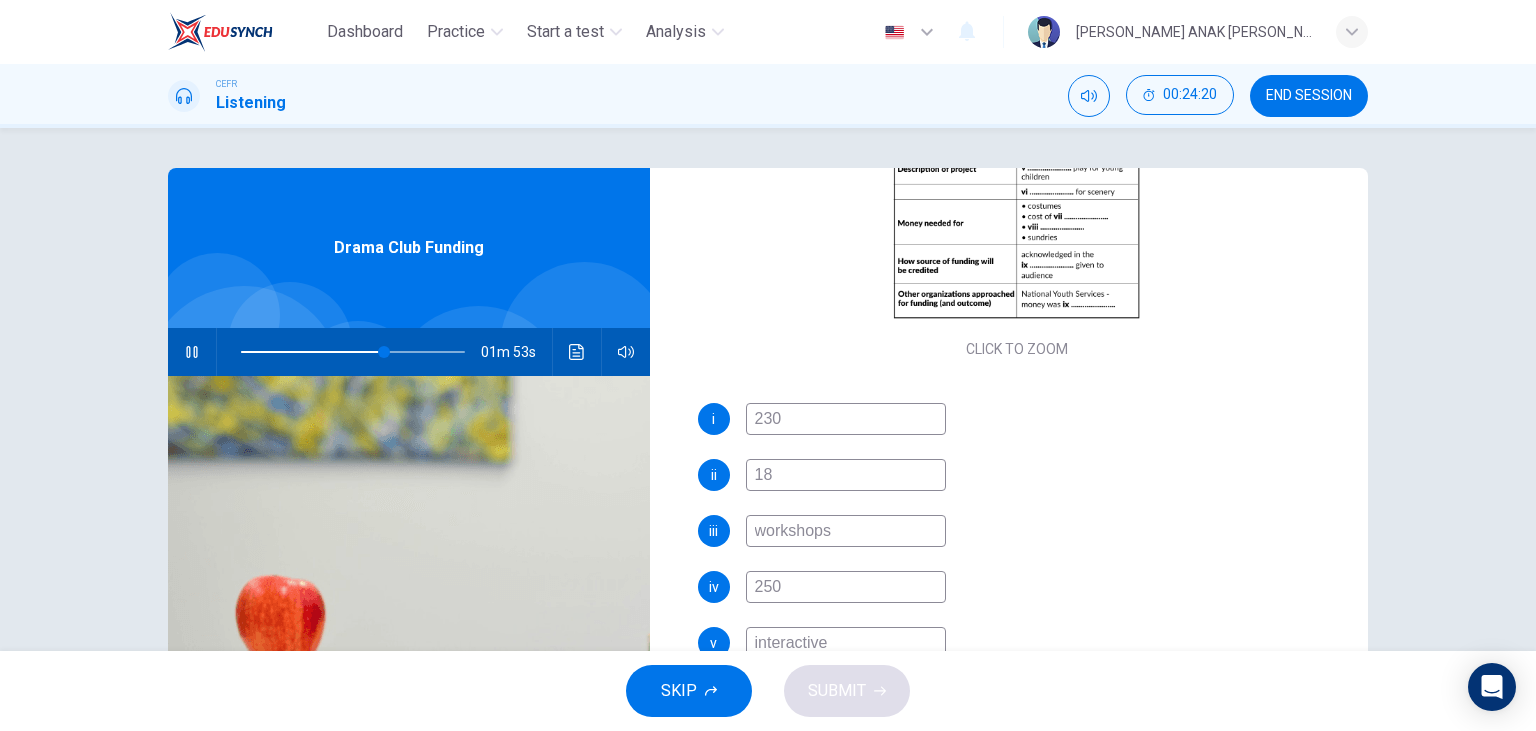 click at bounding box center (192, 352) 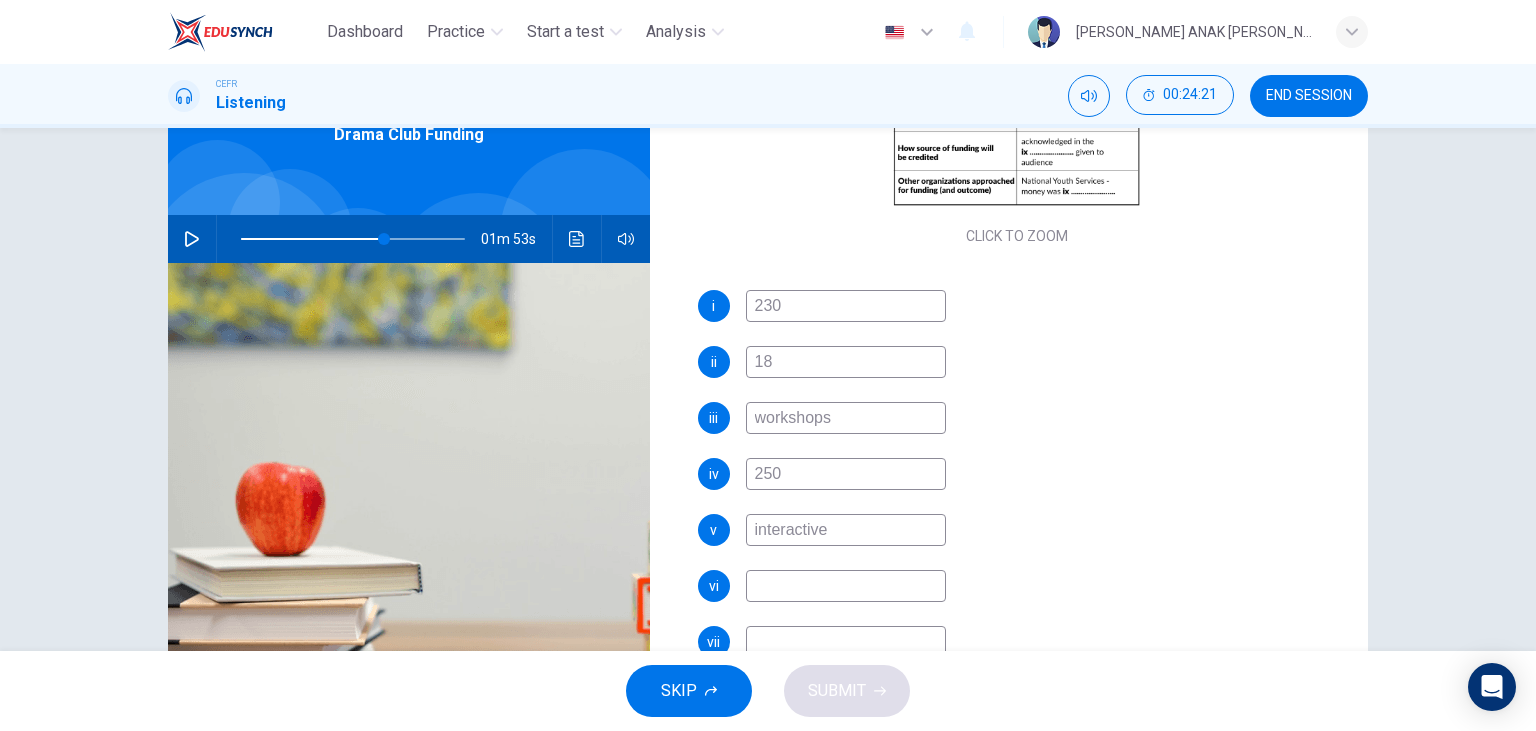 scroll, scrollTop: 154, scrollLeft: 0, axis: vertical 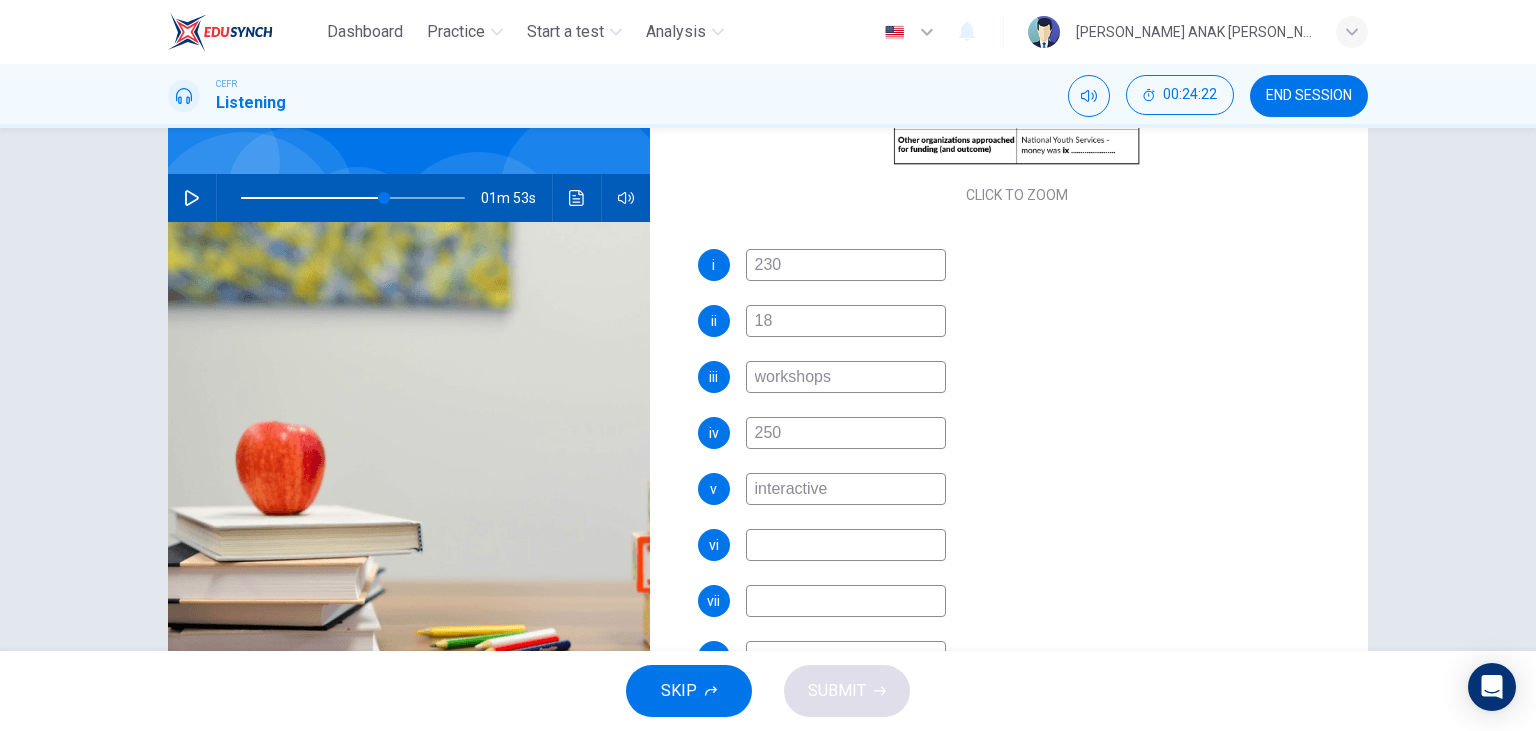 click at bounding box center [846, 545] 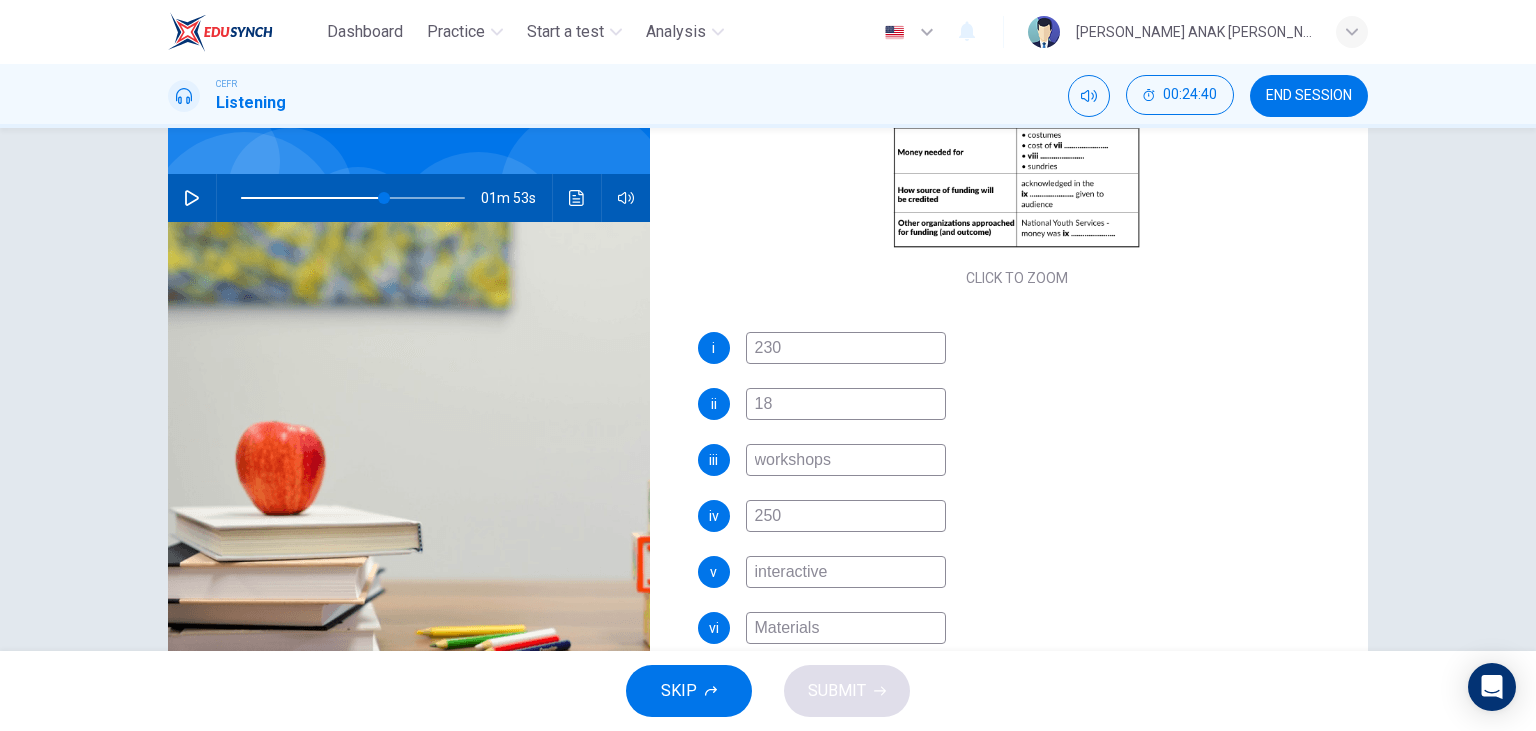 scroll, scrollTop: 312, scrollLeft: 0, axis: vertical 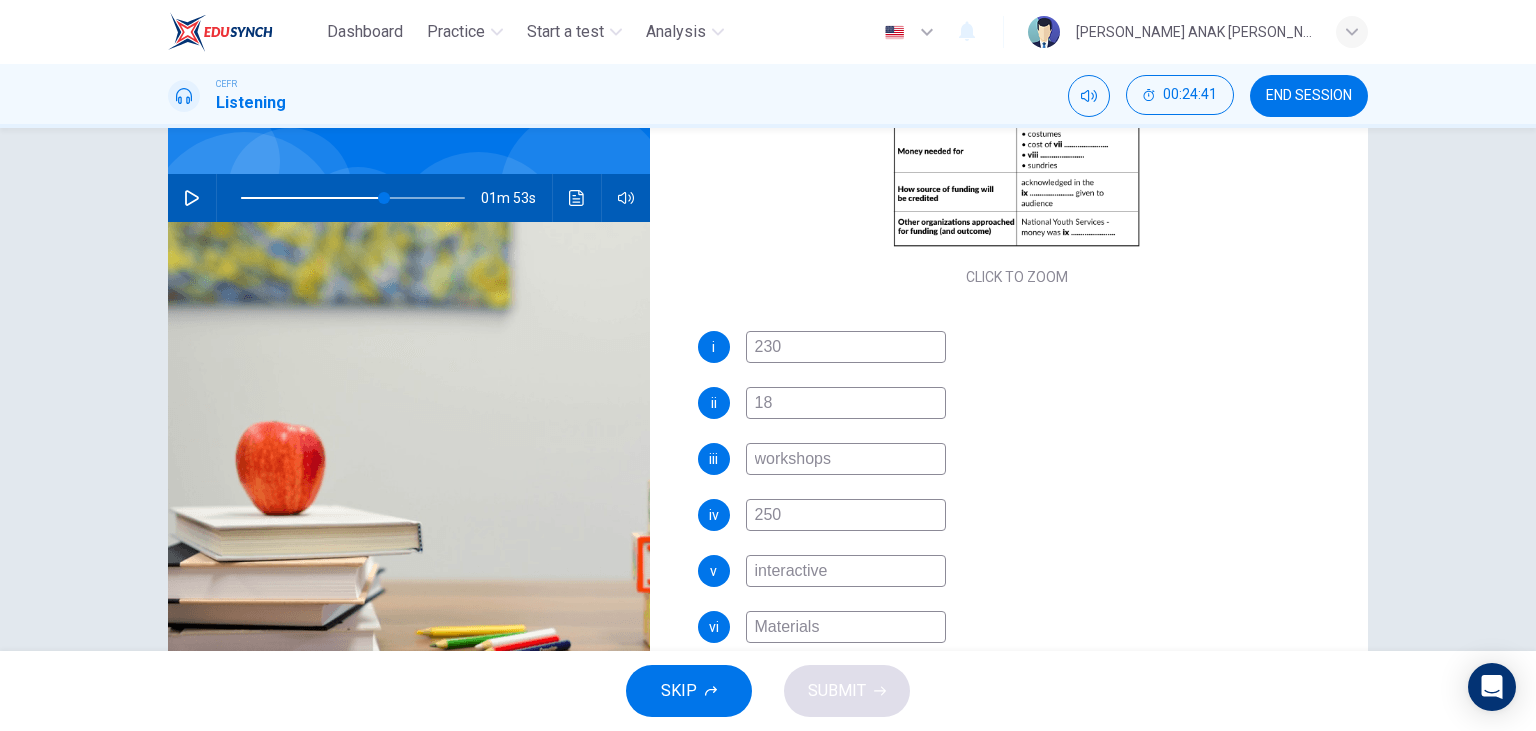 click 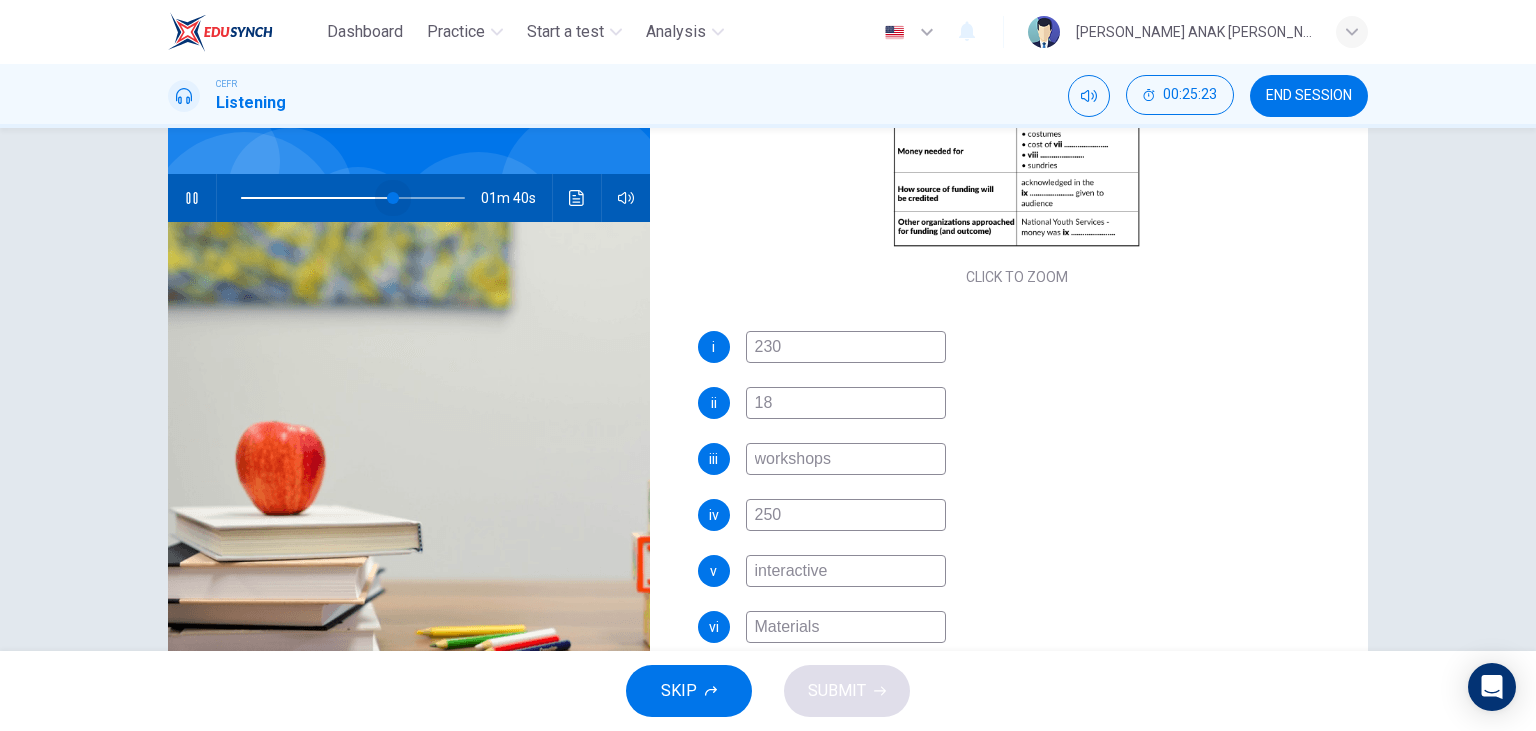 click at bounding box center (353, 198) 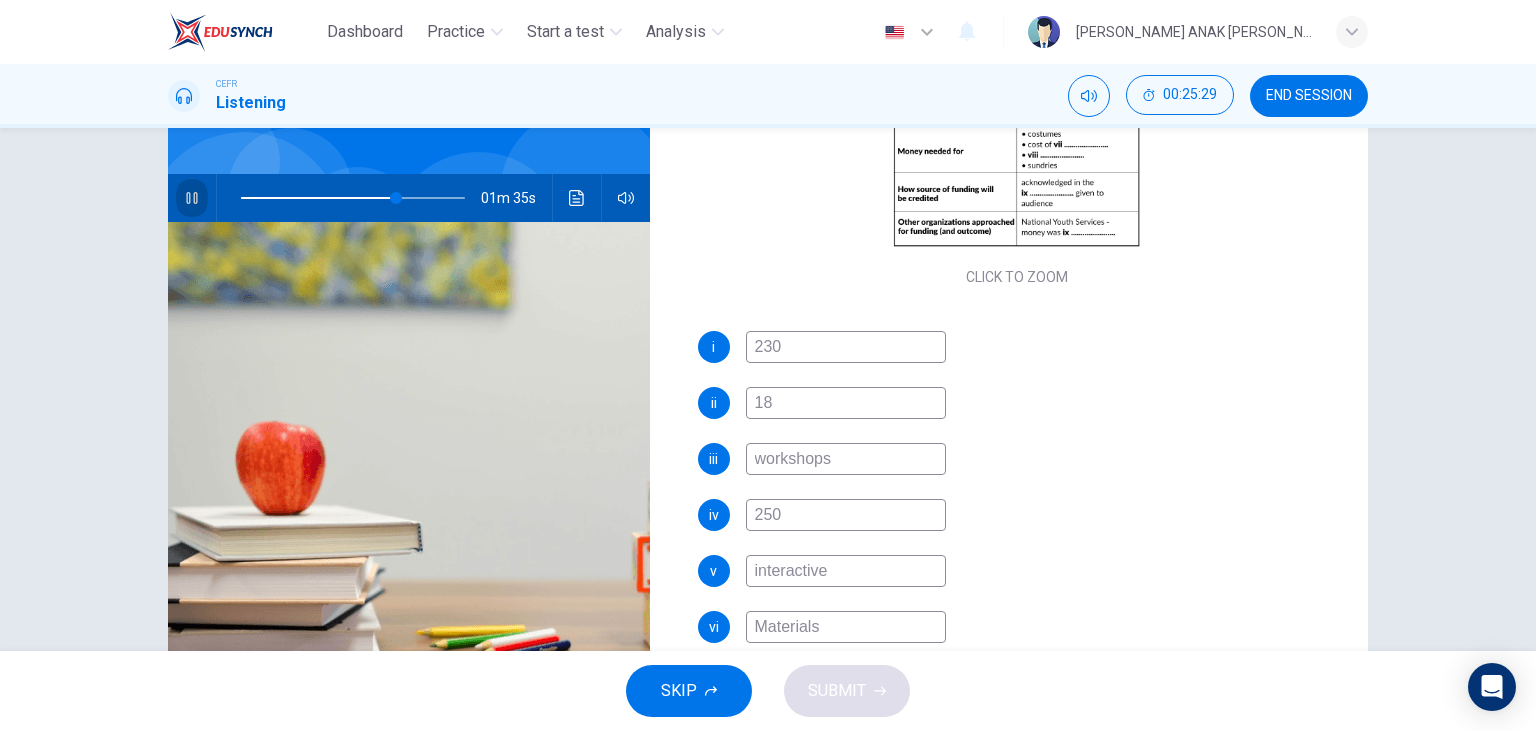 click 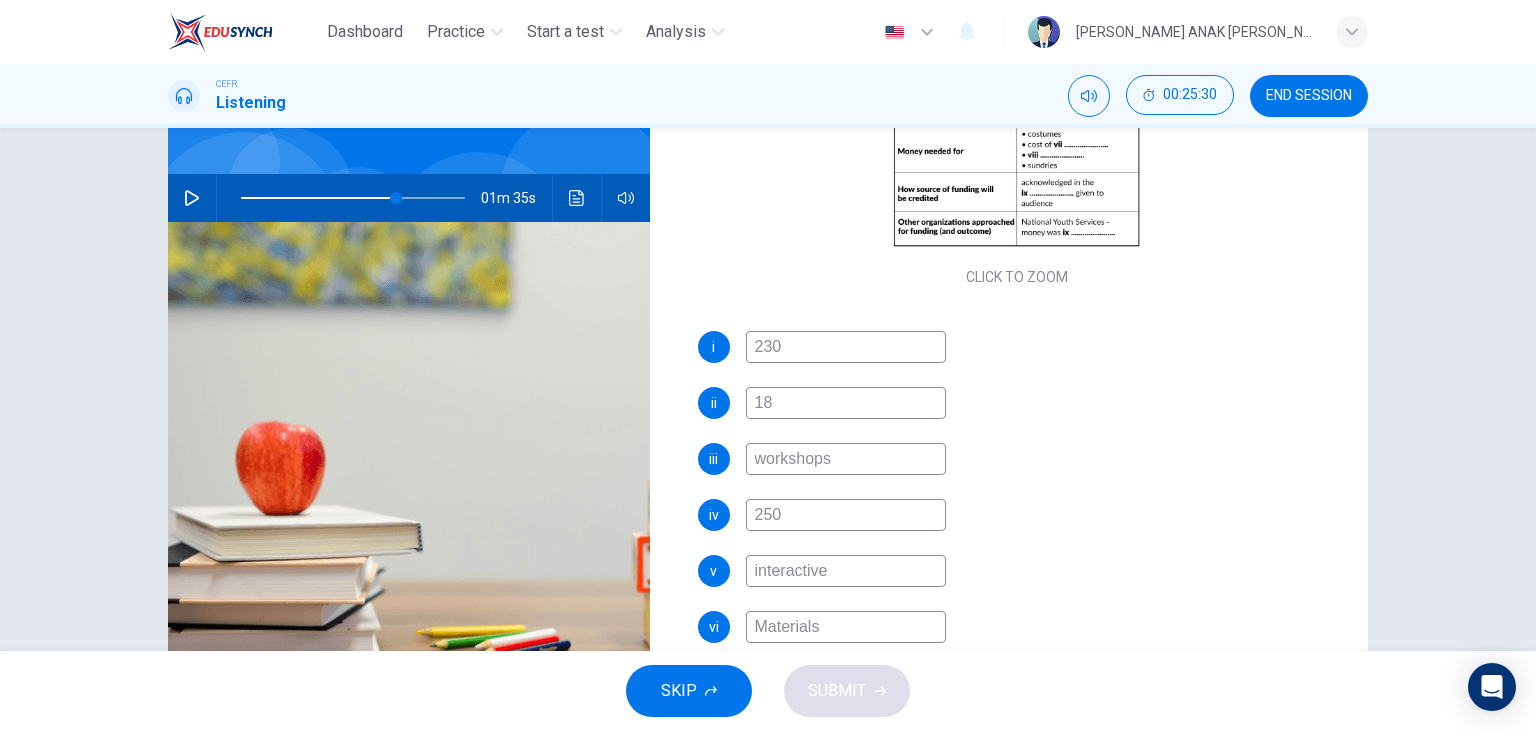scroll, scrollTop: 252, scrollLeft: 0, axis: vertical 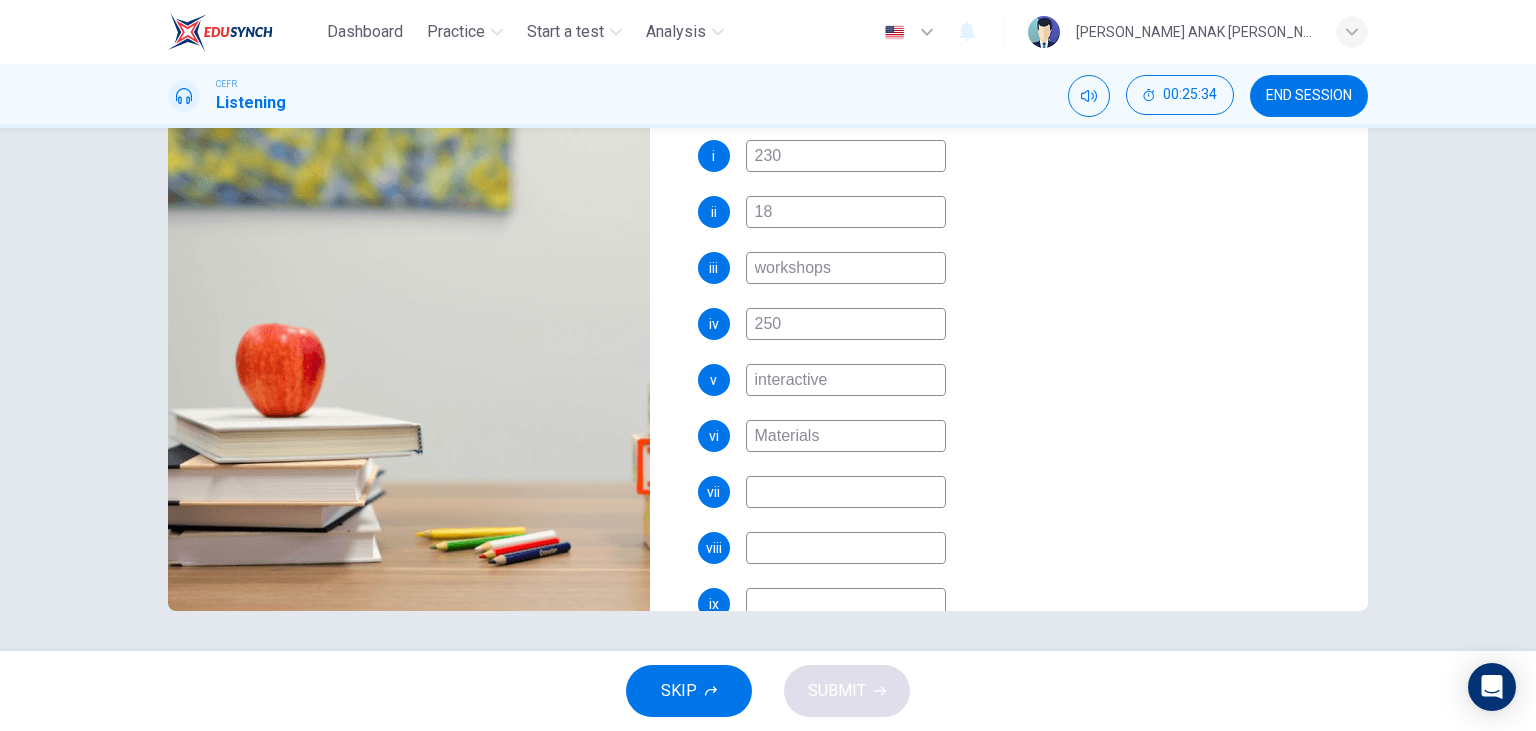 click at bounding box center [846, 492] 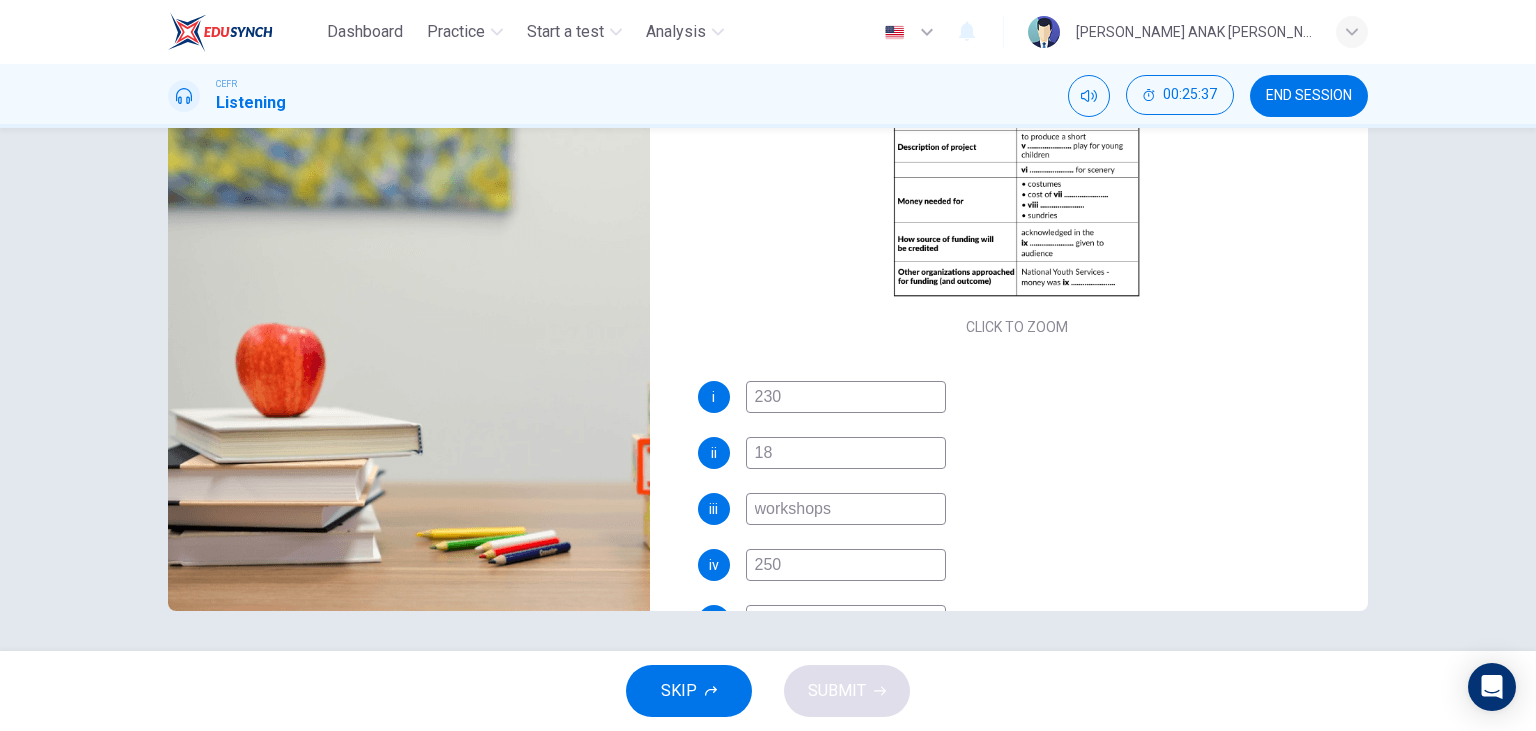 scroll, scrollTop: 163, scrollLeft: 0, axis: vertical 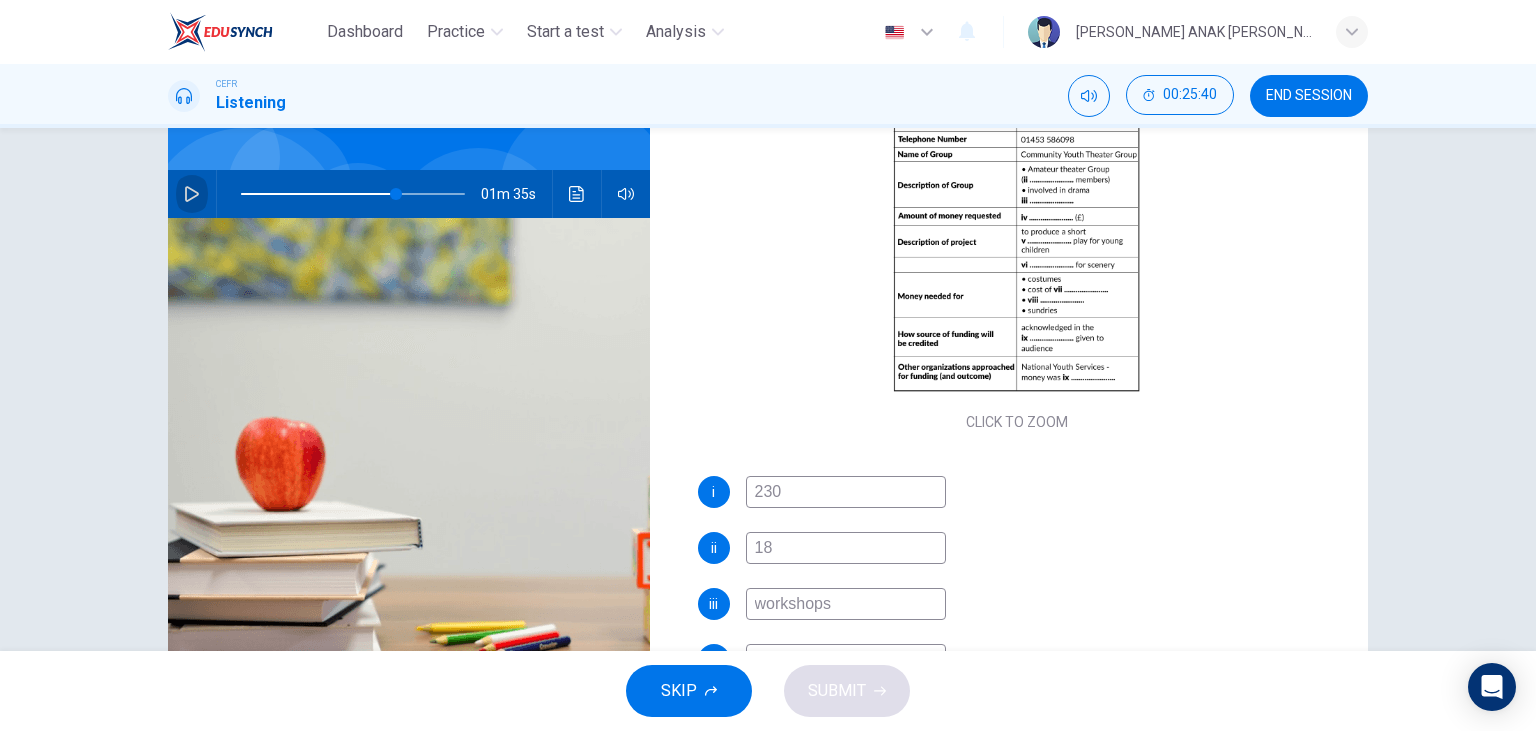 click at bounding box center (192, 194) 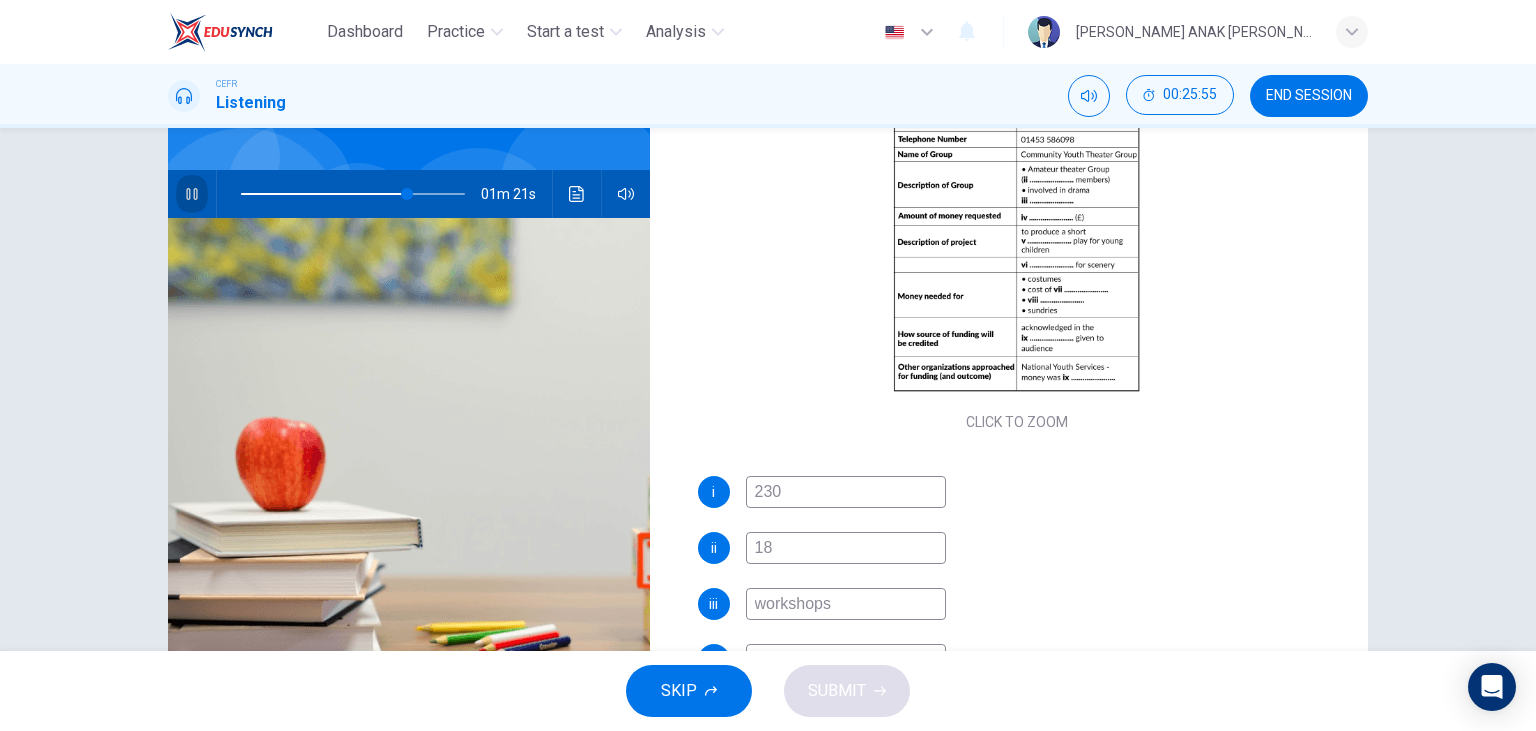 click 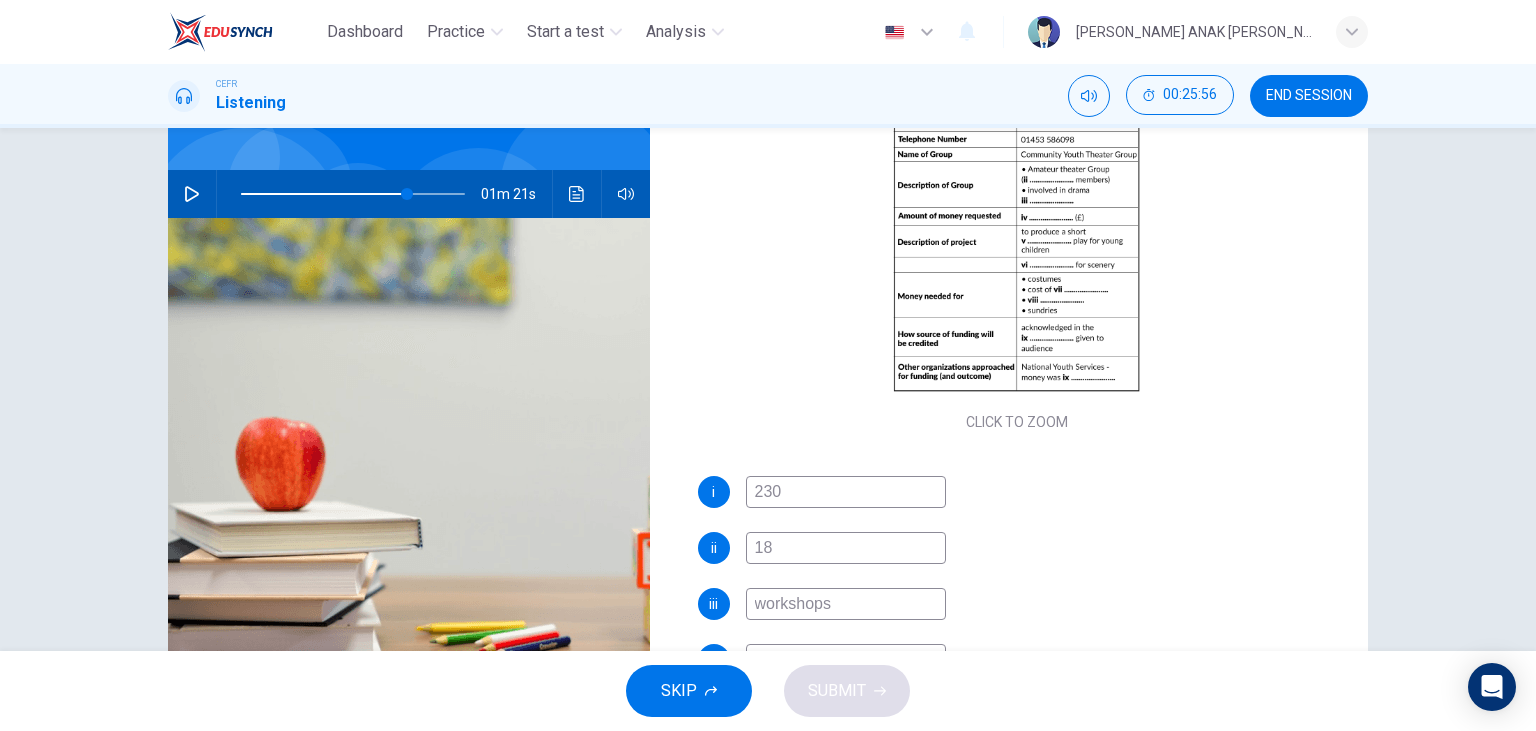 scroll, scrollTop: 252, scrollLeft: 0, axis: vertical 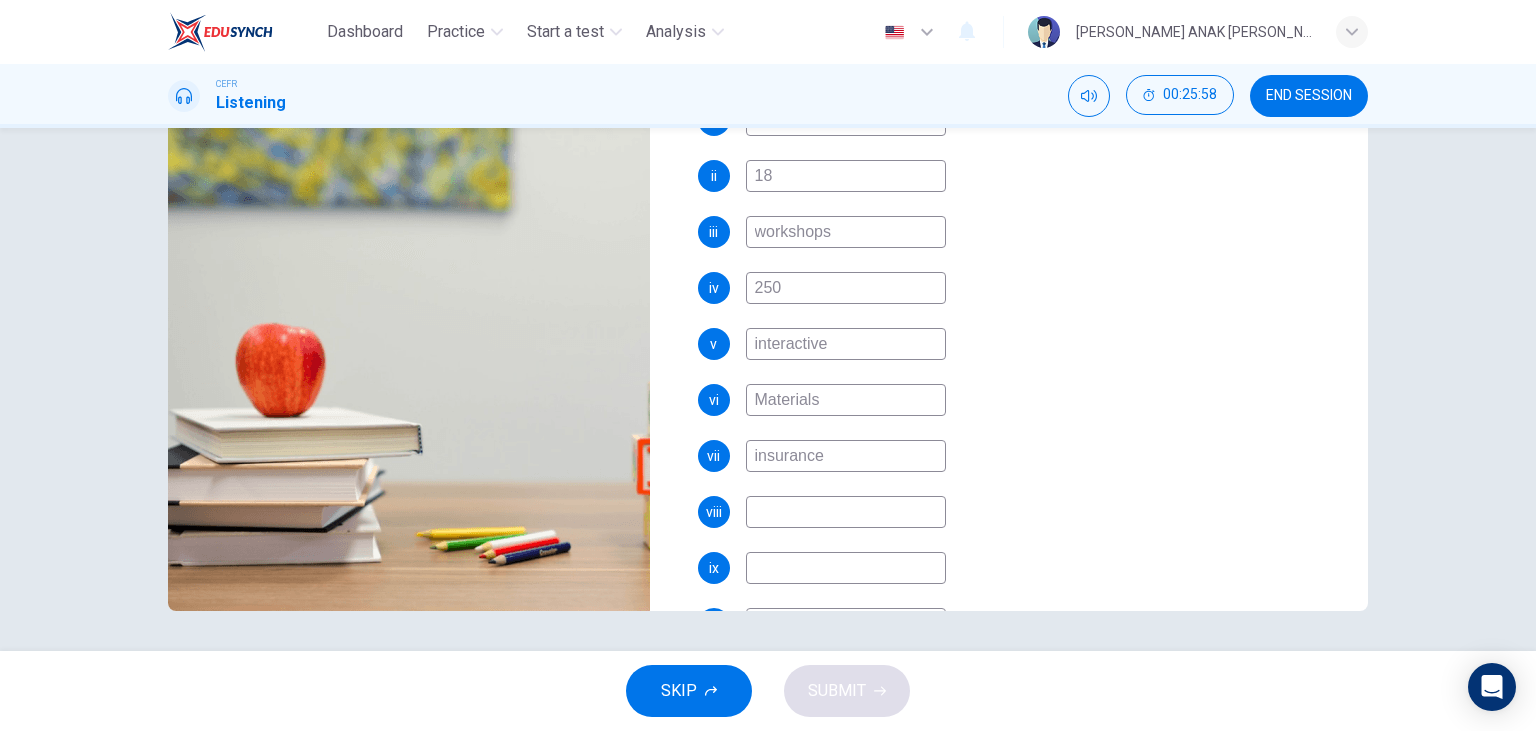 click at bounding box center (846, 512) 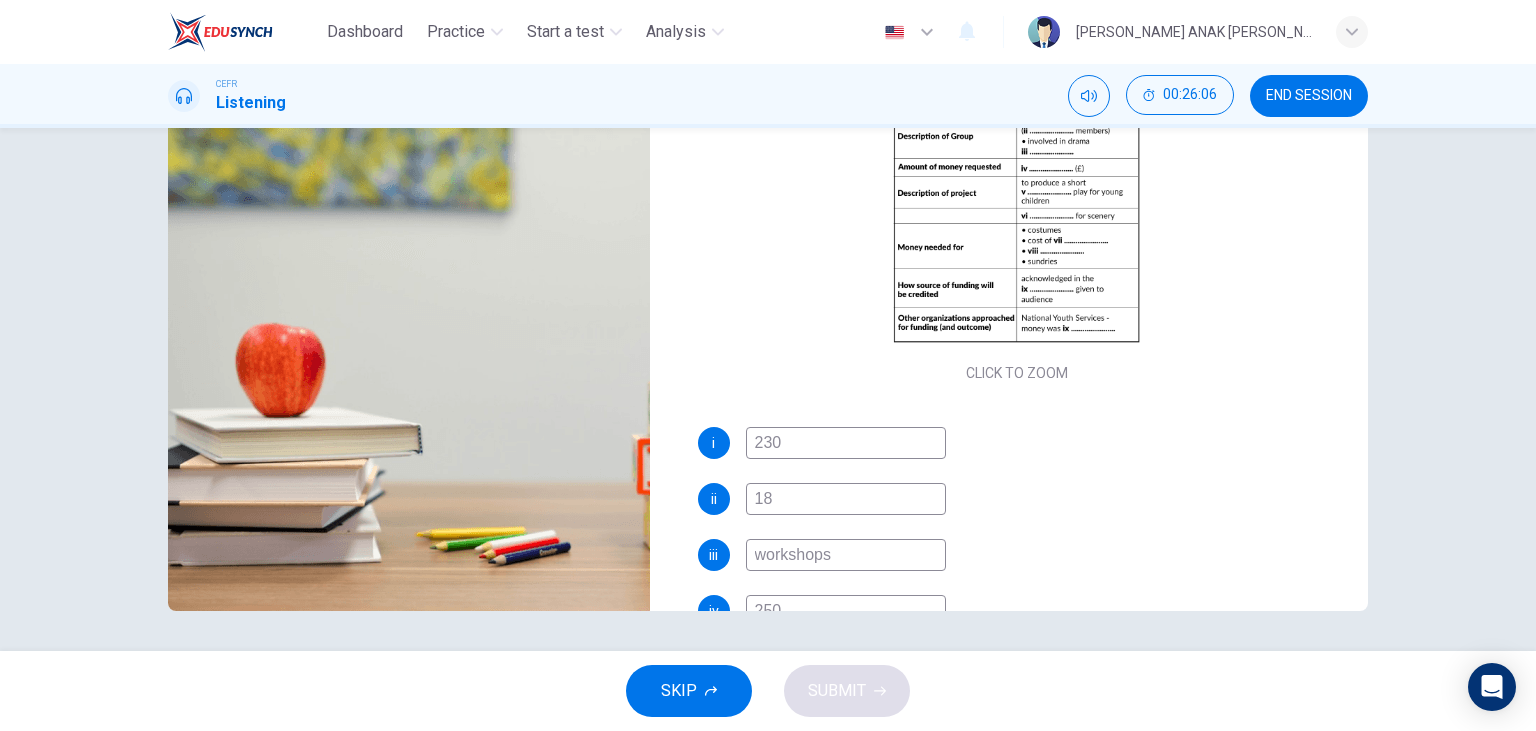 scroll, scrollTop: 115, scrollLeft: 0, axis: vertical 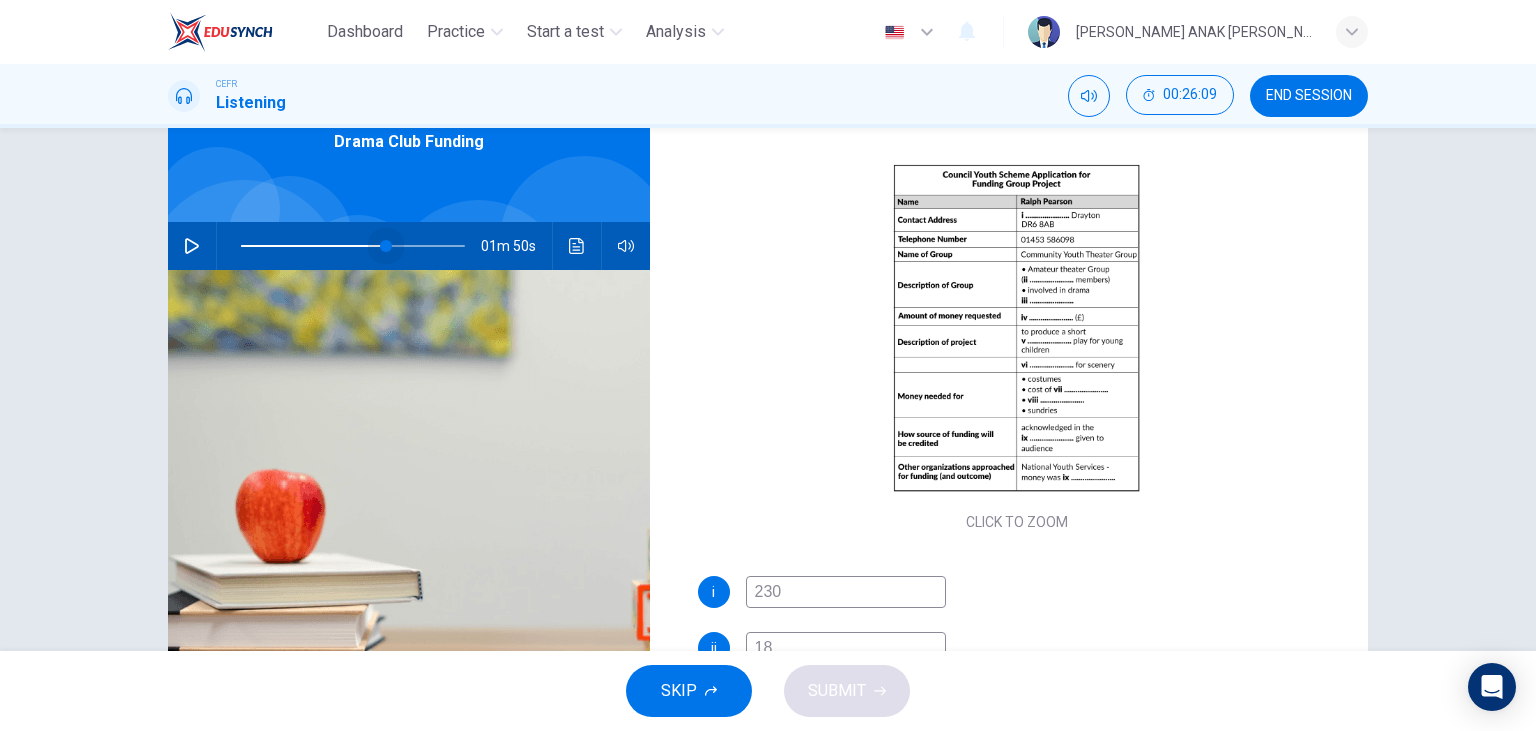 click at bounding box center [386, 246] 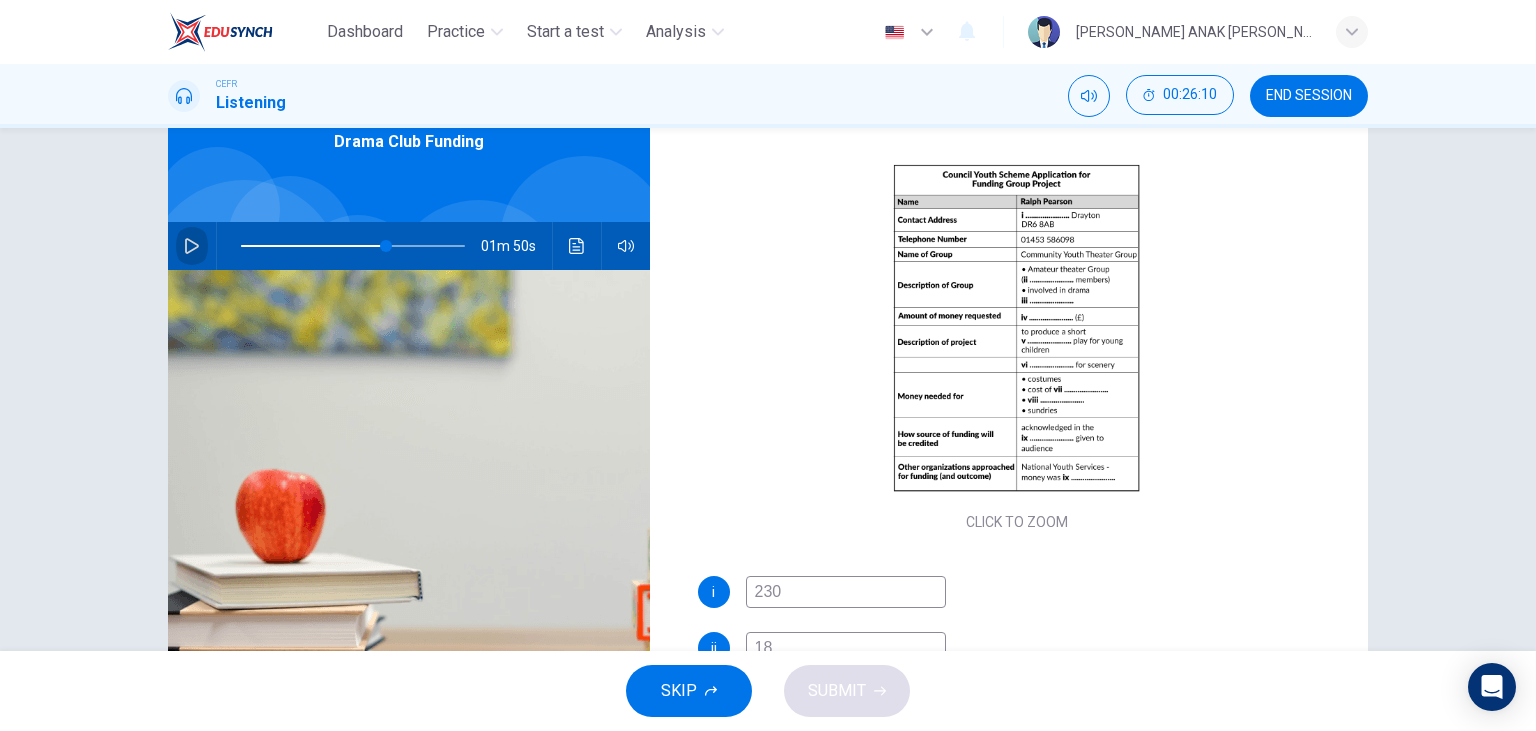 click 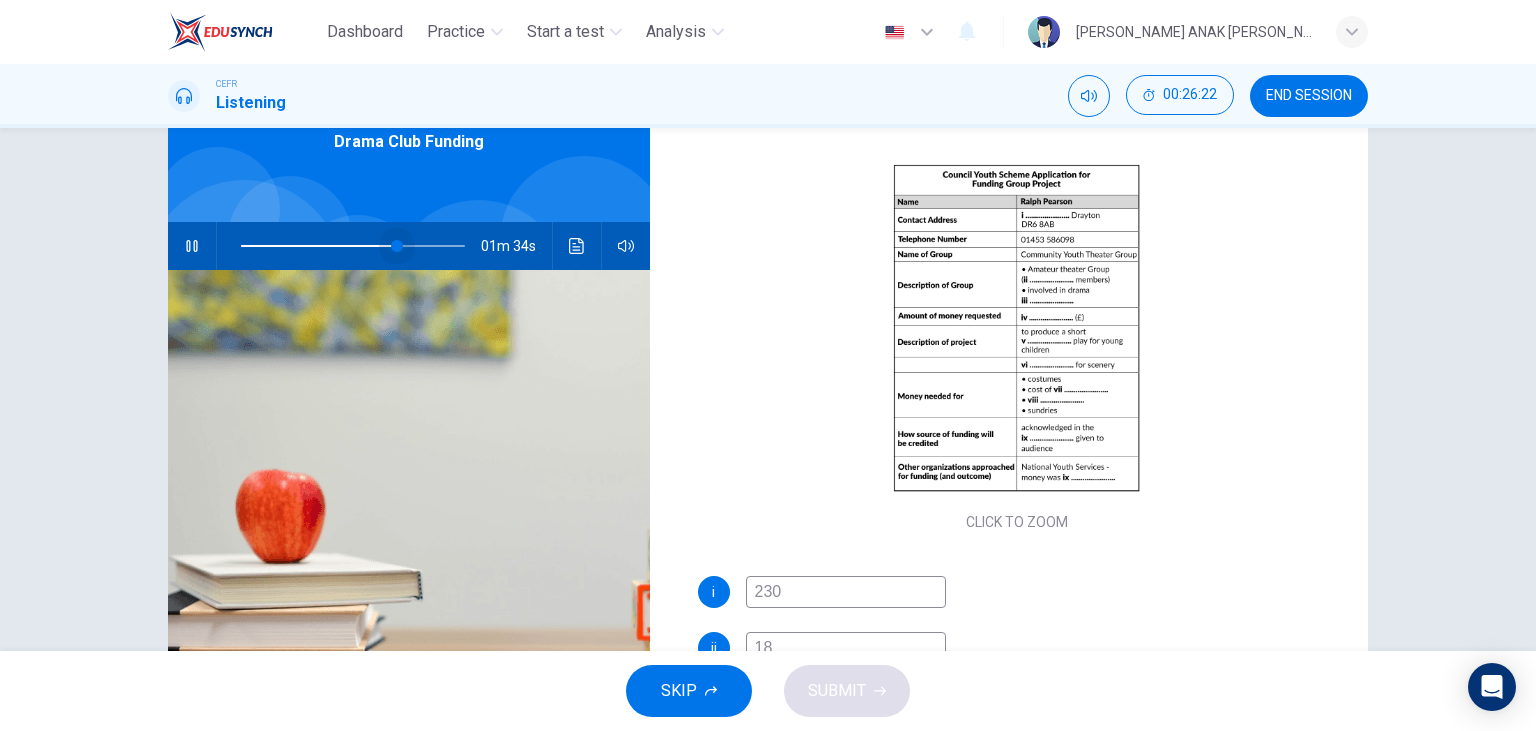 click at bounding box center (397, 246) 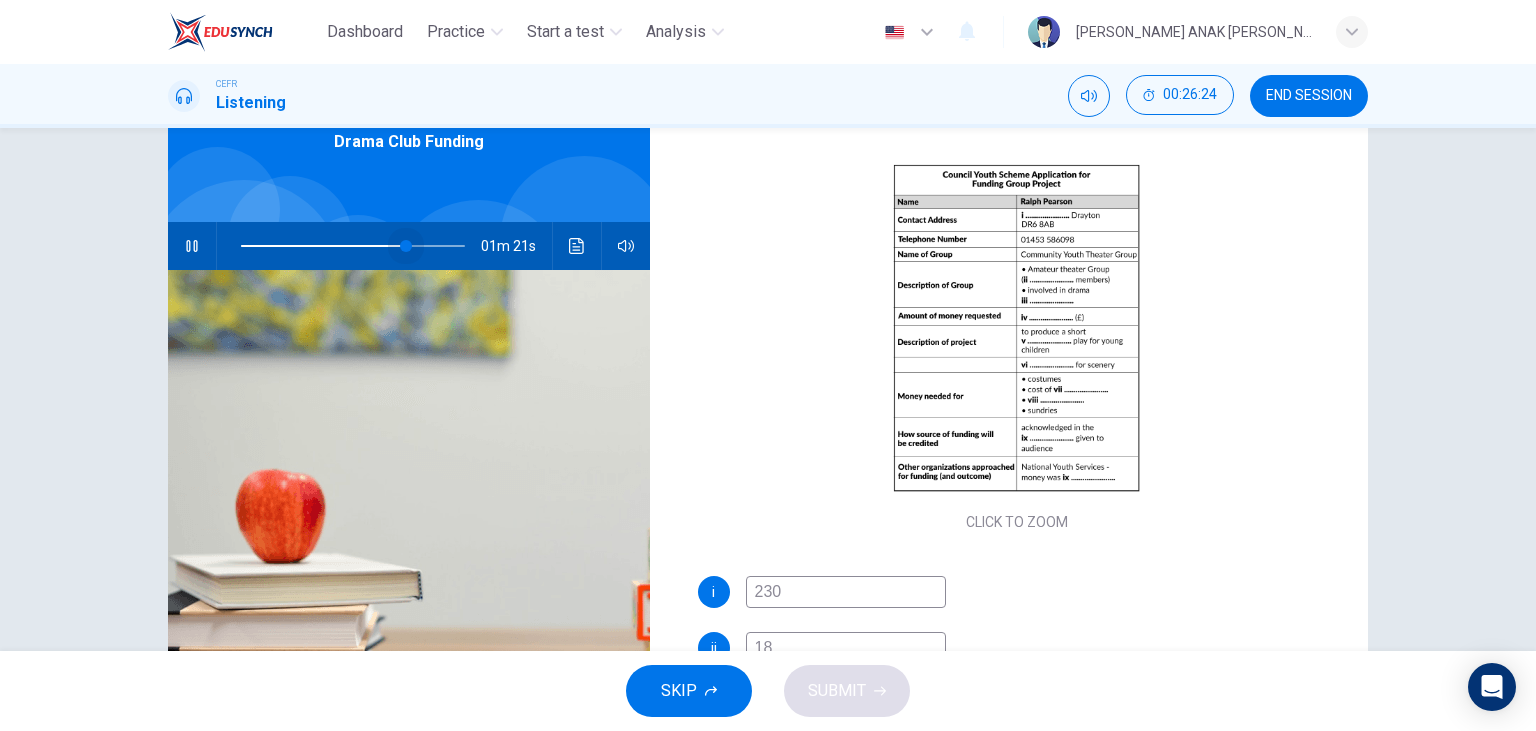 click at bounding box center [406, 246] 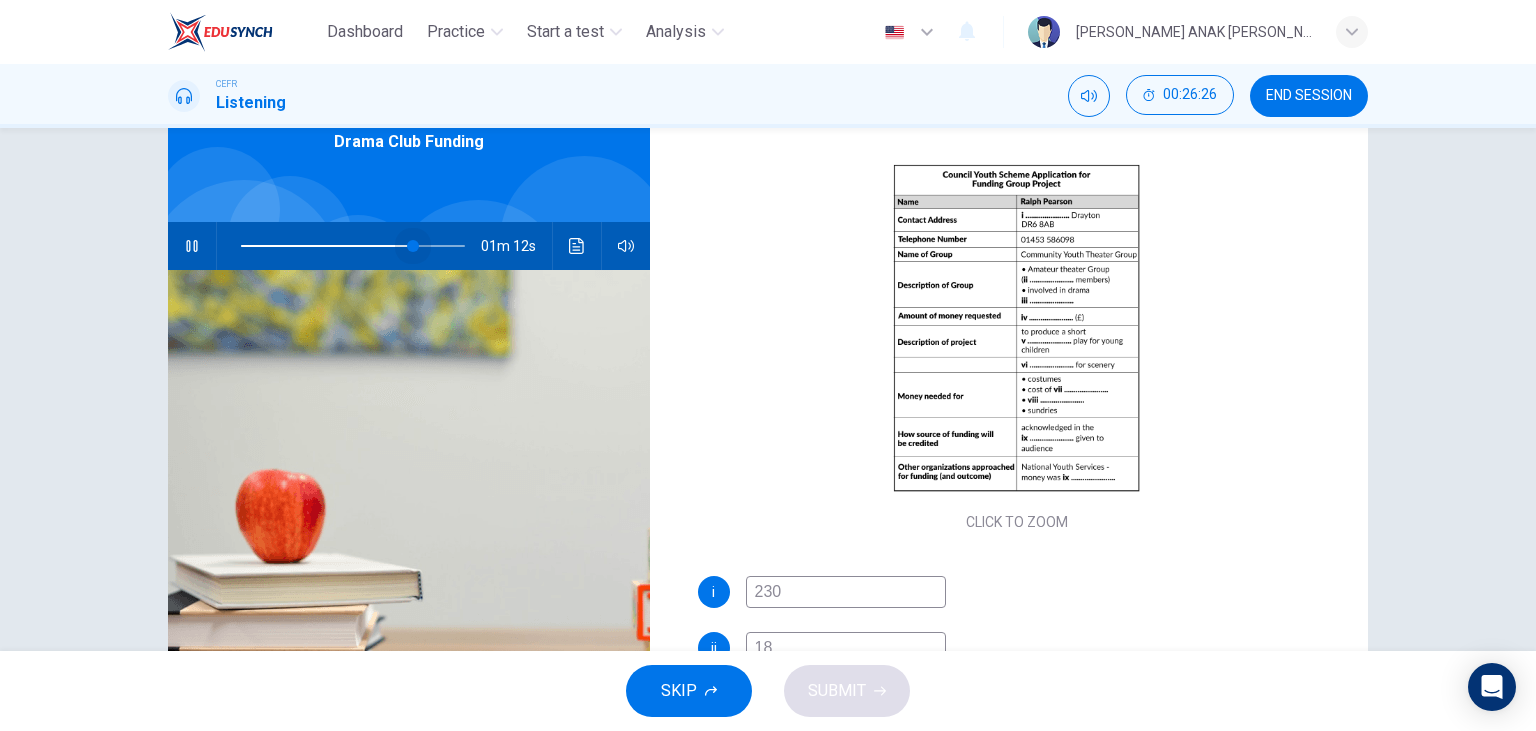 click at bounding box center (413, 246) 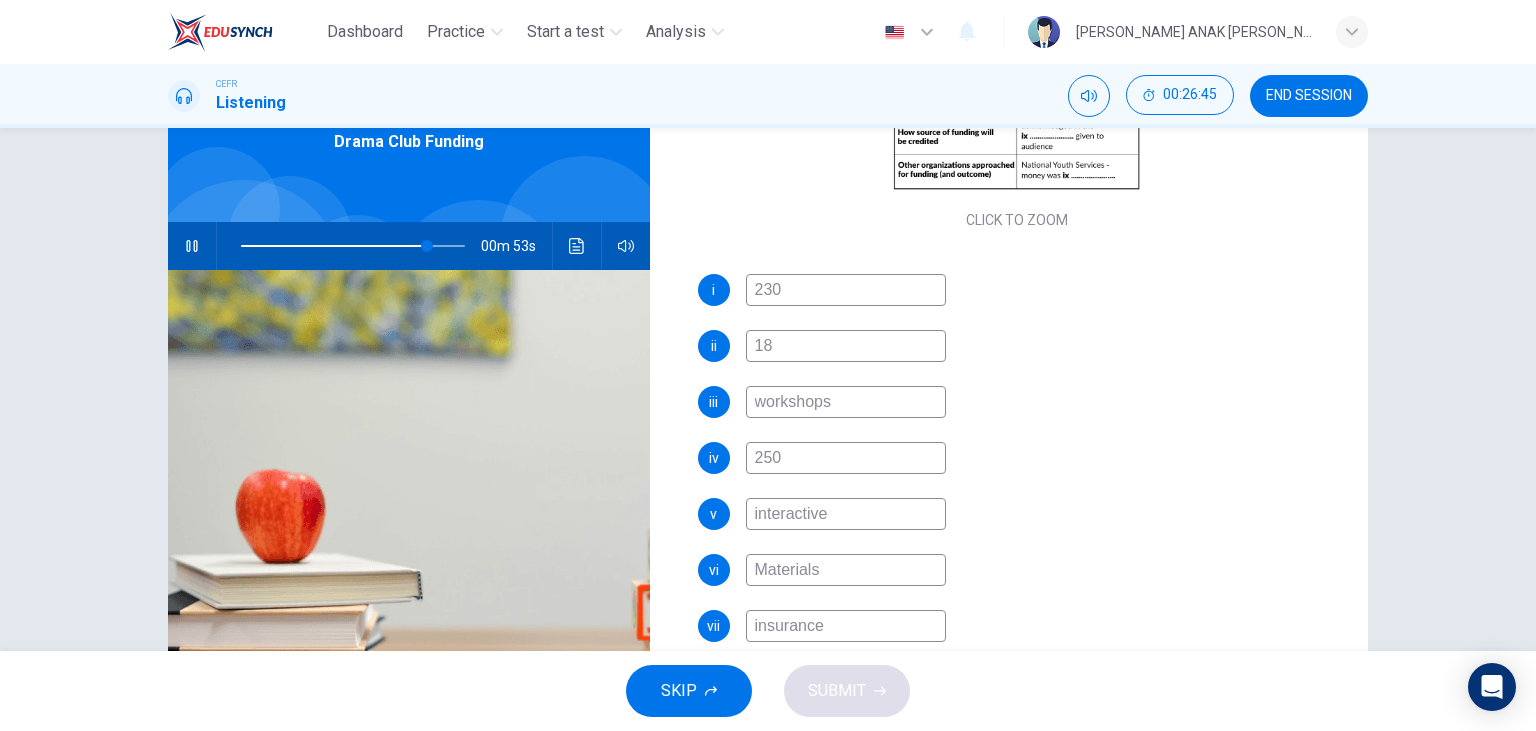 scroll, scrollTop: 510, scrollLeft: 0, axis: vertical 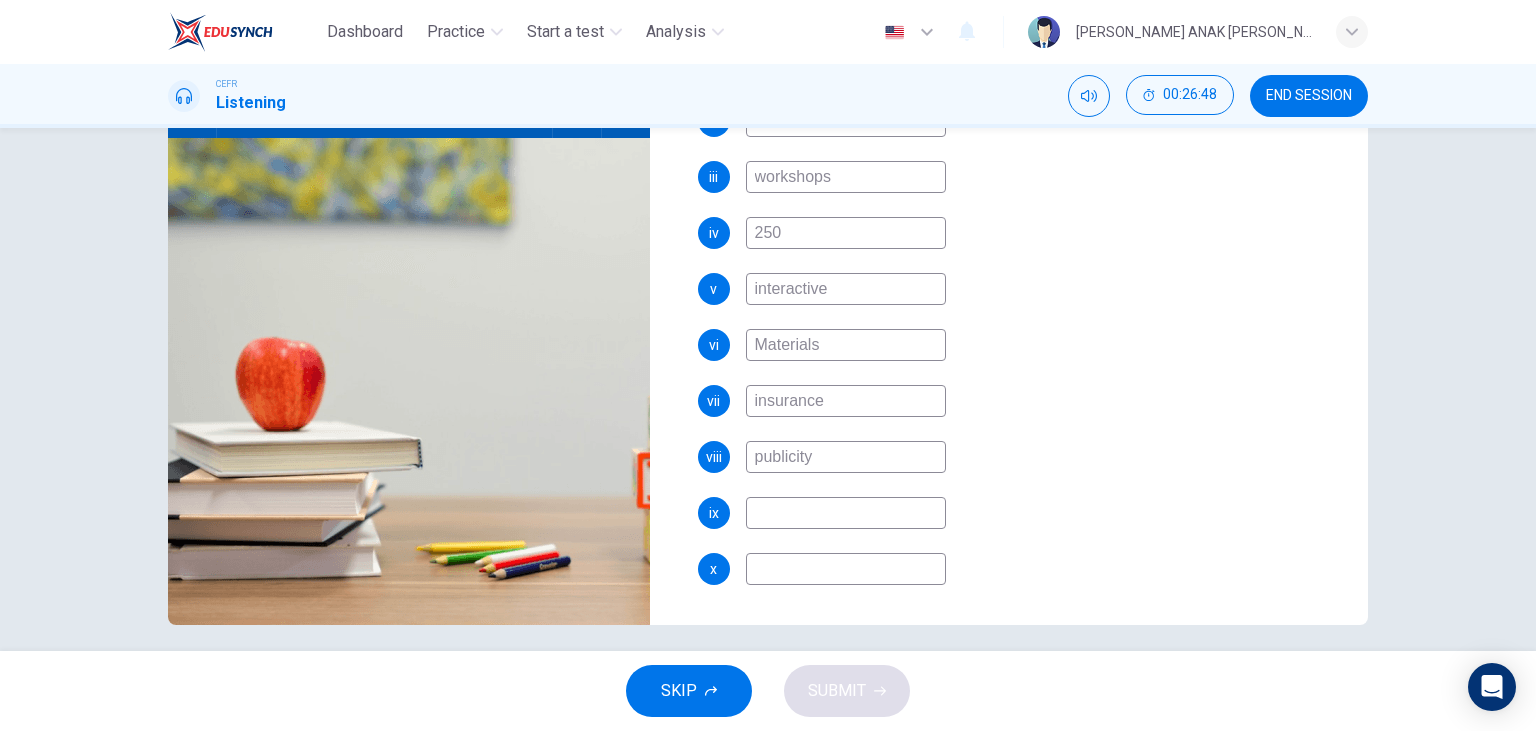 click at bounding box center [846, 513] 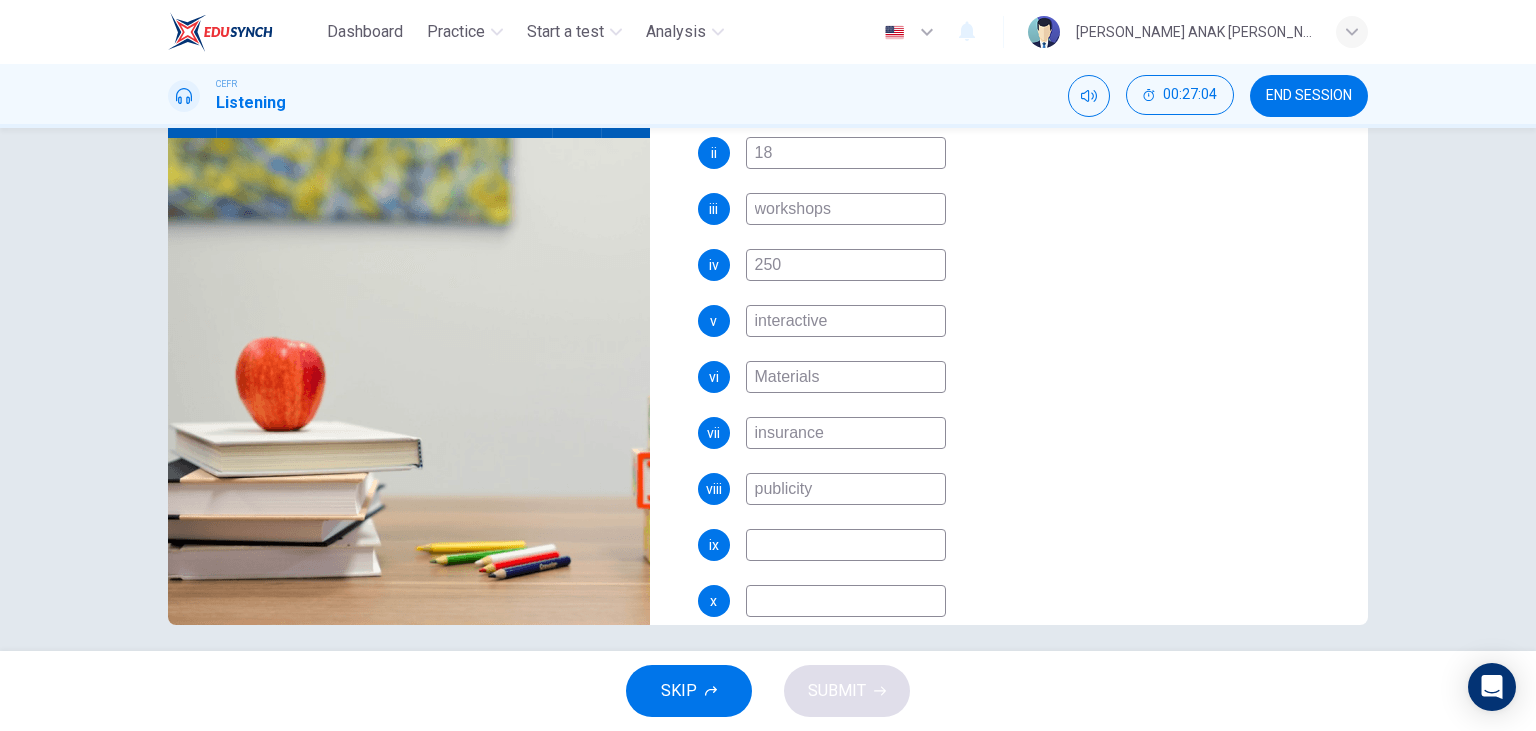 scroll, scrollTop: 484, scrollLeft: 0, axis: vertical 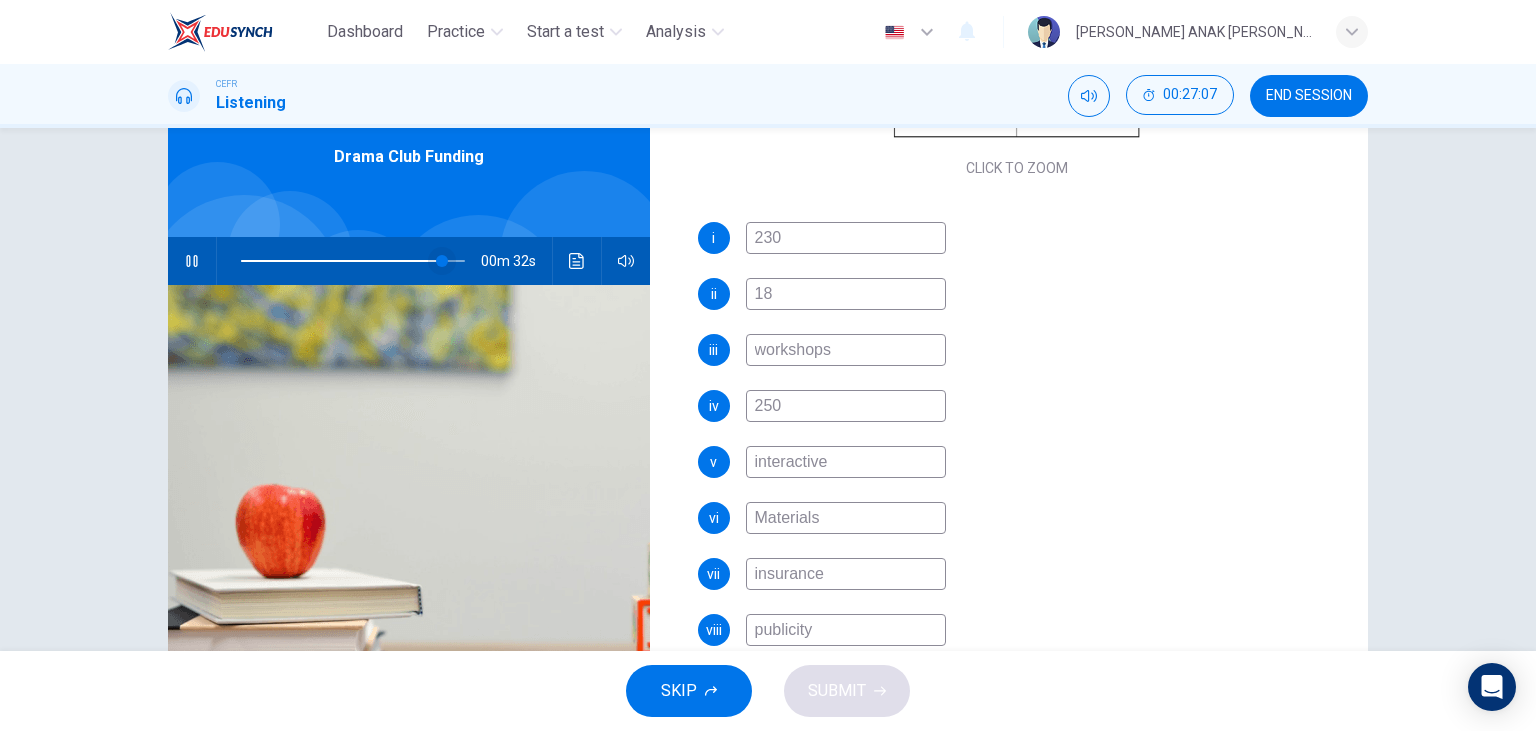 click at bounding box center (442, 261) 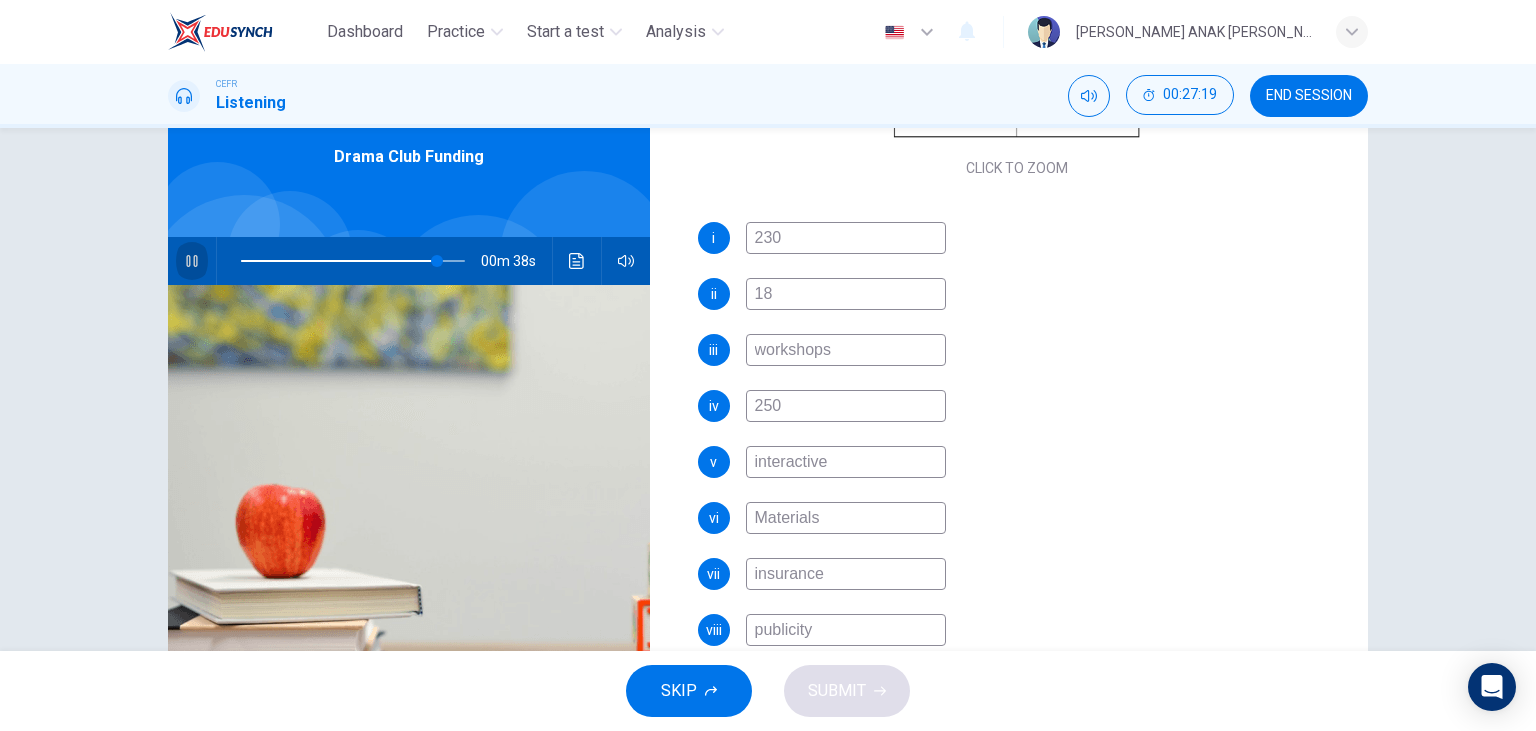click 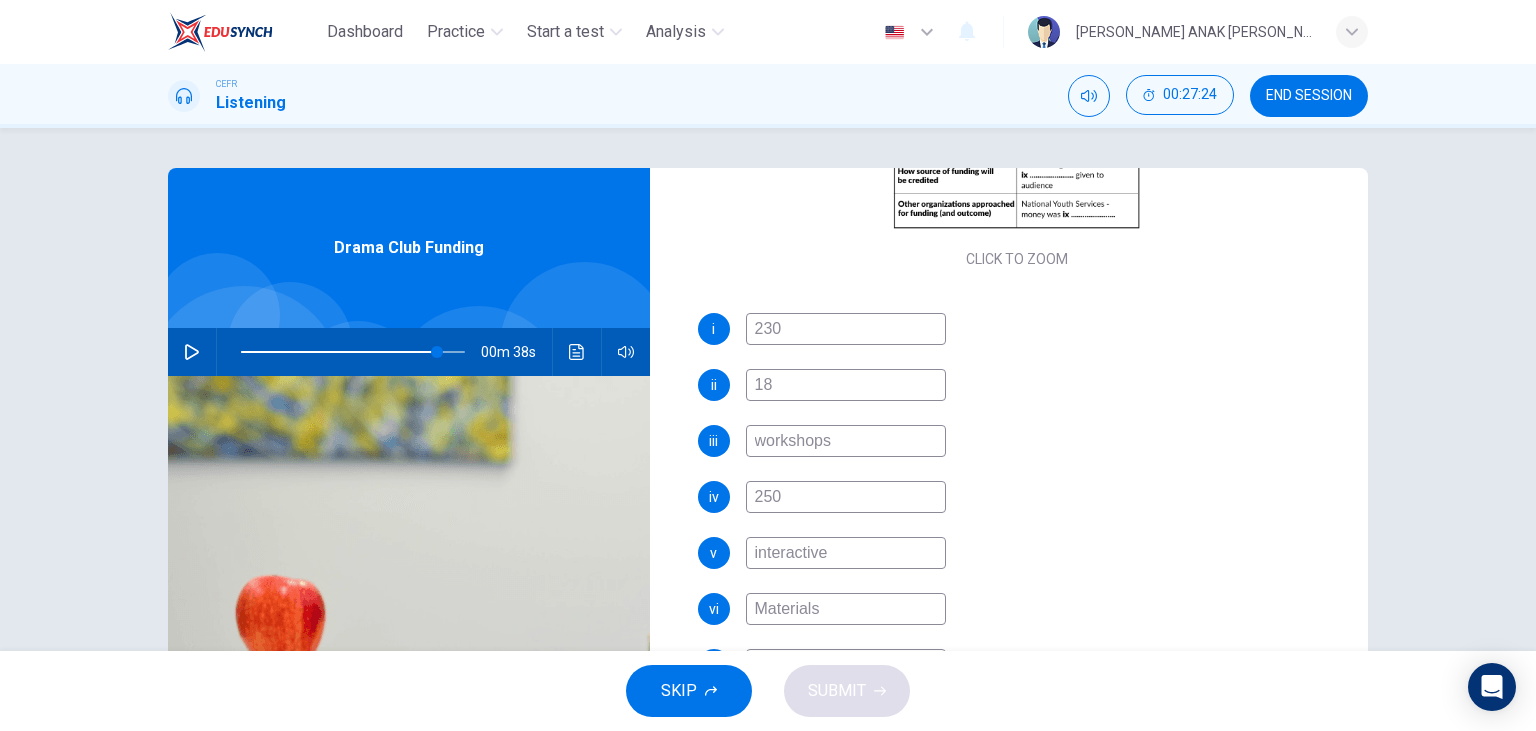 scroll, scrollTop: 3, scrollLeft: 0, axis: vertical 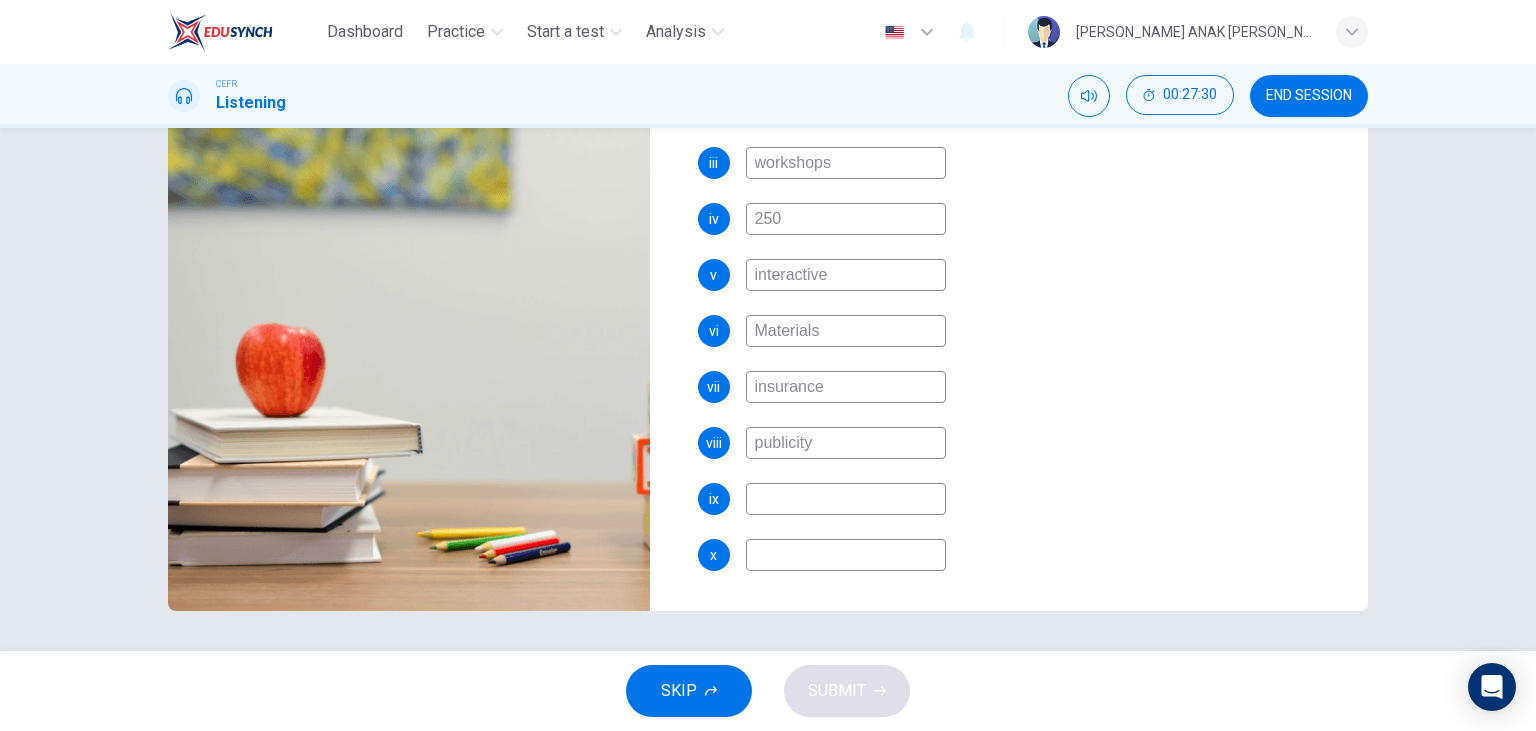 click at bounding box center (846, 499) 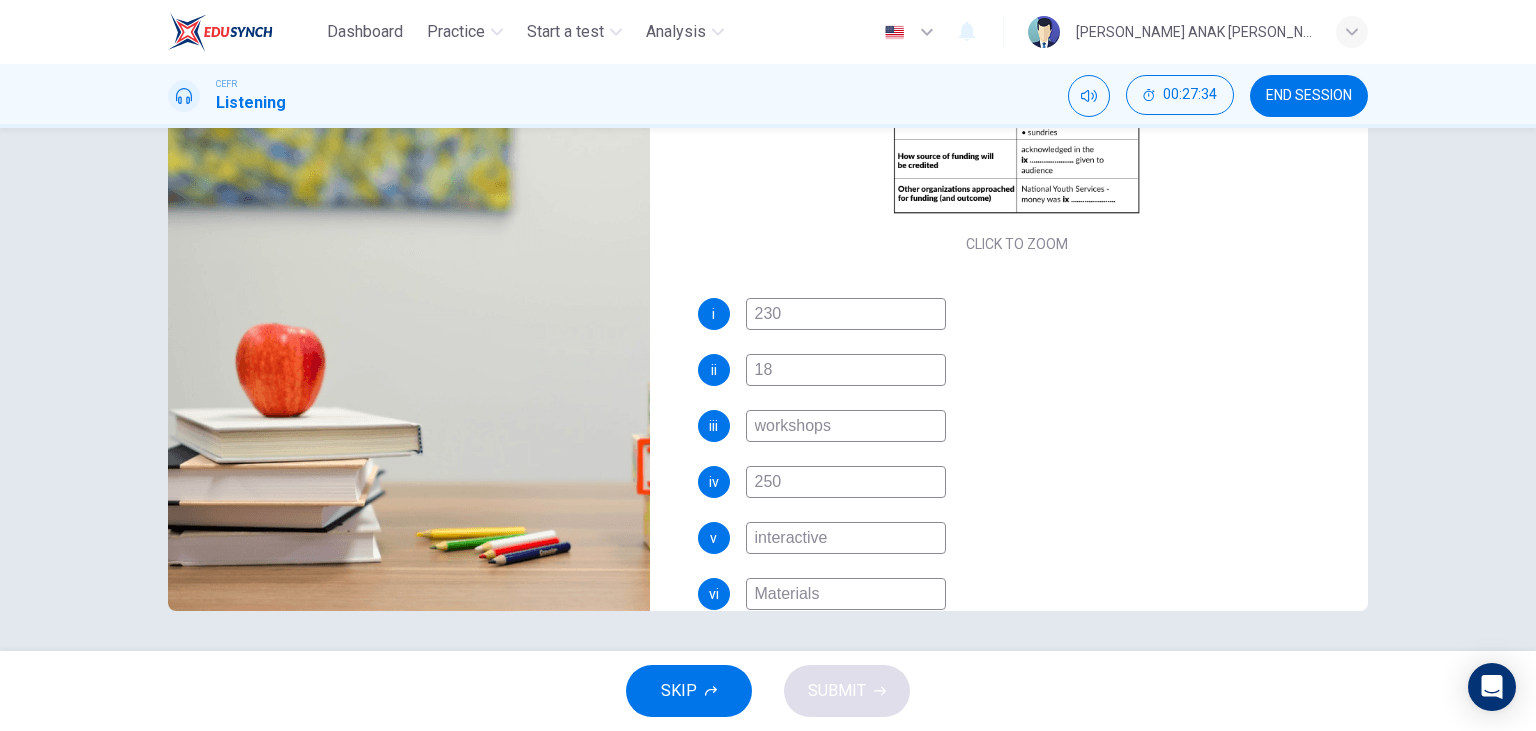 scroll, scrollTop: 246, scrollLeft: 0, axis: vertical 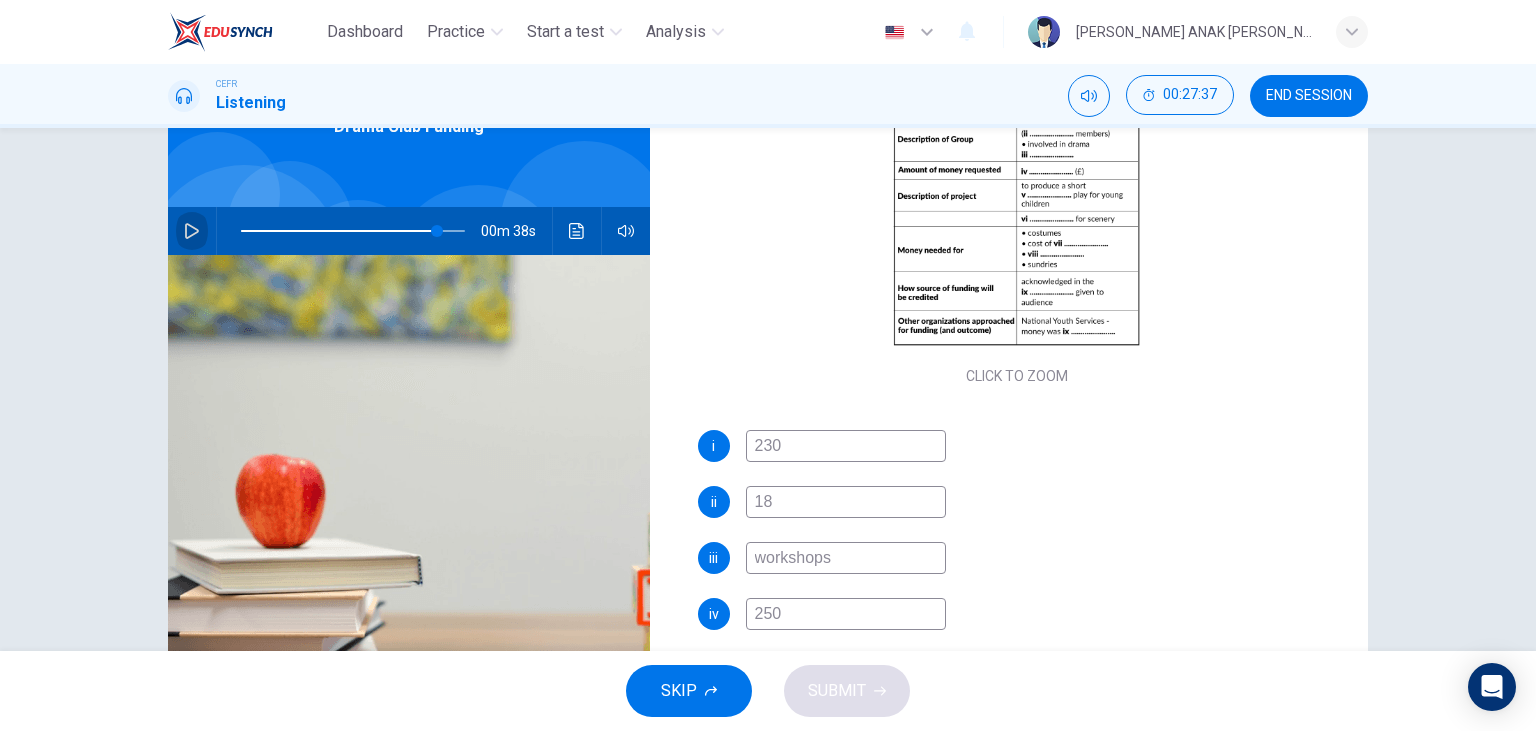 click 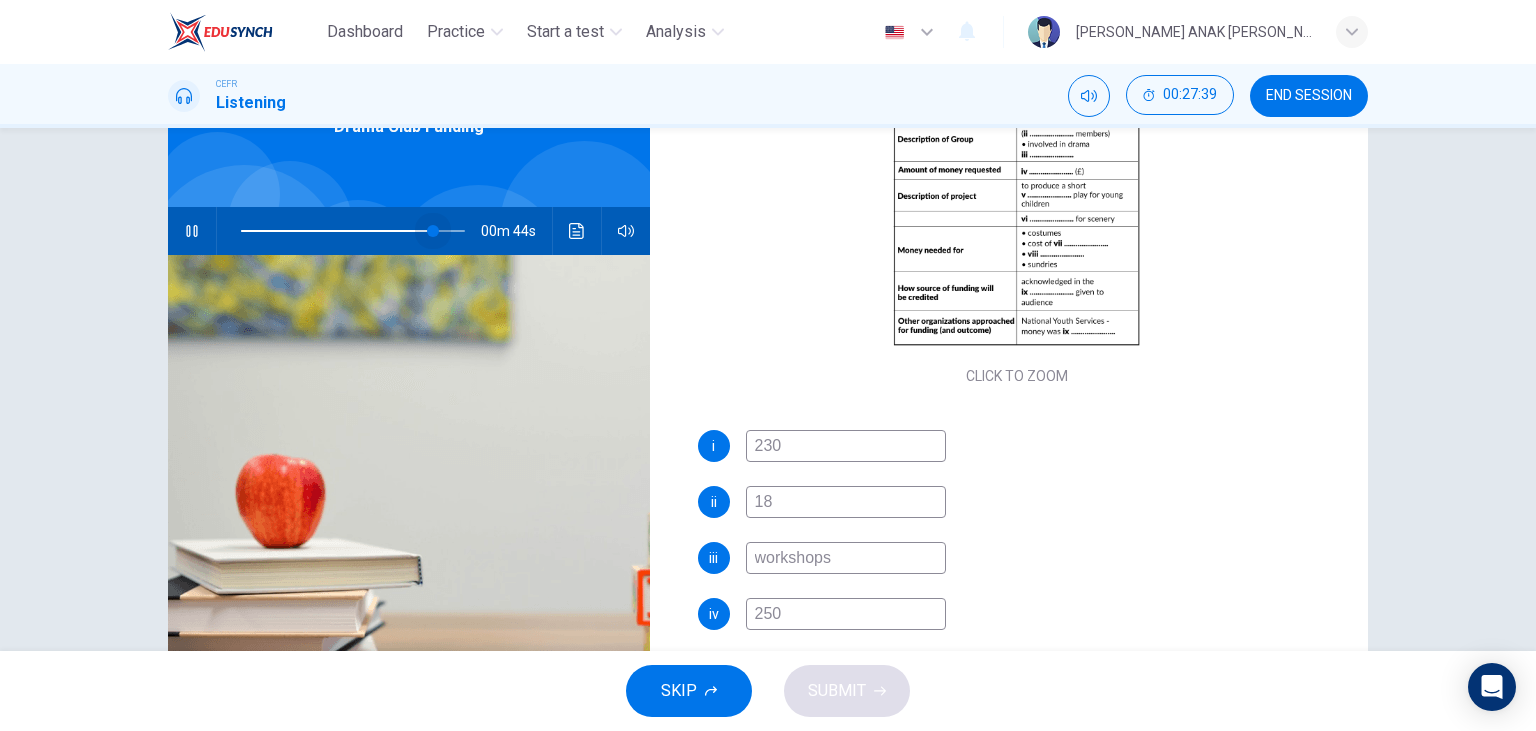 click at bounding box center (433, 231) 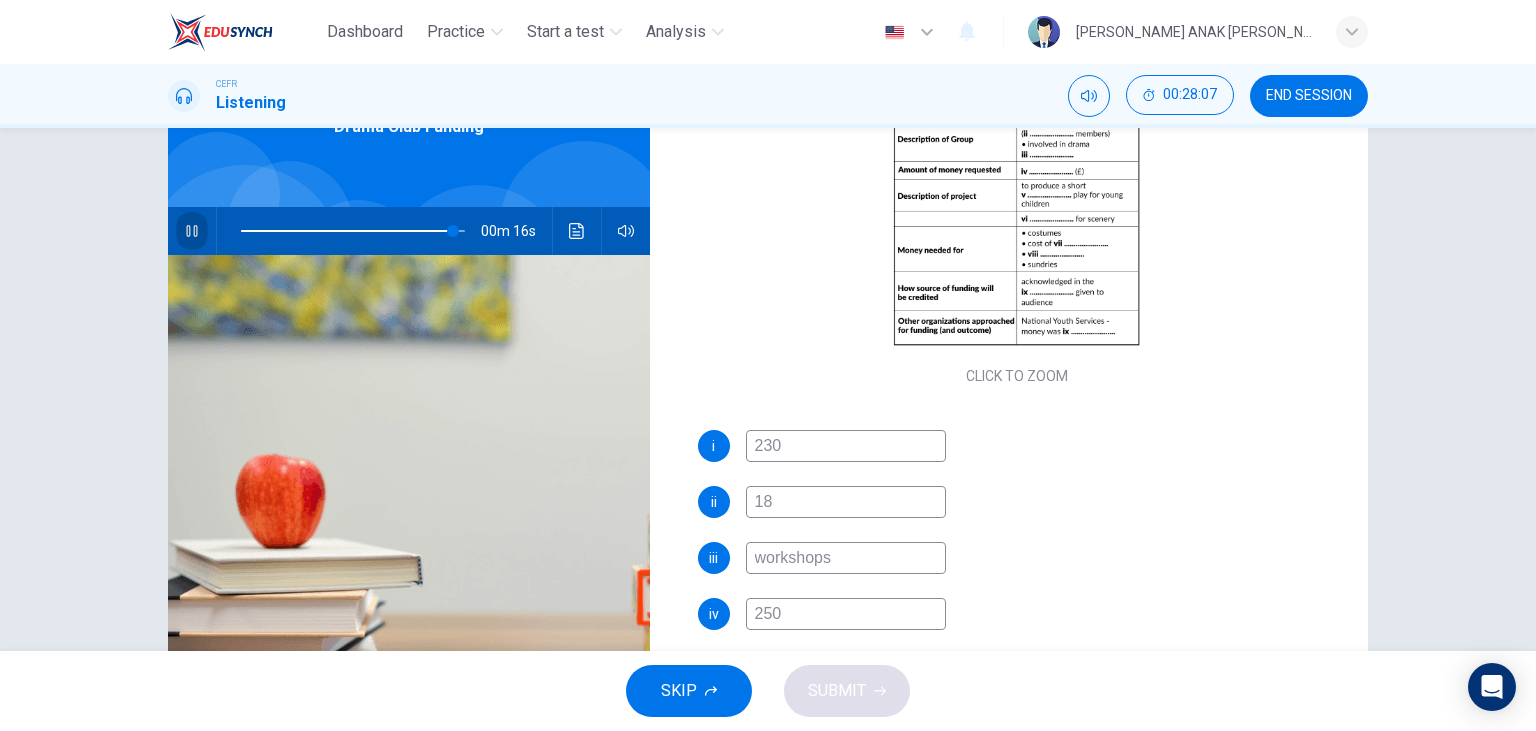 click 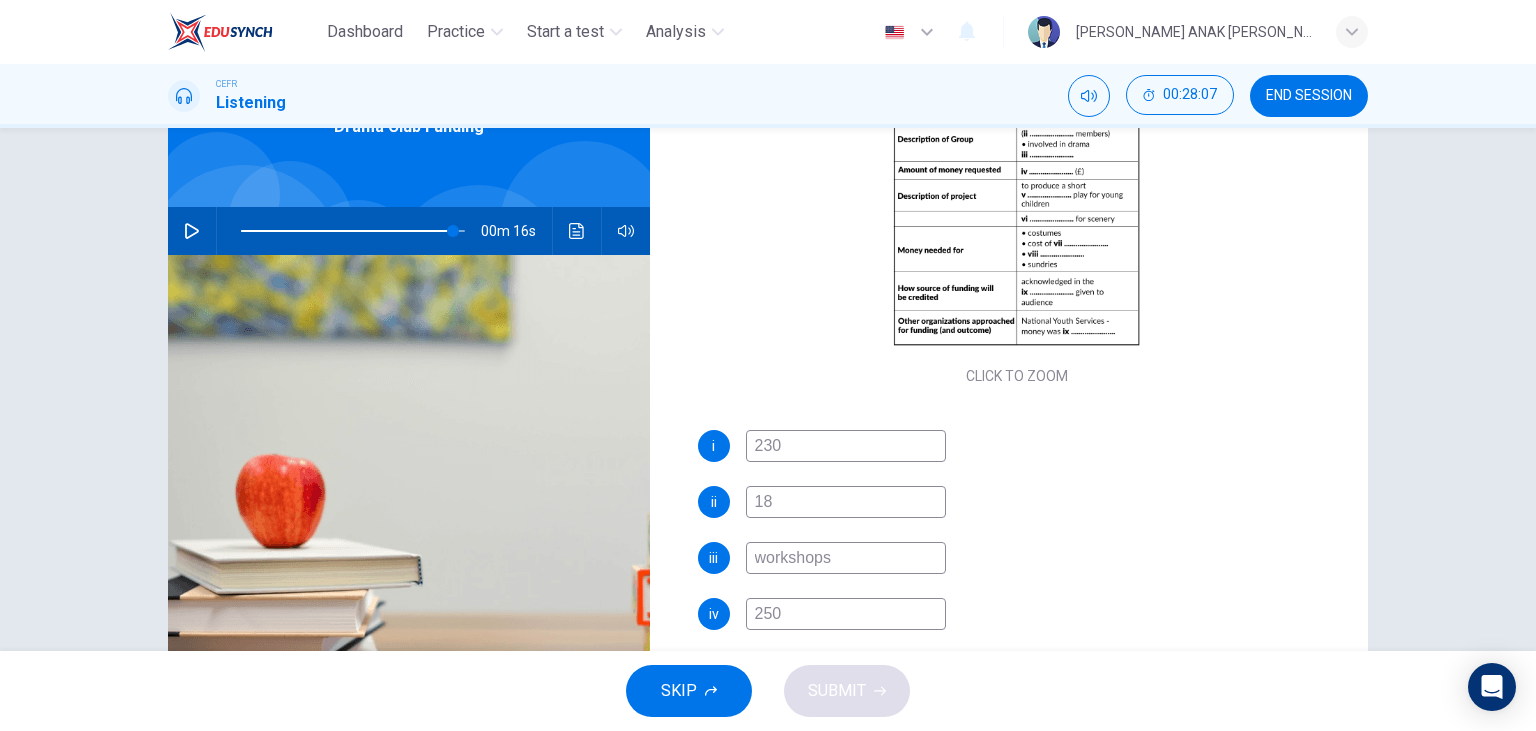 scroll, scrollTop: 252, scrollLeft: 0, axis: vertical 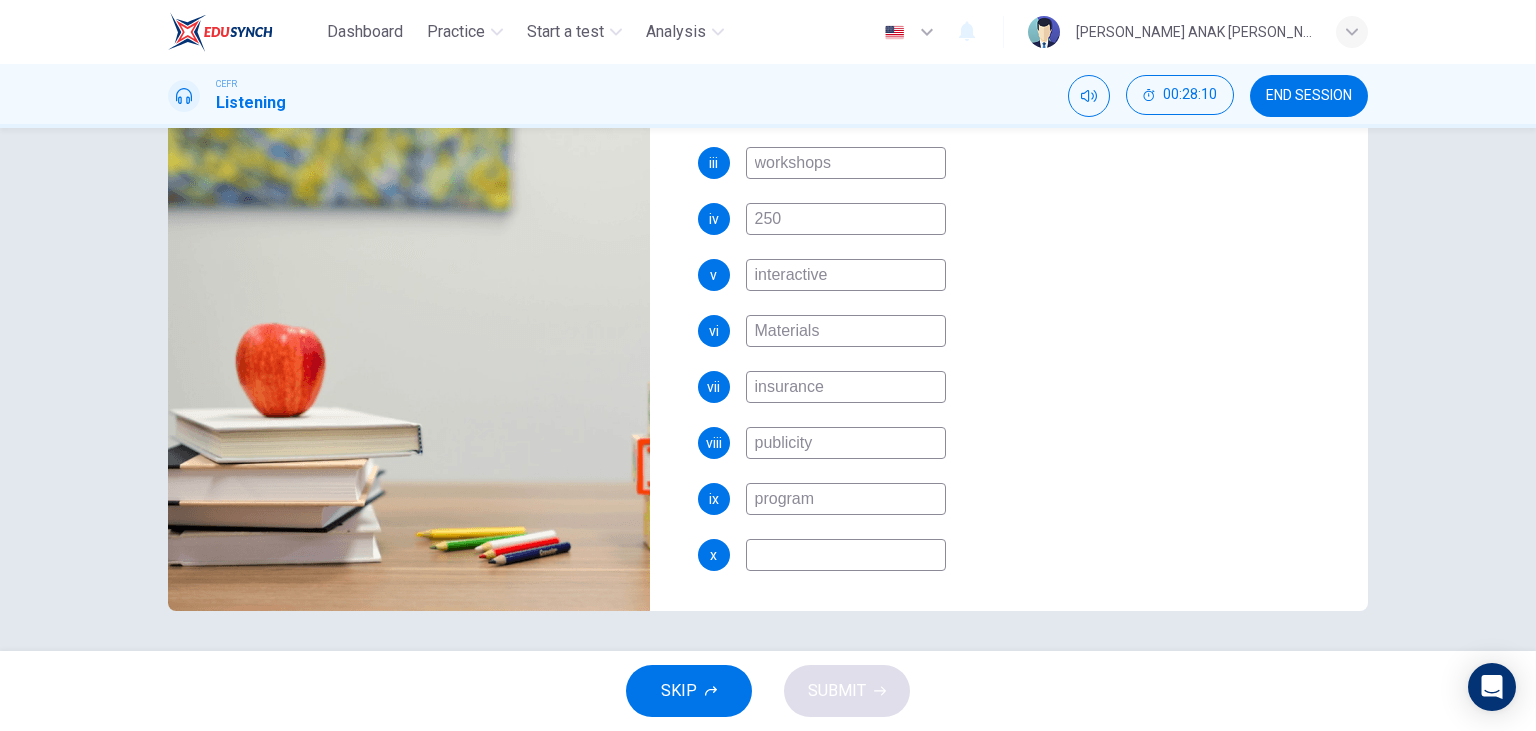 click at bounding box center (846, 555) 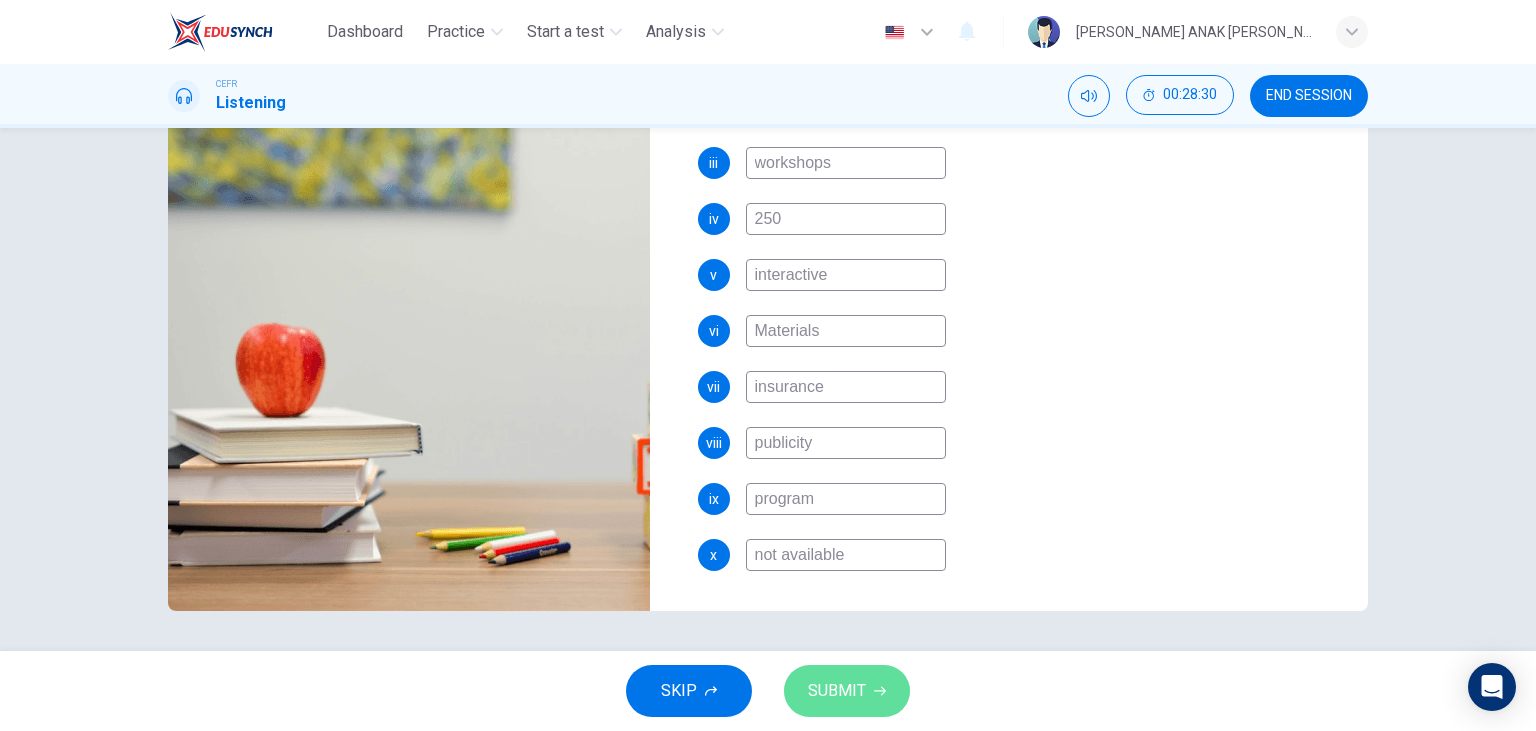 click 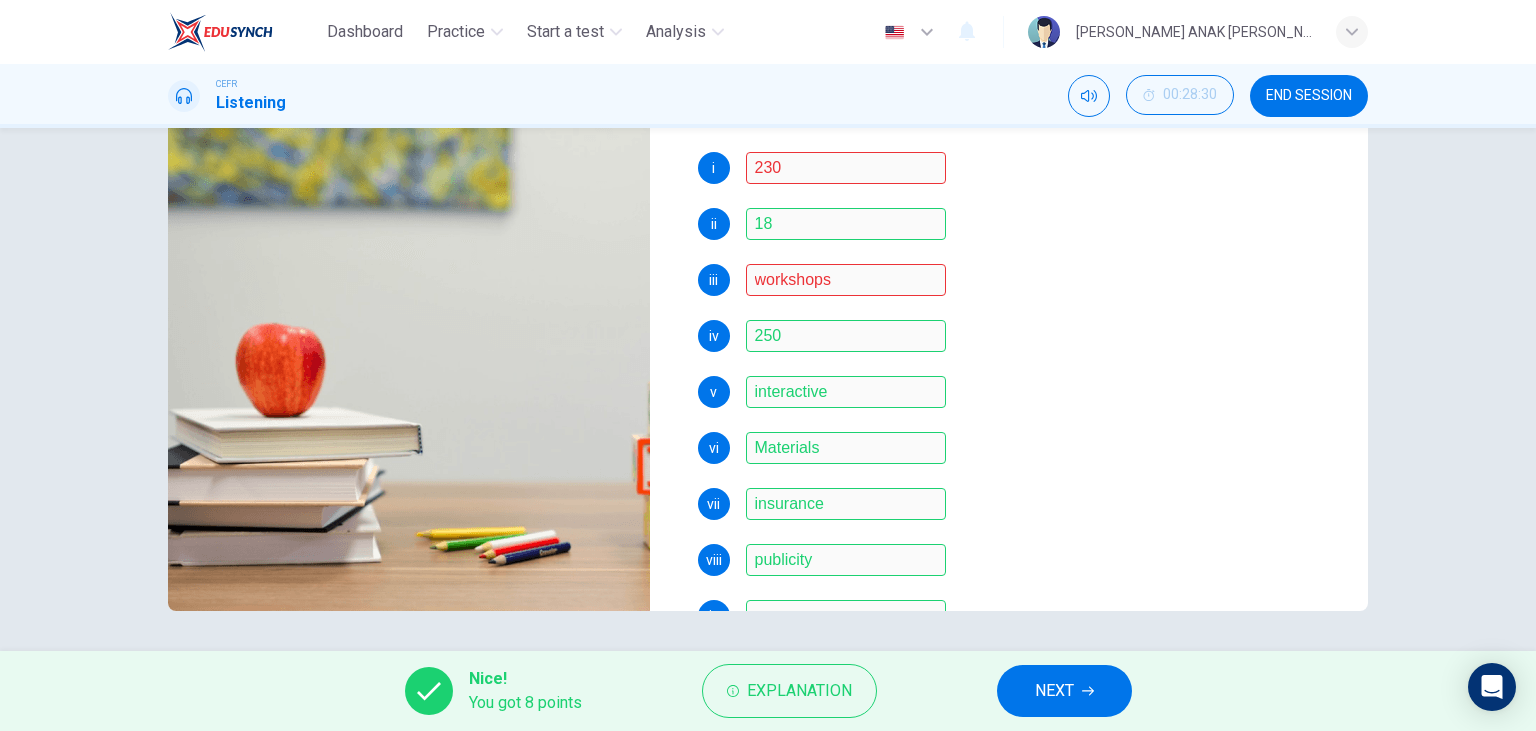 scroll, scrollTop: 402, scrollLeft: 0, axis: vertical 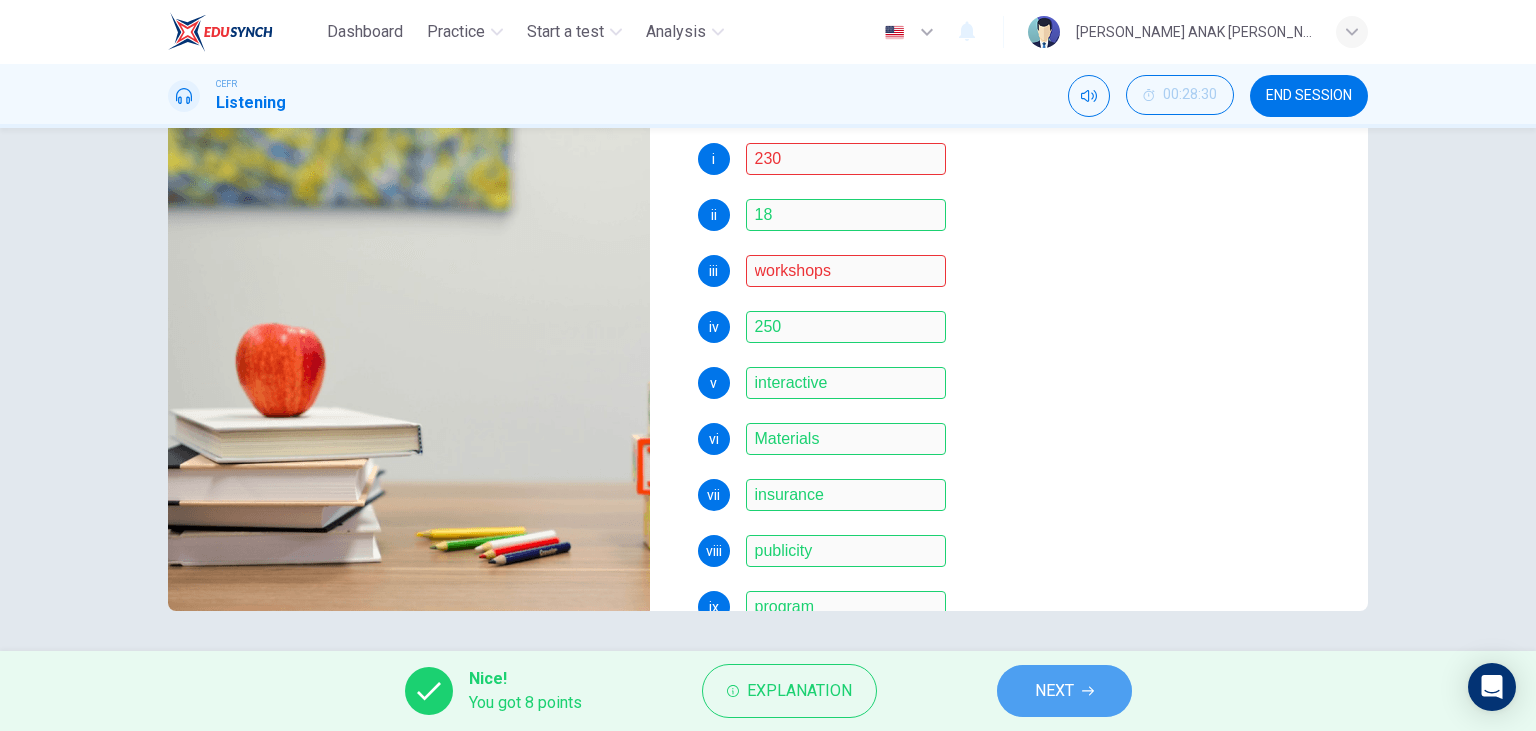 click on "NEXT" at bounding box center (1054, 691) 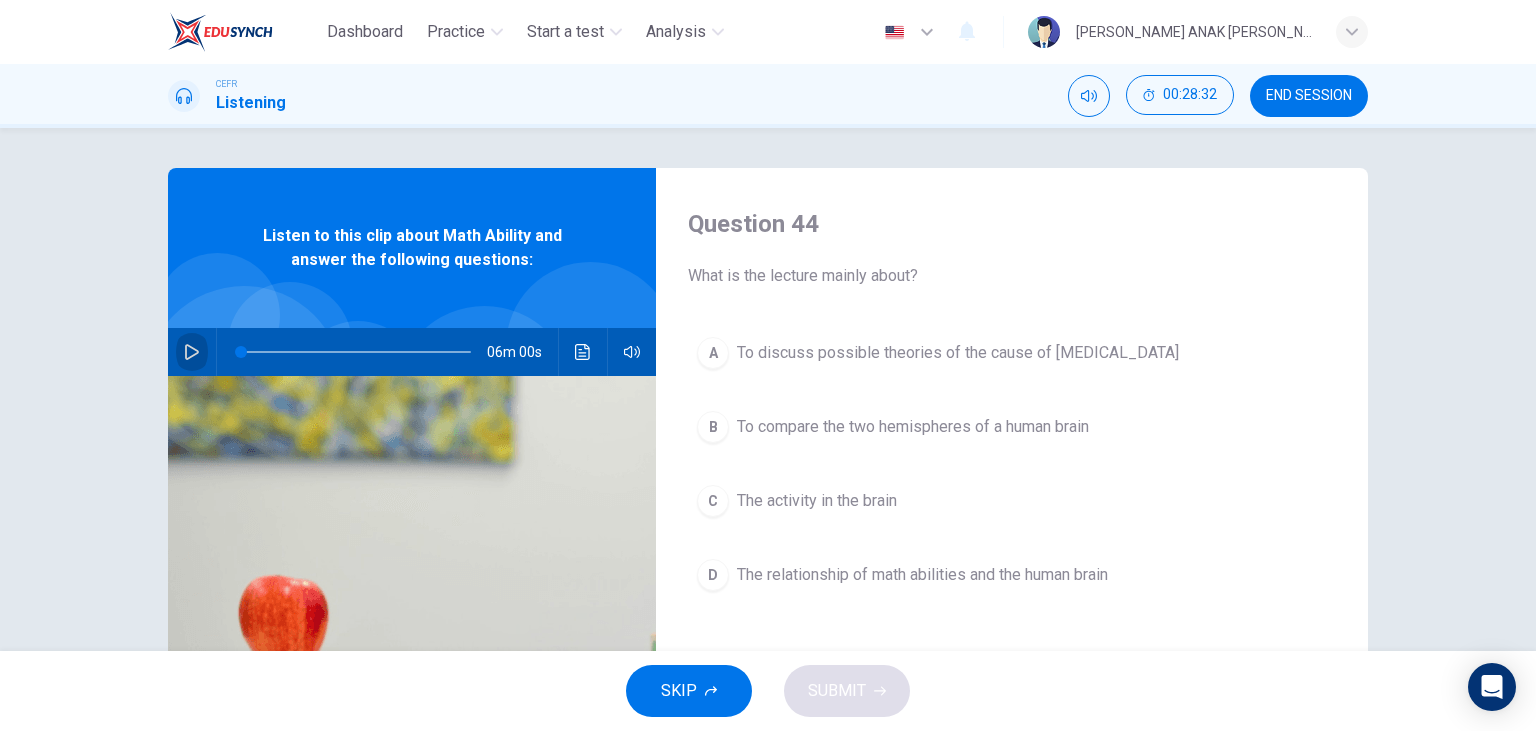 click 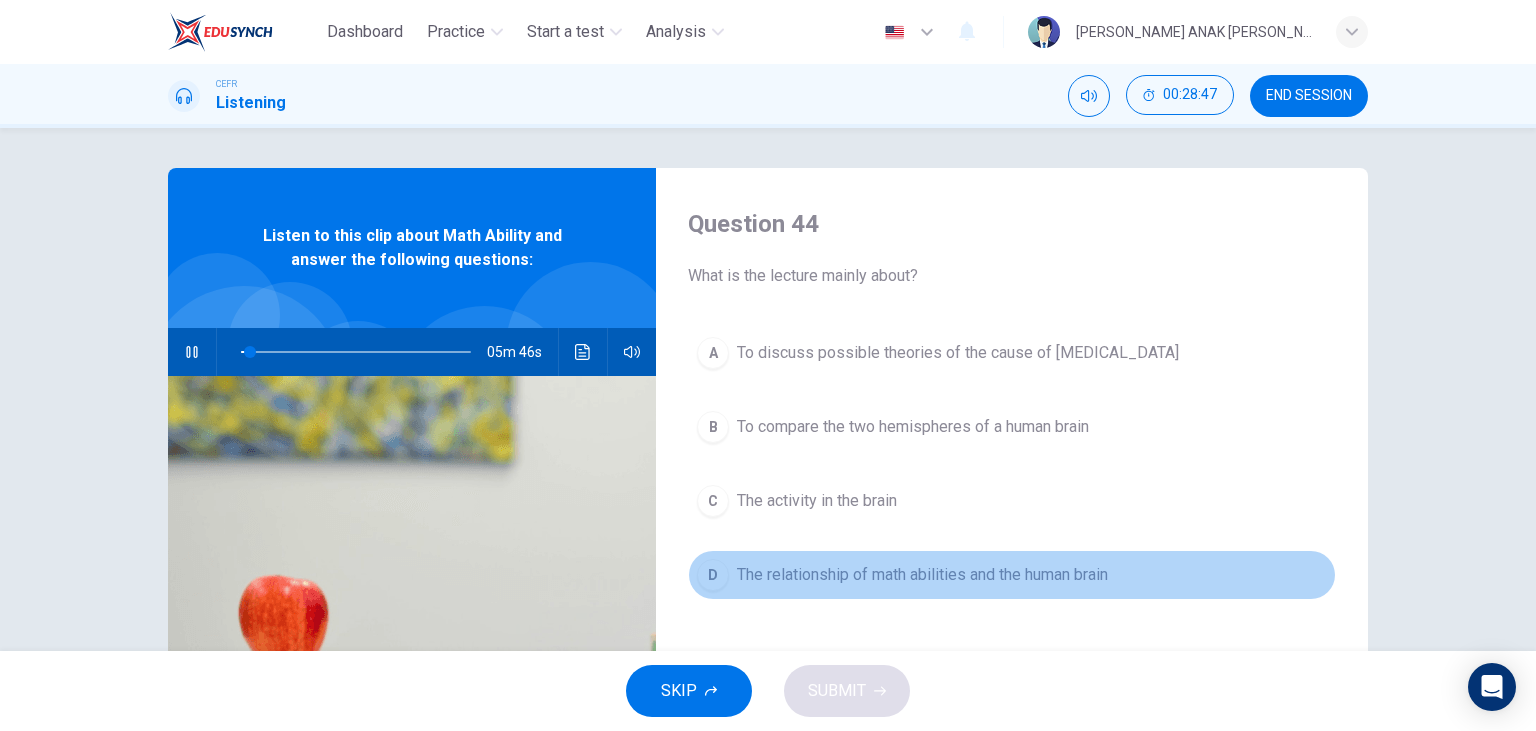 click on "The relationship of math abilities and the human brain" at bounding box center [922, 575] 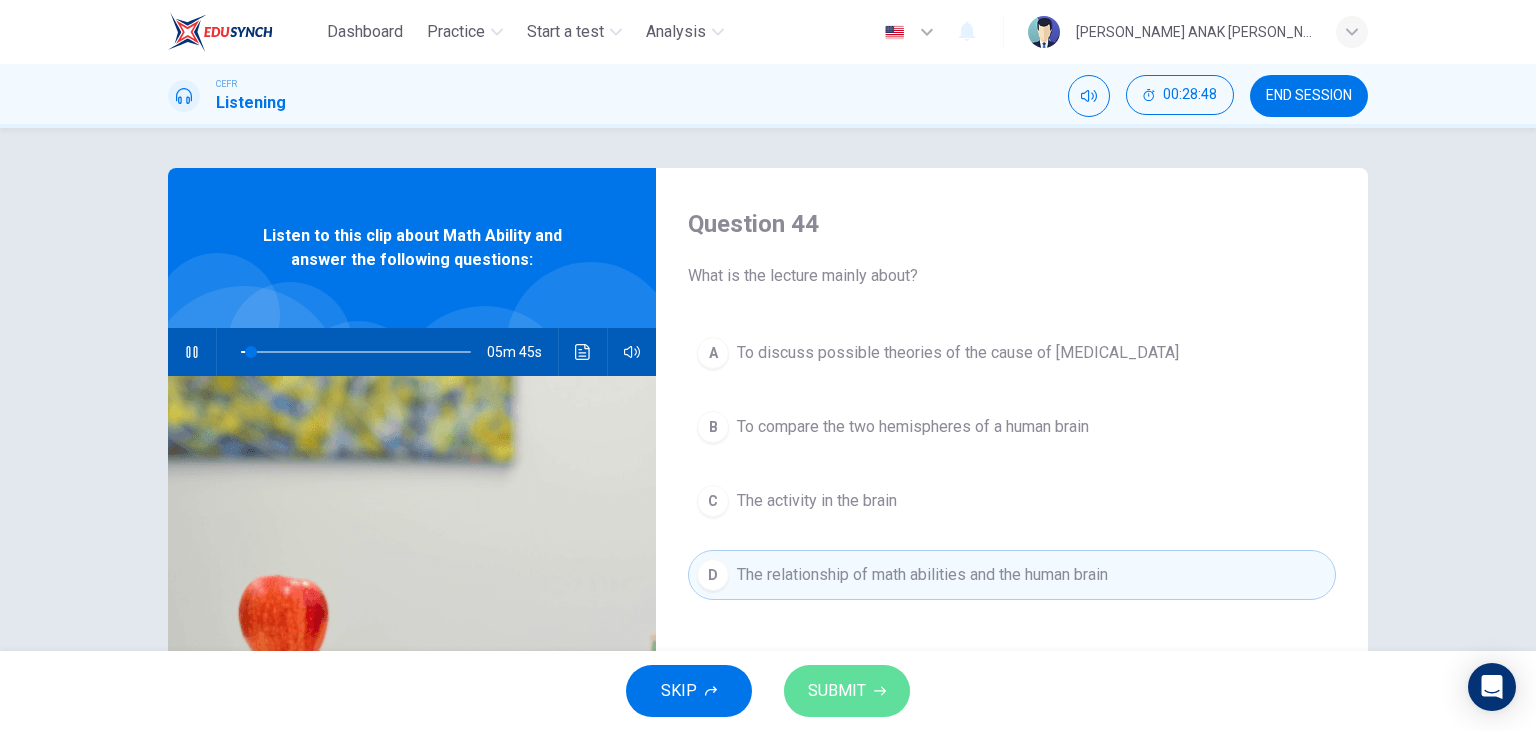 click on "SUBMIT" at bounding box center (837, 691) 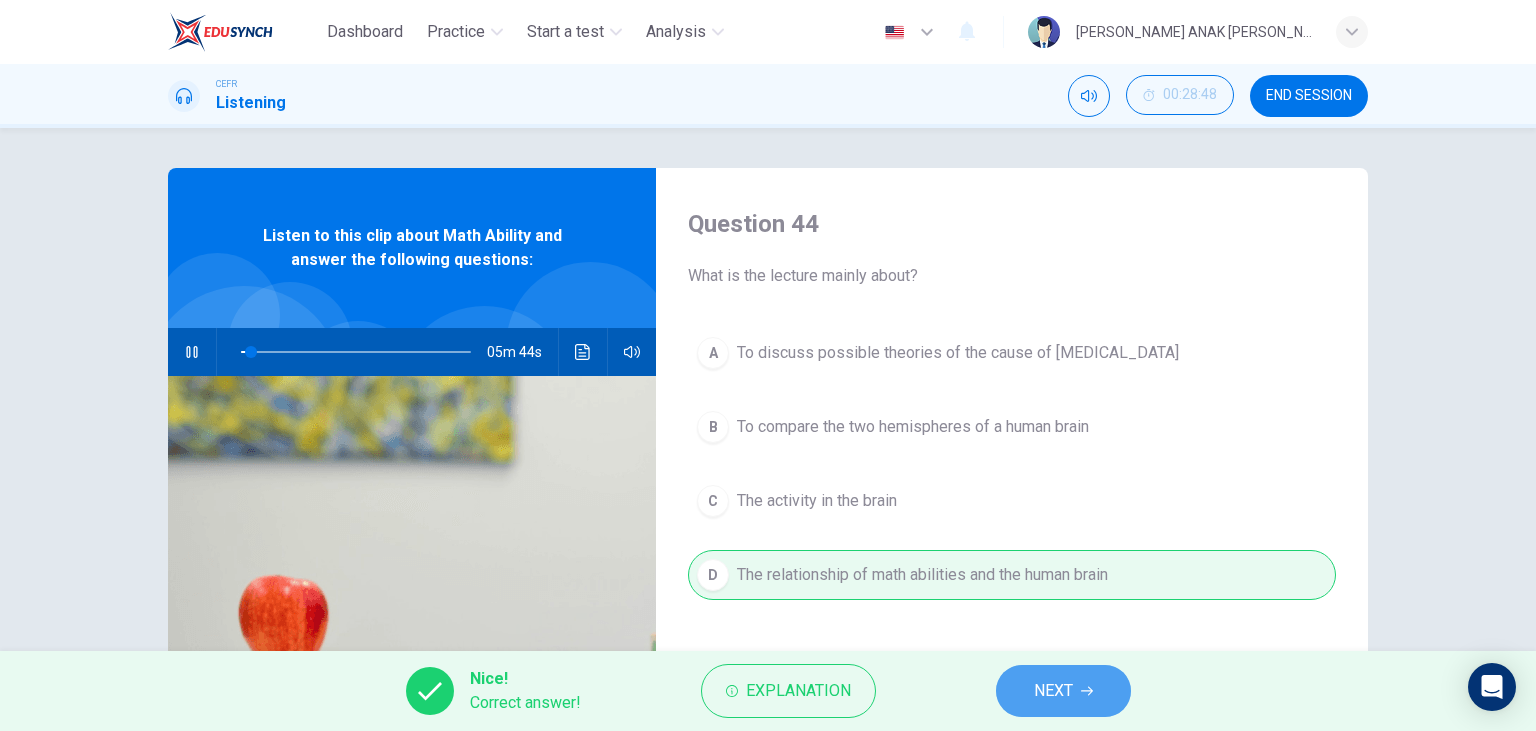 click on "NEXT" at bounding box center (1053, 691) 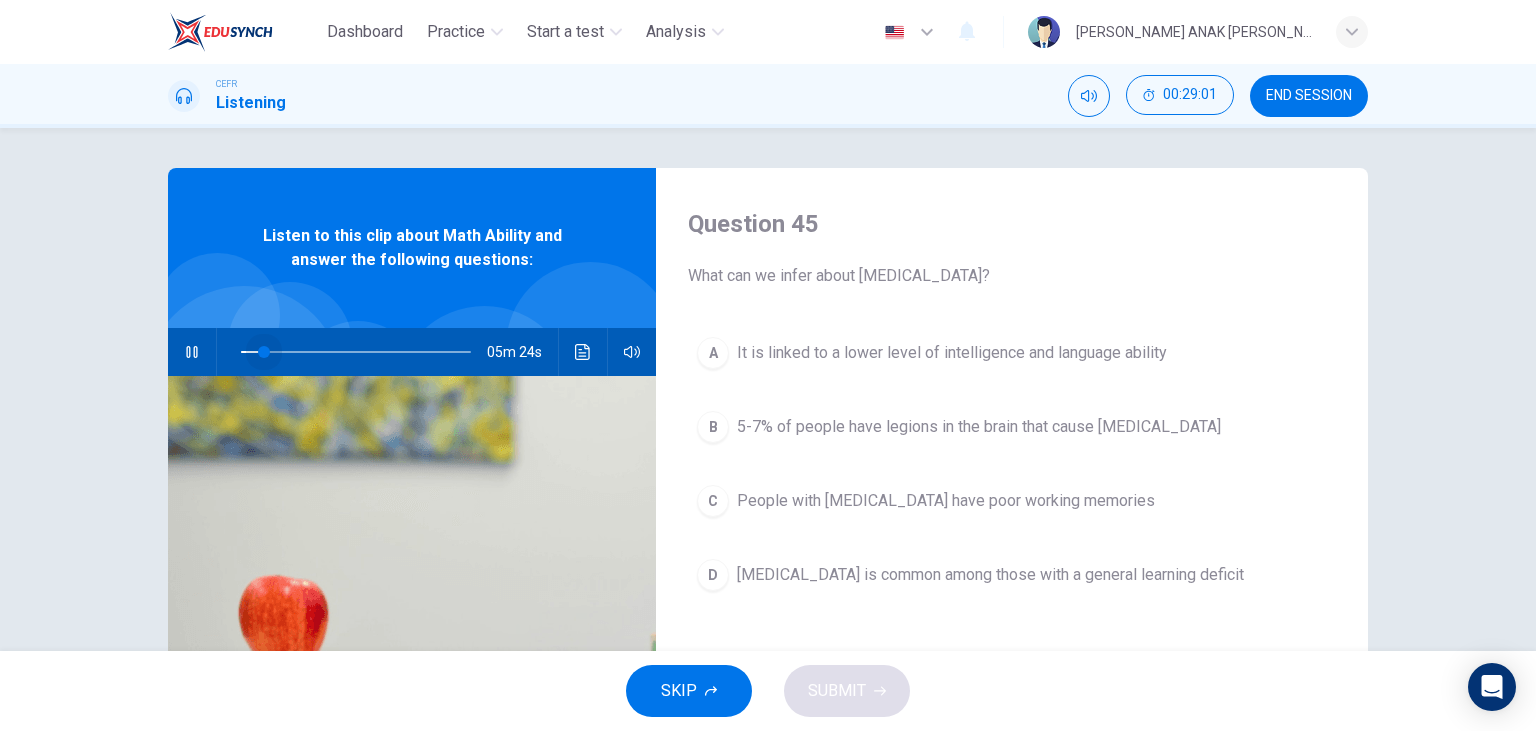 click at bounding box center [264, 352] 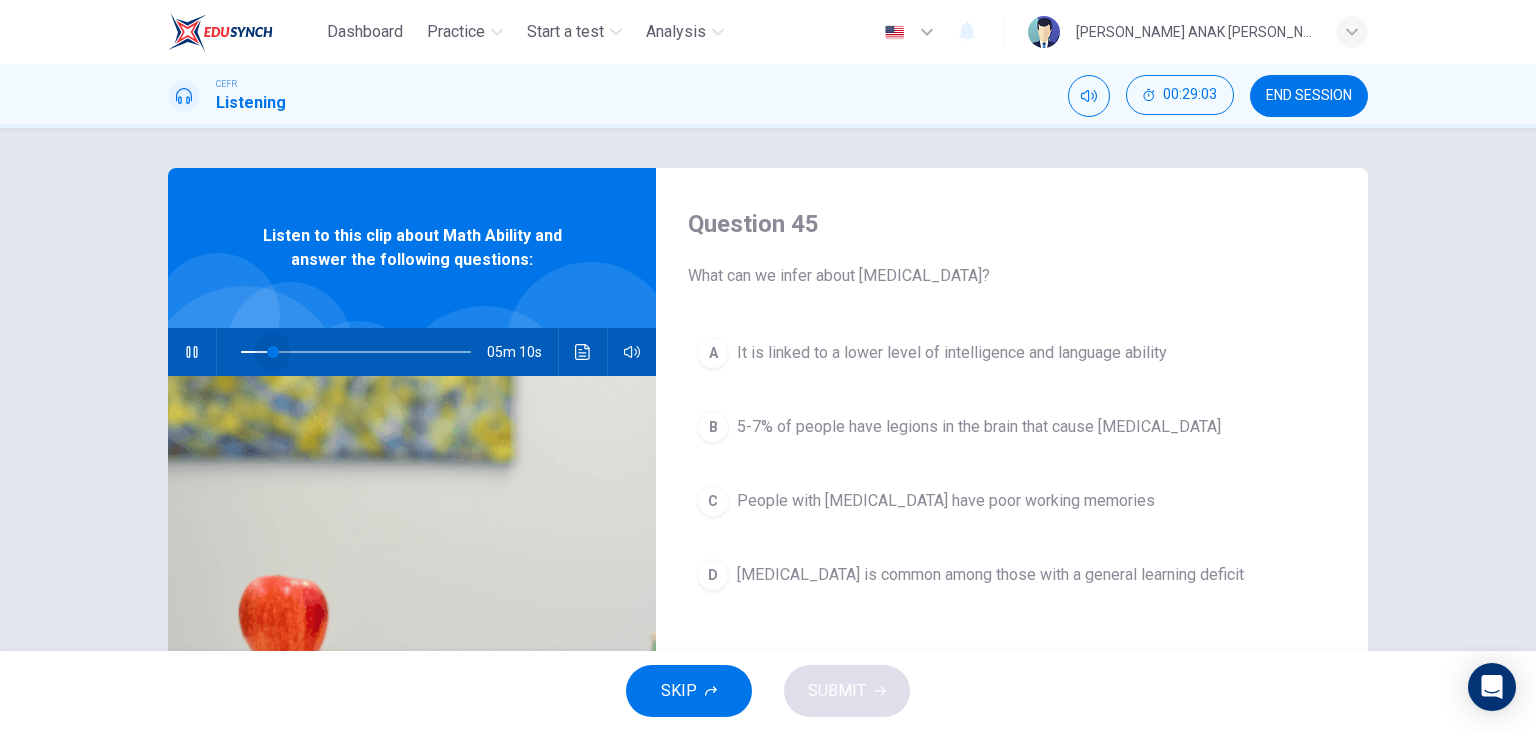 click at bounding box center (273, 352) 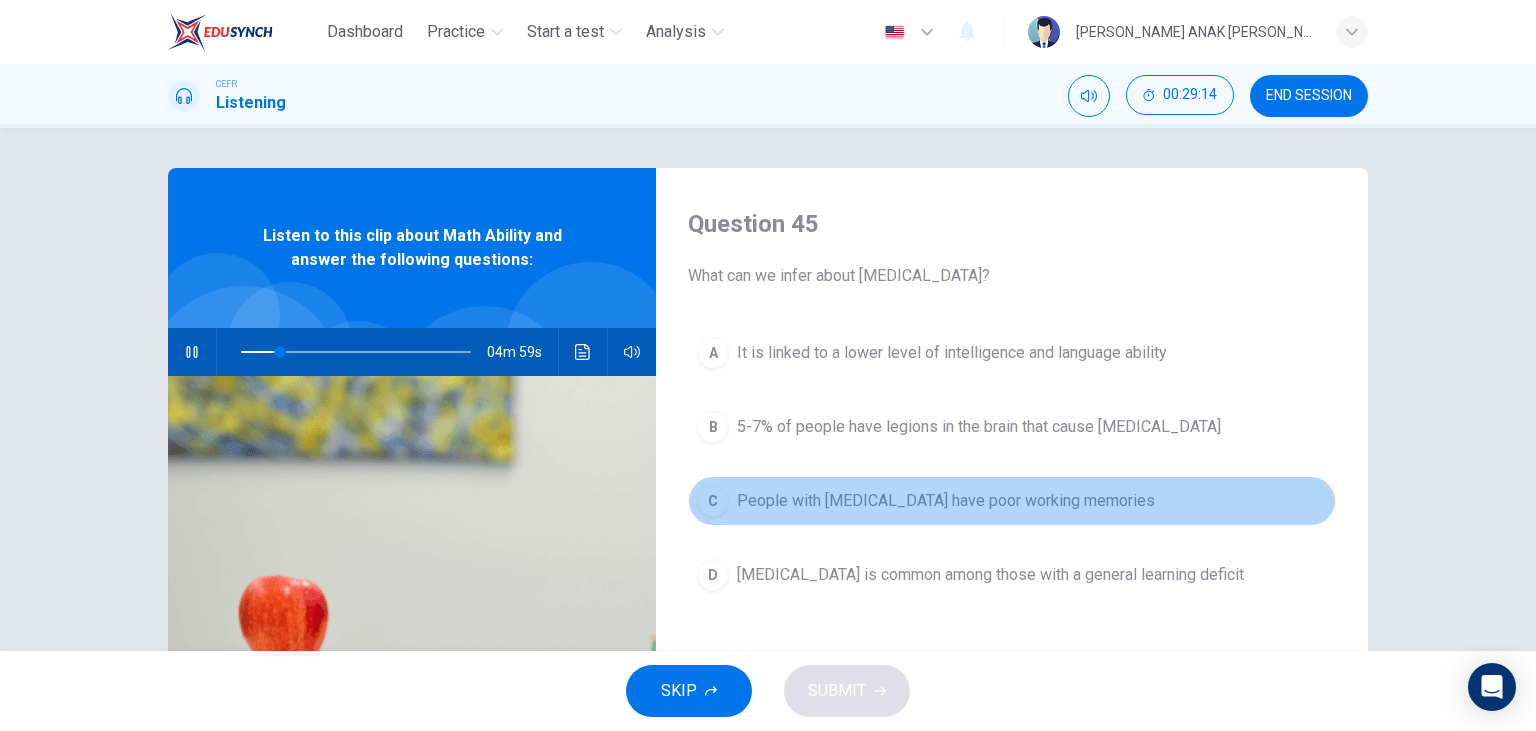 click on "People with dyscalculia have poor working memories" at bounding box center [946, 501] 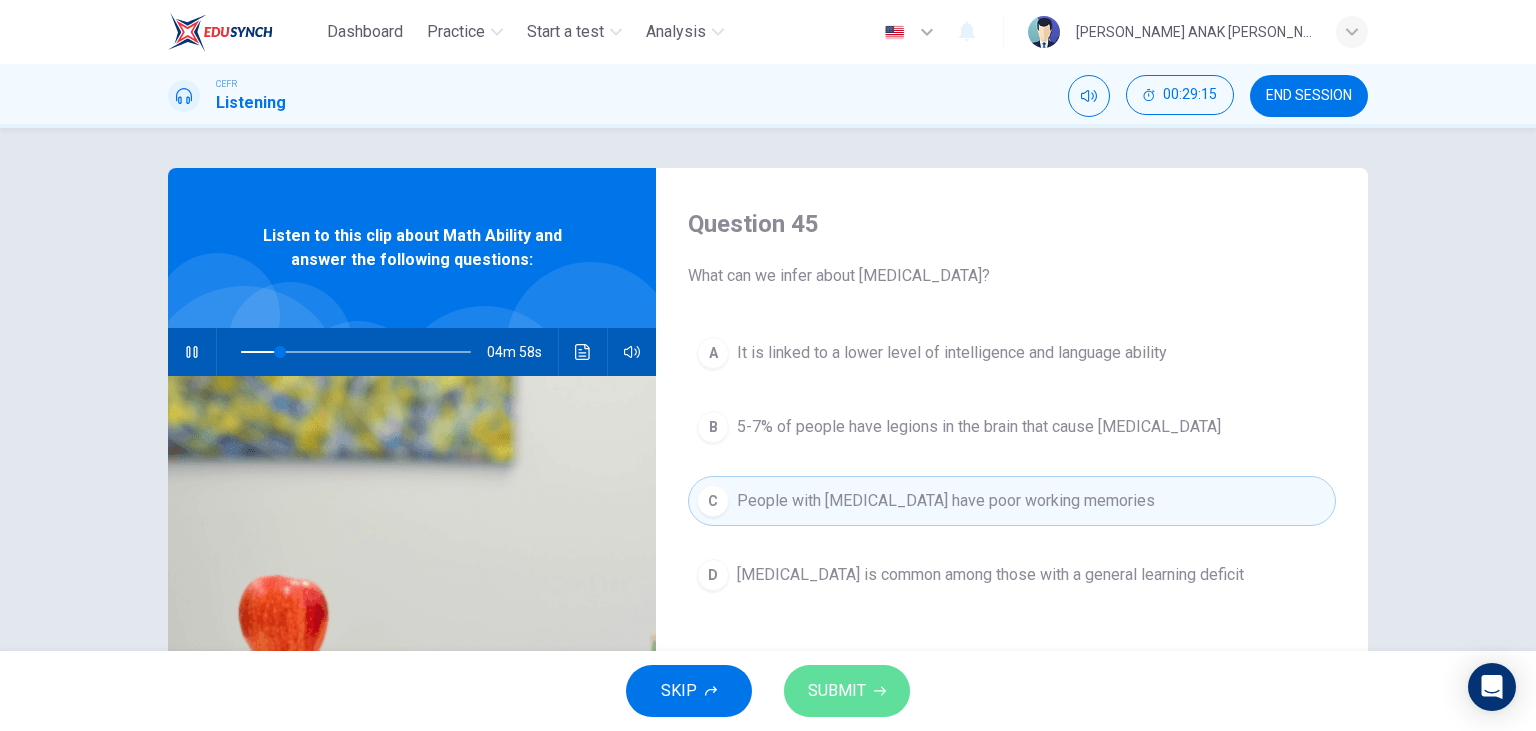 click on "SUBMIT" at bounding box center (837, 691) 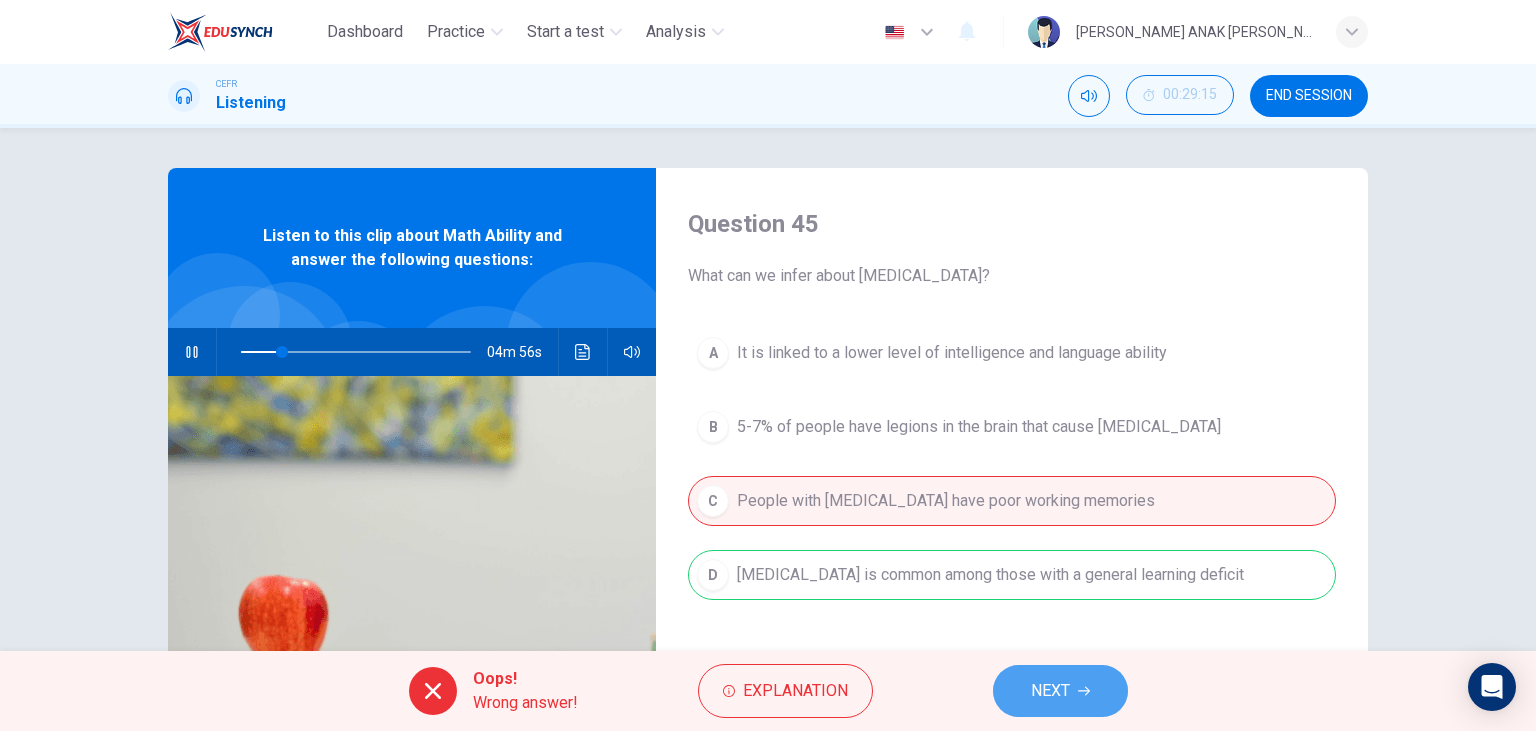 click on "NEXT" at bounding box center (1050, 691) 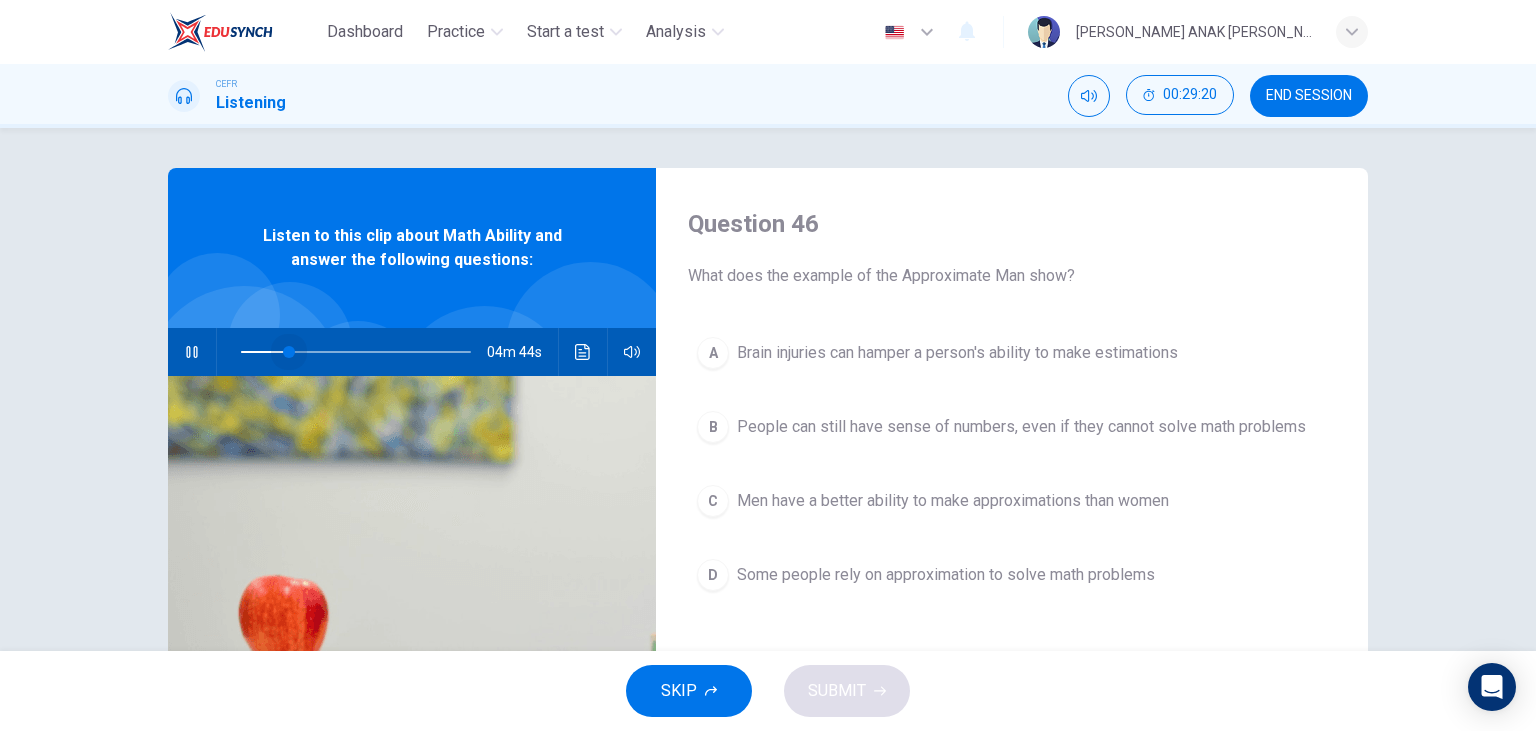 click at bounding box center [289, 352] 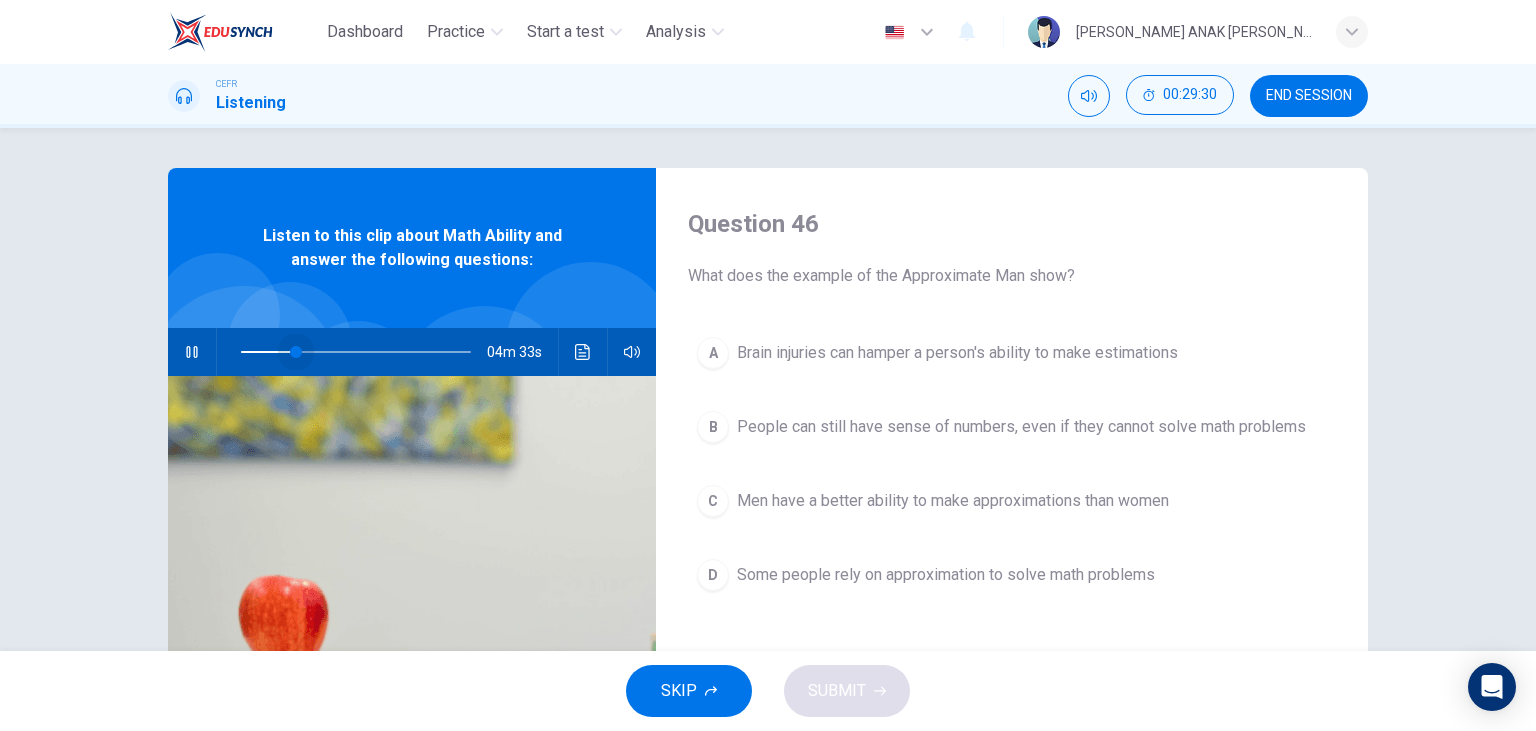 click at bounding box center [296, 352] 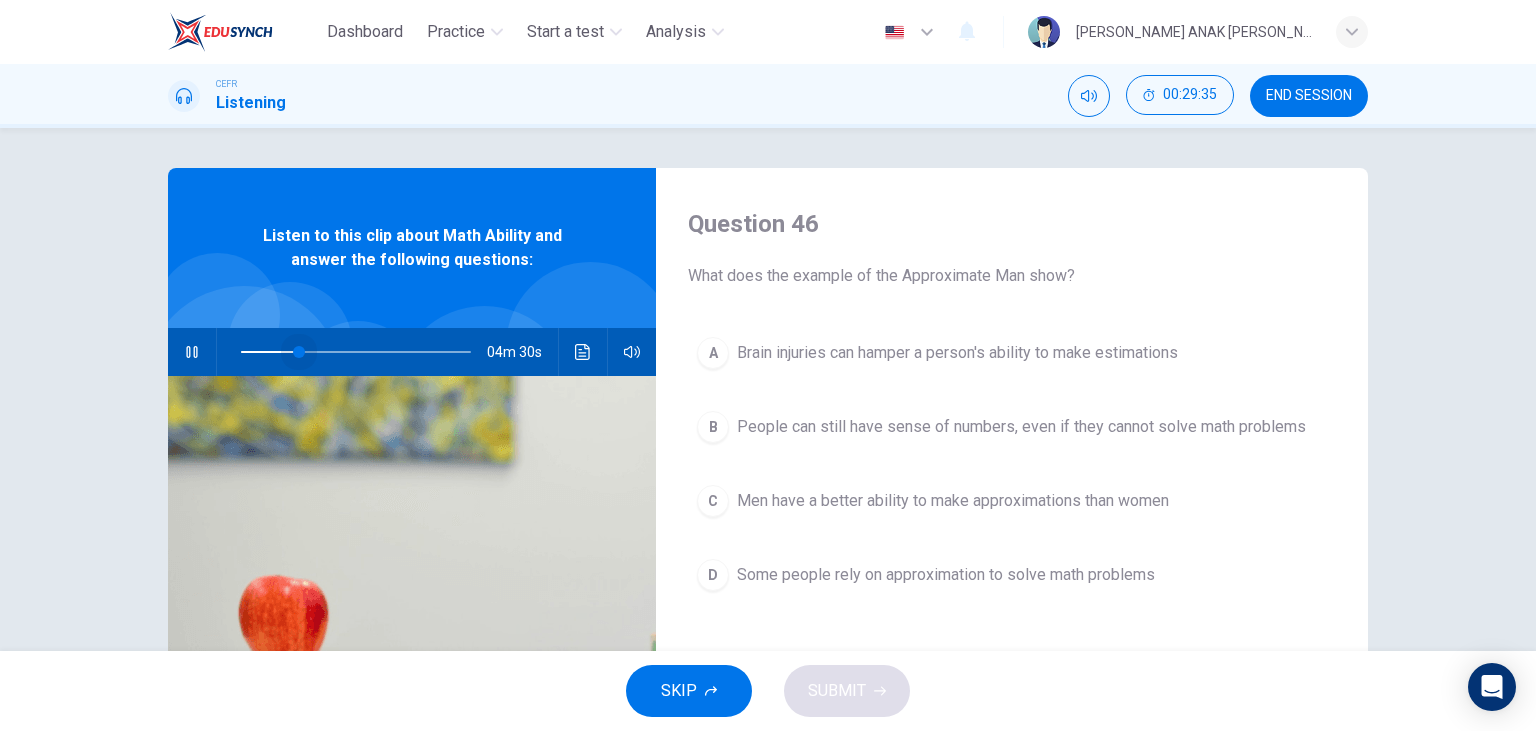 click at bounding box center [299, 352] 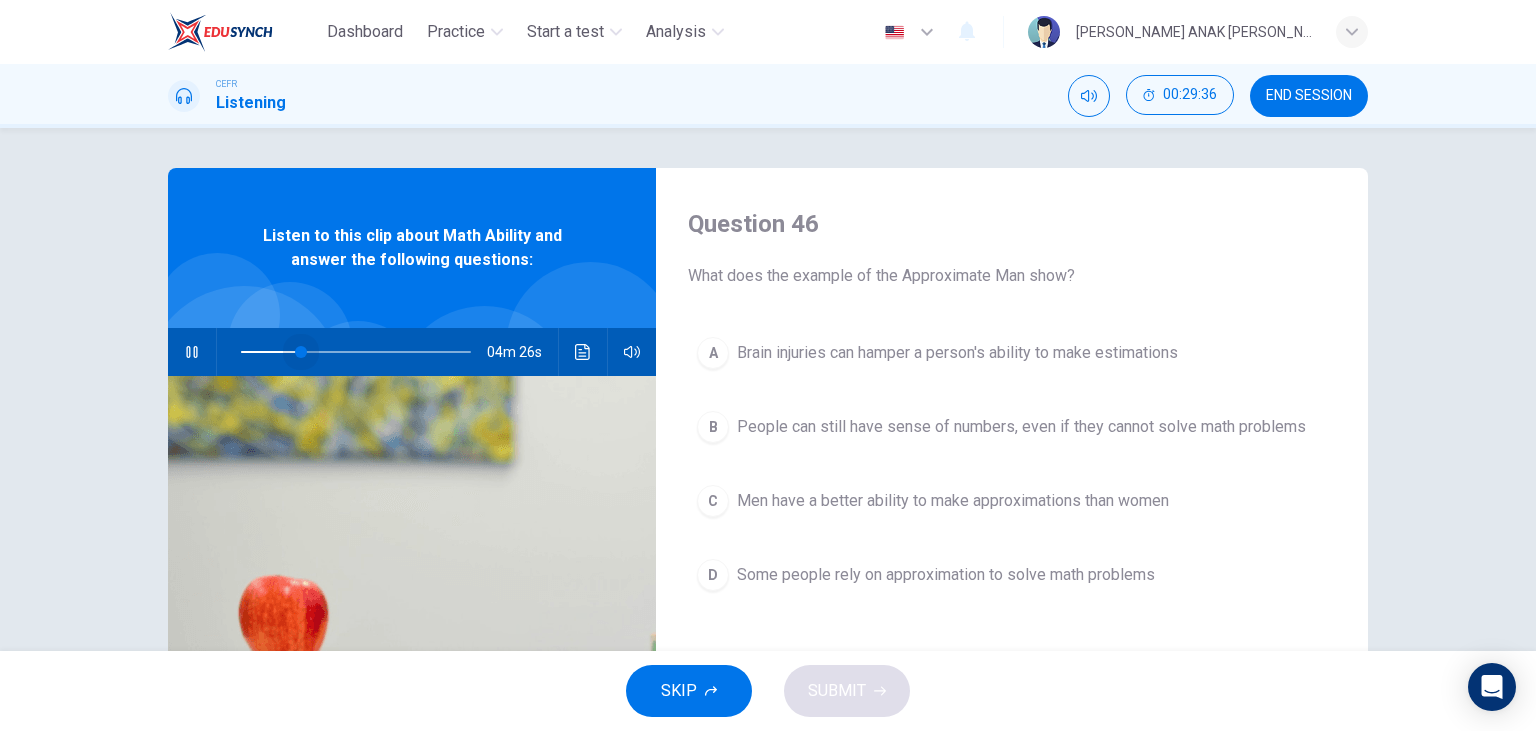click at bounding box center (301, 352) 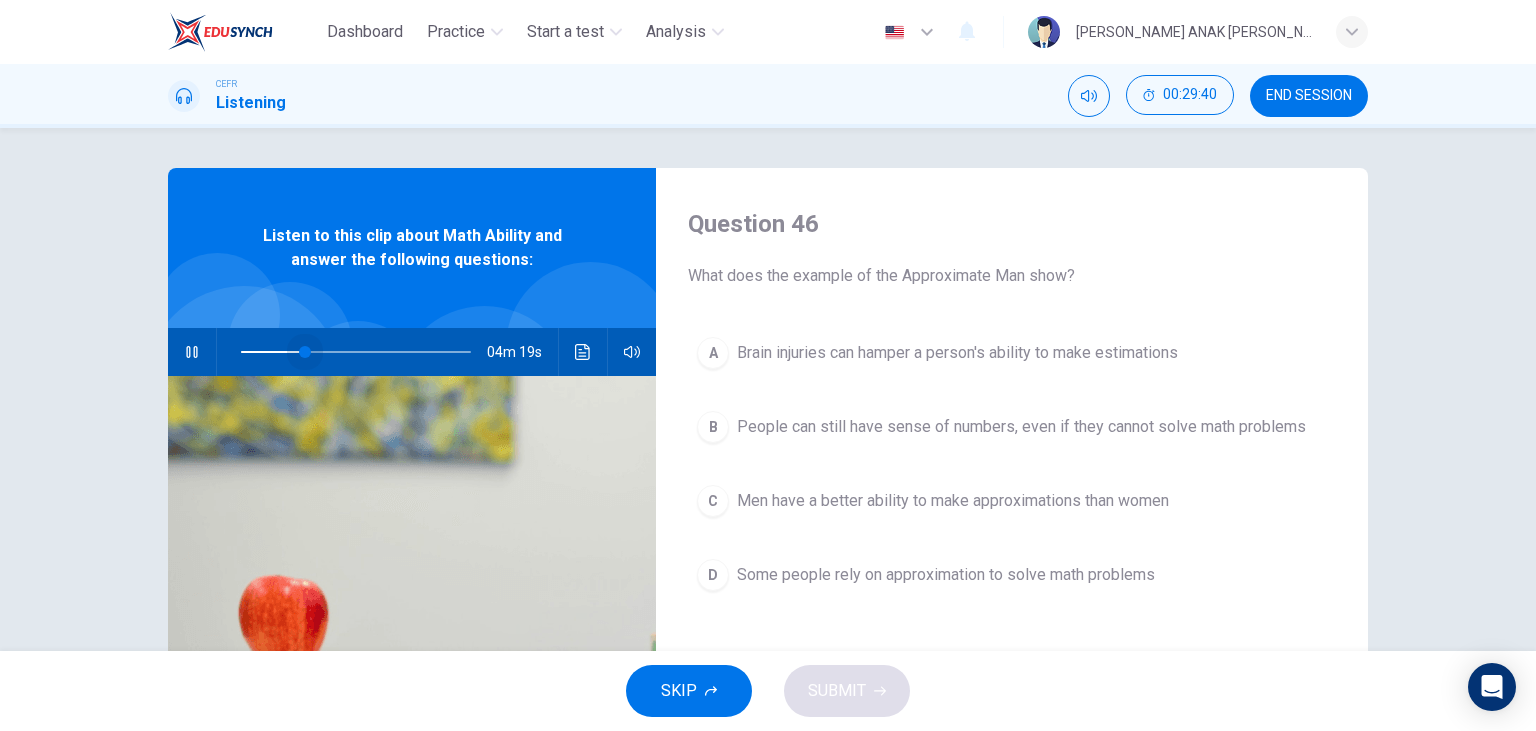 click at bounding box center (305, 352) 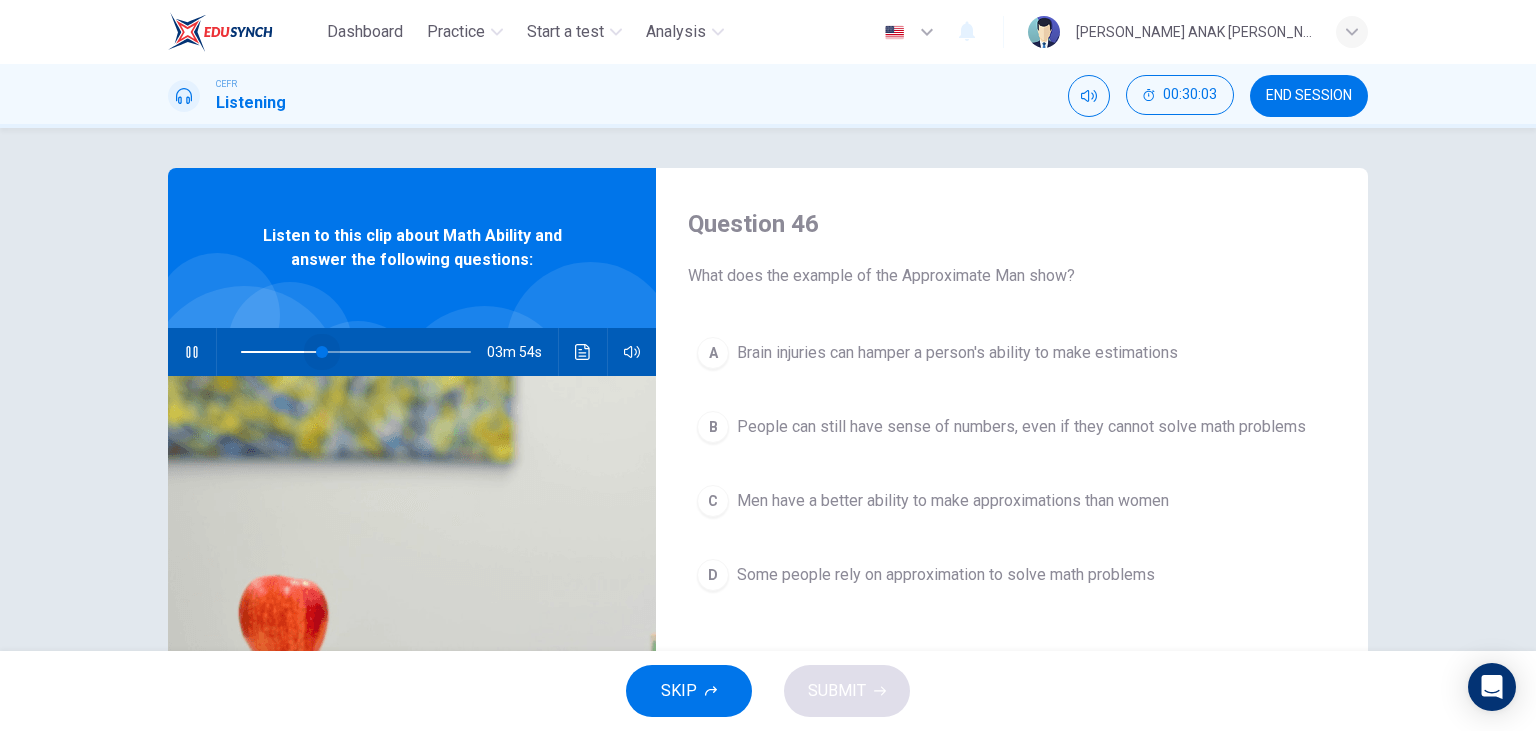 click at bounding box center (322, 352) 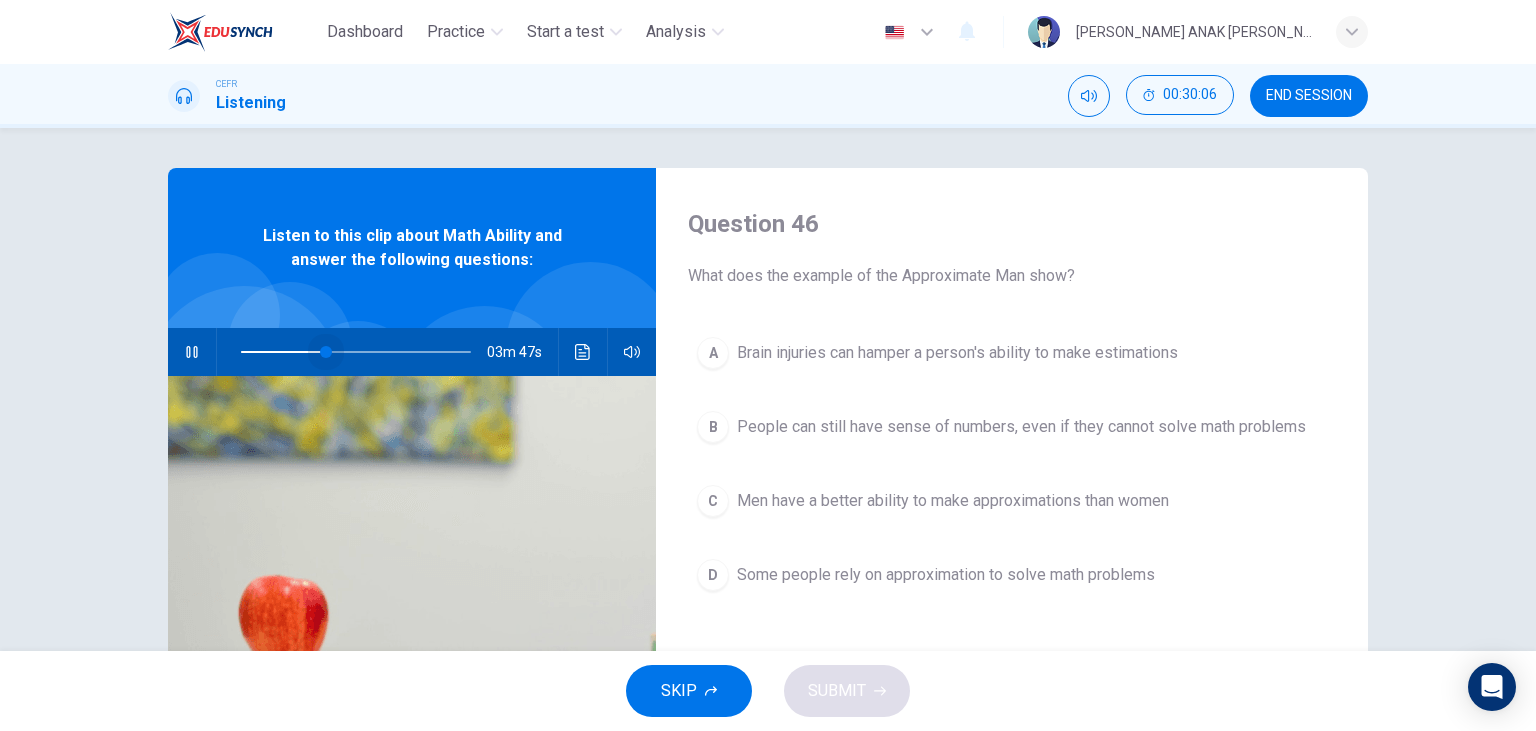 click at bounding box center (326, 352) 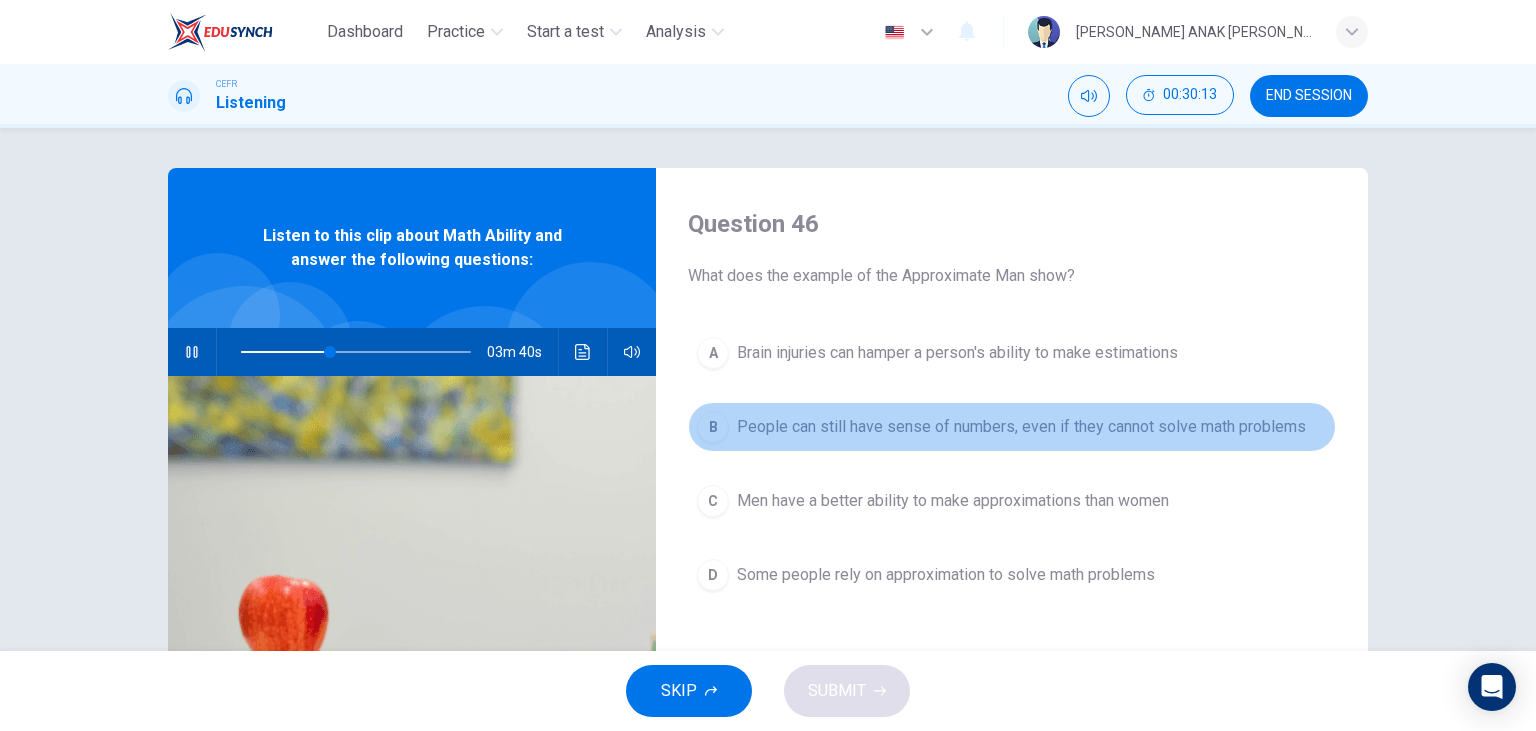 click on "B People can still have sense of numbers, even if they cannot solve math problems" at bounding box center [1012, 427] 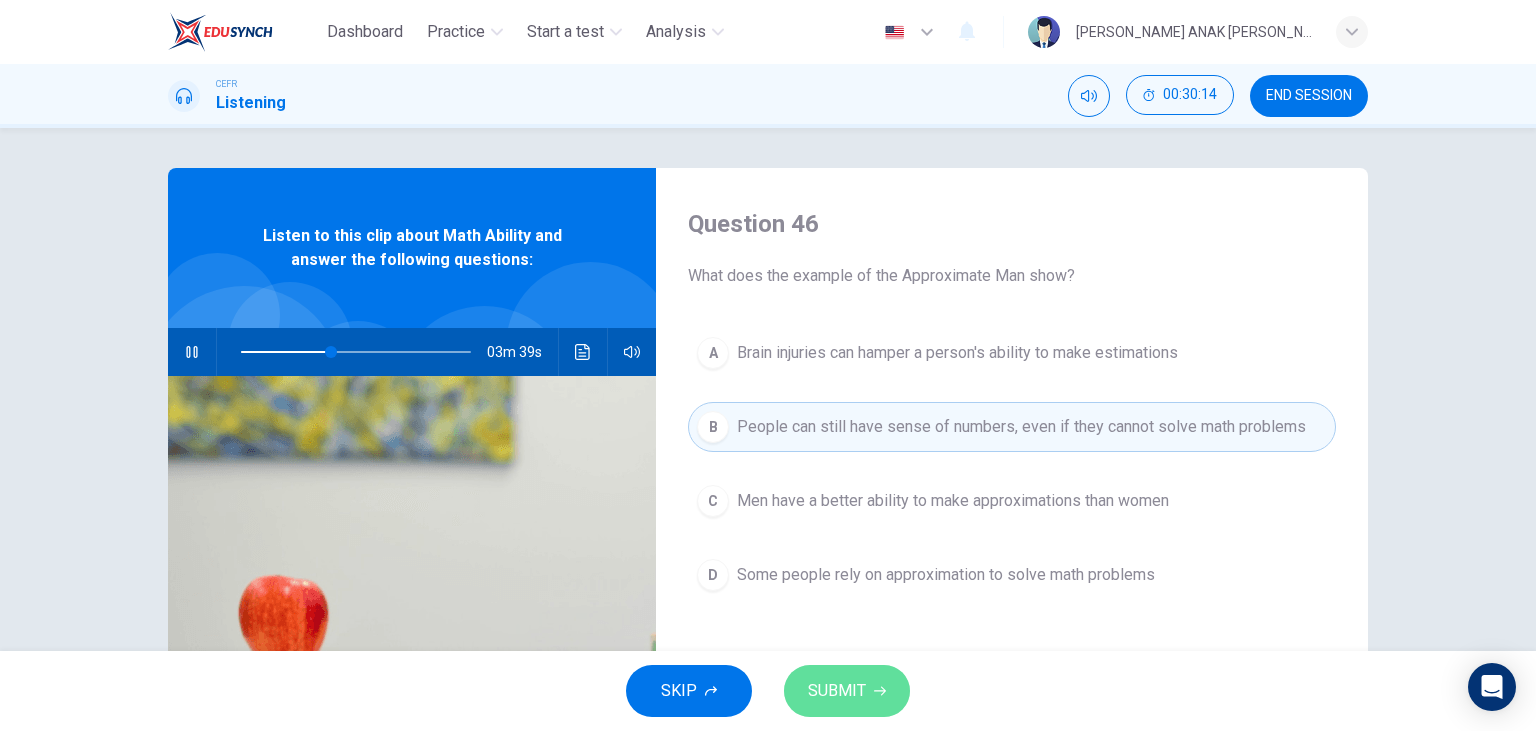 click on "SUBMIT" at bounding box center (837, 691) 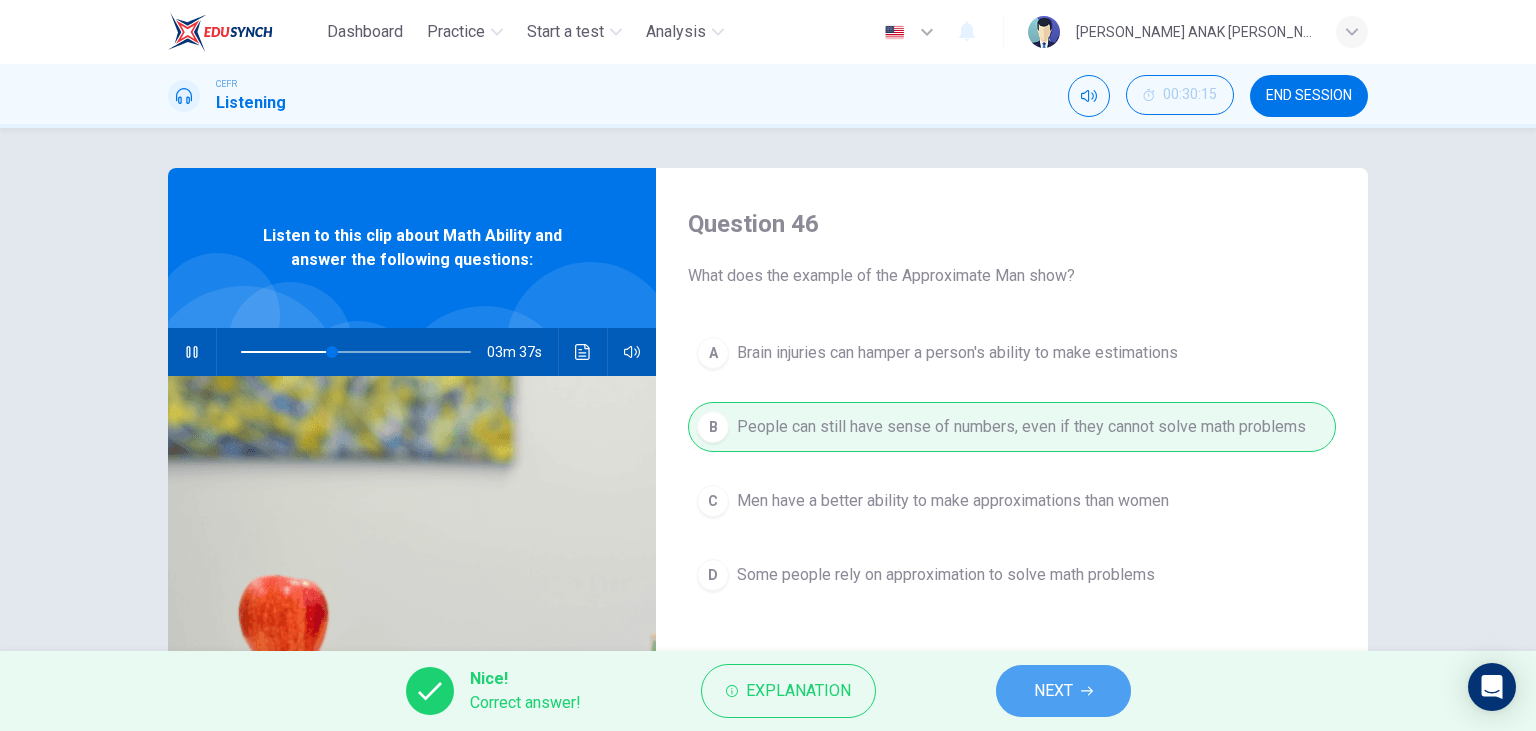 click on "NEXT" at bounding box center [1063, 691] 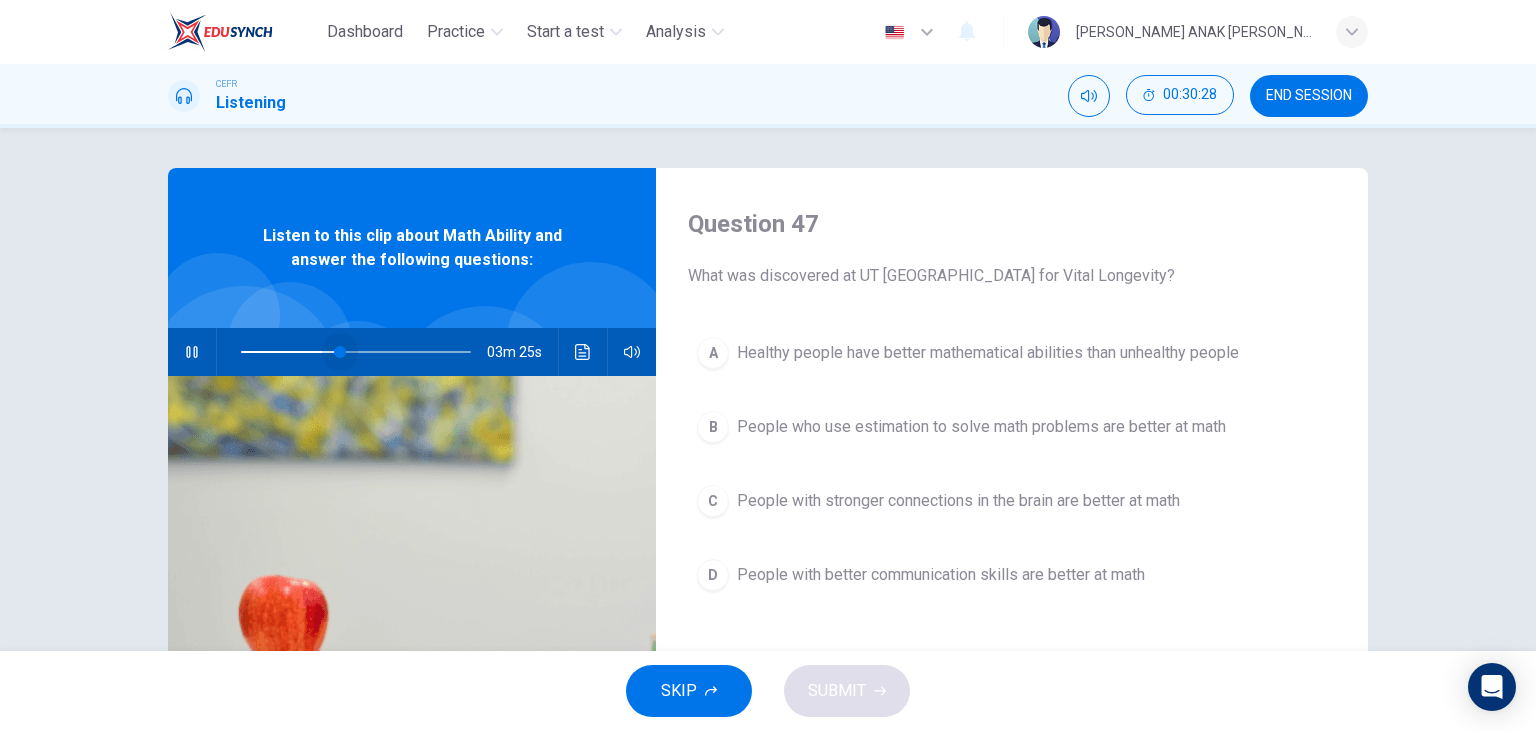 click at bounding box center [340, 352] 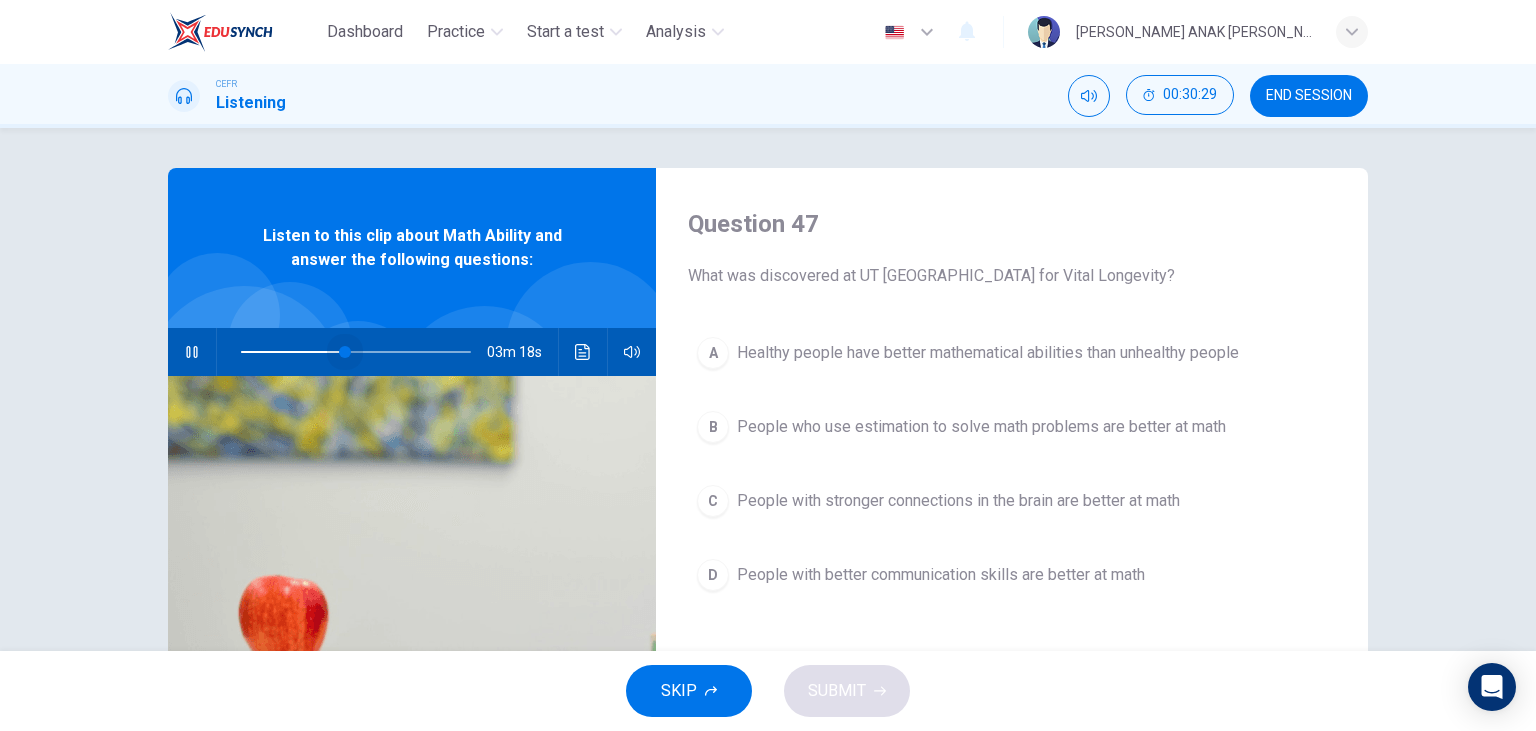 click at bounding box center (345, 352) 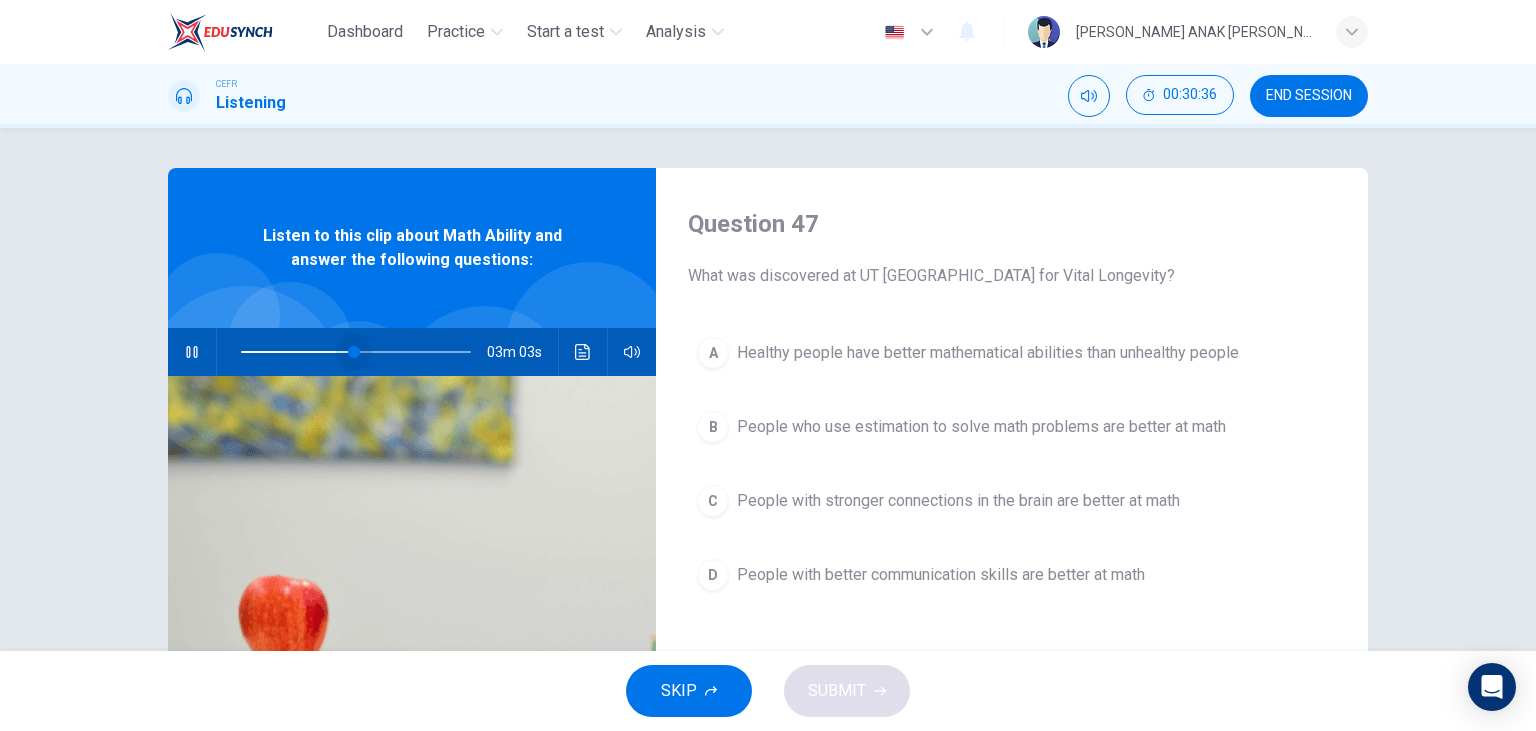 click at bounding box center [354, 352] 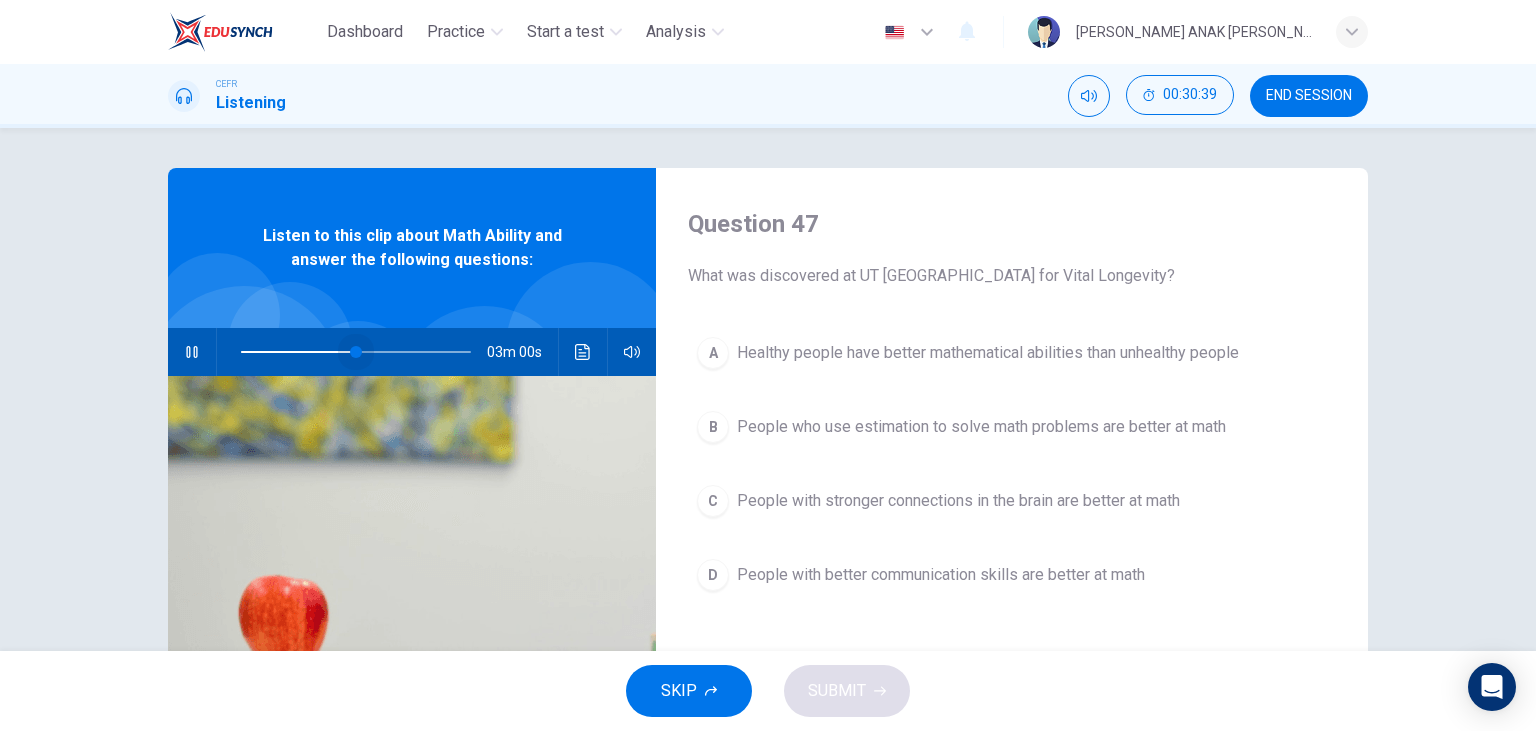 click at bounding box center [356, 352] 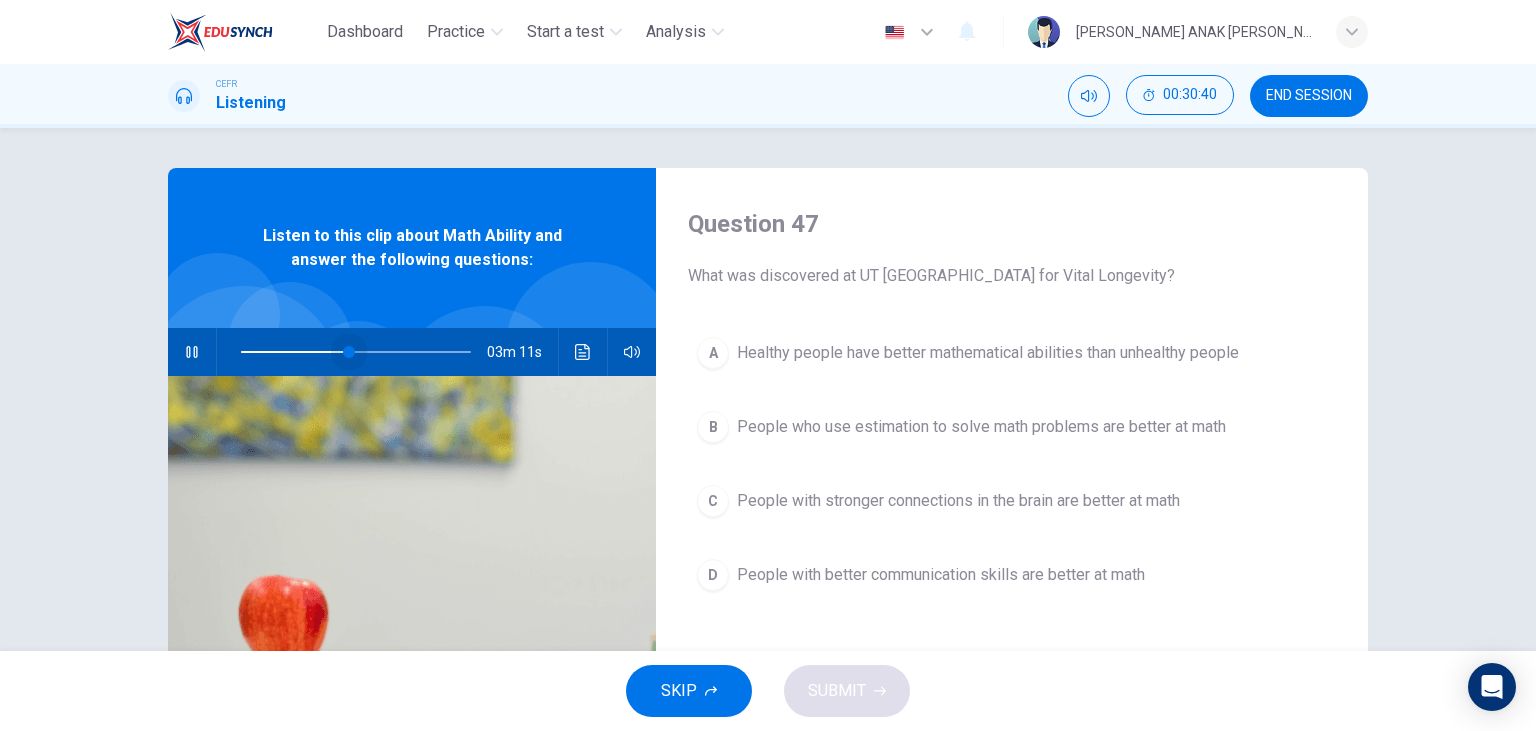 click at bounding box center (349, 352) 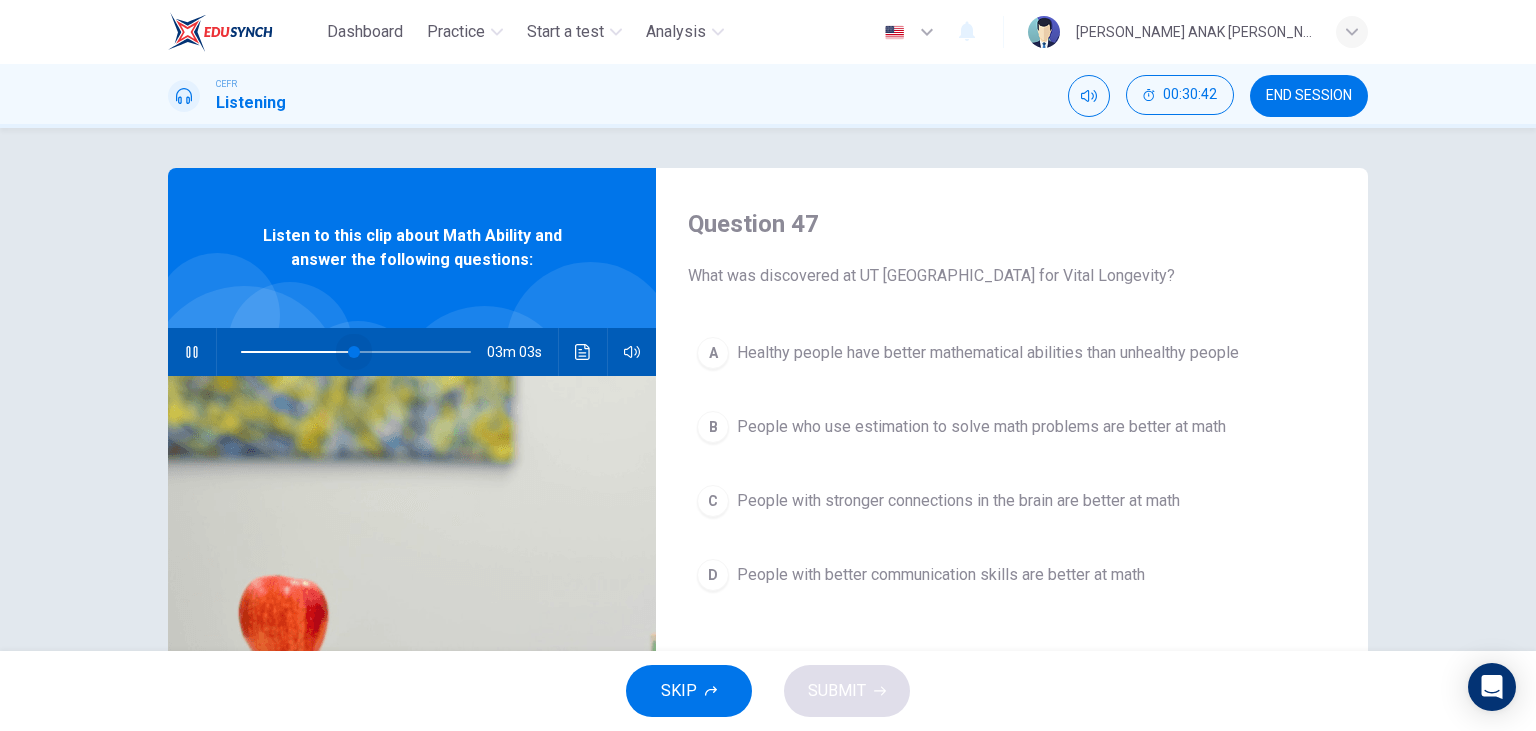 click at bounding box center [354, 352] 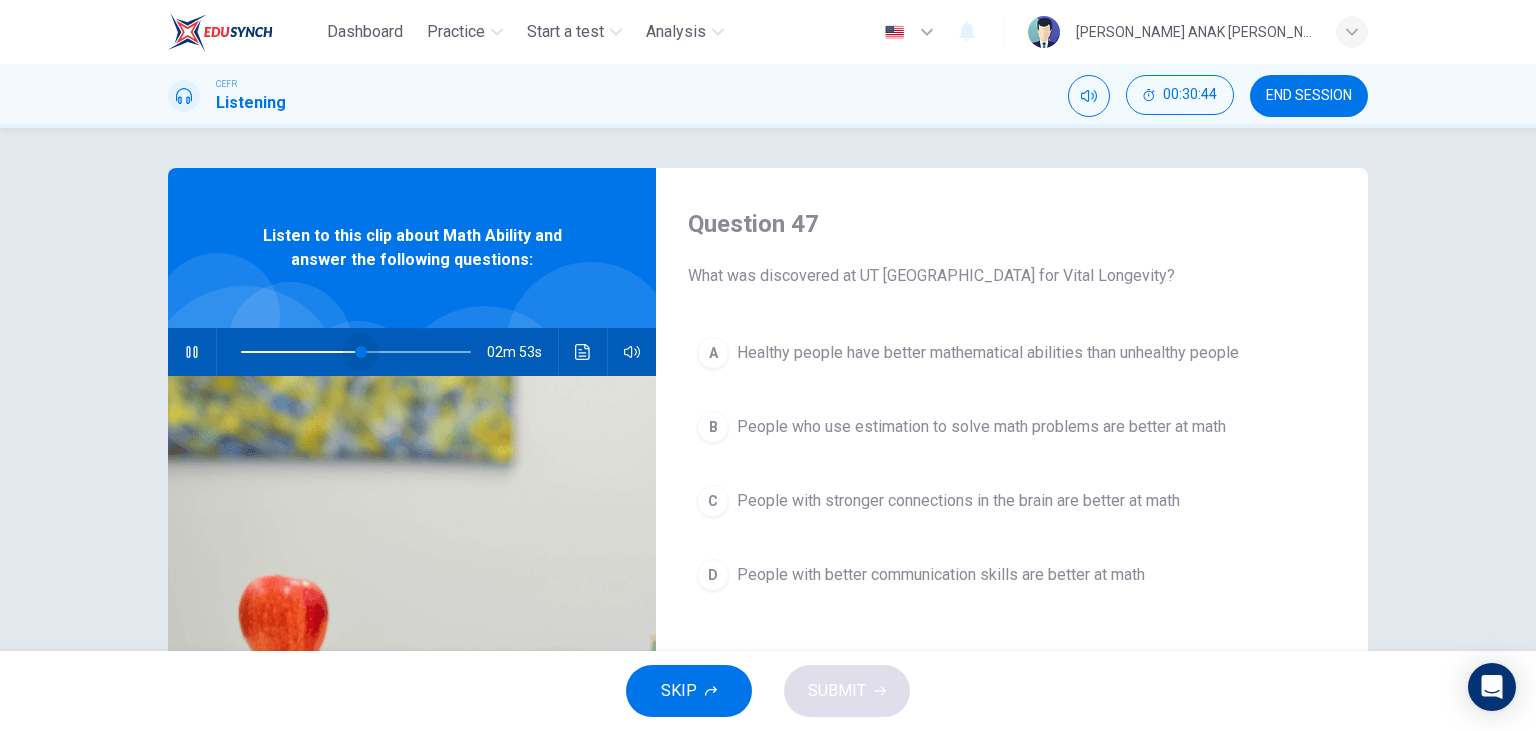 click at bounding box center [361, 352] 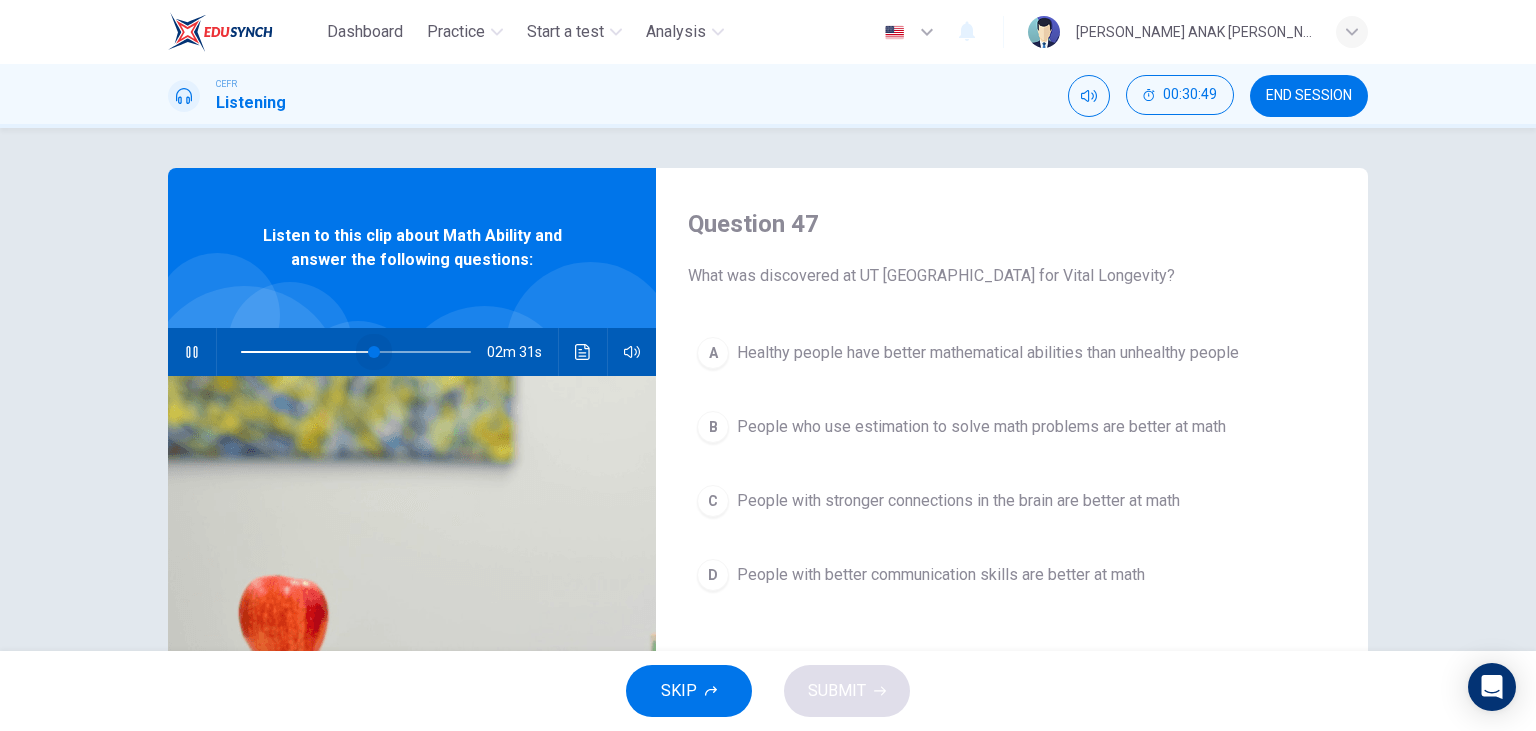 click at bounding box center [374, 352] 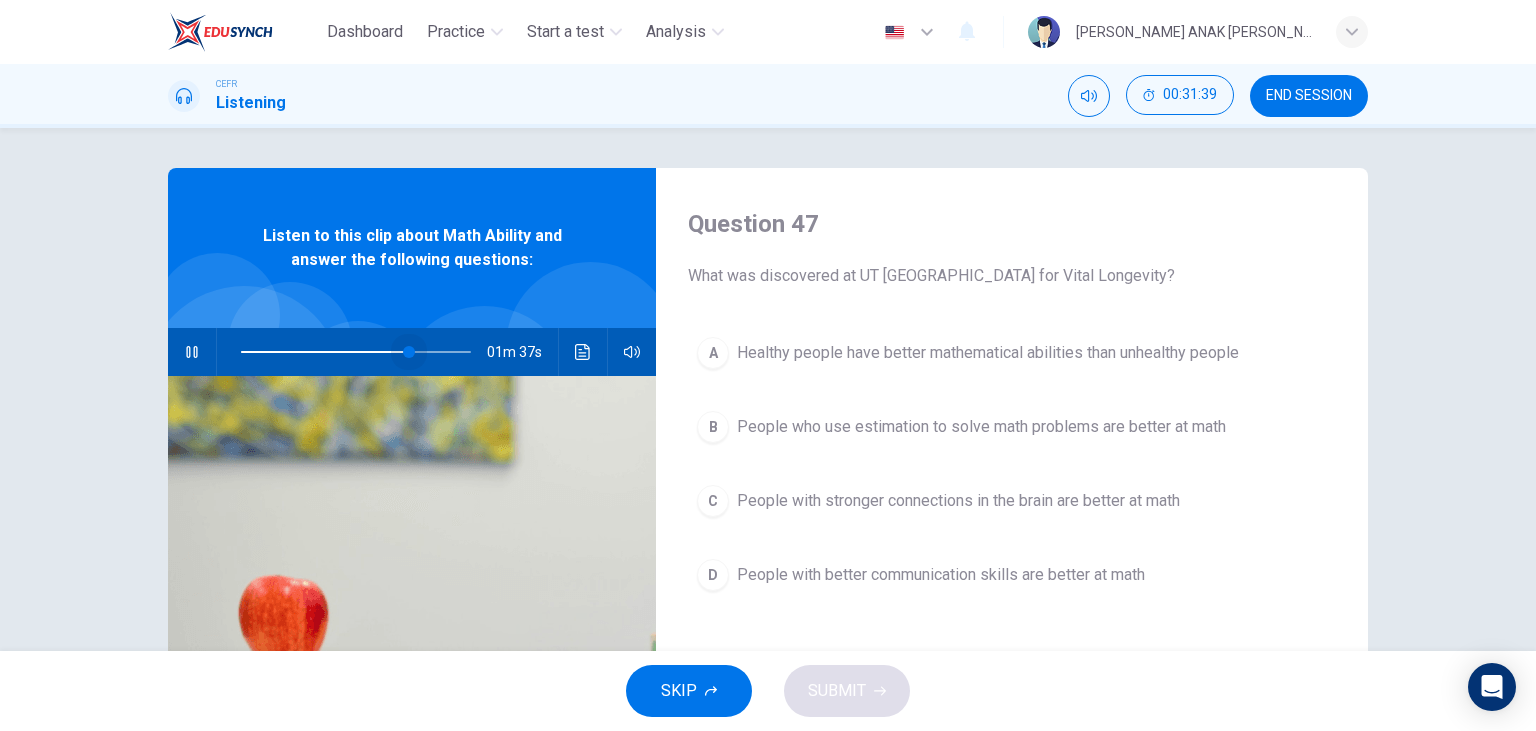 click at bounding box center [409, 352] 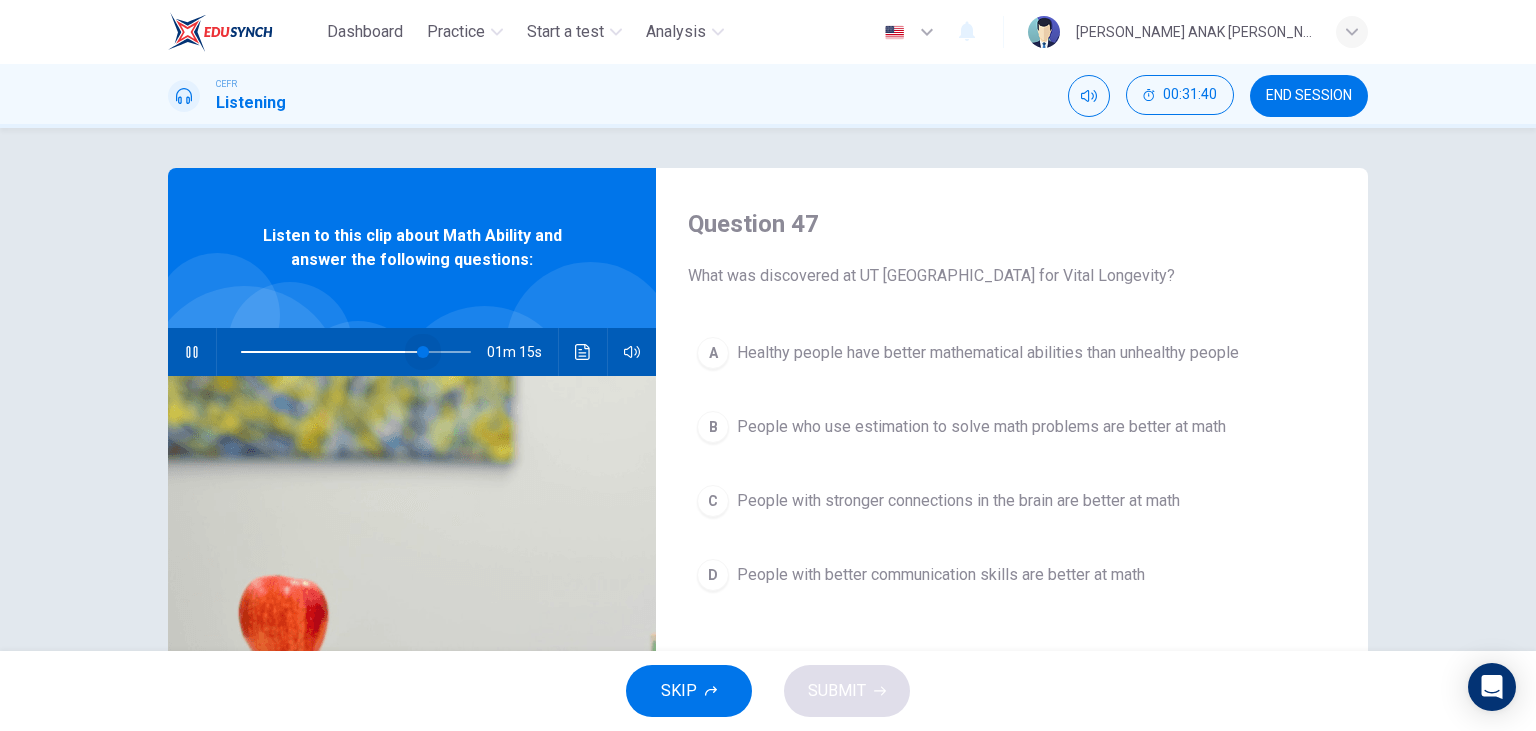 click at bounding box center (423, 352) 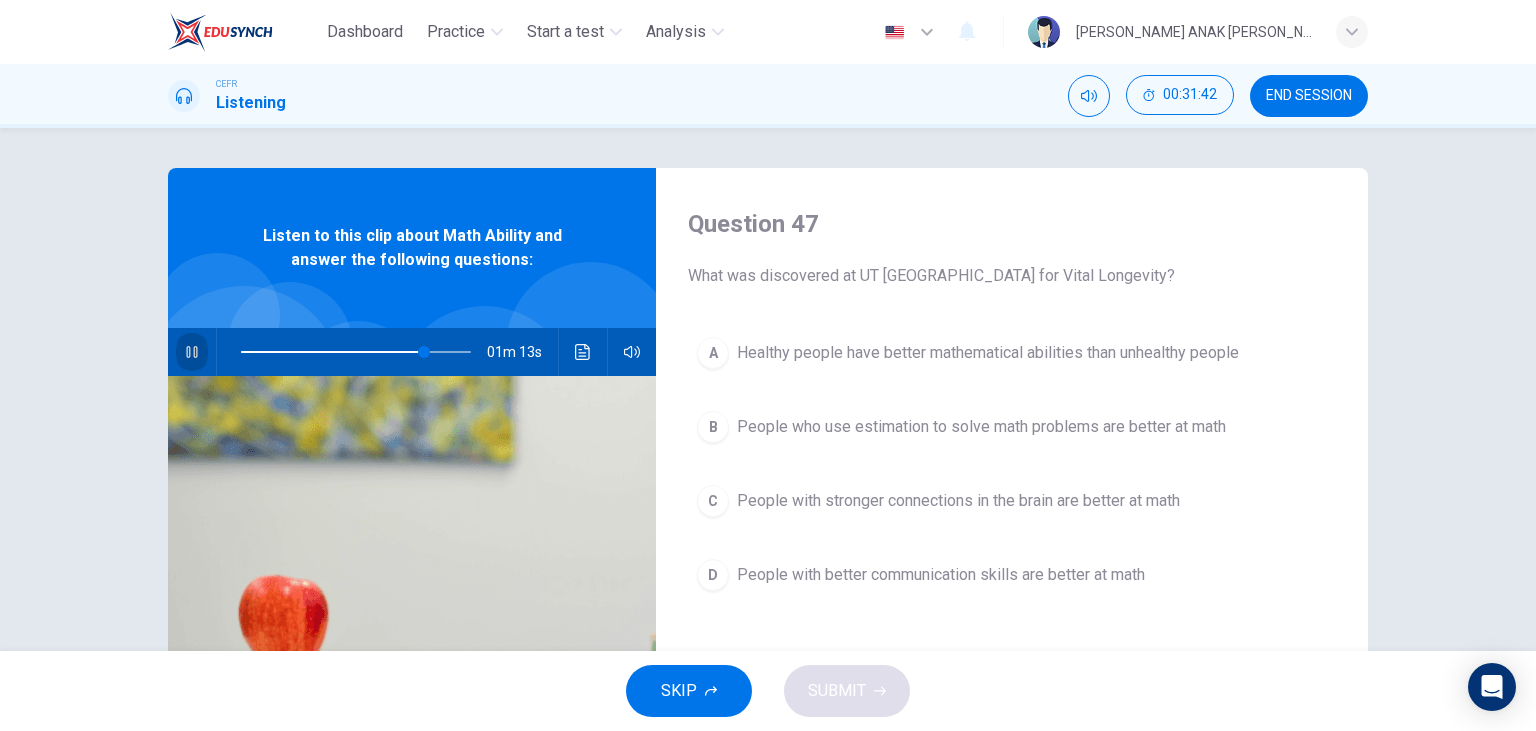 click 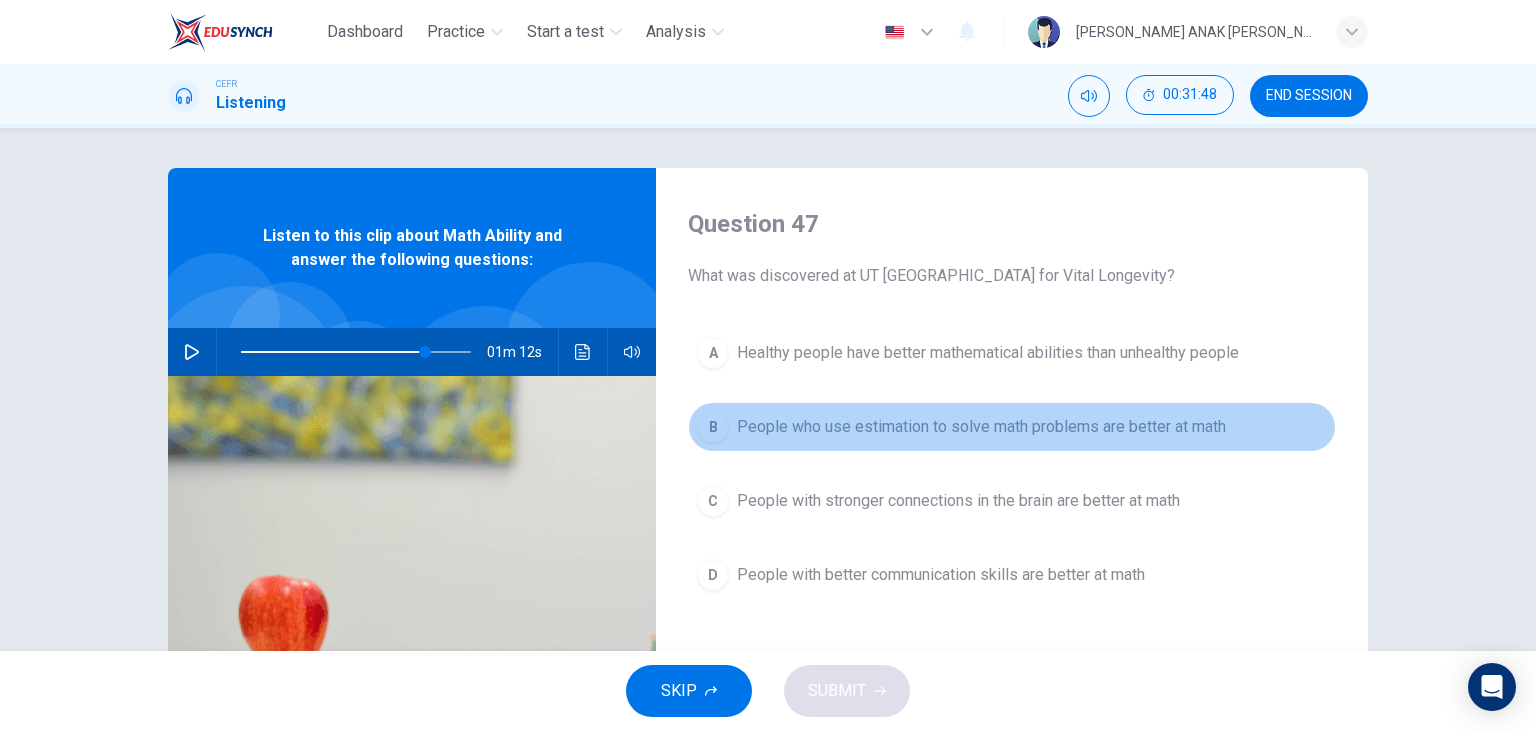 click on "People who use estimation to solve math problems are better at math" at bounding box center (981, 427) 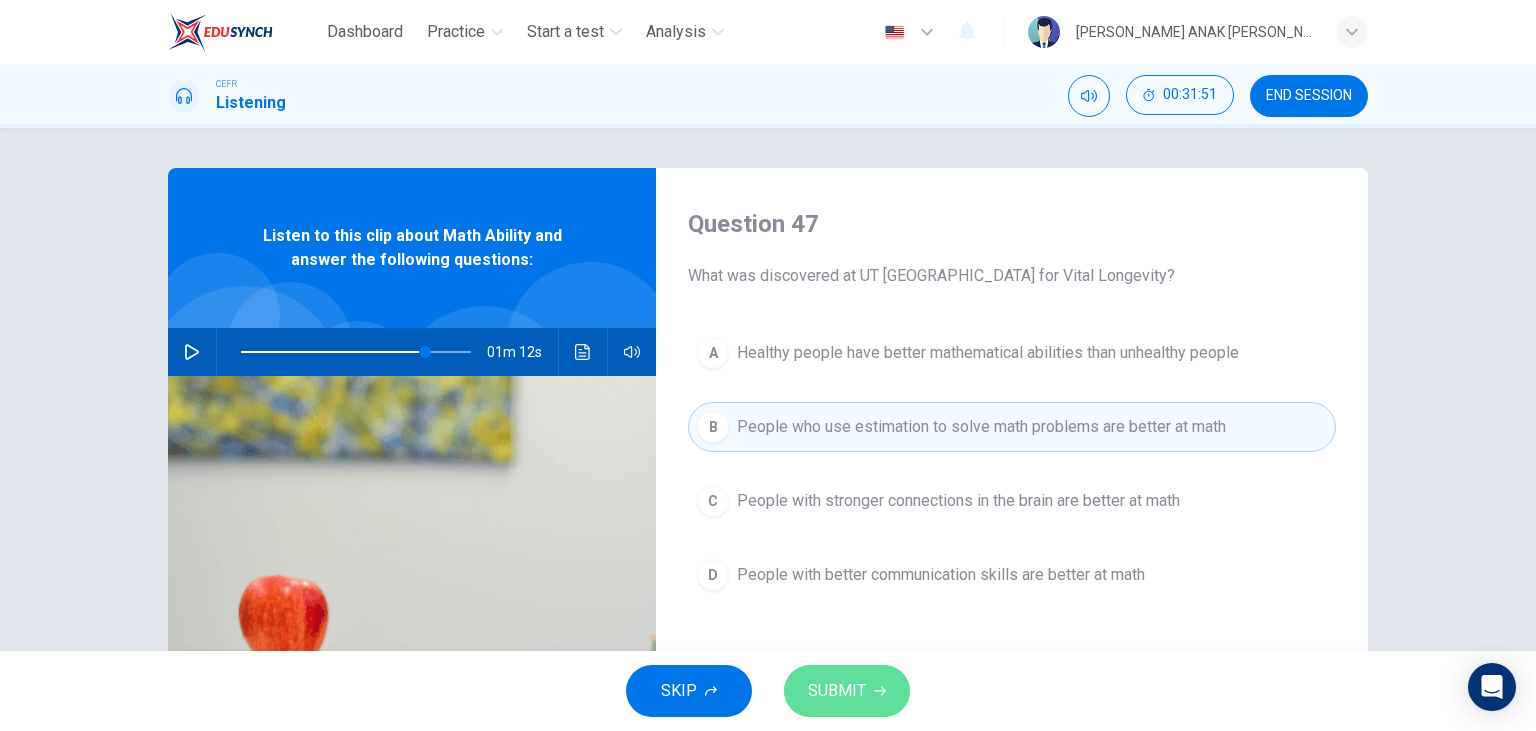 click on "SUBMIT" at bounding box center [837, 691] 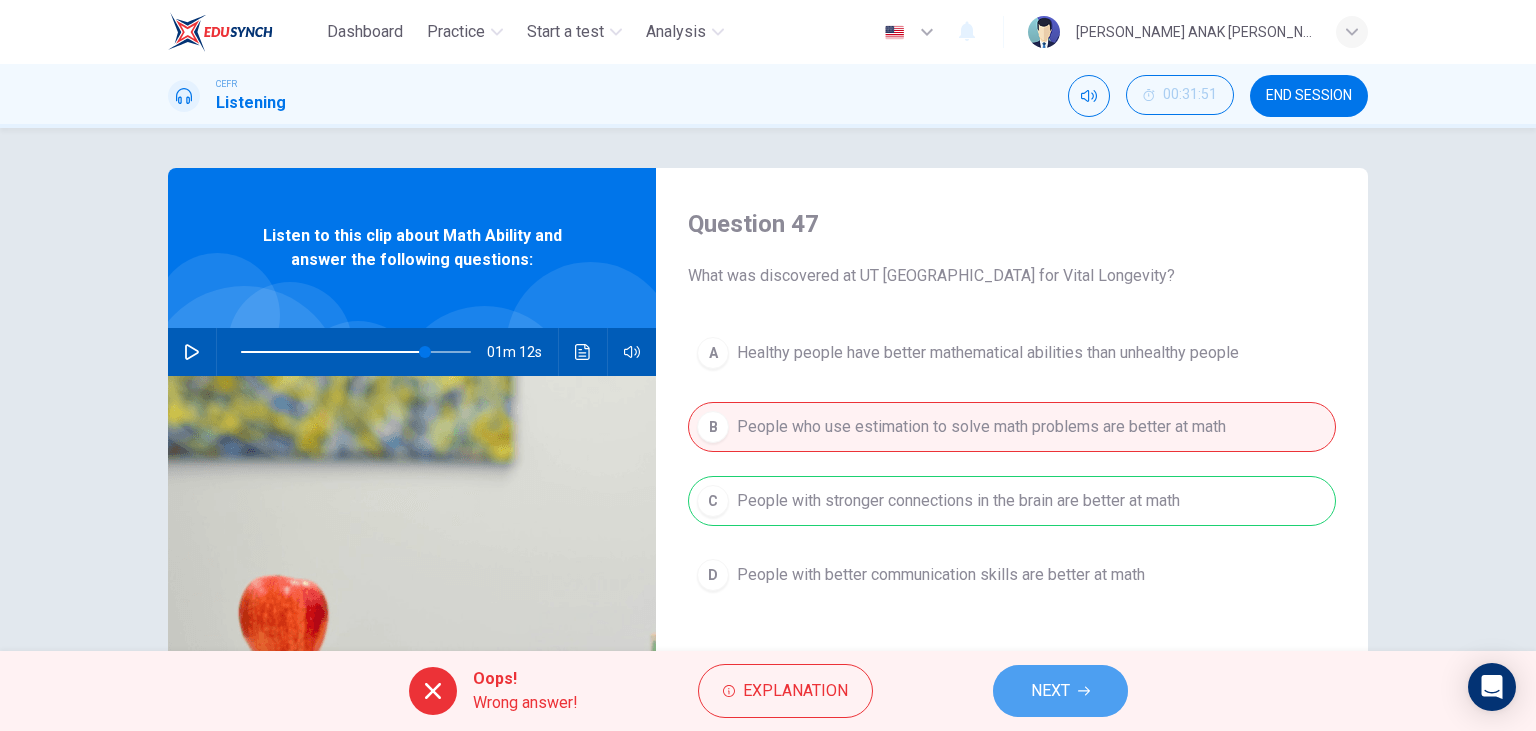 click on "NEXT" at bounding box center (1060, 691) 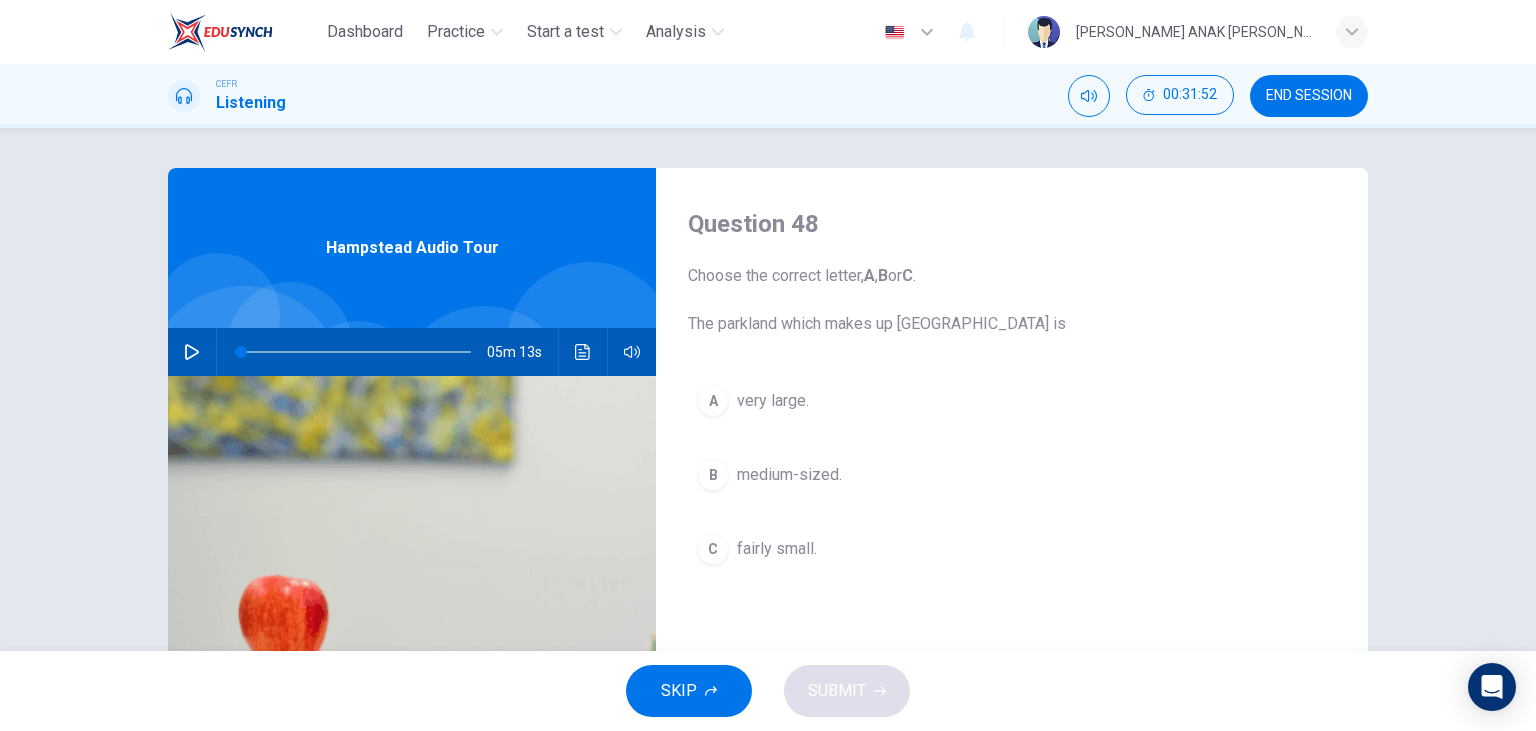 click on "Question 48 Choose the correct letter,  A ,  B  or  C . The parkland which makes up Hampstead Heath is A very large. B medium-sized. C fairly small." at bounding box center (1012, 515) 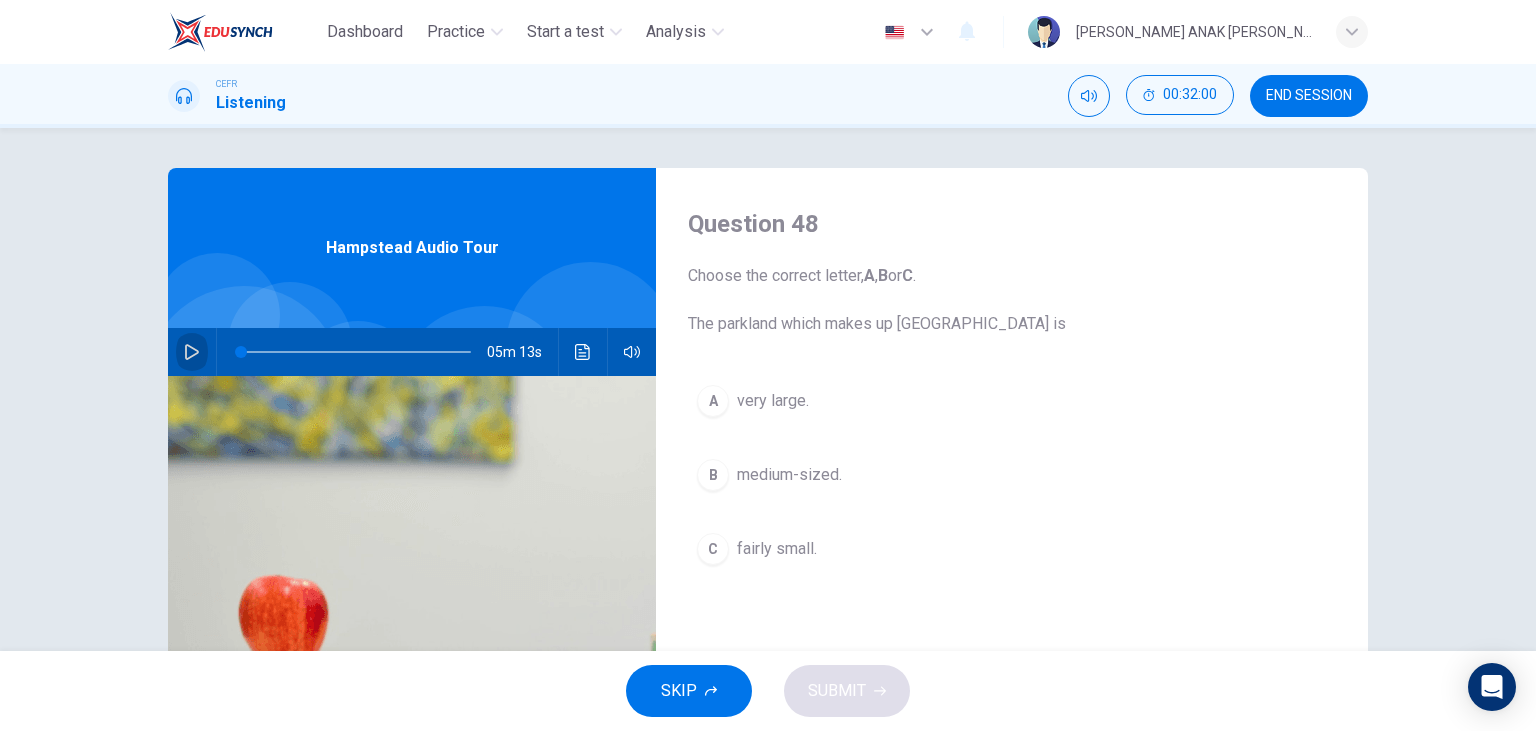 click 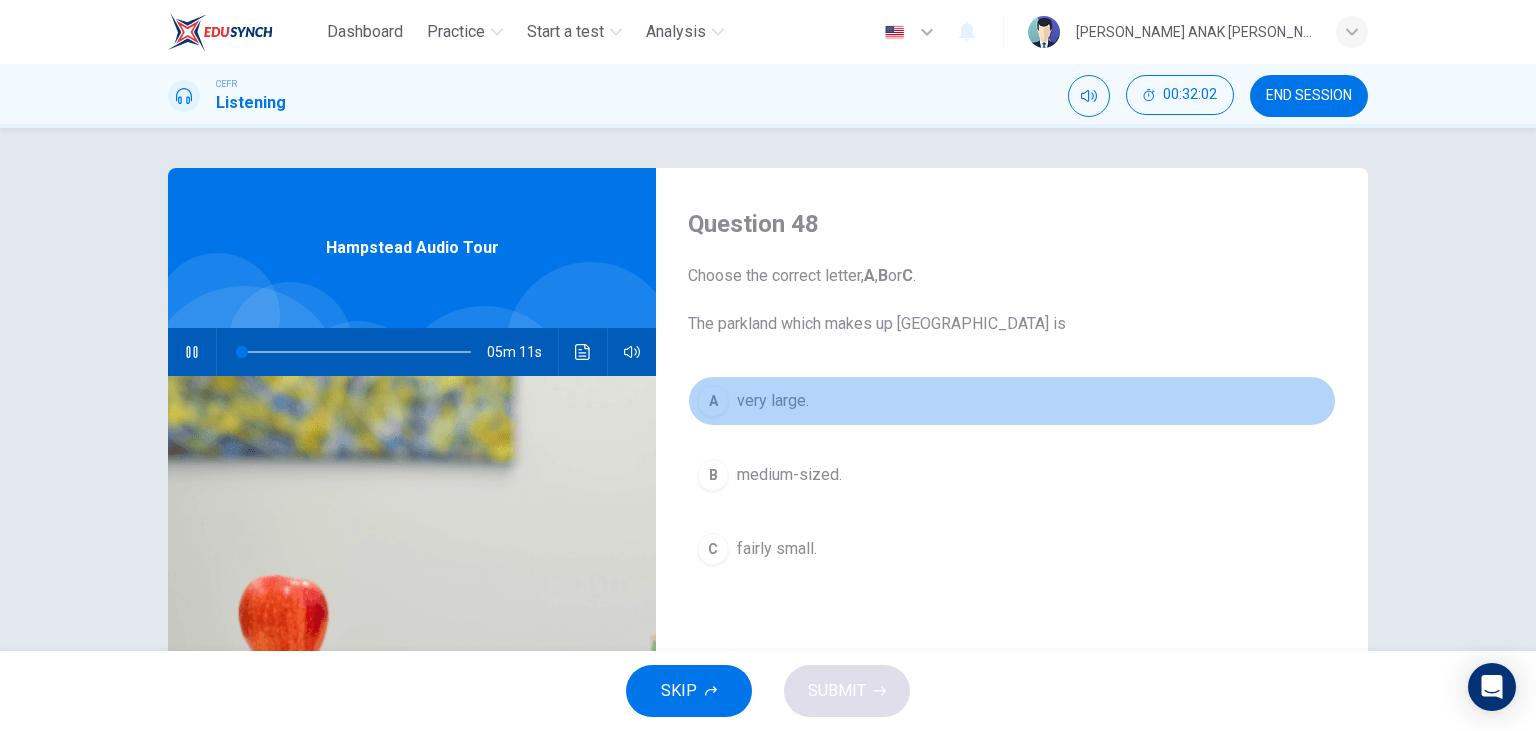 click on "A" at bounding box center (713, 401) 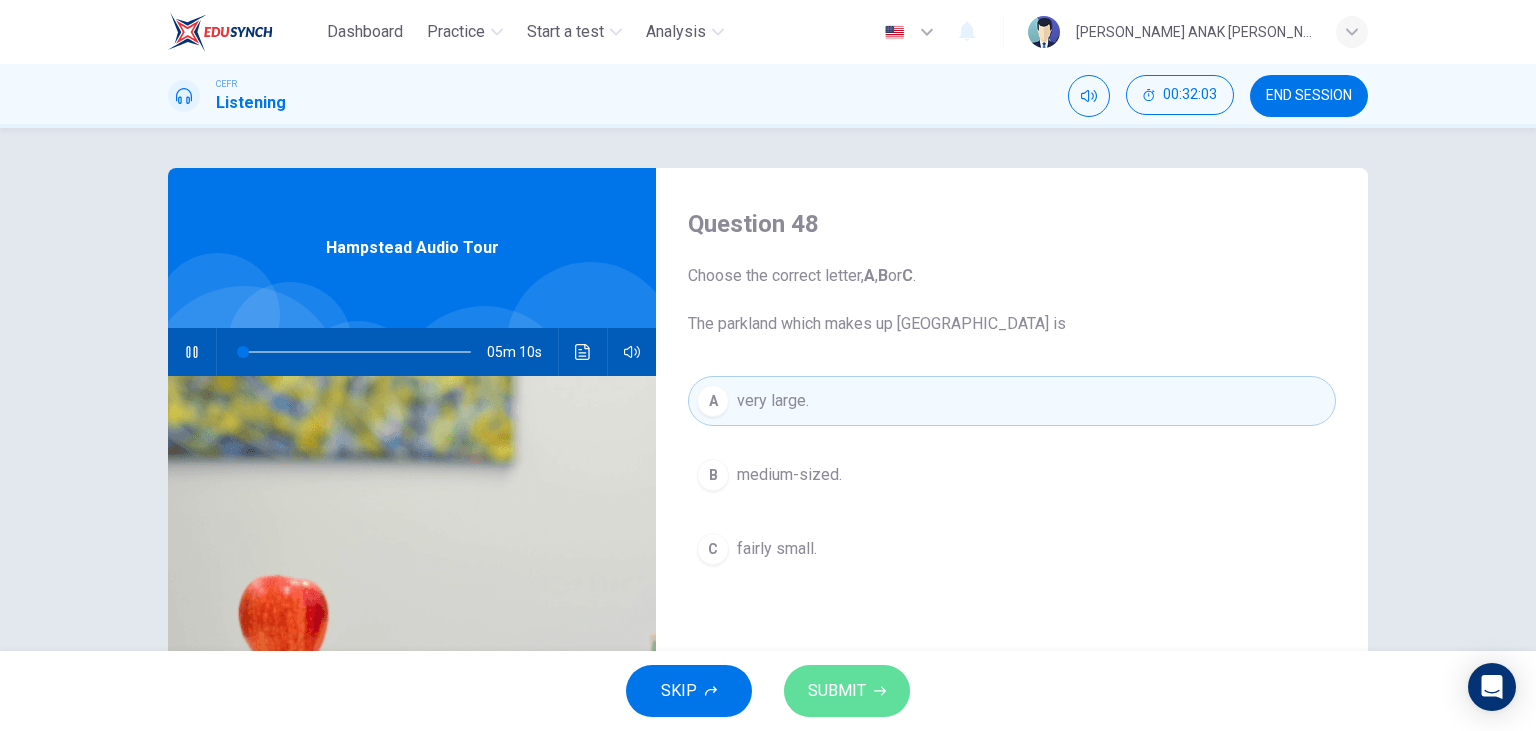 click on "SUBMIT" at bounding box center (837, 691) 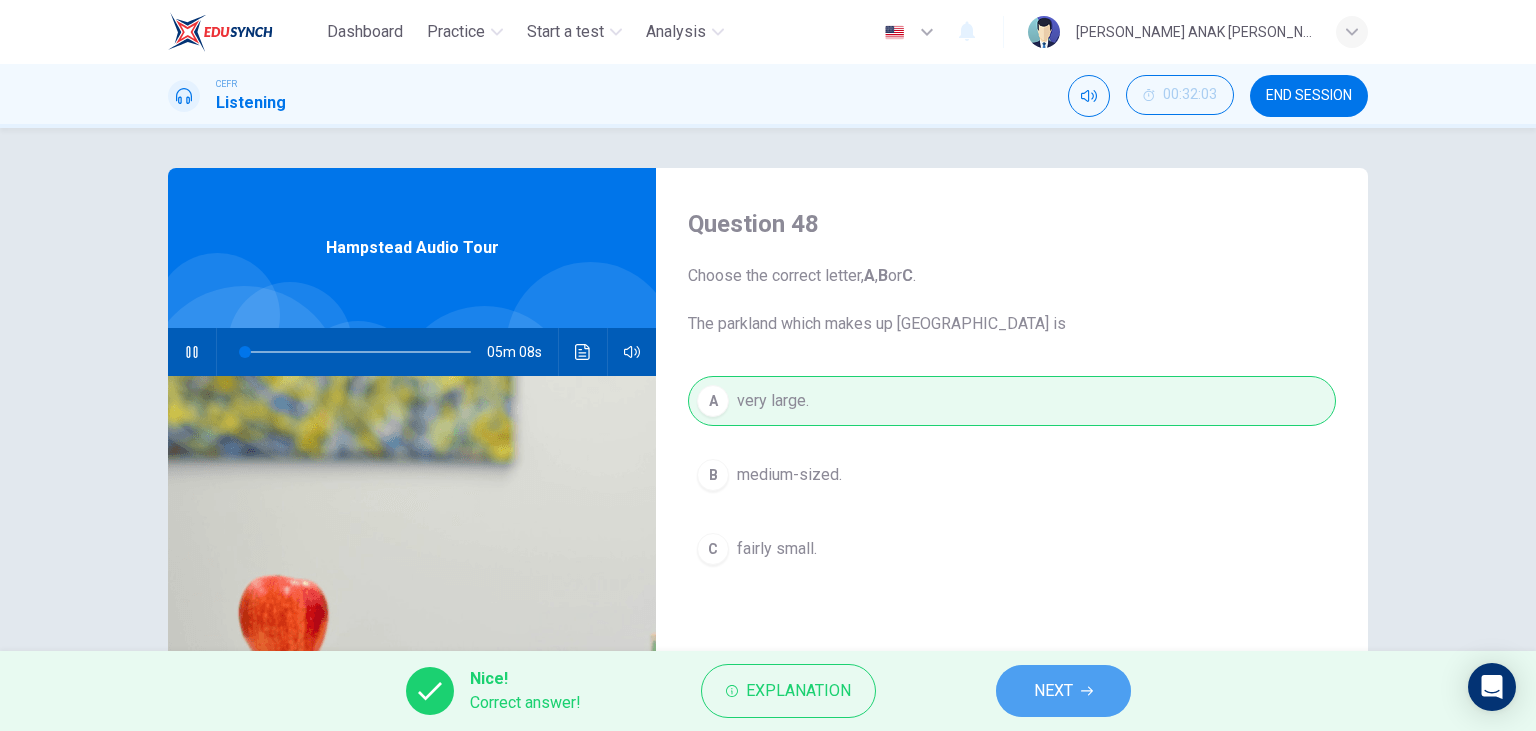 click on "NEXT" at bounding box center (1063, 691) 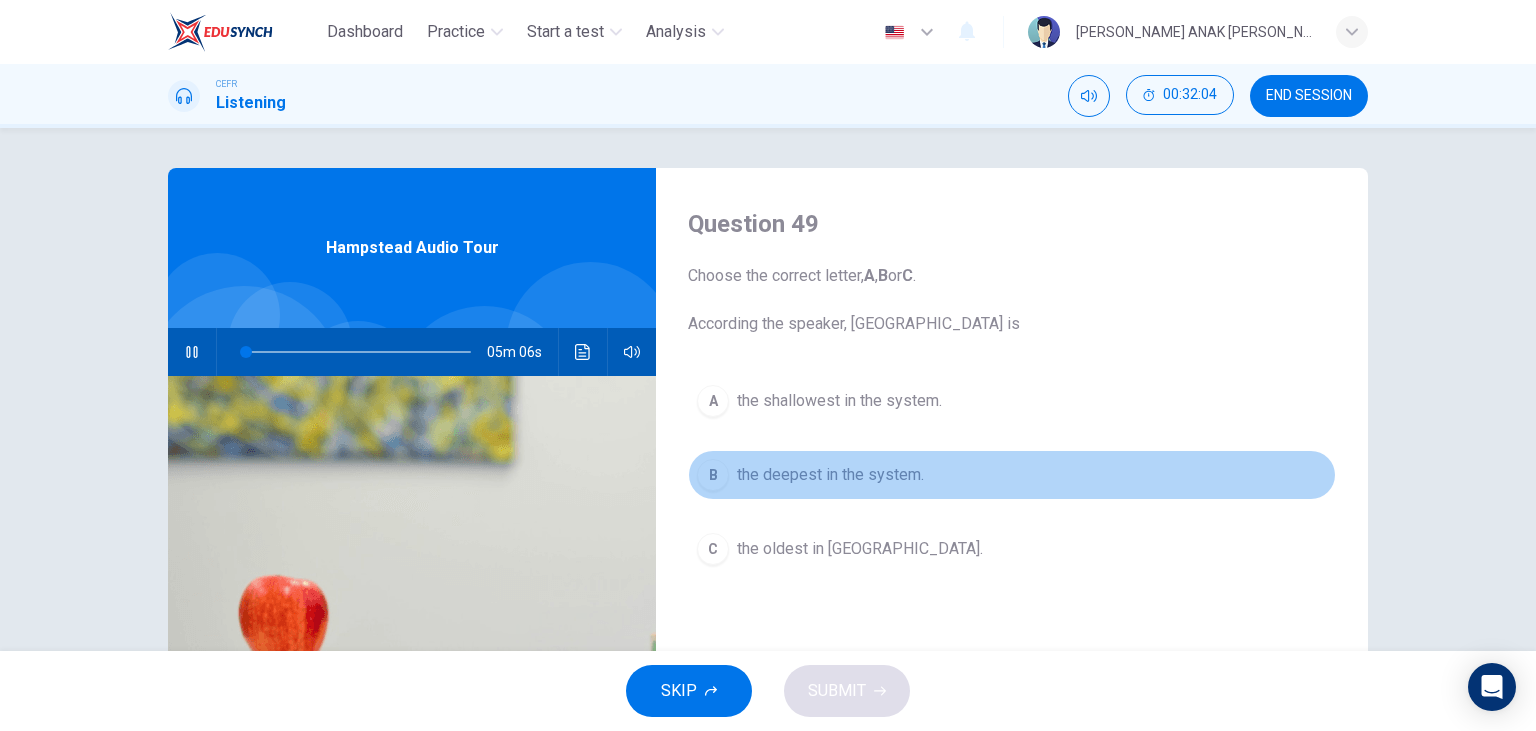 click on "the deepest in the system." at bounding box center [830, 475] 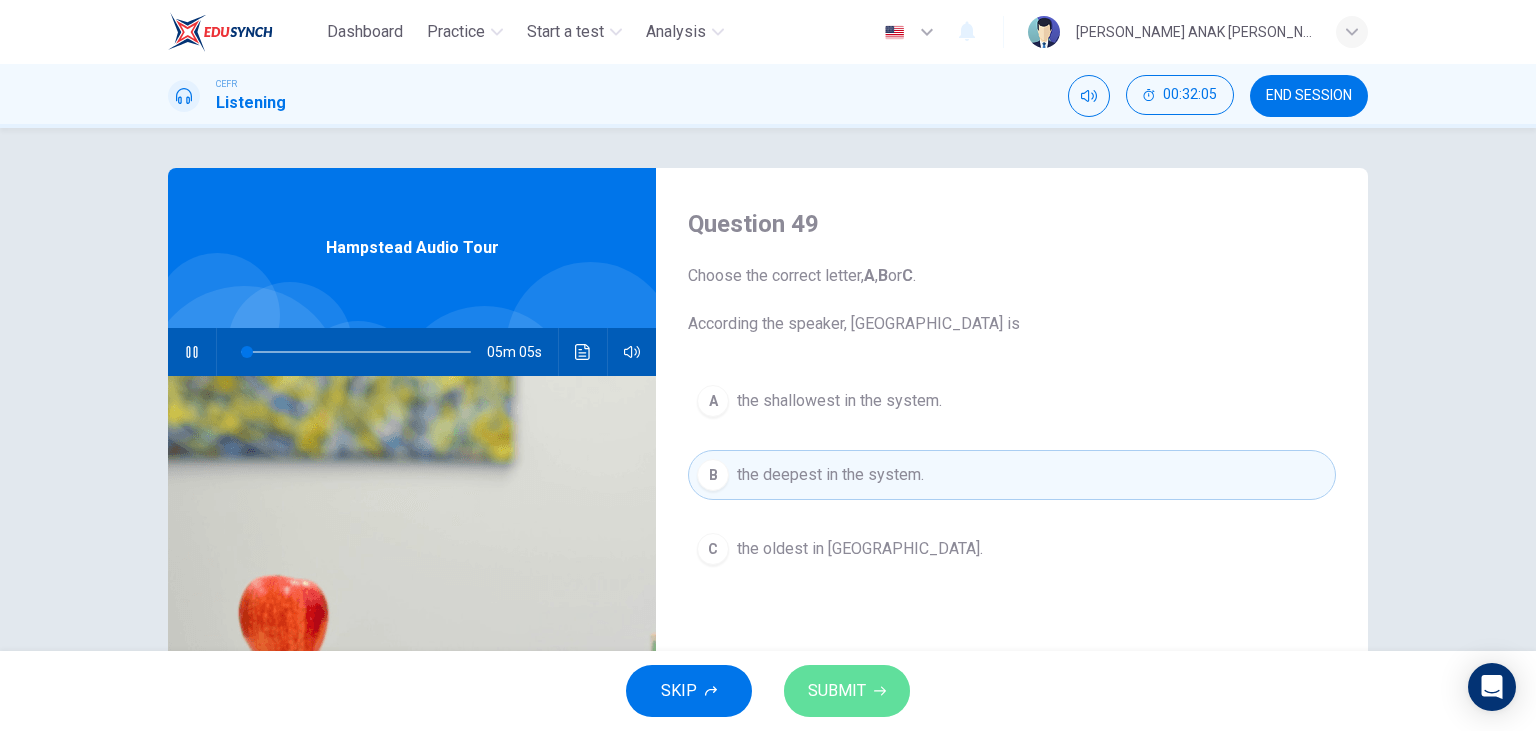 click on "SUBMIT" at bounding box center [847, 691] 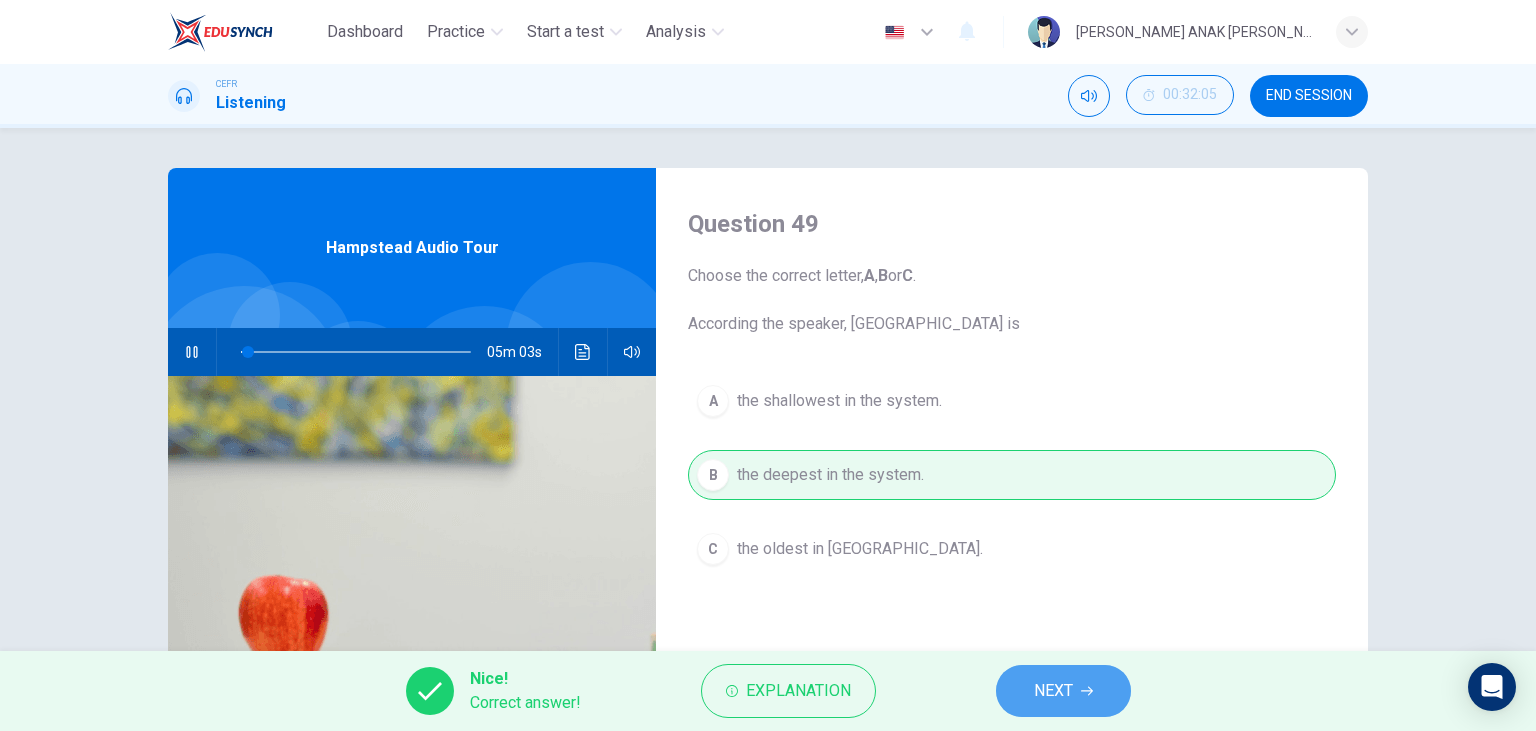 click on "NEXT" at bounding box center (1053, 691) 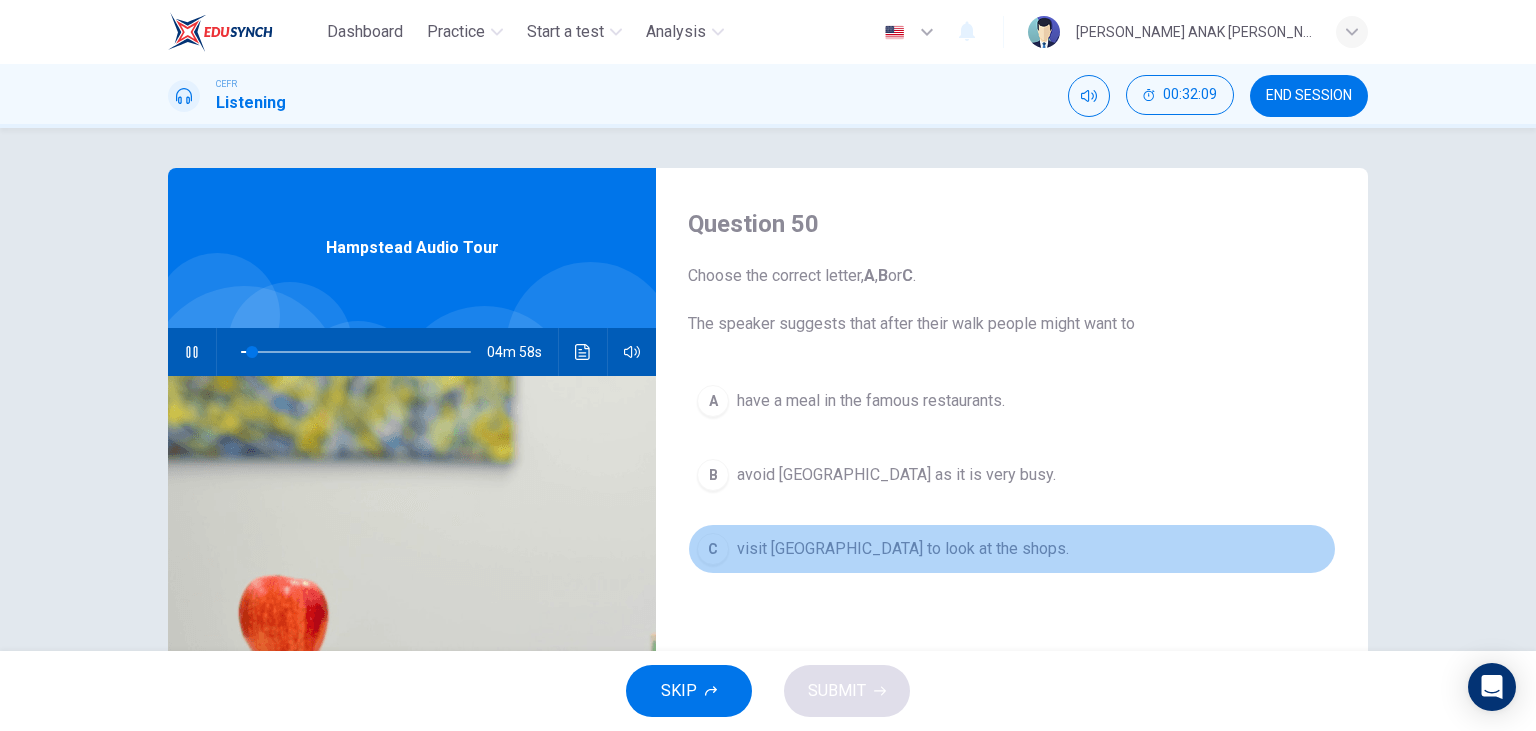 click on "visit Hampstead village to look at the shops." at bounding box center [903, 549] 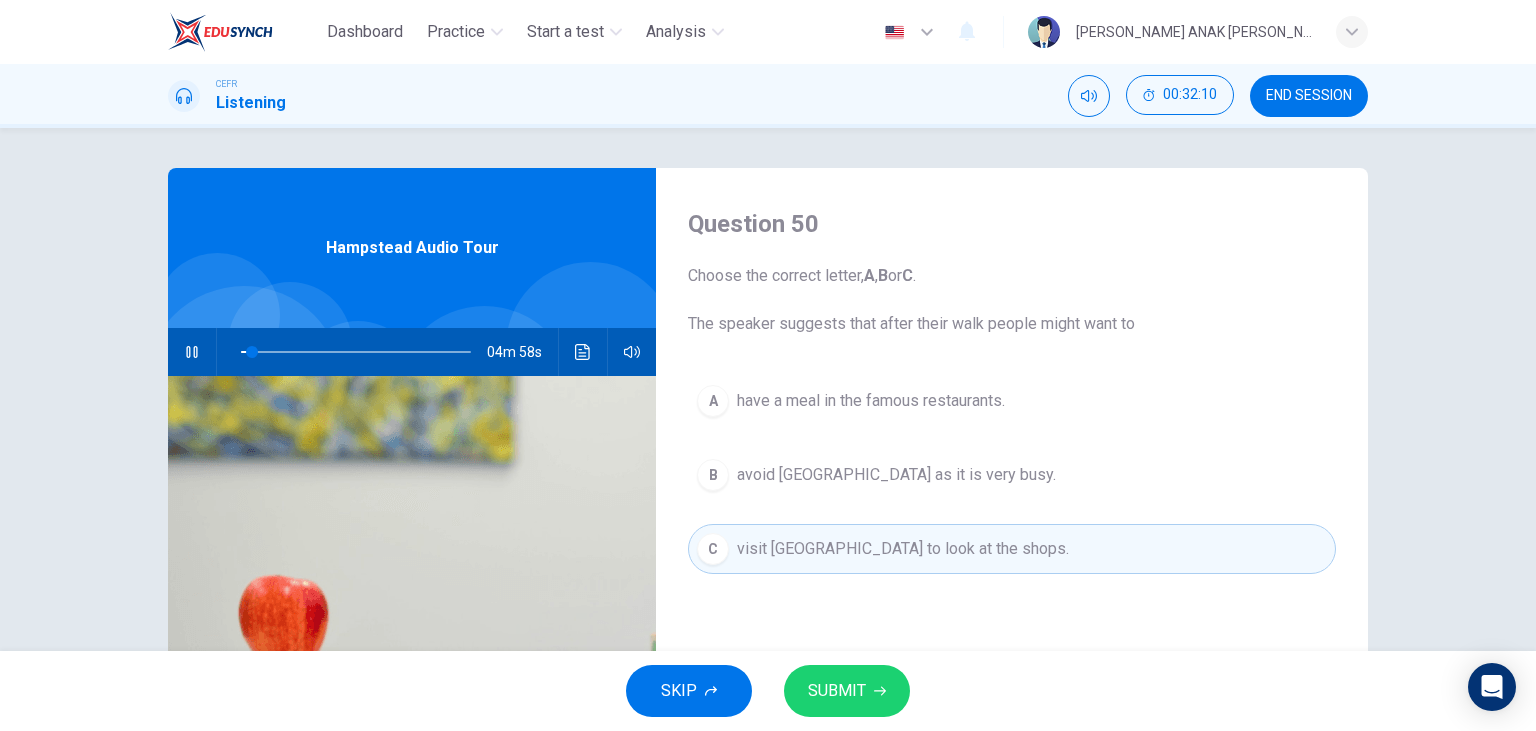 click on "SUBMIT" at bounding box center (847, 691) 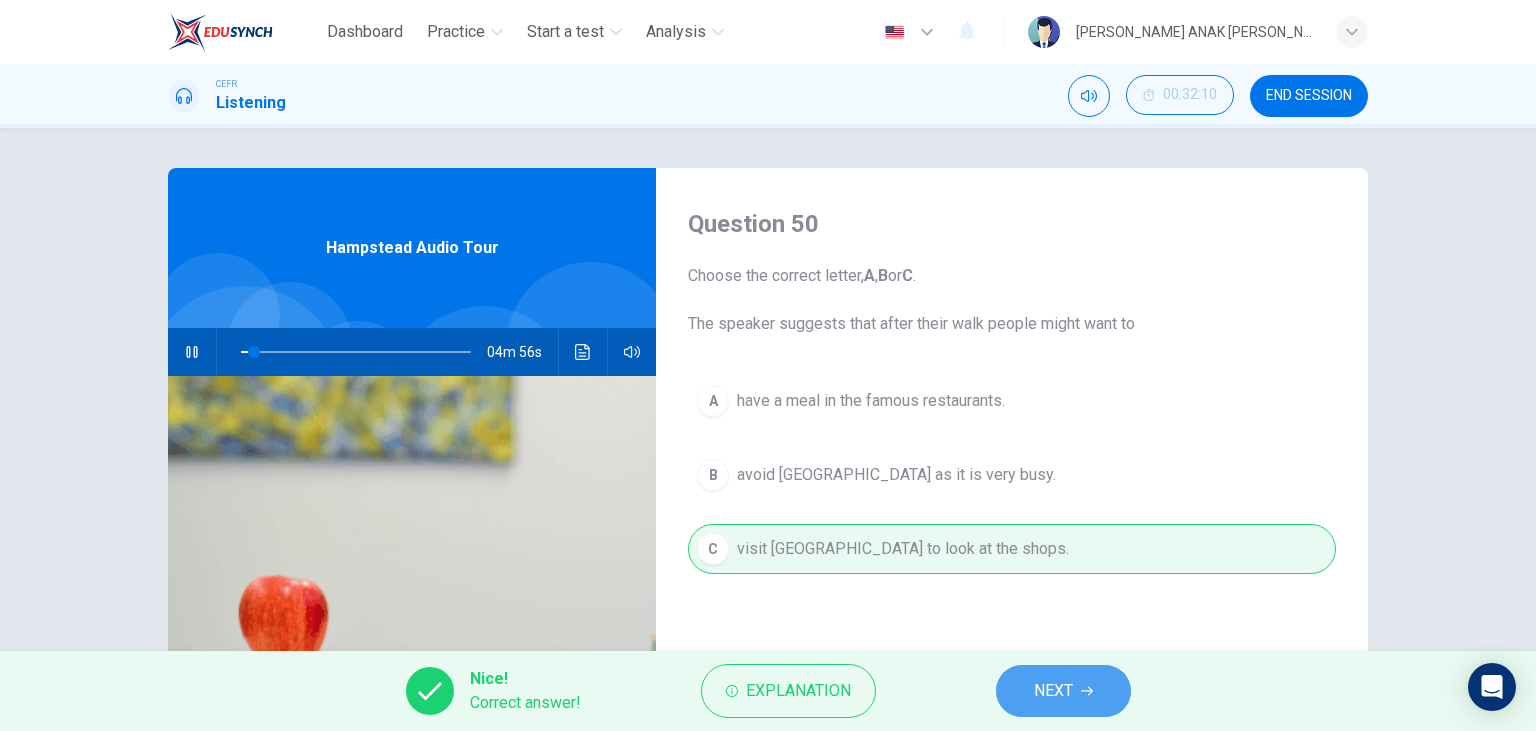 click on "NEXT" at bounding box center (1063, 691) 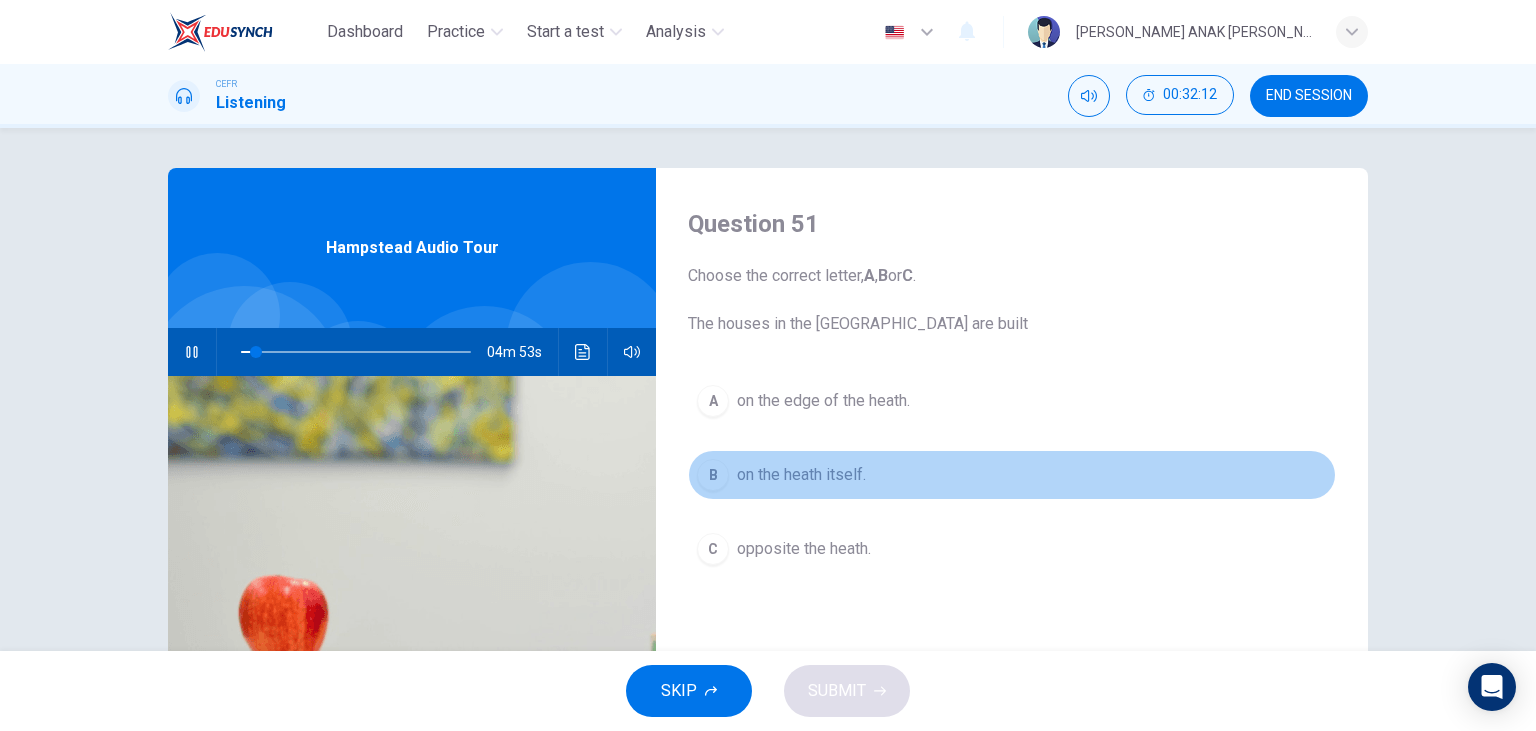 click on "on the heath itself." at bounding box center (801, 475) 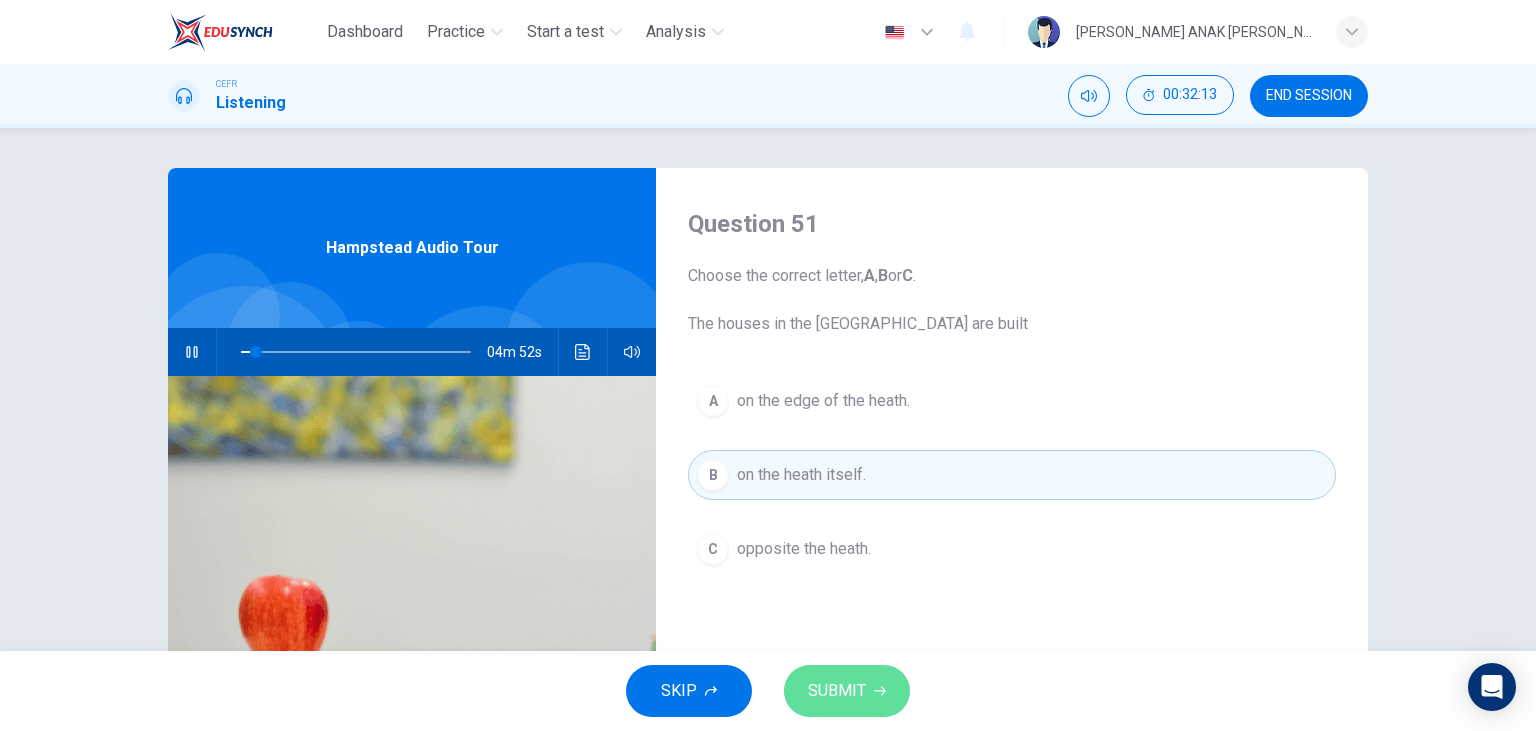 click on "SUBMIT" at bounding box center [847, 691] 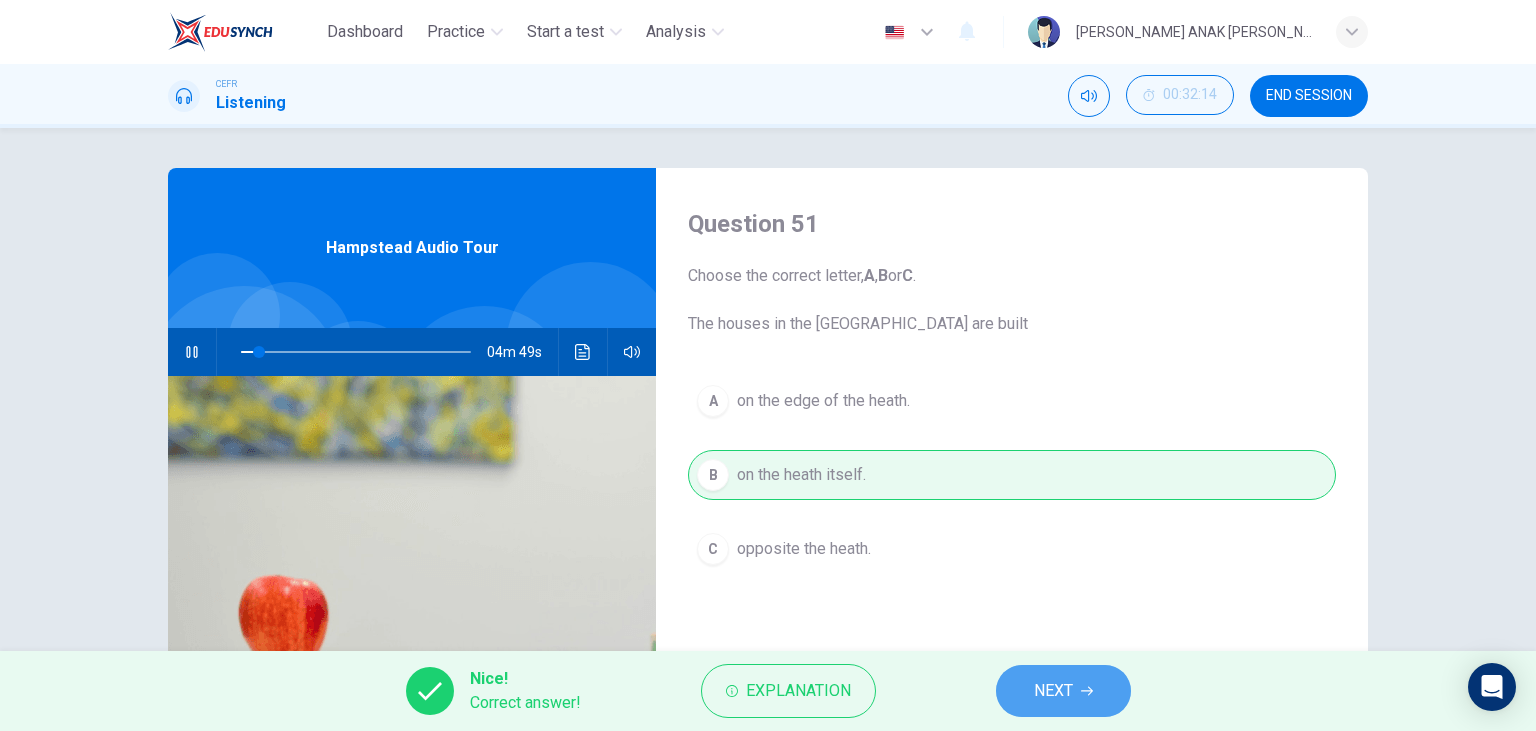 click on "NEXT" at bounding box center (1063, 691) 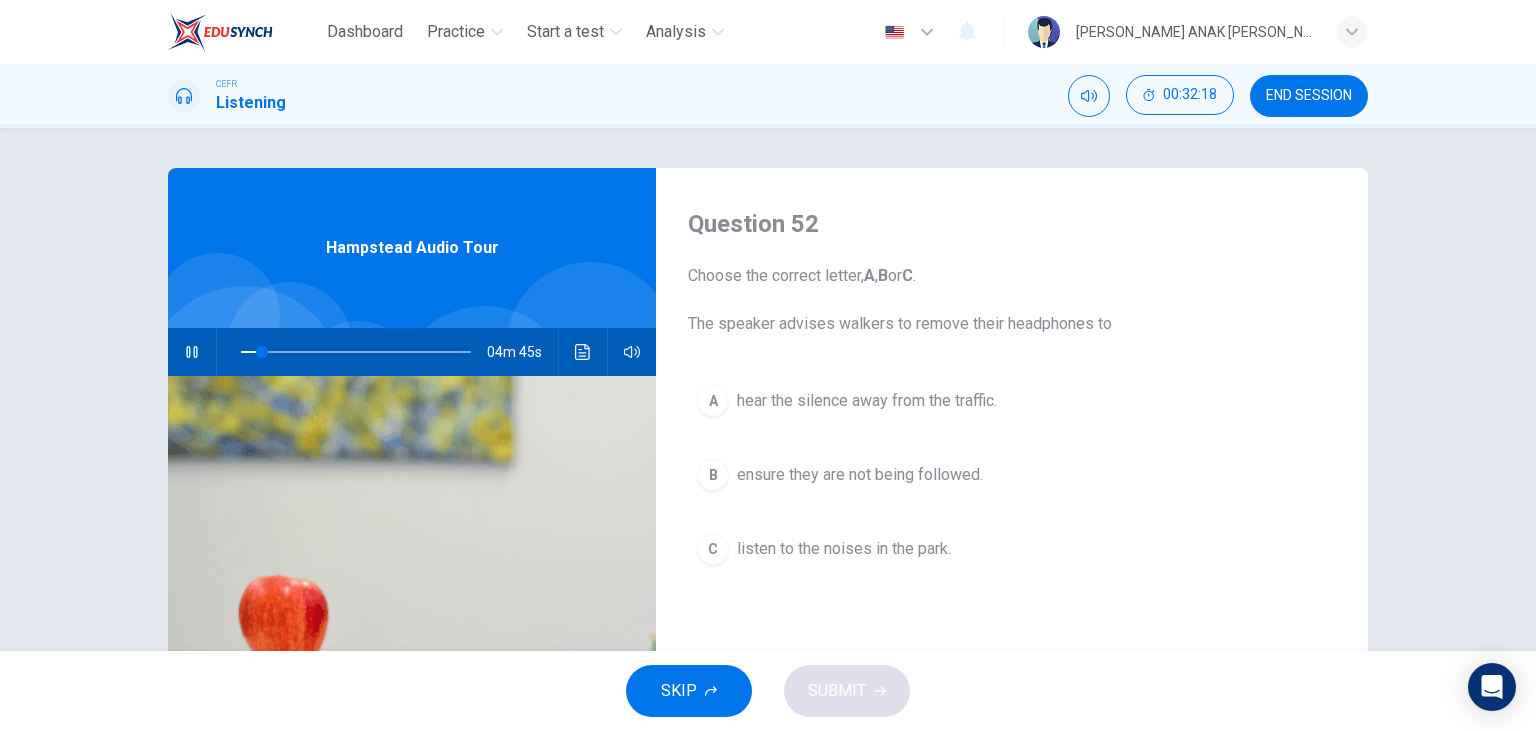 click on "listen to the noises in the park." at bounding box center [844, 549] 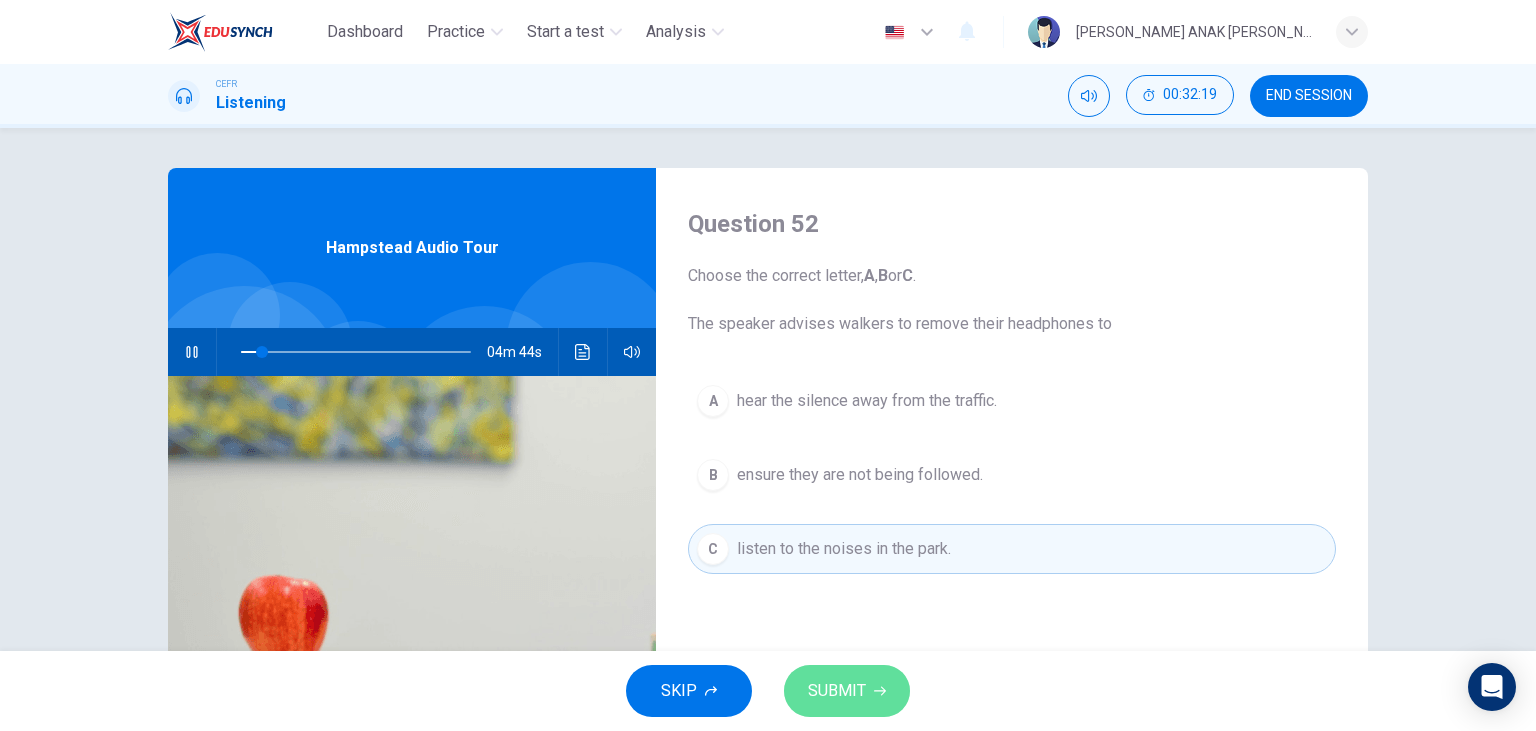 click on "SUBMIT" at bounding box center [847, 691] 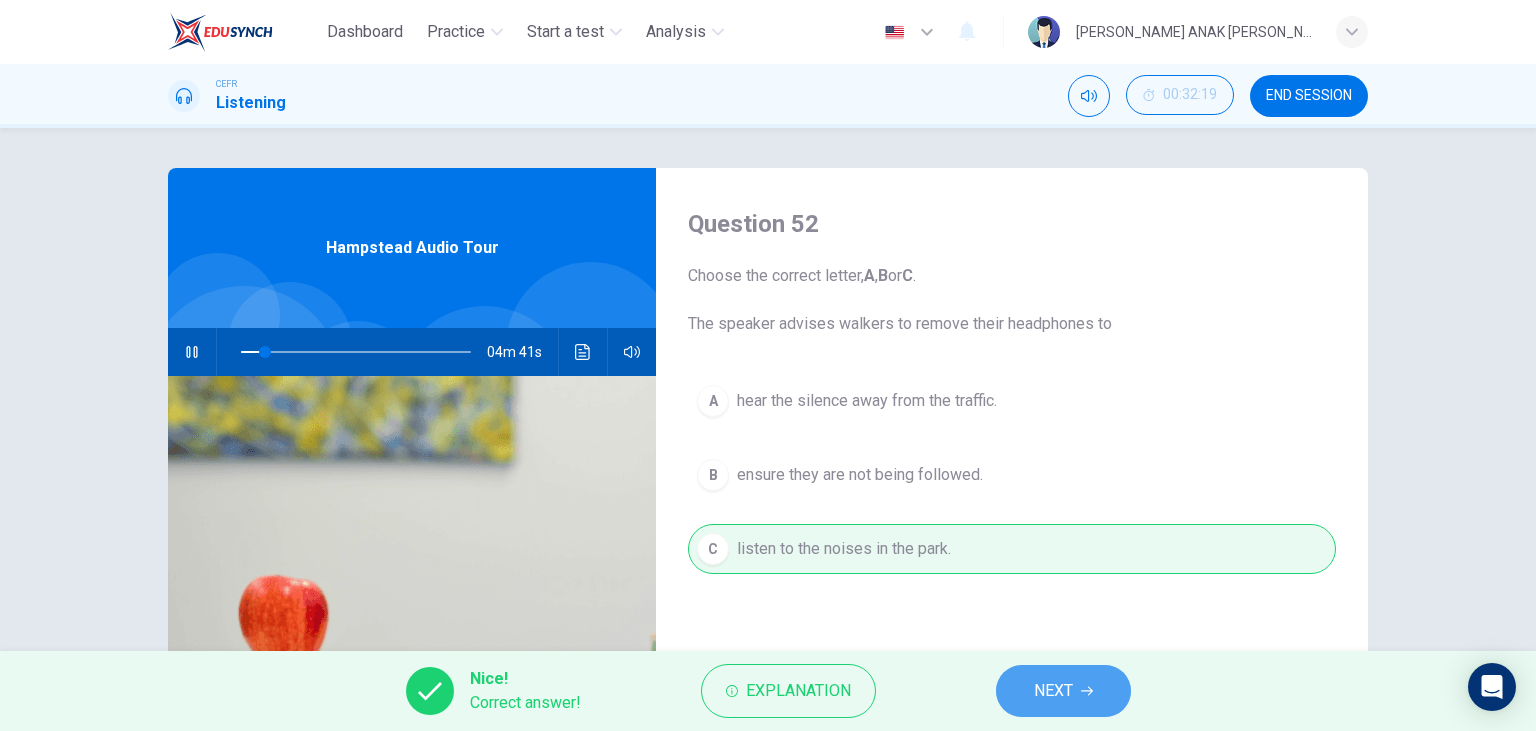 click on "NEXT" at bounding box center (1053, 691) 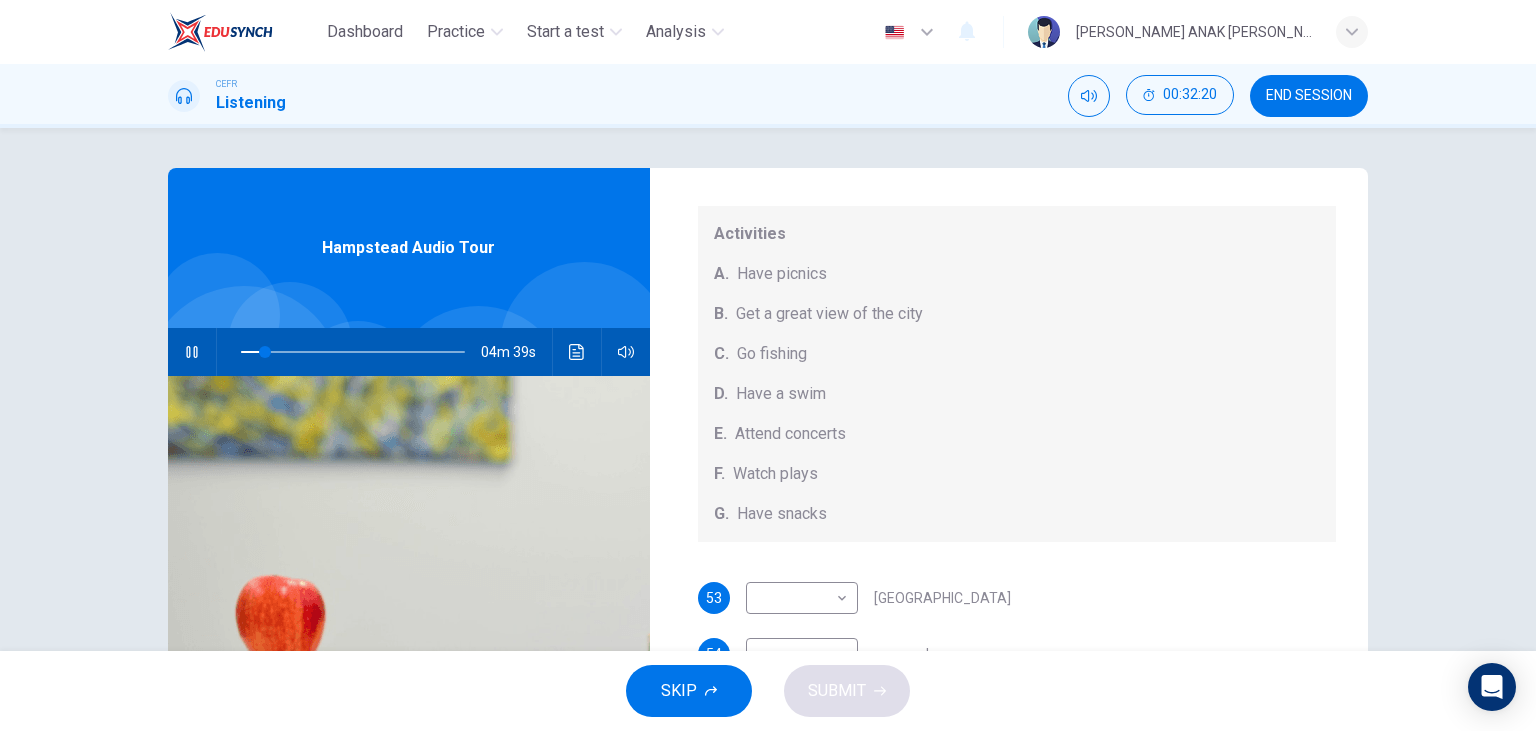scroll, scrollTop: 185, scrollLeft: 0, axis: vertical 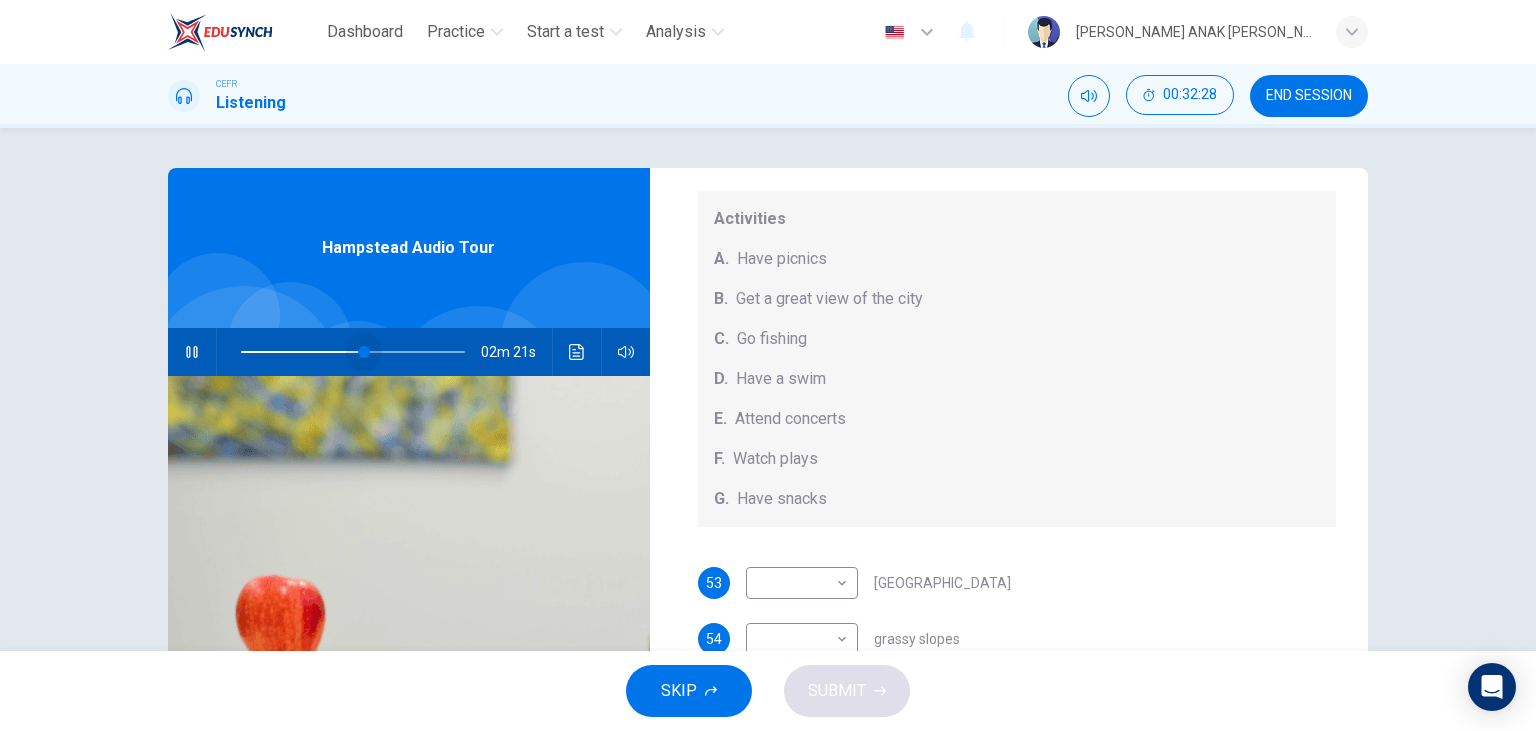 click at bounding box center (353, 352) 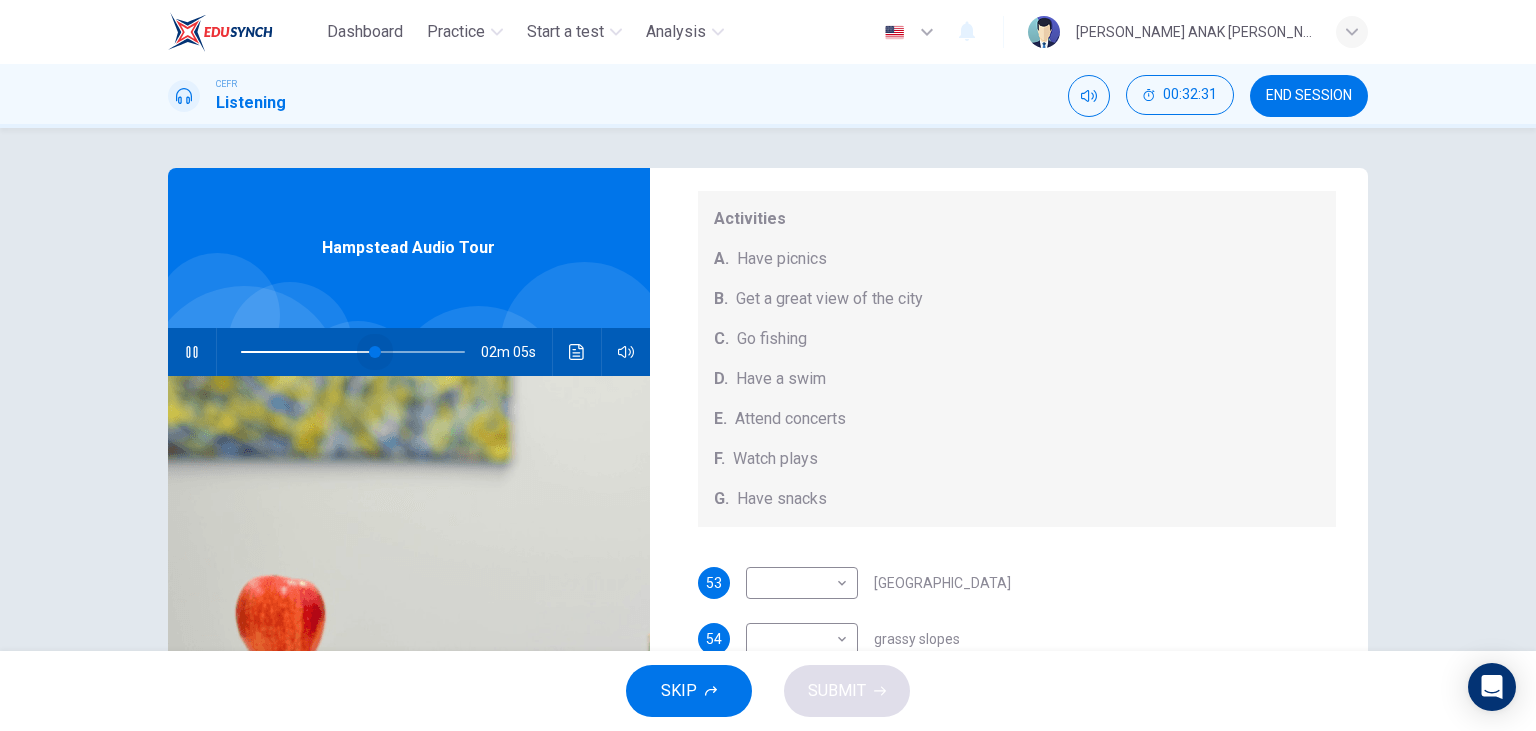 click at bounding box center (375, 352) 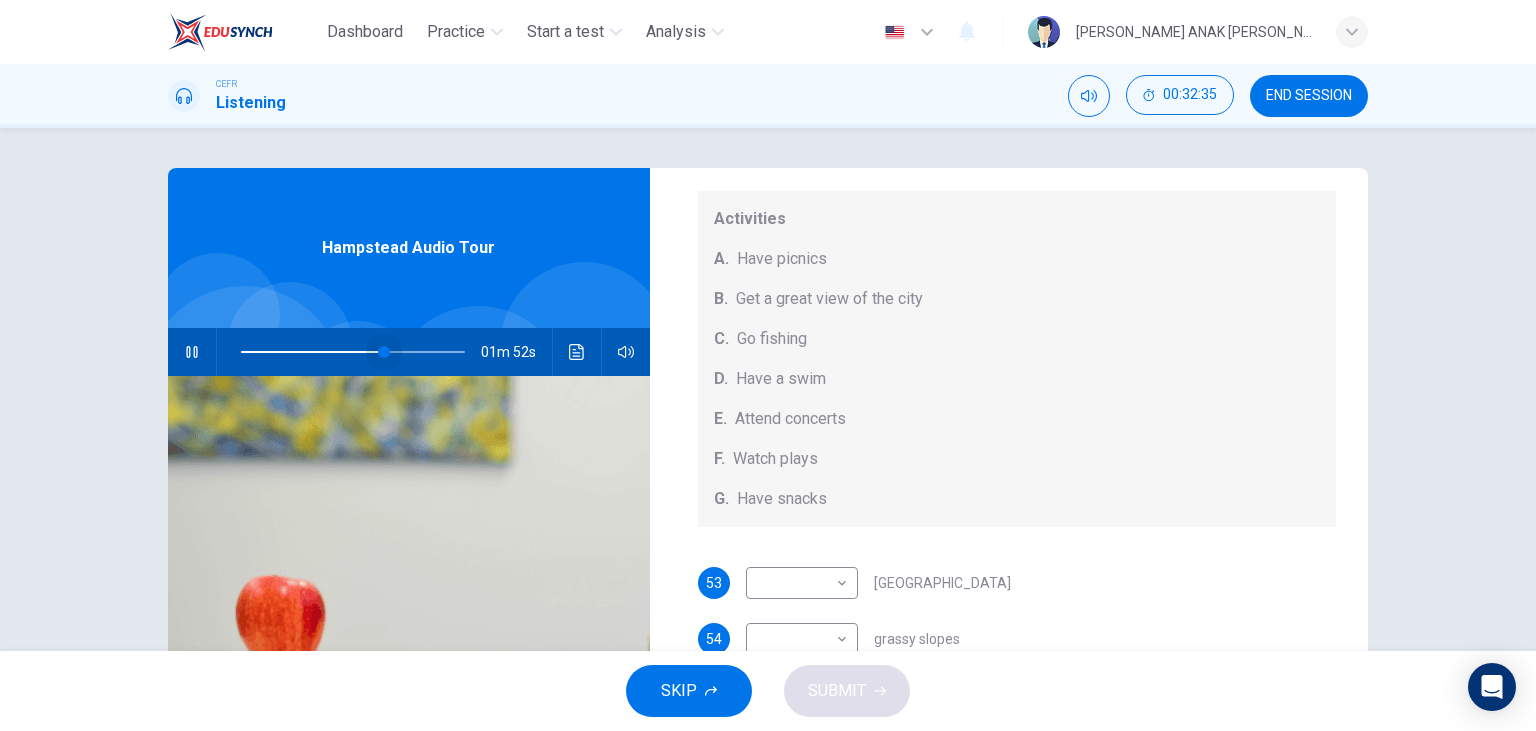 click at bounding box center [384, 352] 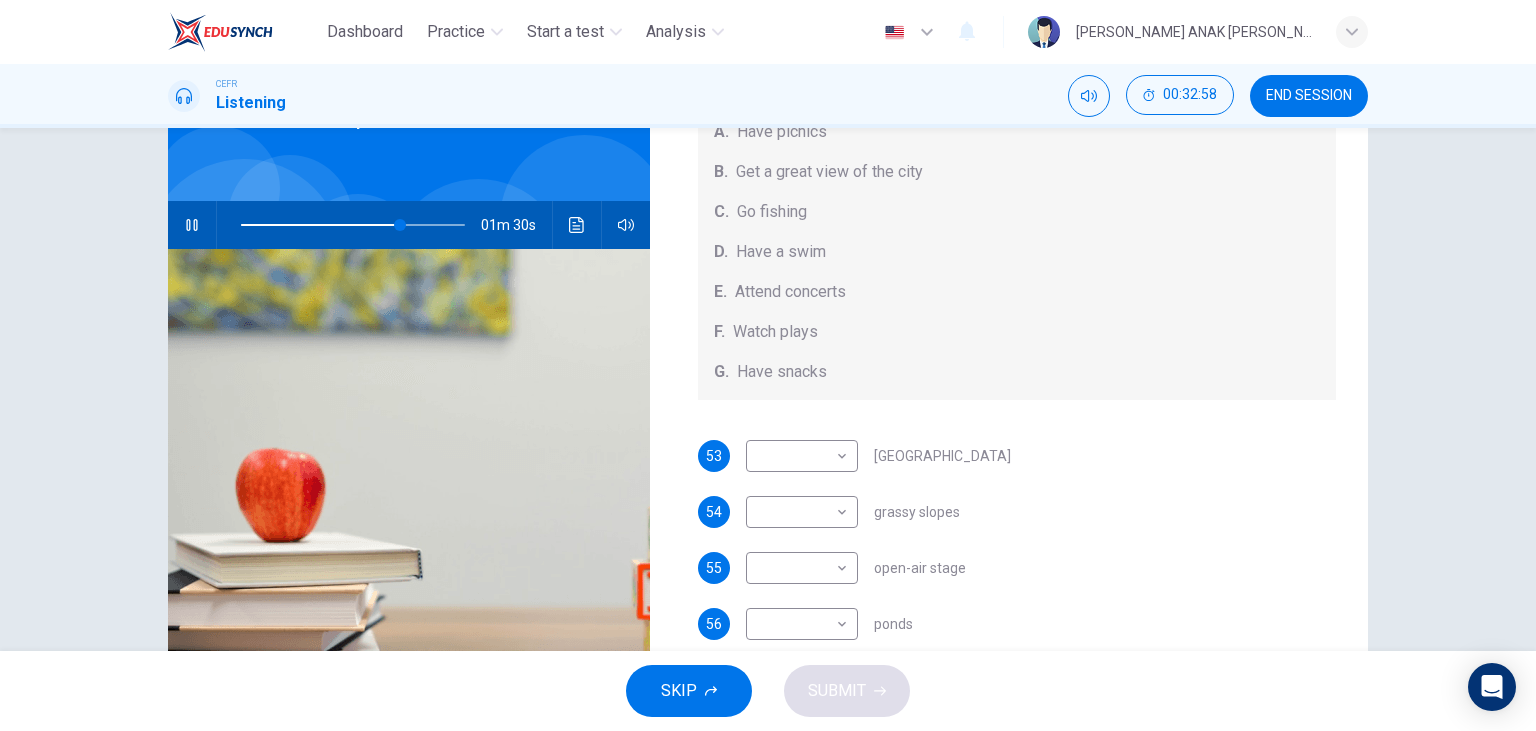 scroll, scrollTop: 128, scrollLeft: 0, axis: vertical 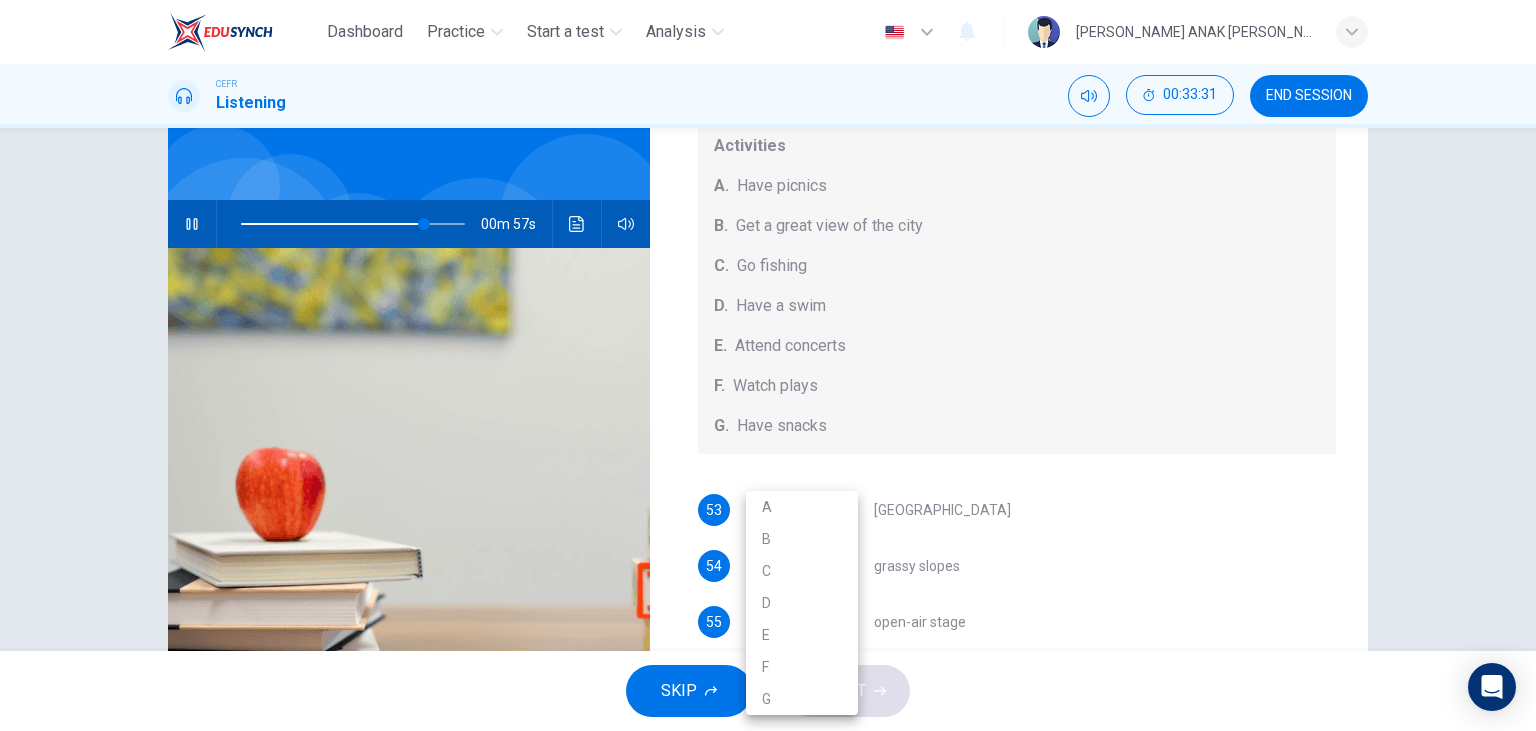 click on "Dashboard Practice Start a test Analysis English en ​ MARYLYNE JUPA ANAK SALIH CEFR Listening 00:33:31 END SESSION Questions 53 - 57 Which activity can be done at each of the following locations on the heath? Choose  FIVE  answers below and select the correct letter,  A-G , next to the questions. Activities A. Have picnics B. Get a great view of the city C. Go fishing D. Have a swim E. Attend concerts F. Watch plays G. Have snacks 53 ​ ​ Kenwood House 54 ​ ​ grassy slopes 55 ​ ​ open-air stage 56 ​ ​ ponds 57 ​ ​ Parliament Hill Hampstead Audio Tour 00m 57s SKIP SUBMIT EduSynch - Online Language Proficiency Testing
Dashboard Practice Start a test Analysis Notifications © Copyright  2025 A B C D E F G" at bounding box center (768, 365) 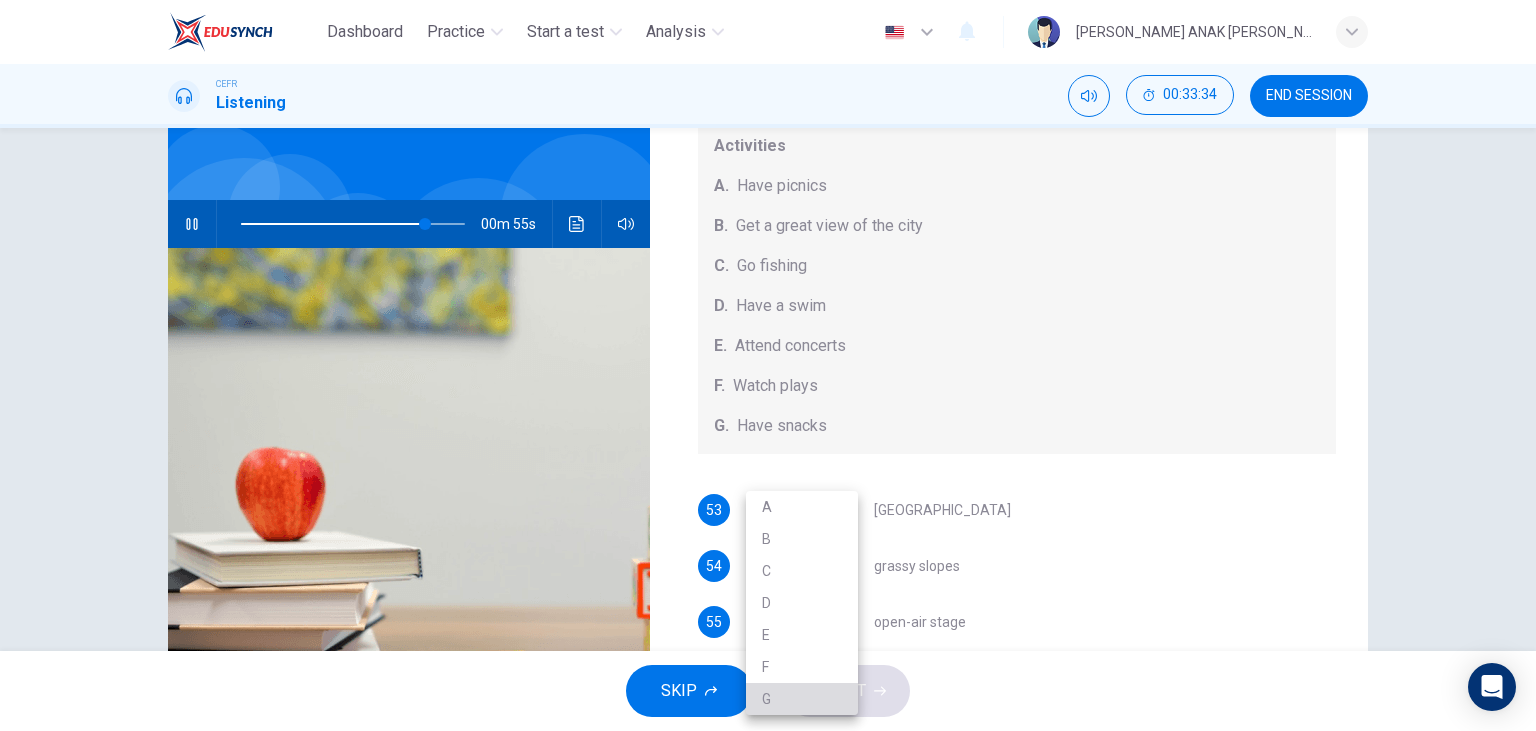 click on "G" at bounding box center (802, 699) 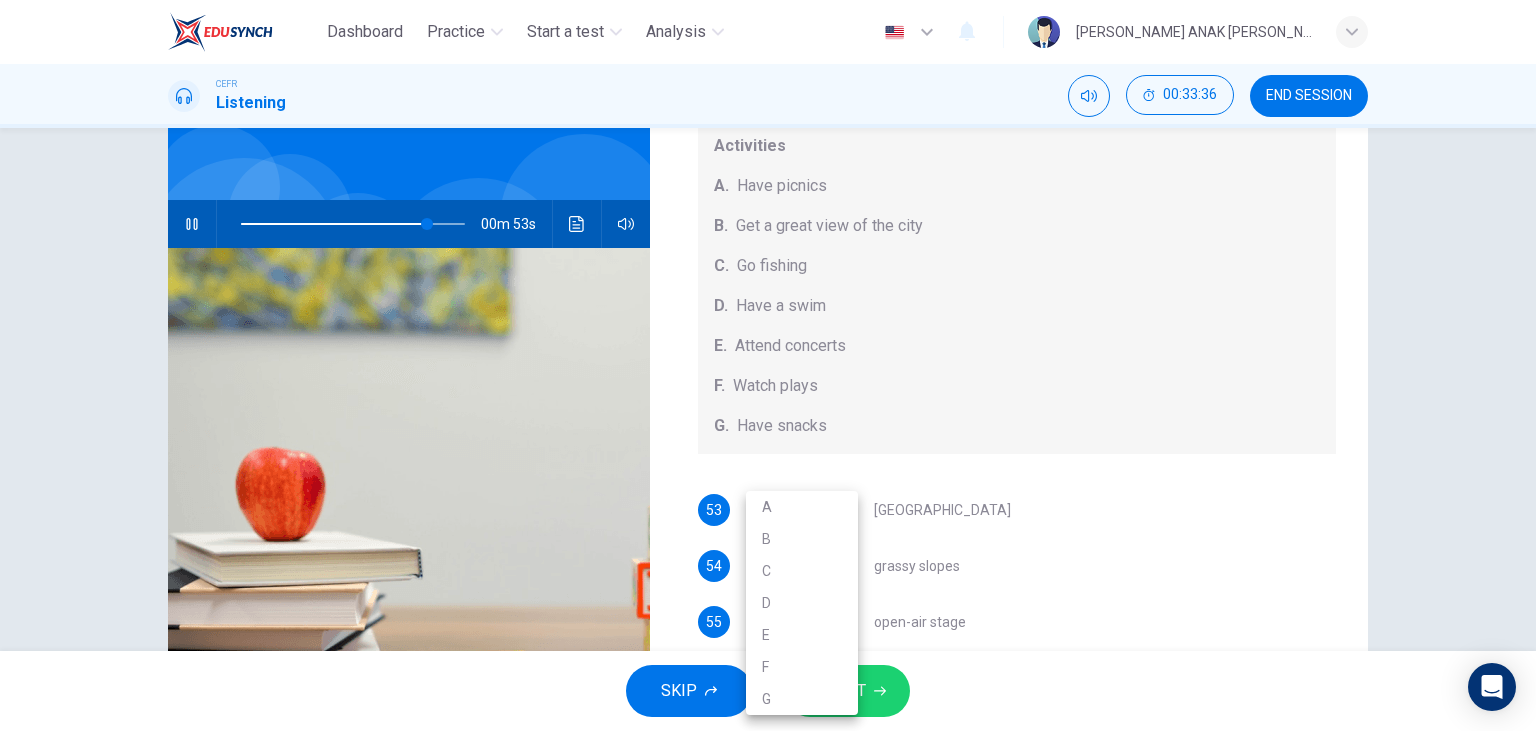 click on "Dashboard Practice Start a test Analysis English en ​ MARYLYNE JUPA ANAK SALIH CEFR Listening 00:33:36 END SESSION Questions 53 - 57 Which activity can be done at each of the following locations on the heath? Choose  FIVE  answers below and select the correct letter,  A-G , next to the questions. Activities A. Have picnics B. Get a great view of the city C. Go fishing D. Have a swim E. Attend concerts F. Watch plays G. Have snacks 53 G G ​ Kenwood House 54 ​ ​ grassy slopes 55 ​ ​ open-air stage 56 ​ ​ ponds 57 ​ ​ Parliament Hill Hampstead Audio Tour 00m 53s SKIP SUBMIT EduSynch - Online Language Proficiency Testing
Dashboard Practice Start a test Analysis Notifications © Copyright  2025 A B C D E F G" at bounding box center [768, 365] 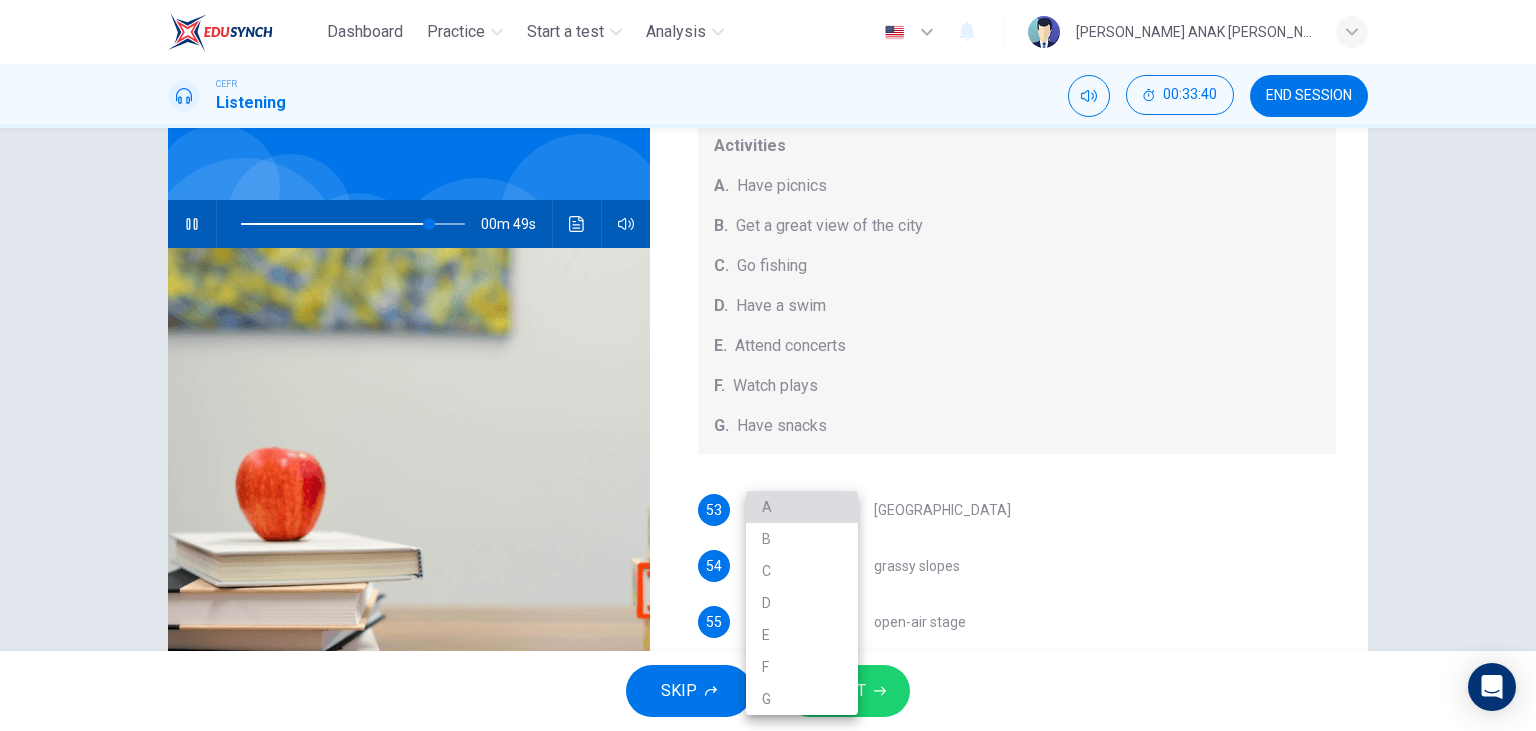 click on "A" at bounding box center (802, 507) 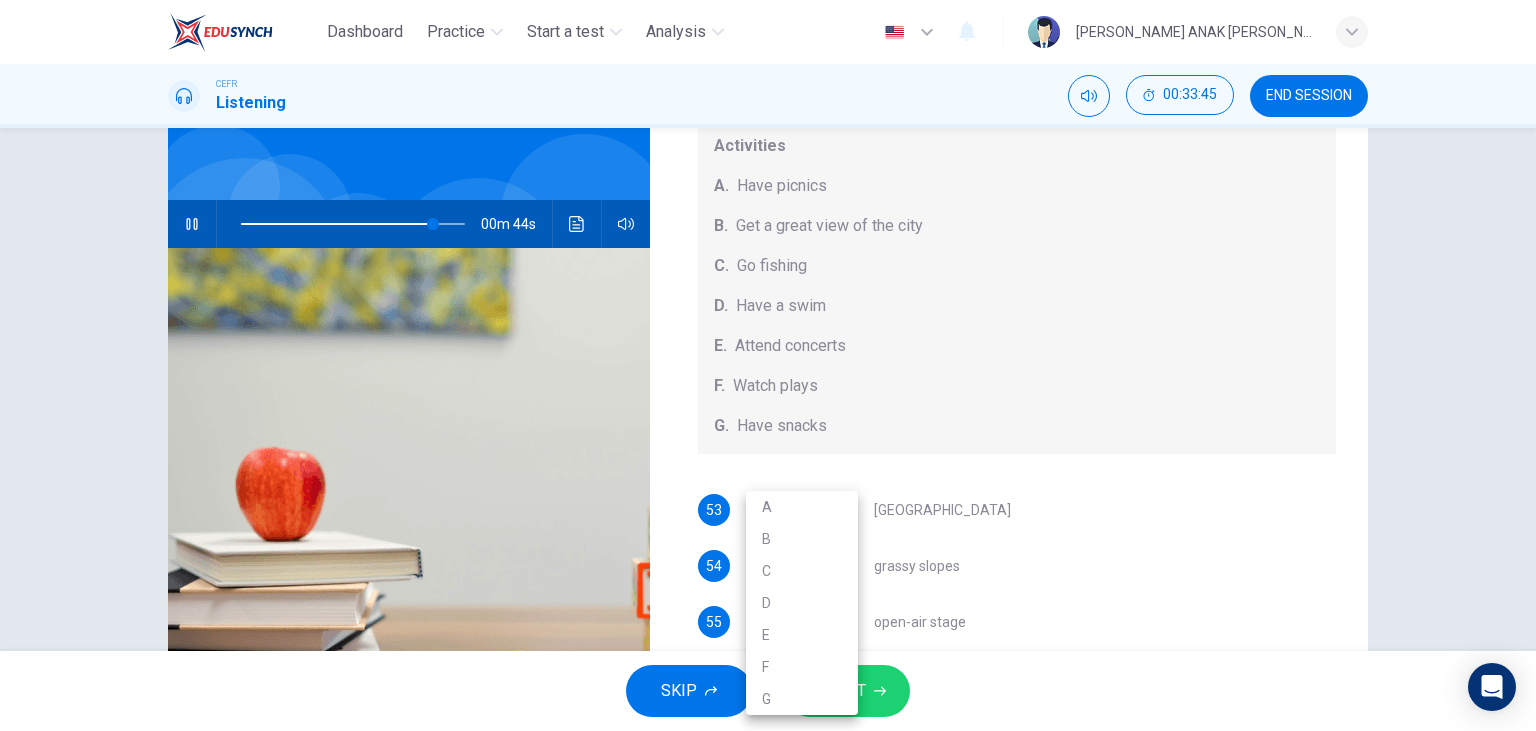 click on "Dashboard Practice Start a test Analysis English en ​ MARYLYNE JUPA ANAK SALIH CEFR Listening 00:33:45 END SESSION Questions 53 - 57 Which activity can be done at each of the following locations on the heath? Choose  FIVE  answers below and select the correct letter,  A-G , next to the questions. Activities A. Have picnics B. Get a great view of the city C. Go fishing D. Have a swim E. Attend concerts F. Watch plays G. Have snacks 53 G G ​ Kenwood House 54 A A ​ grassy slopes 55 ​ ​ open-air stage 56 ​ ​ ponds 57 ​ ​ Parliament Hill Hampstead Audio Tour 00m 44s SKIP SUBMIT EduSynch - Online Language Proficiency Testing
Dashboard Practice Start a test Analysis Notifications © Copyright  2025 A B C D E F G" at bounding box center [768, 365] 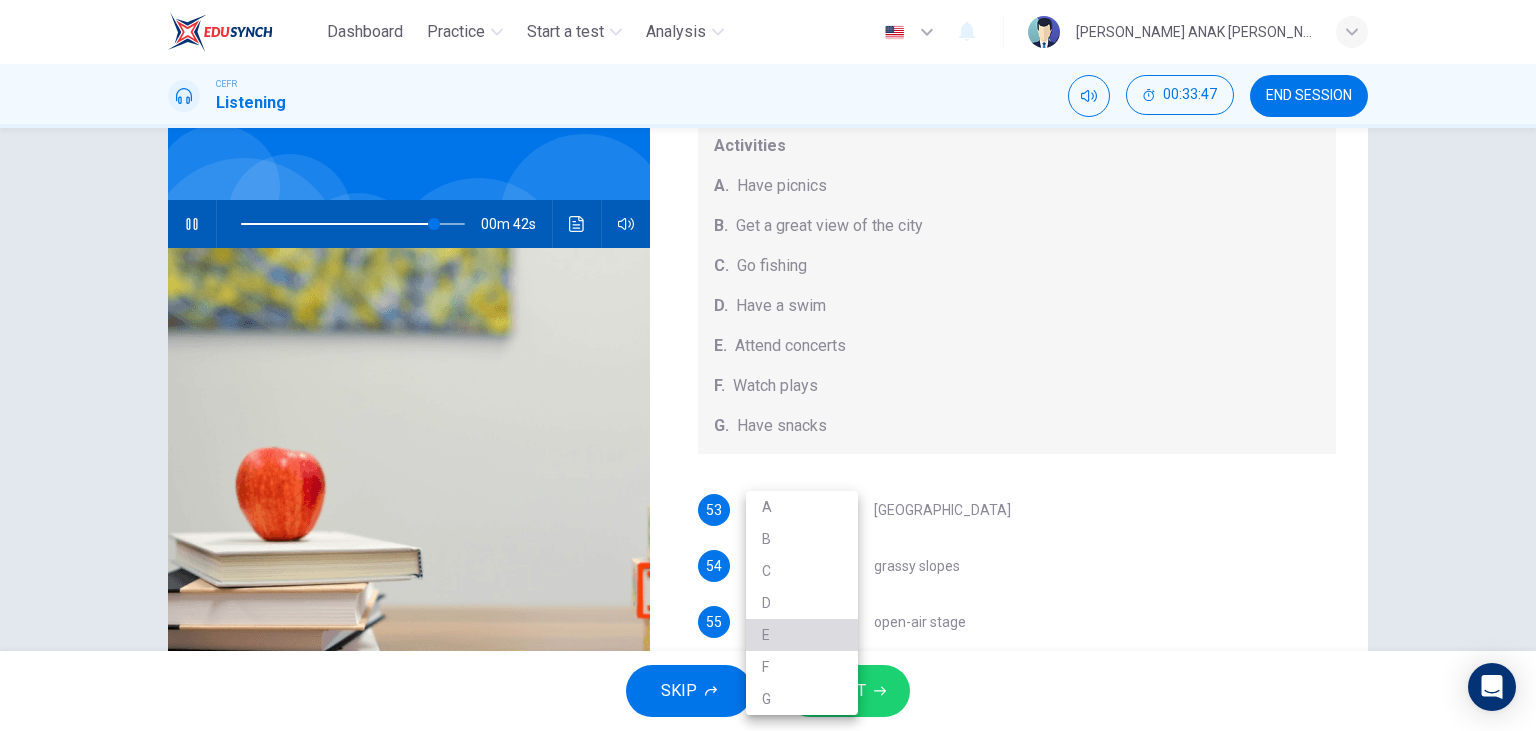 click on "E" at bounding box center (802, 635) 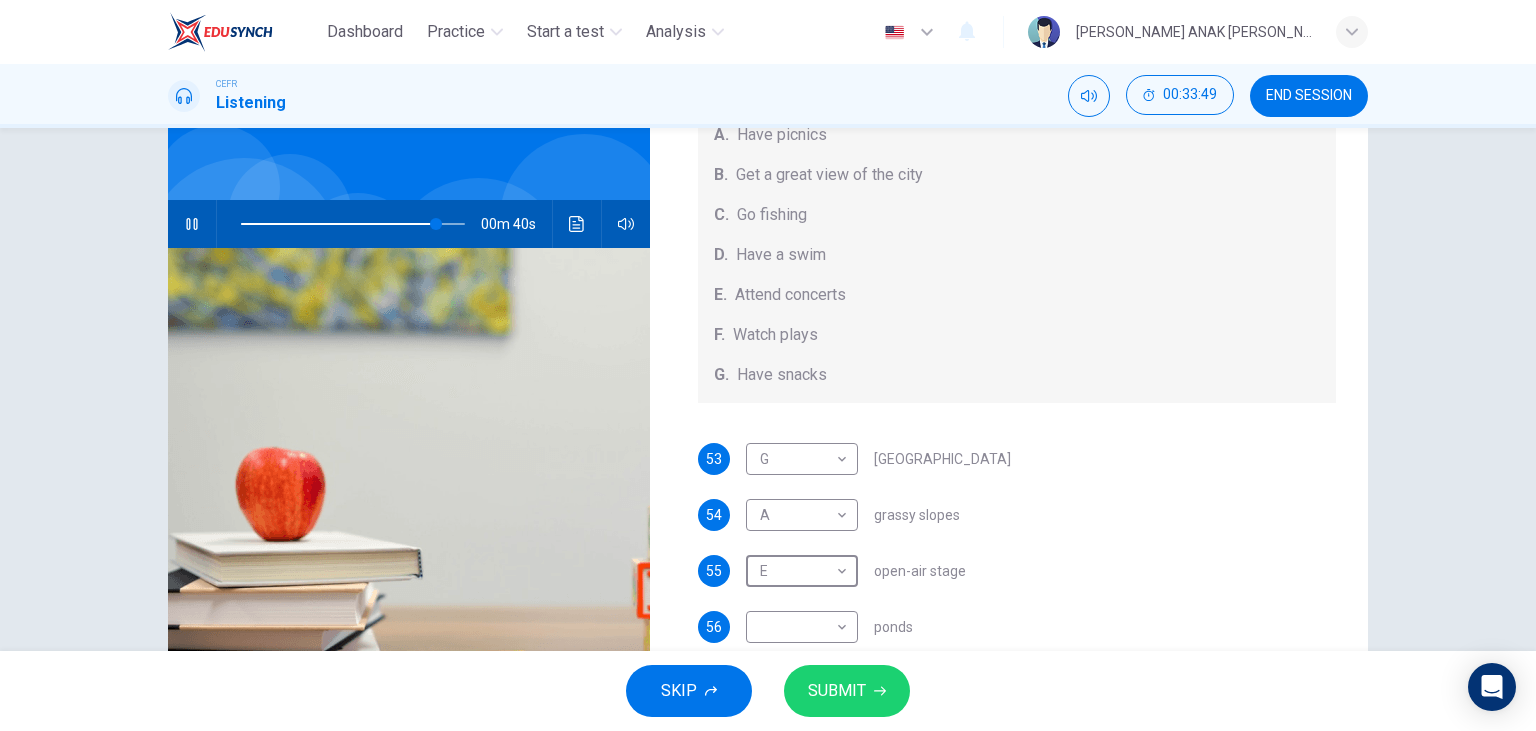 scroll, scrollTop: 185, scrollLeft: 0, axis: vertical 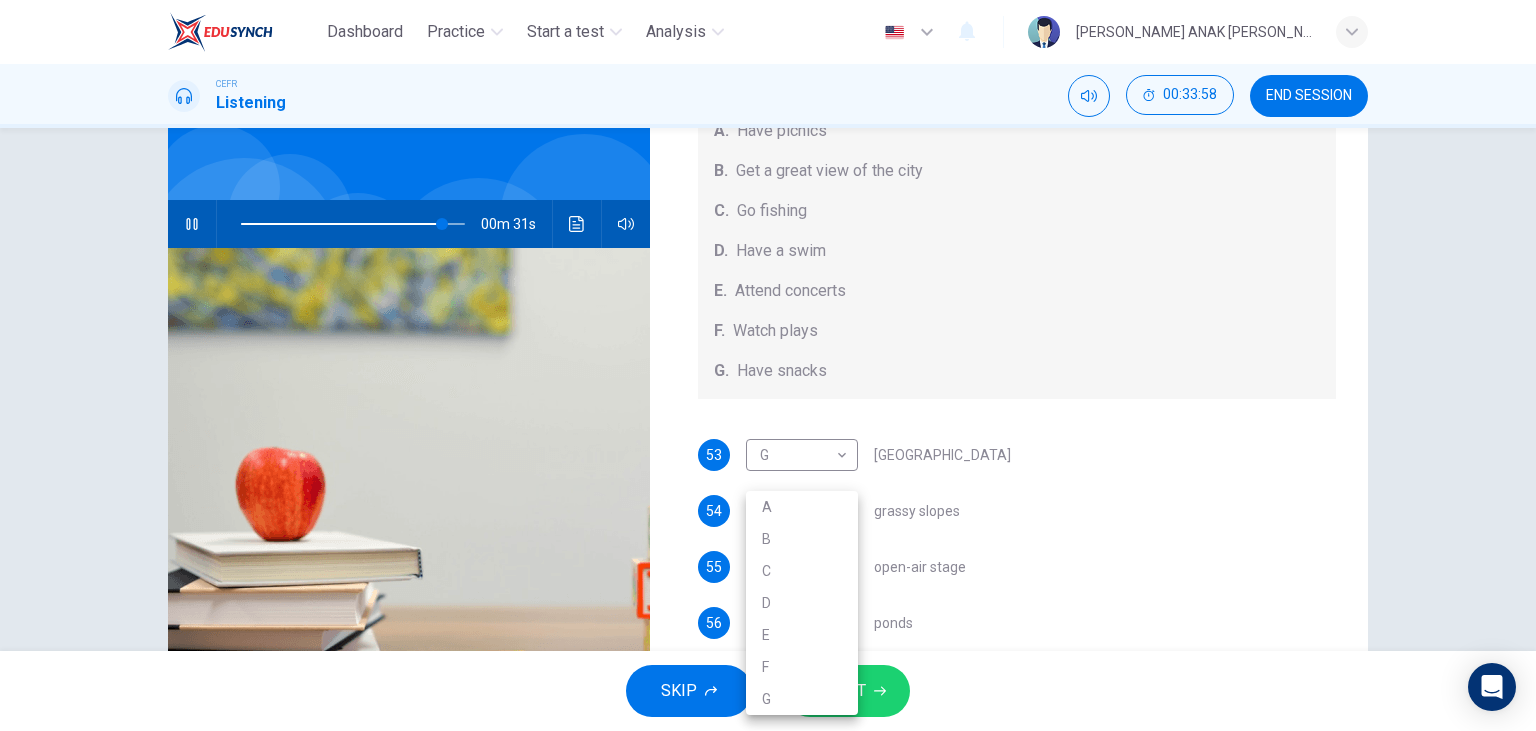 click on "Dashboard Practice Start a test Analysis English en ​ MARYLYNE JUPA ANAK SALIH CEFR Listening 00:33:58 END SESSION Questions 53 - 57 Which activity can be done at each of the following locations on the heath? Choose  FIVE  answers below and select the correct letter,  A-G , next to the questions. Activities A. Have picnics B. Get a great view of the city C. Go fishing D. Have a swim E. Attend concerts F. Watch plays G. Have snacks 53 G G ​ Kenwood House 54 A A ​ grassy slopes 55 E E ​ open-air stage 56 ​ ​ ponds 57 ​ ​ Parliament Hill Hampstead Audio Tour 00m 31s SKIP SUBMIT EduSynch - Online Language Proficiency Testing
Dashboard Practice Start a test Analysis Notifications © Copyright  2025 A B C D E F G" at bounding box center [768, 365] 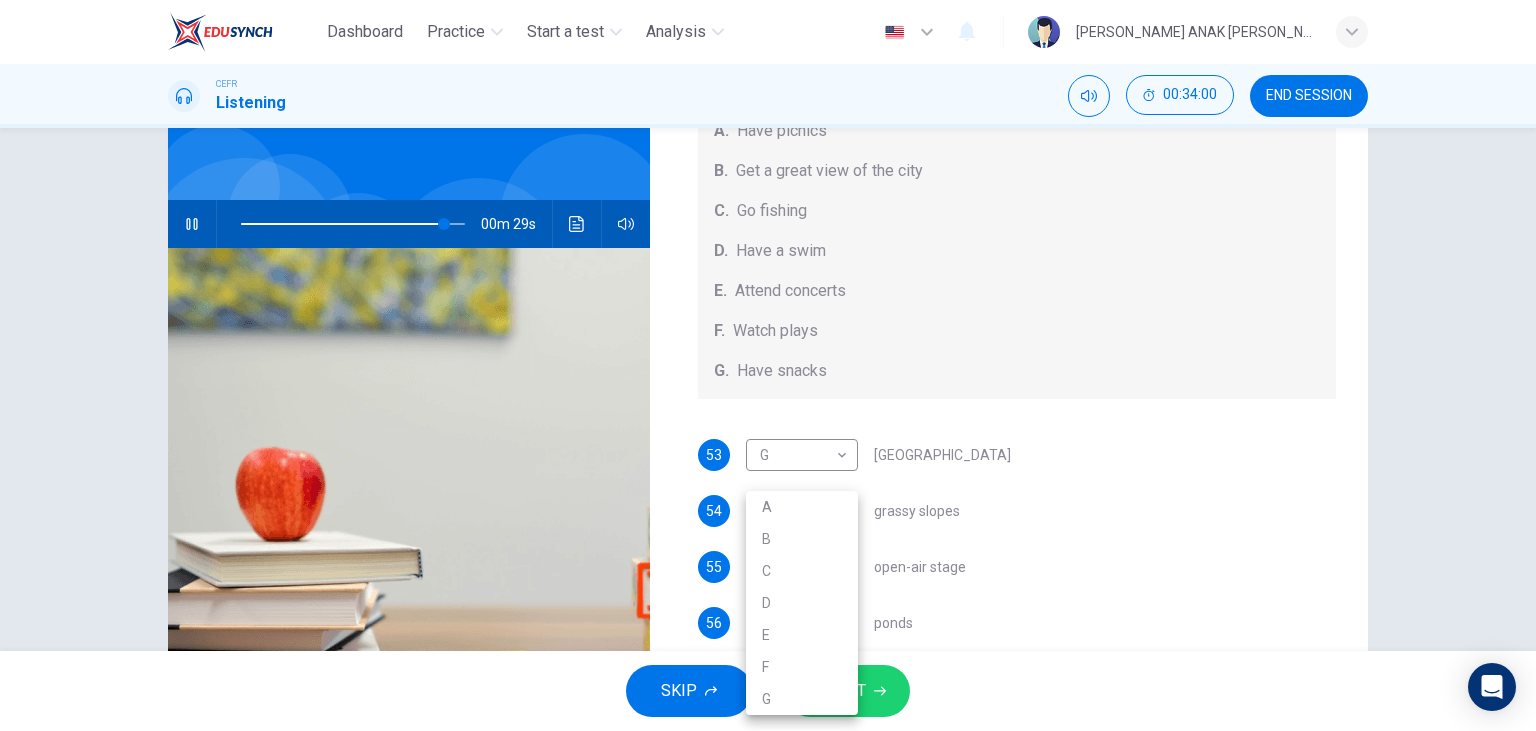 click at bounding box center [768, 365] 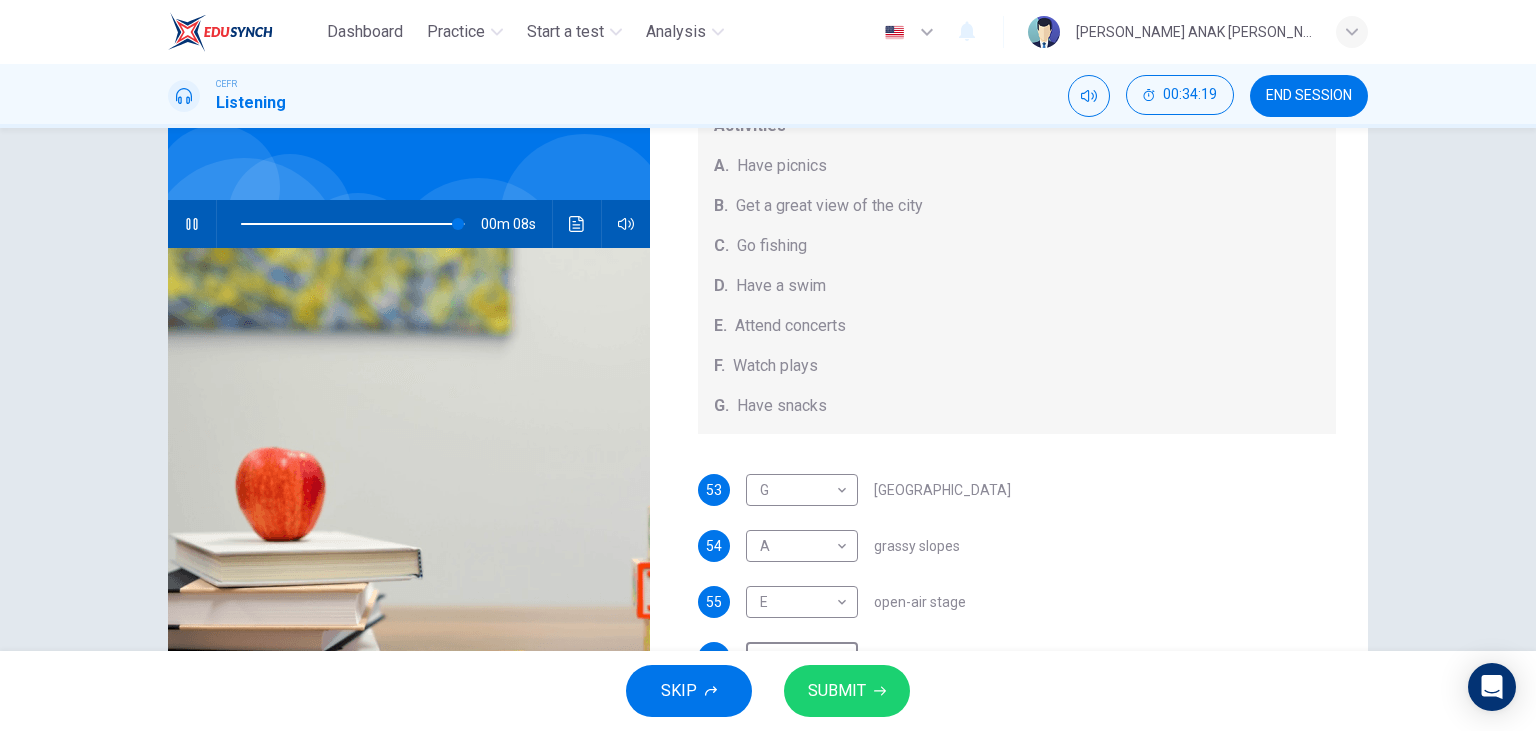 scroll, scrollTop: 185, scrollLeft: 0, axis: vertical 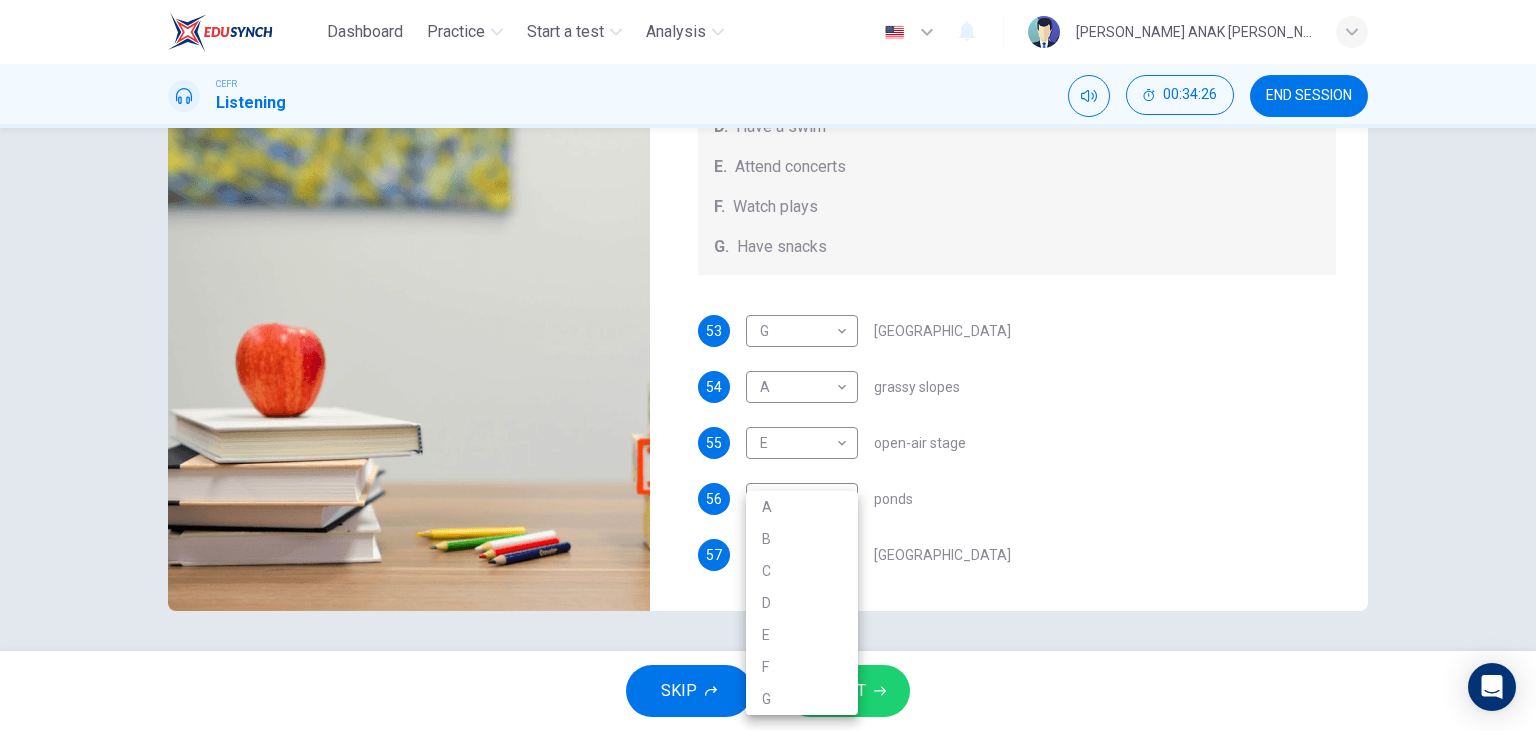 click on "Dashboard Practice Start a test Analysis English en ​ MARYLYNE JUPA ANAK SALIH CEFR Listening 00:34:26 END SESSION Questions 53 - 57 Which activity can be done at each of the following locations on the heath? Choose  FIVE  answers below and select the correct letter,  A-G , next to the questions. Activities A. Have picnics B. Get a great view of the city C. Go fishing D. Have a swim E. Attend concerts F. Watch plays G. Have snacks 53 G G ​ Kenwood House 54 A A ​ grassy slopes 55 E E ​ open-air stage 56 ​ ​ ponds 57 ​ ​ Parliament Hill Hampstead Audio Tour 00m 01s SKIP SUBMIT EduSynch - Online Language Proficiency Testing
Dashboard Practice Start a test Analysis Notifications © Copyright  2025 A B C D E F G" at bounding box center (768, 365) 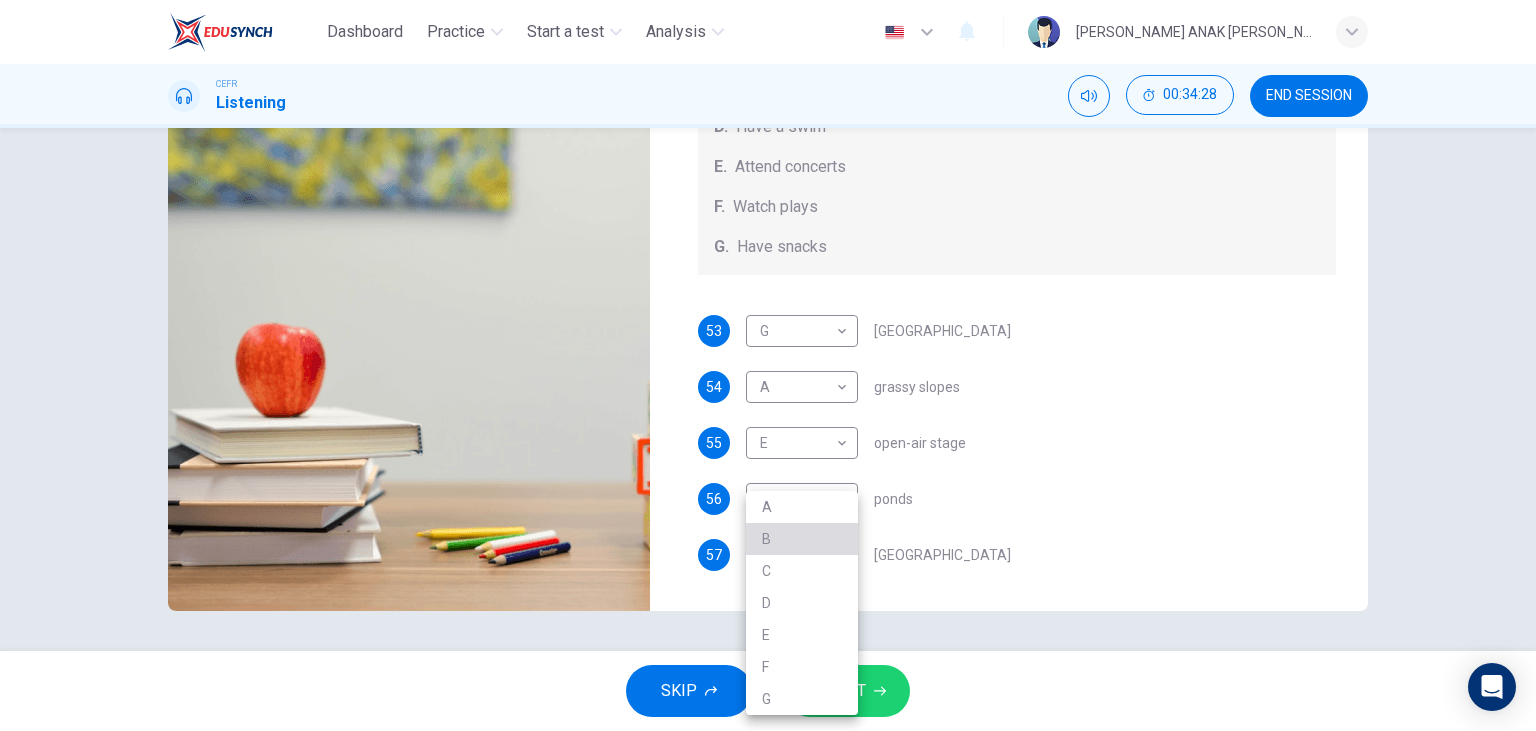 click on "B" at bounding box center [802, 539] 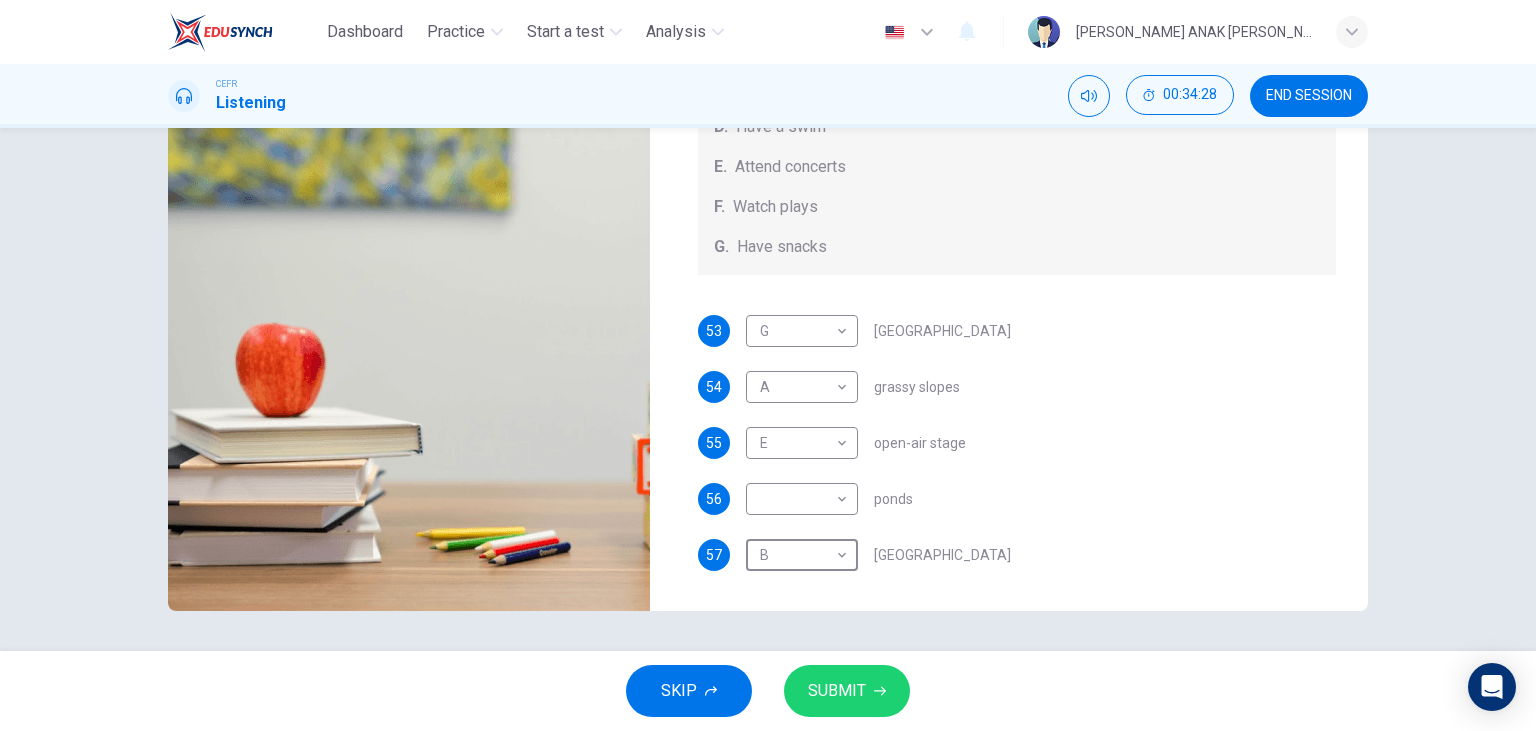 scroll, scrollTop: 92, scrollLeft: 0, axis: vertical 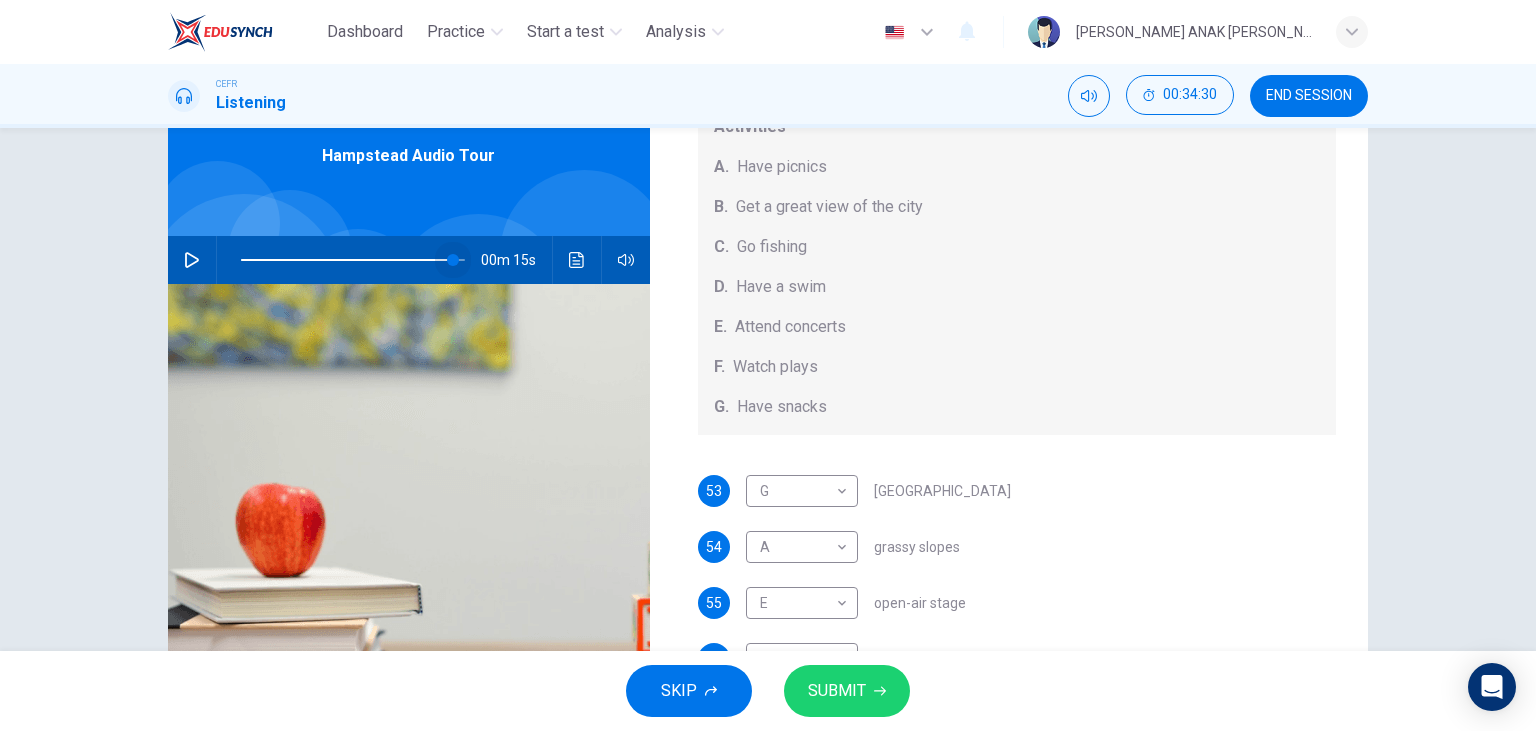 click at bounding box center (353, 260) 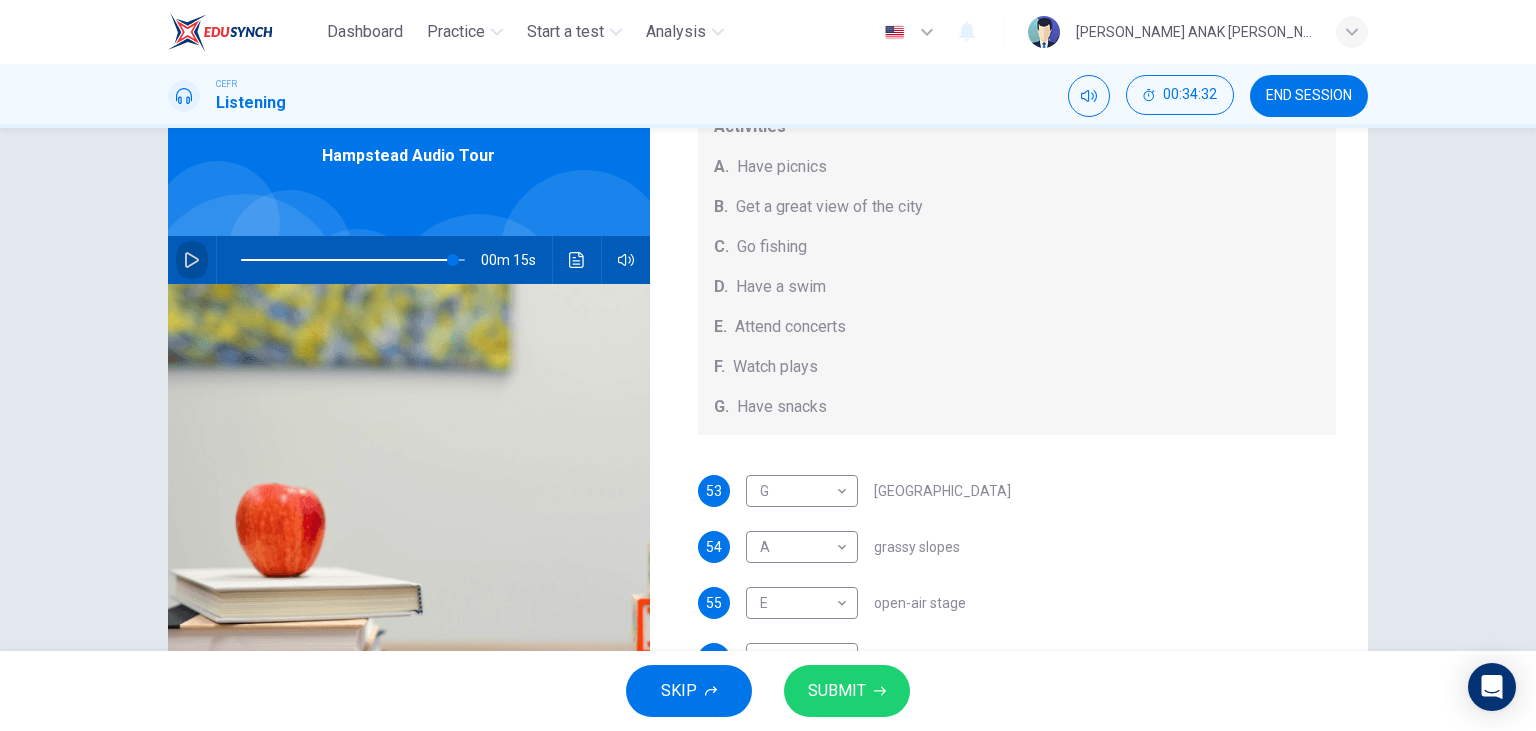 click 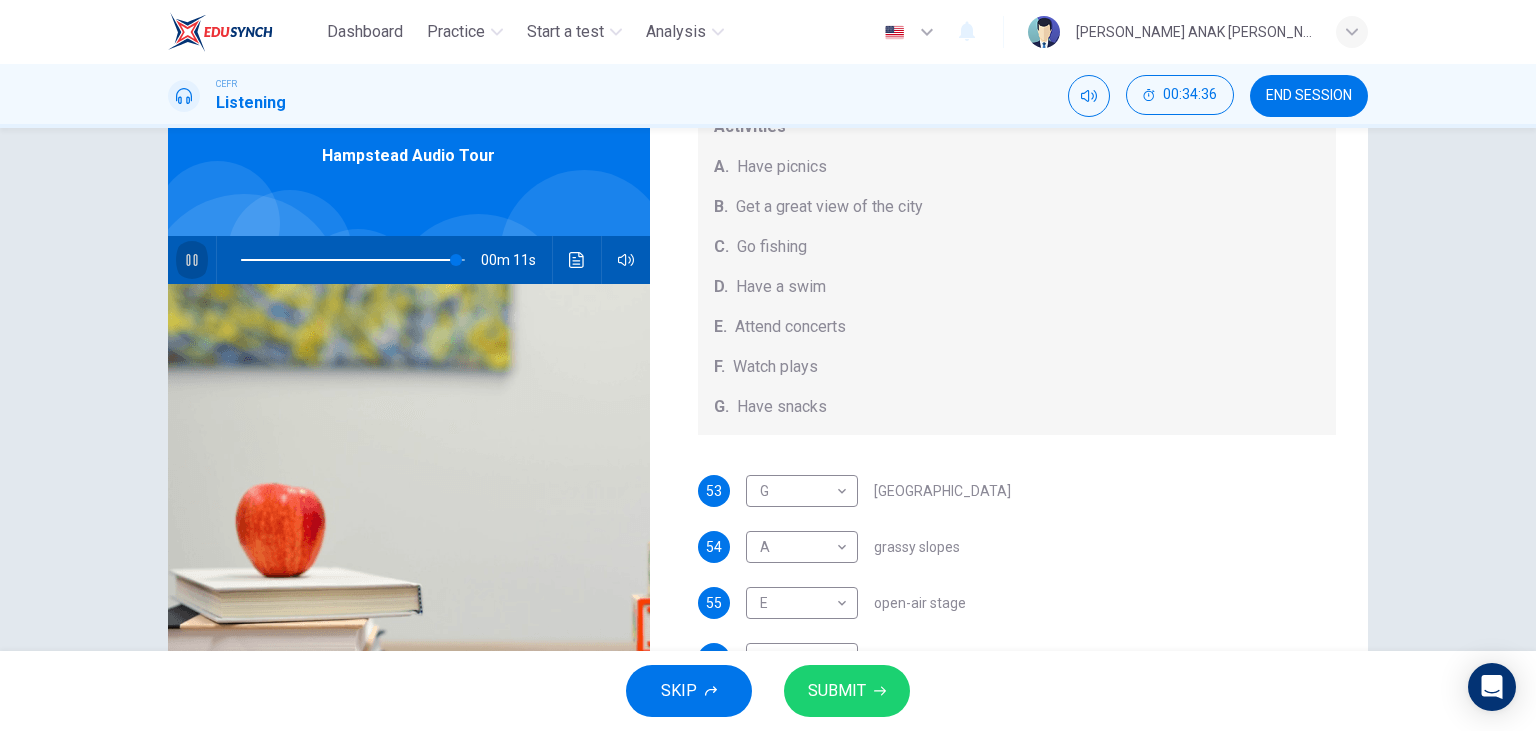 click at bounding box center [192, 260] 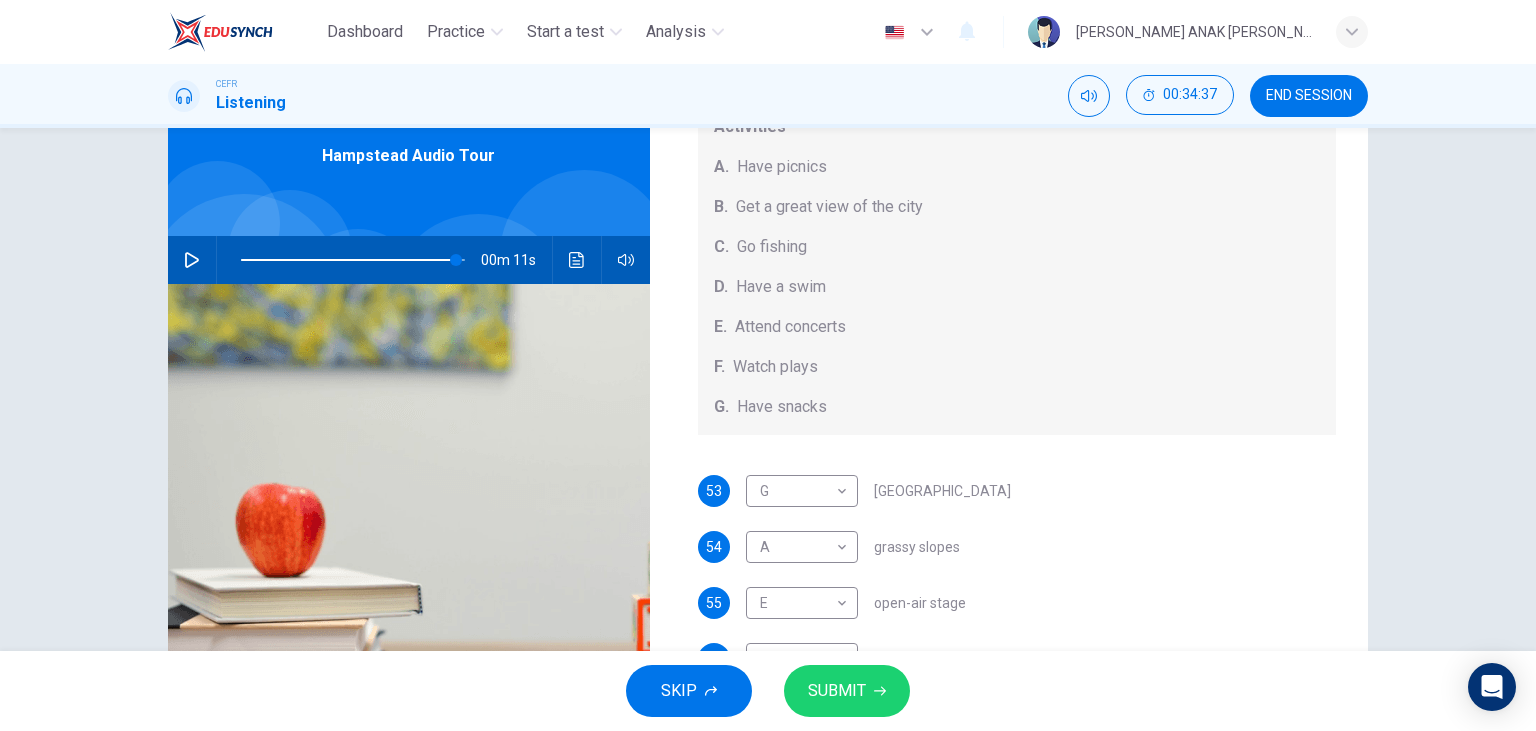 click 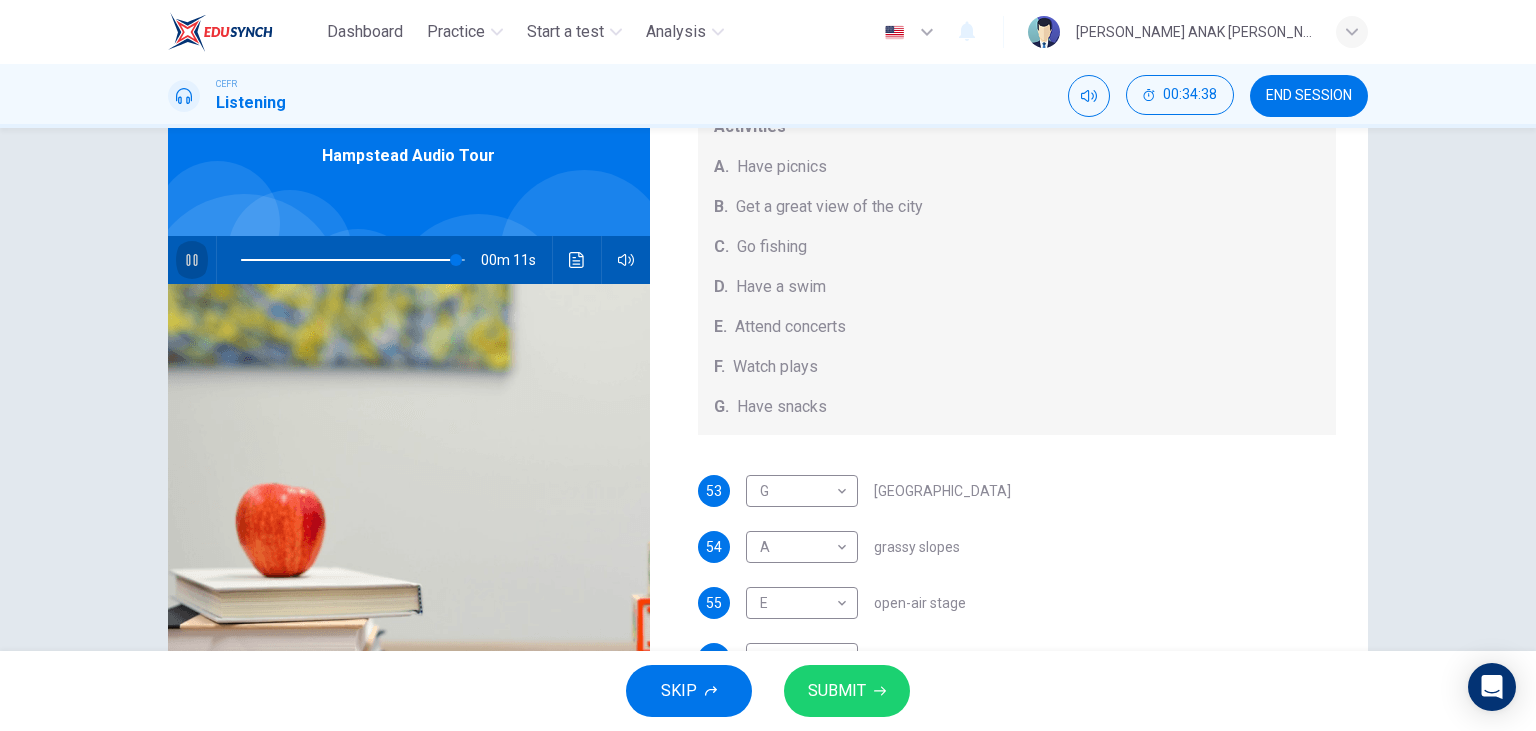 click 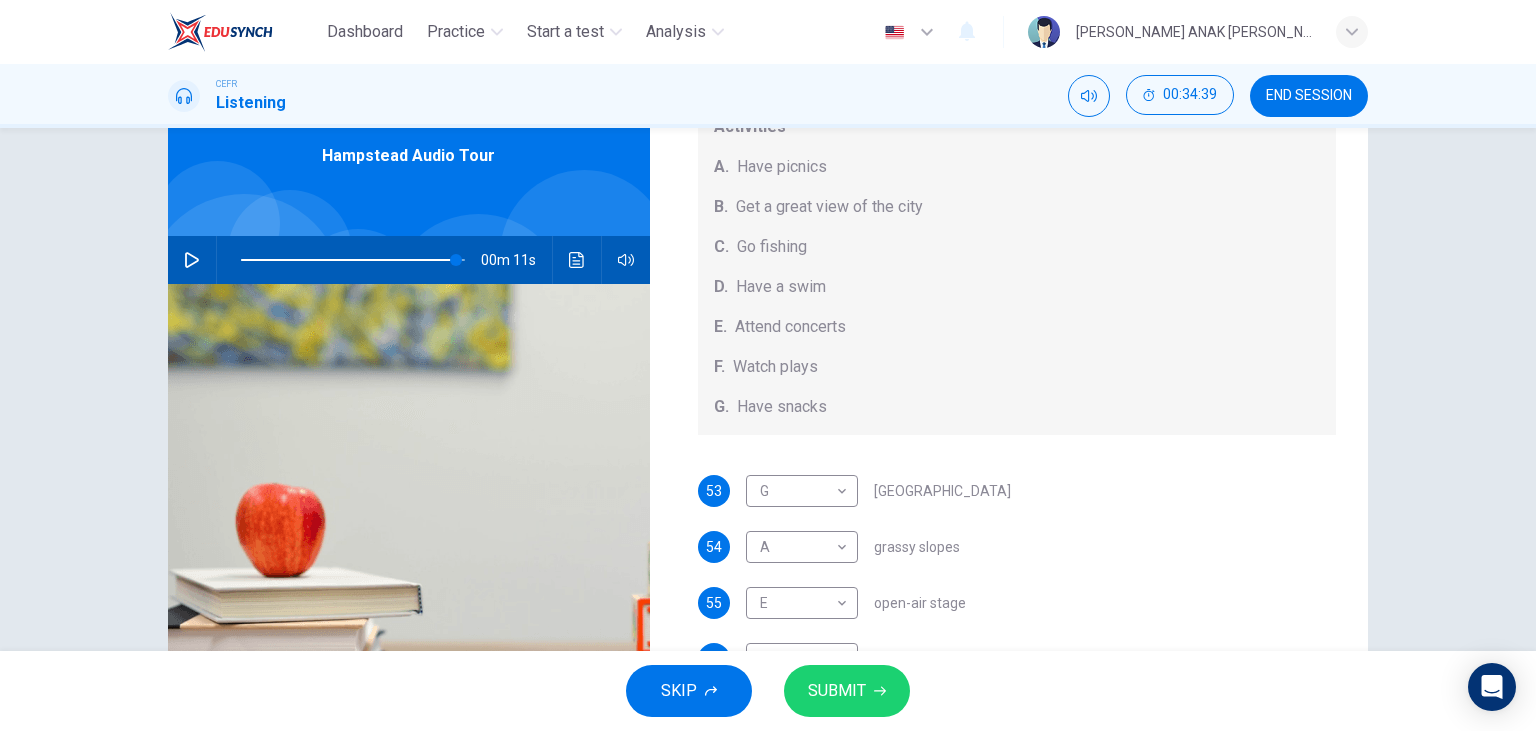 scroll, scrollTop: 252, scrollLeft: 0, axis: vertical 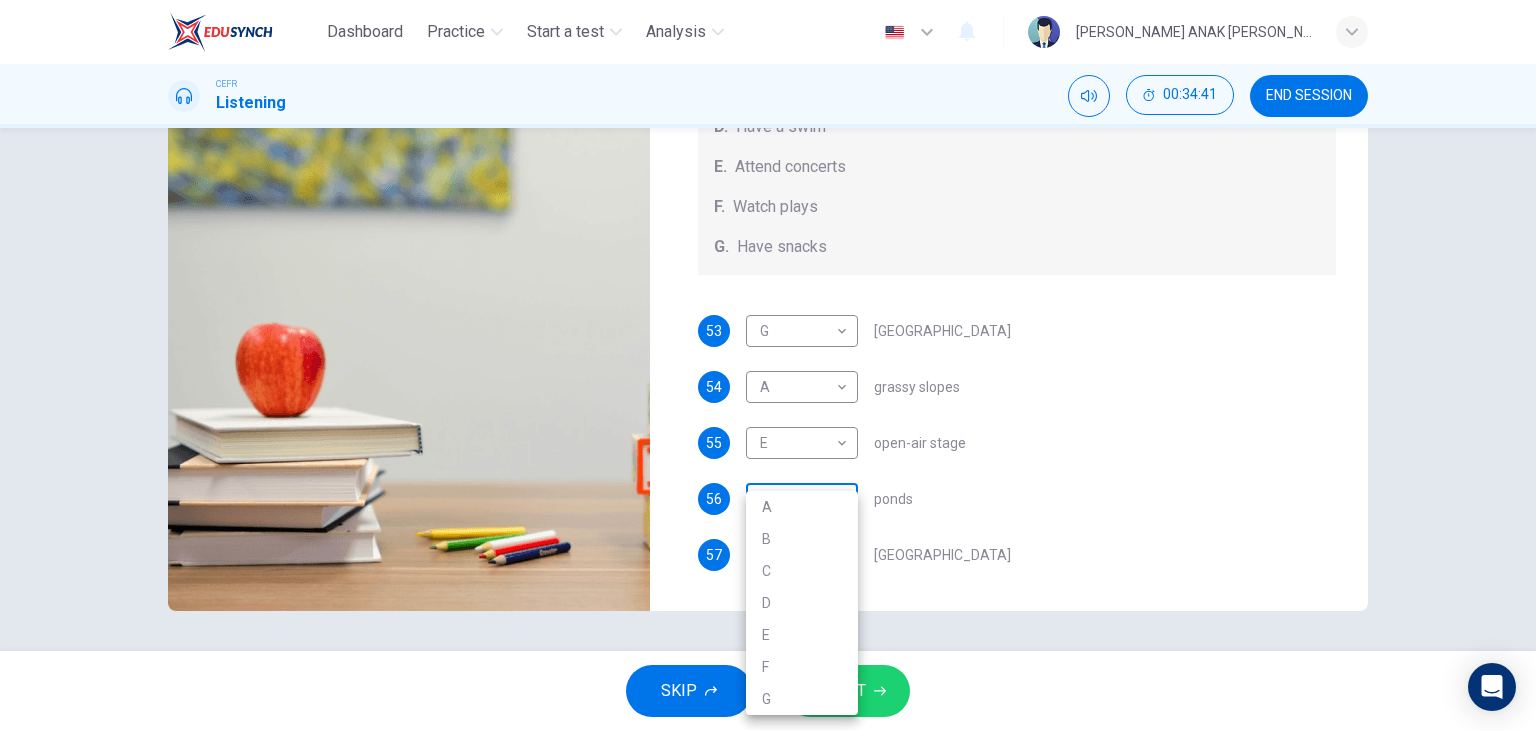 click on "Dashboard Practice Start a test Analysis English en ​ MARYLYNE JUPA ANAK SALIH CEFR Listening 00:34:41 END SESSION Questions 53 - 57 Which activity can be done at each of the following locations on the heath? Choose  FIVE  answers below and select the correct letter,  A-G , next to the questions. Activities A. Have picnics B. Get a great view of the city C. Go fishing D. Have a swim E. Attend concerts F. Watch plays G. Have snacks 53 G G ​ Kenwood House 54 A A ​ grassy slopes 55 E E ​ open-air stage 56 ​ ​ ponds 57 B B ​ Parliament Hill Hampstead Audio Tour 00m 11s SKIP SUBMIT EduSynch - Online Language Proficiency Testing
Dashboard Practice Start a test Analysis Notifications © Copyright  2025 A B C D E F G" at bounding box center [768, 365] 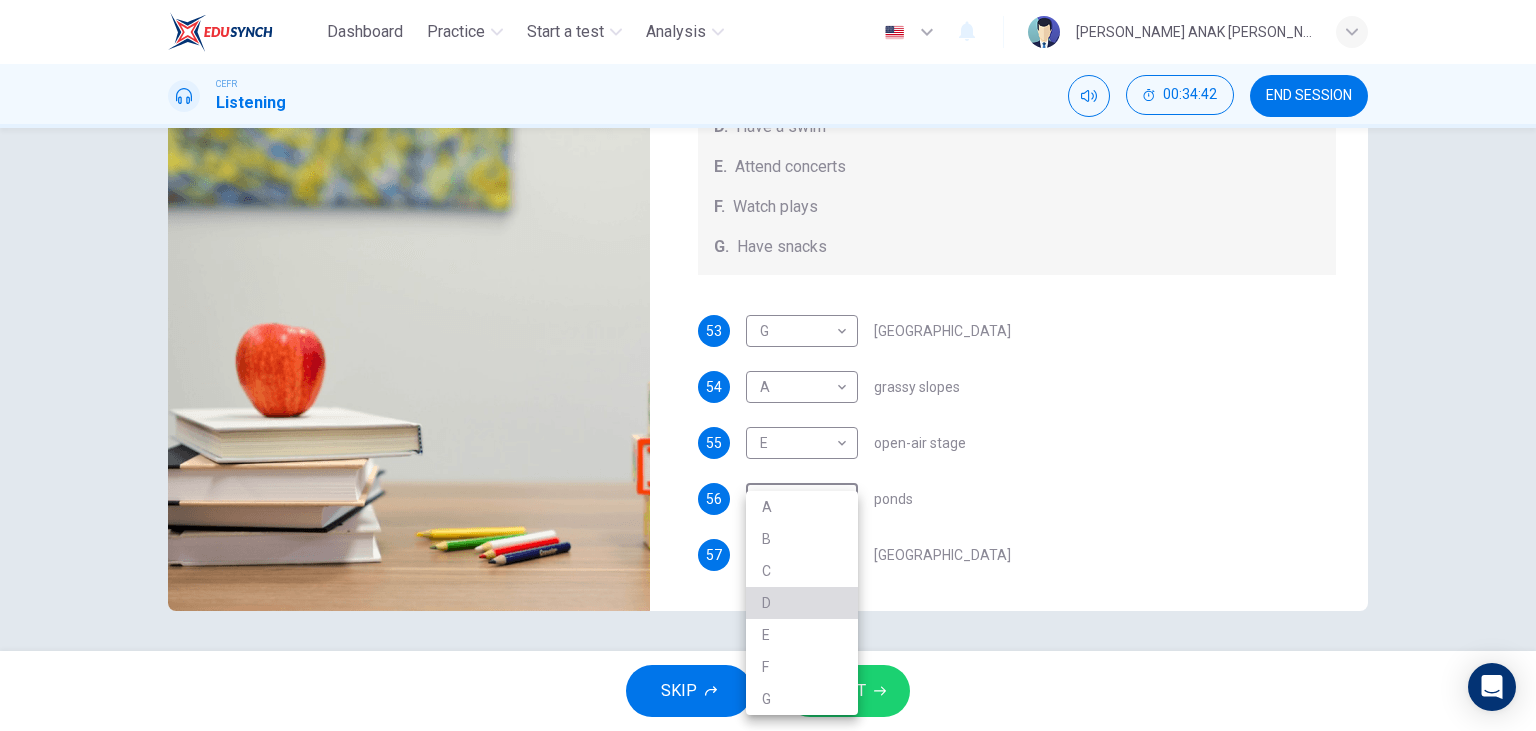 click on "D" at bounding box center [802, 603] 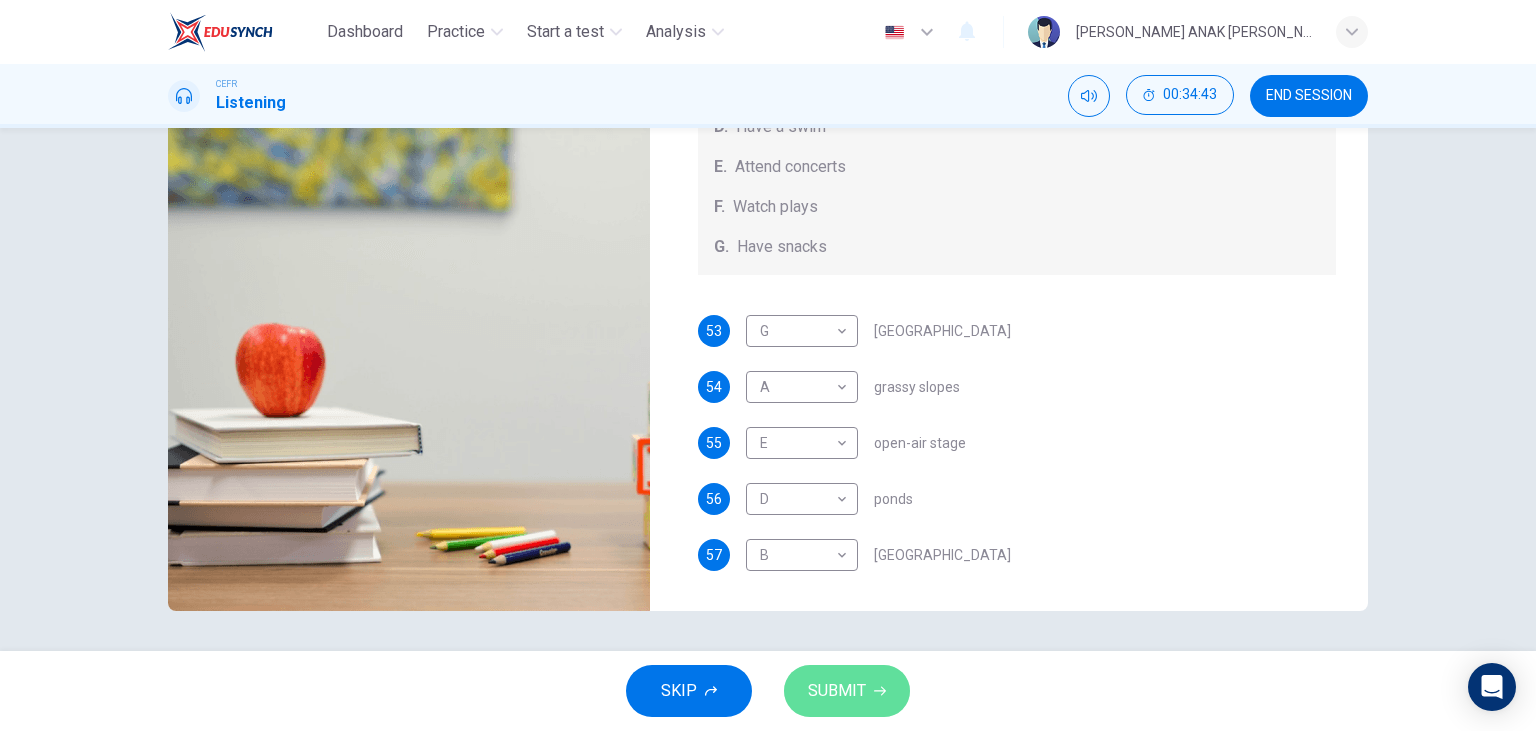 click on "SUBMIT" at bounding box center [837, 691] 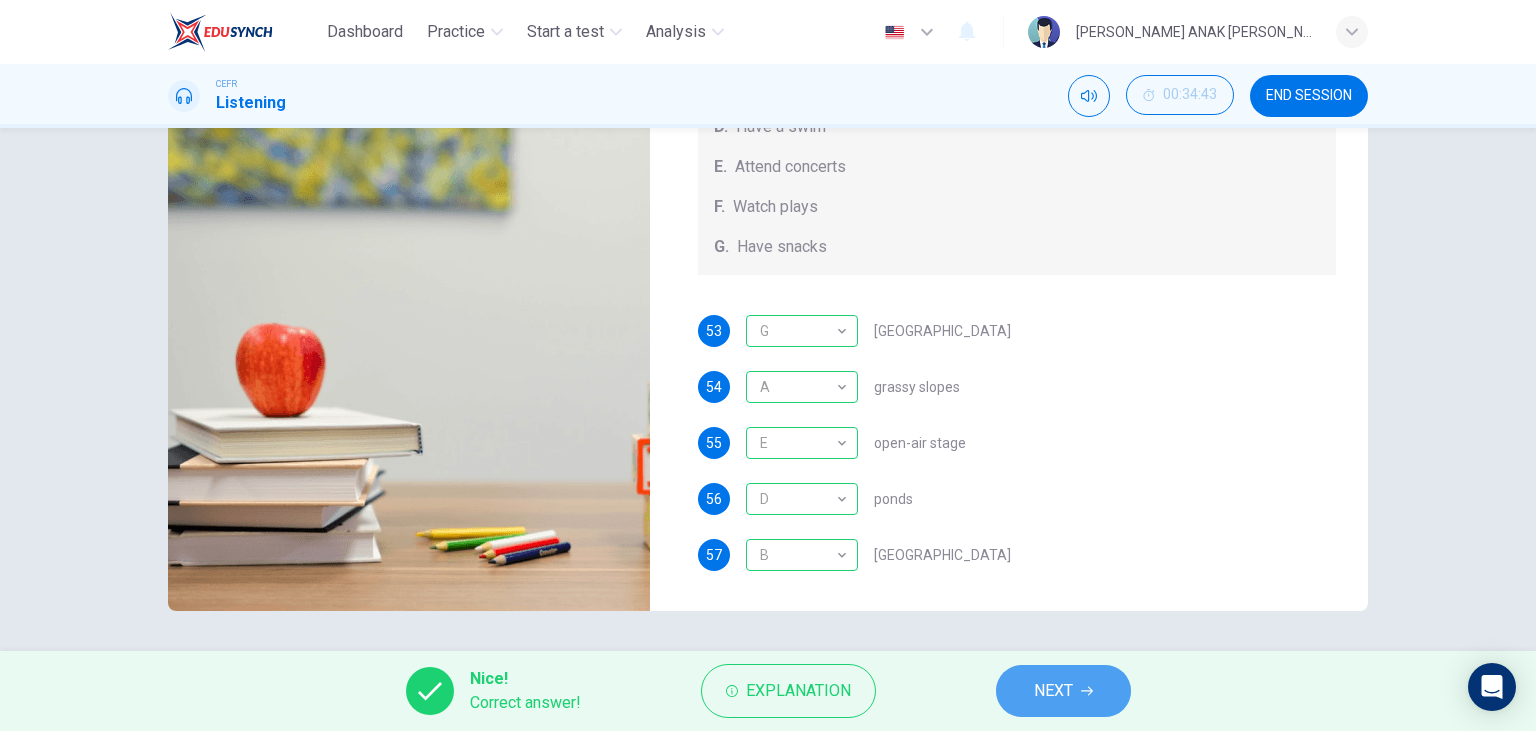 click on "NEXT" at bounding box center (1053, 691) 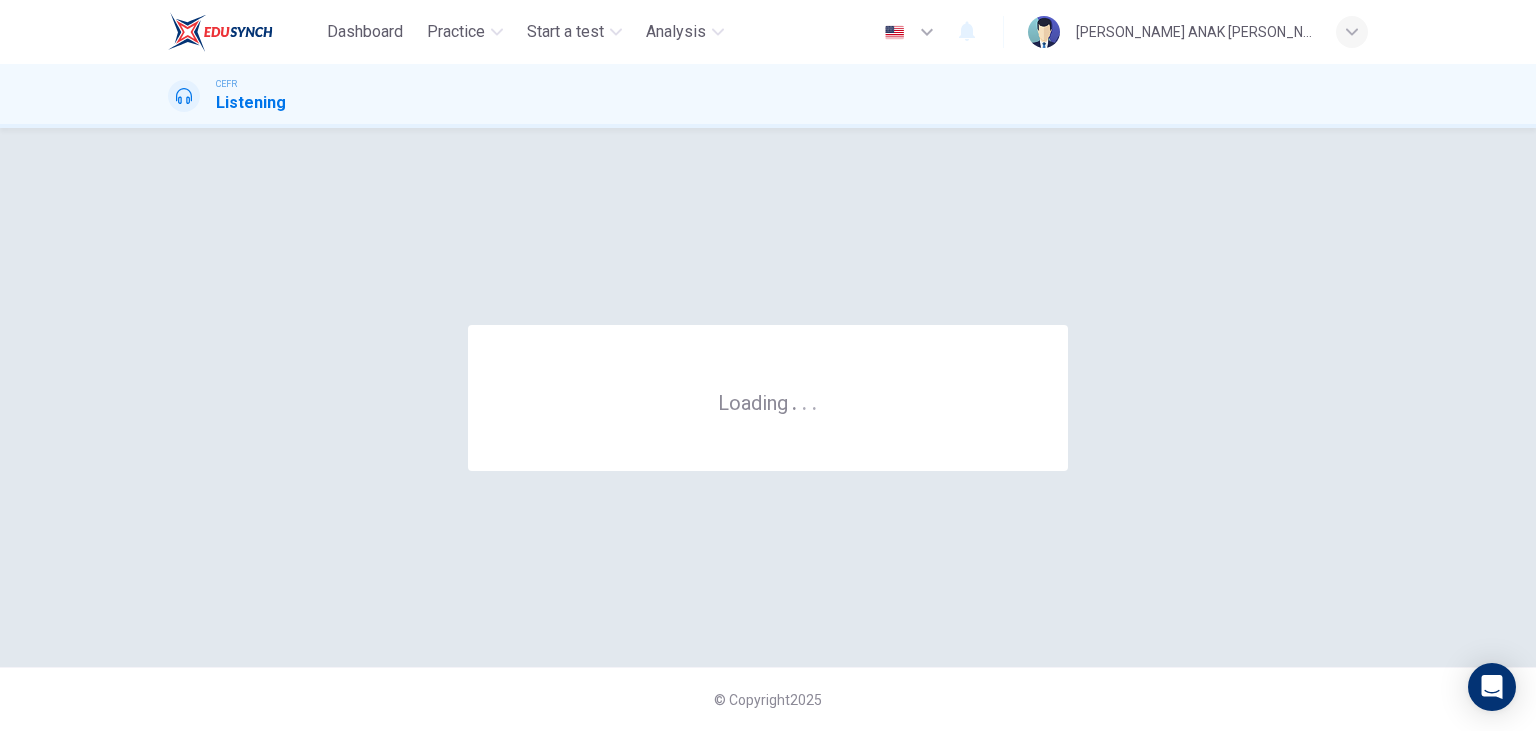 scroll, scrollTop: 0, scrollLeft: 0, axis: both 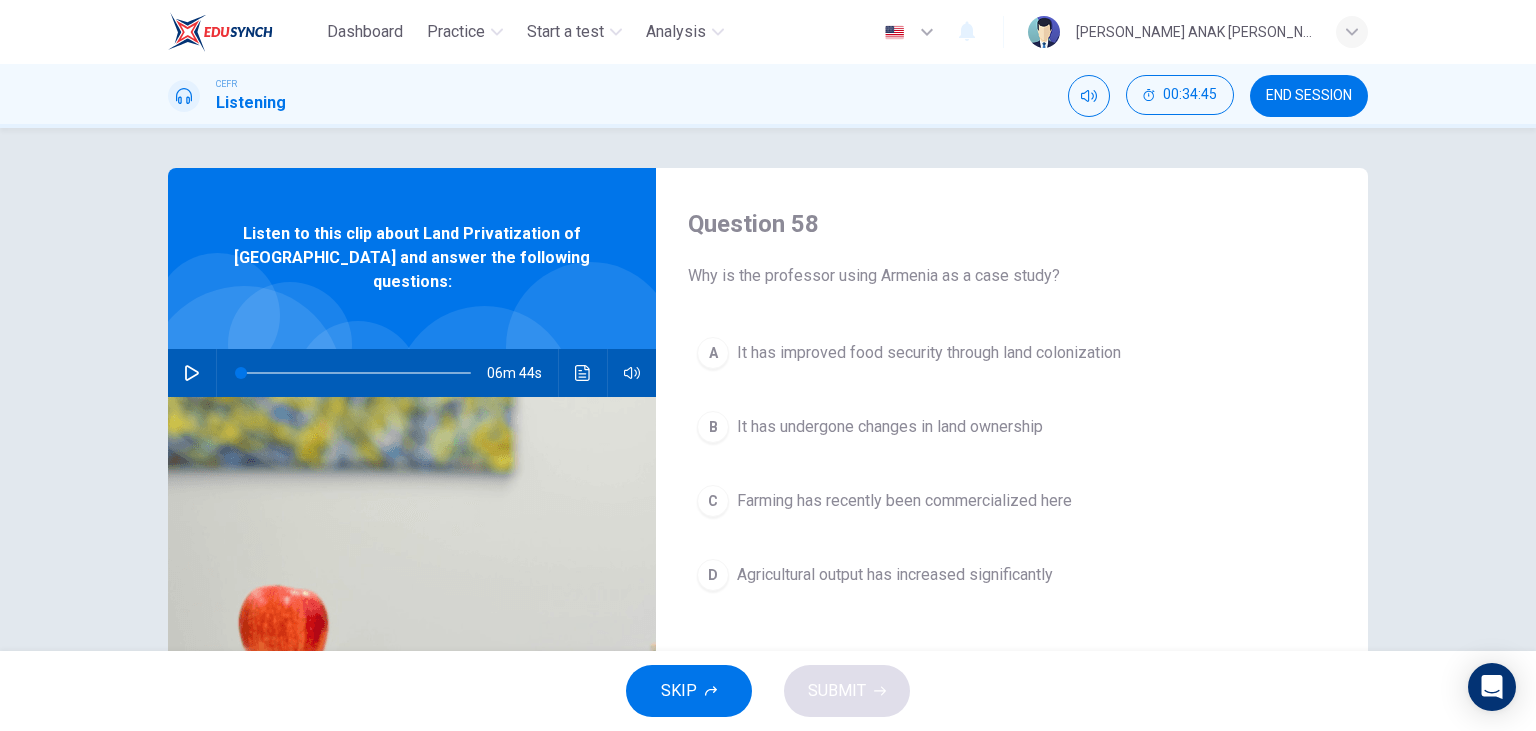 click at bounding box center (192, 373) 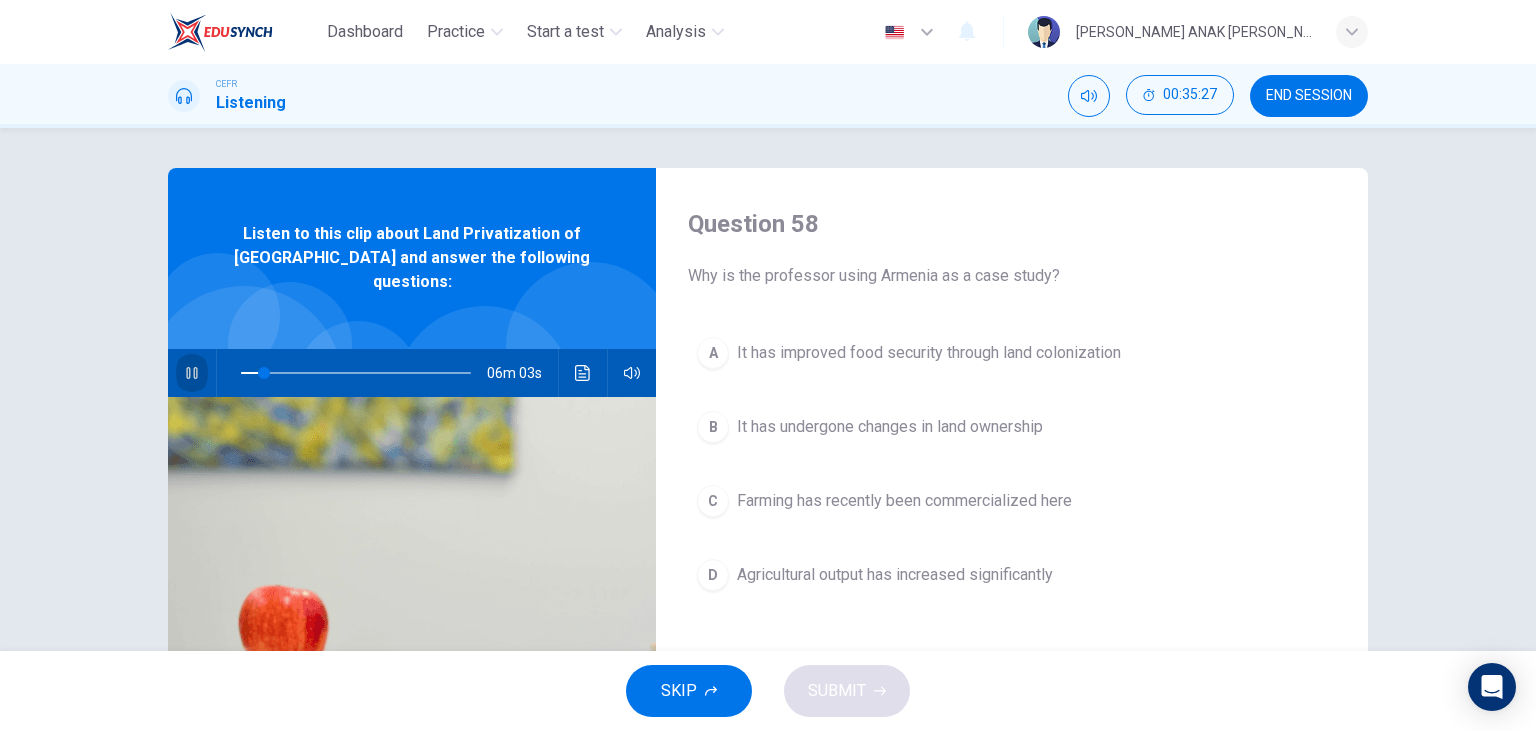 click 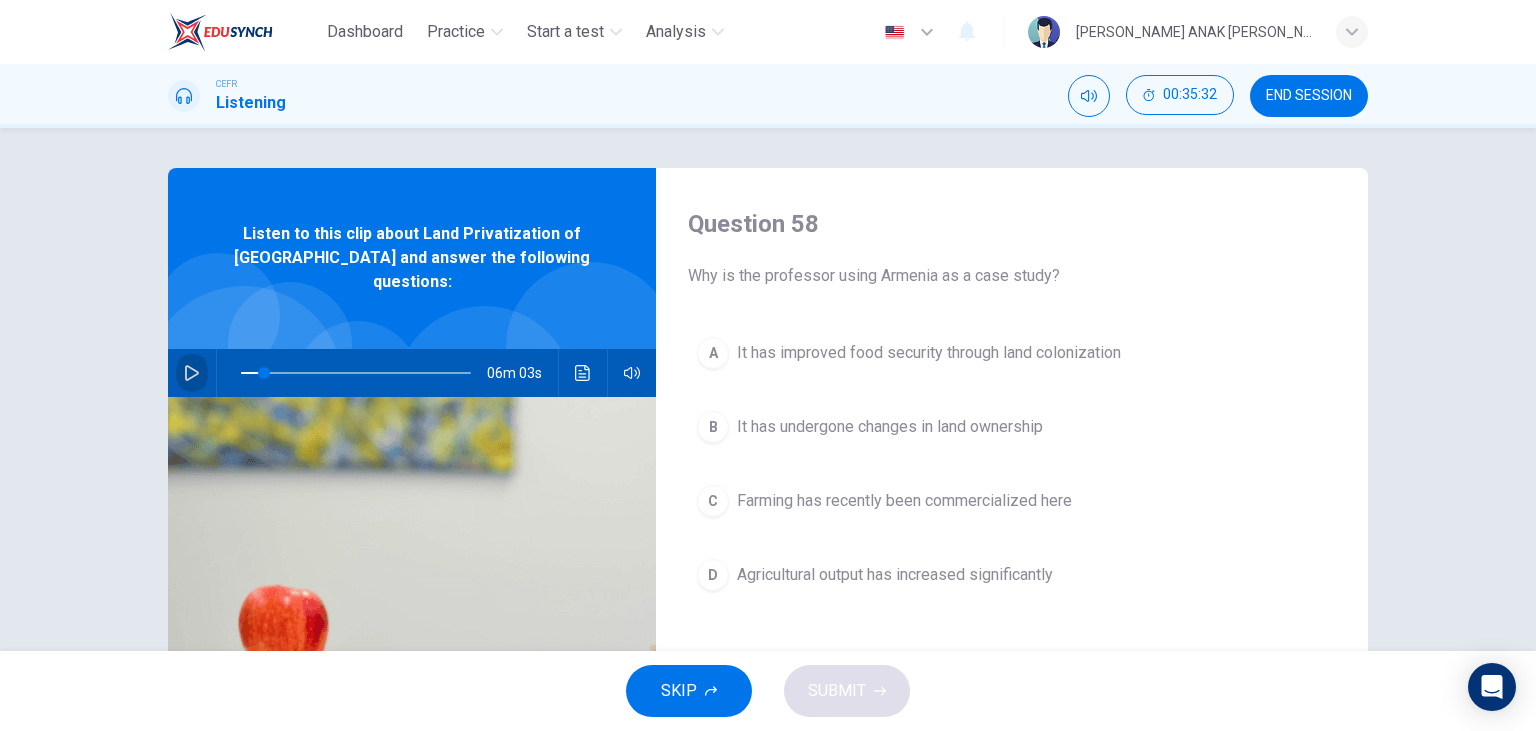 click 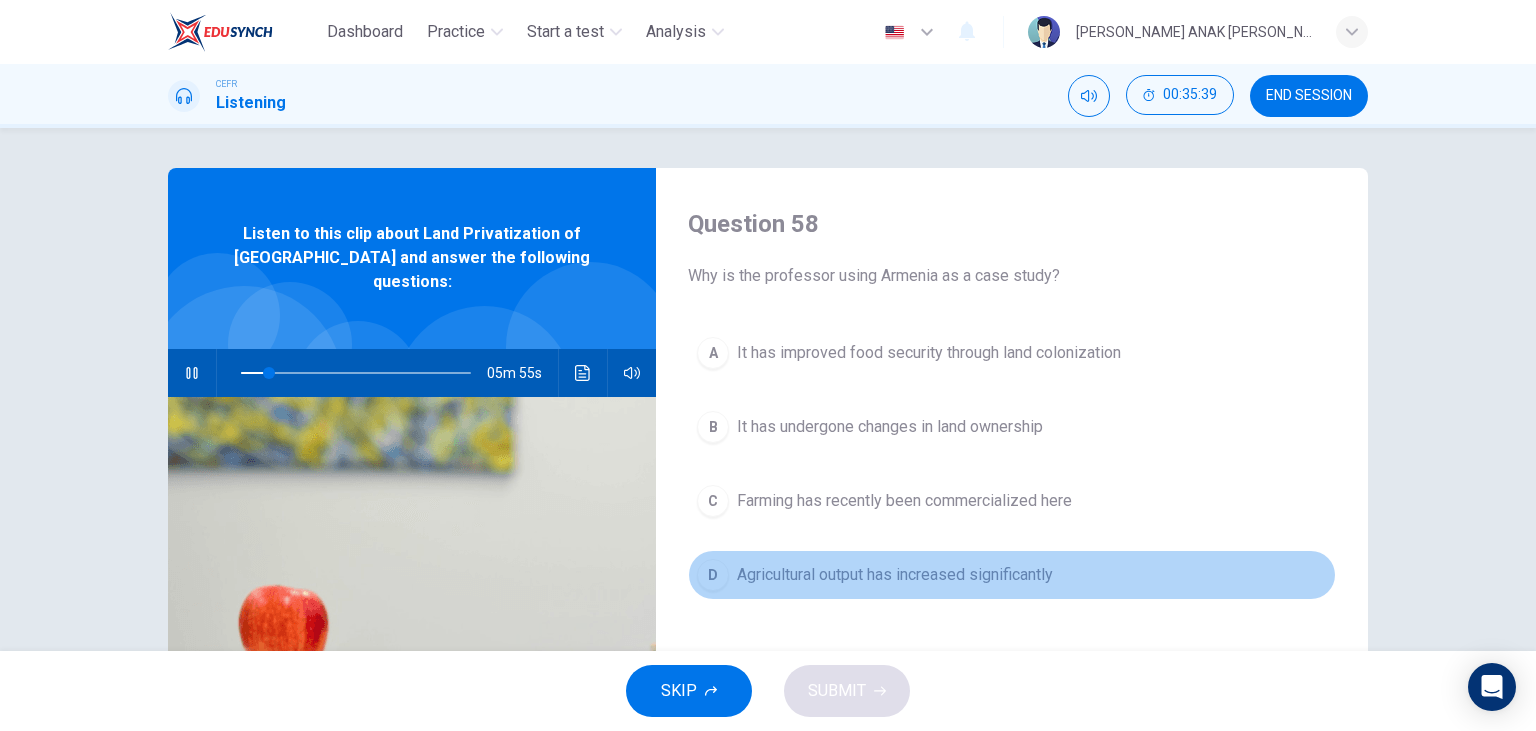 click on "Agricultural output has increased significantly" at bounding box center [895, 575] 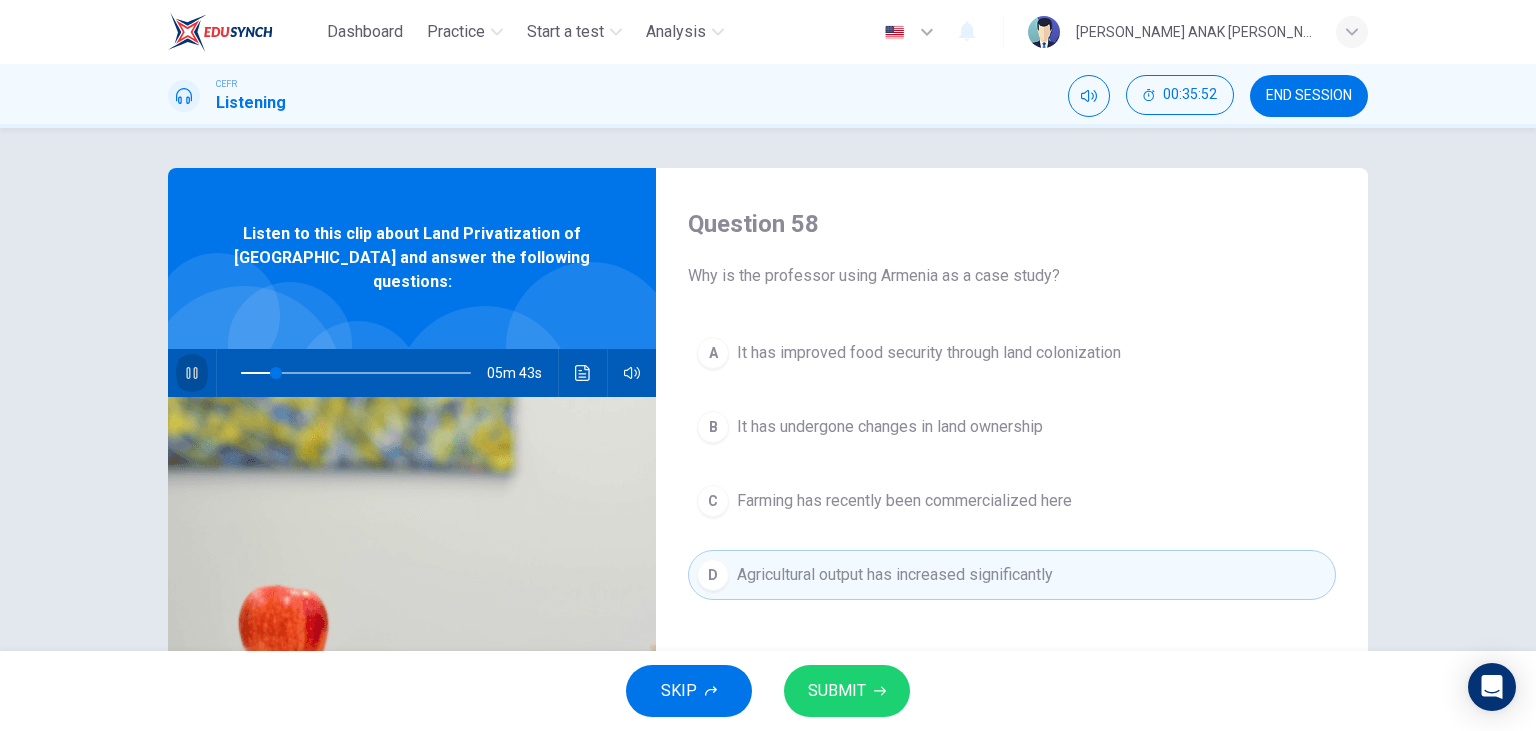 click at bounding box center [192, 373] 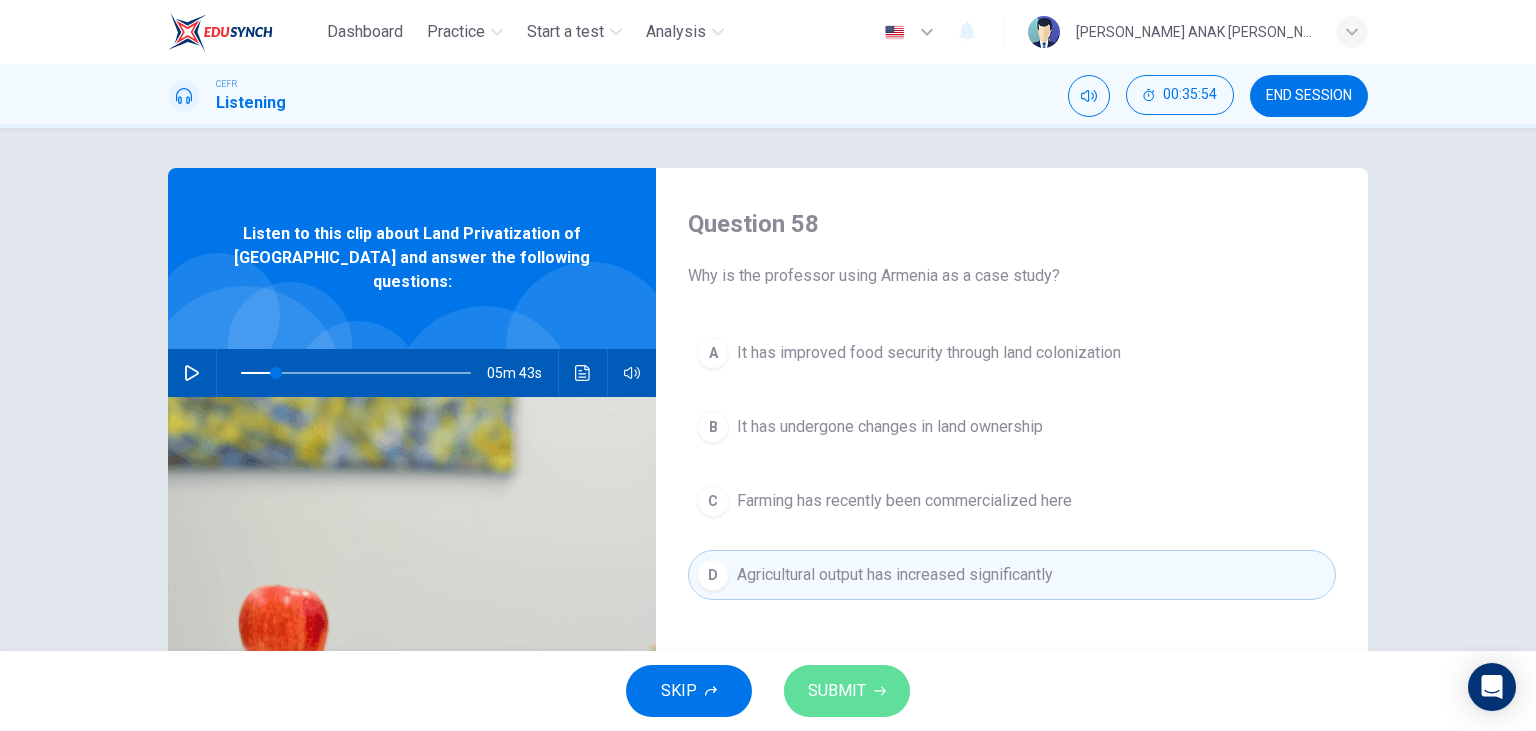 click on "SUBMIT" at bounding box center (837, 691) 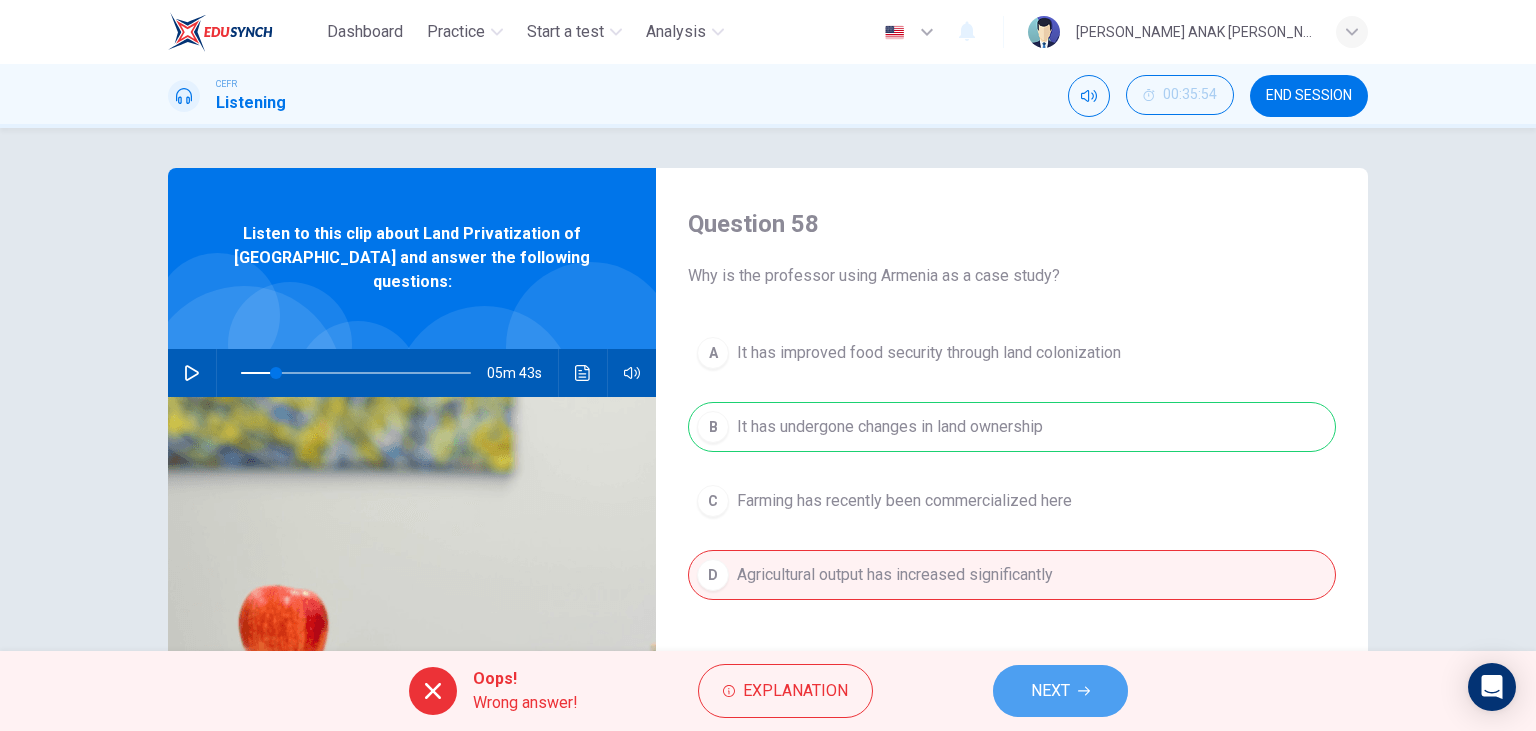 click on "NEXT" at bounding box center [1050, 691] 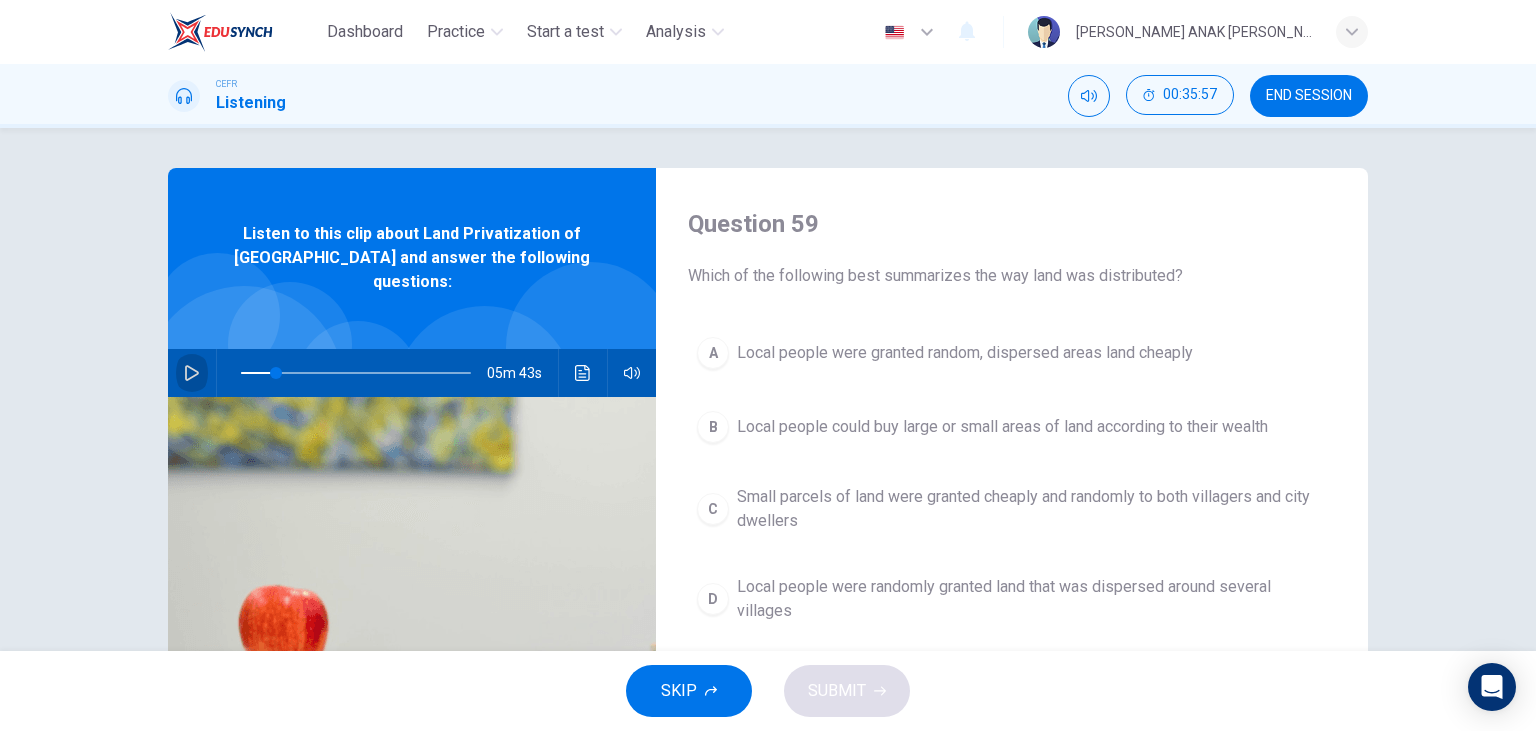 click at bounding box center [192, 373] 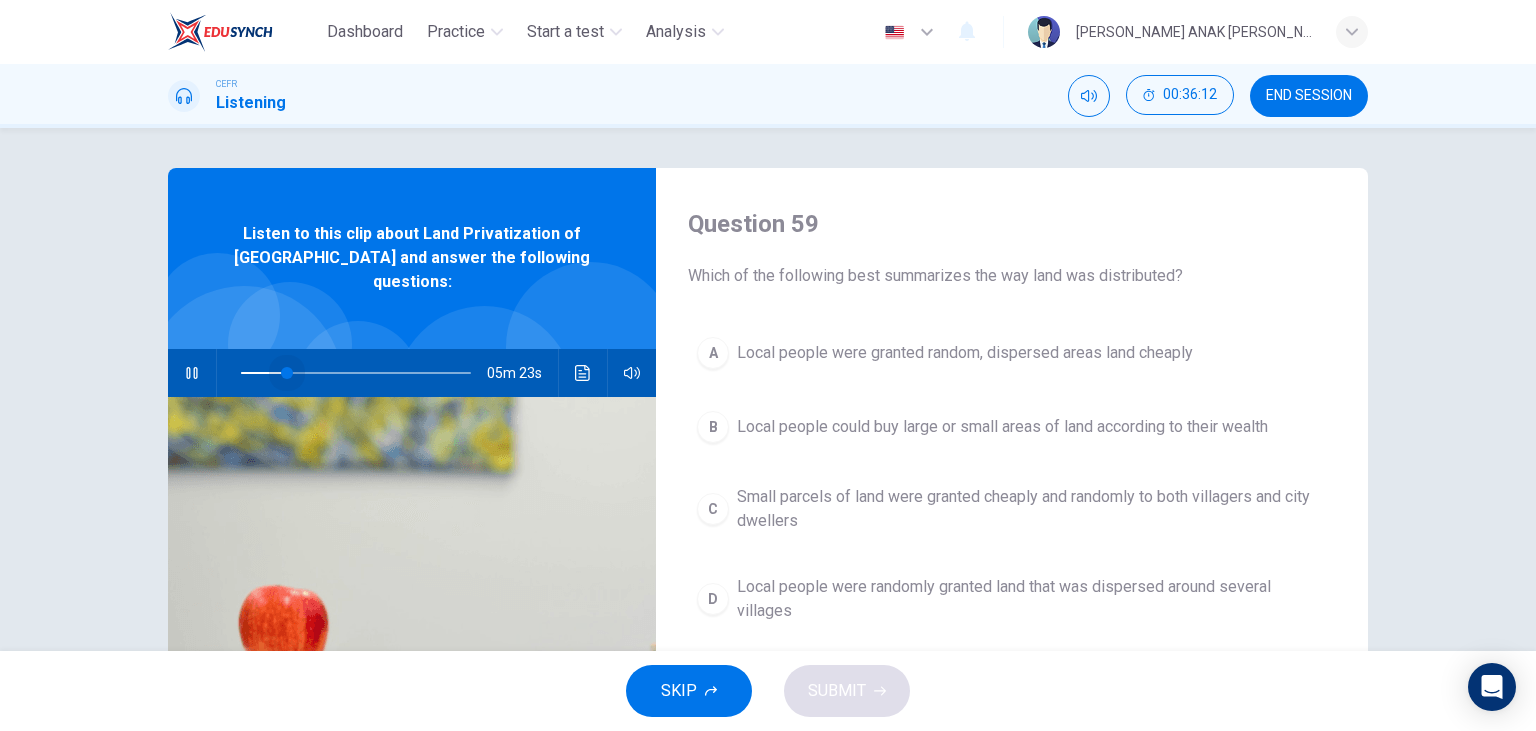 click at bounding box center (287, 373) 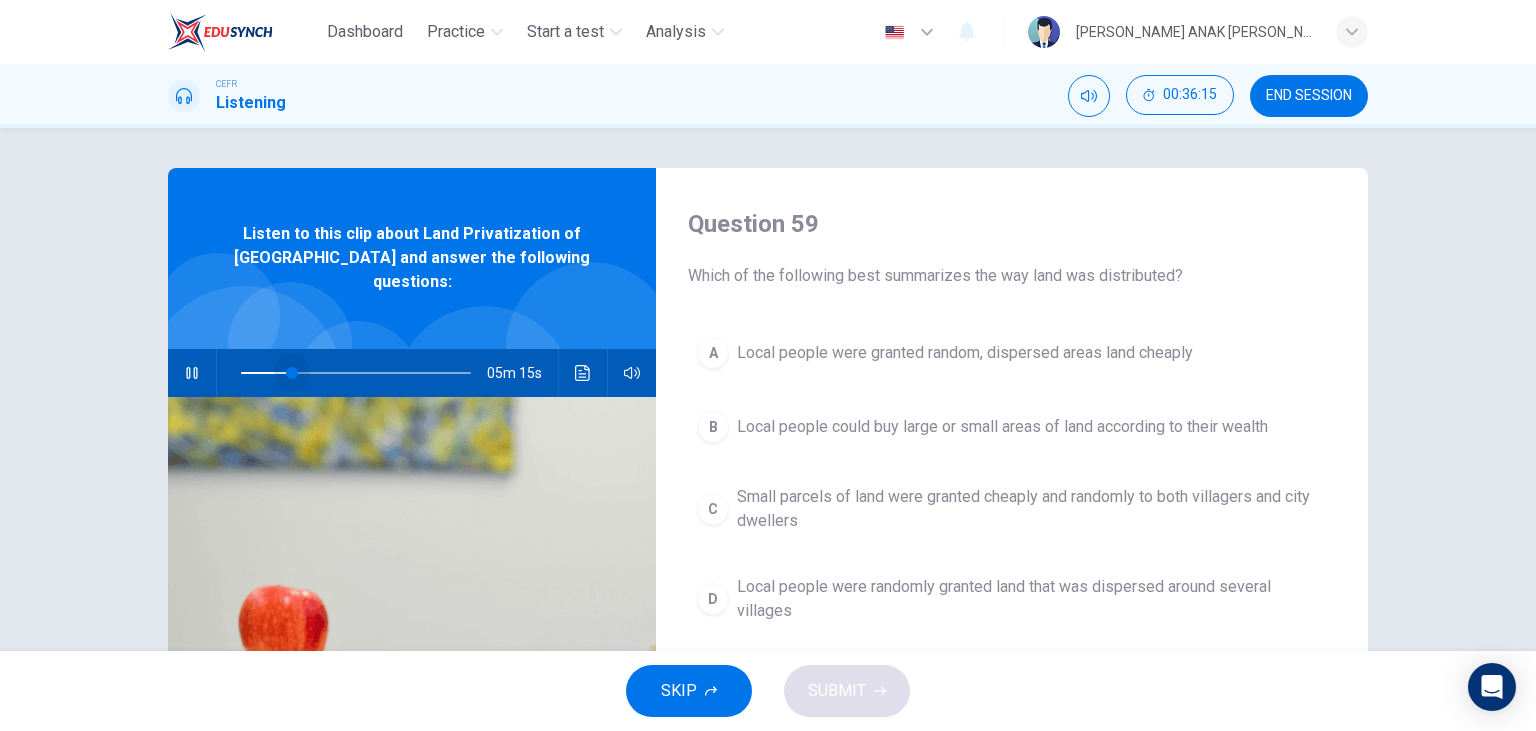 click at bounding box center [292, 373] 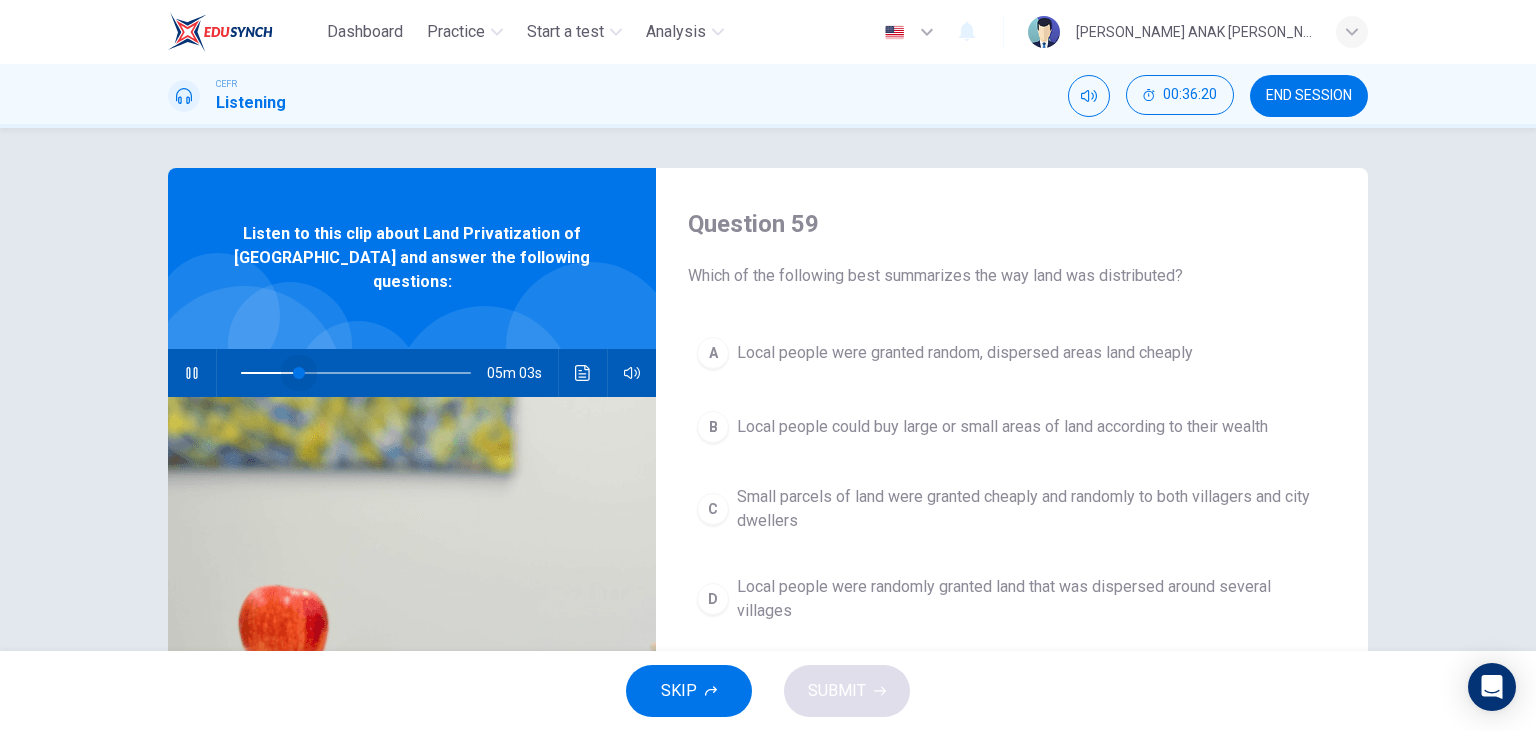 click at bounding box center (299, 373) 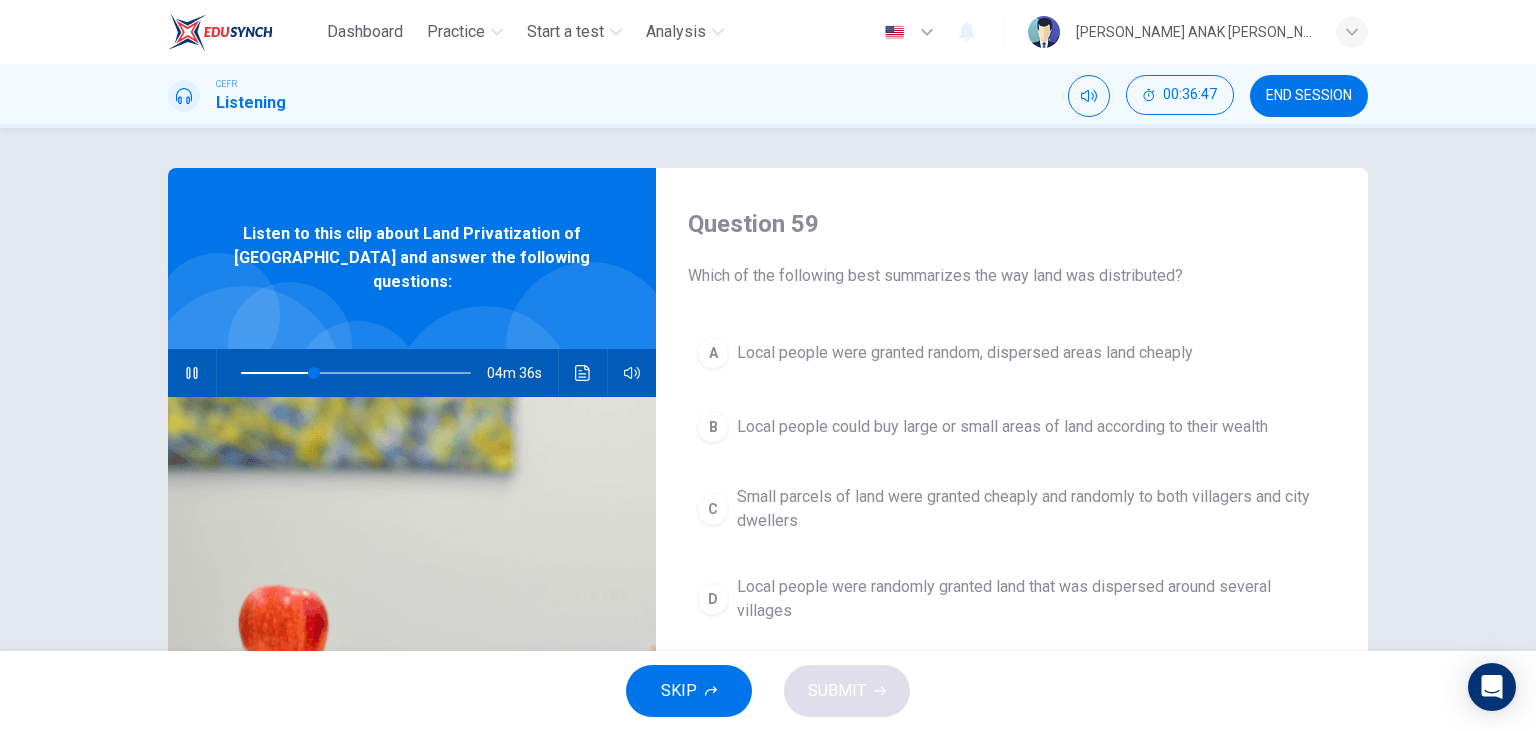click on "C Small parcels of land were granted cheaply and randomly to both villagers and city dwellers" at bounding box center (1012, 509) 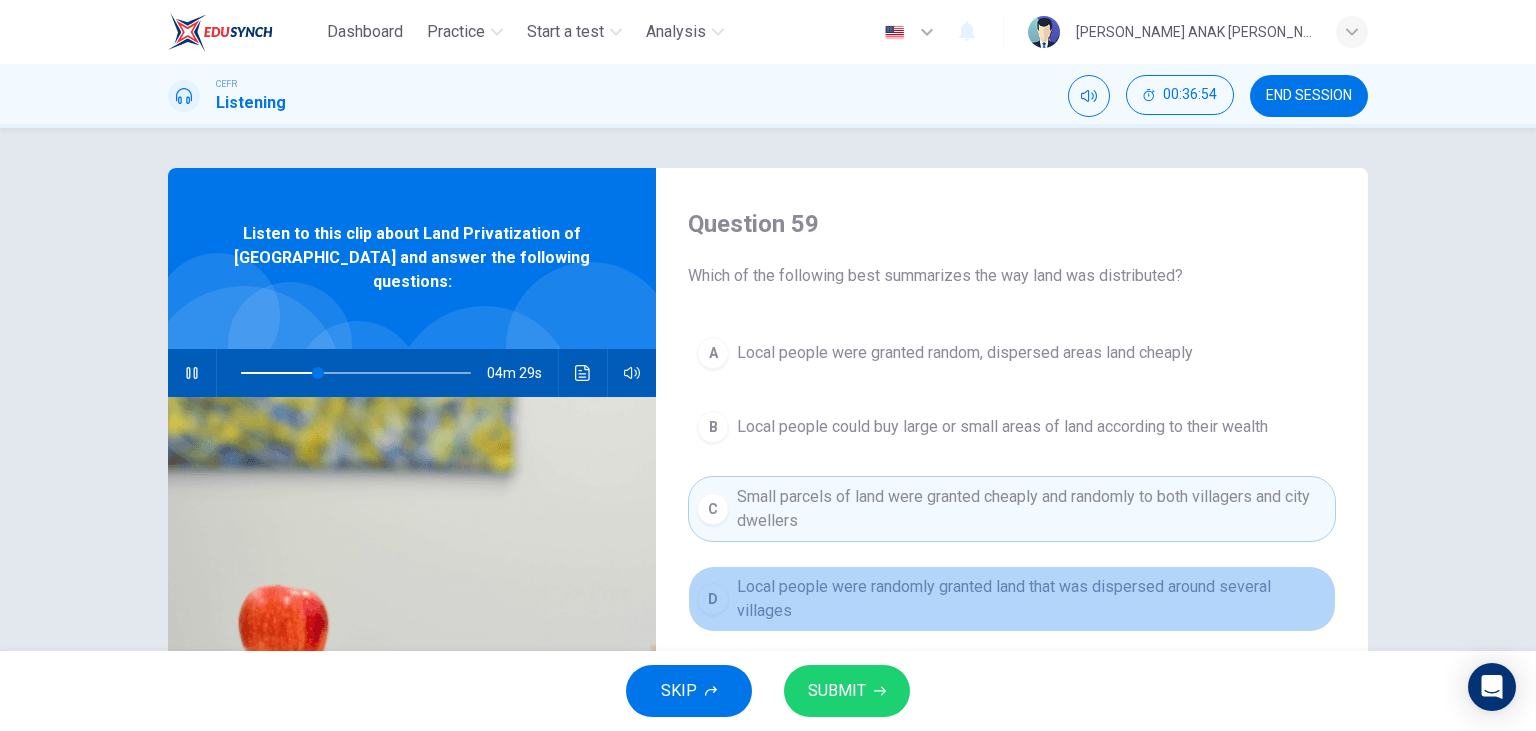 click on "Local people were randomly granted land that was dispersed around several villages" at bounding box center [1032, 599] 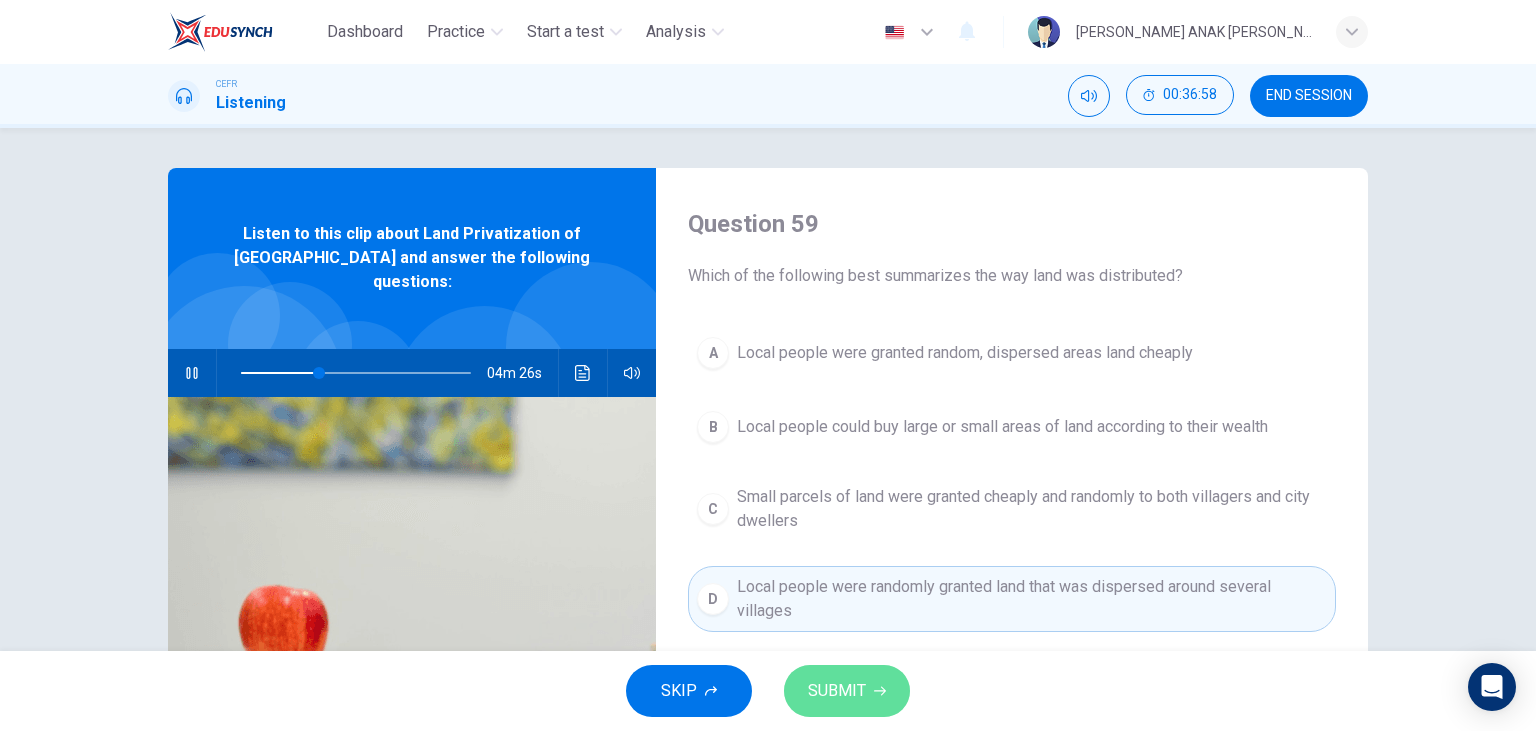 click on "SUBMIT" at bounding box center [837, 691] 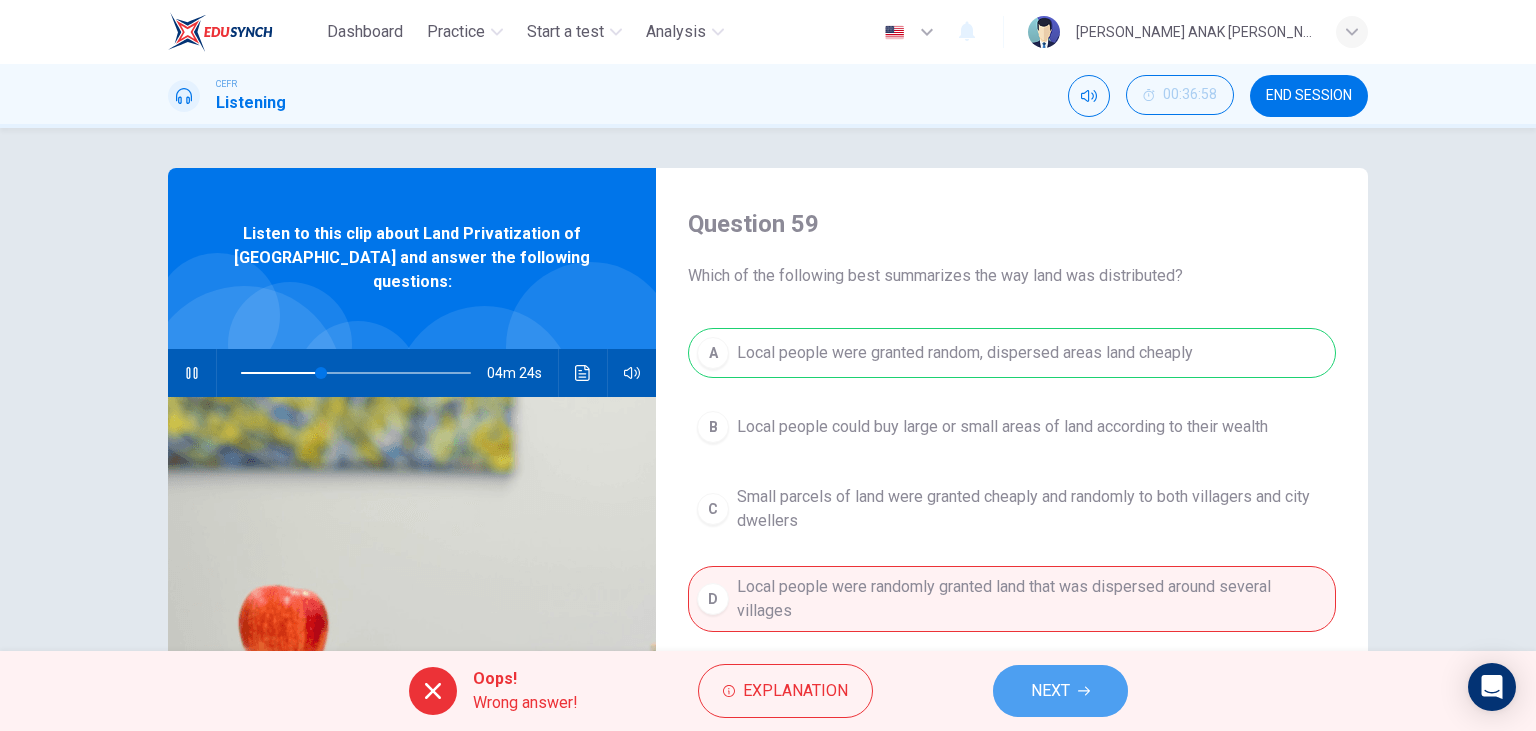 click on "NEXT" at bounding box center (1050, 691) 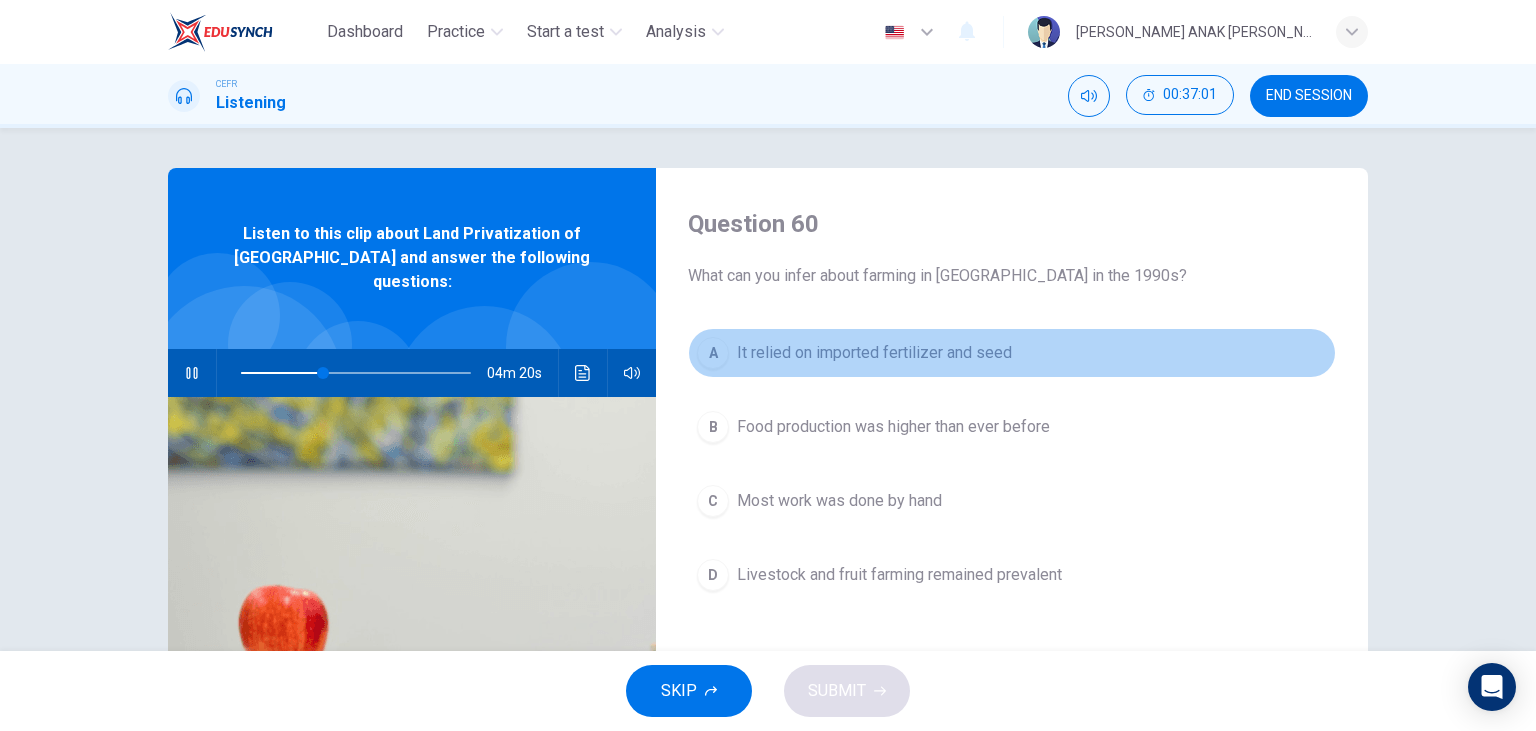 click on "It relied on imported fertilizer and seed" at bounding box center [874, 353] 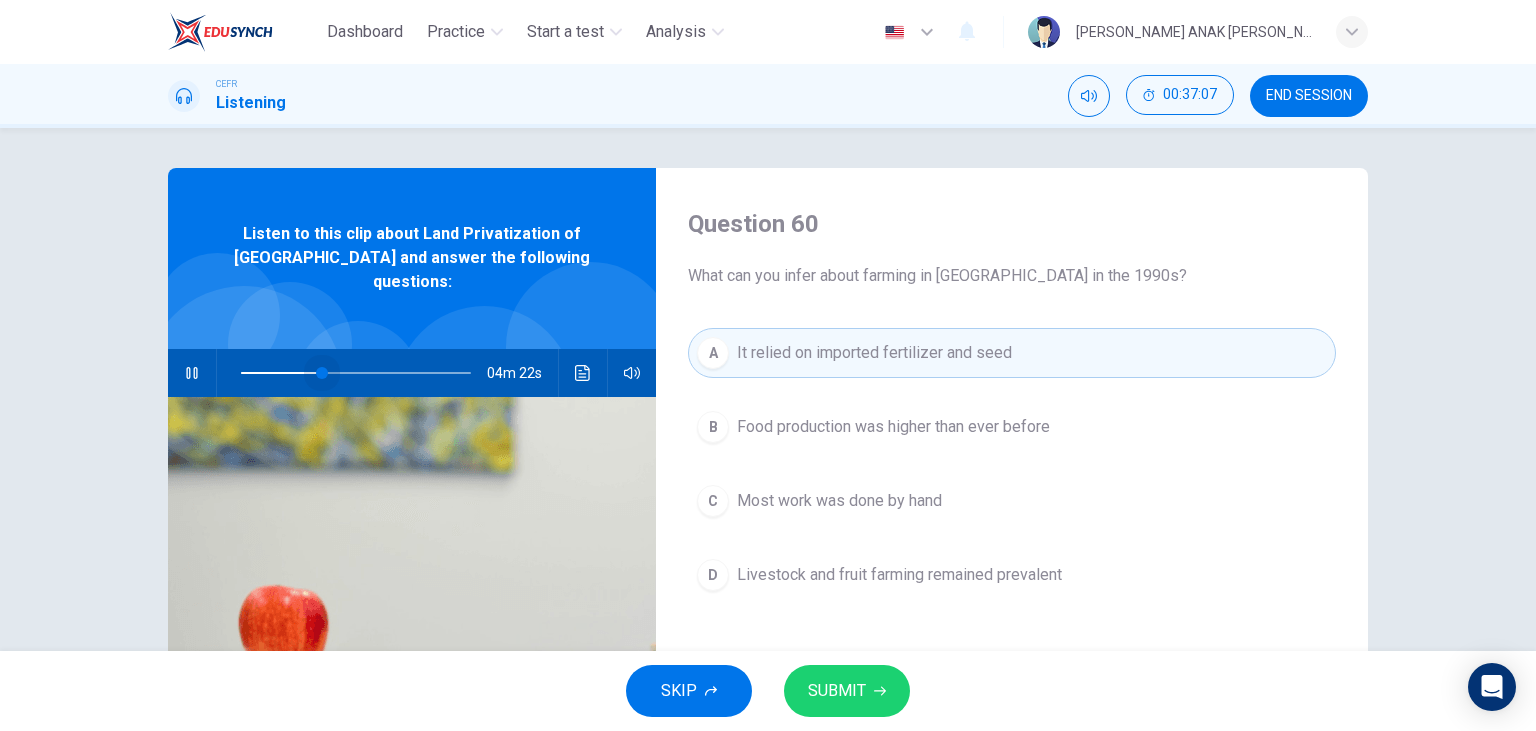 click at bounding box center (322, 373) 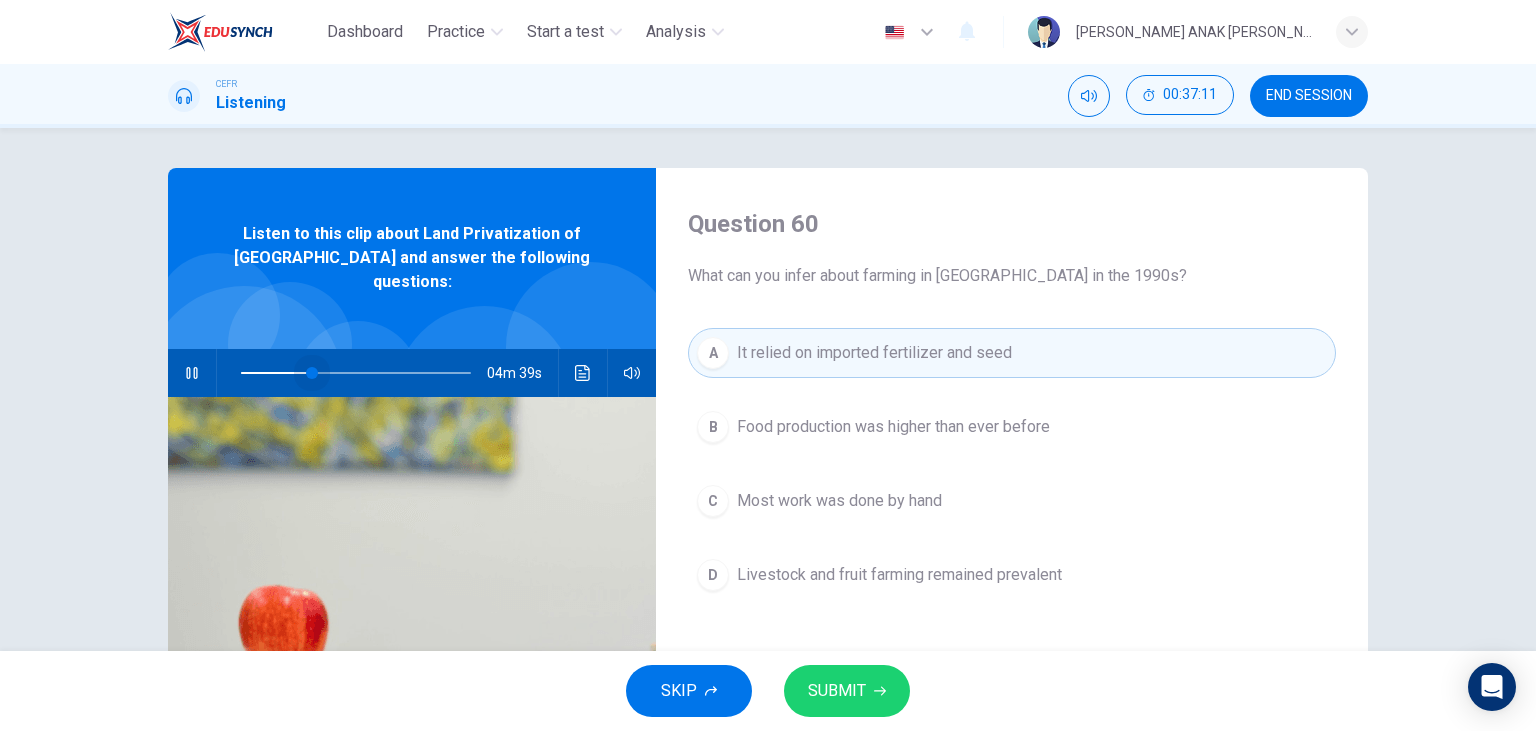 click at bounding box center [312, 373] 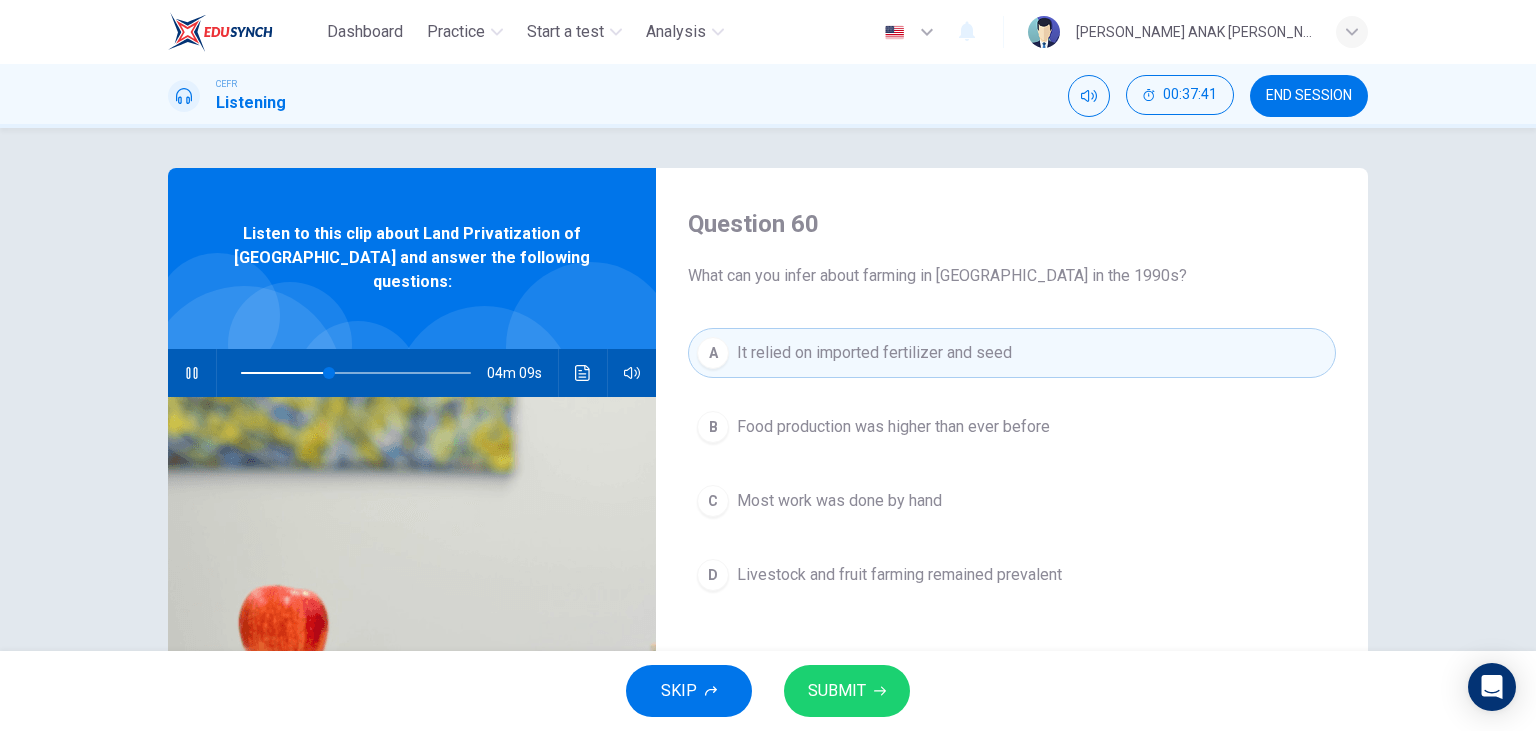 click on "A It relied on imported fertilizer and seed B Food production was higher than ever before C Most work was done by hand D Livestock and fruit farming remained prevalent" at bounding box center (1012, 484) 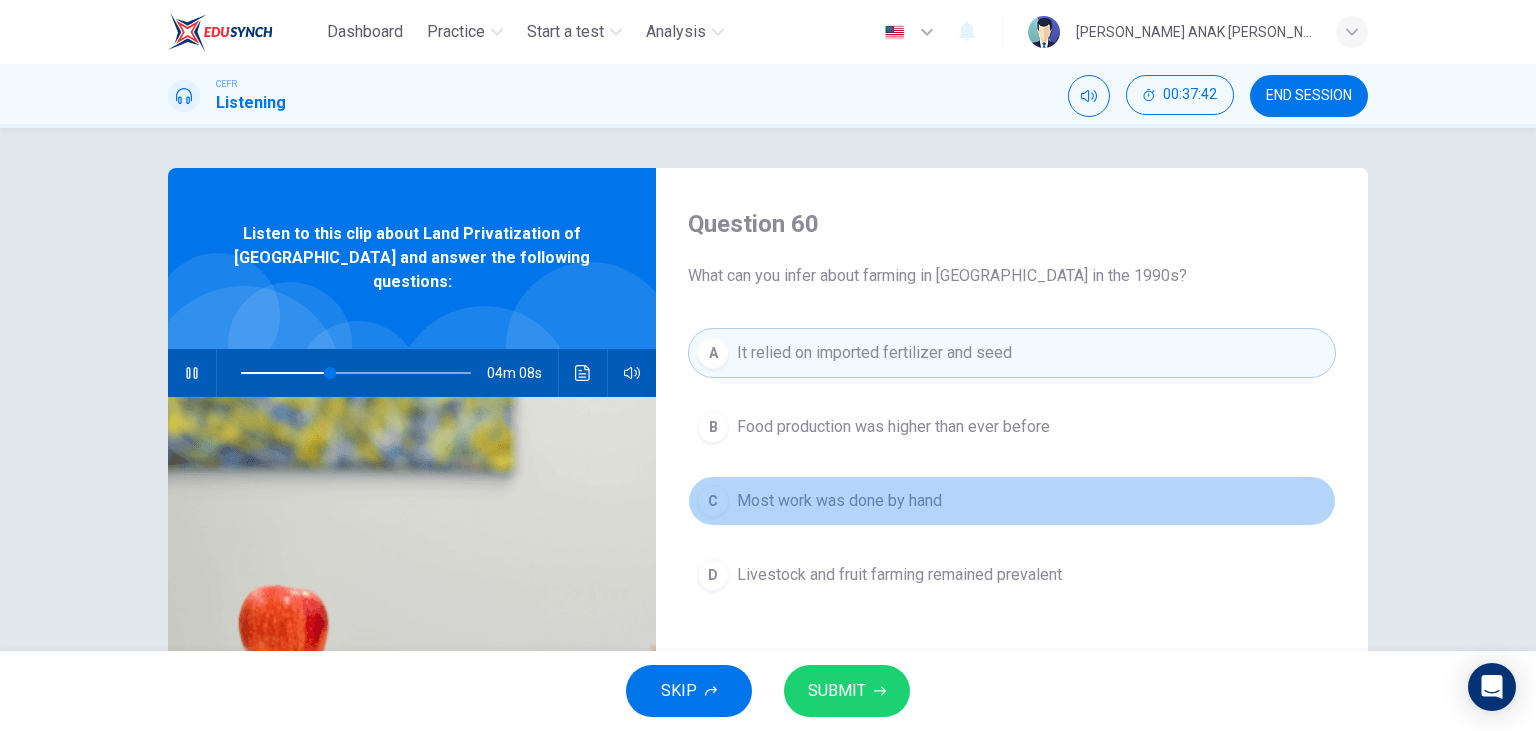 click on "Most work was done by hand" at bounding box center (839, 501) 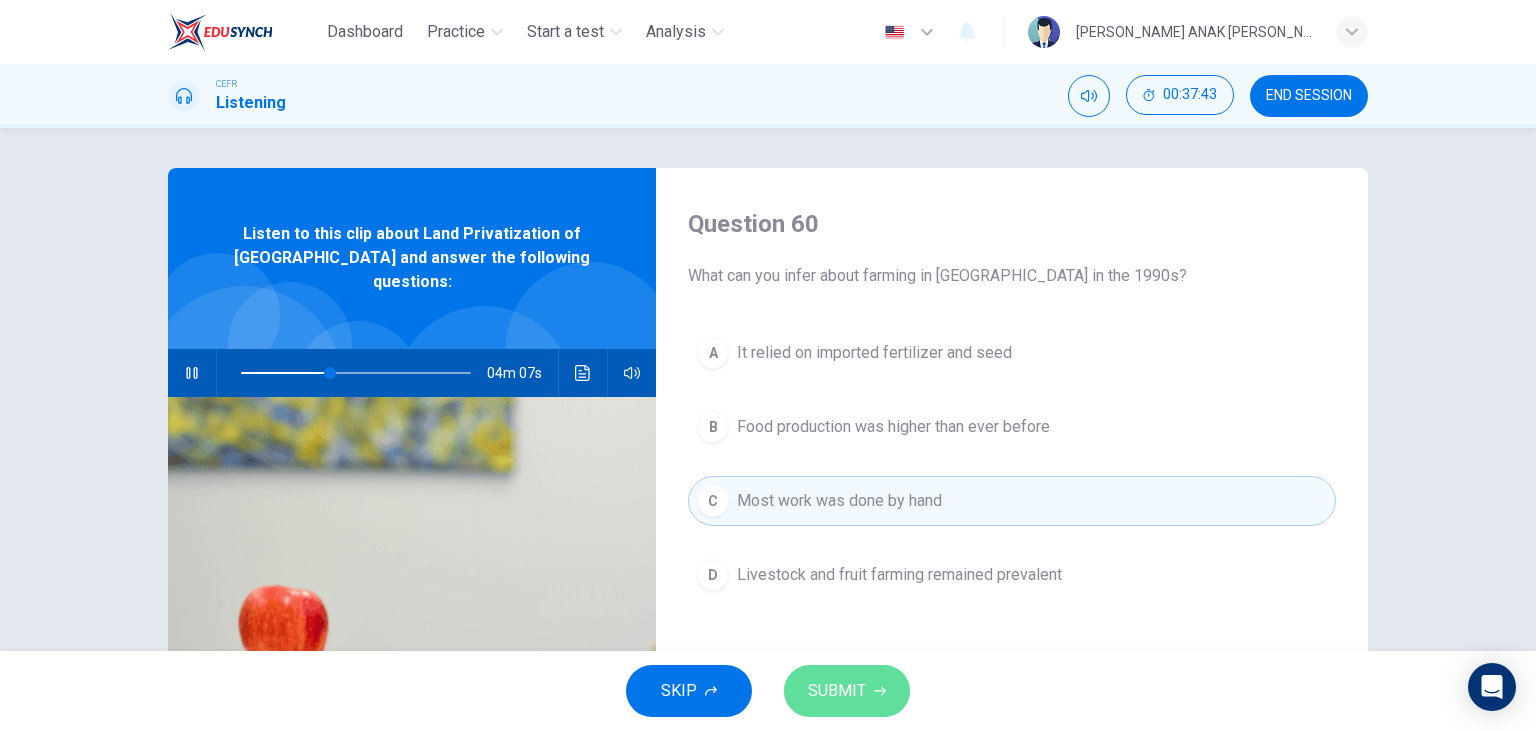click 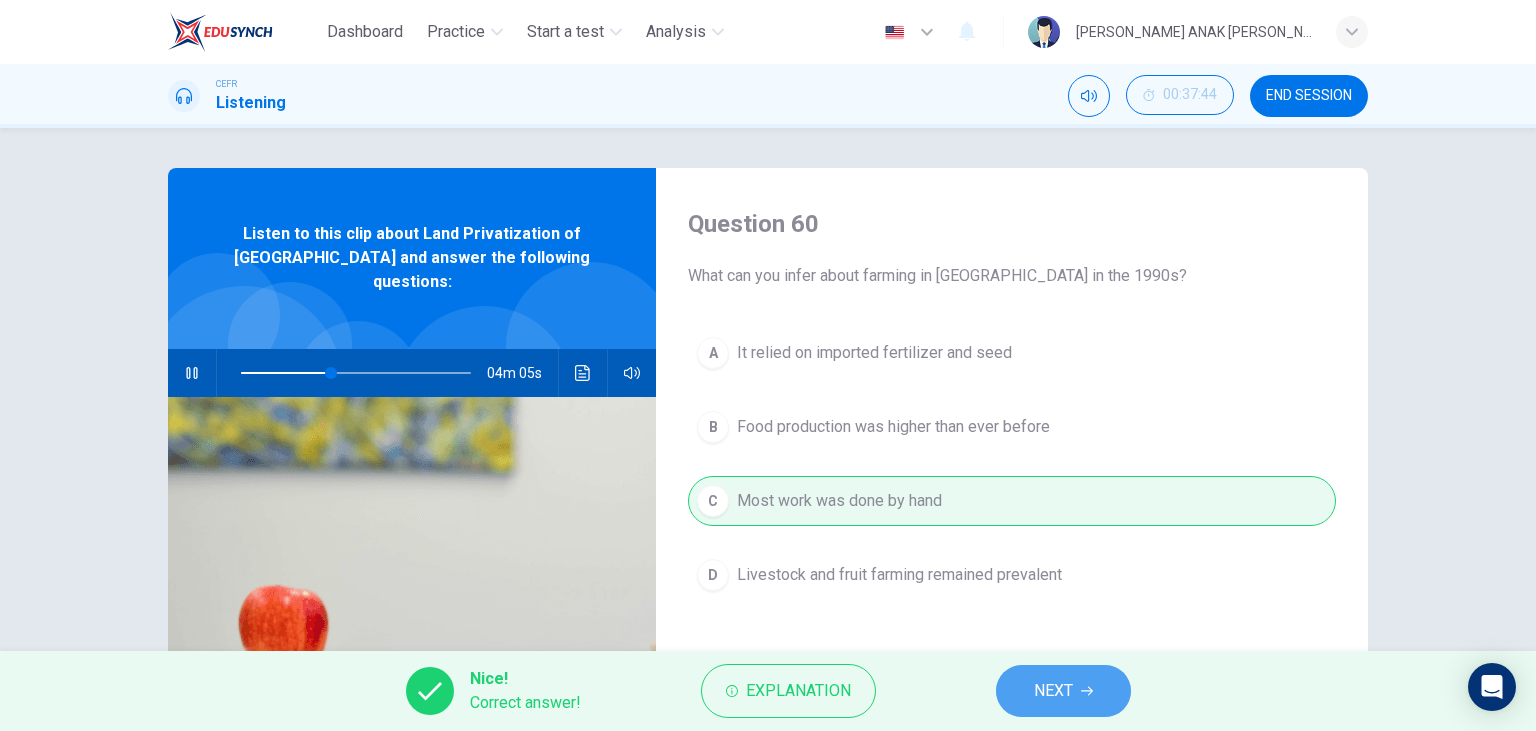 click on "NEXT" at bounding box center (1063, 691) 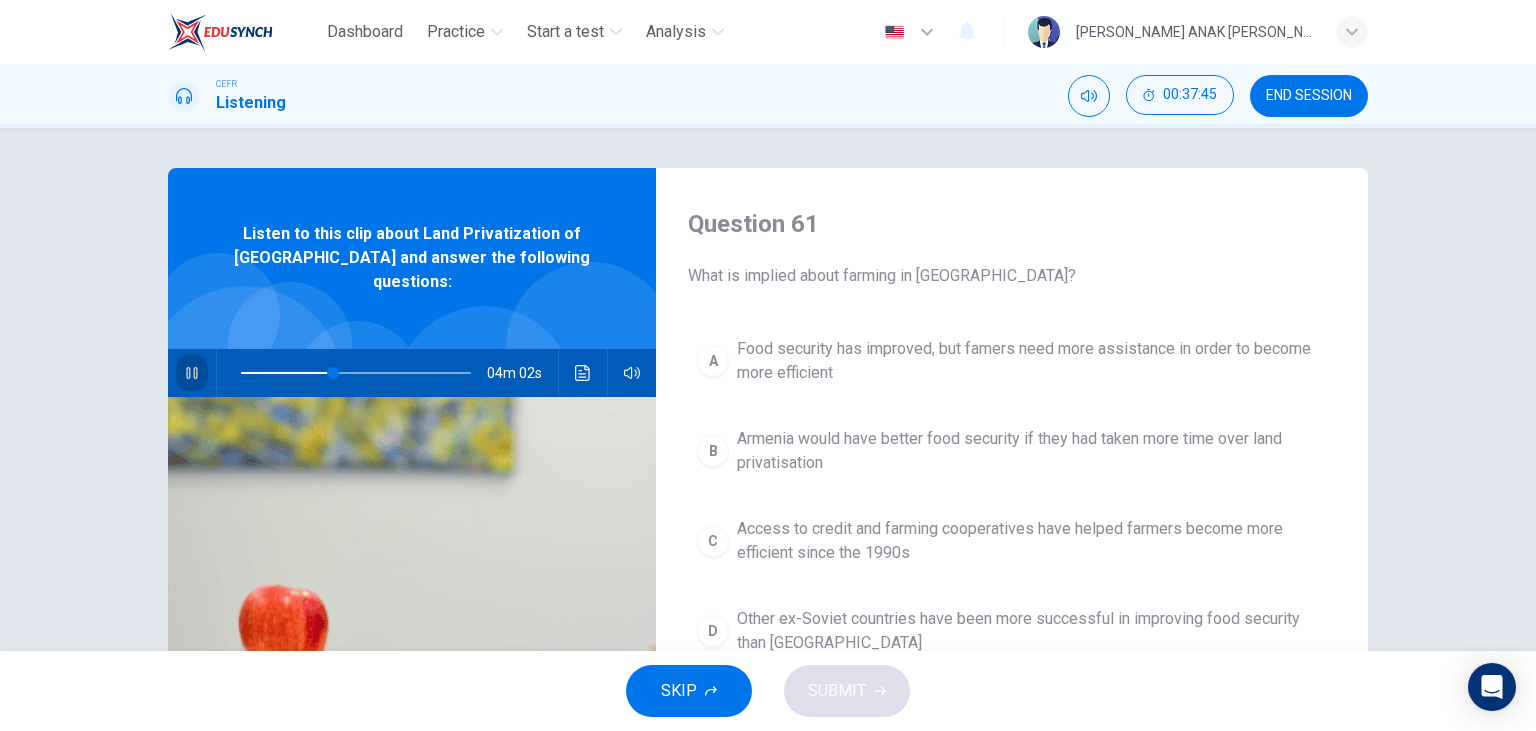 click at bounding box center (192, 373) 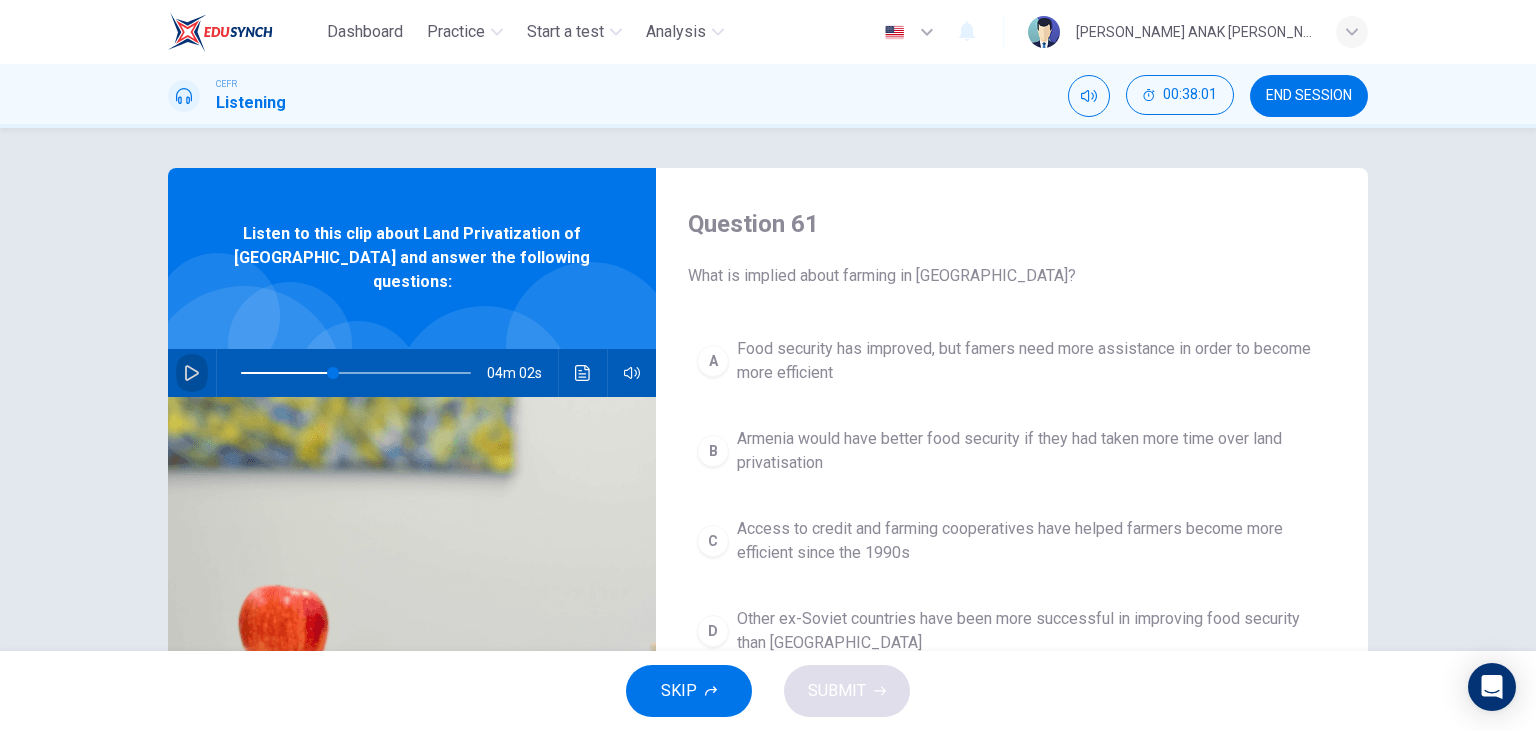 click 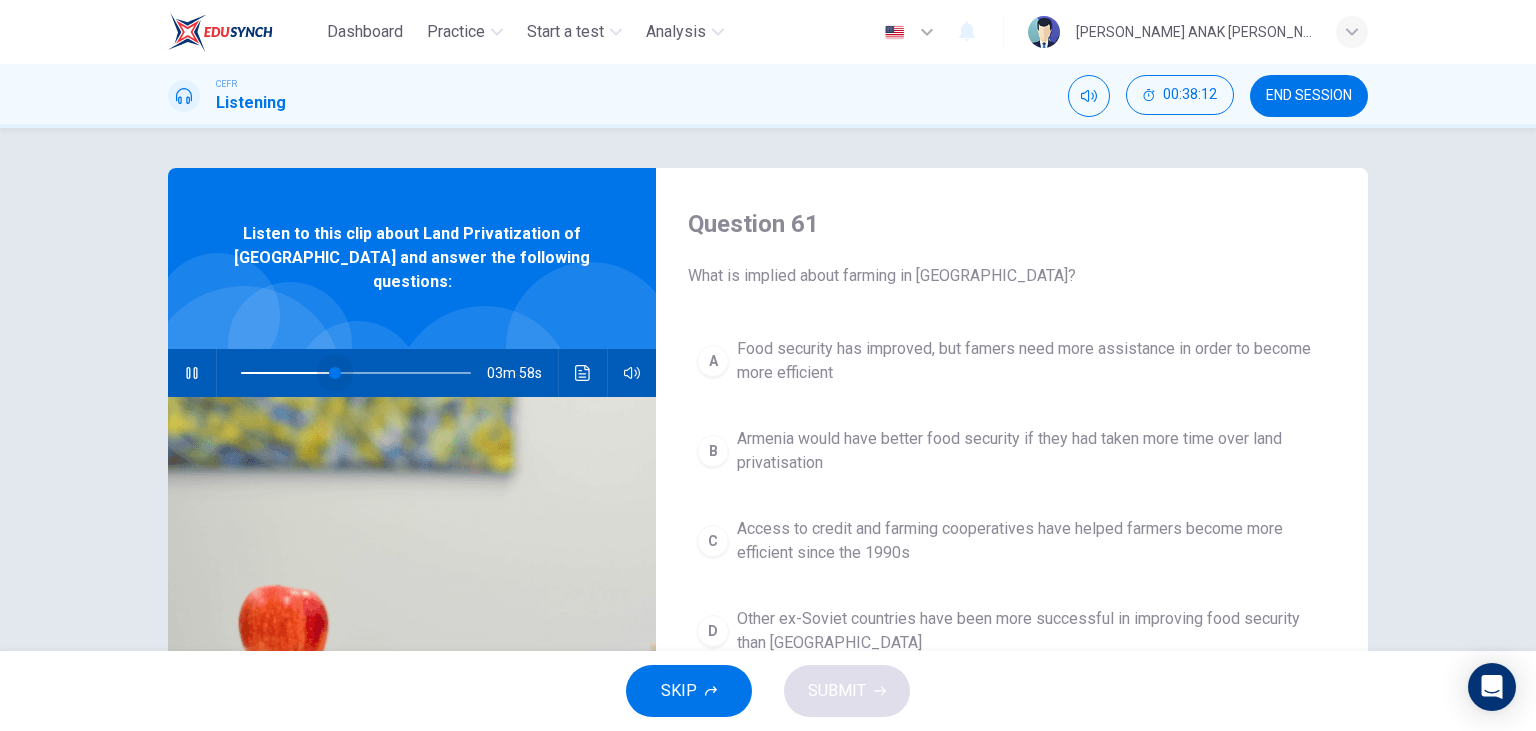 click at bounding box center (335, 373) 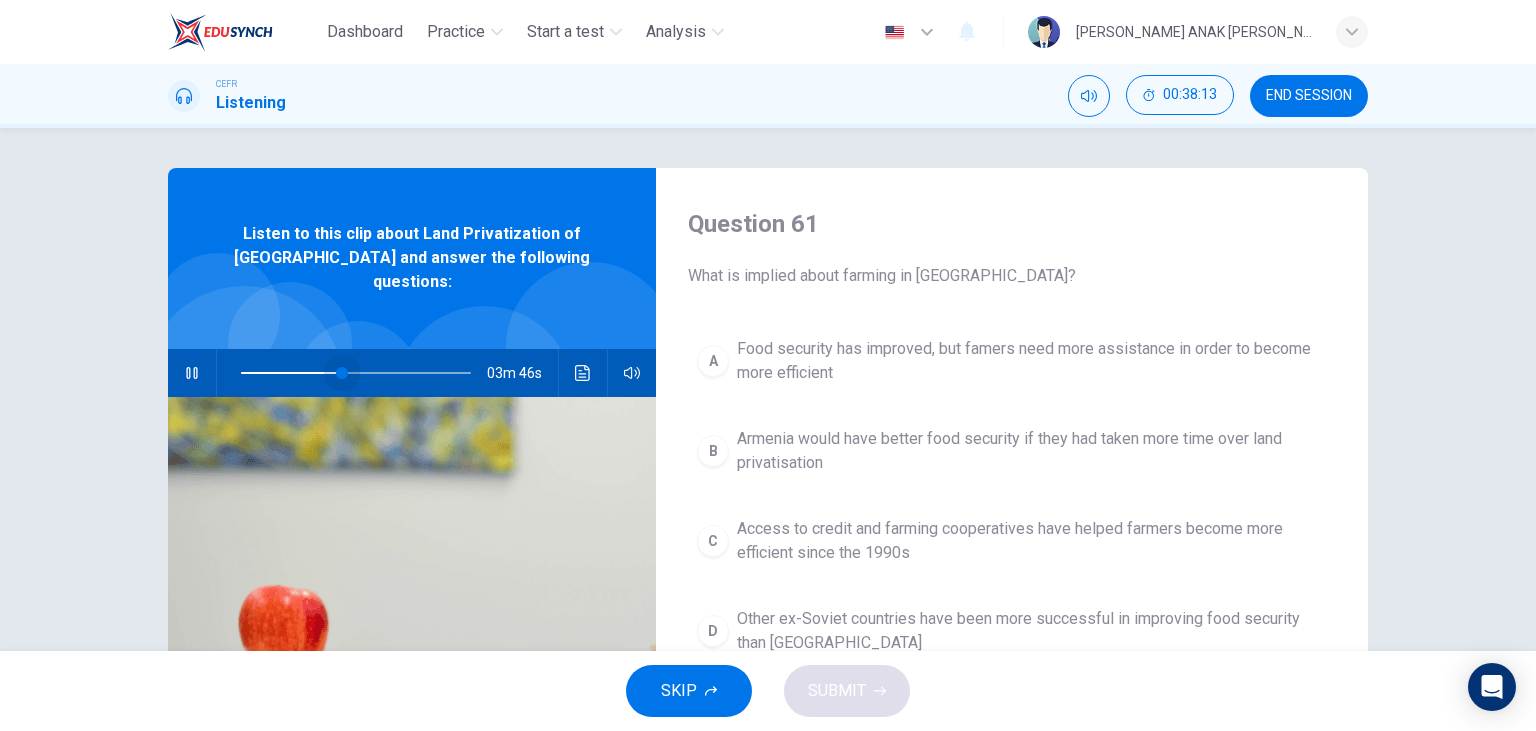click at bounding box center [342, 373] 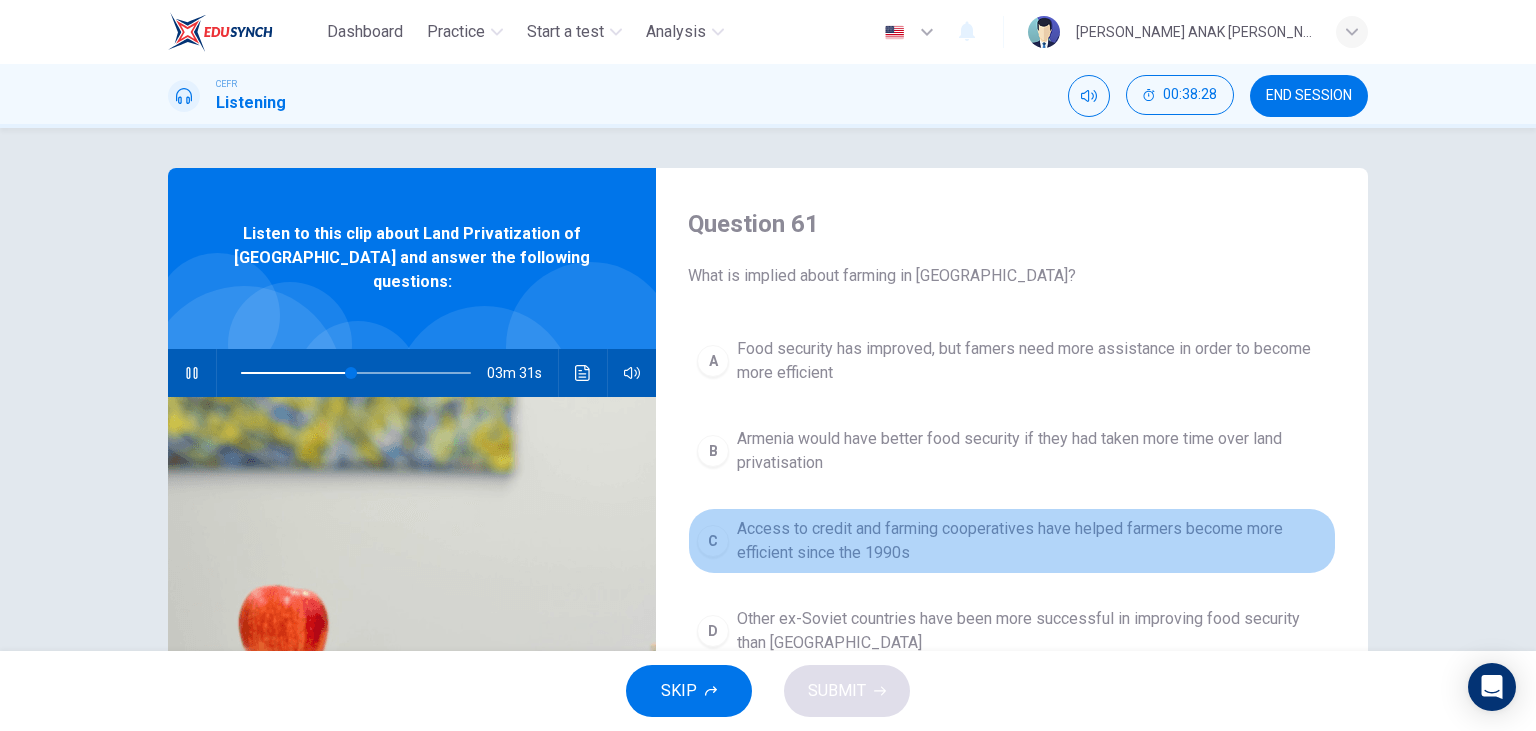 click on "Access to credit and farming cooperatives have helped farmers become more efficient since the 1990s" at bounding box center [1032, 541] 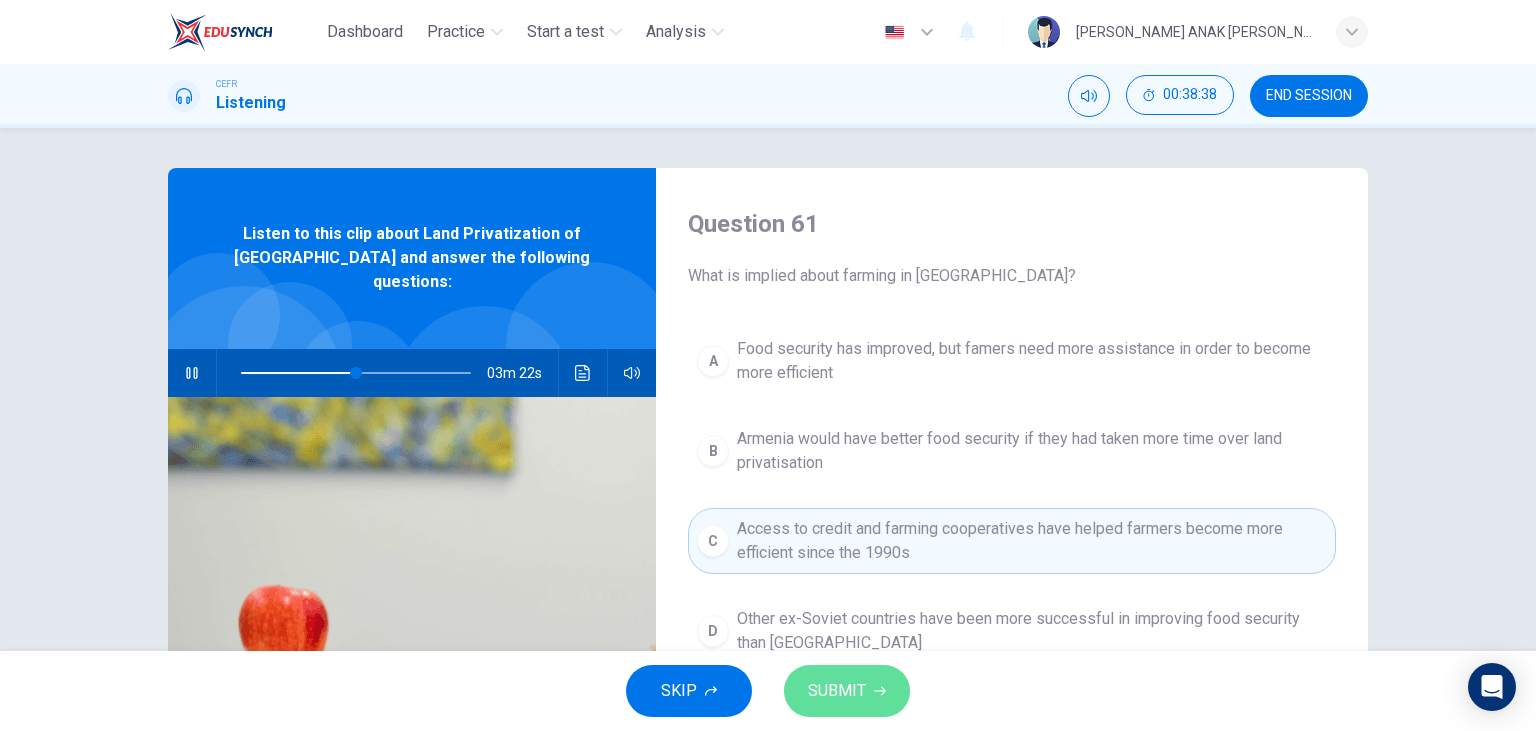 click 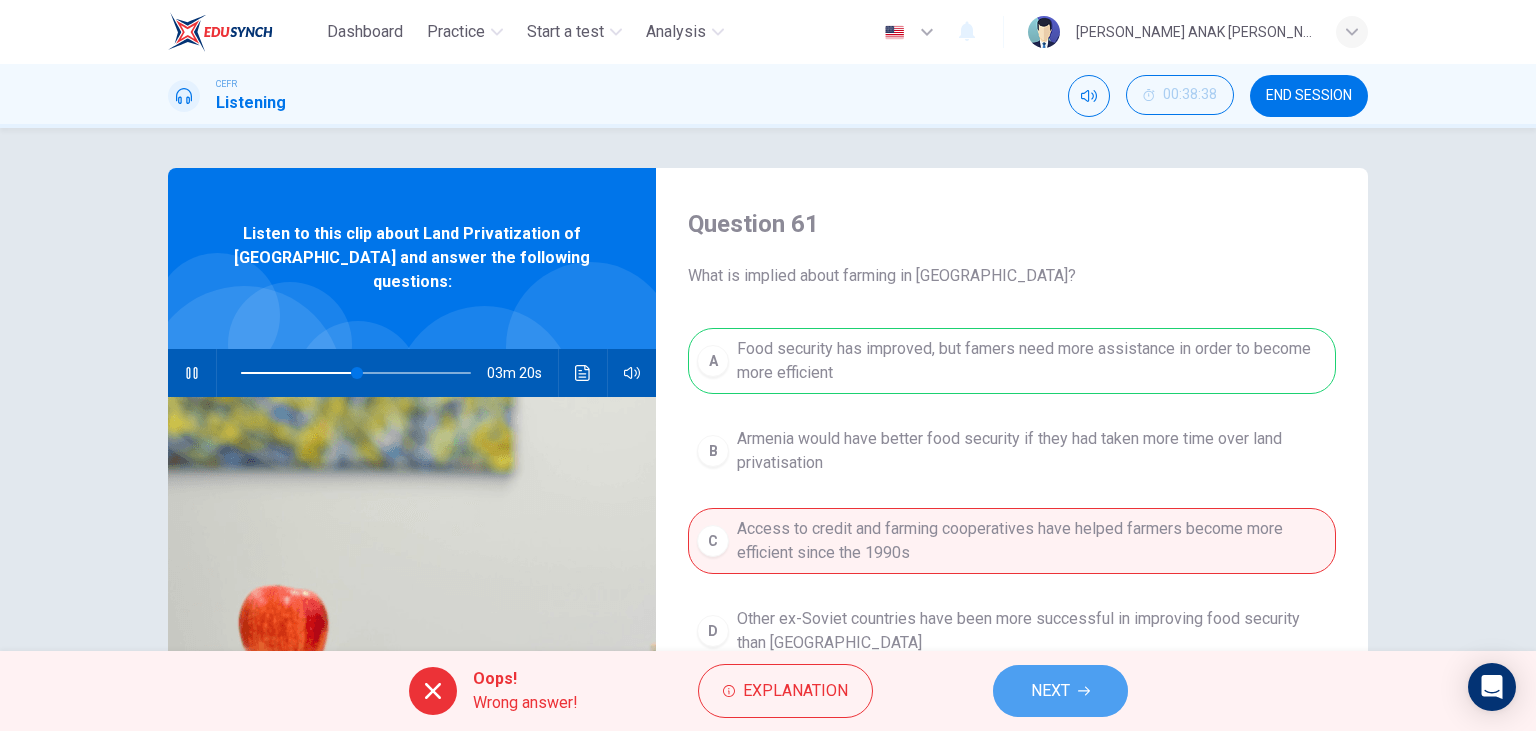 click on "NEXT" at bounding box center [1060, 691] 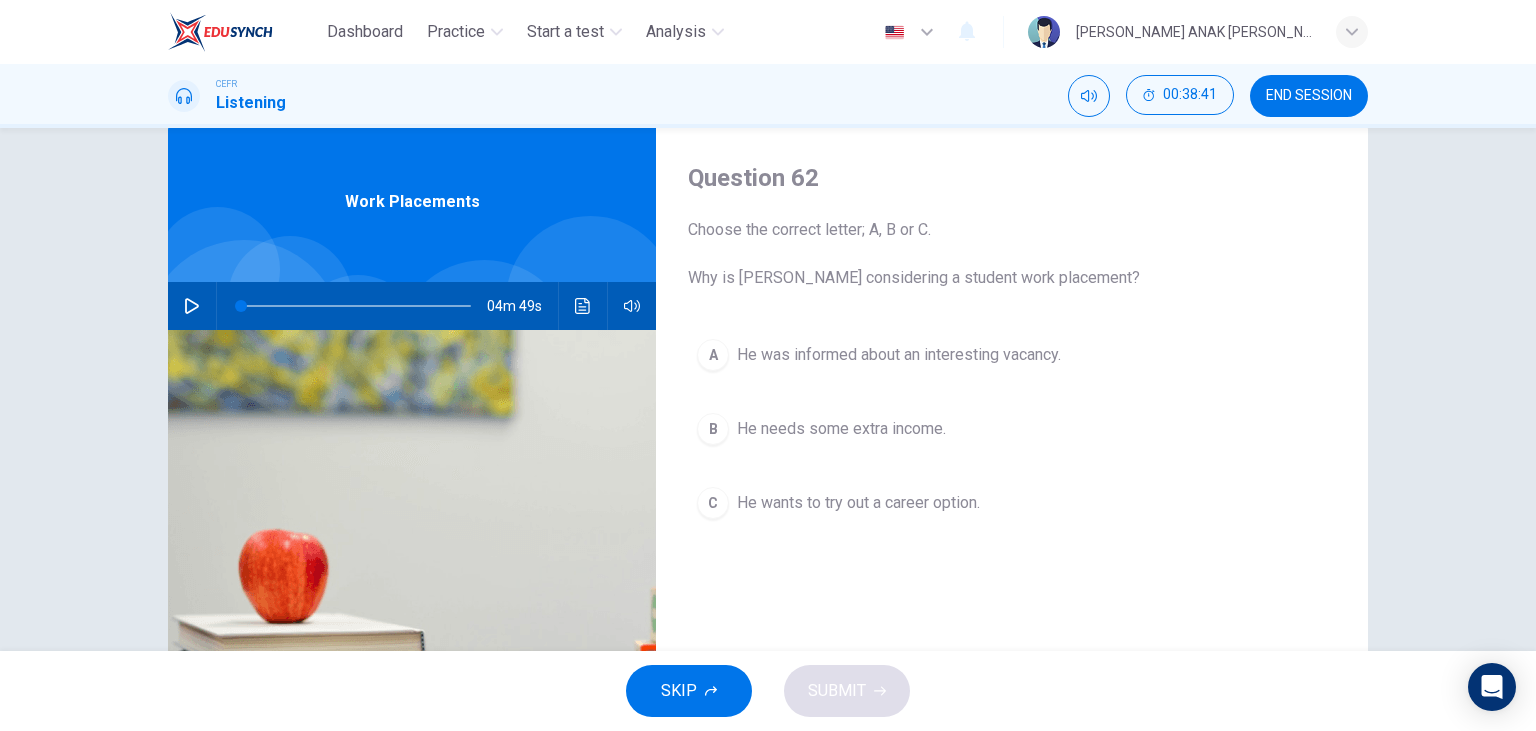 scroll, scrollTop: 49, scrollLeft: 0, axis: vertical 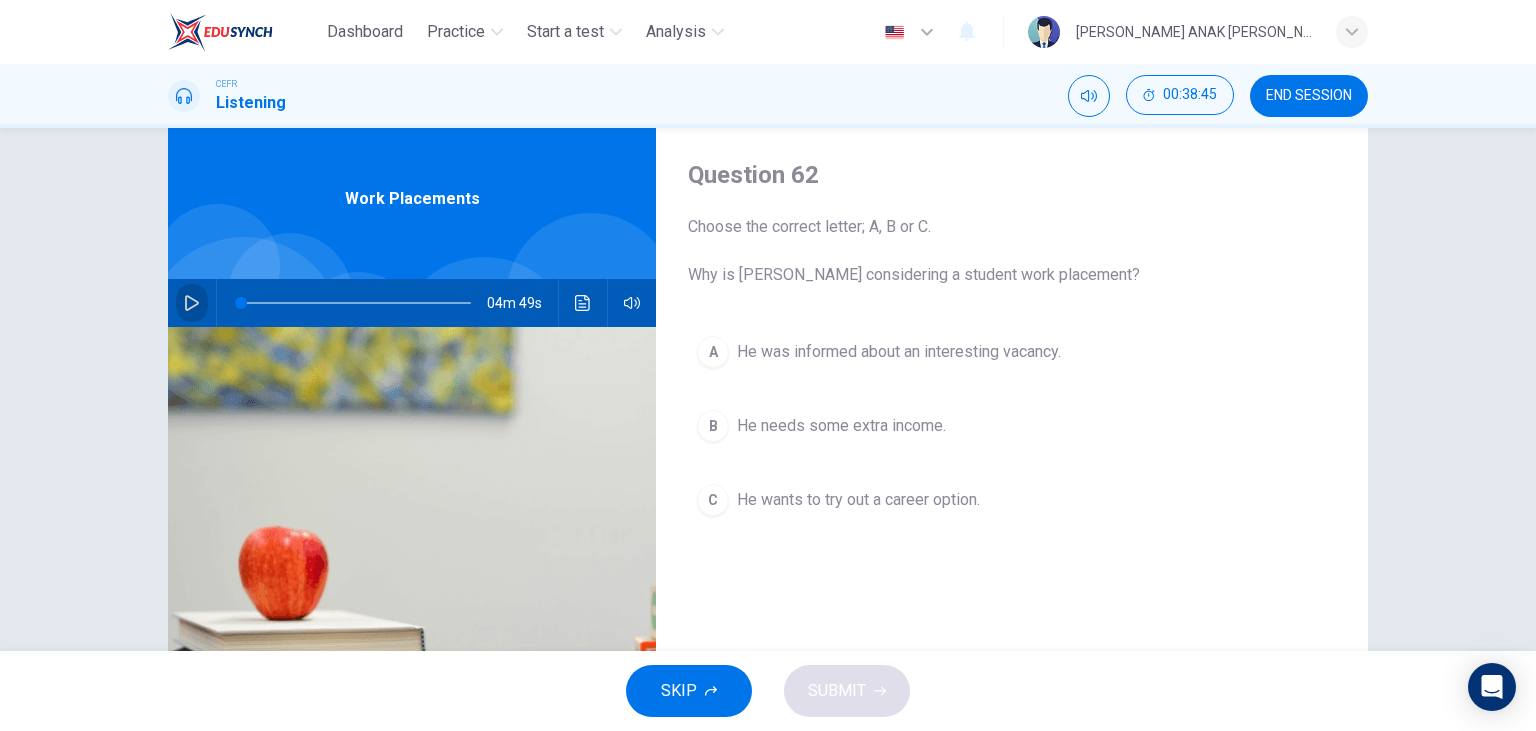 click 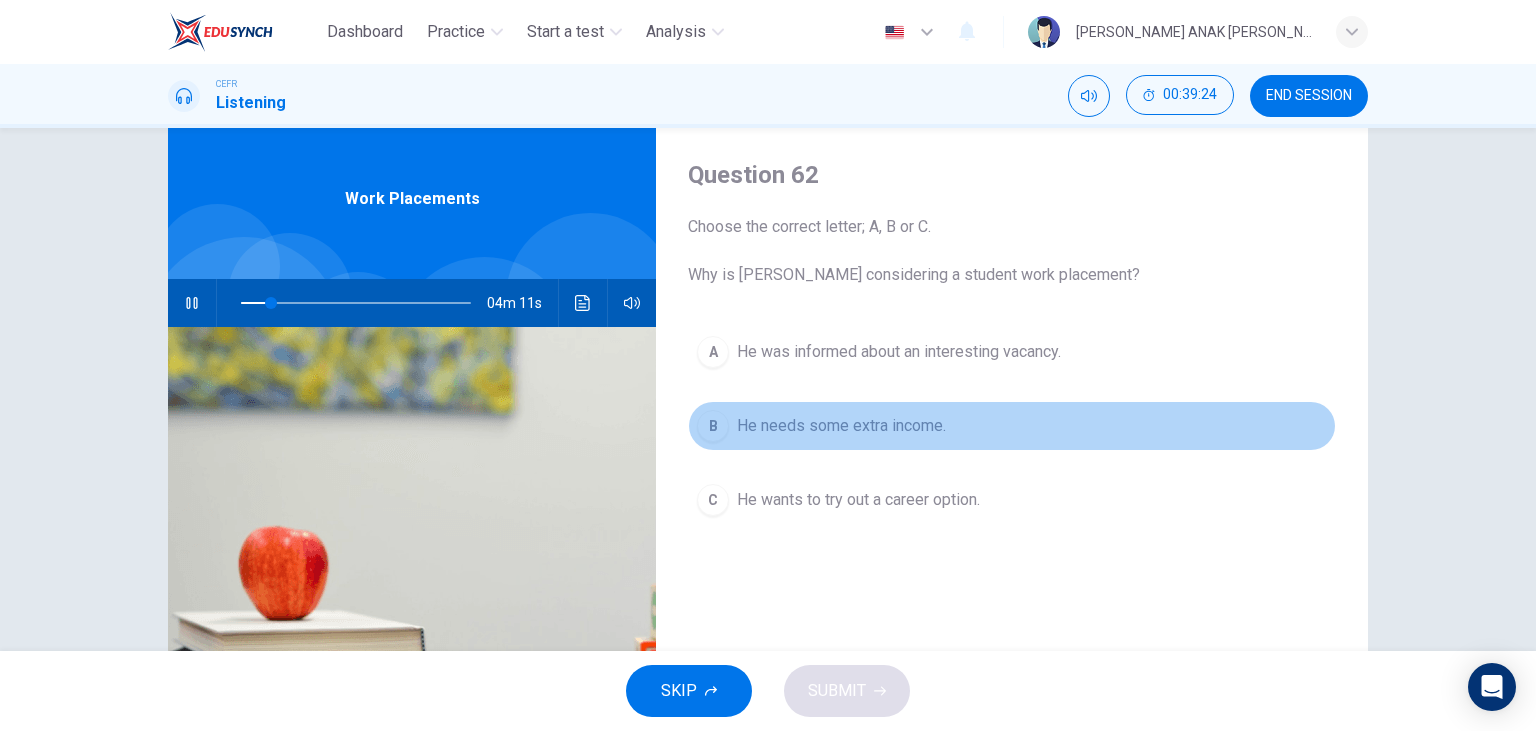 click on "He needs some extra income." at bounding box center [841, 426] 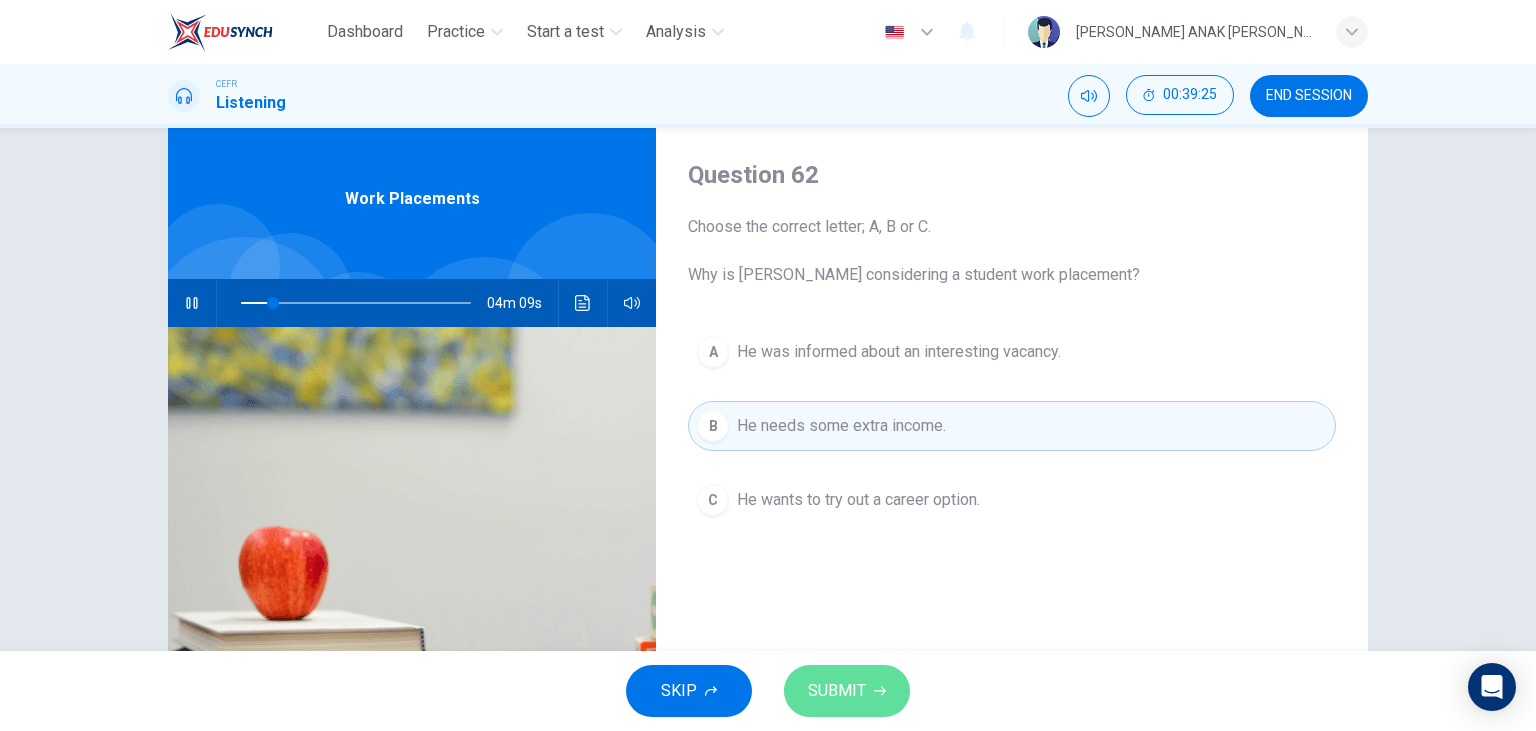 click on "SUBMIT" at bounding box center (837, 691) 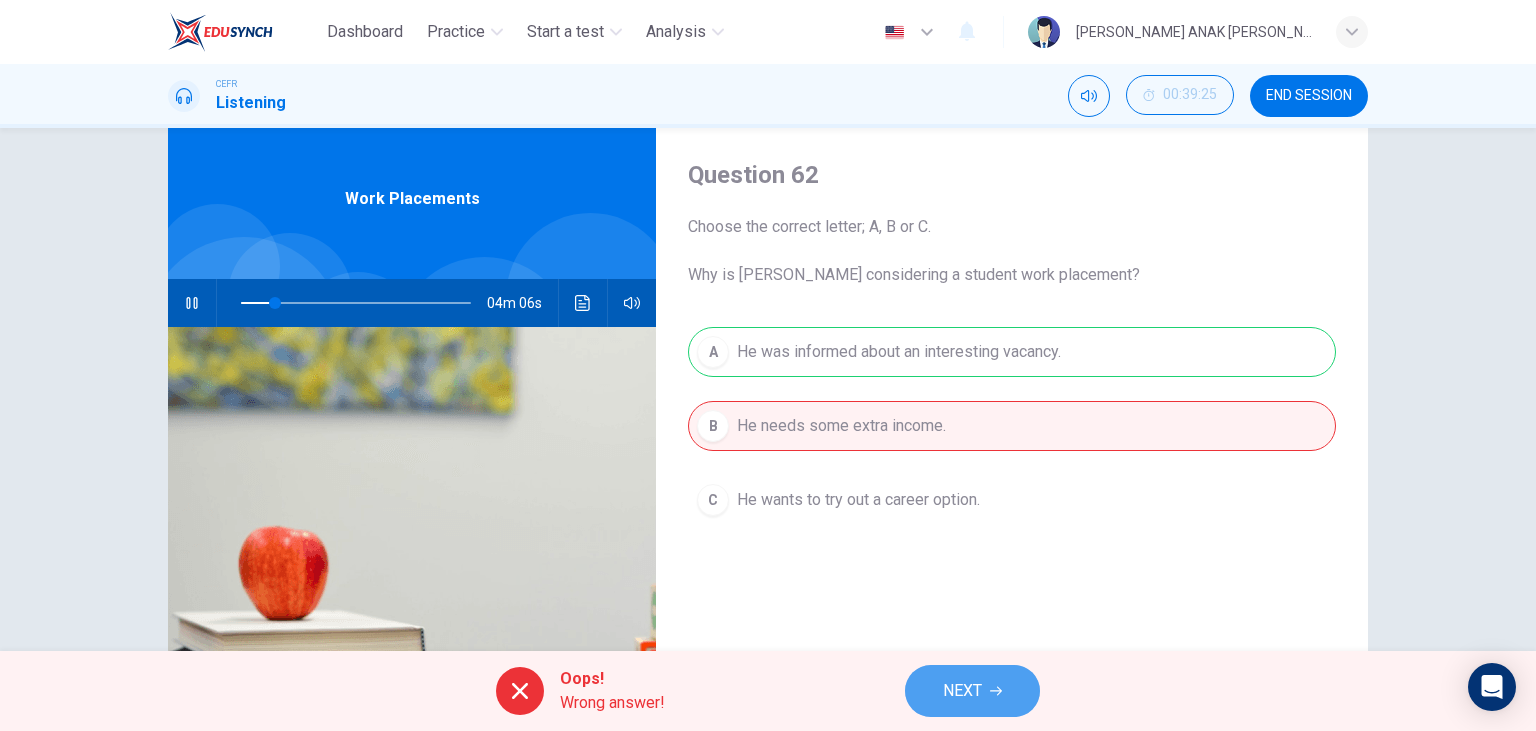 click on "NEXT" at bounding box center (972, 691) 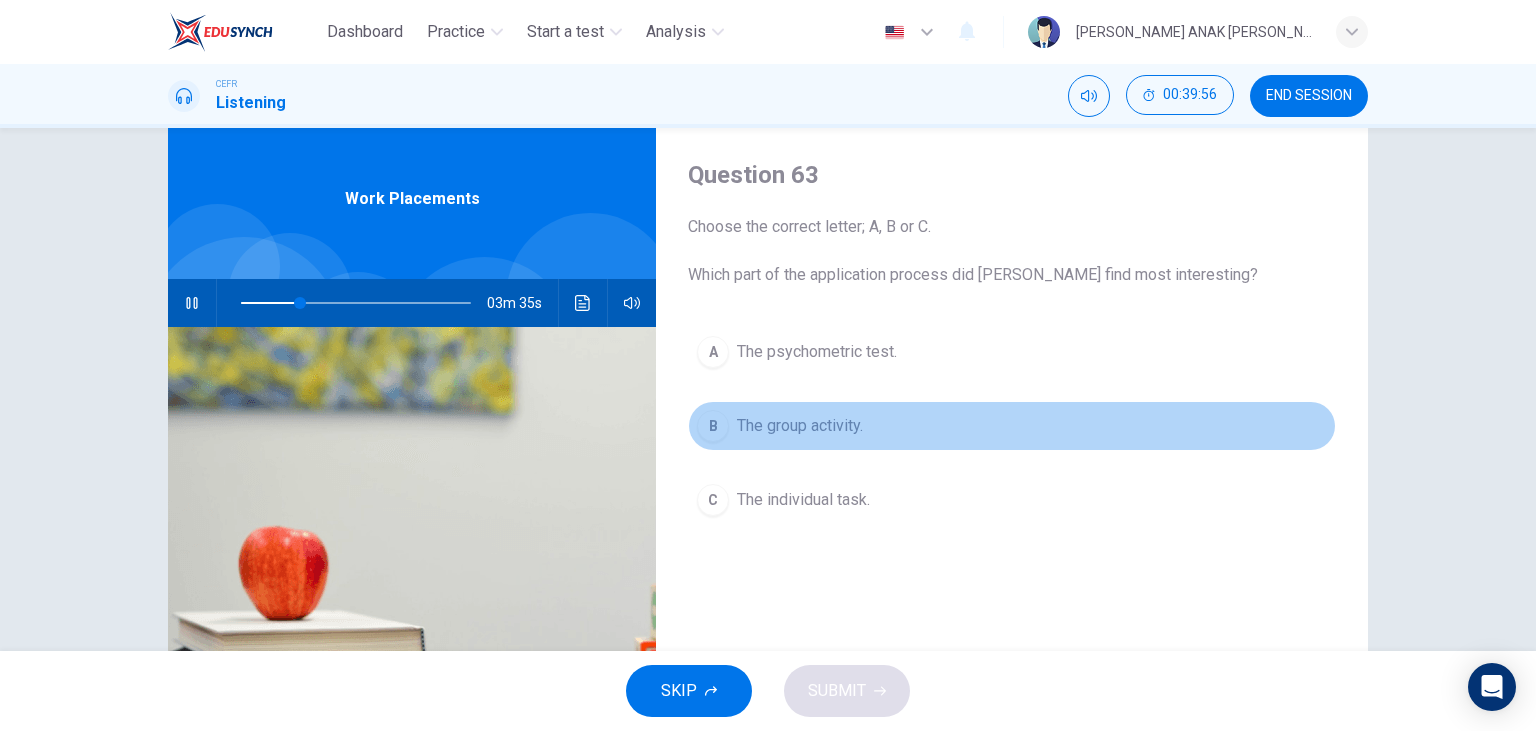 click on "B The group activity." at bounding box center [1012, 426] 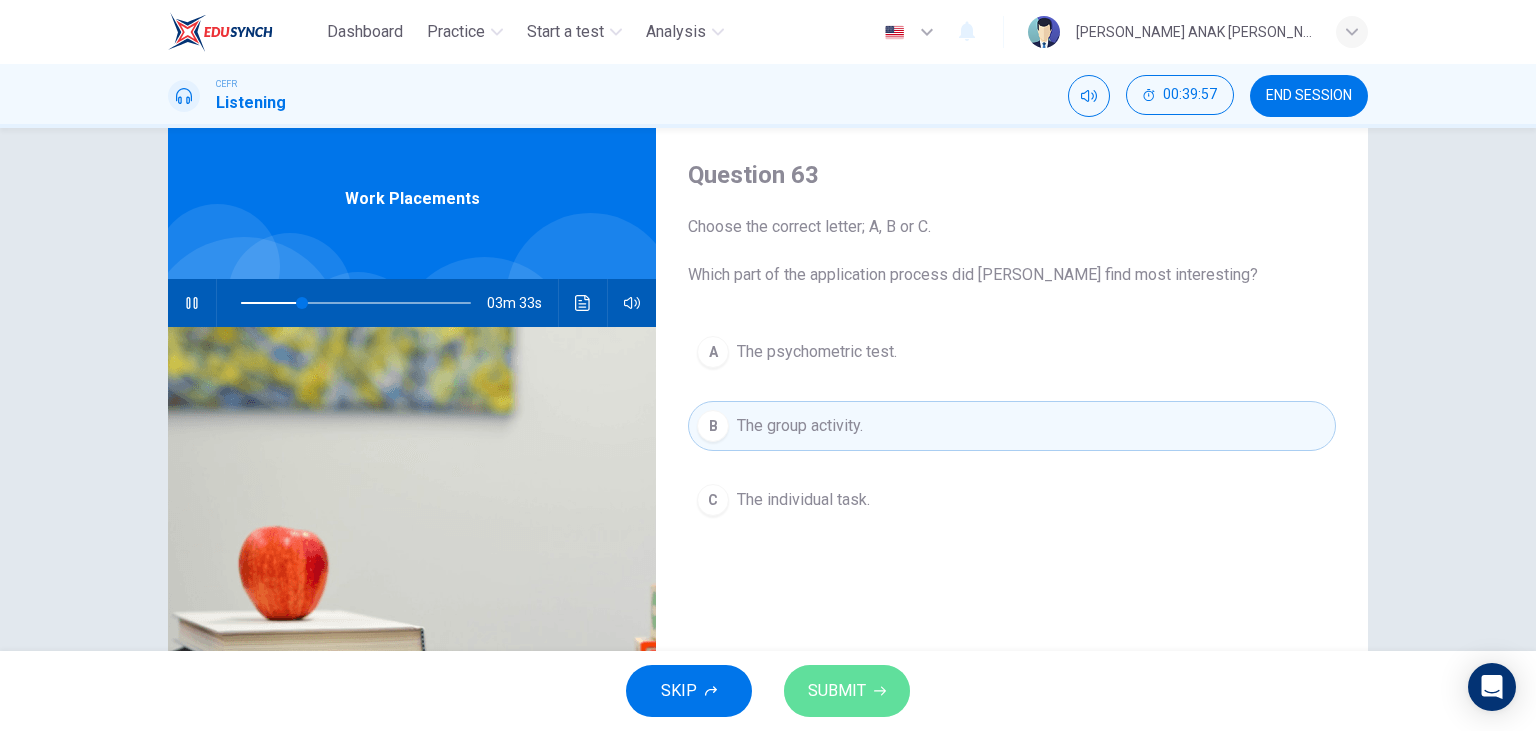 click on "SUBMIT" at bounding box center (837, 691) 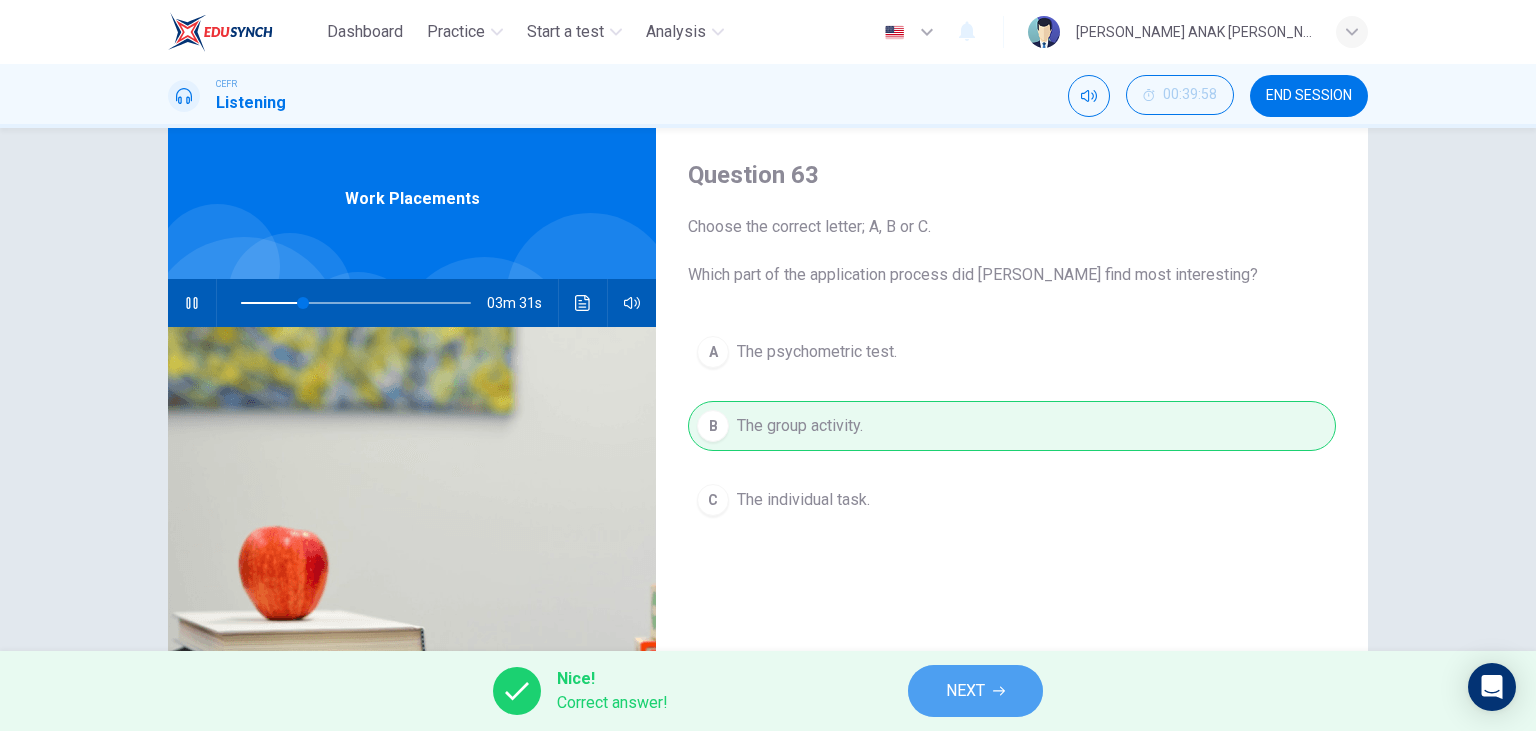click on "NEXT" at bounding box center (965, 691) 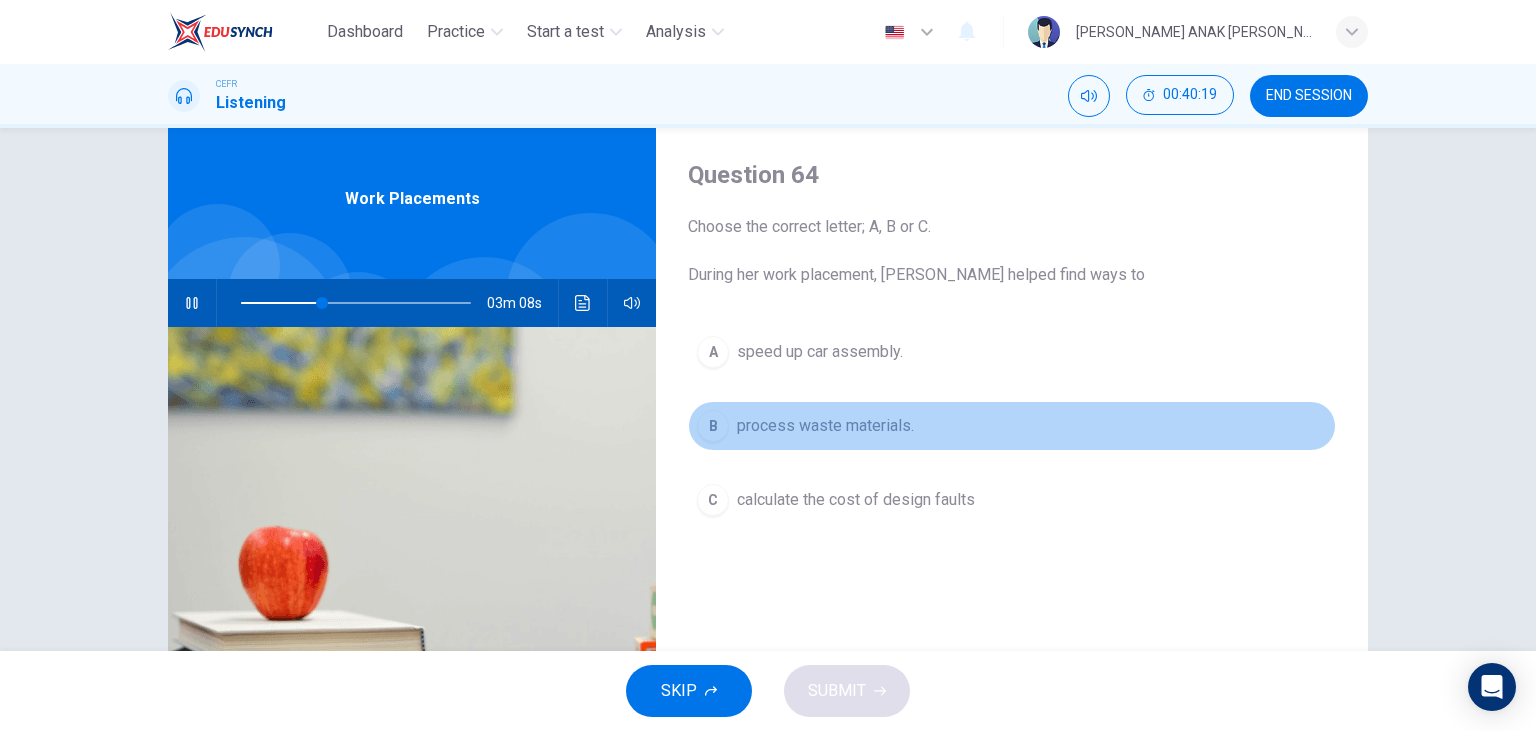 click on "process waste materials." at bounding box center [825, 426] 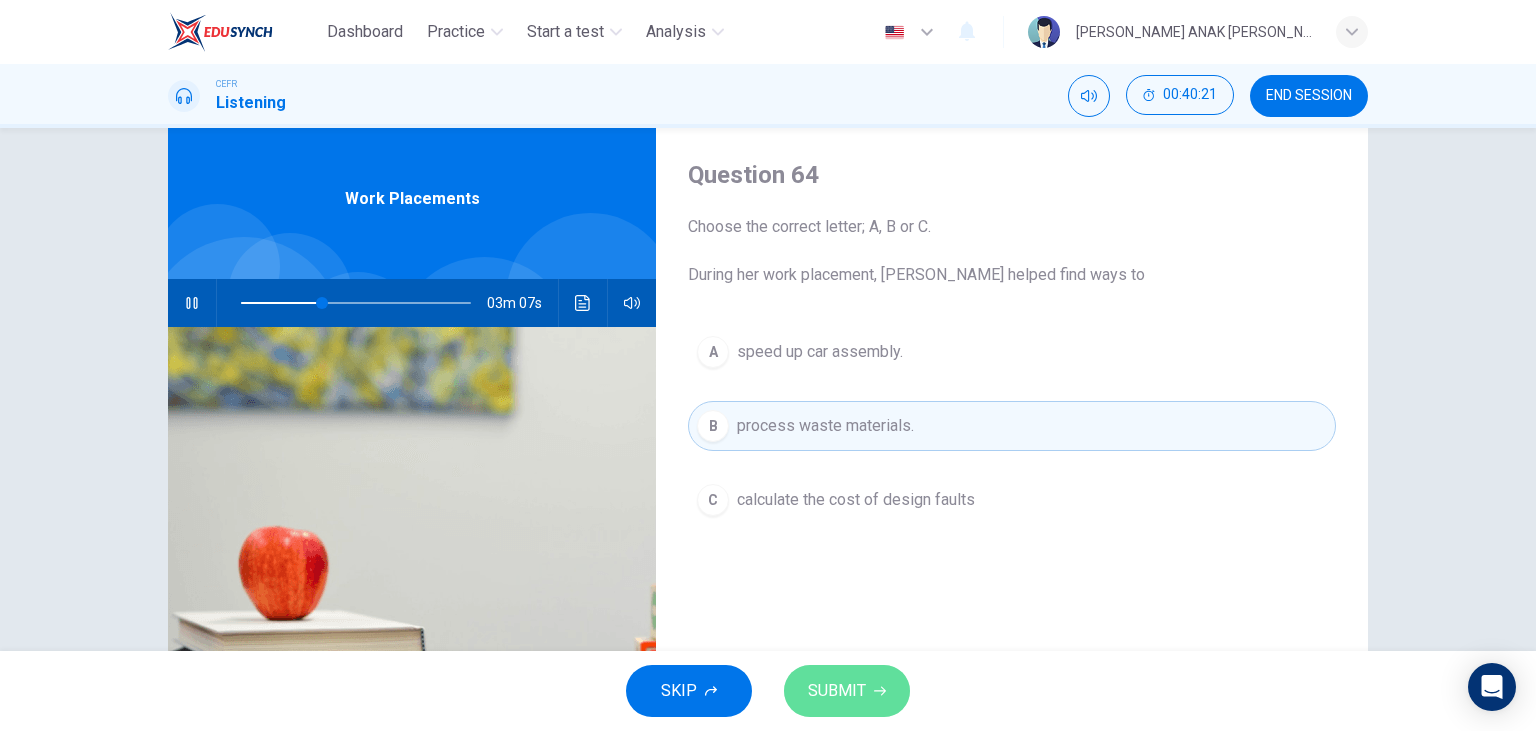 click on "SUBMIT" at bounding box center [837, 691] 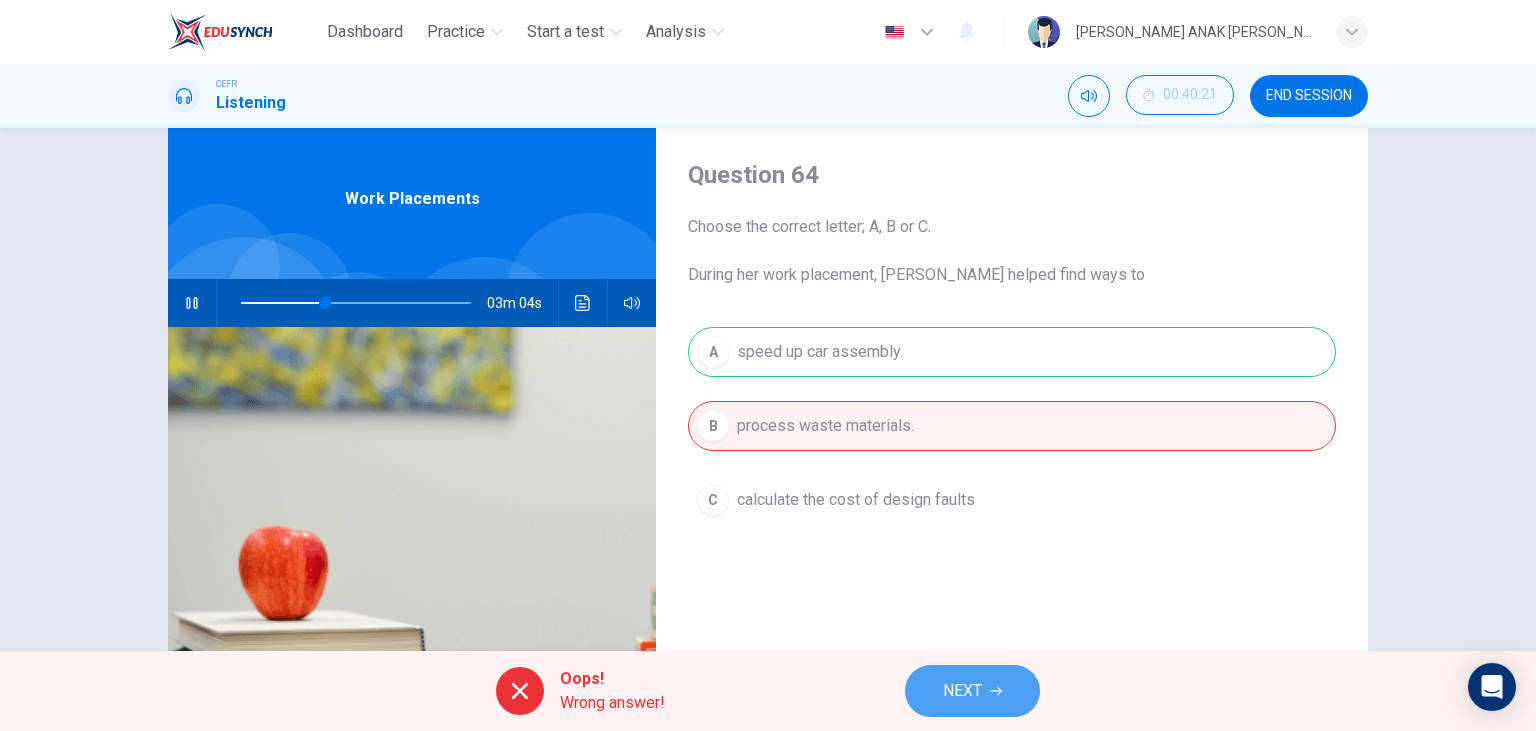 click on "NEXT" at bounding box center [962, 691] 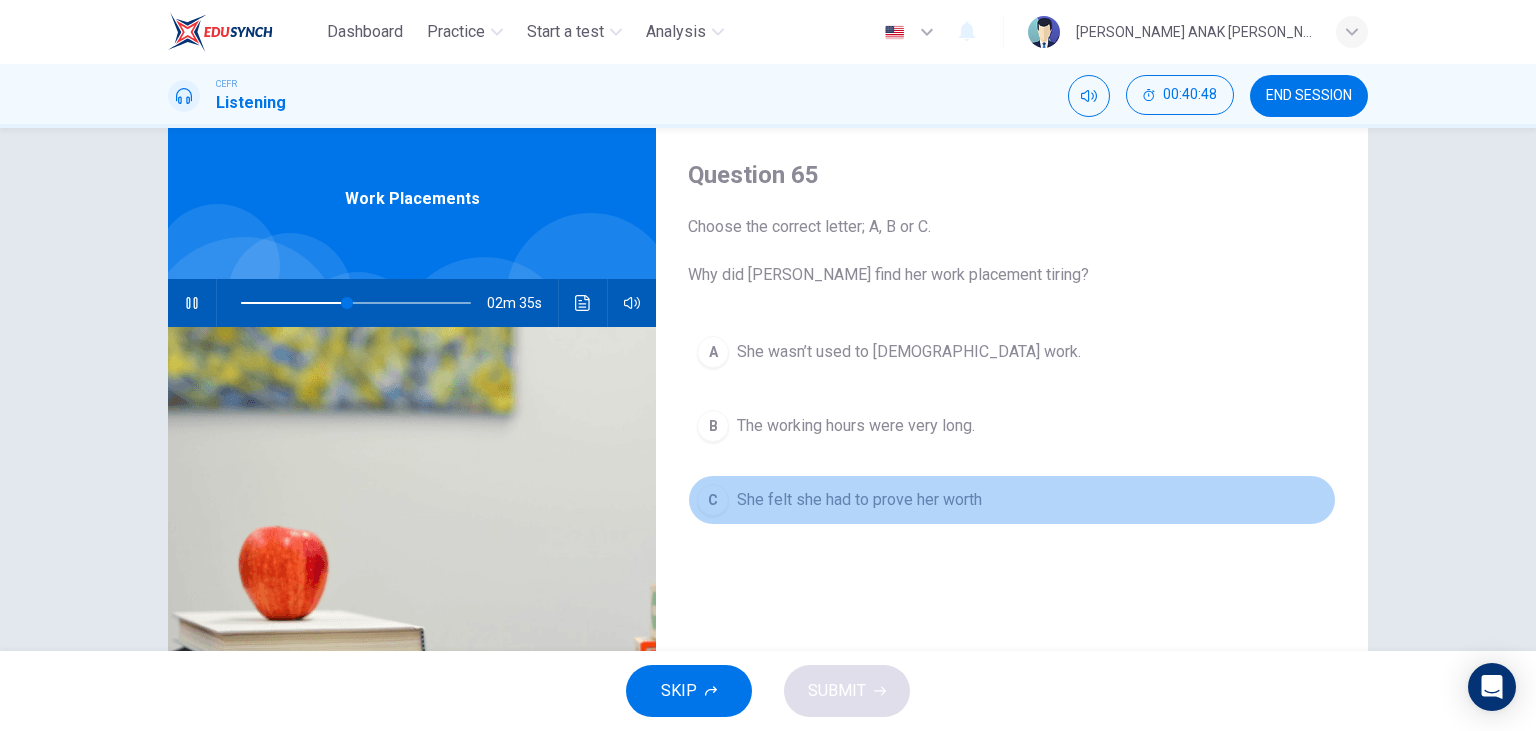 click on "She felt she had to prove her worth" at bounding box center [859, 500] 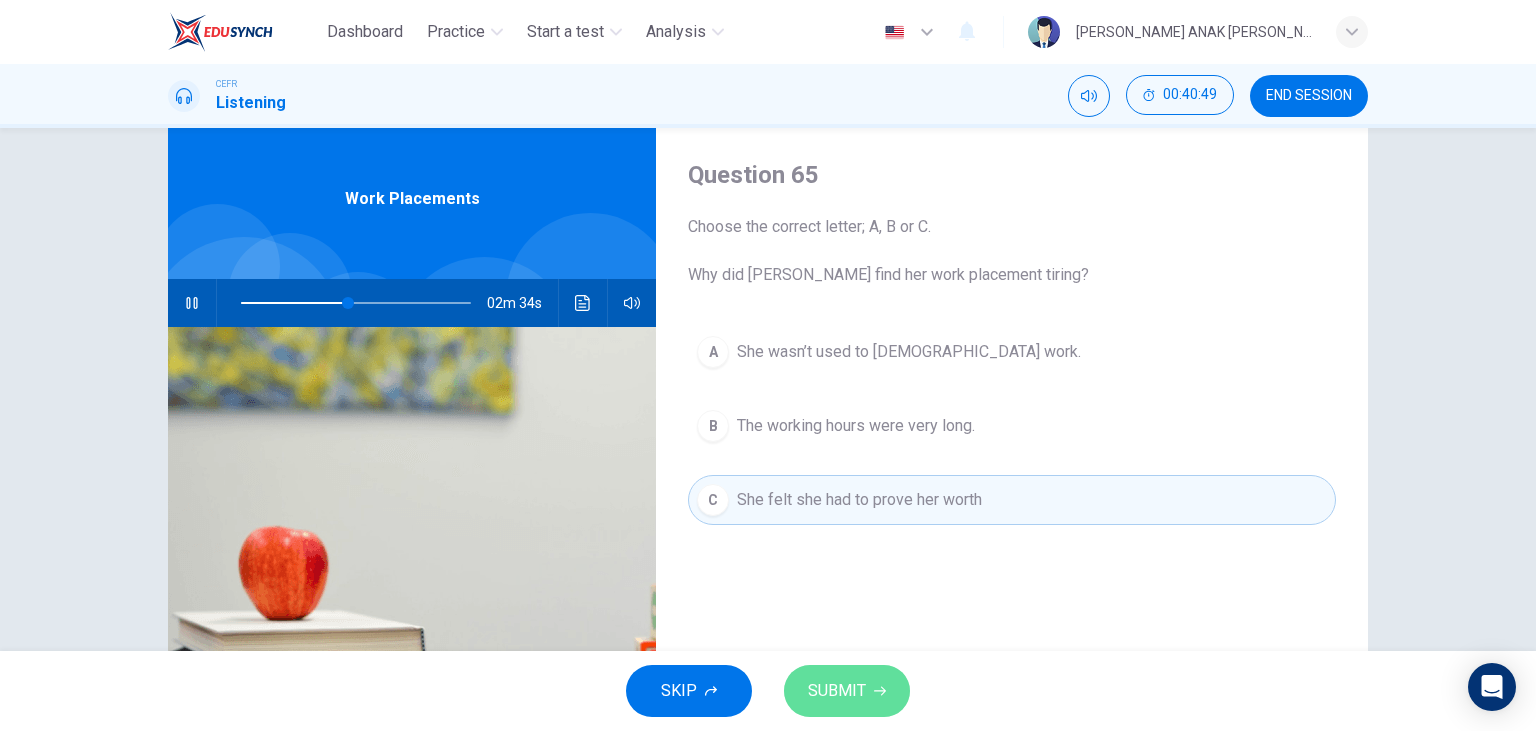 click on "SUBMIT" at bounding box center (837, 691) 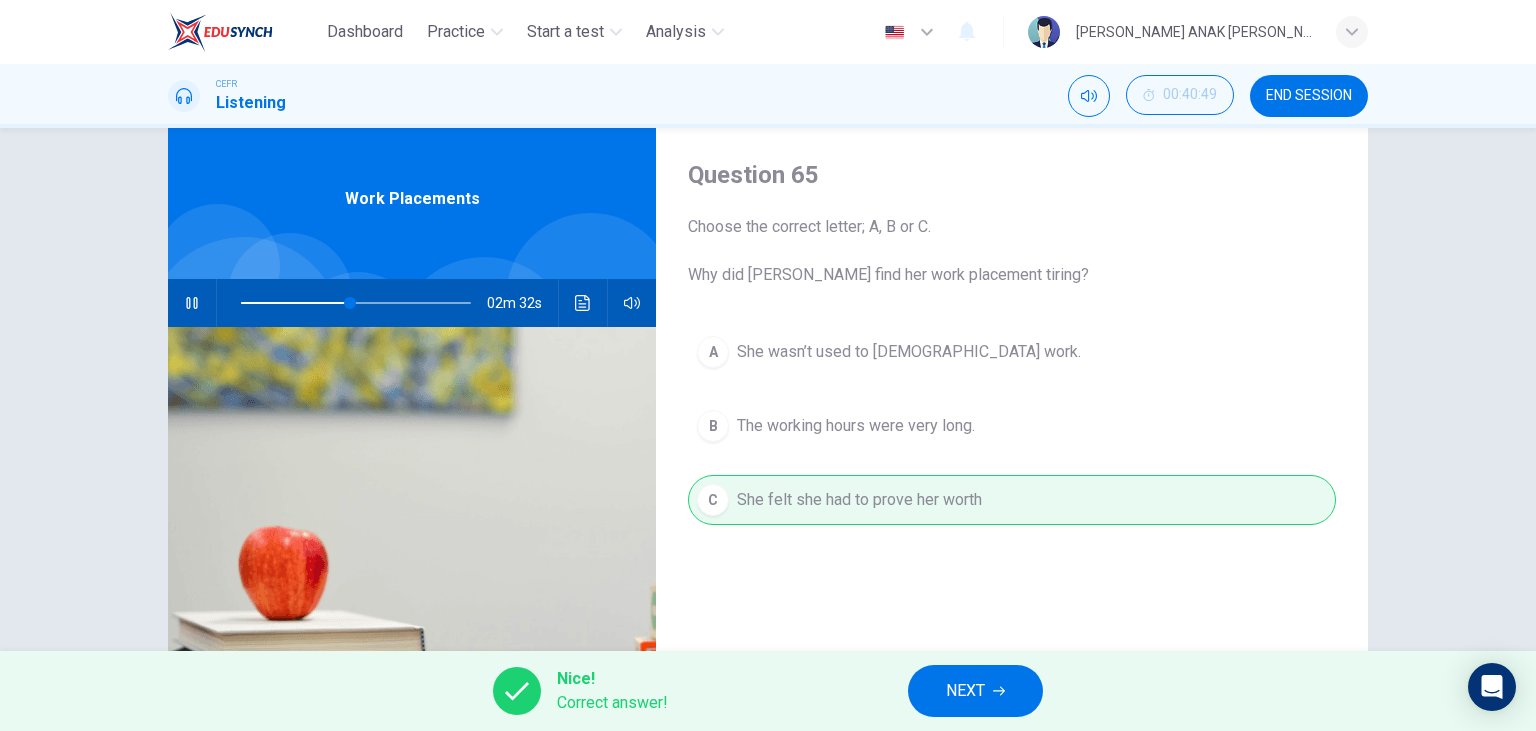 click on "NEXT" at bounding box center (965, 691) 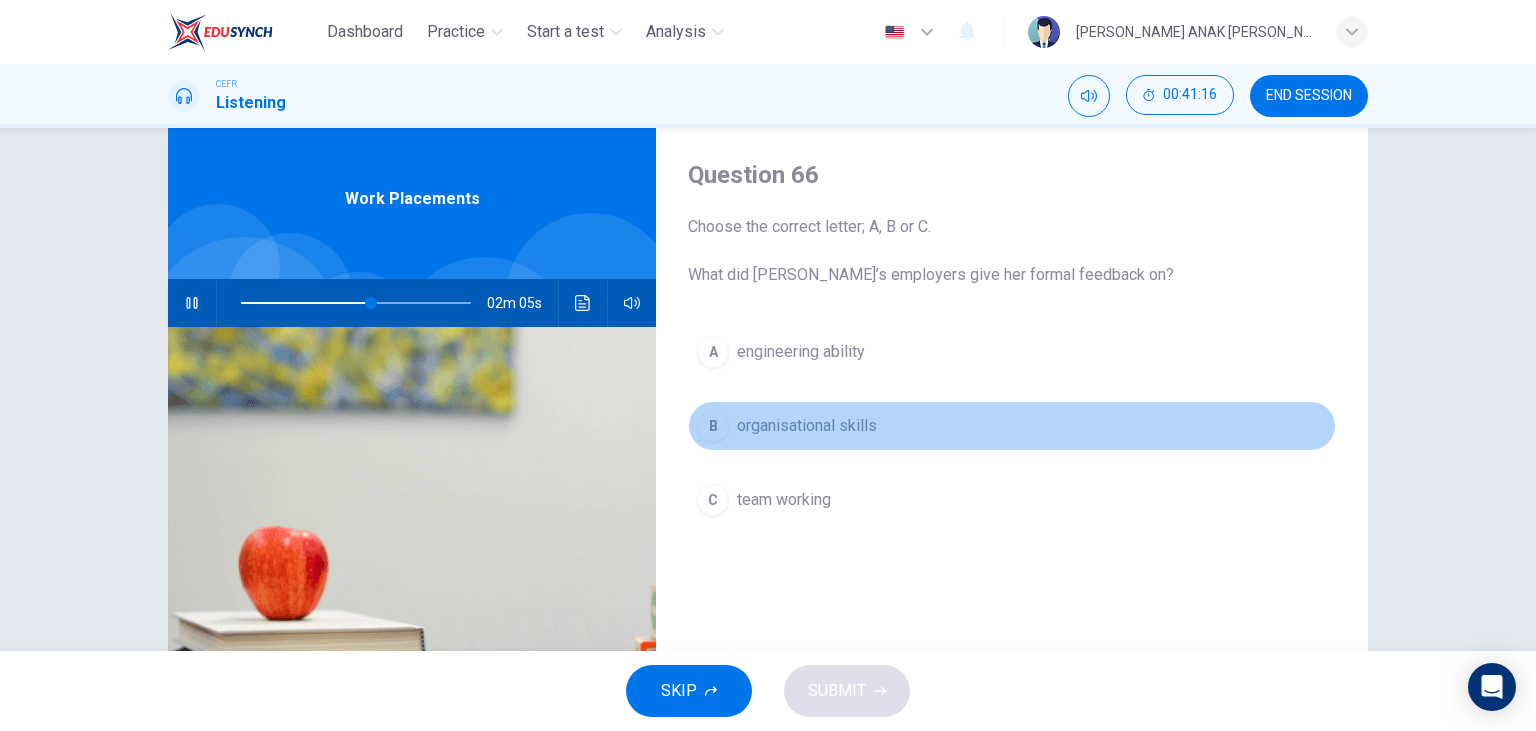 click on "B organisational skills" at bounding box center [1012, 426] 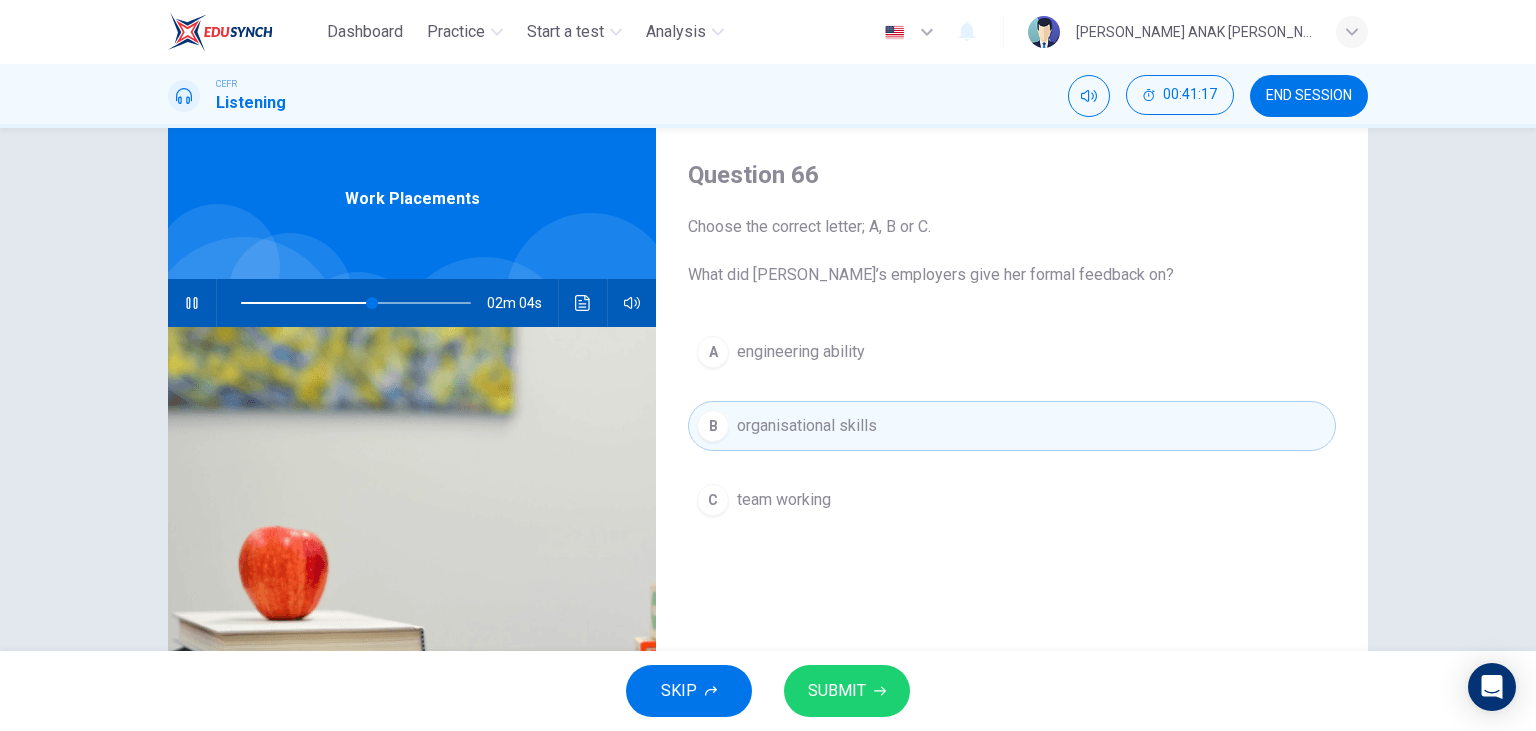 click on "SUBMIT" at bounding box center (847, 691) 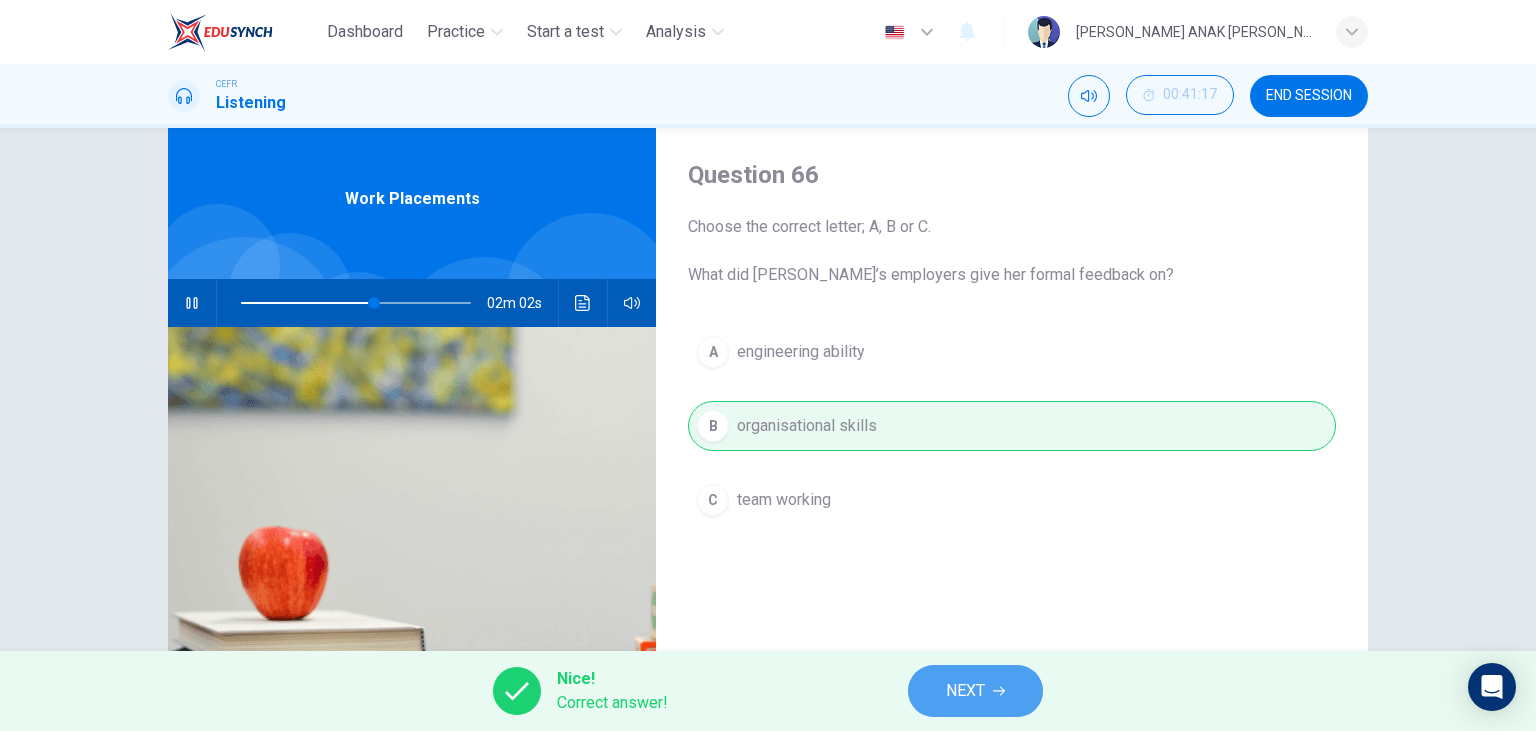 click on "NEXT" at bounding box center [965, 691] 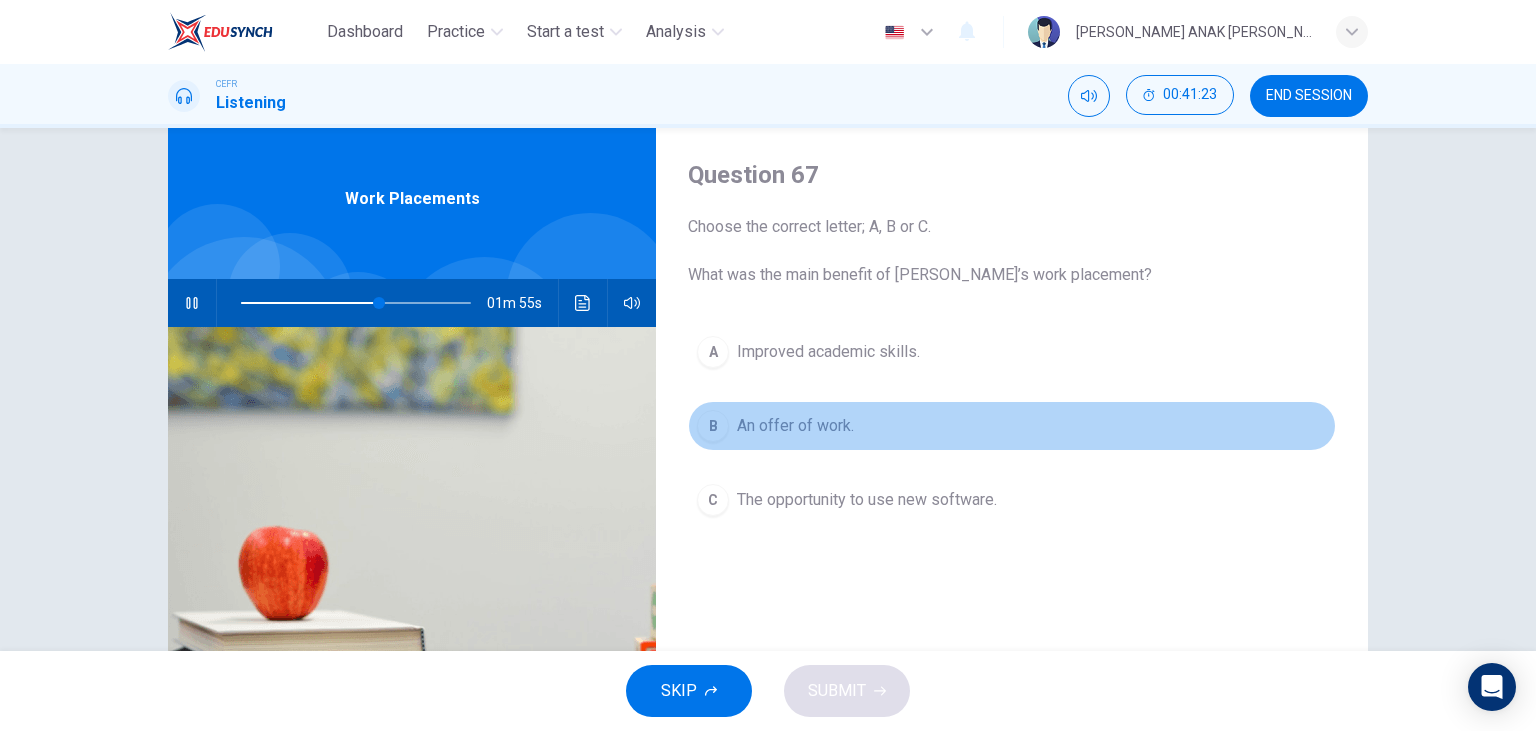 click on "B An offer of work." at bounding box center [1012, 426] 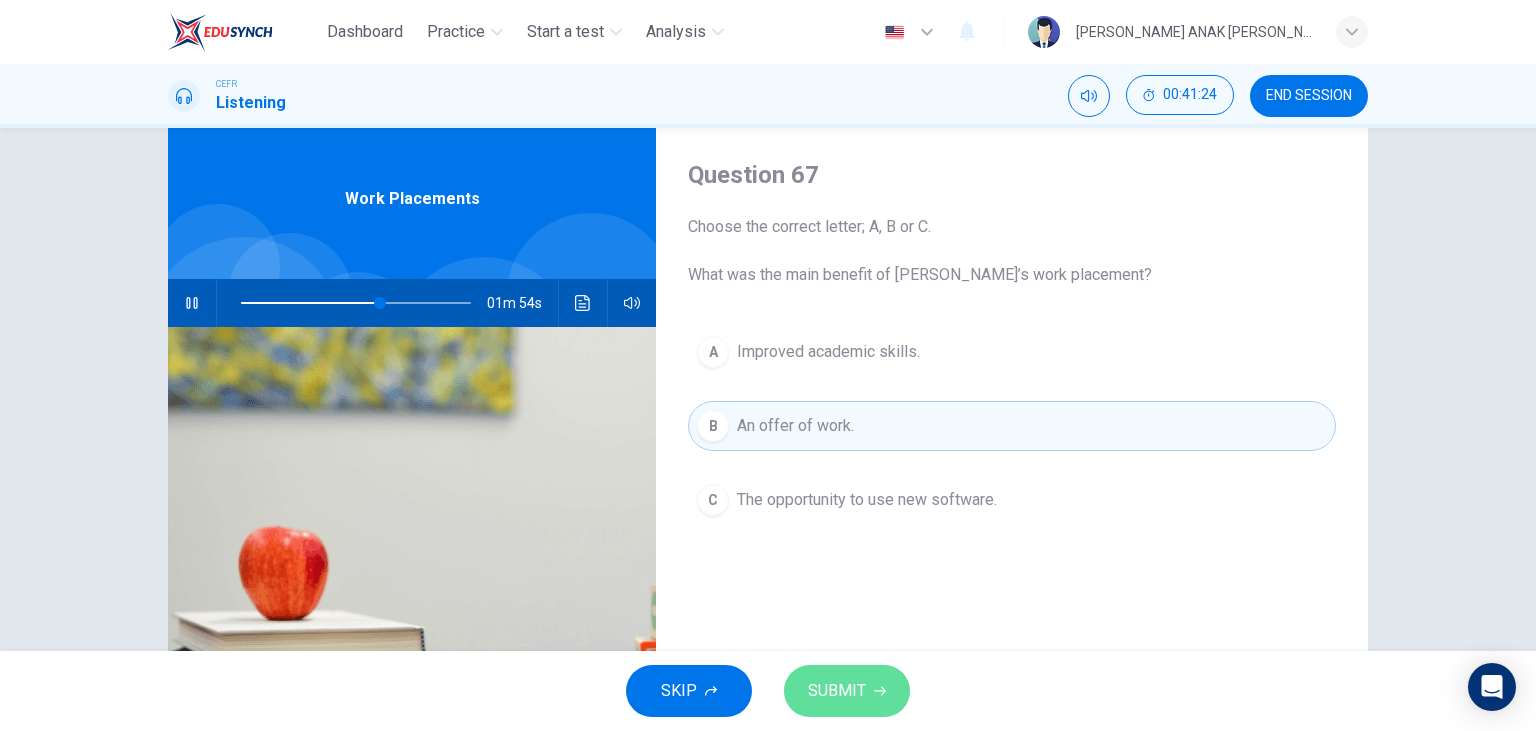 click on "SUBMIT" at bounding box center [847, 691] 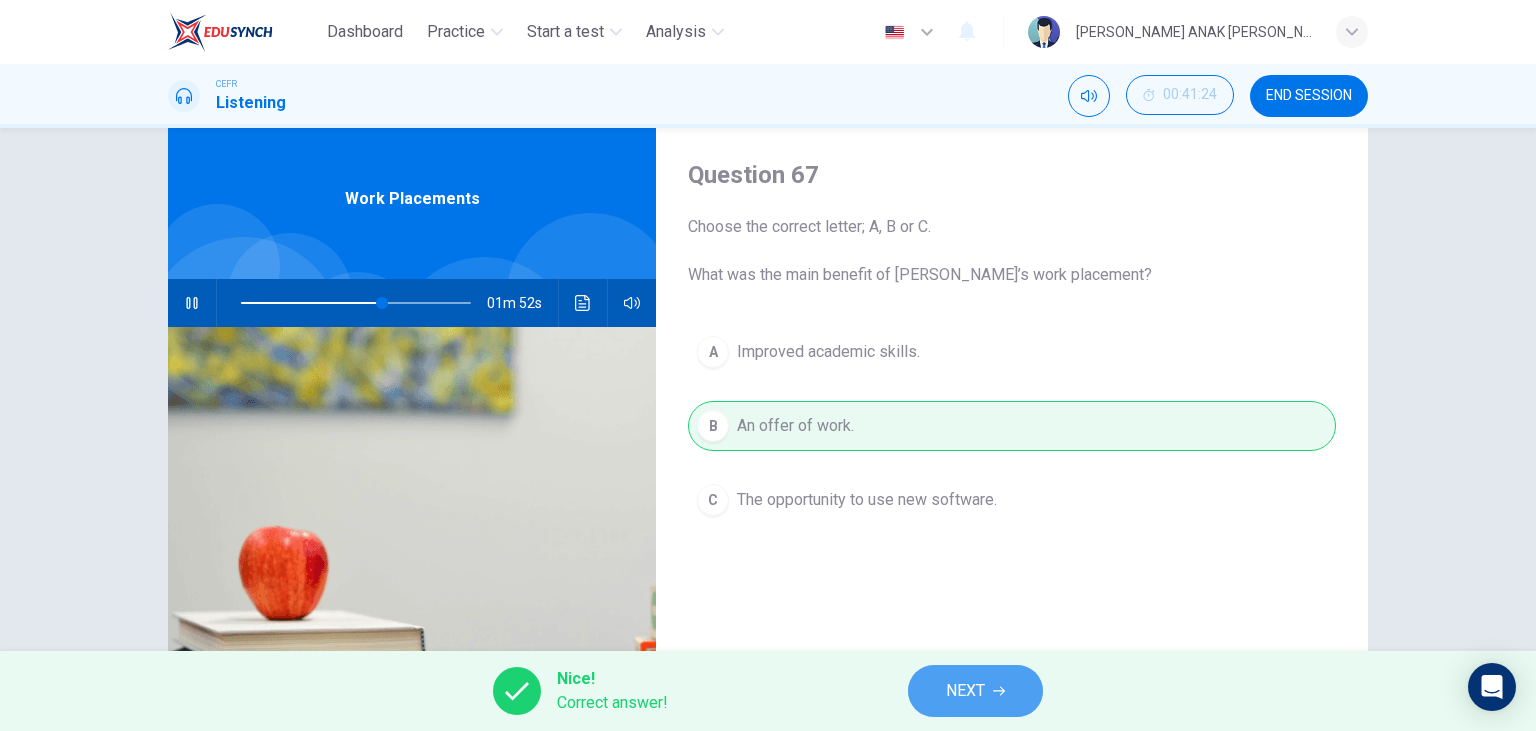 click on "NEXT" at bounding box center (975, 691) 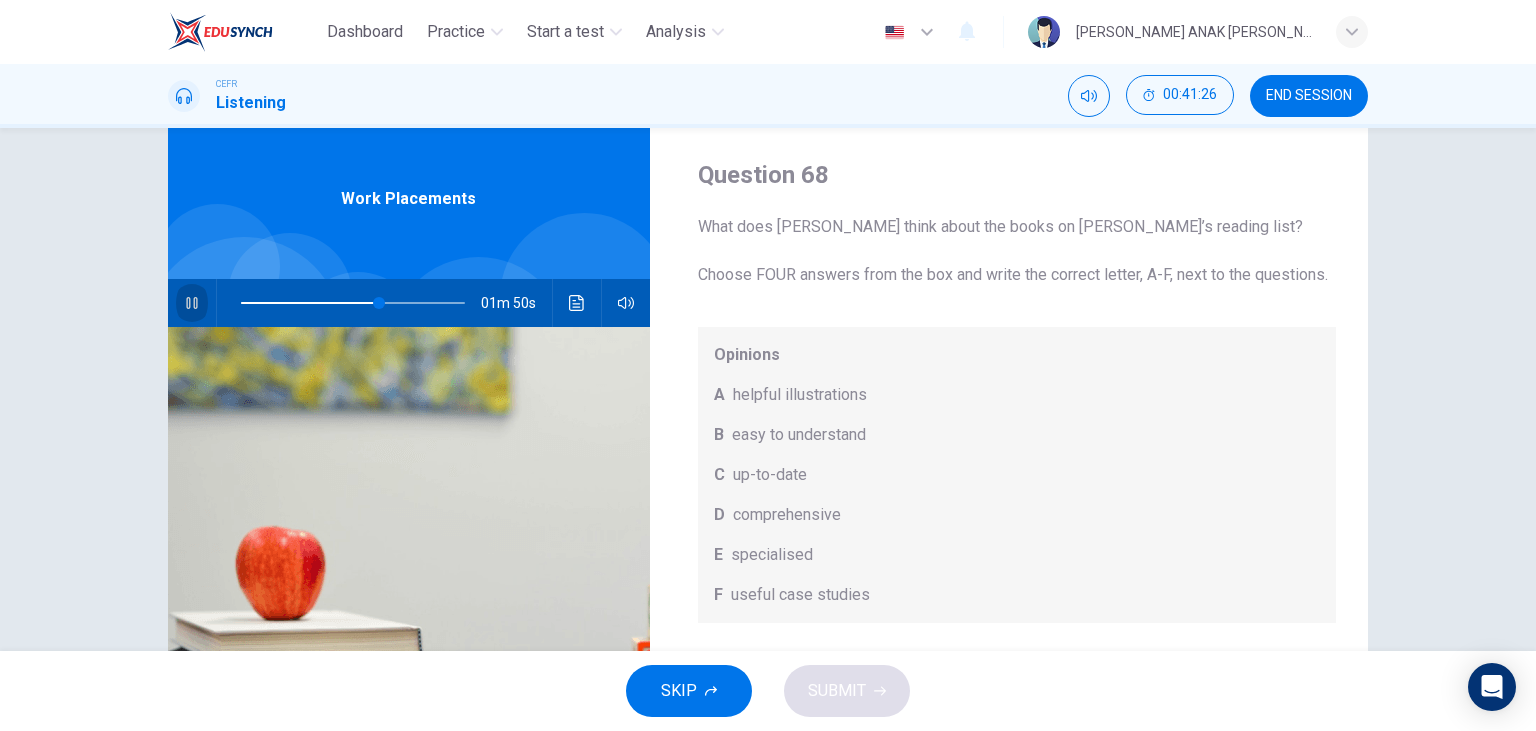 click 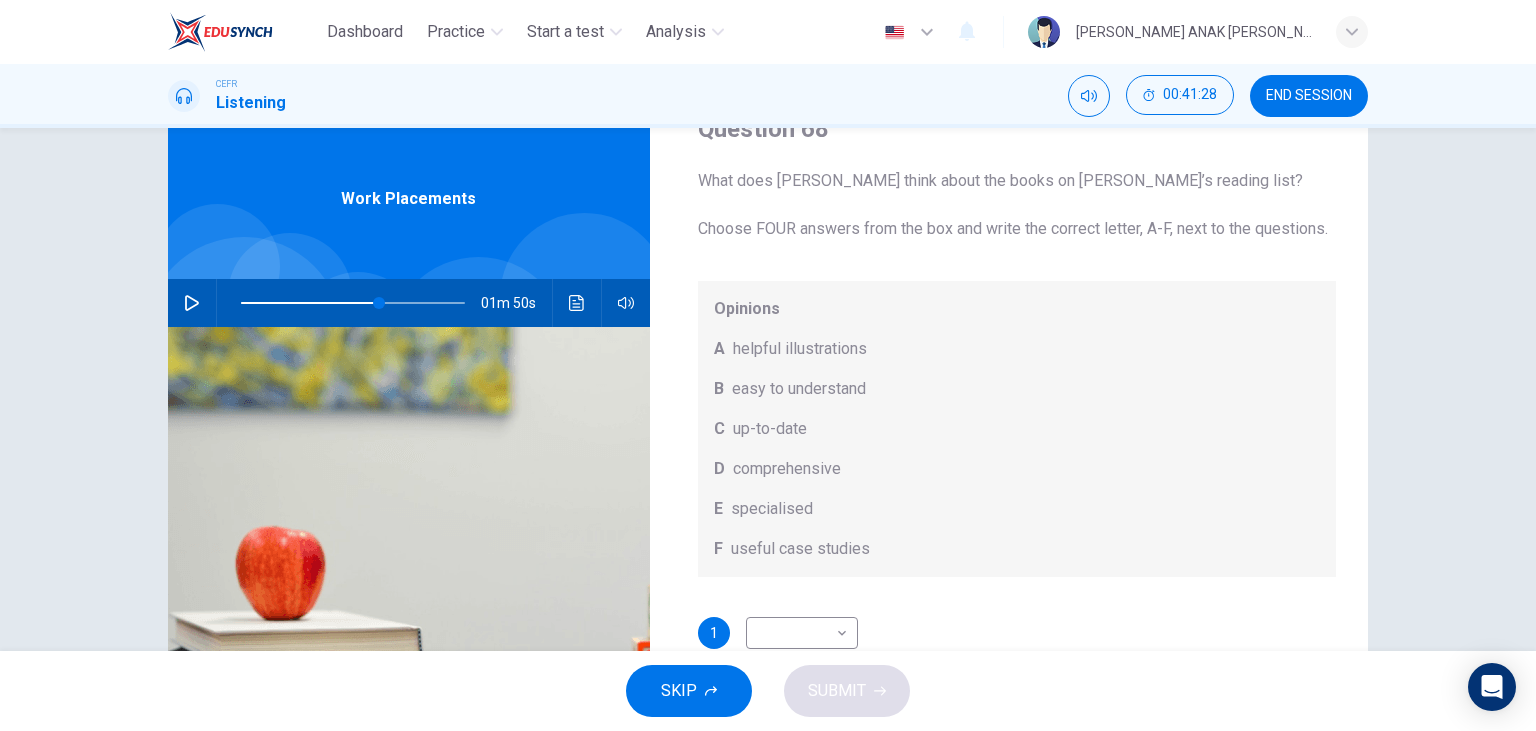 scroll, scrollTop: 89, scrollLeft: 0, axis: vertical 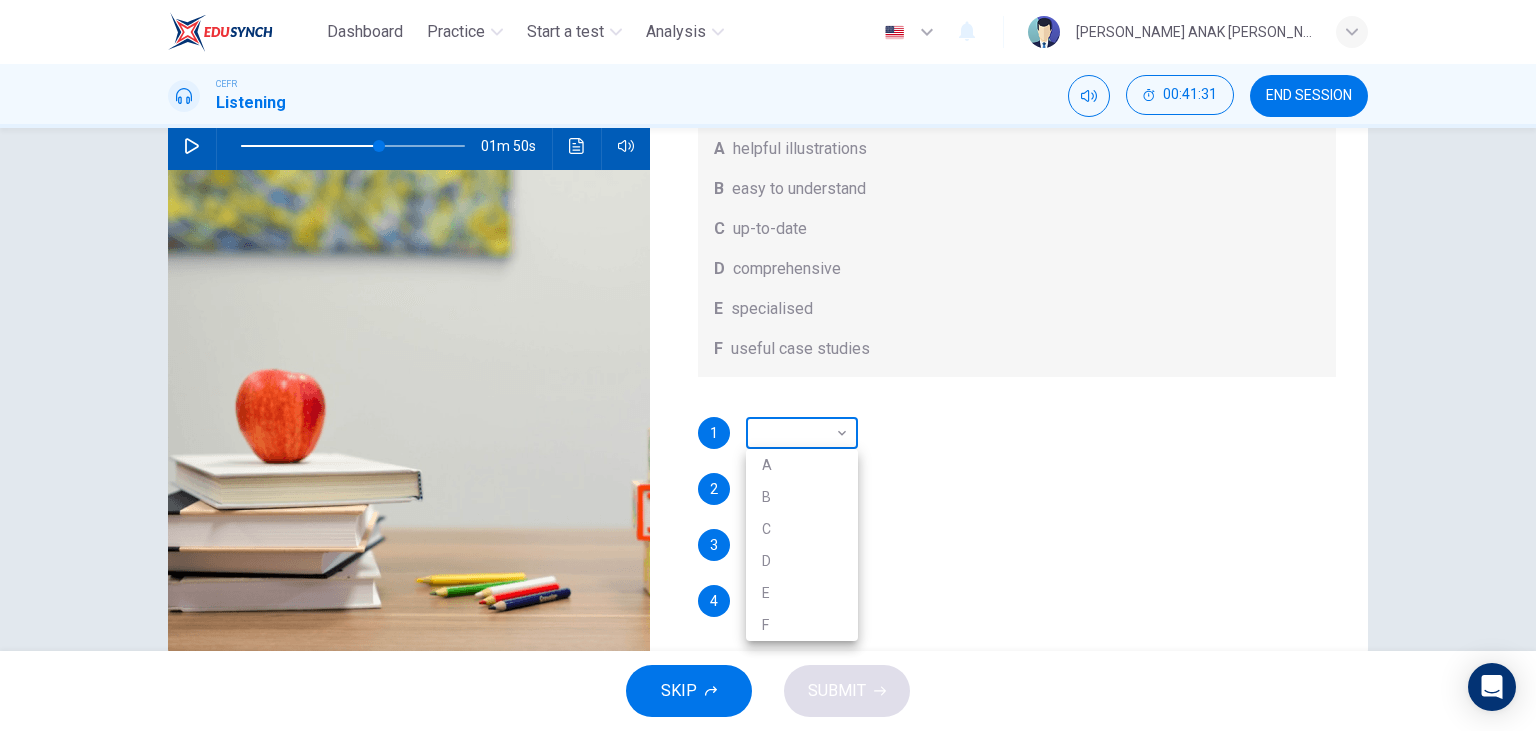 click on "Dashboard Practice Start a test Analysis English en ​ MARYLYNE JUPA ANAK SALIH CEFR Listening 00:41:31 END SESSION Question 68 What does Linda think about the books on Matthew’s reading list? Choose FOUR answers from the box and write the correct letter, A-F, next to the questions.
Opinions A helpful illustrations B easy to understand C up-to-date D comprehensive E specialised F useful case studies 1 ​ ​ 2 ​ ​ 3 ​ ​ 4 ​ ​ Work Placements 01m 50s SKIP SUBMIT EduSynch - Online Language Proficiency Testing
Dashboard Practice Start a test Analysis Notifications © Copyright  2025 A B C D E F" at bounding box center (768, 365) 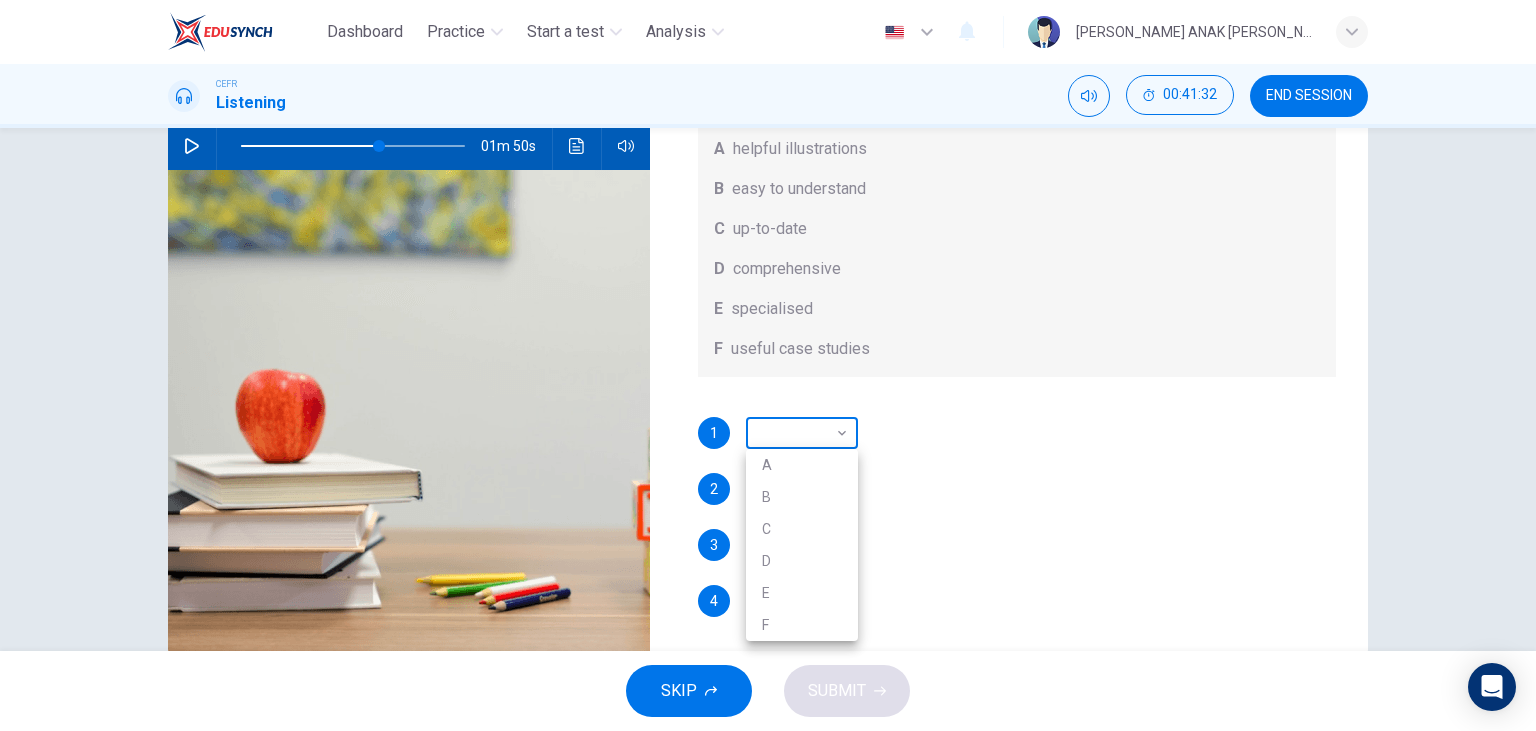 click at bounding box center (768, 365) 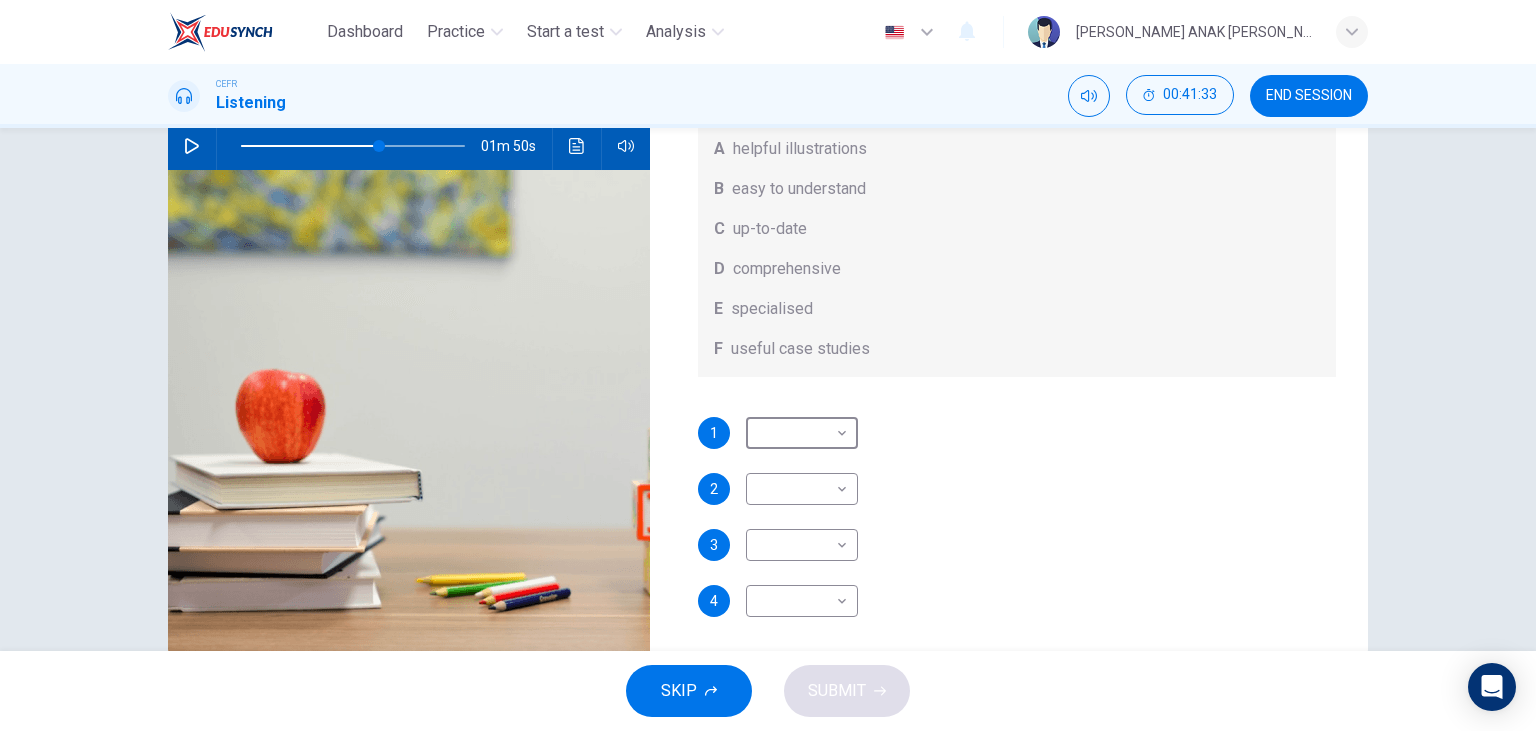 scroll, scrollTop: 0, scrollLeft: 0, axis: both 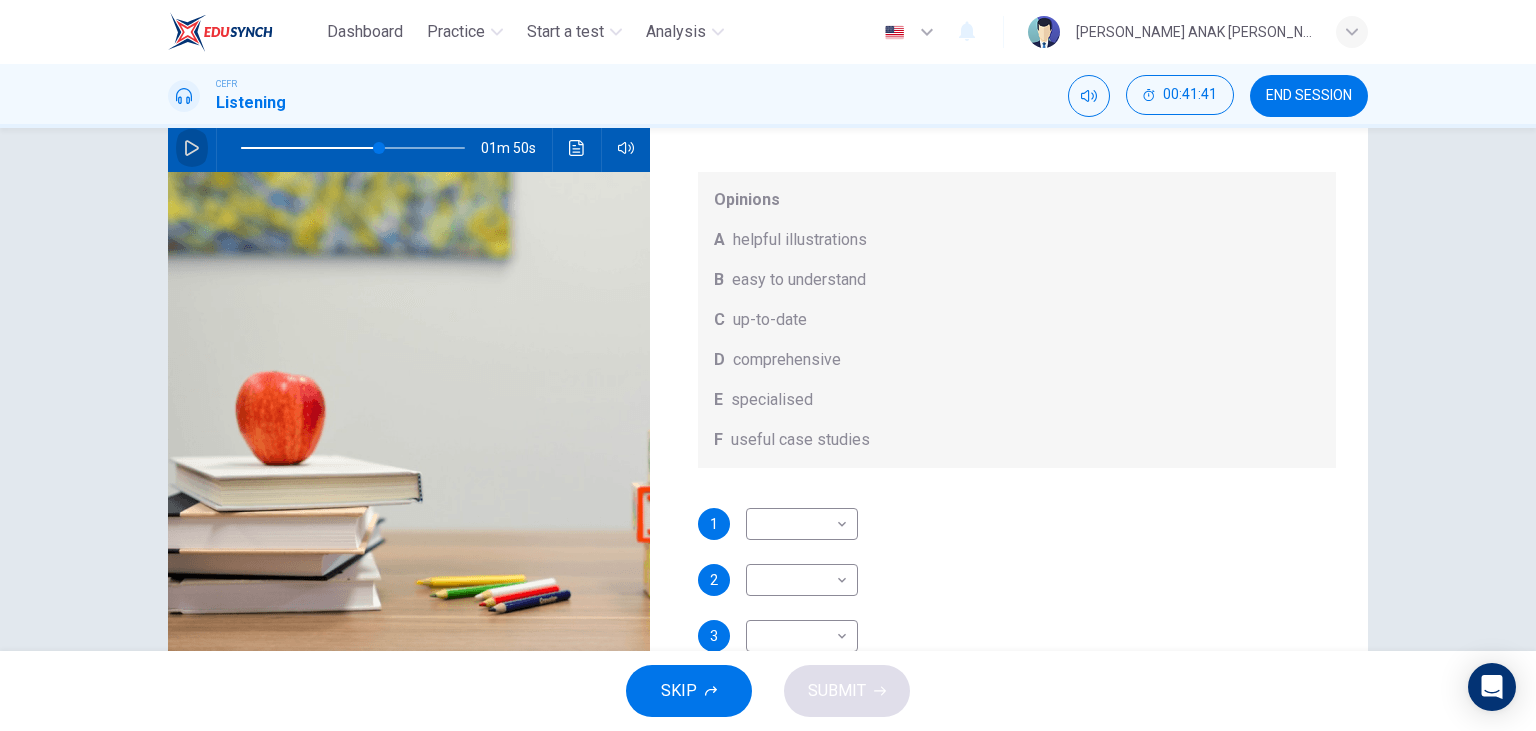 click at bounding box center (192, 148) 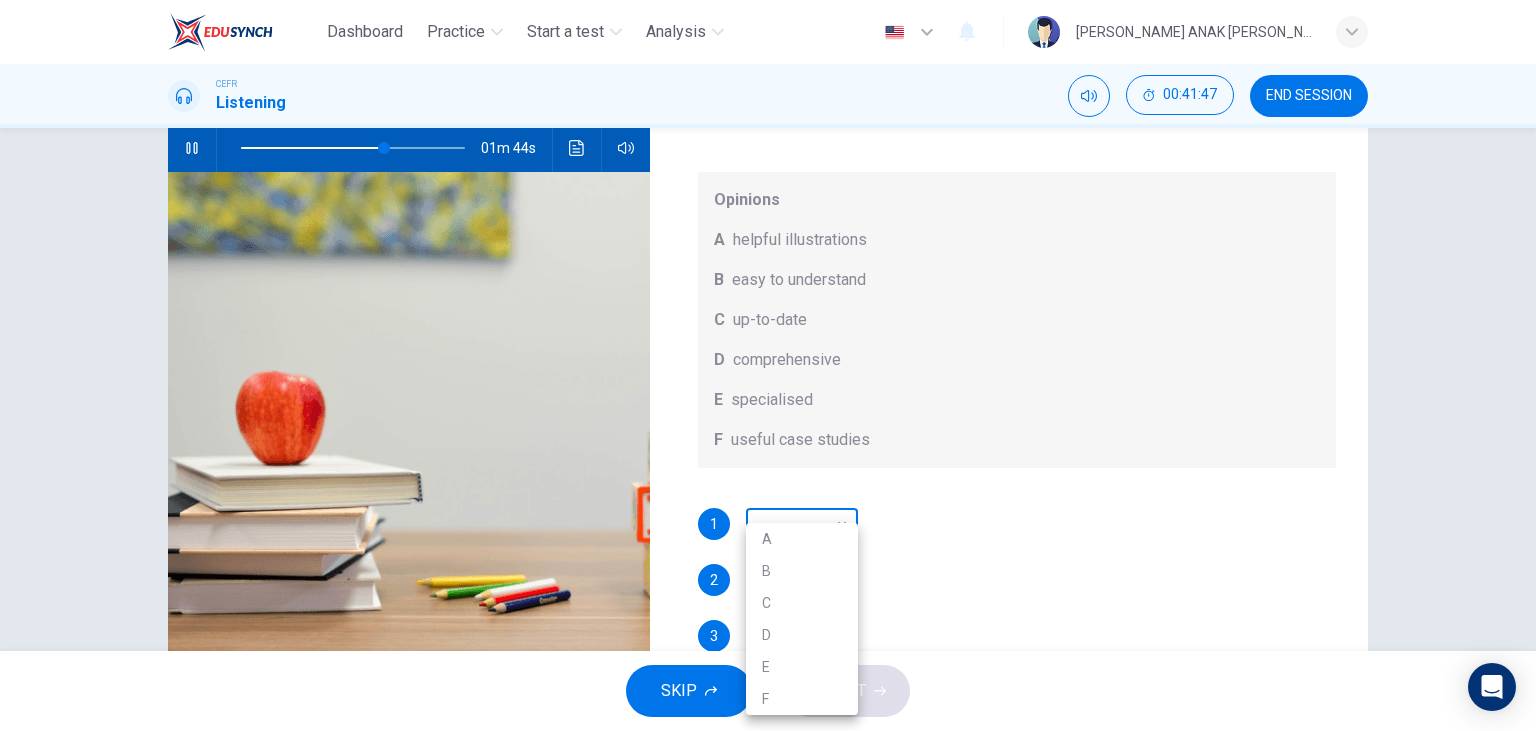 click on "Dashboard Practice Start a test Analysis English en ​ MARYLYNE JUPA ANAK SALIH CEFR Listening 00:41:47 END SESSION Question 68 What does Linda think about the books on Matthew’s reading list? Choose FOUR answers from the box and write the correct letter, A-F, next to the questions.
Opinions A helpful illustrations B easy to understand C up-to-date D comprehensive E specialised F useful case studies 1 ​ ​ 2 ​ ​ 3 ​ ​ 4 ​ ​ Work Placements 01m 44s SKIP SUBMIT EduSynch - Online Language Proficiency Testing
Dashboard Practice Start a test Analysis Notifications © Copyright  2025 A B C D E F" at bounding box center (768, 365) 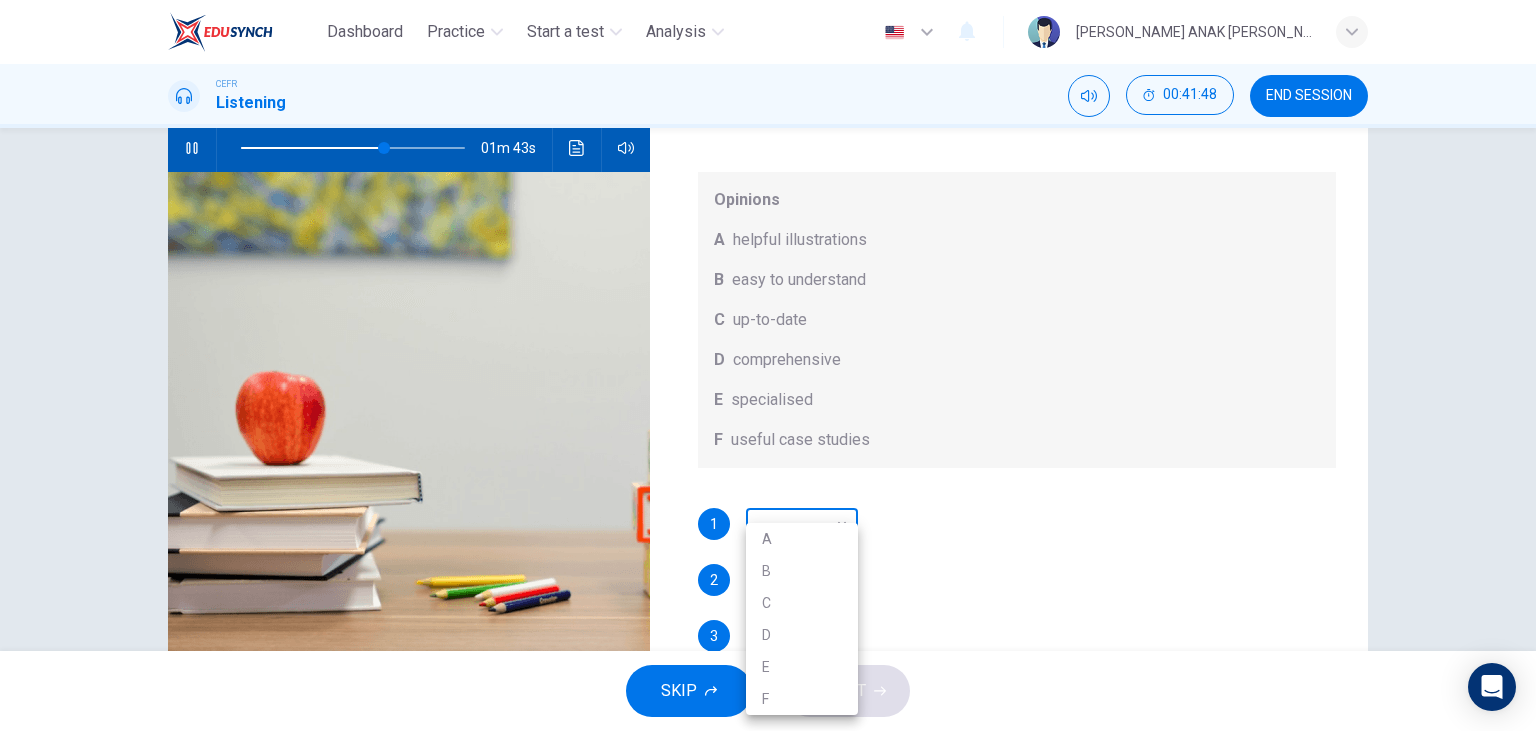click at bounding box center [768, 365] 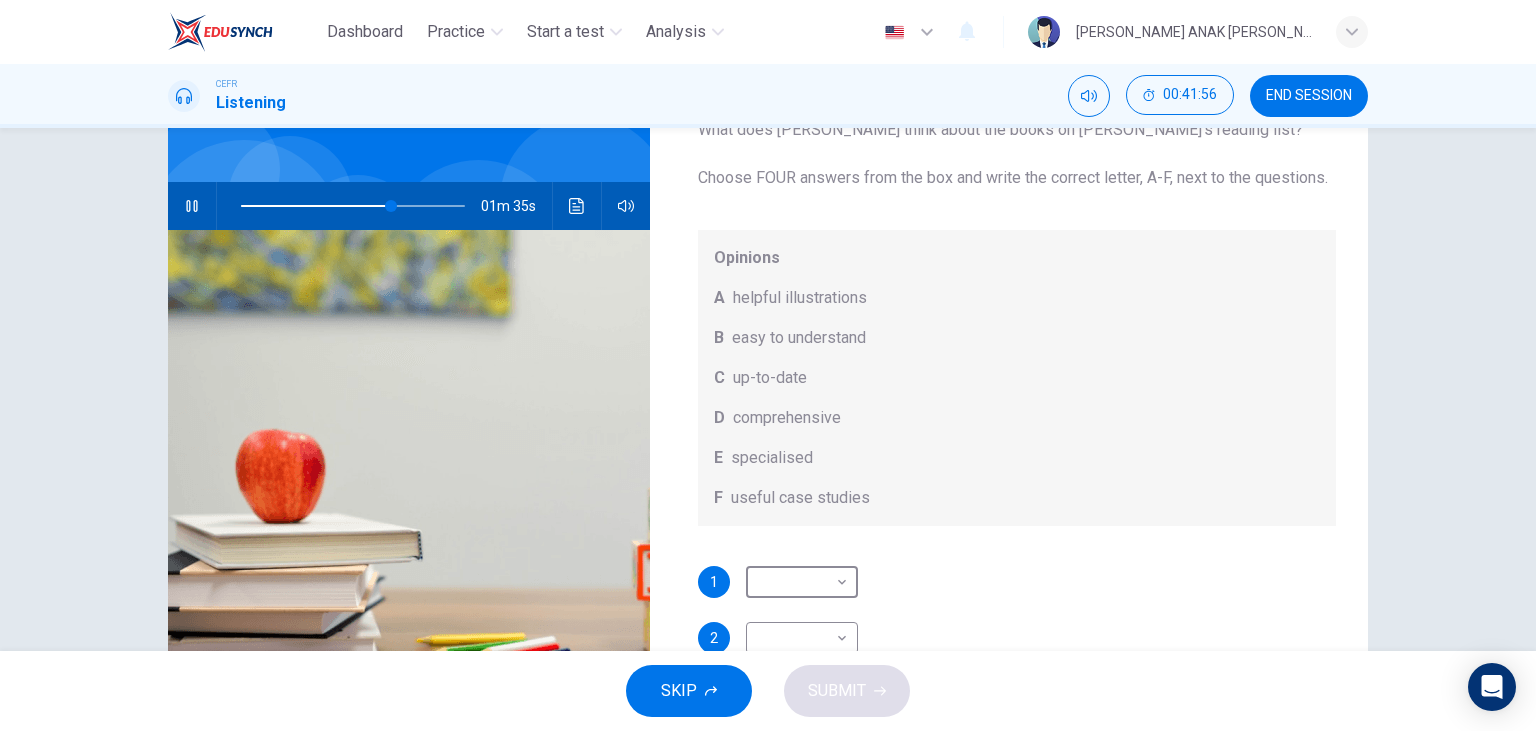 scroll, scrollTop: 147, scrollLeft: 0, axis: vertical 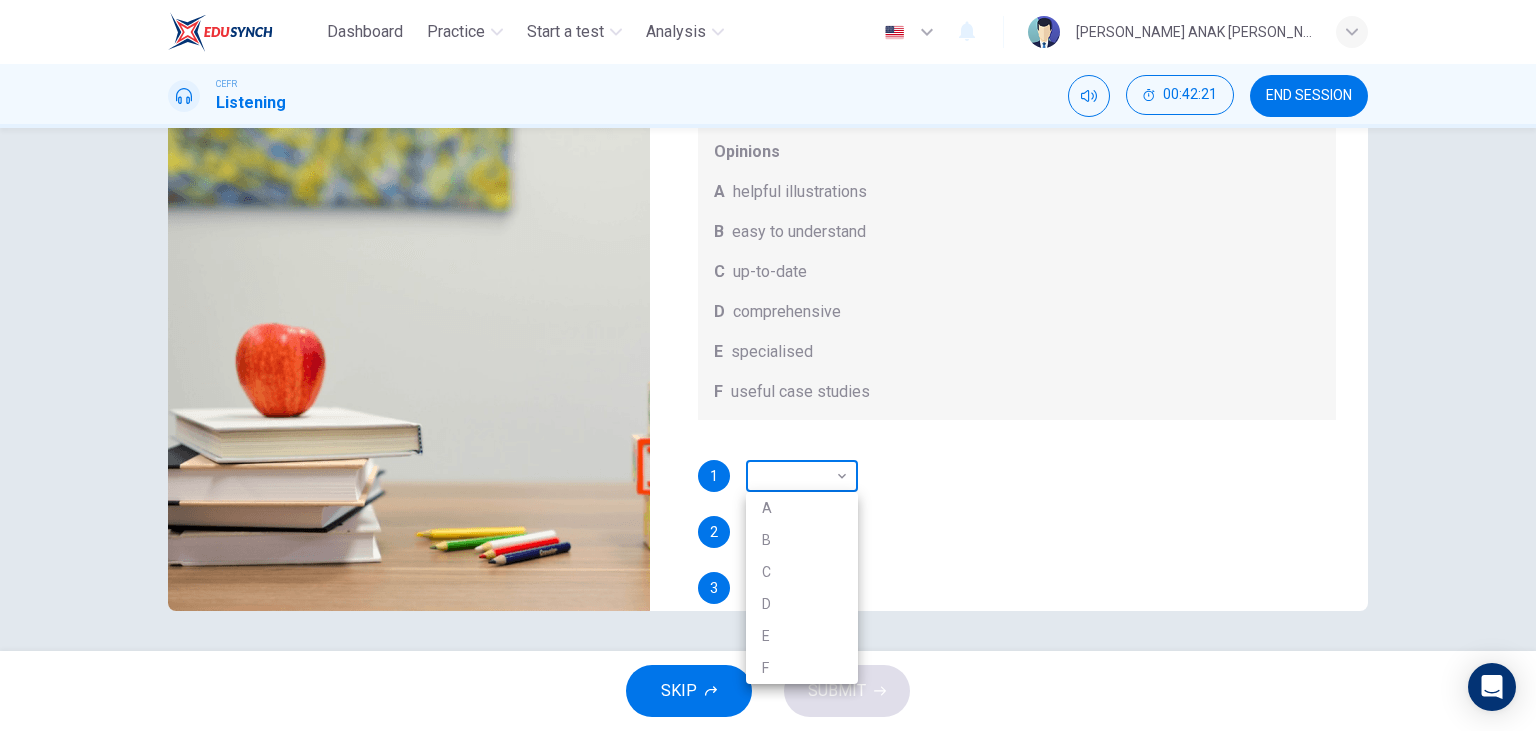 click on "Dashboard Practice Start a test Analysis English en ​ MARYLYNE JUPA ANAK SALIH CEFR Listening 00:42:21 END SESSION Question 68 What does Linda think about the books on Matthew’s reading list? Choose FOUR answers from the box and write the correct letter, A-F, next to the questions.
Opinions A helpful illustrations B easy to understand C up-to-date D comprehensive E specialised F useful case studies 1 ​ ​ 2 ​ ​ 3 ​ ​ 4 ​ ​ Work Placements 01m 10s SKIP SUBMIT EduSynch - Online Language Proficiency Testing
Dashboard Practice Start a test Analysis Notifications © Copyright  2025 A B C D E F" at bounding box center [768, 365] 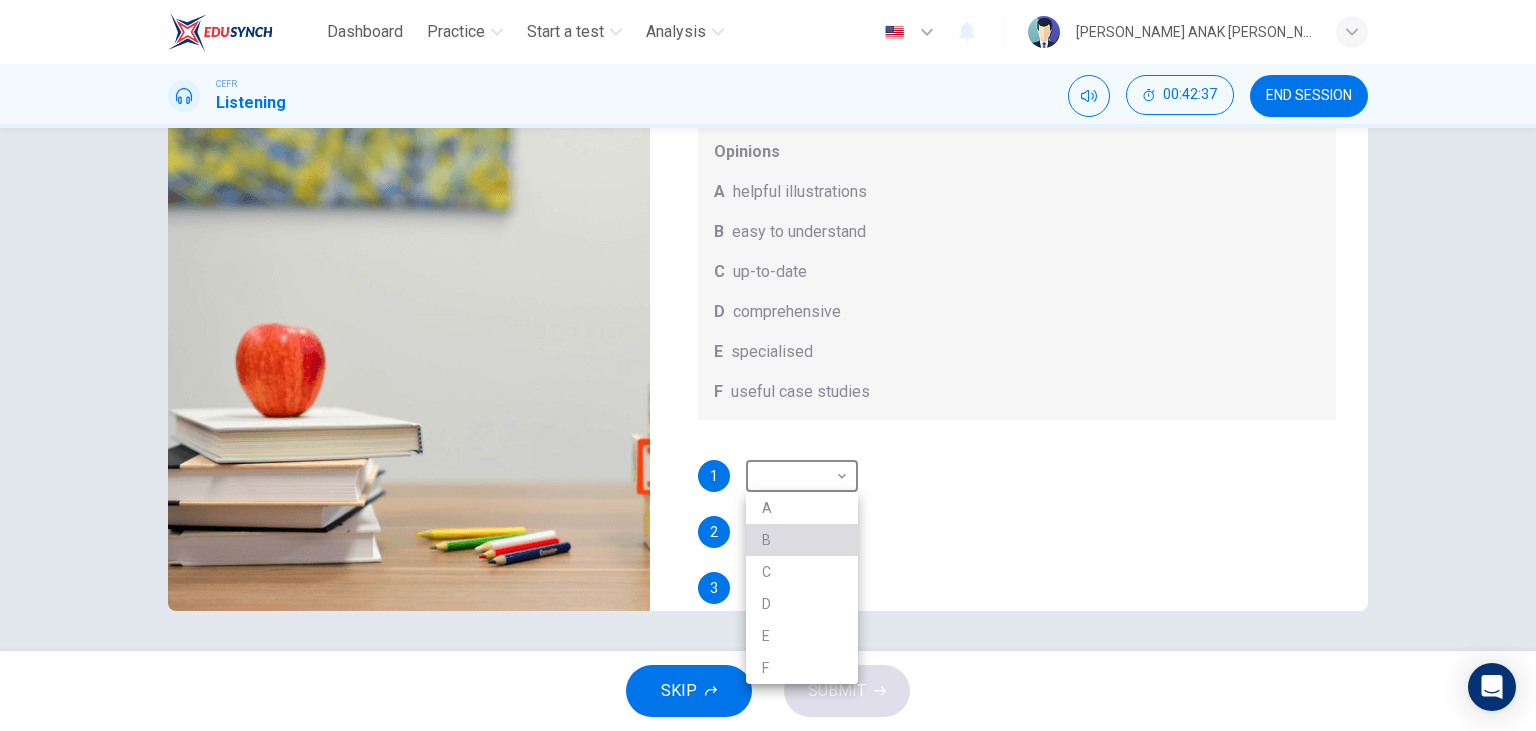 click on "B" at bounding box center [802, 540] 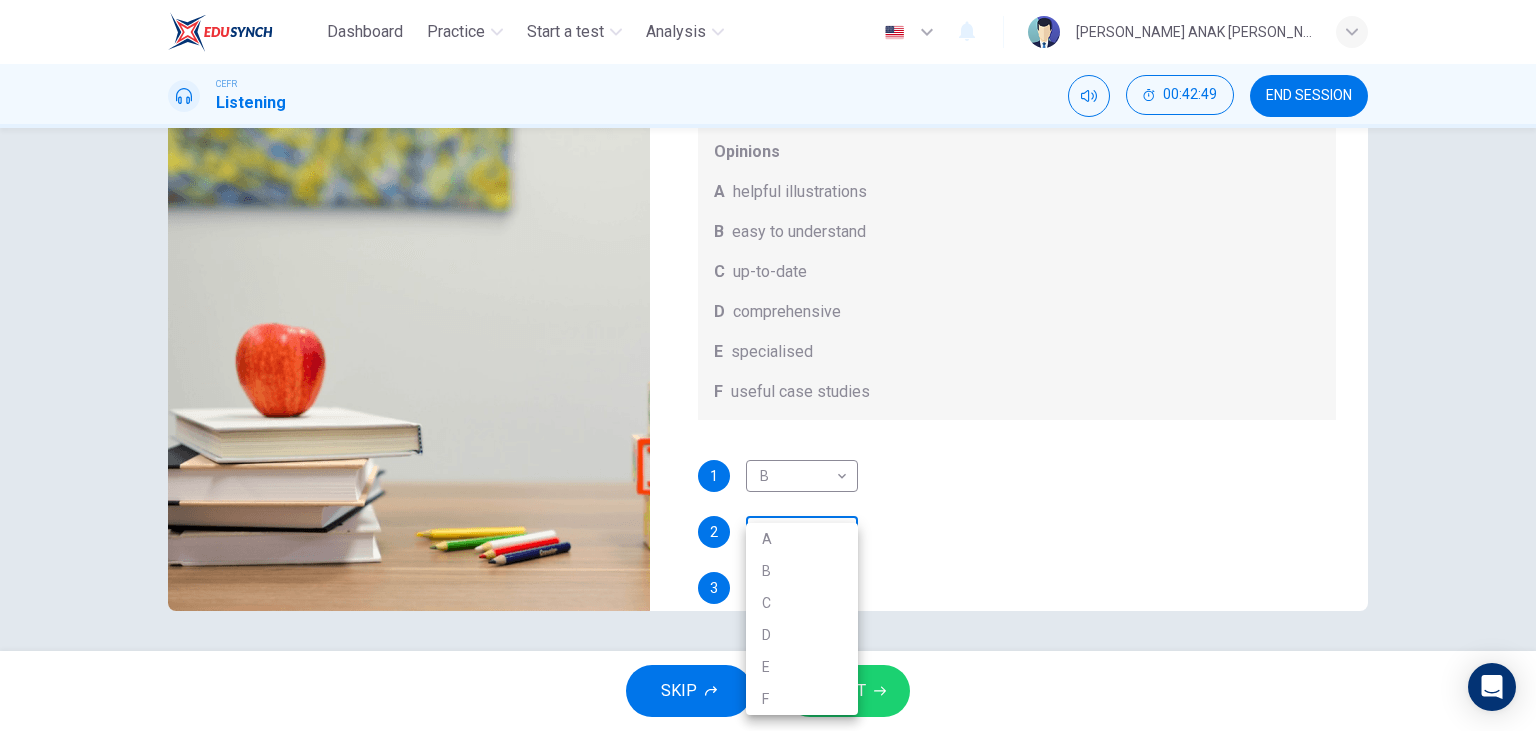 click on "Dashboard Practice Start a test Analysis English en ​ MARYLYNE JUPA ANAK SALIH CEFR Listening 00:42:49 END SESSION Question 68 What does Linda think about the books on Matthew’s reading list? Choose FOUR answers from the box and write the correct letter, A-F, next to the questions.
Opinions A helpful illustrations B easy to understand C up-to-date D comprehensive E specialised F useful case studies 1 B B ​ 2 ​ ​ 3 ​ ​ 4 ​ ​ Work Placements 00m 43s SKIP SUBMIT EduSynch - Online Language Proficiency Testing
Dashboard Practice Start a test Analysis Notifications © Copyright  2025 A B C D E F" at bounding box center [768, 365] 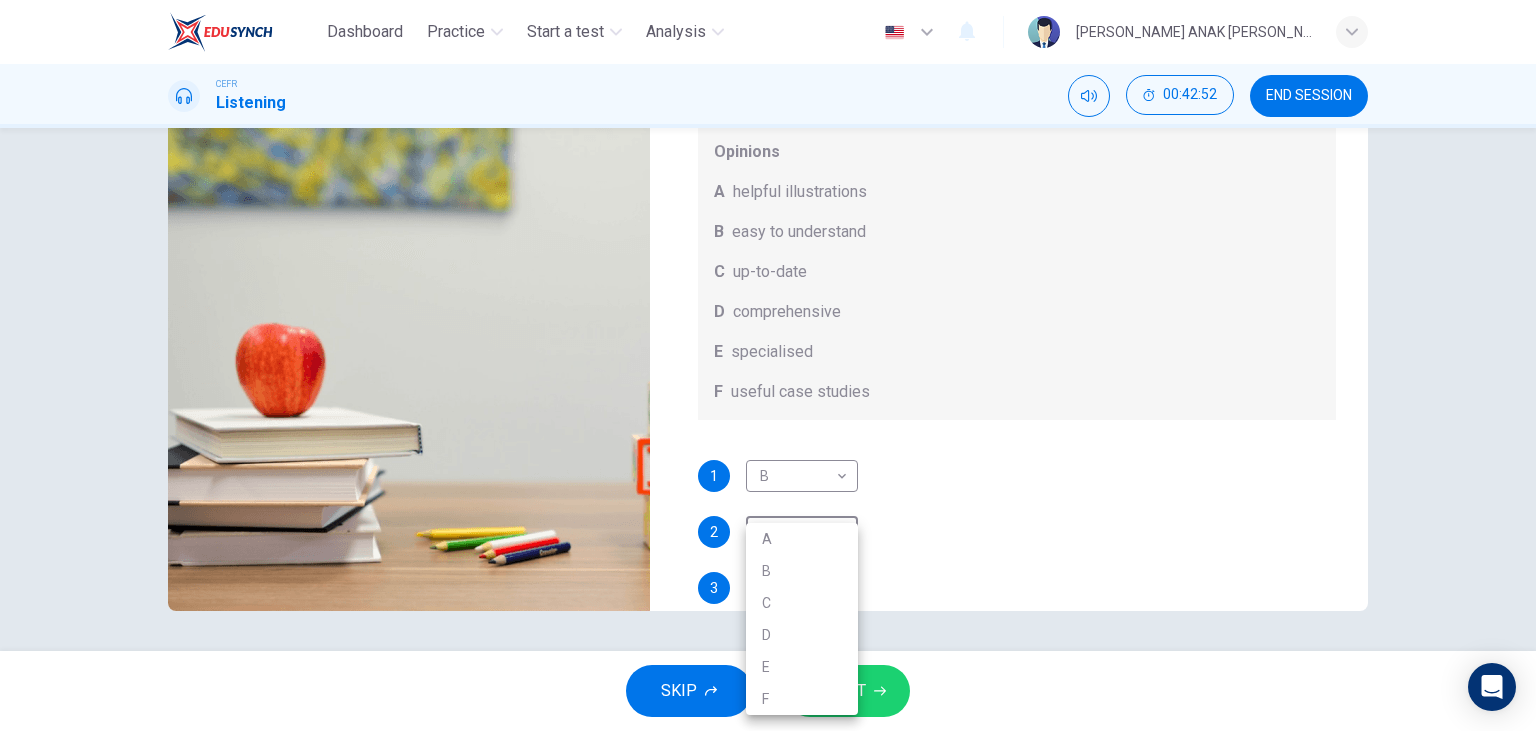 click at bounding box center [768, 365] 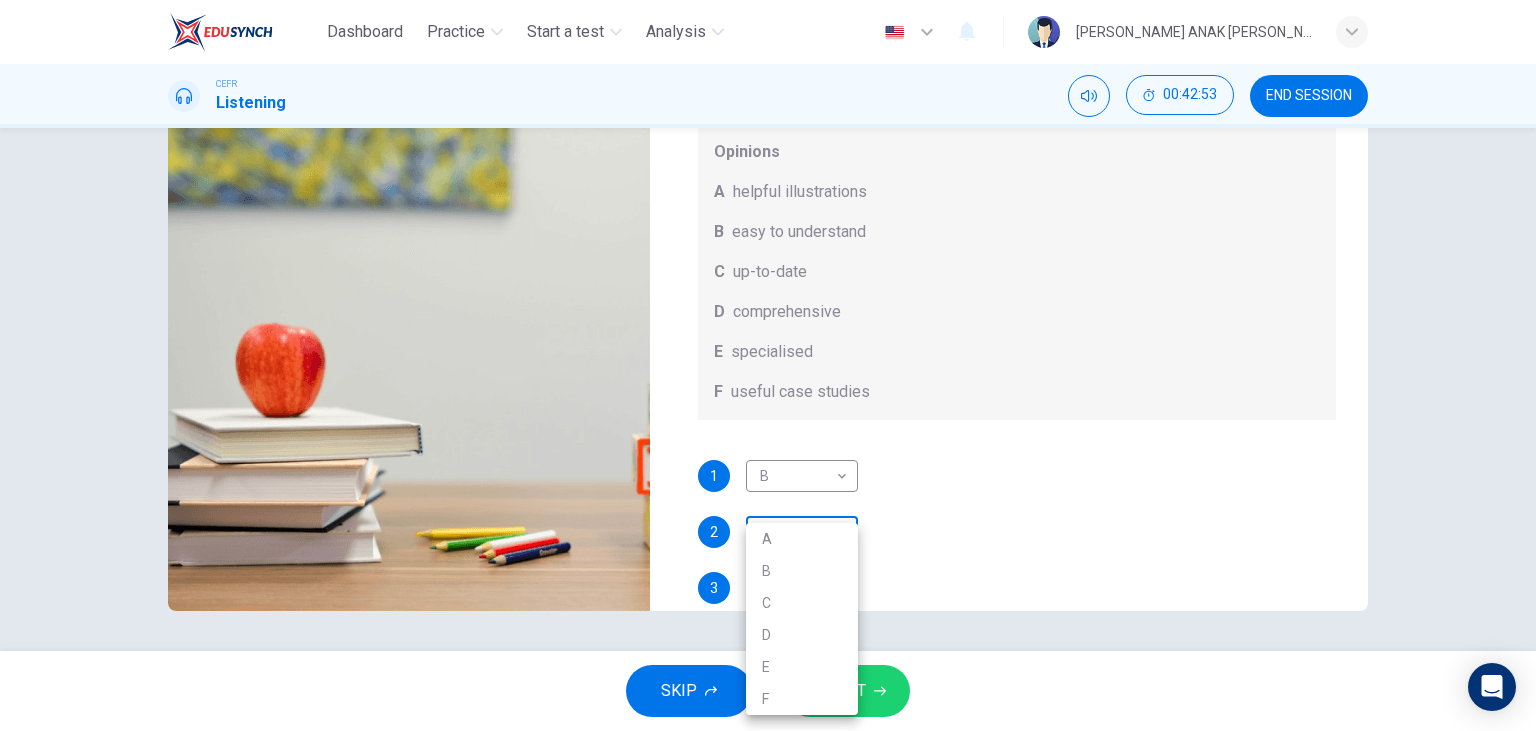 click on "Dashboard Practice Start a test Analysis English en ​ MARYLYNE JUPA ANAK SALIH CEFR Listening 00:42:53 END SESSION Question 68 What does Linda think about the books on Matthew’s reading list? Choose FOUR answers from the box and write the correct letter, A-F, next to the questions.
Opinions A helpful illustrations B easy to understand C up-to-date D comprehensive E specialised F useful case studies 1 B B ​ 2 ​ ​ 3 ​ ​ 4 ​ ​ Work Placements 00m 39s SKIP SUBMIT EduSynch - Online Language Proficiency Testing
Dashboard Practice Start a test Analysis Notifications © Copyright  2025 A B C D E F" at bounding box center [768, 365] 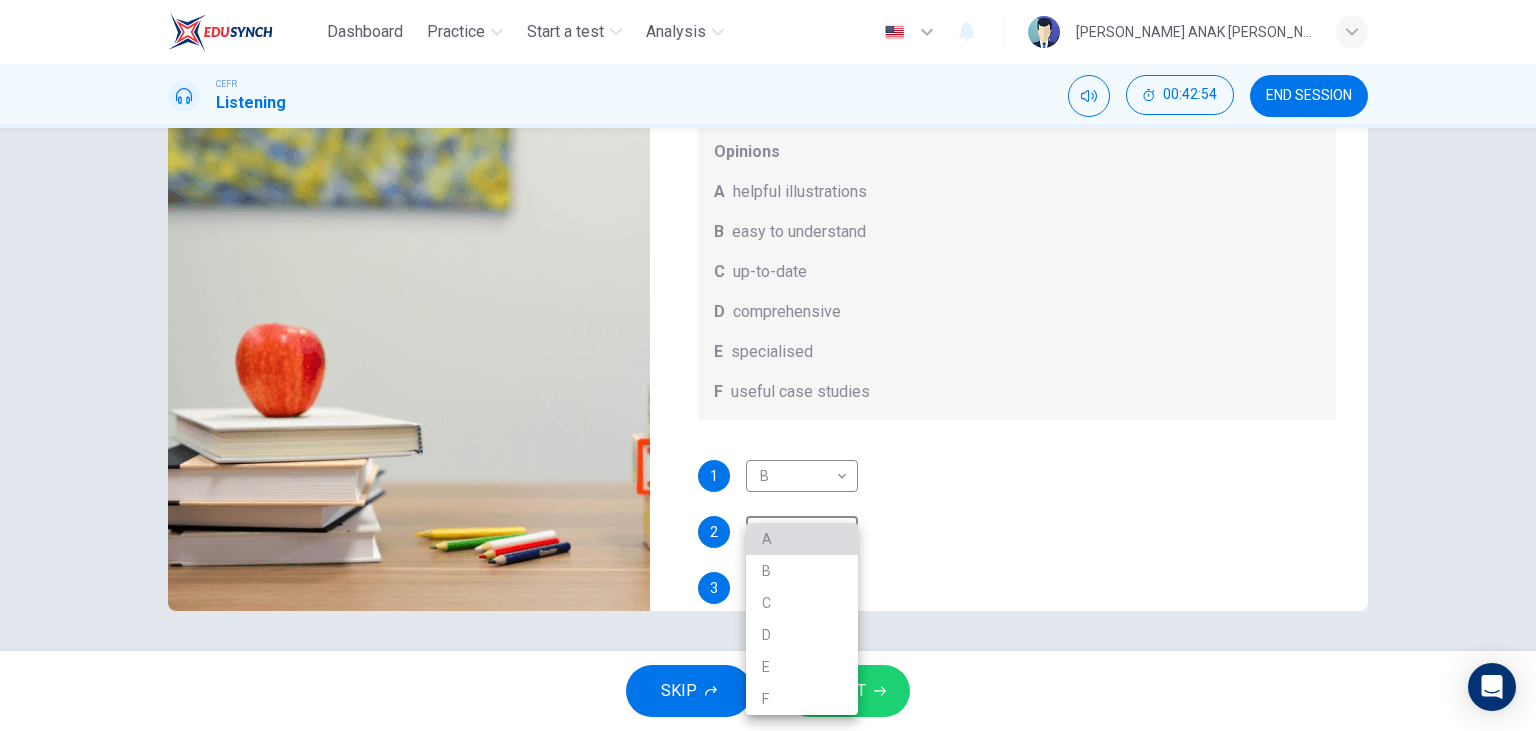 click on "A" at bounding box center [802, 539] 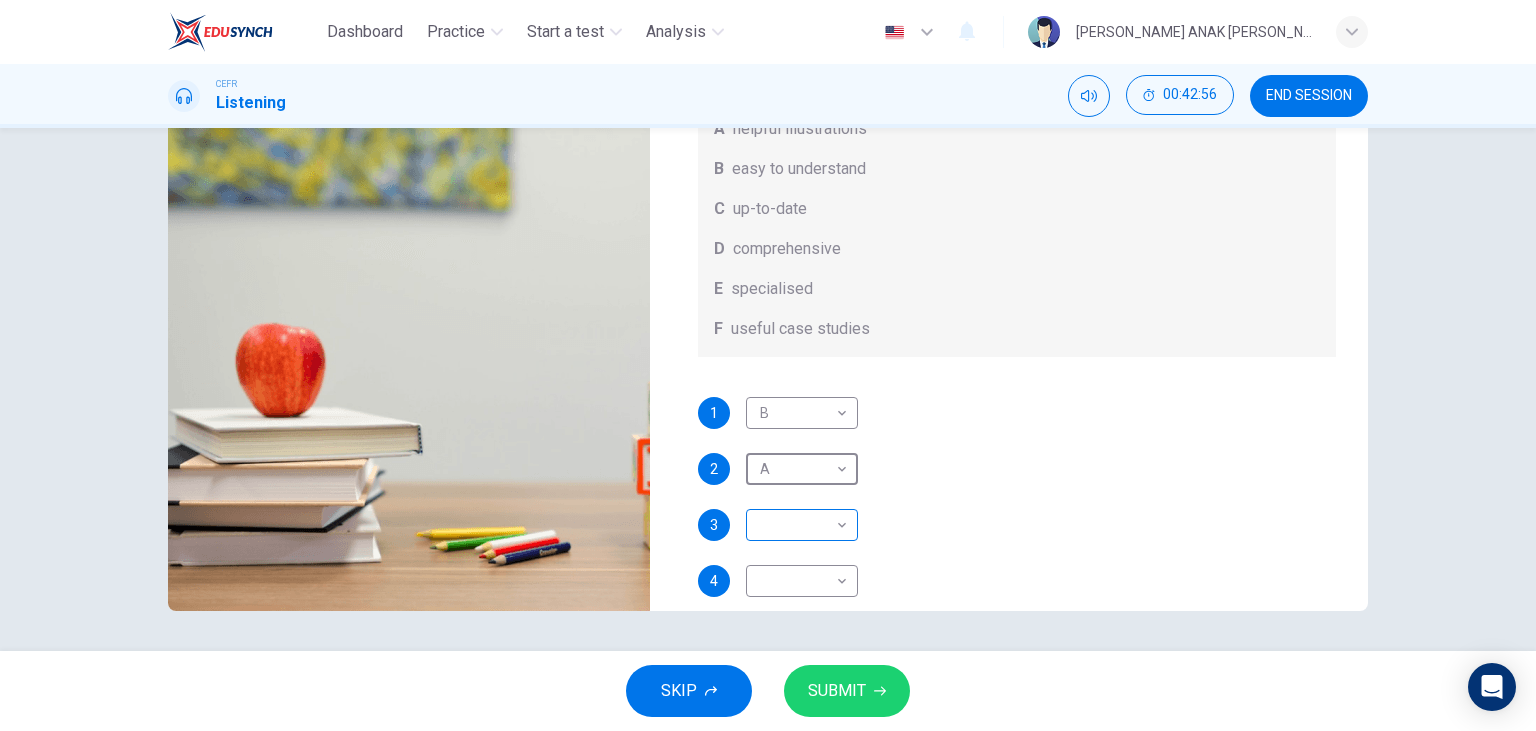 scroll, scrollTop: 70, scrollLeft: 0, axis: vertical 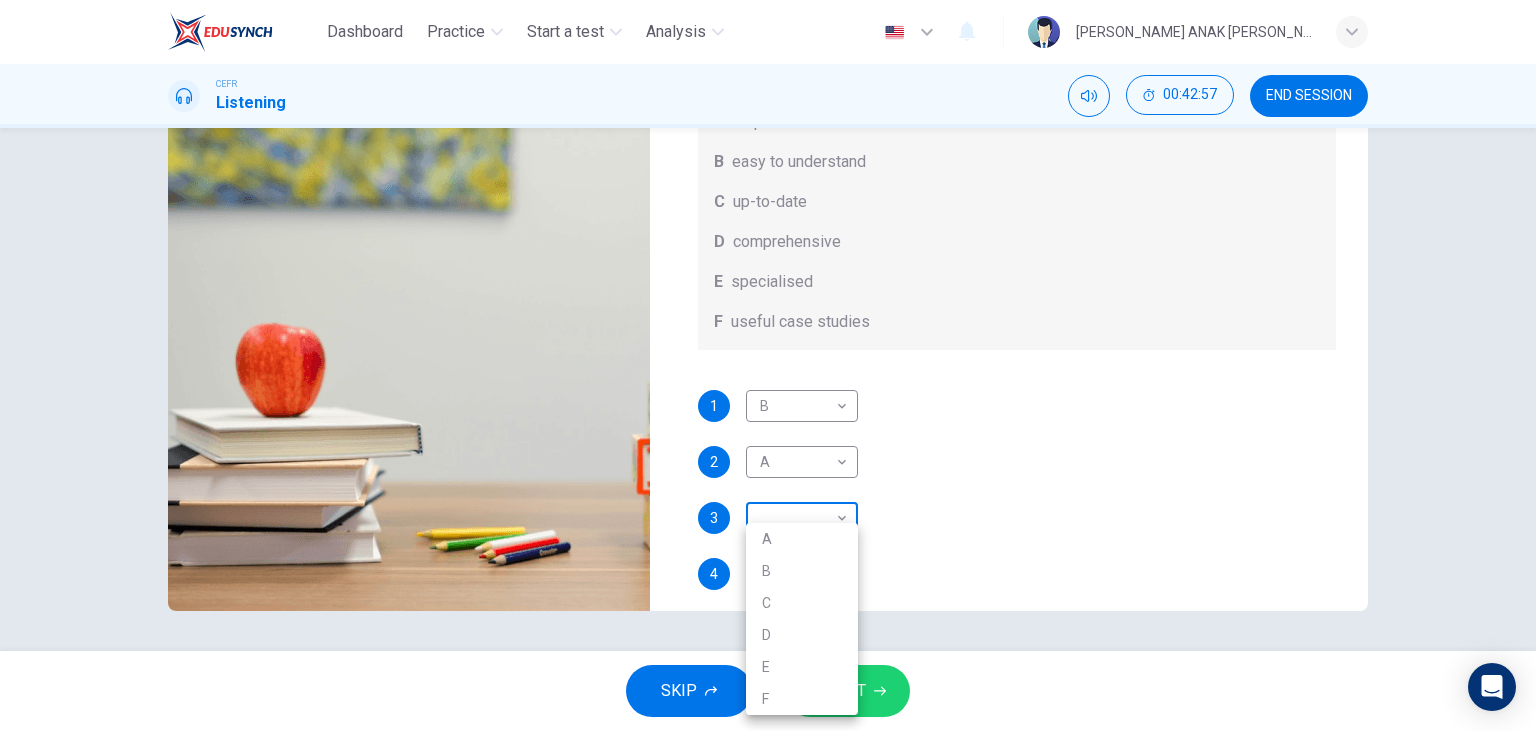click on "Dashboard Practice Start a test Analysis English en ​ MARYLYNE JUPA ANAK SALIH CEFR Listening 00:42:57 END SESSION Question 68 What does Linda think about the books on Matthew’s reading list? Choose FOUR answers from the box and write the correct letter, A-F, next to the questions.
Opinions A helpful illustrations B easy to understand C up-to-date D comprehensive E specialised F useful case studies 1 B B ​ 2 A A ​ 3 ​ ​ 4 ​ ​ Work Placements 00m 35s SKIP SUBMIT EduSynch - Online Language Proficiency Testing
Dashboard Practice Start a test Analysis Notifications © Copyright  2025 A B C D E F" at bounding box center (768, 365) 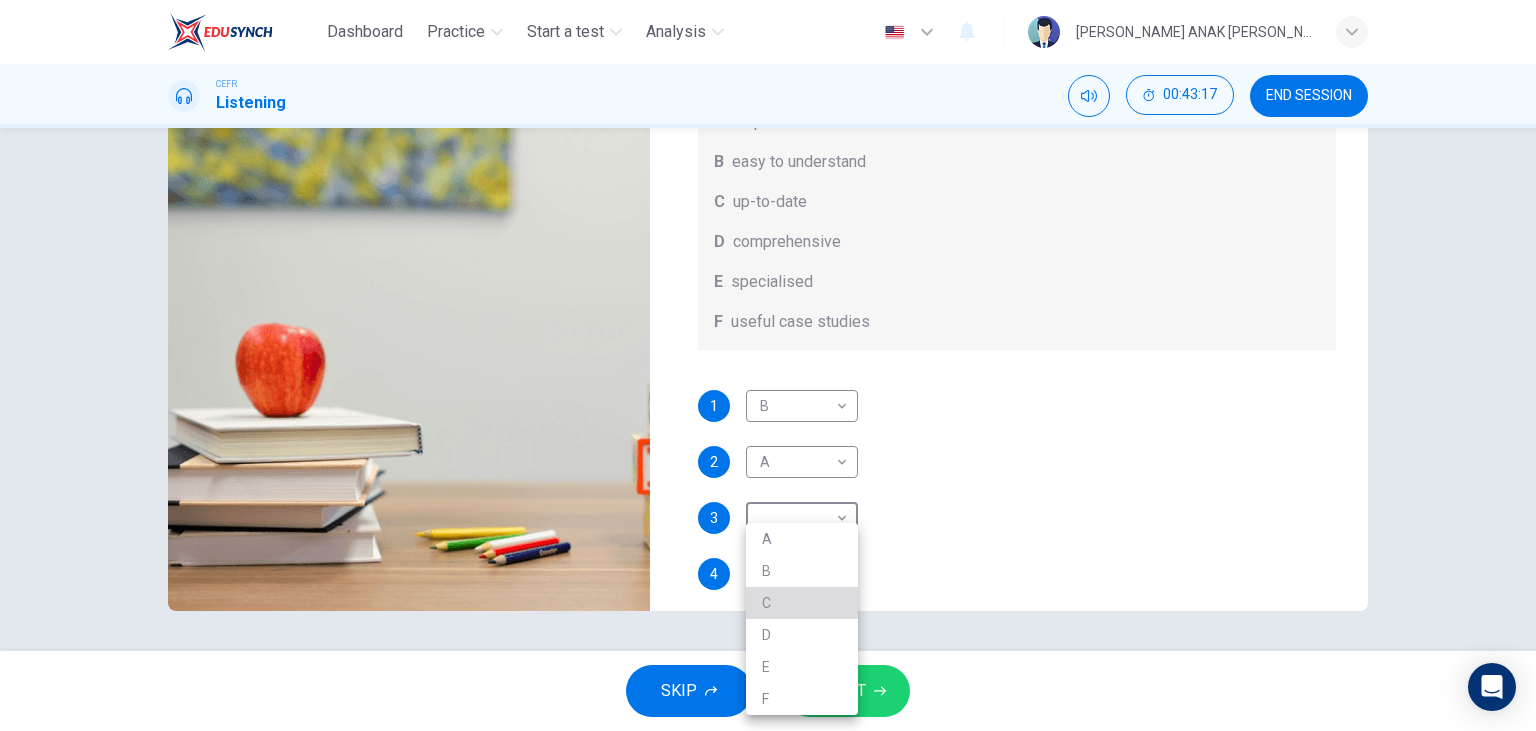 click on "C" at bounding box center (802, 603) 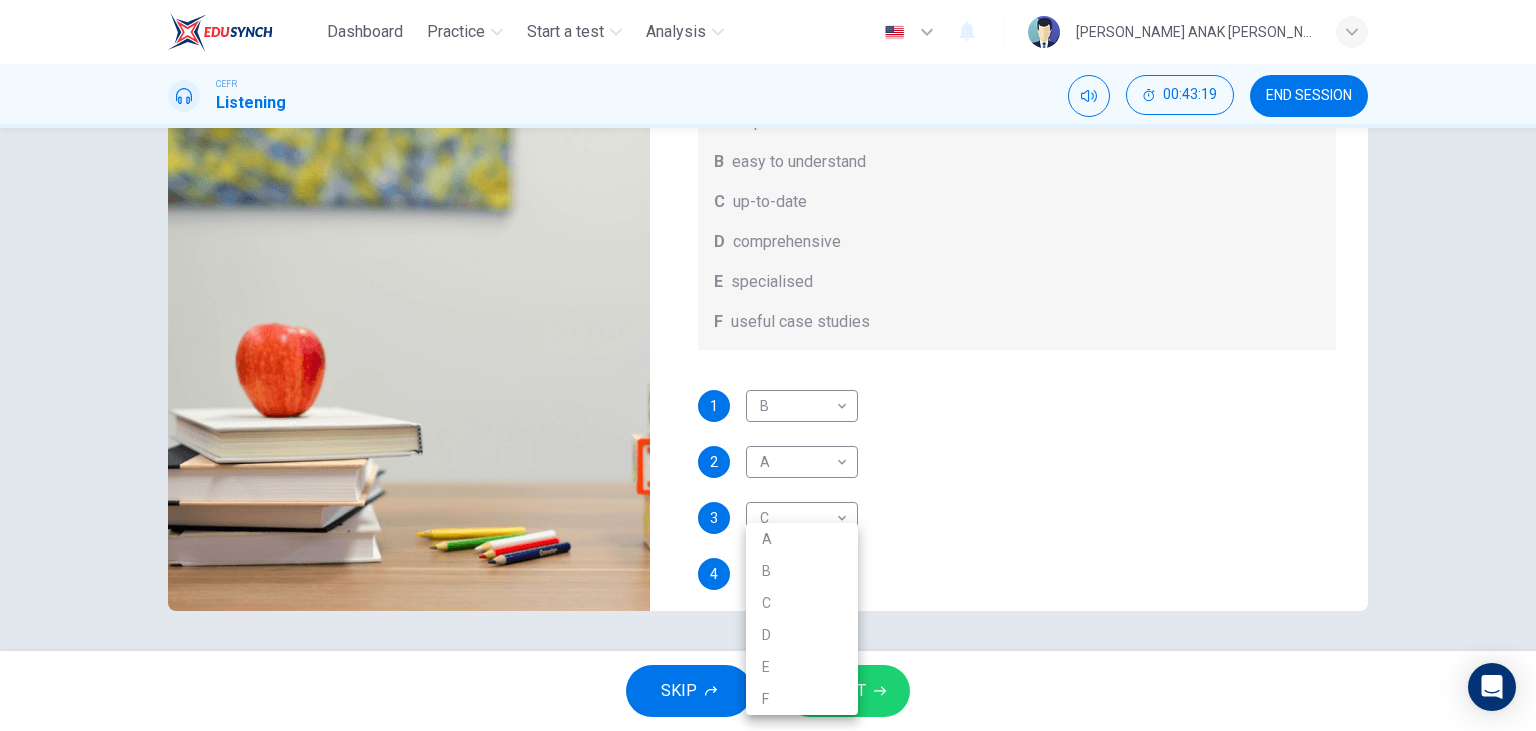 click on "Dashboard Practice Start a test Analysis English en ​ MARYLYNE JUPA ANAK SALIH CEFR Listening 00:43:19 END SESSION Question 68 What does Linda think about the books on Matthew’s reading list? Choose FOUR answers from the box and write the correct letter, A-F, next to the questions.
Opinions A helpful illustrations B easy to understand C up-to-date D comprehensive E specialised F useful case studies 1 B B ​ 2 A A ​ 3 C C ​ 4 ​ ​ Work Placements 00m 13s SKIP SUBMIT EduSynch - Online Language Proficiency Testing
Dashboard Practice Start a test Analysis Notifications © Copyright  2025 A B C D E F" at bounding box center (768, 365) 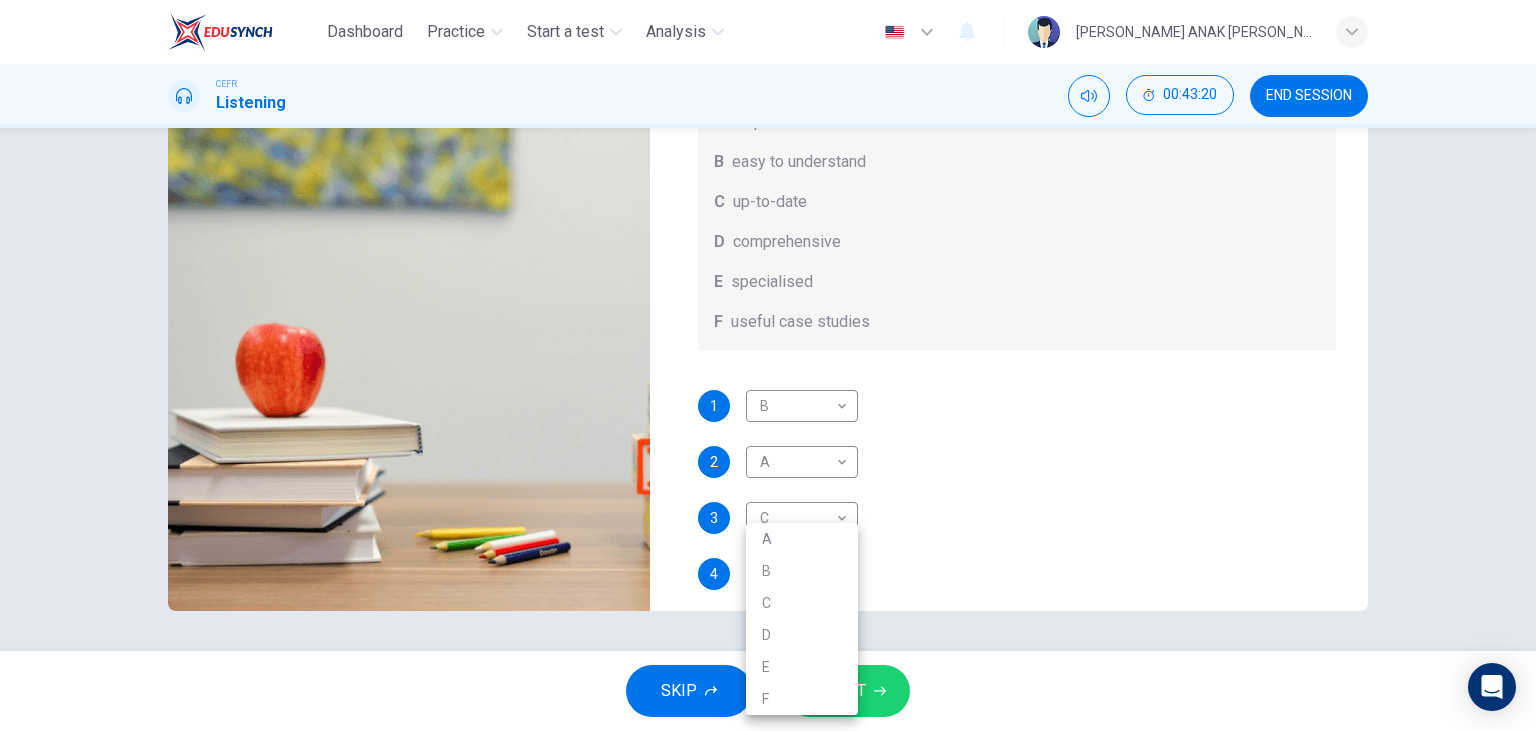 click at bounding box center (768, 365) 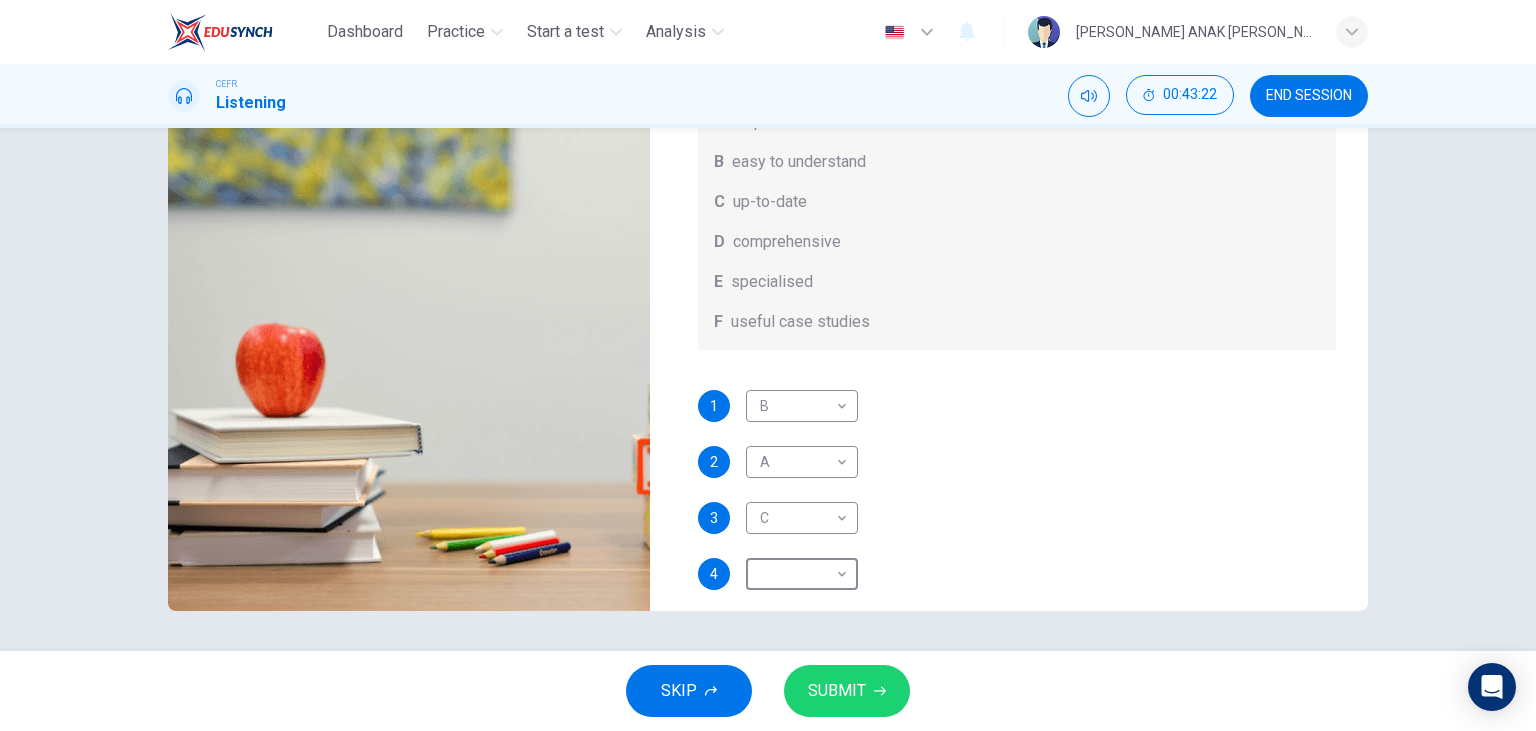 scroll, scrollTop: 89, scrollLeft: 0, axis: vertical 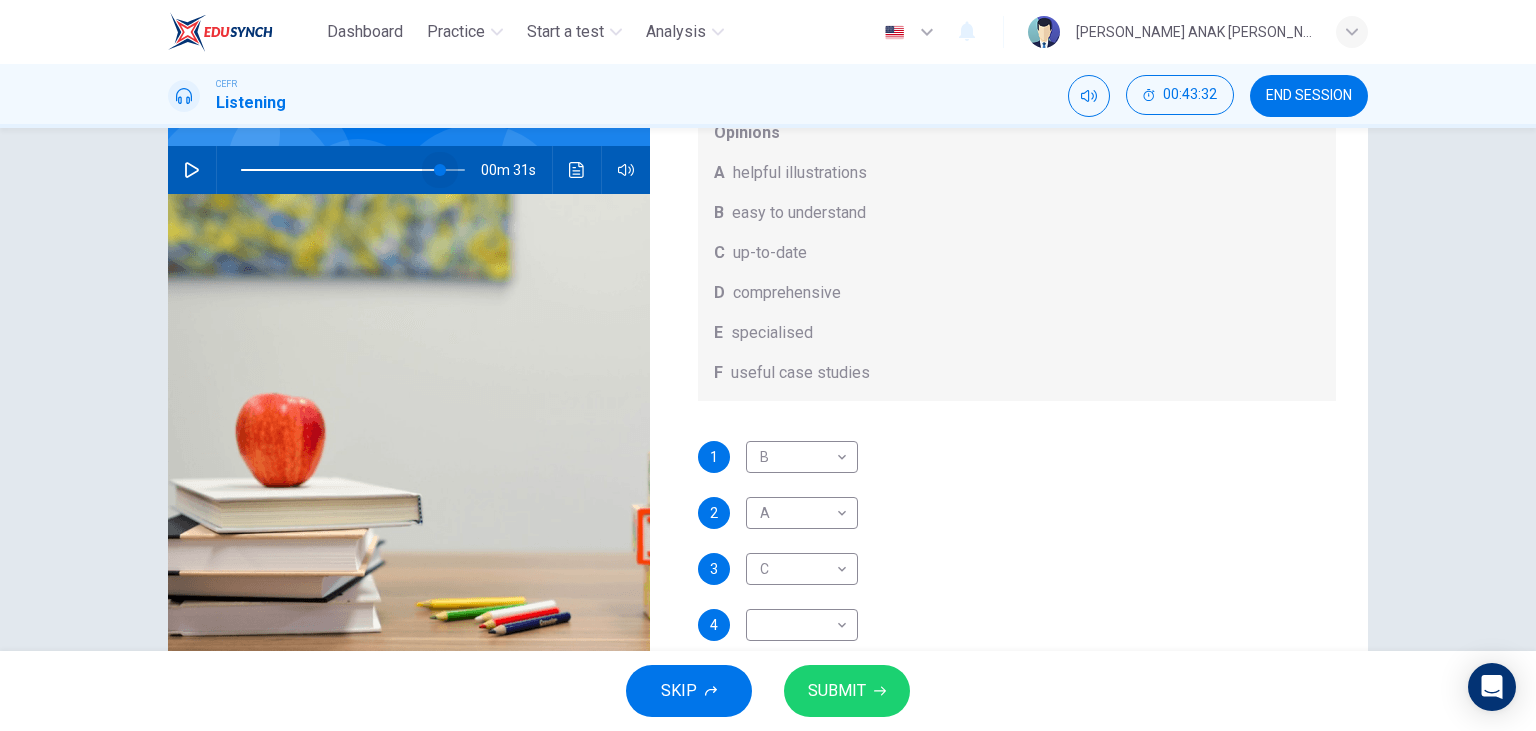 click at bounding box center [353, 170] 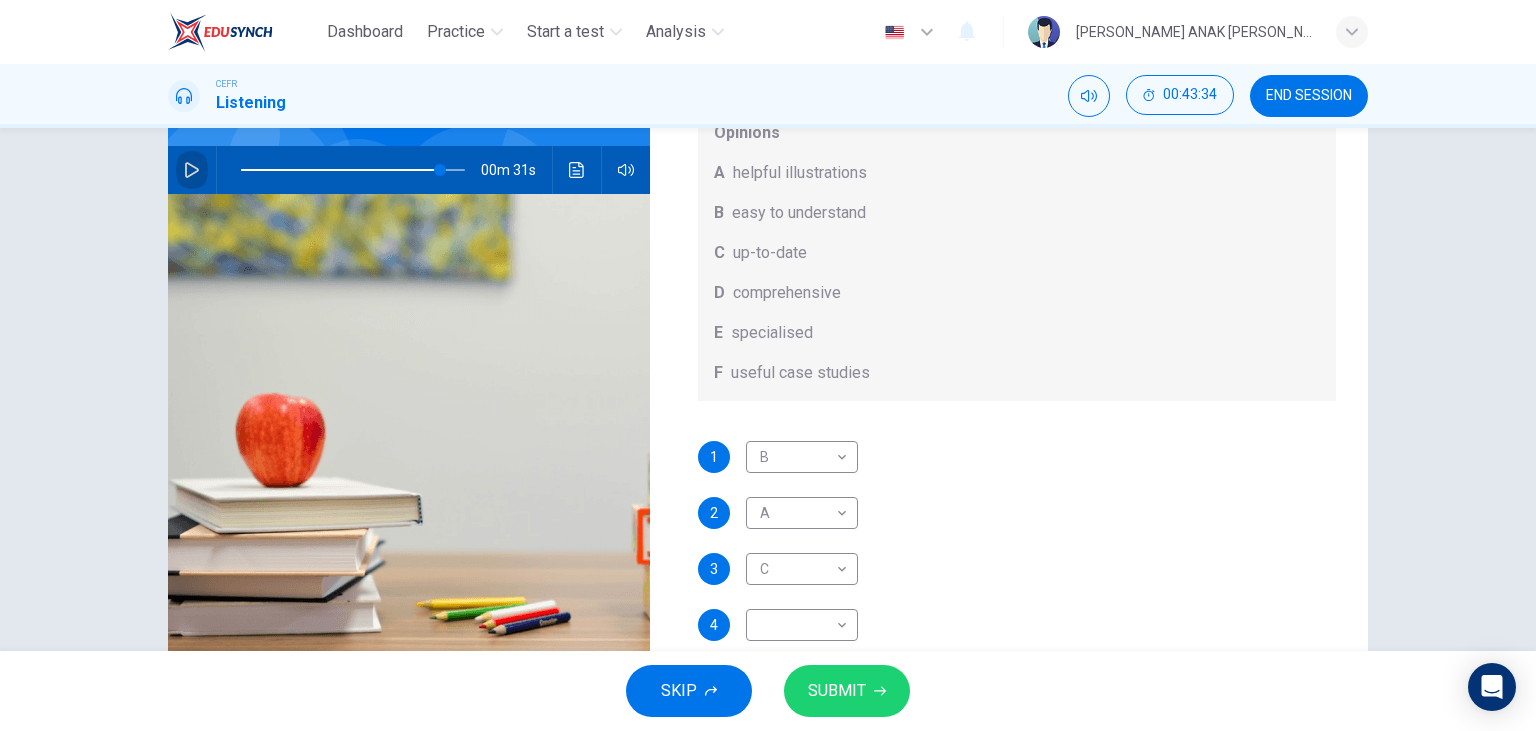 click at bounding box center [192, 170] 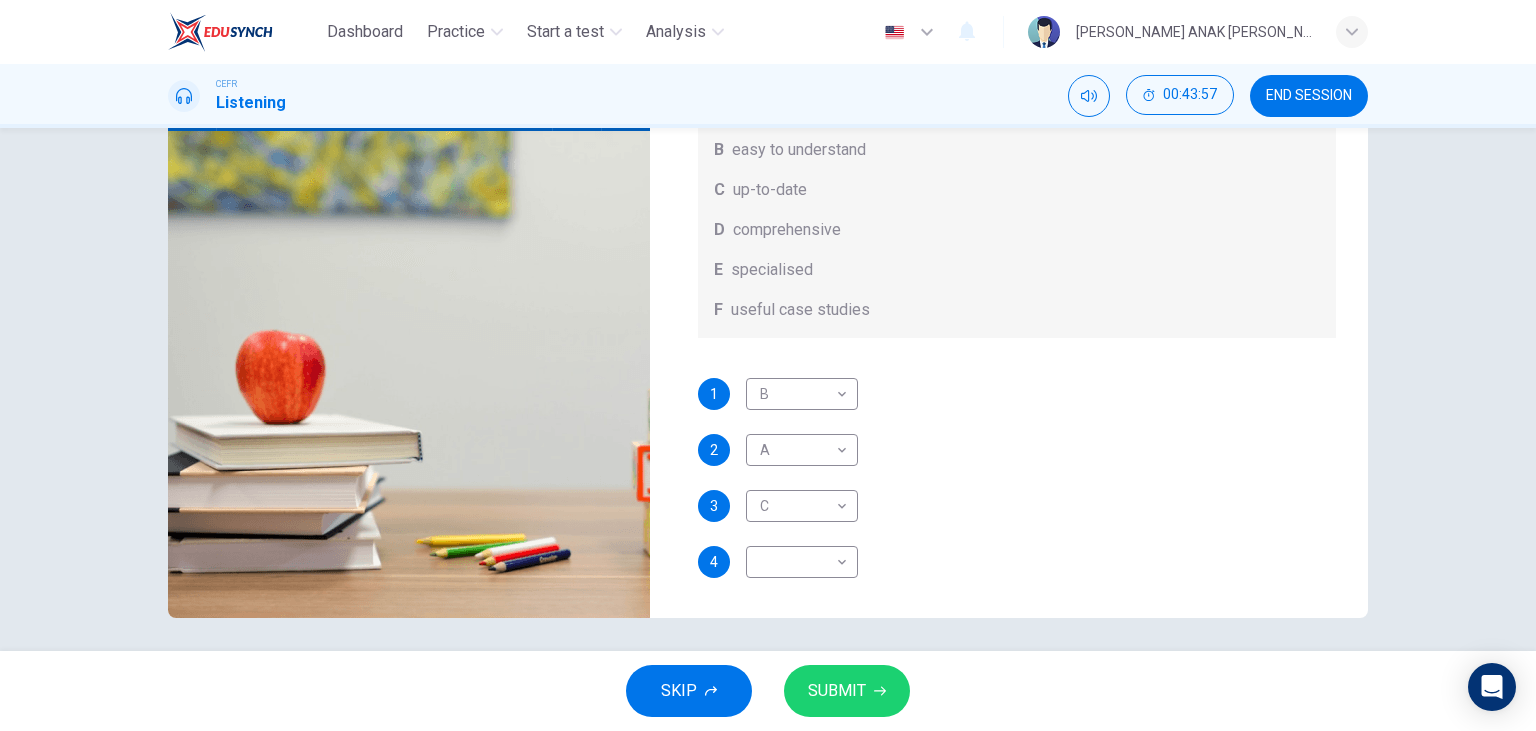 scroll, scrollTop: 252, scrollLeft: 0, axis: vertical 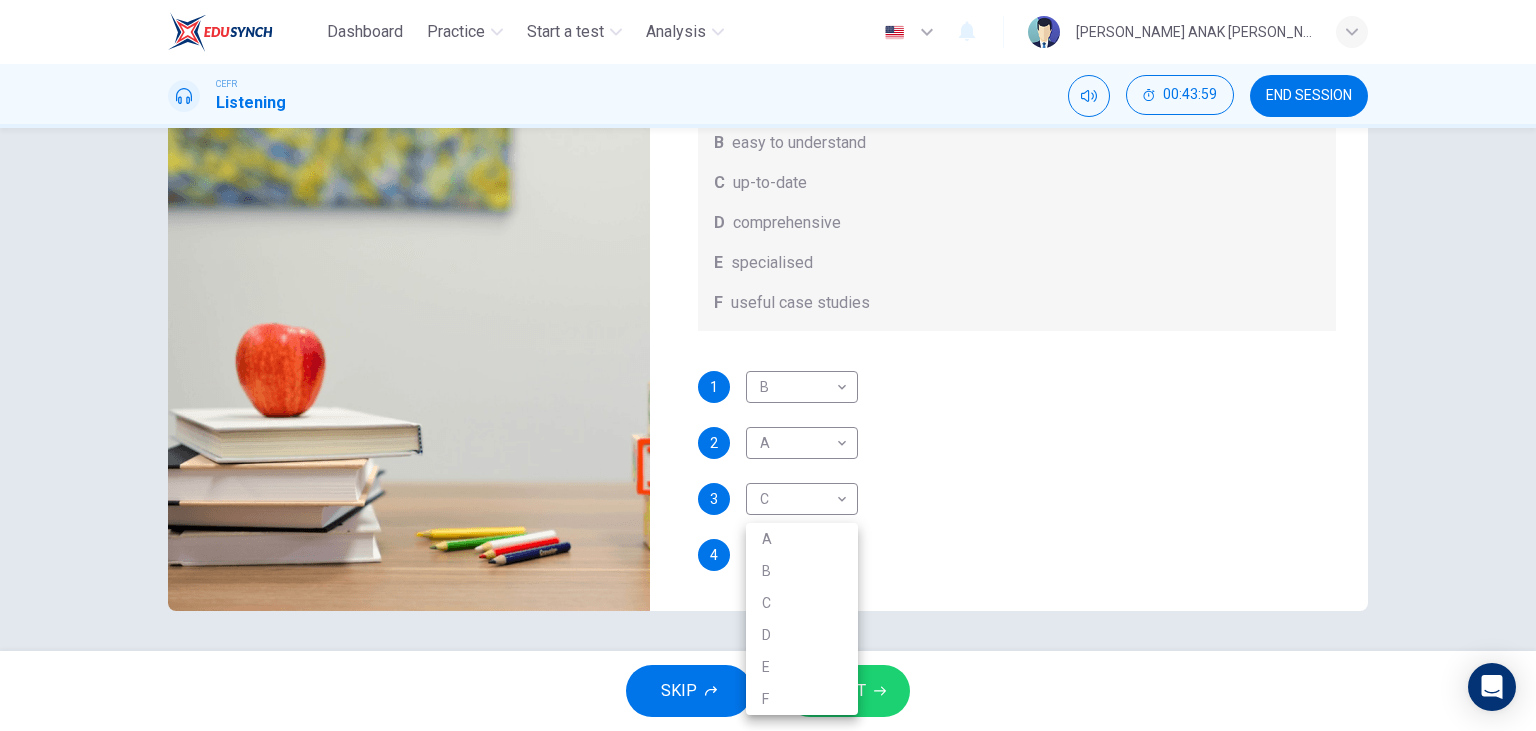 click on "Dashboard Practice Start a test Analysis English en ​ MARYLYNE JUPA ANAK SALIH CEFR Listening 00:43:59 END SESSION Question 68 What does Linda think about the books on Matthew’s reading list? Choose FOUR answers from the box and write the correct letter, A-F, next to the questions.
Opinions A helpful illustrations B easy to understand C up-to-date D comprehensive E specialised F useful case studies 1 B B ​ 2 A A ​ 3 C C ​ 4 ​ ​ Work Placements 00m 06s SKIP SUBMIT EduSynch - Online Language Proficiency Testing
Dashboard Practice Start a test Analysis Notifications © Copyright  2025 A B C D E F" at bounding box center (768, 365) 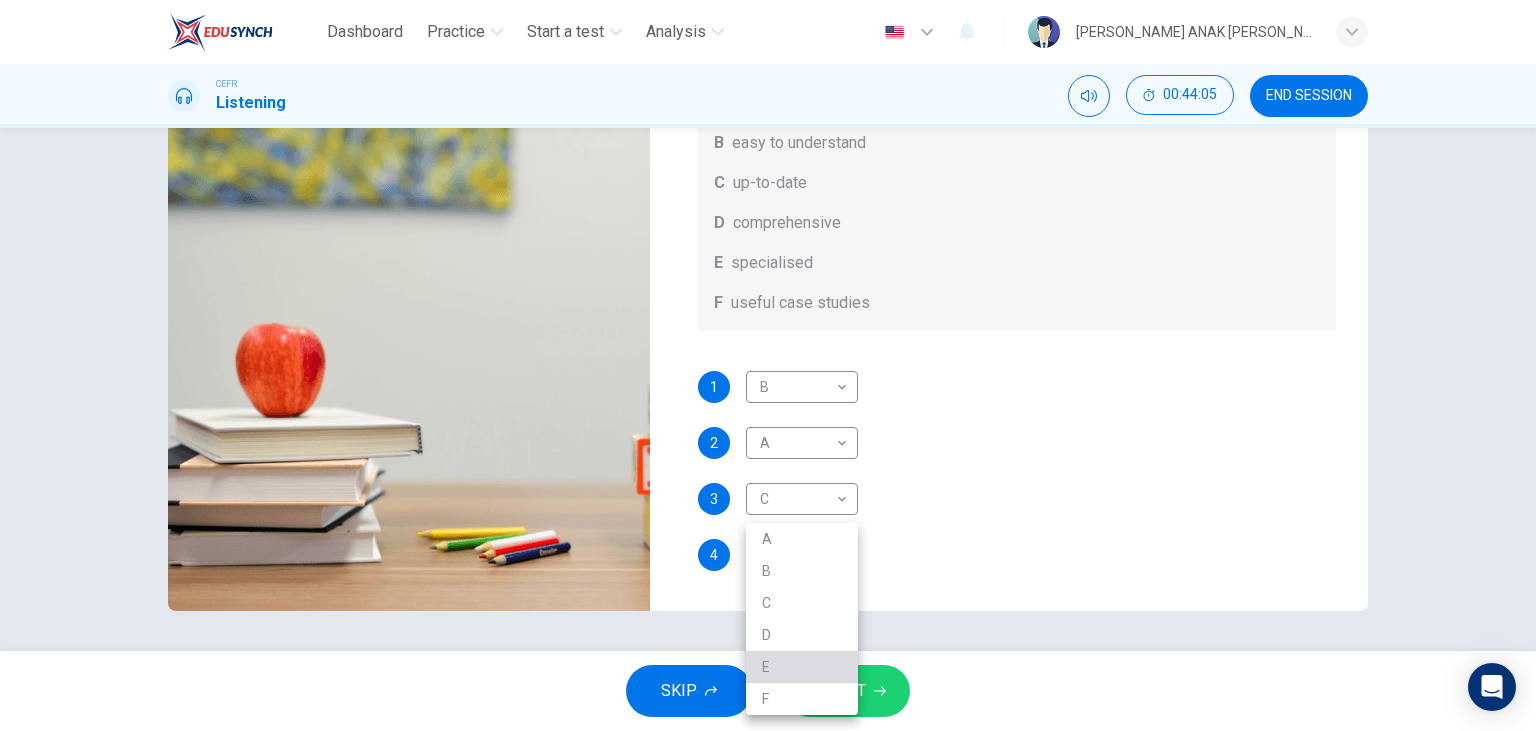 click on "E" at bounding box center (802, 667) 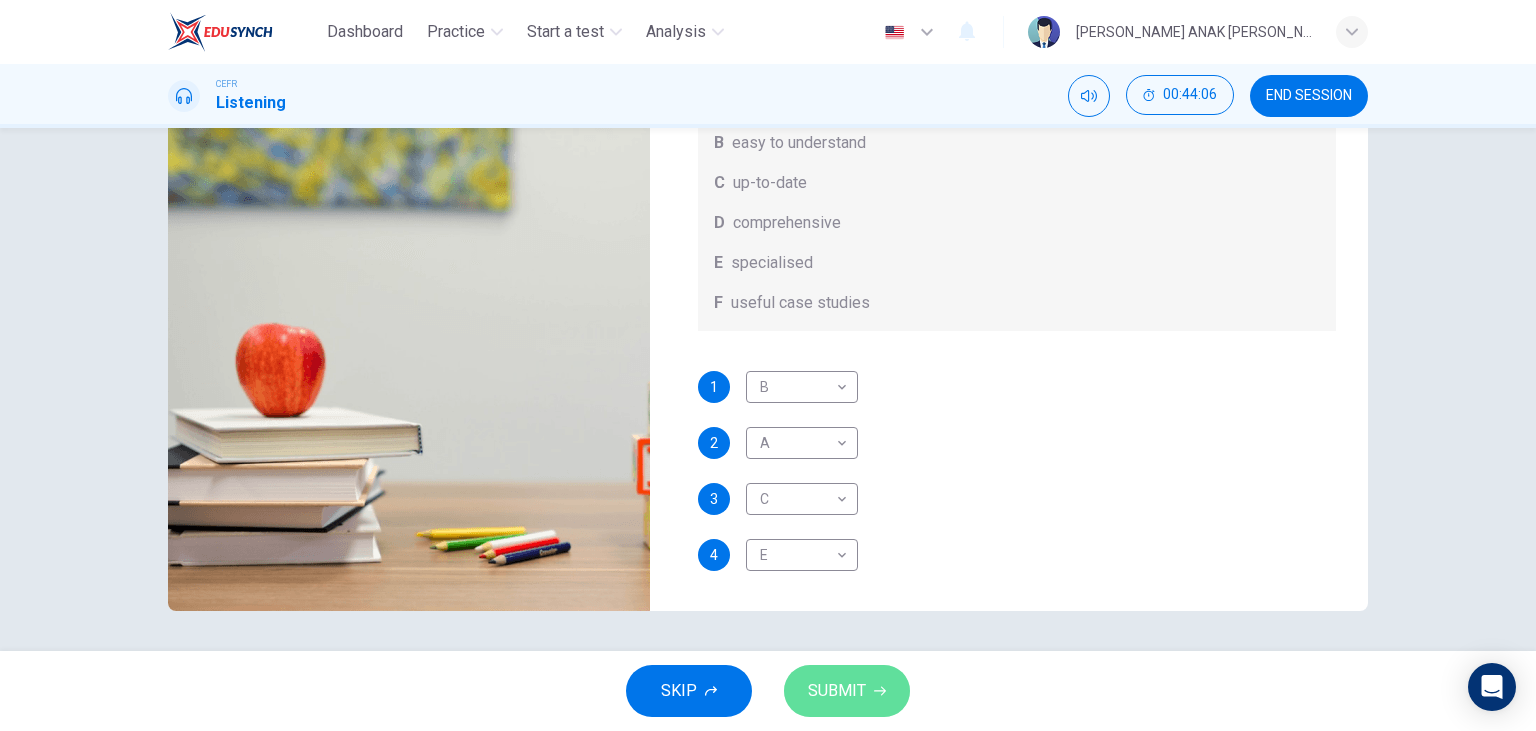 click on "SUBMIT" at bounding box center (837, 691) 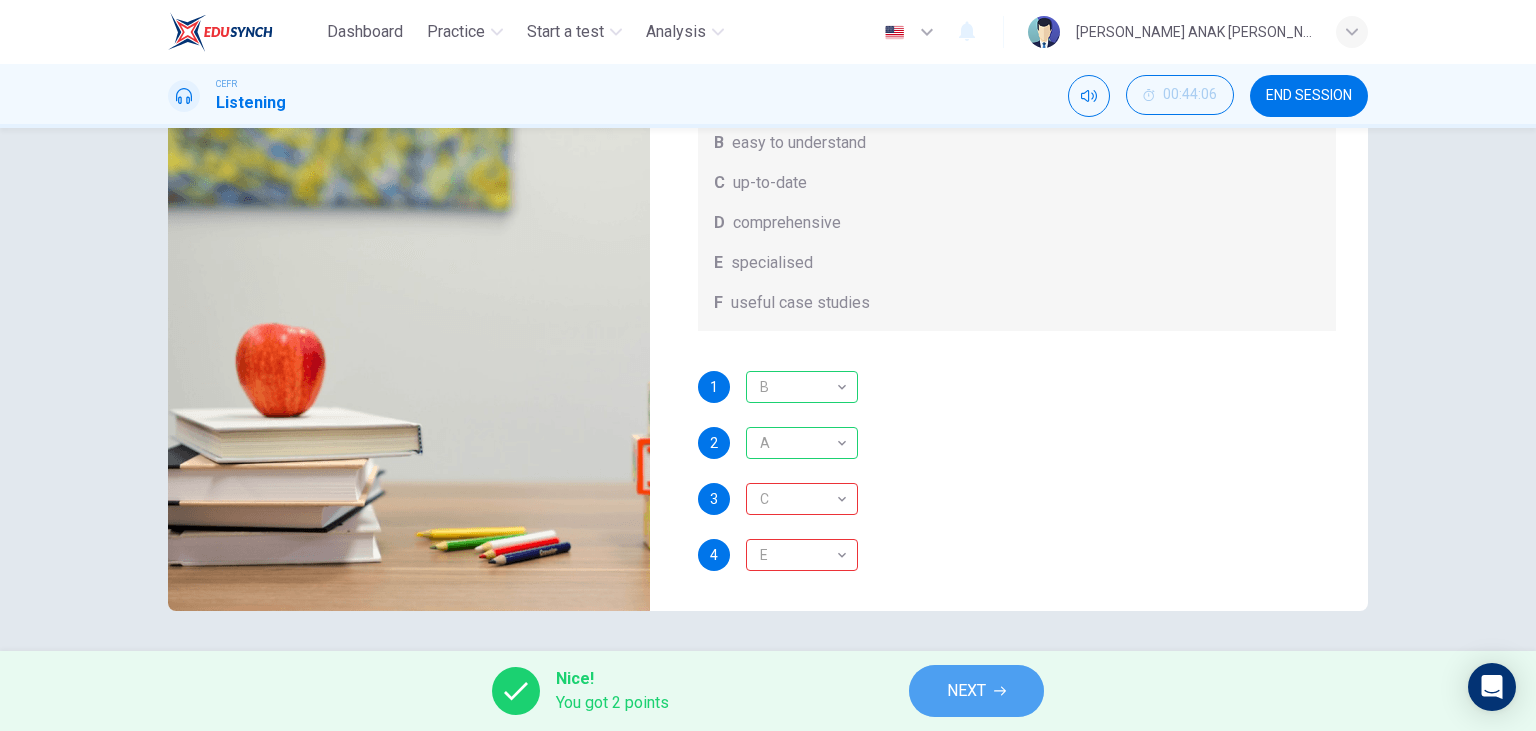 click on "NEXT" at bounding box center (976, 691) 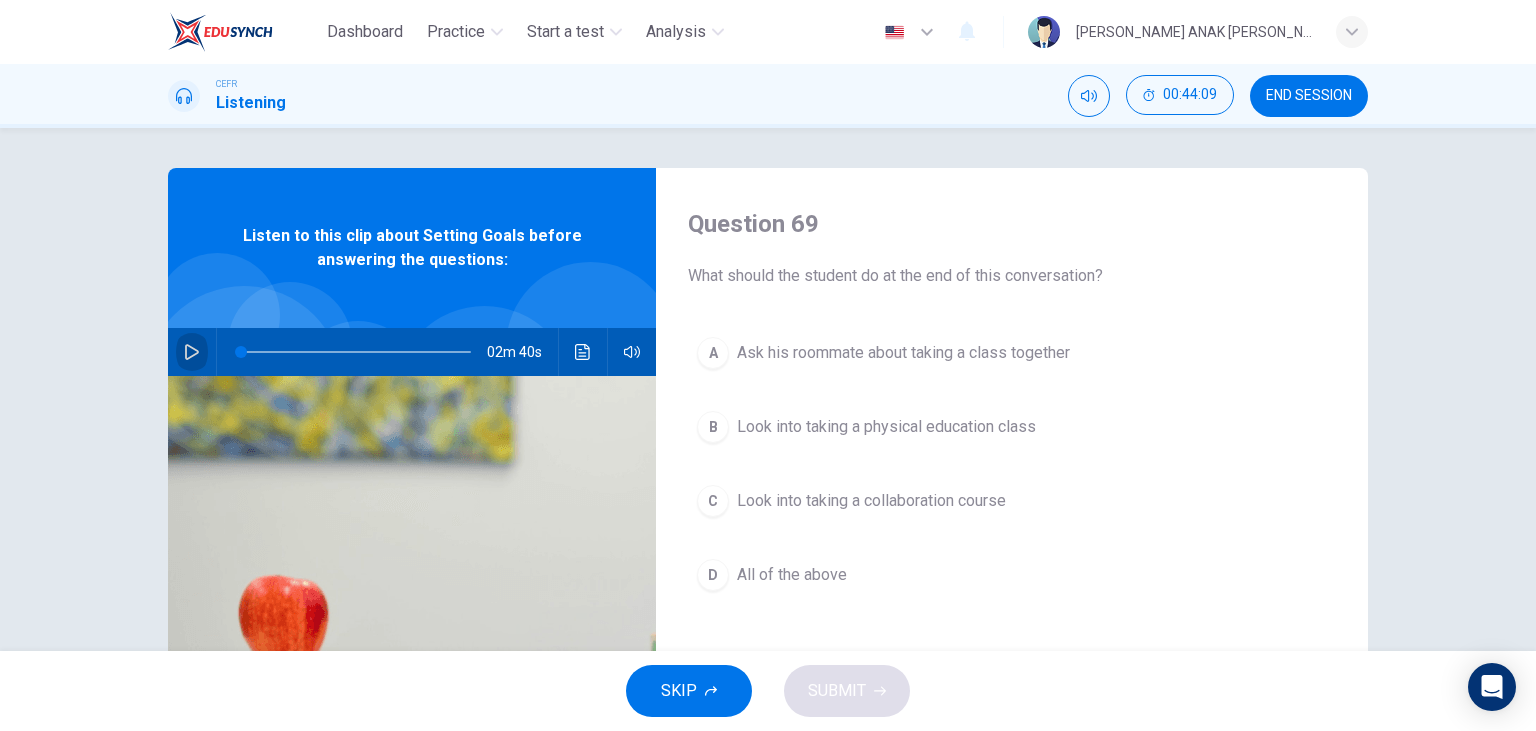 click 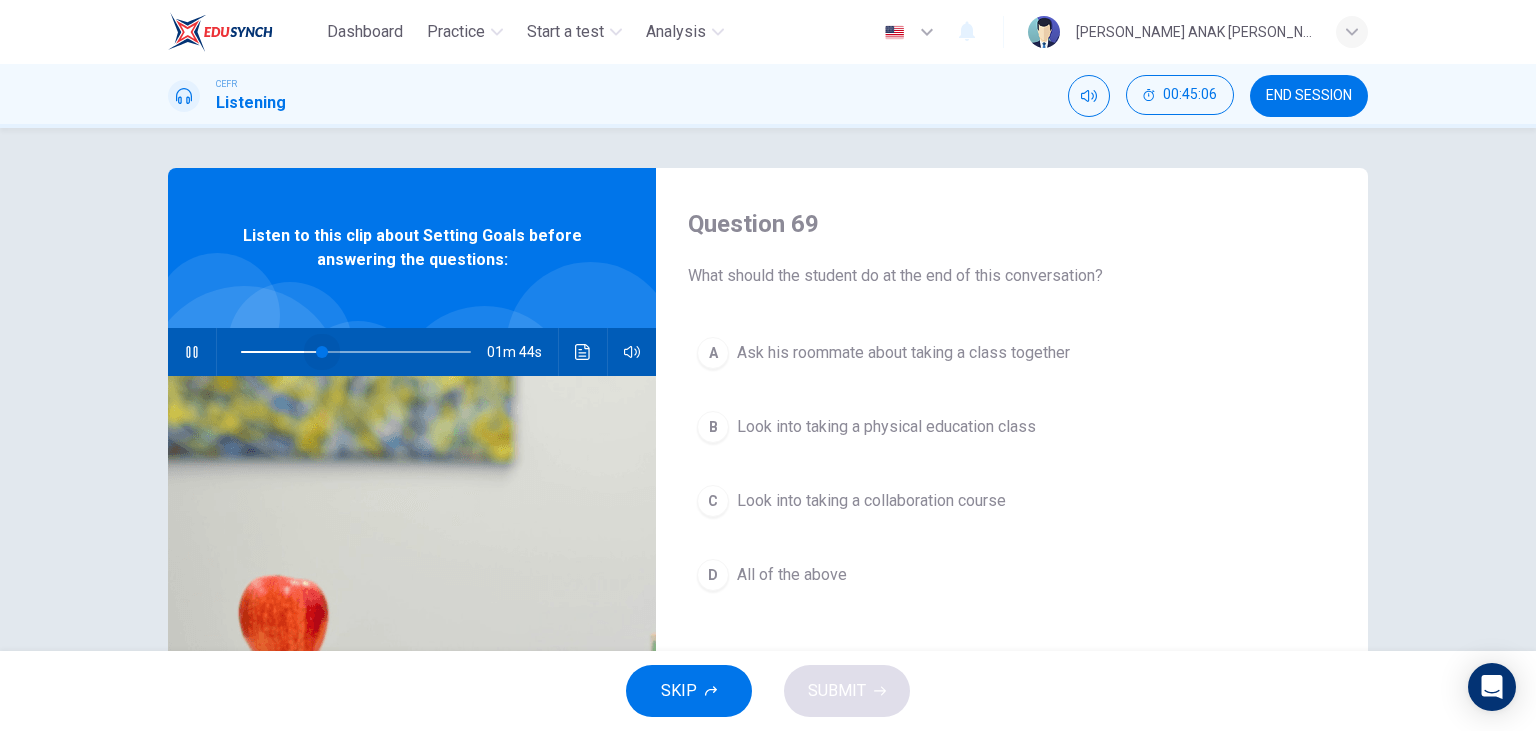 click at bounding box center (322, 352) 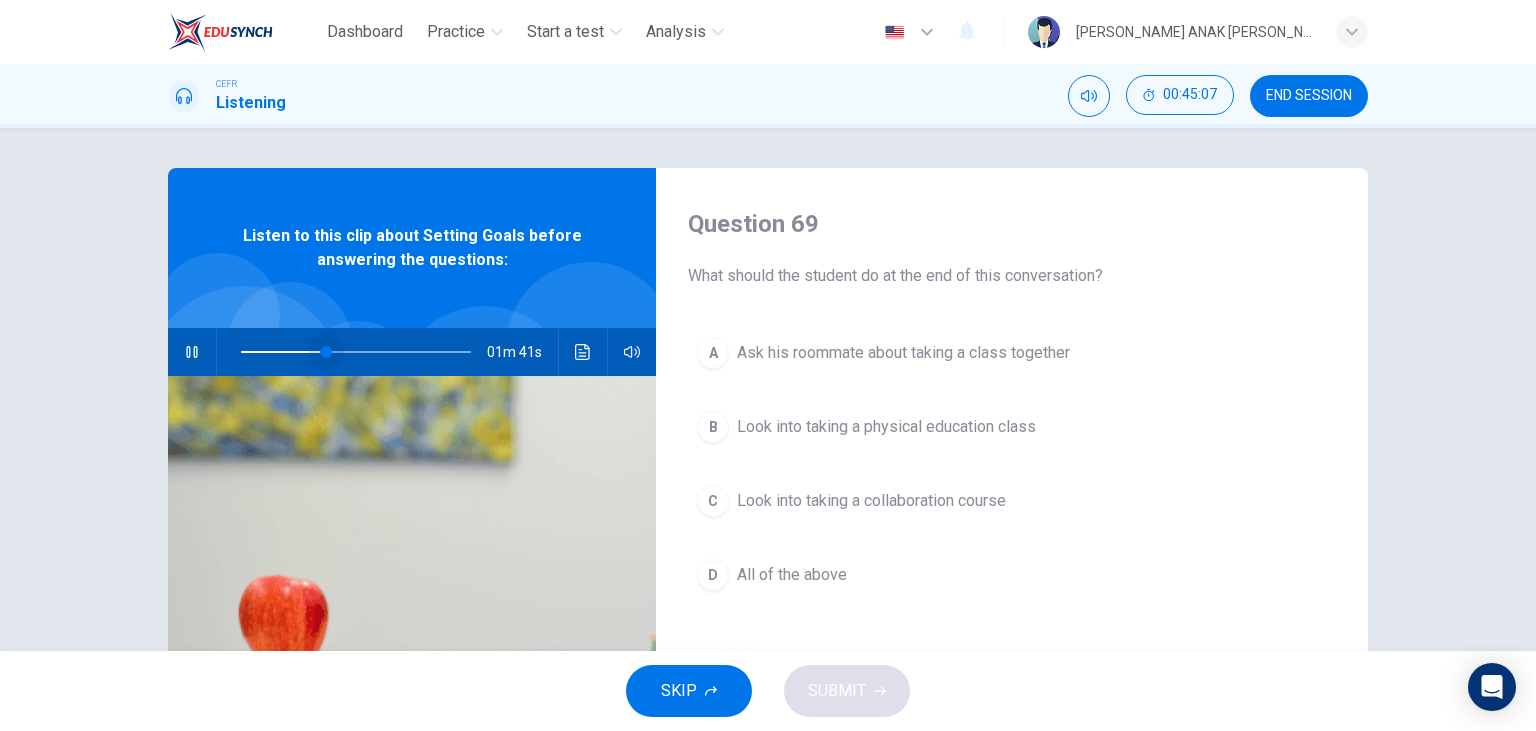 click at bounding box center (326, 352) 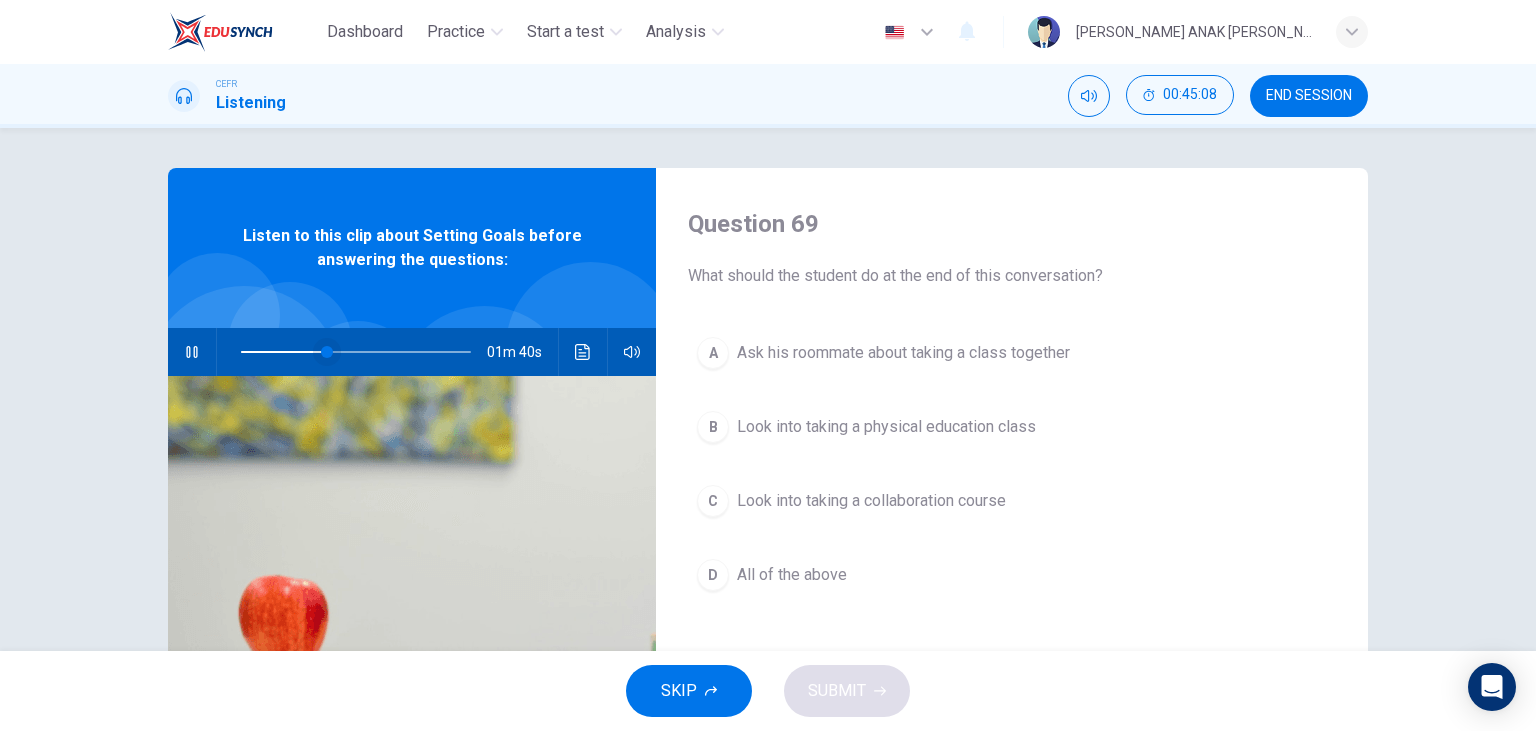 click at bounding box center [327, 352] 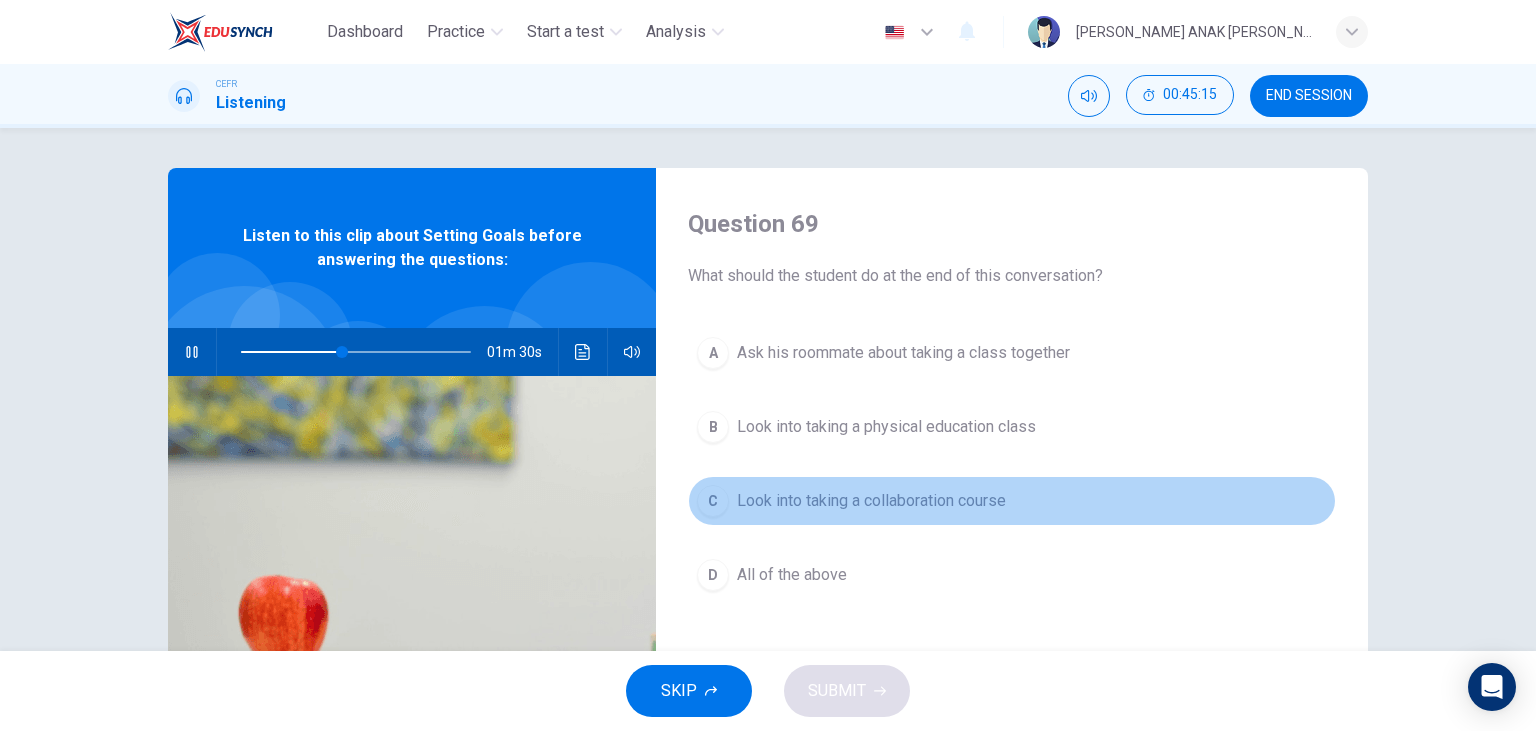 click on "C Look into taking a collaboration course" at bounding box center (1012, 501) 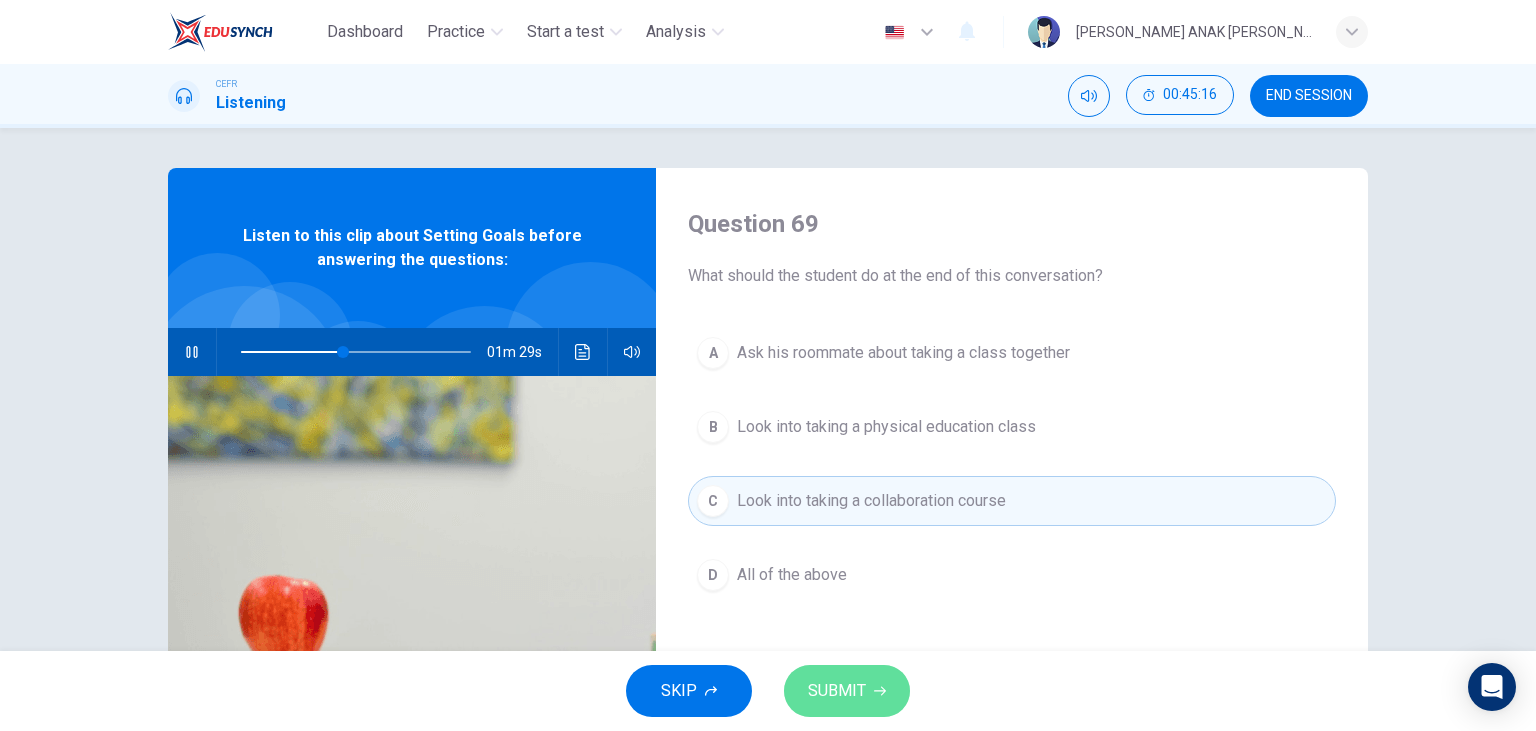 click on "SUBMIT" at bounding box center (847, 691) 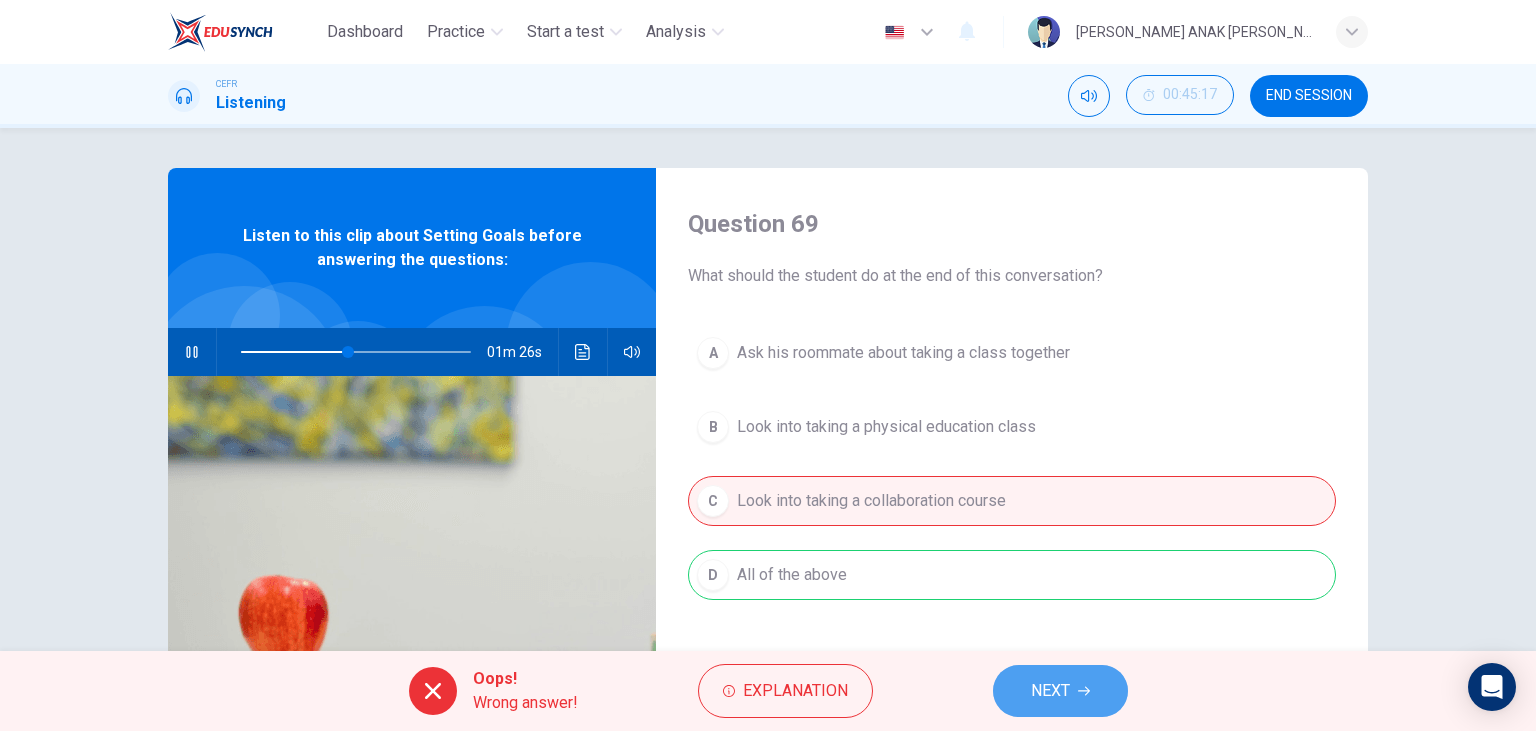 click on "NEXT" at bounding box center [1060, 691] 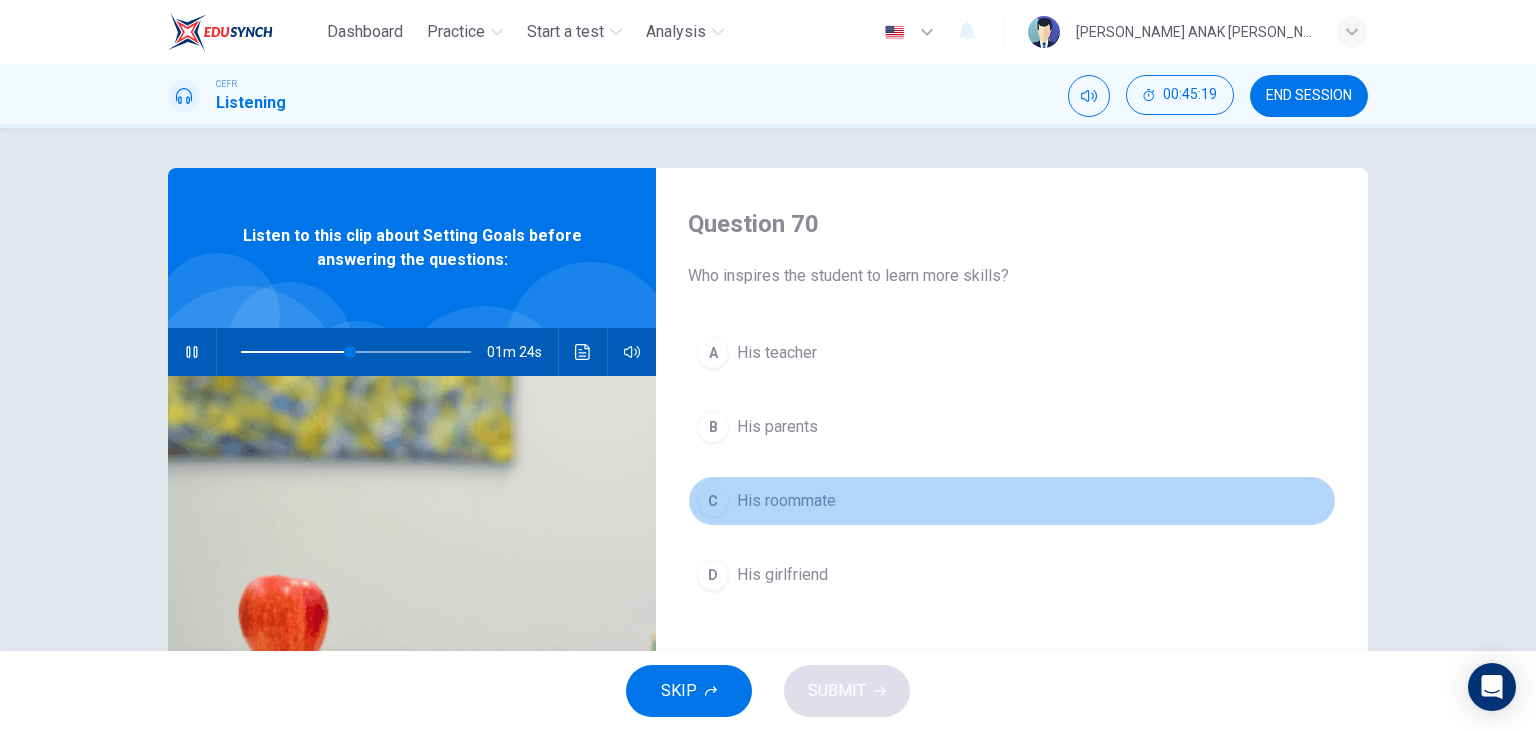 click on "C His roommate" at bounding box center [1012, 501] 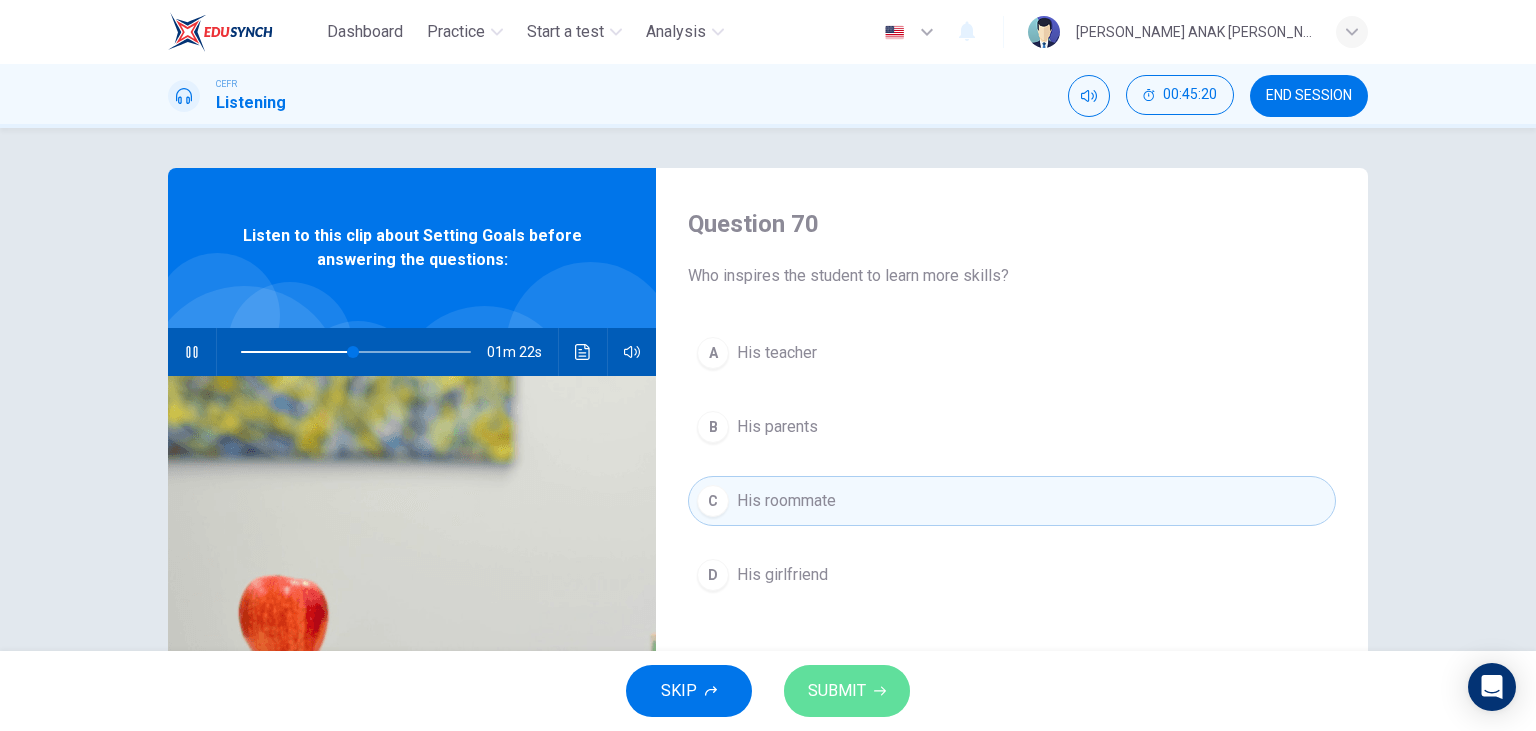 click on "SUBMIT" at bounding box center [837, 691] 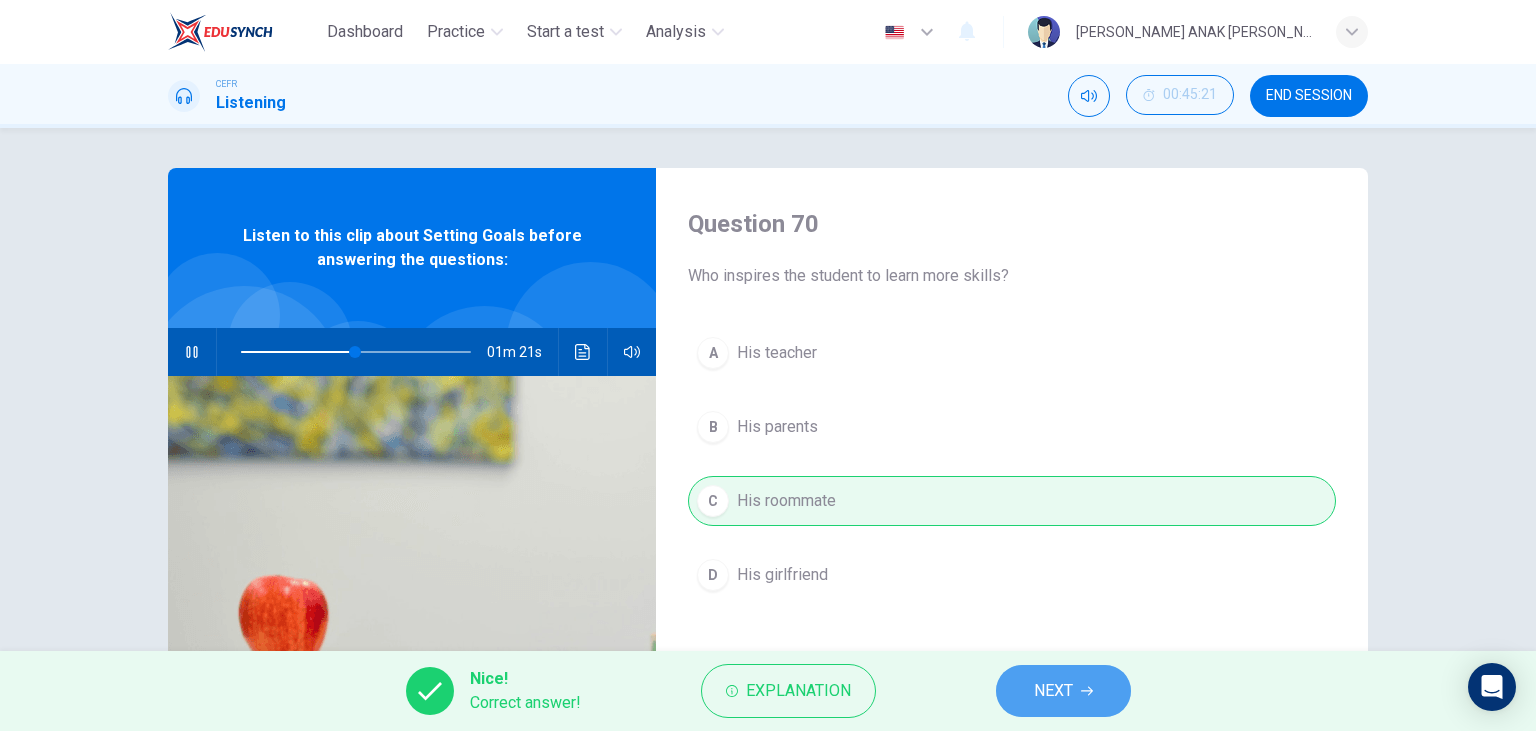 click on "NEXT" at bounding box center [1063, 691] 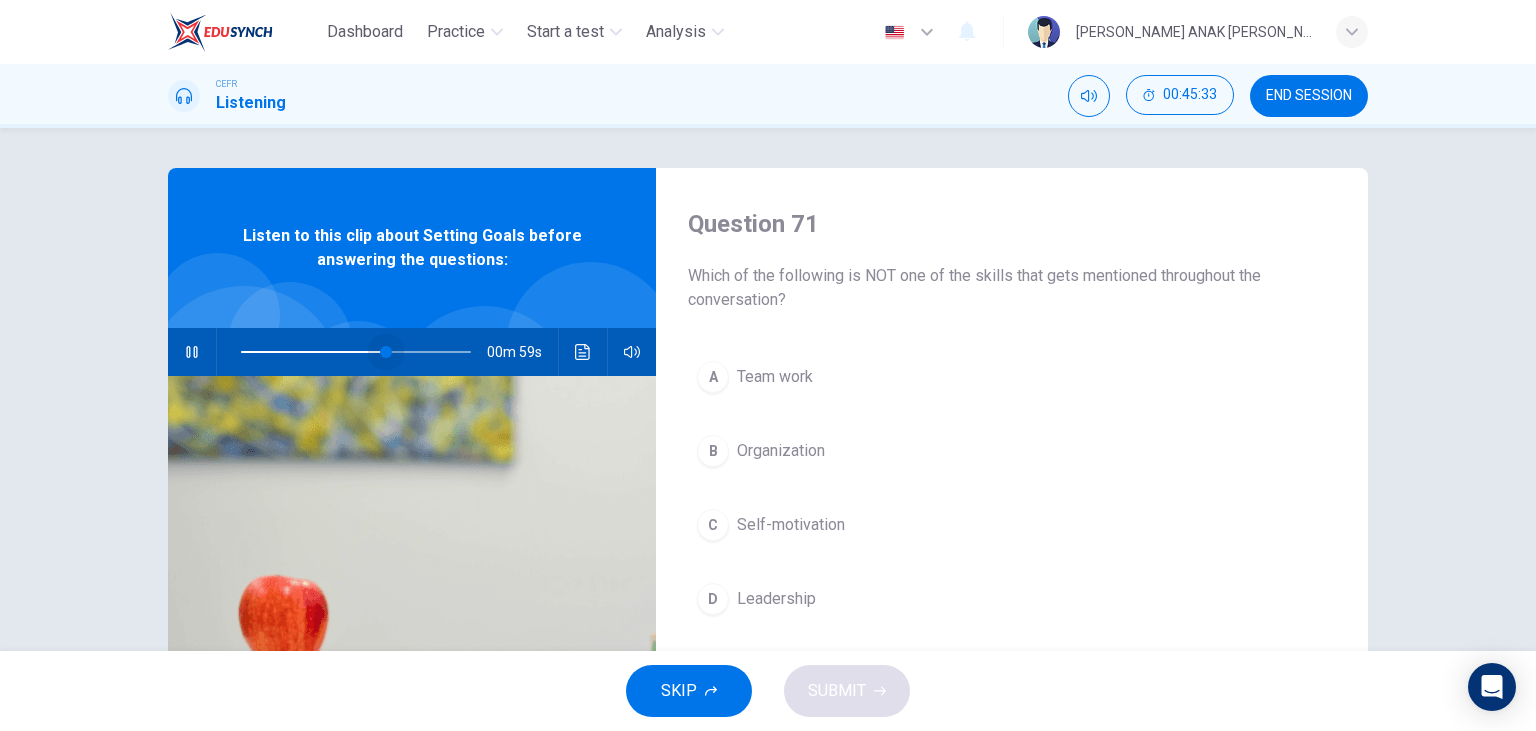 click at bounding box center [386, 352] 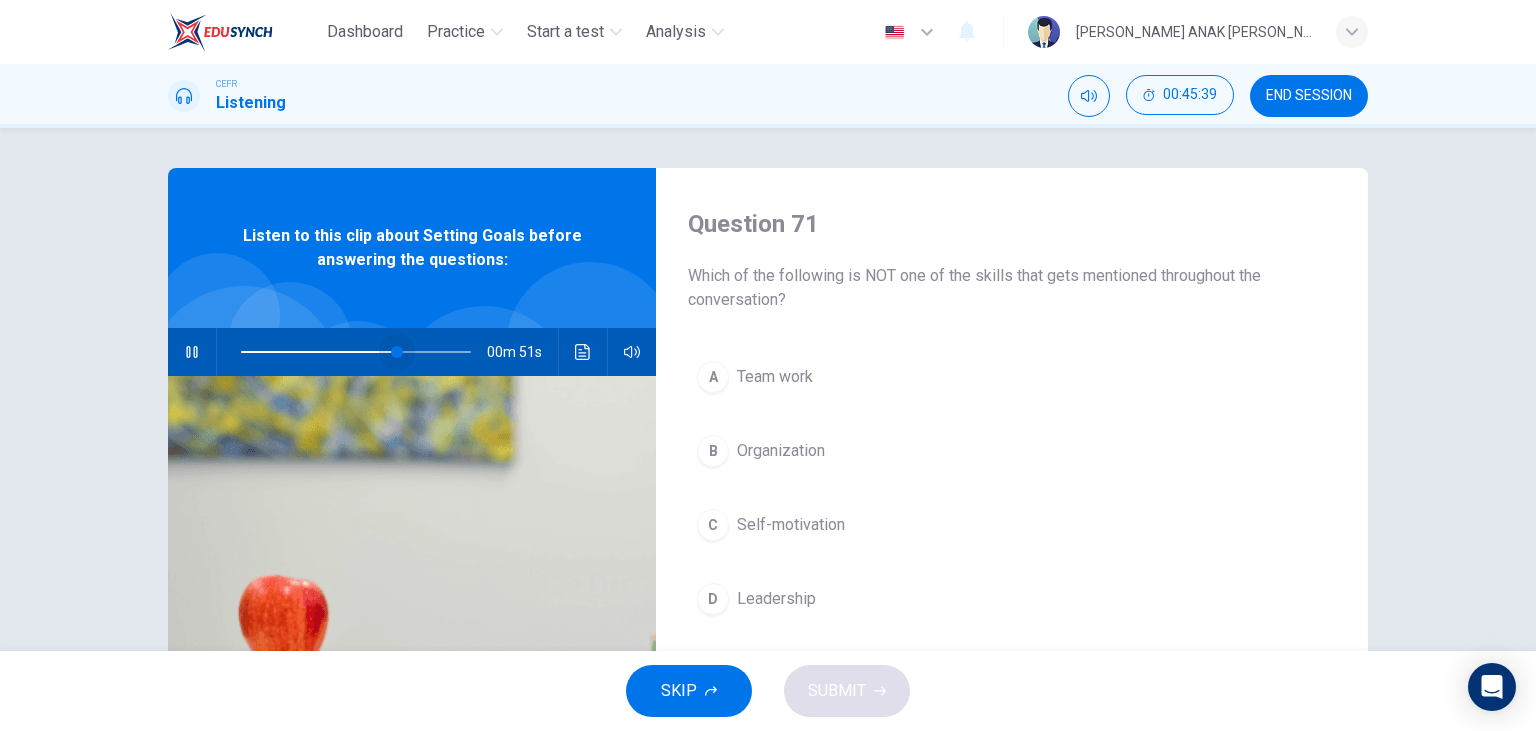 click at bounding box center (397, 352) 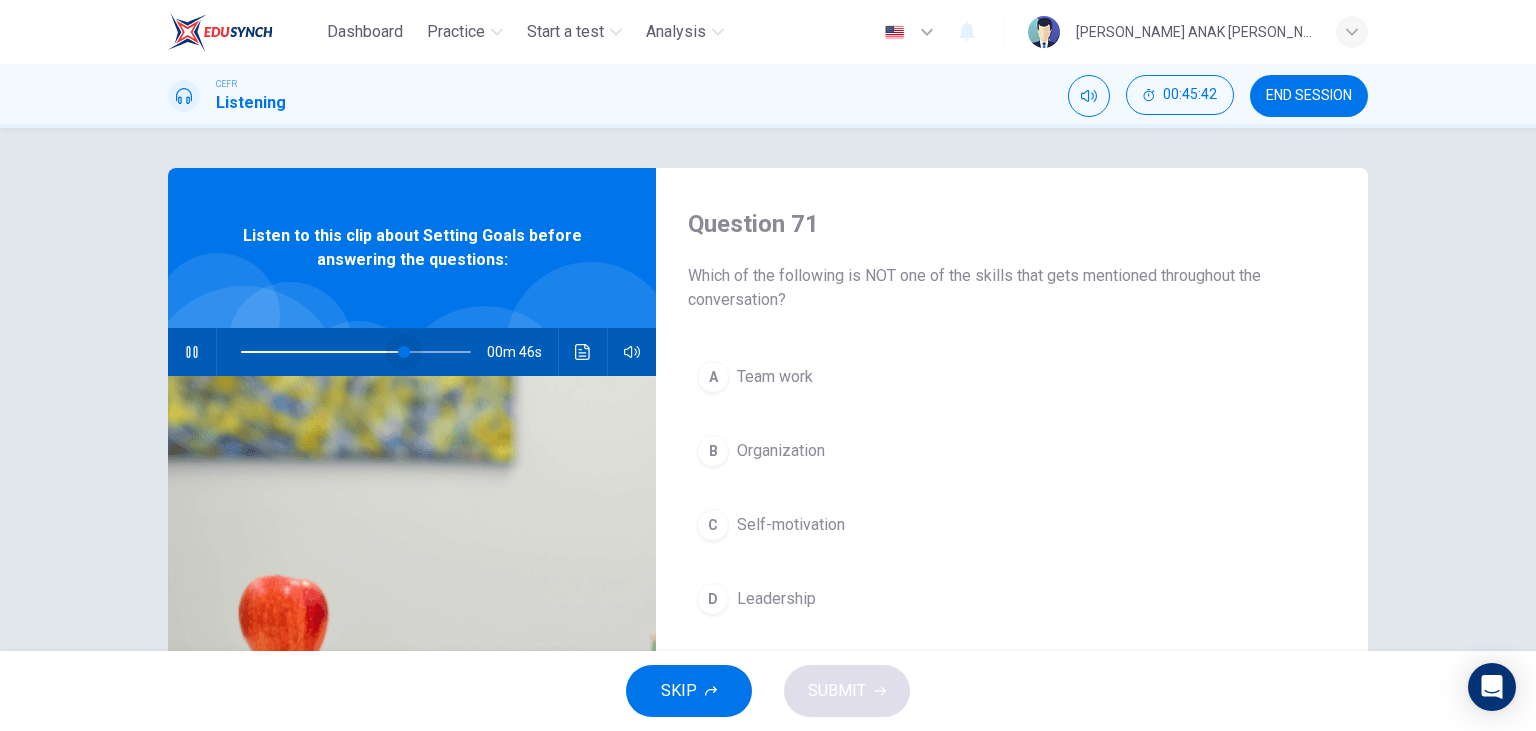 click at bounding box center (404, 352) 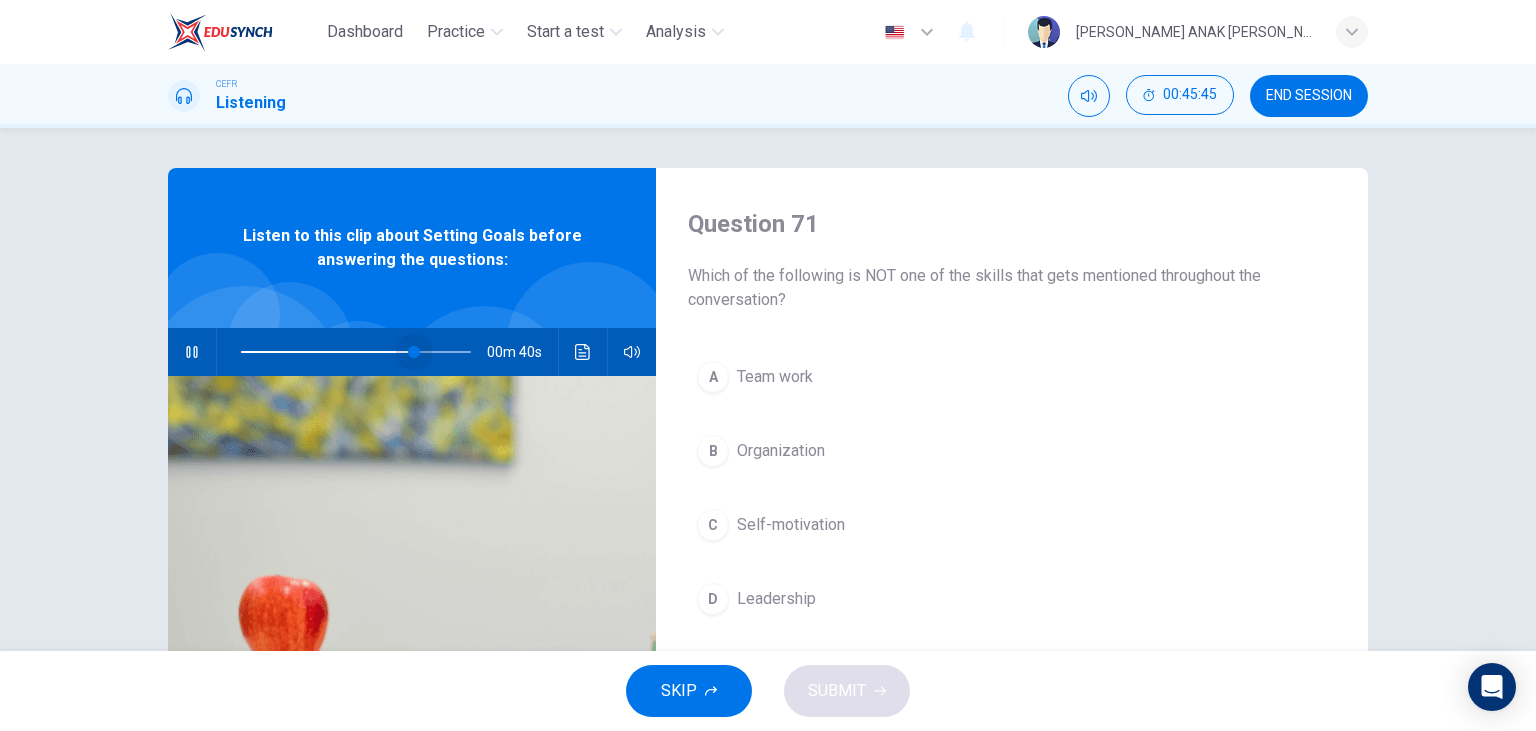 click at bounding box center (414, 352) 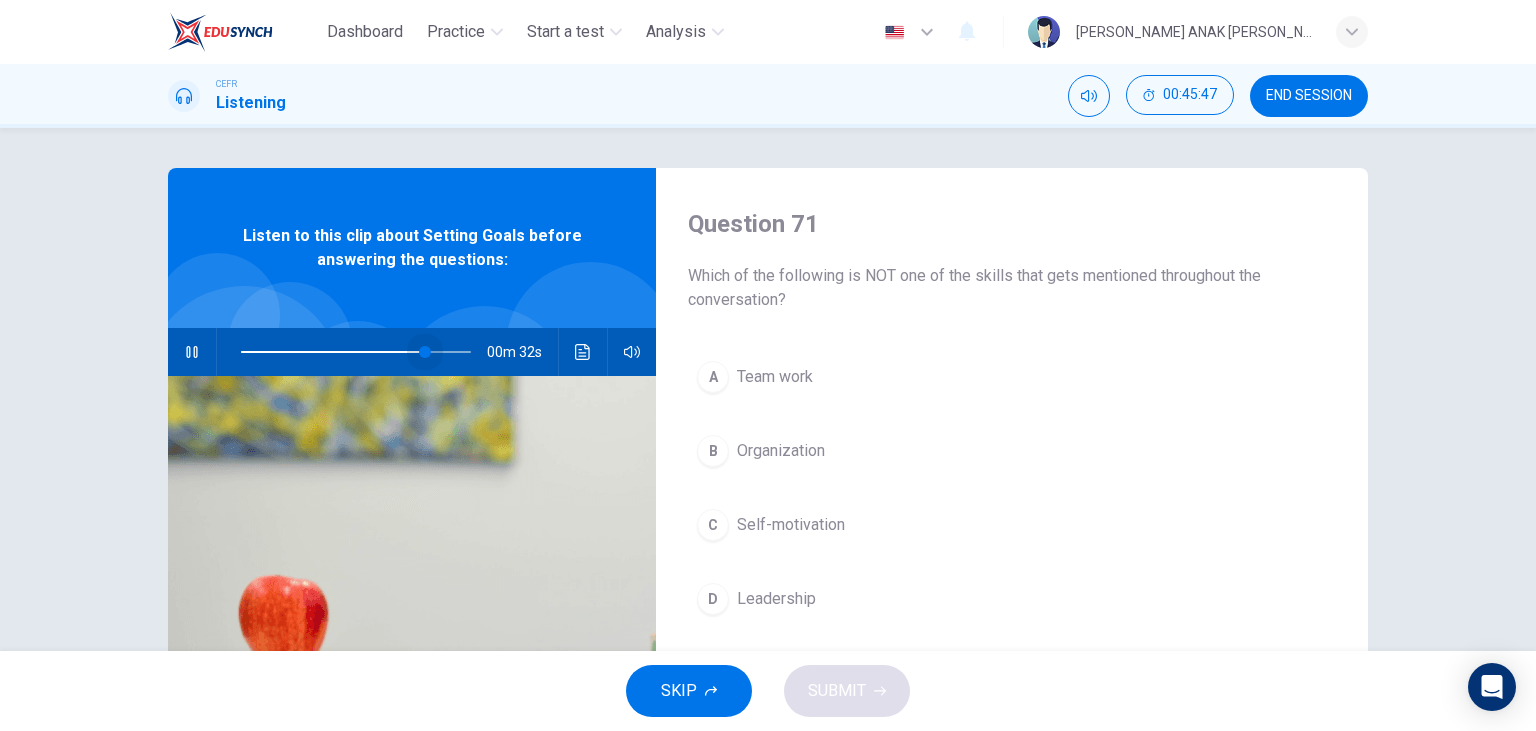 click at bounding box center (425, 352) 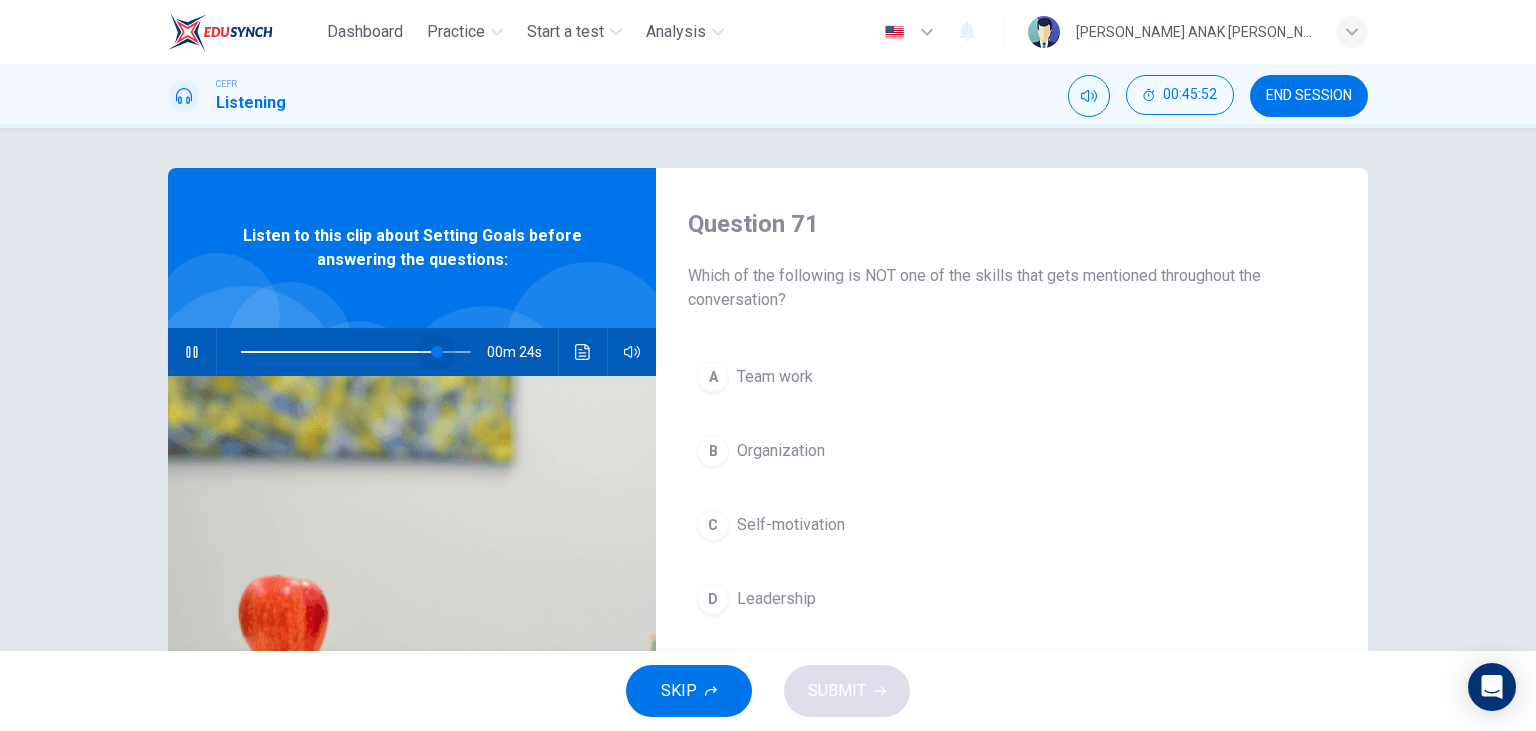 click at bounding box center [437, 352] 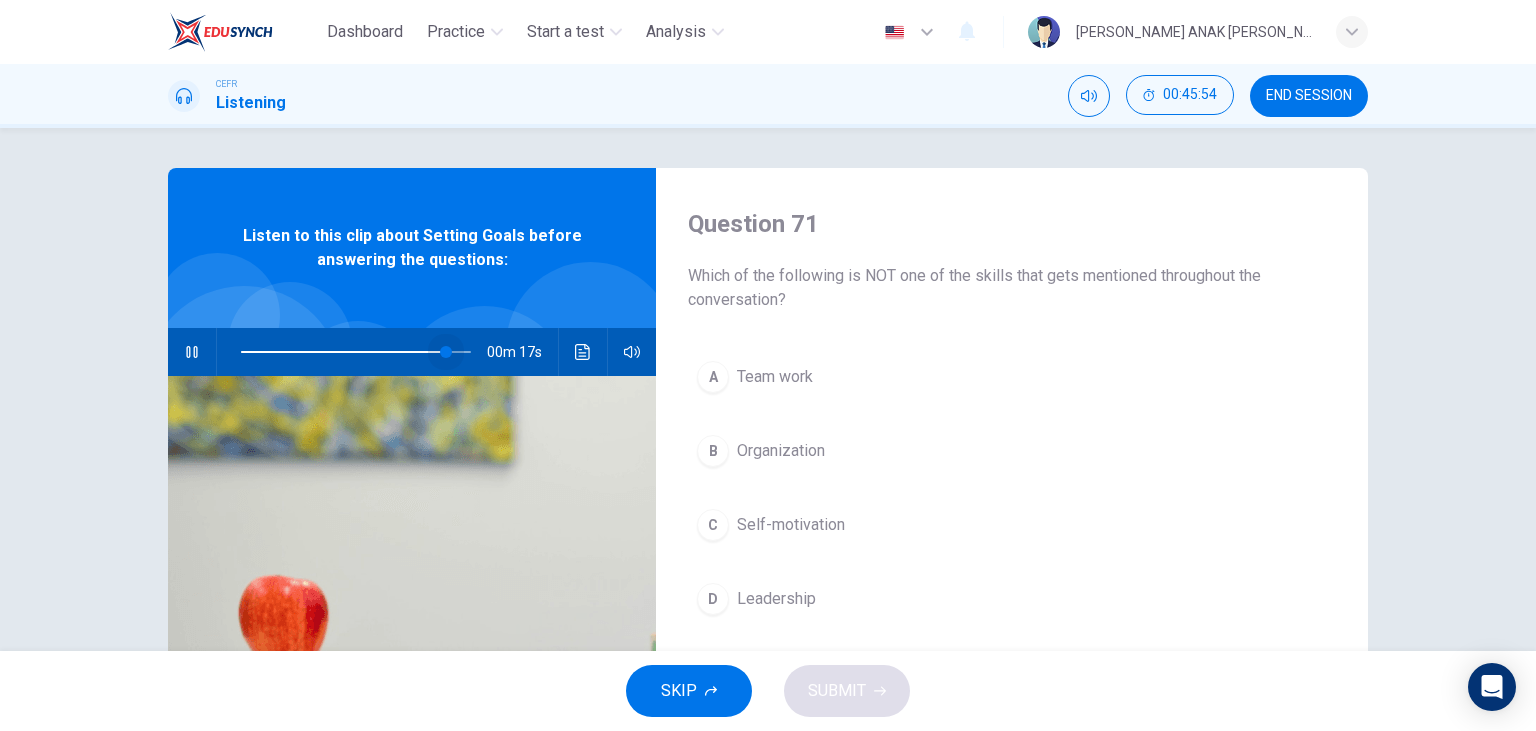 click at bounding box center [446, 352] 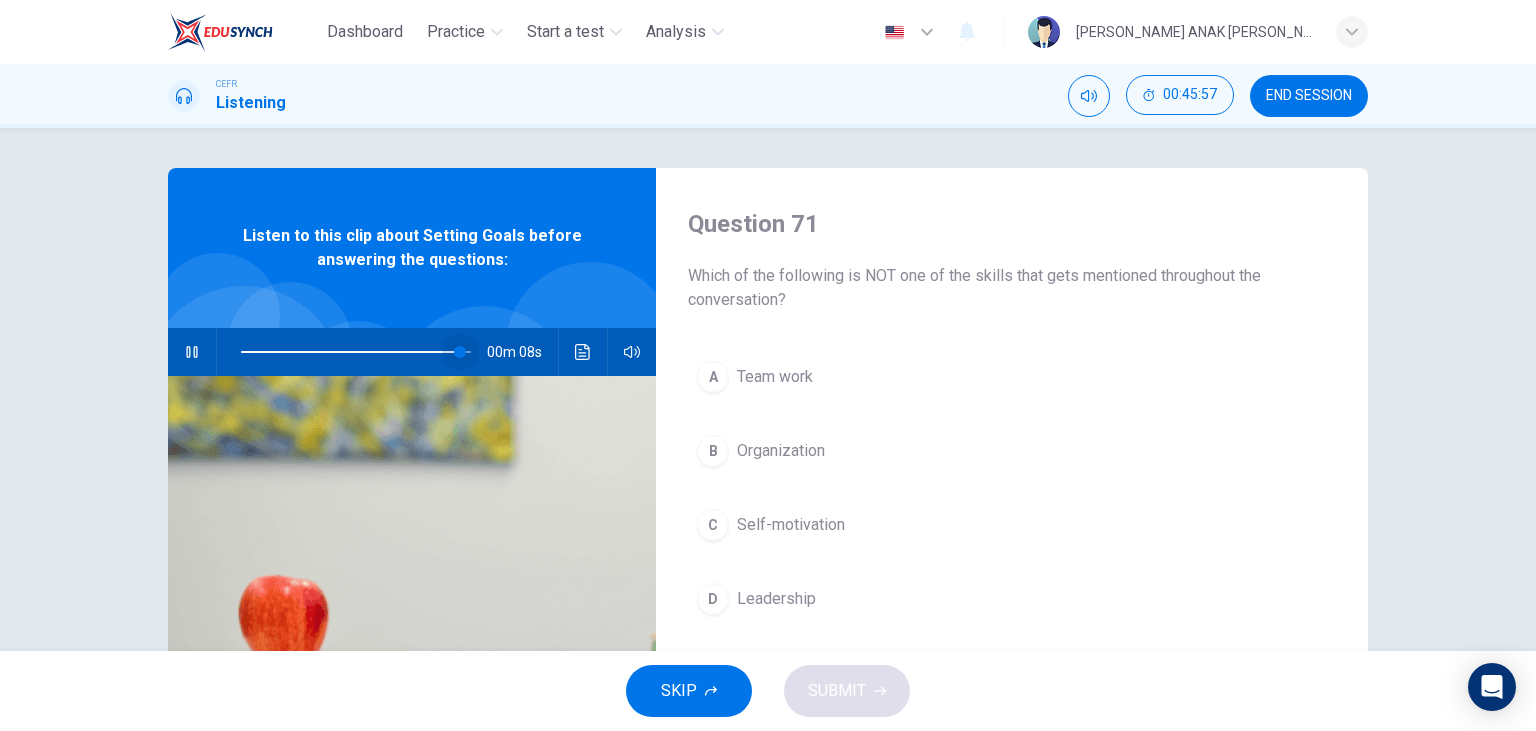 click at bounding box center (460, 352) 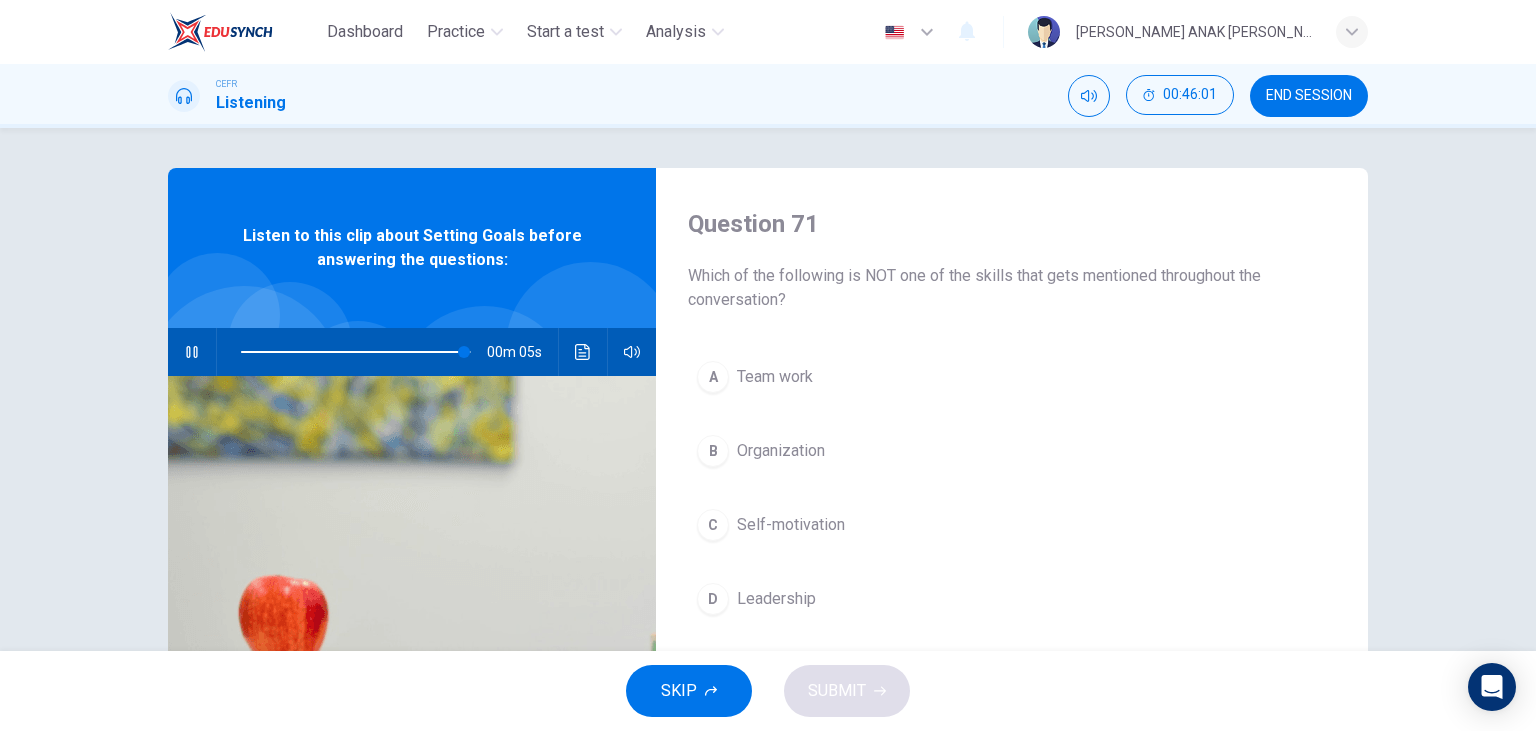 click on "C Self-motivation" at bounding box center (1012, 525) 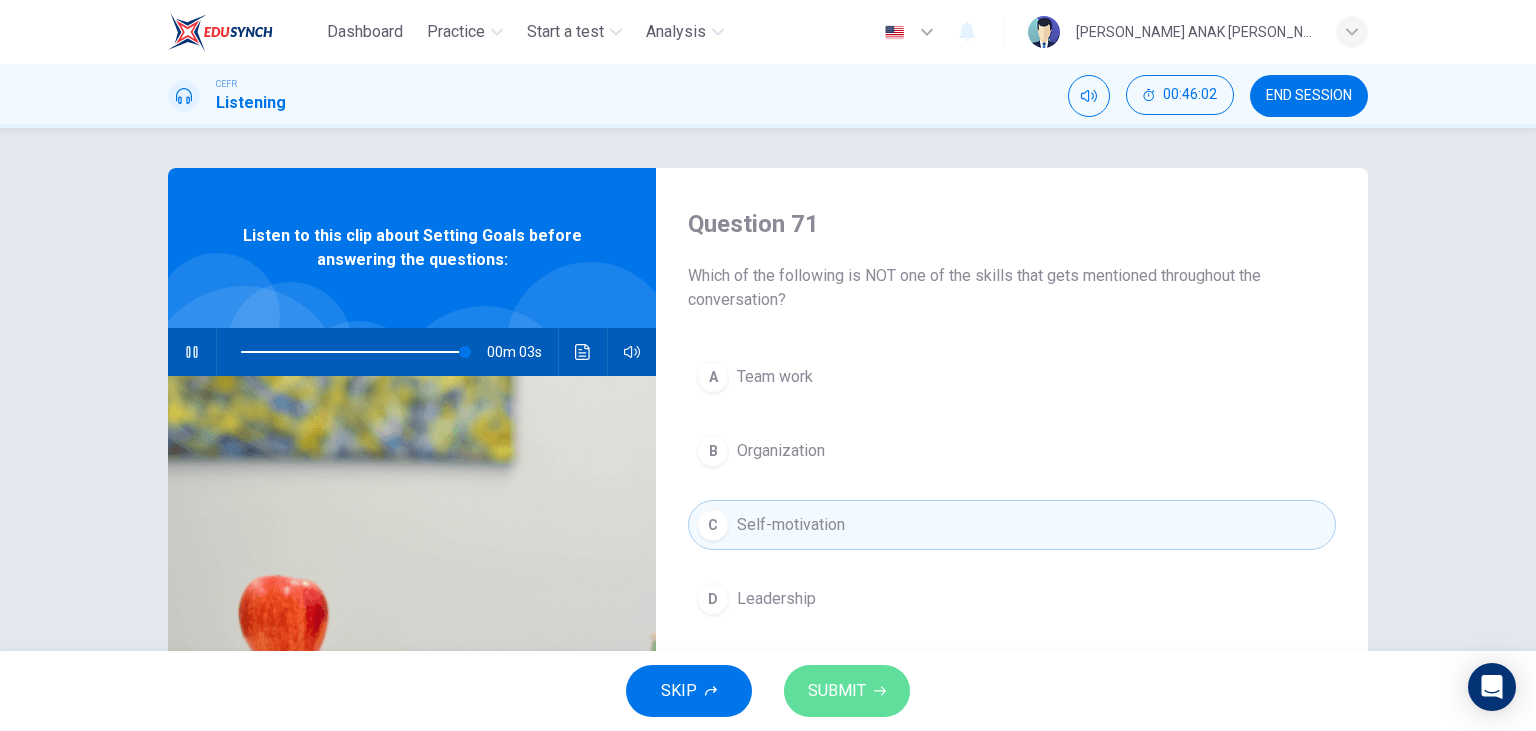 click on "SUBMIT" at bounding box center (837, 691) 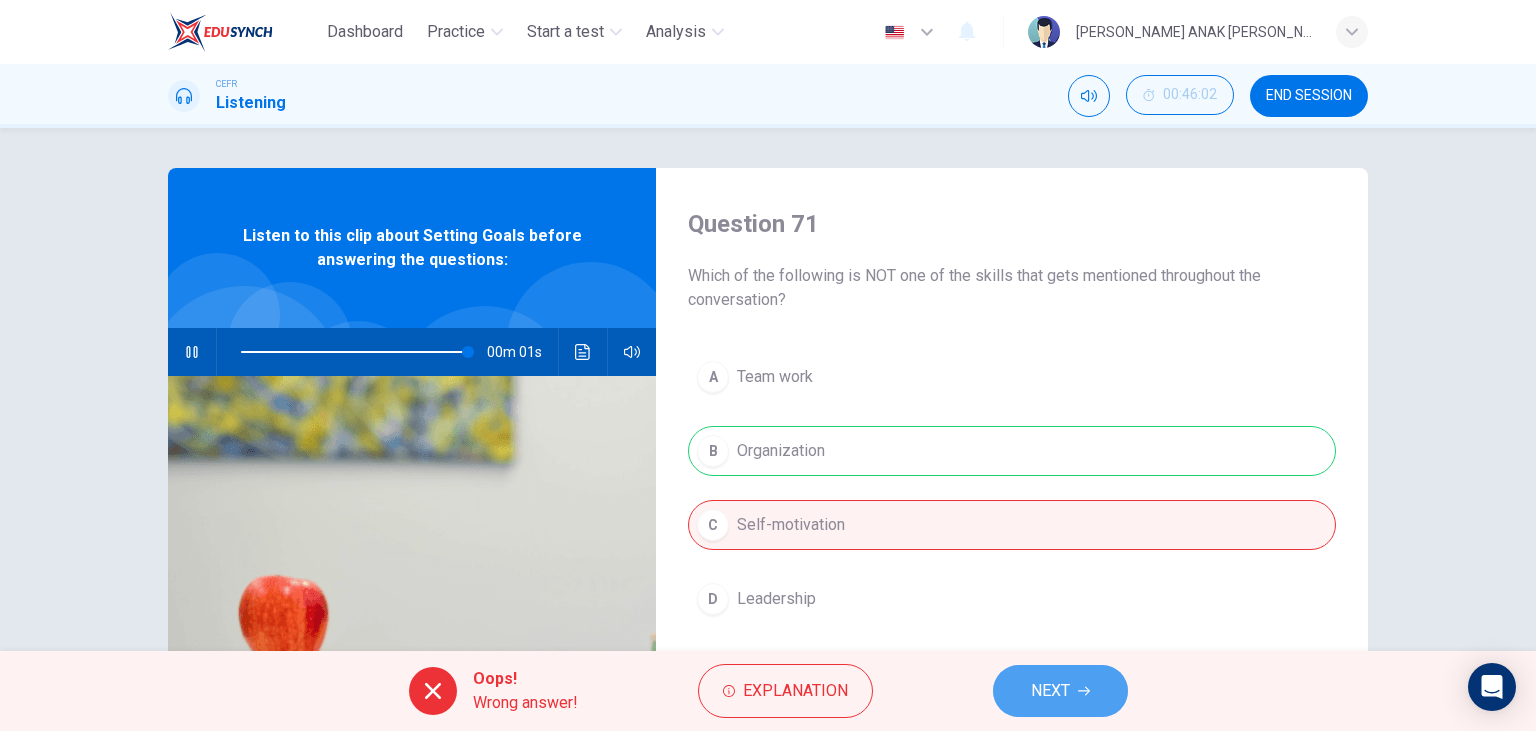 click on "NEXT" at bounding box center [1050, 691] 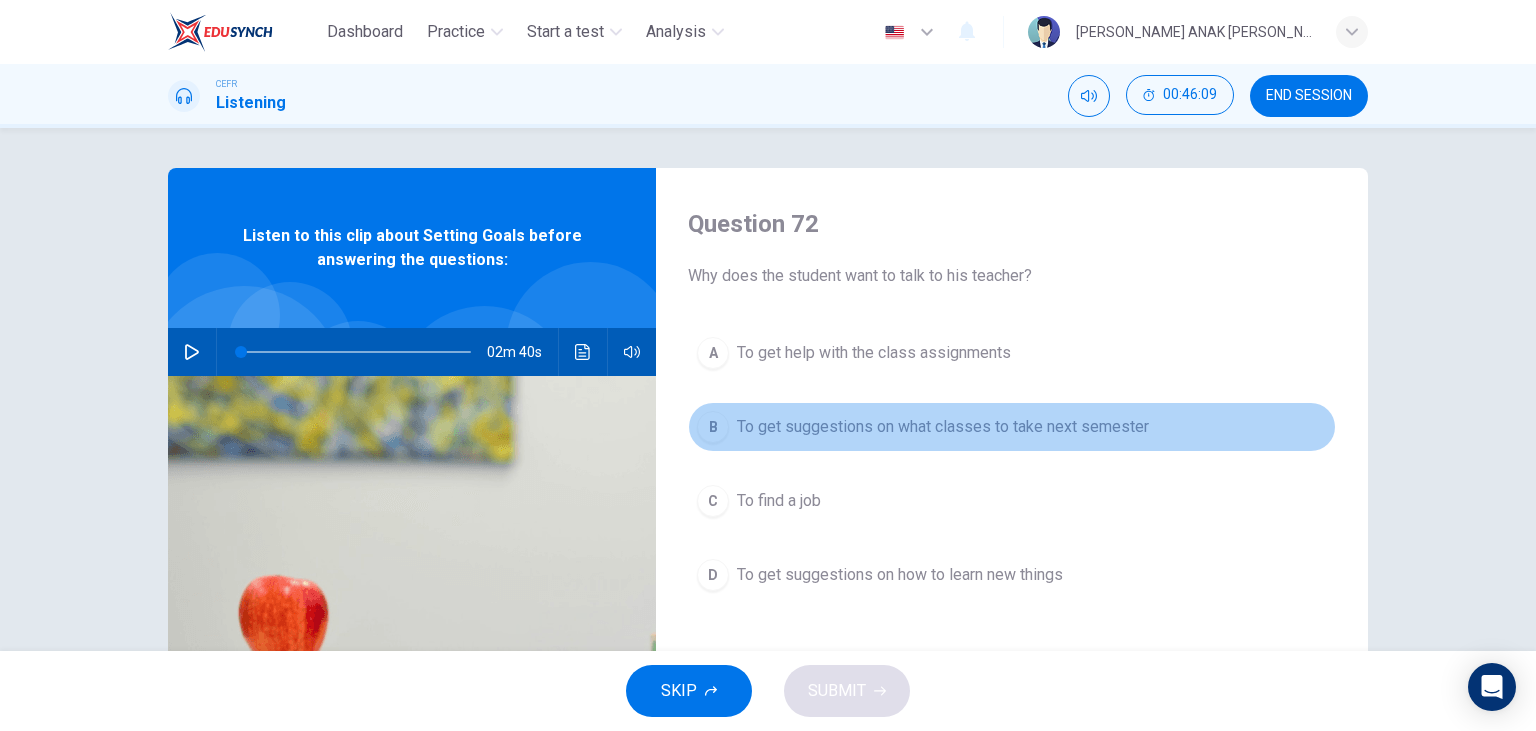 click on "To get suggestions on what classes to take next semester" at bounding box center (943, 427) 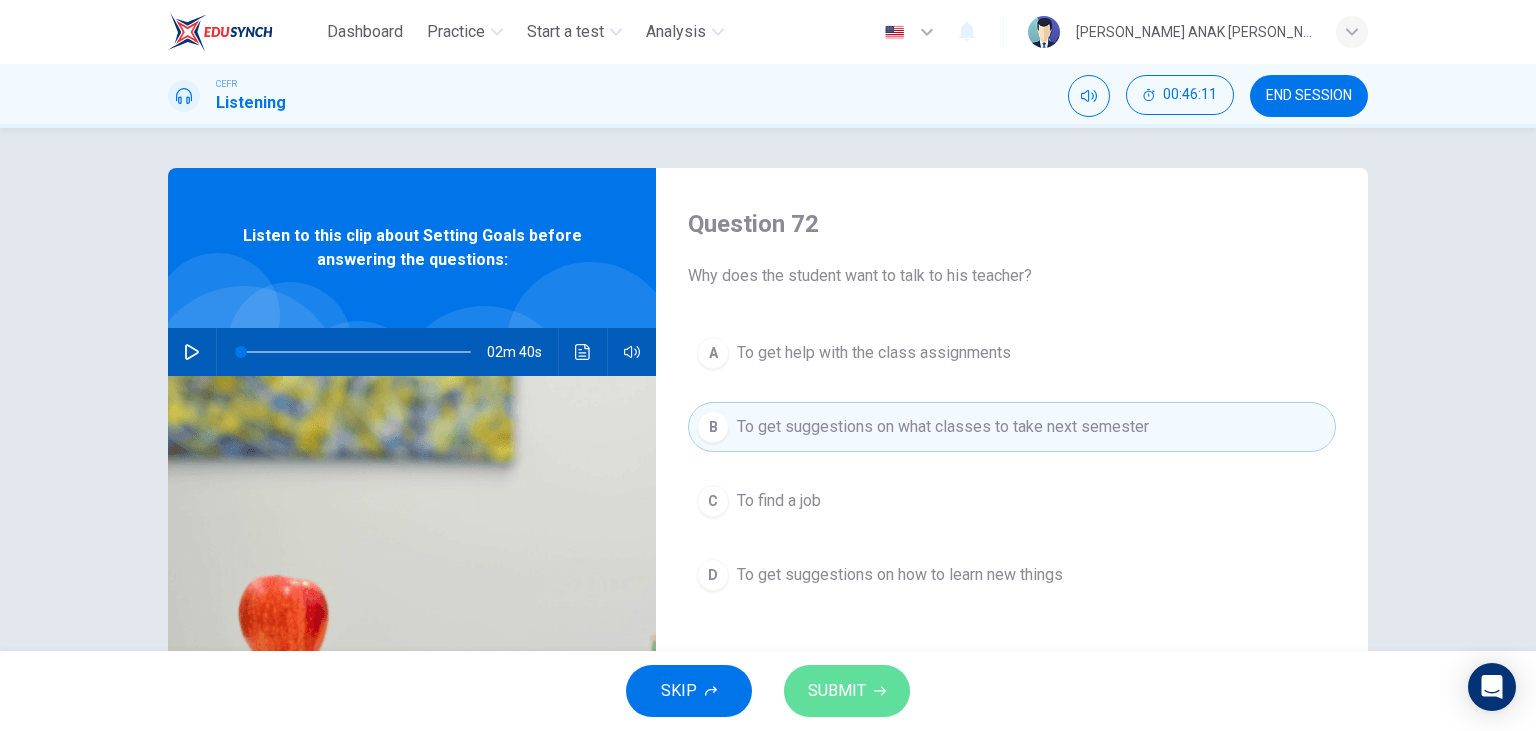 click 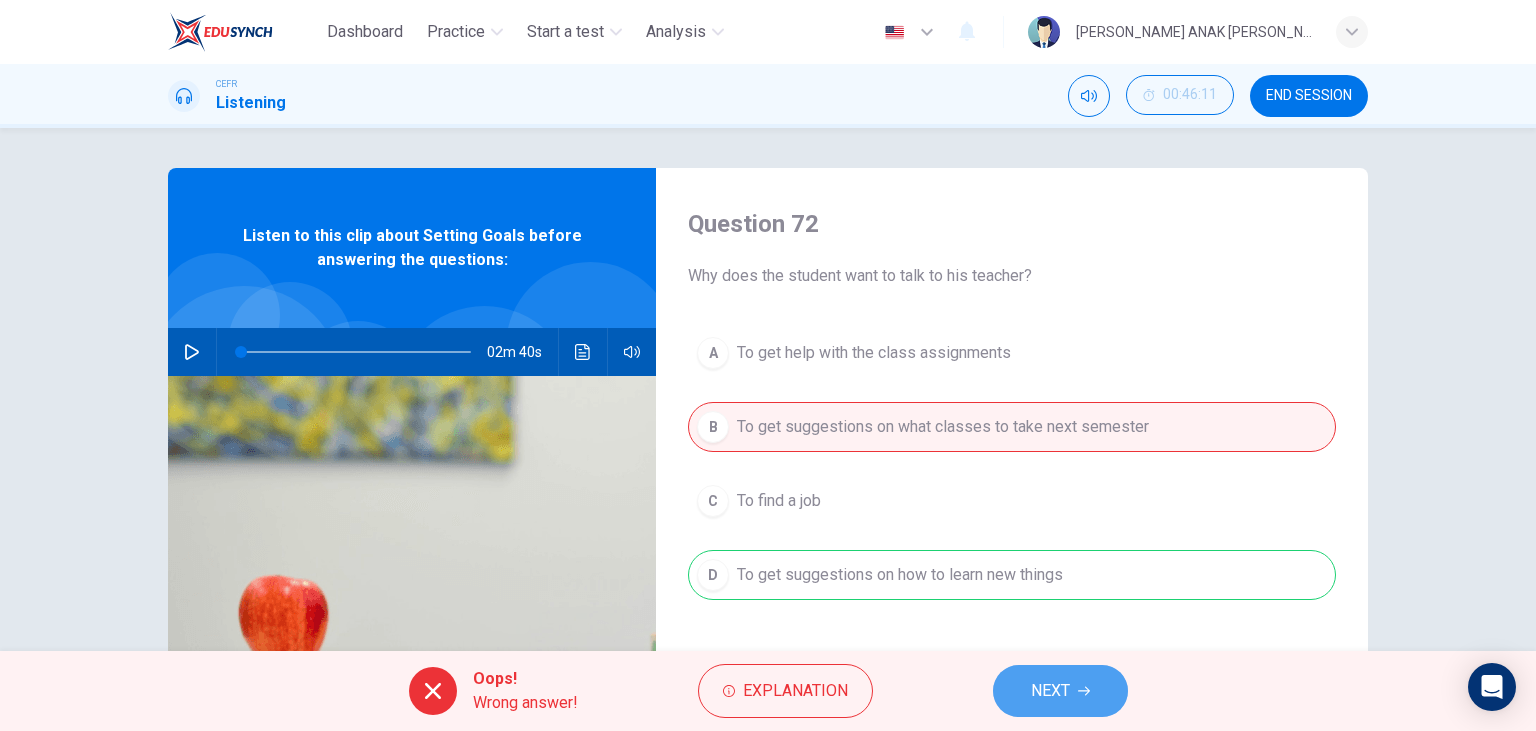 click on "NEXT" at bounding box center [1050, 691] 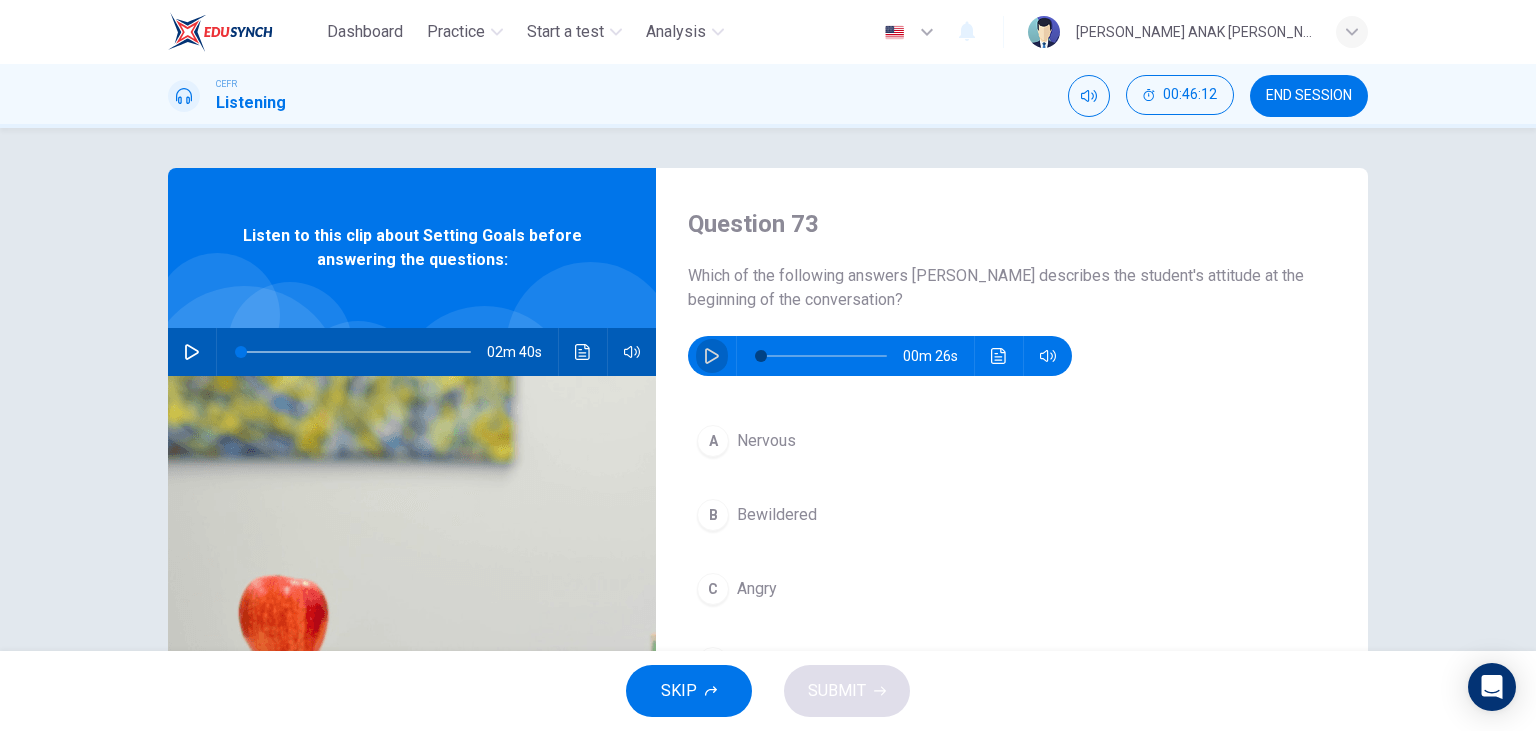 click 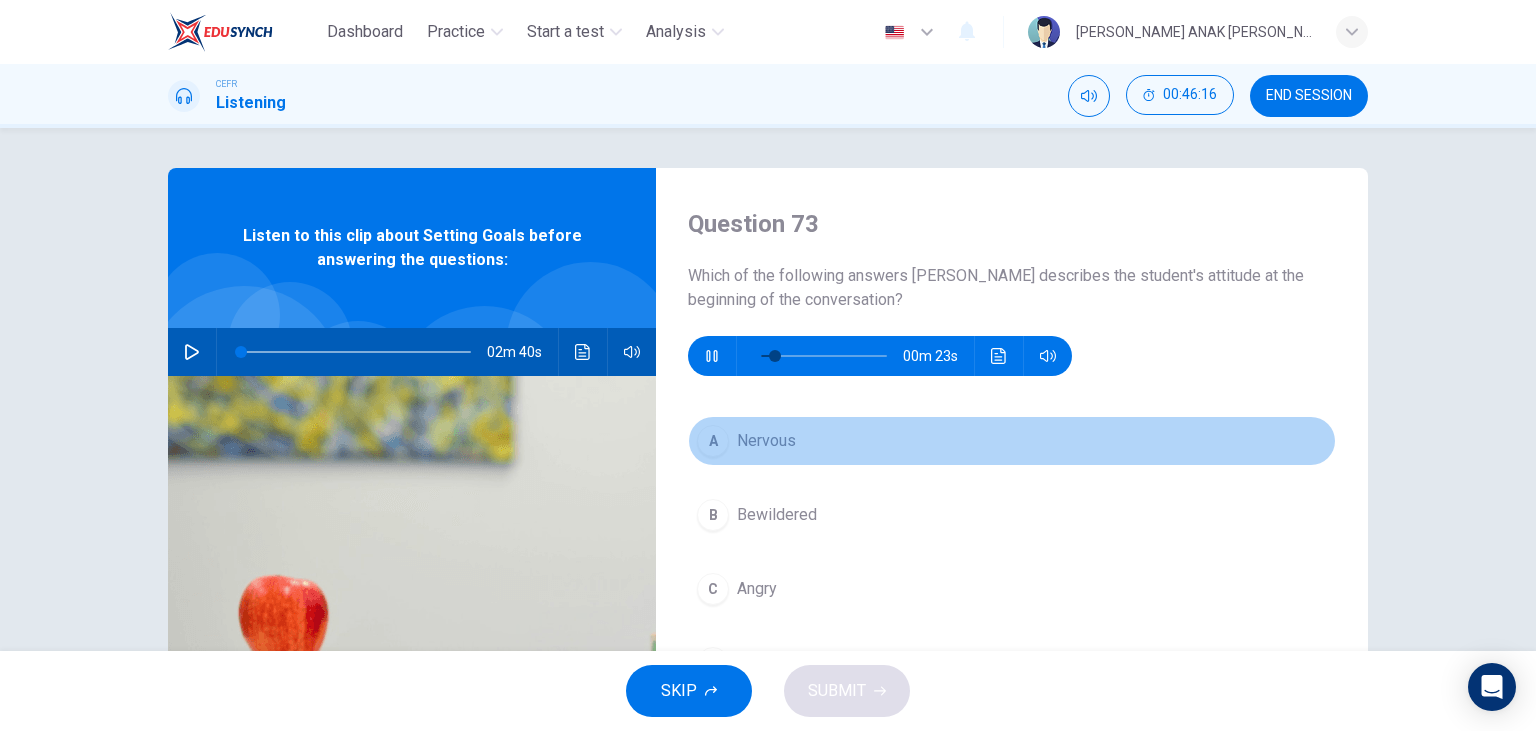 click on "A Nervous" at bounding box center (1012, 441) 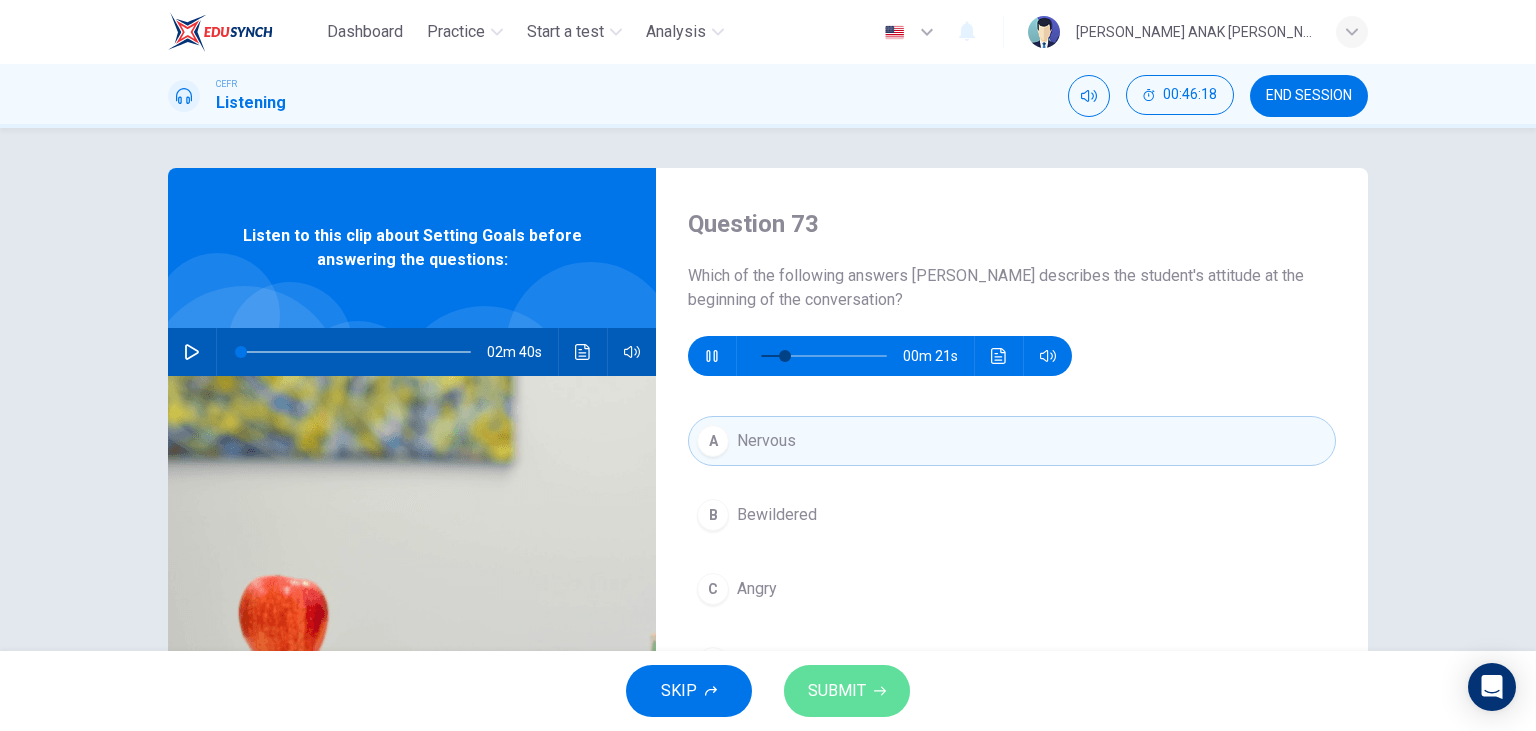 click on "SUBMIT" at bounding box center (837, 691) 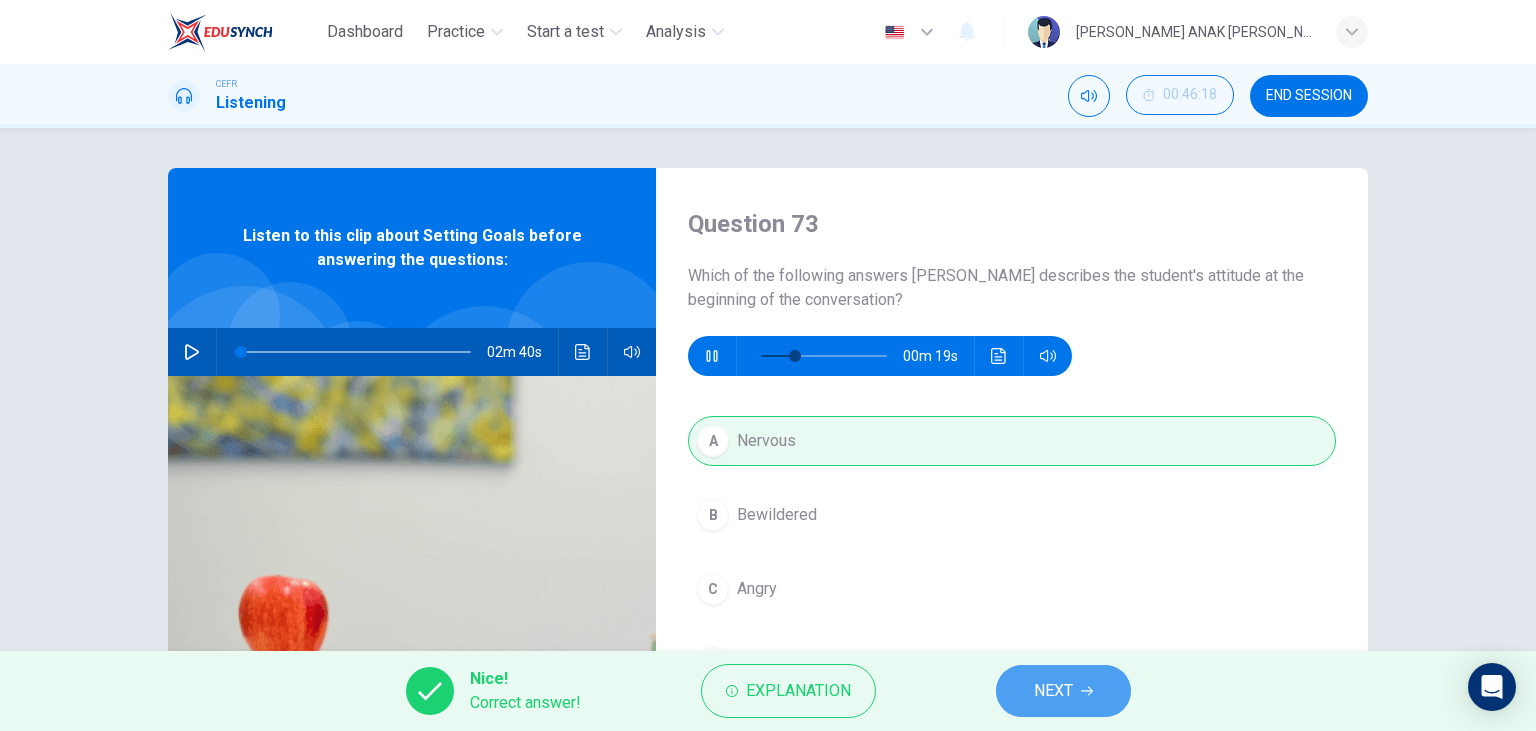 click on "NEXT" at bounding box center (1063, 691) 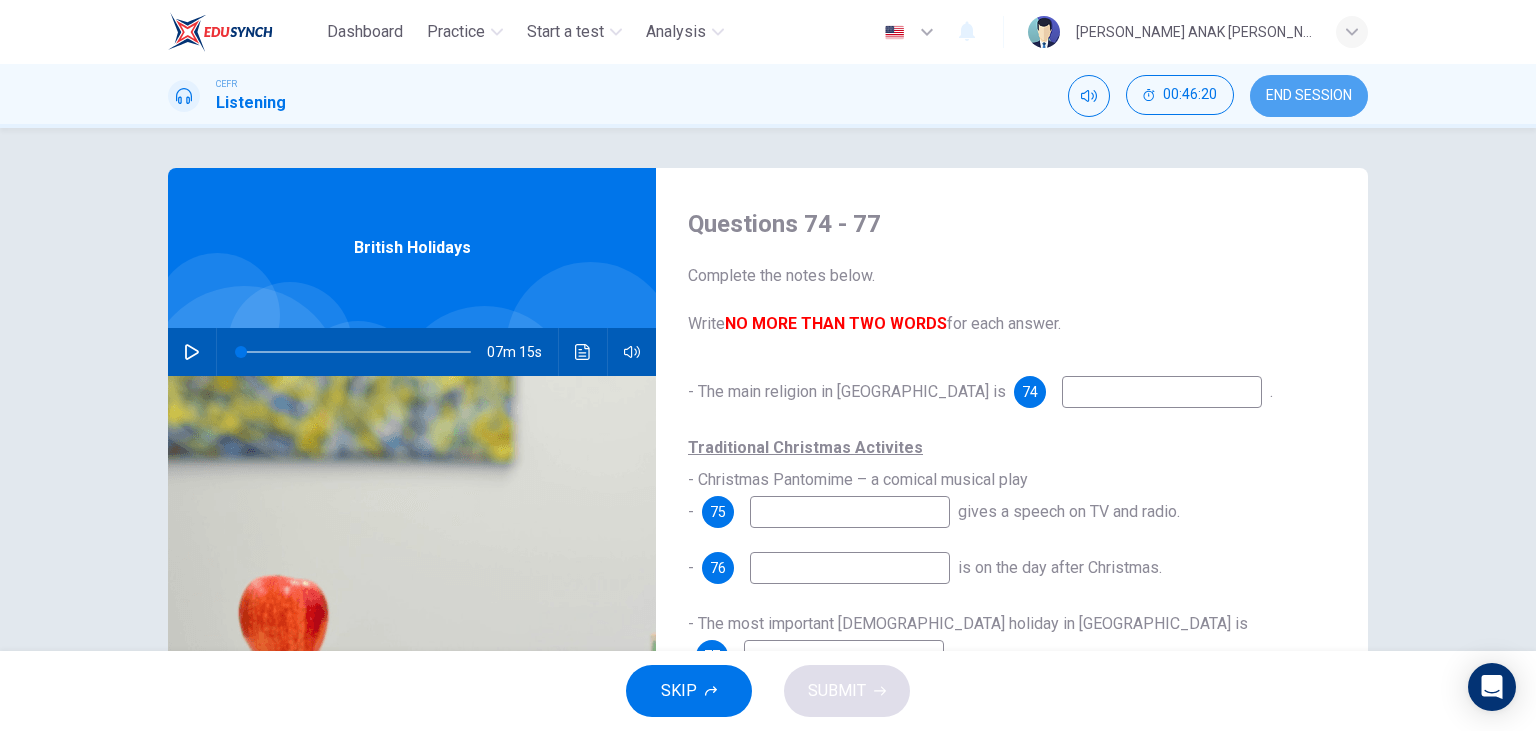 click on "END SESSION" at bounding box center [1309, 96] 